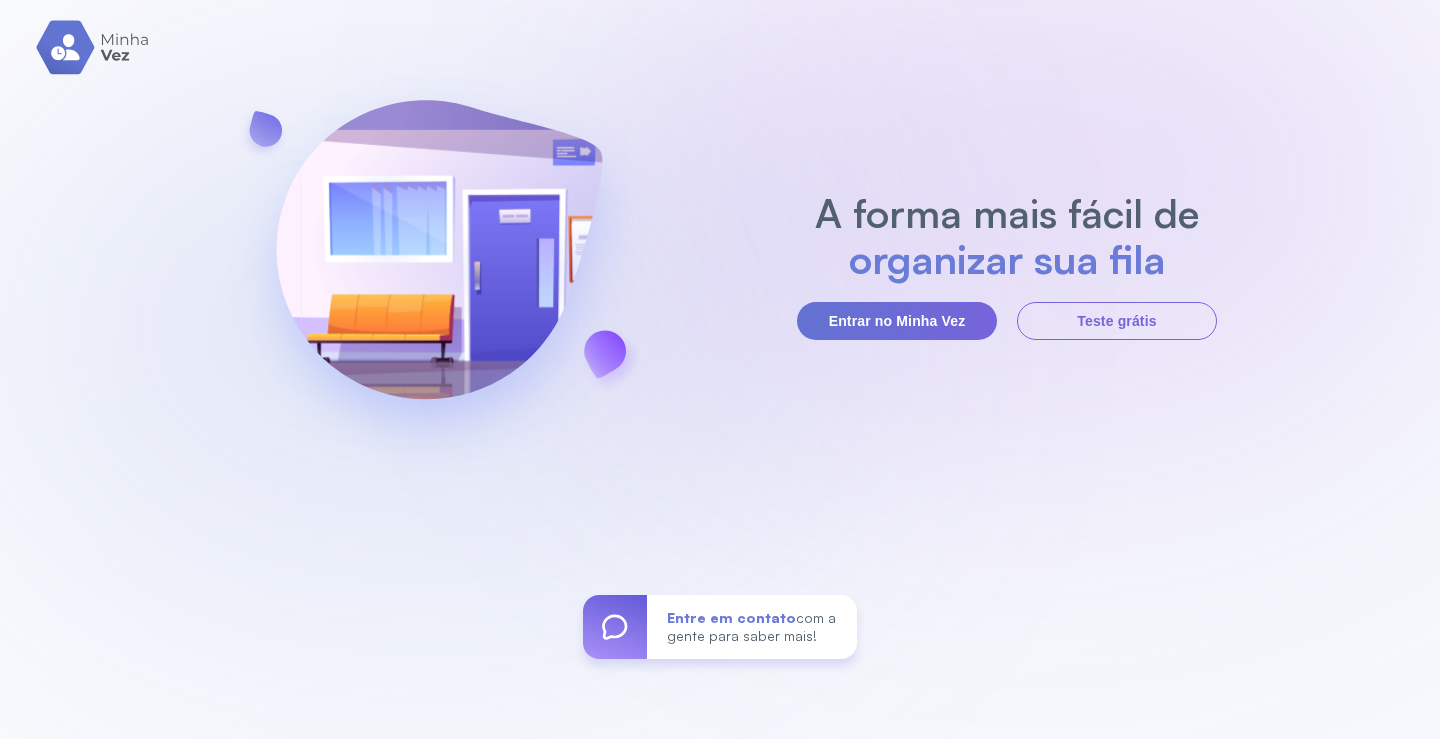 scroll, scrollTop: 0, scrollLeft: 0, axis: both 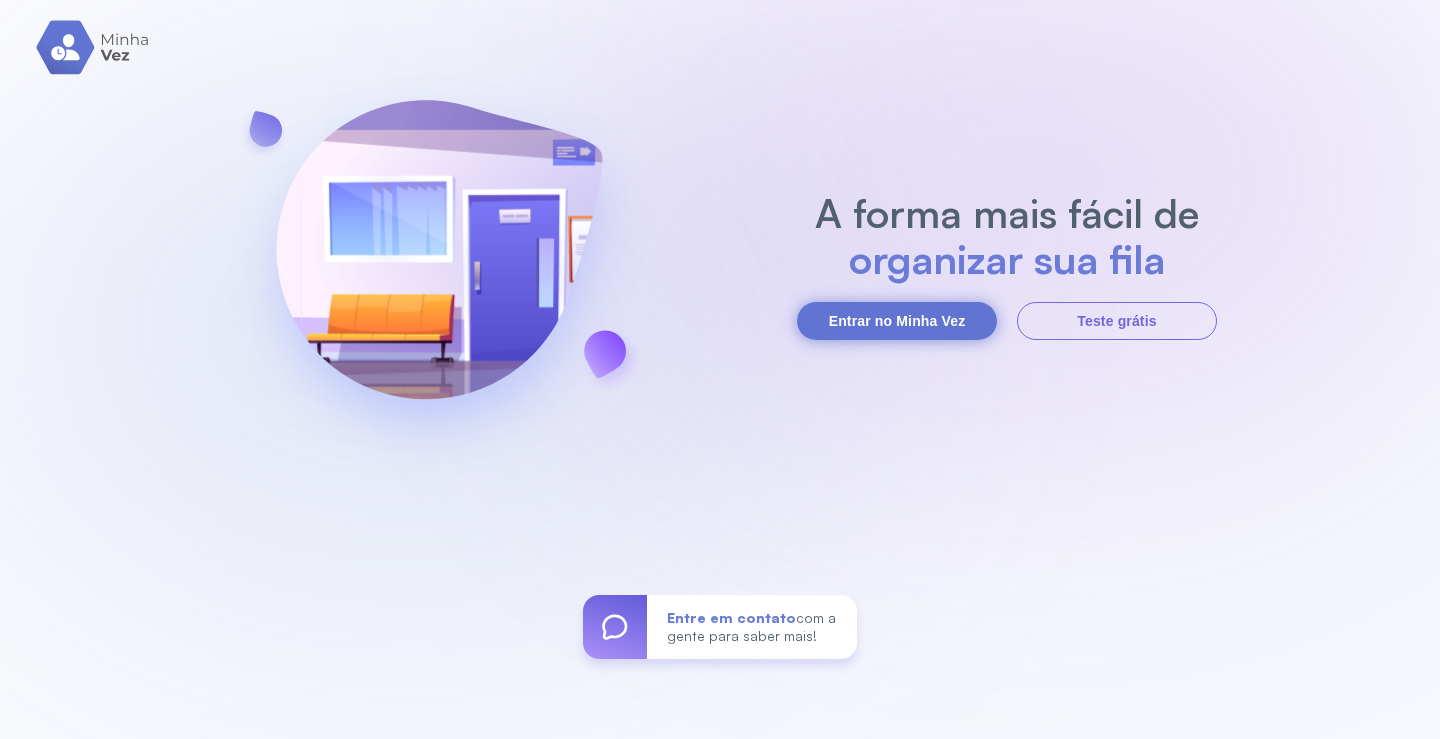 click on "Entrar no Minha Vez" at bounding box center (897, 321) 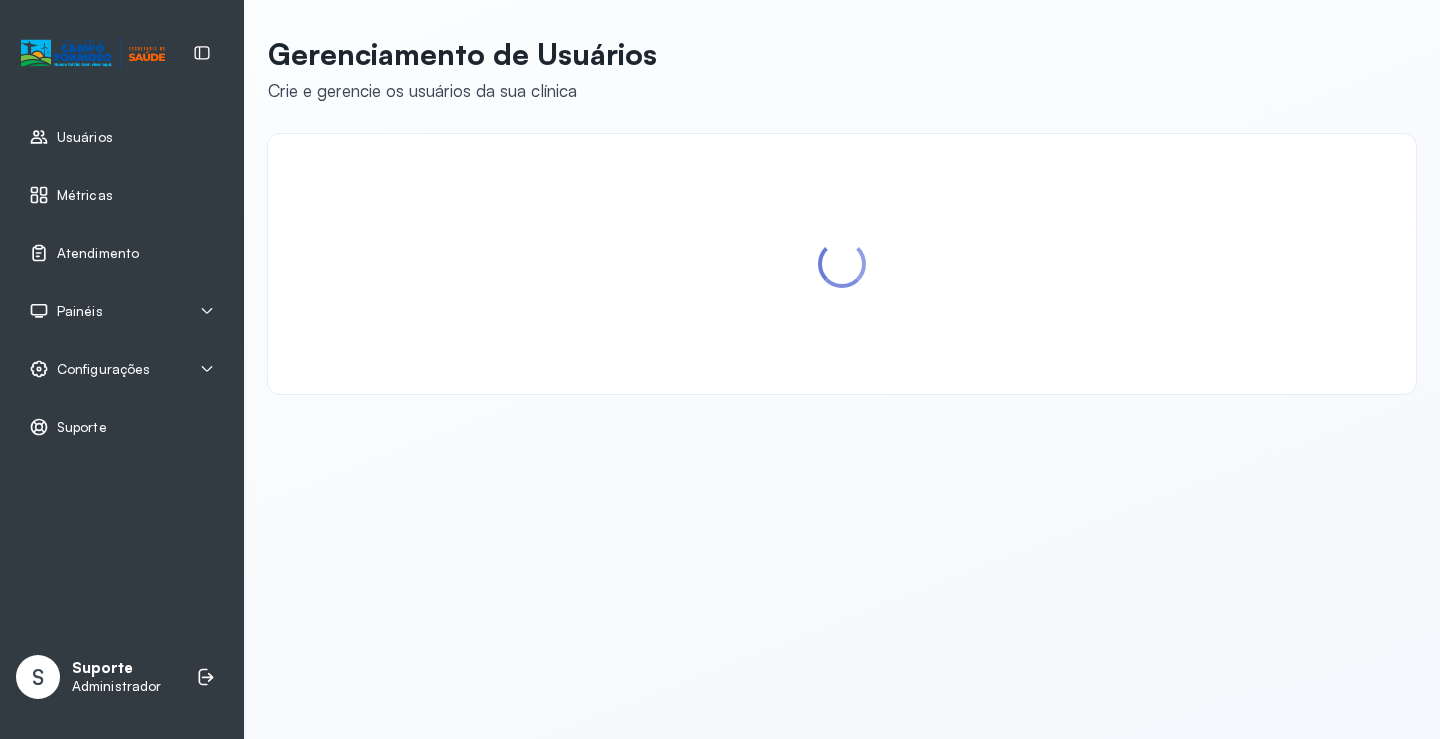scroll, scrollTop: 0, scrollLeft: 0, axis: both 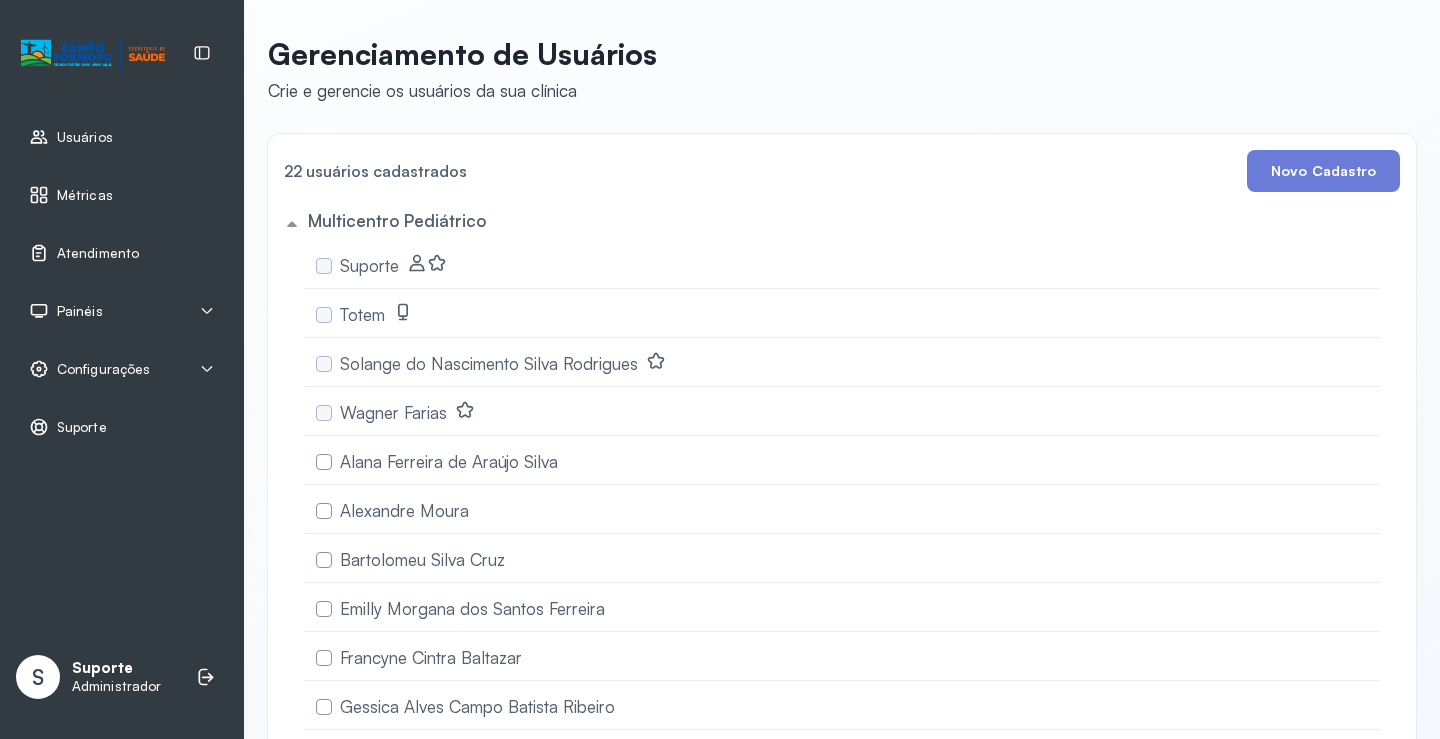 click on "Painéis" at bounding box center (122, 311) 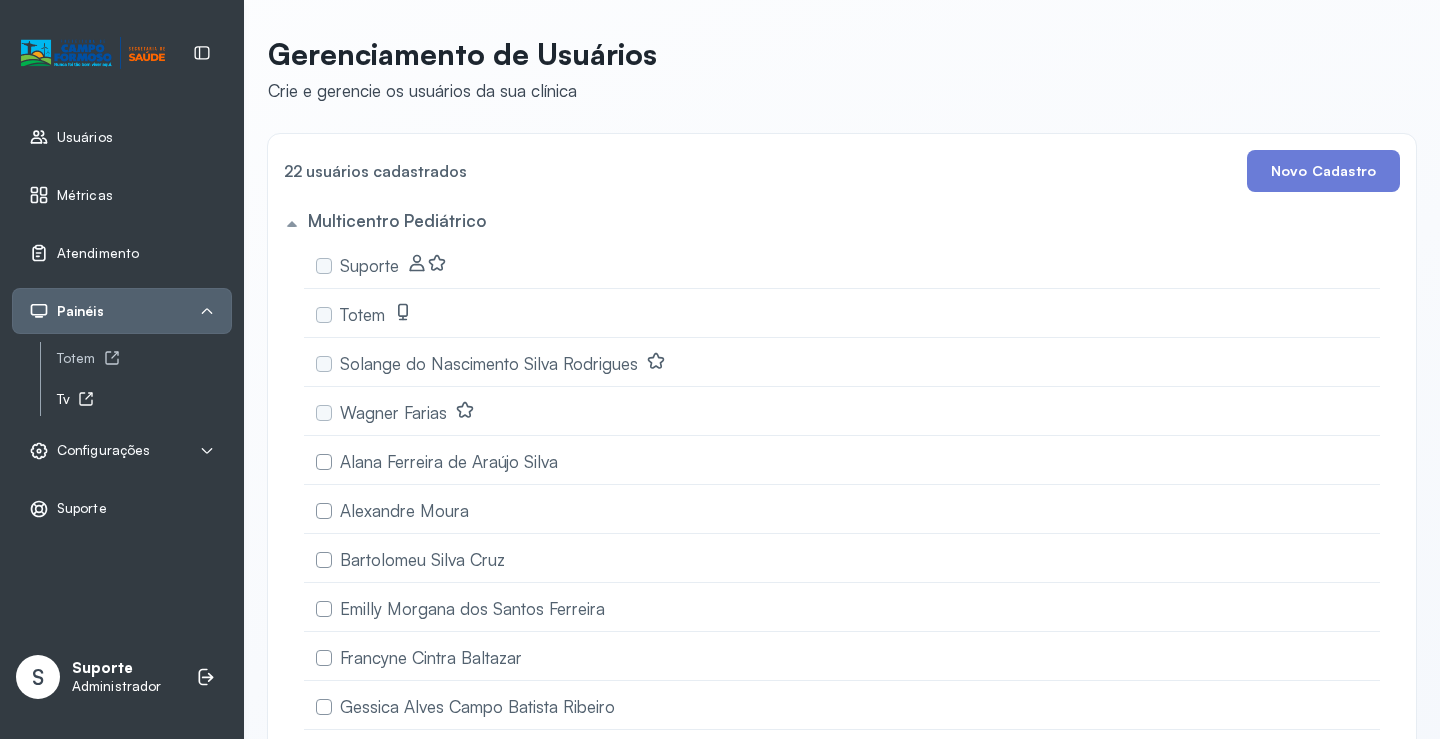 click on "Tv" at bounding box center [144, 399] 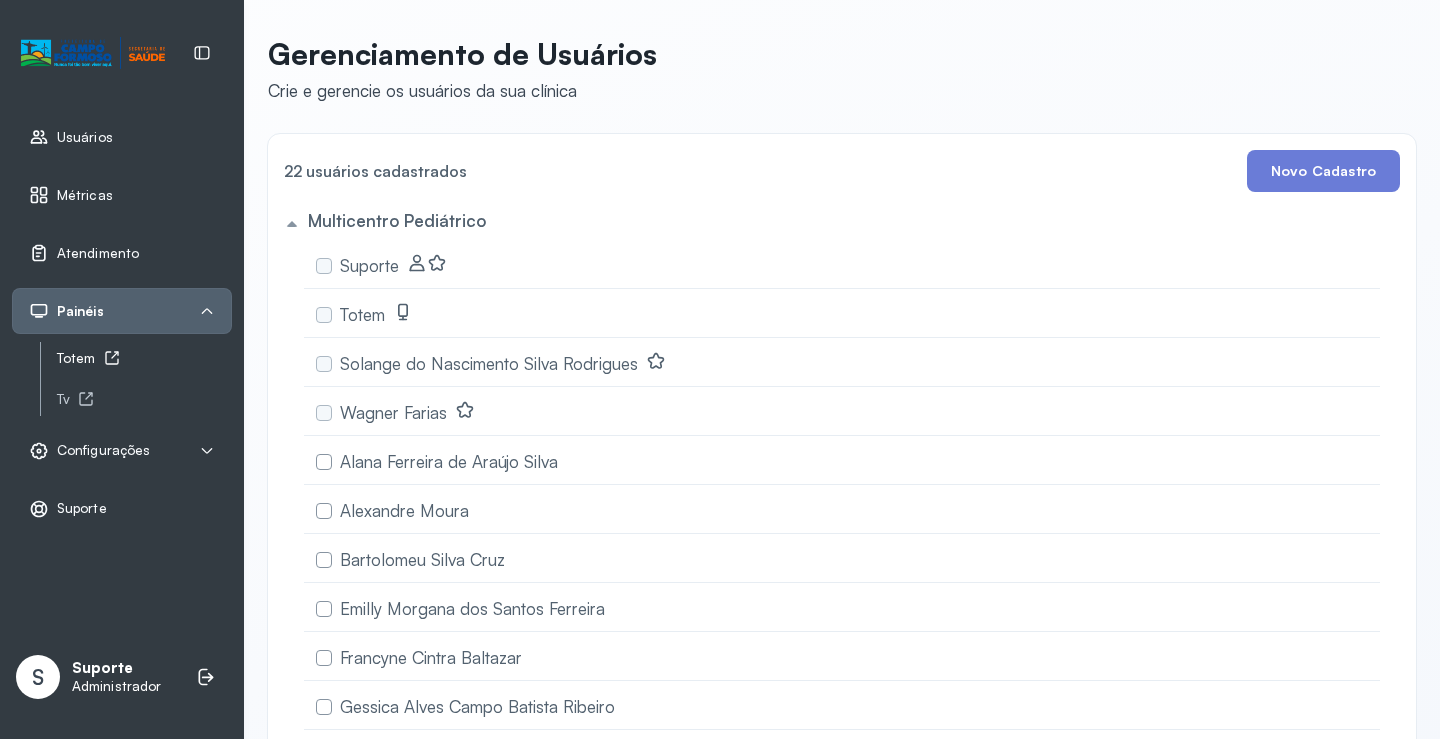 click on "Totem" at bounding box center [144, 358] 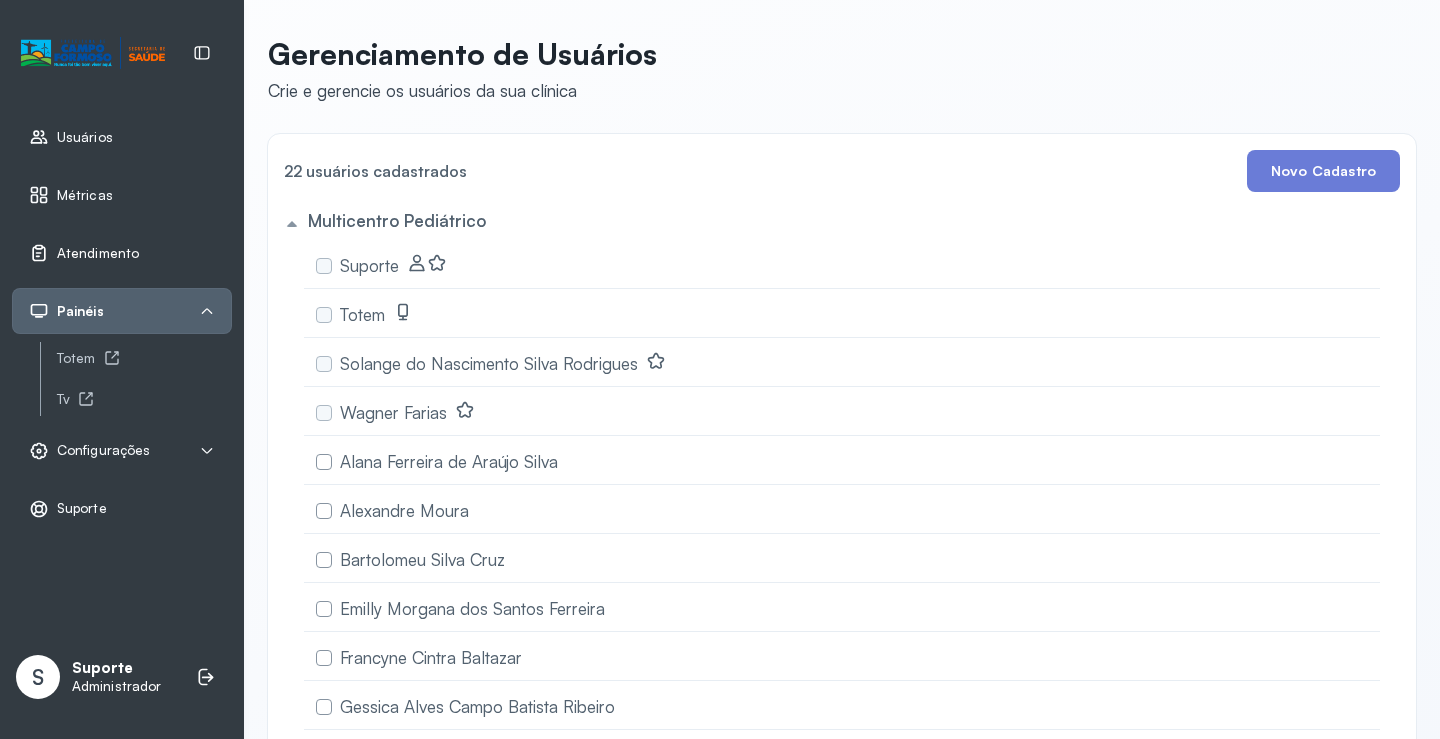 click on "Atendimento" at bounding box center [122, 253] 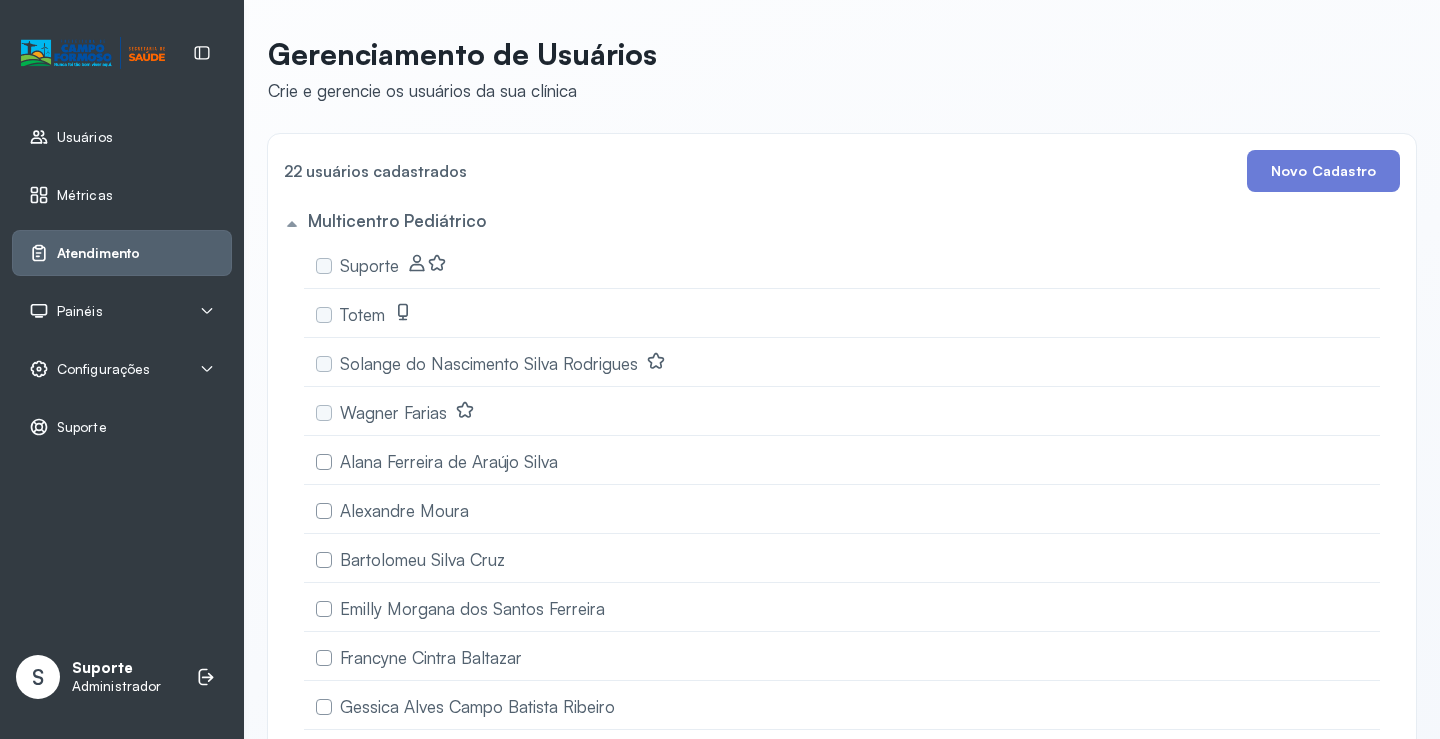 click on "Atendimento" at bounding box center (122, 253) 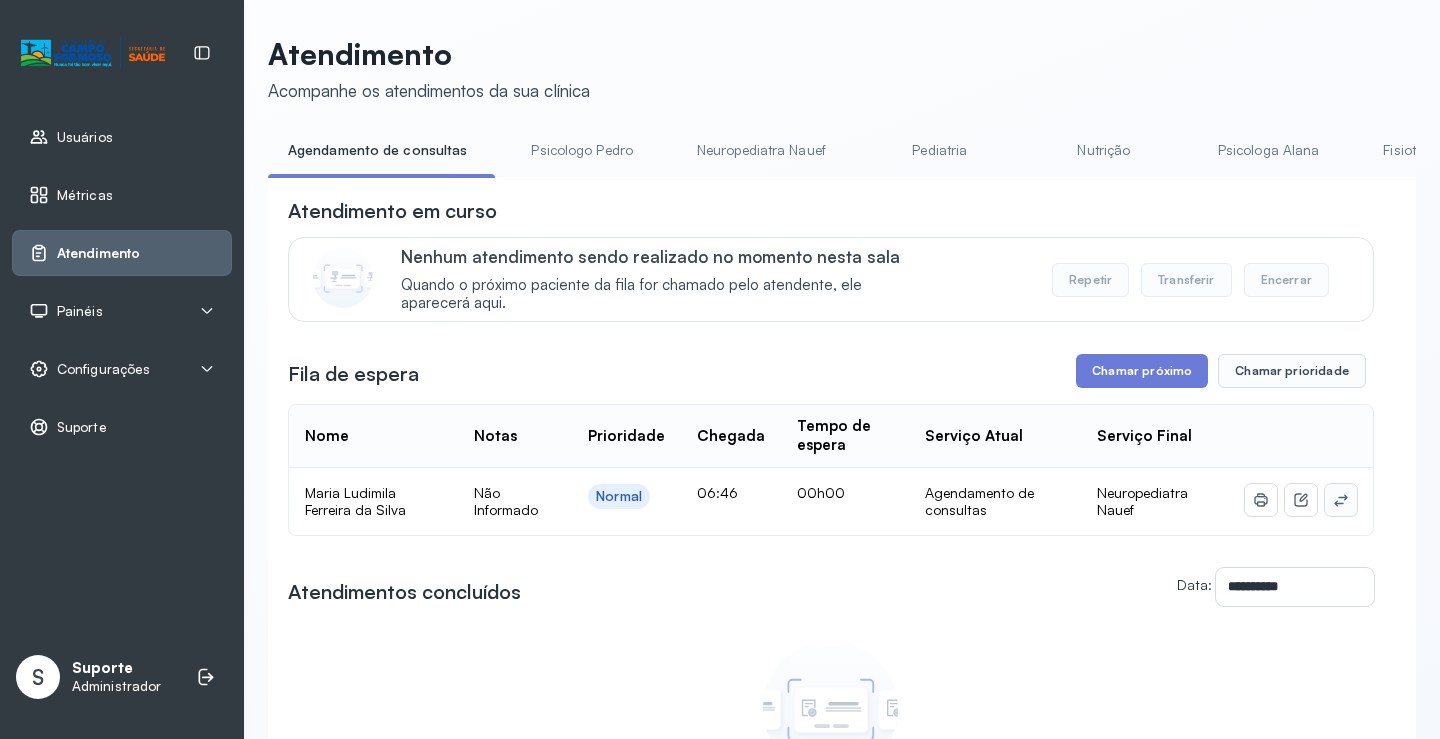 click 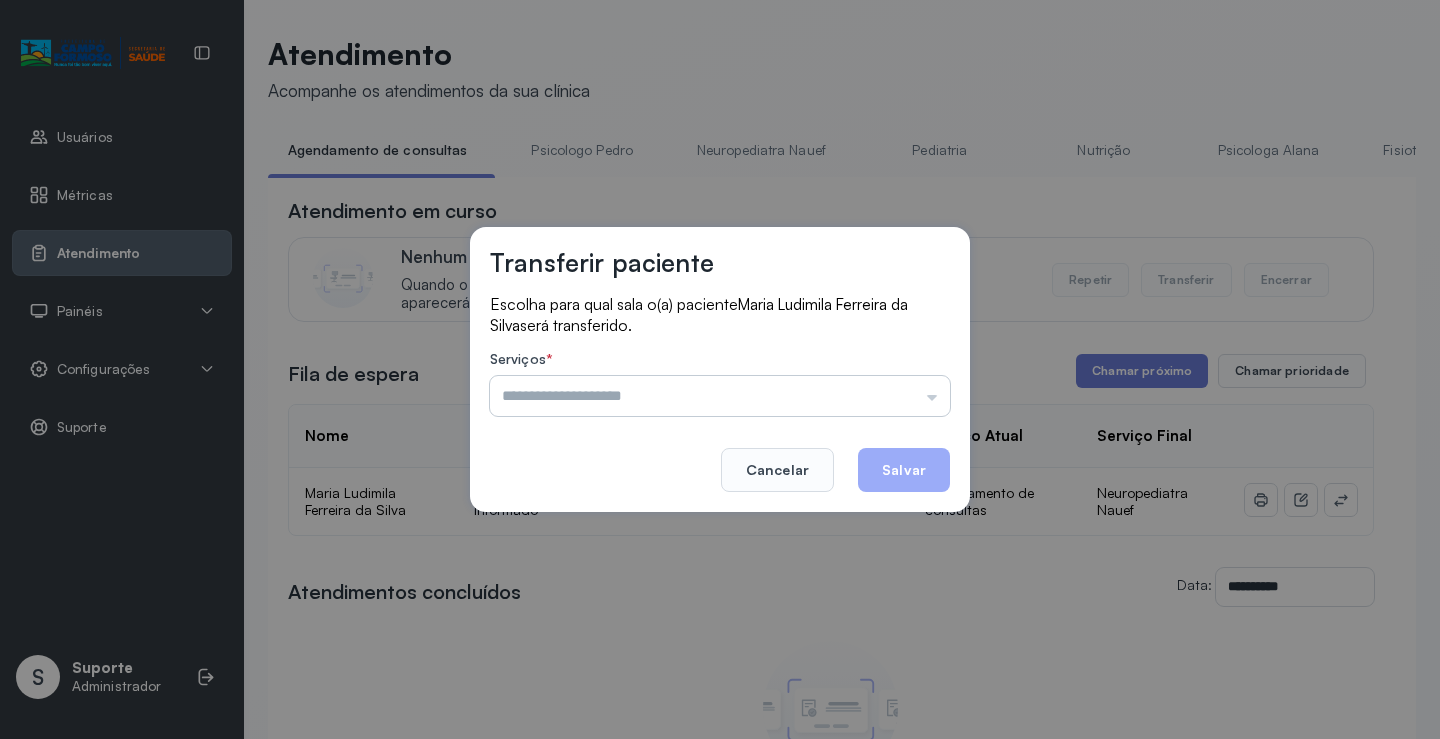 click at bounding box center [720, 396] 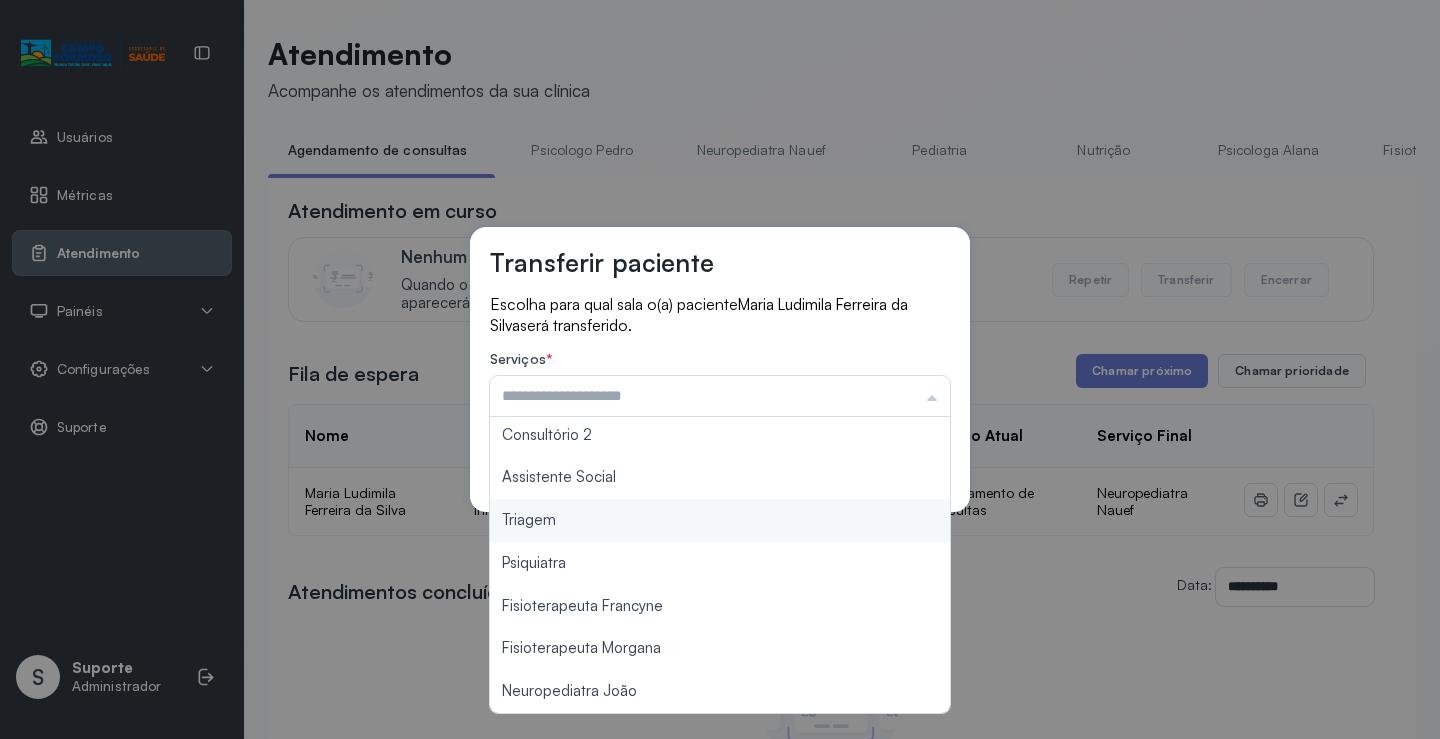 scroll, scrollTop: 203, scrollLeft: 0, axis: vertical 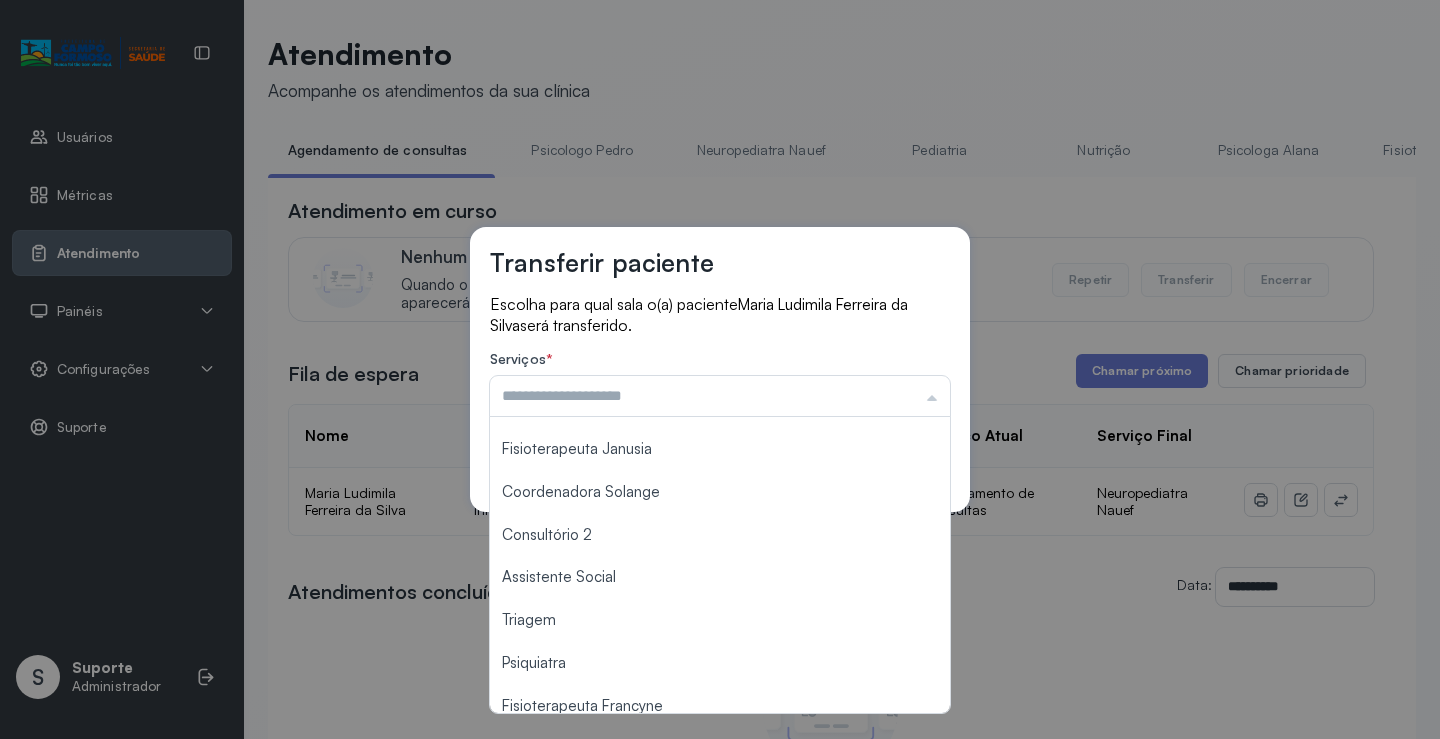 click on "Maria Ludimila Ferreira da Silva" at bounding box center (699, 315) 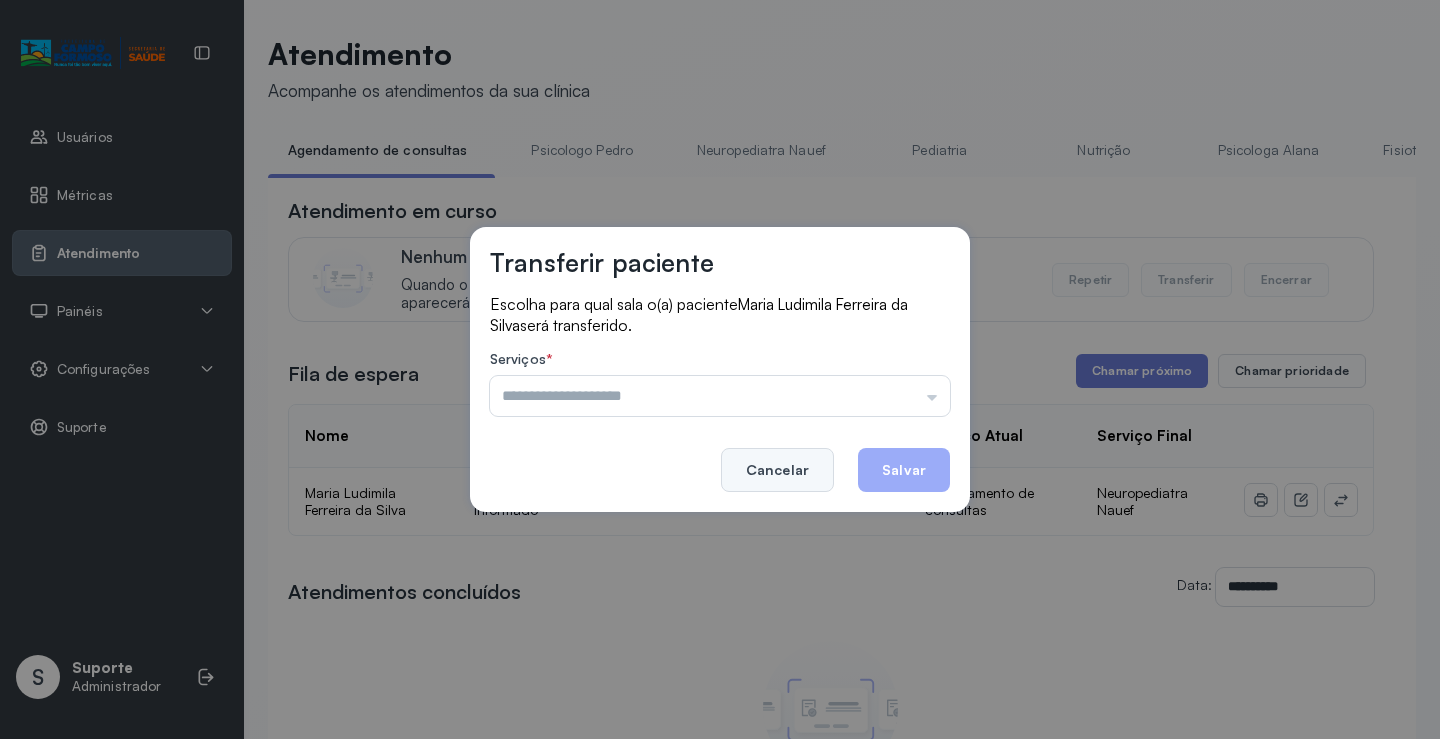 click on "Cancelar" 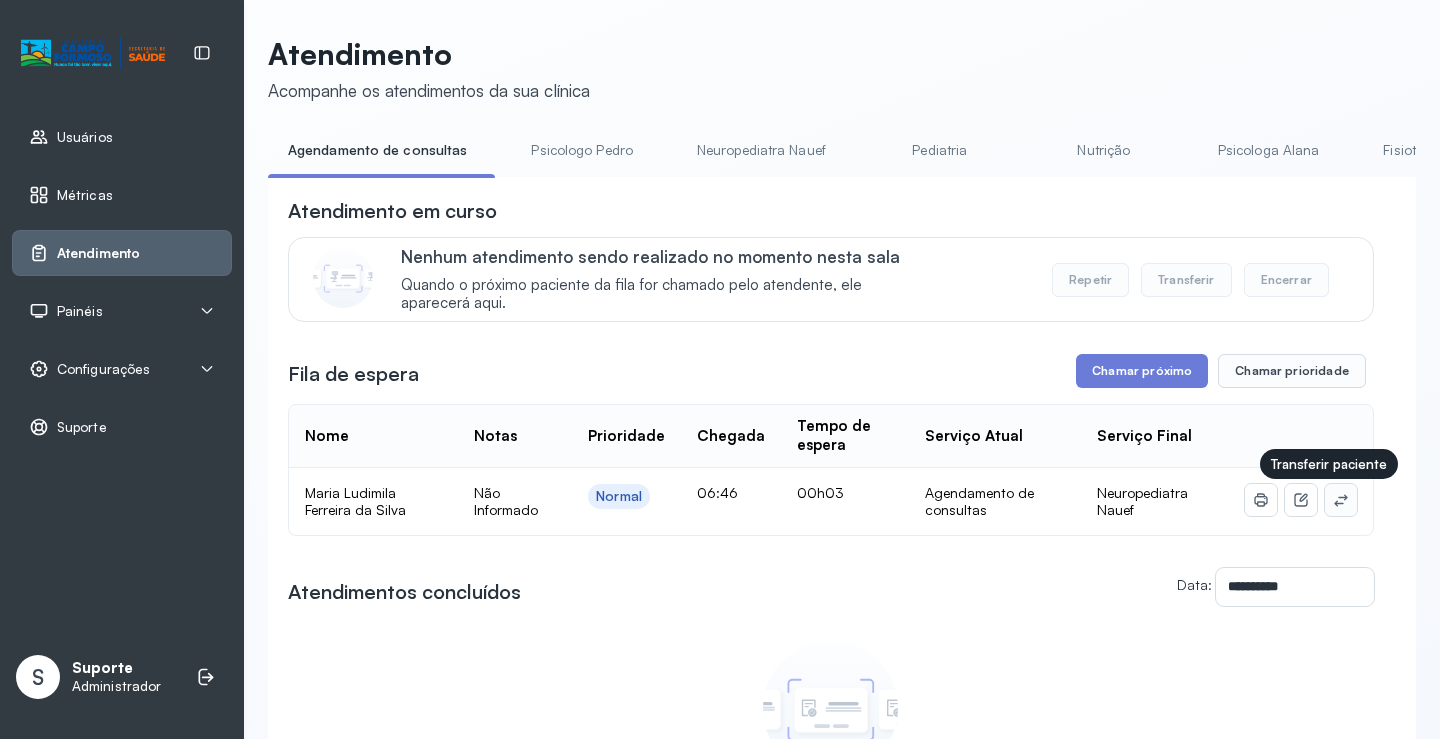 click 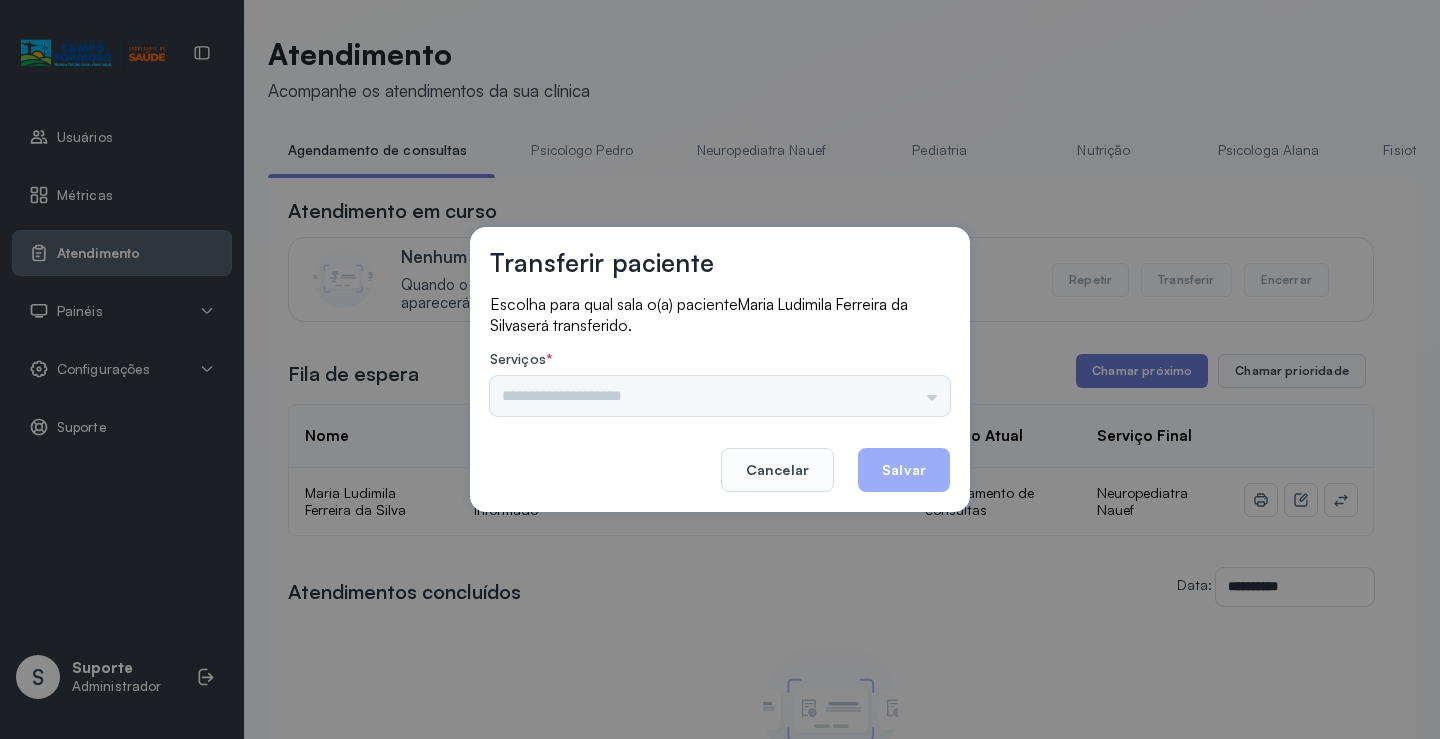 click on "Psicologo Pedro Neuropediatra Nauef Pediatria Nutrição Psicologa Alana Fisioterapeuta Janusia Coordenadora Solange Consultório 2 Assistente Social Triagem Psiquiatra Fisioterapeuta Francyne Fisioterapeuta Morgana Neuropediatra João" at bounding box center [720, 396] 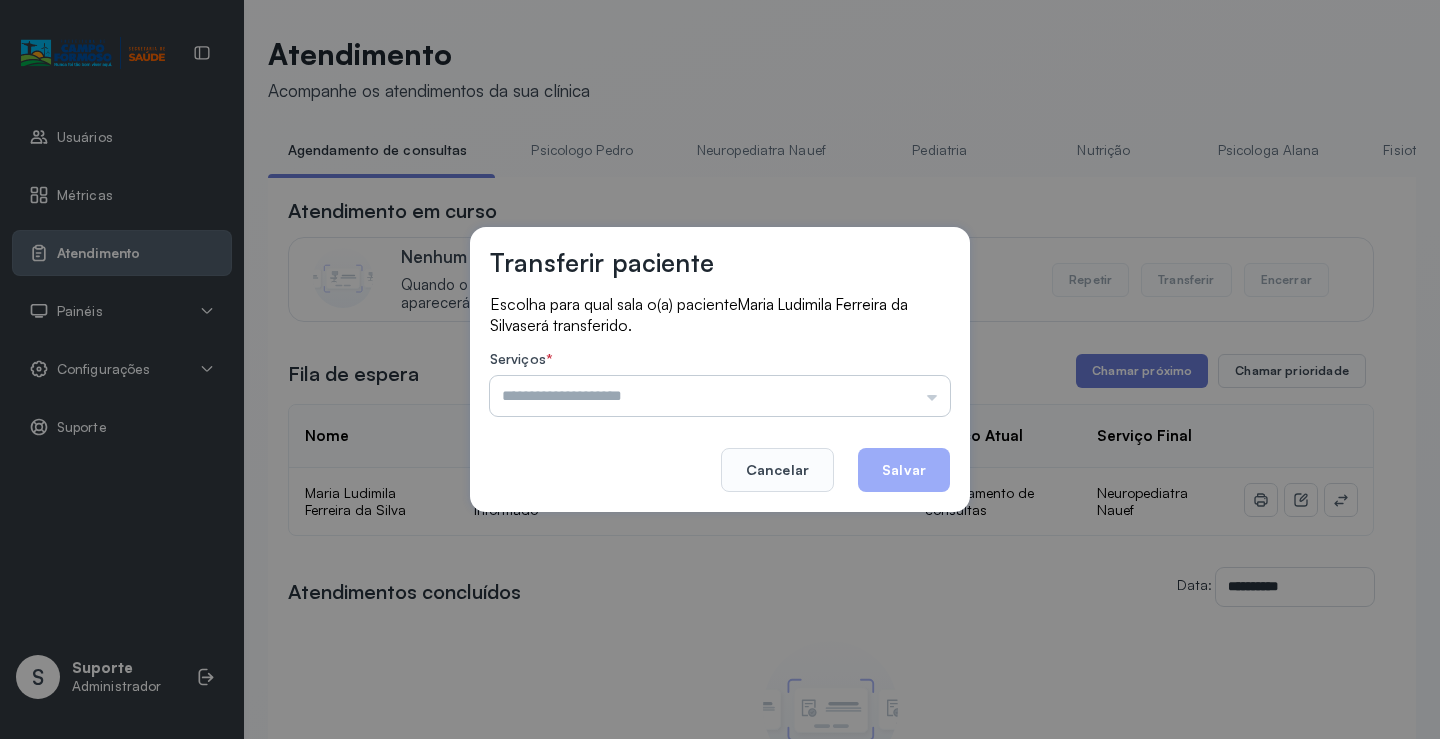 click at bounding box center (720, 396) 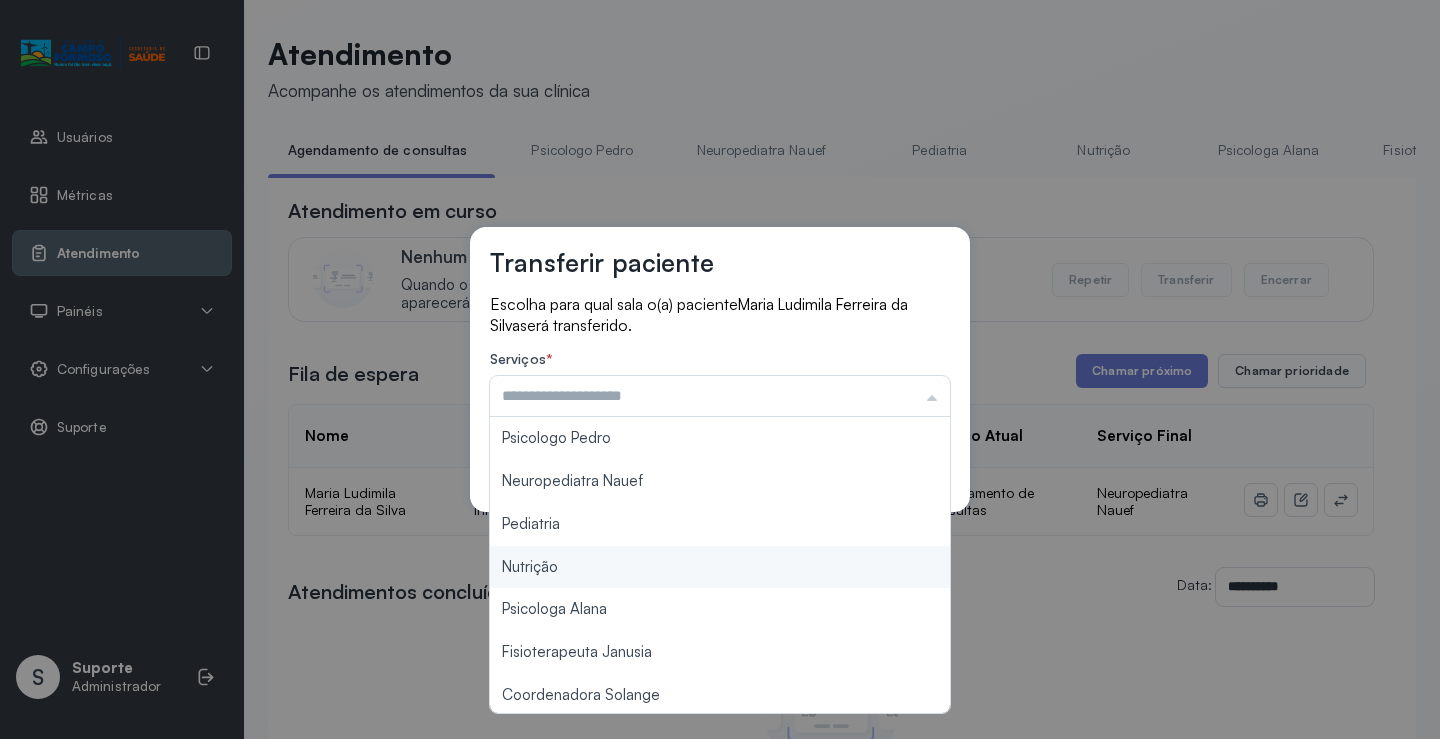scroll, scrollTop: 303, scrollLeft: 0, axis: vertical 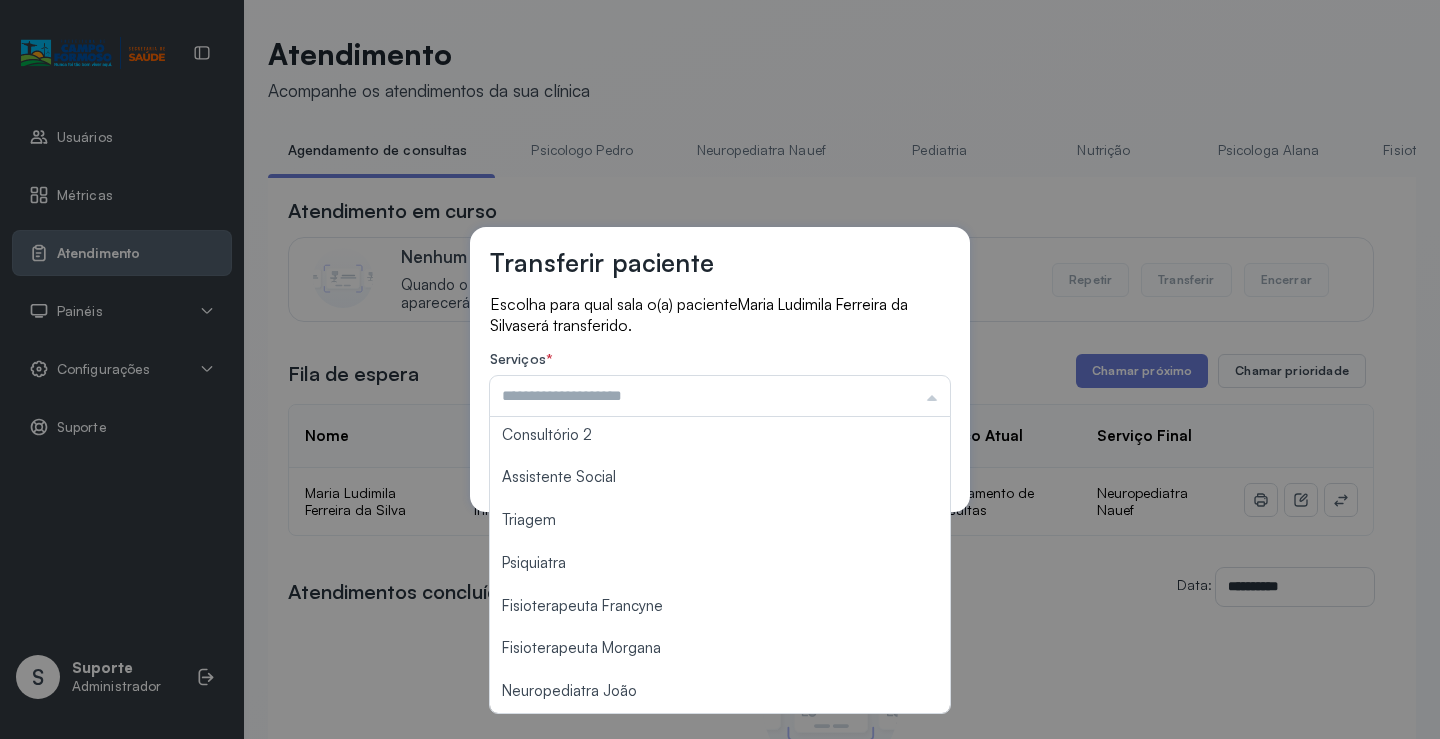 click on "Escolha para qual sala o(a) paciente  [FIRST] [MIDDLE] [LAST]  será transferido." at bounding box center [720, 315] 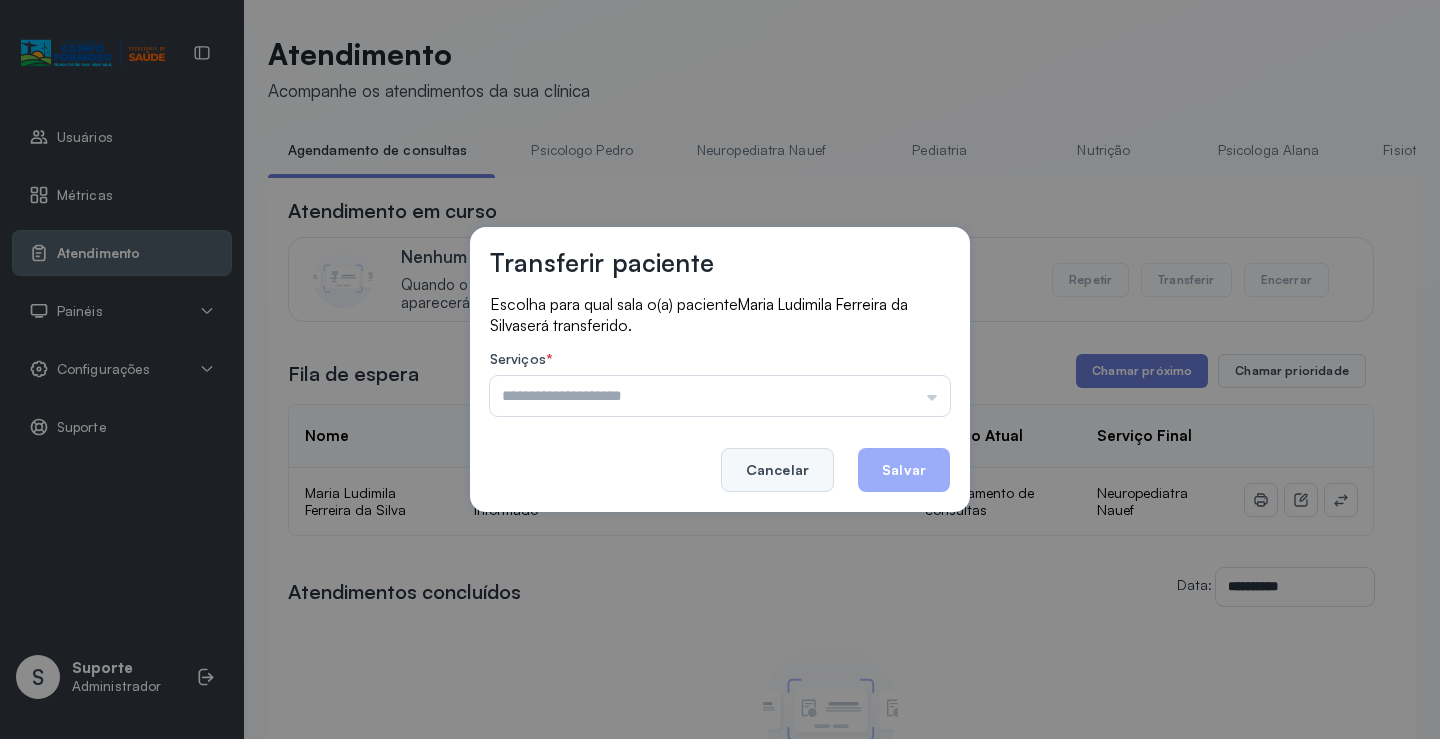 click on "Cancelar" 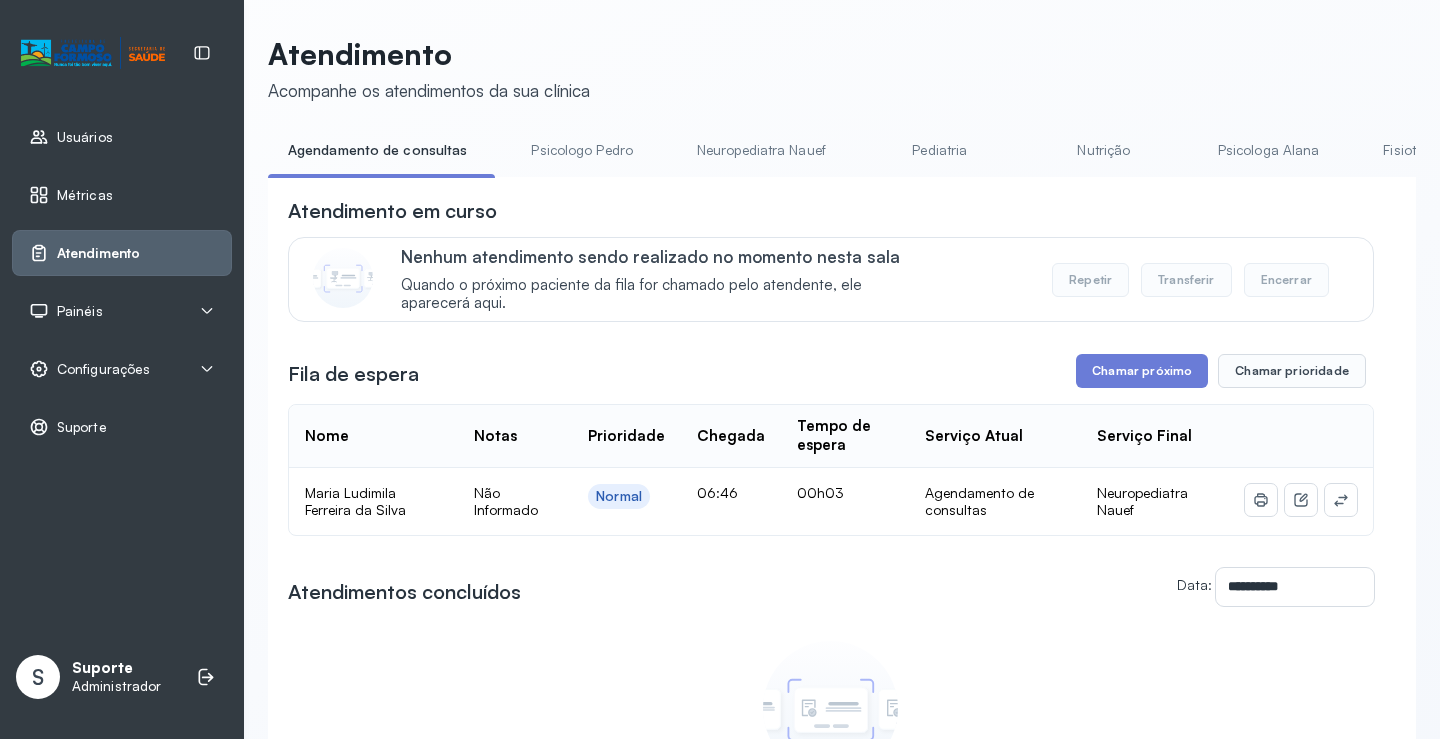 click on "Prioridade" at bounding box center (626, 436) 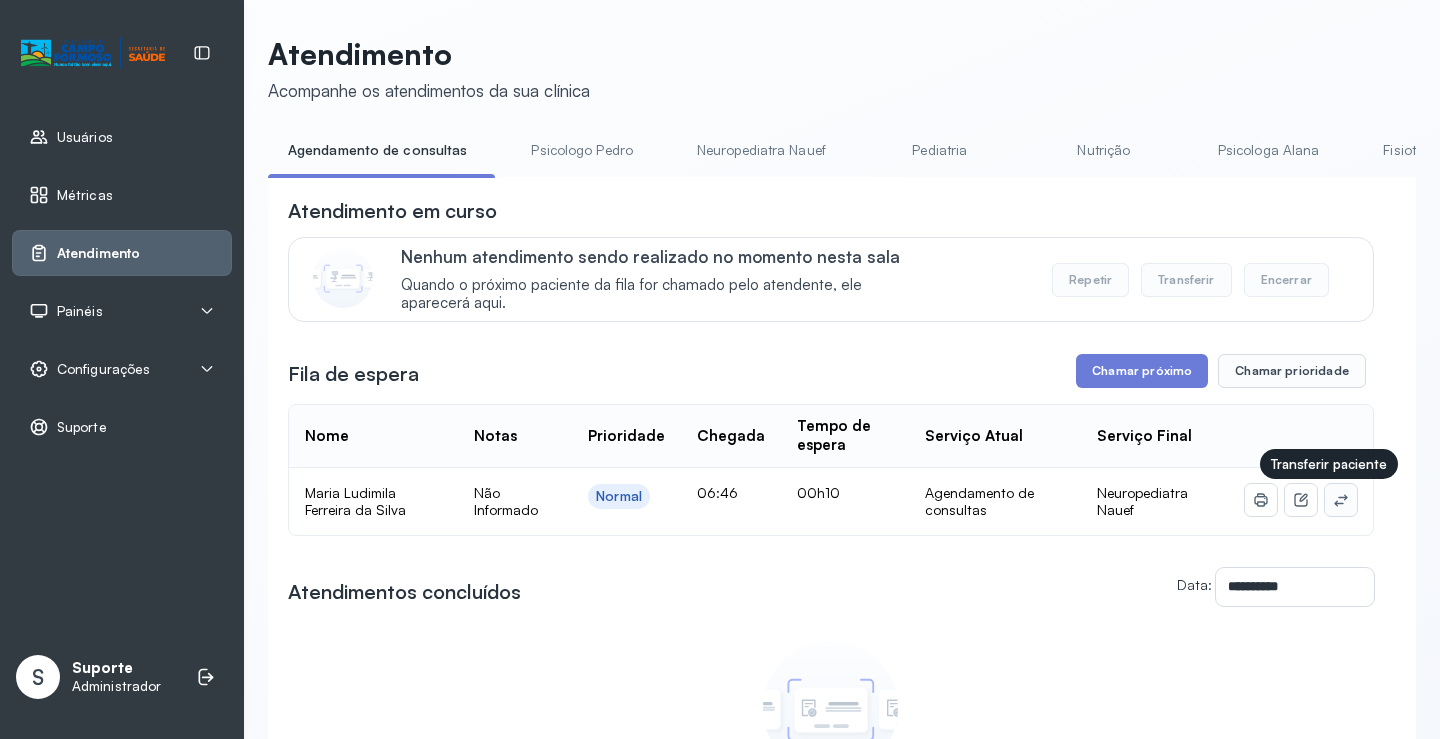 click 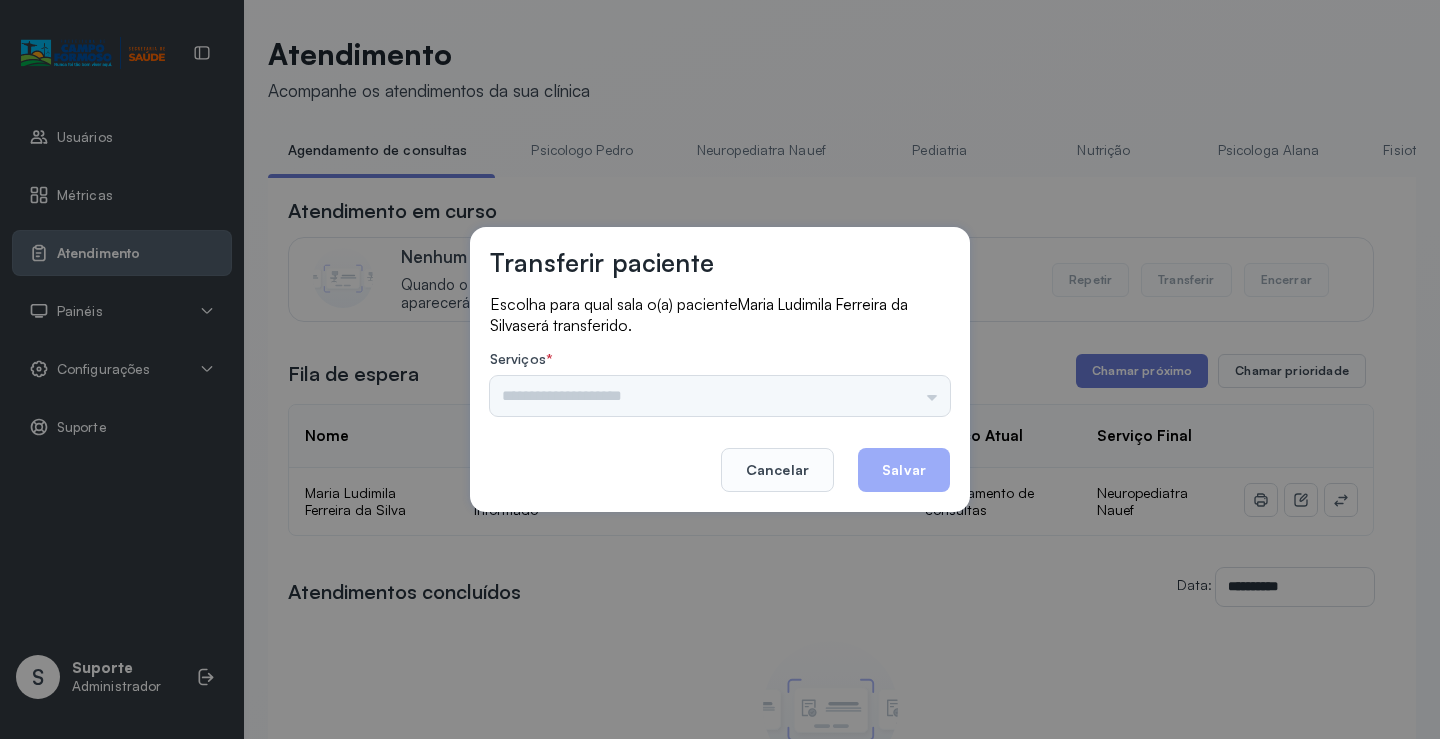 click on "Psicologo Pedro Neuropediatra Nauef Pediatria Nutrição Psicologa Alana Fisioterapeuta Janusia Coordenadora Solange Consultório 2 Assistente Social Triagem Psiquiatra Fisioterapeuta Francyne Fisioterapeuta Morgana Neuropediatra João" at bounding box center [720, 396] 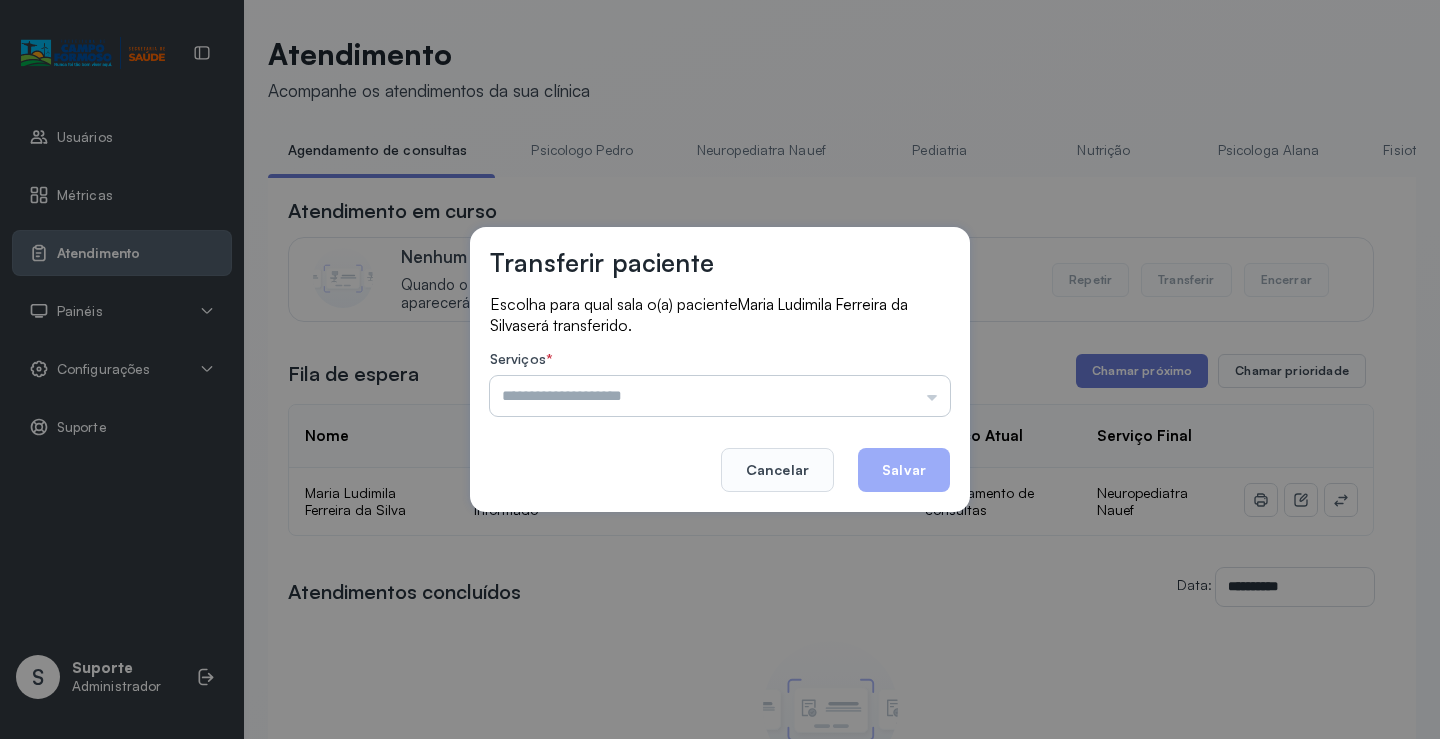 click at bounding box center (720, 396) 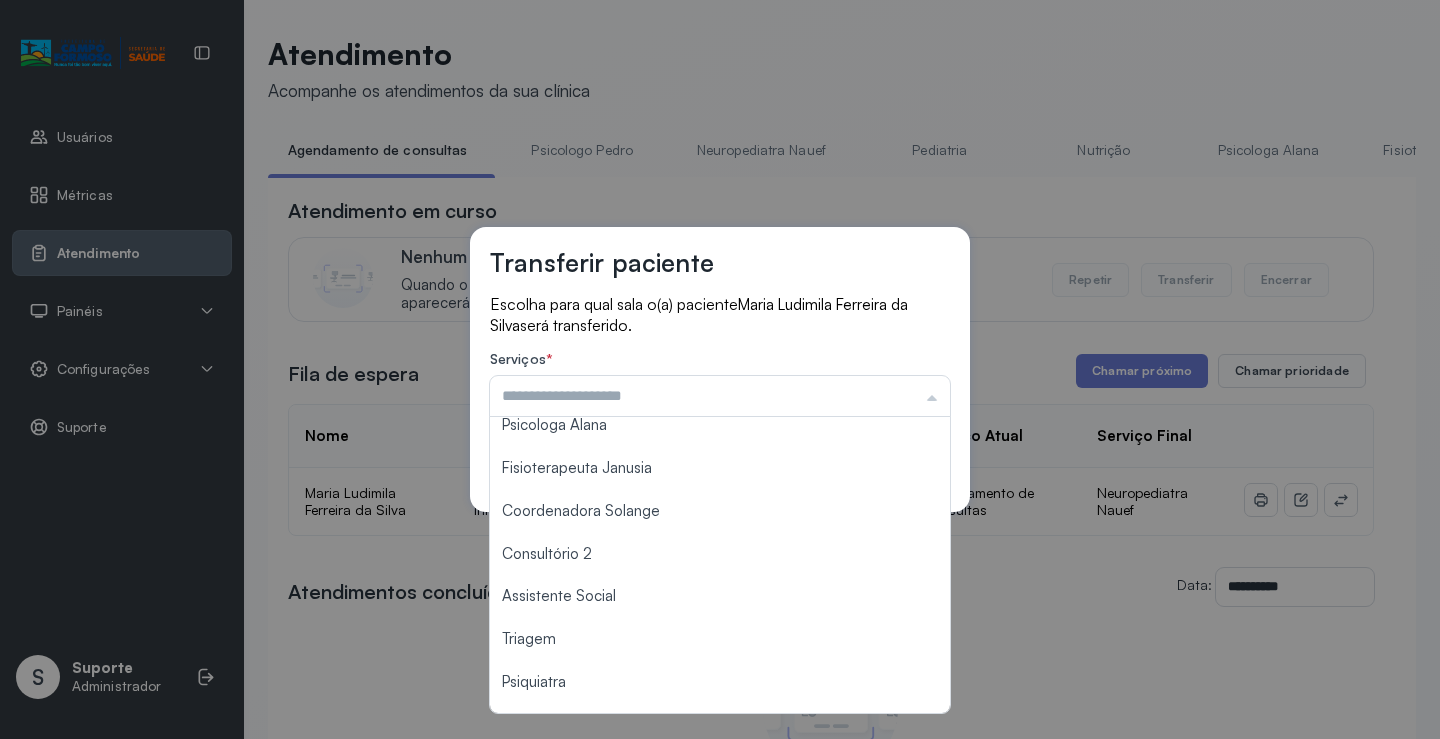 scroll, scrollTop: 200, scrollLeft: 0, axis: vertical 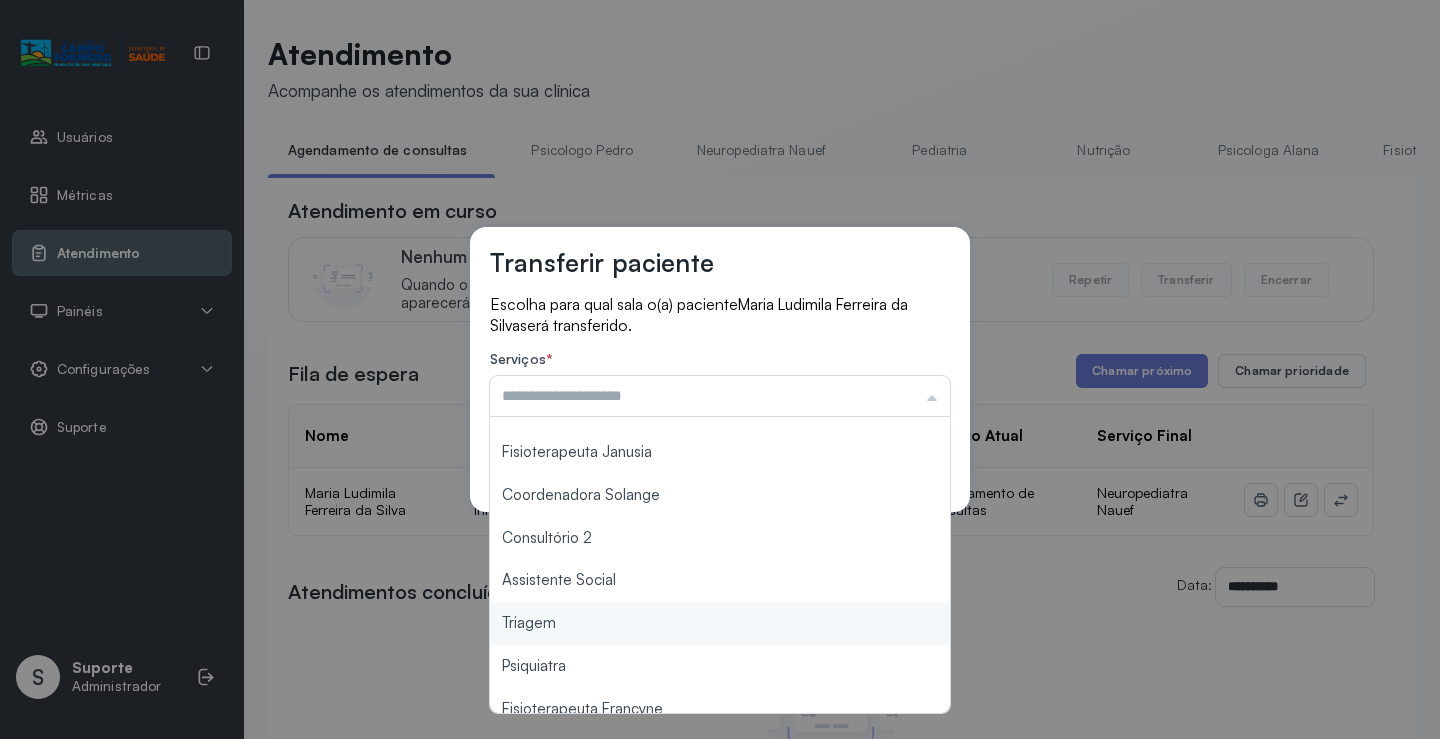 type on "*******" 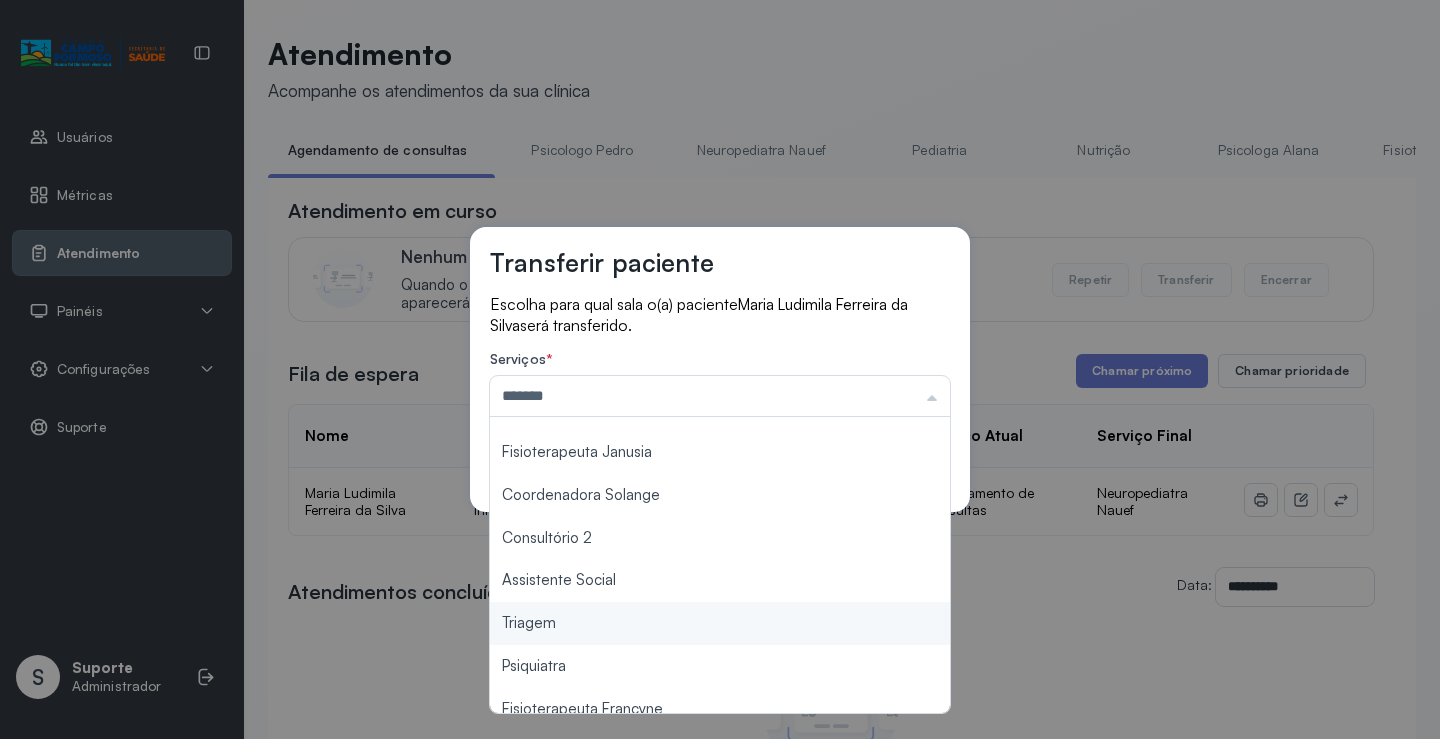 click on "Transferir paciente Escolha para qual sala o(a) paciente  [FIRST] [MIDDLE] [LAST]  será transferido.  Serviços  *  ******* Psicologo Pedro Neuropediatra Nauef Pediatria Nutrição Psicologa Alana Fisioterapeuta Janusia Coordenadora Solange Consultório 2 Assistente Social Triagem Psiquiatra Fisioterapeuta Francyne Fisioterapeuta Morgana Neuropediatra João Cancelar Salvar" at bounding box center (720, 369) 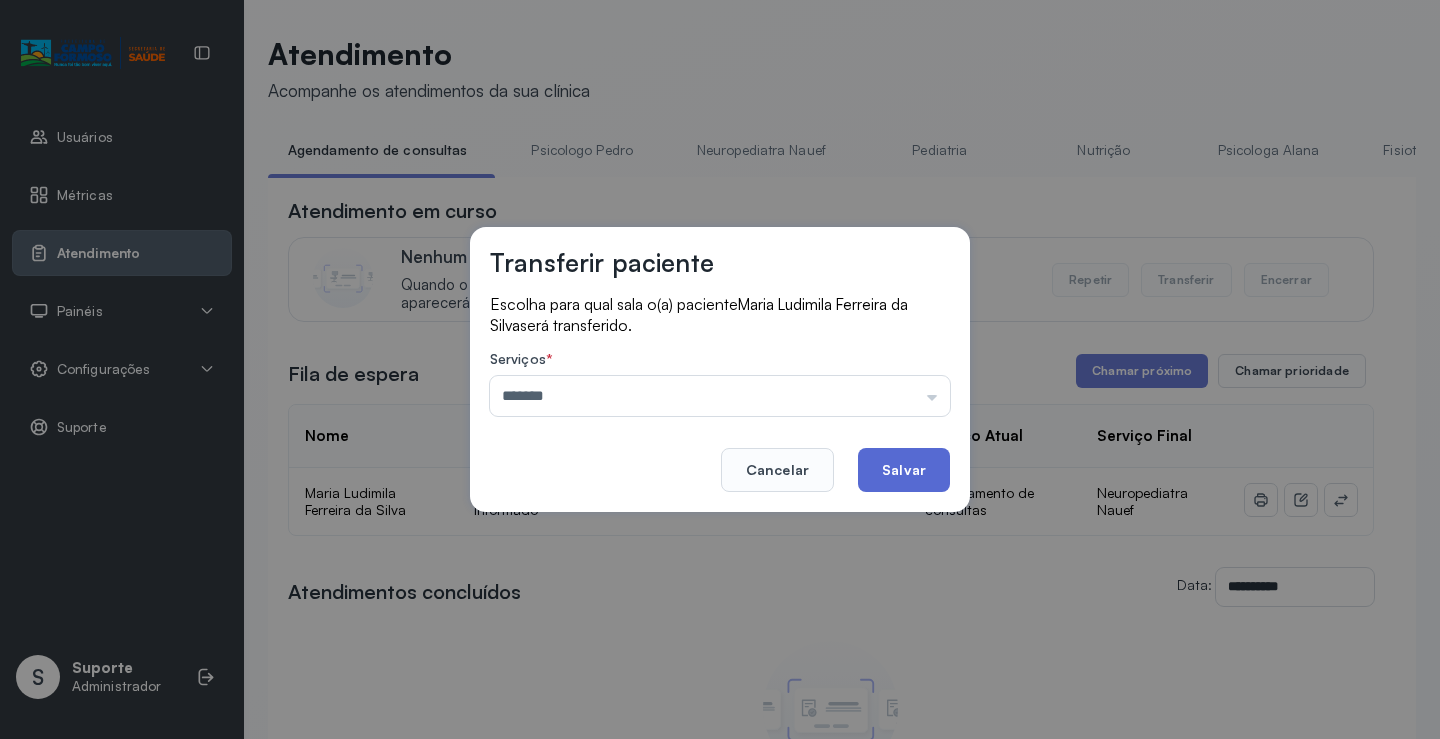 click on "Salvar" 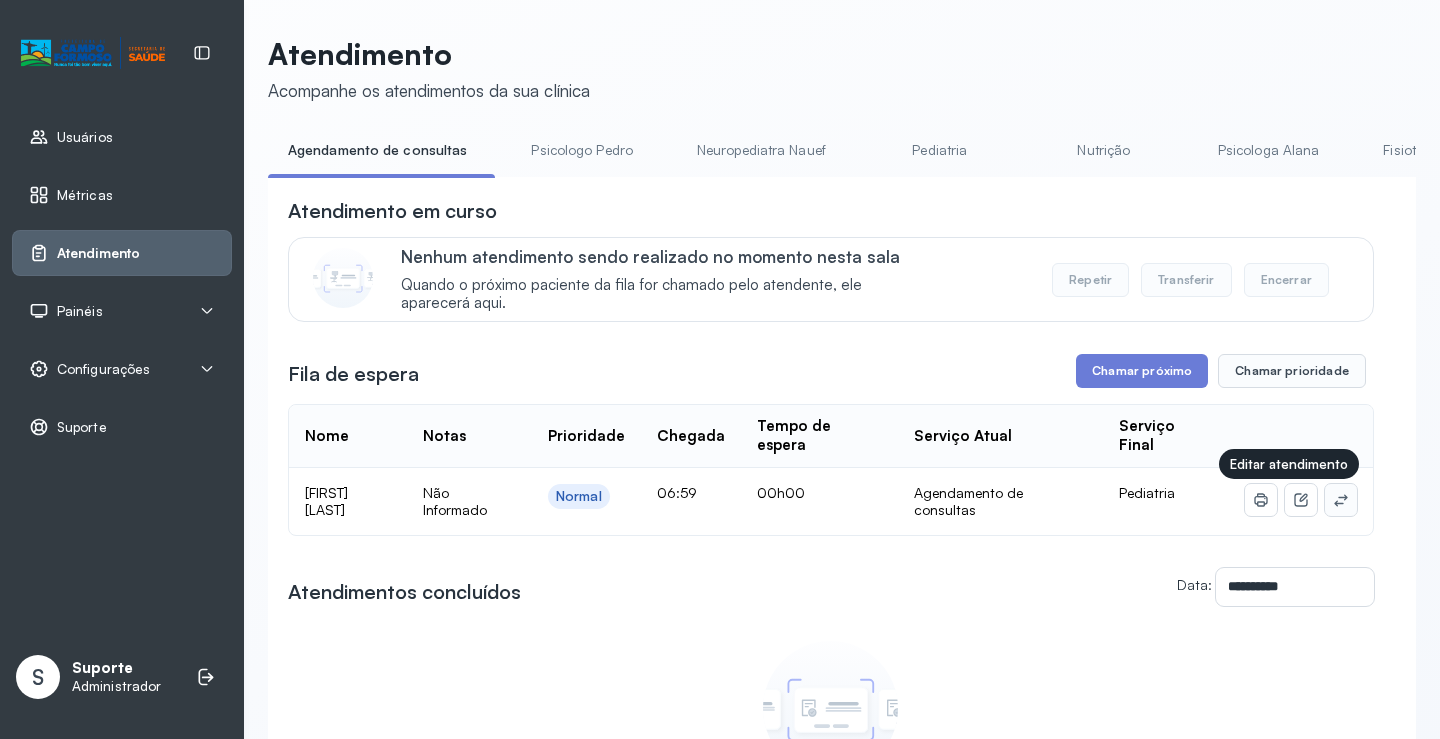 click 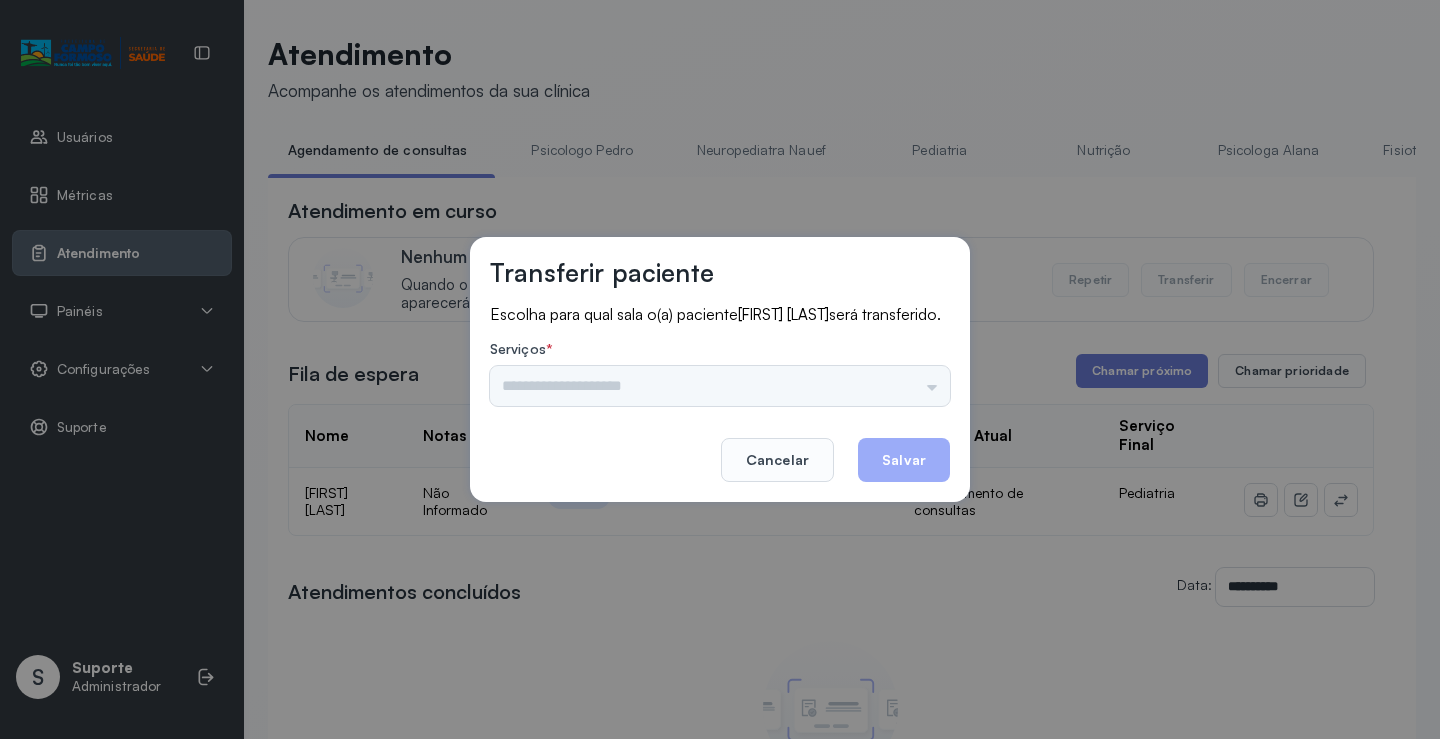 drag, startPoint x: 963, startPoint y: 409, endPoint x: 911, endPoint y: 399, distance: 52.95281 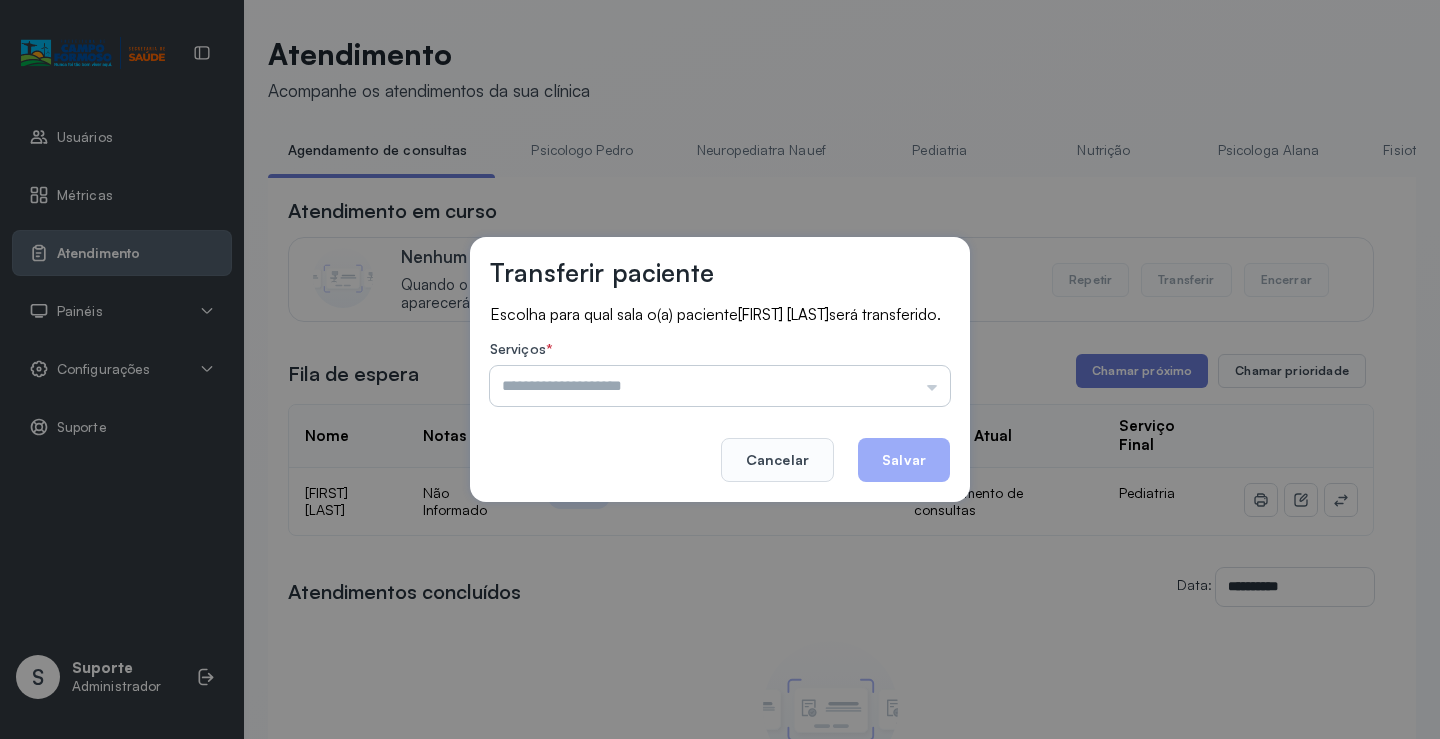 click at bounding box center [720, 386] 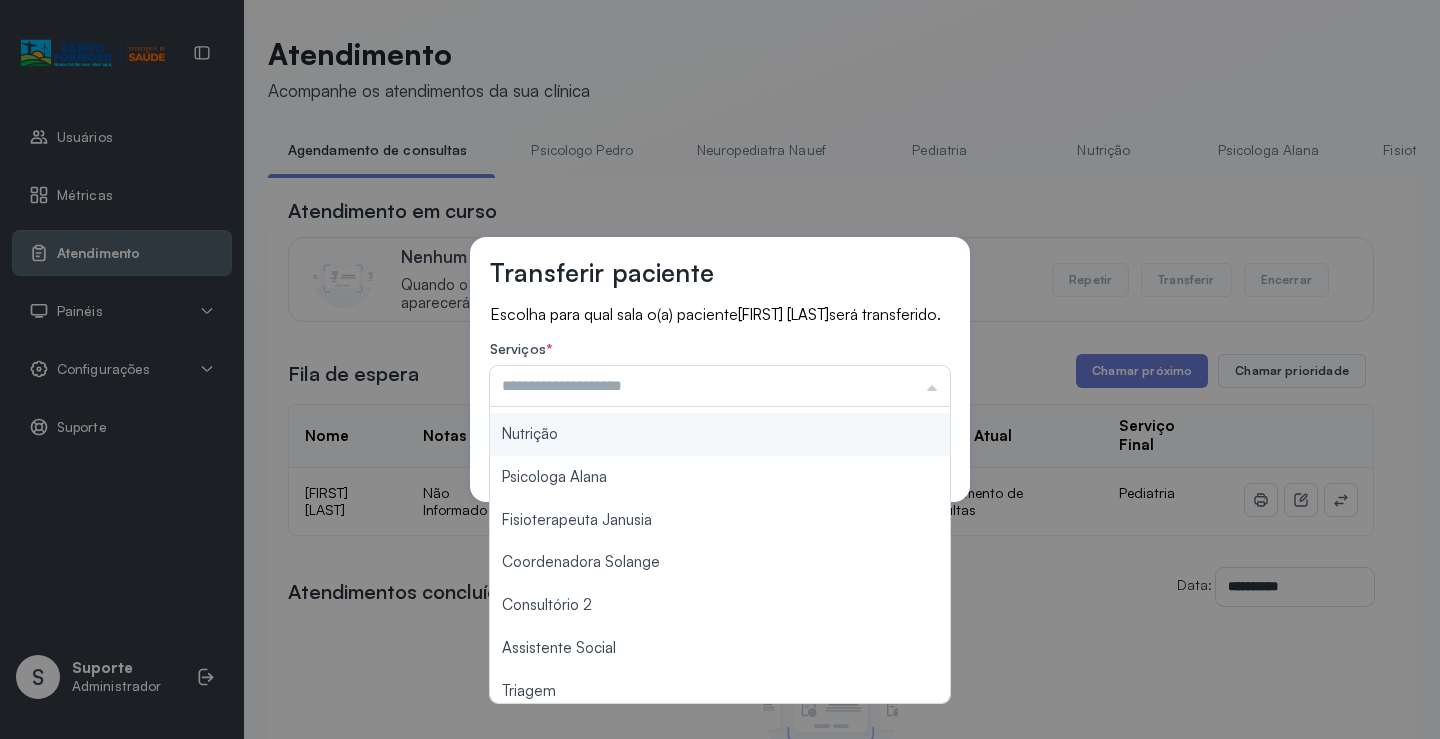 scroll, scrollTop: 300, scrollLeft: 0, axis: vertical 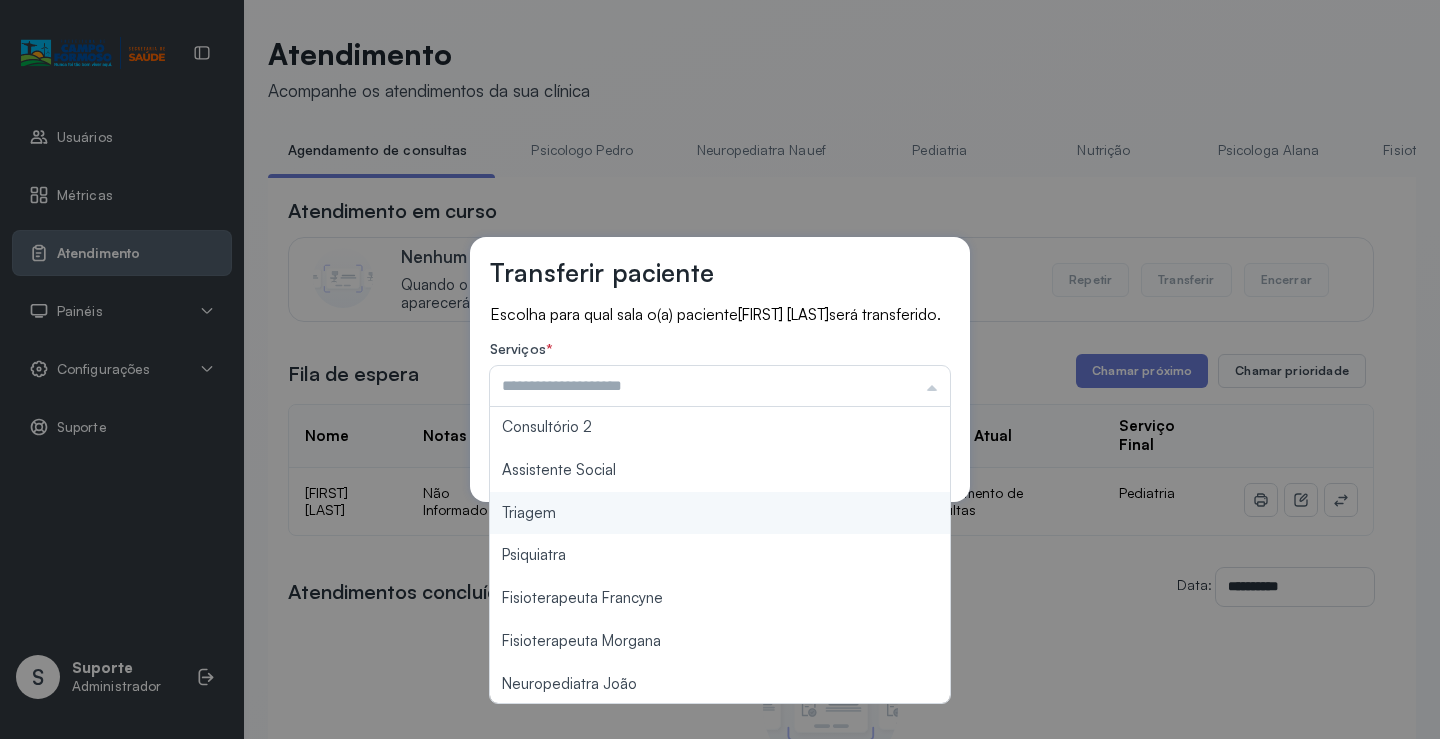 type on "*******" 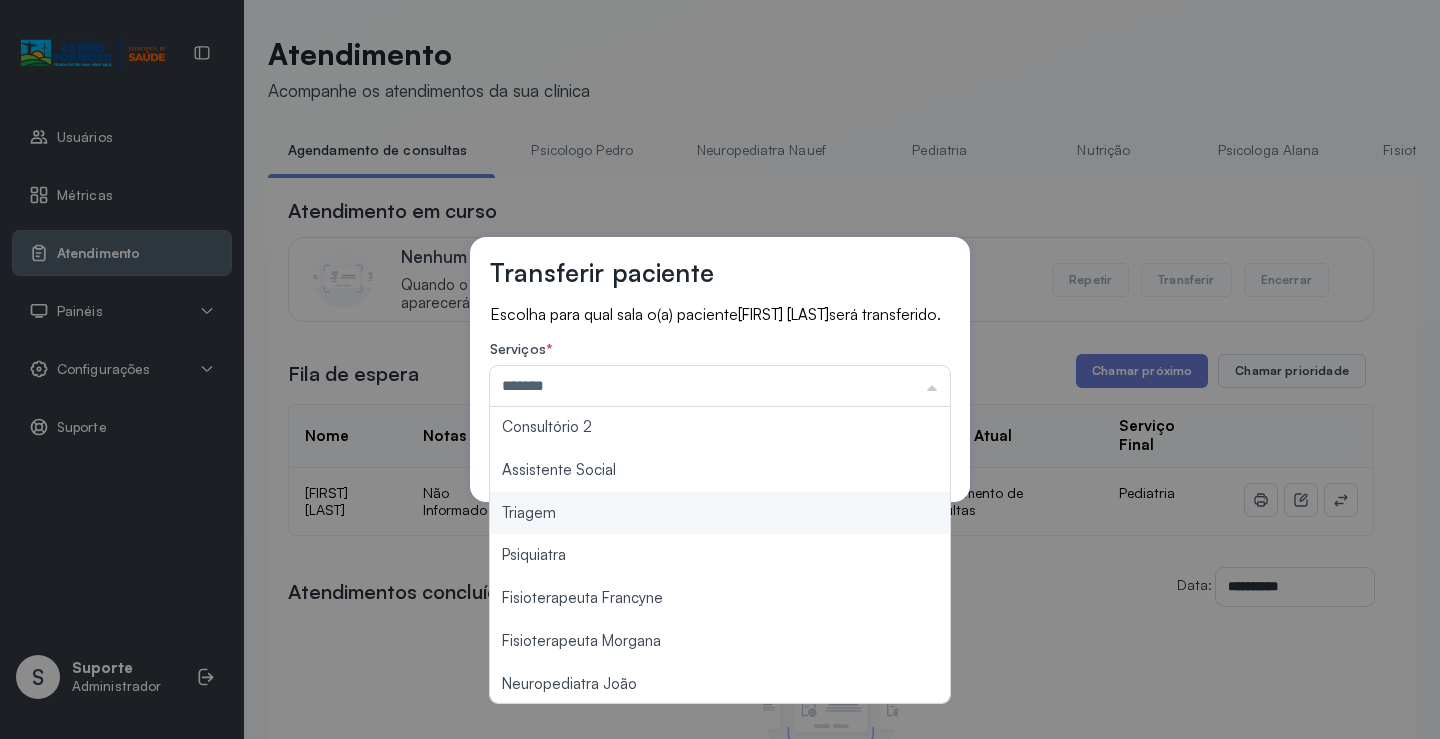click on "Transferir paciente Escolha para qual sala o(a) paciente  [FIRST] [MIDDLE] [LAST]  será transferido.  Serviços  *  ******* Psicologo Pedro Neuropediatra Nauef Pediatria Nutrição Psicologa Alana Fisioterapeuta Janusia Coordenadora Solange Consultório 2 Assistente Social Triagem Psiquiatra Fisioterapeuta Francyne Fisioterapeuta Morgana Neuropediatra João Cancelar Salvar" at bounding box center [720, 369] 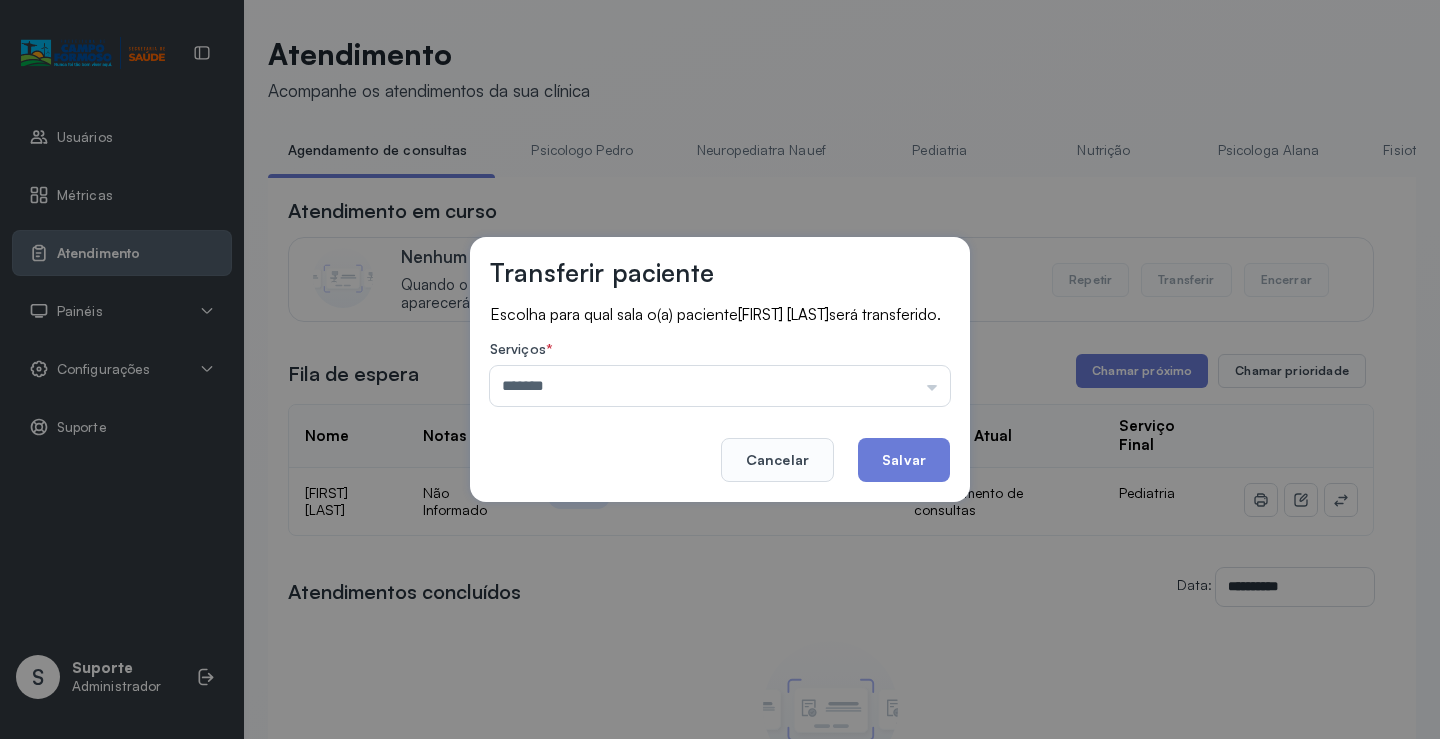 click on "Salvar" 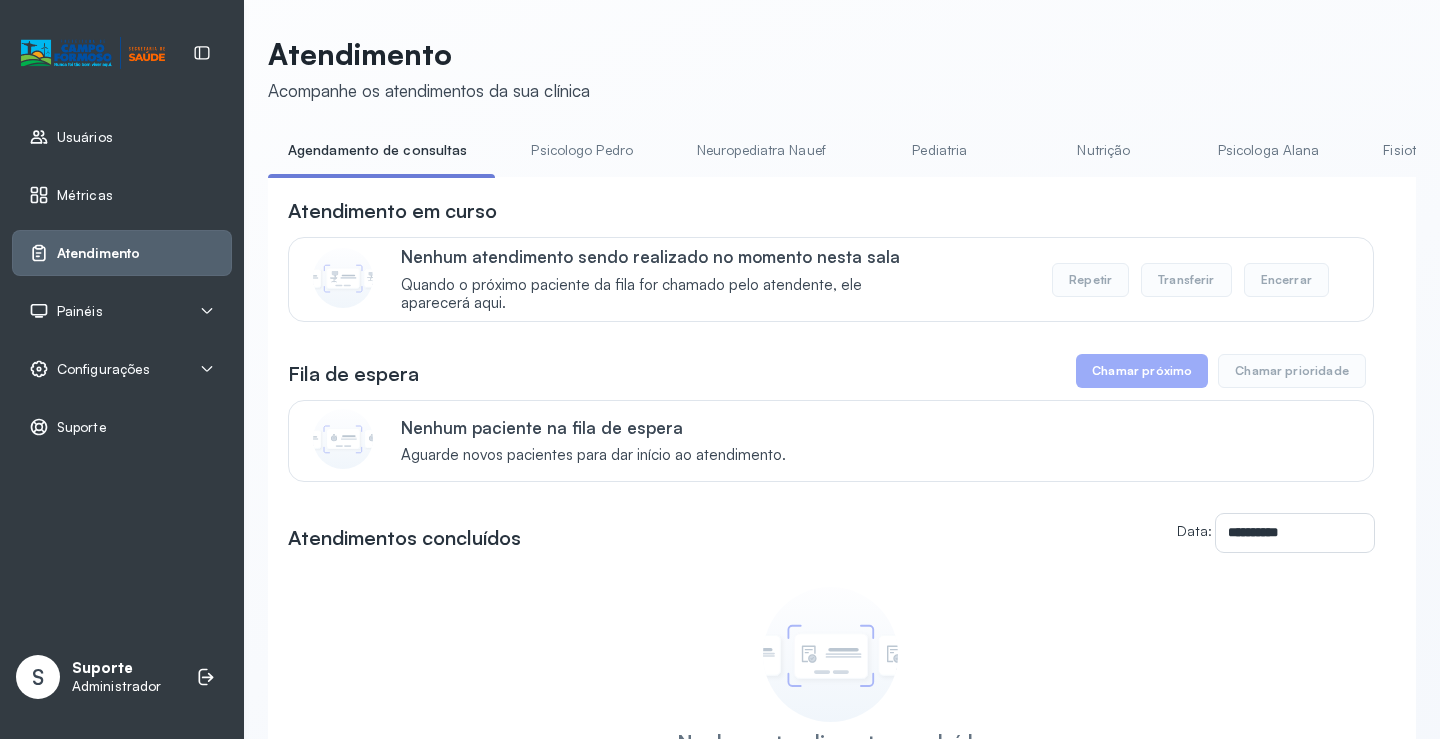 click on "Pediatria" at bounding box center [940, 150] 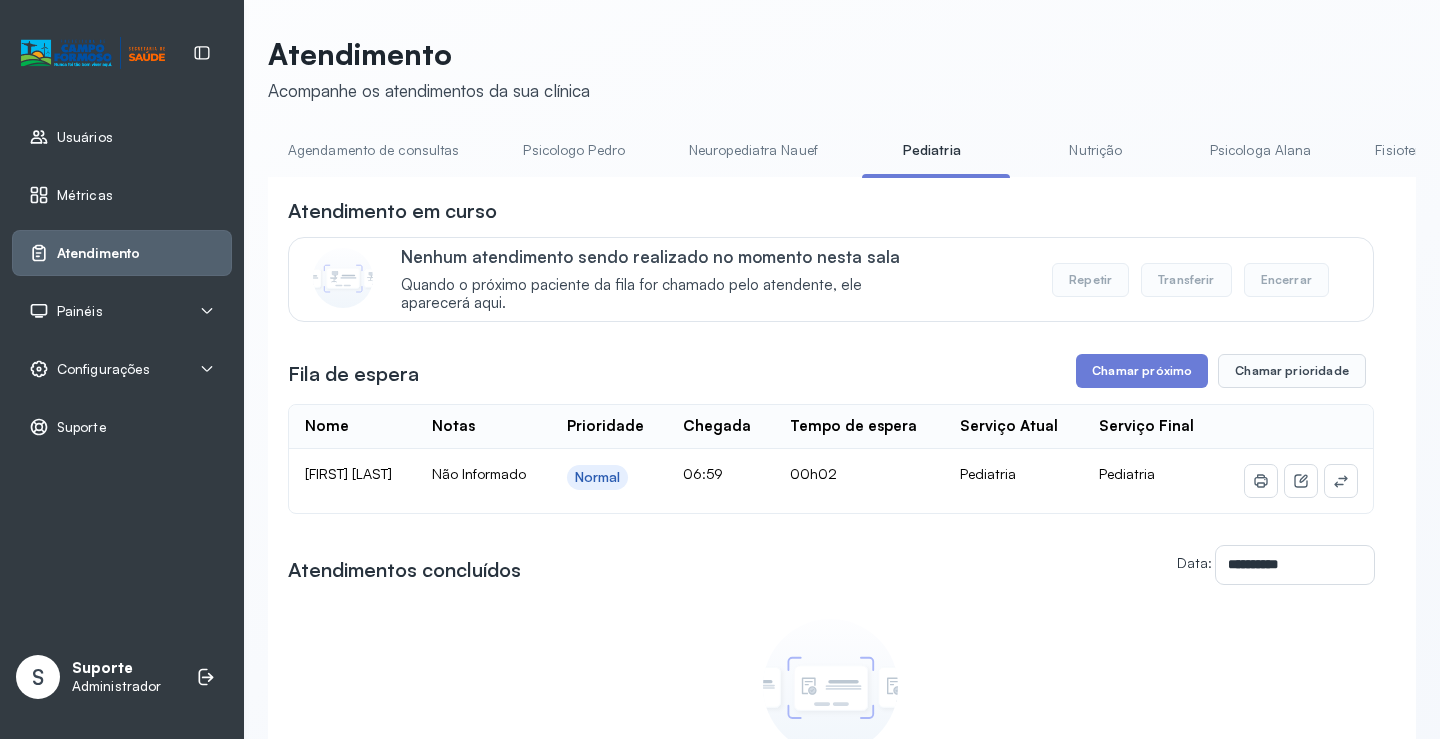 click on "Agendamento de consultas" at bounding box center [373, 150] 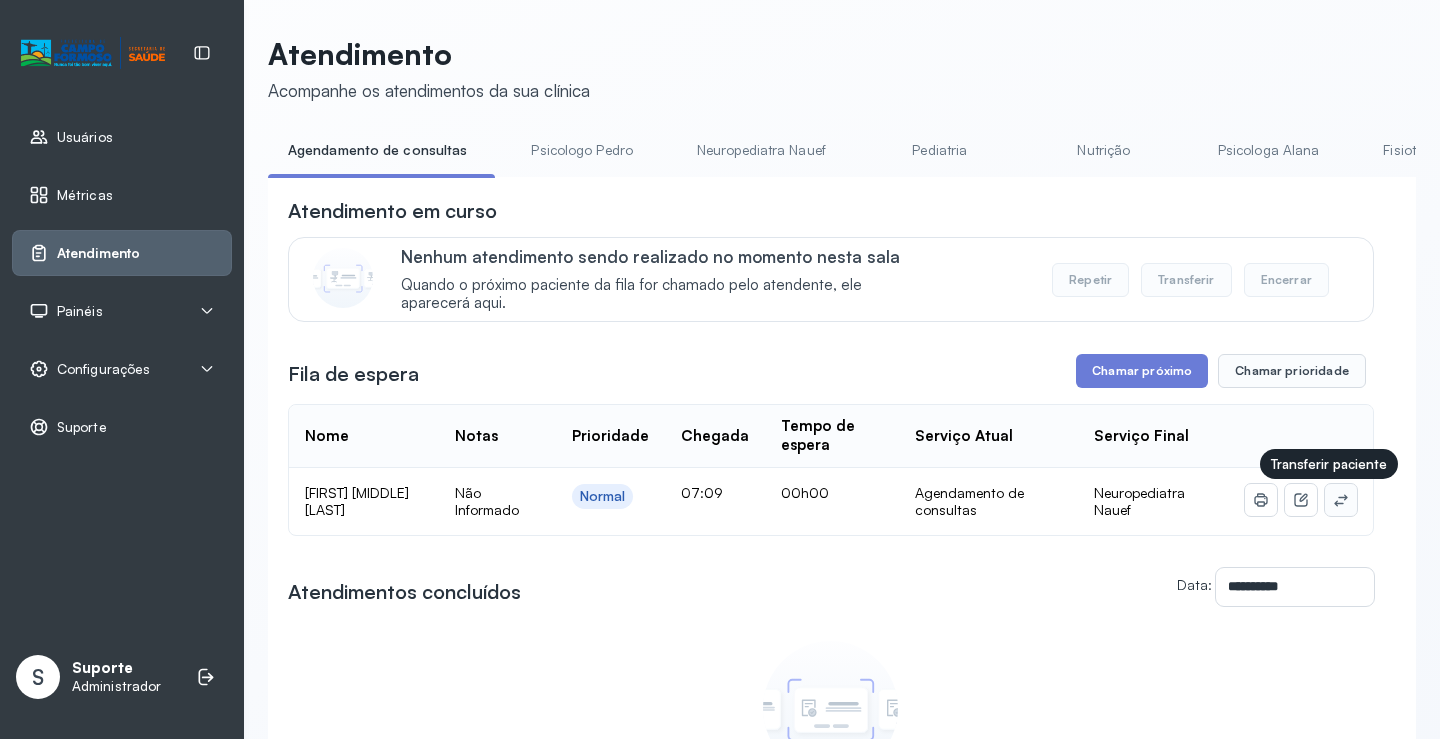 click 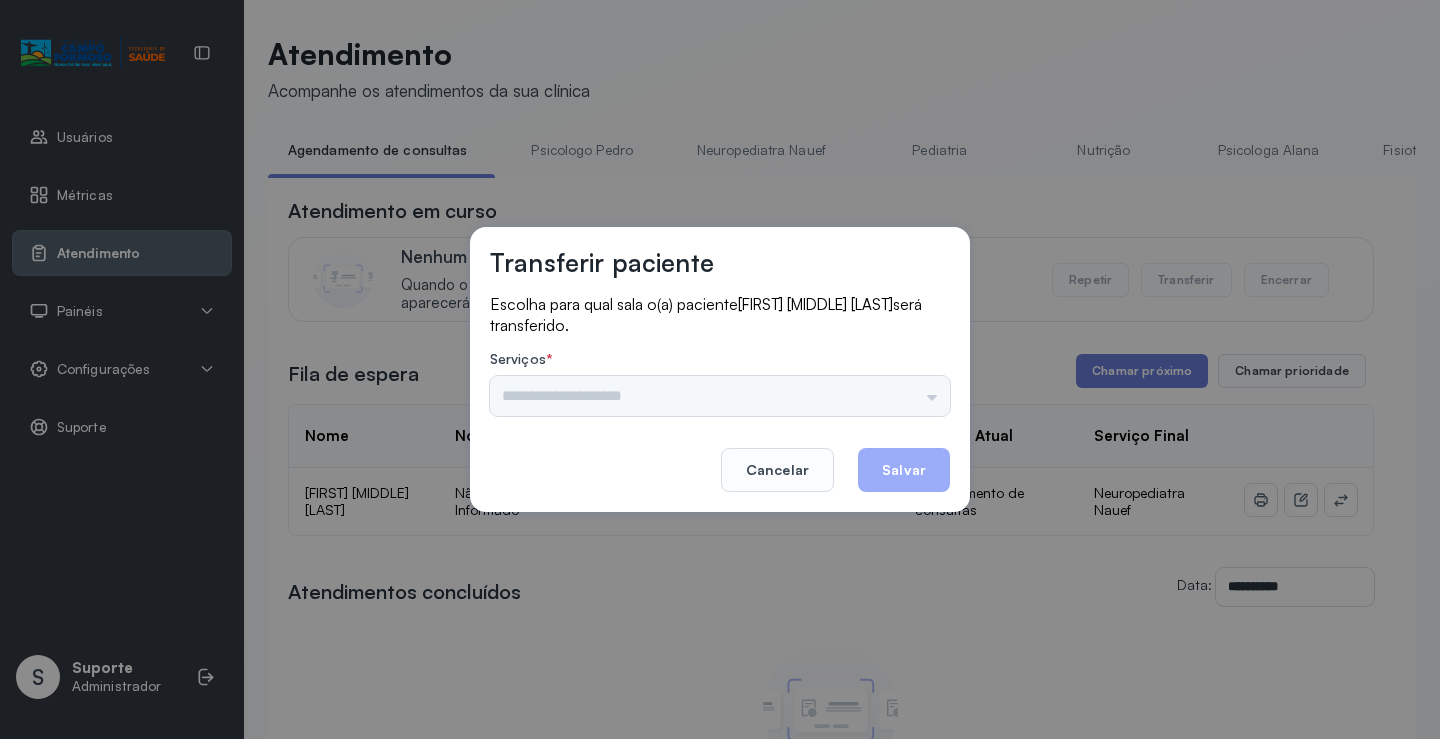 click on "Psicologo Pedro Neuropediatra Nauef Pediatria Nutrição Psicologa Alana Fisioterapeuta Janusia Coordenadora Solange Consultório 2 Assistente Social Triagem Psiquiatra Fisioterapeuta Francyne Fisioterapeuta Morgana Neuropediatra João" at bounding box center [720, 396] 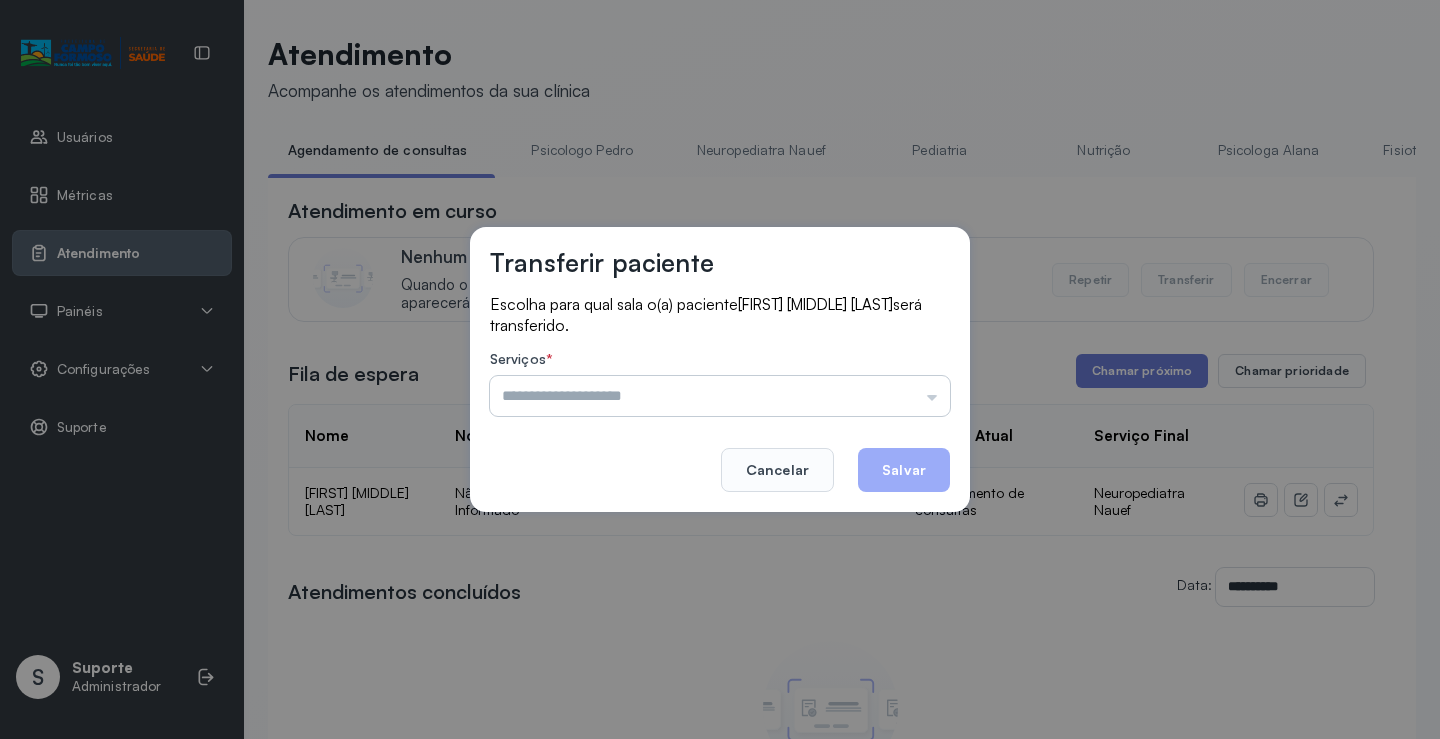 click at bounding box center (720, 396) 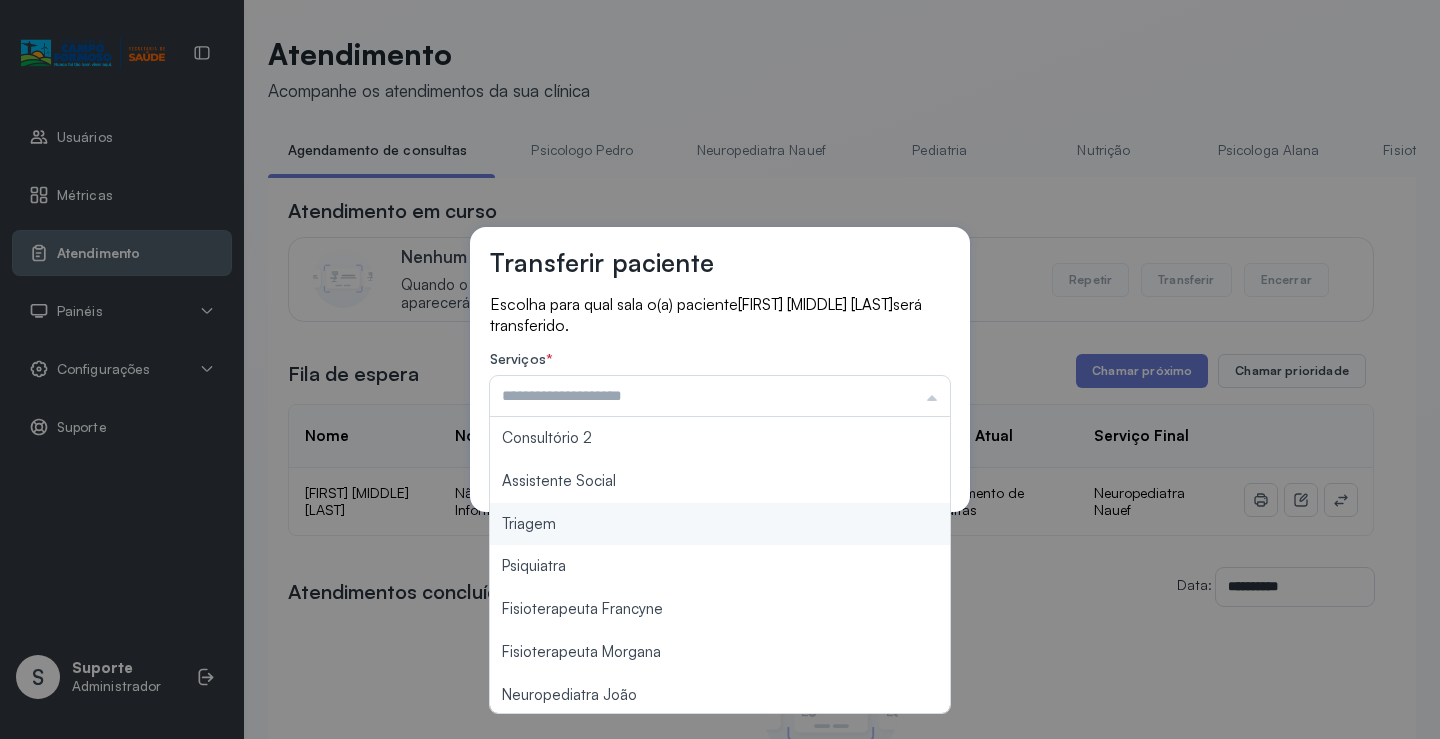 scroll, scrollTop: 303, scrollLeft: 0, axis: vertical 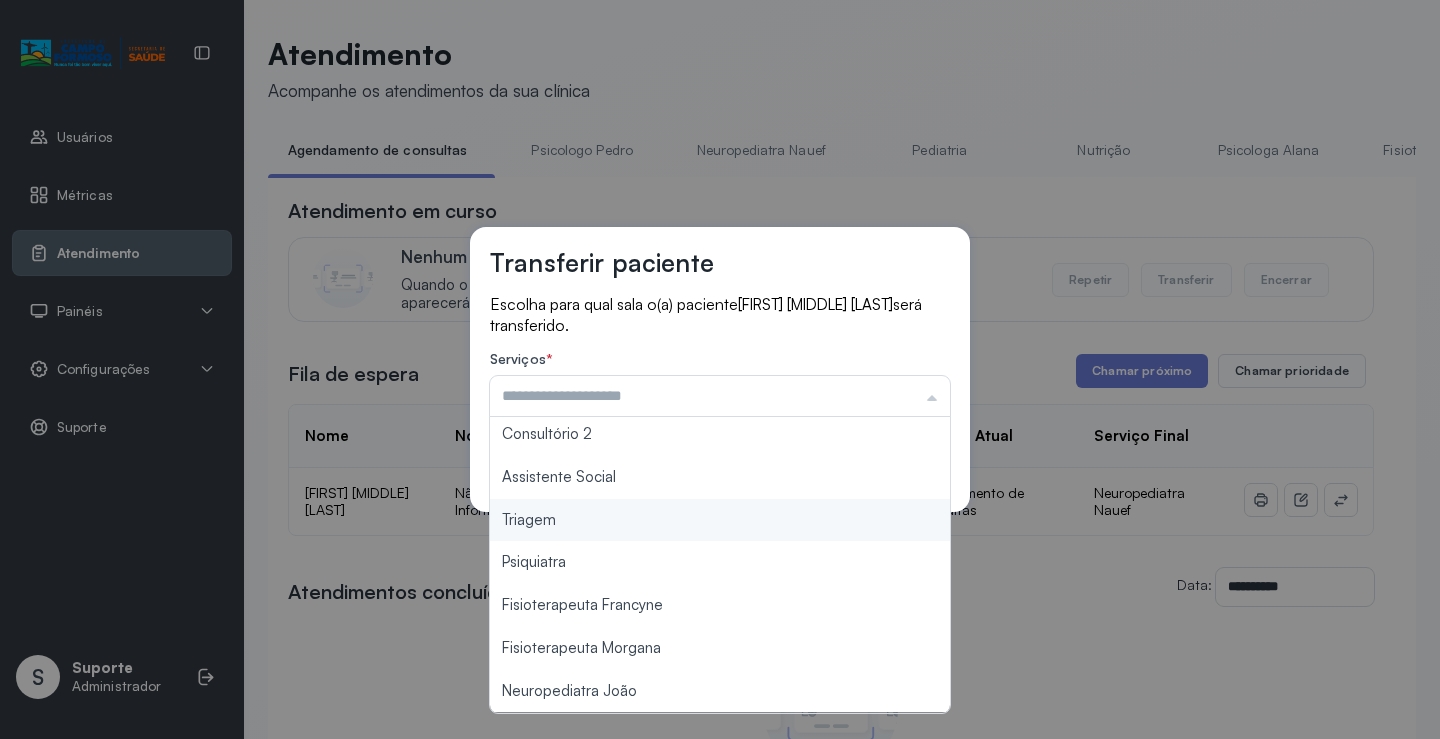 type on "*******" 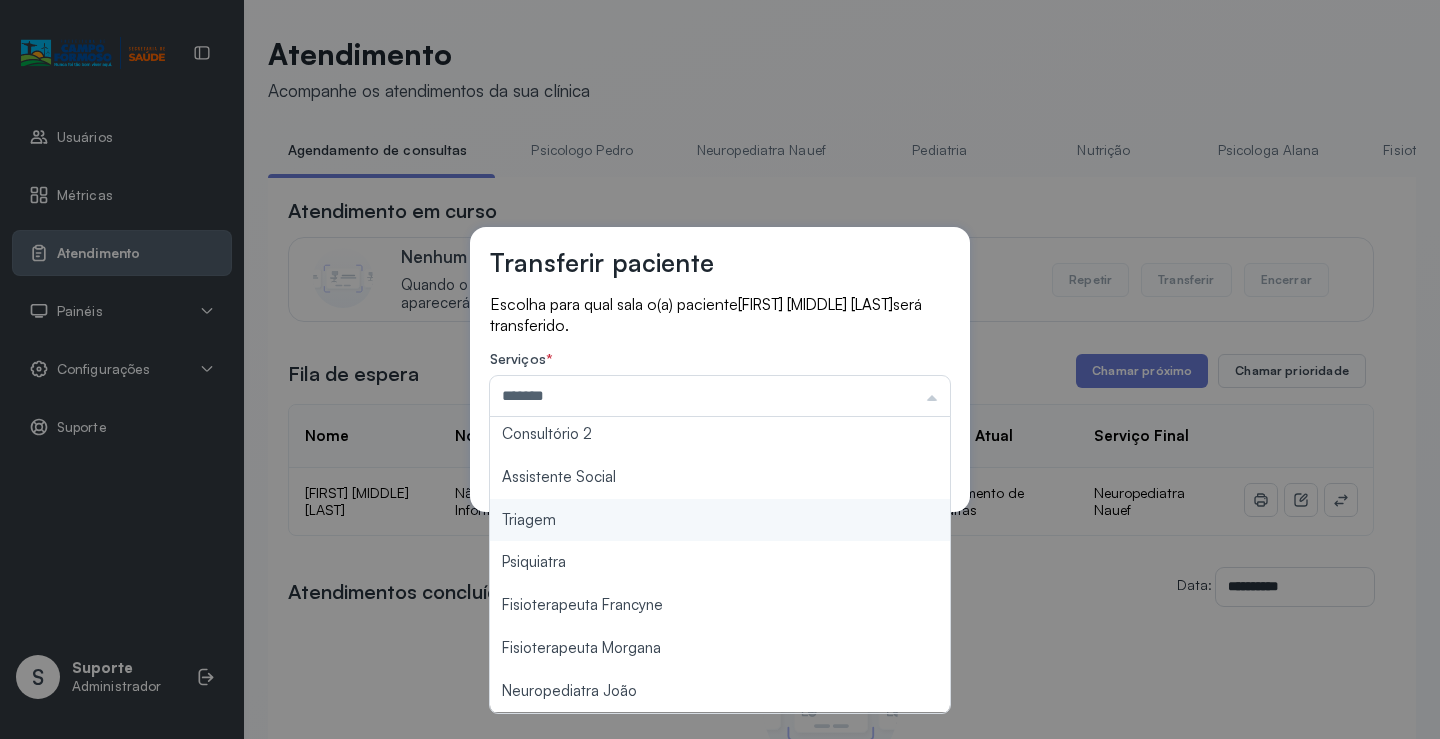 click on "Transferir paciente Escolha para qual sala o(a) paciente  [FIRST] [MIDDLE] [LAST]  será transferido.  Serviços  *  ******* Psicologo Pedro Neuropediatra Nauef Pediatria Nutrição Psicologa Alana Fisioterapeuta Janusia Coordenadora Solange Consultório 2 Assistente Social Triagem Psiquiatra Fisioterapeuta Francyne Fisioterapeuta Morgana Neuropediatra João Cancelar Salvar" at bounding box center [720, 369] 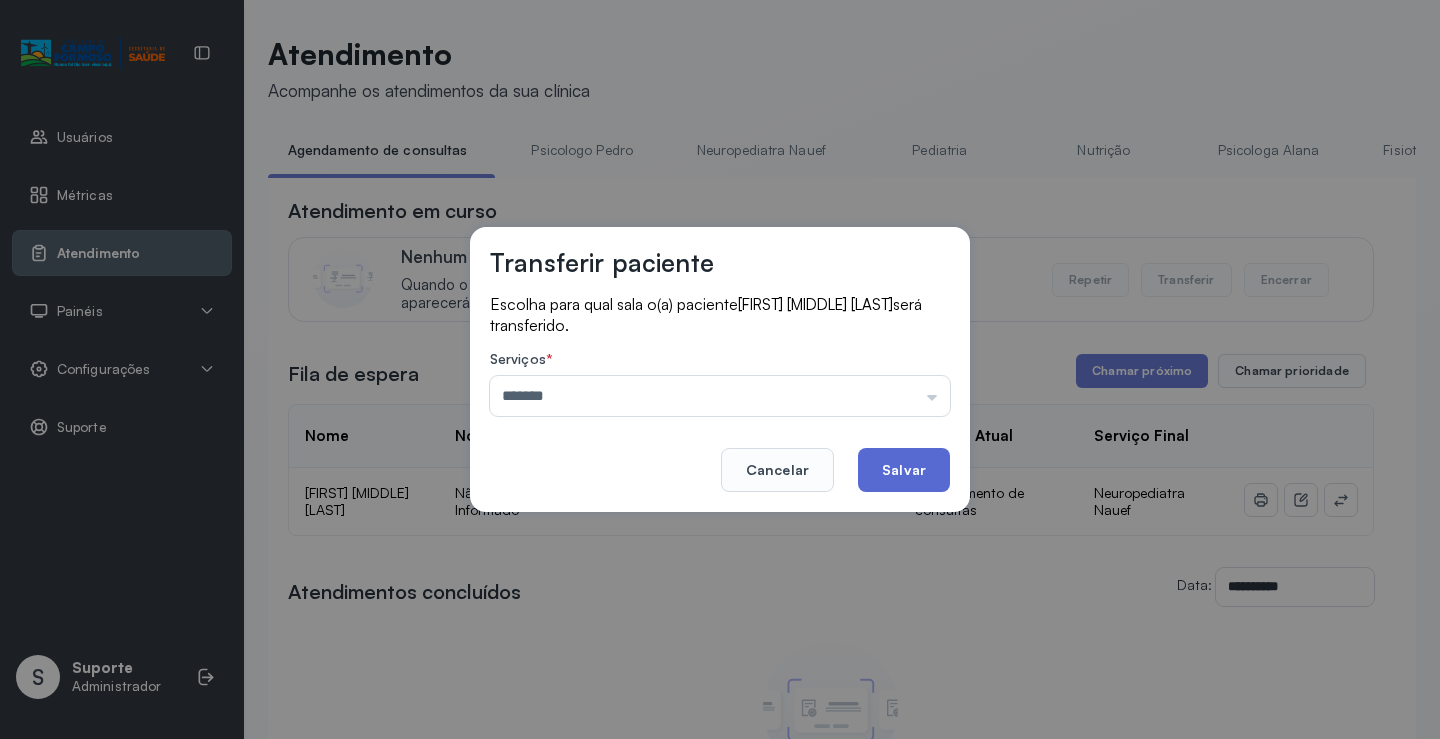 click on "Salvar" 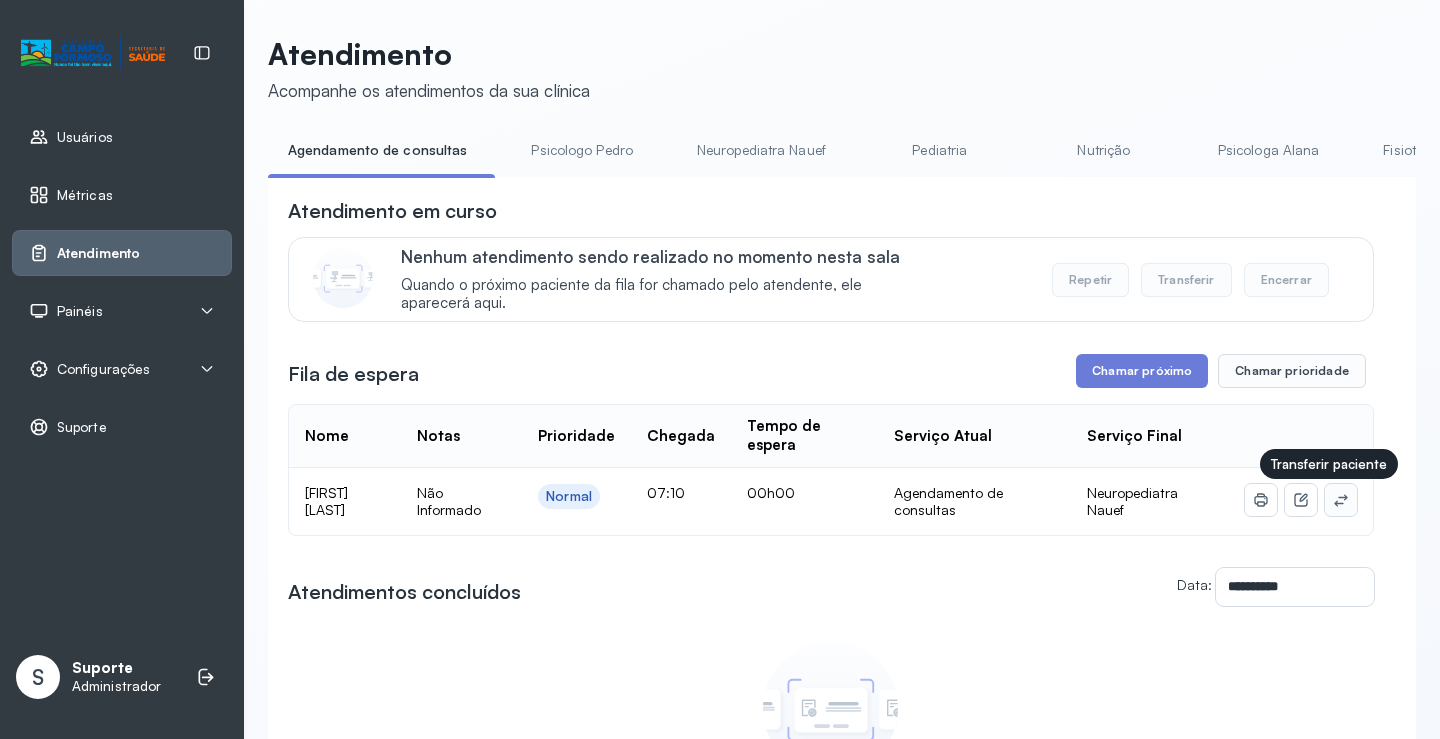 click 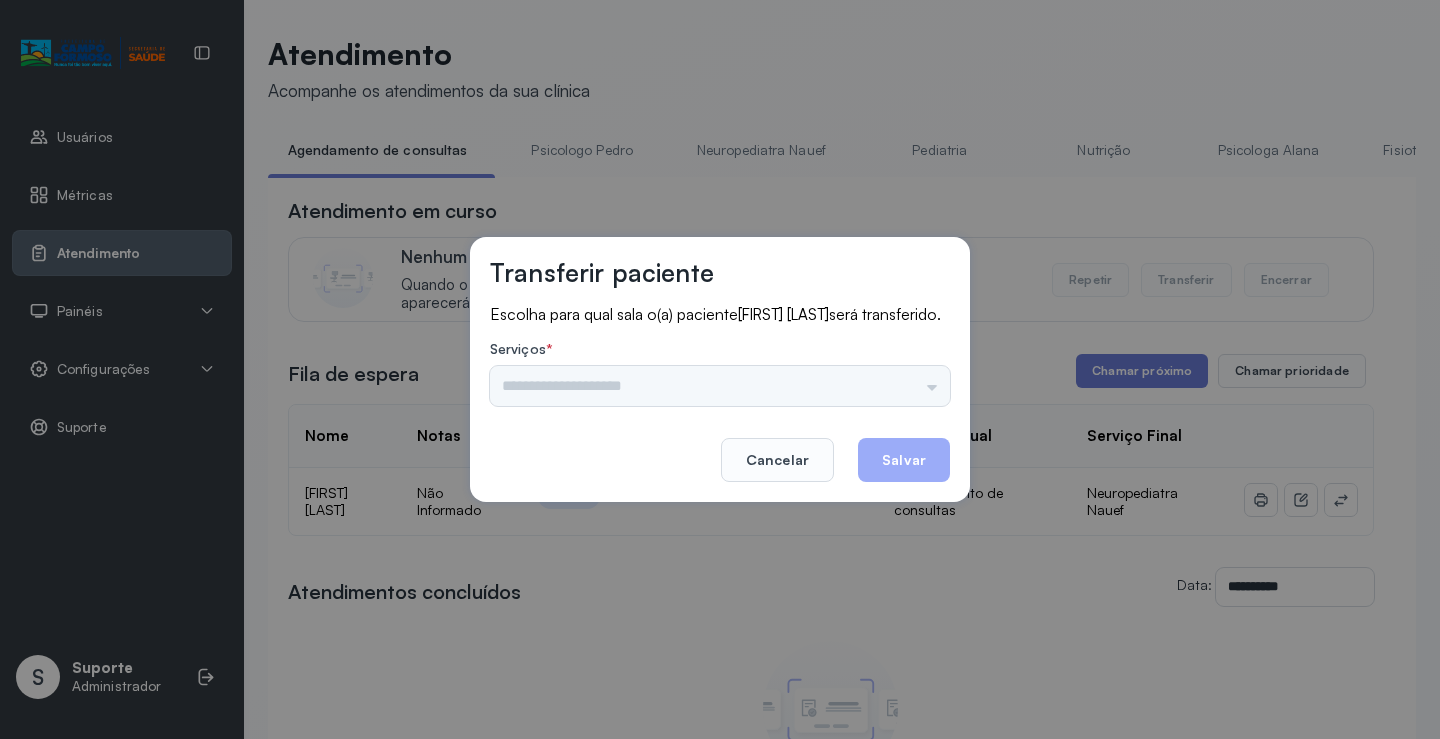 drag, startPoint x: 907, startPoint y: 358, endPoint x: 938, endPoint y: 412, distance: 62.26556 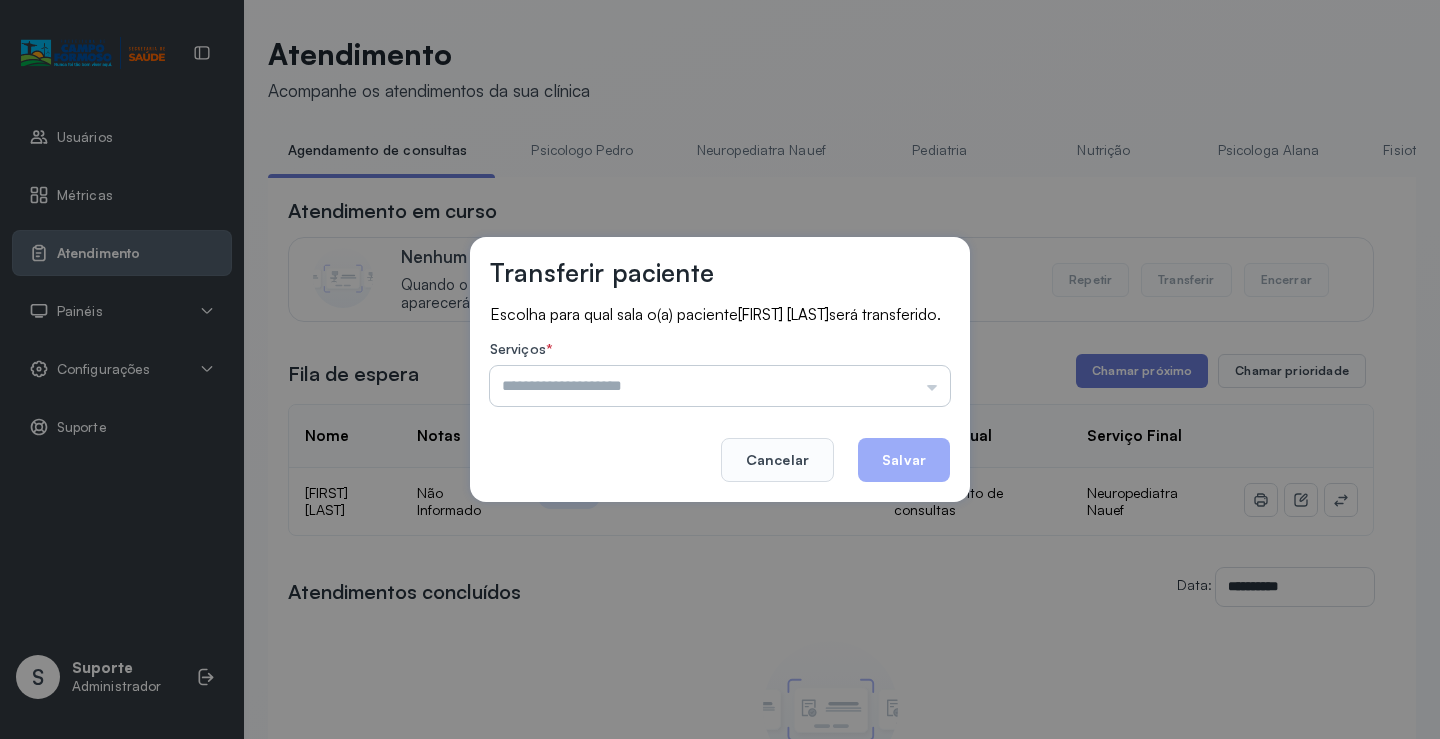 click at bounding box center [720, 386] 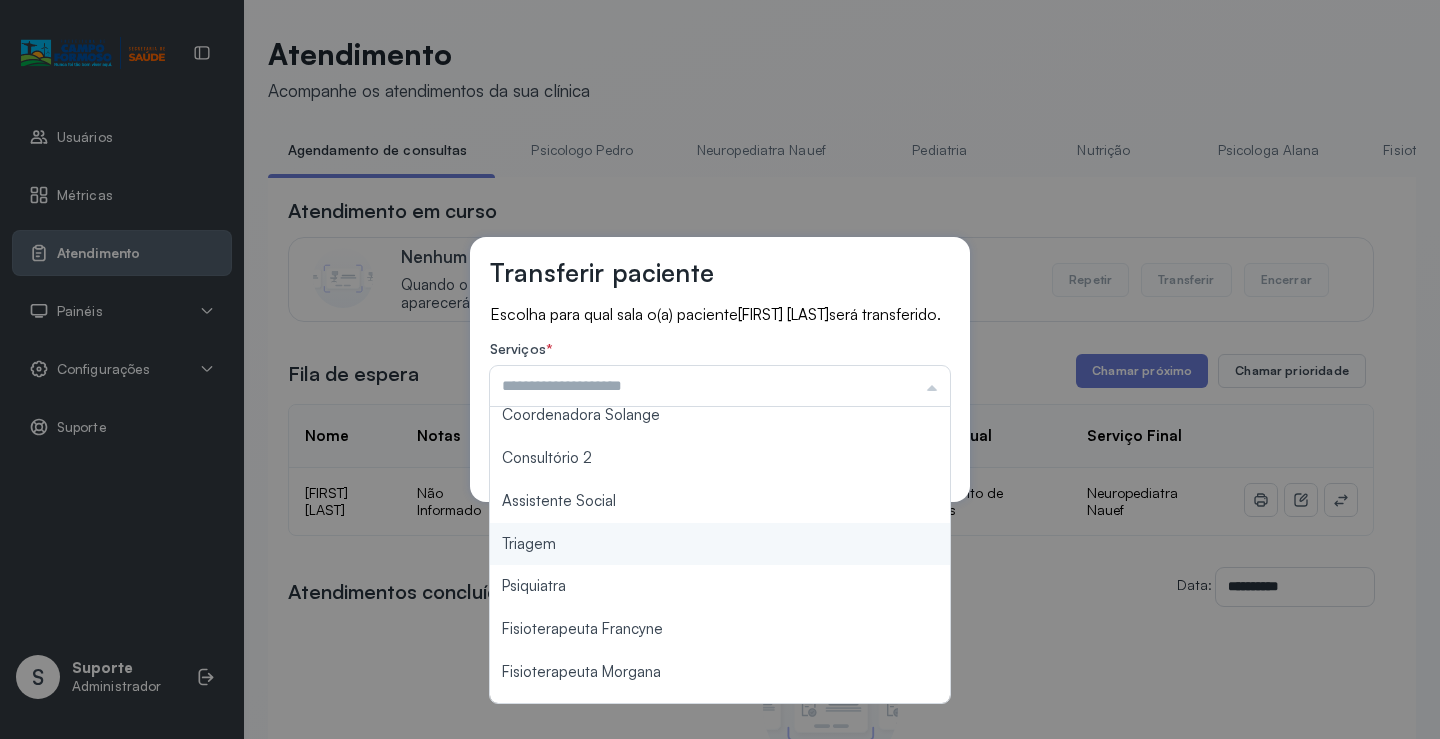 scroll, scrollTop: 303, scrollLeft: 0, axis: vertical 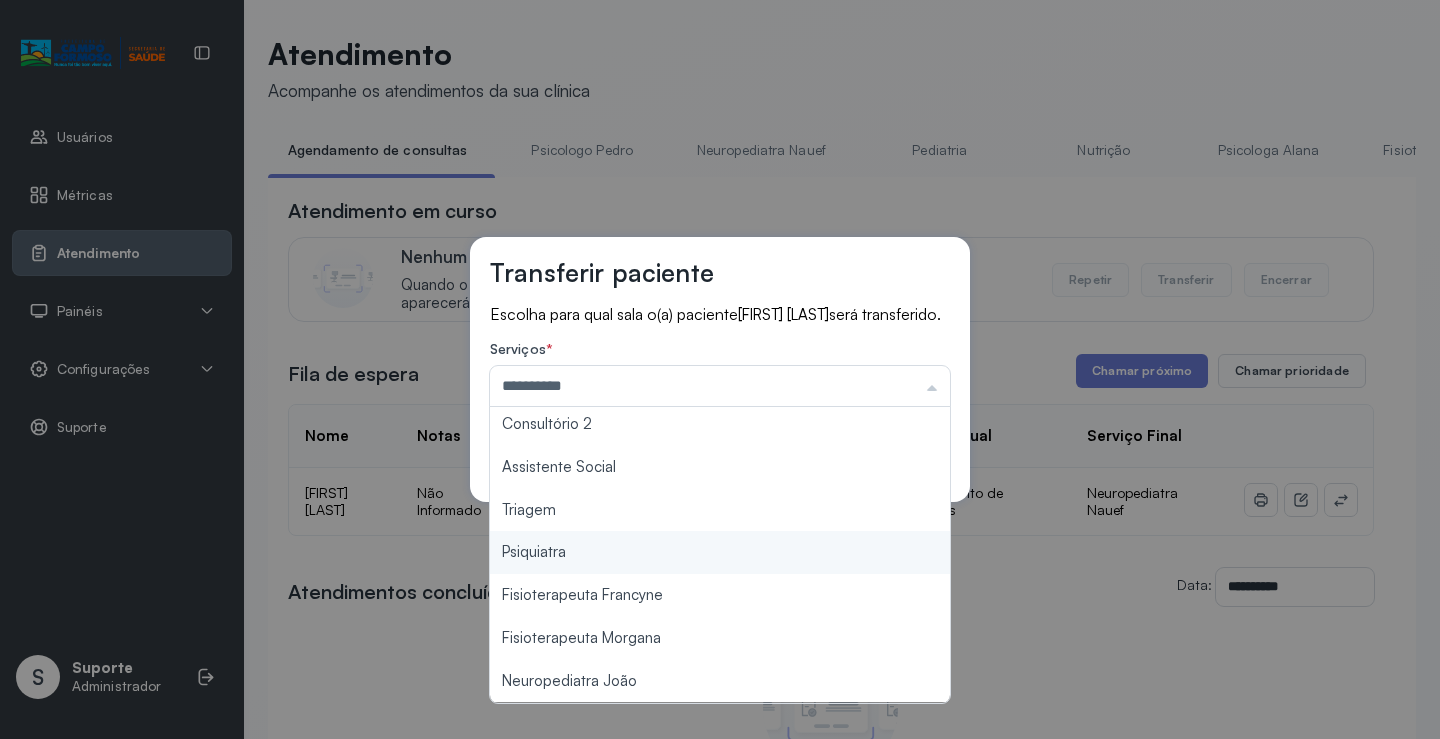 click on "**********" at bounding box center [720, 369] 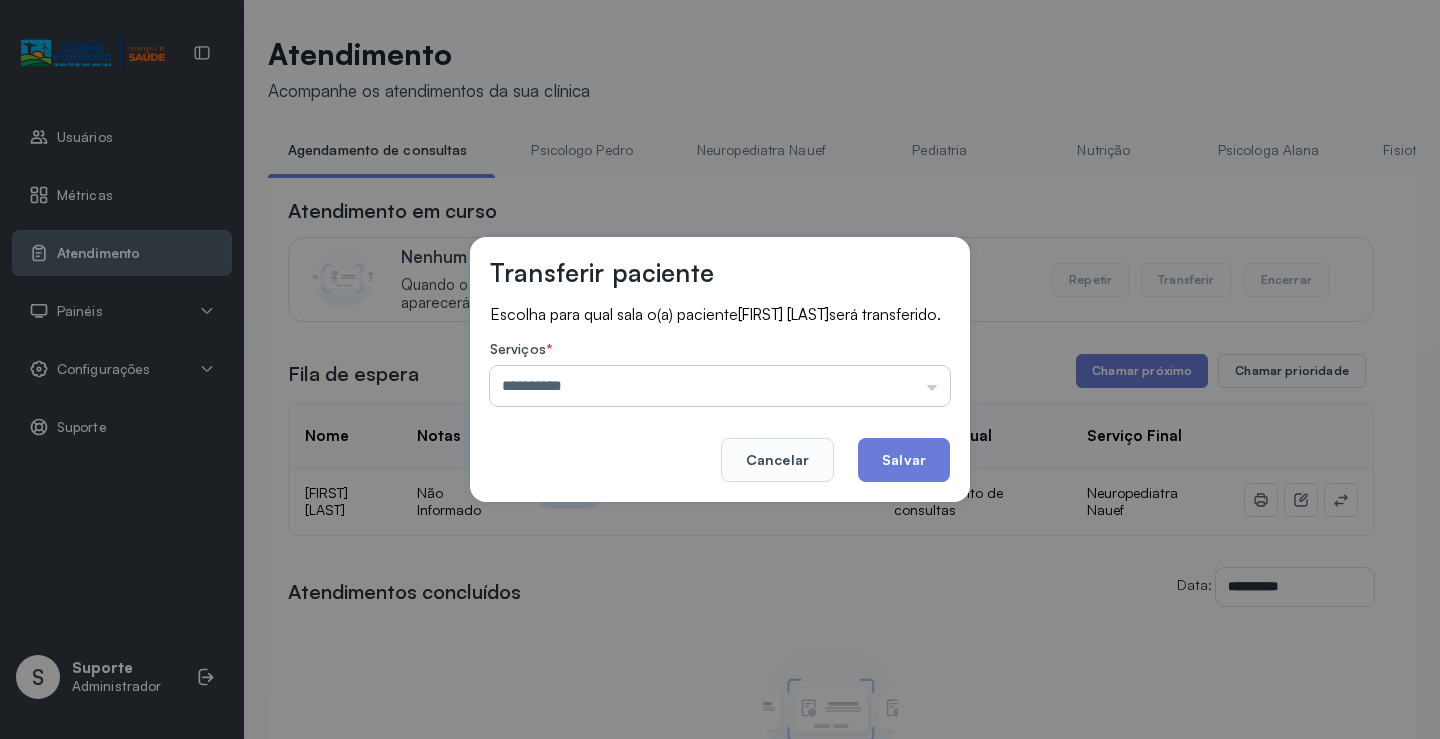 click on "**********" at bounding box center (720, 386) 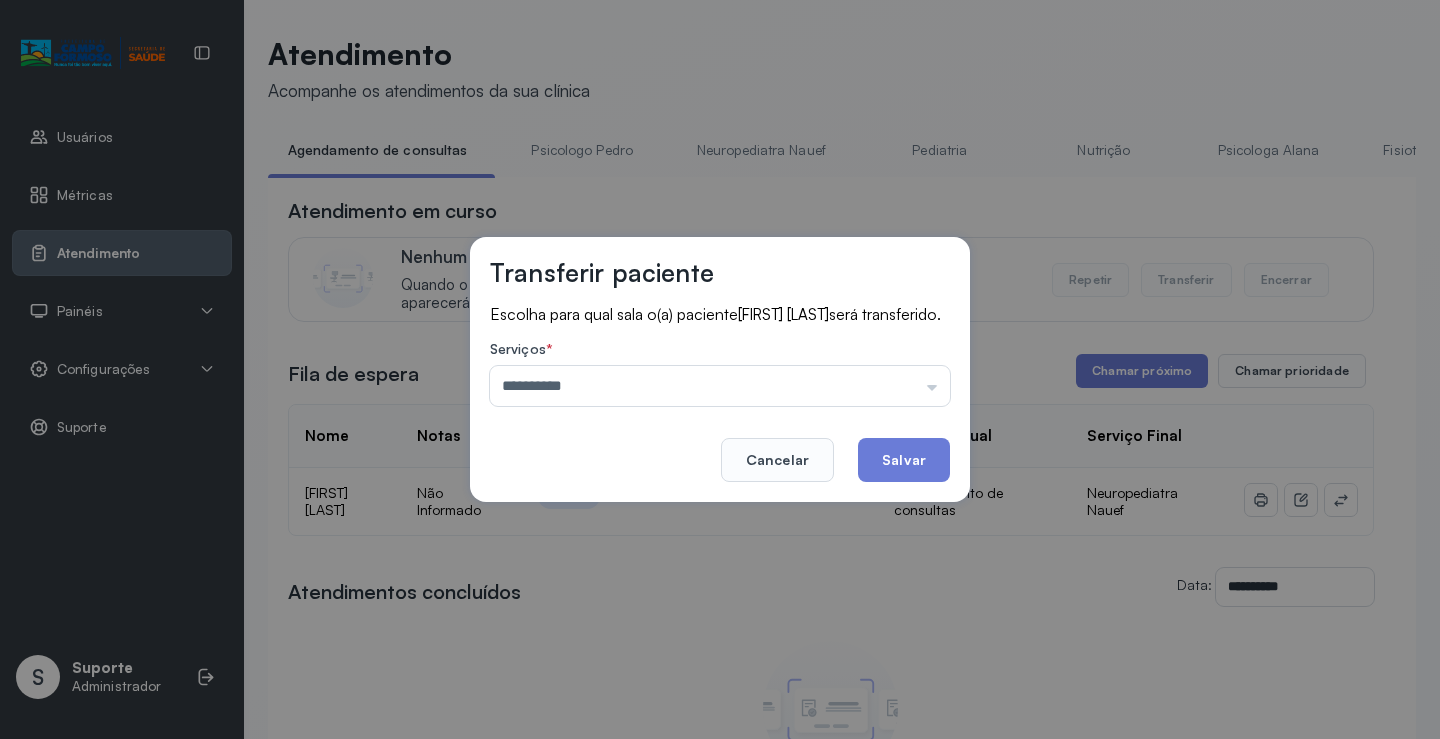 type on "*******" 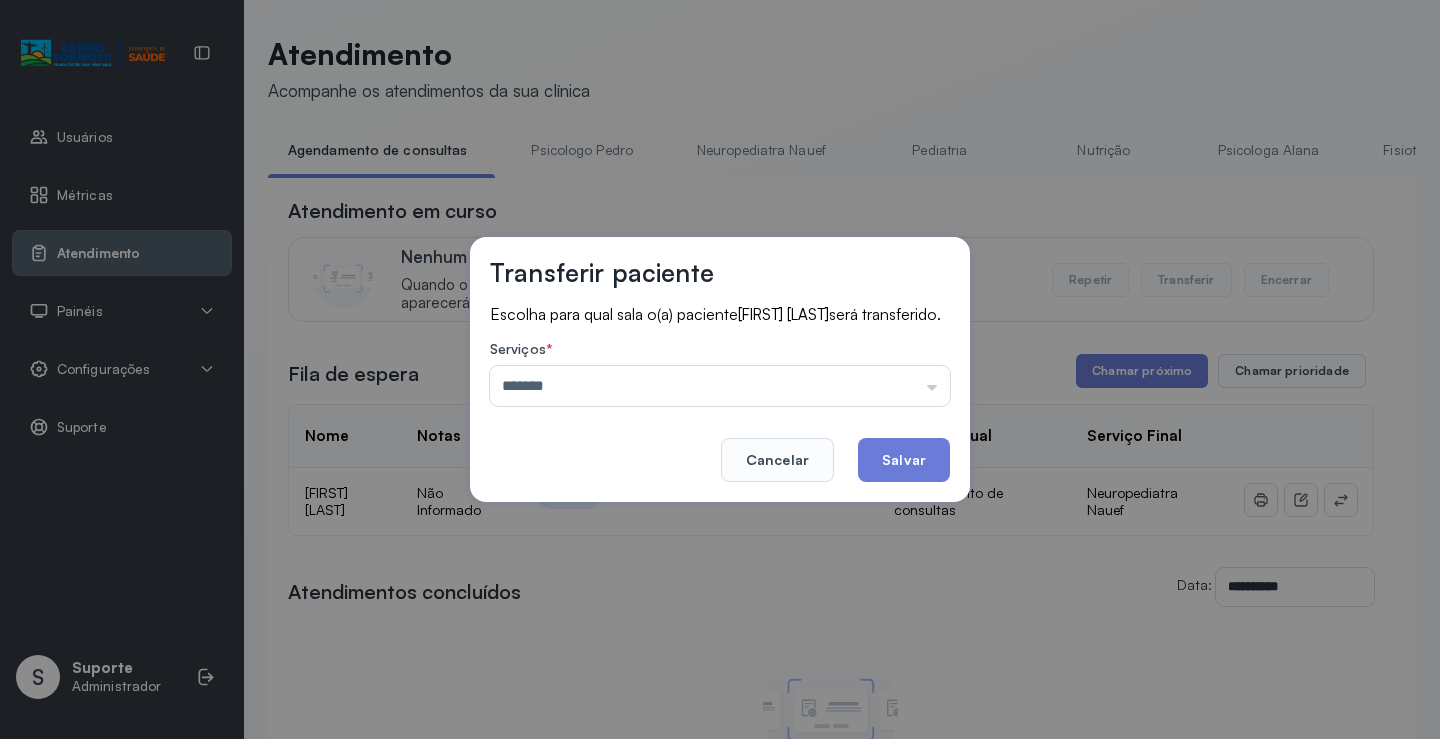 drag, startPoint x: 589, startPoint y: 531, endPoint x: 796, endPoint y: 499, distance: 209.45883 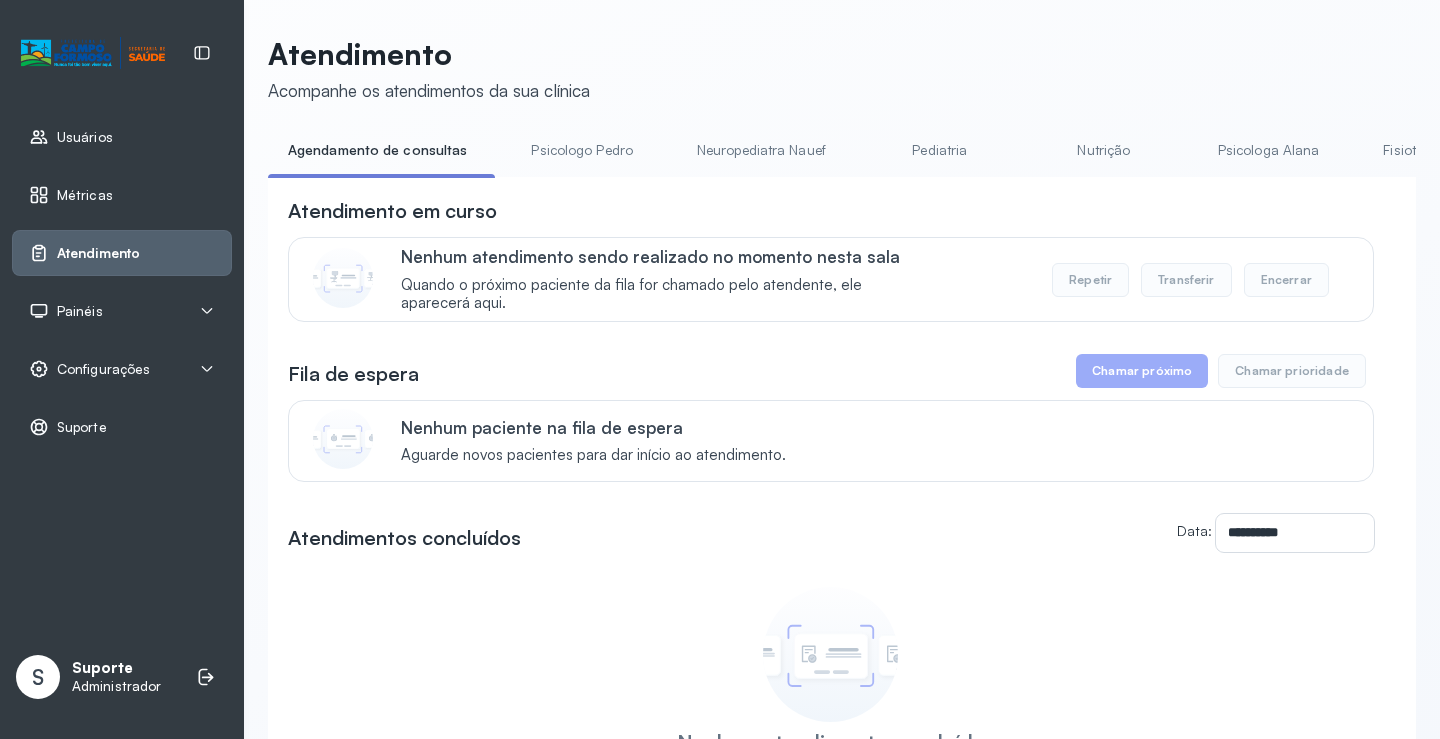 click on "Neuropediatra Nauef" at bounding box center (761, 150) 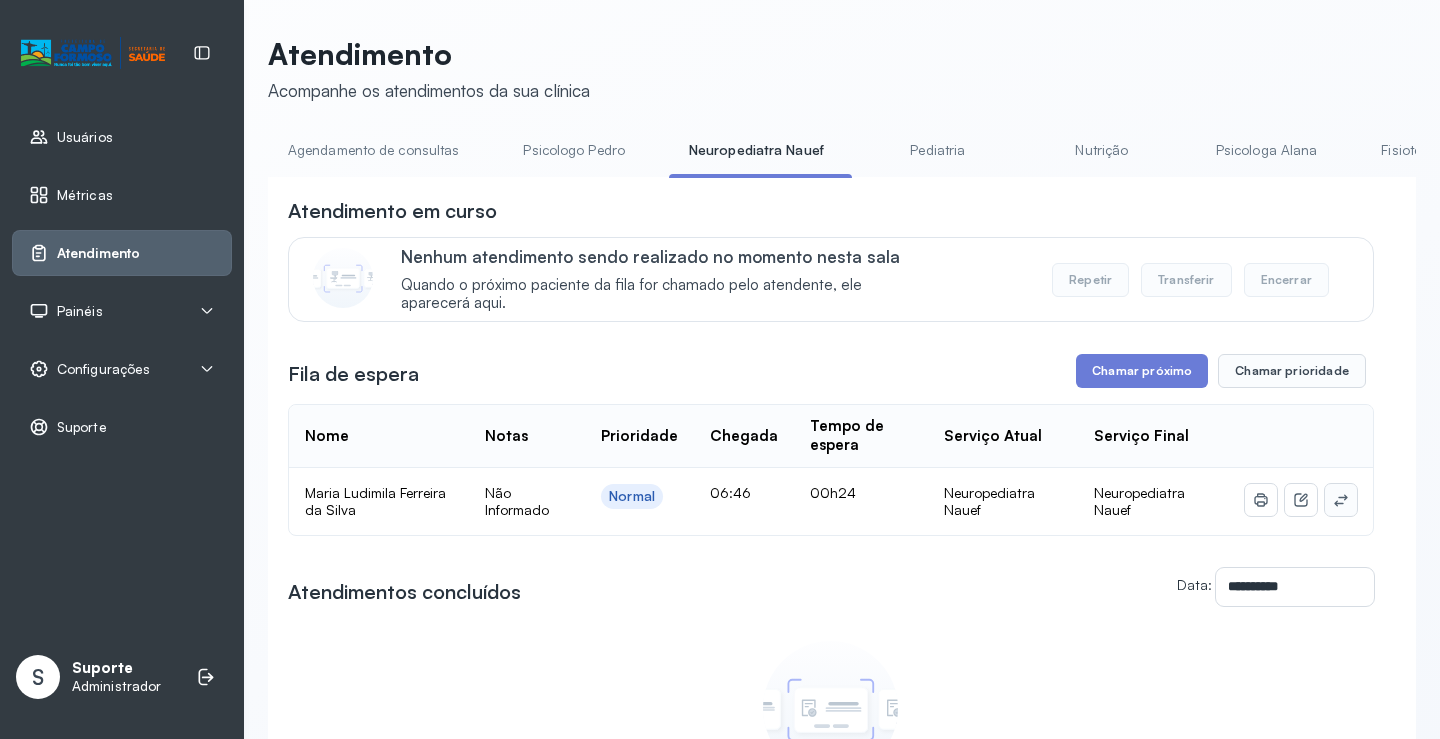 click 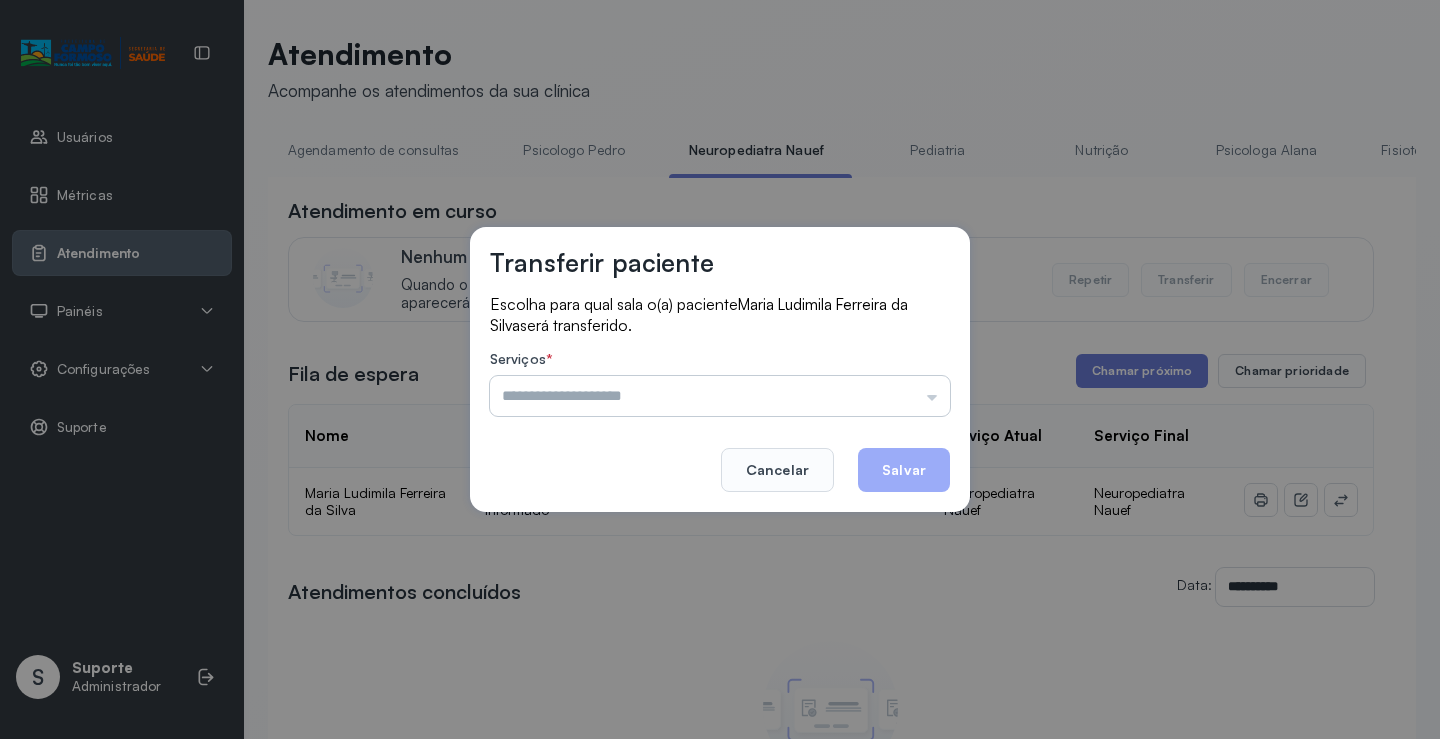 drag, startPoint x: 905, startPoint y: 408, endPoint x: 910, endPoint y: 398, distance: 11.18034 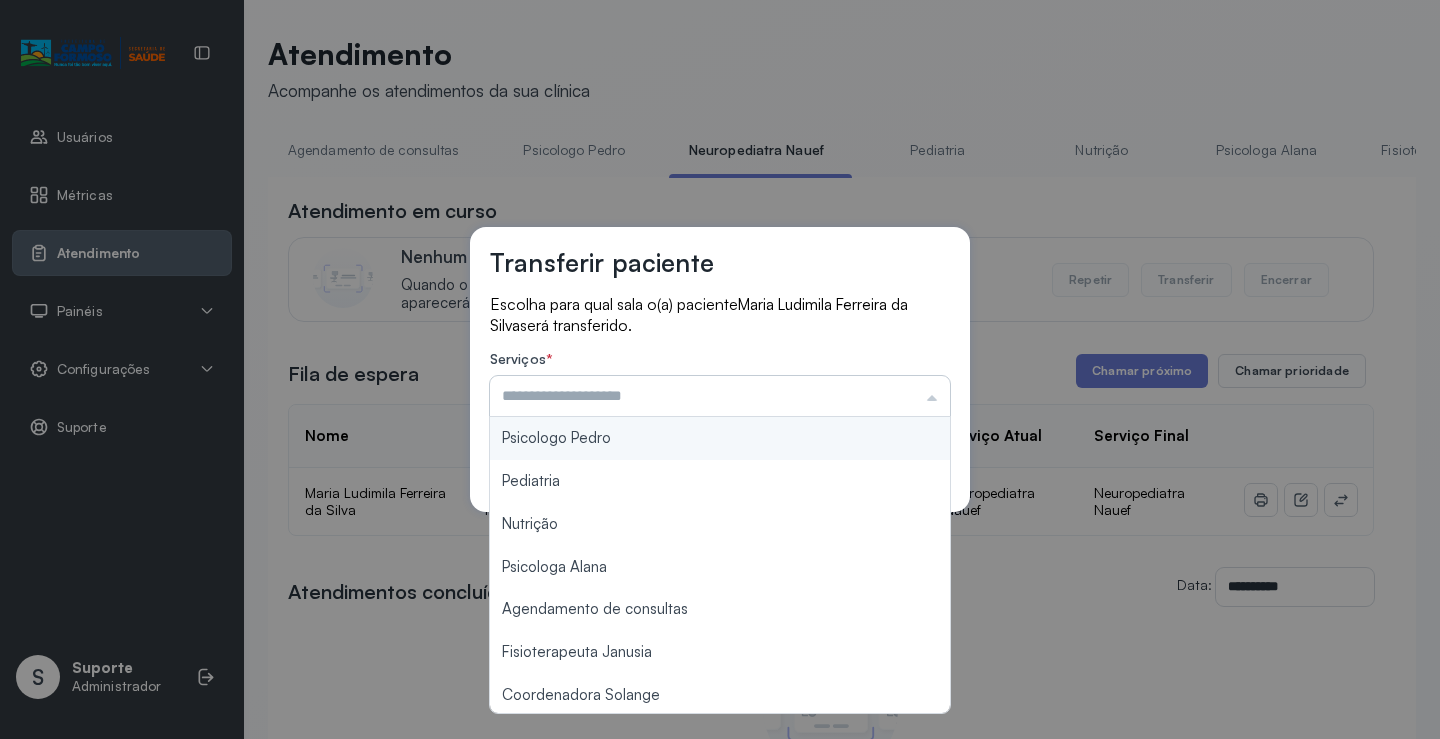 click at bounding box center [720, 396] 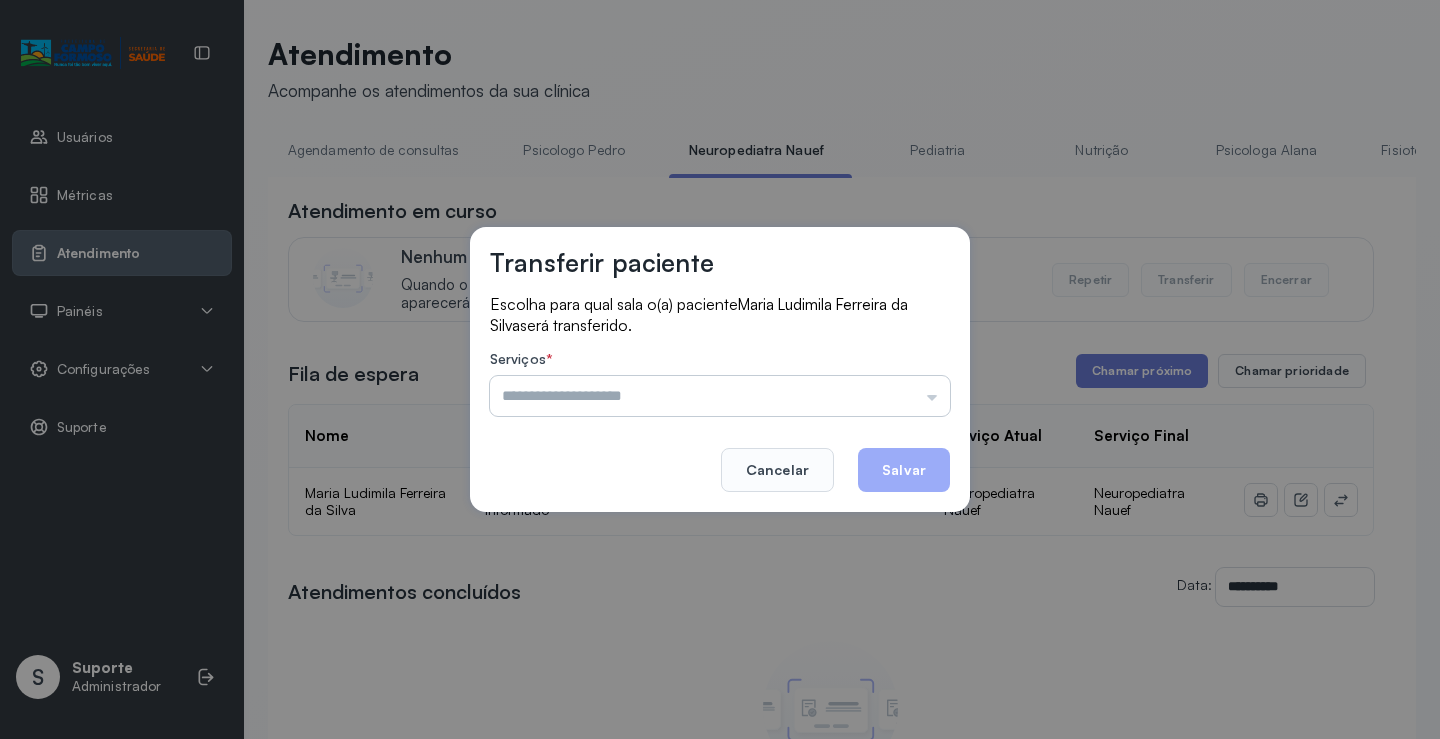 click at bounding box center [720, 396] 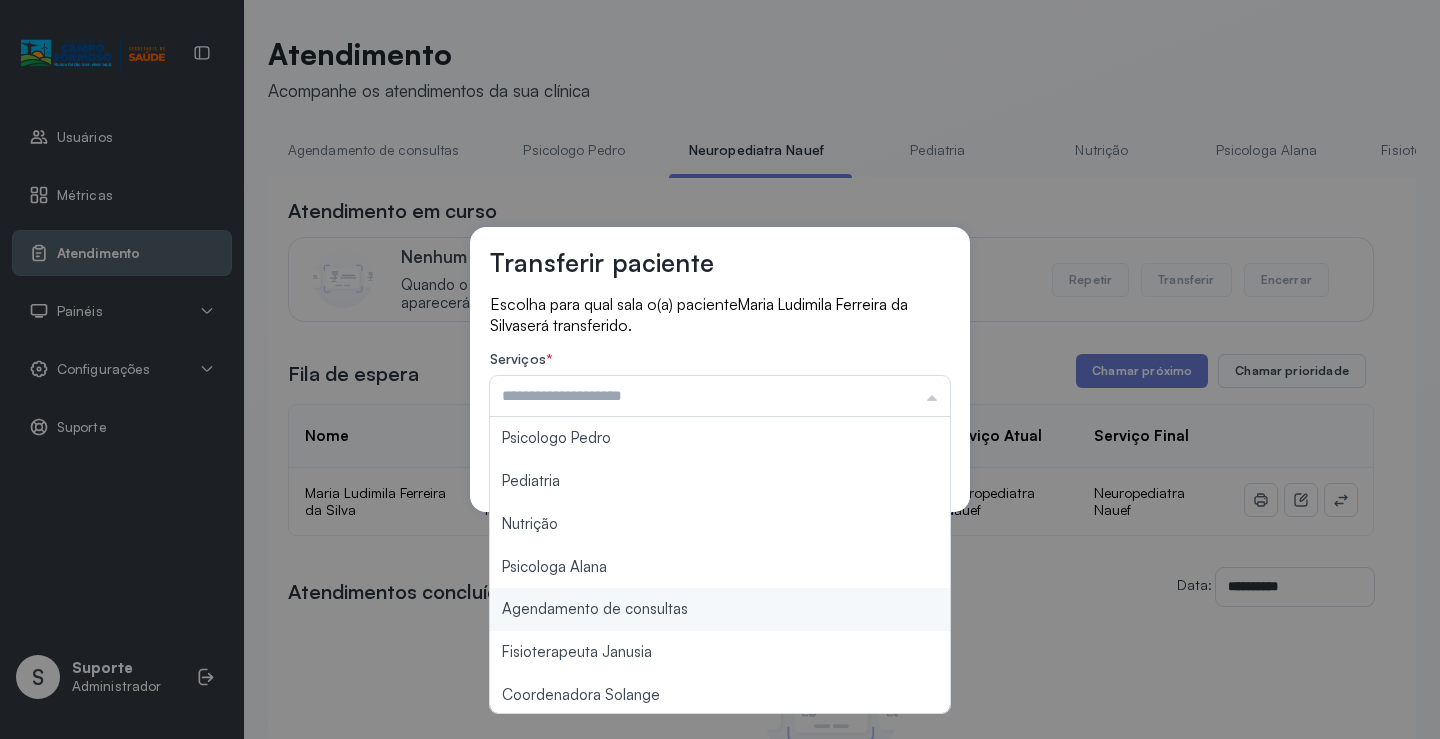 type on "**********" 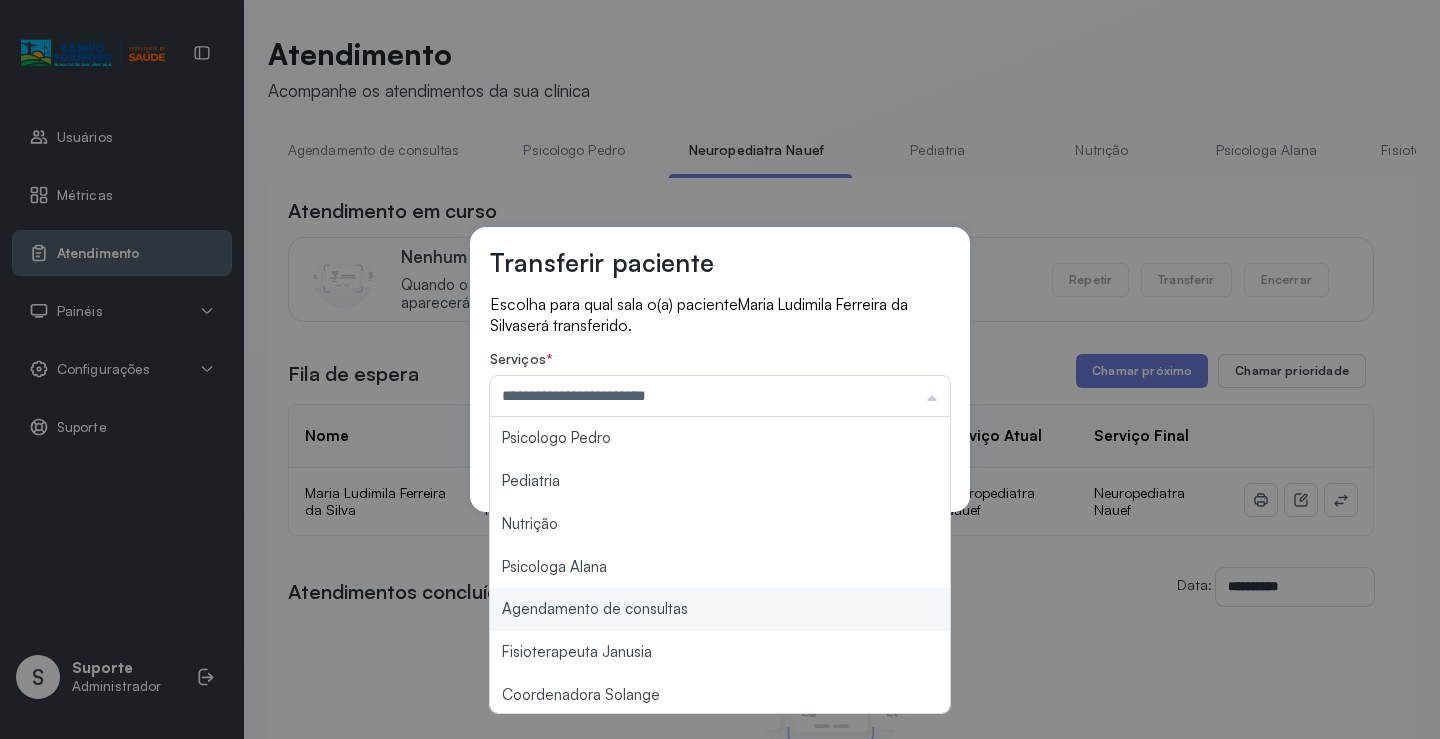 click on "**********" at bounding box center (720, 369) 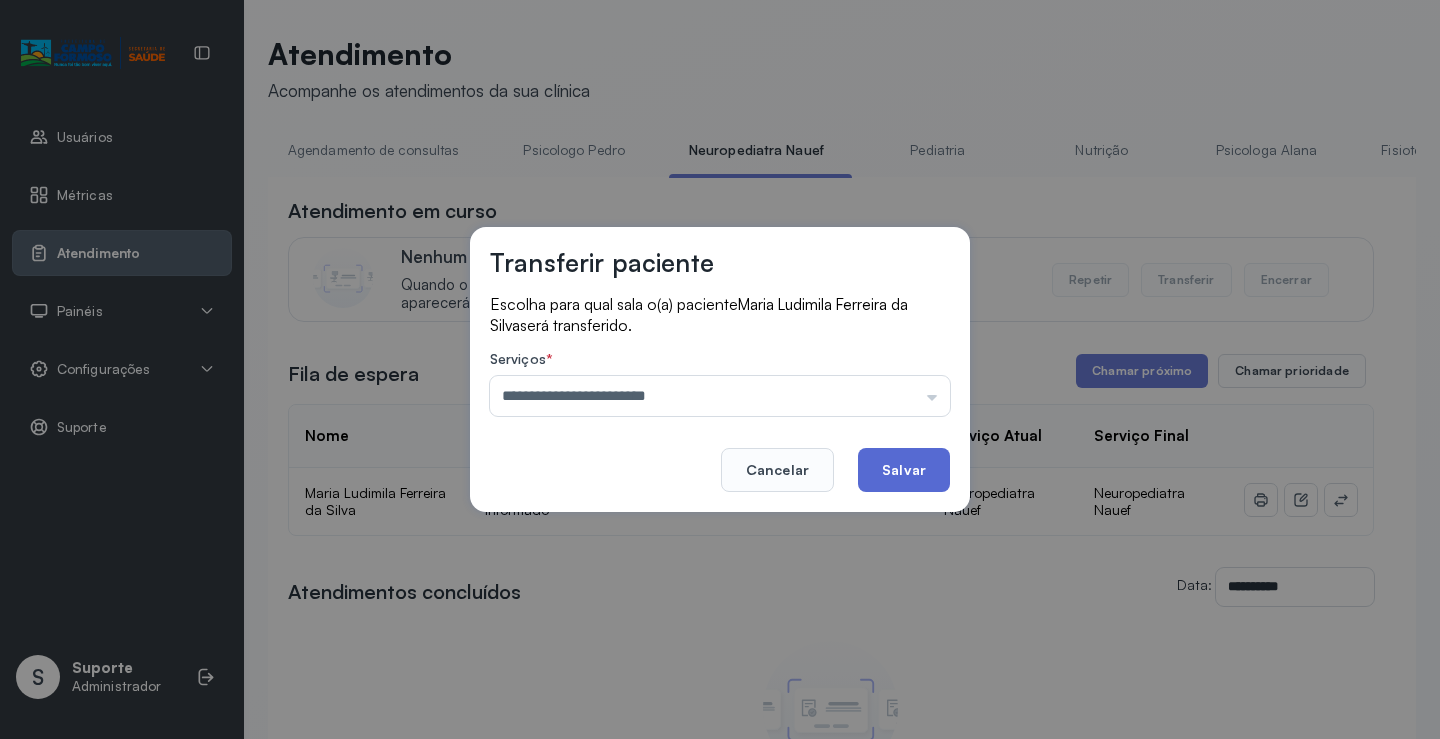 click on "Salvar" 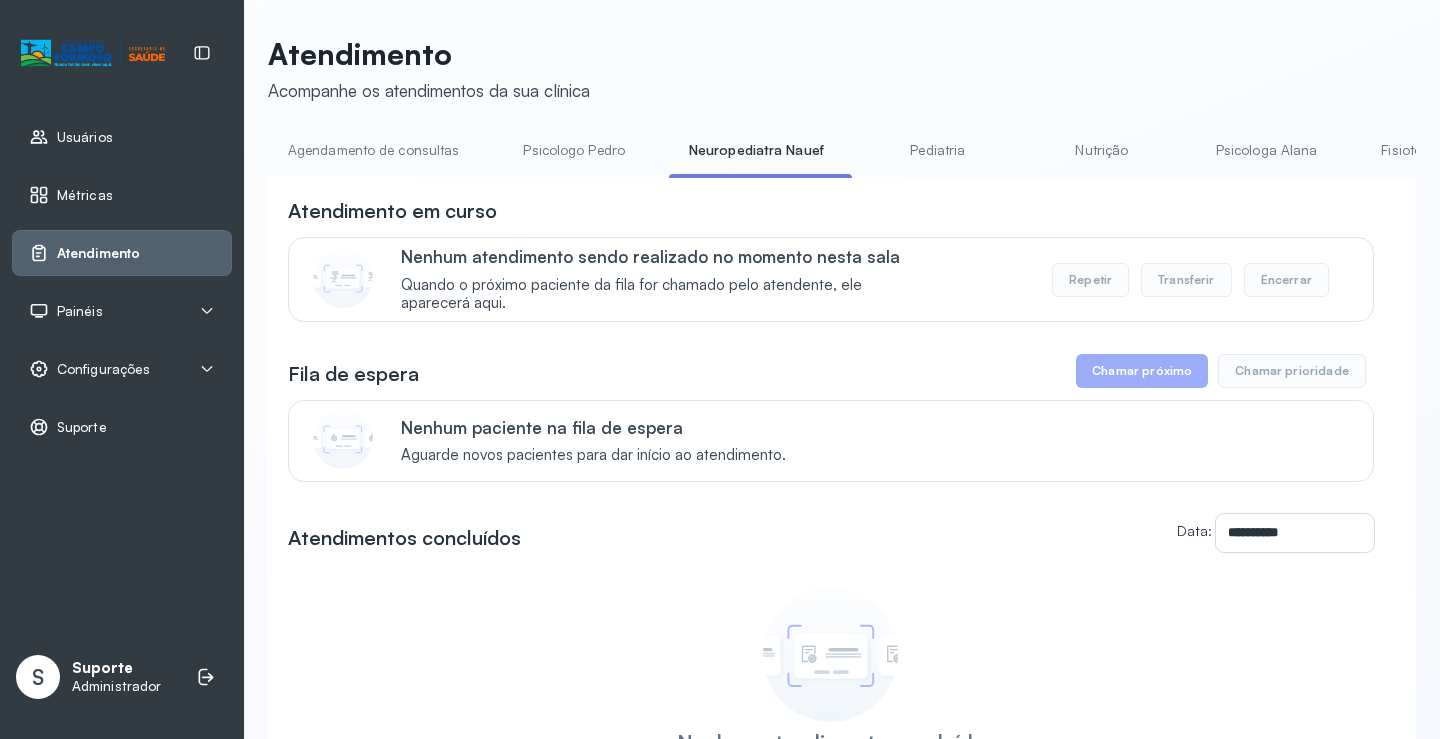 click on "Pediatria" 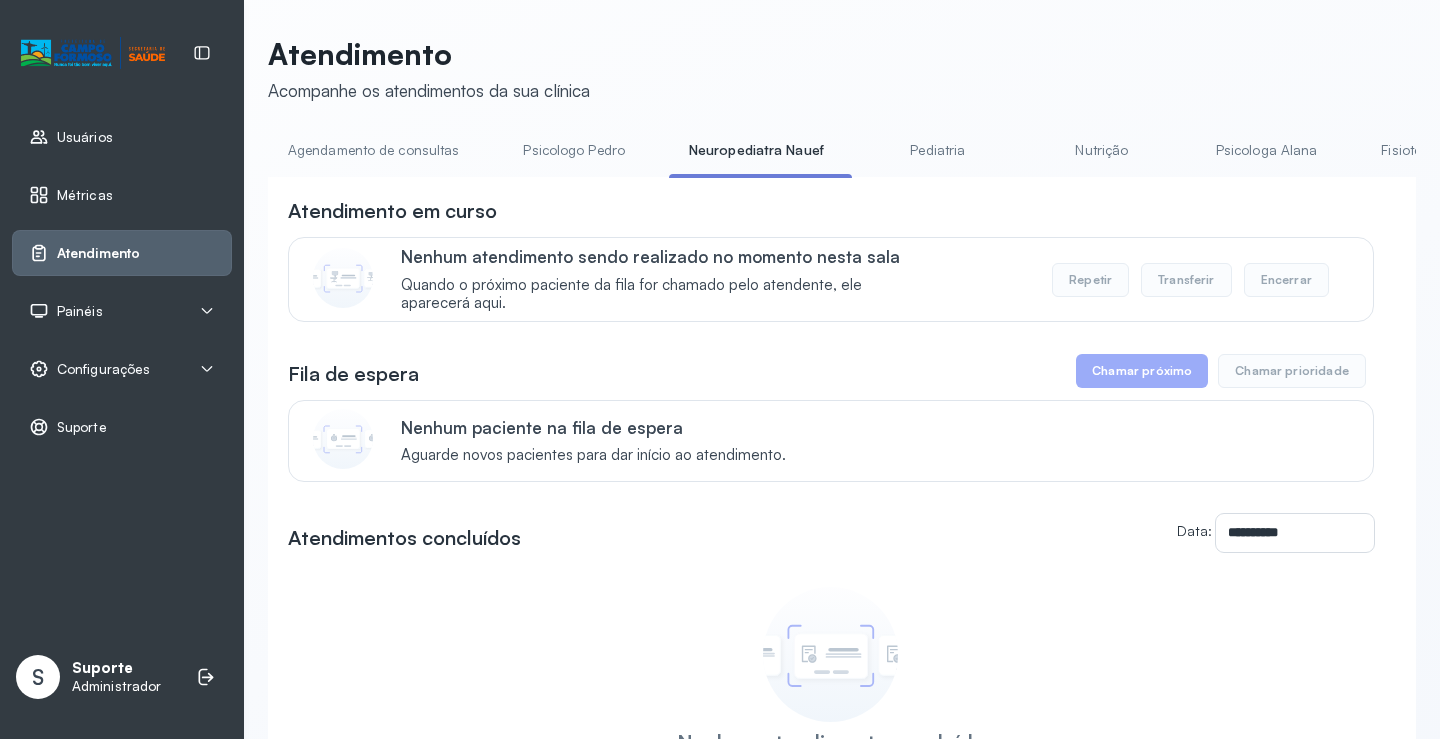 click on "Pediatria" at bounding box center (938, 150) 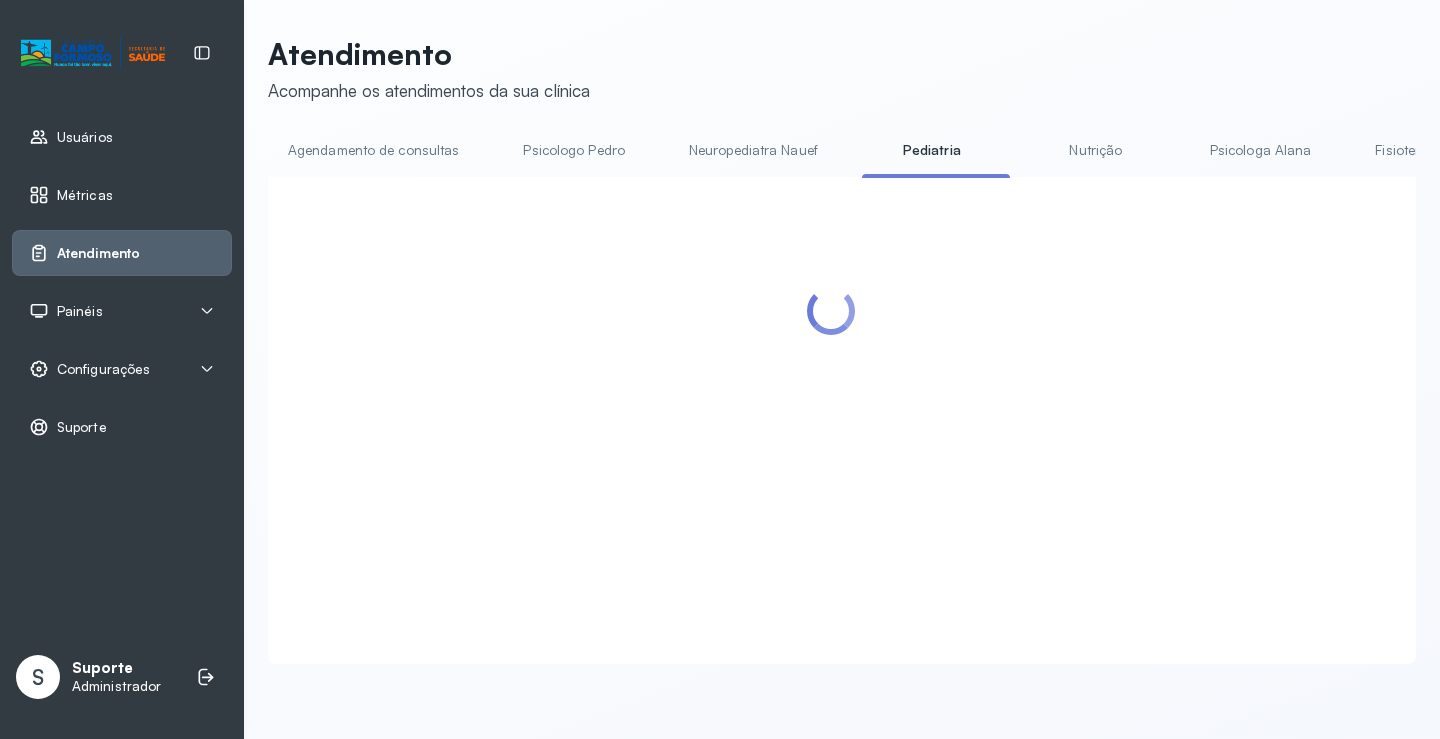click on "Neuropediatra Nauef" at bounding box center [753, 150] 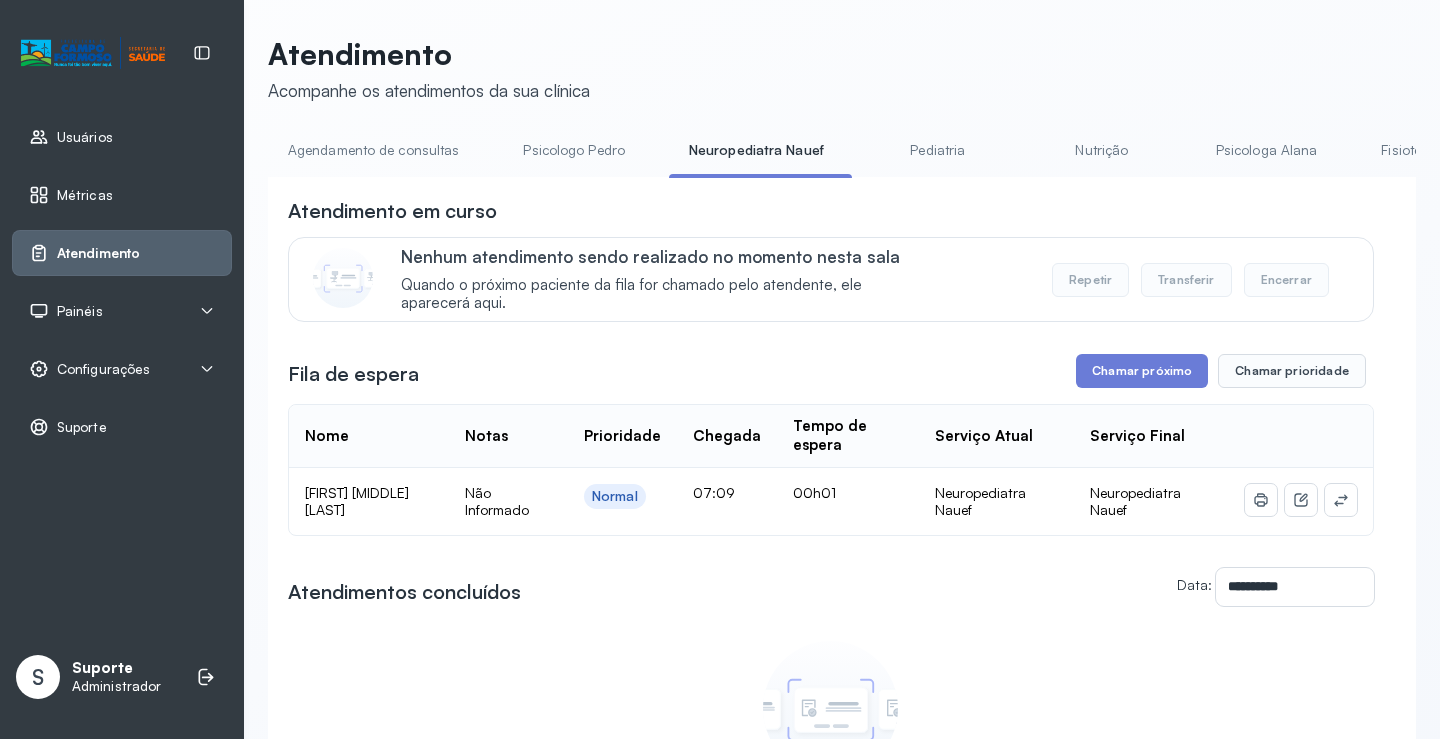 click on "Pediatria" at bounding box center (938, 150) 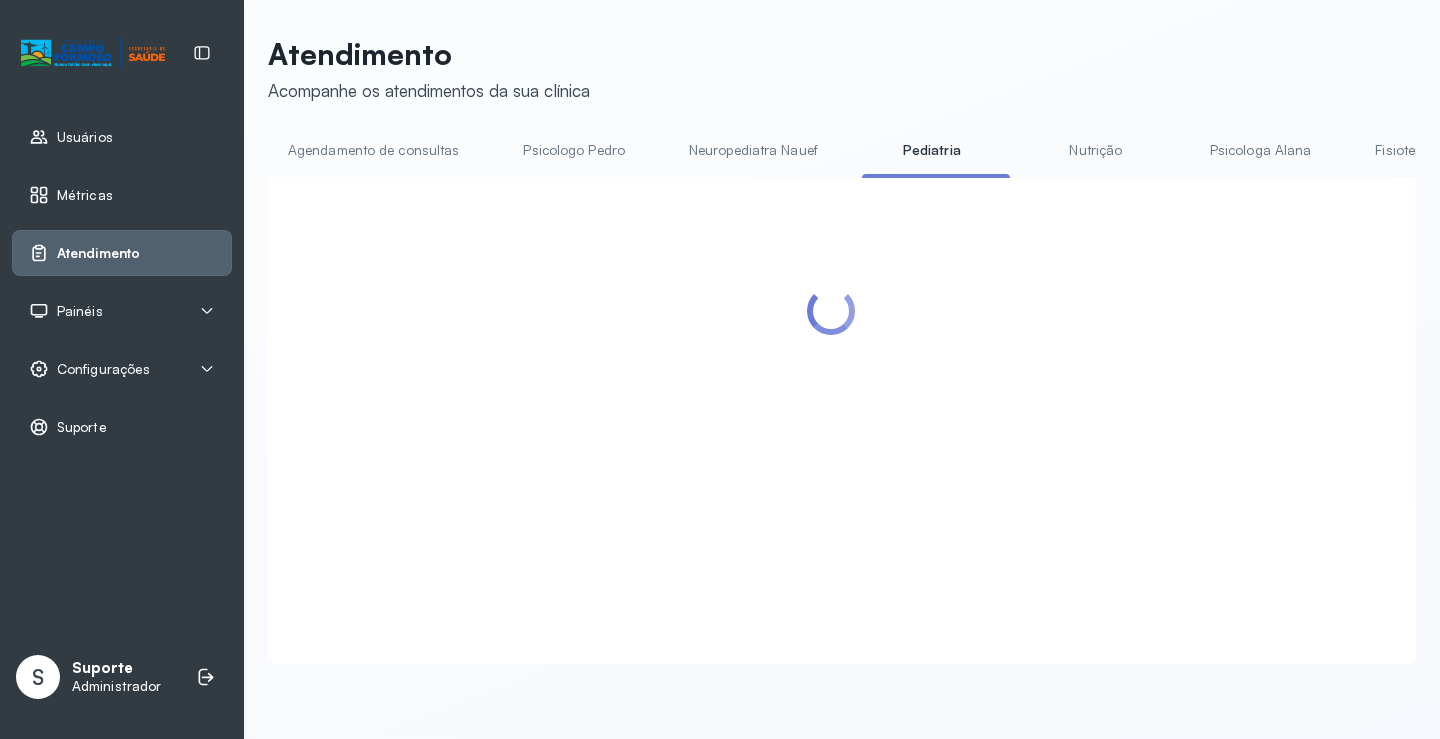 click on "Atendimento Acompanhe os atendimentos da sua clínica Agendamento de consultas Psicologo Pedro Neuropediatra Nauef Pediatria Nutrição Psicologa Alana Fisioterapeuta Janusia Coordenadora Solange Consultório 2 Assistente Social Triagem Psiquiatra Fisioterapeuta Francyne Fisioterapeuta Morgana Neuropediatra João" 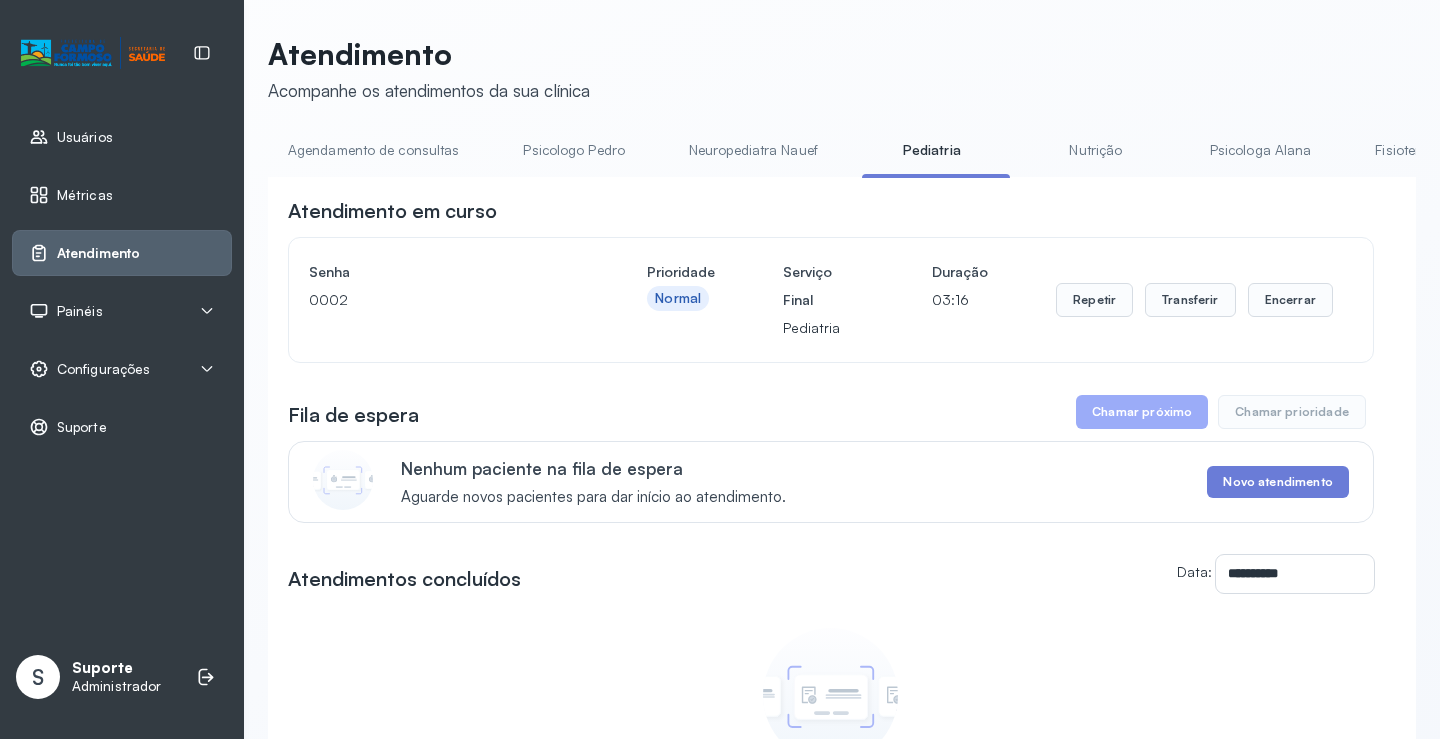 click on "Neuropediatra Nauef" at bounding box center [753, 150] 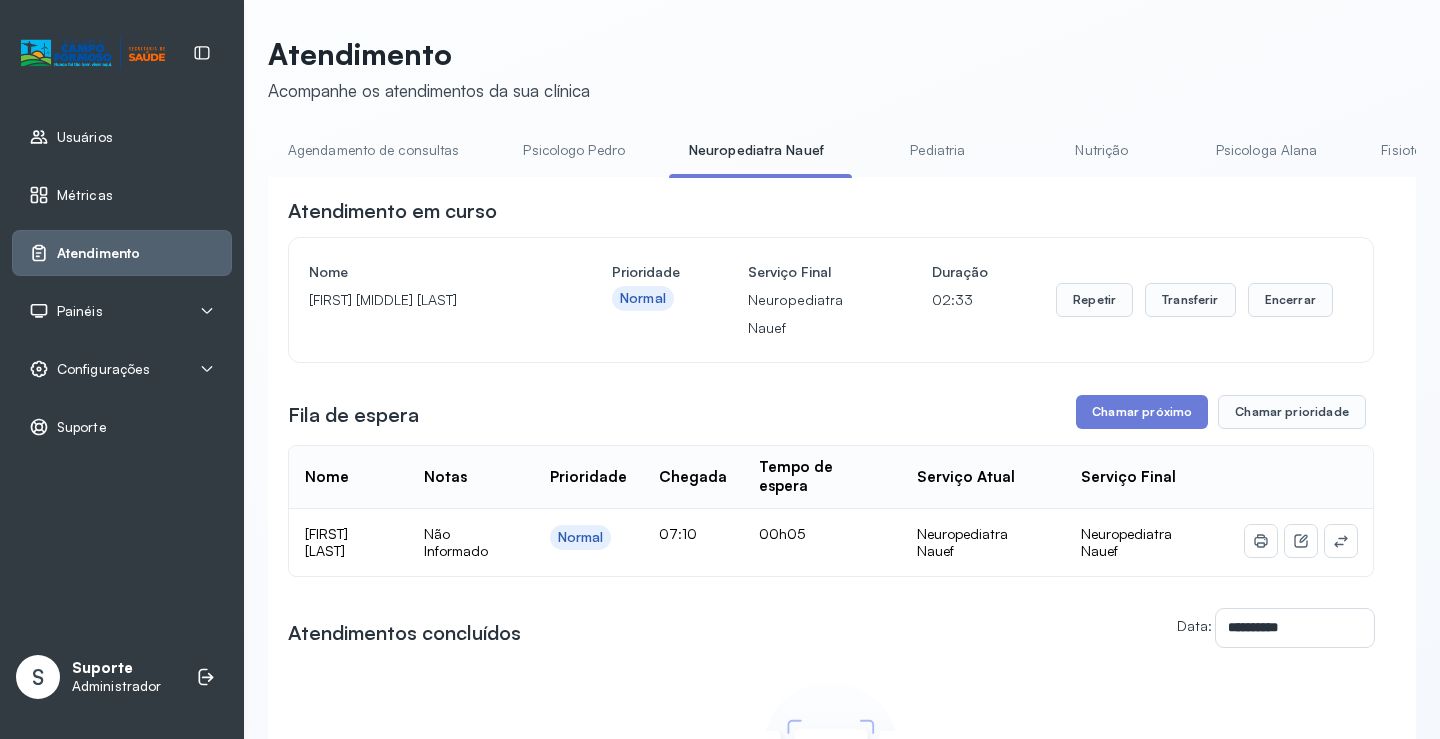 click on "Agendamento de consultas" at bounding box center [373, 150] 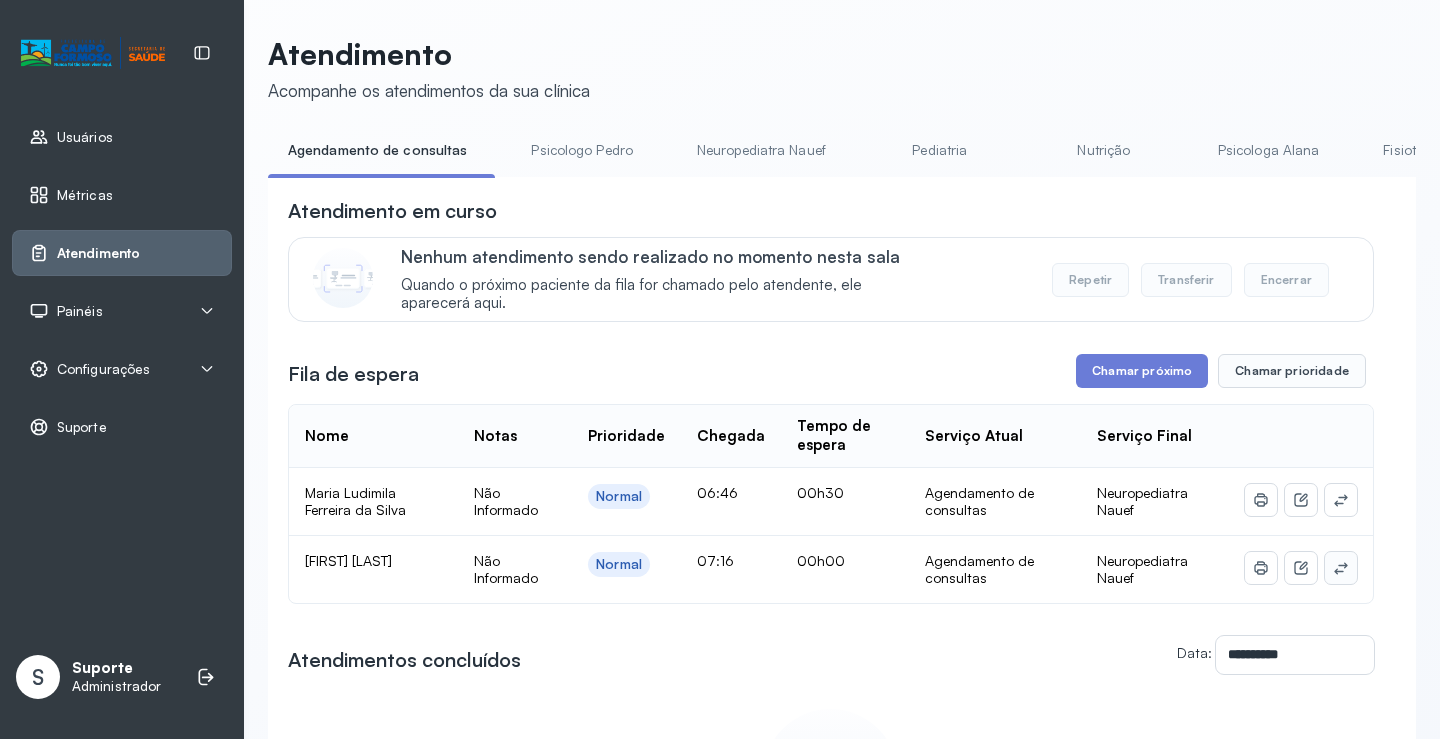 click 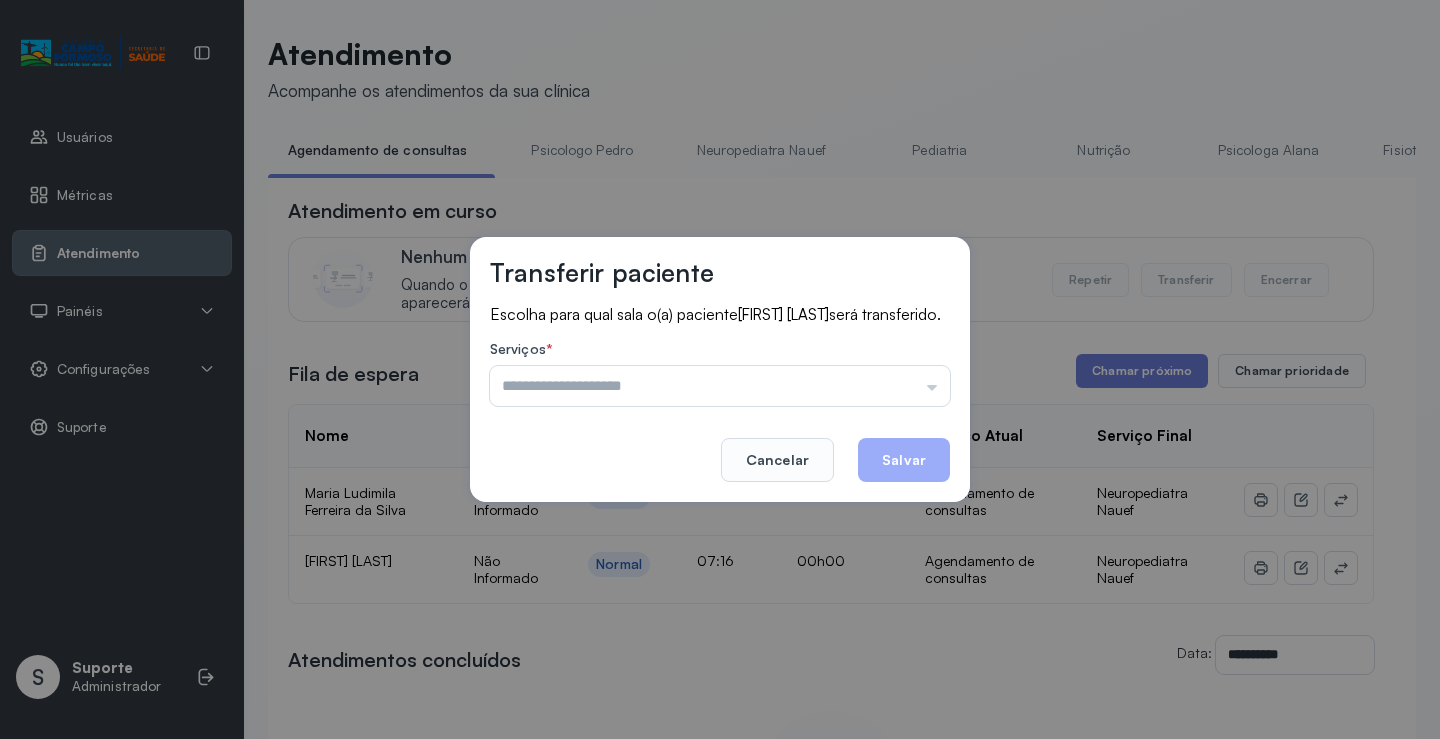 click at bounding box center (720, 386) 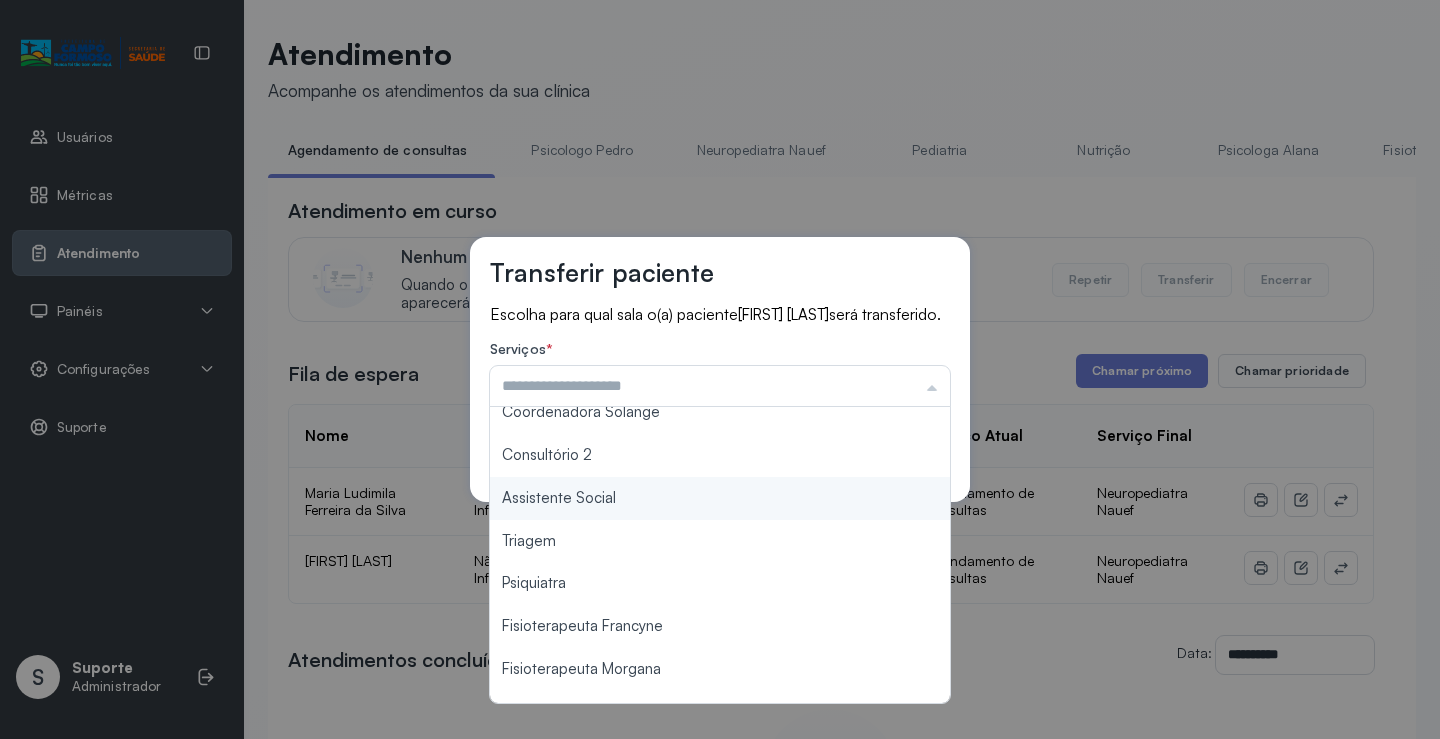 scroll, scrollTop: 302, scrollLeft: 0, axis: vertical 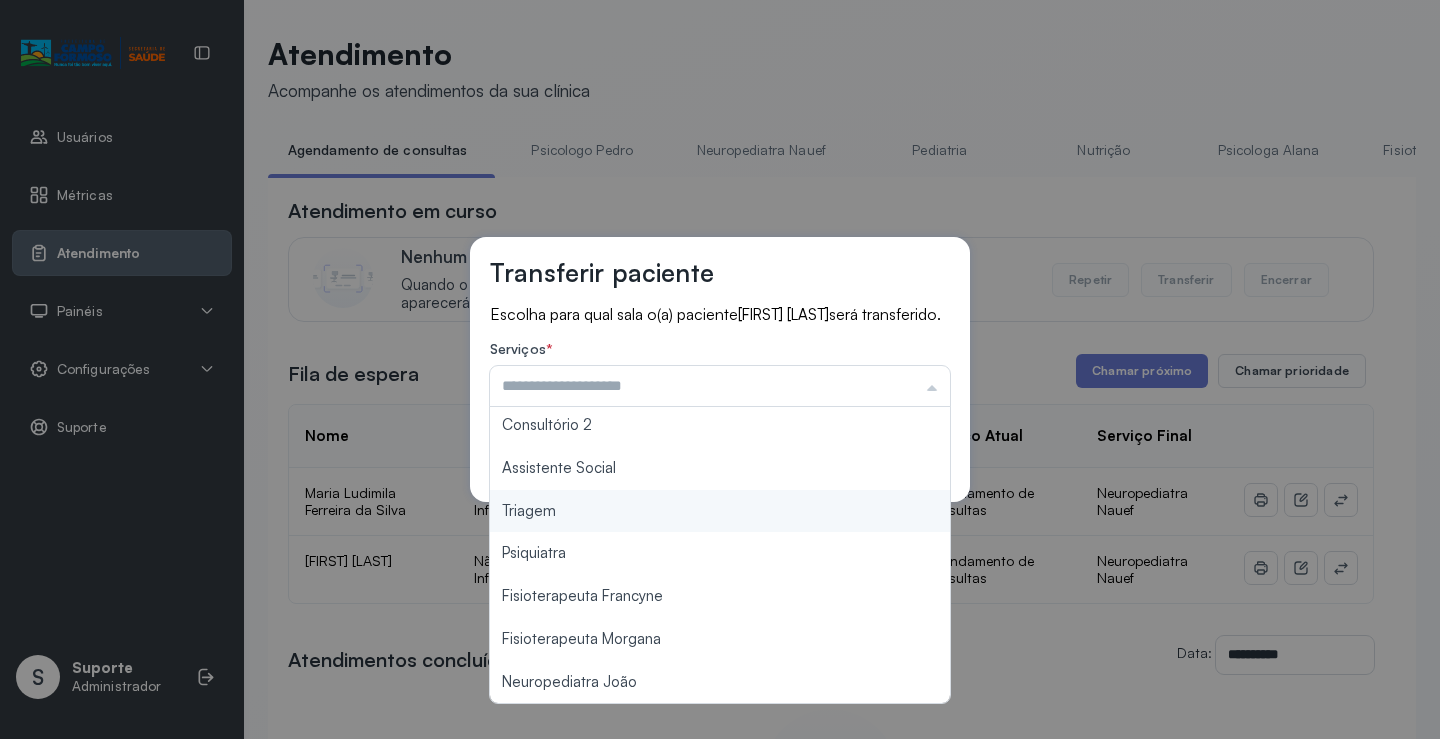 type on "*******" 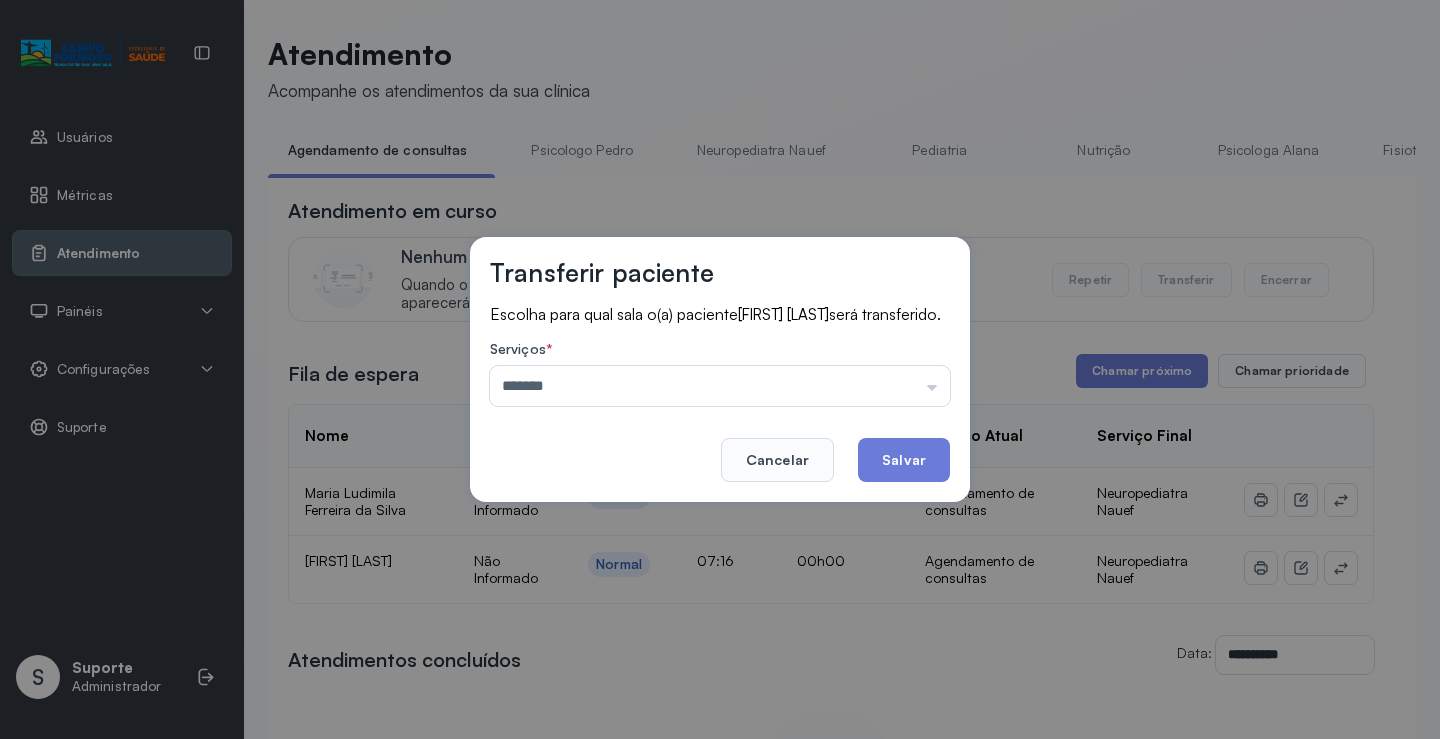 click on "Transferir paciente Escolha para qual sala o(a) paciente  Kiara Maria Santos Cruz  será transferido.  Serviços  *  ******* Psicologo Pedro Neuropediatra Nauef Pediatria Nutrição Psicologa Alana Fisioterapeuta Janusia Coordenadora Solange Consultório 2 Assistente Social Triagem Psiquiatra Fisioterapeuta Francyne Fisioterapeuta Morgana Neuropediatra João Cancelar Salvar" at bounding box center (720, 369) 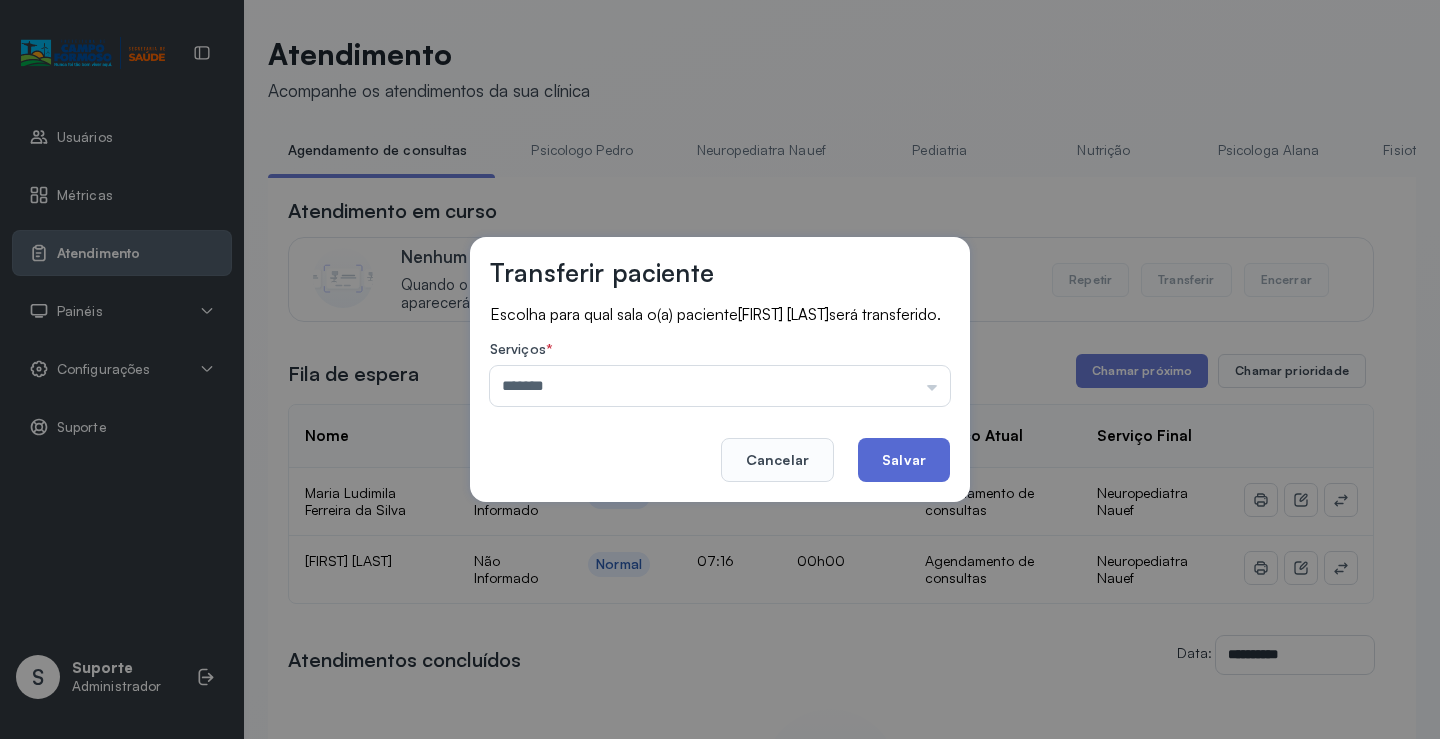 click on "Salvar" 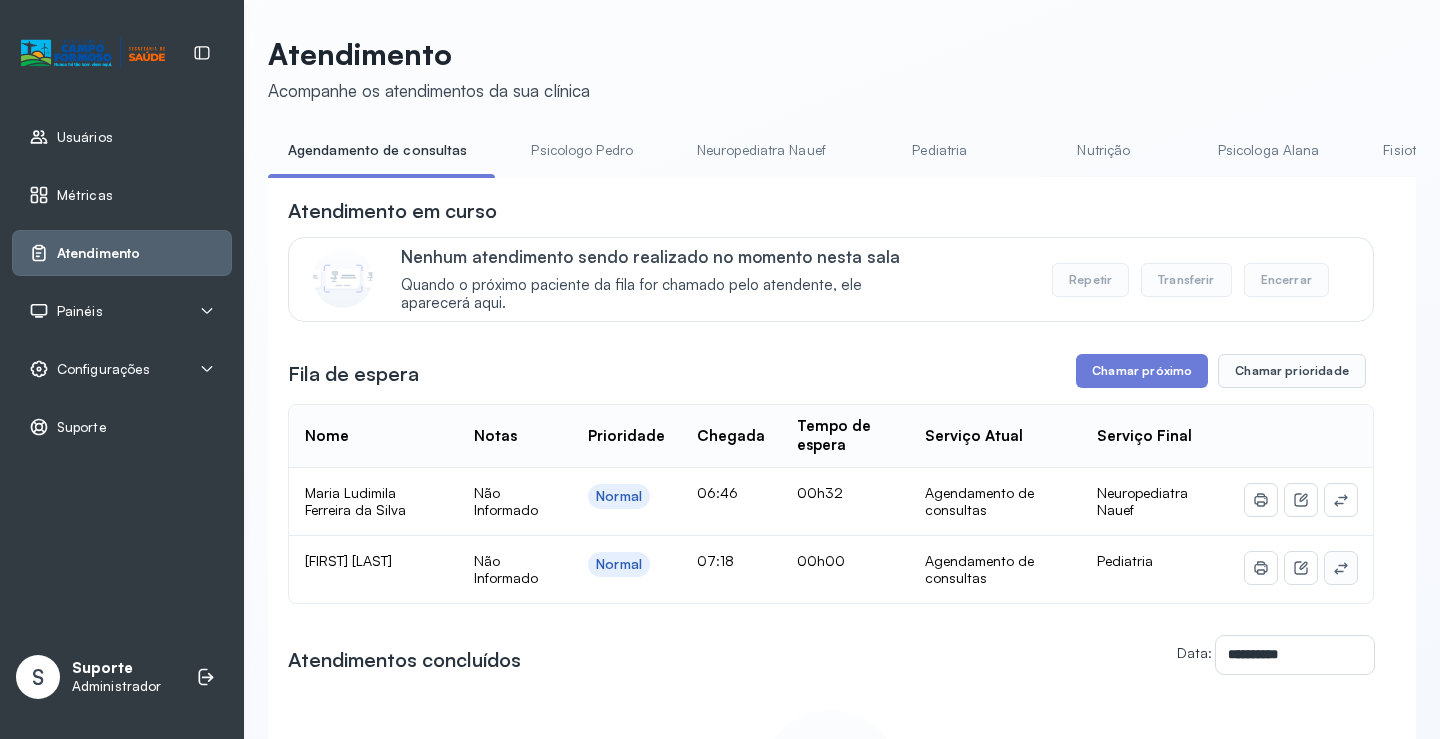 click 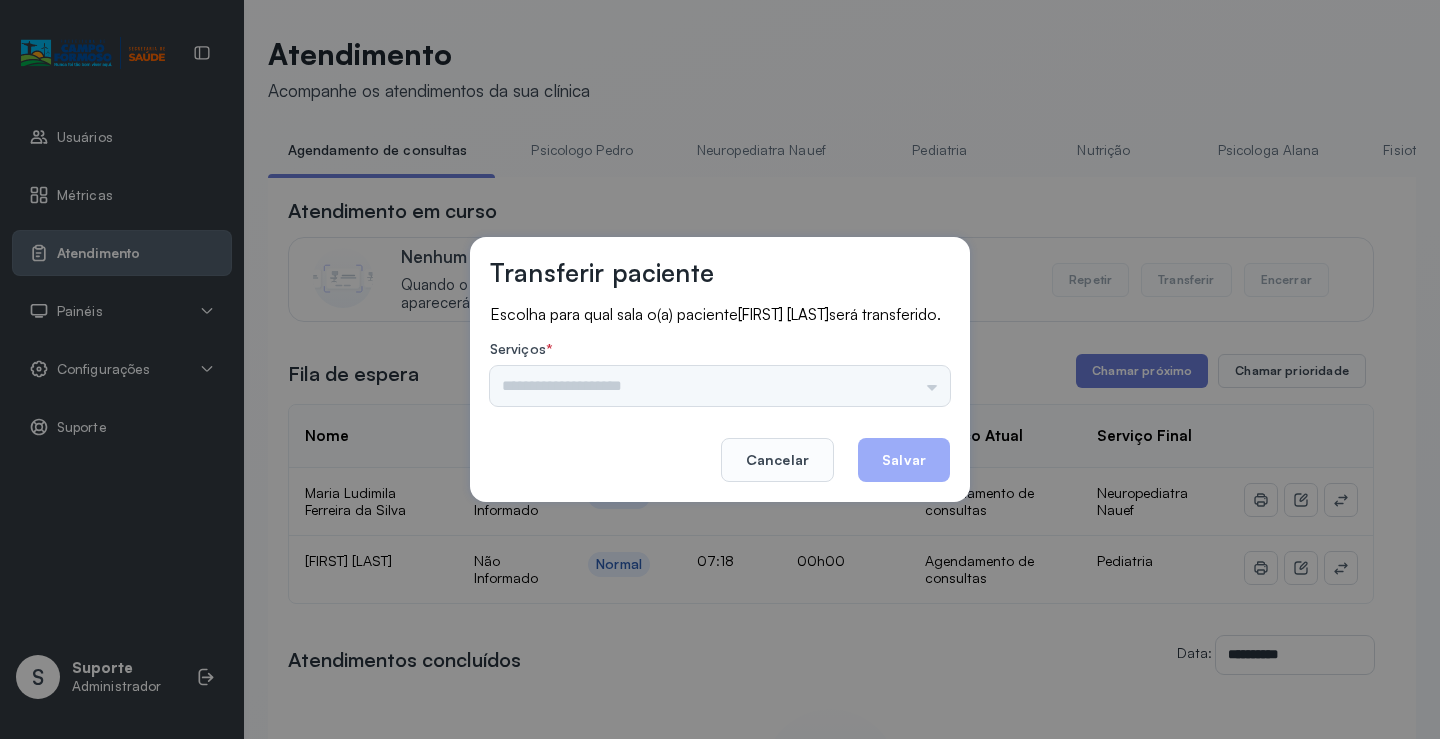 click on "Psicologo Pedro Neuropediatra Nauef Pediatria Nutrição Psicologa Alana Fisioterapeuta Janusia Coordenadora Solange Consultório 2 Assistente Social Triagem Psiquiatra Fisioterapeuta Francyne Fisioterapeuta Morgana Neuropediatra João" at bounding box center [720, 386] 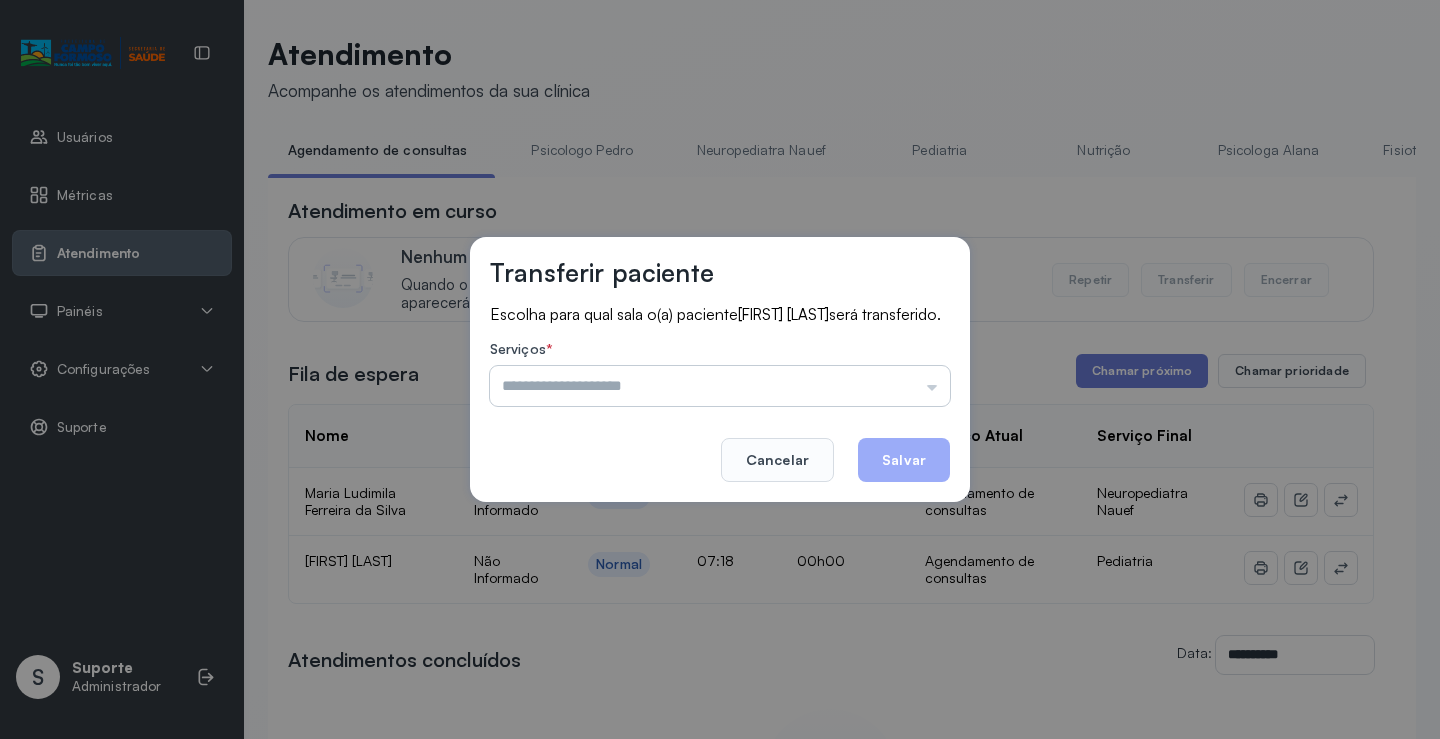 click at bounding box center (720, 386) 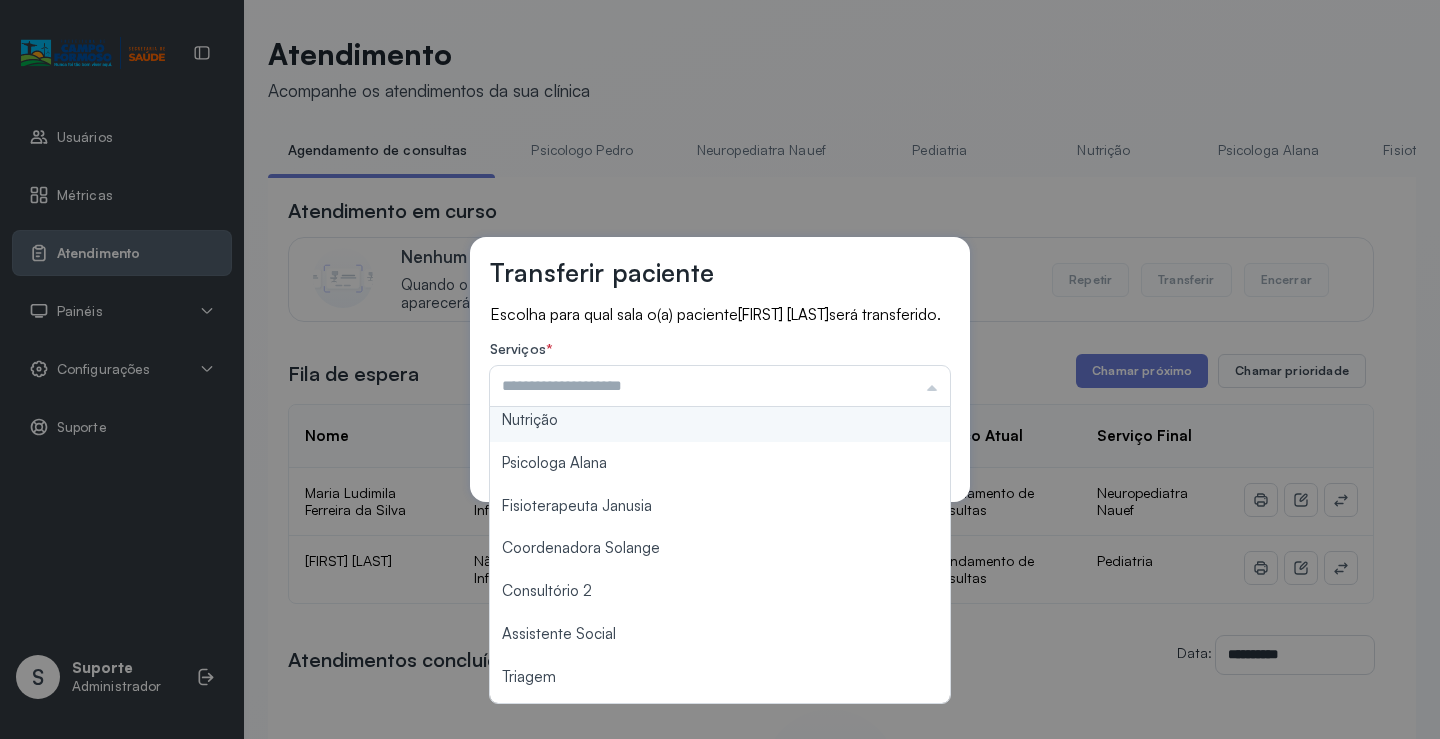 scroll, scrollTop: 303, scrollLeft: 0, axis: vertical 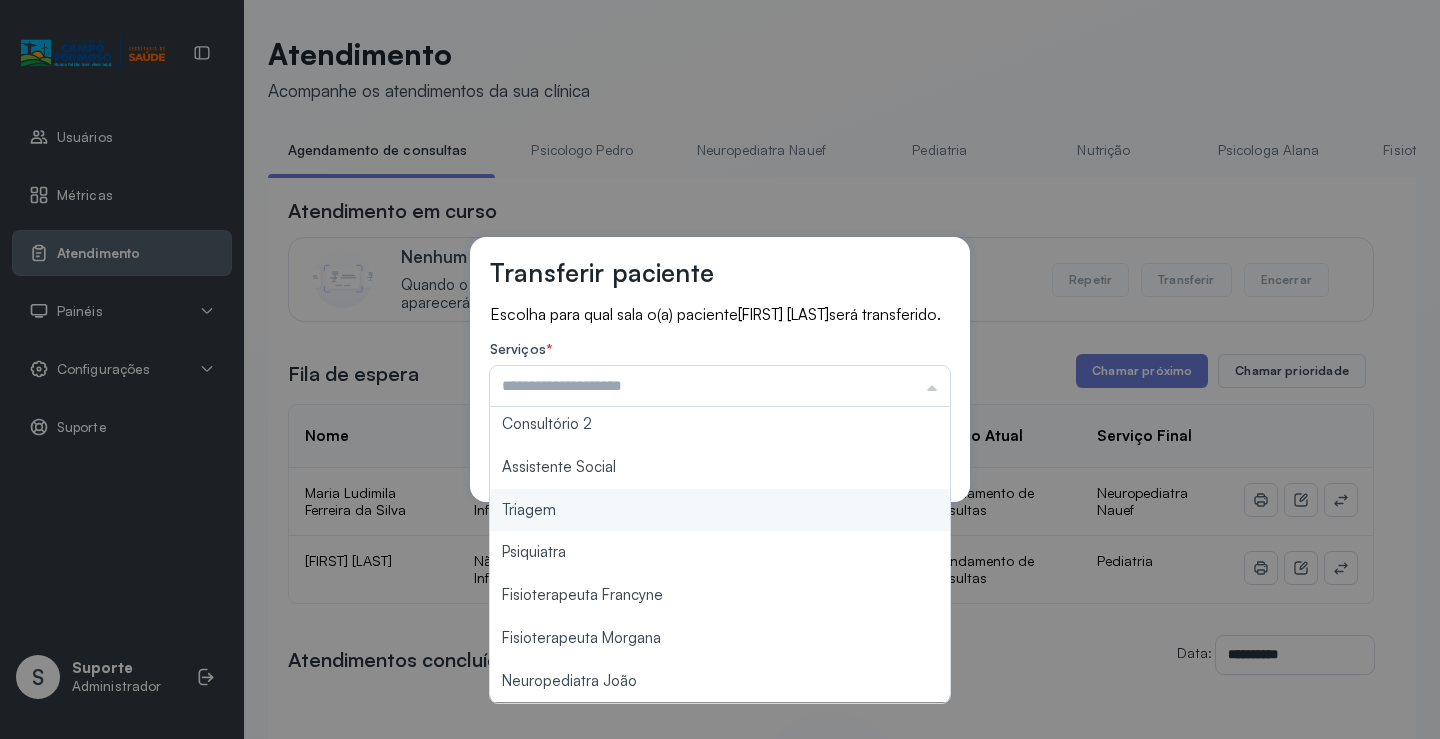 type on "*******" 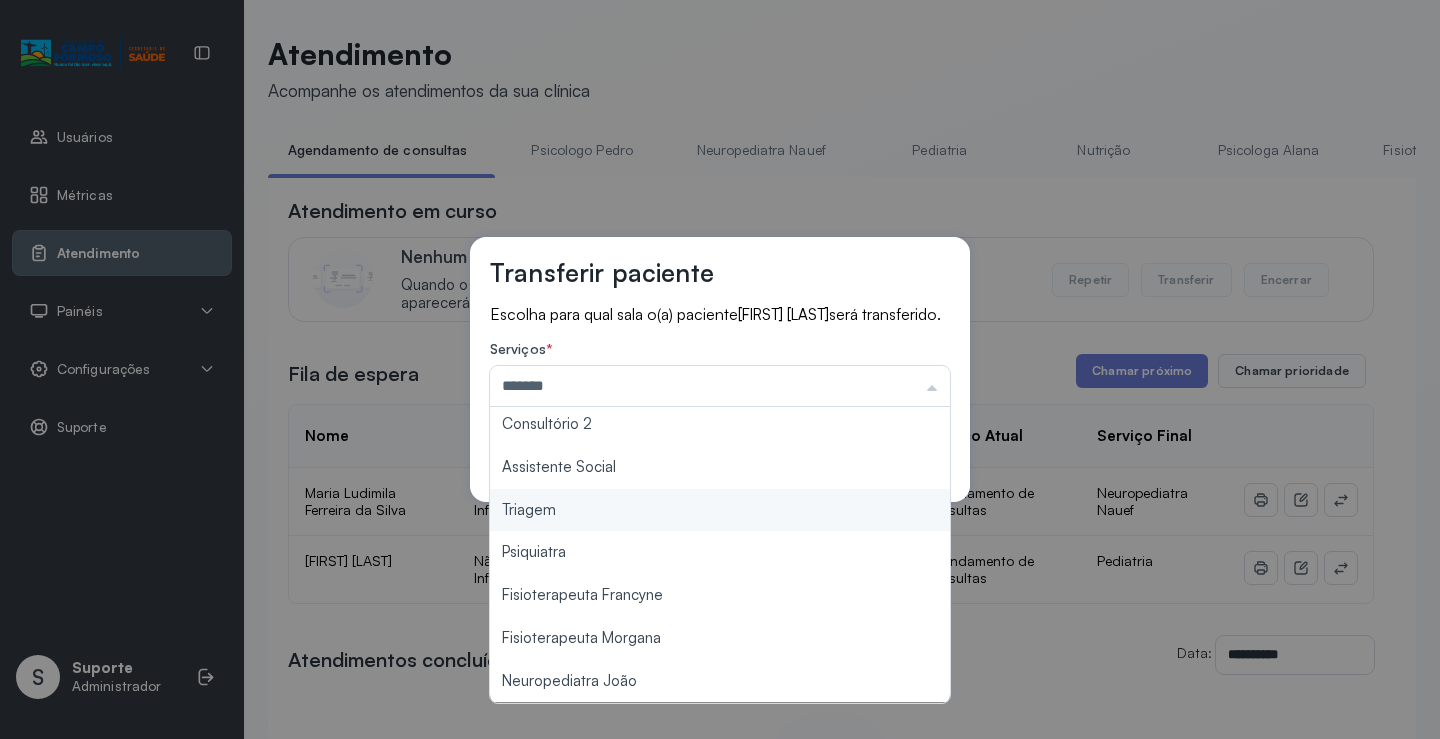 drag, startPoint x: 651, startPoint y: 535, endPoint x: 724, endPoint y: 522, distance: 74.1485 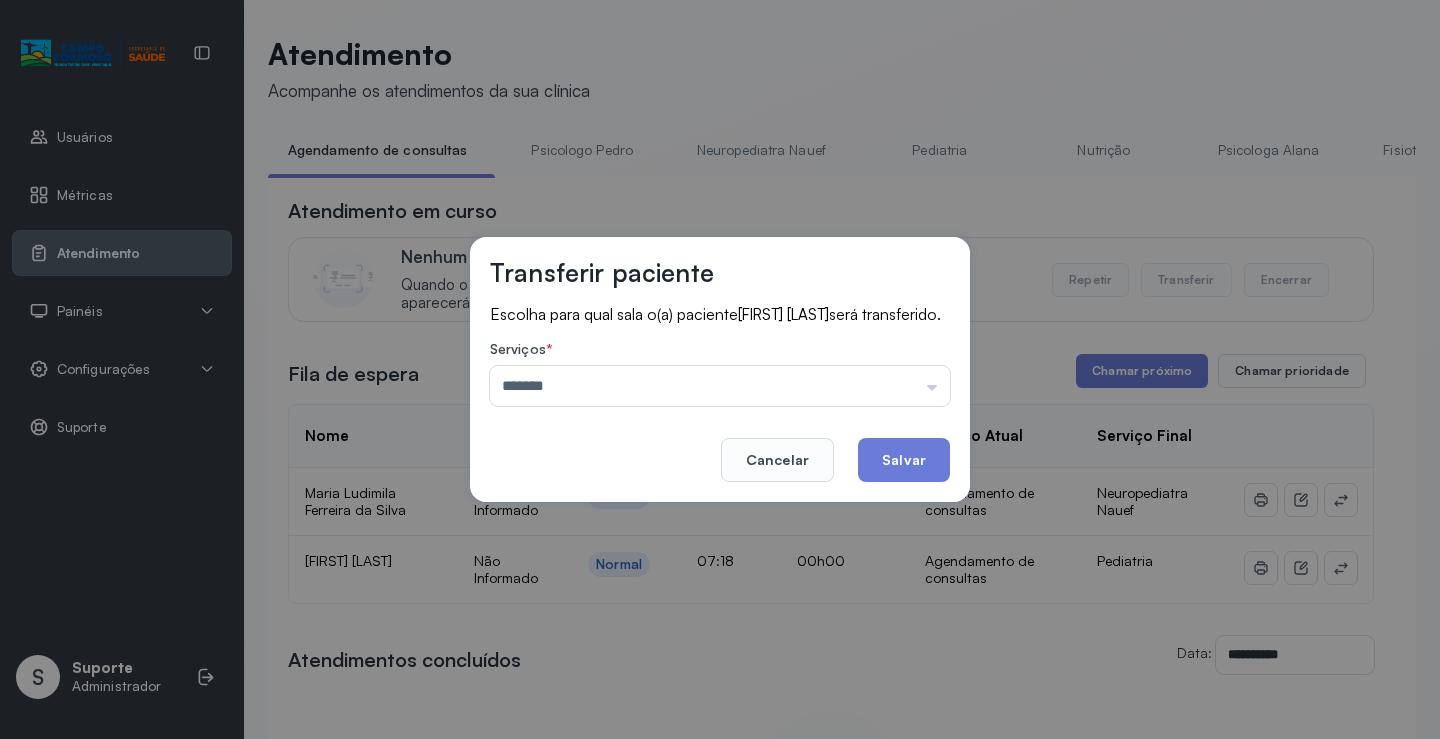 drag, startPoint x: 891, startPoint y: 489, endPoint x: 888, endPoint y: 470, distance: 19.235384 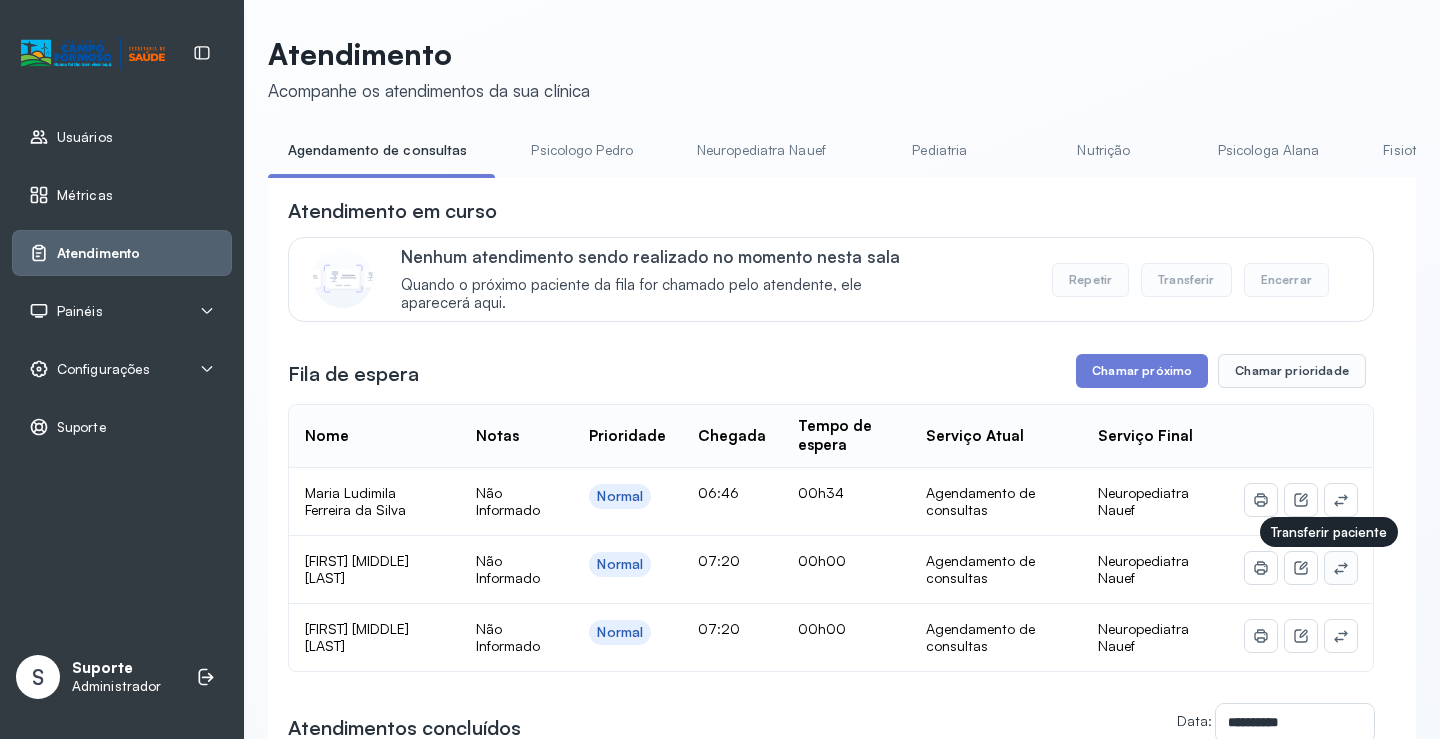 click 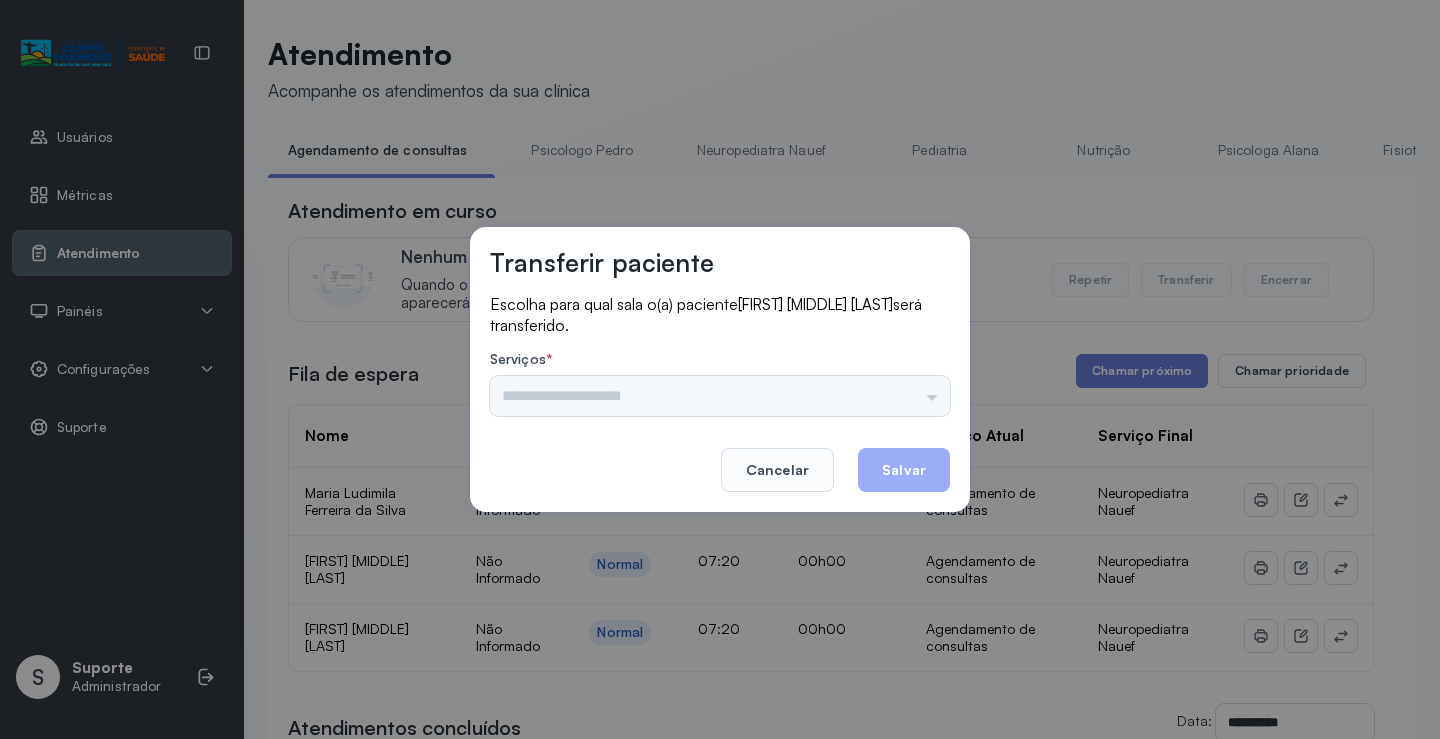 click on "Psicologo Pedro Neuropediatra Nauef Pediatria Nutrição Psicologa Alana Fisioterapeuta Janusia Coordenadora Solange Consultório 2 Assistente Social Triagem Psiquiatra Fisioterapeuta Francyne Fisioterapeuta Morgana Neuropediatra João" at bounding box center [720, 396] 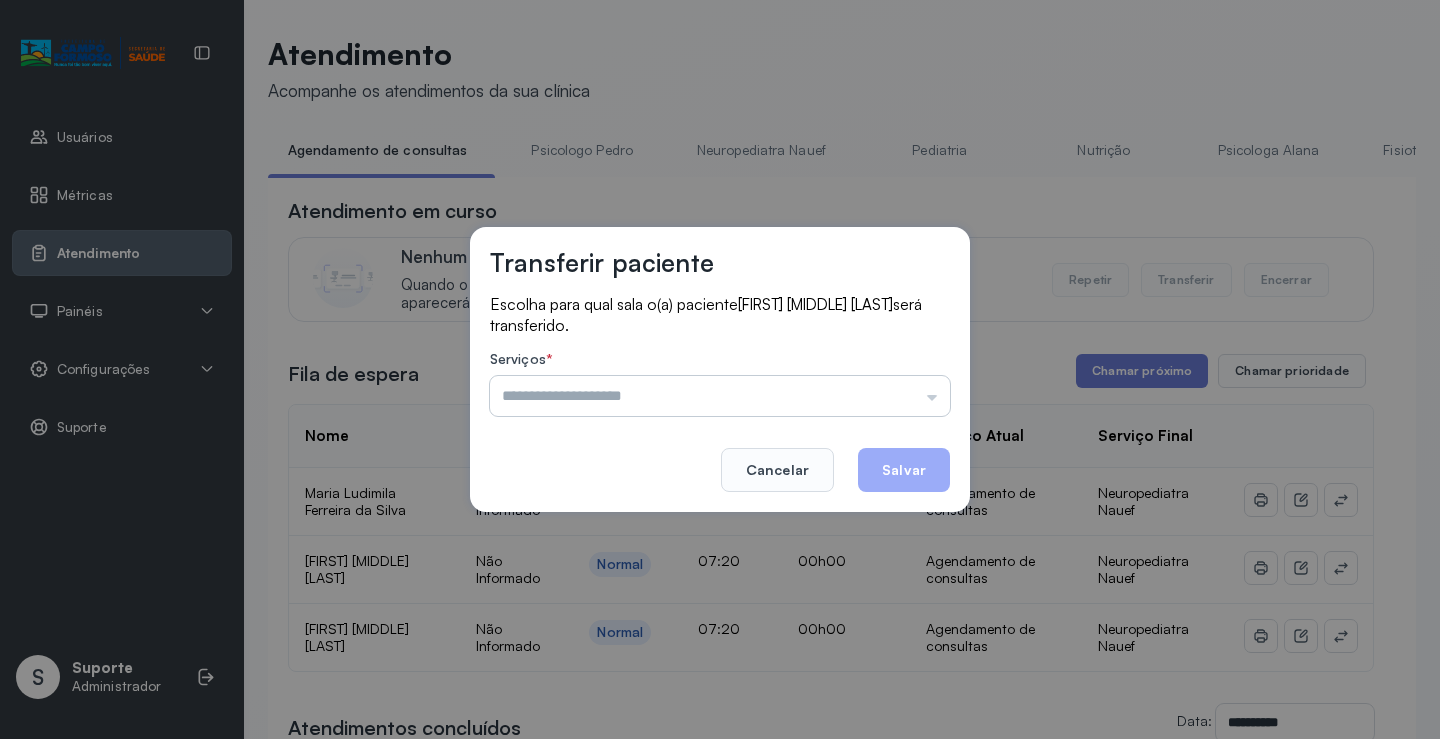 click at bounding box center [720, 396] 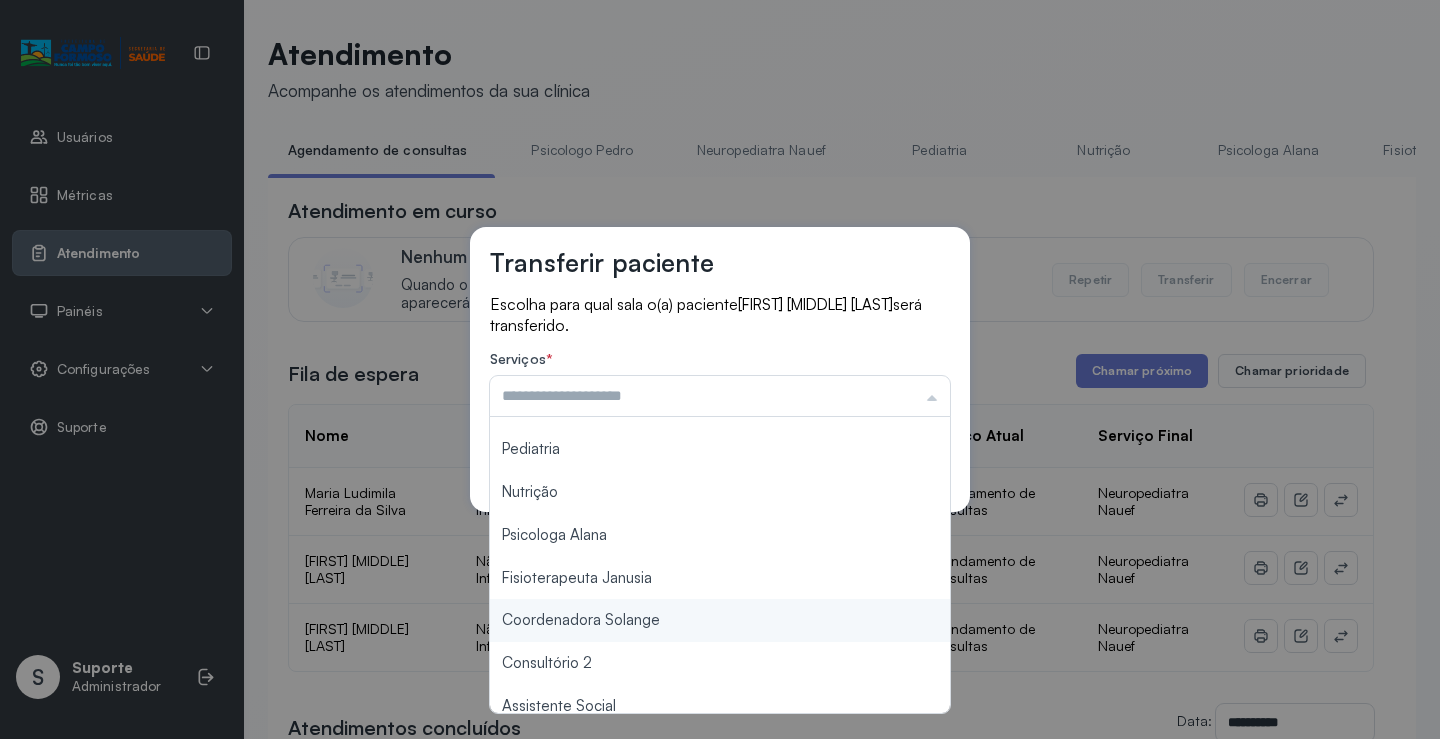 scroll, scrollTop: 302, scrollLeft: 0, axis: vertical 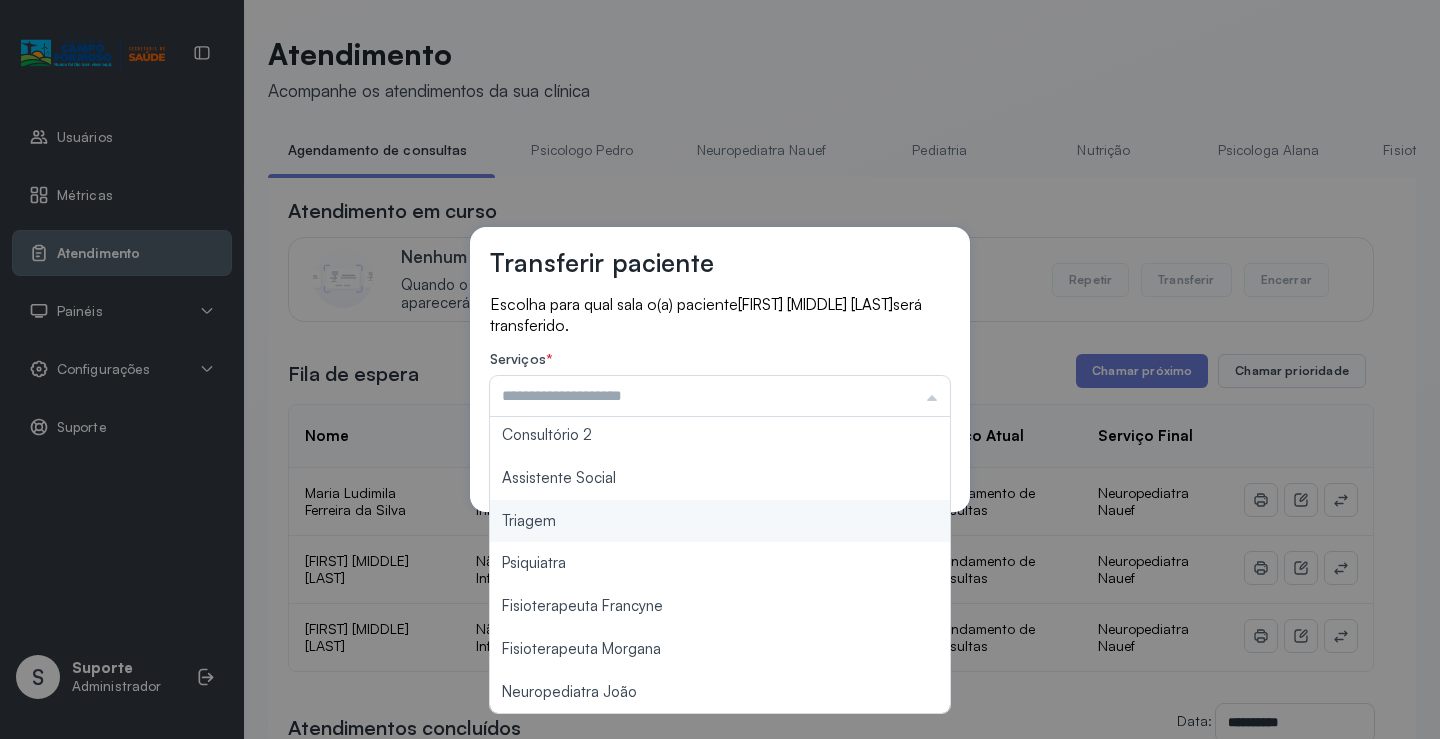 type on "*******" 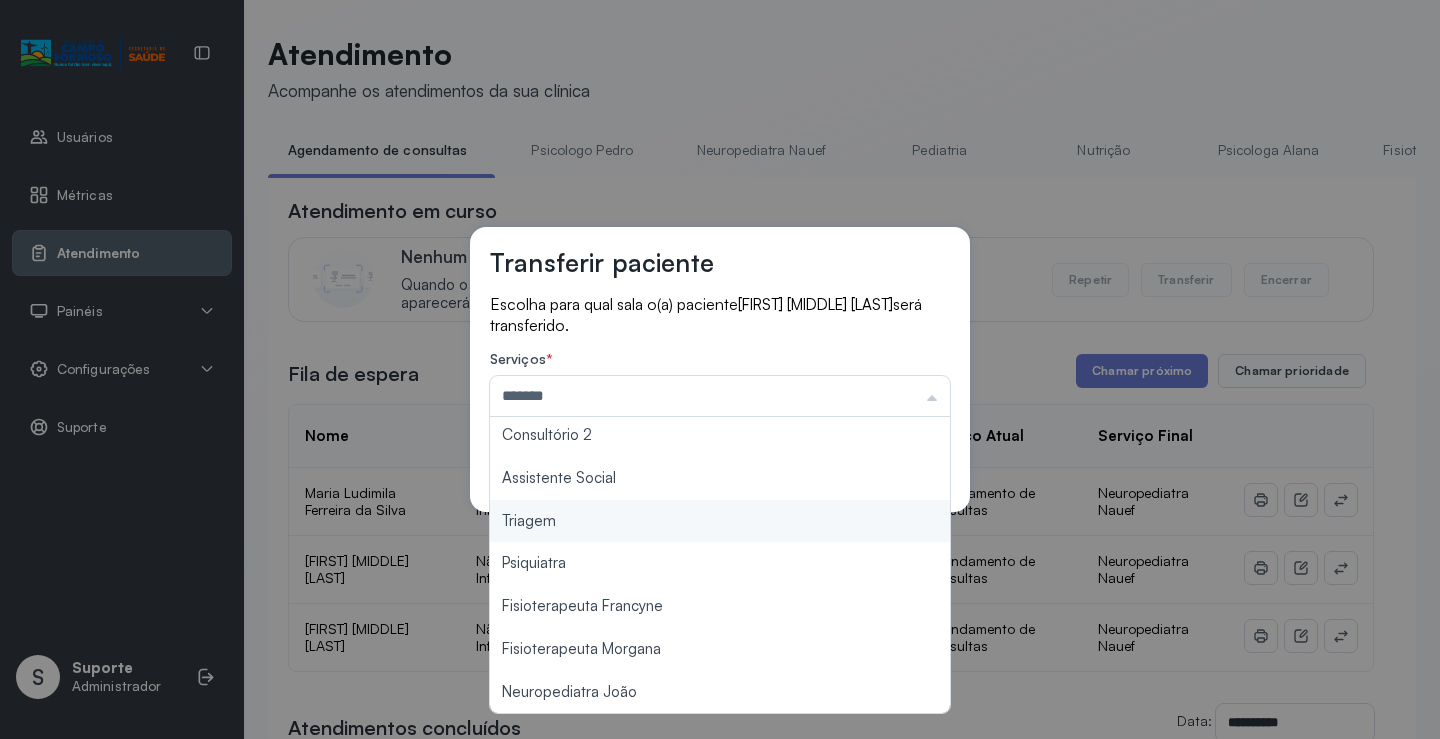 click on "Transferir paciente Escolha para qual sala o(a) paciente  Henrique Lima Alves  será transferido.  Serviços  *  ******* Psicologo Pedro Neuropediatra Nauef Pediatria Nutrição Psicologa Alana Fisioterapeuta Janusia Coordenadora Solange Consultório 2 Assistente Social Triagem Psiquiatra Fisioterapeuta Francyne Fisioterapeuta Morgana Neuropediatra João Cancelar Salvar" at bounding box center [720, 369] 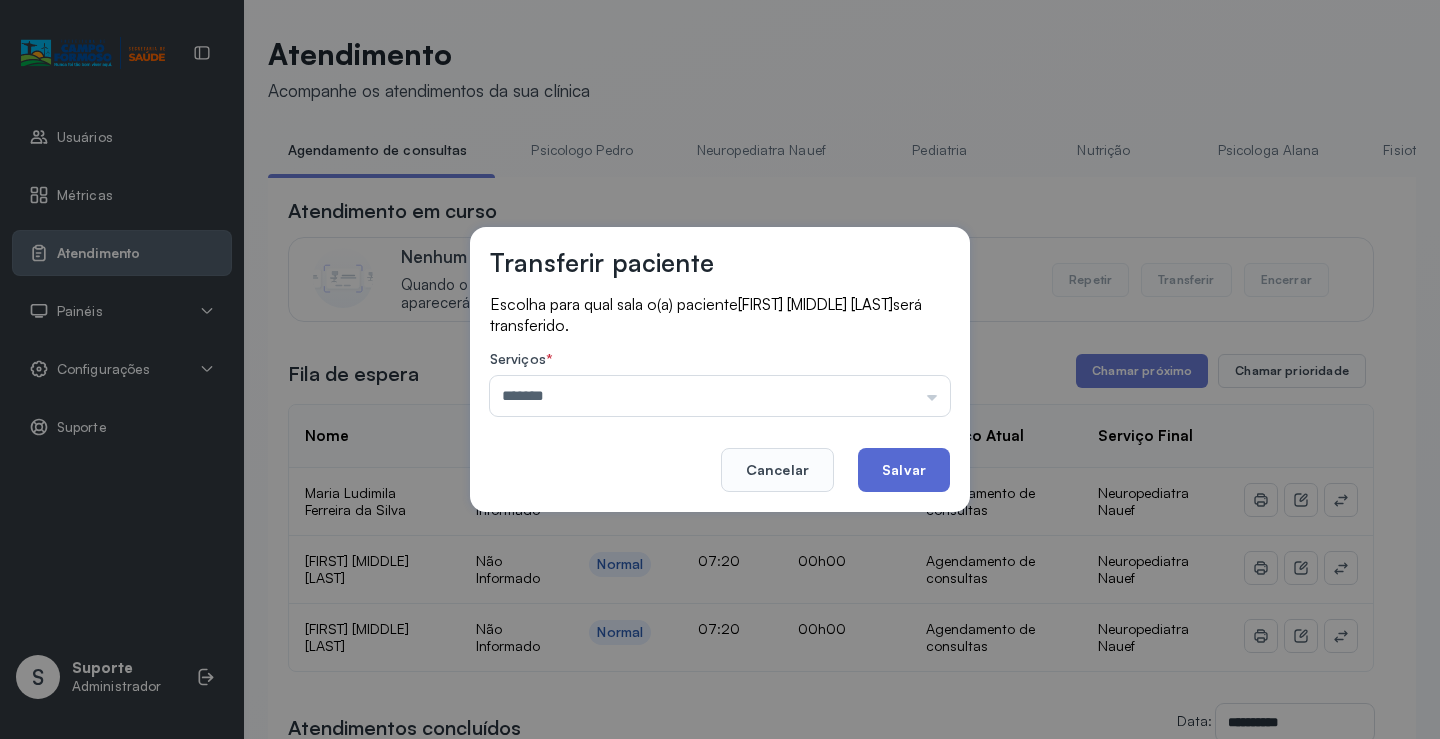 click on "Salvar" 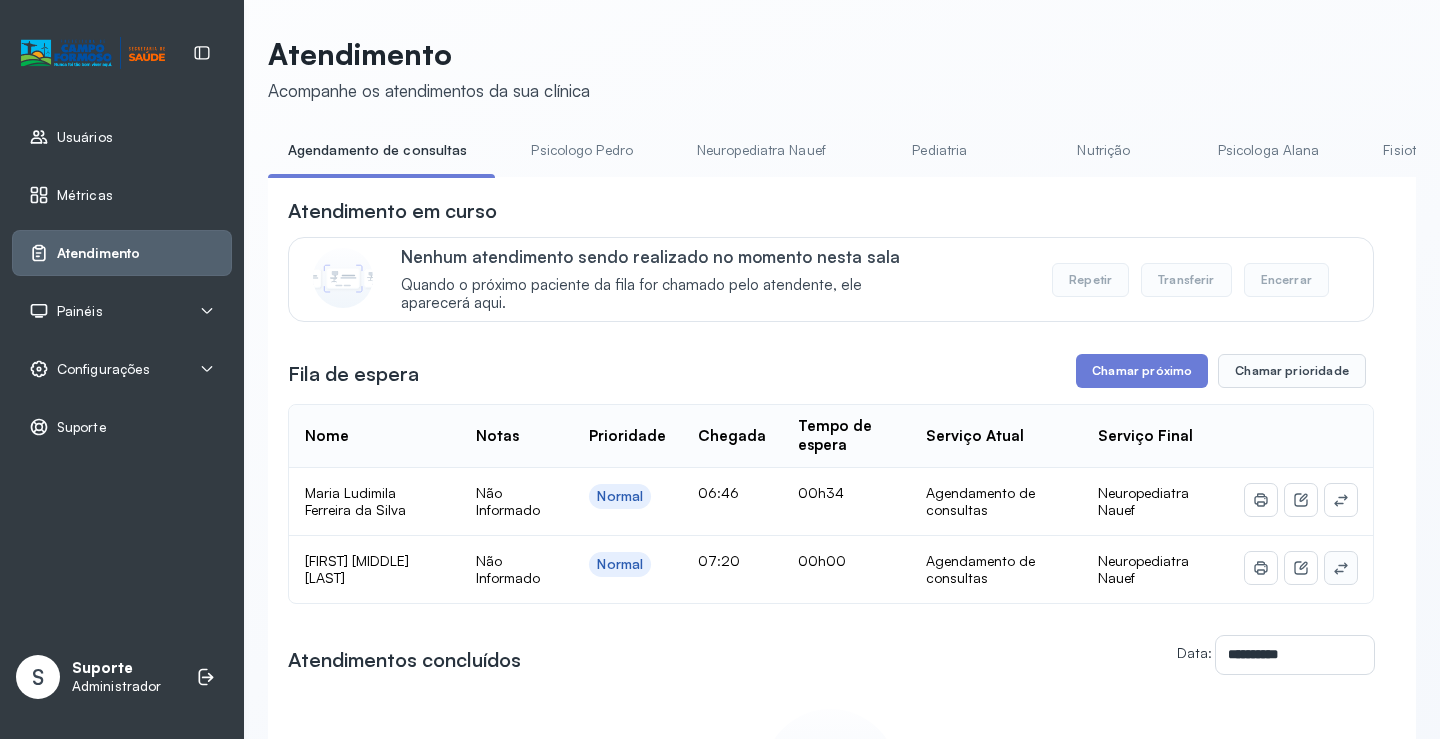 click 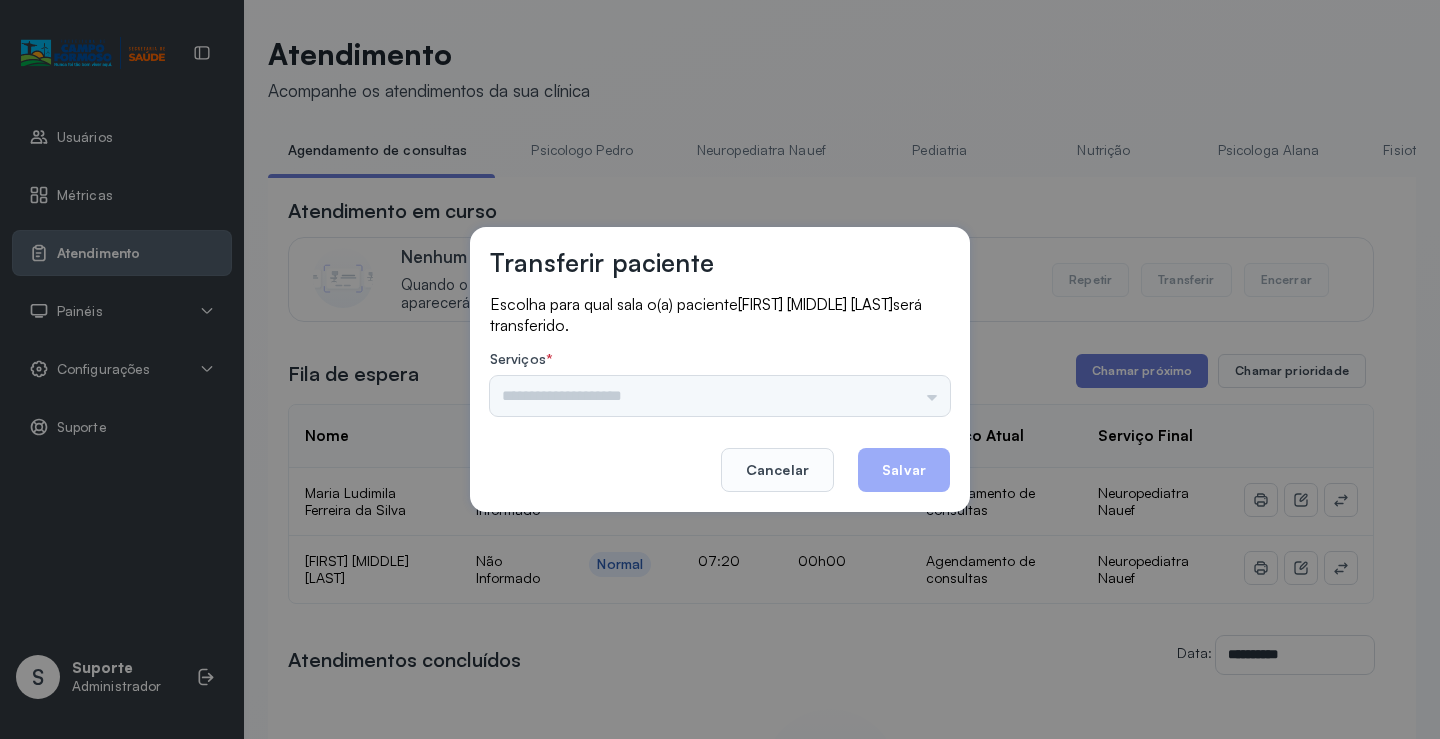 click on "Psicologo Pedro Neuropediatra Nauef Pediatria Nutrição Psicologa Alana Fisioterapeuta Janusia Coordenadora Solange Consultório 2 Assistente Social Triagem Psiquiatra Fisioterapeuta Francyne Fisioterapeuta Morgana Neuropediatra João" at bounding box center (720, 396) 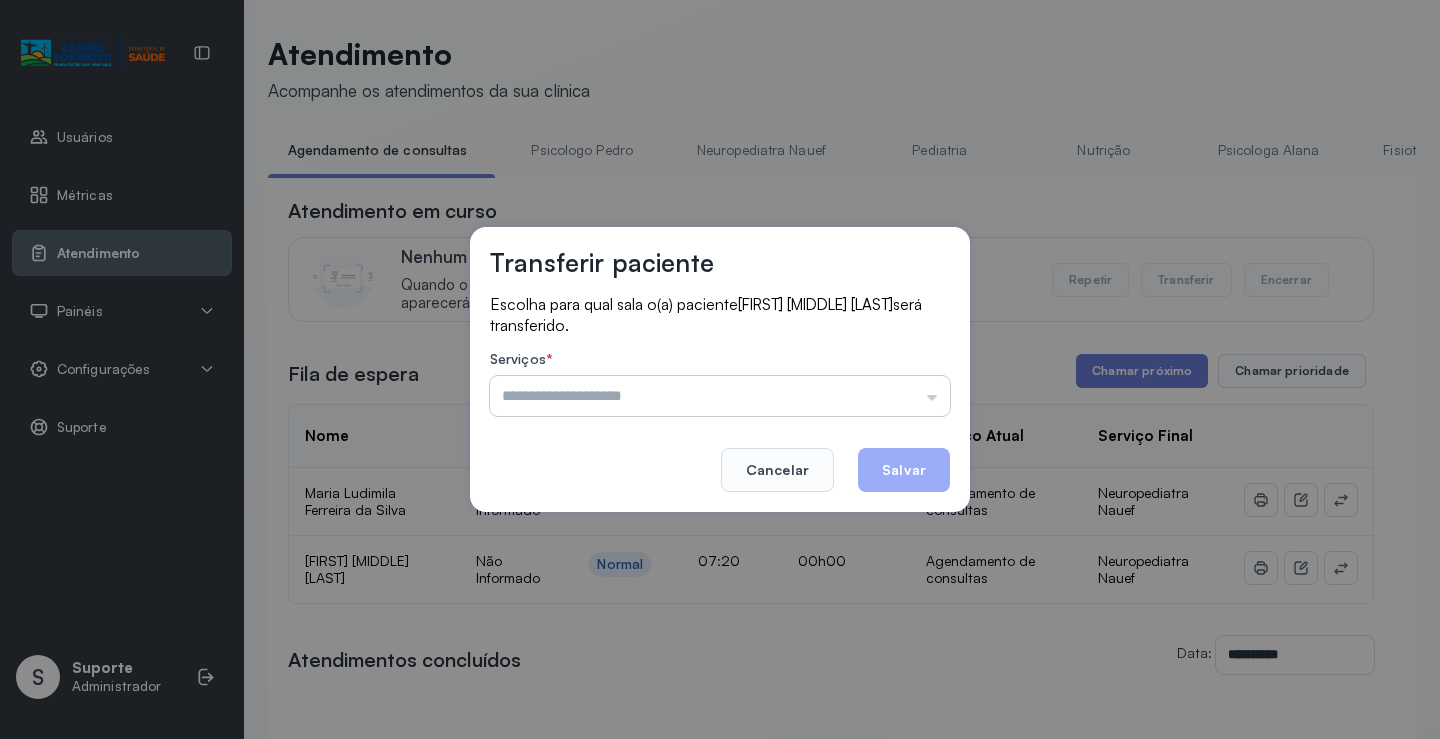 click at bounding box center [720, 396] 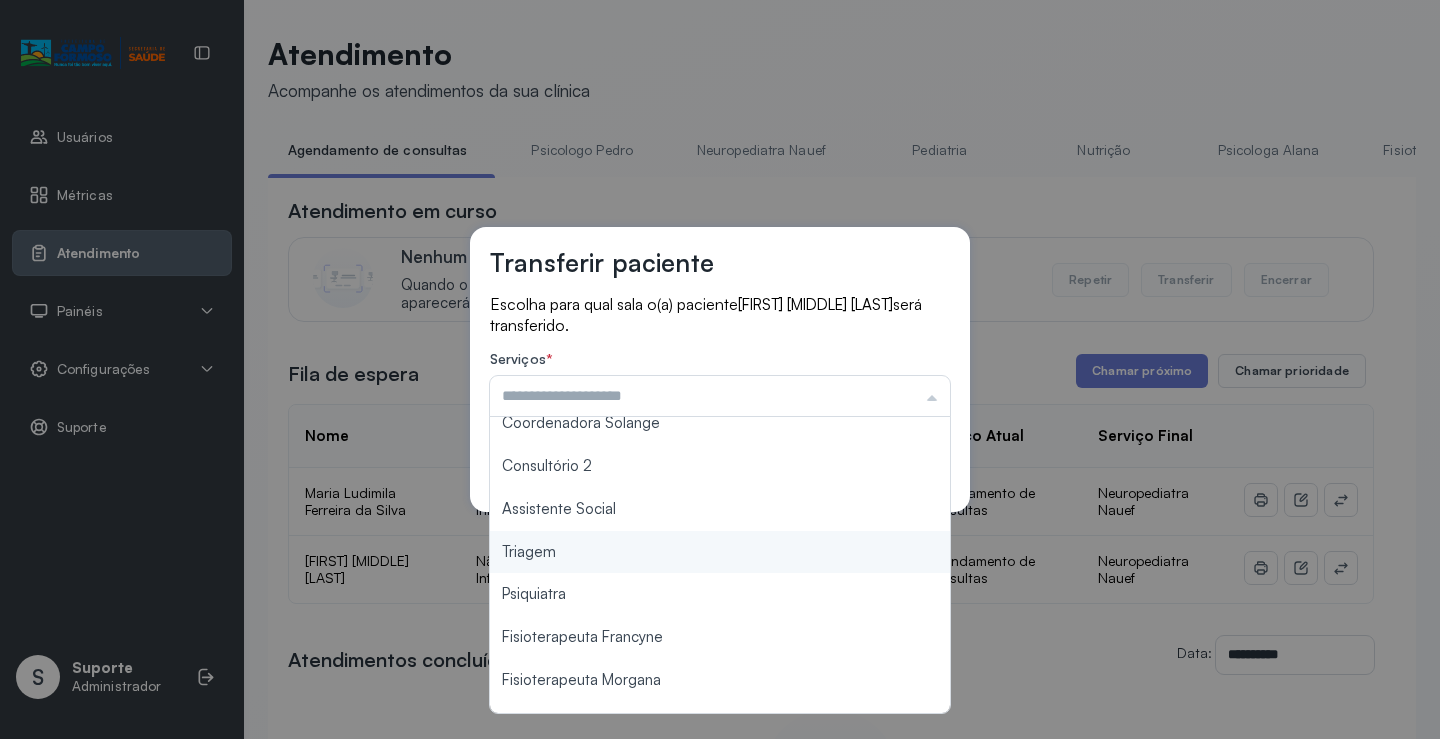 scroll, scrollTop: 302, scrollLeft: 0, axis: vertical 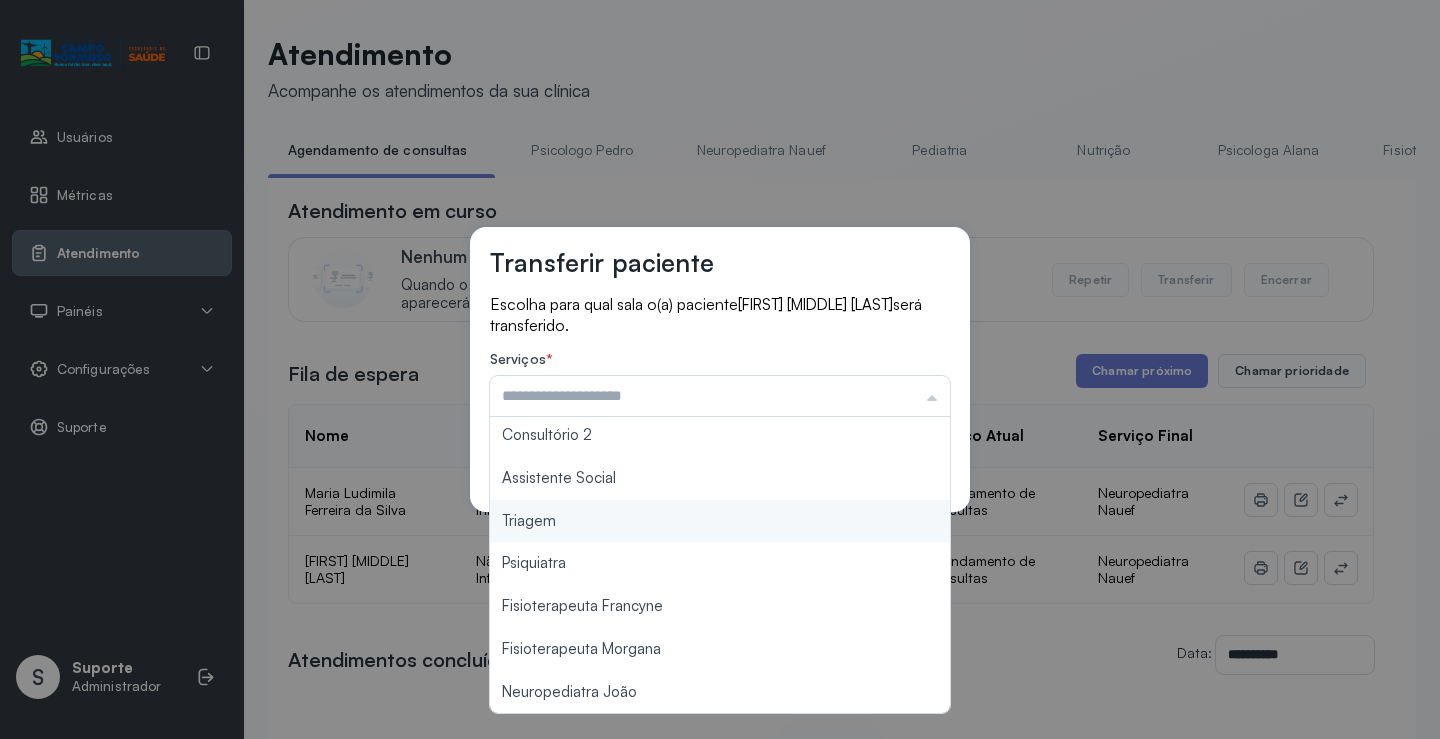 type on "*******" 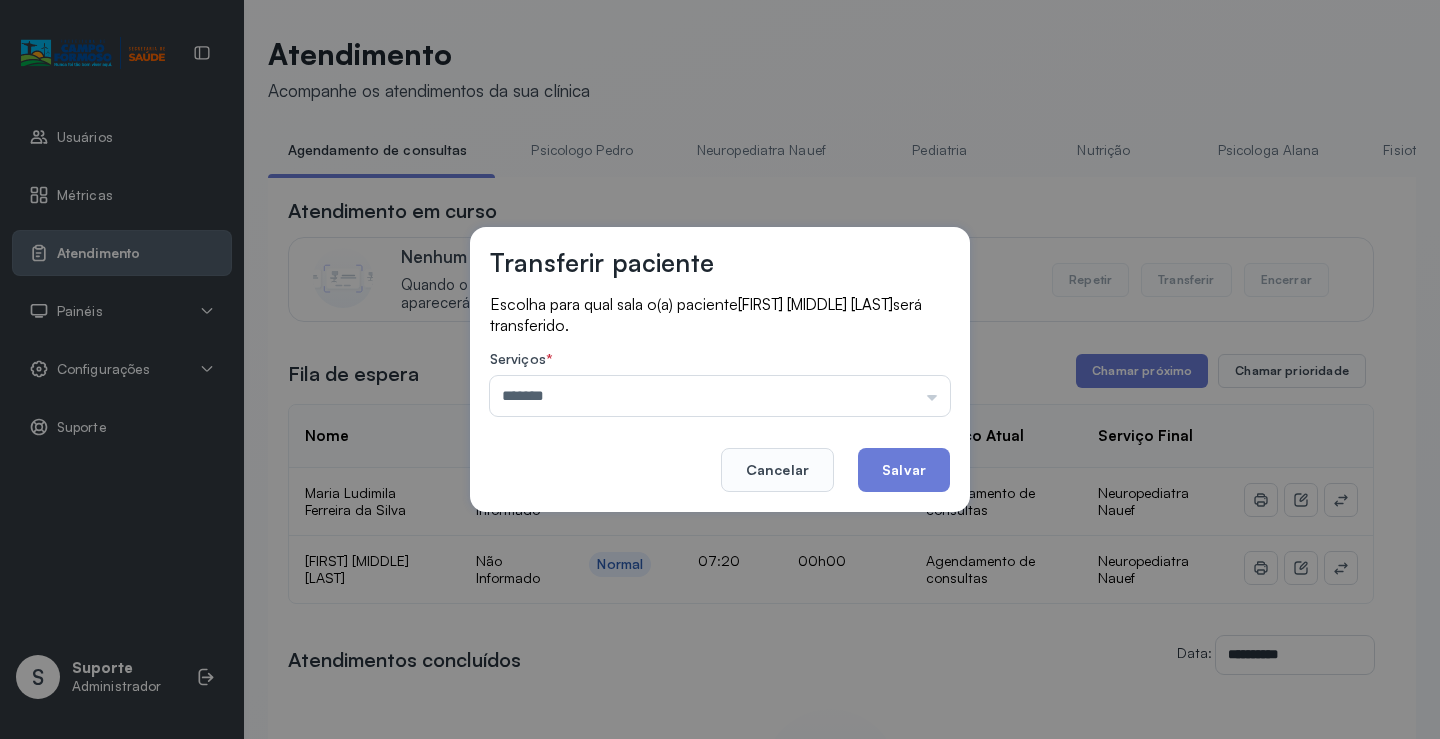drag, startPoint x: 636, startPoint y: 527, endPoint x: 855, endPoint y: 502, distance: 220.42232 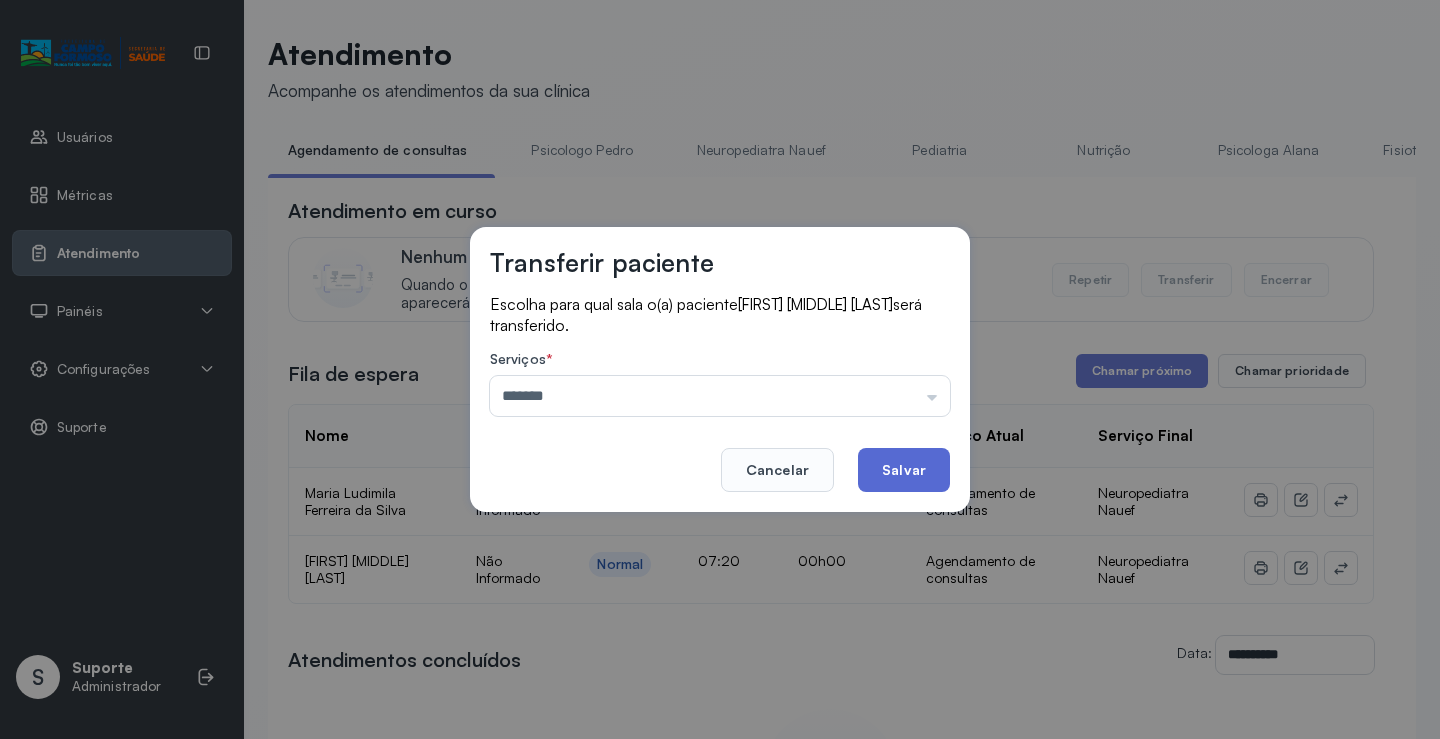 drag, startPoint x: 914, startPoint y: 487, endPoint x: 918, endPoint y: 477, distance: 10.770329 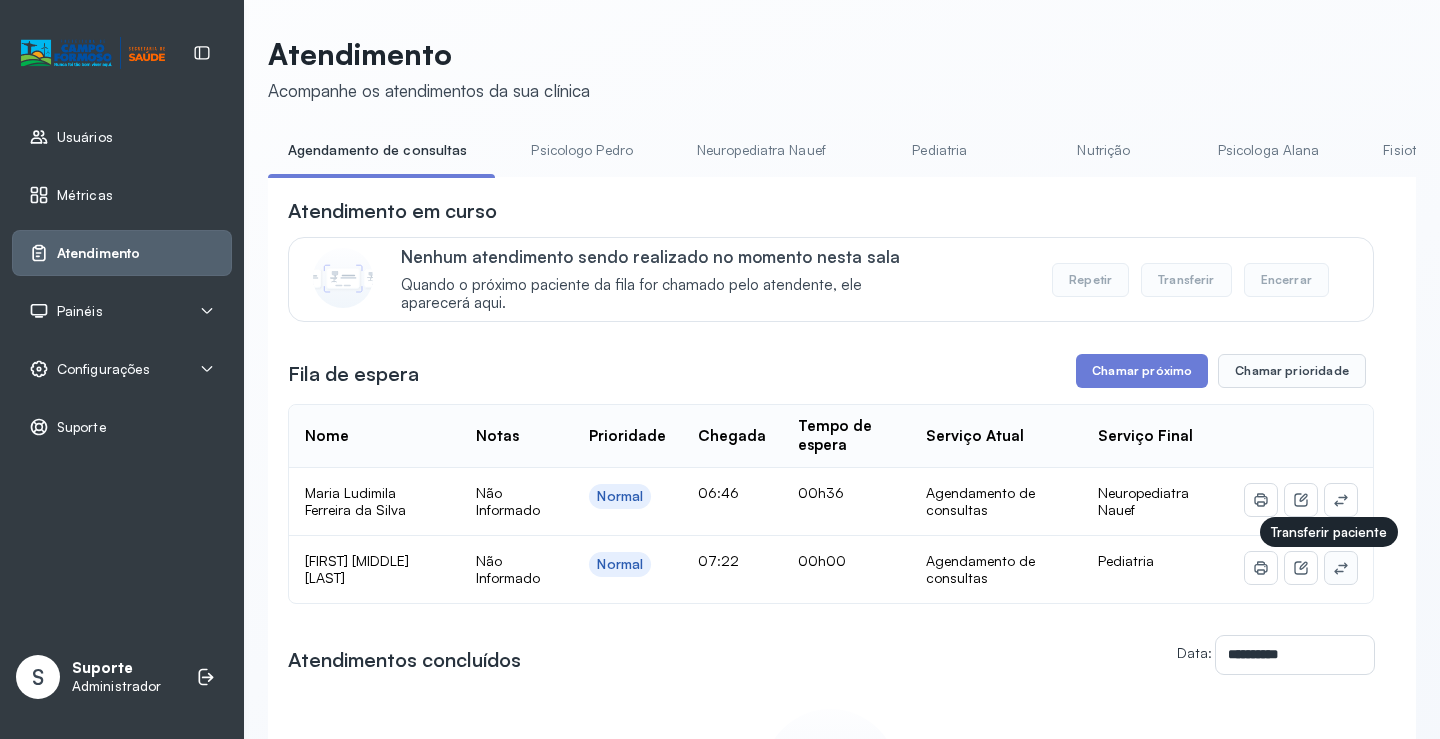 click 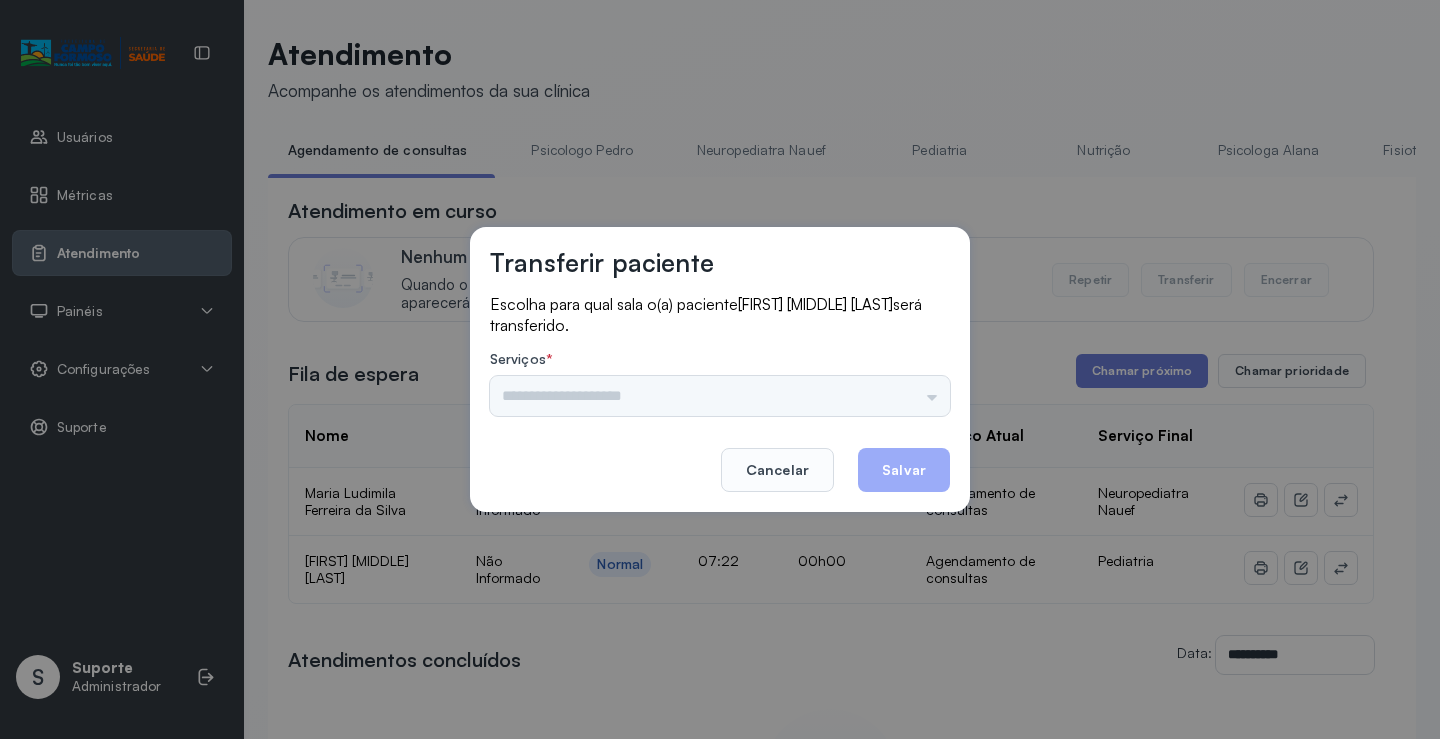 click on "Psicologo Pedro Neuropediatra Nauef Pediatria Nutrição Psicologa Alana Fisioterapeuta Janusia Coordenadora Solange Consultório 2 Assistente Social Triagem Psiquiatra Fisioterapeuta Francyne Fisioterapeuta Morgana Neuropediatra João" at bounding box center (720, 396) 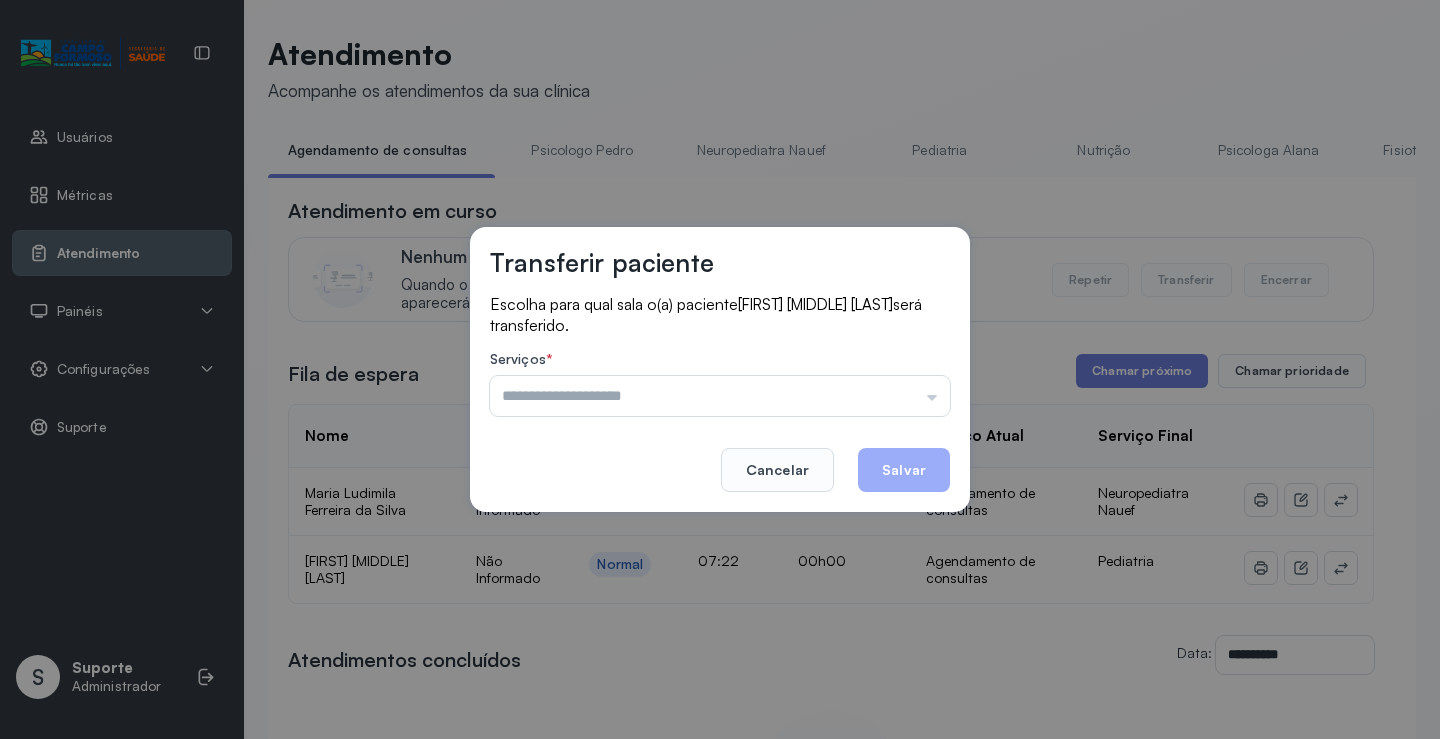 click at bounding box center (720, 396) 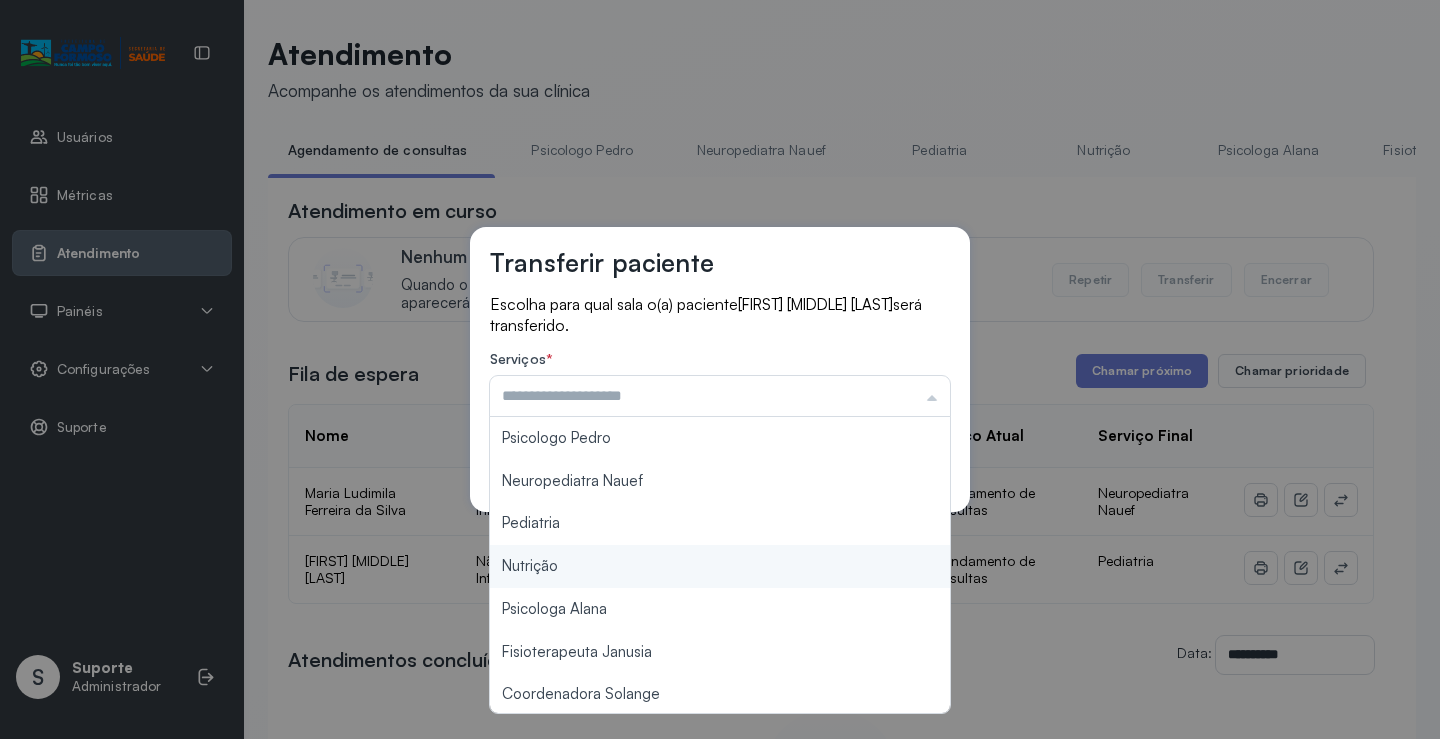 scroll, scrollTop: 302, scrollLeft: 0, axis: vertical 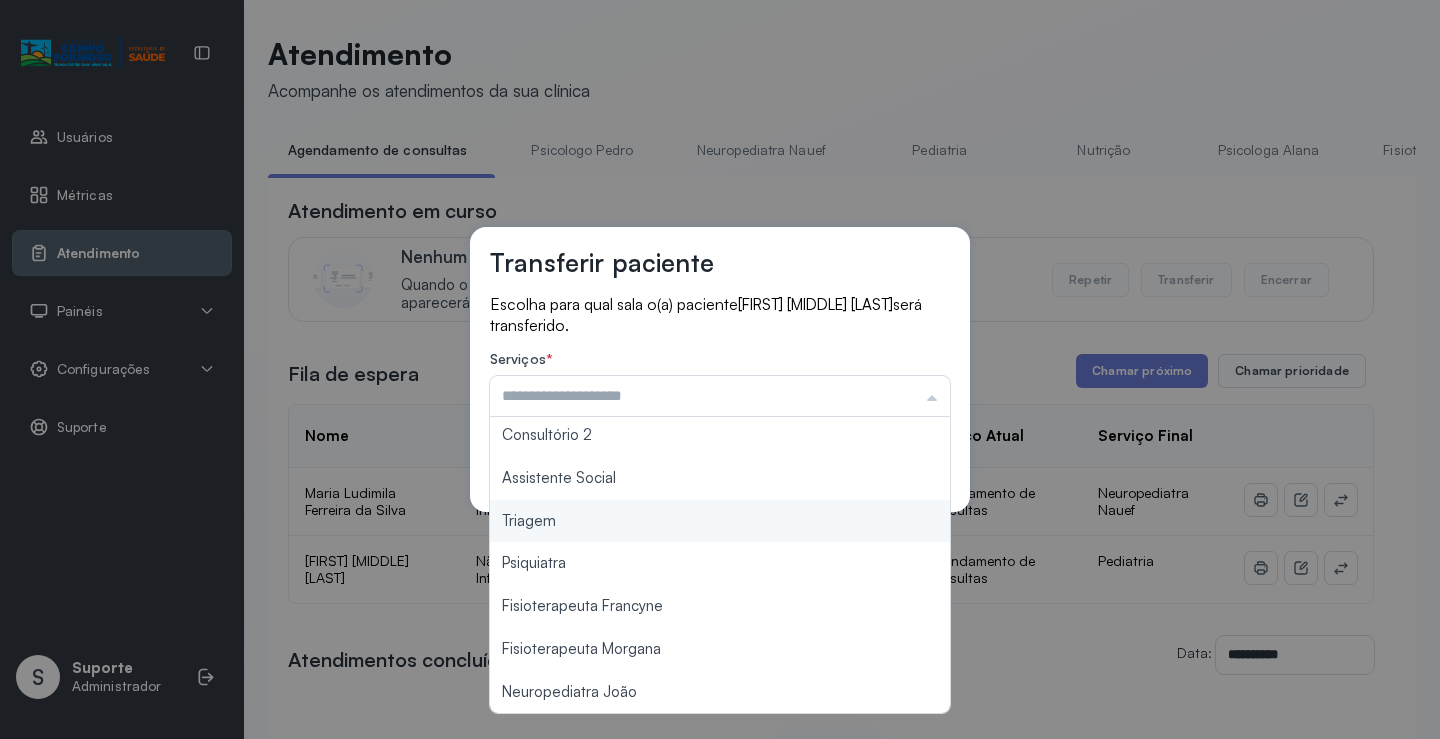 type on "*******" 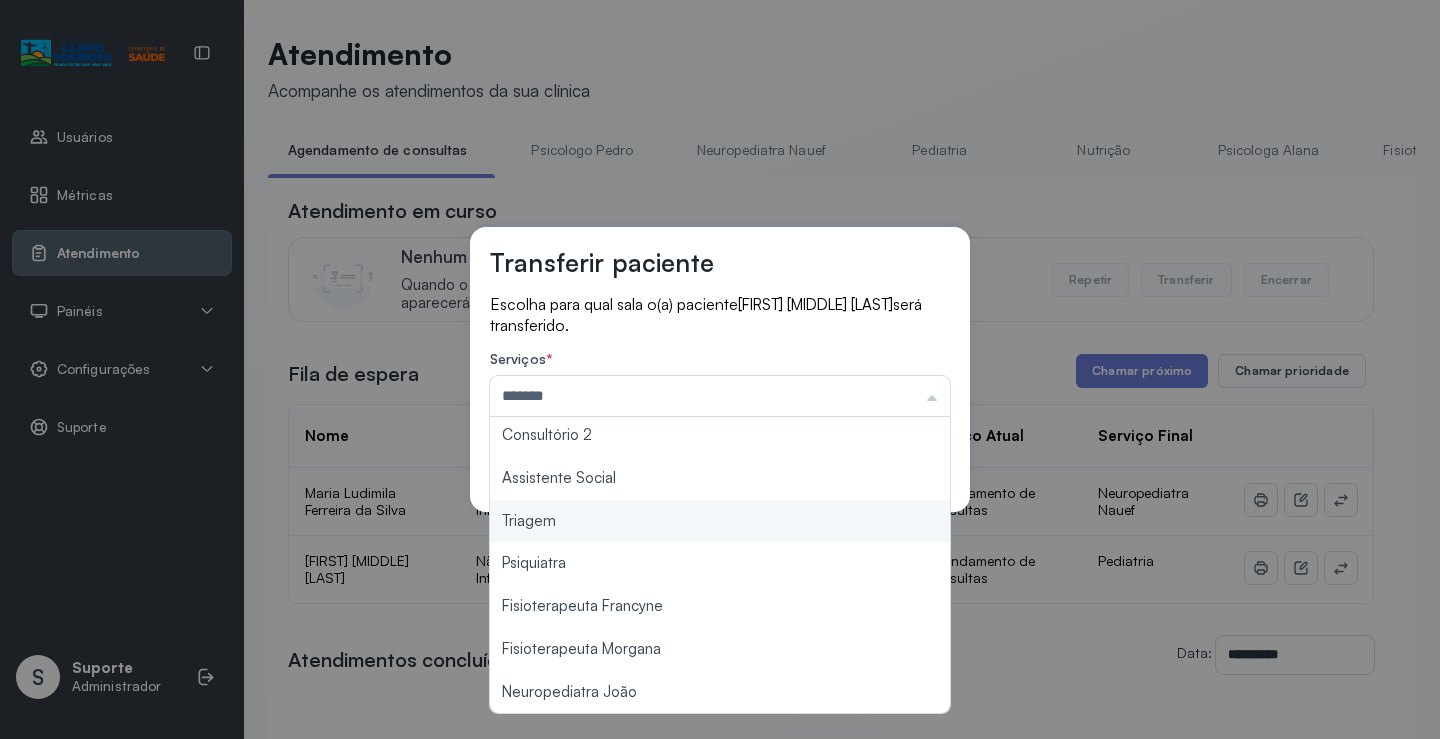 drag, startPoint x: 612, startPoint y: 530, endPoint x: 636, endPoint y: 527, distance: 24.186773 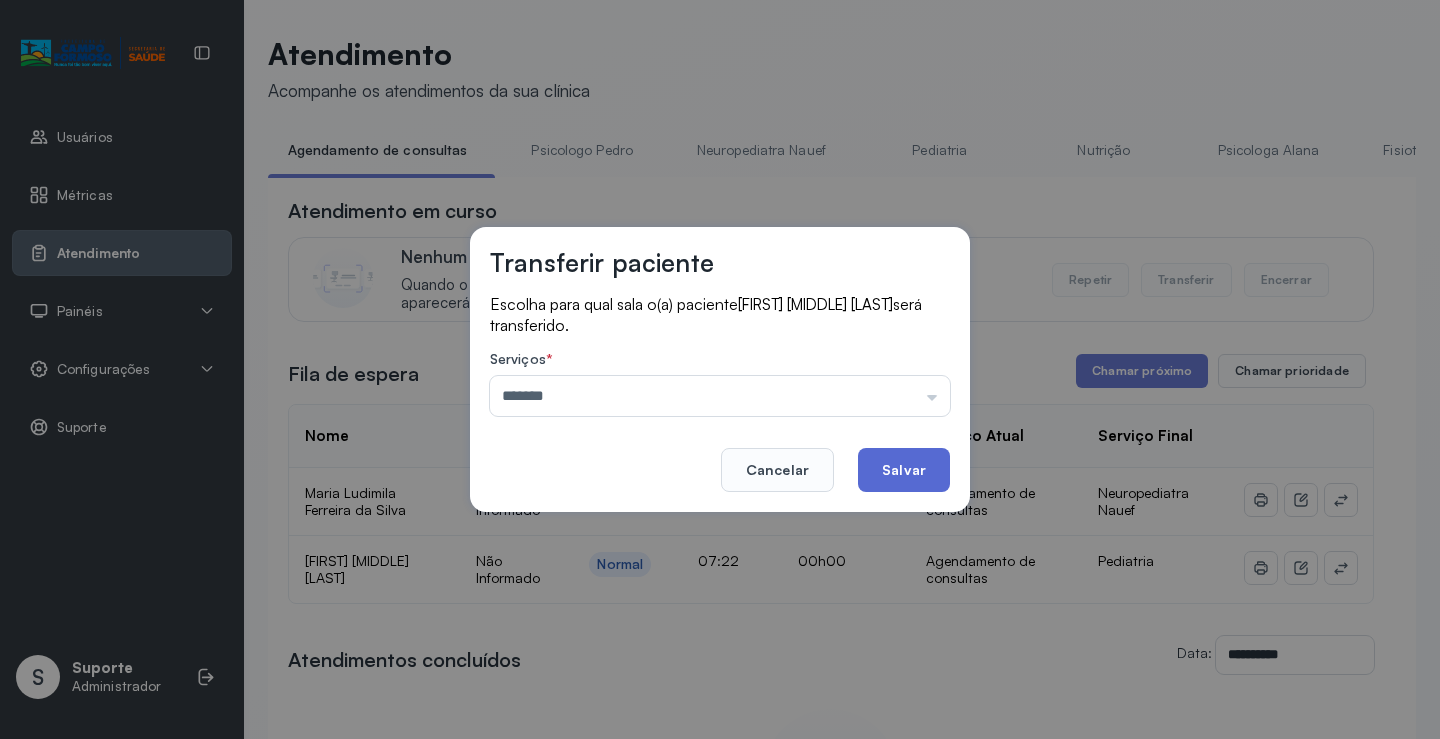 click on "Salvar" 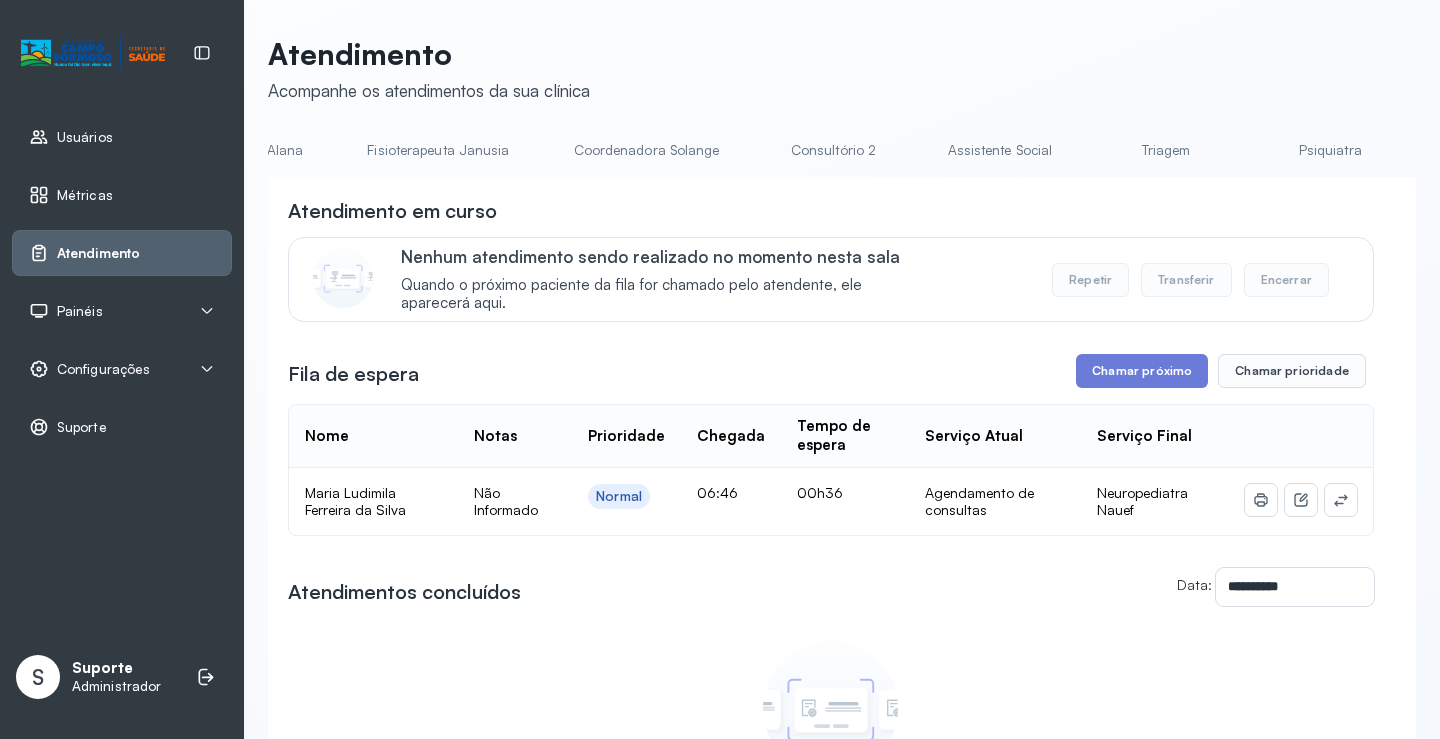 scroll, scrollTop: 0, scrollLeft: 1060, axis: horizontal 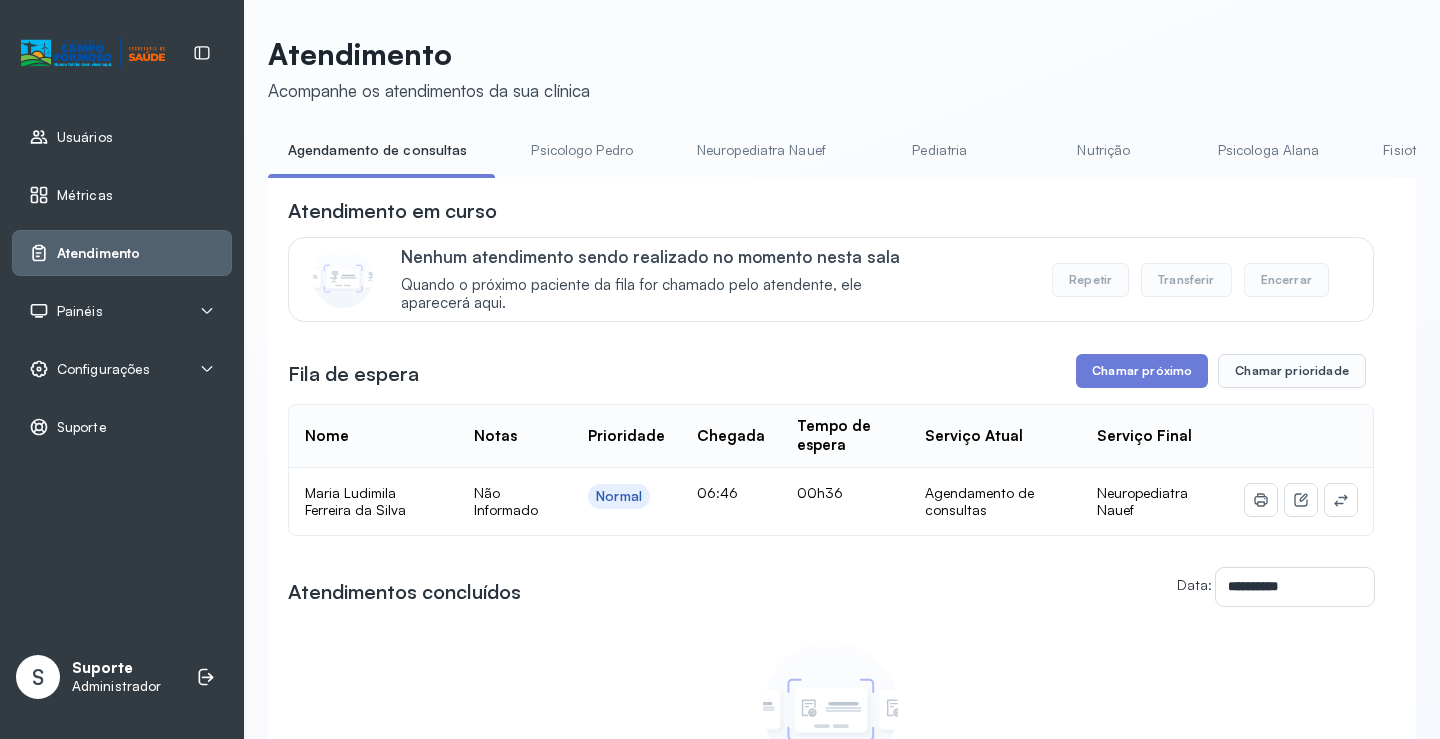 click on "Neuropediatra Nauef" at bounding box center [761, 150] 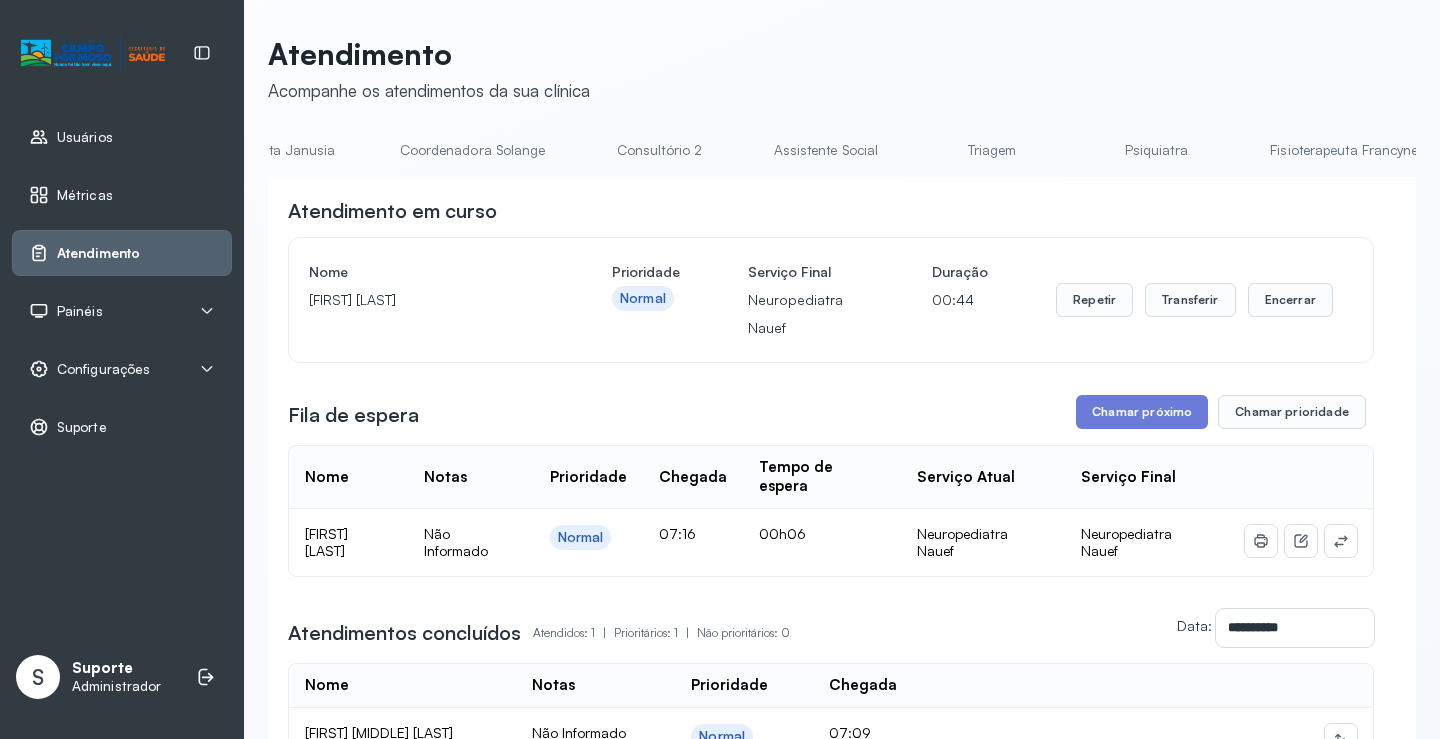 scroll, scrollTop: 0, scrollLeft: 1194, axis: horizontal 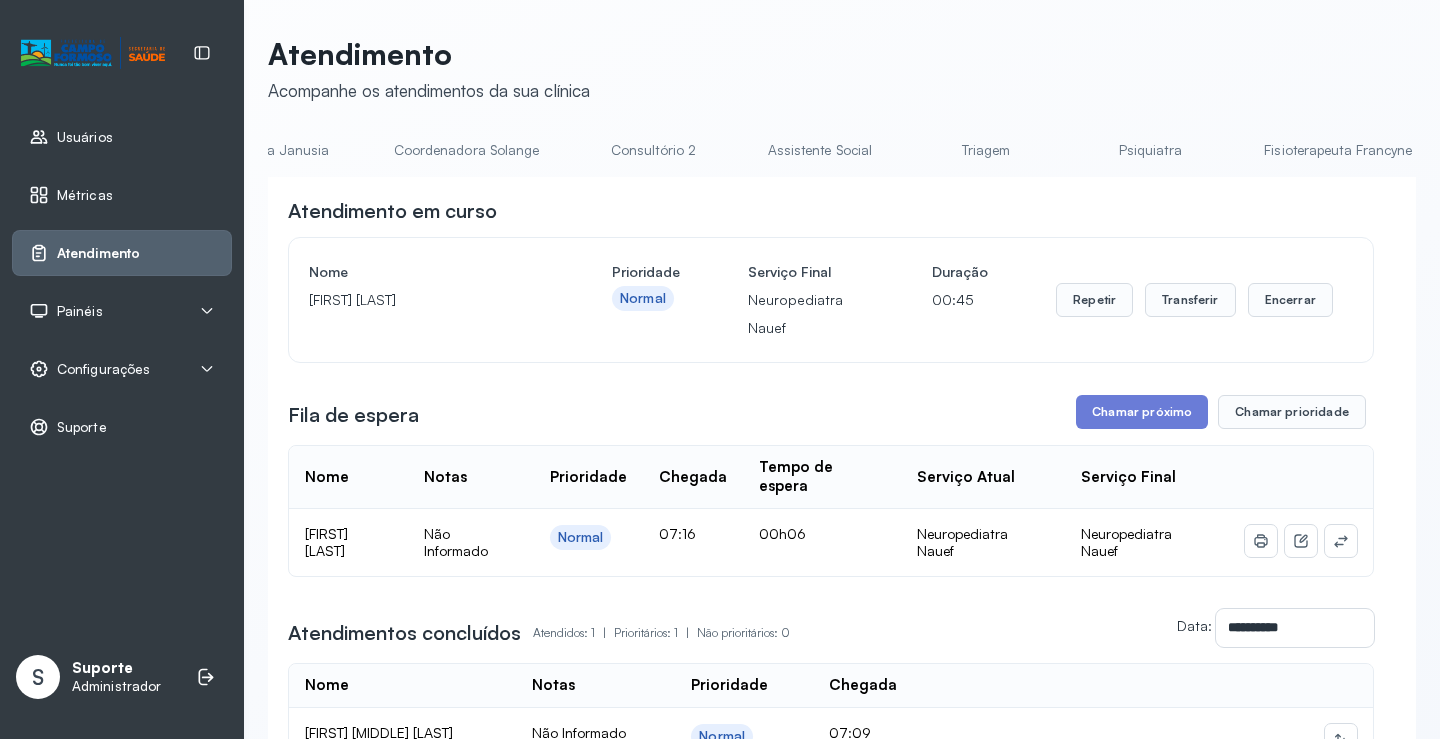 click on "Triagem" at bounding box center (986, 150) 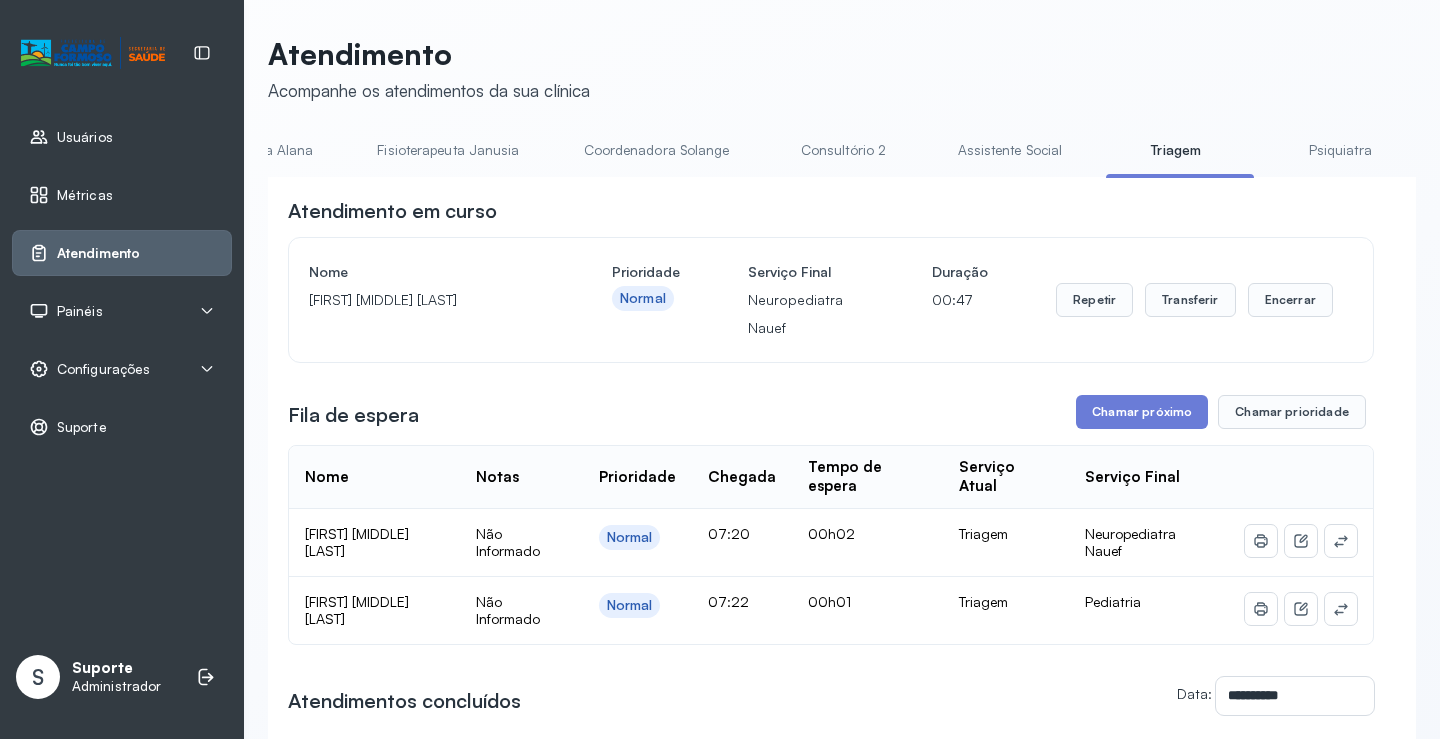 scroll, scrollTop: 0, scrollLeft: 993, axis: horizontal 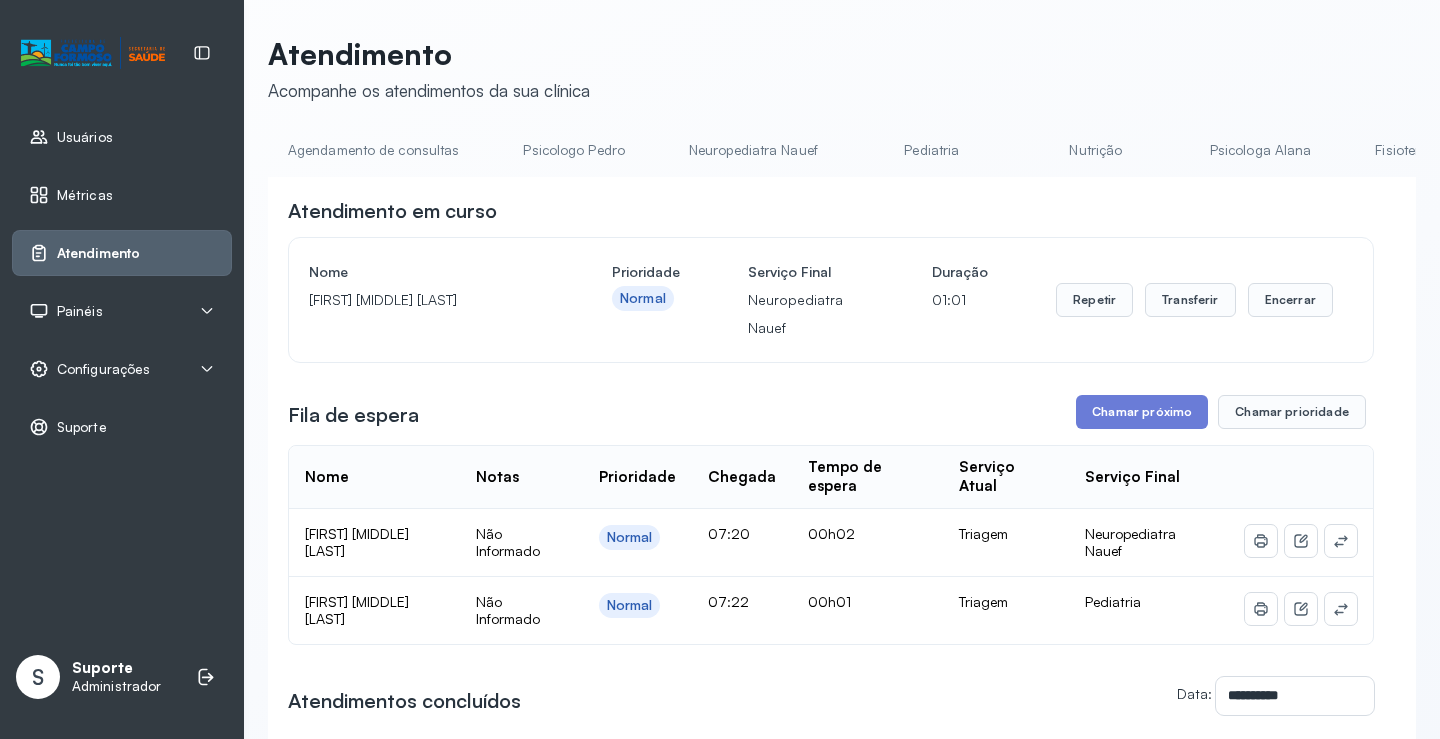 click on "Neuropediatra Nauef" at bounding box center [753, 150] 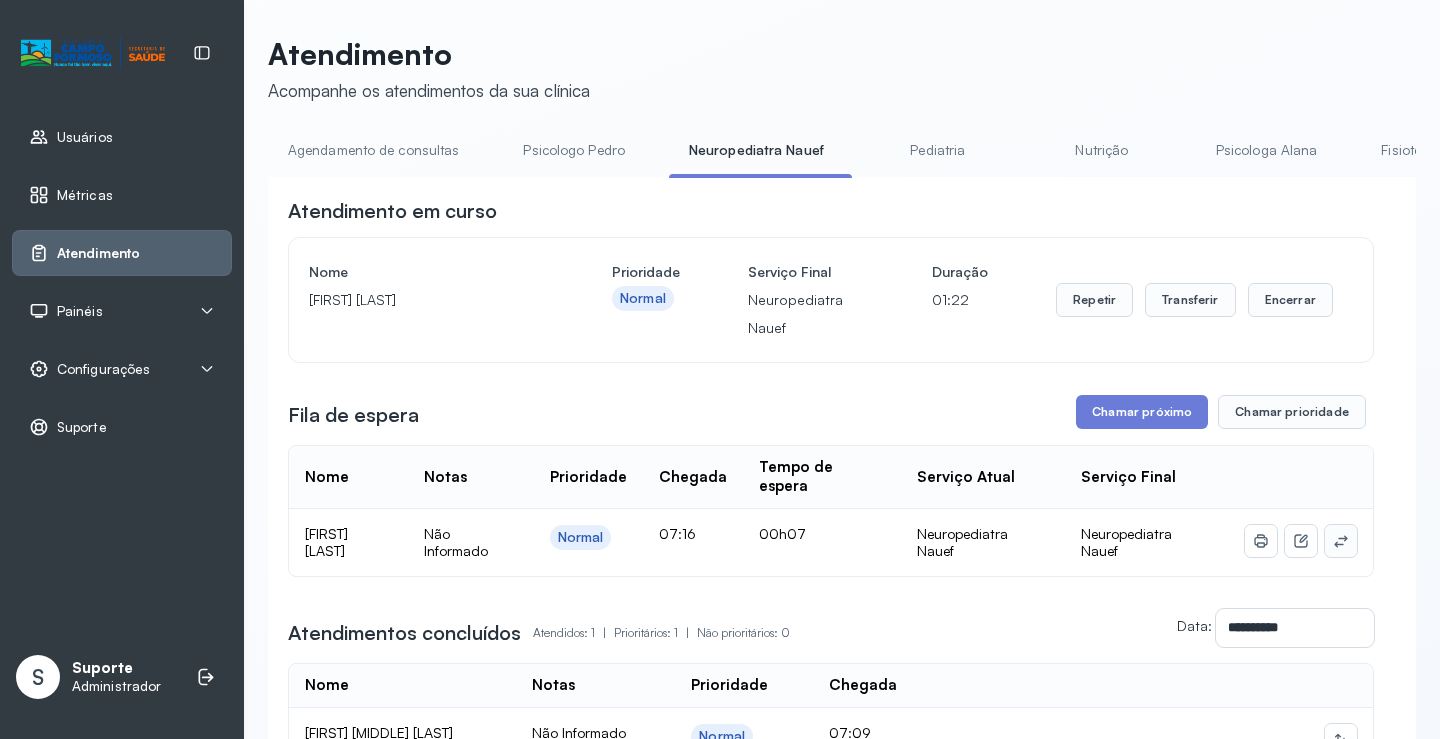 click 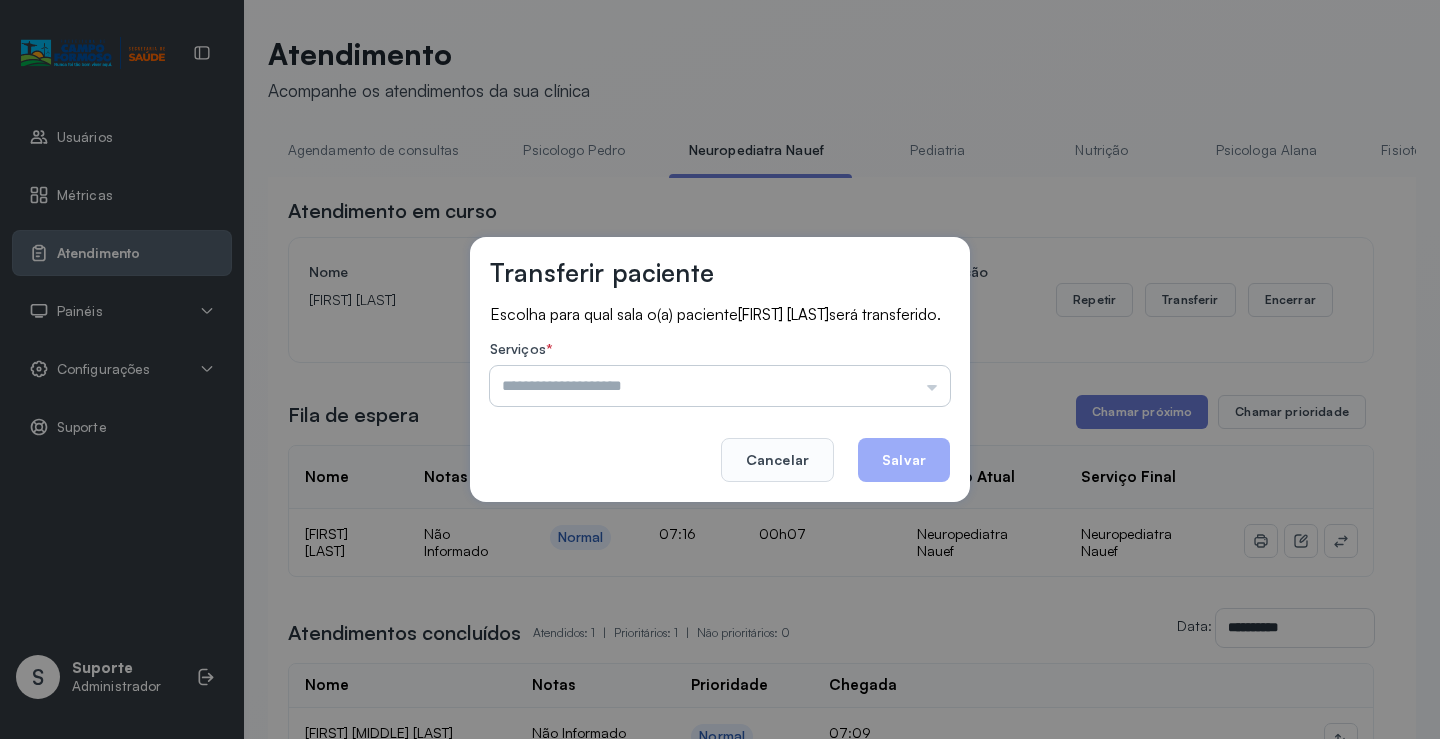 click at bounding box center [720, 386] 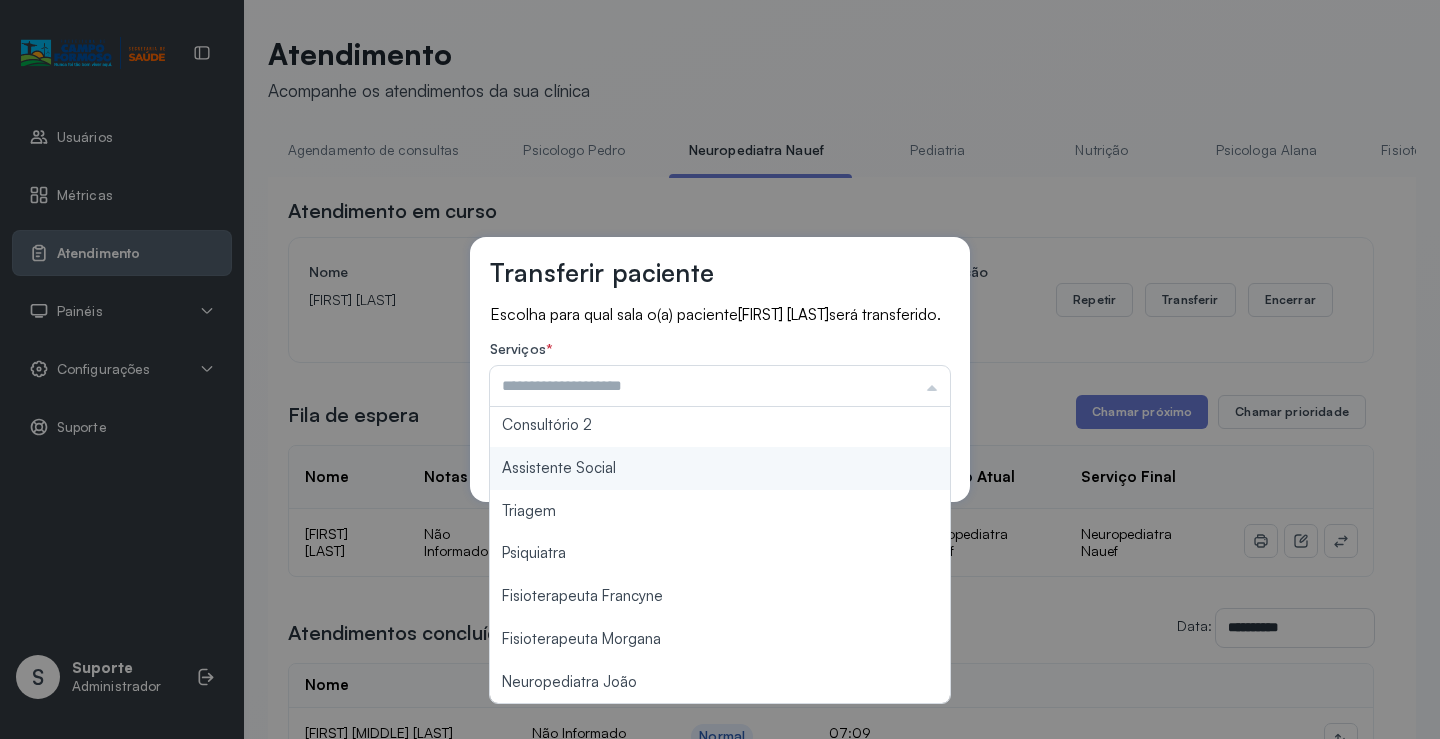 scroll, scrollTop: 0, scrollLeft: 0, axis: both 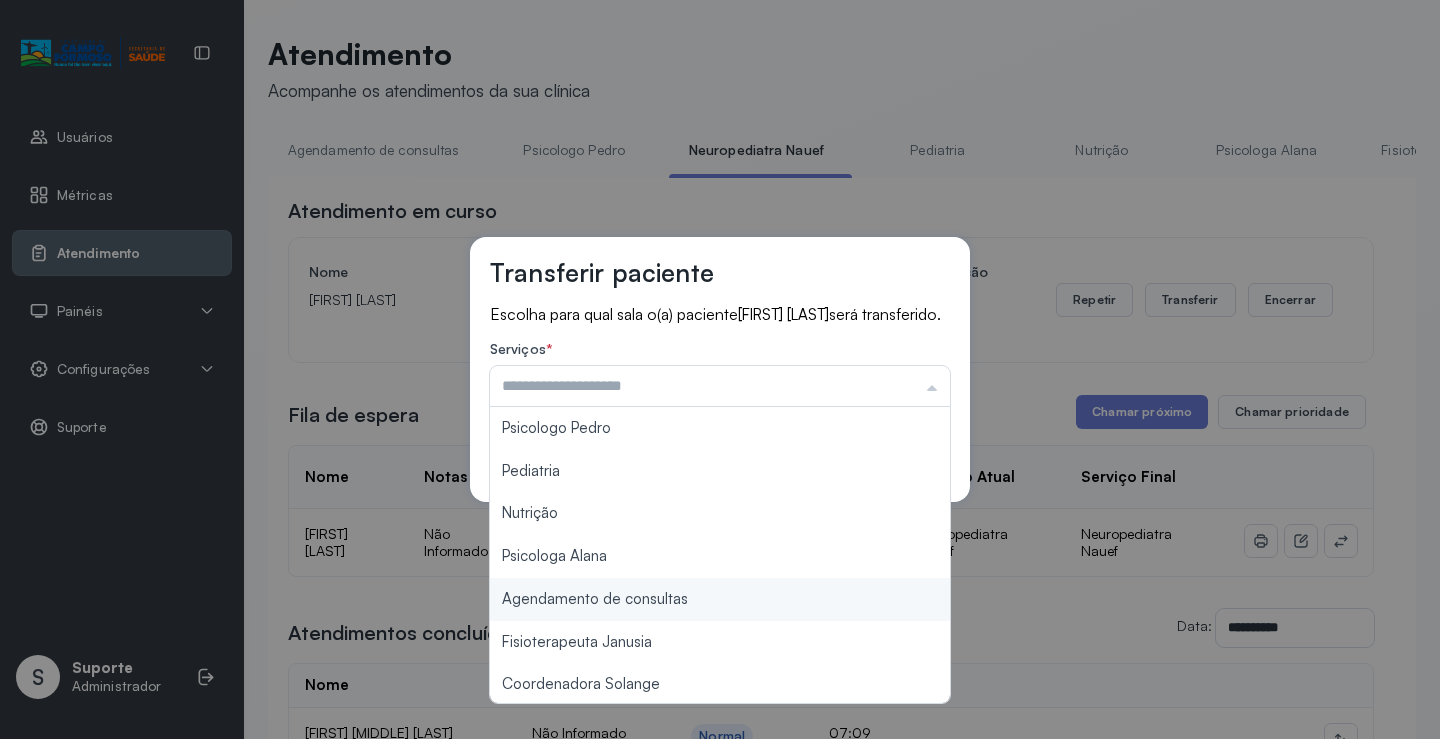 type on "**********" 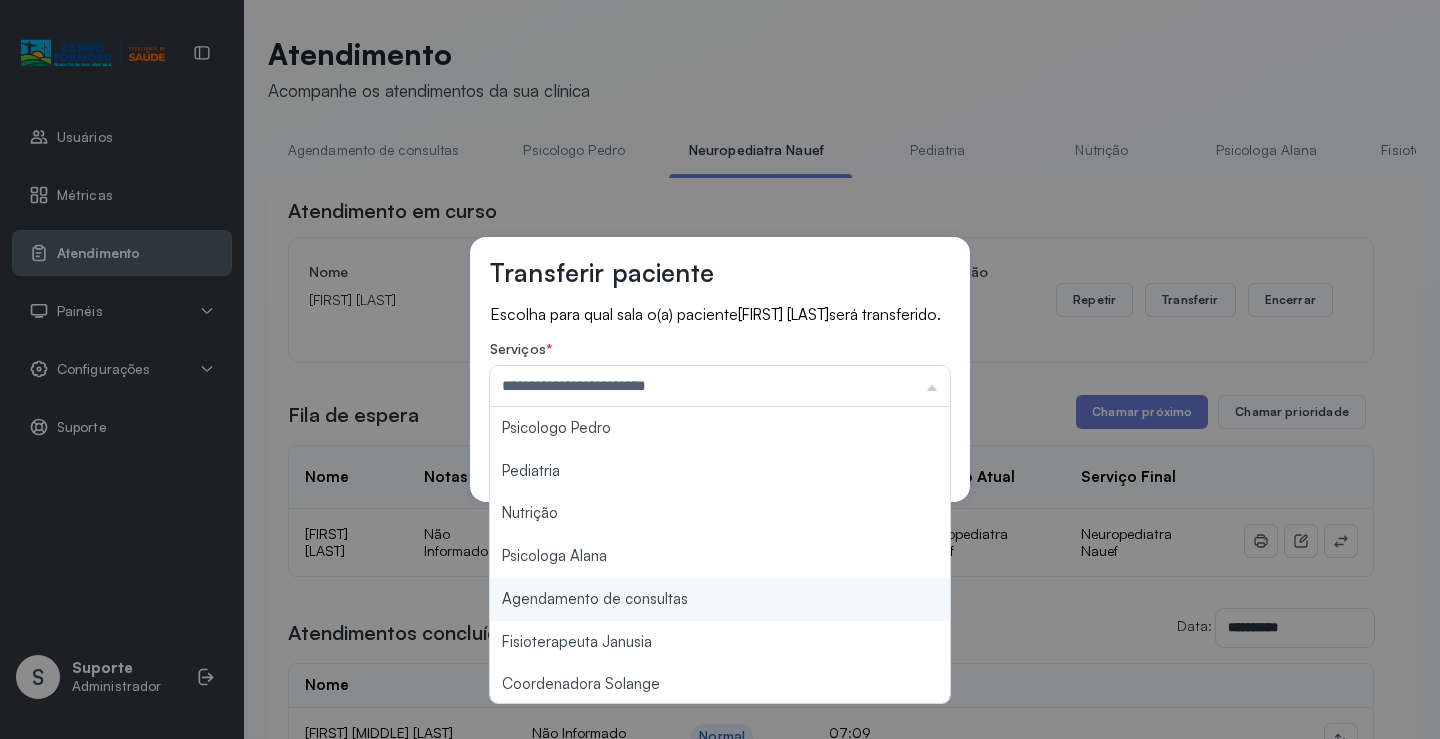drag, startPoint x: 653, startPoint y: 614, endPoint x: 662, endPoint y: 606, distance: 12.0415945 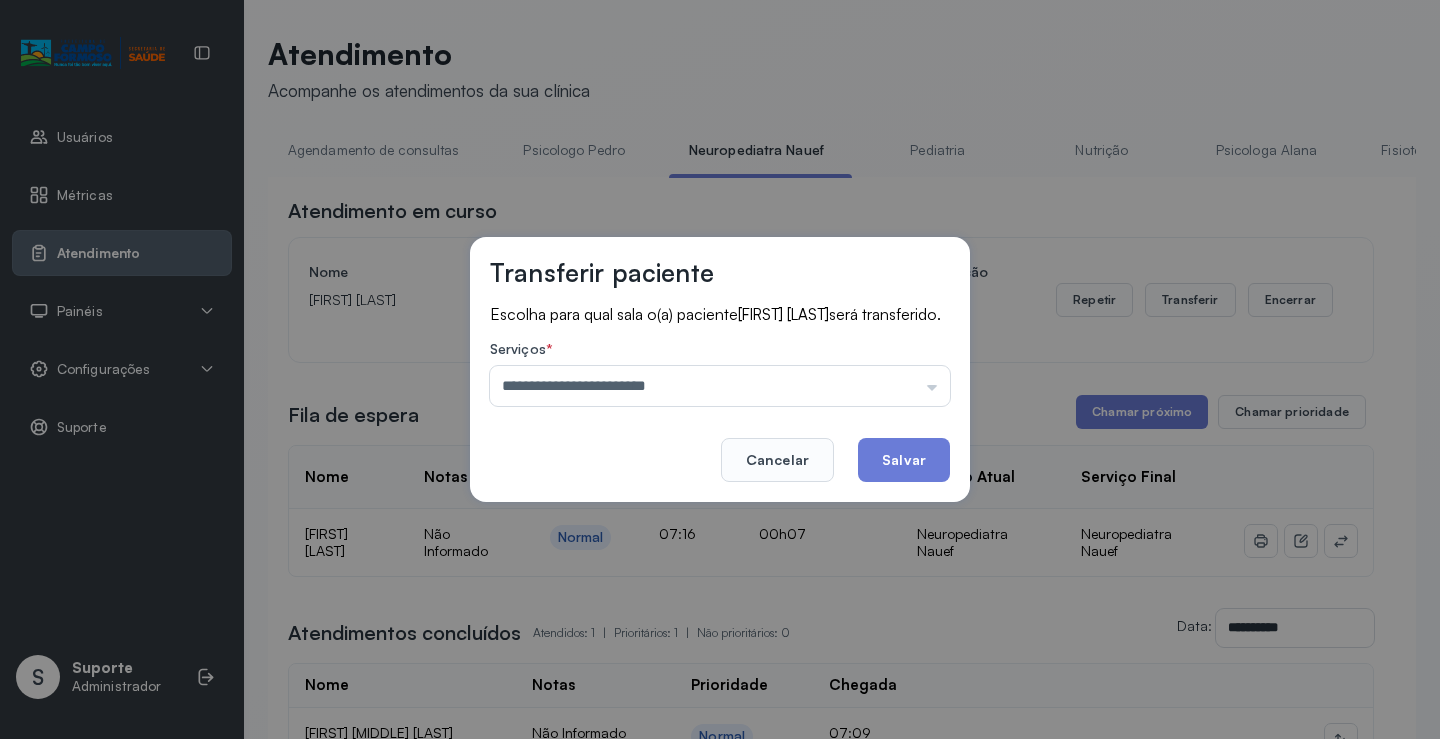 click on "Salvar" 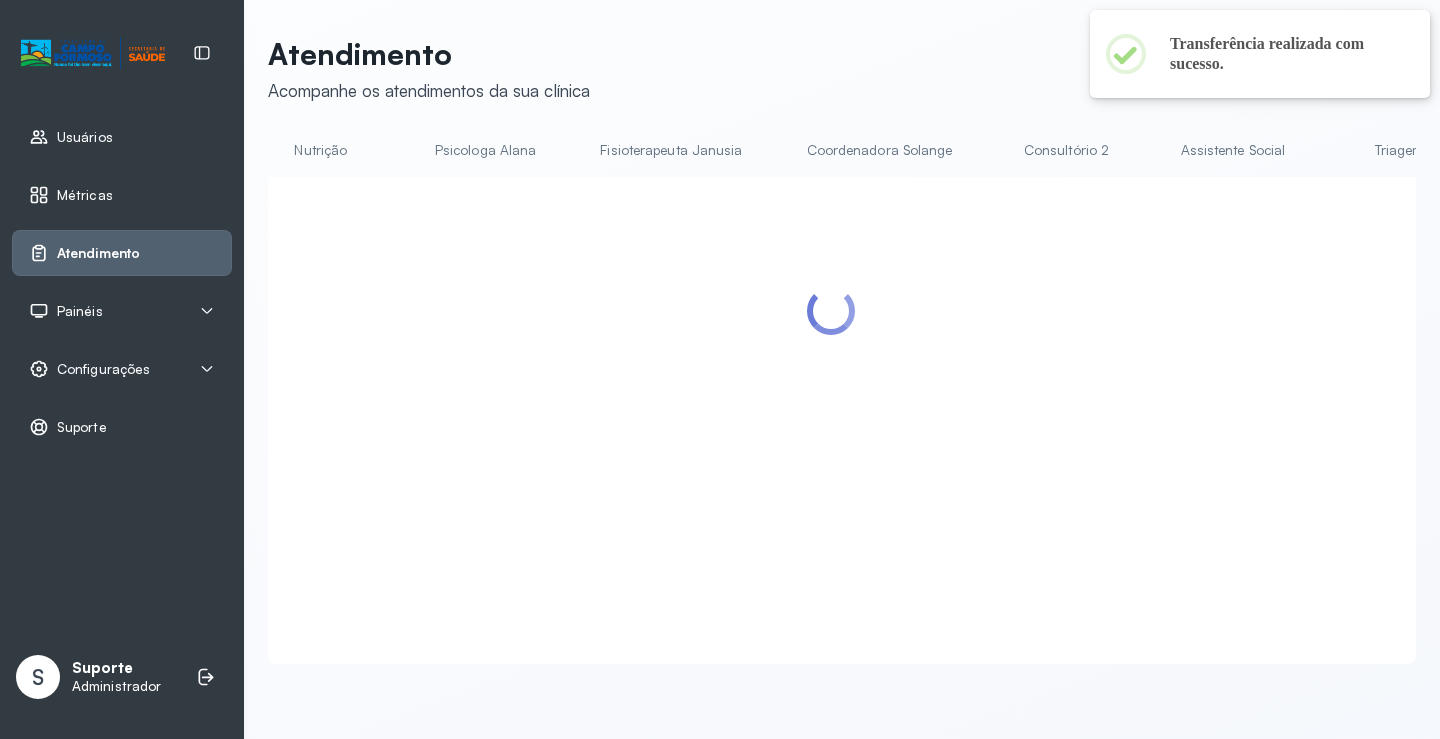 scroll, scrollTop: 0, scrollLeft: 892, axis: horizontal 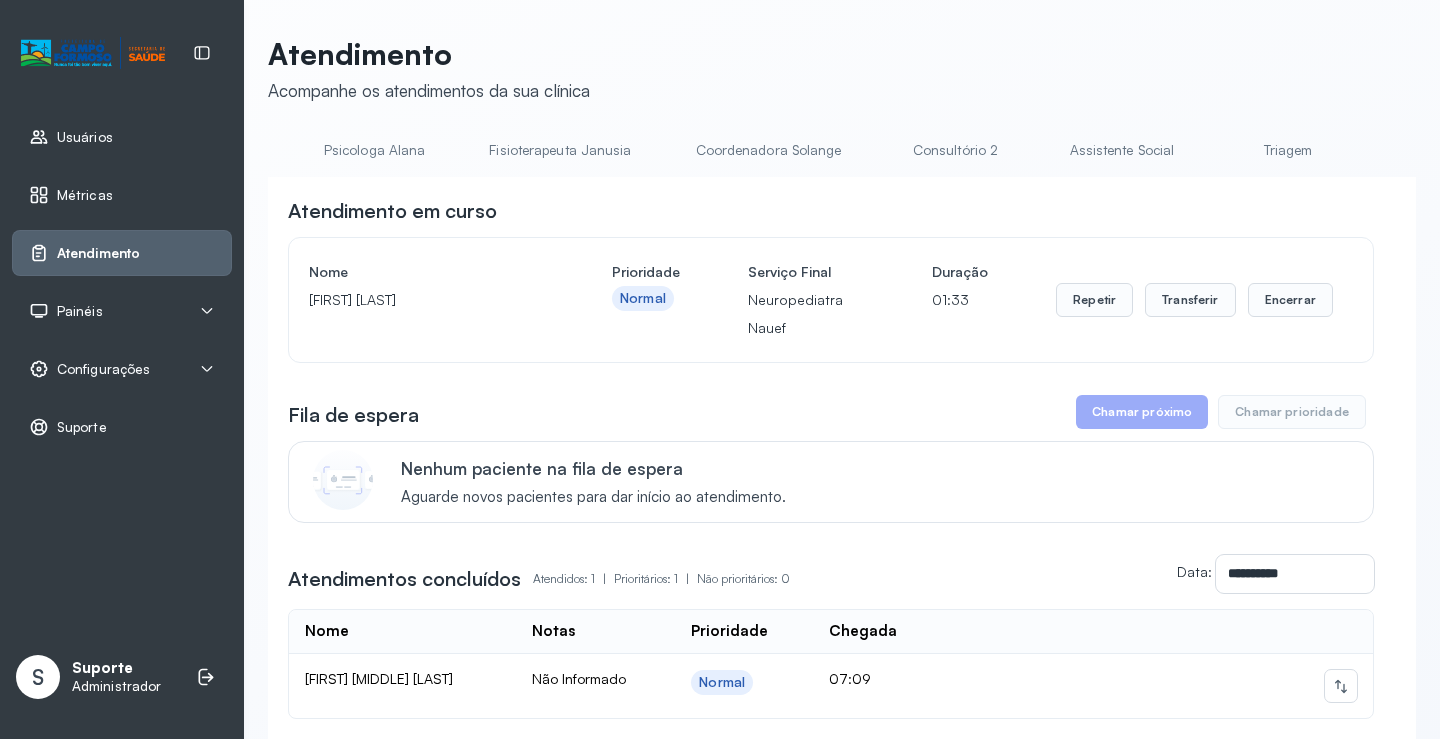 click on "Triagem" at bounding box center [1288, 150] 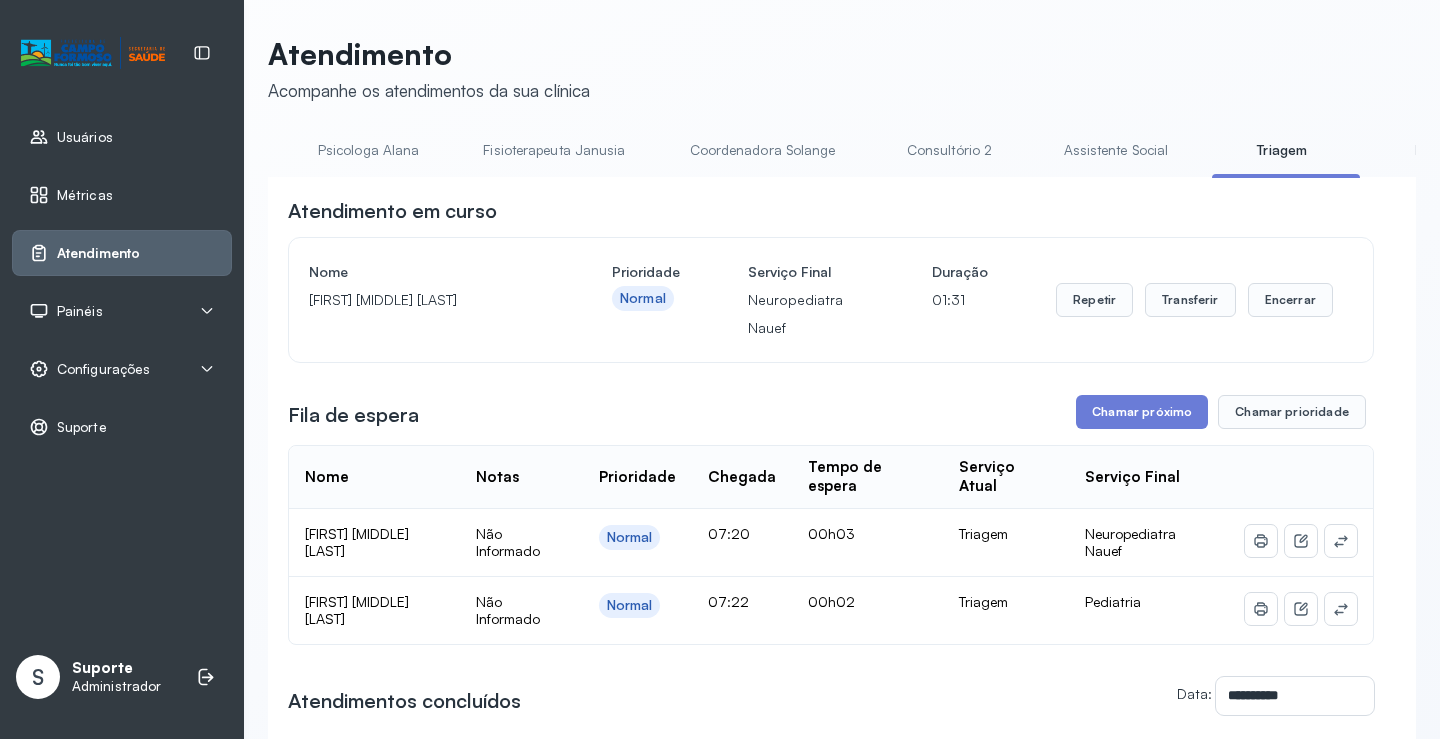 scroll, scrollTop: 0, scrollLeft: 0, axis: both 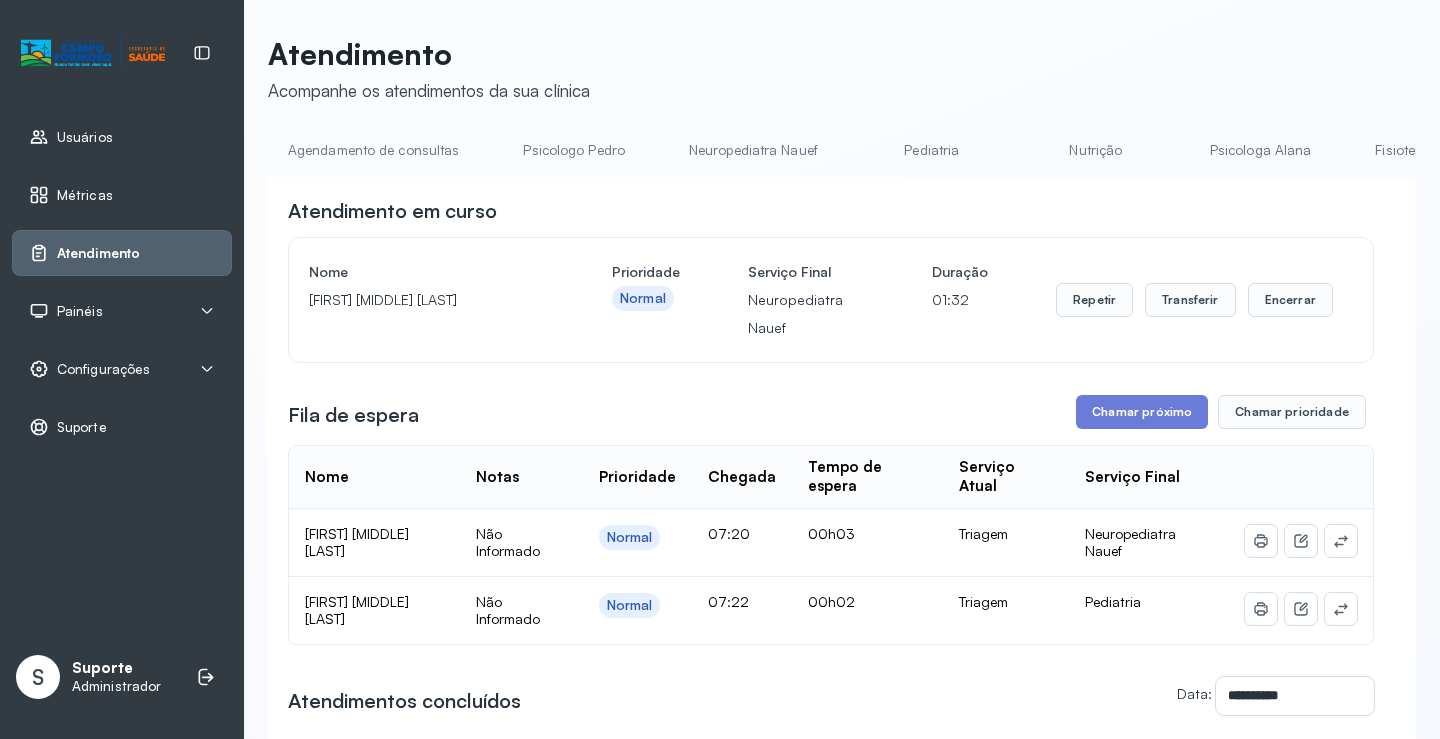 click on "Agendamento de consultas" at bounding box center (373, 150) 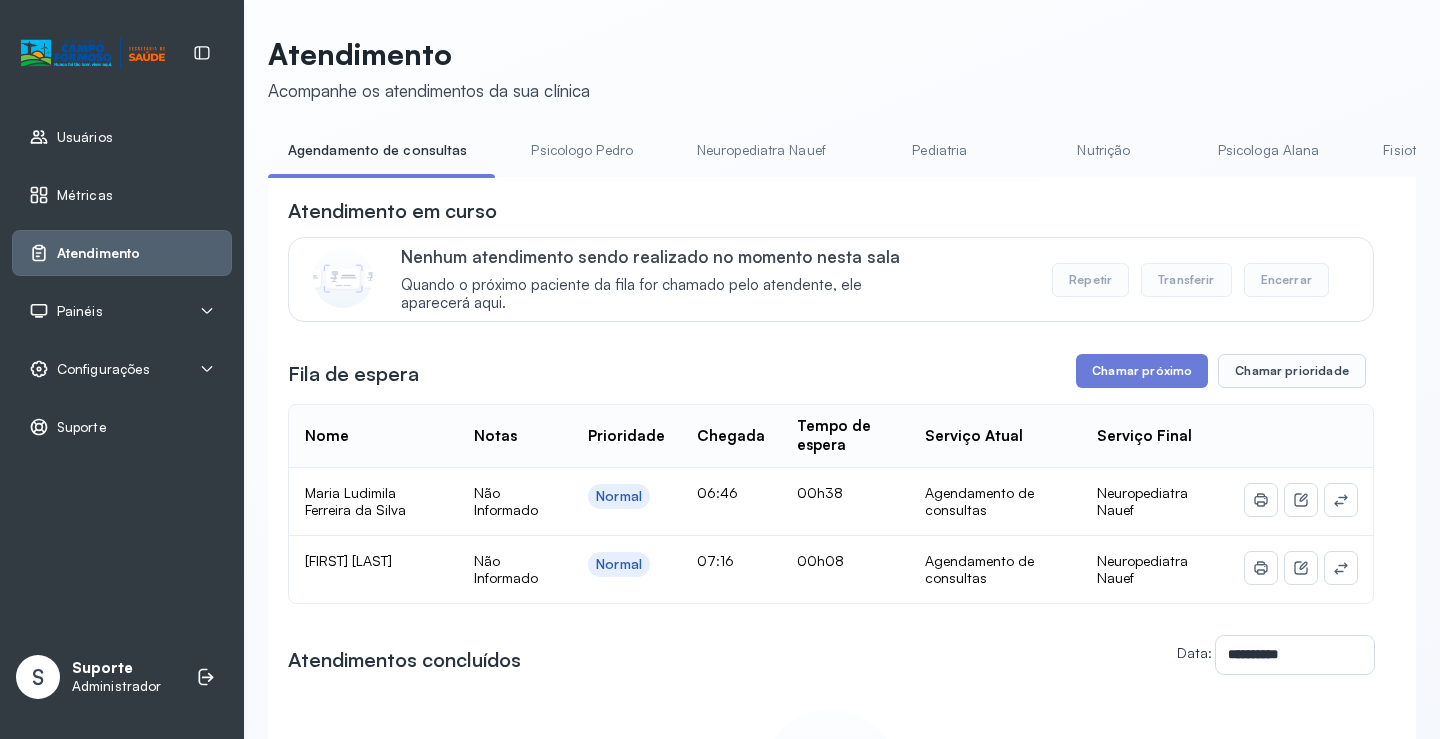click on "Neuropediatra Nauef" at bounding box center [761, 150] 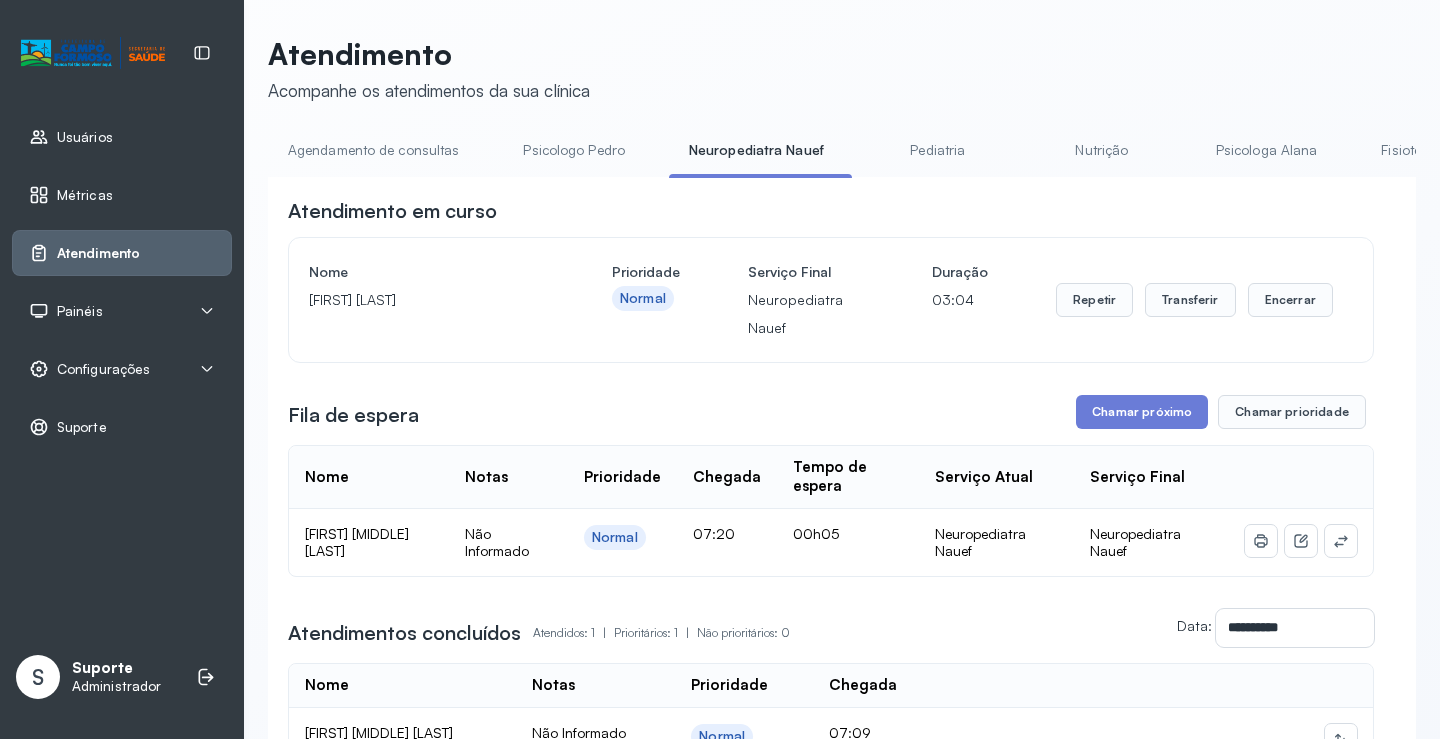 click on "Agendamento de consultas" at bounding box center [373, 150] 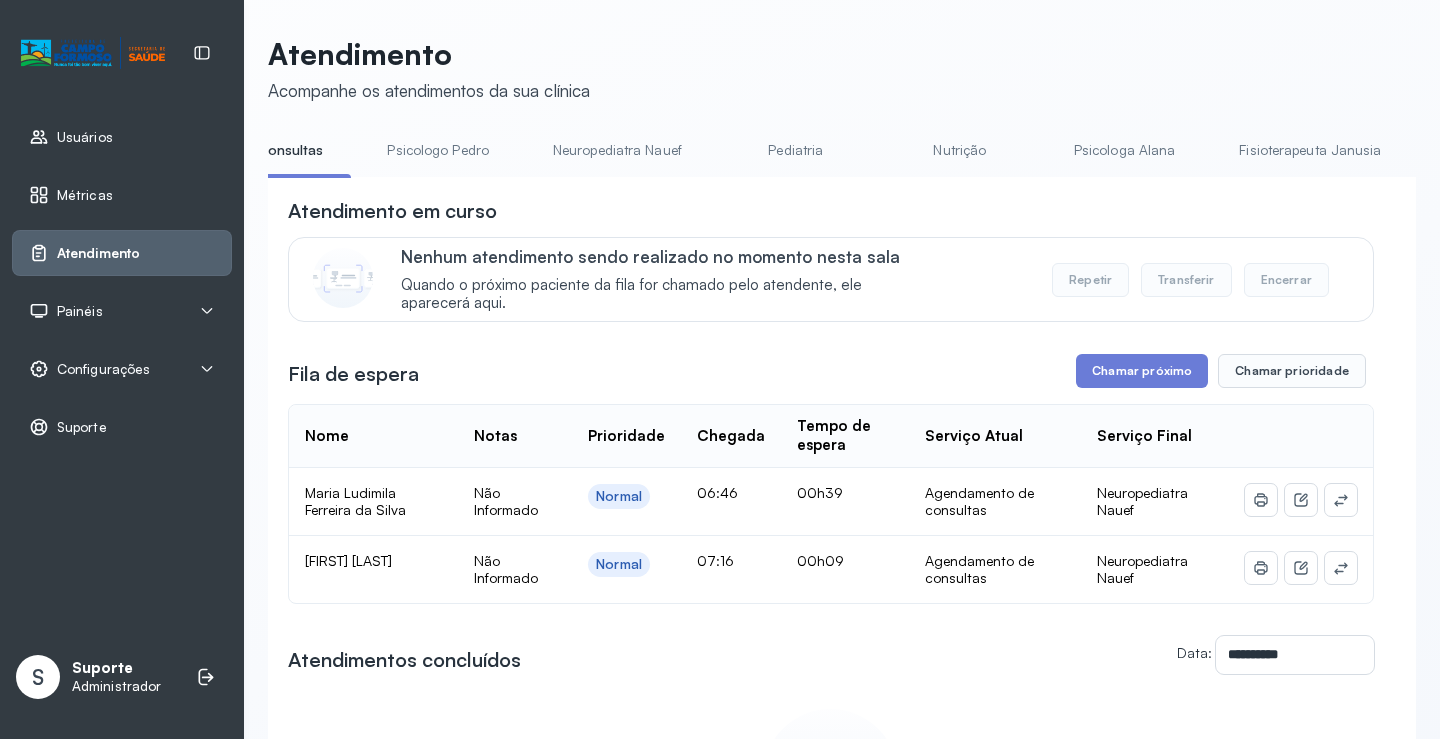 scroll, scrollTop: 0, scrollLeft: 137, axis: horizontal 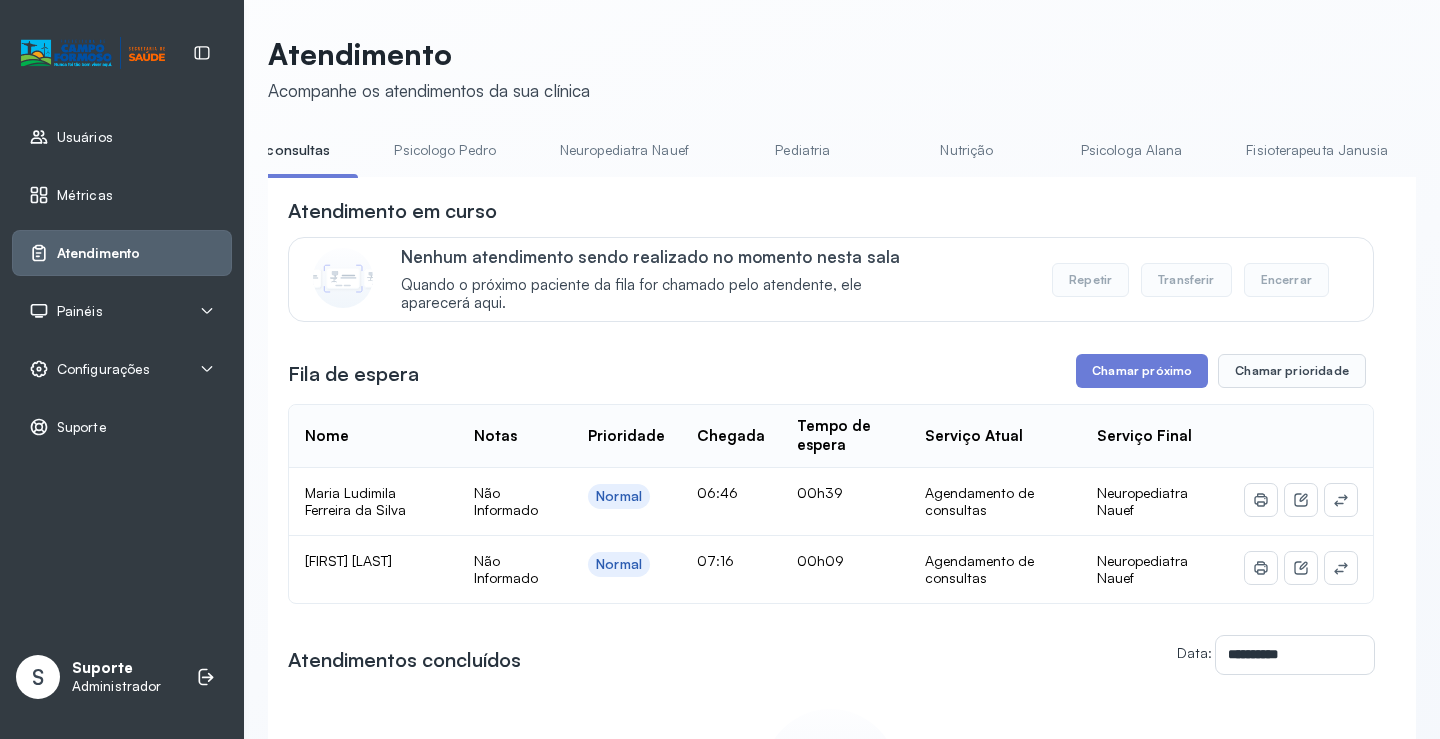 click on "Neuropediatra Nauef" at bounding box center (624, 150) 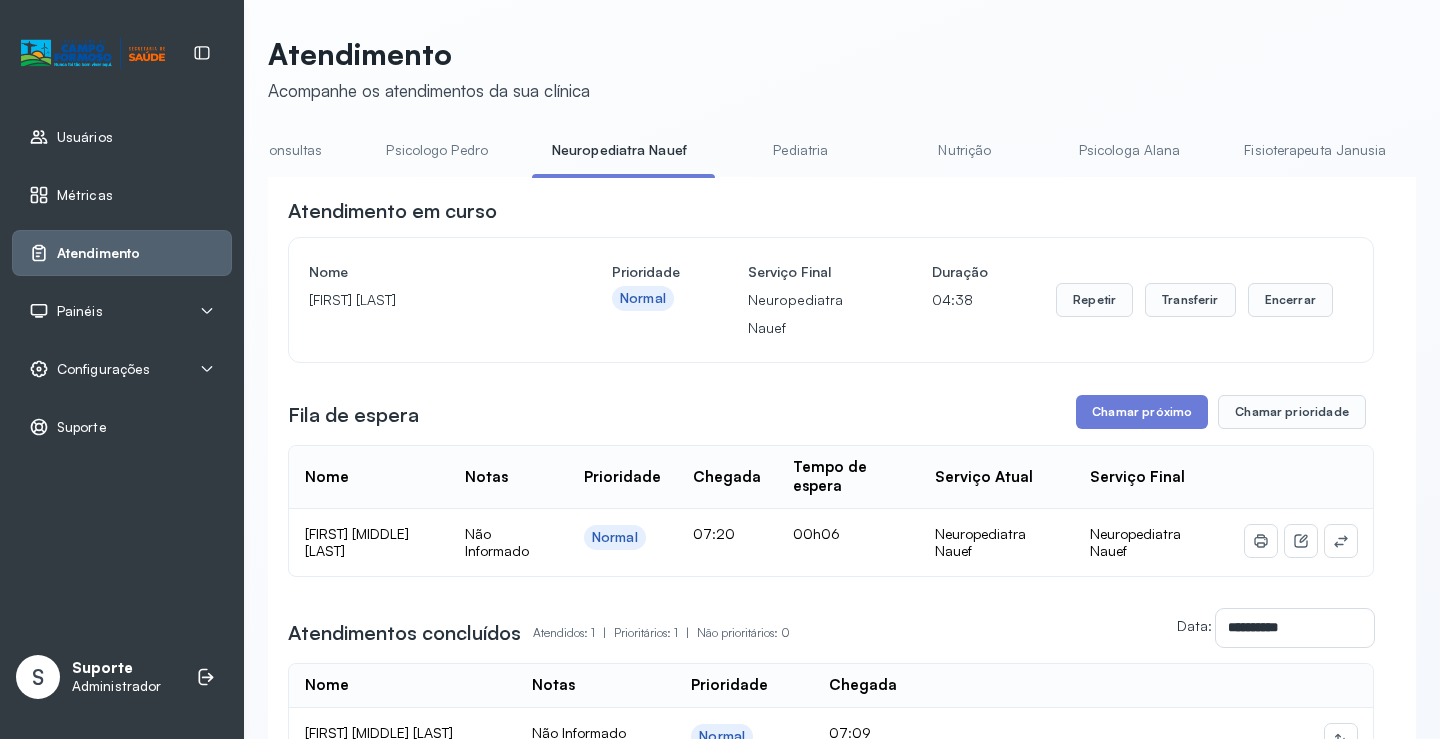 scroll, scrollTop: 0, scrollLeft: 0, axis: both 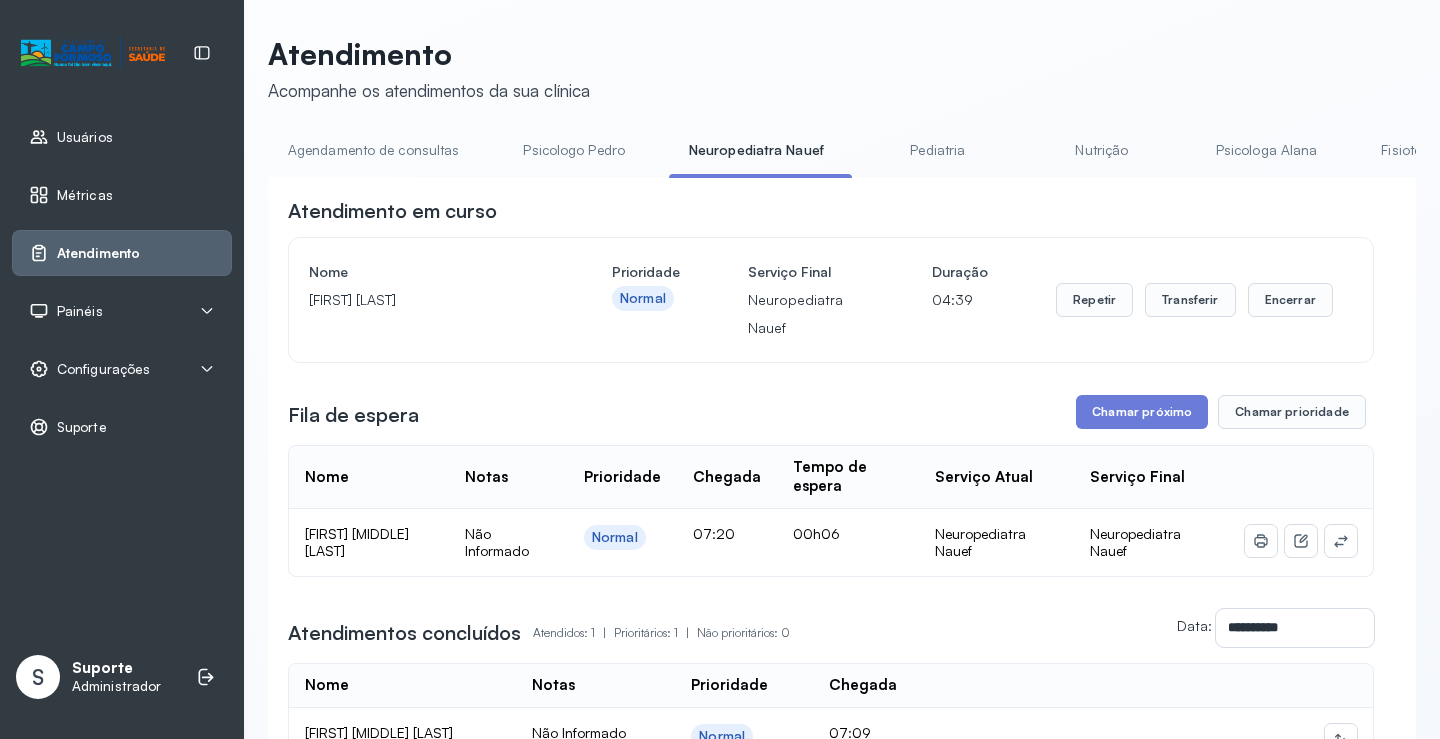 click on "**********" 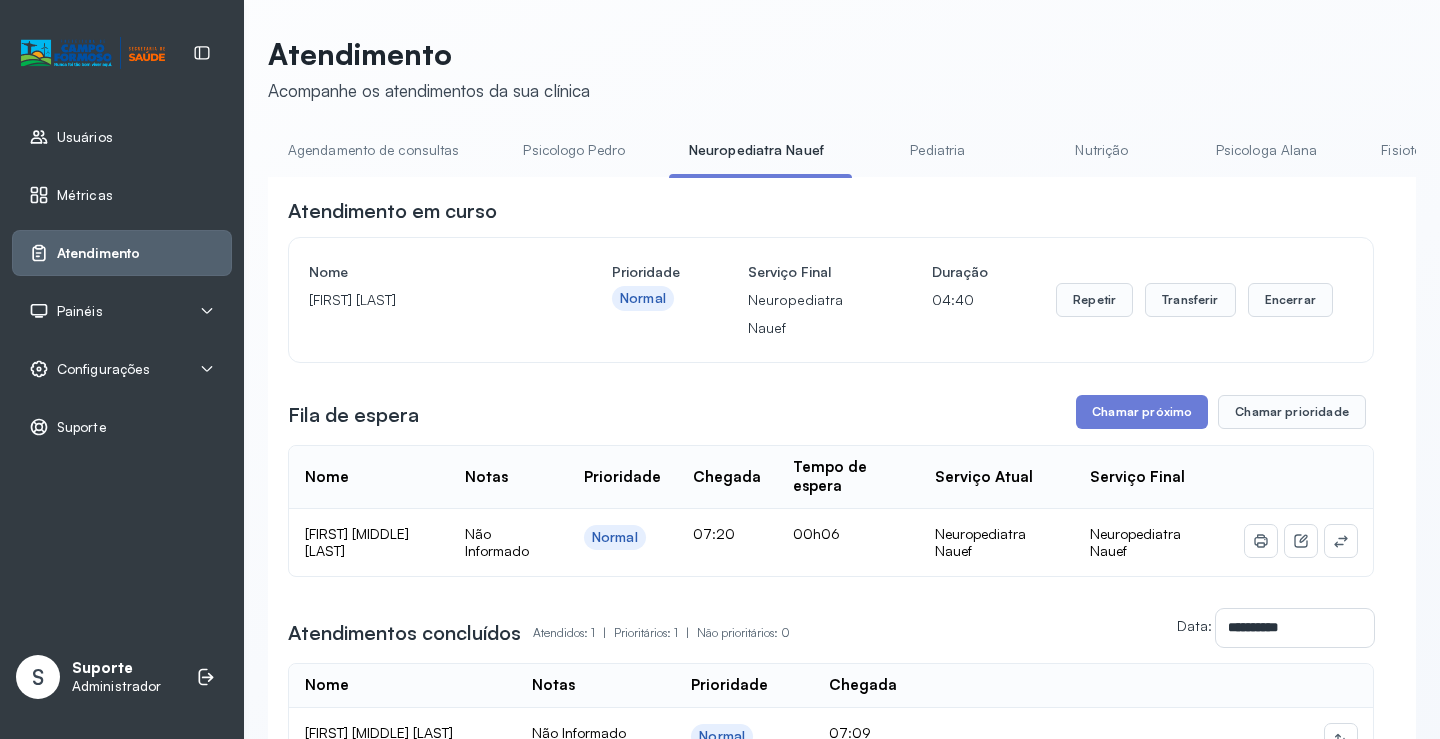 click on "Agendamento de consultas" at bounding box center [373, 150] 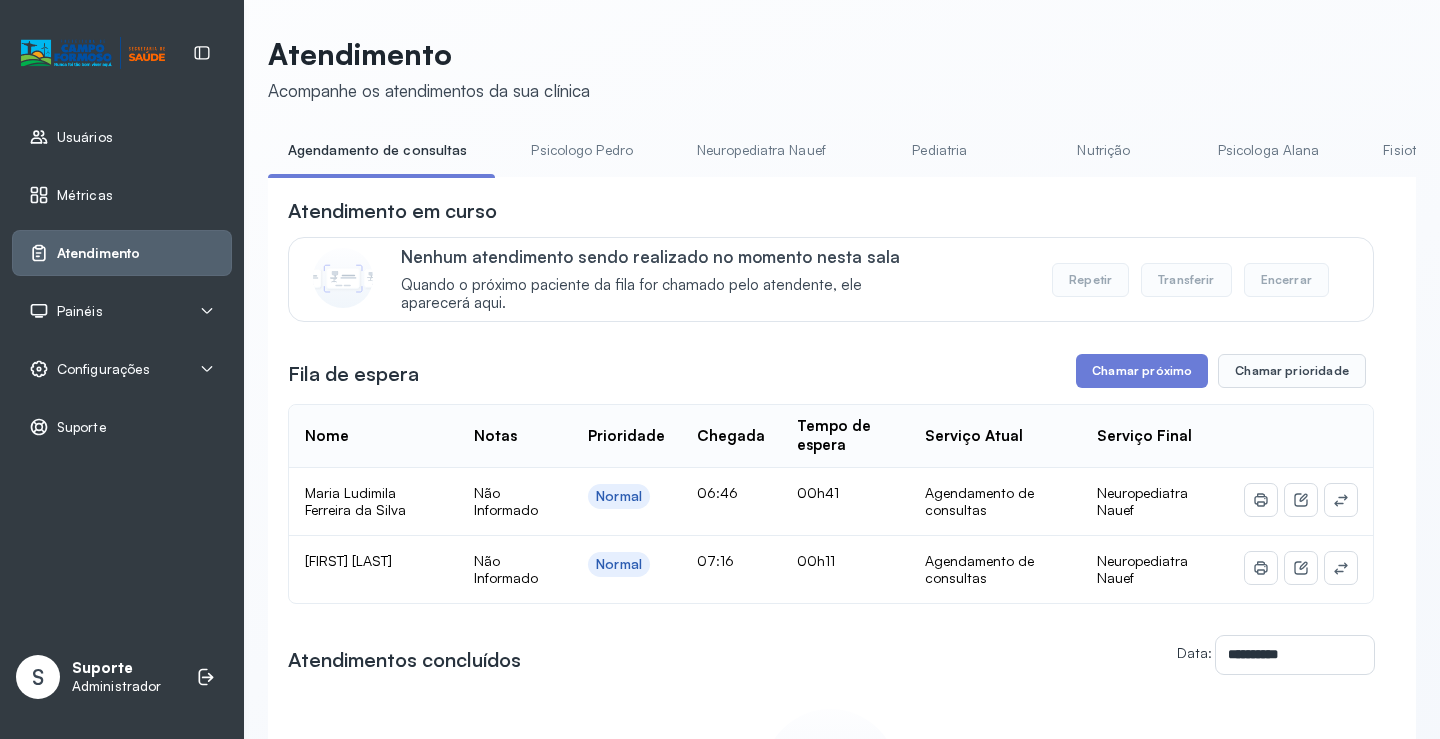 click on "Neuropediatra Nauef" at bounding box center [761, 150] 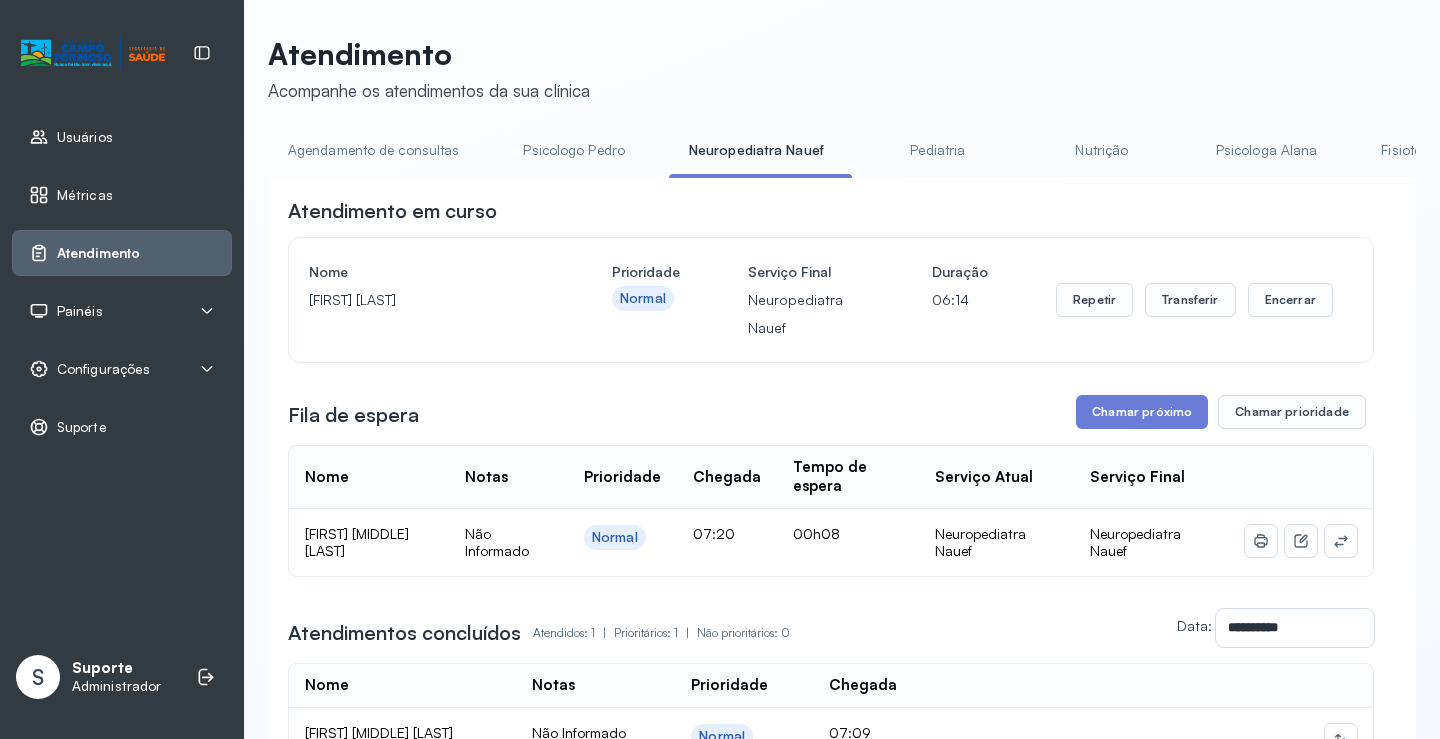 click on "Agendamento de consultas" at bounding box center (373, 150) 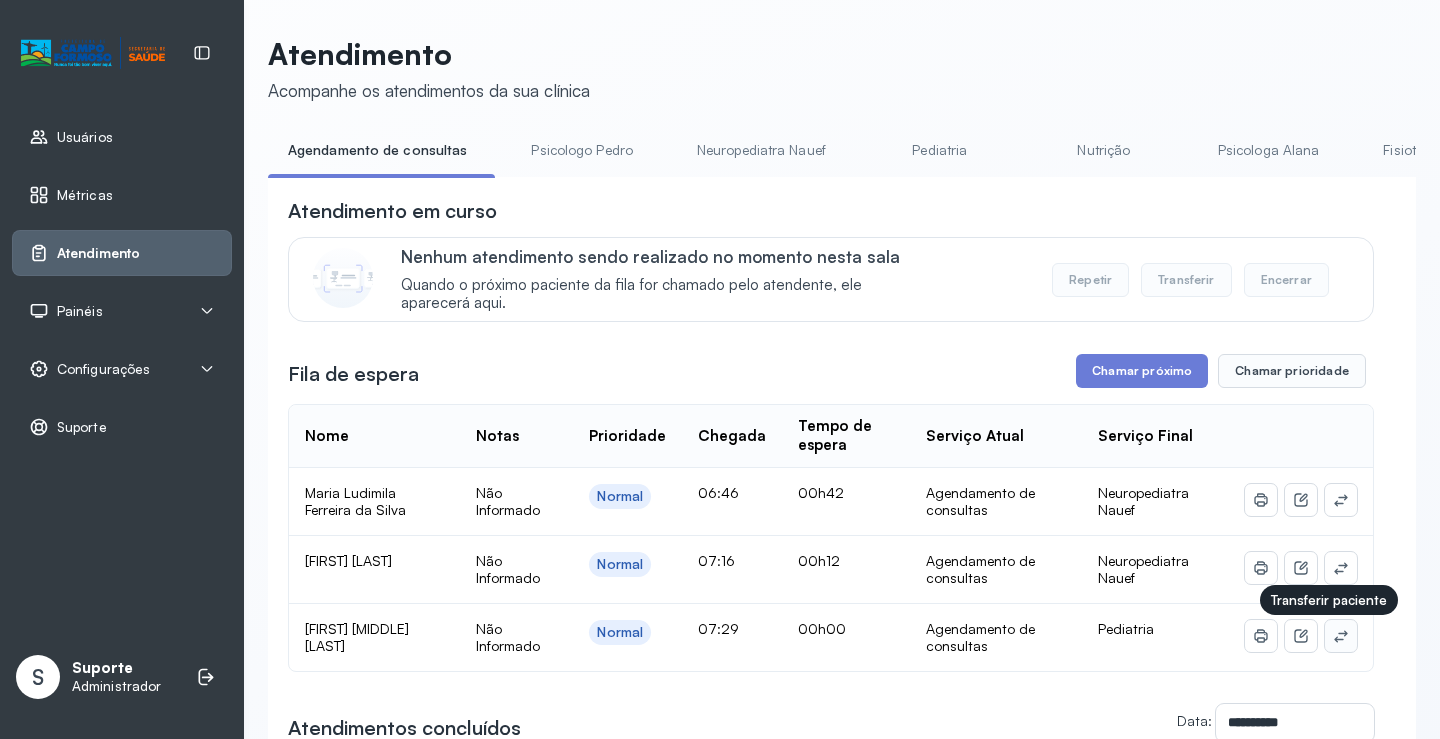 click 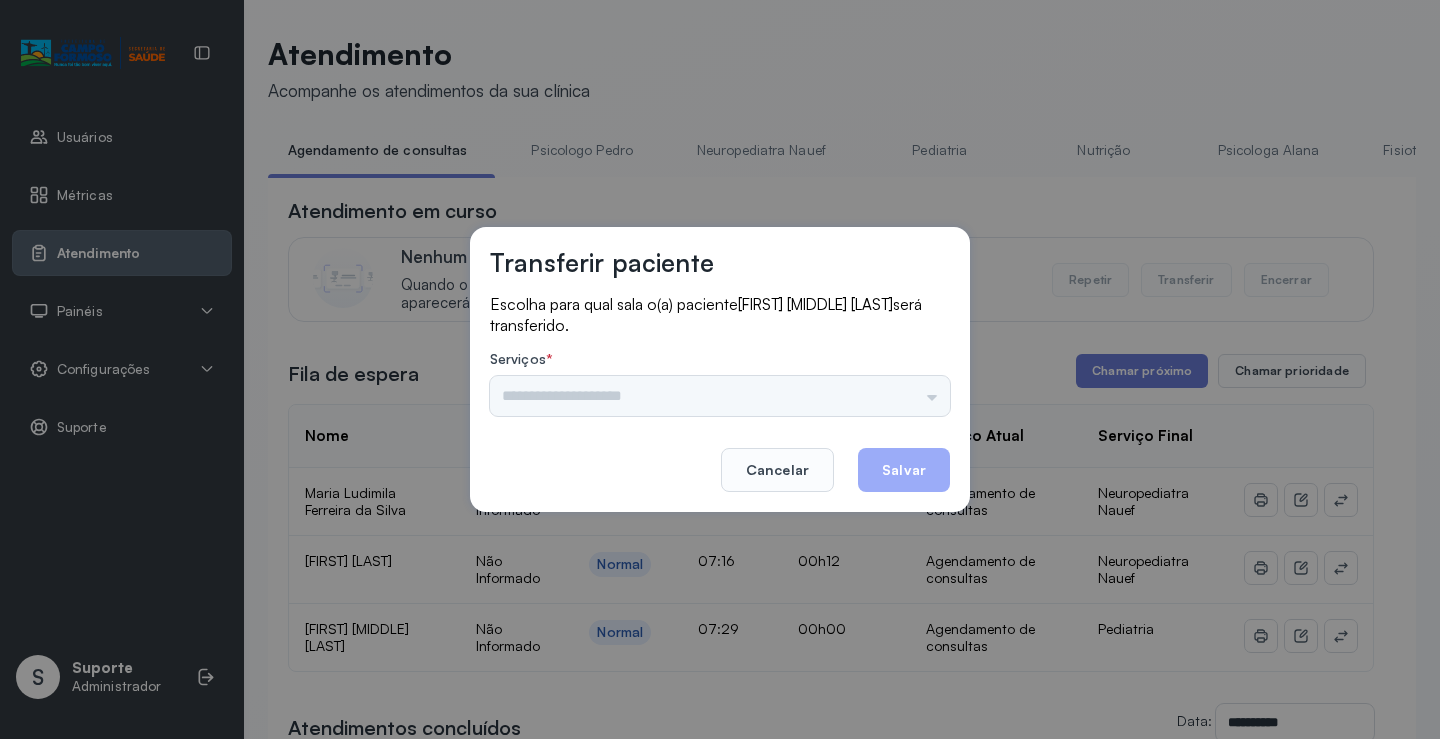 click on "Psicologo Pedro Pediatria Nutrição Psicologa Alana Agendamento de consultas Fisioterapeuta Janusia Coordenadora Solange Consultório 2 Assistente Social Triagem Psiquiatra Fisioterapeuta Francyne Fisioterapeuta Morgana Neuropediatra João" at bounding box center (720, 396) 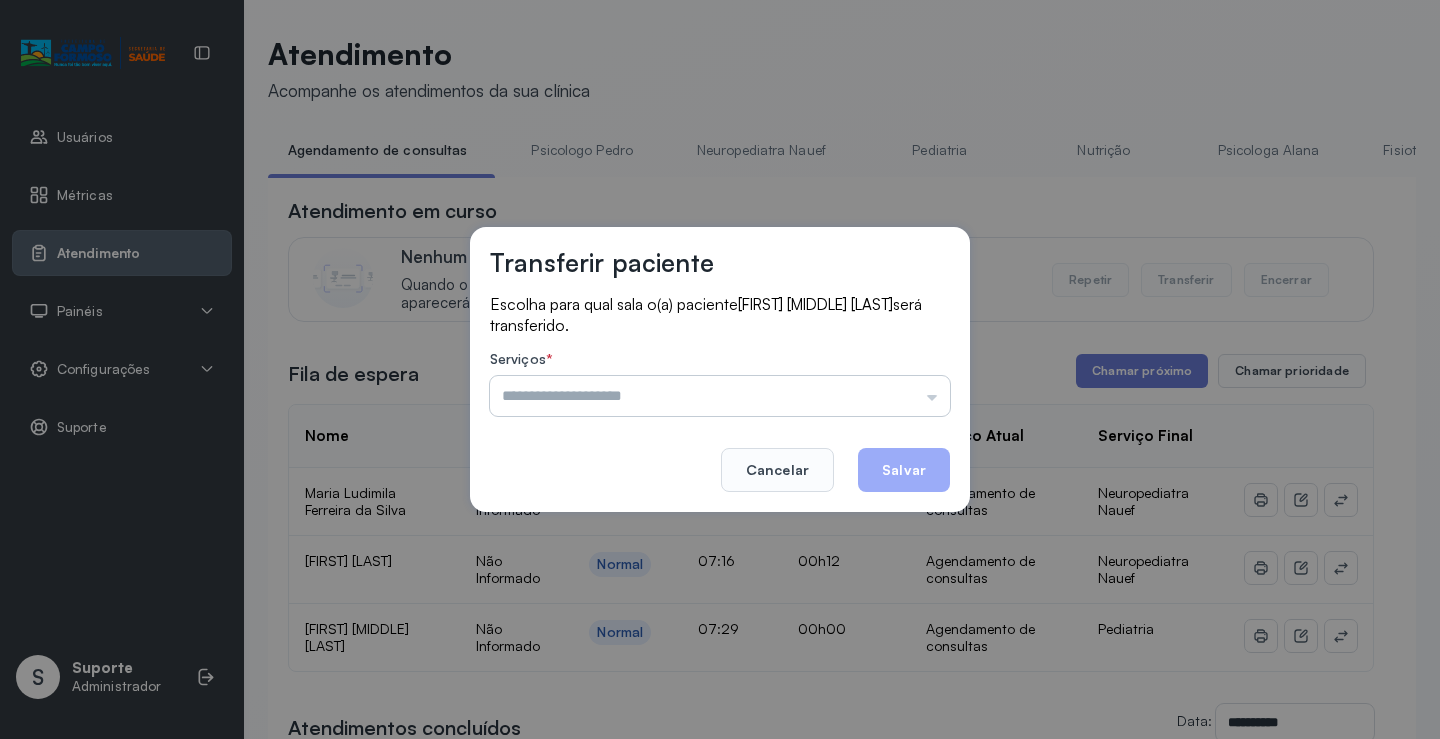 click at bounding box center (720, 396) 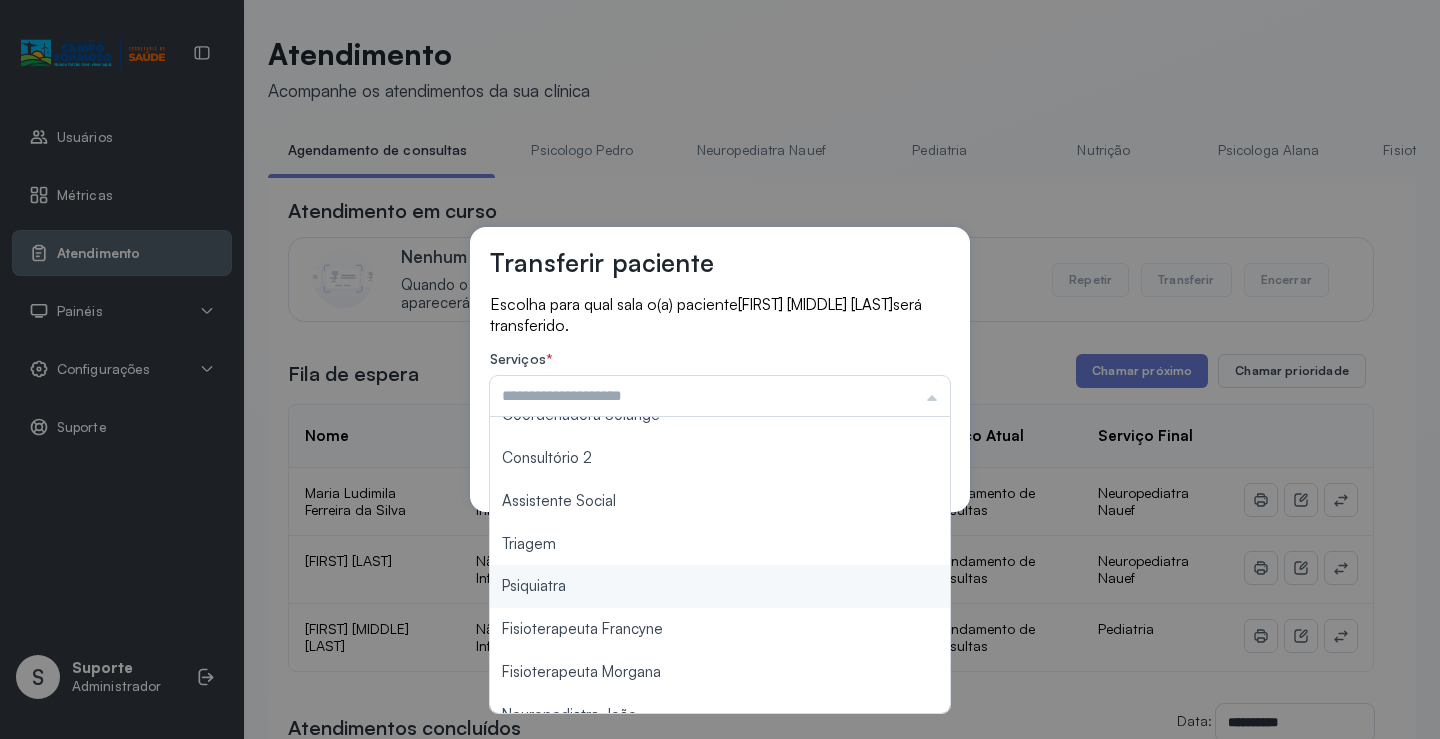 scroll, scrollTop: 303, scrollLeft: 0, axis: vertical 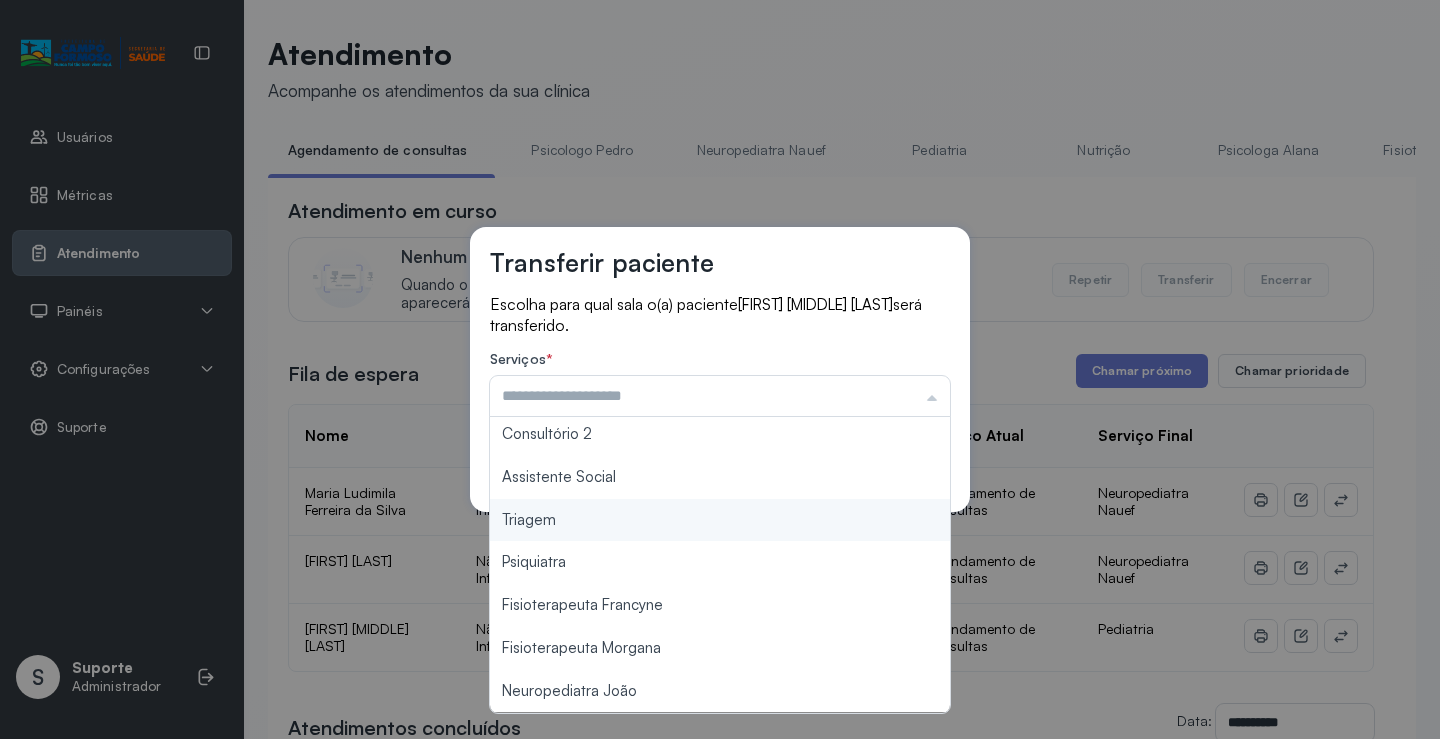 type on "*******" 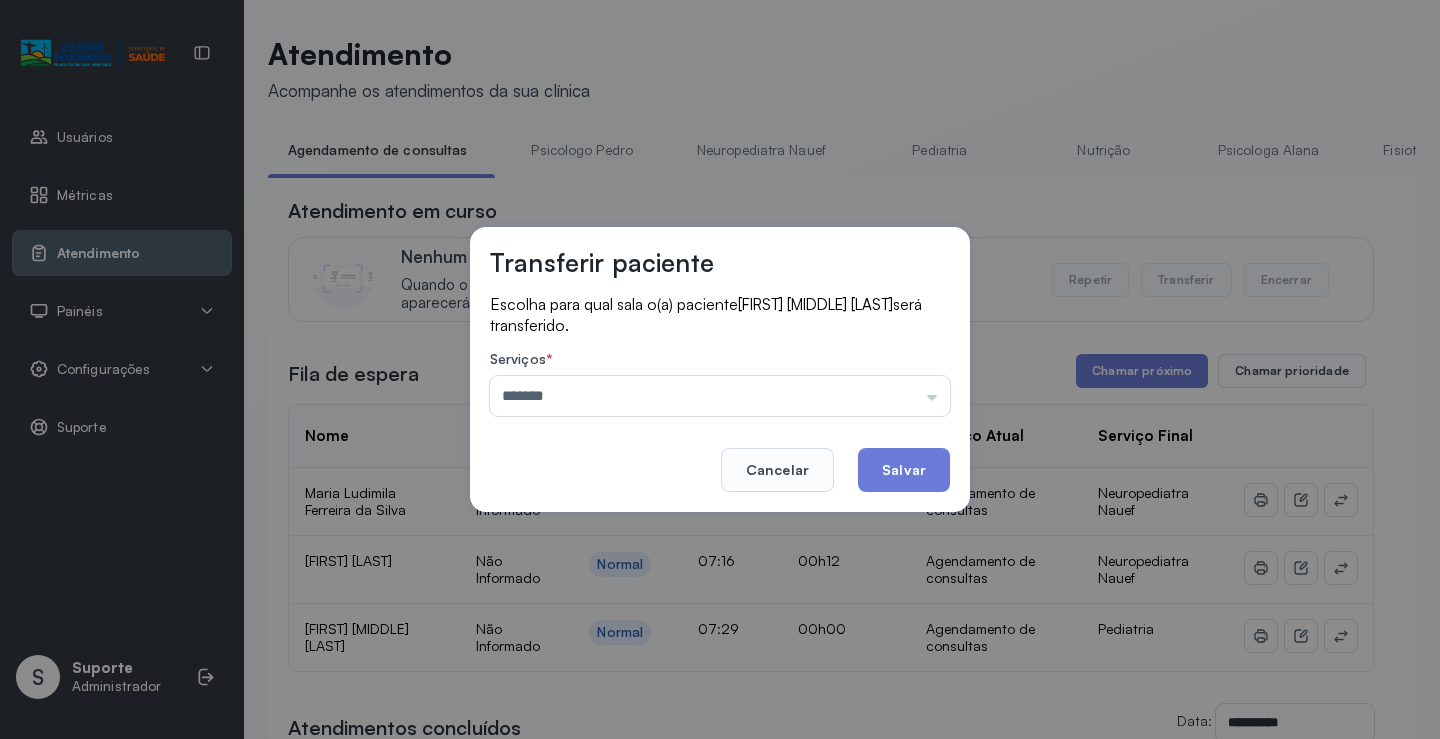 click on "Transferir paciente Escolha para qual sala o(a) paciente  LORENA MASCARENHAS DE CARVALHO  será transferido.  Serviços  *  ******* Psicologo Pedro Neuropediatra Nauef Pediatria Nutrição Psicologa Alana Fisioterapeuta Janusia Coordenadora Solange Consultório 2 Assistente Social Triagem Psiquiatra Fisioterapeuta Francyne Fisioterapeuta Morgana Neuropediatra João Cancelar Salvar" at bounding box center [720, 369] 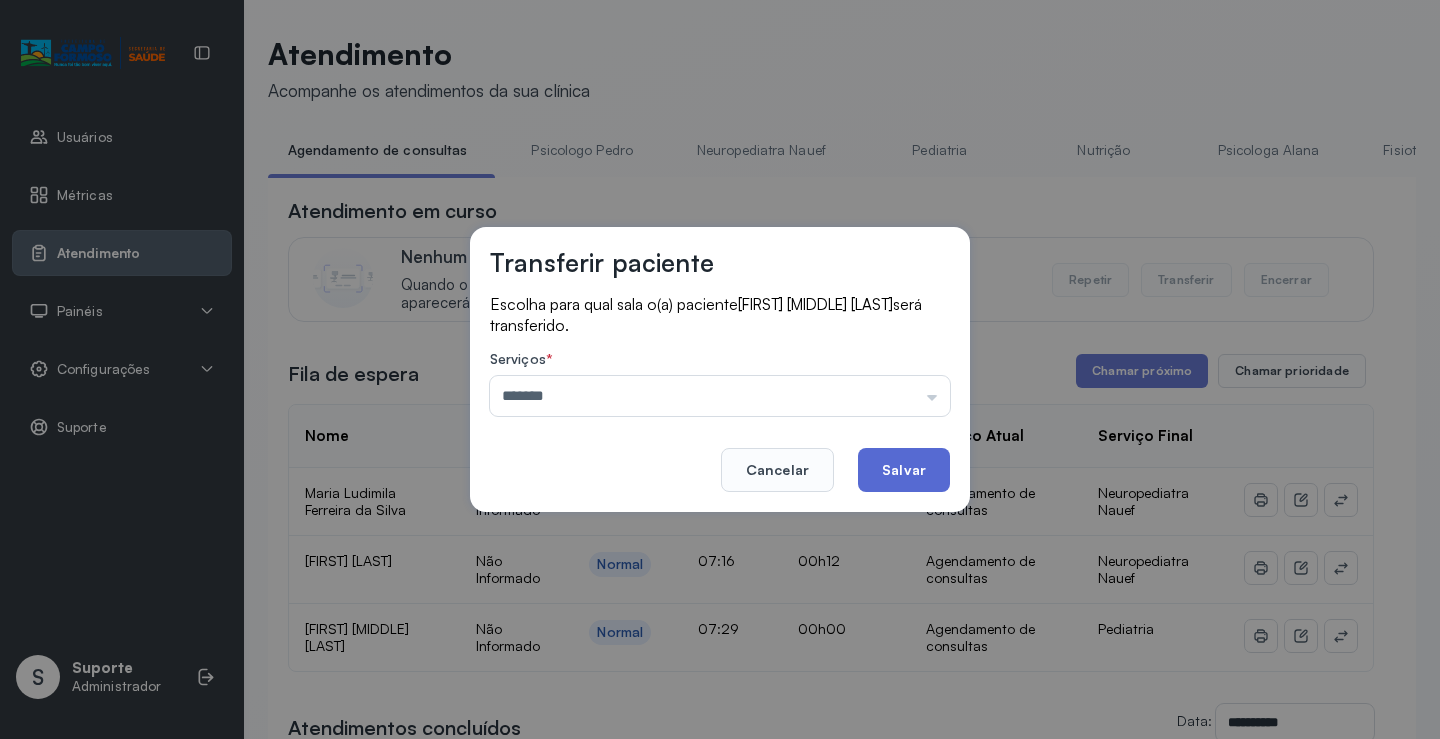 click on "Salvar" 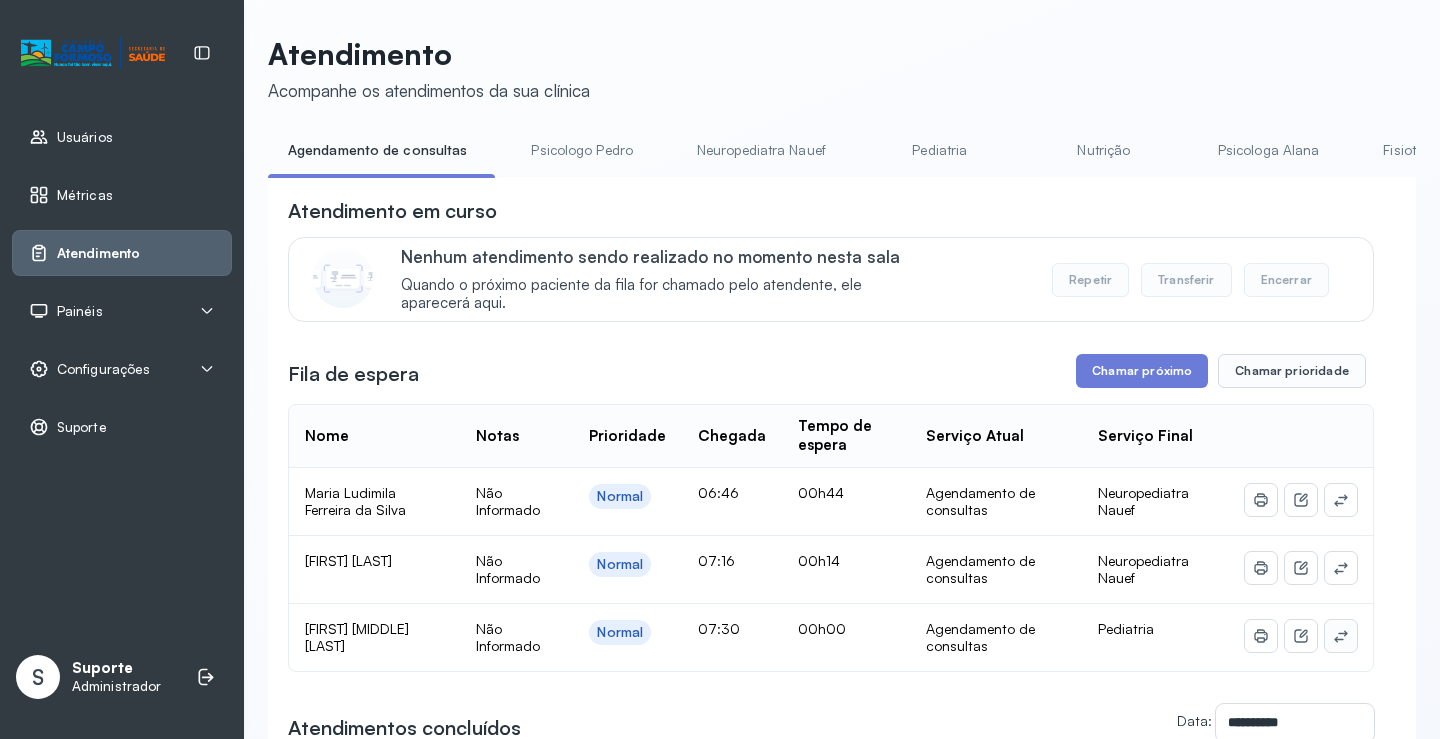 click 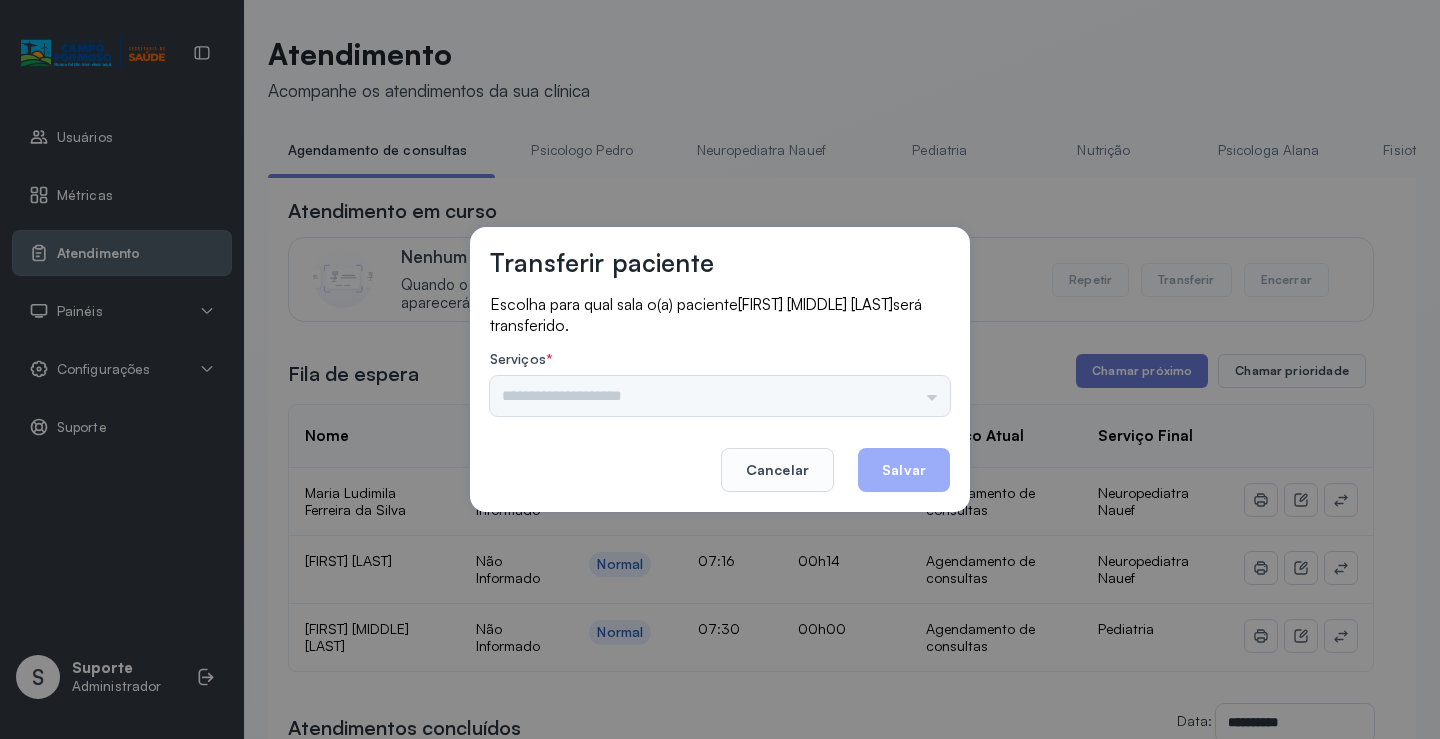 click at bounding box center (720, 396) 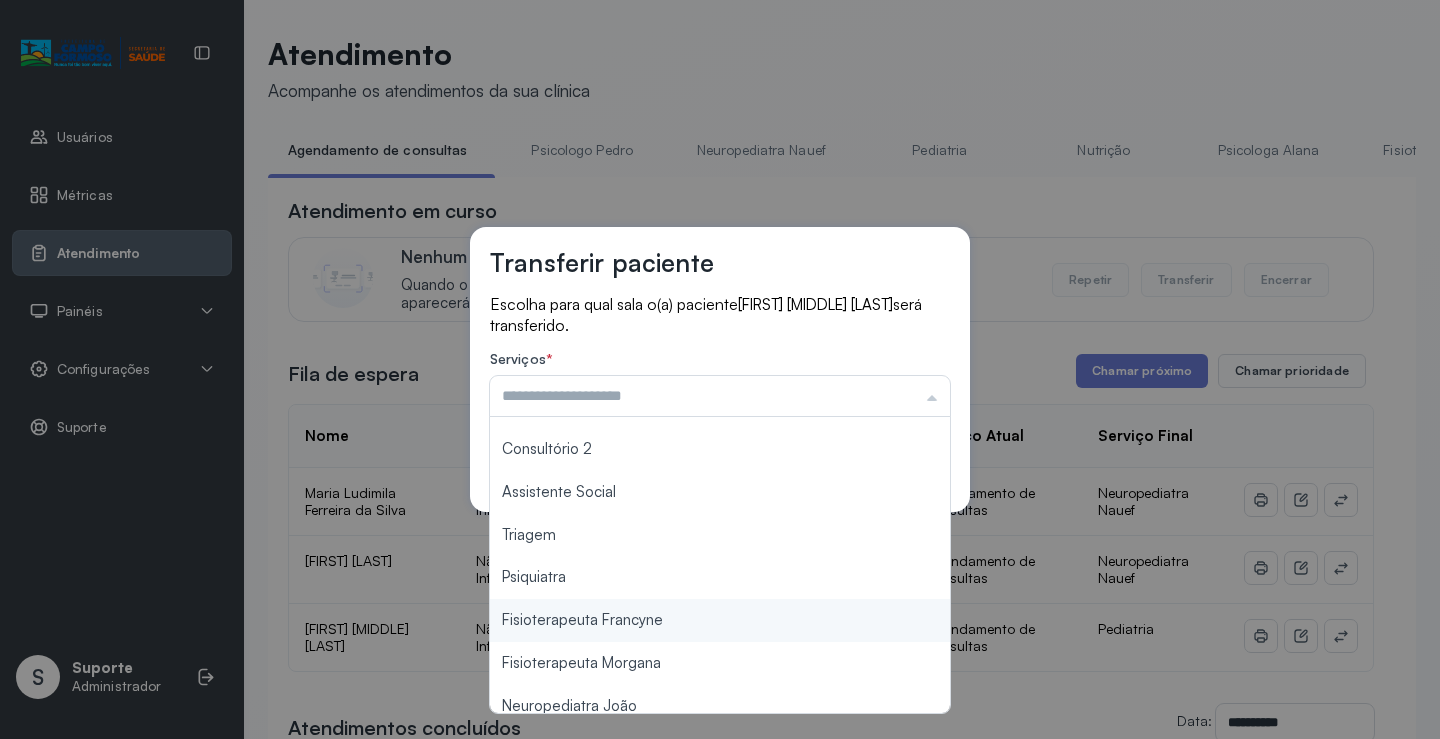 scroll, scrollTop: 303, scrollLeft: 0, axis: vertical 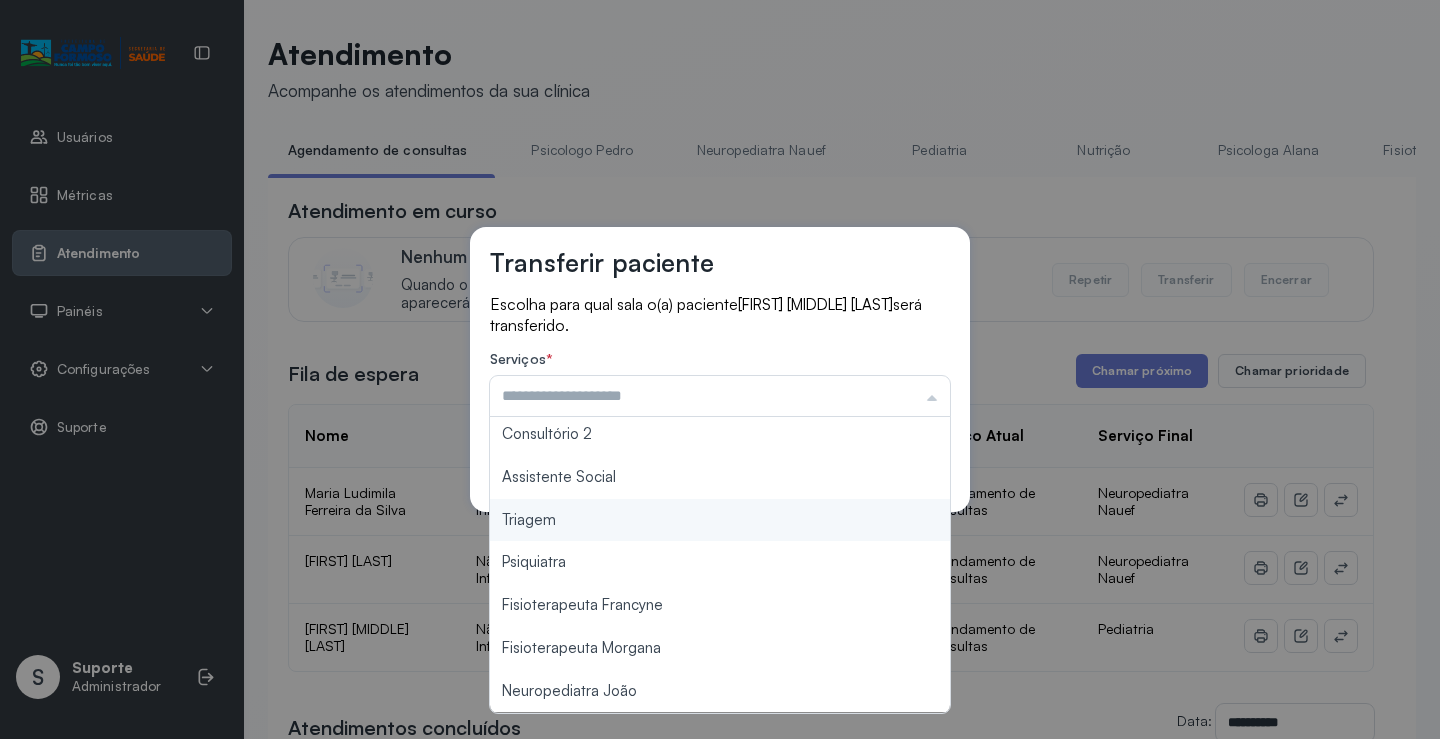 type on "*******" 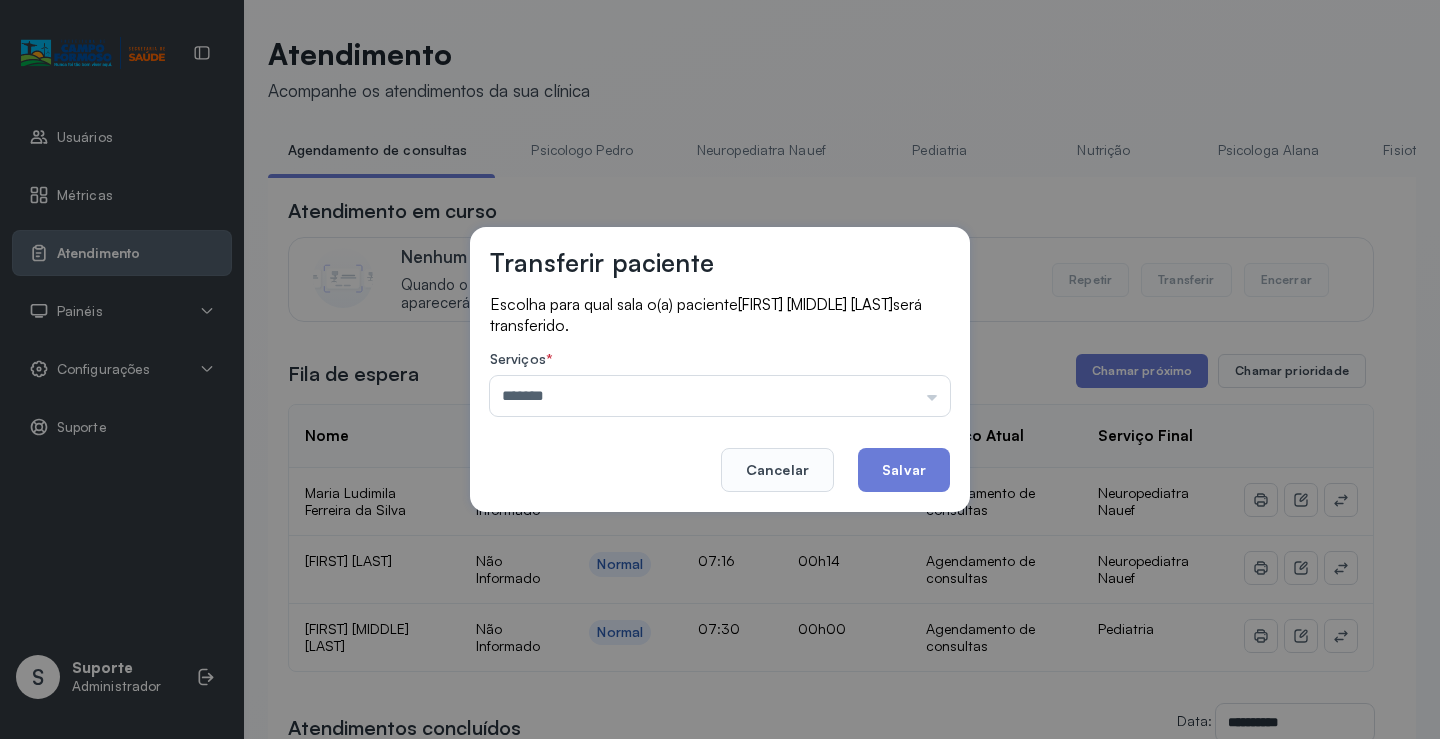 click on "Transferir paciente Escolha para qual sala o(a) paciente  RAVY GABRIEL GUIMARAES ALVES DA SILVA  será transferido.  Serviços  *  ******* Psicologo Pedro Neuropediatra Nauef Pediatria Nutrição Psicologa Alana Fisioterapeuta Janusia Coordenadora Solange Consultório 2 Assistente Social Triagem Psiquiatra Fisioterapeuta Francyne Fisioterapeuta Morgana Neuropediatra João Cancelar Salvar" at bounding box center (720, 369) 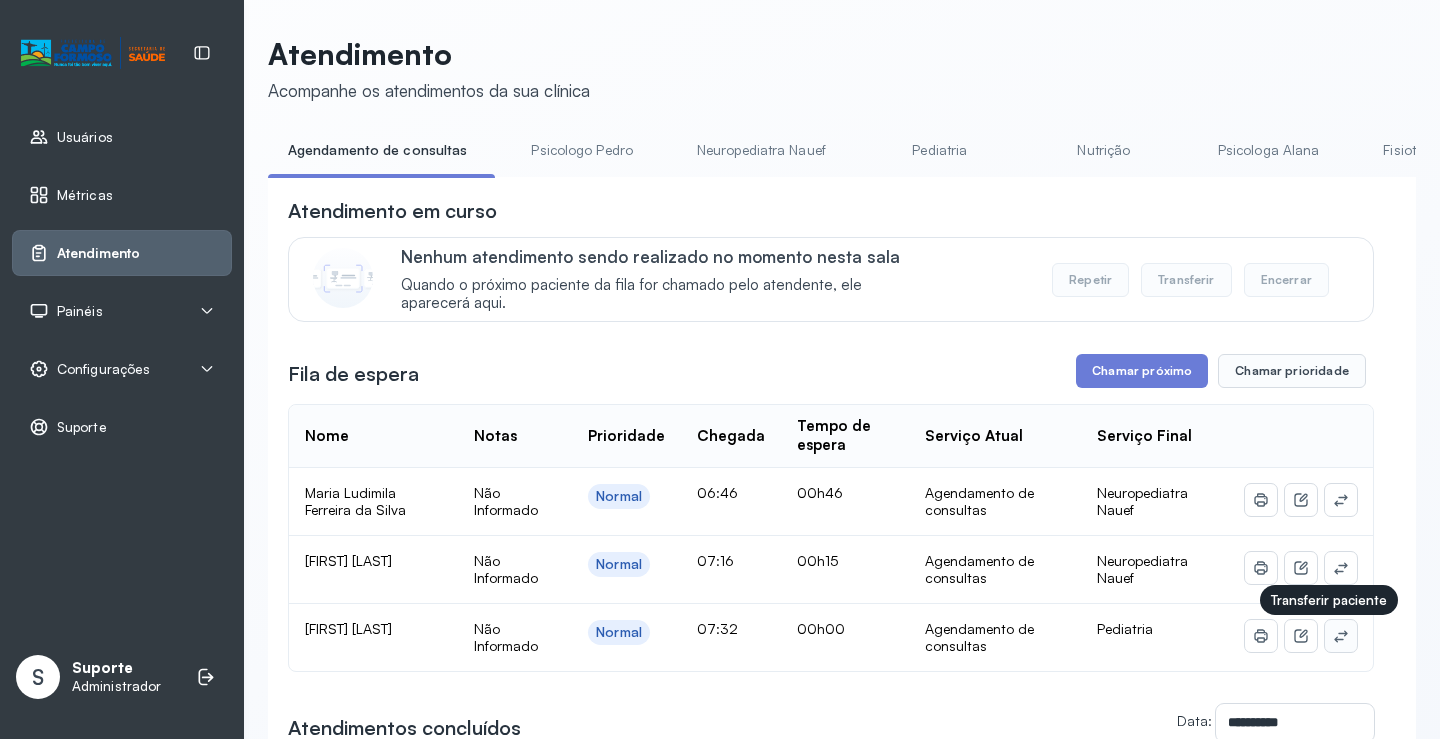 click 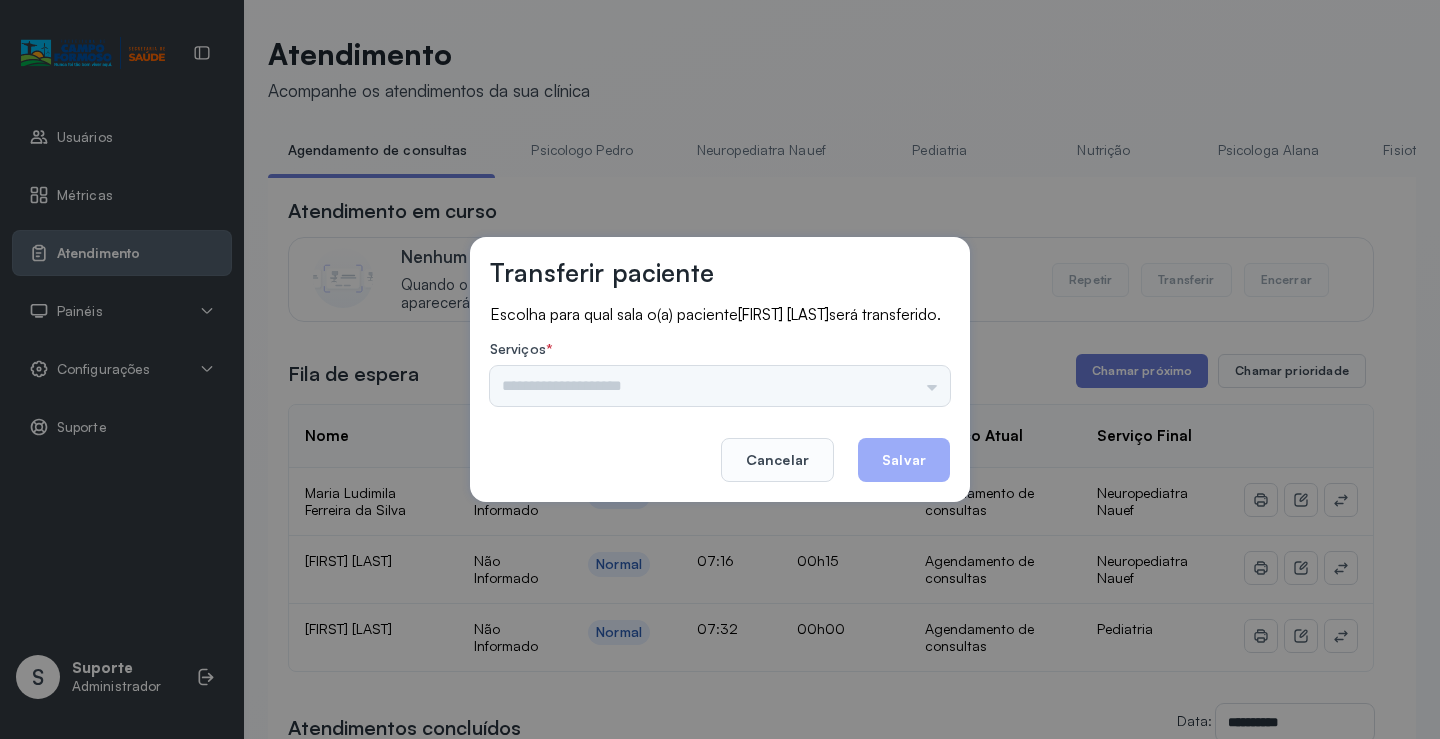 click on "Psicologo Pedro Neuropediatra Nauef Pediatria Nutrição Psicologa Alana Fisioterapeuta Janusia Coordenadora Solange Consultório 2 Assistente Social Triagem Psiquiatra Fisioterapeuta Francyne Fisioterapeuta Morgana Neuropediatra João" at bounding box center (720, 386) 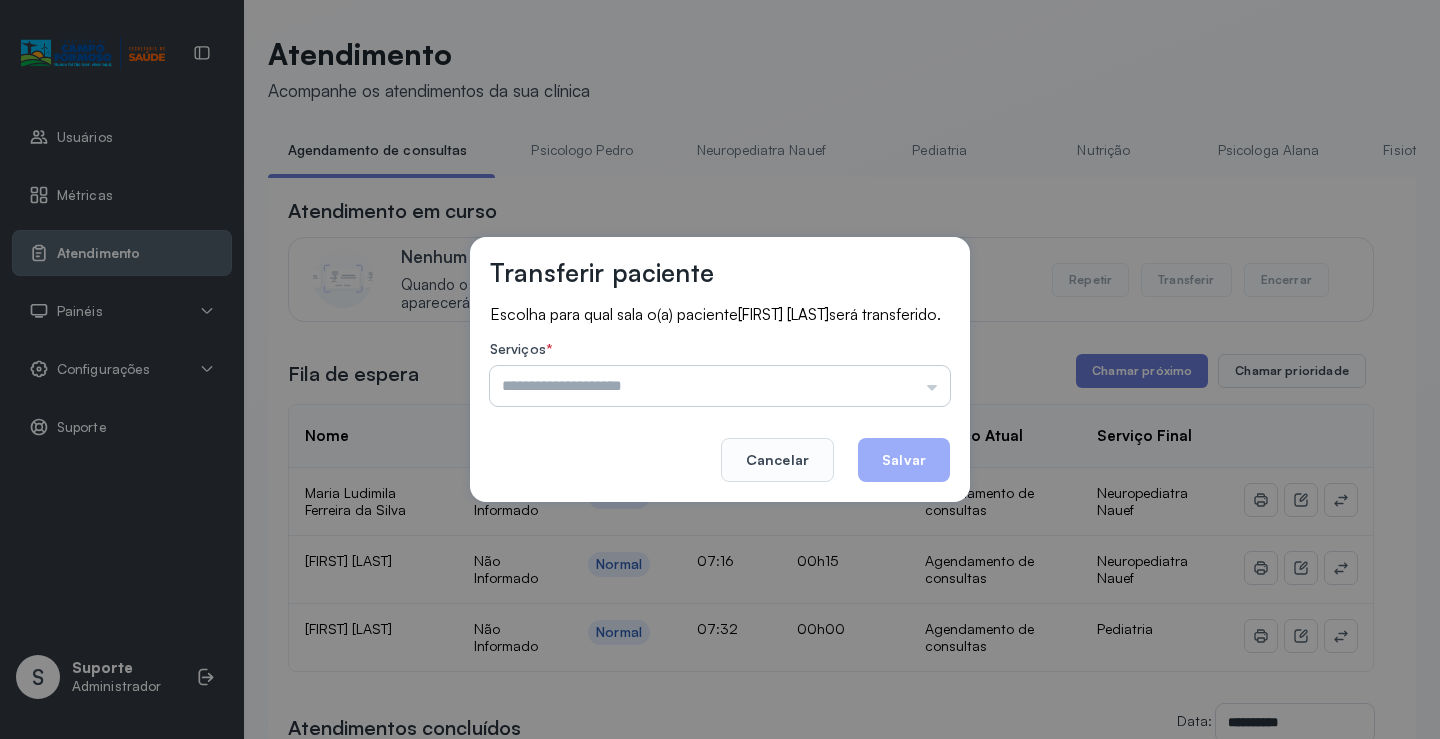 click at bounding box center [720, 386] 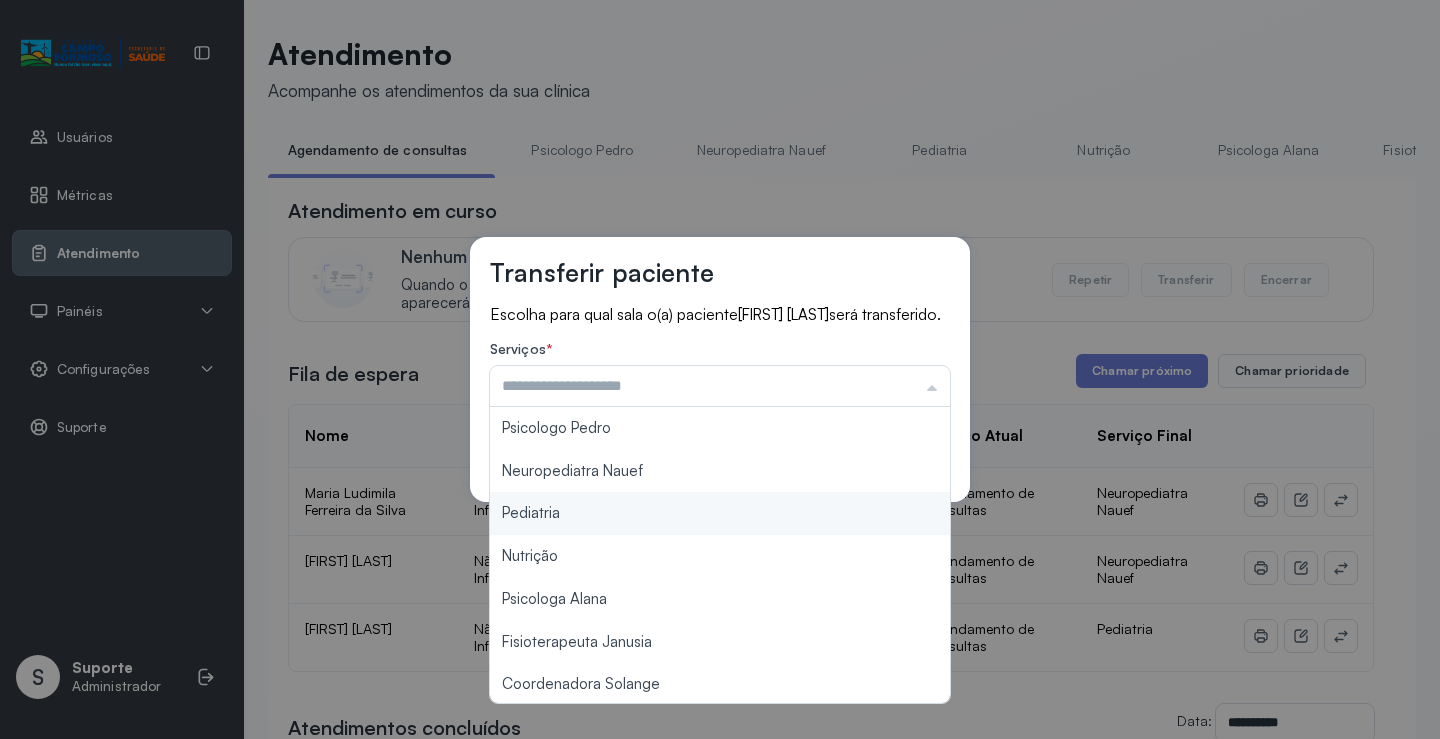 scroll, scrollTop: 303, scrollLeft: 0, axis: vertical 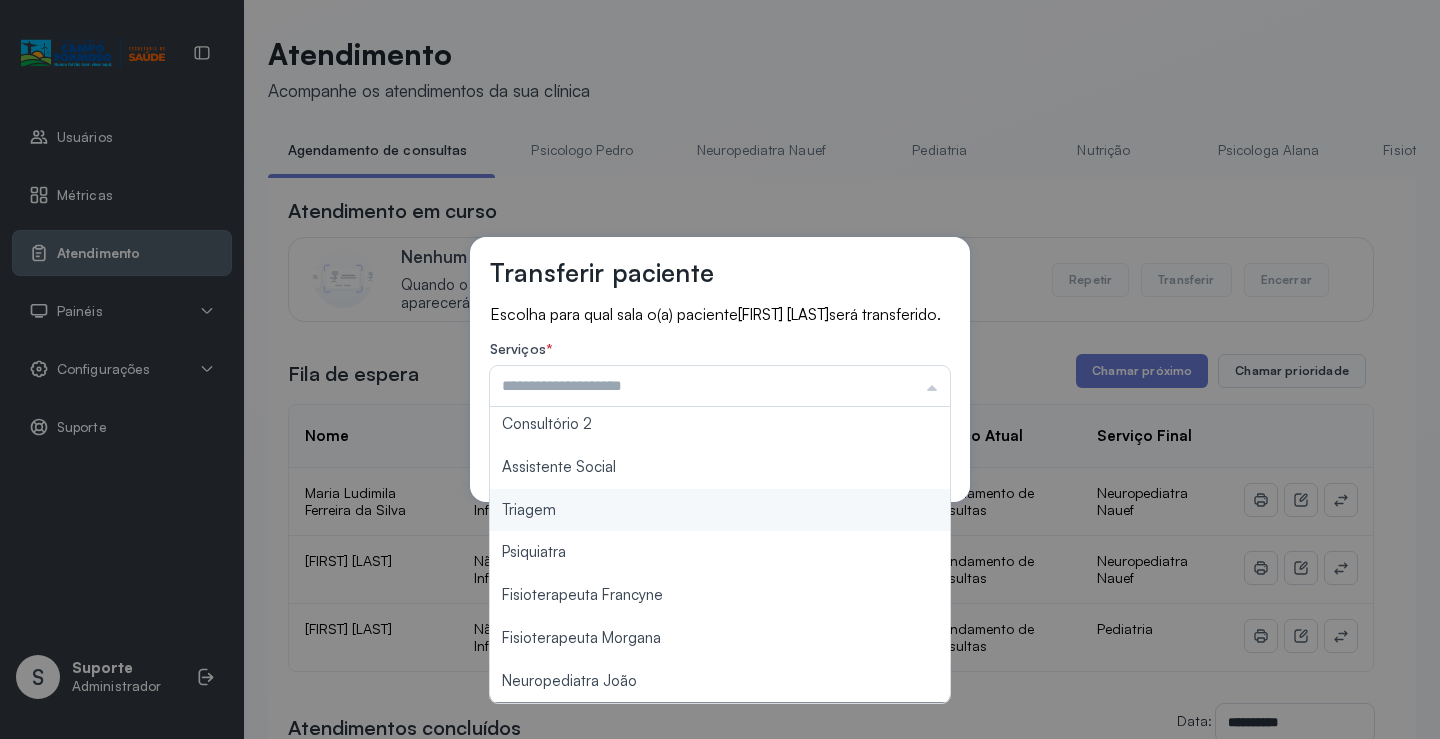 type on "*******" 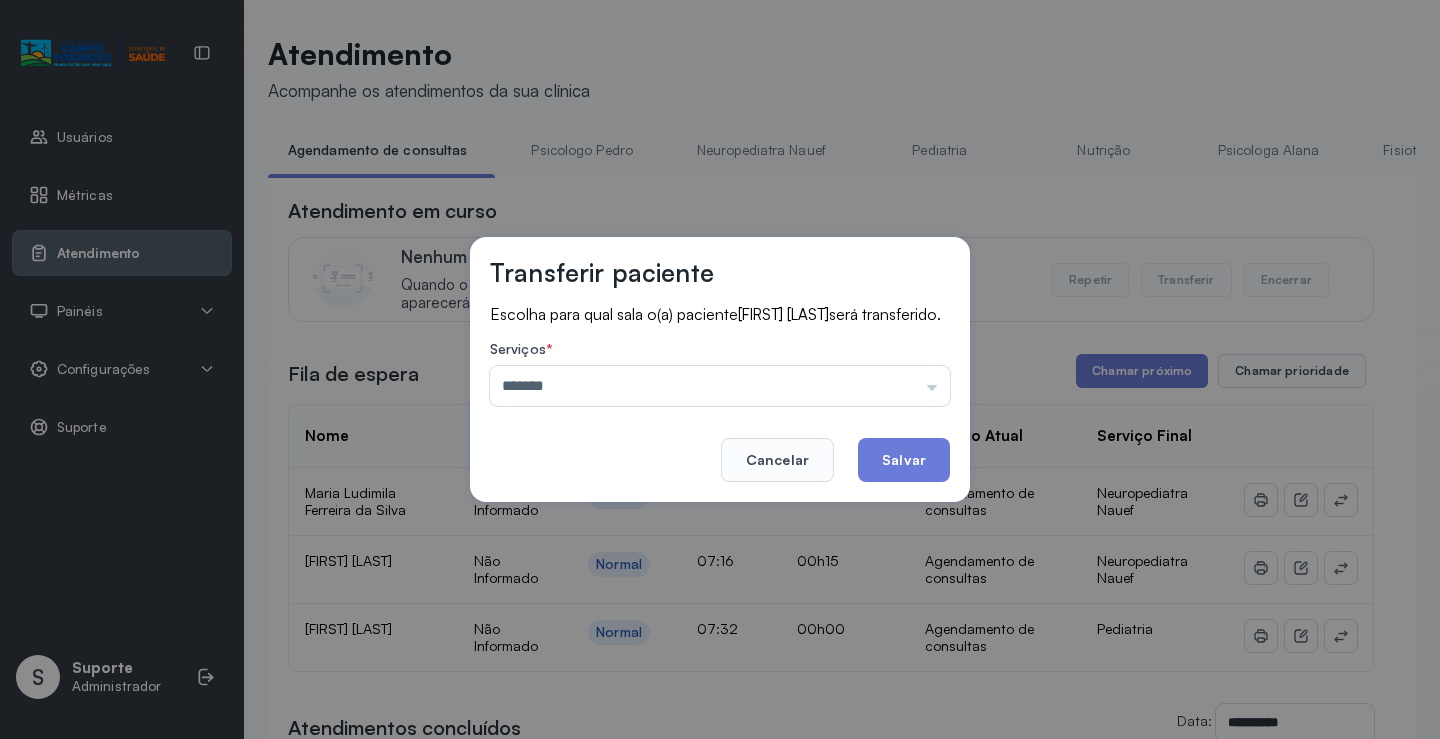click on "Transferir paciente Escolha para qual sala o(a) paciente  JOAO MIGUEL AMORIM DE ALMEIDA FEITOSA  será transferido.  Serviços  *  ******* Psicologo Pedro Neuropediatra Nauef Pediatria Nutrição Psicologa Alana Fisioterapeuta Janusia Coordenadora Solange Consultório 2 Assistente Social Triagem Psiquiatra Fisioterapeuta Francyne Fisioterapeuta Morgana Neuropediatra João Cancelar Salvar" at bounding box center (720, 369) 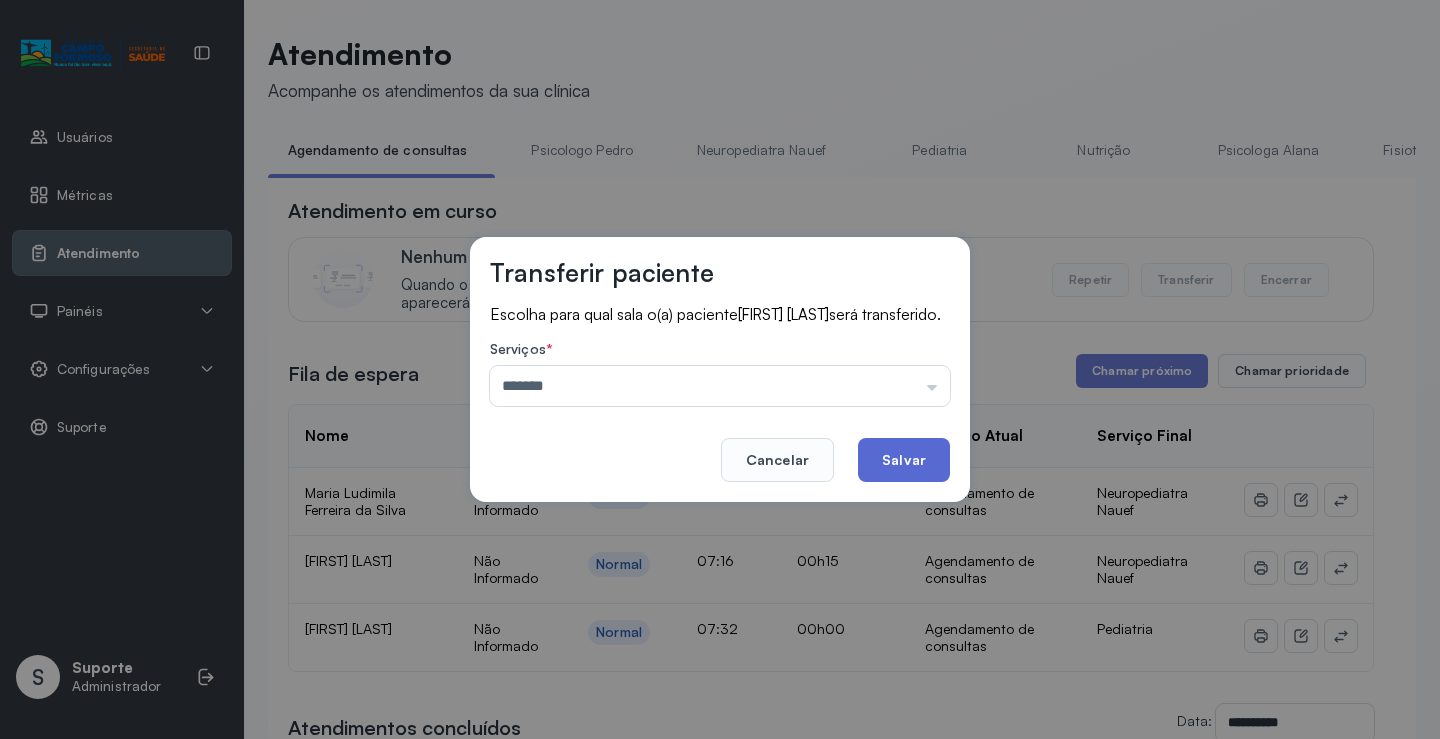 click on "Salvar" 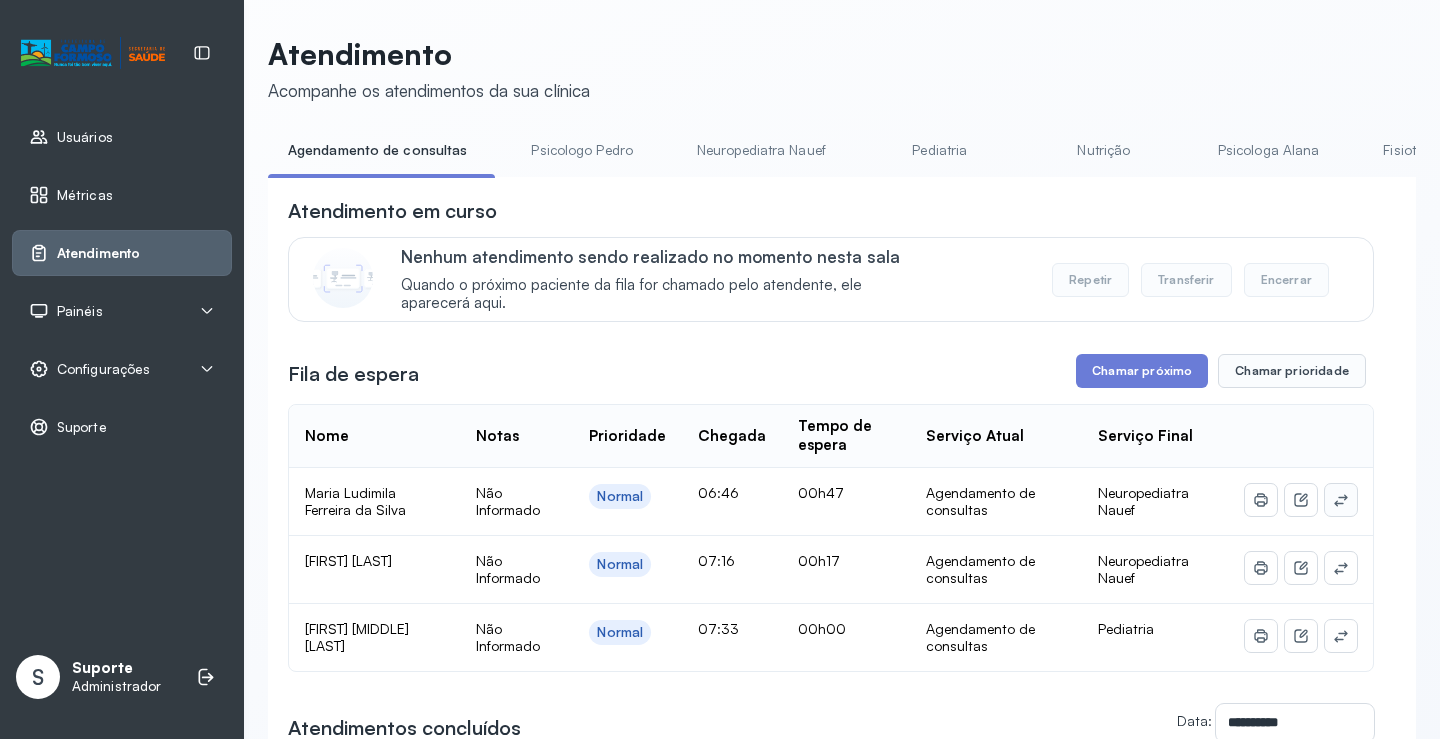click 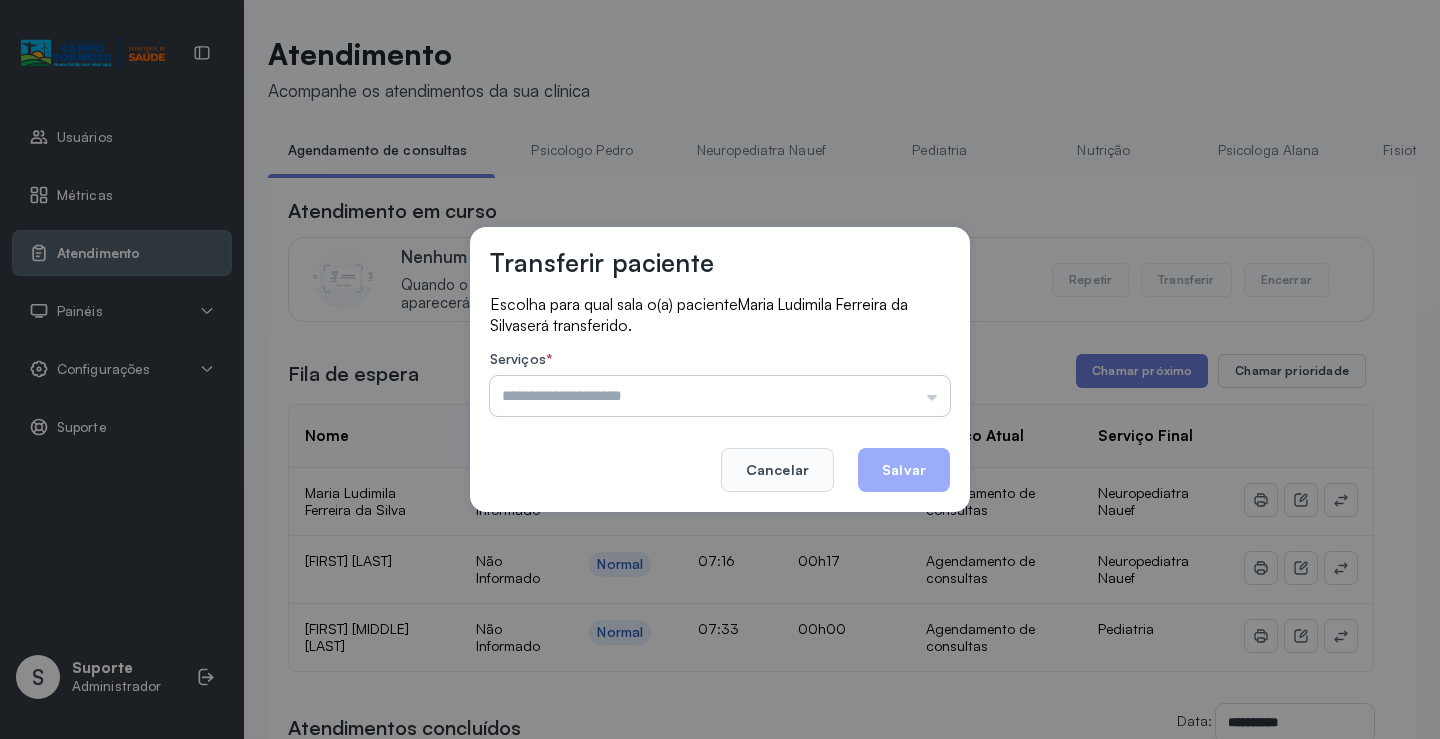click at bounding box center [720, 396] 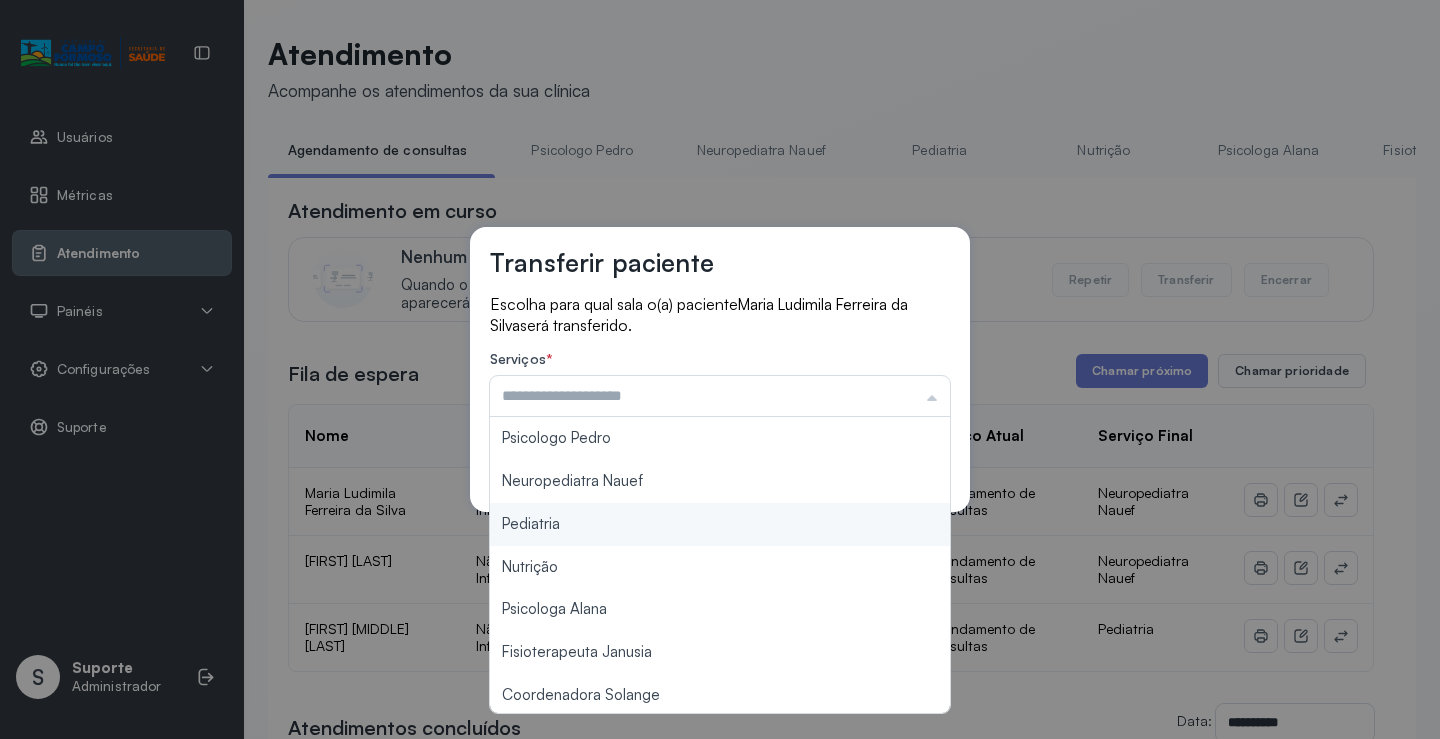type on "**********" 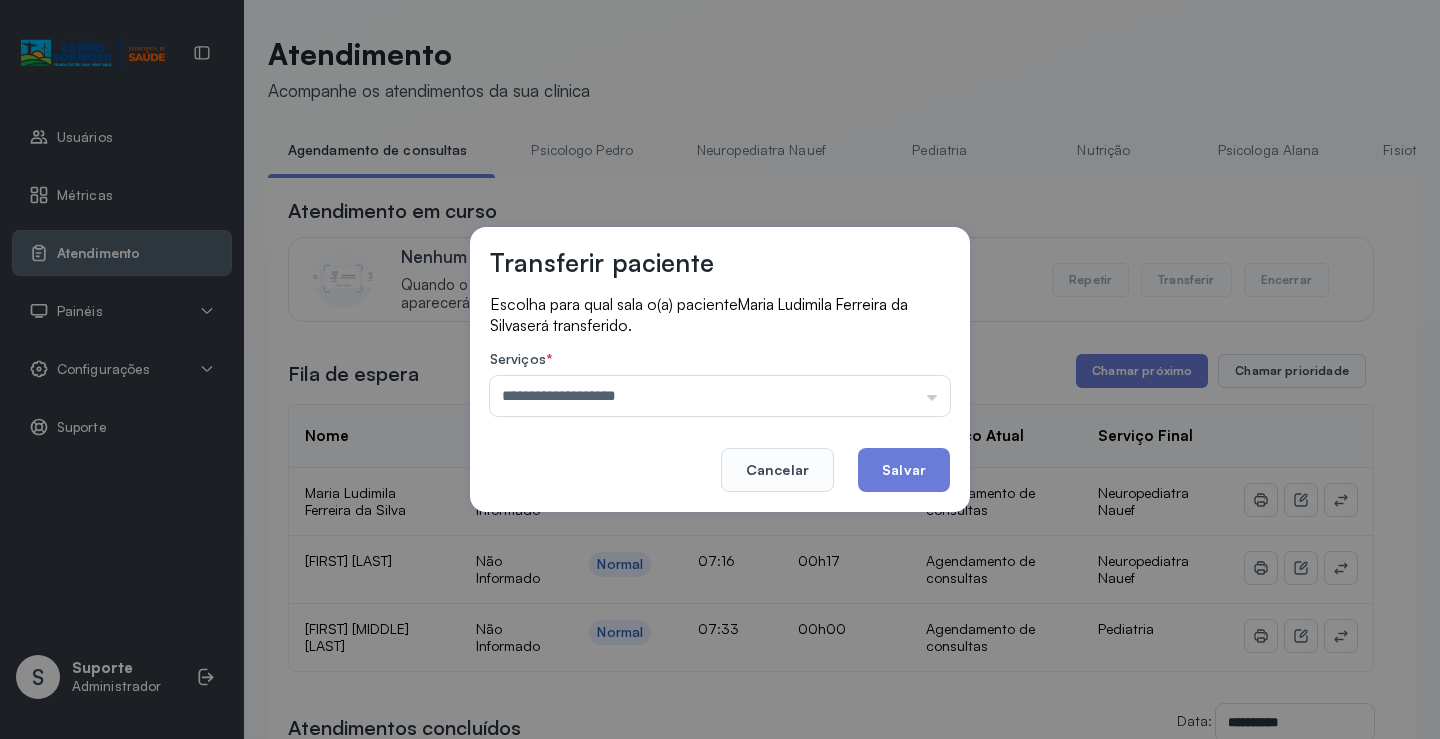 click on "**********" at bounding box center [720, 370] 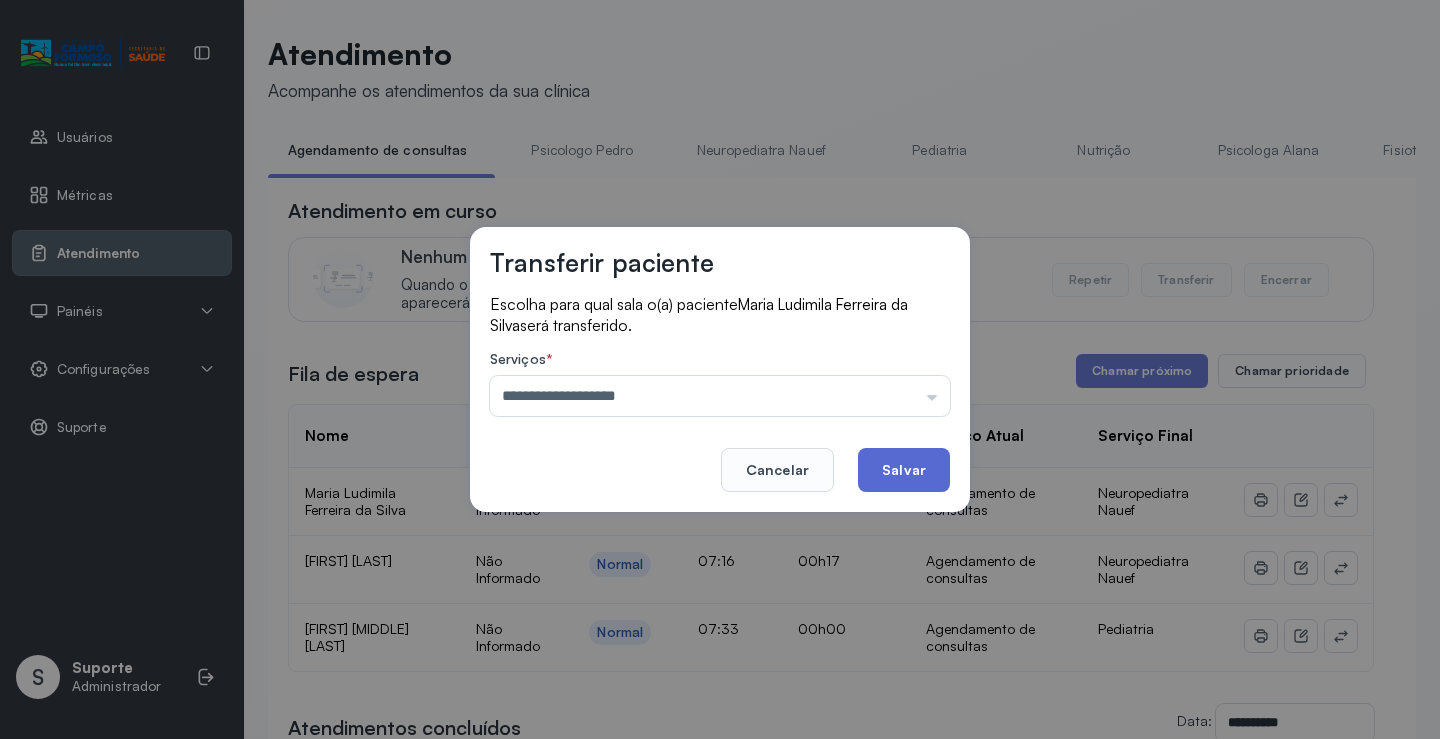 click on "Salvar" 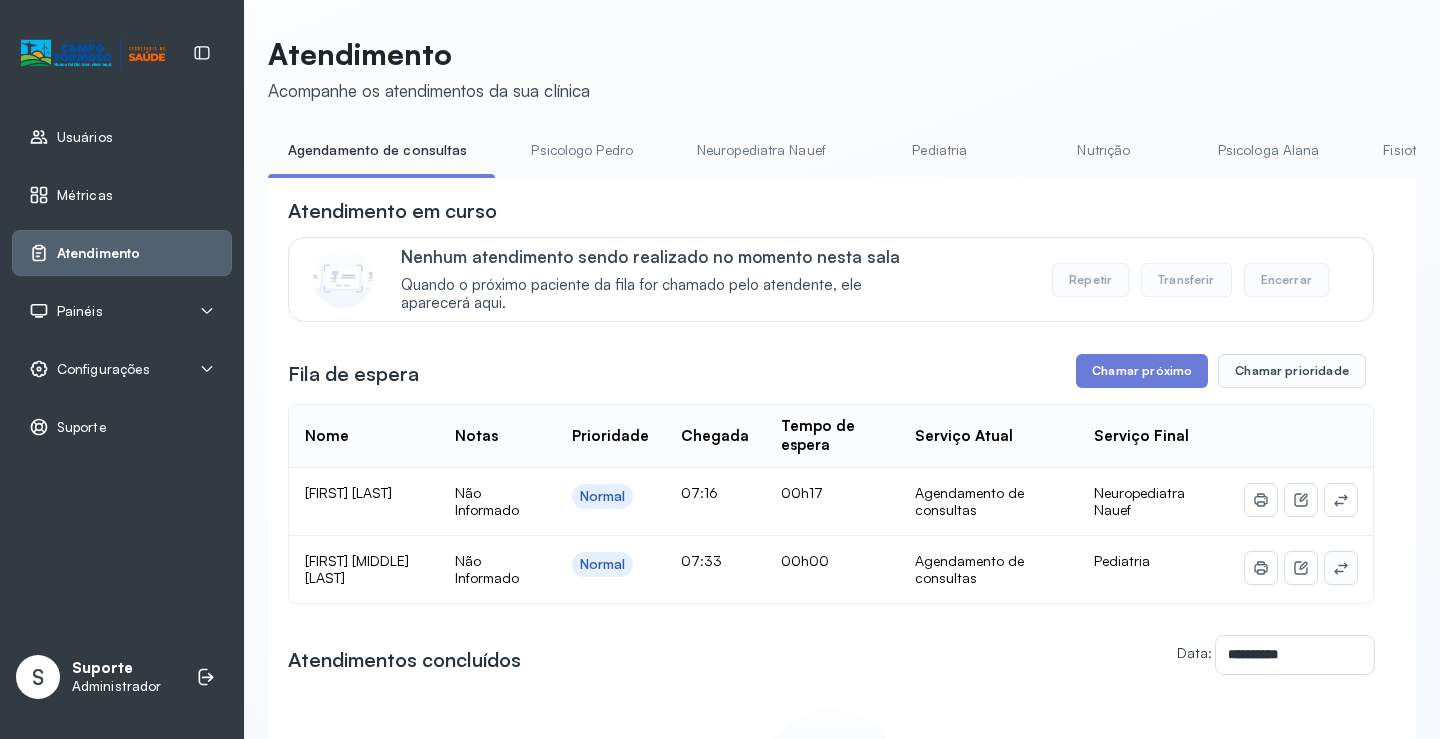 click 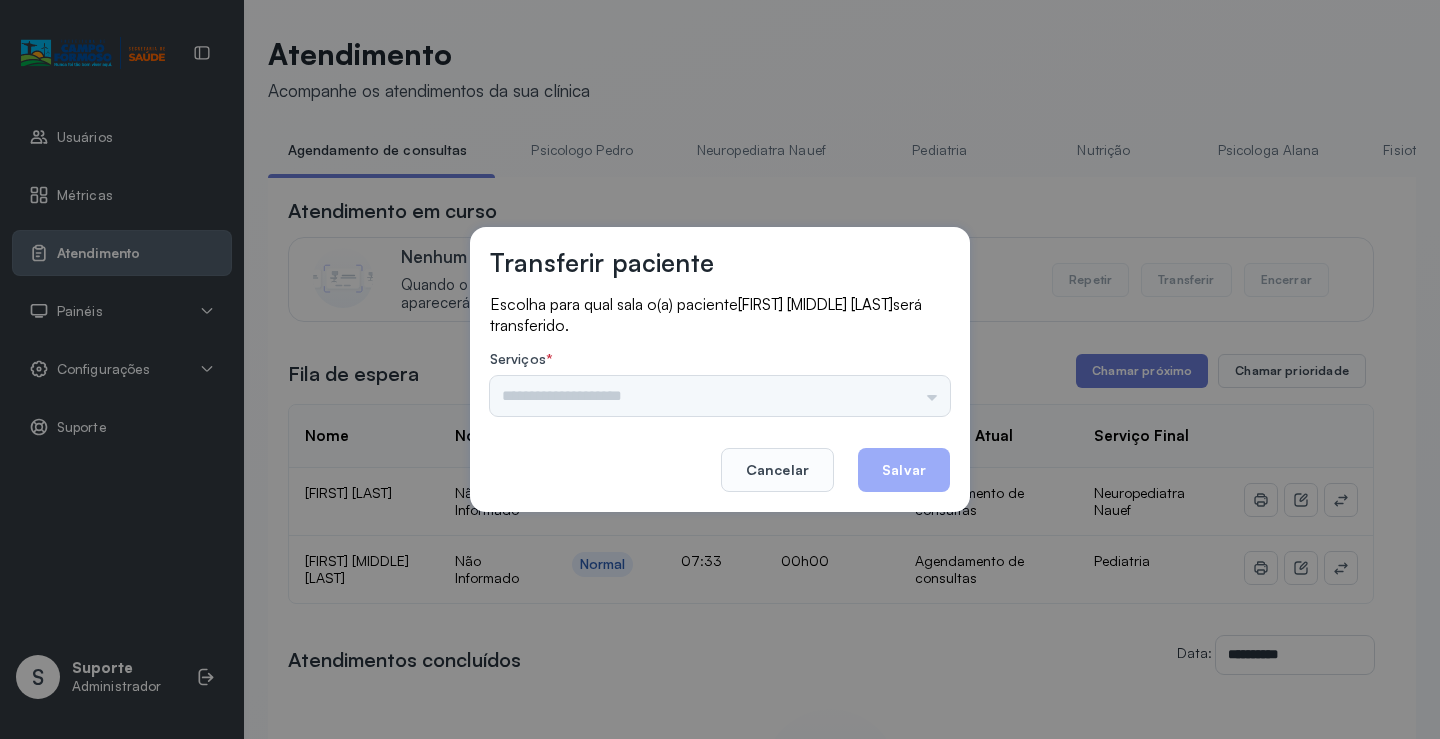 drag, startPoint x: 946, startPoint y: 413, endPoint x: 937, endPoint y: 400, distance: 15.811388 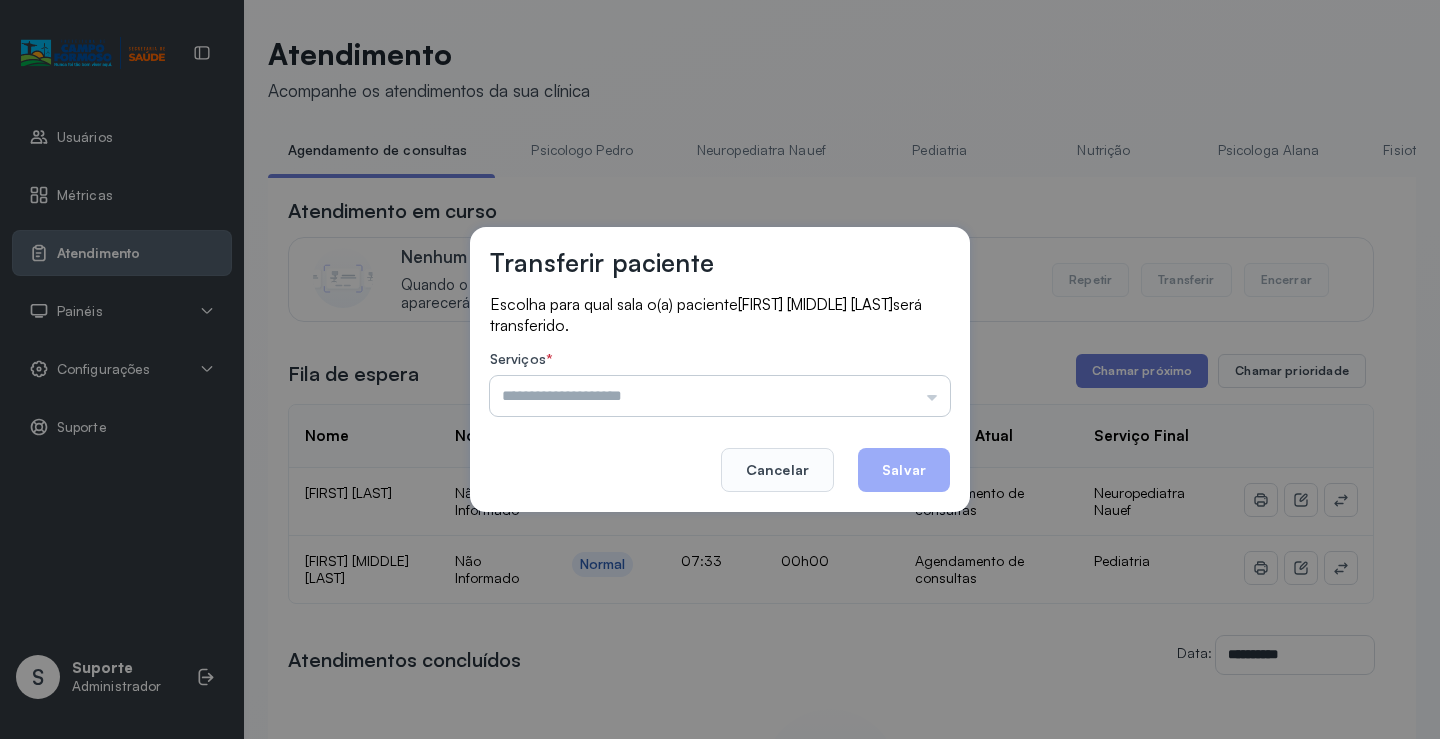 click at bounding box center [720, 396] 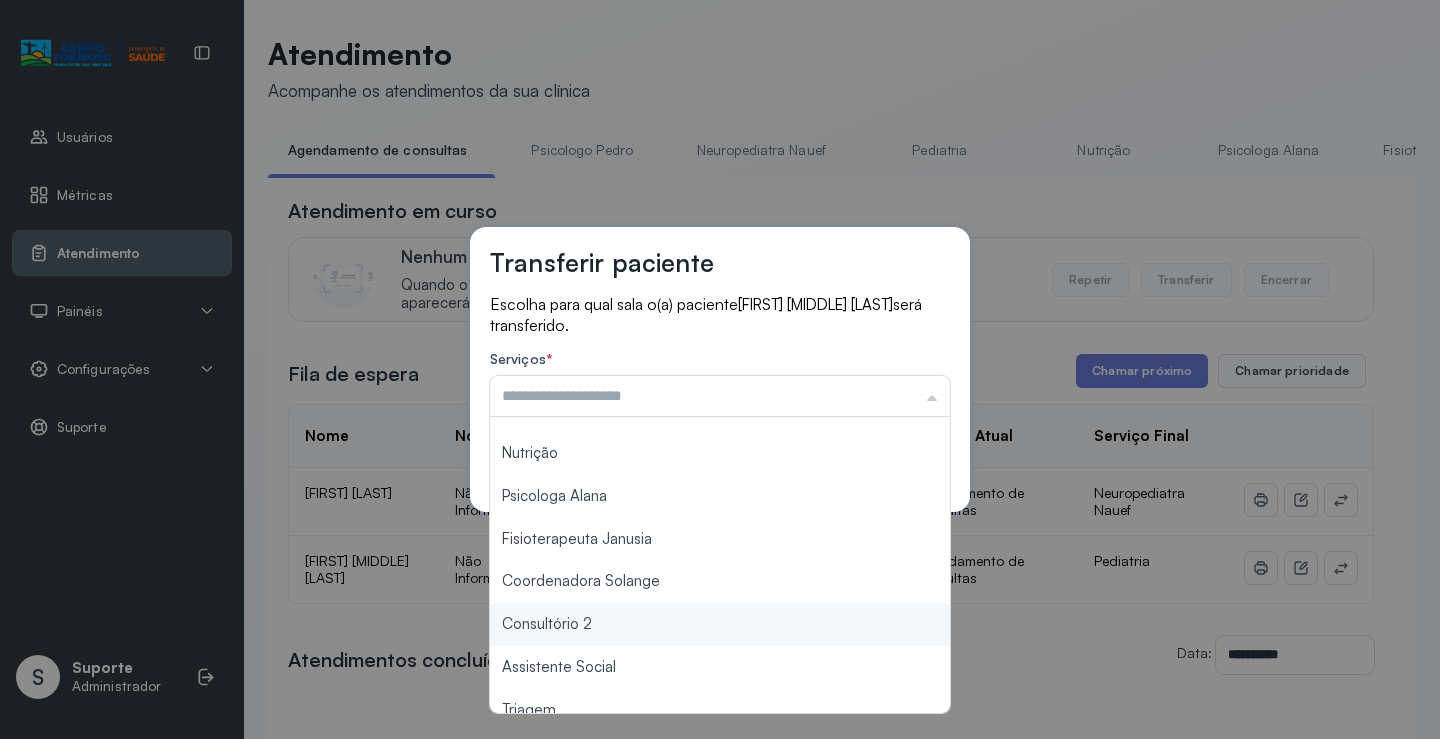 scroll, scrollTop: 300, scrollLeft: 0, axis: vertical 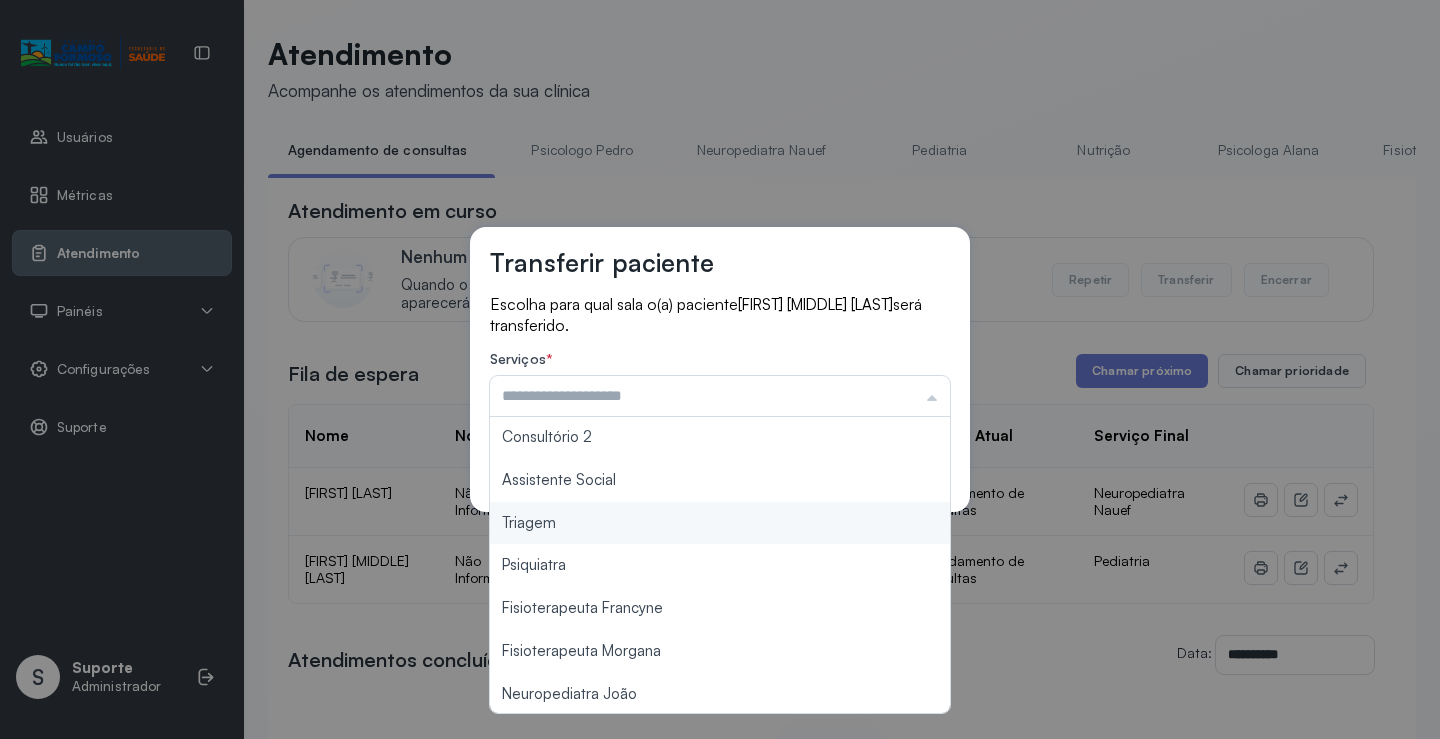 type on "*******" 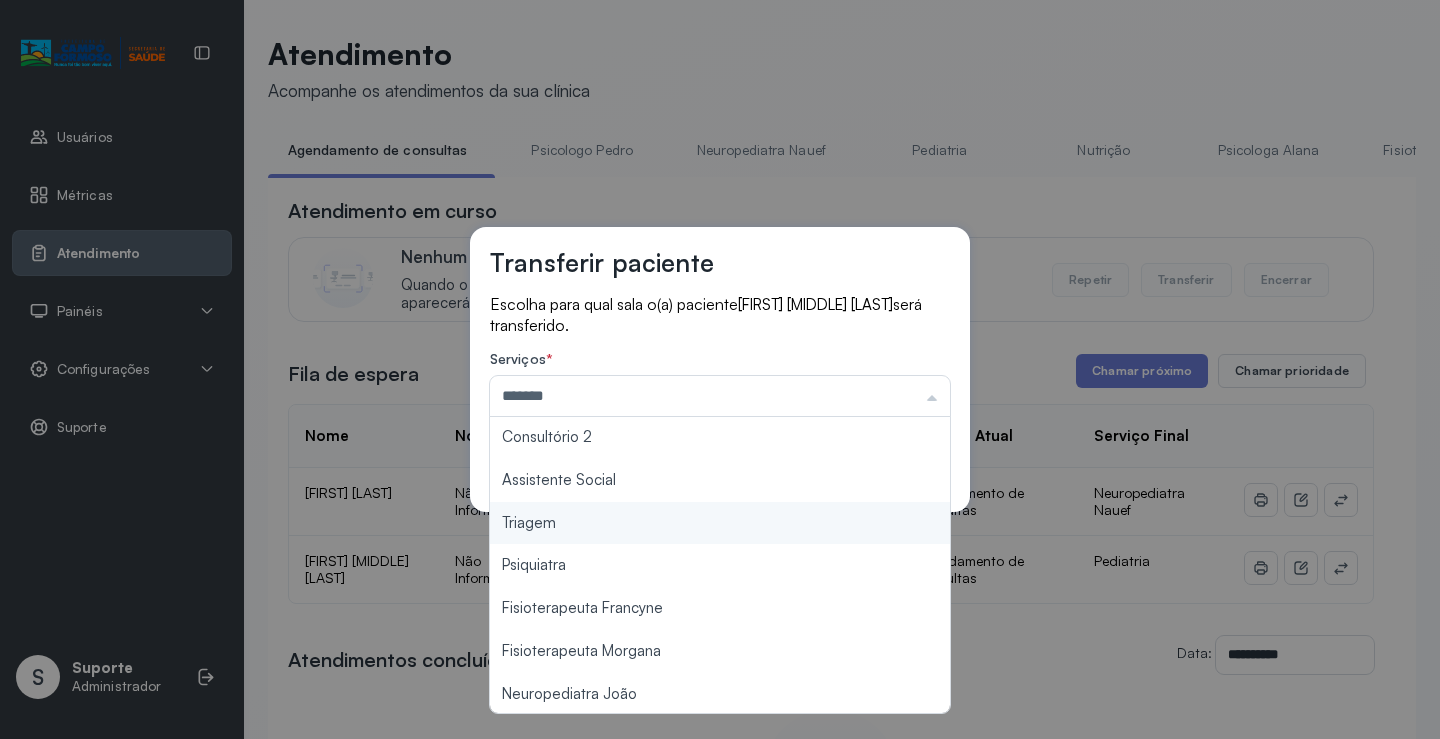 drag, startPoint x: 583, startPoint y: 528, endPoint x: 624, endPoint y: 527, distance: 41.01219 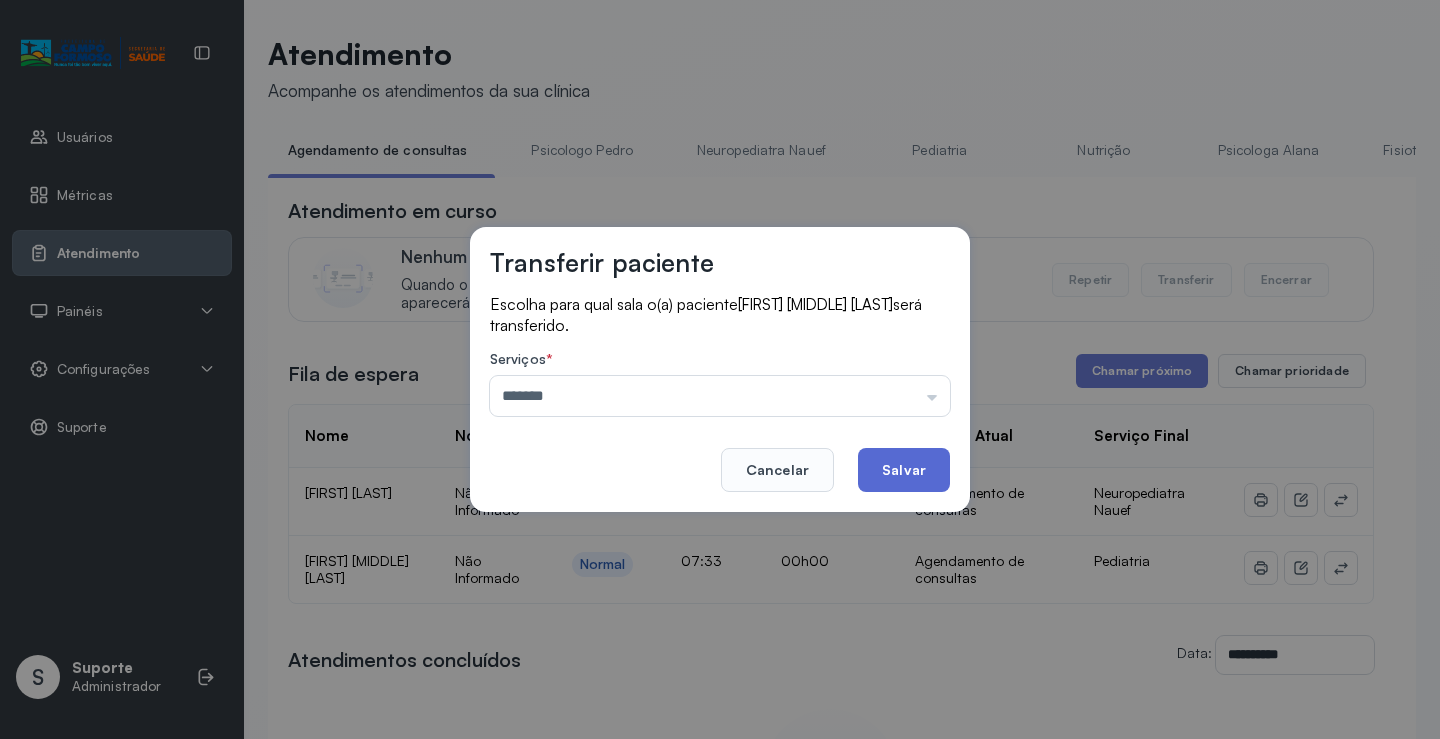 click on "Salvar" 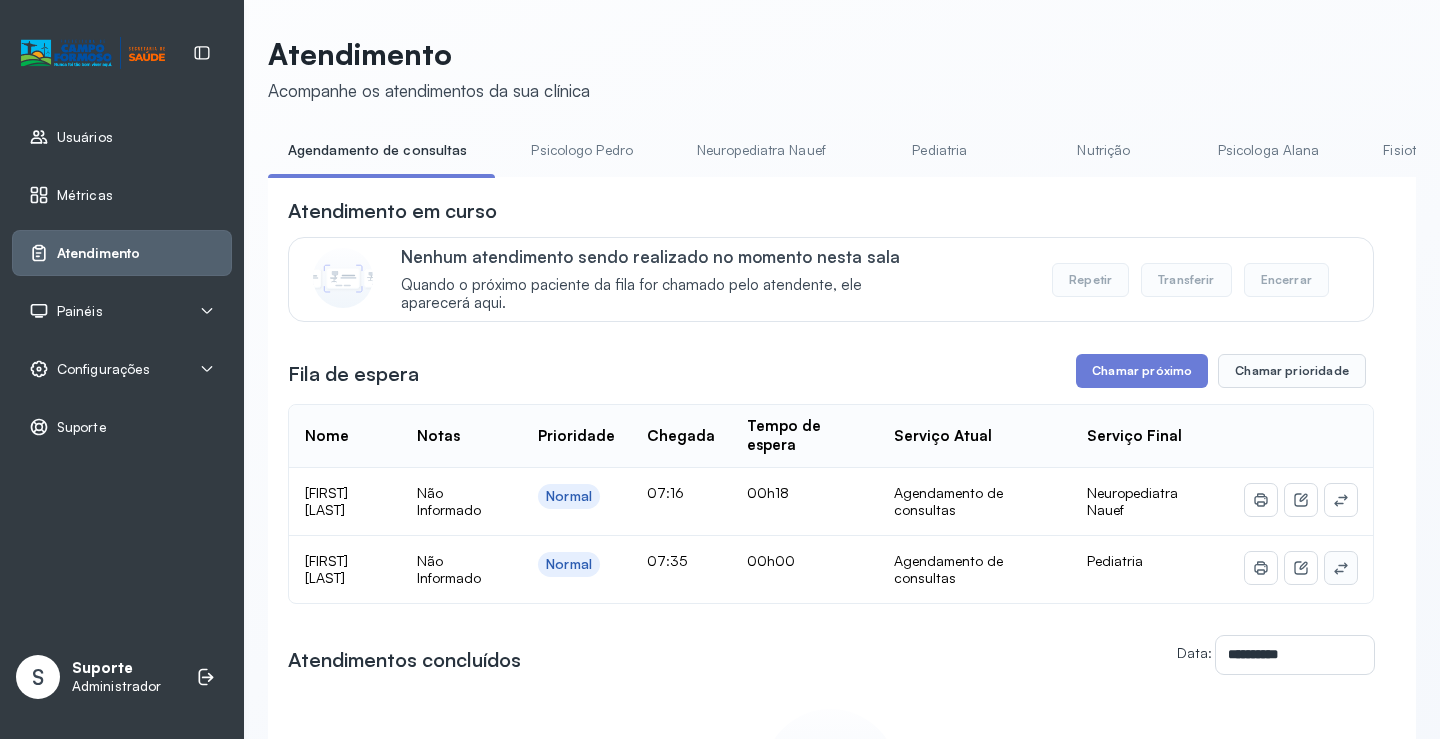 click 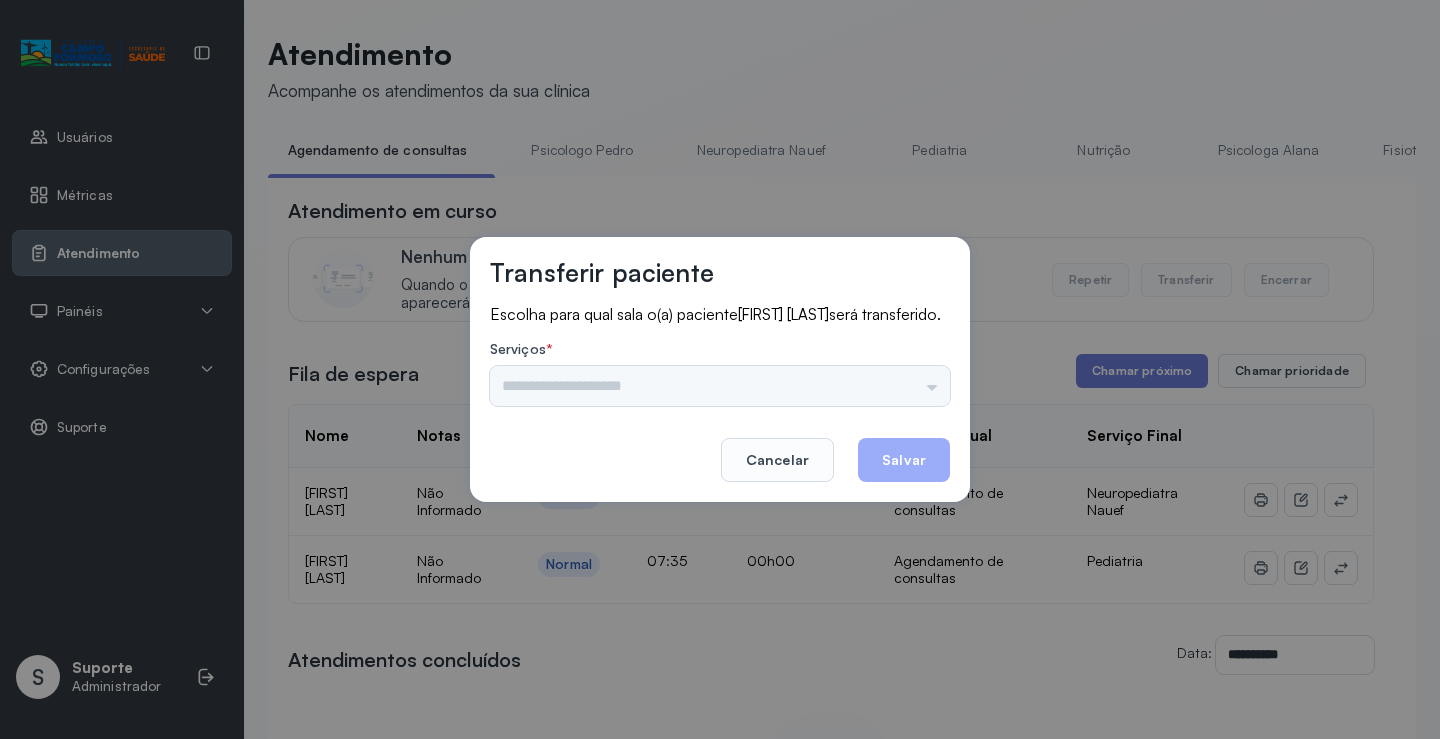 click on "Psicologo Pedro Neuropediatra Nauef Pediatria Nutrição Psicologa Alana Fisioterapeuta Janusia Coordenadora Solange Consultório 2 Assistente Social Triagem Psiquiatra Fisioterapeuta Francyne Fisioterapeuta Morgana Neuropediatra João" at bounding box center (720, 386) 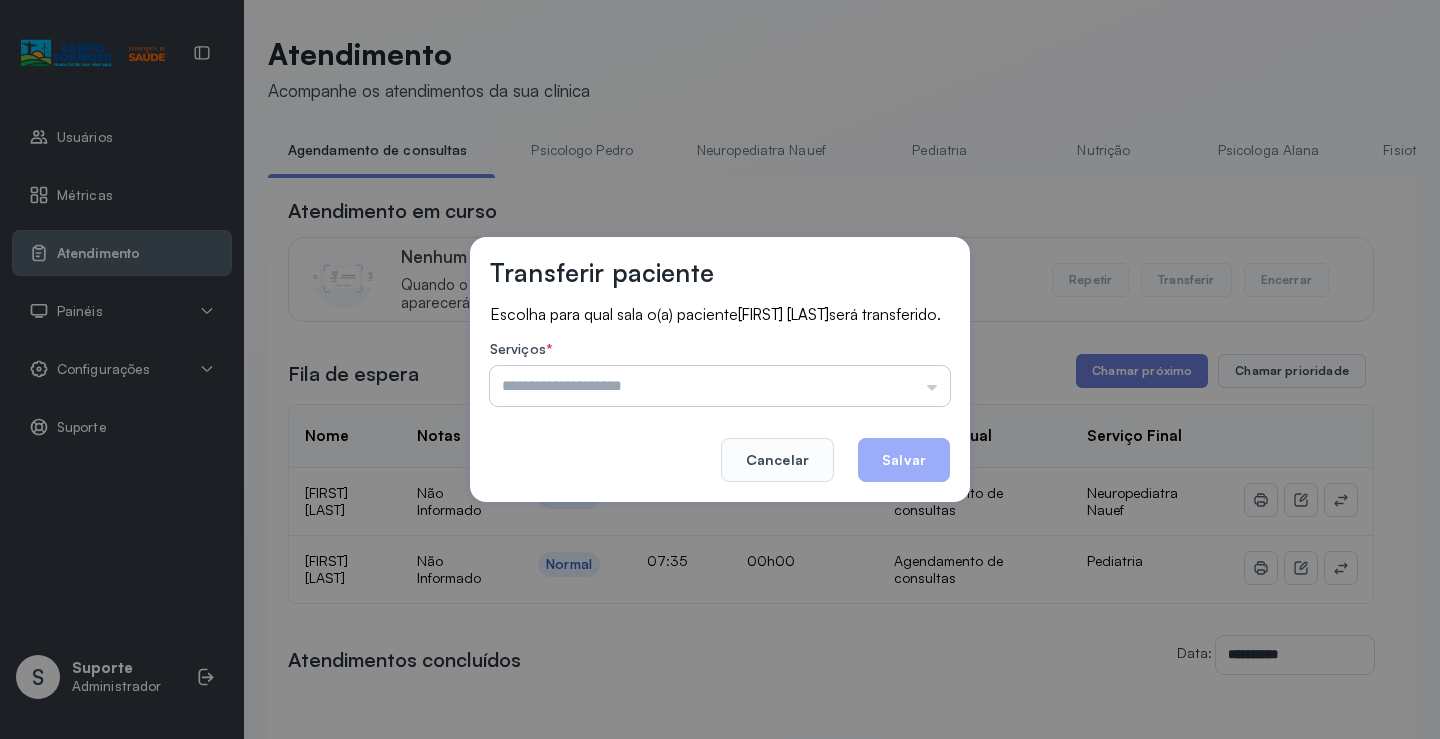 click at bounding box center (720, 386) 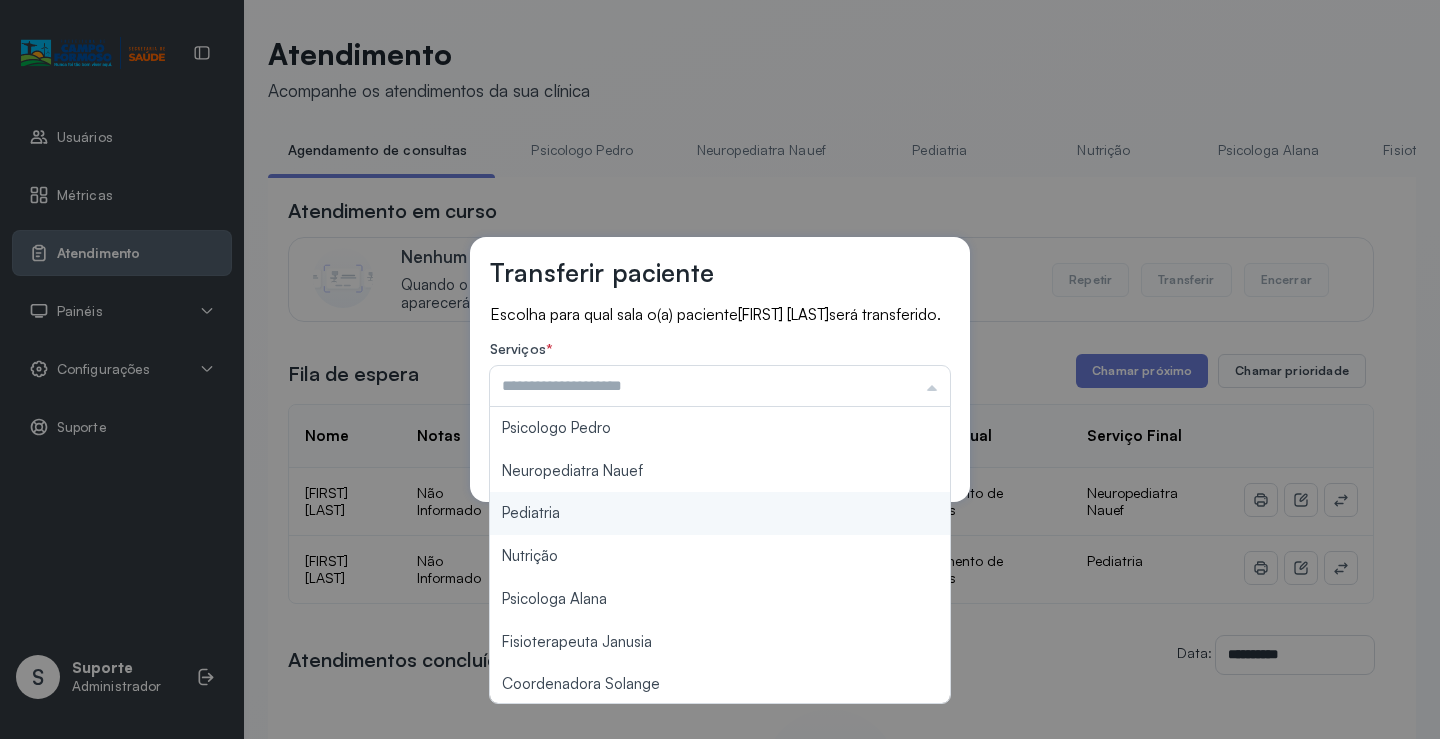 scroll, scrollTop: 200, scrollLeft: 0, axis: vertical 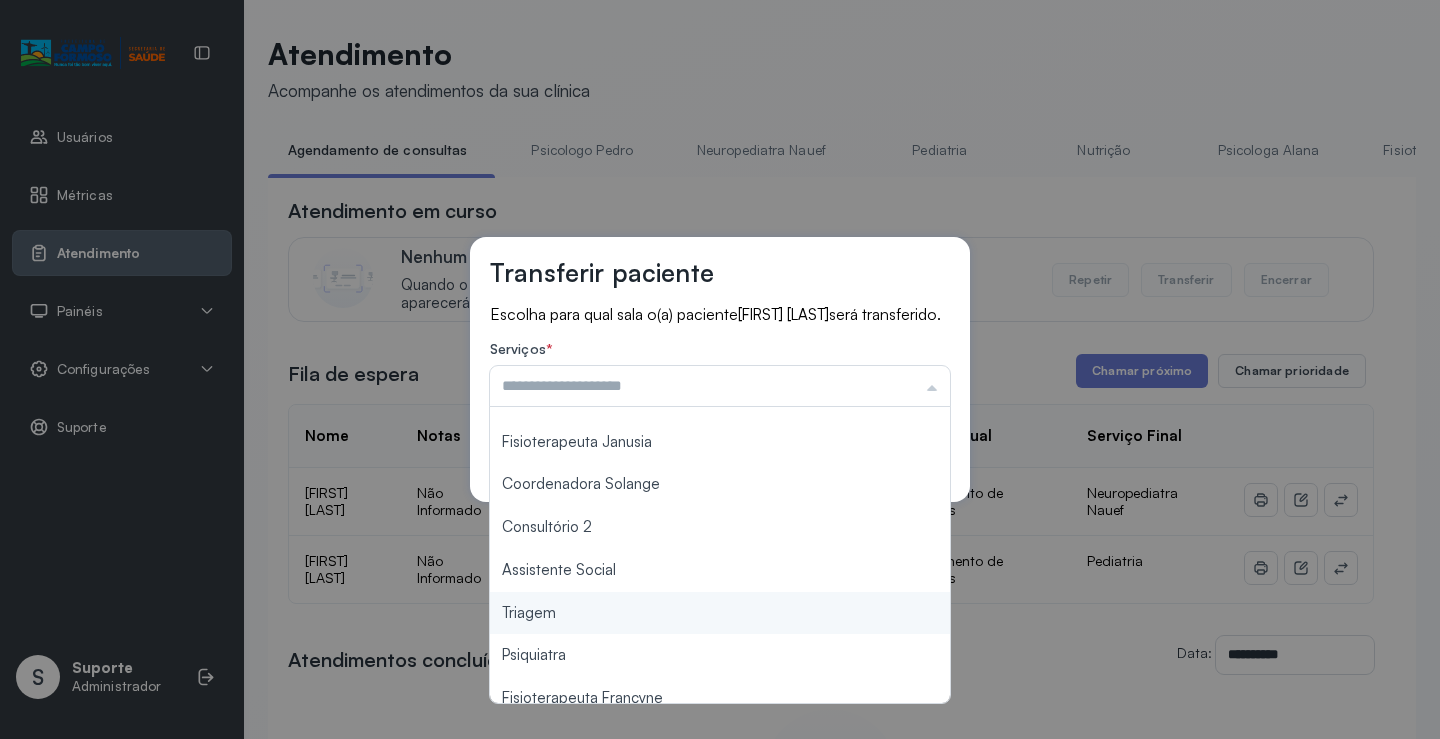 type on "*******" 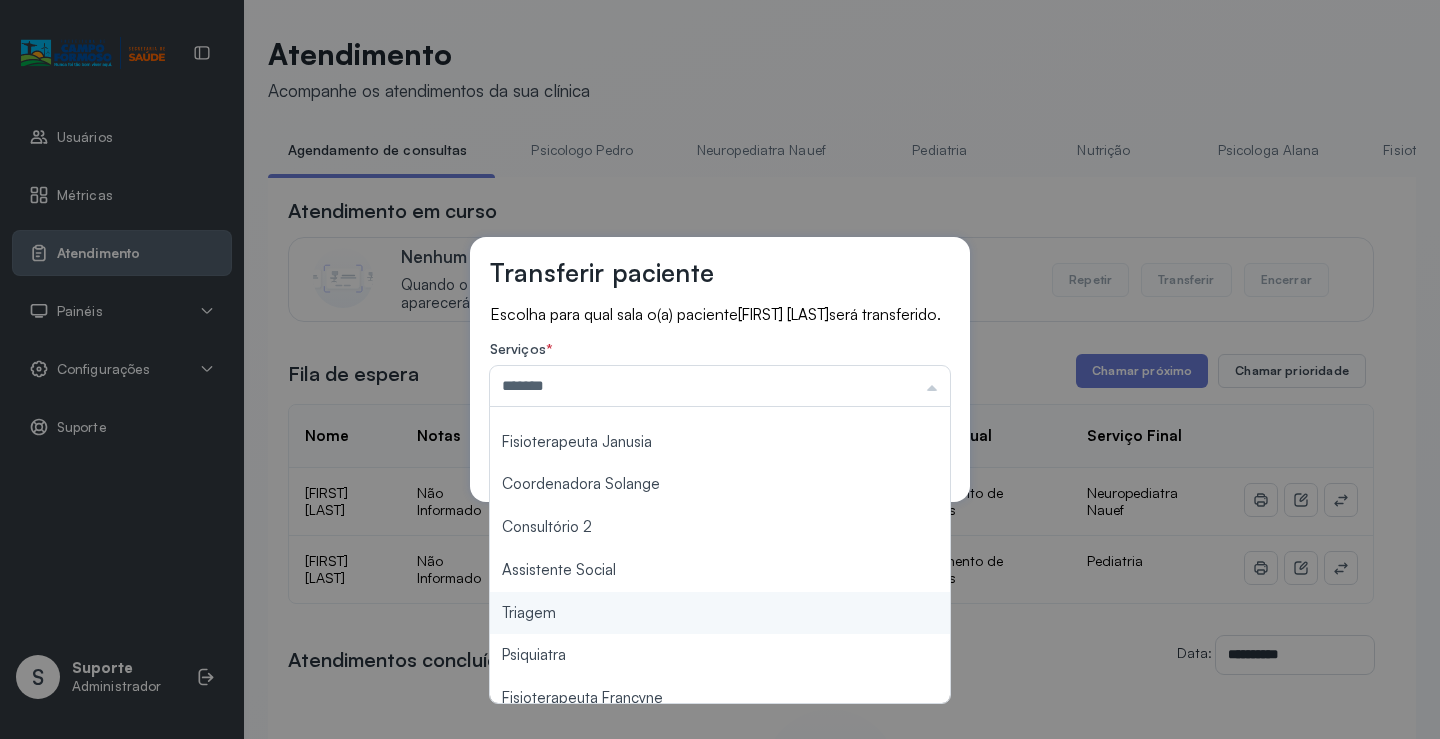 click on "Transferir paciente Escolha para qual sala o(a) paciente  JOÃO PEDRO OLIVEIRA DE LIMA  será transferido.  Serviços  *  ******* Psicologo Pedro Neuropediatra Nauef Pediatria Nutrição Psicologa Alana Fisioterapeuta Janusia Coordenadora Solange Consultório 2 Assistente Social Triagem Psiquiatra Fisioterapeuta Francyne Fisioterapeuta Morgana Neuropediatra João Cancelar Salvar" at bounding box center (720, 369) 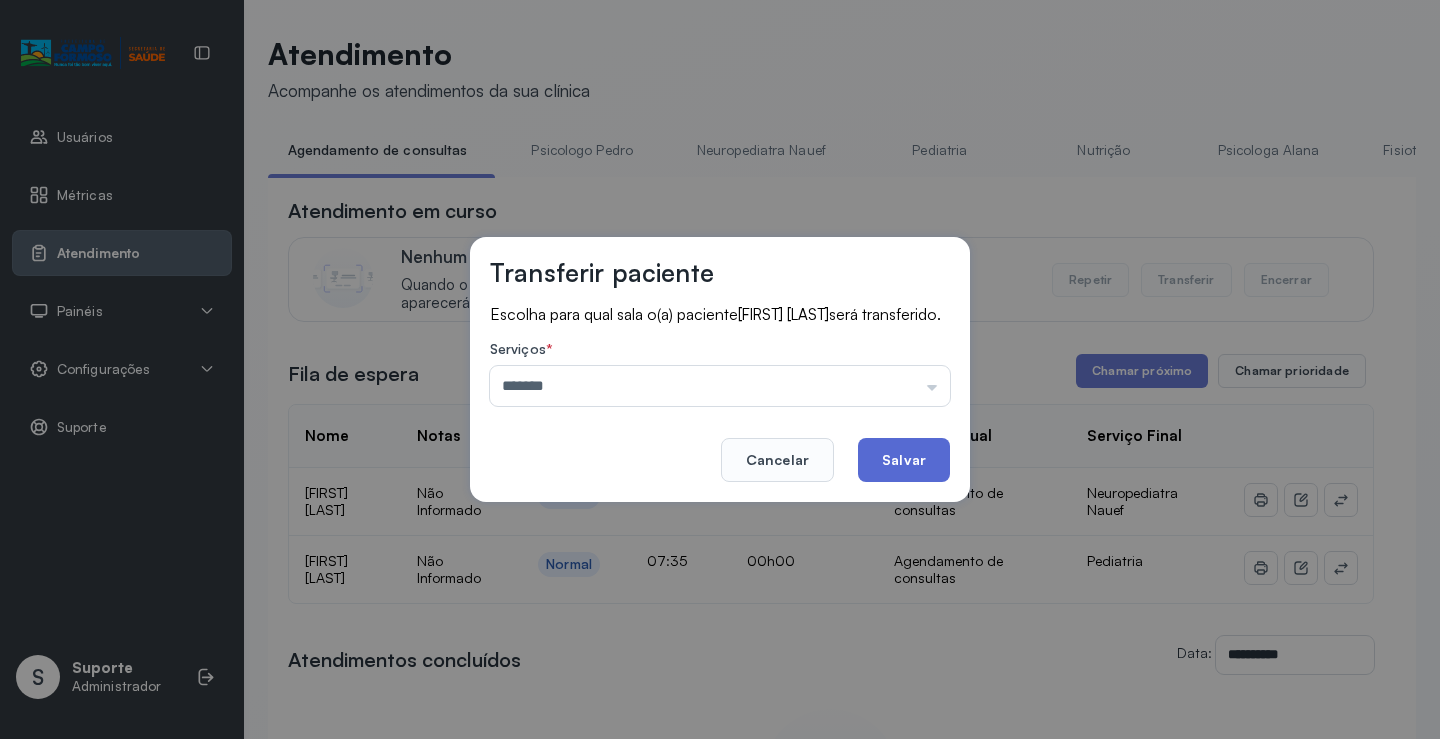 click on "Salvar" 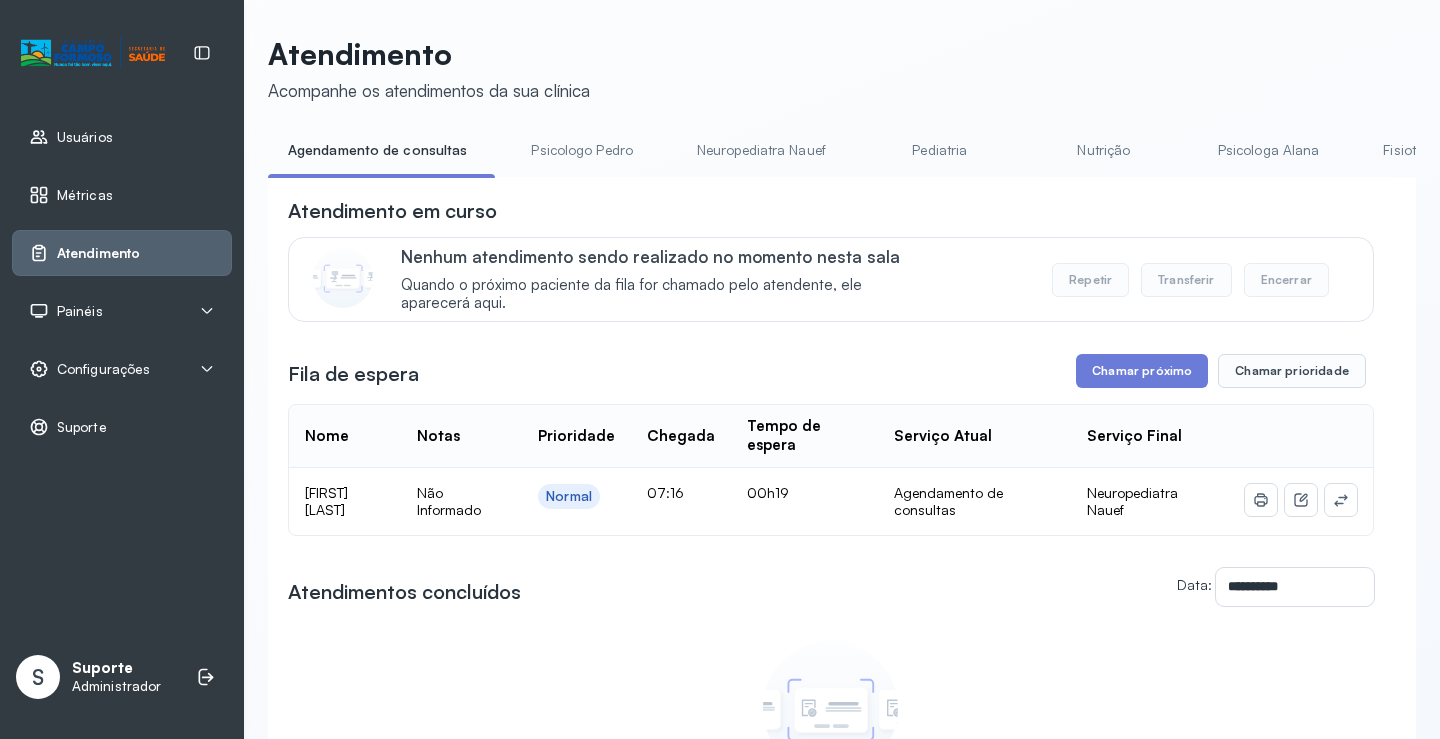 click on "Neuropediatra Nauef" at bounding box center [761, 150] 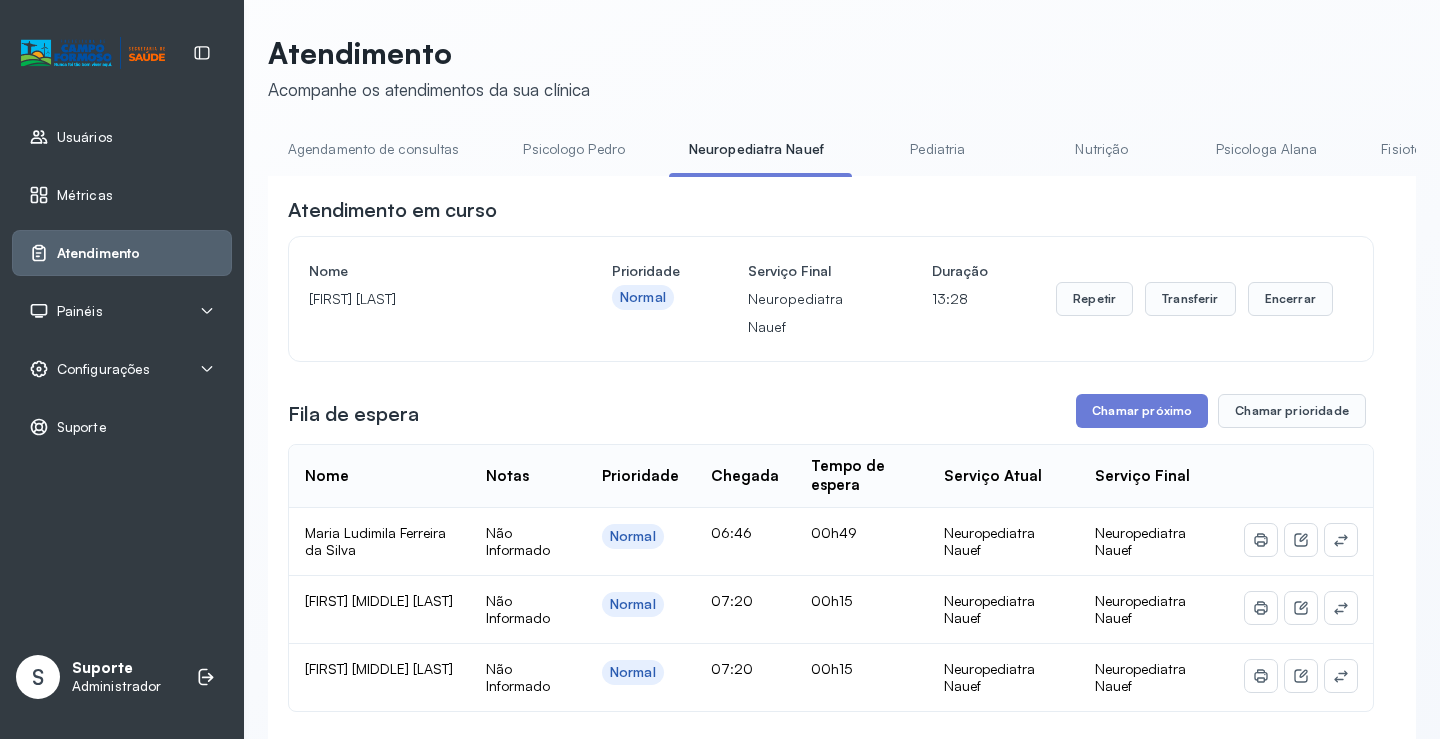 scroll, scrollTop: 0, scrollLeft: 0, axis: both 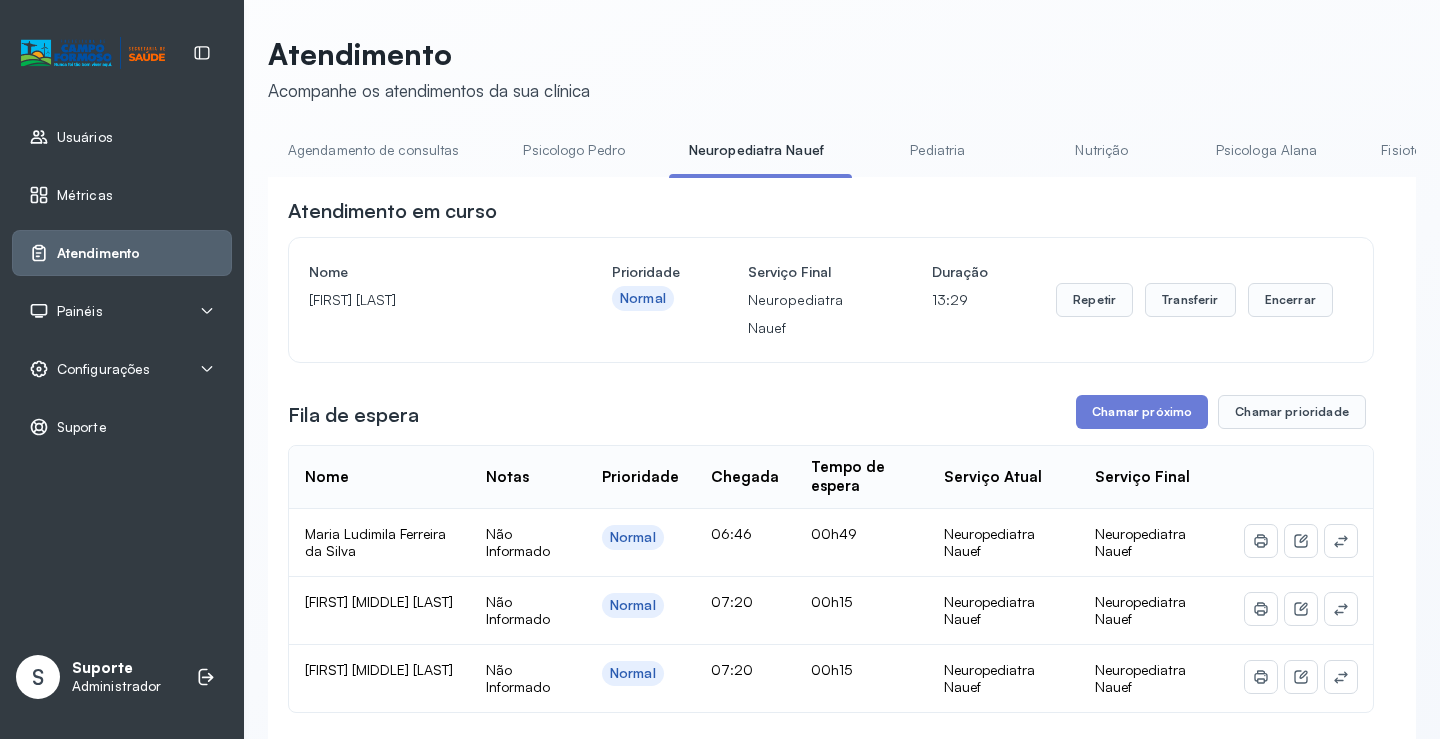 click on "Agendamento de consultas" at bounding box center (373, 150) 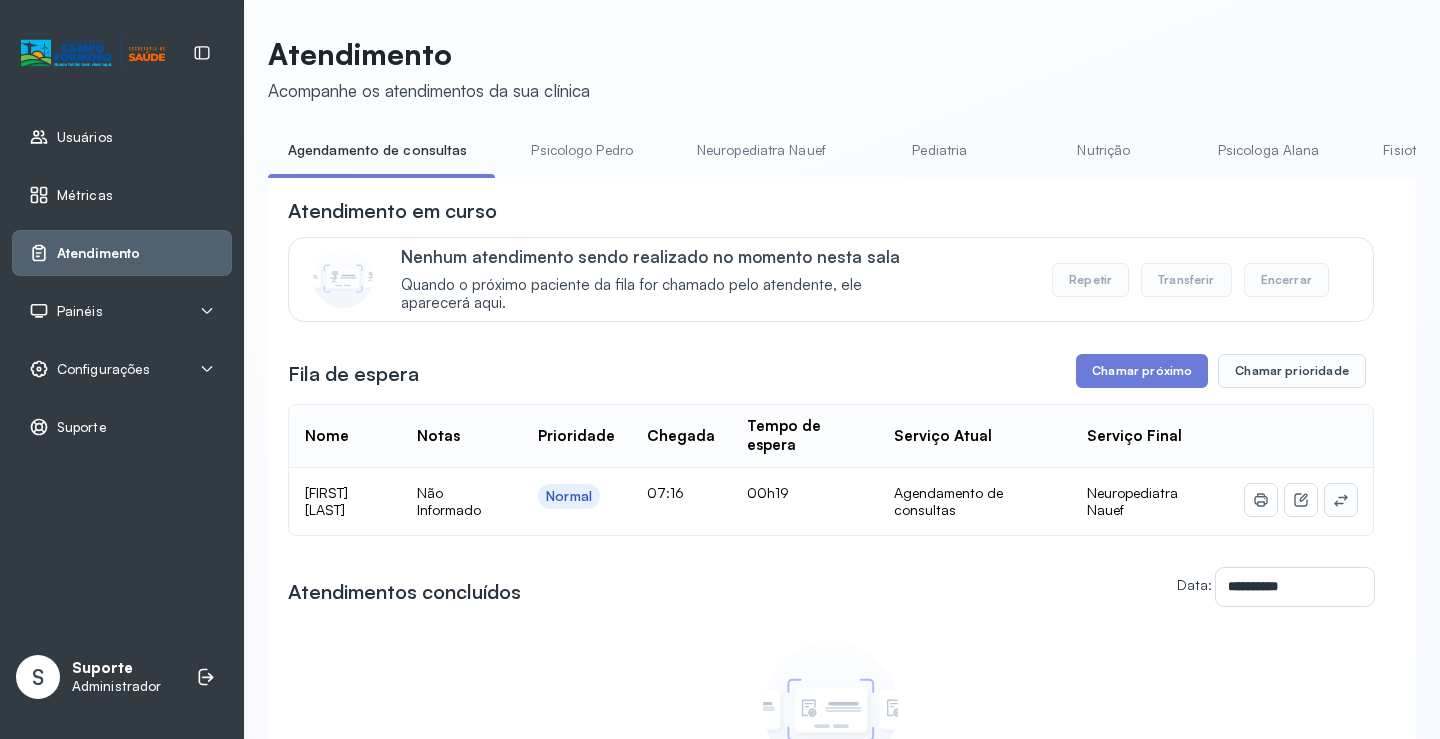 click 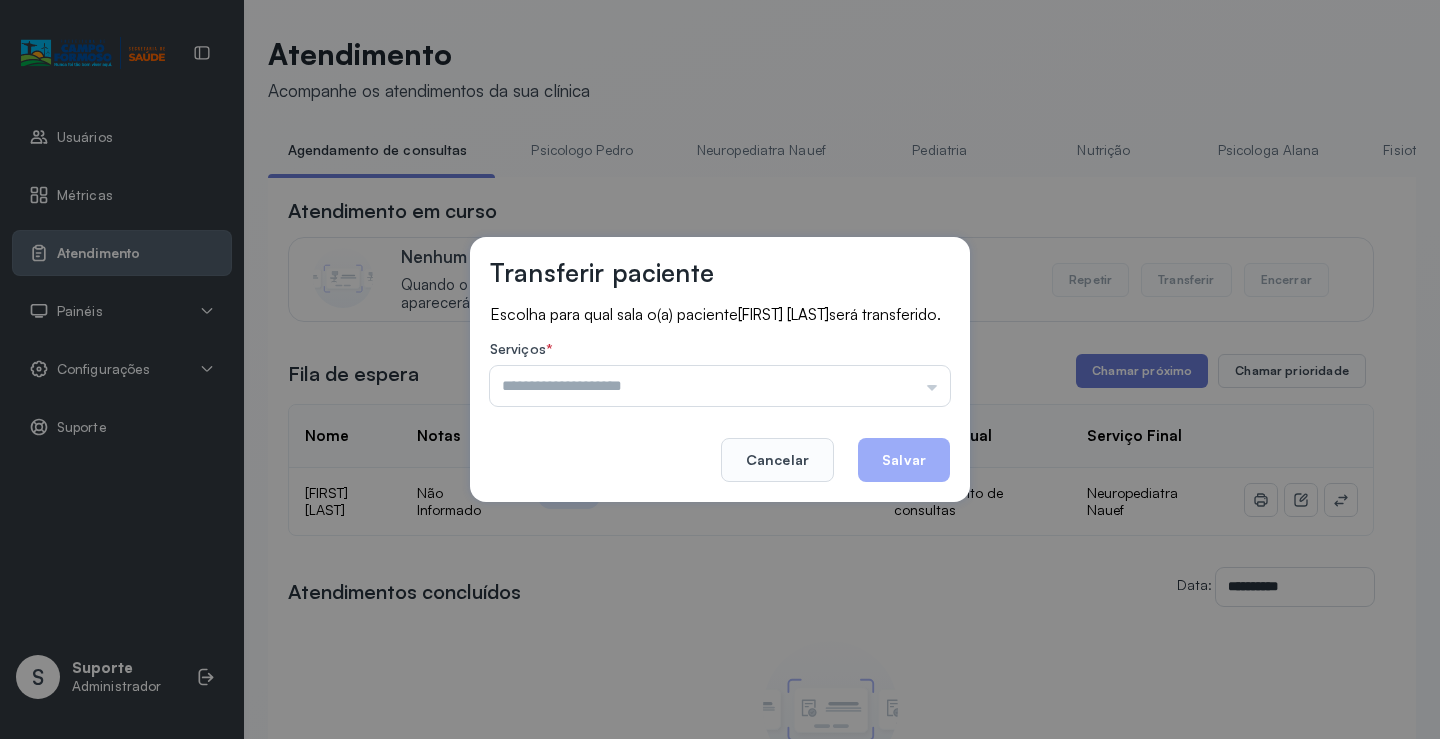 click on "Psicologo Pedro Neuropediatra Nauef Pediatria Nutrição Psicologa Alana Fisioterapeuta Janusia Coordenadora Solange Consultório 2 Assistente Social Triagem Psiquiatra Fisioterapeuta Francyne Fisioterapeuta Morgana Neuropediatra João" at bounding box center (720, 386) 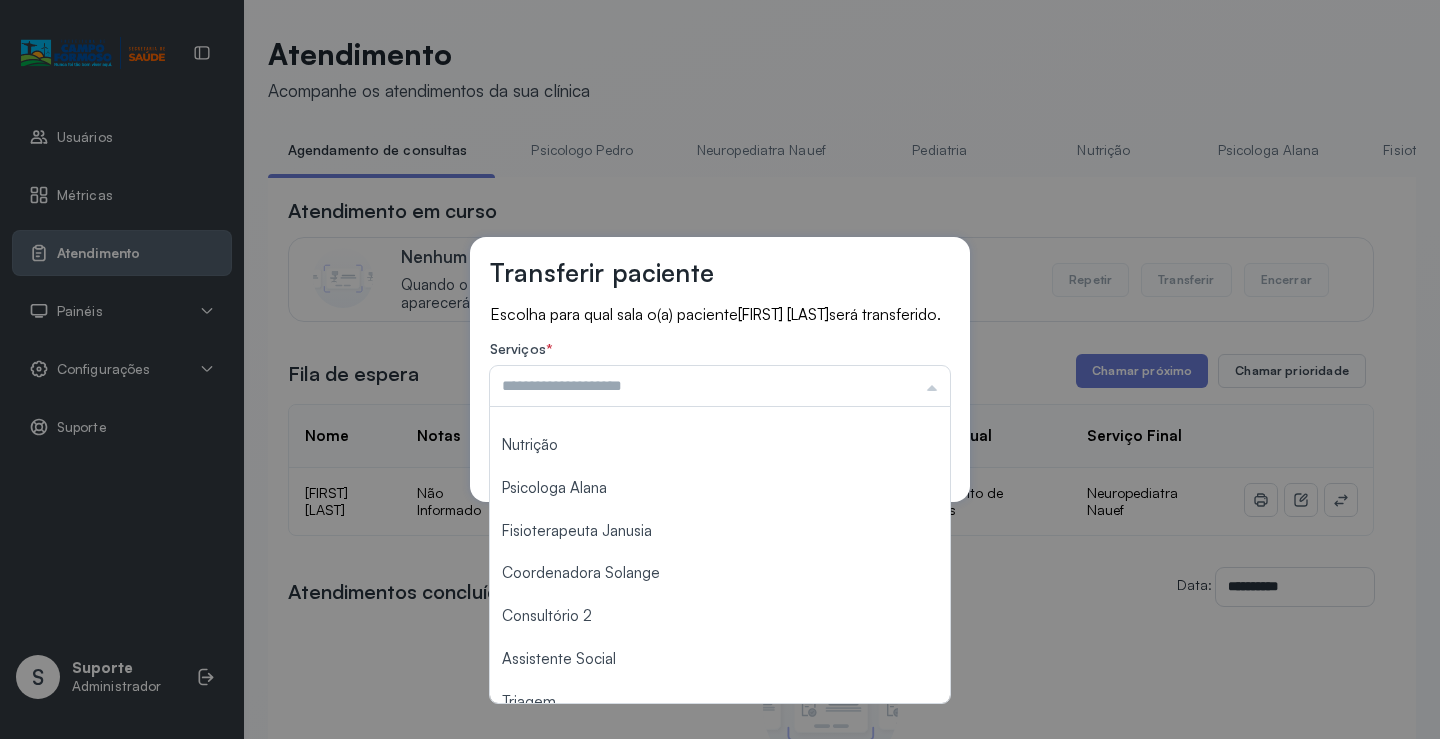 scroll, scrollTop: 302, scrollLeft: 0, axis: vertical 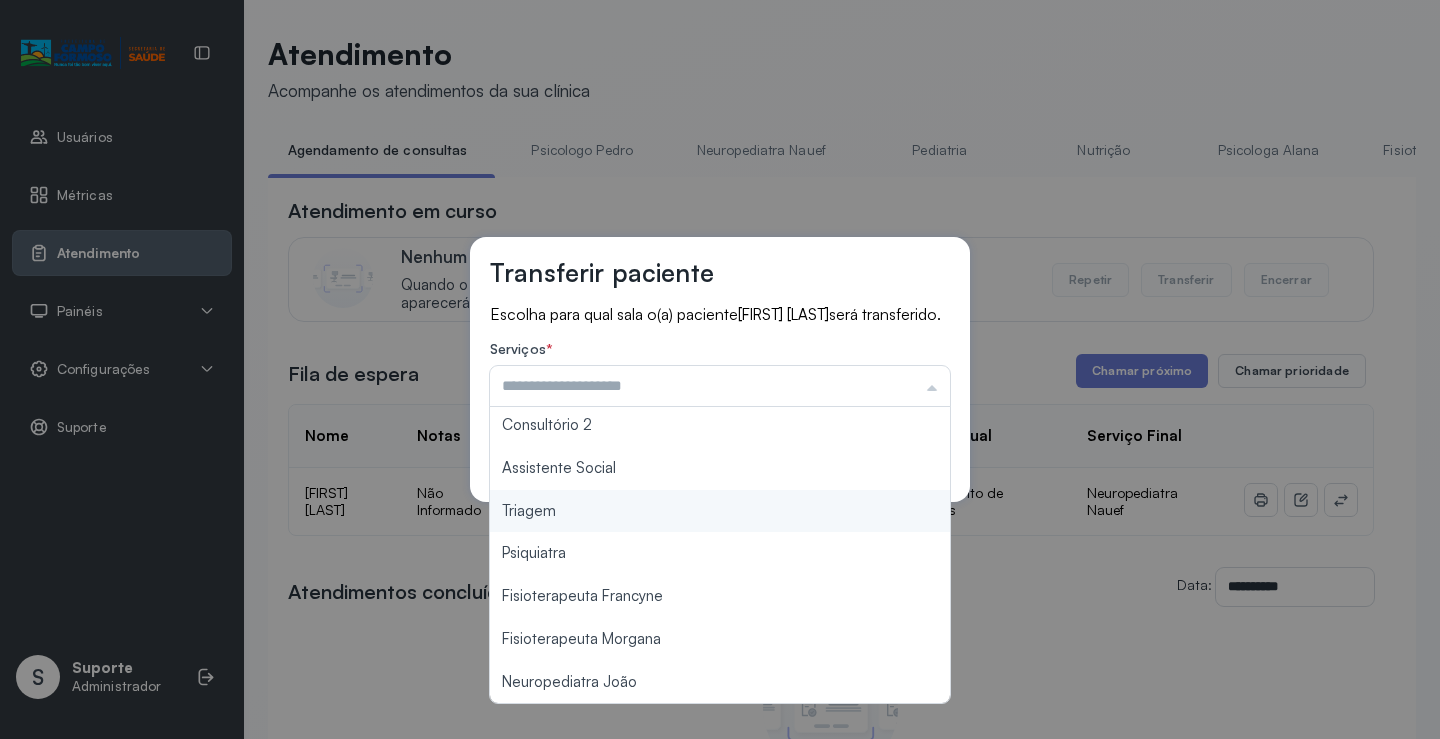 type on "*******" 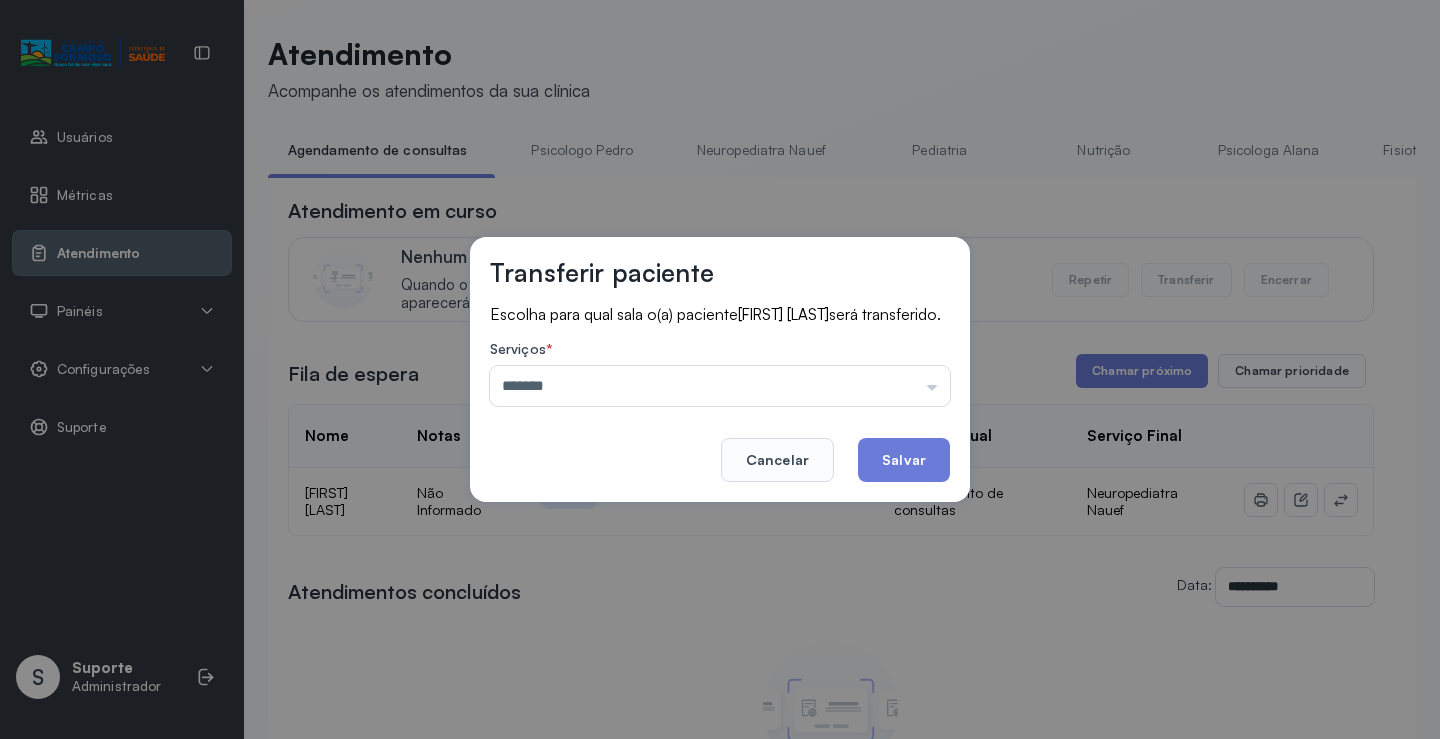 click on "Transferir paciente Escolha para qual sala o(a) paciente  Kiara Maria Santos Cruz  será transferido.  Serviços  *  ******* Psicologo Pedro Neuropediatra Nauef Pediatria Nutrição Psicologa Alana Fisioterapeuta Janusia Coordenadora Solange Consultório 2 Assistente Social Triagem Psiquiatra Fisioterapeuta Francyne Fisioterapeuta Morgana Neuropediatra João Cancelar Salvar" at bounding box center (720, 369) 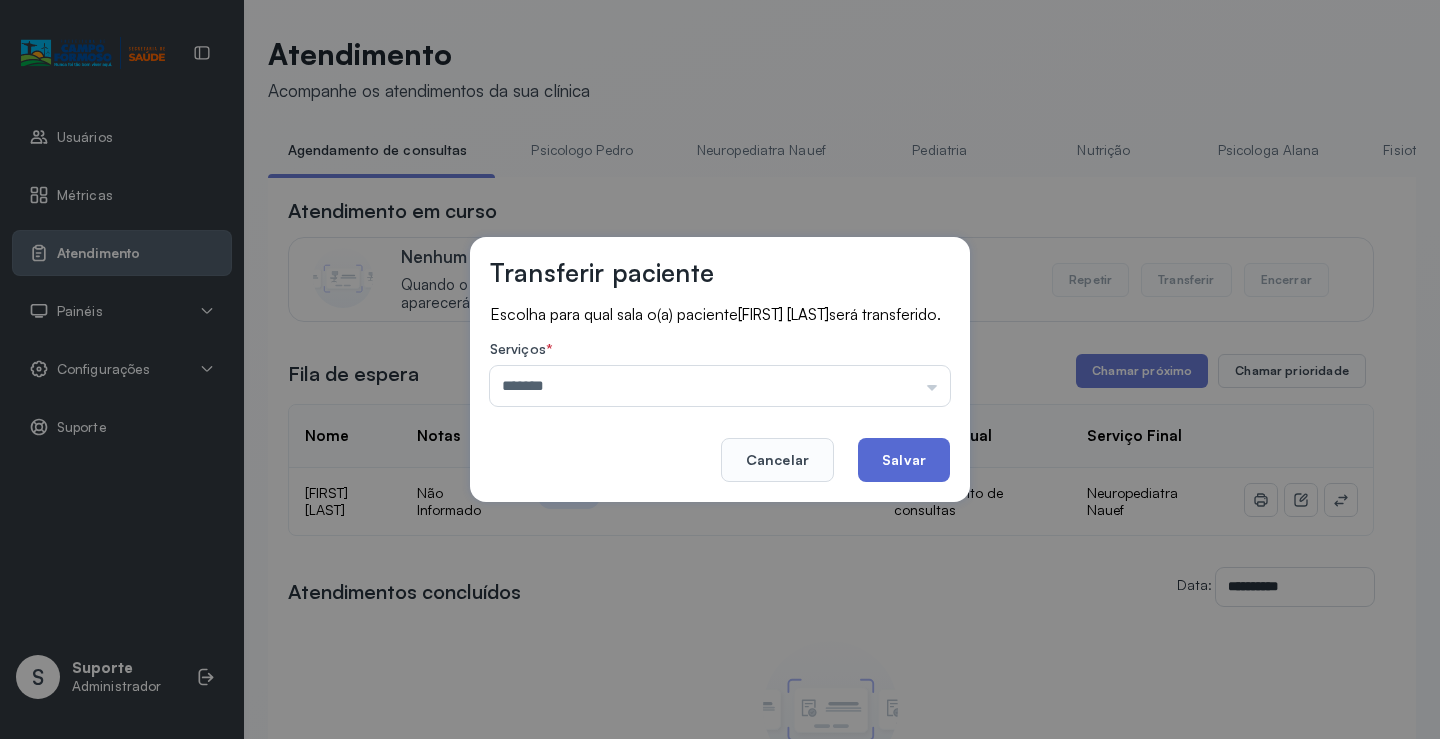 click on "Salvar" 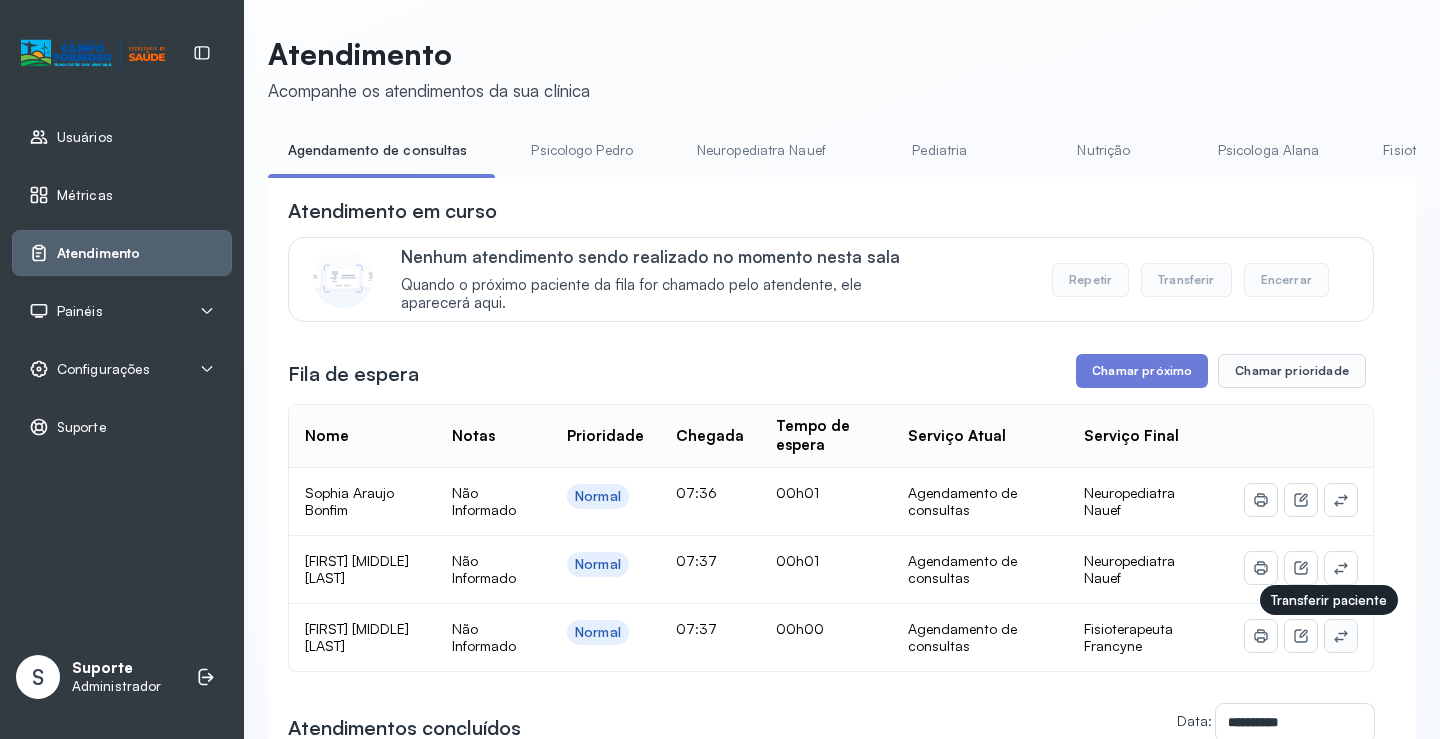 click 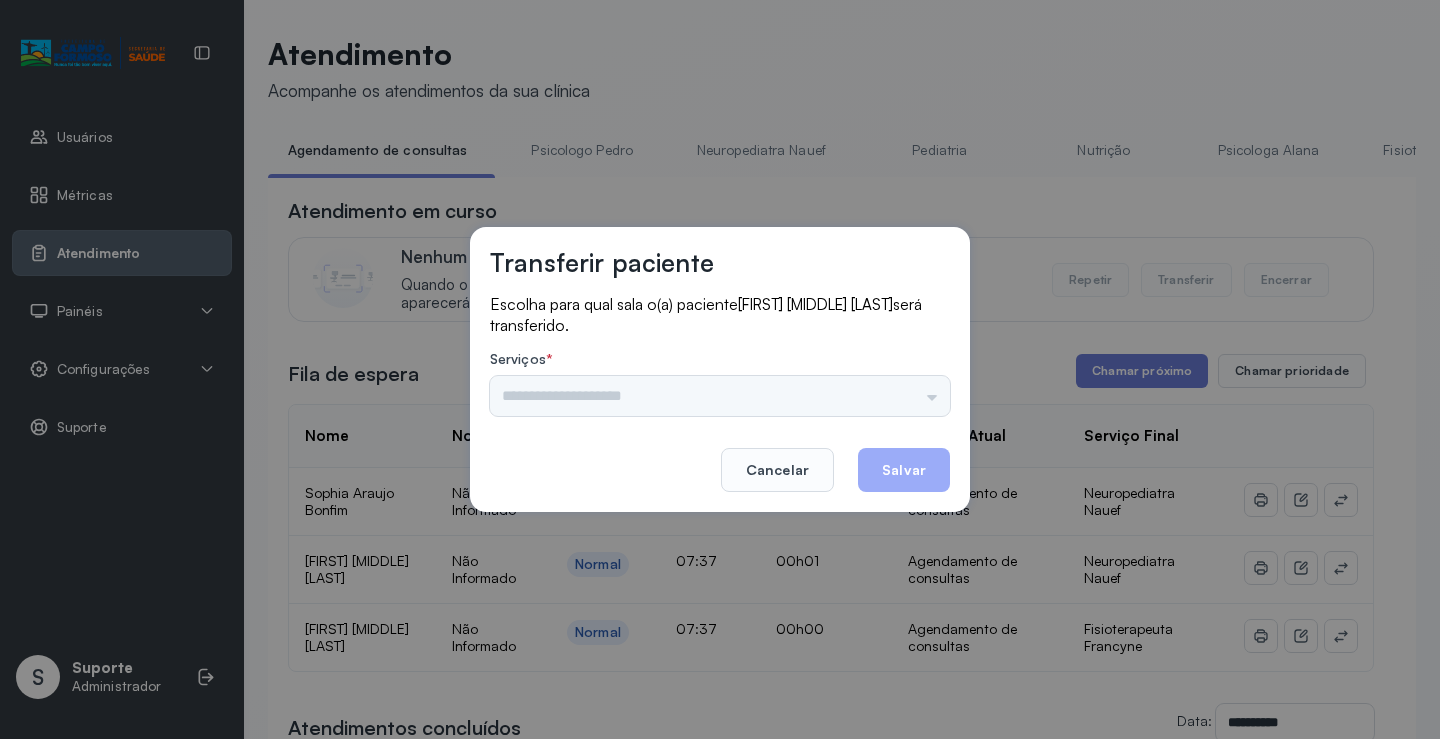 drag, startPoint x: 915, startPoint y: 415, endPoint x: 917, endPoint y: 401, distance: 14.142136 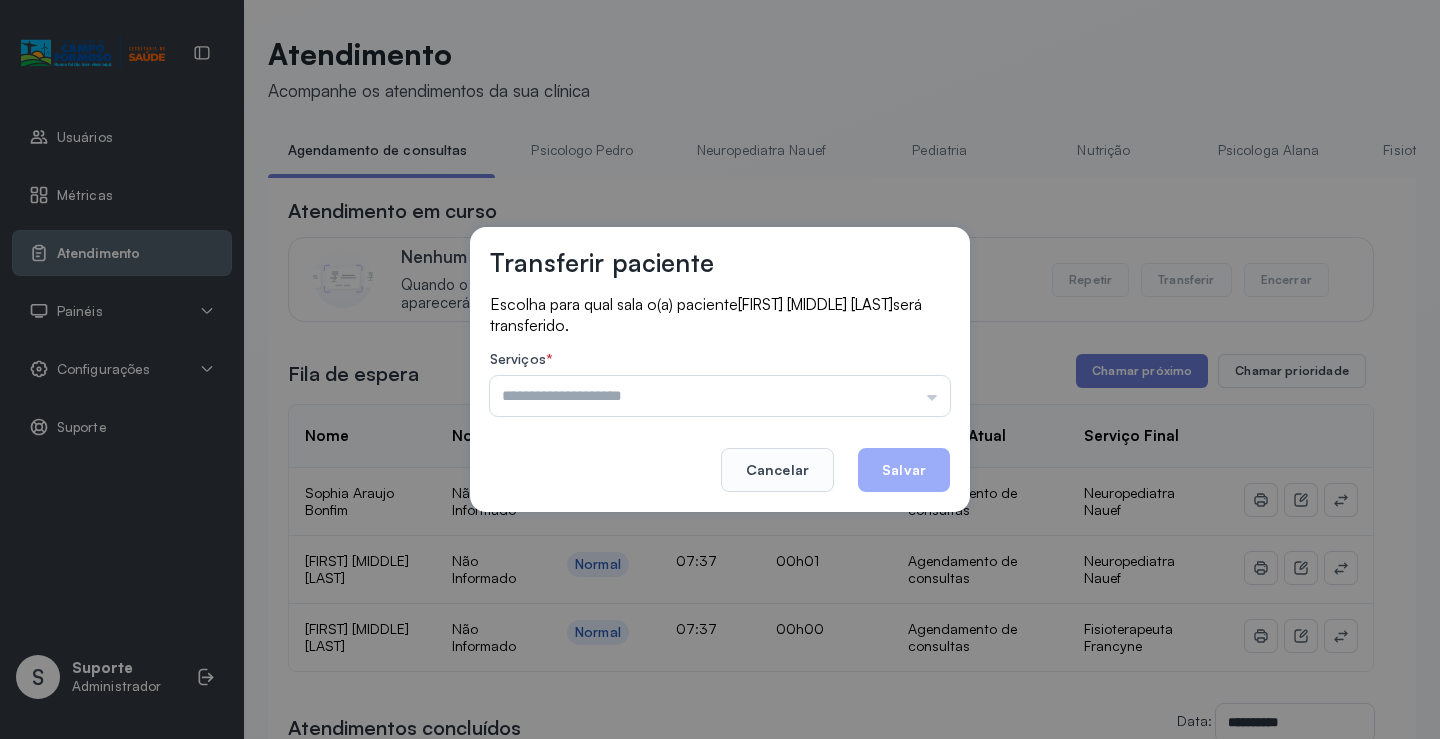click at bounding box center [720, 396] 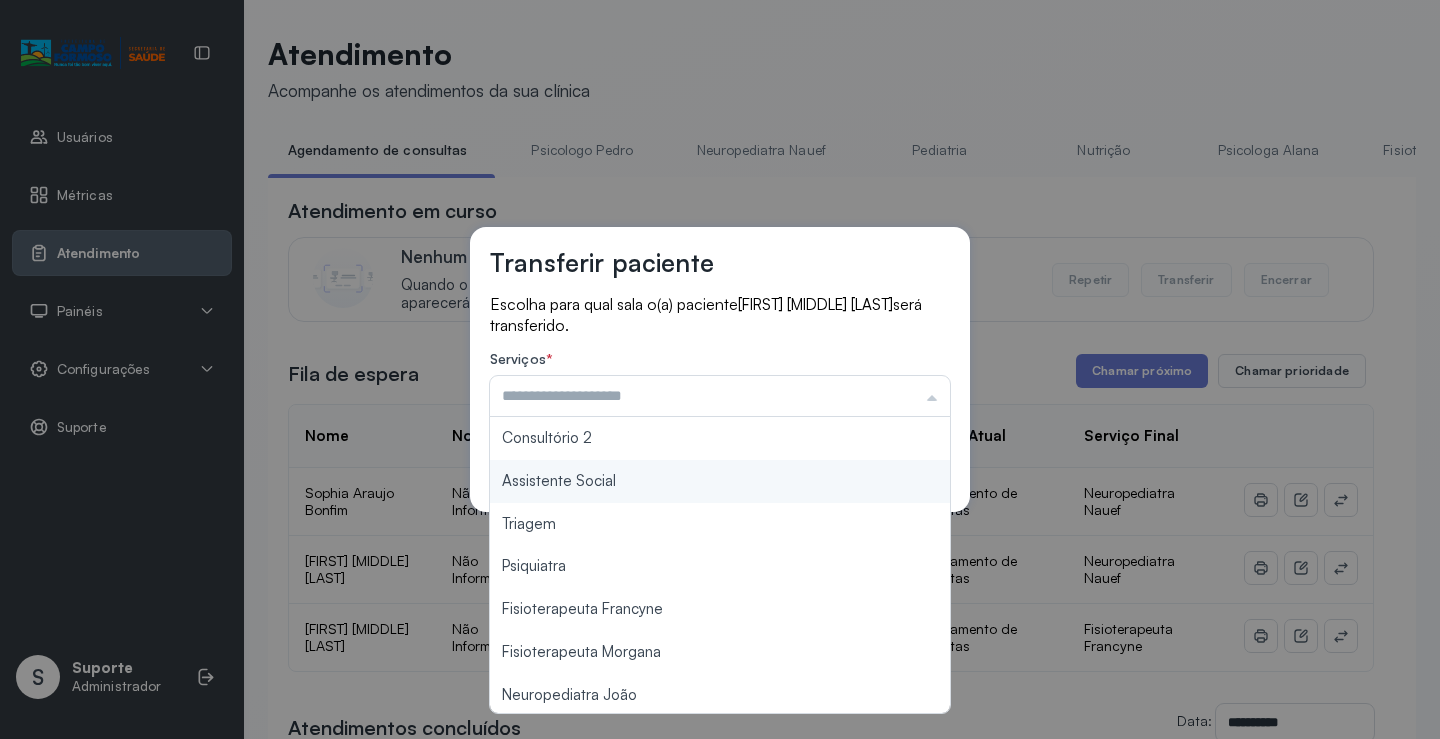 scroll, scrollTop: 302, scrollLeft: 0, axis: vertical 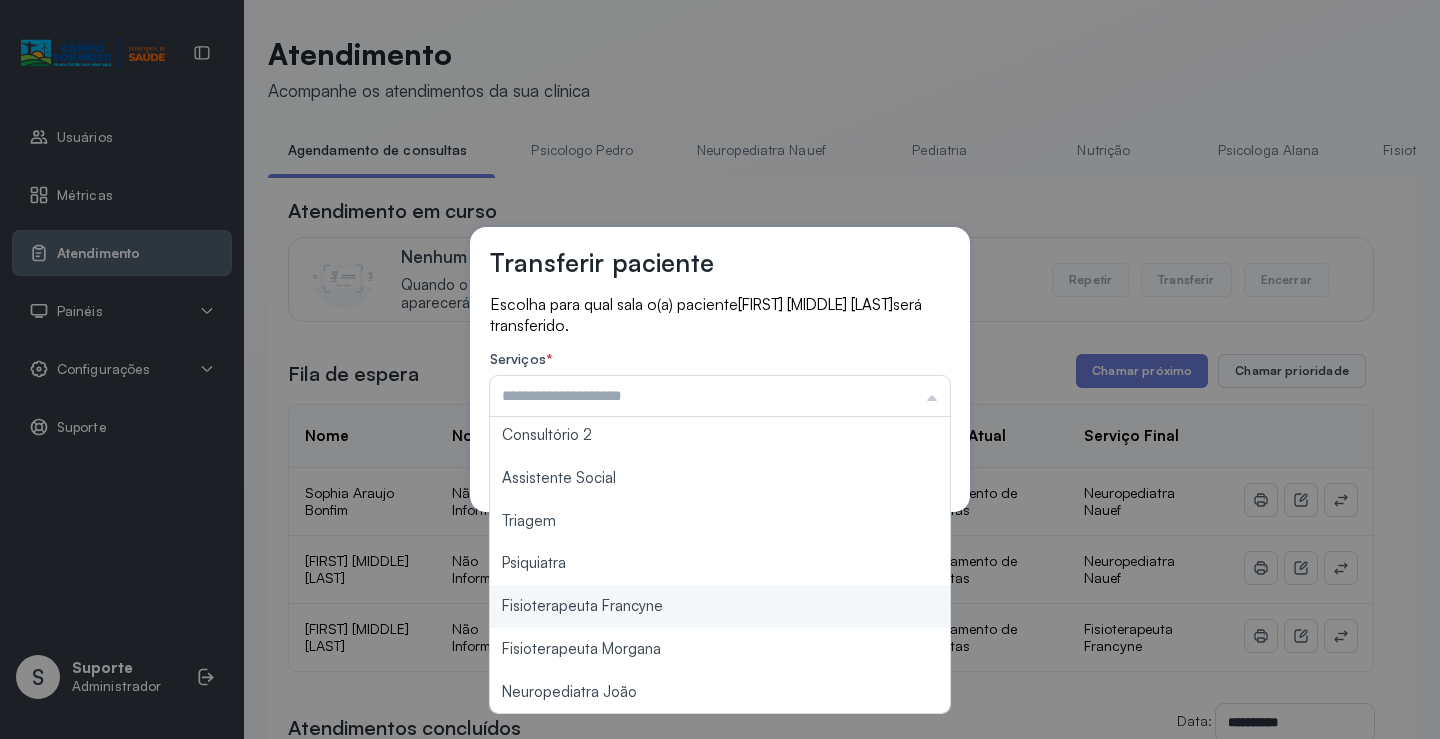 type on "**********" 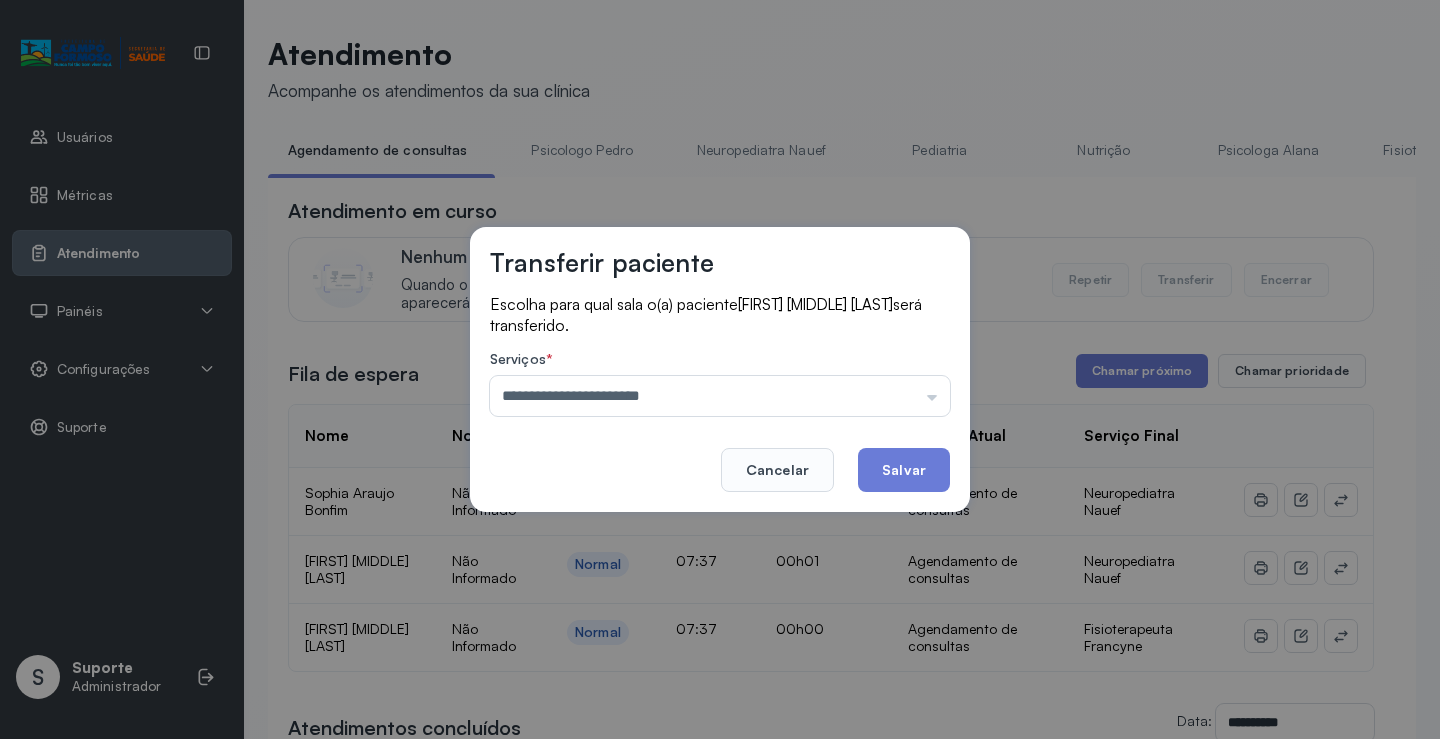 click on "**********" at bounding box center (720, 369) 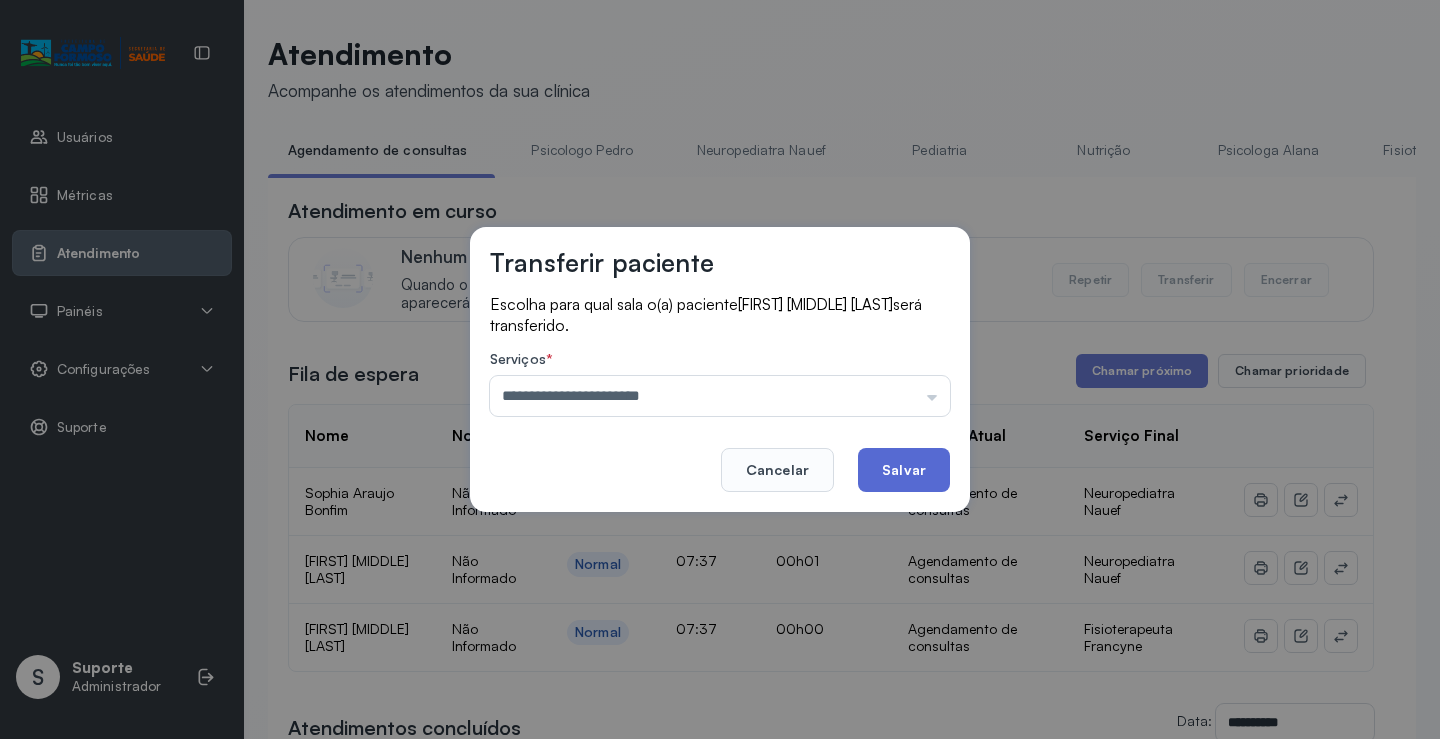 click on "Salvar" 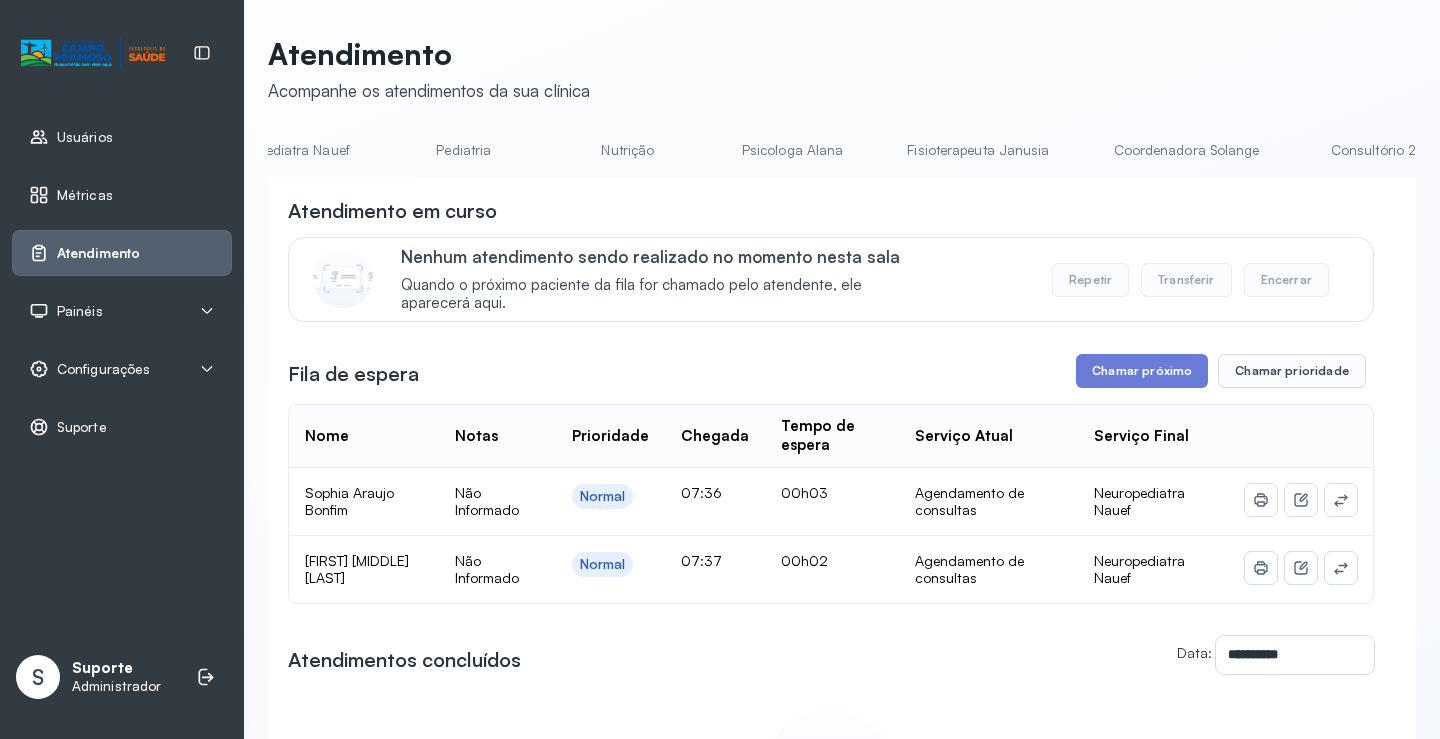 scroll, scrollTop: 0, scrollLeft: 485, axis: horizontal 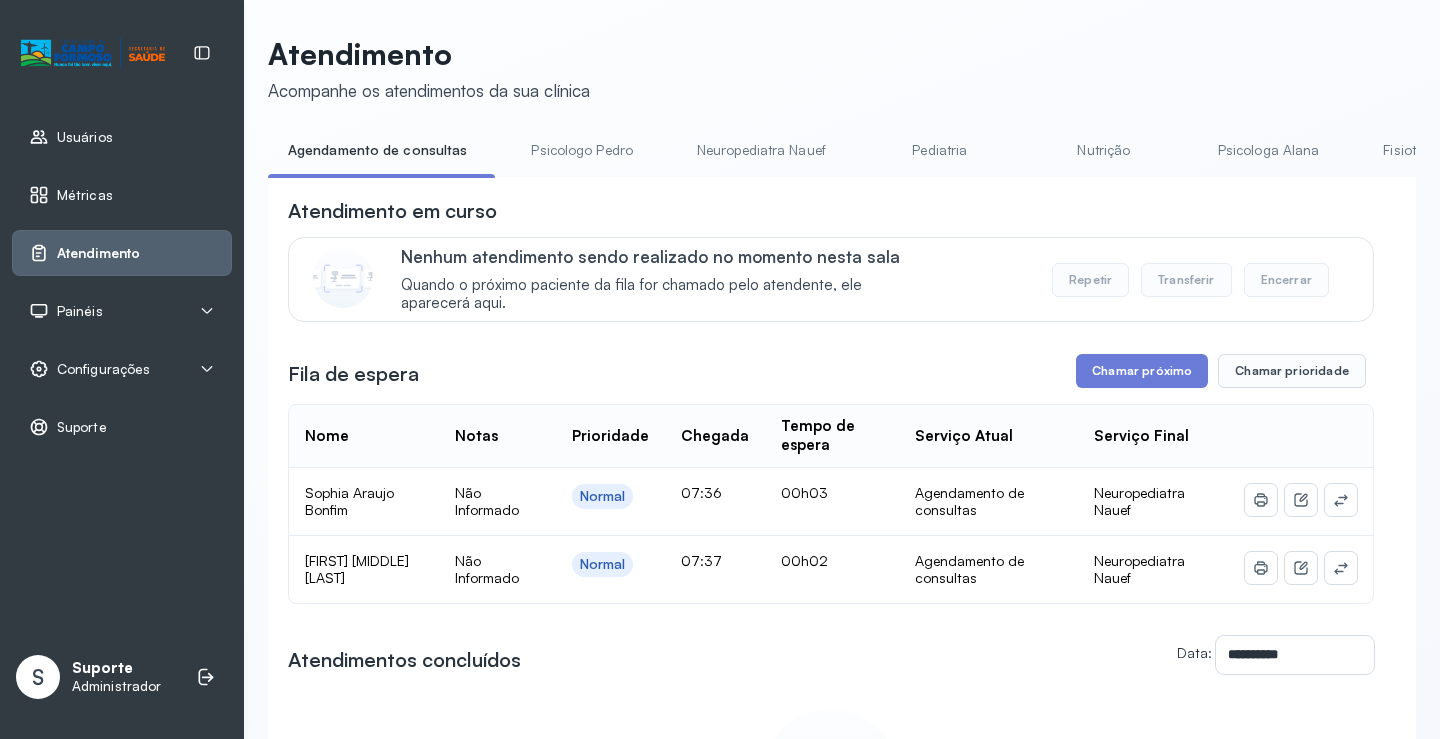 click on "Neuropediatra Nauef" at bounding box center [761, 150] 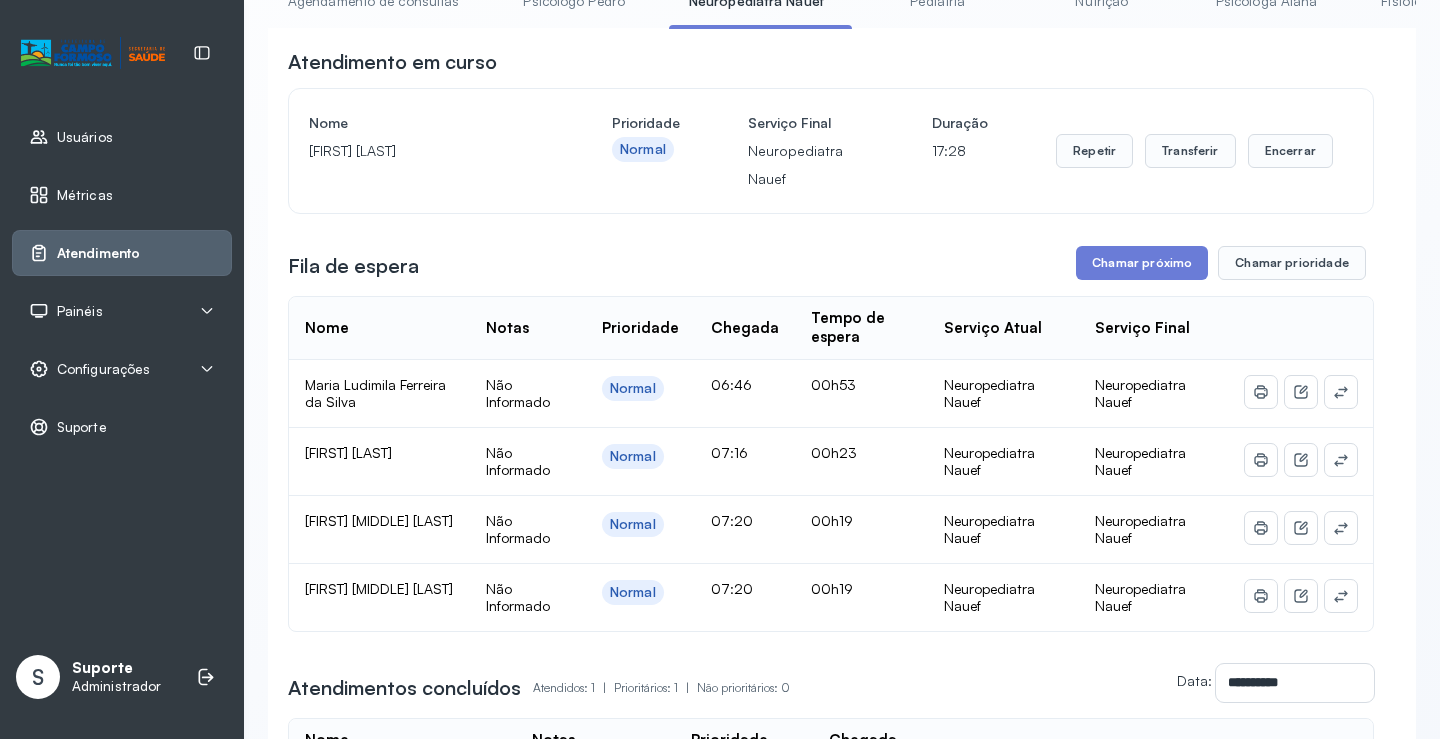 scroll, scrollTop: 200, scrollLeft: 0, axis: vertical 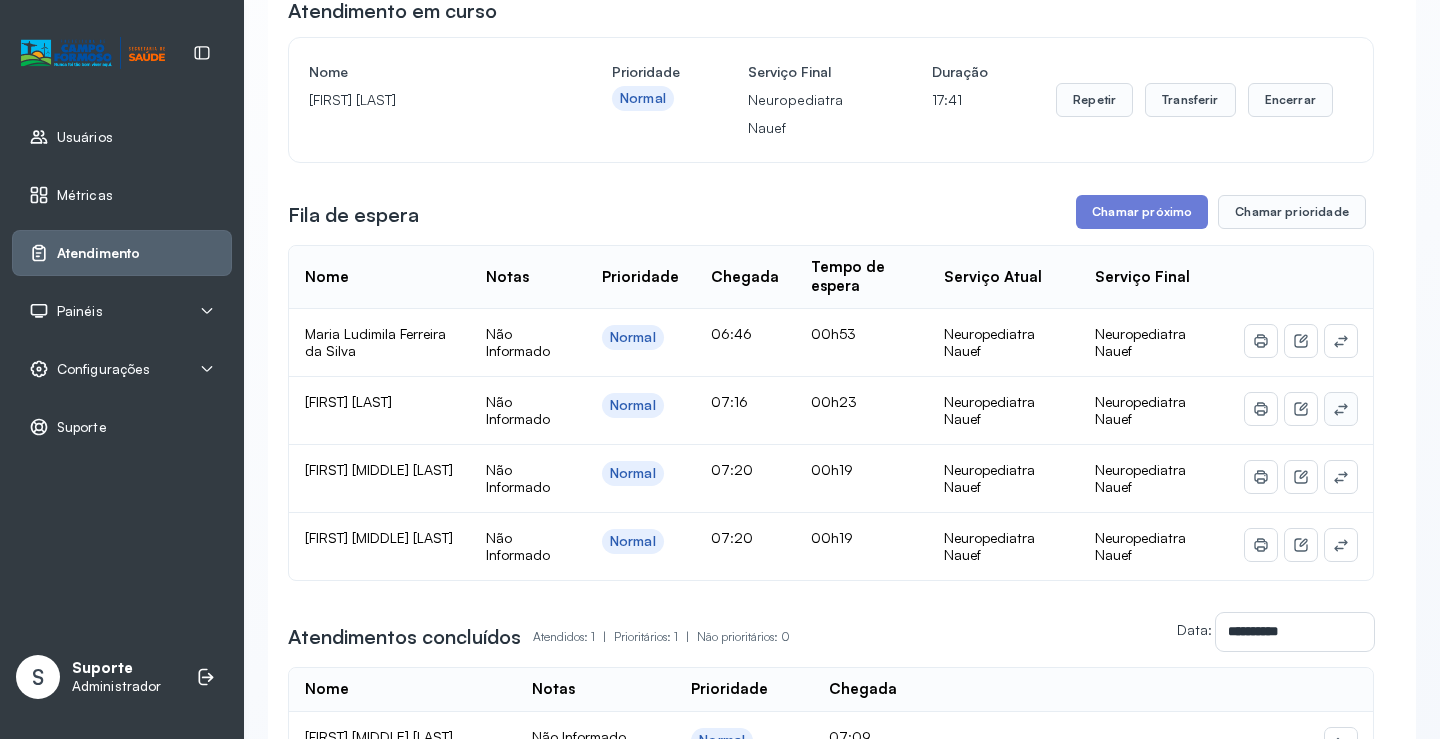 click 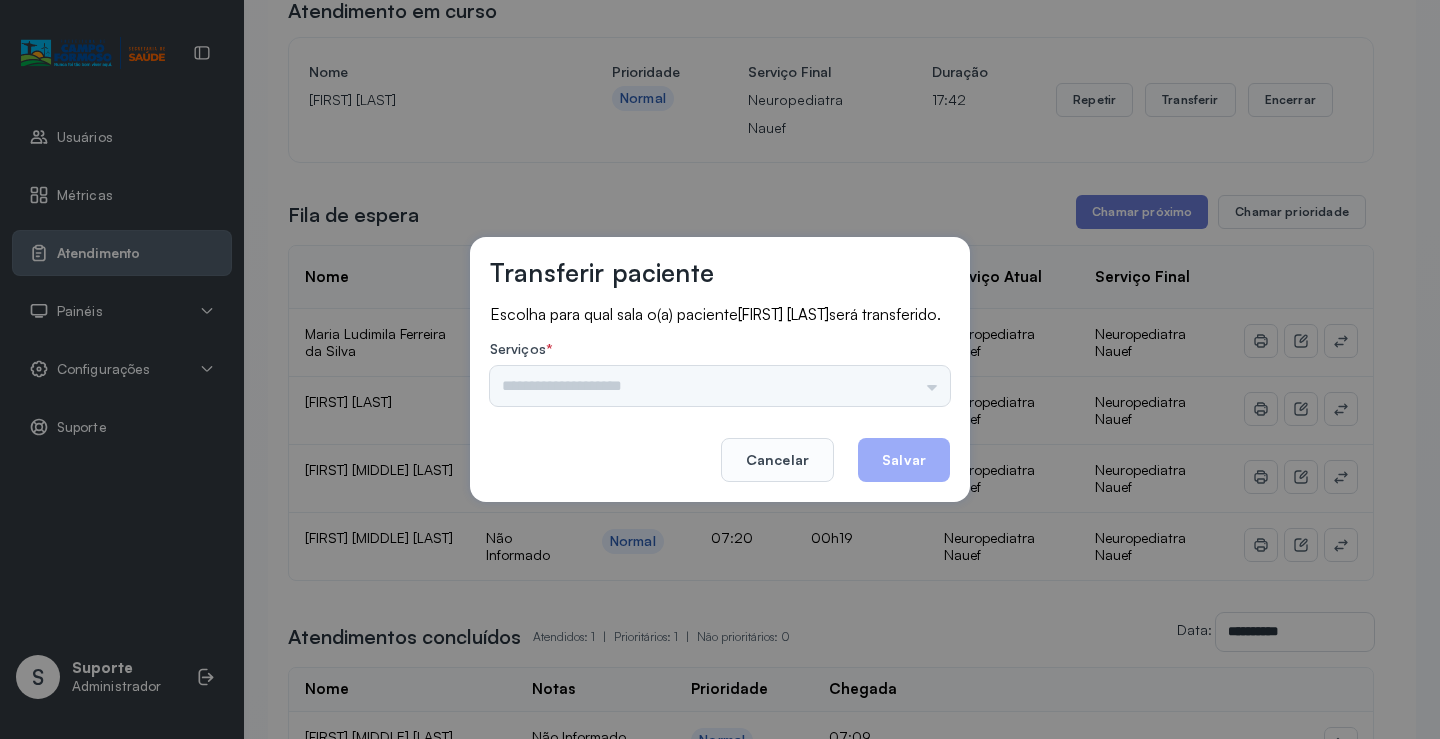 drag, startPoint x: 948, startPoint y: 383, endPoint x: 911, endPoint y: 395, distance: 38.8973 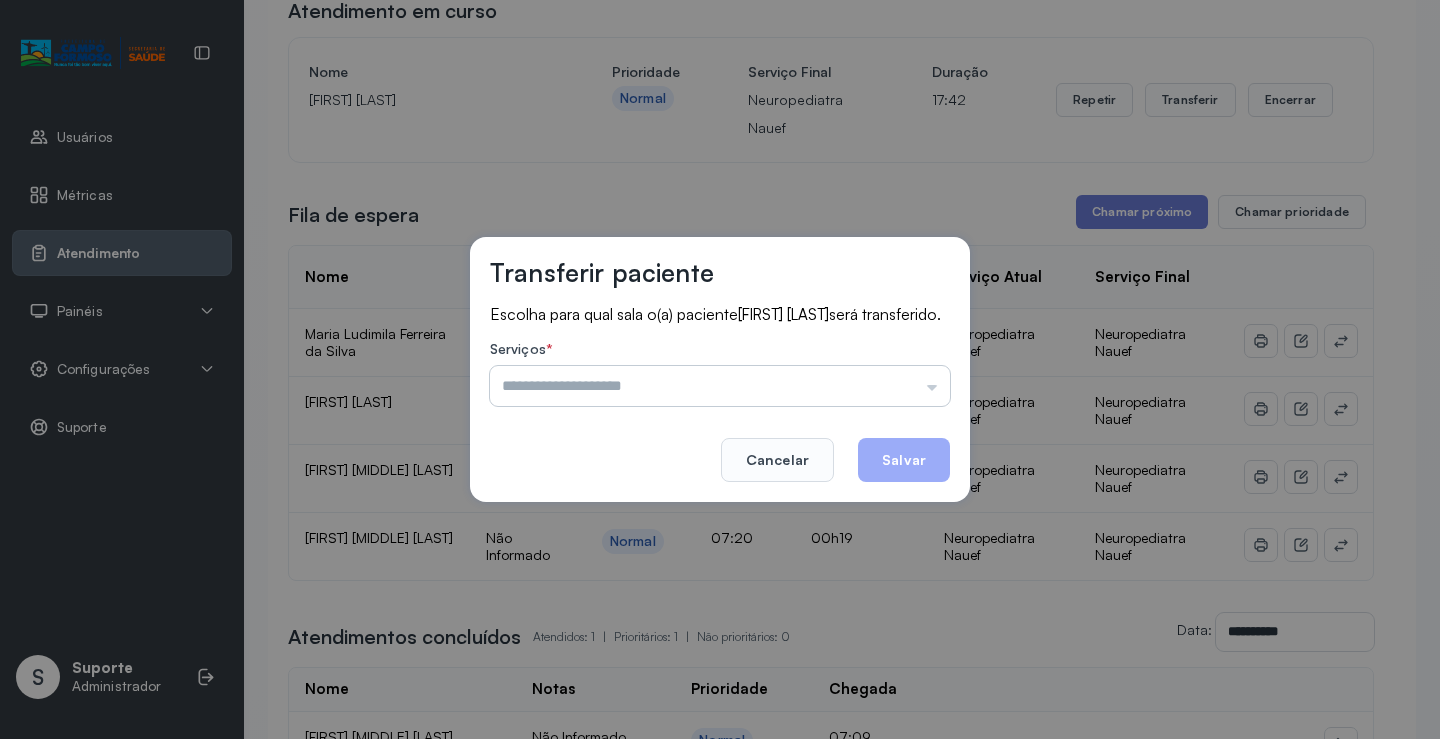 click at bounding box center (720, 386) 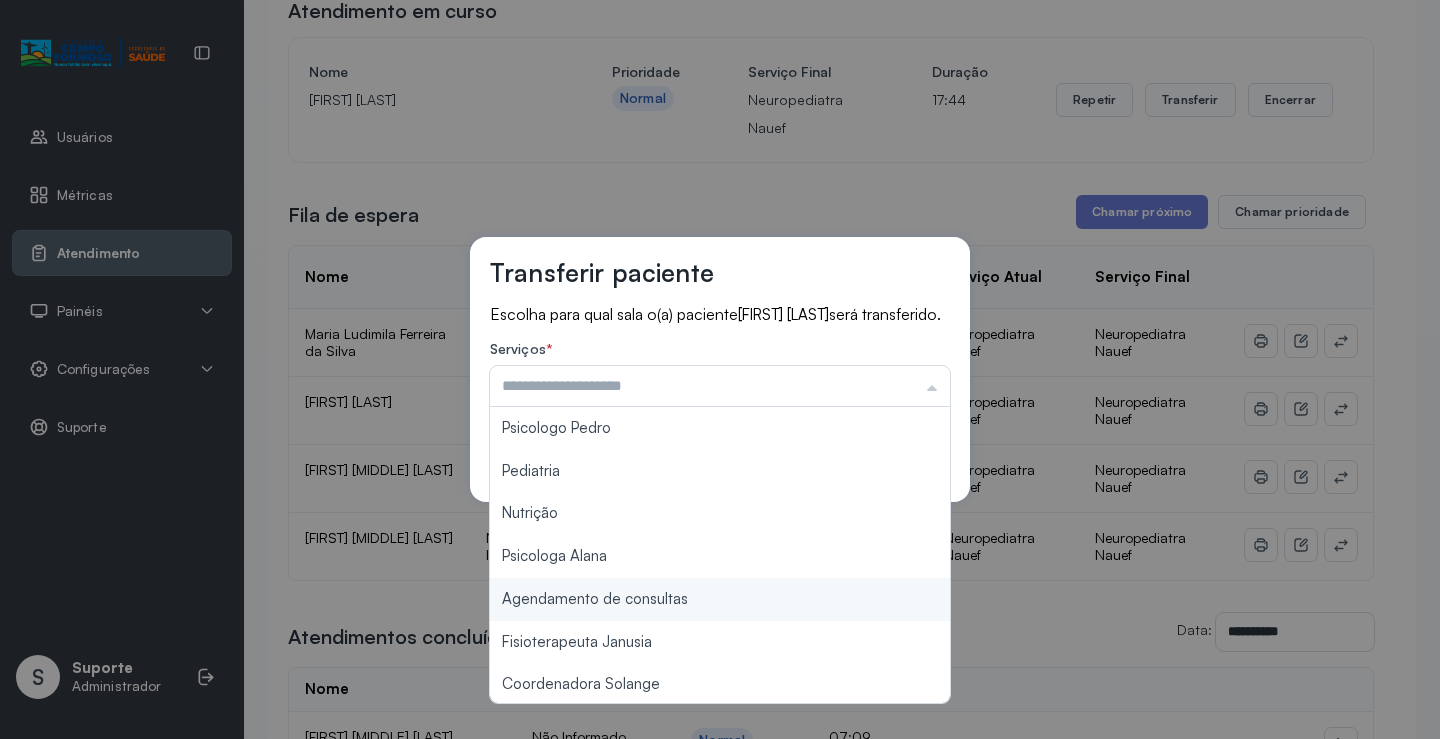 type on "**********" 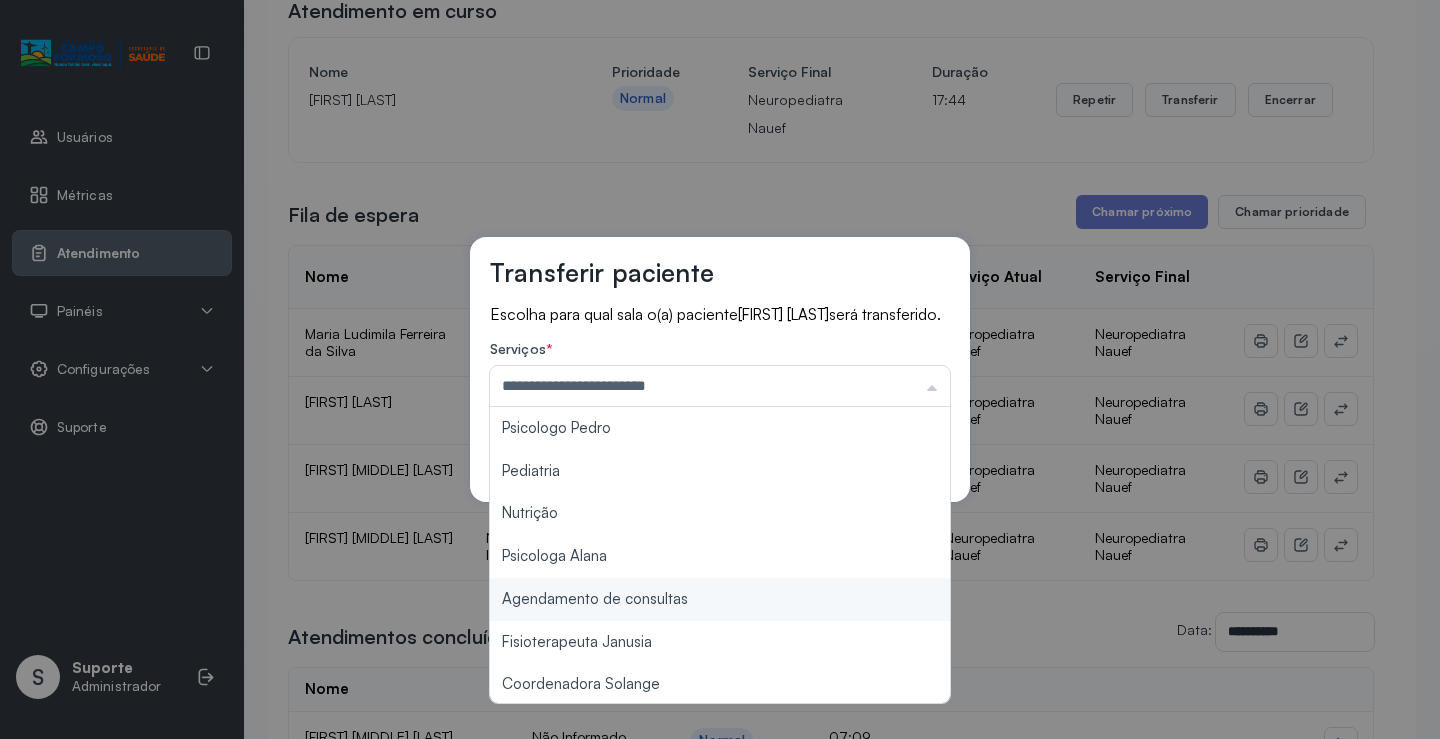 drag, startPoint x: 685, startPoint y: 607, endPoint x: 748, endPoint y: 567, distance: 74.62573 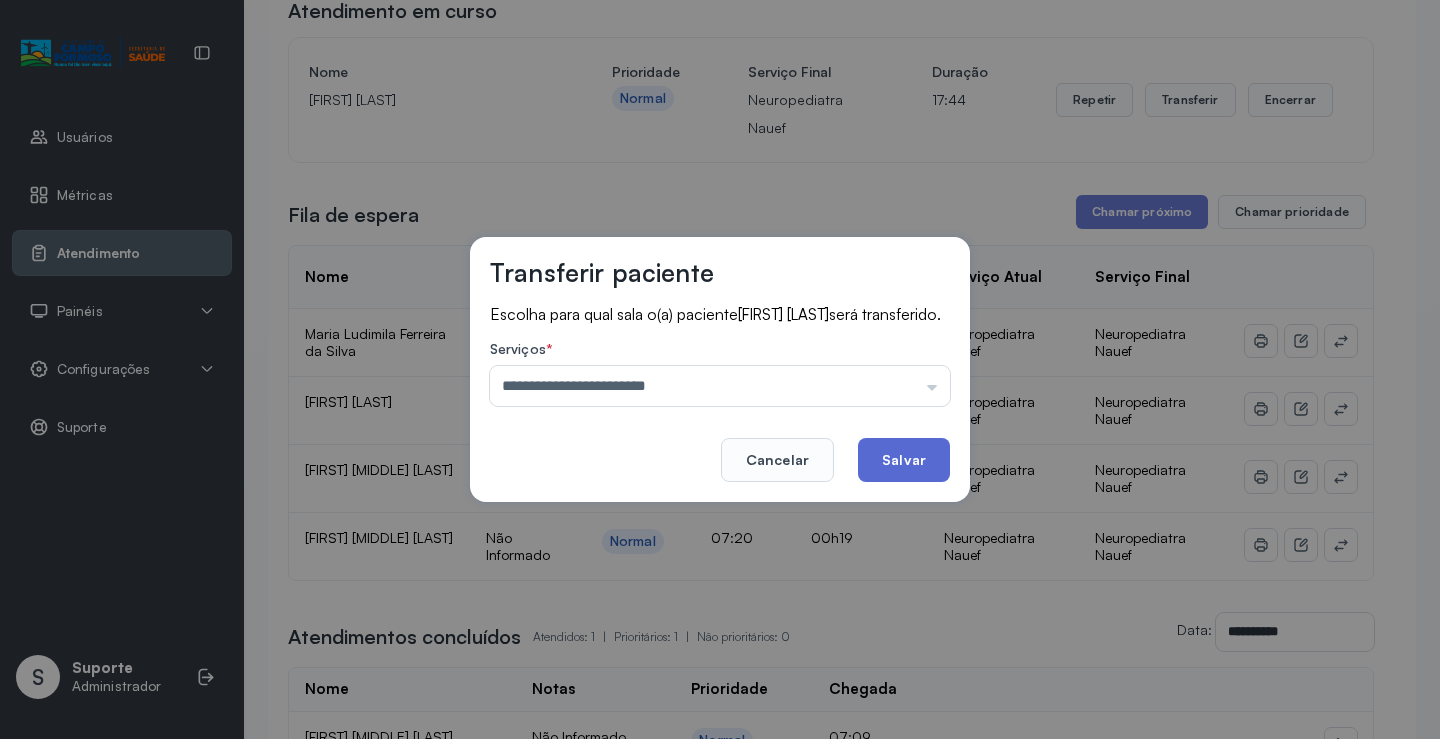 click on "Salvar" 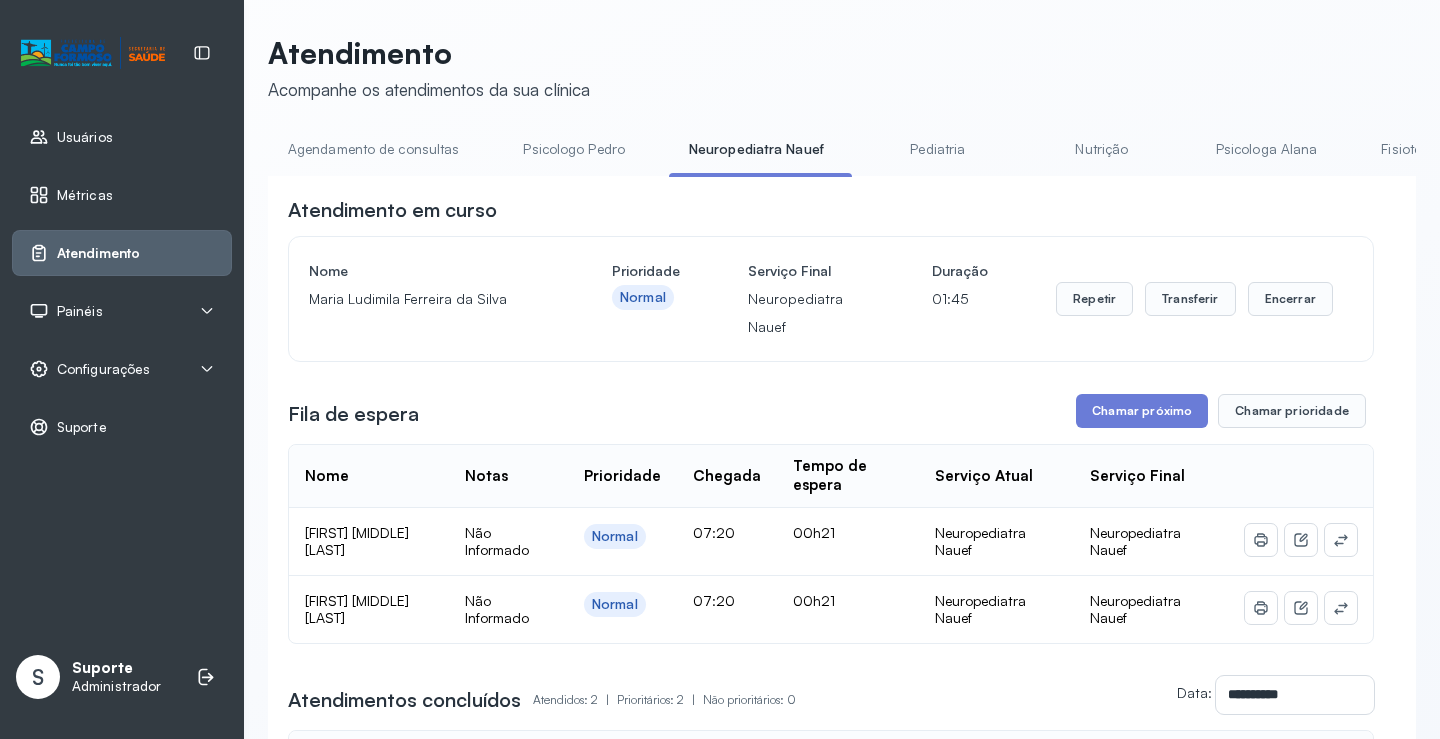 scroll, scrollTop: 0, scrollLeft: 0, axis: both 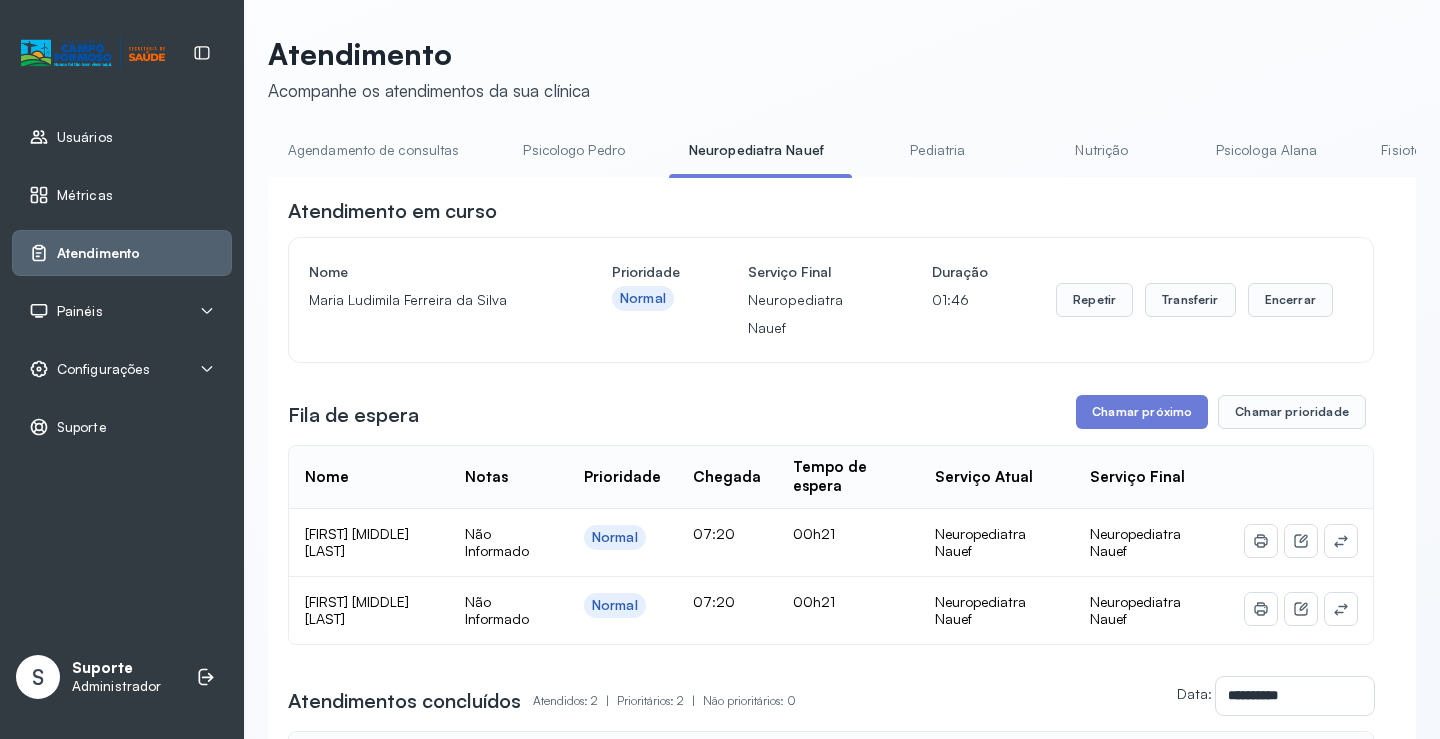 click on "Agendamento de consultas" at bounding box center [373, 150] 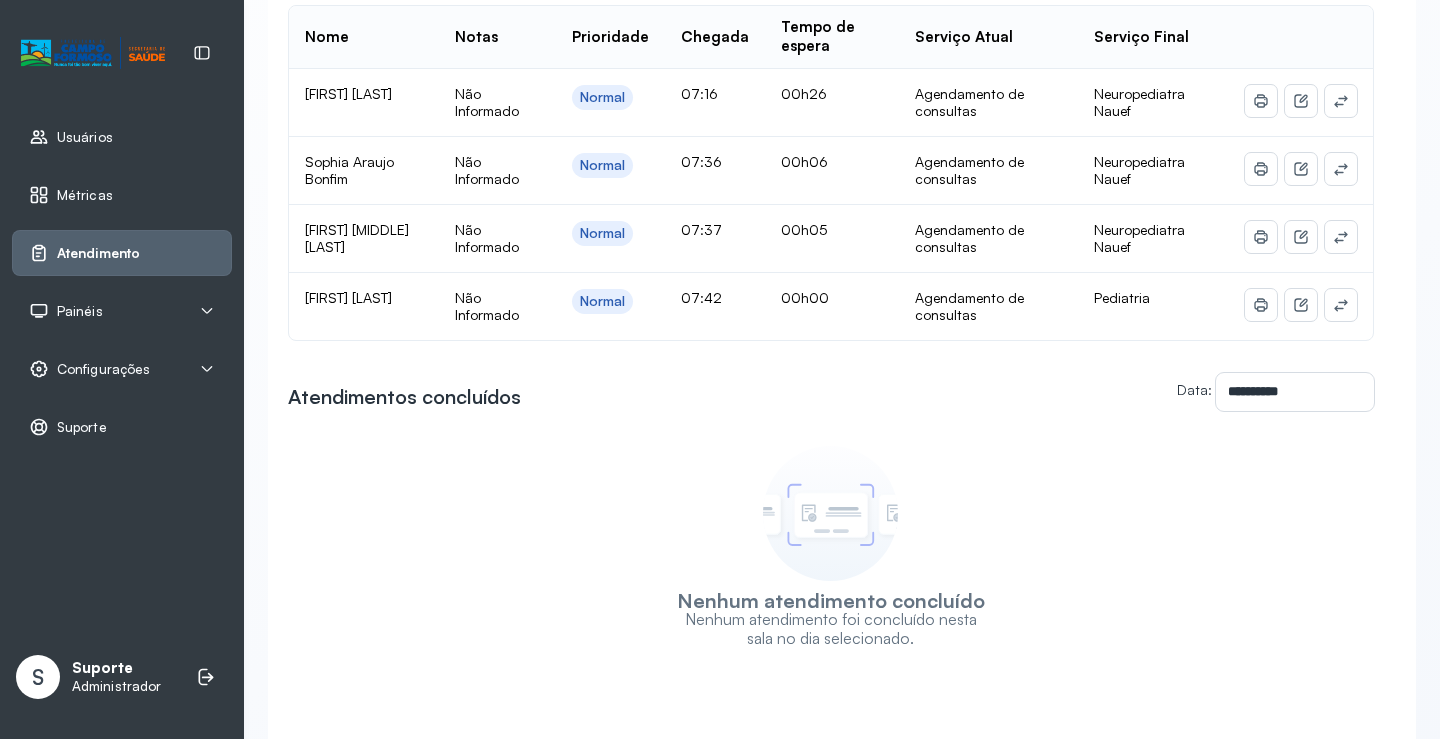 scroll, scrollTop: 400, scrollLeft: 0, axis: vertical 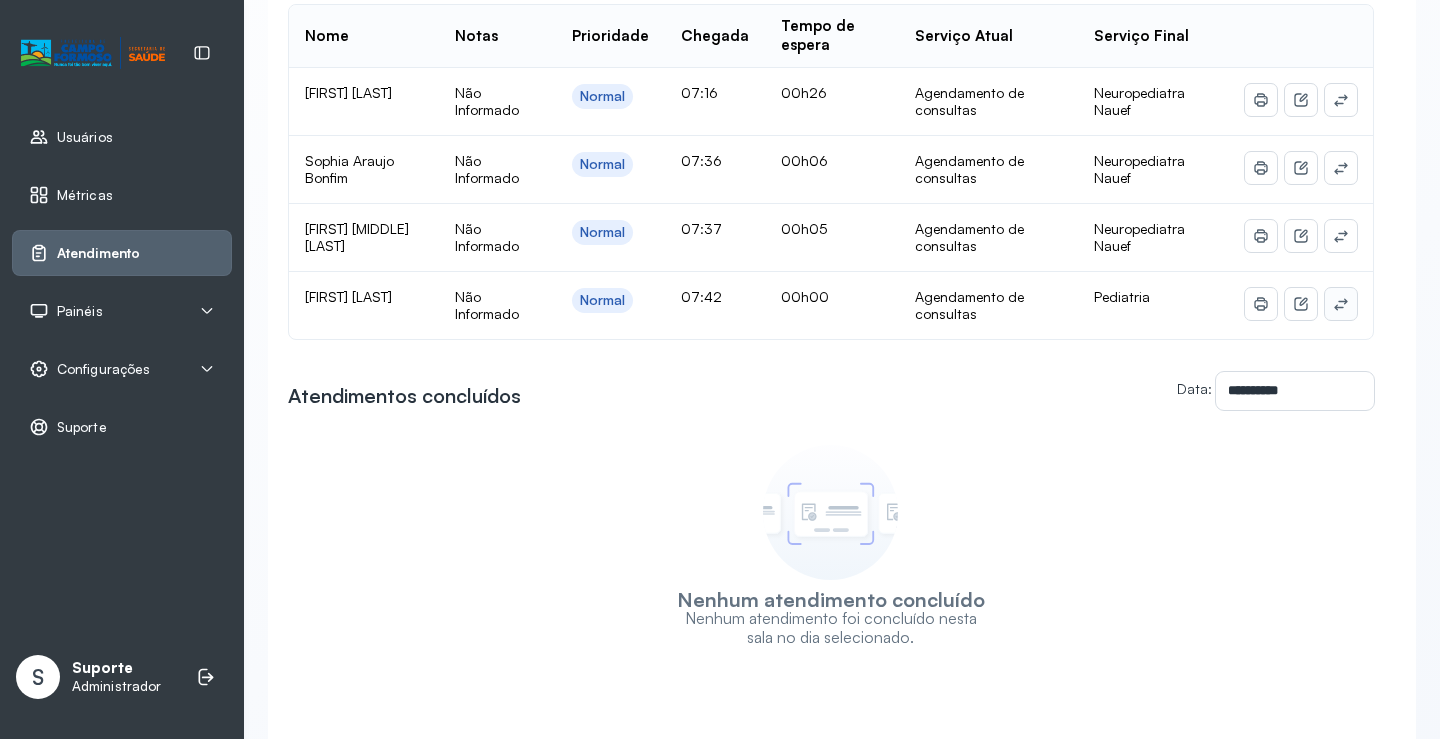 click 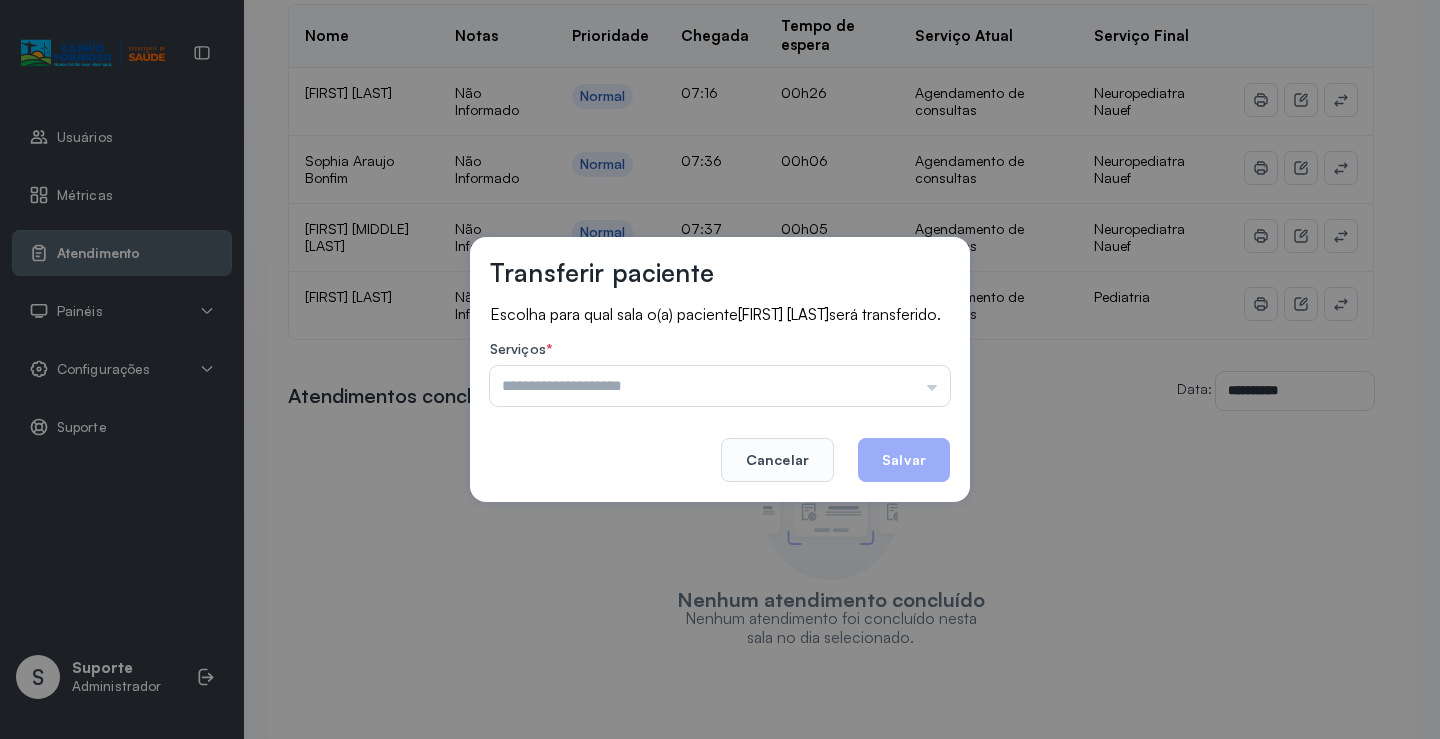 click on "Psicologo Pedro Neuropediatra Nauef Pediatria Nutrição Psicologa Alana Fisioterapeuta Janusia Coordenadora Solange Consultório 2 Assistente Social Triagem Psiquiatra Fisioterapeuta Francyne Fisioterapeuta Morgana Neuropediatra João" at bounding box center (720, 386) 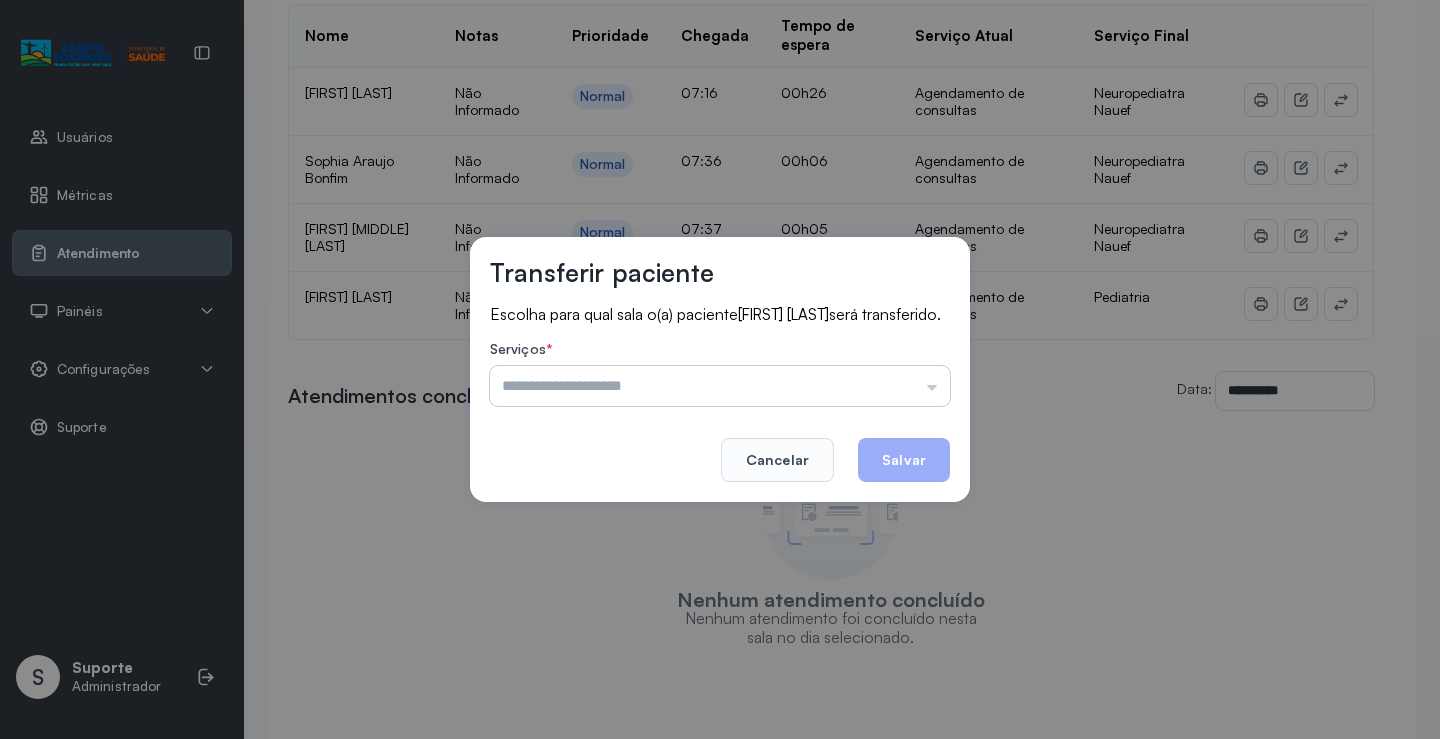 click at bounding box center (720, 386) 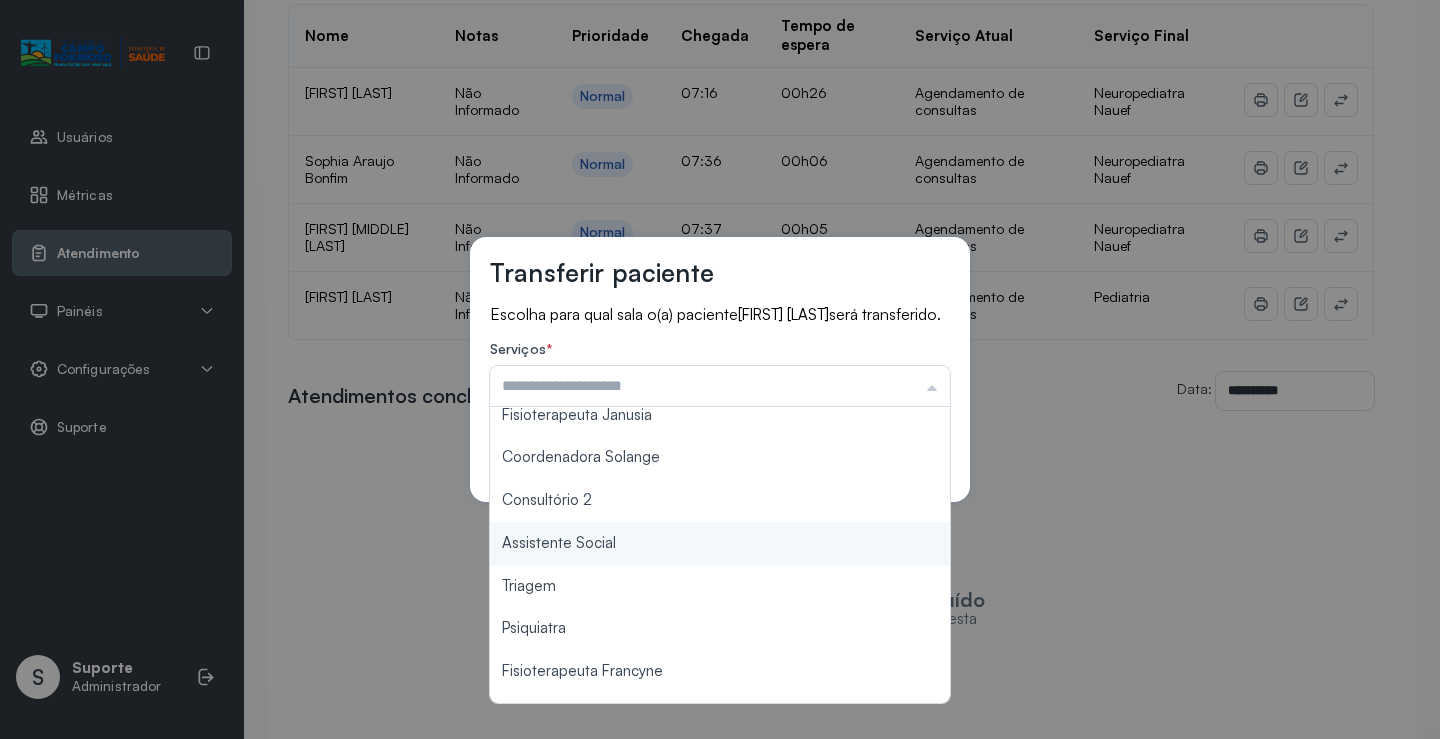 scroll, scrollTop: 300, scrollLeft: 0, axis: vertical 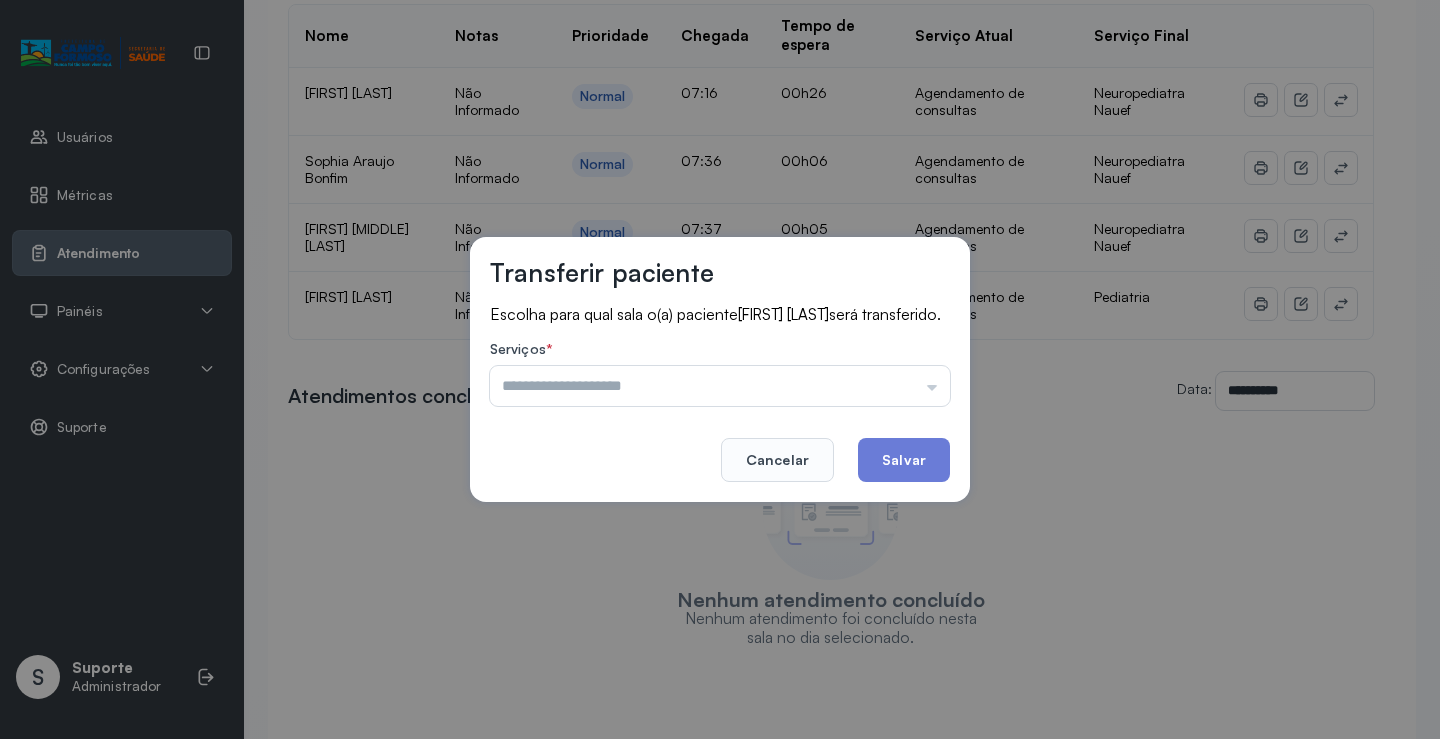 type on "*******" 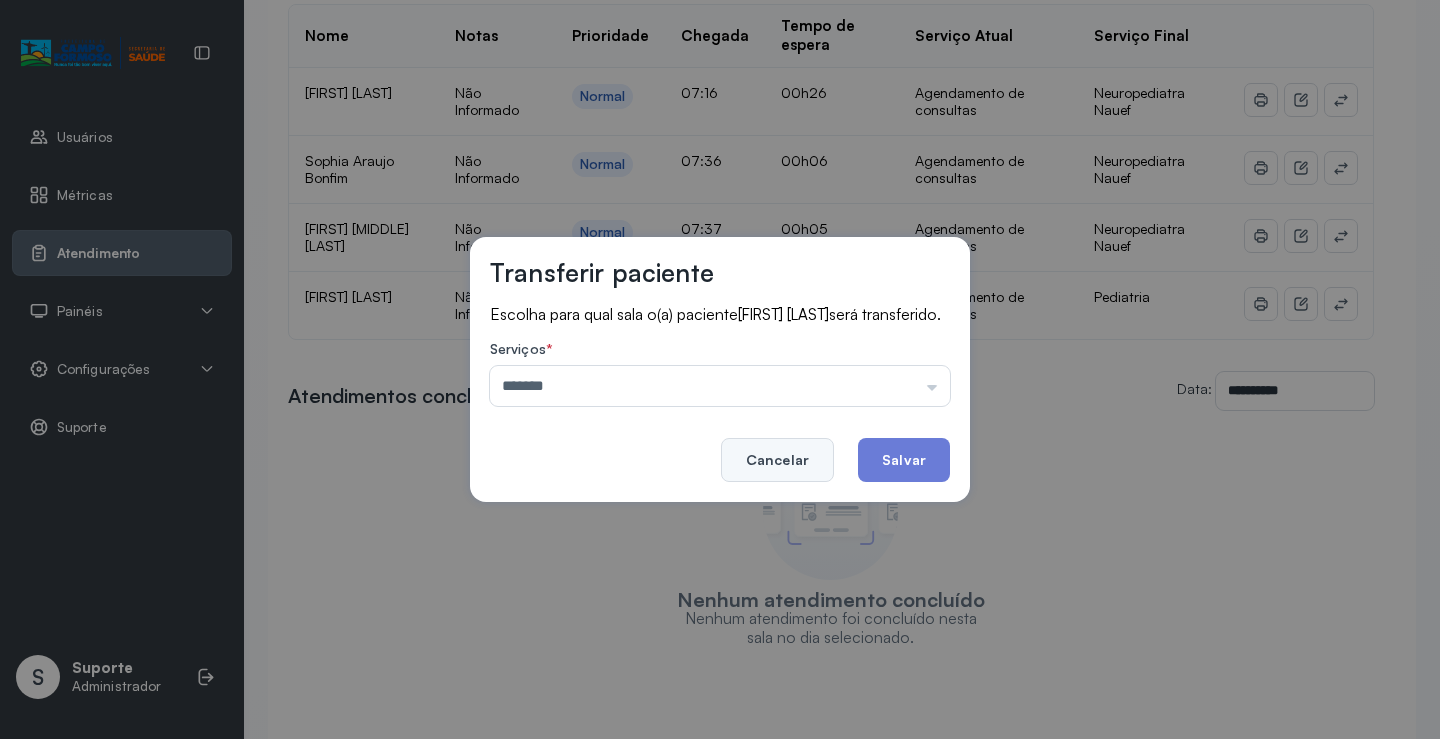 drag, startPoint x: 615, startPoint y: 539, endPoint x: 807, endPoint y: 491, distance: 197.90907 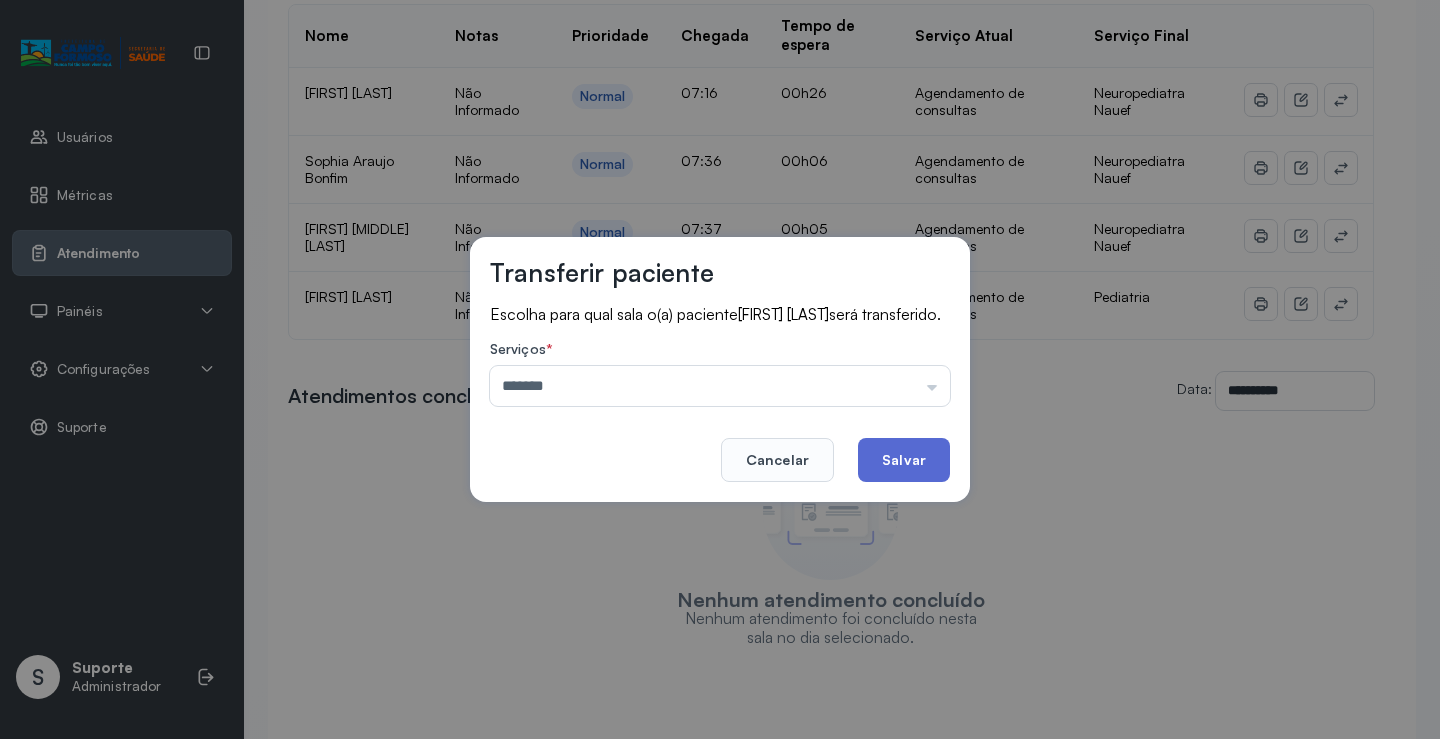 click on "Salvar" 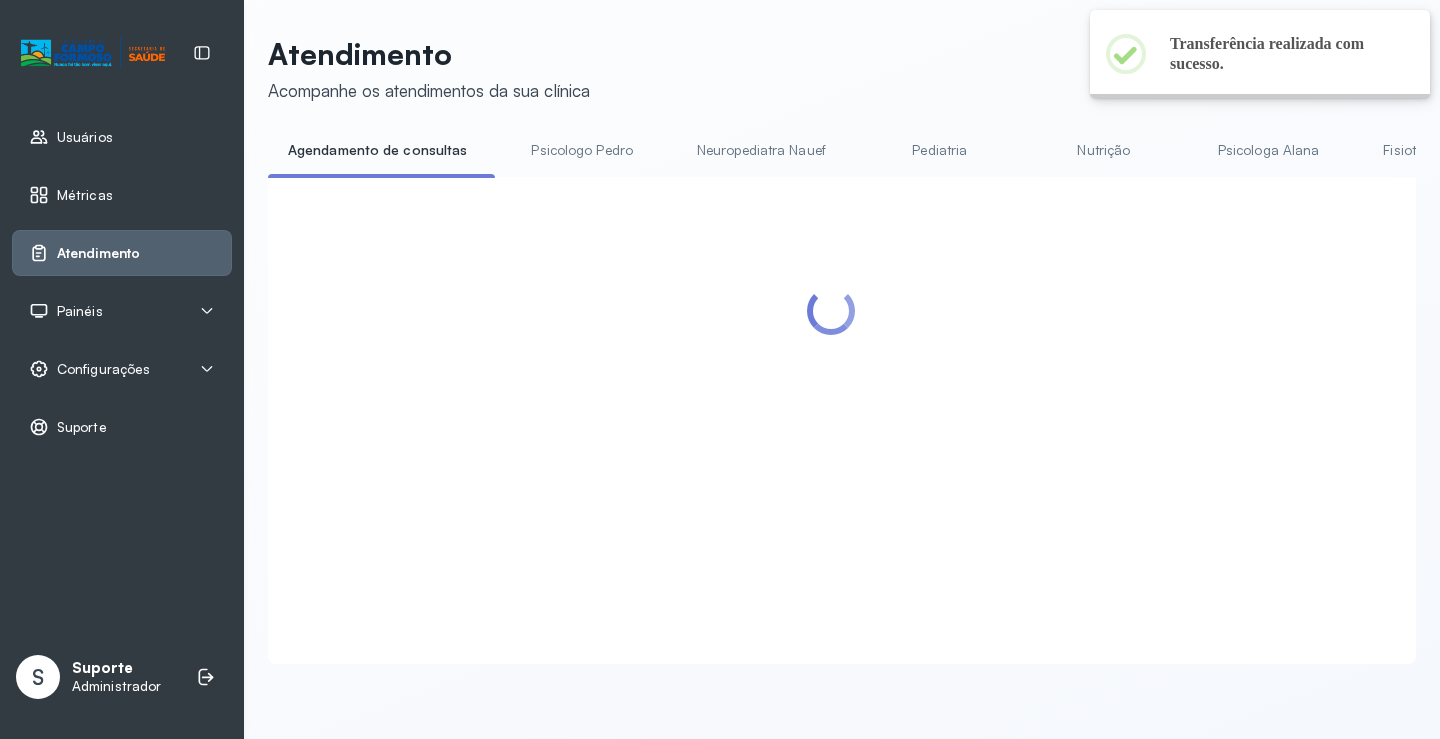 scroll, scrollTop: 1, scrollLeft: 0, axis: vertical 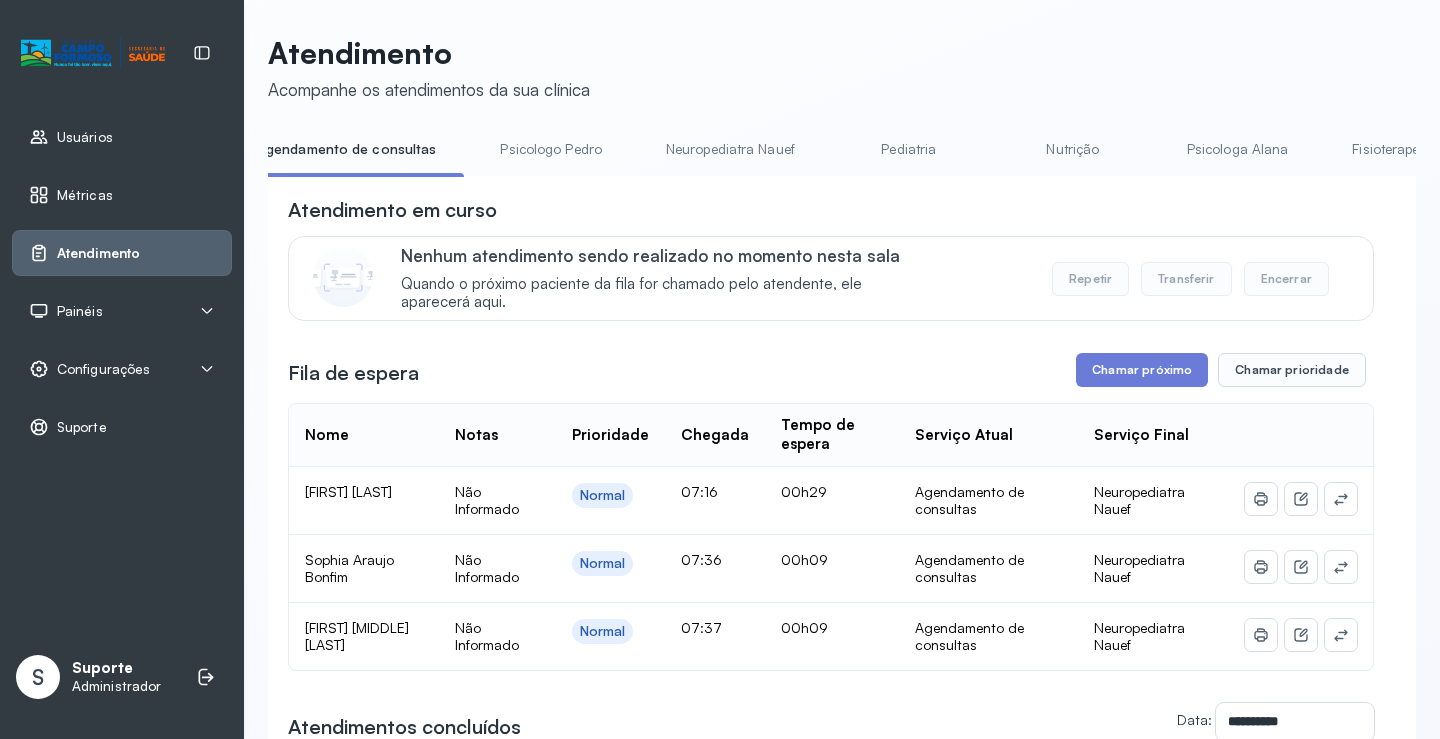 click on "Neuropediatra Nauef" at bounding box center [730, 149] 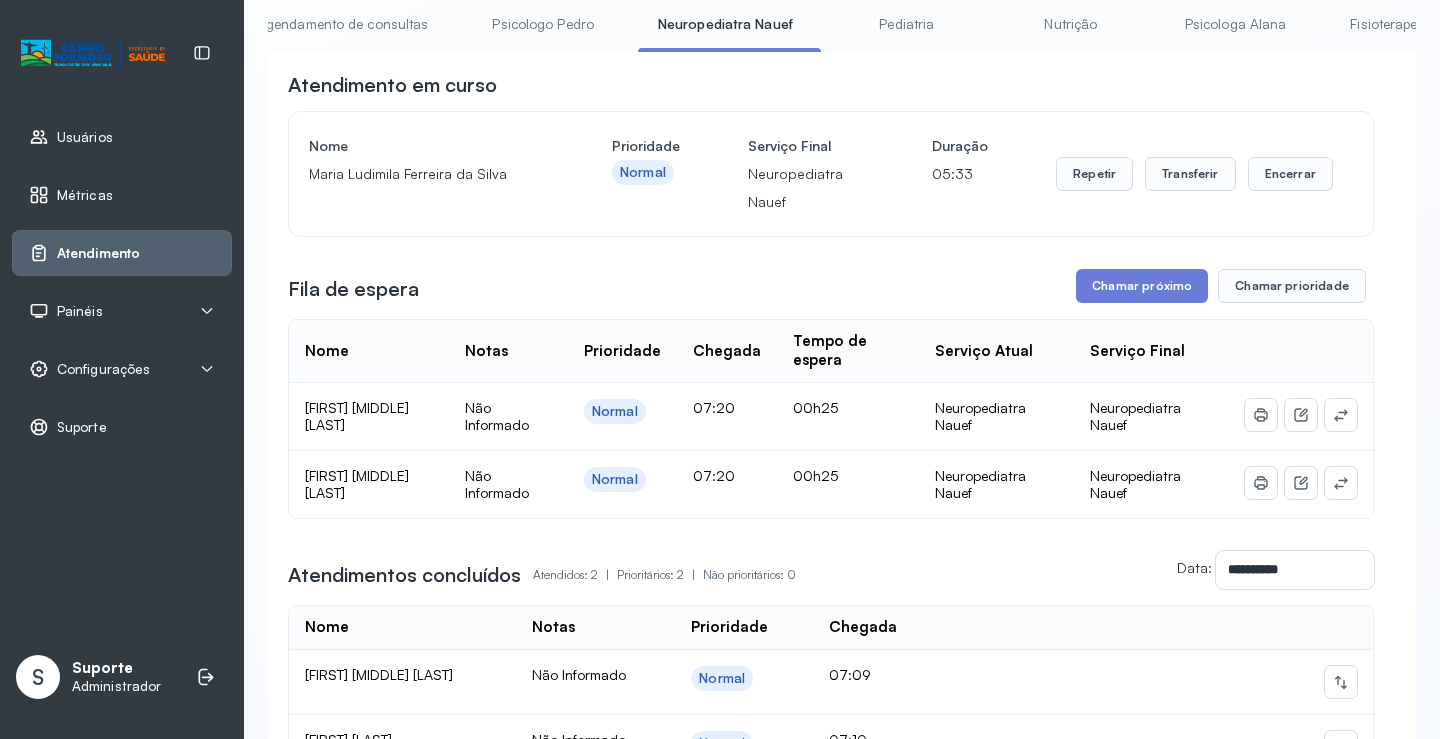 scroll, scrollTop: 72, scrollLeft: 0, axis: vertical 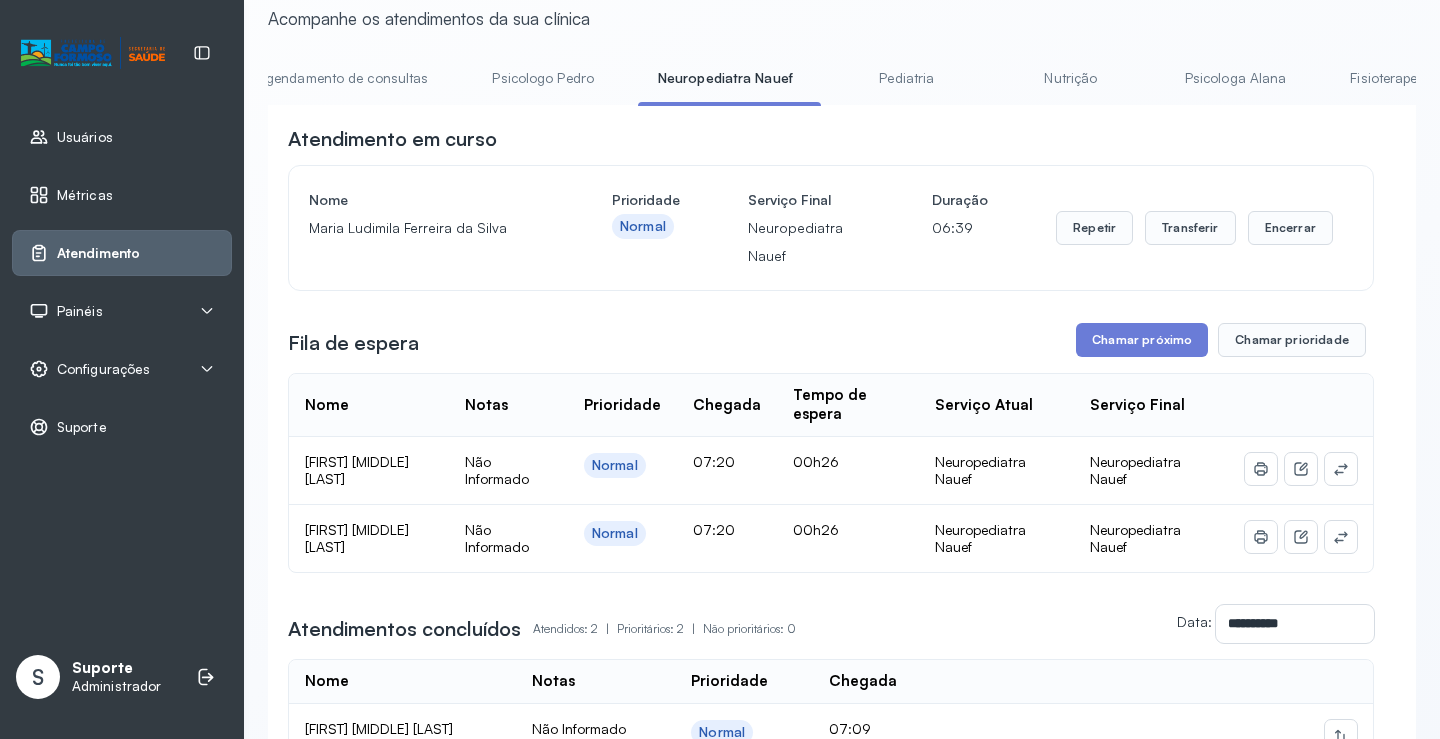 click on "Agendamento de consultas" at bounding box center [342, 78] 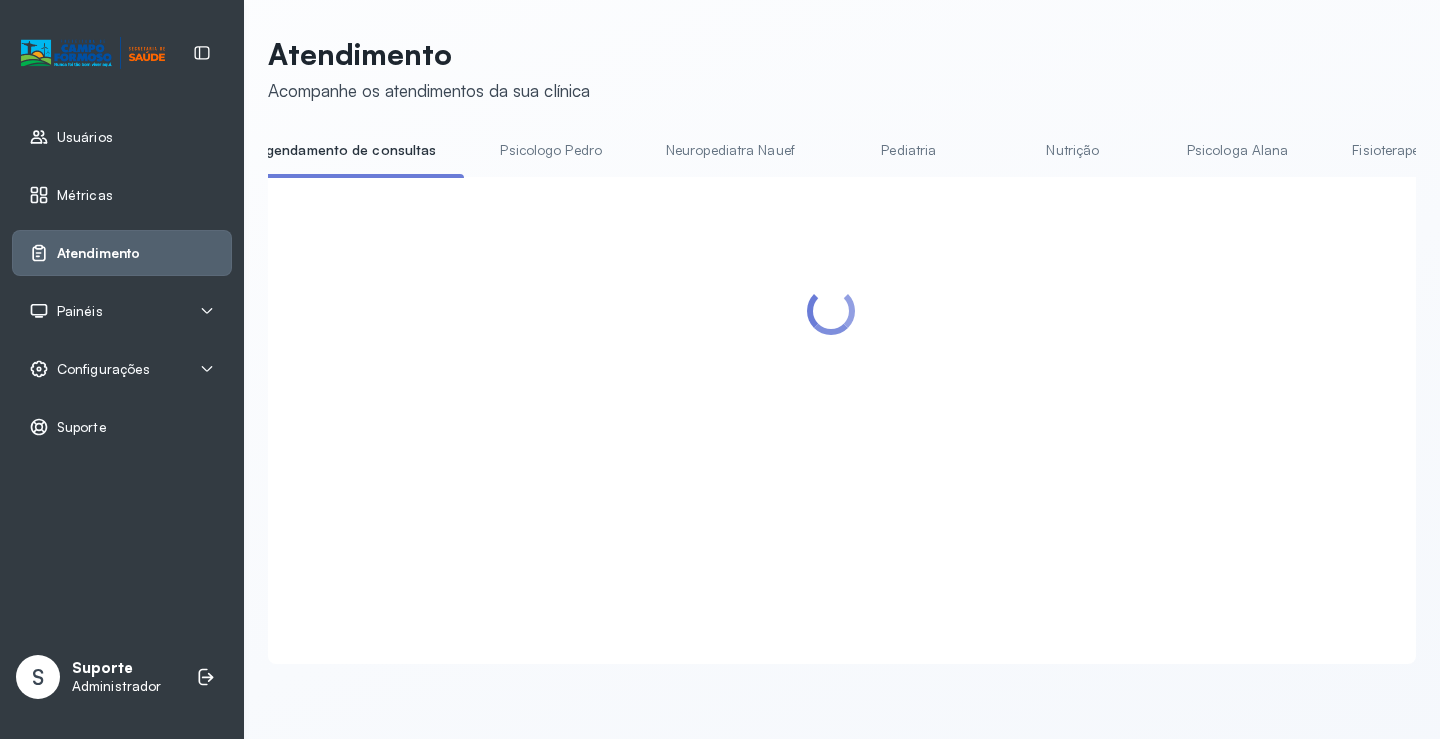 scroll, scrollTop: 72, scrollLeft: 0, axis: vertical 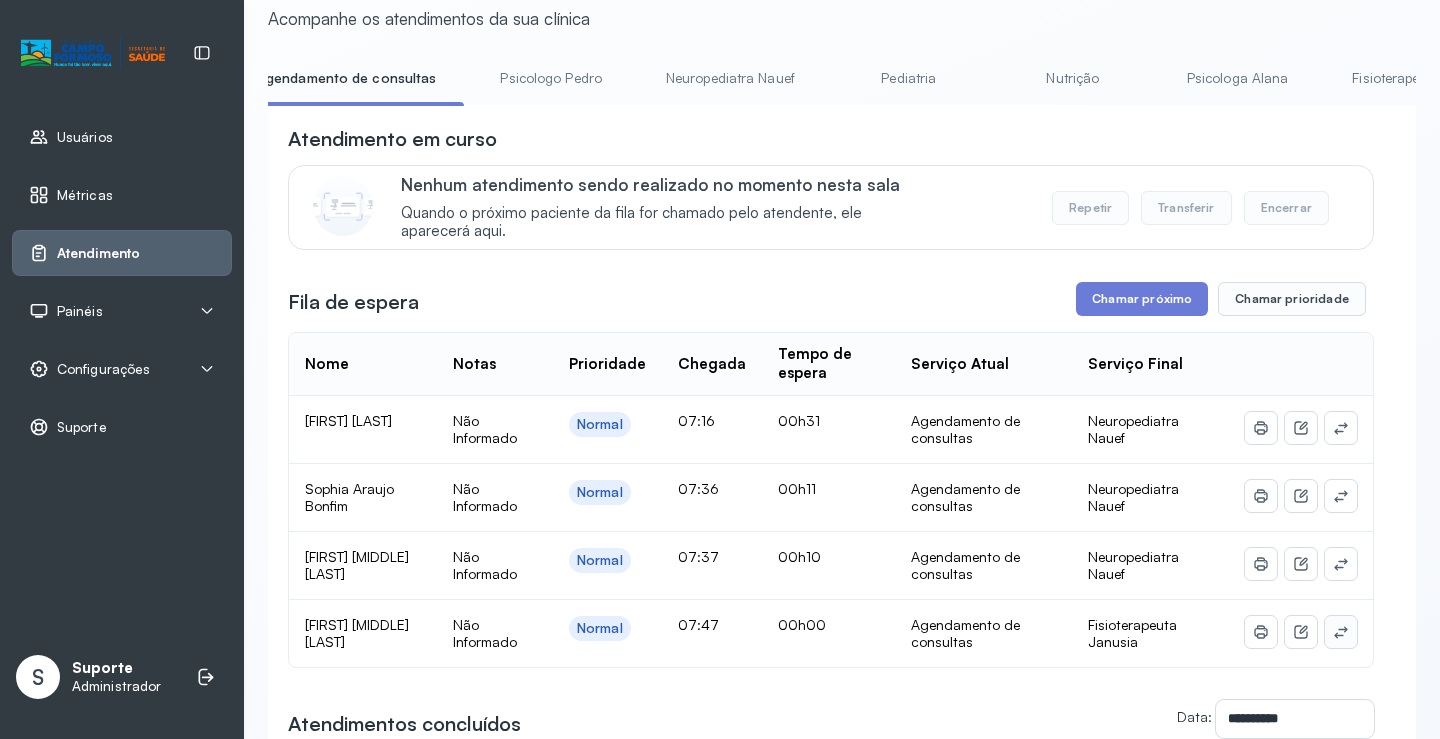 click 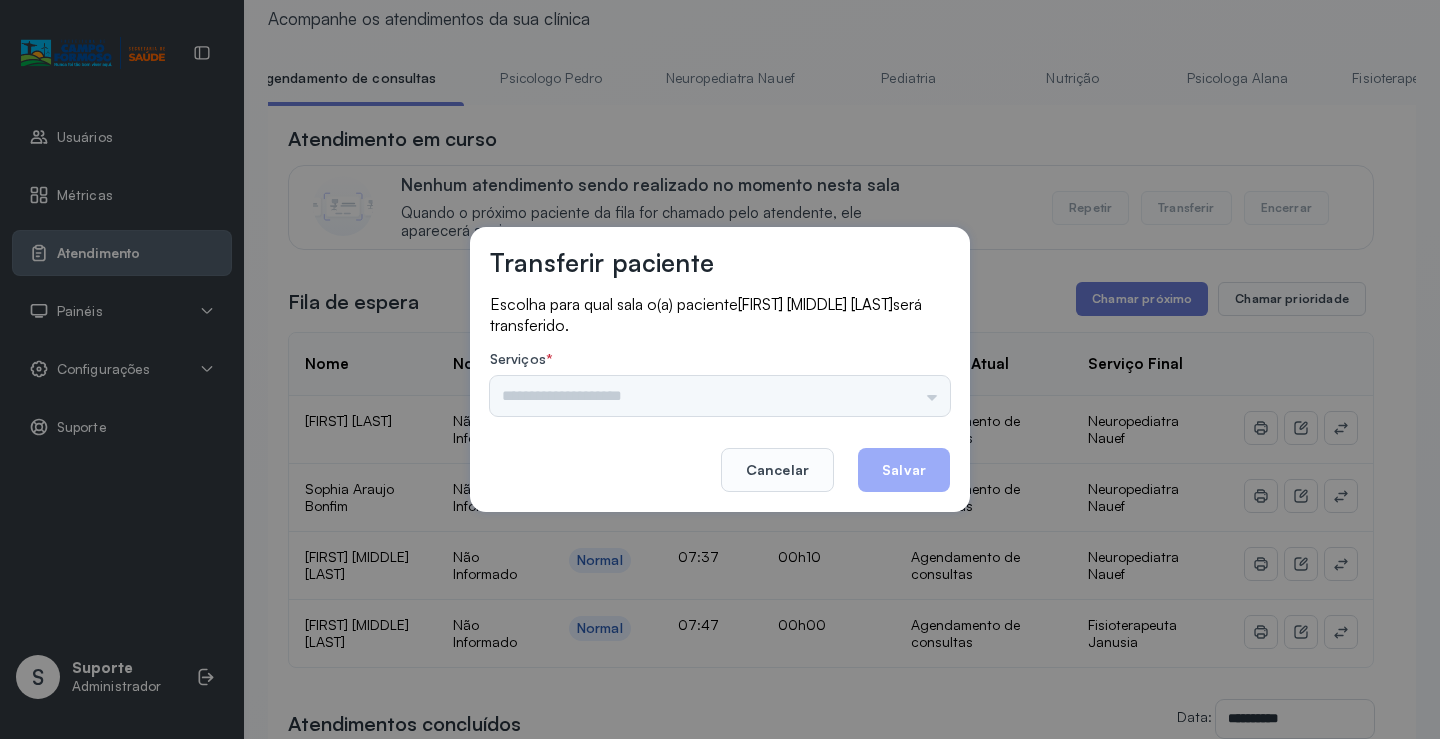 click on "Psicologo Pedro Neuropediatra Nauef Pediatria Nutrição Psicologa Alana Fisioterapeuta Janusia Coordenadora Solange Consultório 2 Assistente Social Triagem Psiquiatra Fisioterapeuta Francyne Fisioterapeuta Morgana Neuropediatra João" at bounding box center [720, 396] 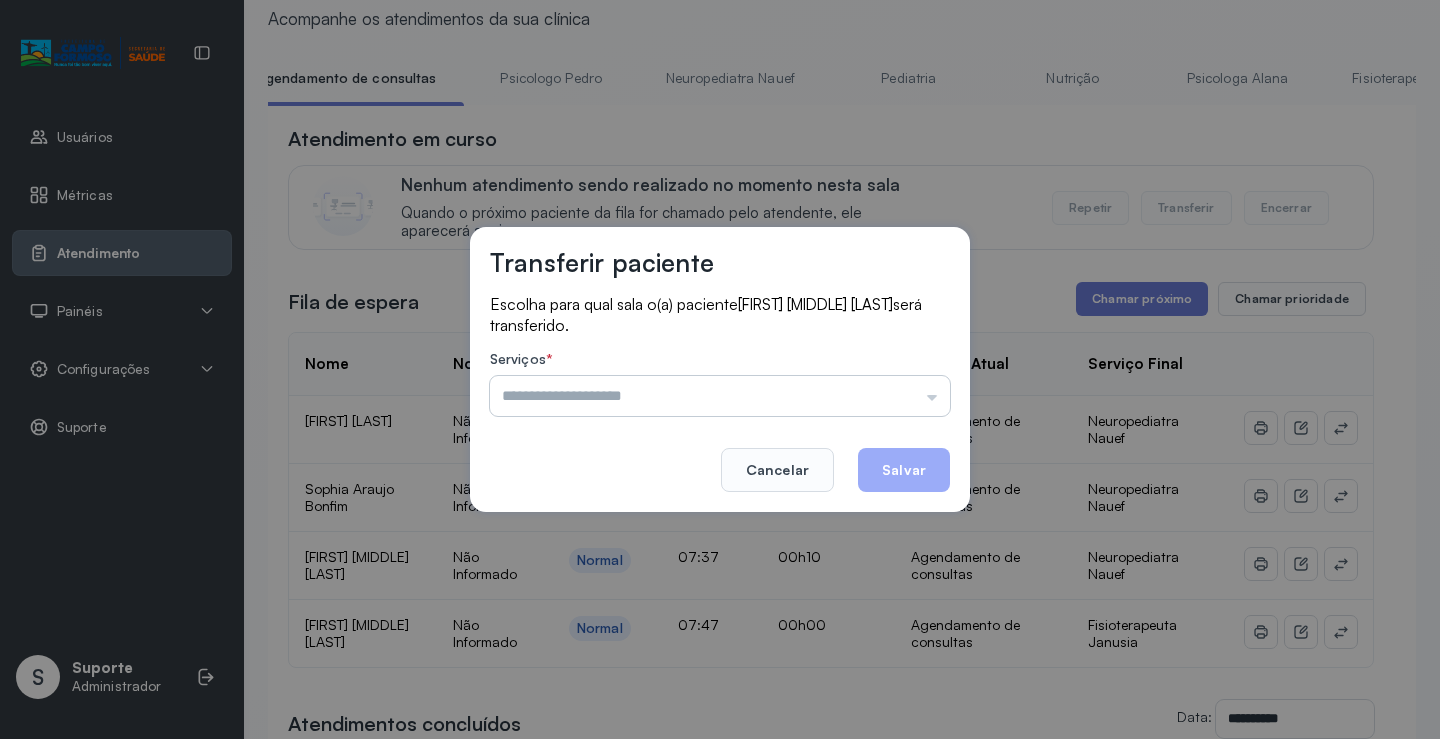 click at bounding box center [720, 396] 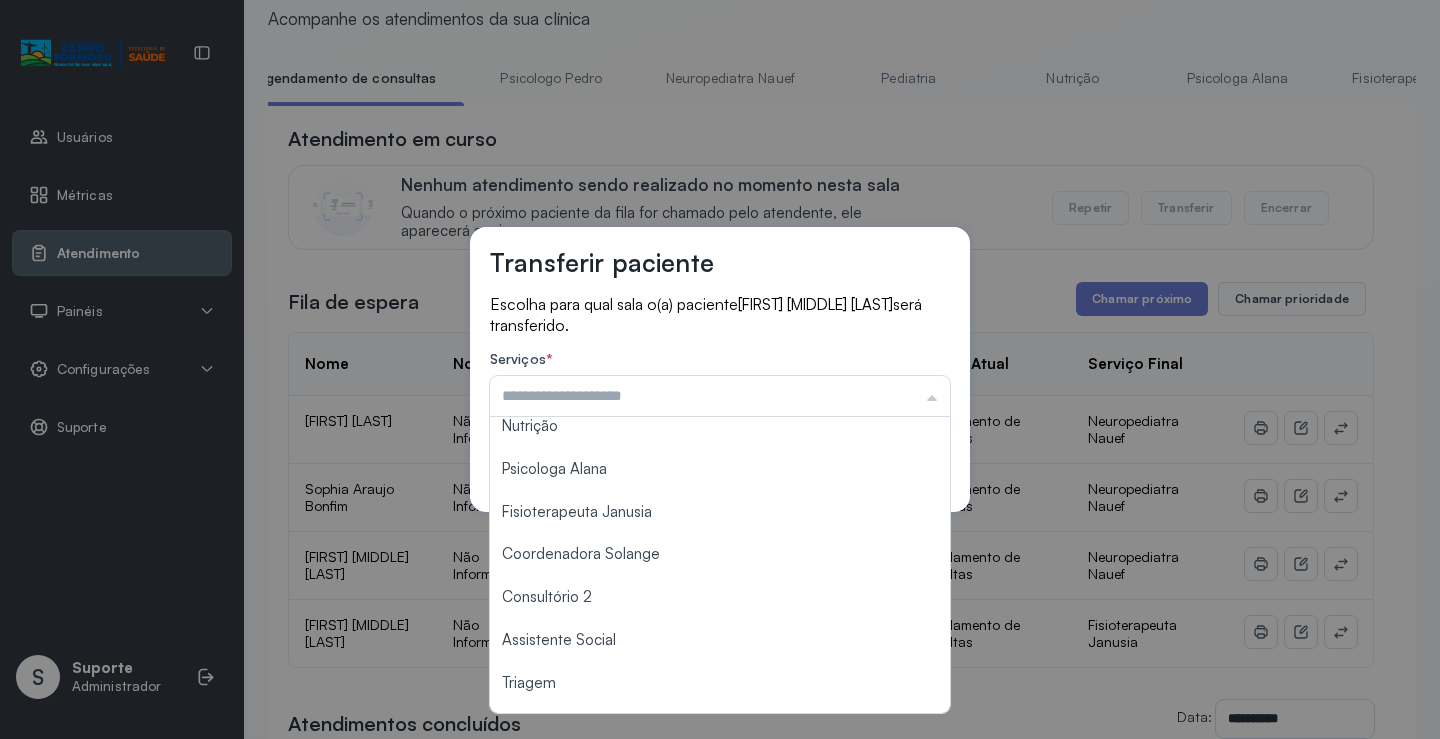 scroll, scrollTop: 103, scrollLeft: 0, axis: vertical 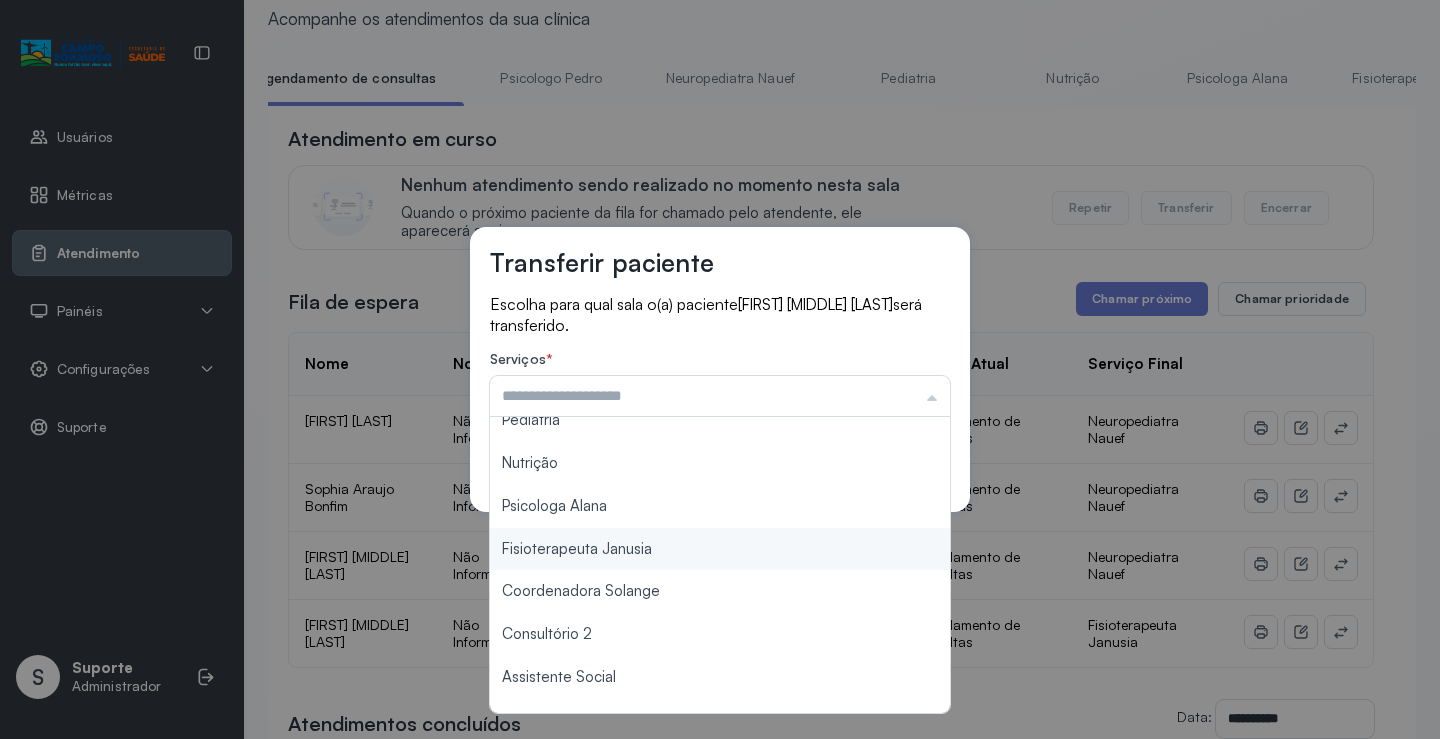 type on "**********" 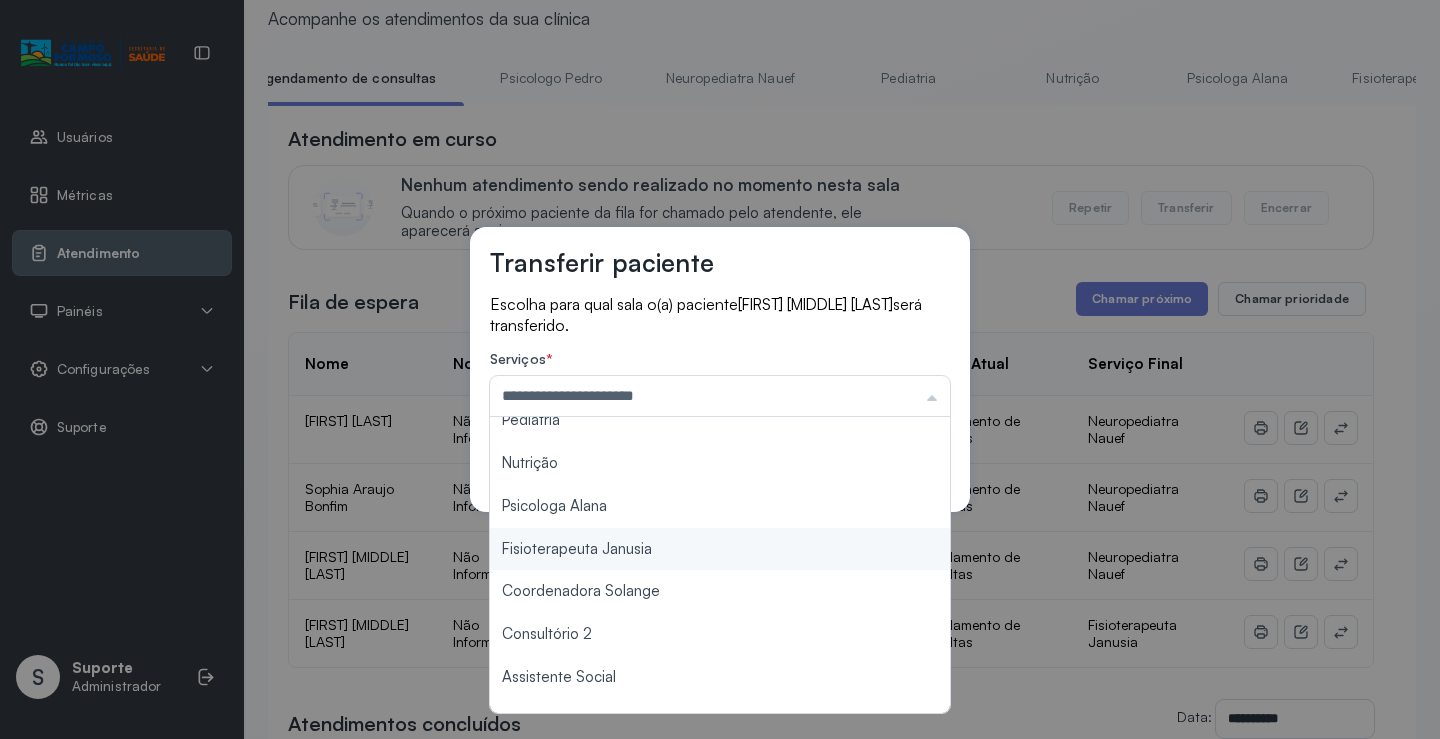 click on "**********" at bounding box center (720, 369) 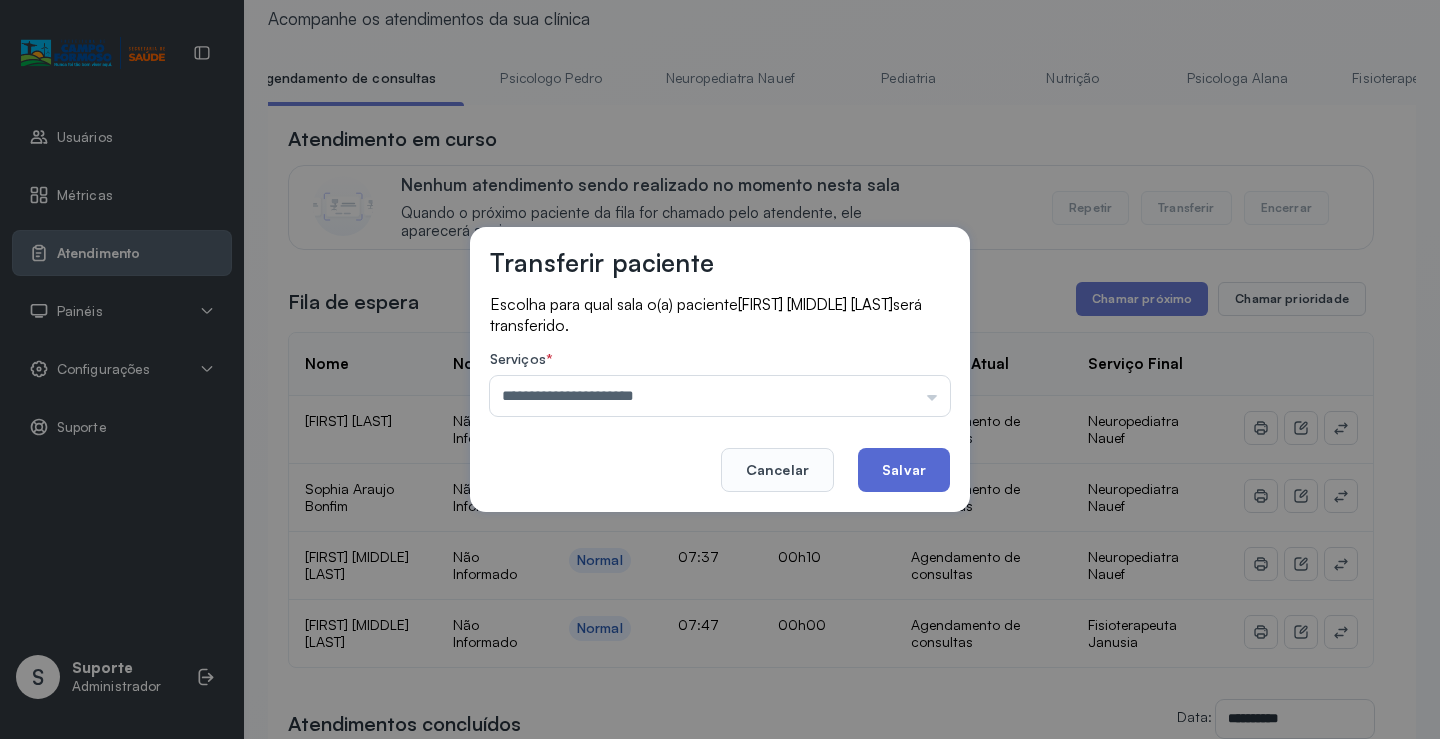 click on "Salvar" 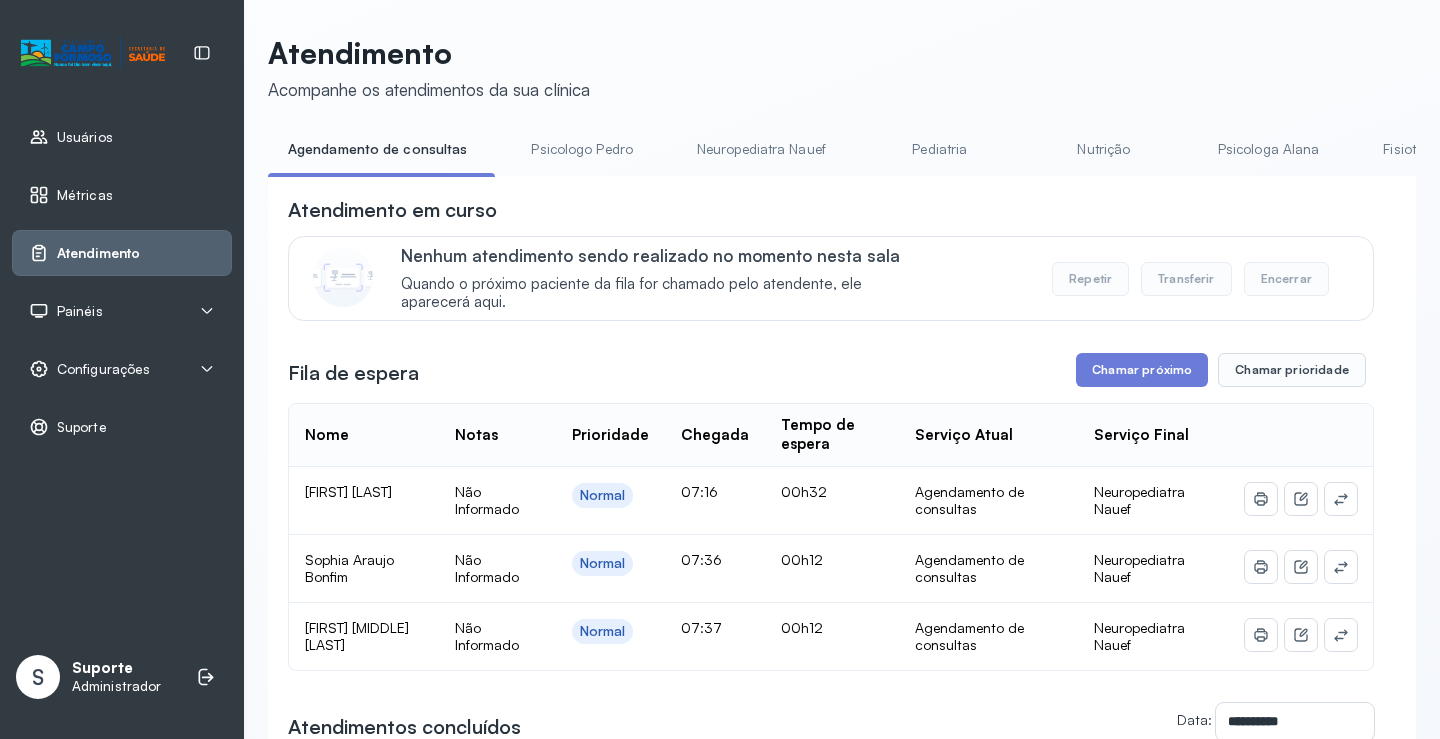 scroll, scrollTop: 72, scrollLeft: 0, axis: vertical 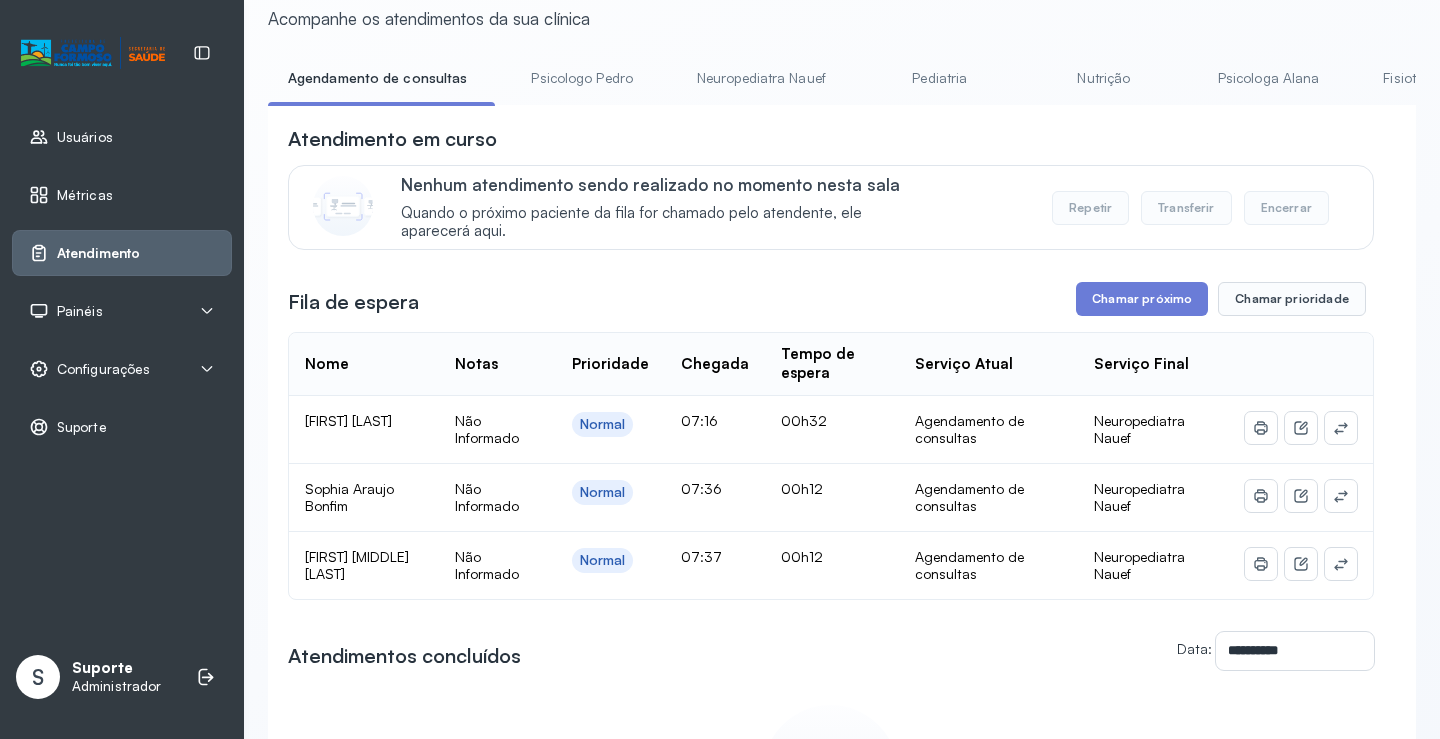 click on "Neuropediatra Nauef" at bounding box center [761, 78] 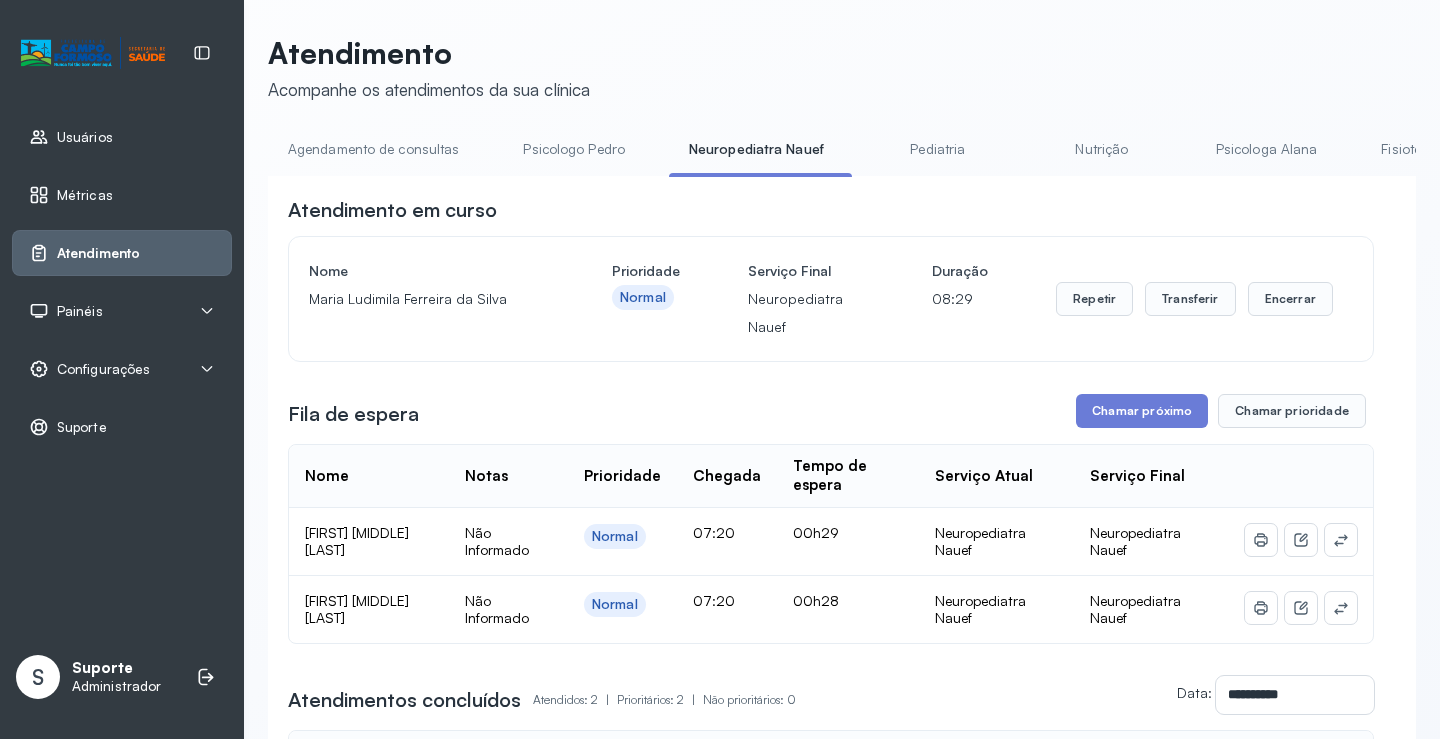 scroll, scrollTop: 72, scrollLeft: 0, axis: vertical 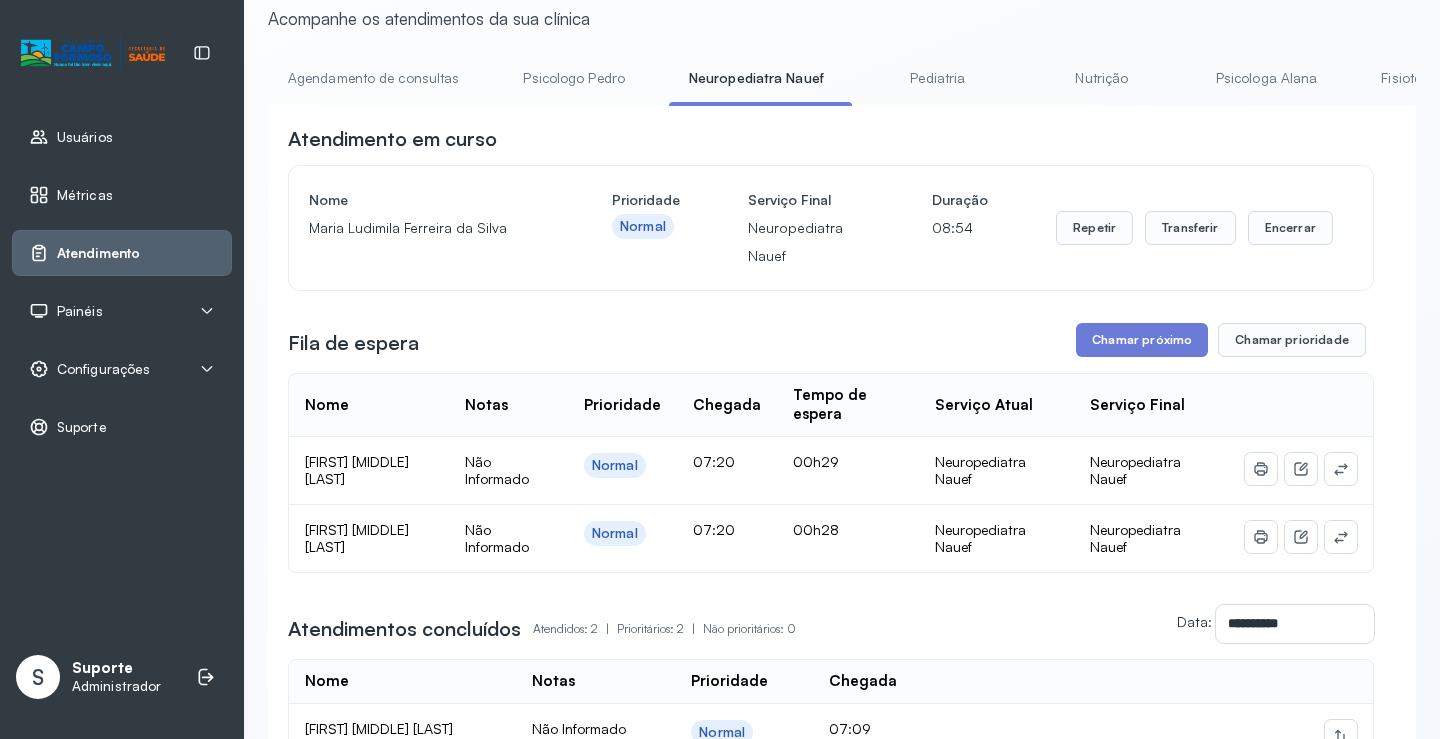 click on "Agendamento de consultas" at bounding box center (373, 78) 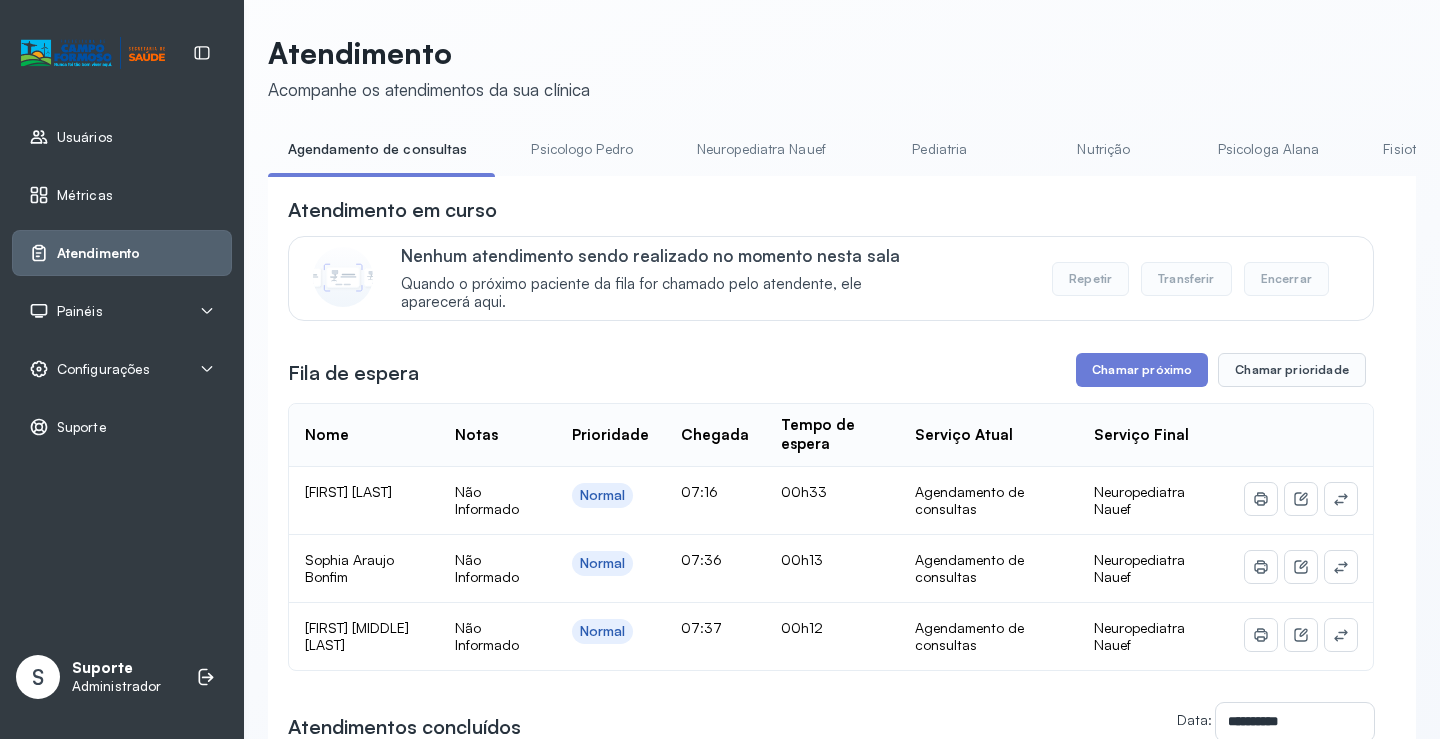 scroll, scrollTop: 72, scrollLeft: 0, axis: vertical 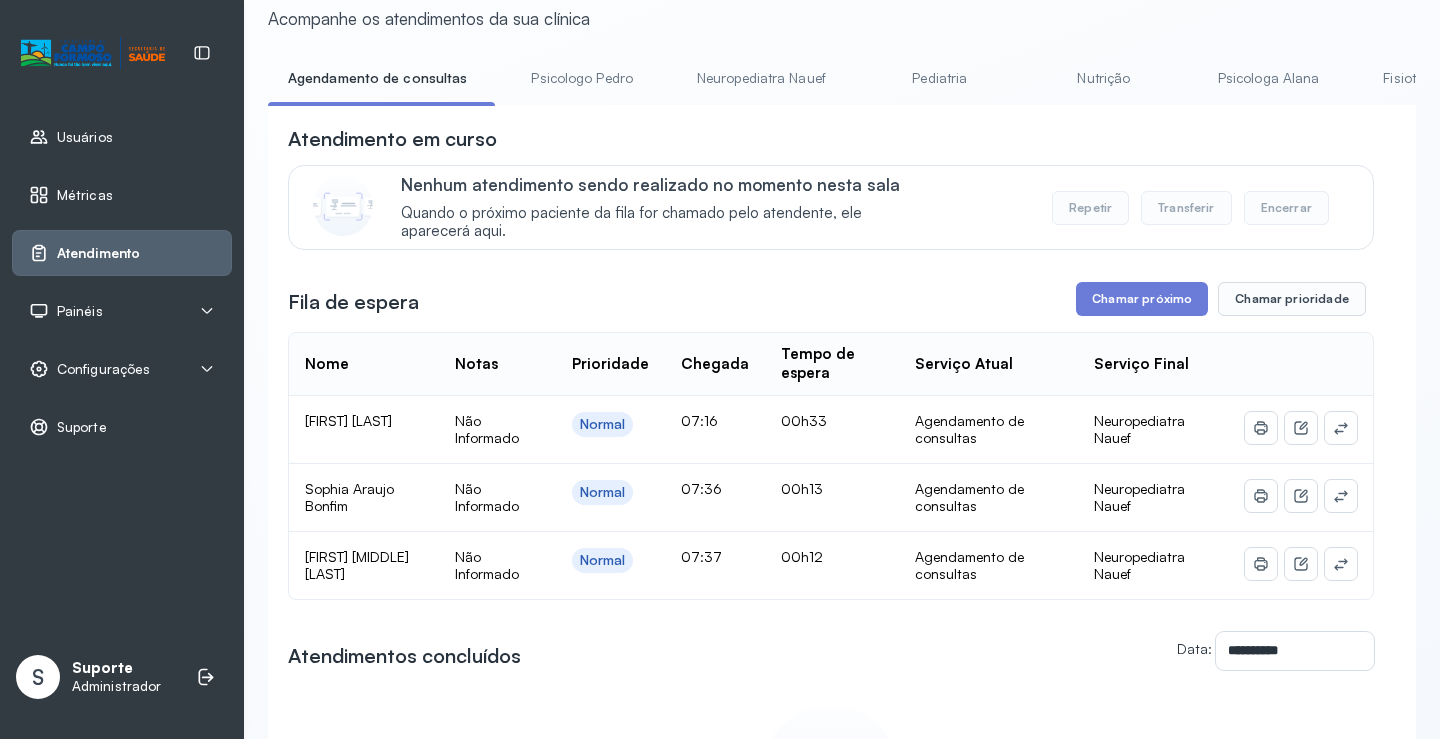 click on "Neuropediatra Nauef" at bounding box center (761, 78) 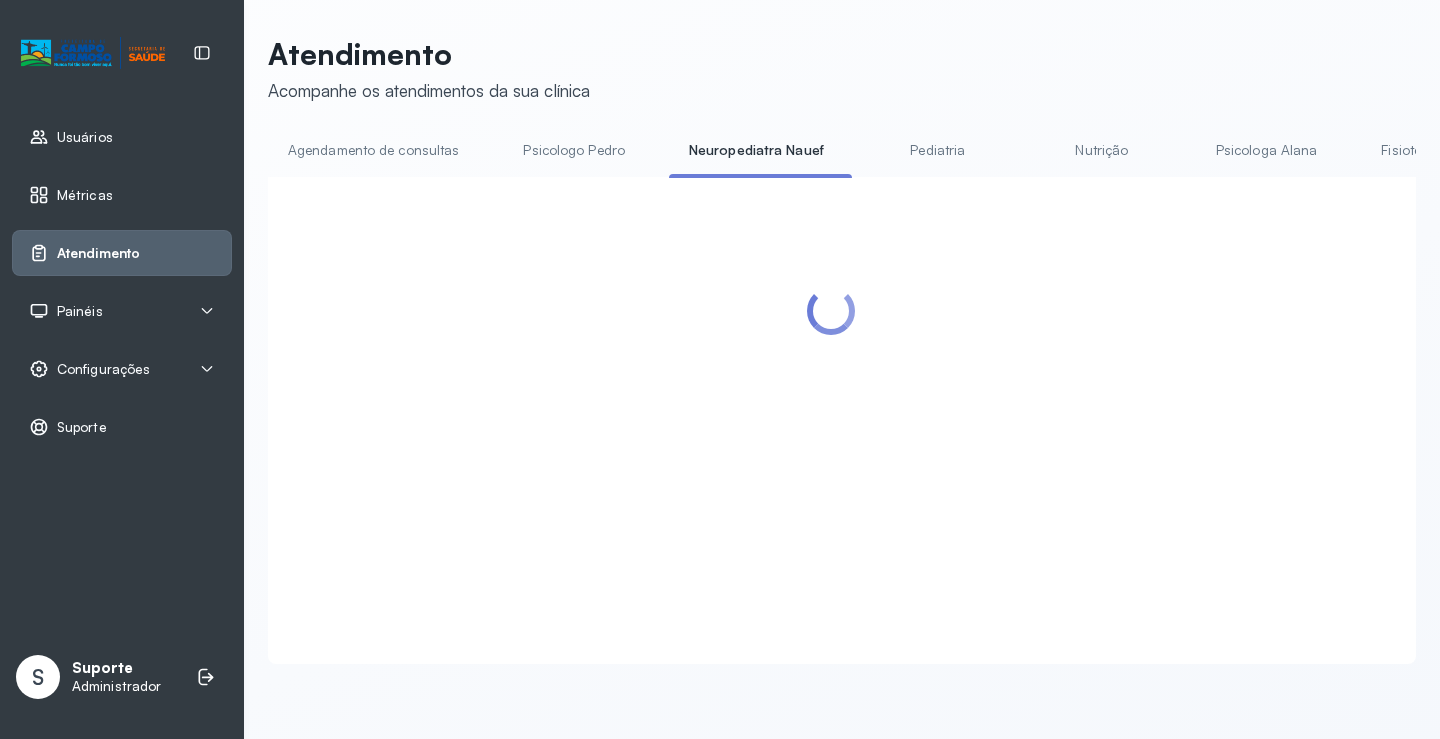 scroll, scrollTop: 72, scrollLeft: 0, axis: vertical 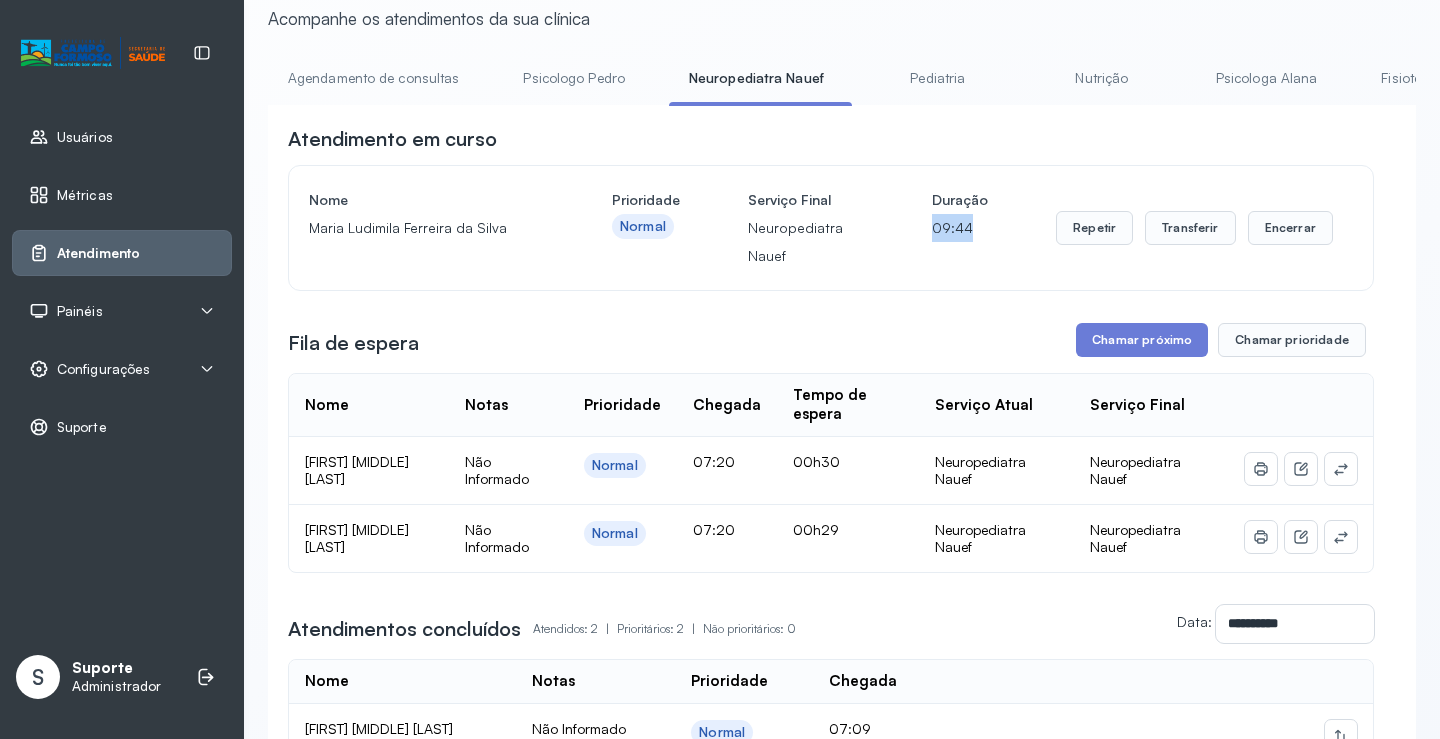 drag, startPoint x: 952, startPoint y: 224, endPoint x: 970, endPoint y: 224, distance: 18 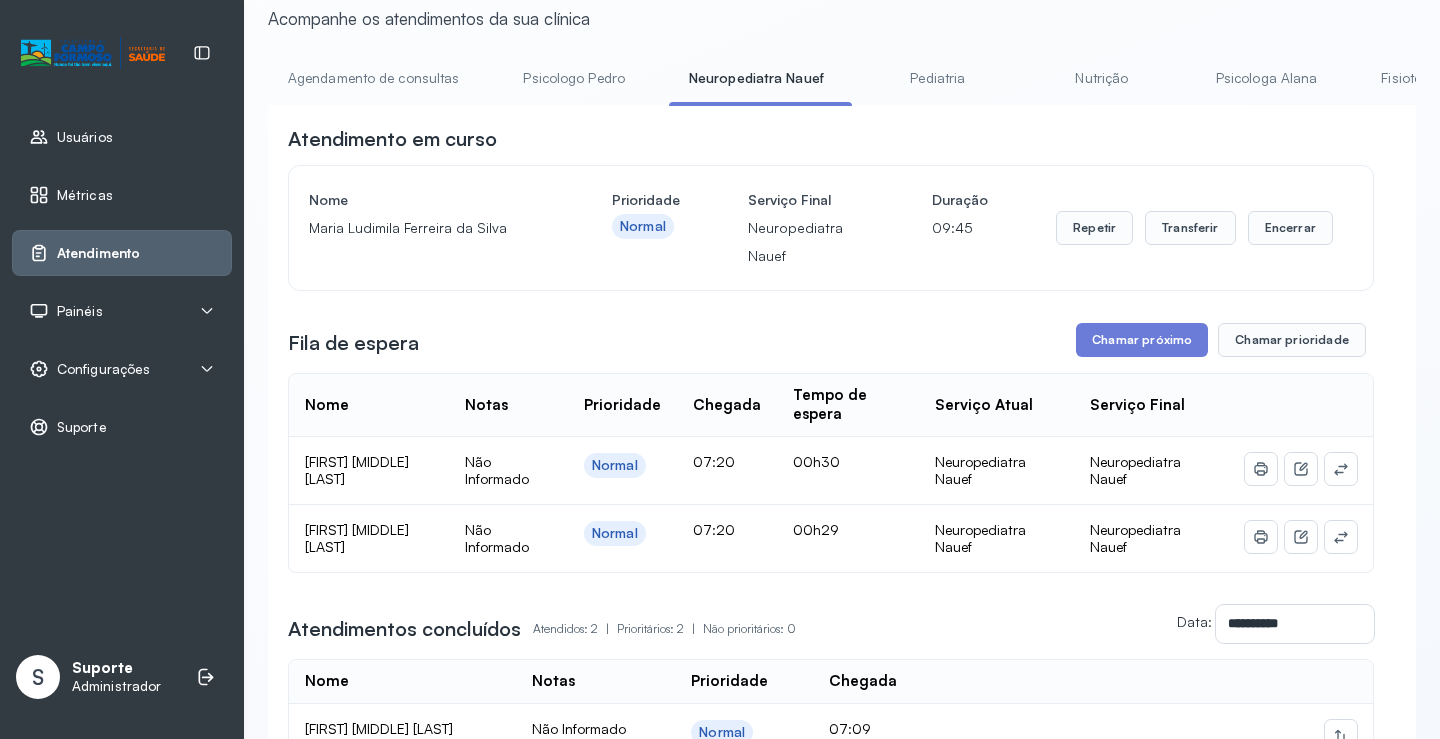 click on "Agendamento de consultas" at bounding box center [373, 78] 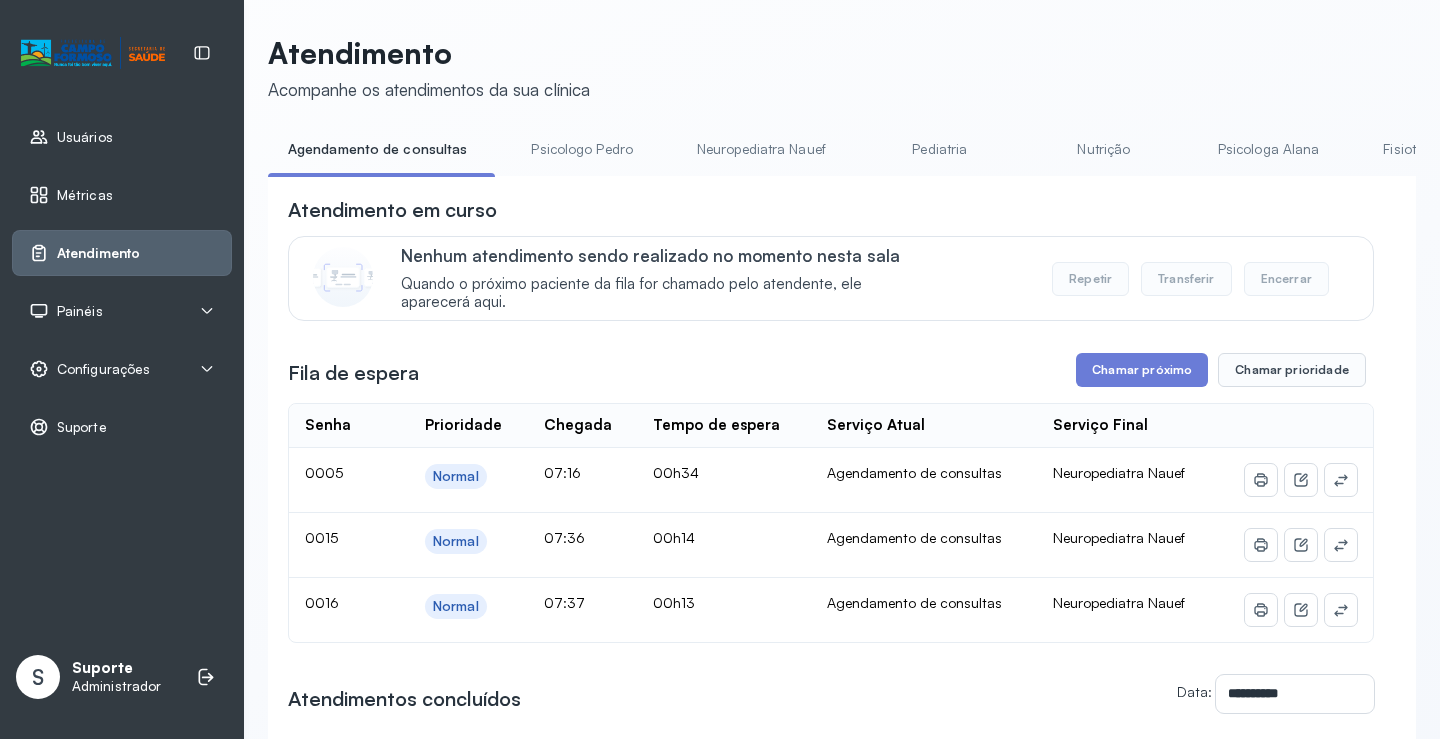 scroll, scrollTop: 72, scrollLeft: 0, axis: vertical 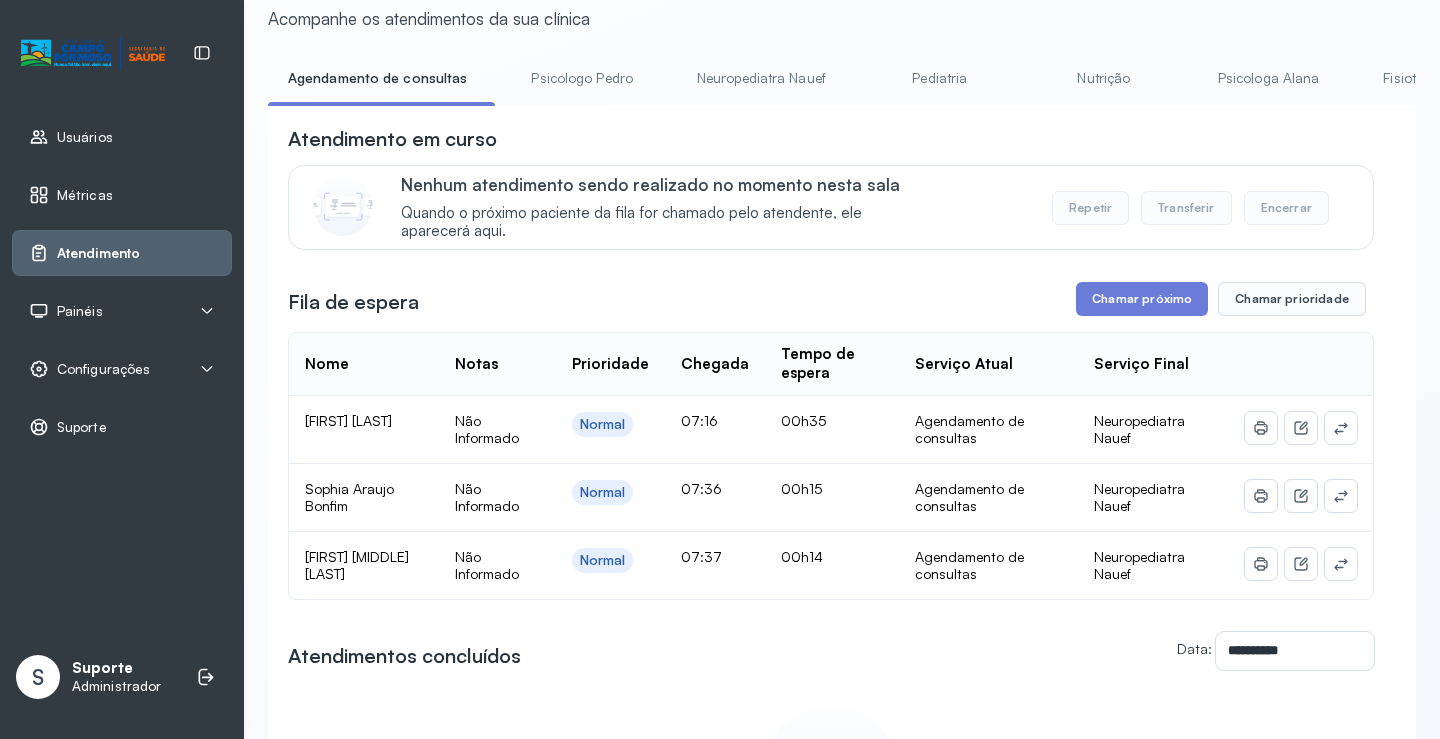 click on "Neuropediatra Nauef" at bounding box center (761, 78) 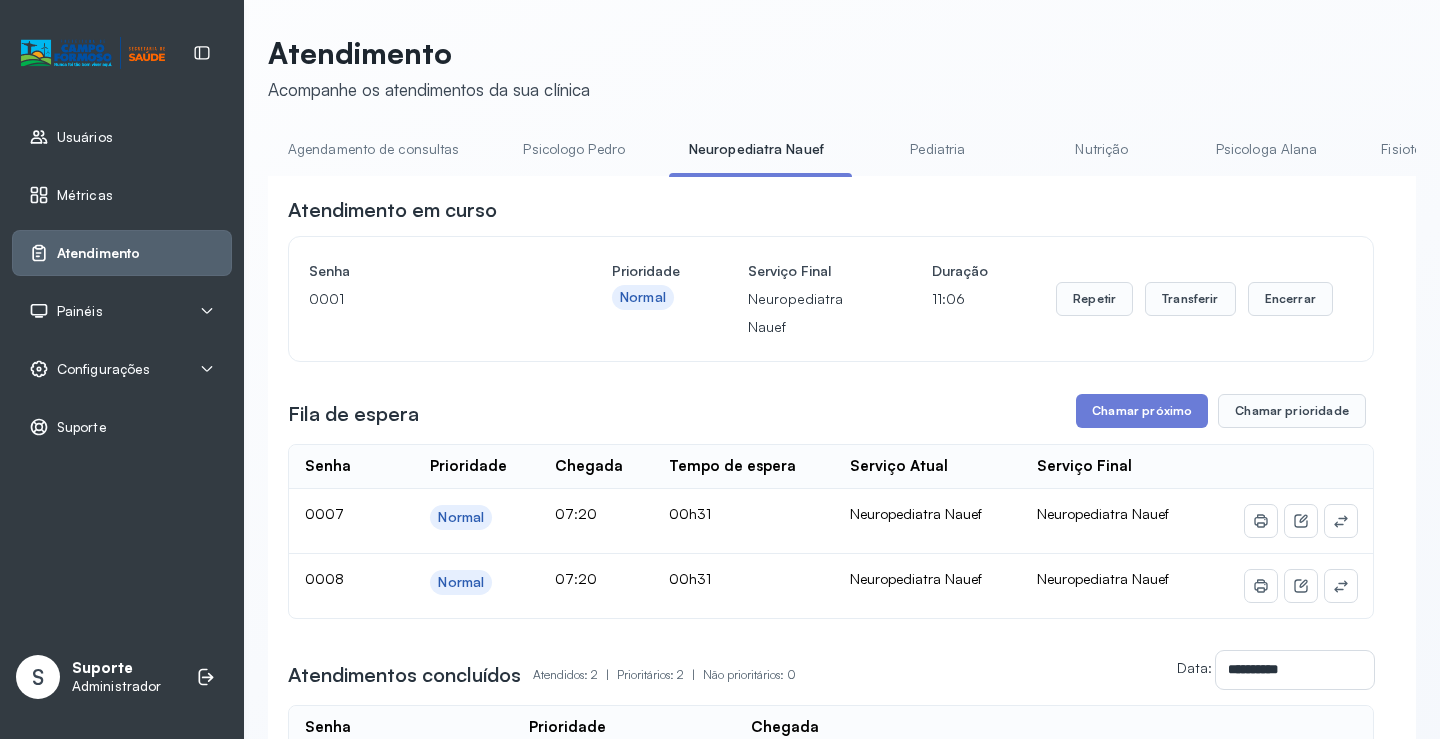 scroll, scrollTop: 72, scrollLeft: 0, axis: vertical 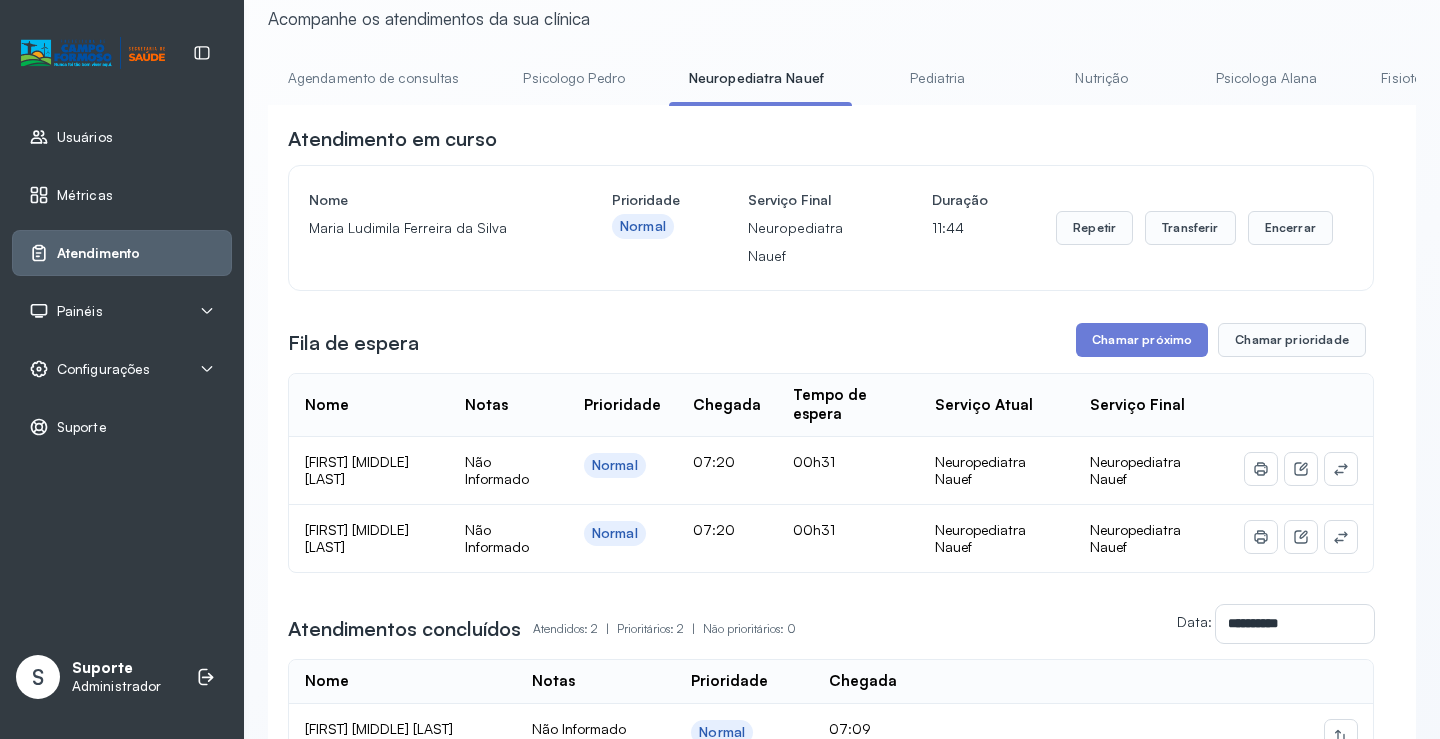click on "Pediatria" at bounding box center [938, 78] 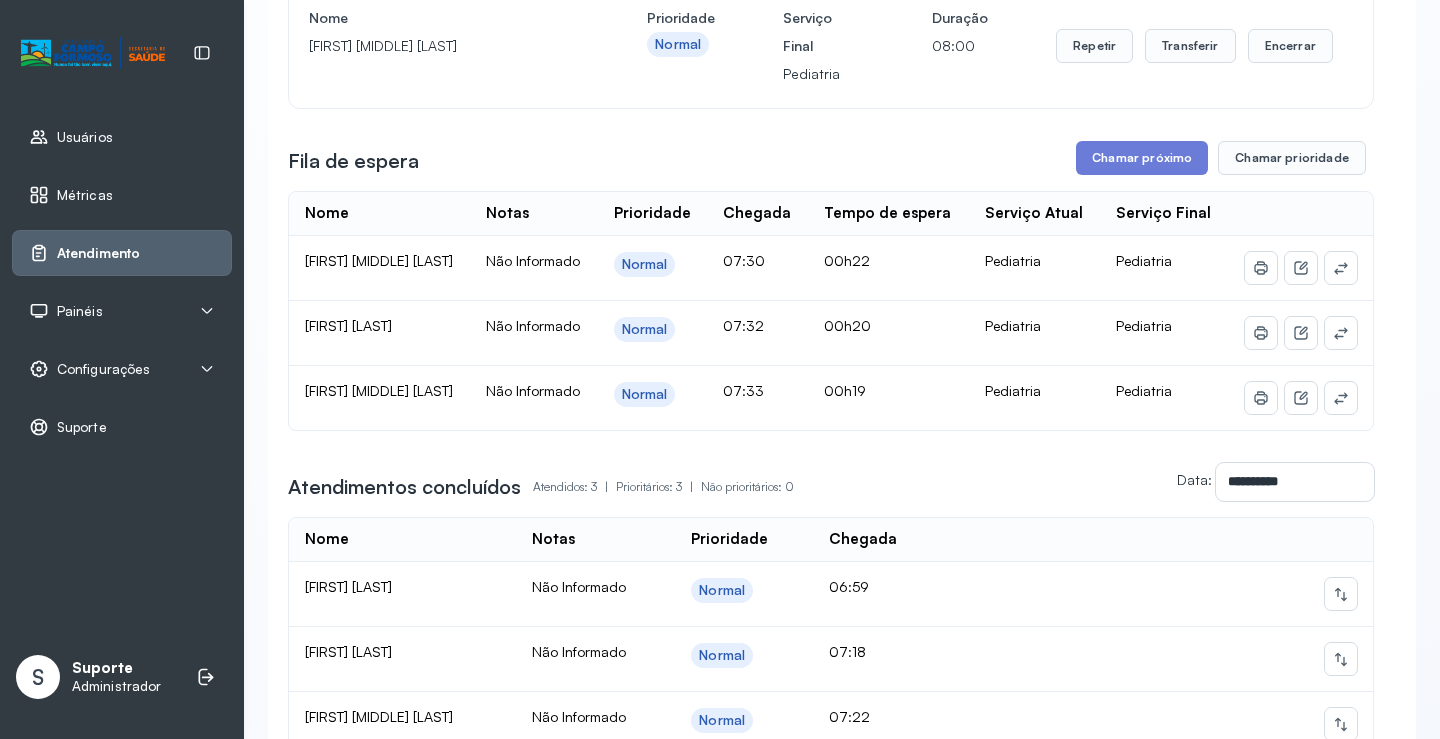 scroll, scrollTop: 272, scrollLeft: 0, axis: vertical 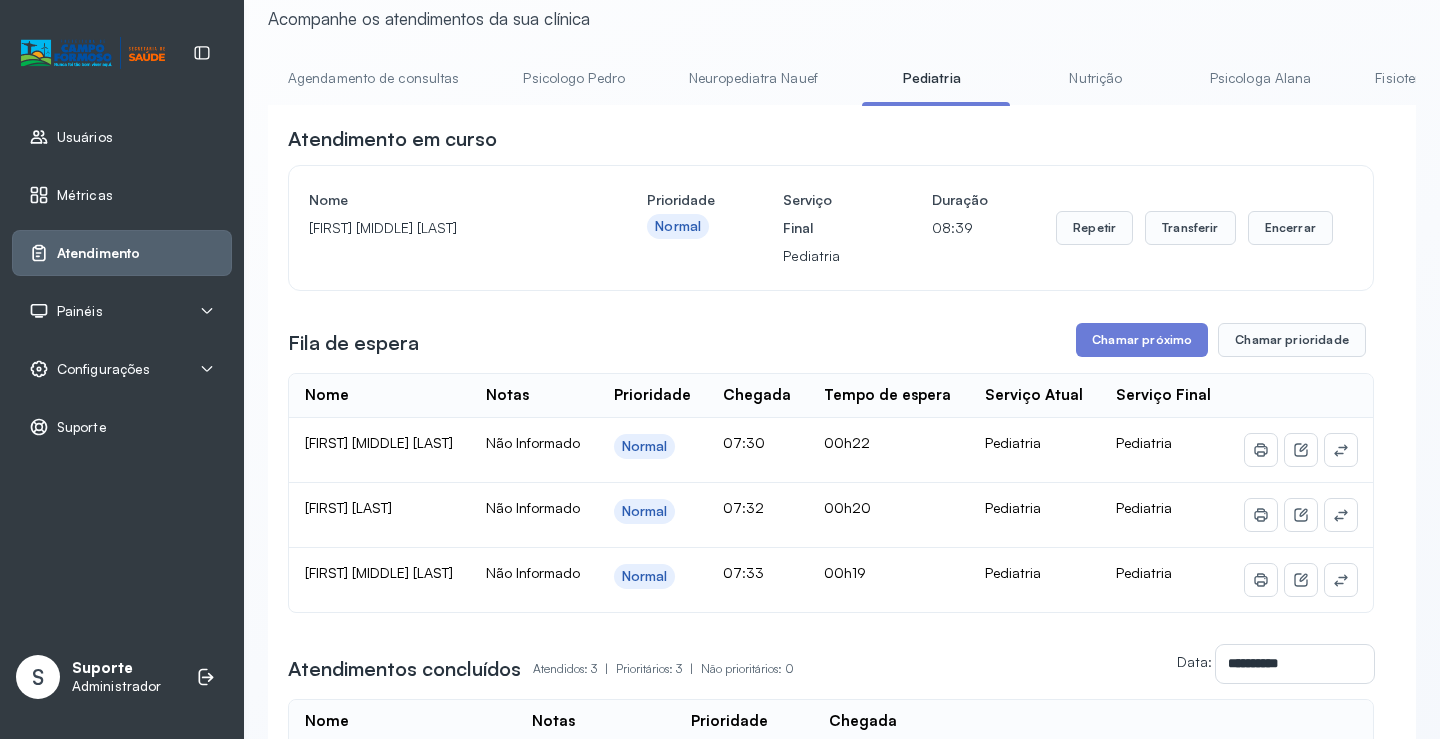 click on "Agendamento de consultas" at bounding box center [373, 78] 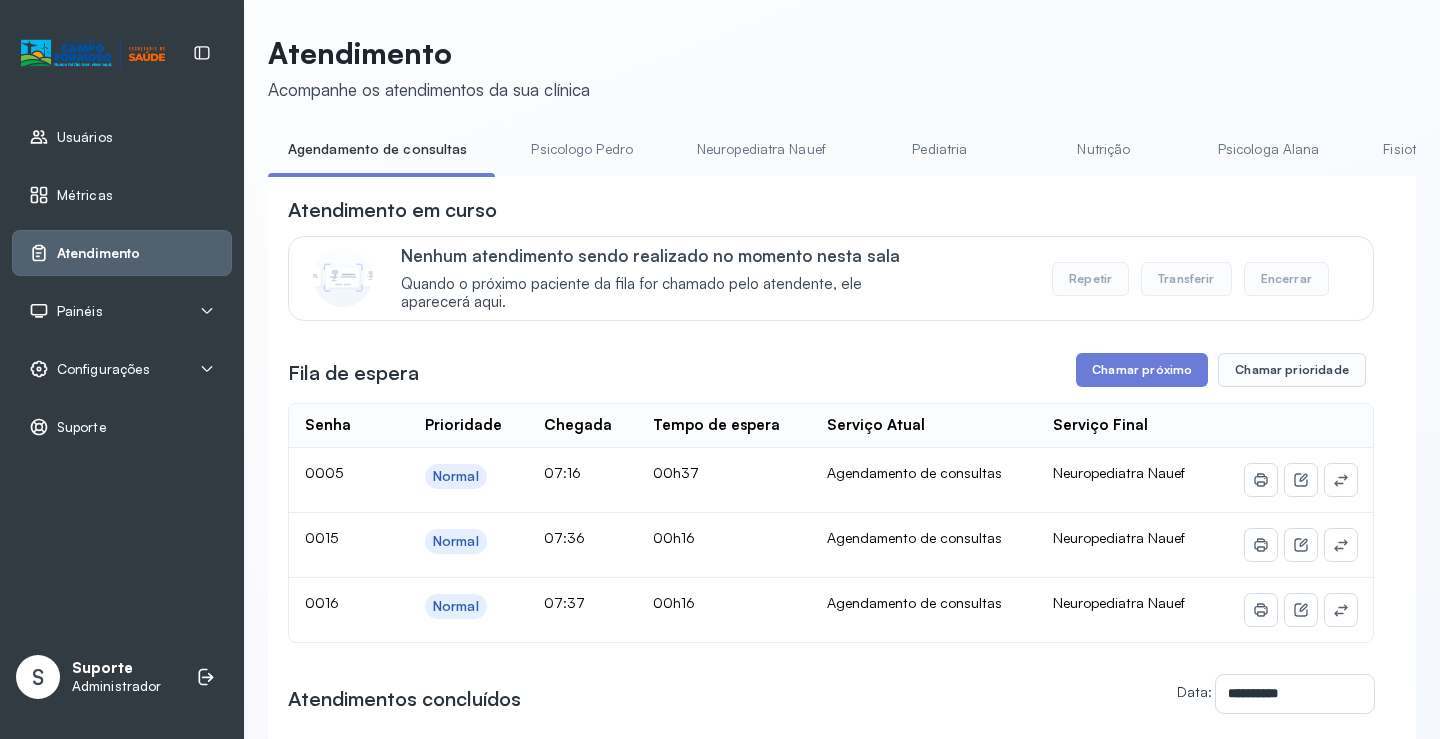 scroll, scrollTop: 72, scrollLeft: 0, axis: vertical 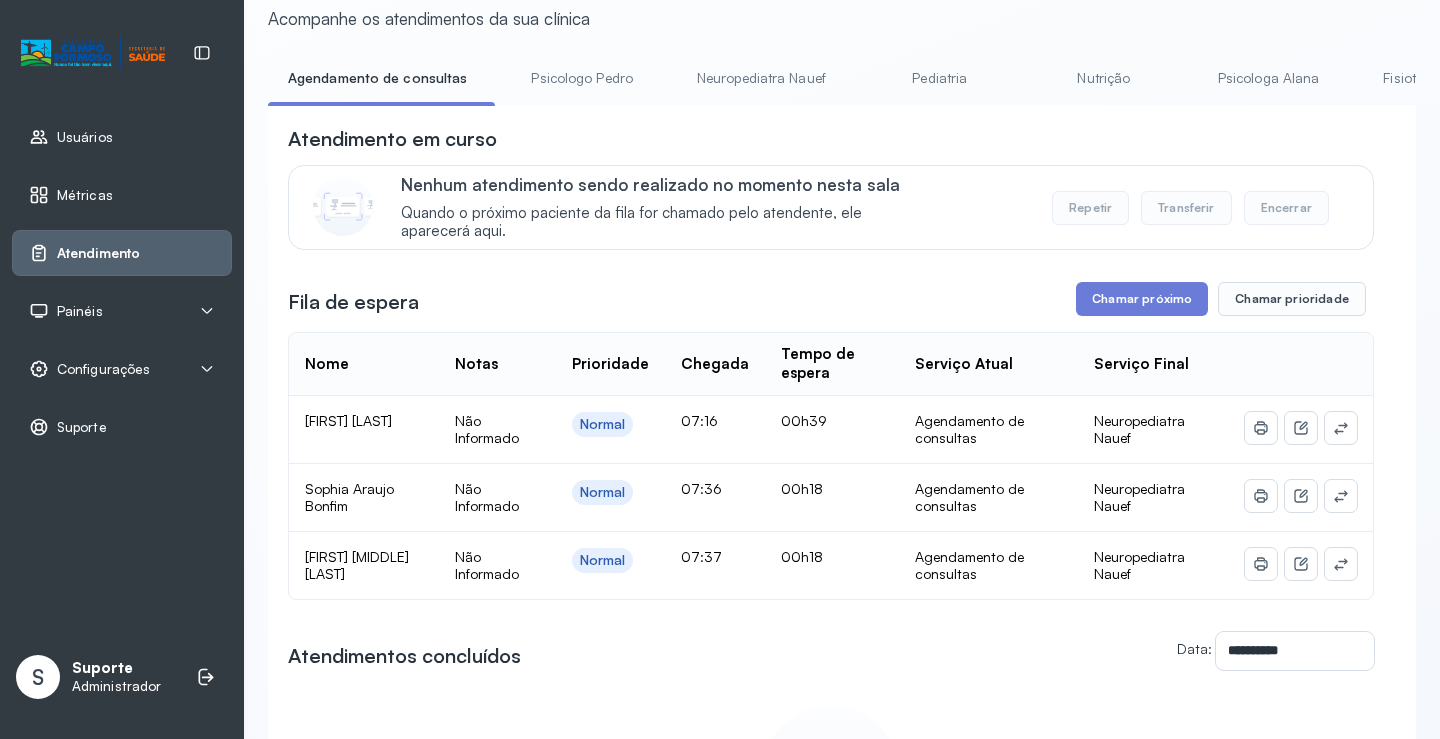 click on "Neuropediatra Nauef" at bounding box center (761, 78) 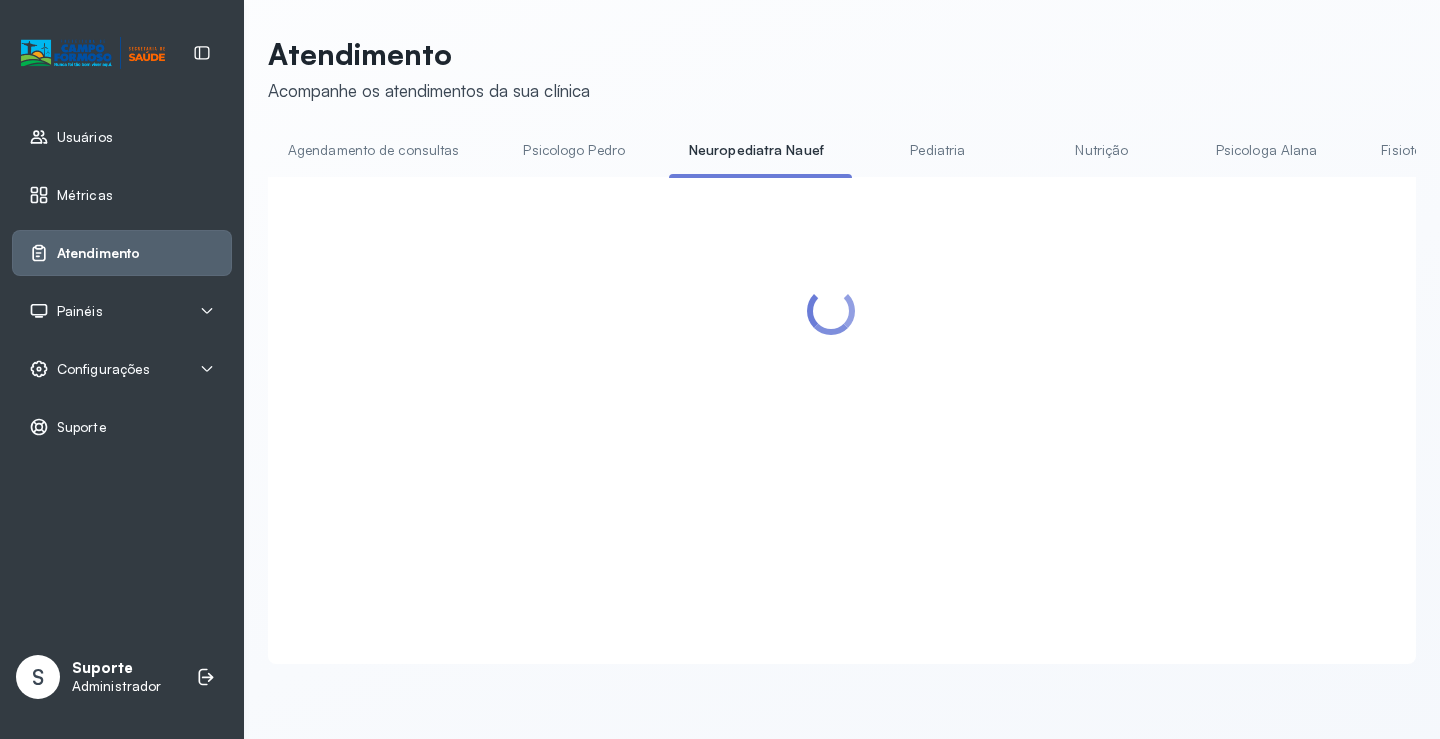 scroll, scrollTop: 72, scrollLeft: 0, axis: vertical 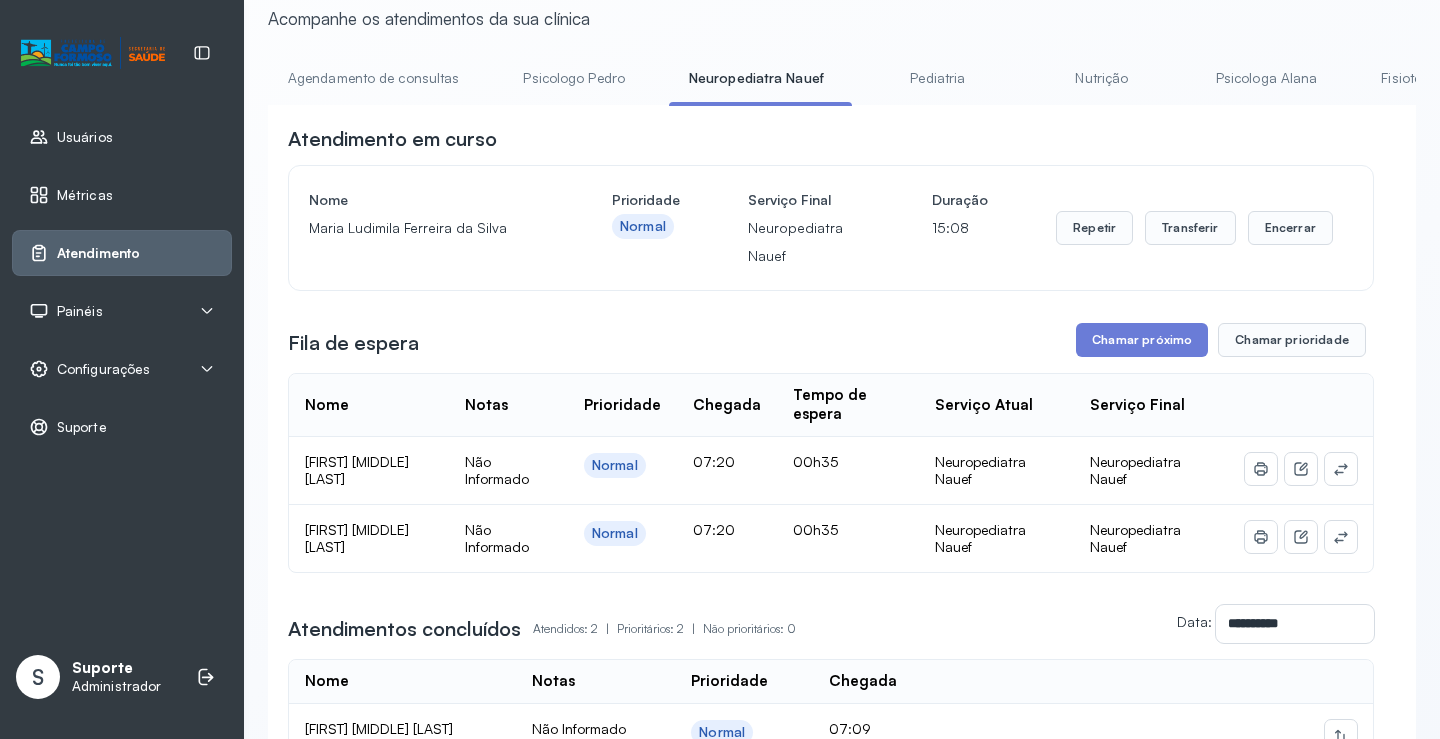 click on "Agendamento de consultas" at bounding box center (373, 78) 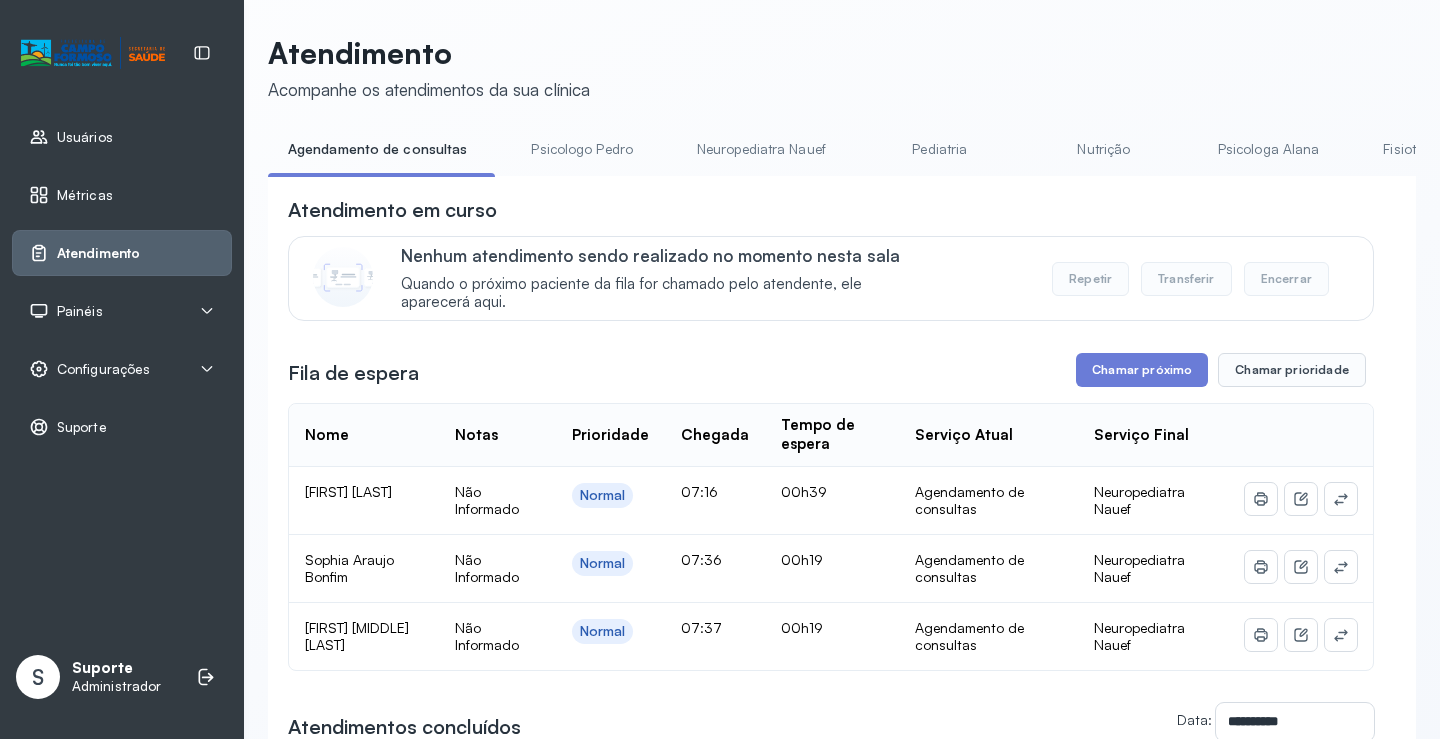 scroll, scrollTop: 72, scrollLeft: 0, axis: vertical 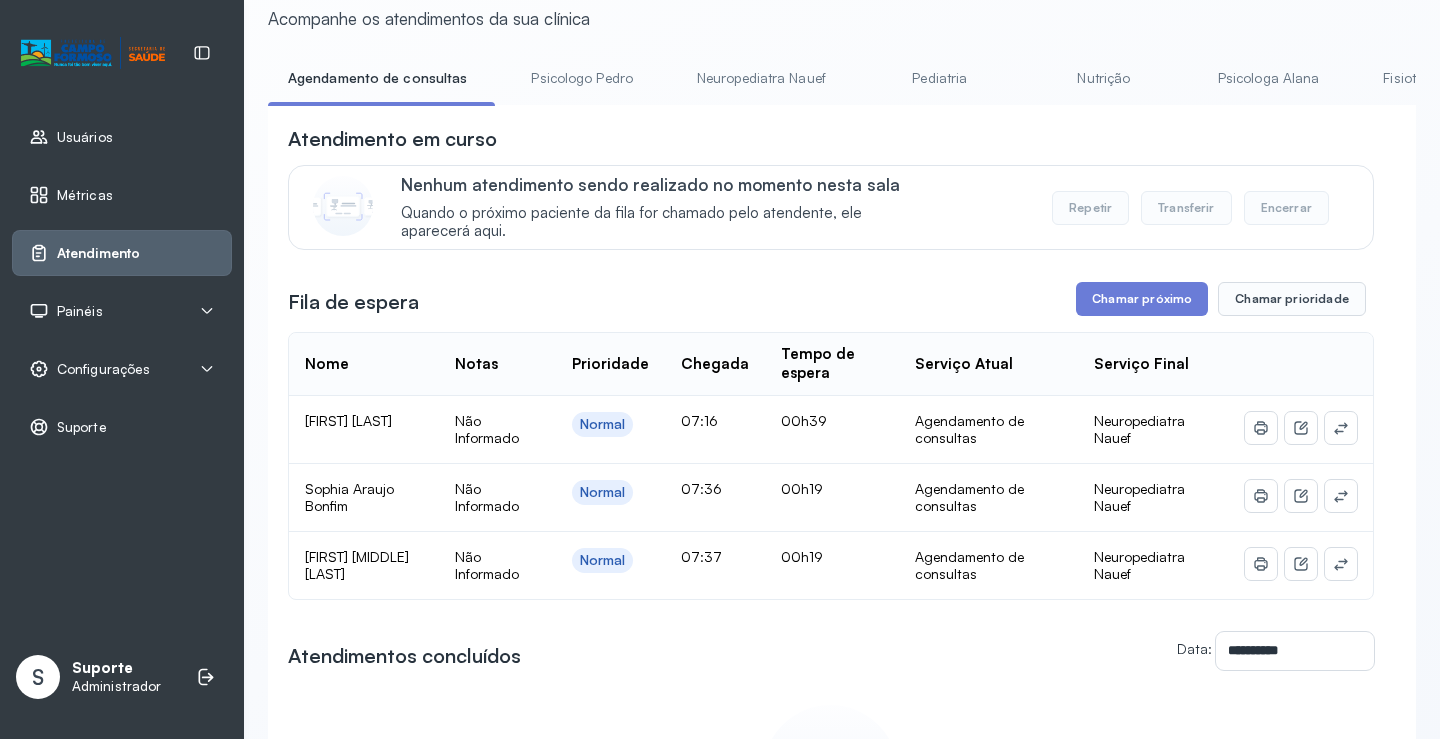 click on "Neuropediatra Nauef" at bounding box center (761, 78) 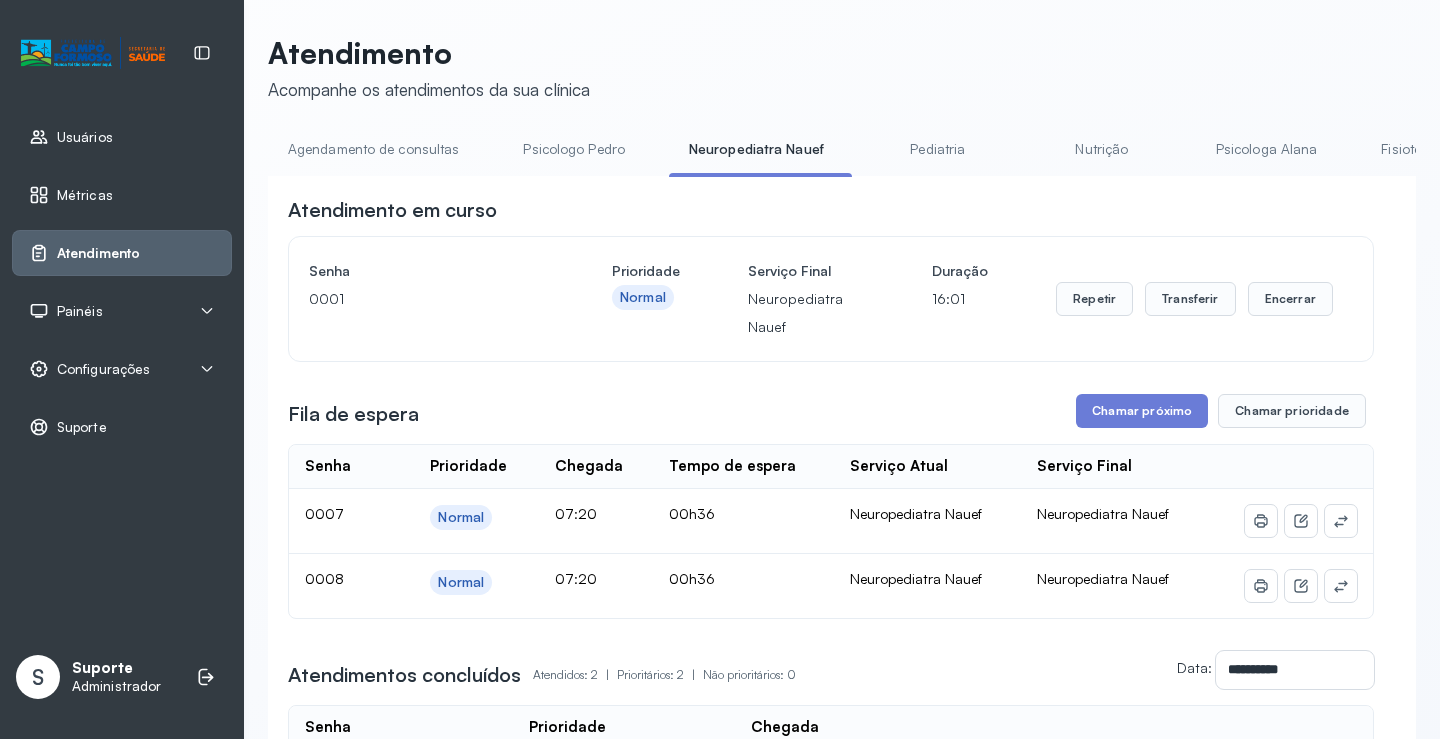 scroll, scrollTop: 72, scrollLeft: 0, axis: vertical 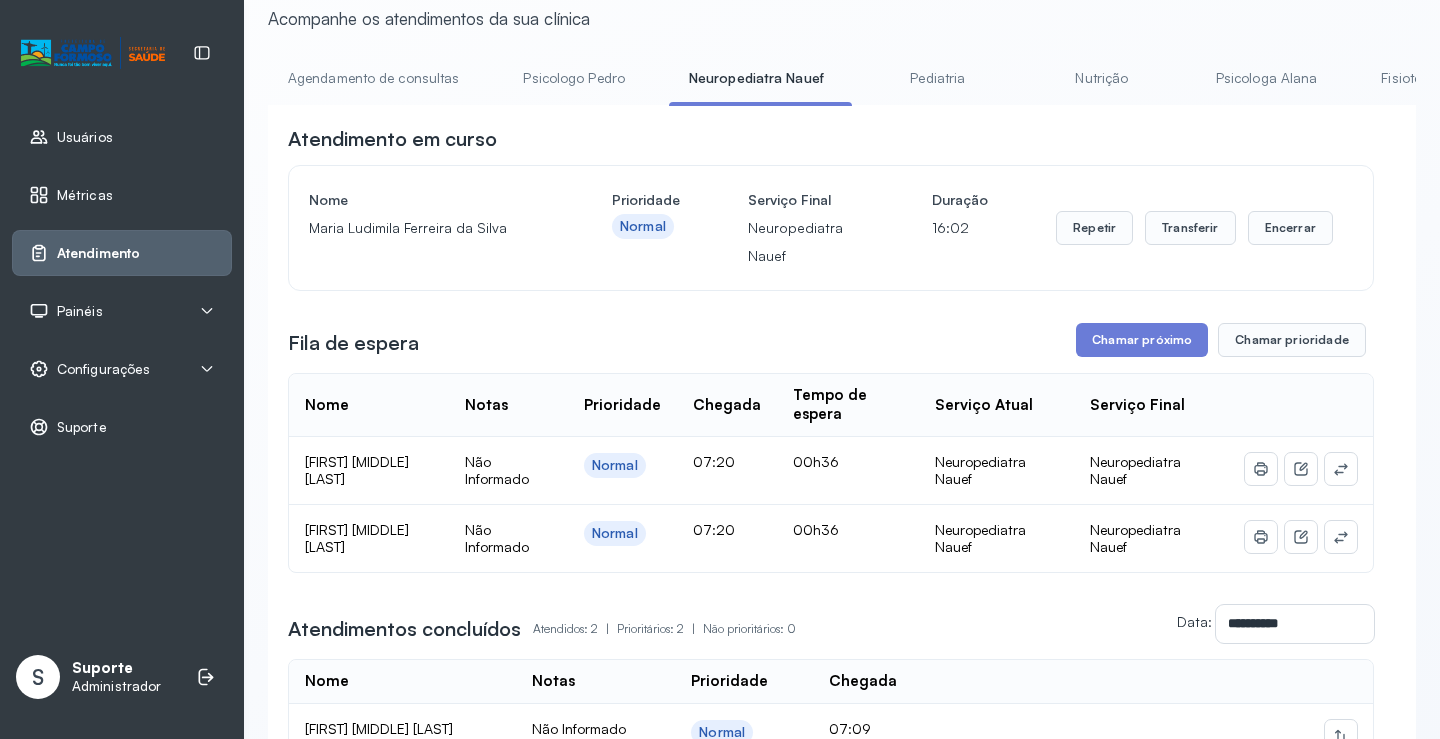 click on "Agendamento de consultas" at bounding box center (373, 78) 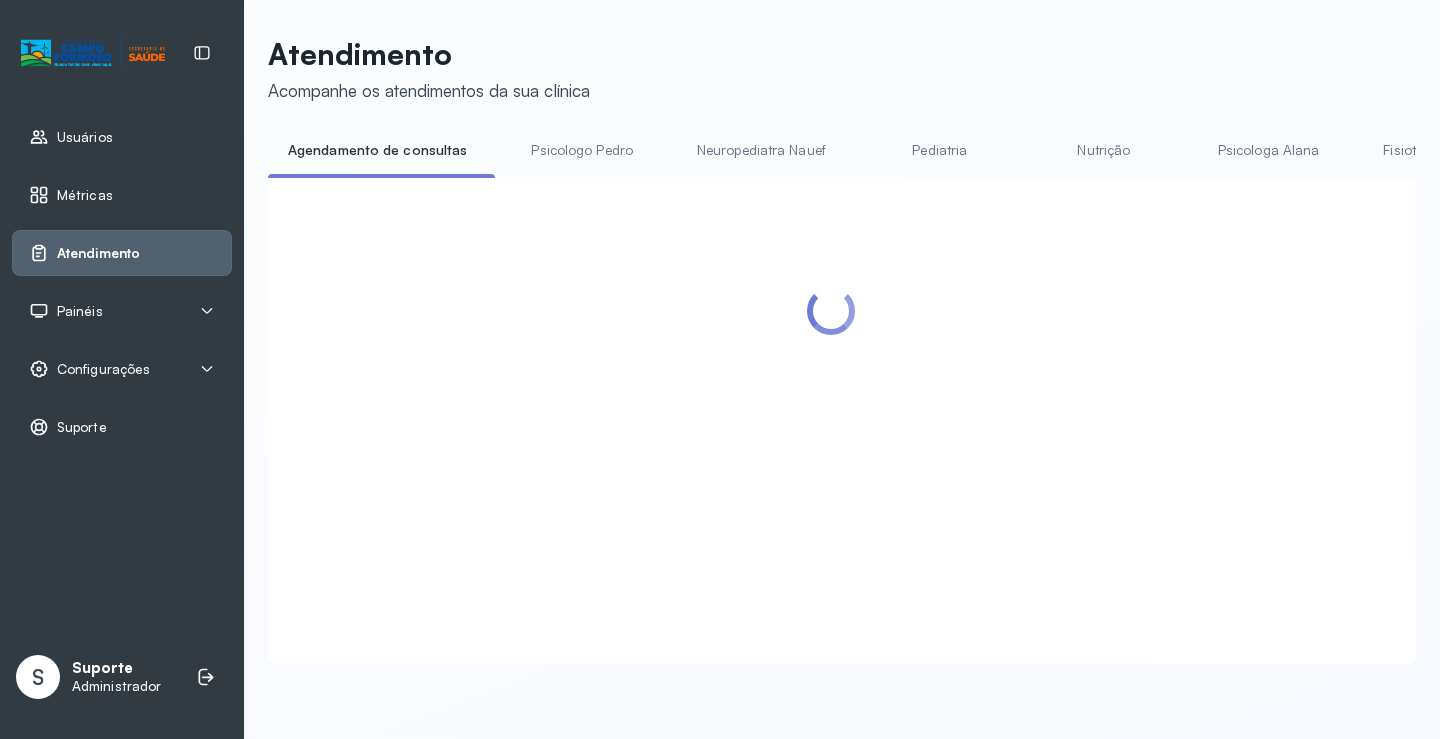 scroll, scrollTop: 1, scrollLeft: 0, axis: vertical 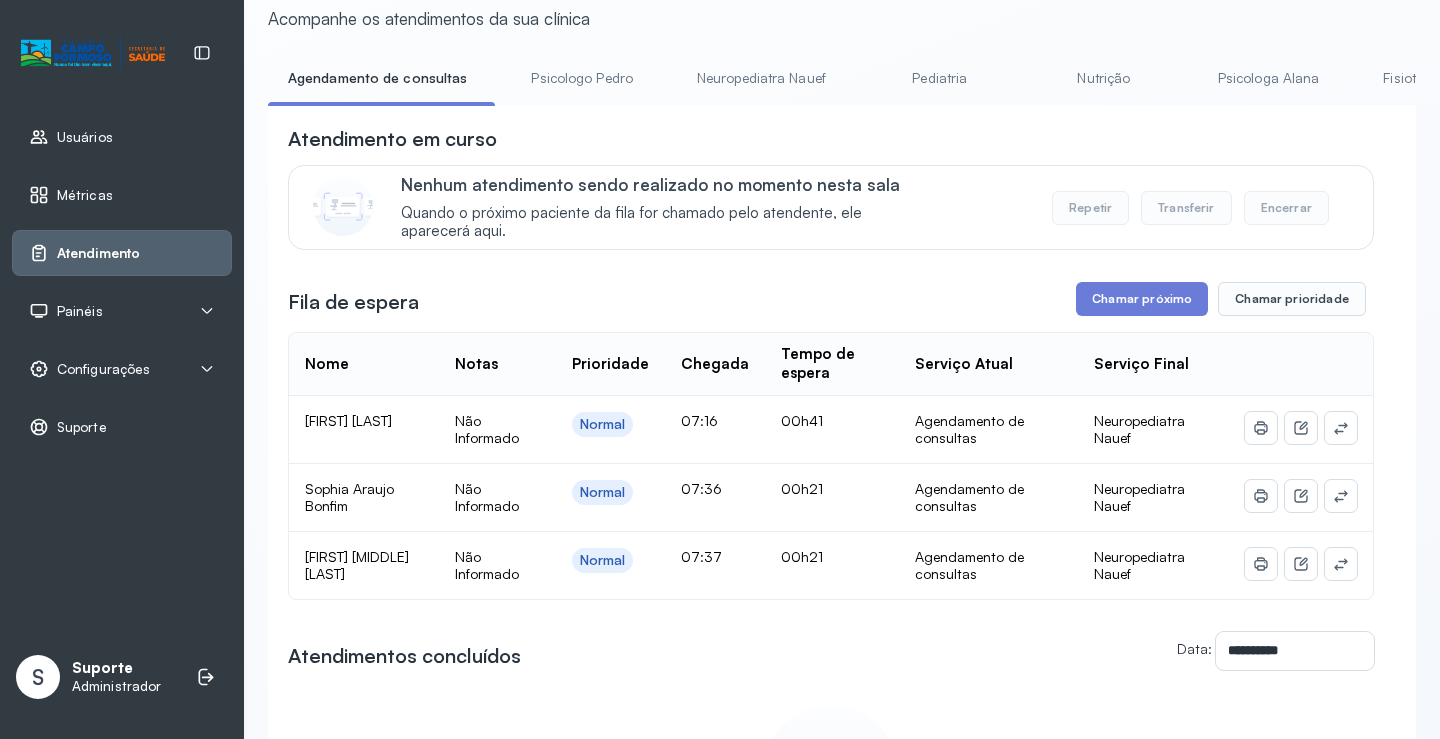 click on "Neuropediatra Nauef" at bounding box center (761, 78) 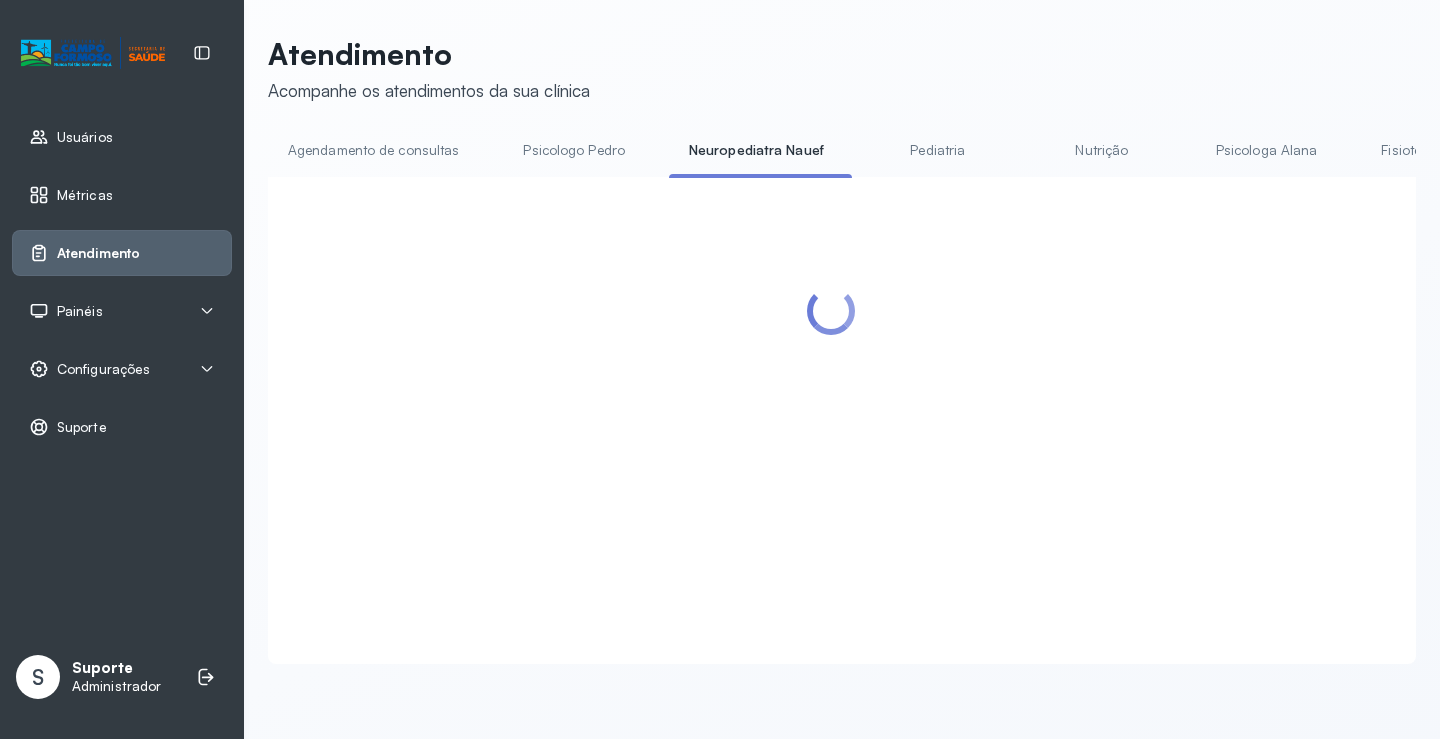 scroll, scrollTop: 72, scrollLeft: 0, axis: vertical 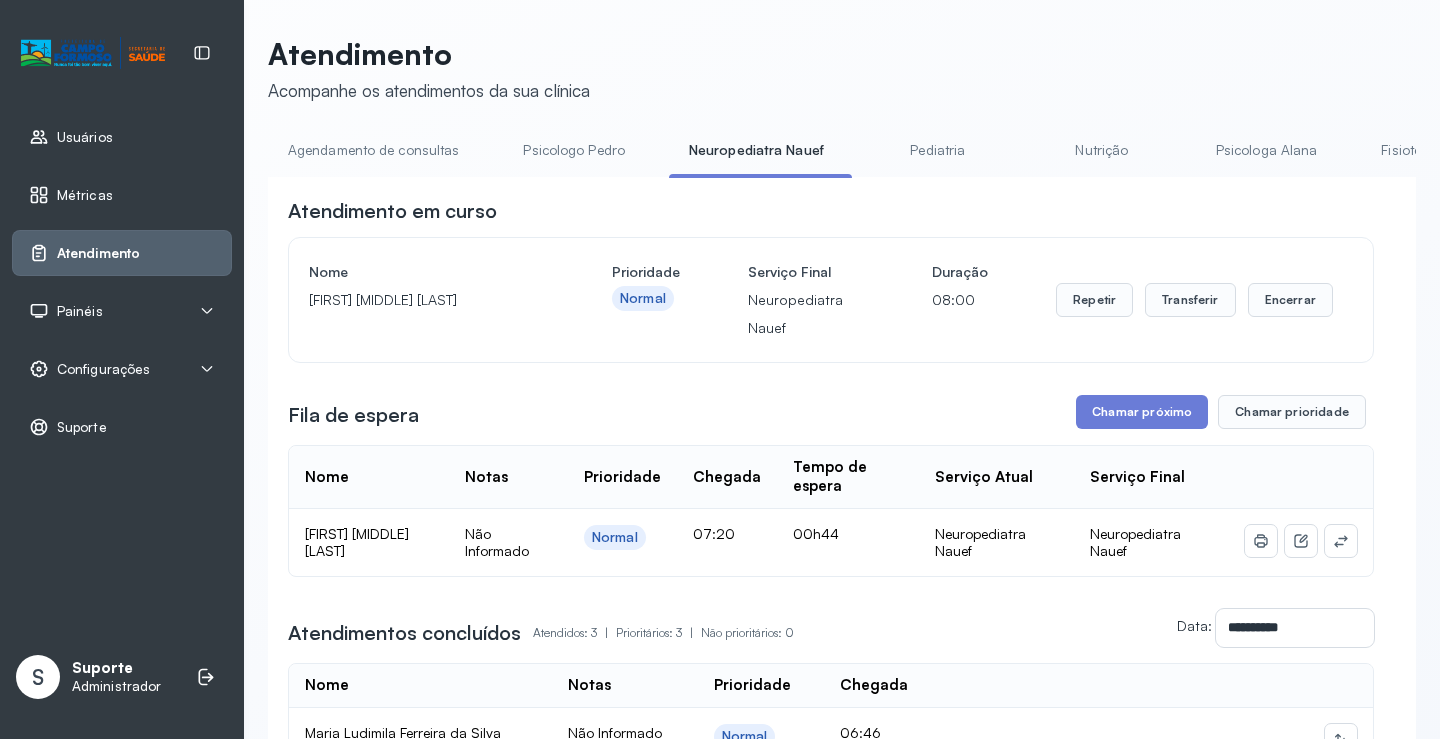 click on "Agendamento de consultas" at bounding box center (373, 150) 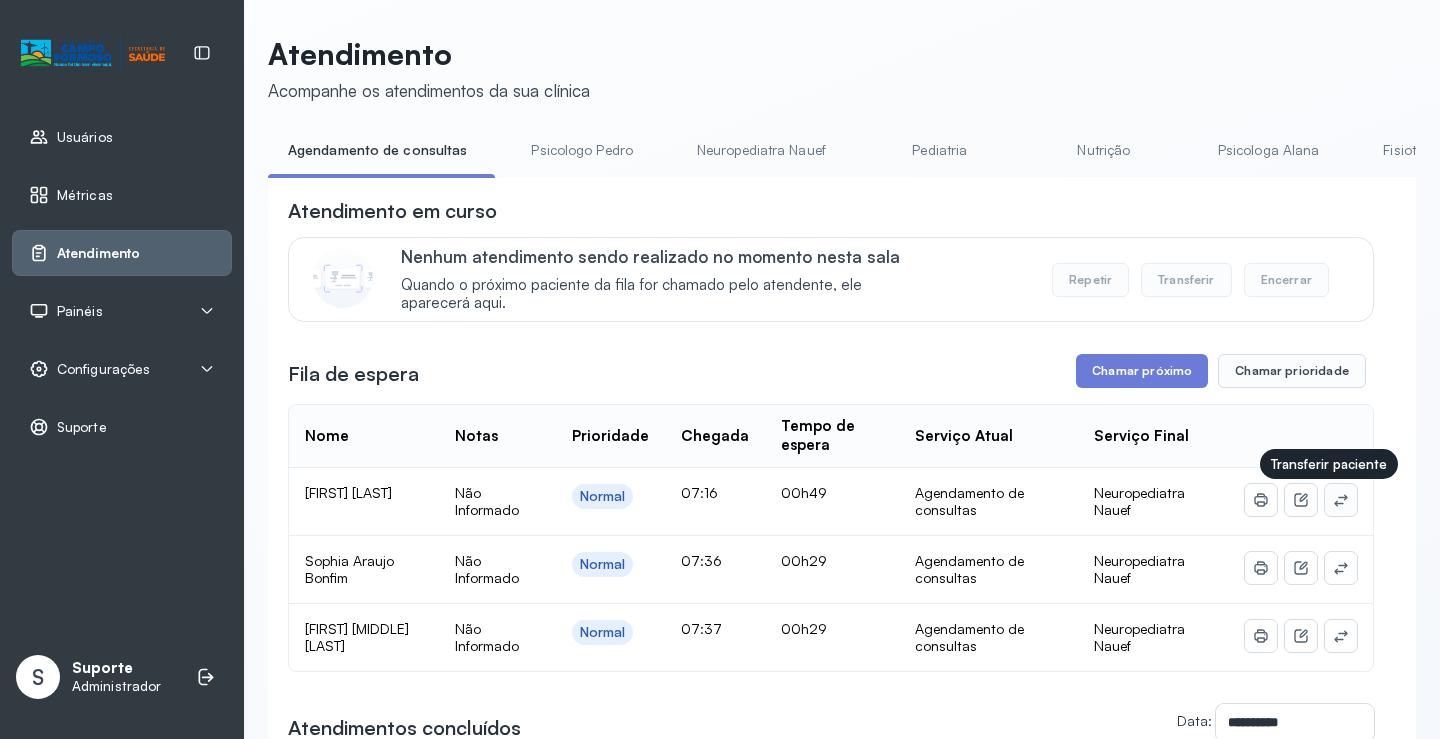 click 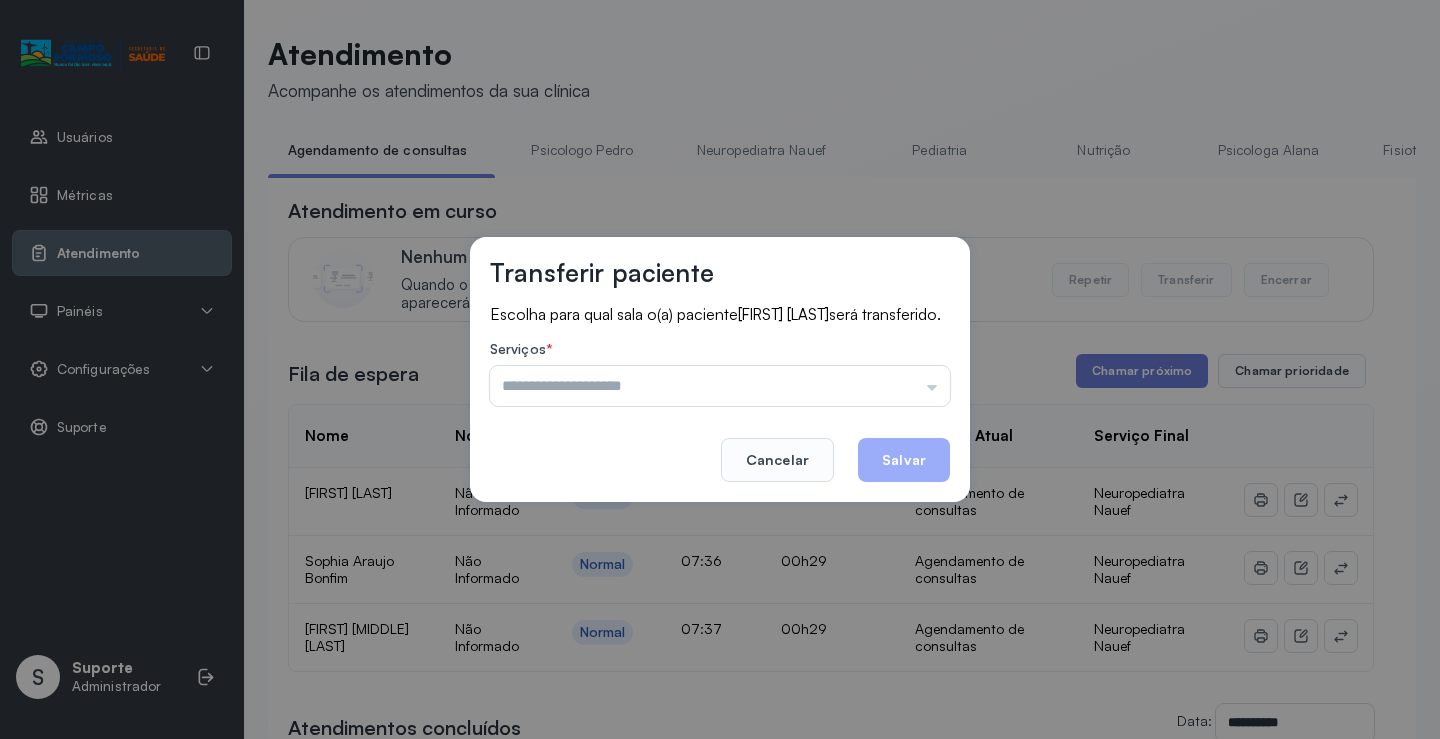click at bounding box center [720, 386] 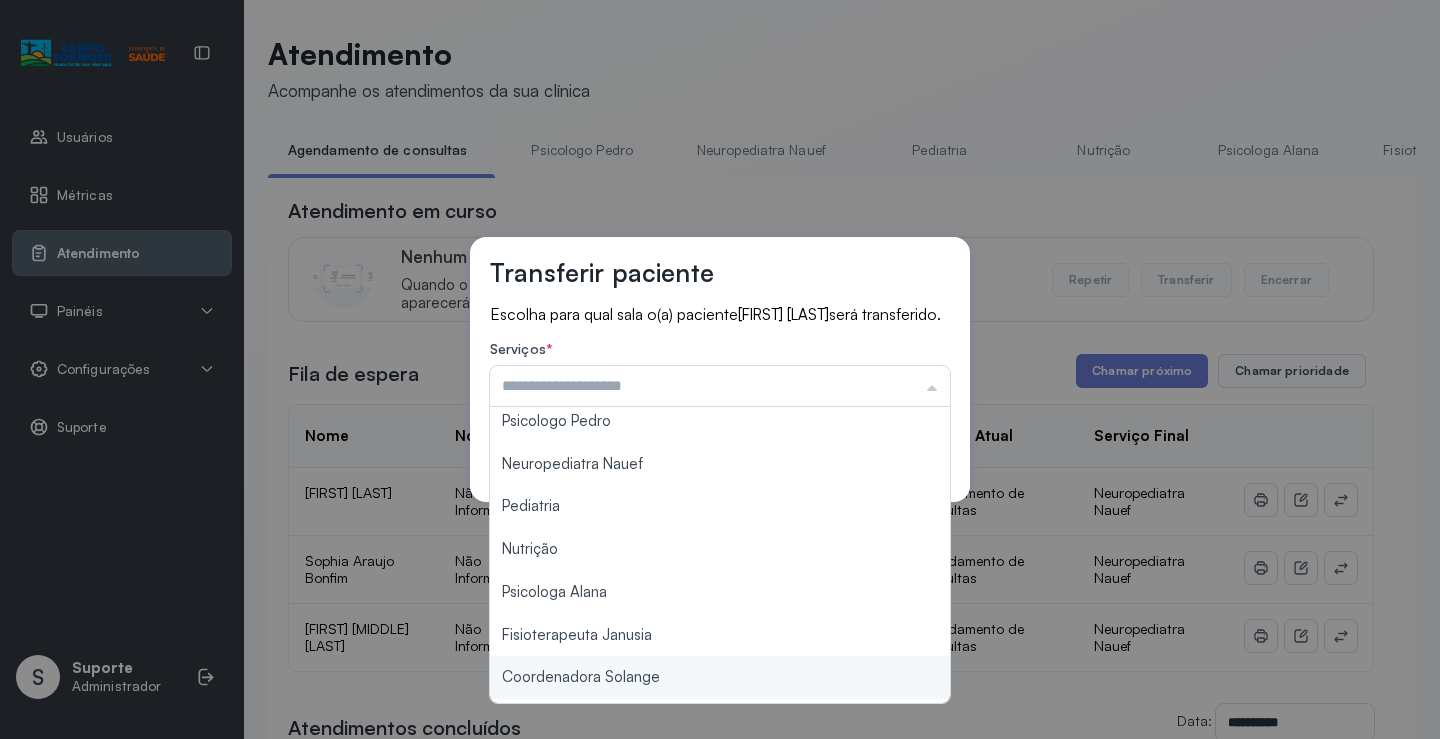 scroll, scrollTop: 0, scrollLeft: 0, axis: both 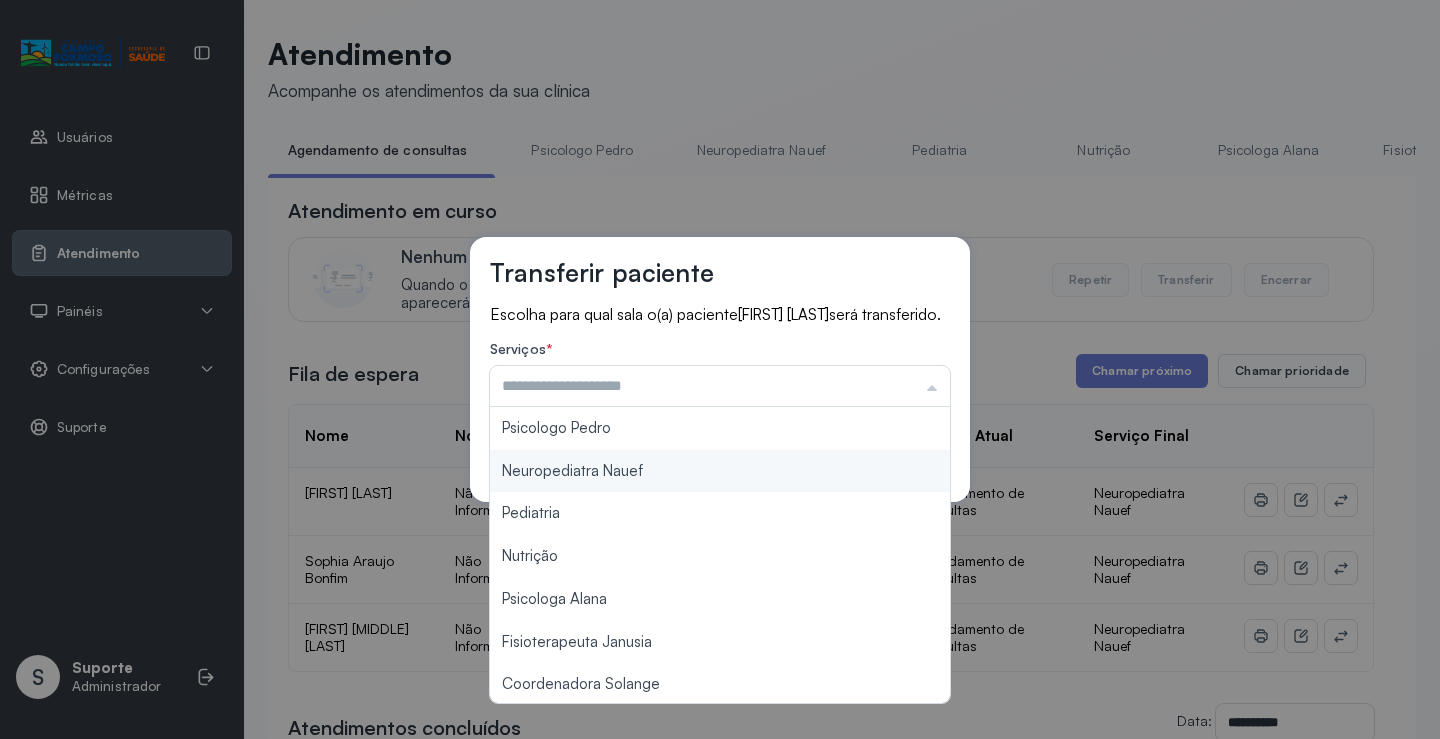 type on "**********" 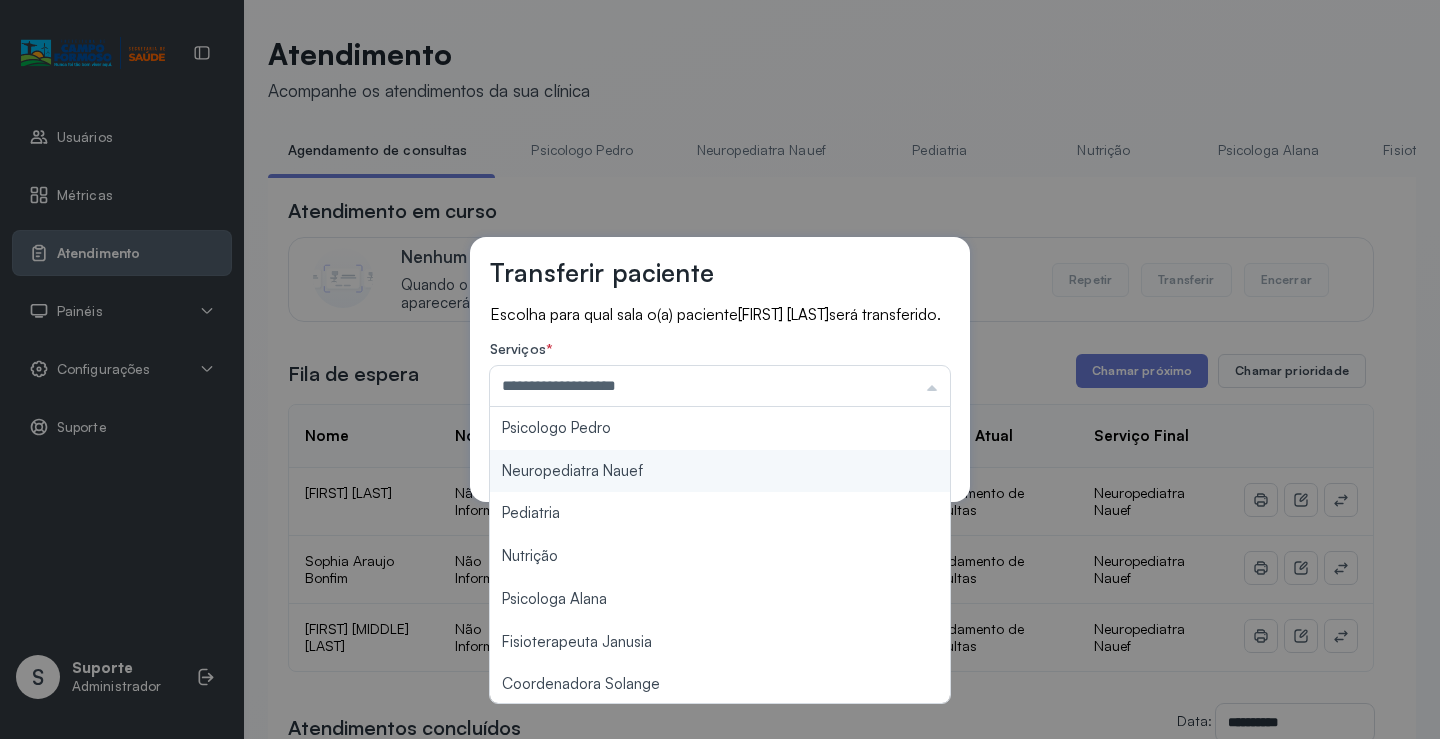 click on "**********" at bounding box center [720, 369] 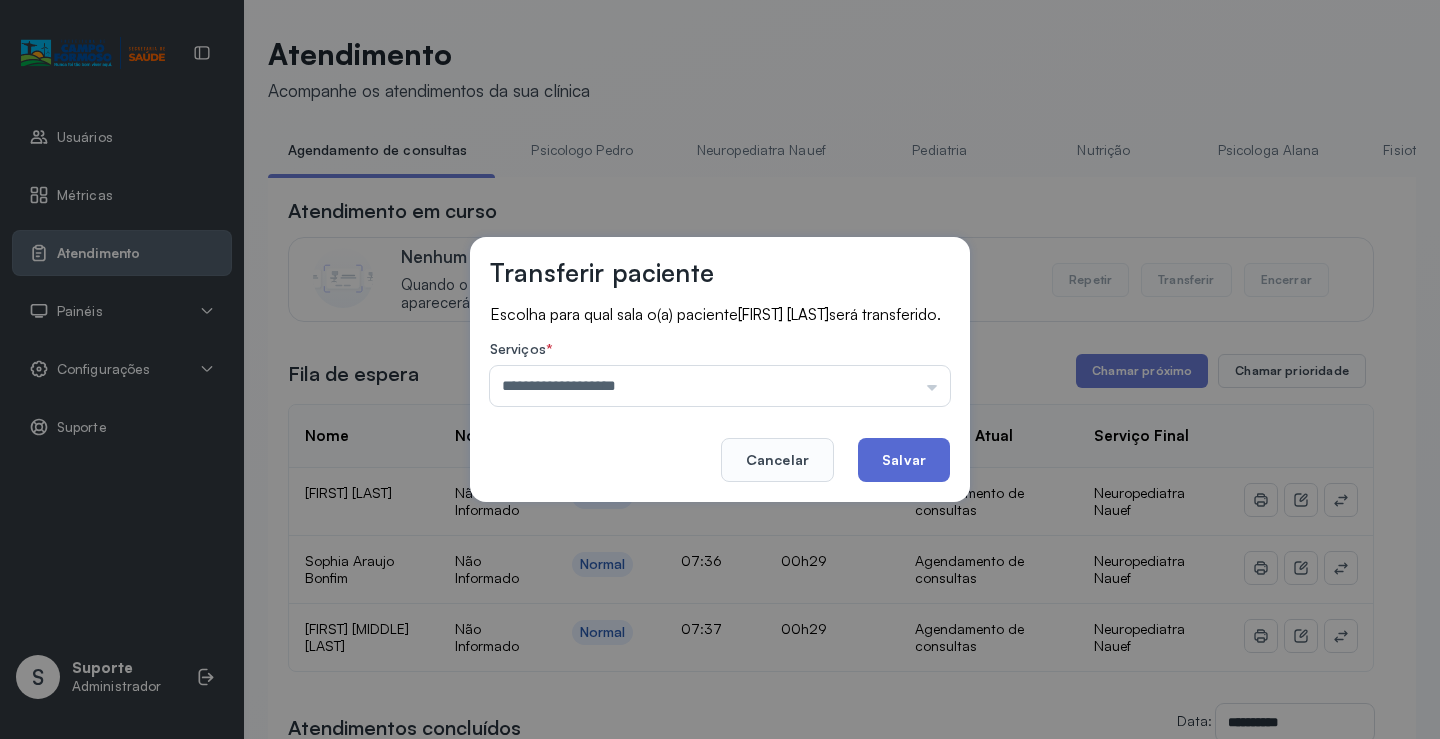 click on "Salvar" 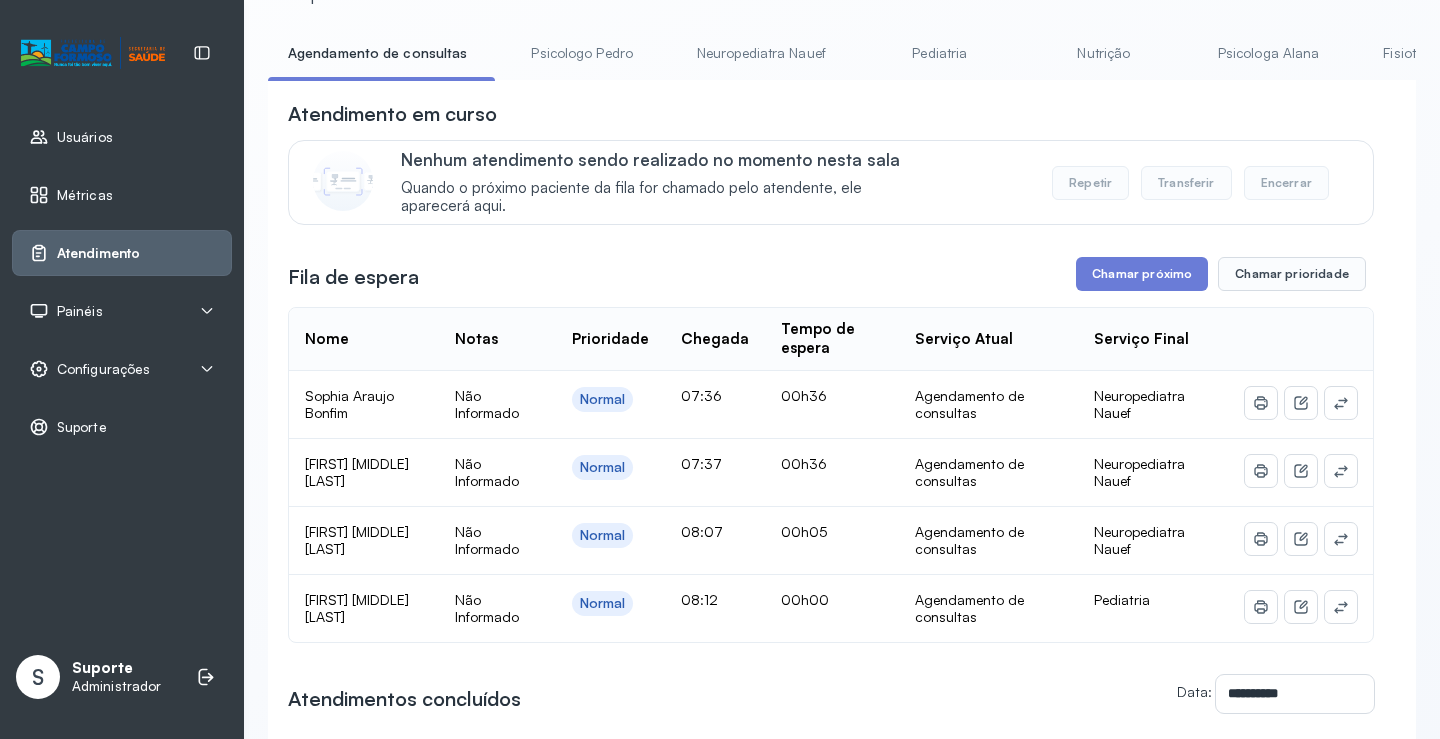 scroll, scrollTop: 101, scrollLeft: 0, axis: vertical 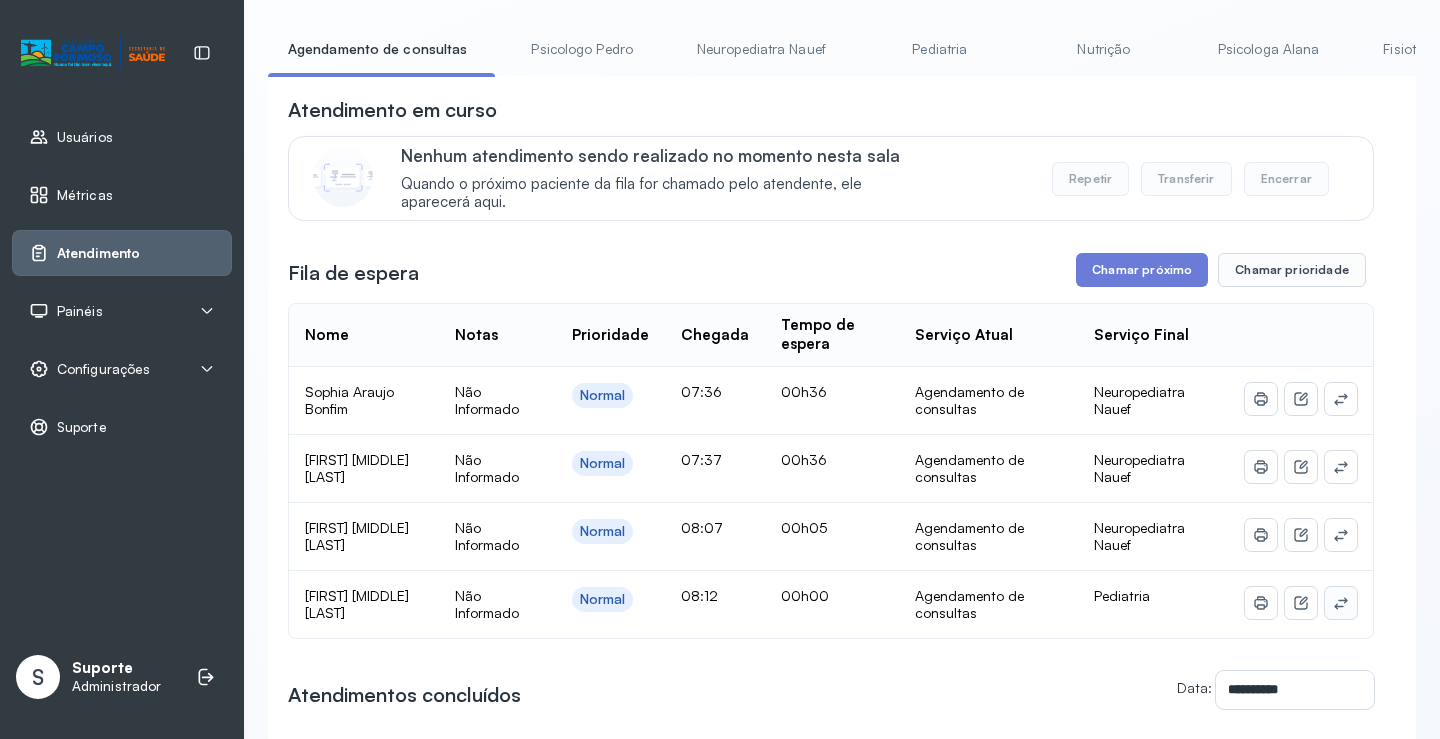 click 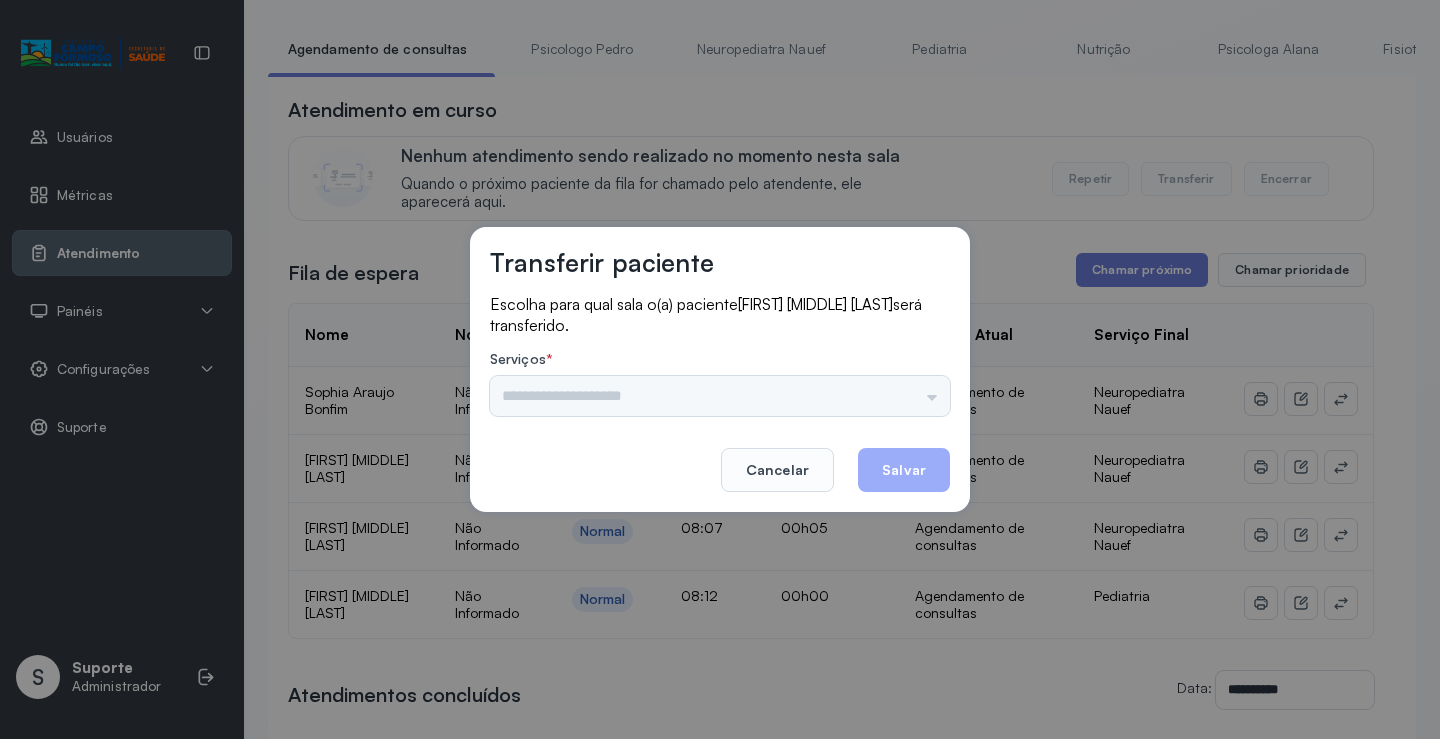drag, startPoint x: 908, startPoint y: 376, endPoint x: 908, endPoint y: 395, distance: 19 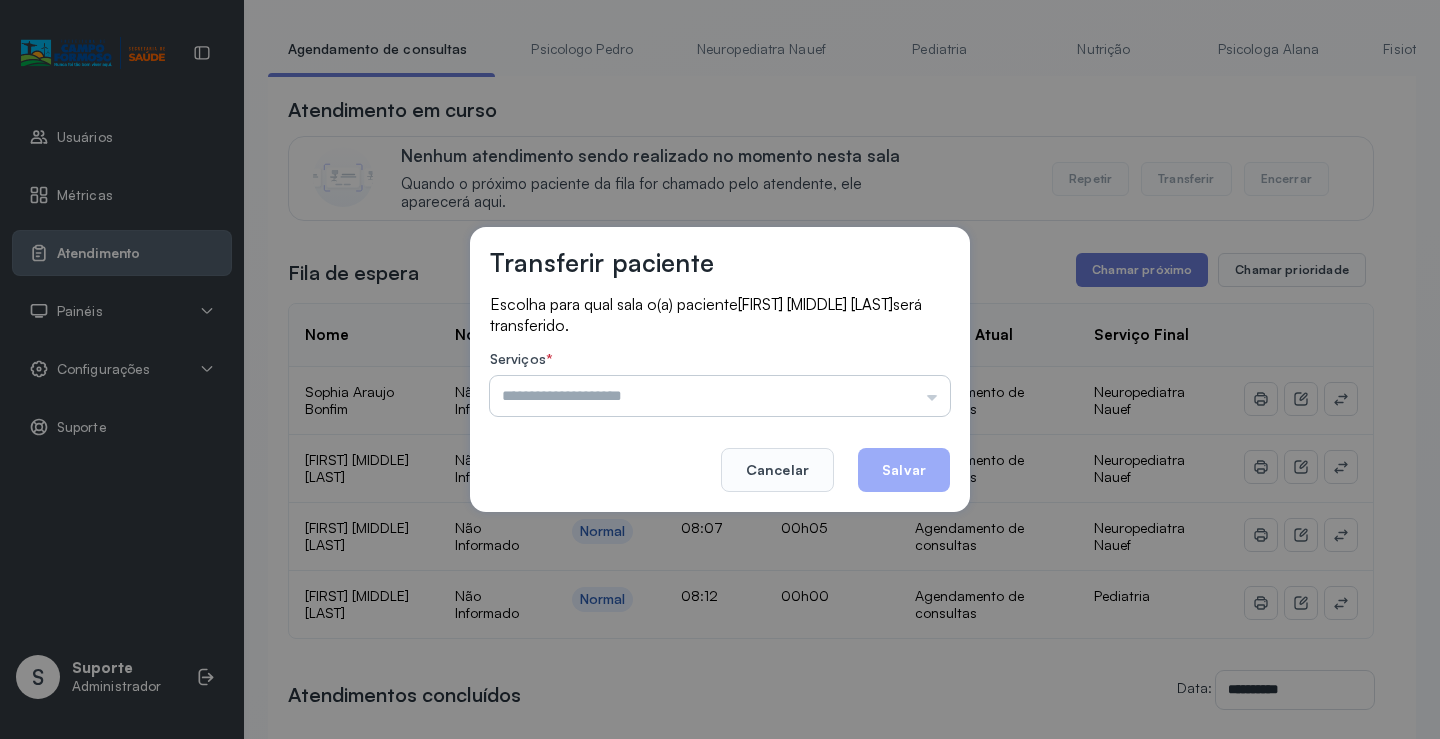 click at bounding box center [720, 396] 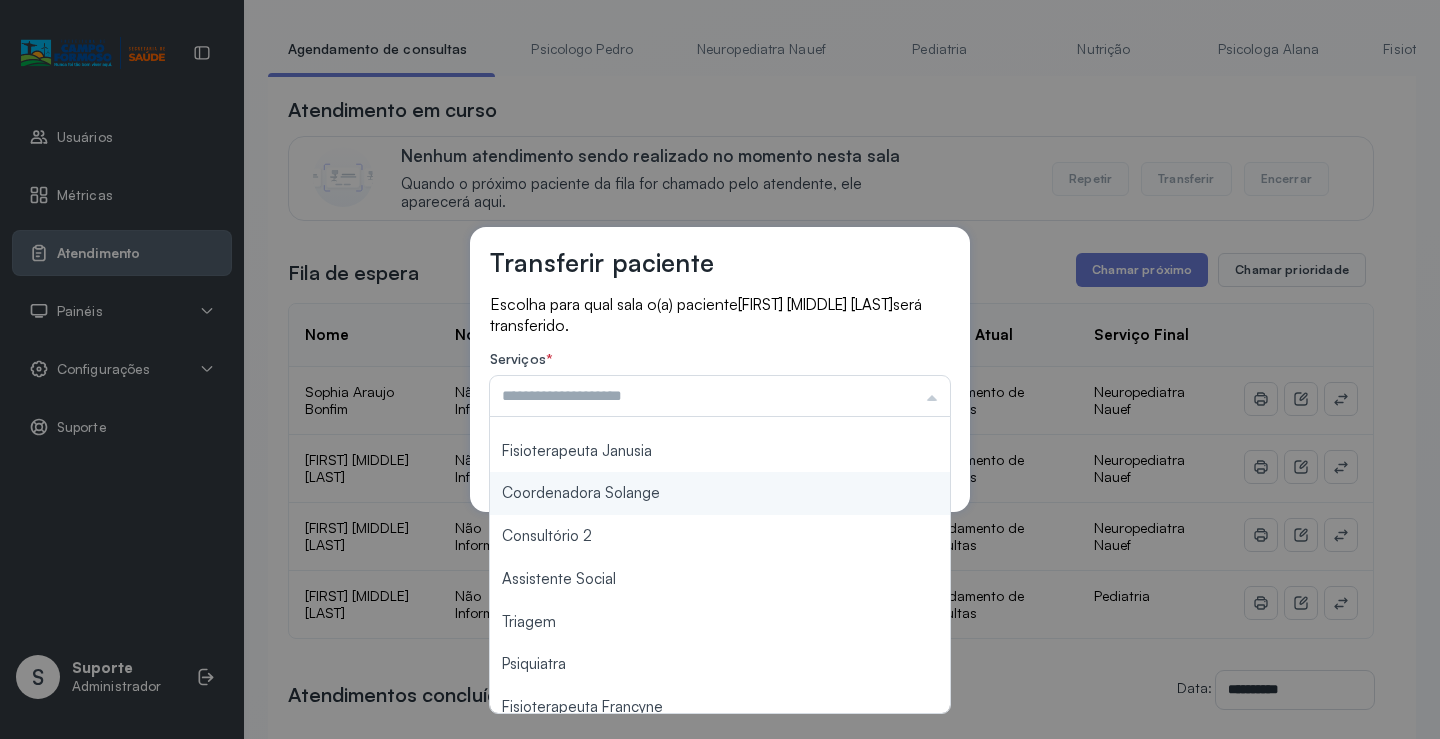 scroll, scrollTop: 203, scrollLeft: 0, axis: vertical 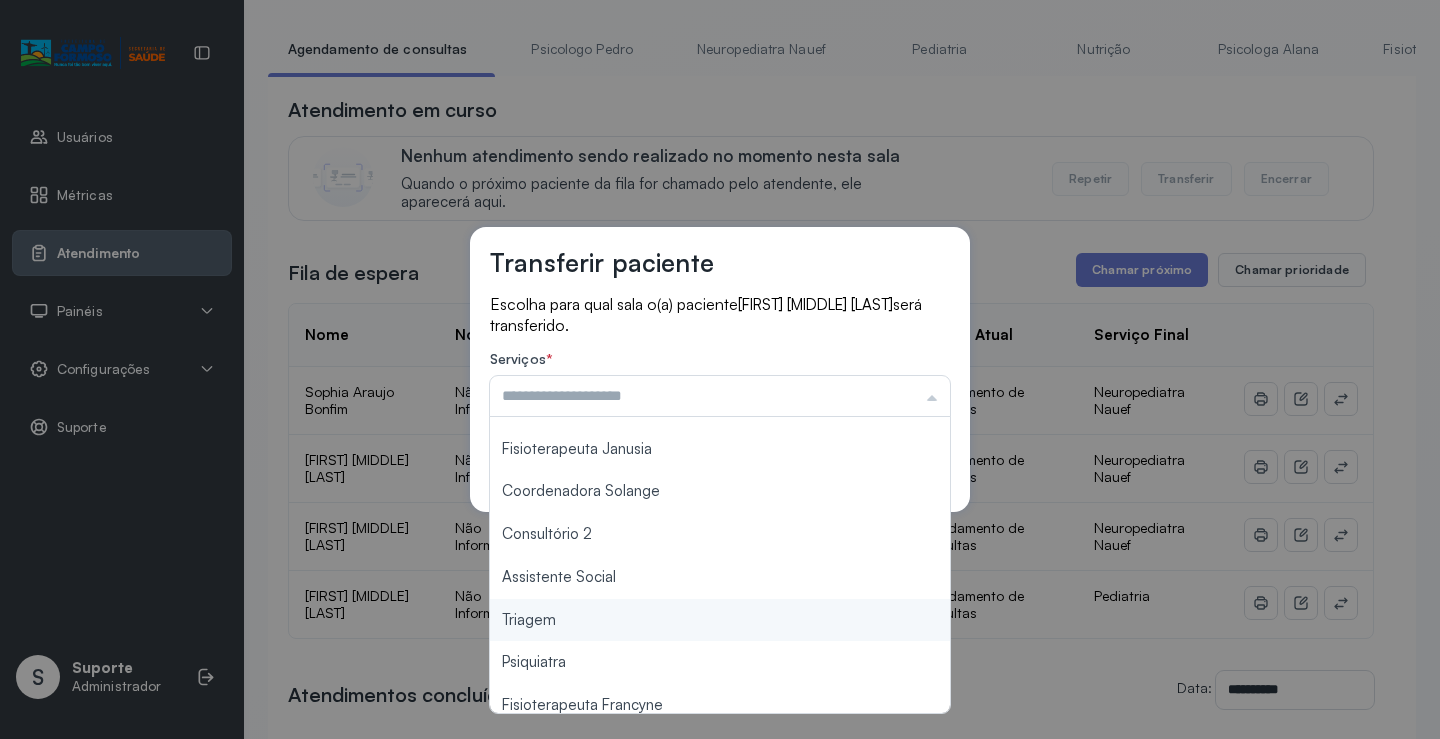 type on "*******" 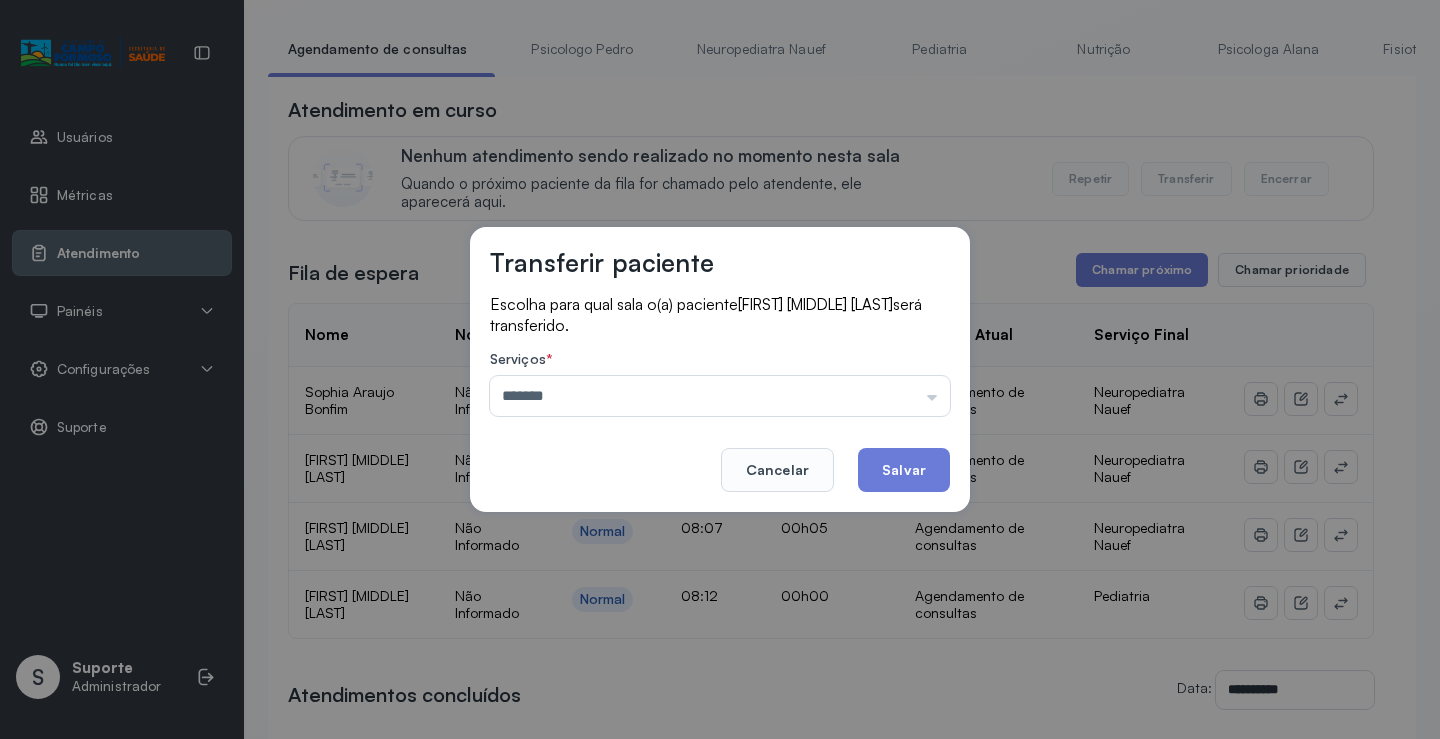 drag, startPoint x: 556, startPoint y: 631, endPoint x: 736, endPoint y: 567, distance: 191.03926 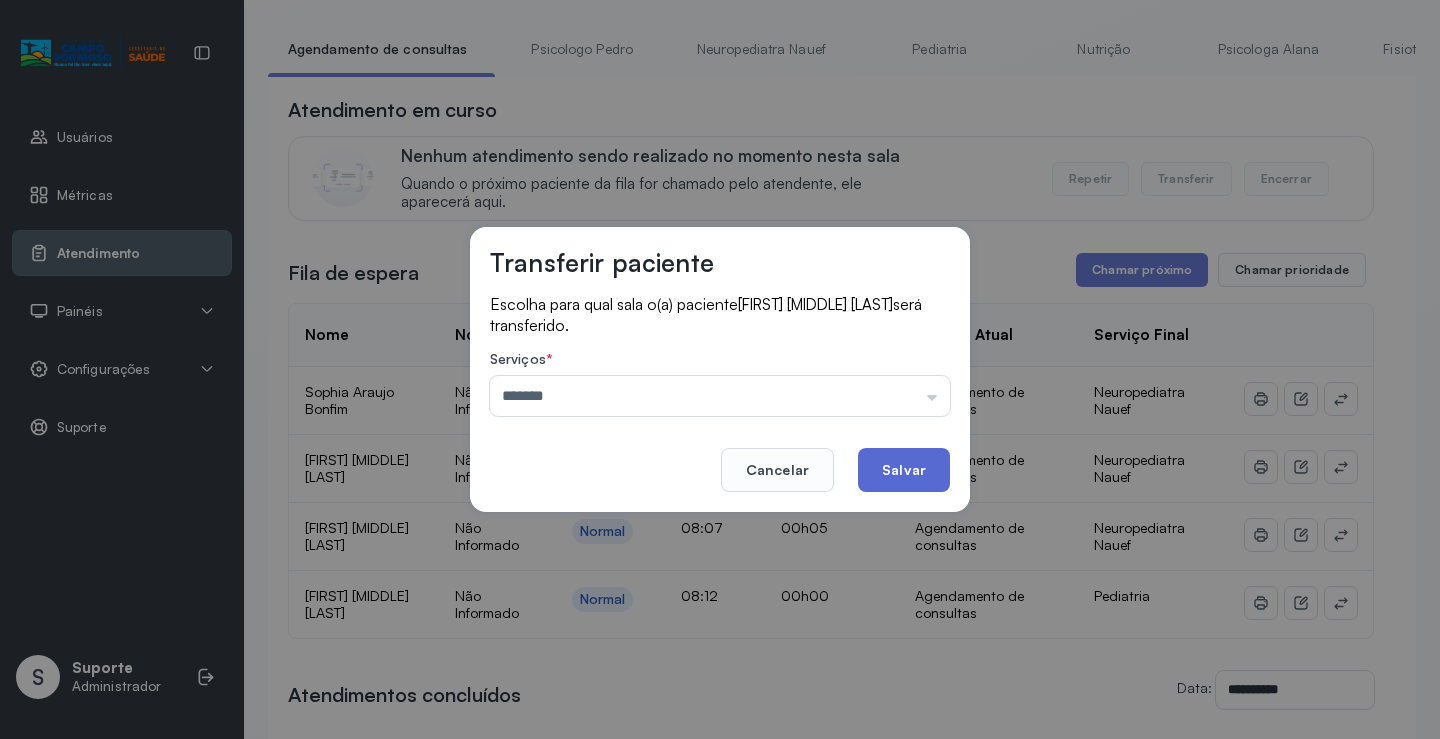 click on "Salvar" 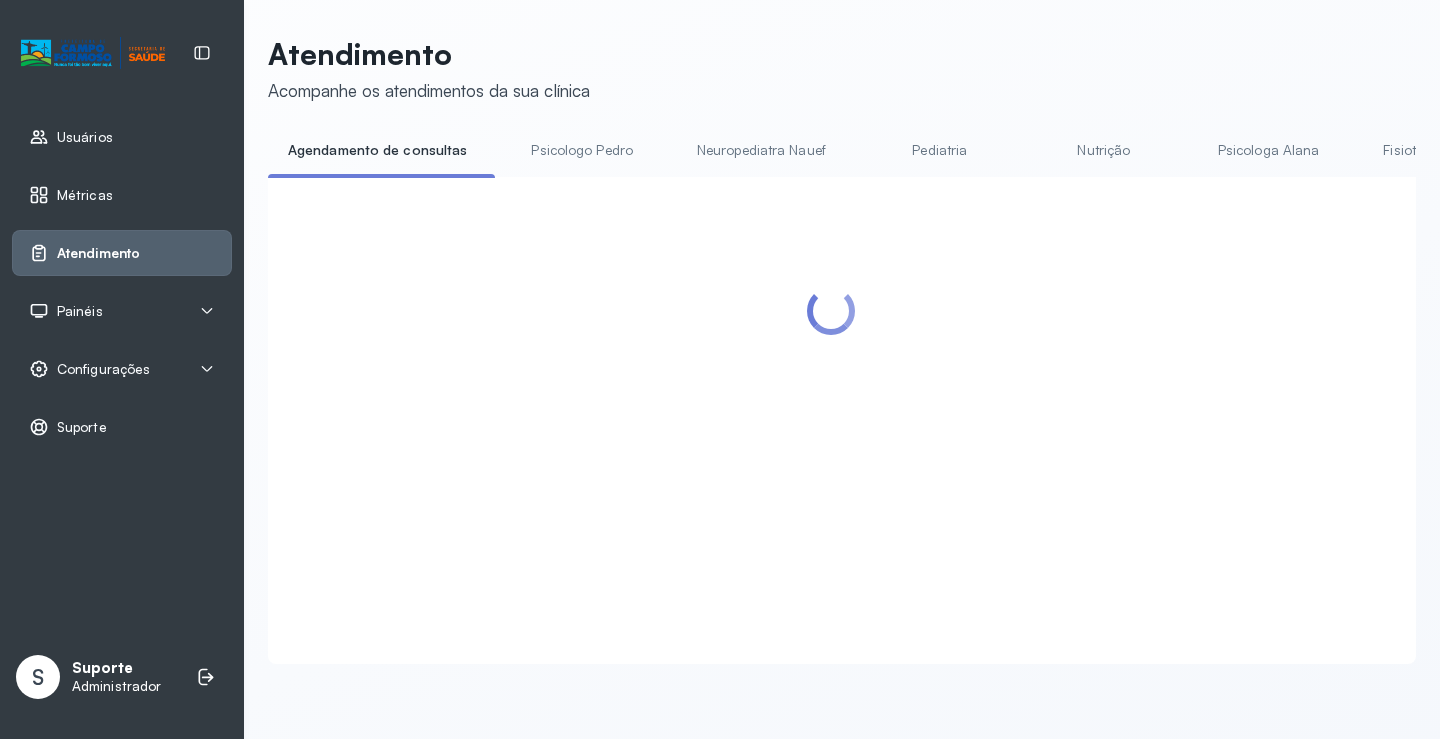 scroll, scrollTop: 101, scrollLeft: 0, axis: vertical 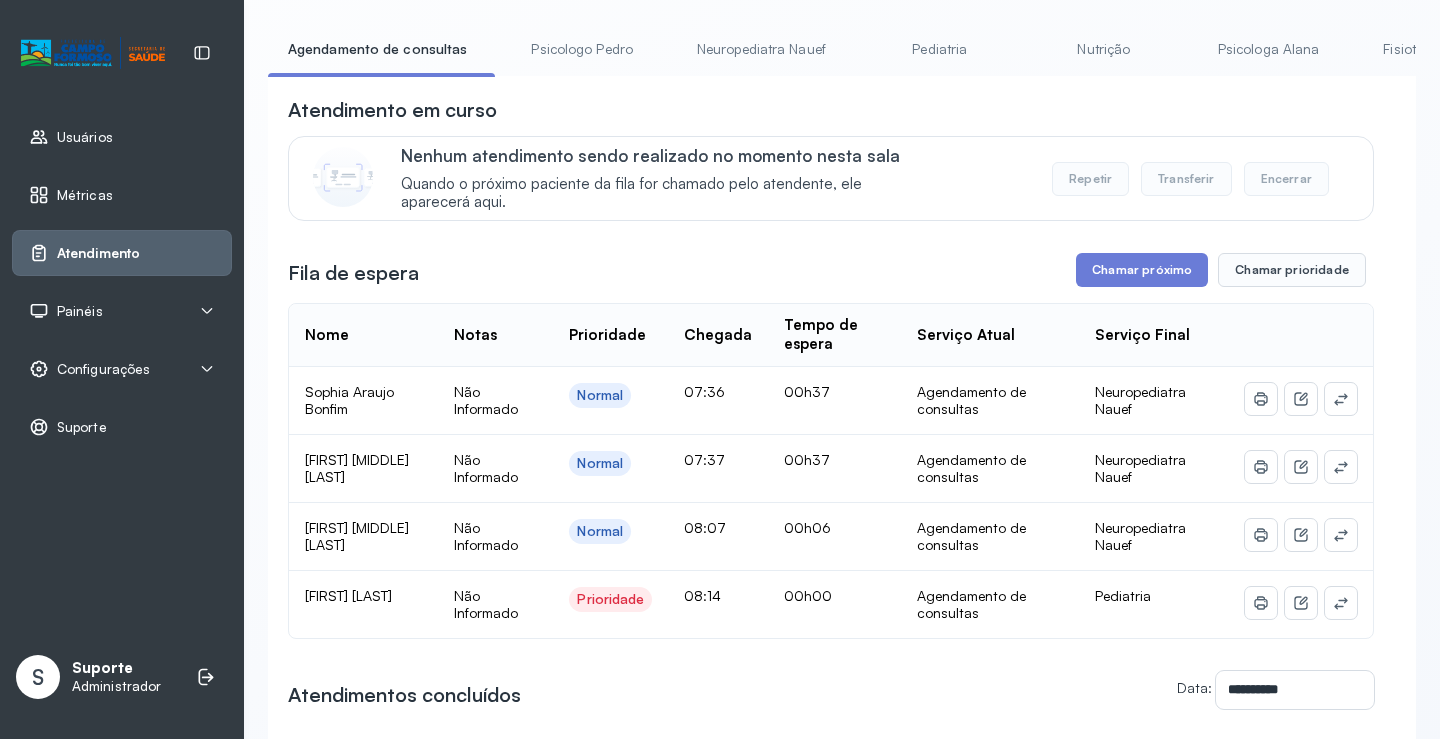 click 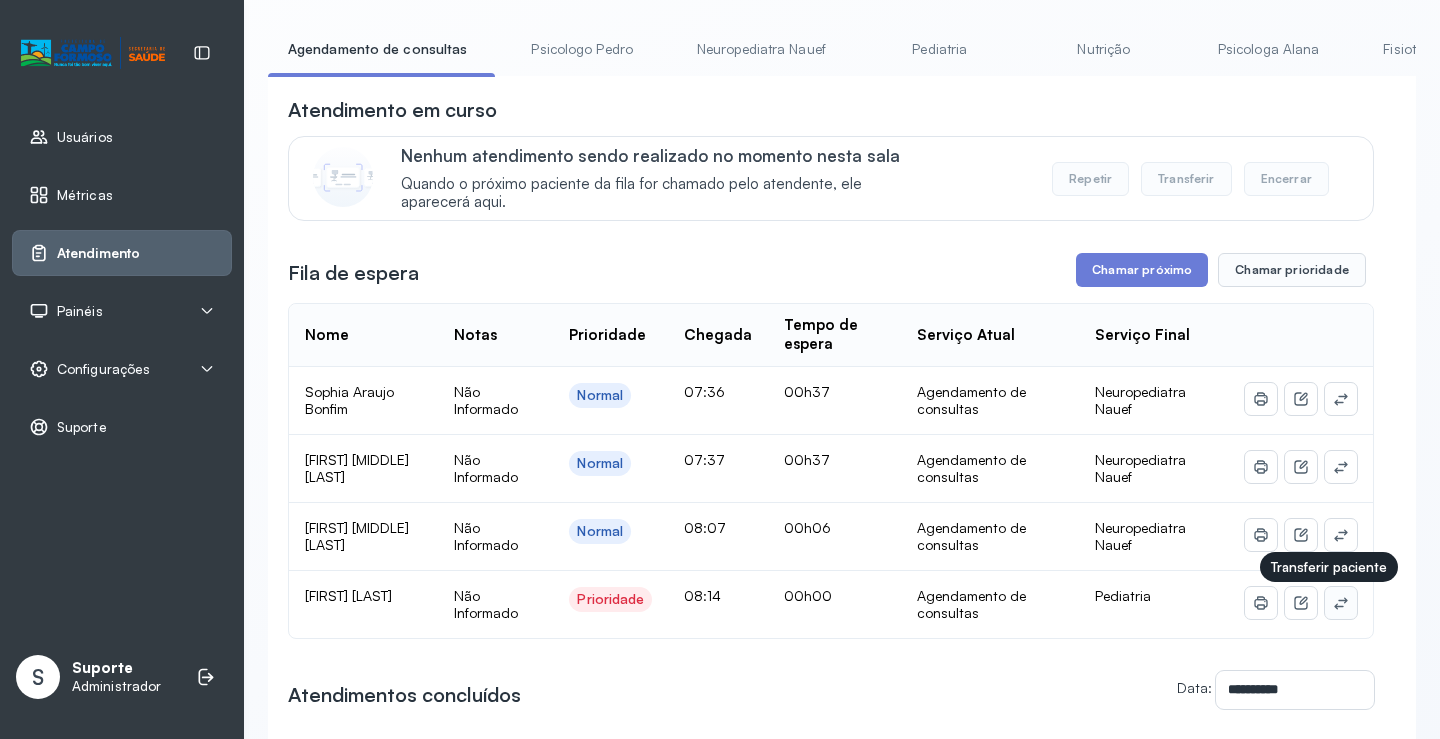 click 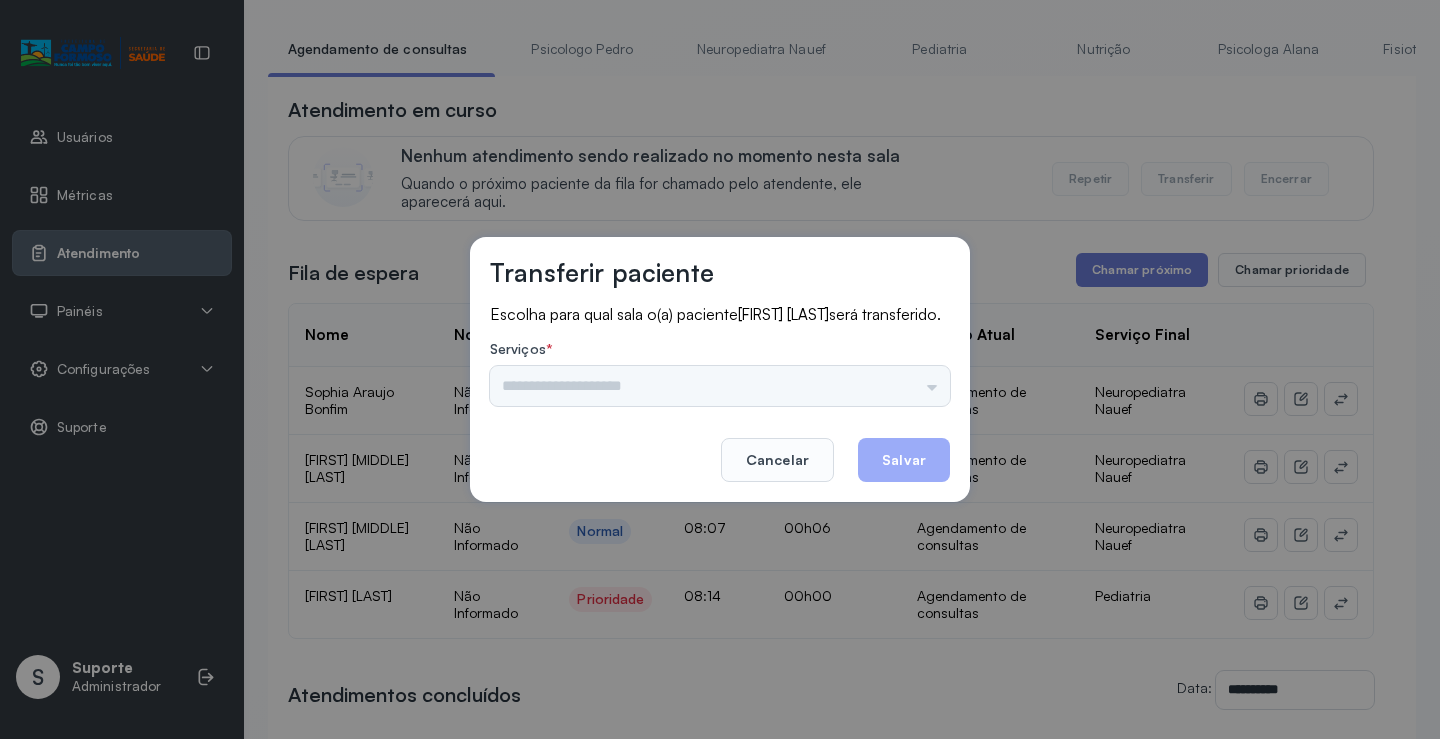 click on "Psicologo Pedro Neuropediatra Nauef Pediatria Nutrição Psicologa Alana Fisioterapeuta Janusia Coordenadora Solange Consultório 2 Assistente Social Triagem Psiquiatra Fisioterapeuta Francyne Fisioterapeuta Morgana Neuropediatra João" at bounding box center (720, 386) 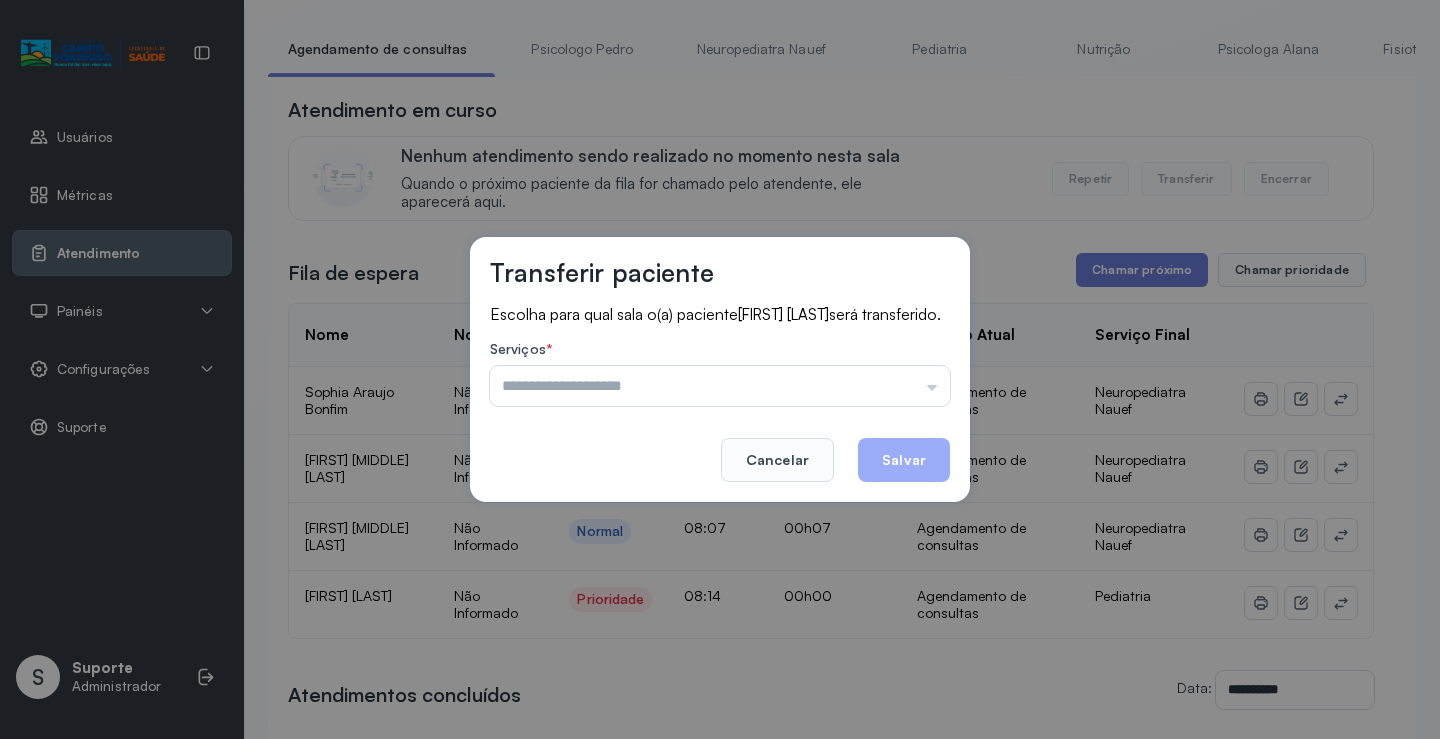 click at bounding box center [720, 386] 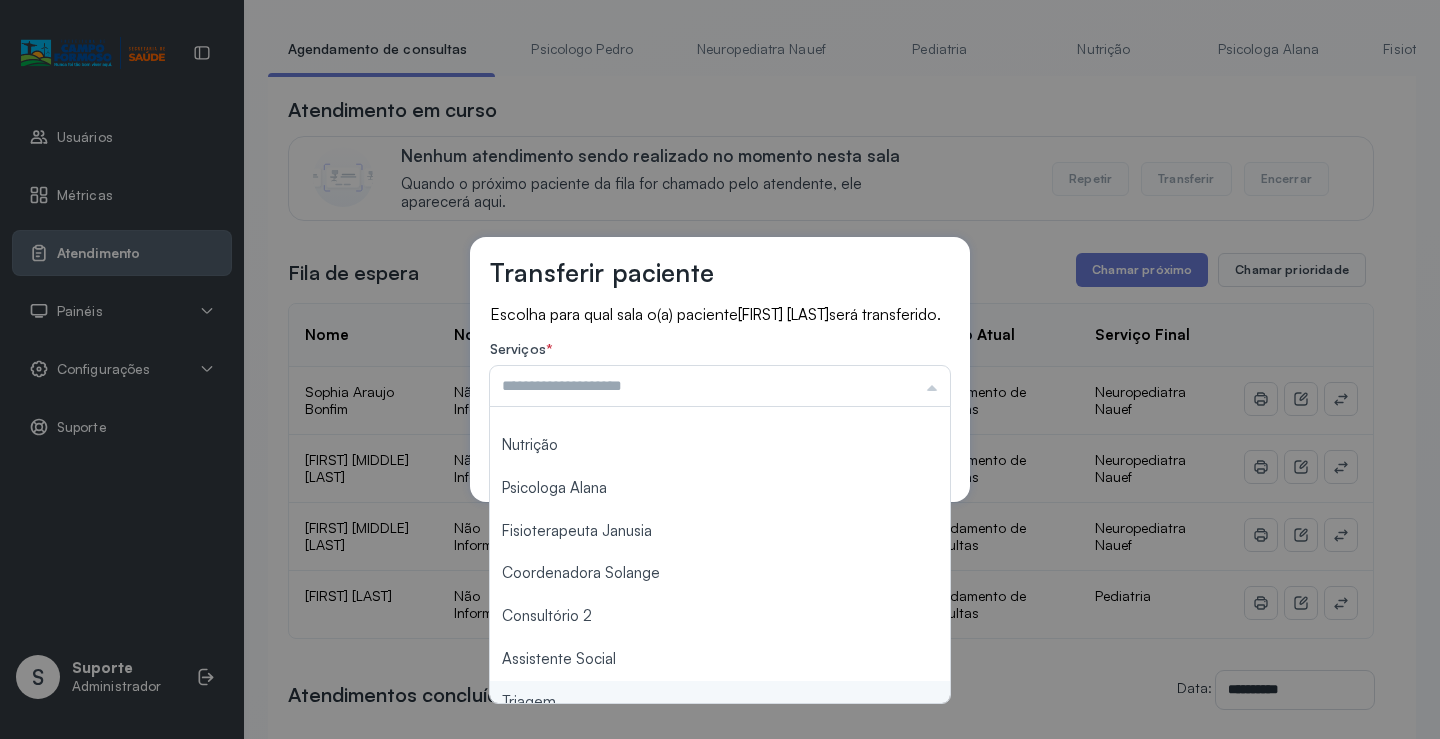 scroll, scrollTop: 300, scrollLeft: 0, axis: vertical 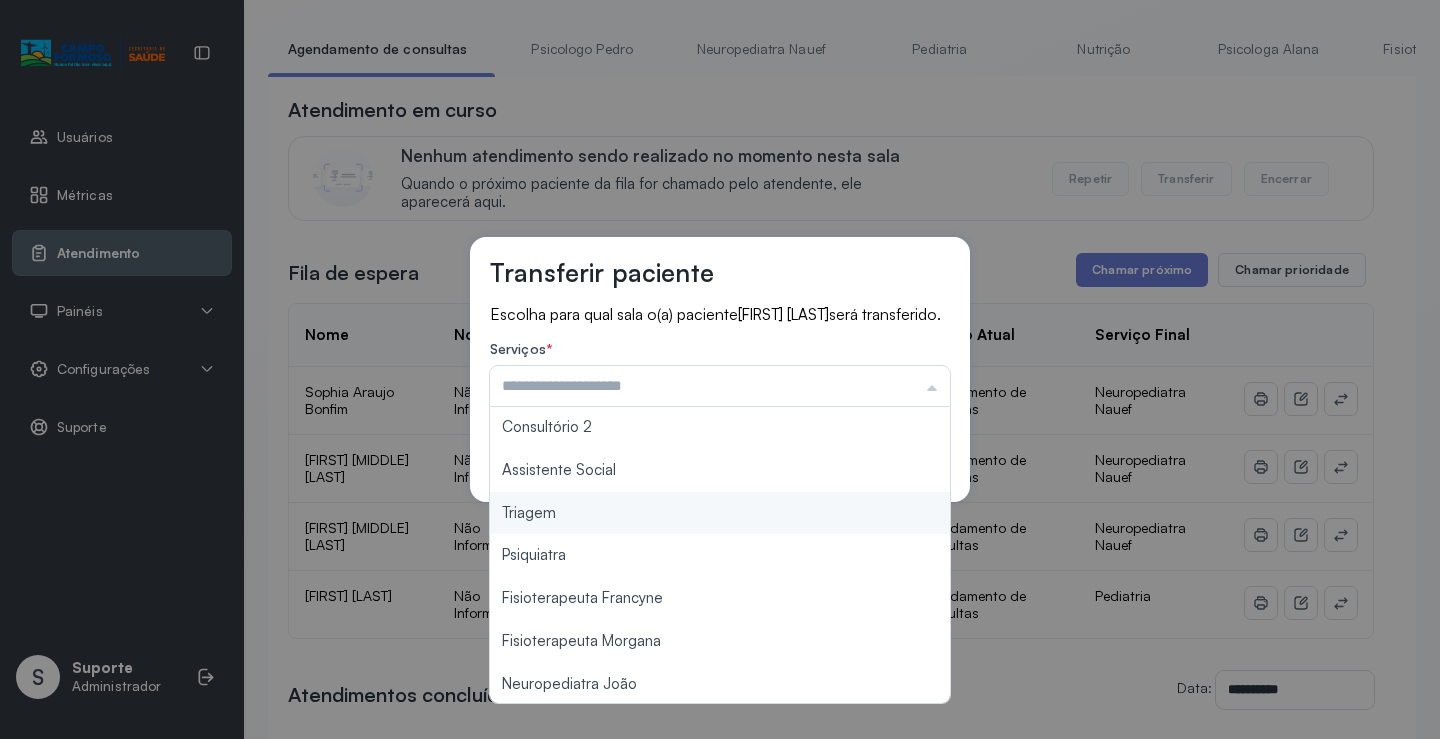 type on "*******" 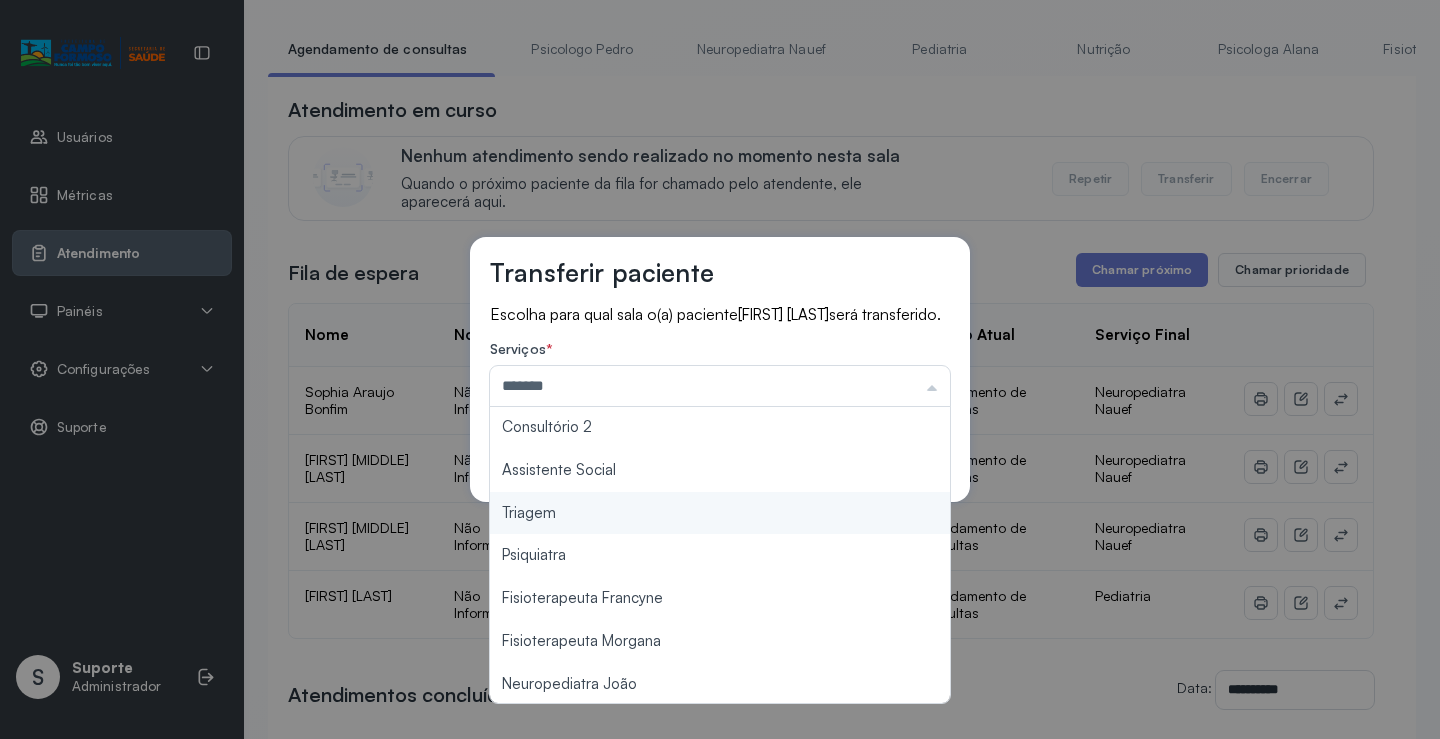click on "Transferir paciente Escolha para qual sala o(a) paciente  MAITE MAIA DE SOUZA  será transferido.  Serviços  *  ******* Psicologo Pedro Neuropediatra Nauef Pediatria Nutrição Psicologa Alana Fisioterapeuta Janusia Coordenadora Solange Consultório 2 Assistente Social Triagem Psiquiatra Fisioterapeuta Francyne Fisioterapeuta Morgana Neuropediatra João Cancelar Salvar" at bounding box center [720, 369] 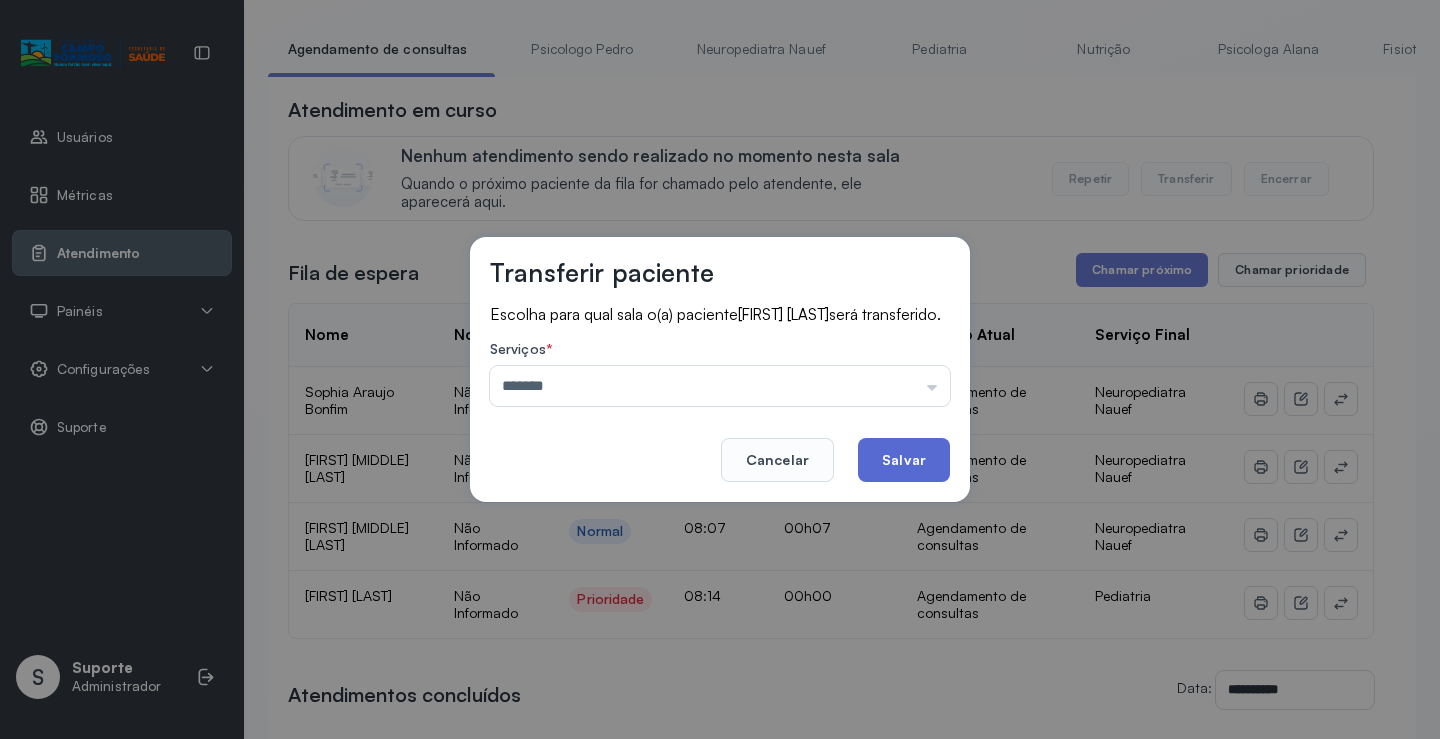 click on "Salvar" 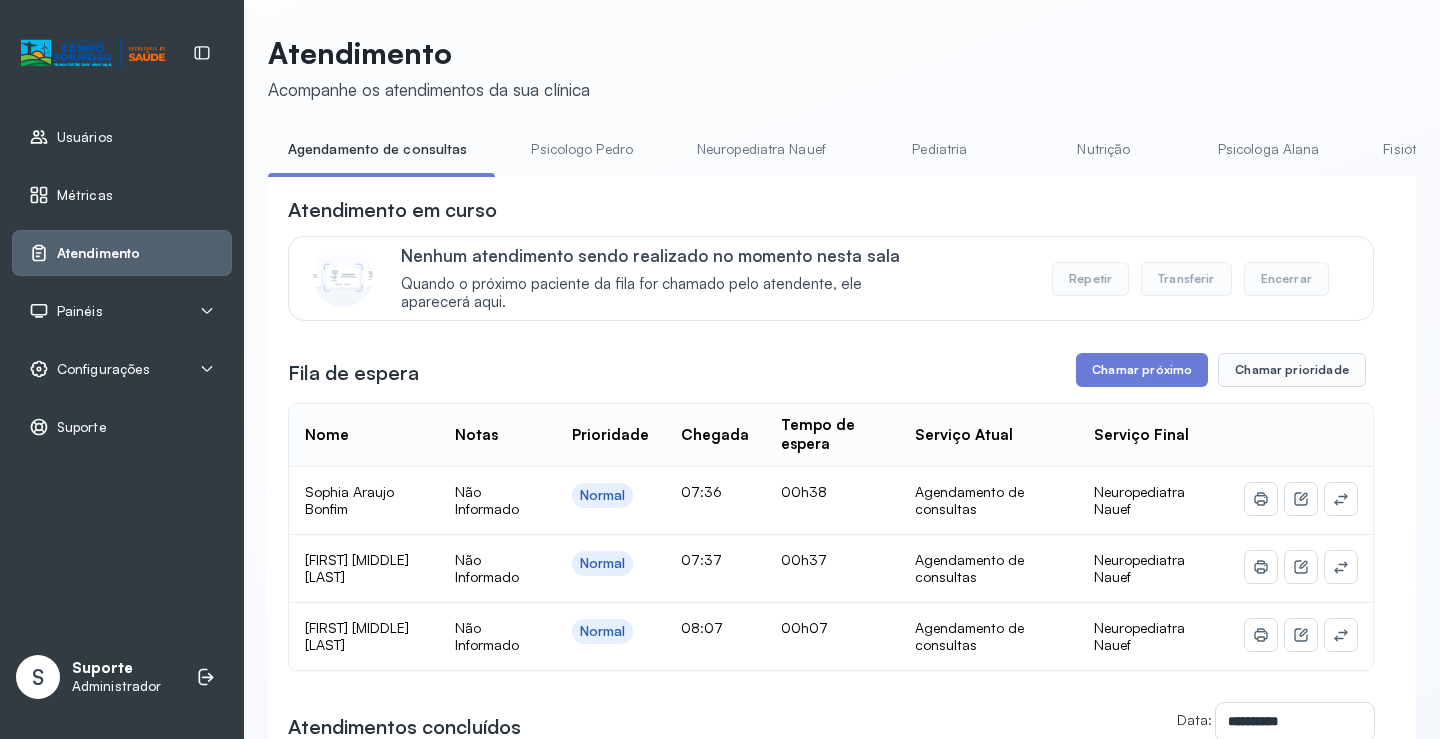 scroll, scrollTop: 101, scrollLeft: 0, axis: vertical 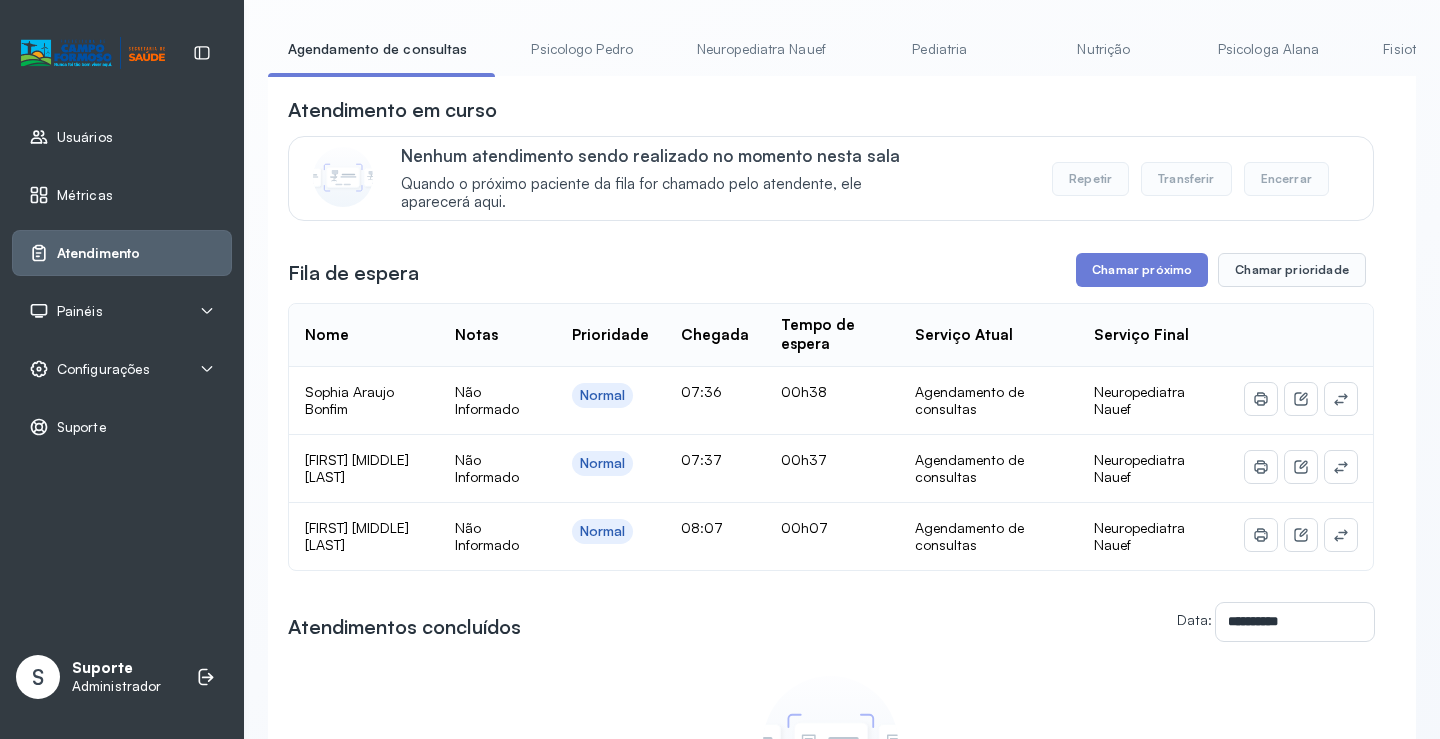 click on "Neuropediatra Nauef" at bounding box center (761, 49) 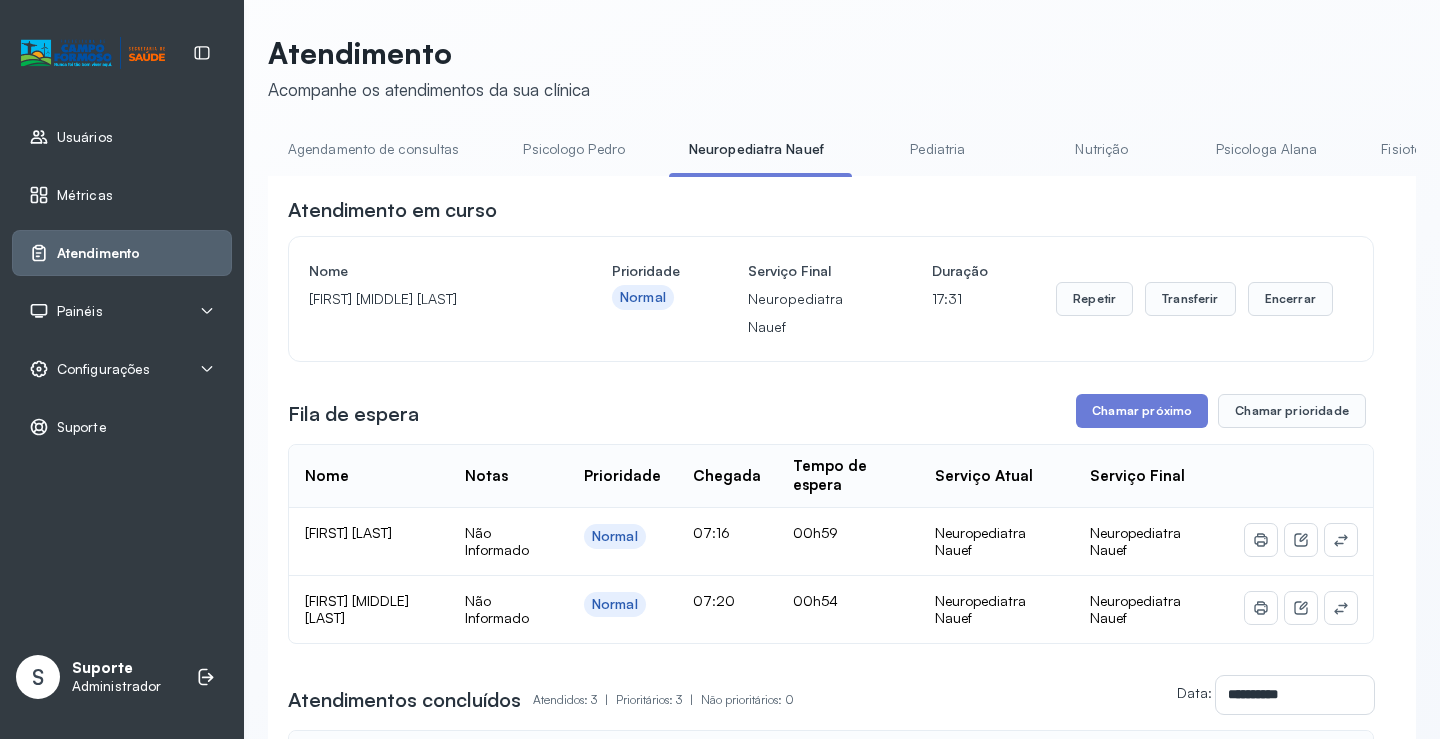 scroll, scrollTop: 101, scrollLeft: 0, axis: vertical 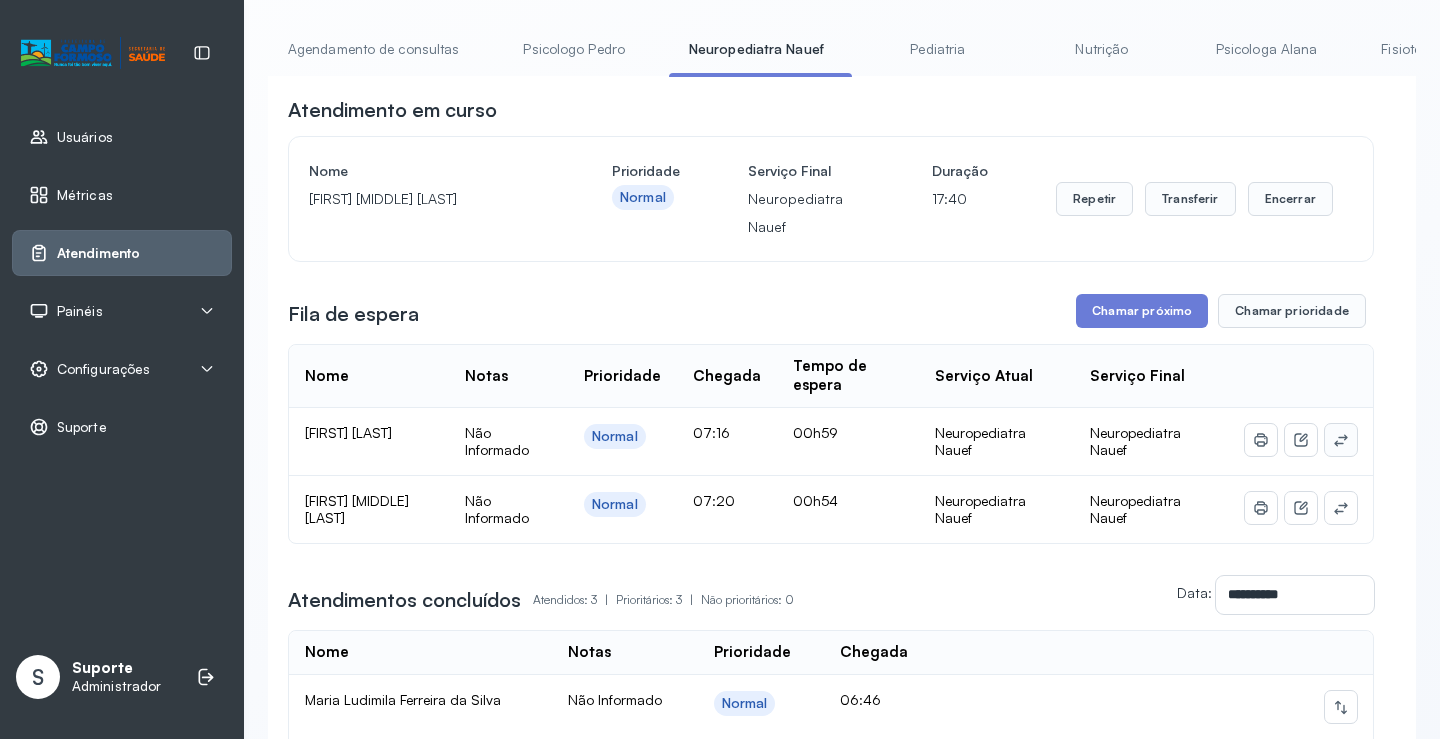 drag, startPoint x: 1312, startPoint y: 428, endPoint x: 1336, endPoint y: 445, distance: 29.410883 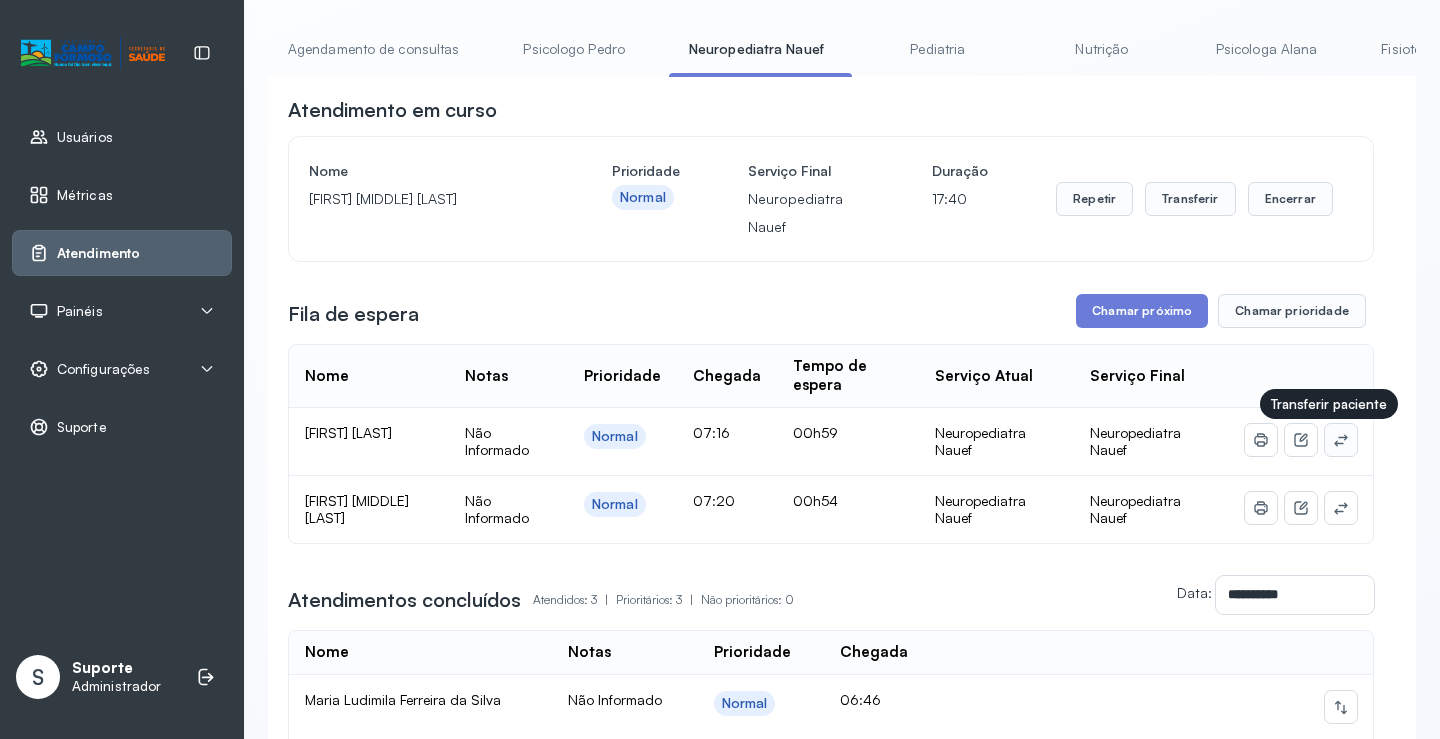 click 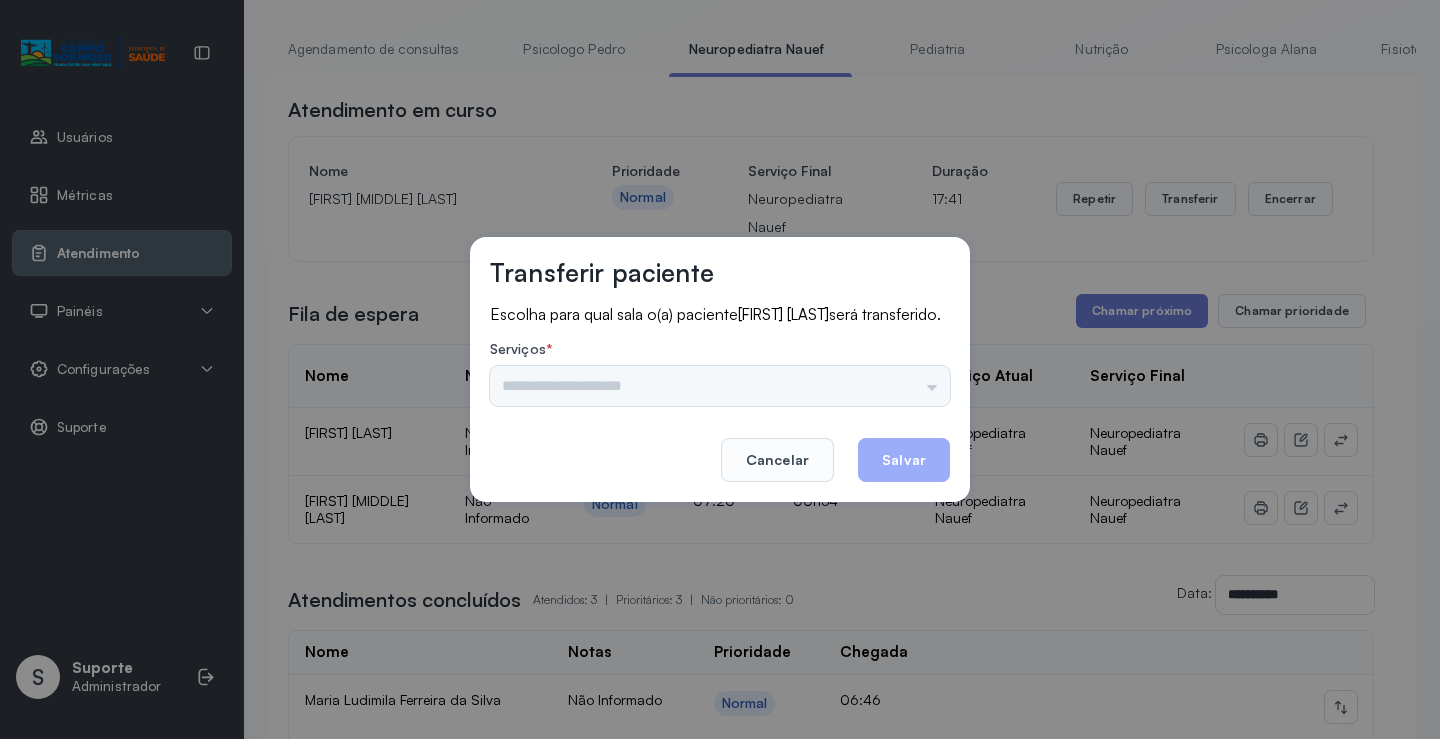 click on "Psicologo Pedro Neuropediatra Nauef Pediatria Nutrição Psicologa Alana Fisioterapeuta Janusia Coordenadora Solange Consultório 2 Assistente Social Triagem Psiquiatra Fisioterapeuta Francyne Fisioterapeuta Morgana Neuropediatra João" at bounding box center [720, 386] 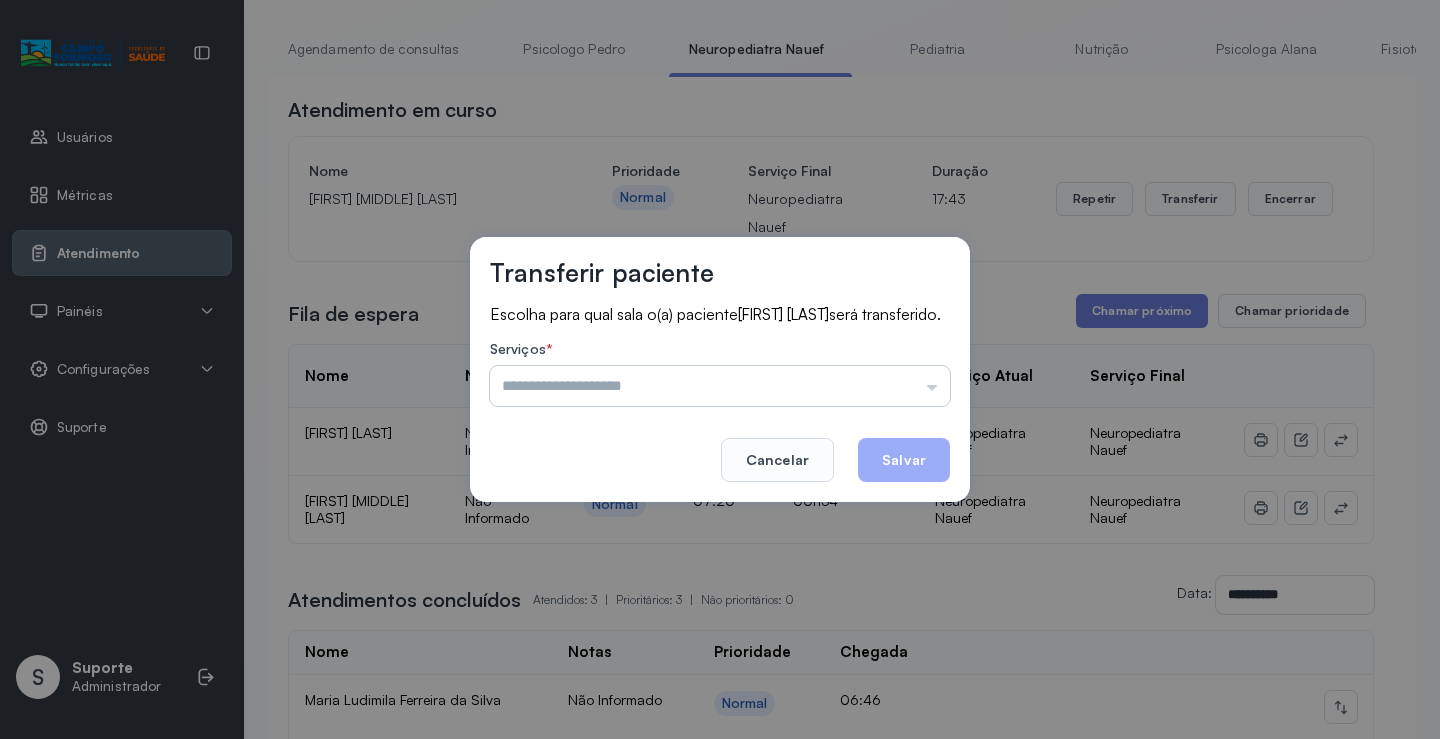 click at bounding box center [720, 386] 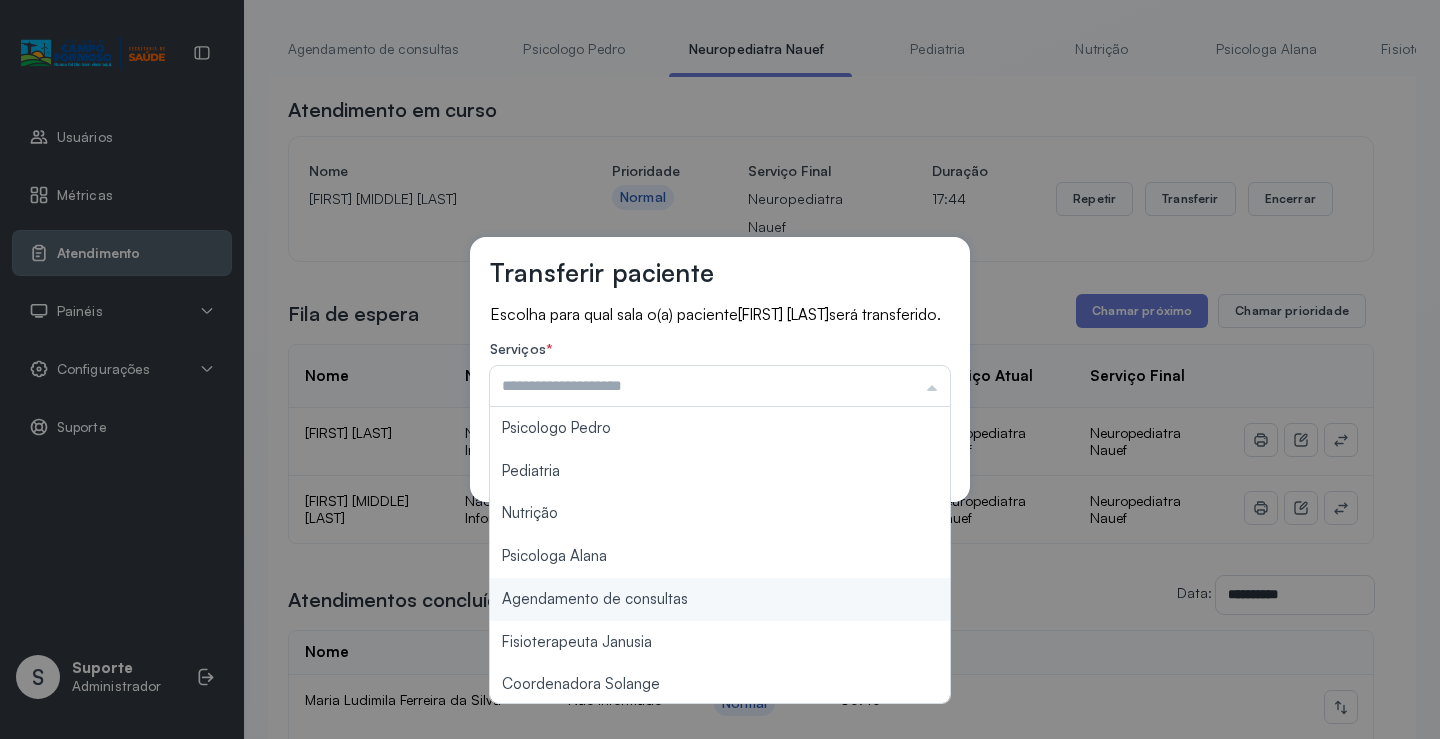 type on "**********" 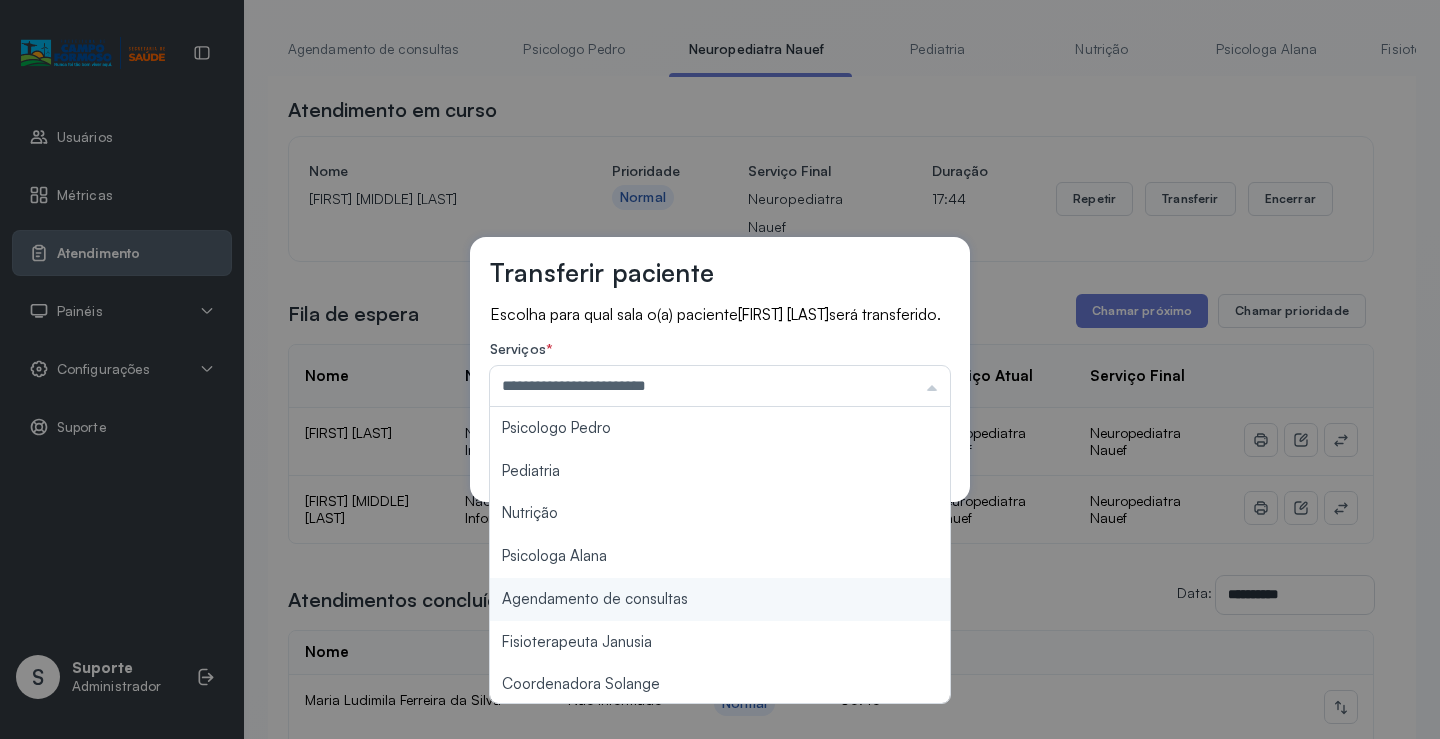 click on "**********" at bounding box center [720, 369] 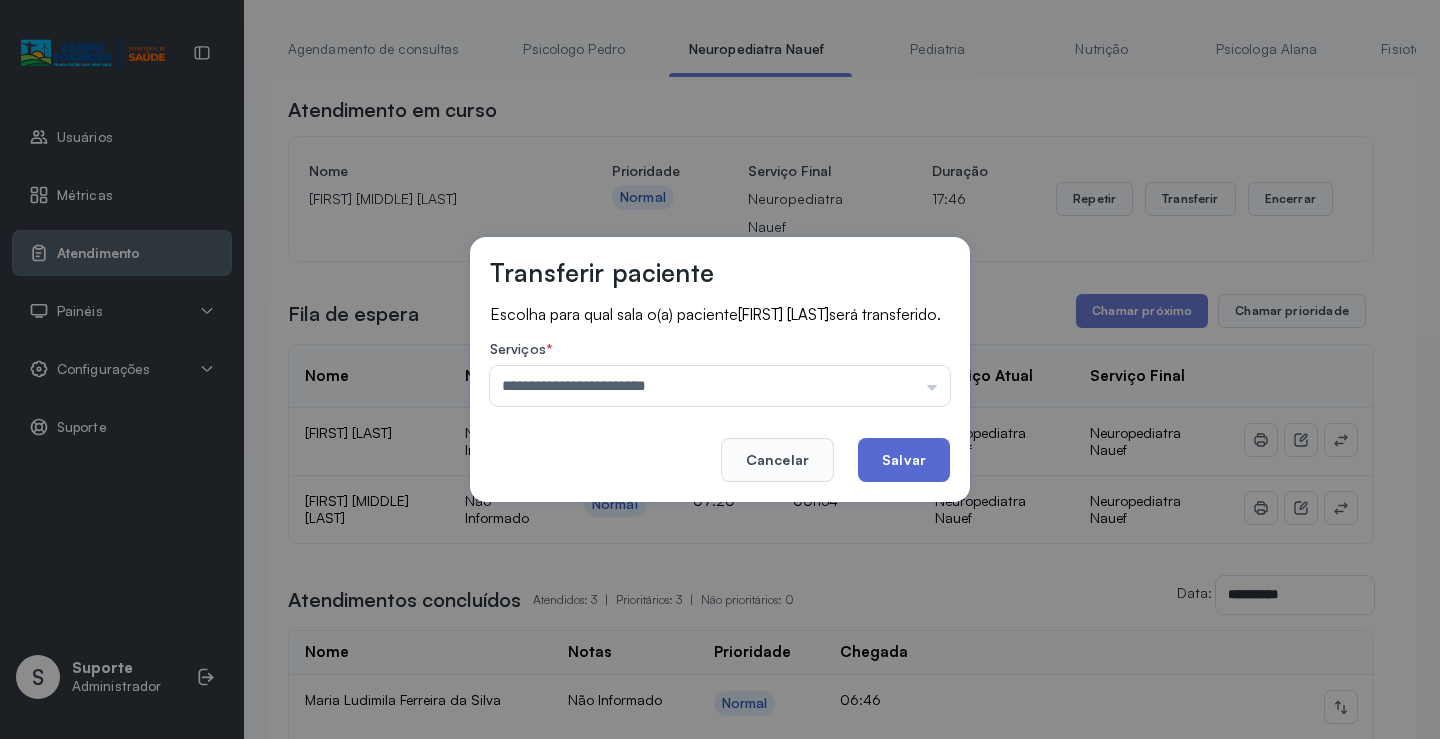 click on "Salvar" 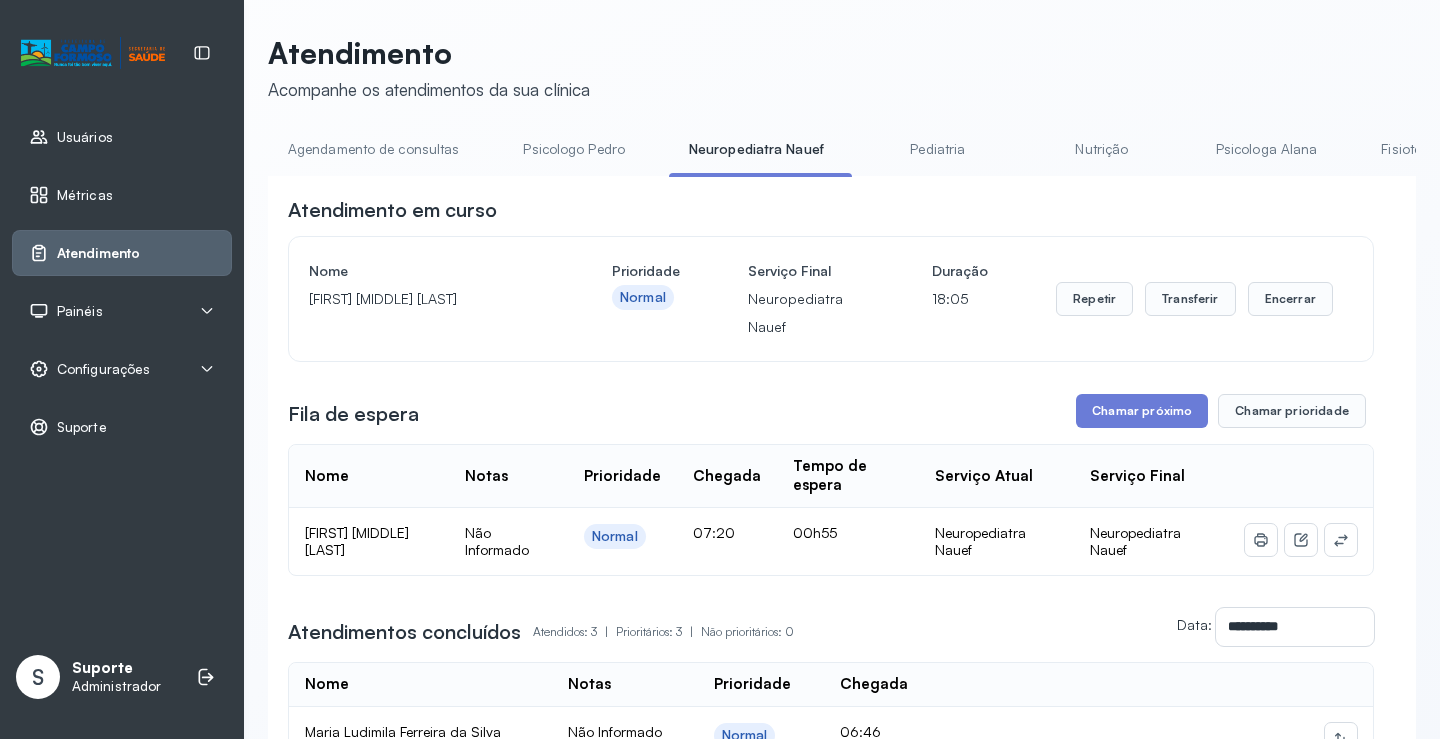 scroll, scrollTop: 101, scrollLeft: 0, axis: vertical 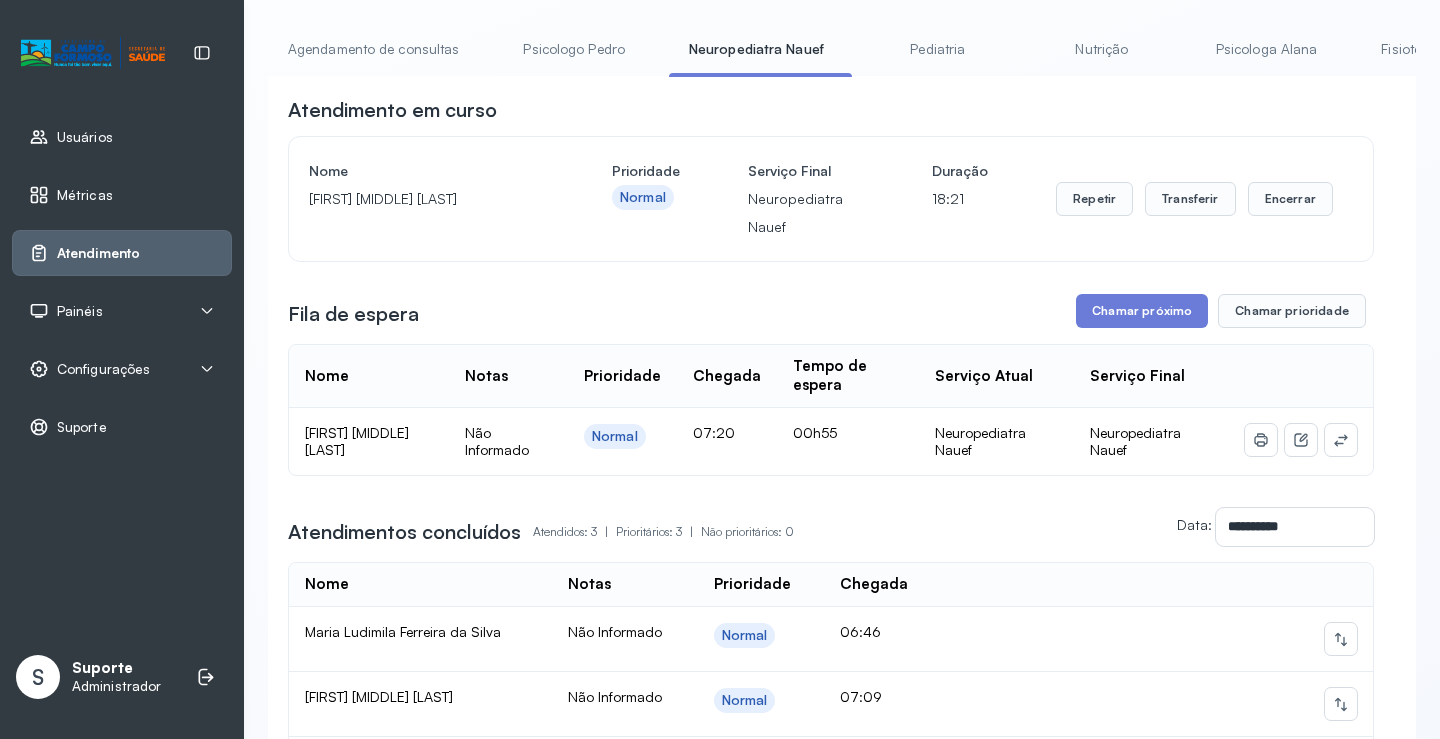 click on "Agendamento de consultas" at bounding box center (373, 49) 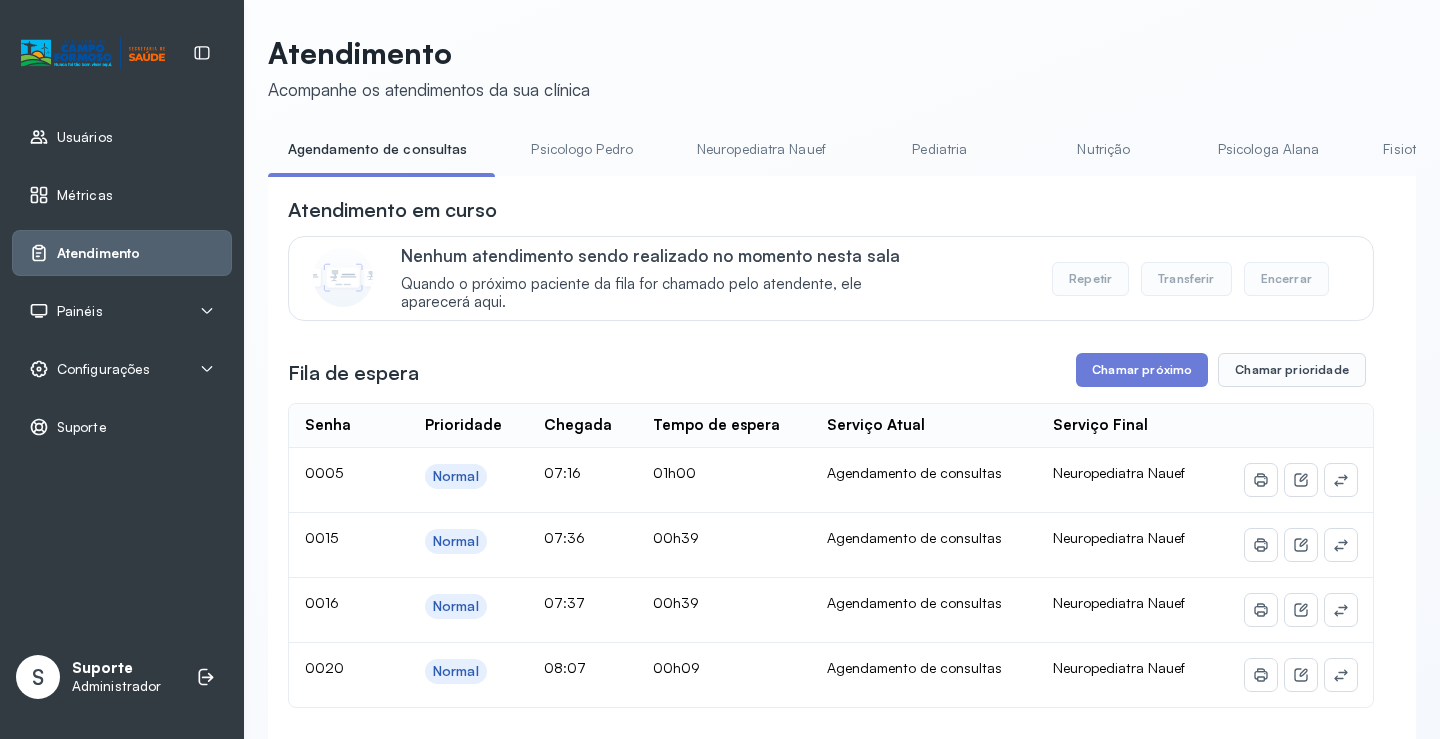 scroll, scrollTop: 101, scrollLeft: 0, axis: vertical 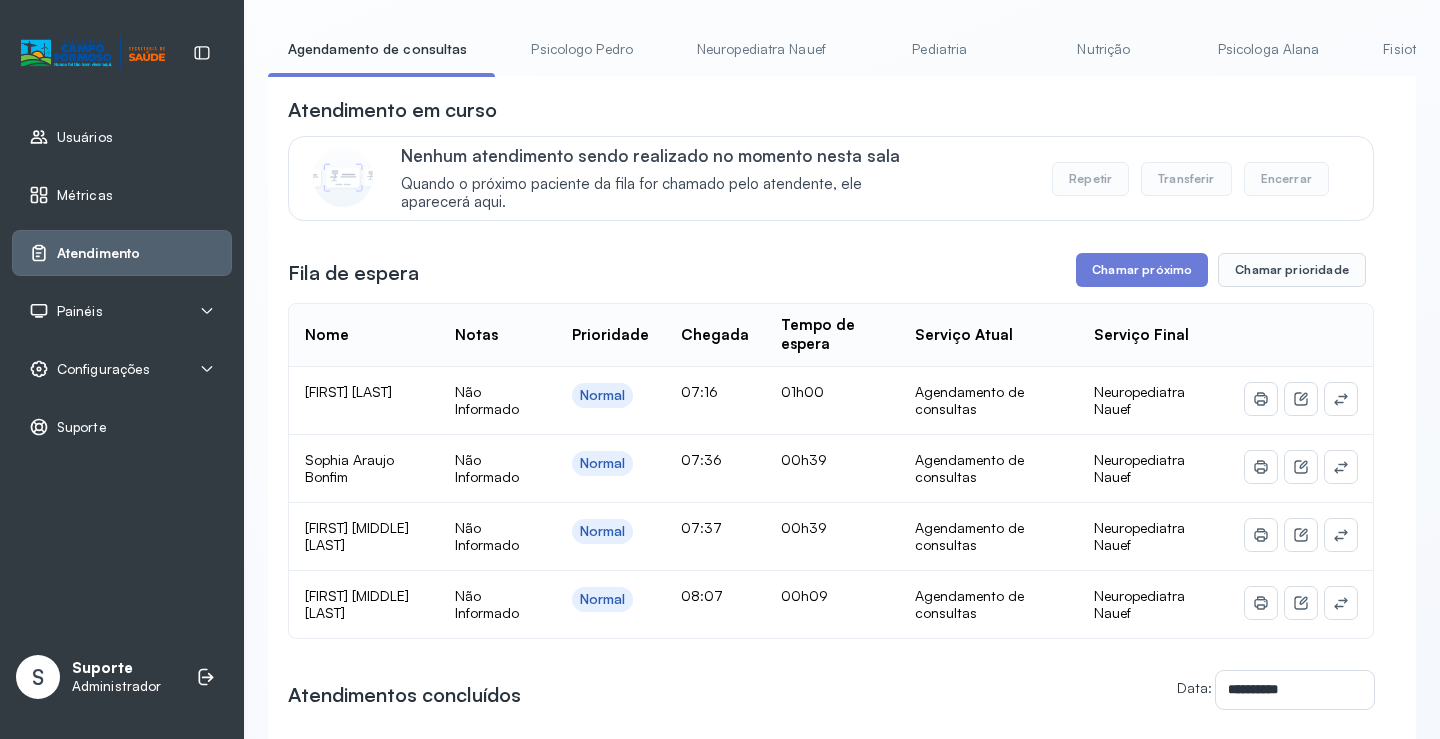 click on "Neuropediatra Nauef" at bounding box center [761, 49] 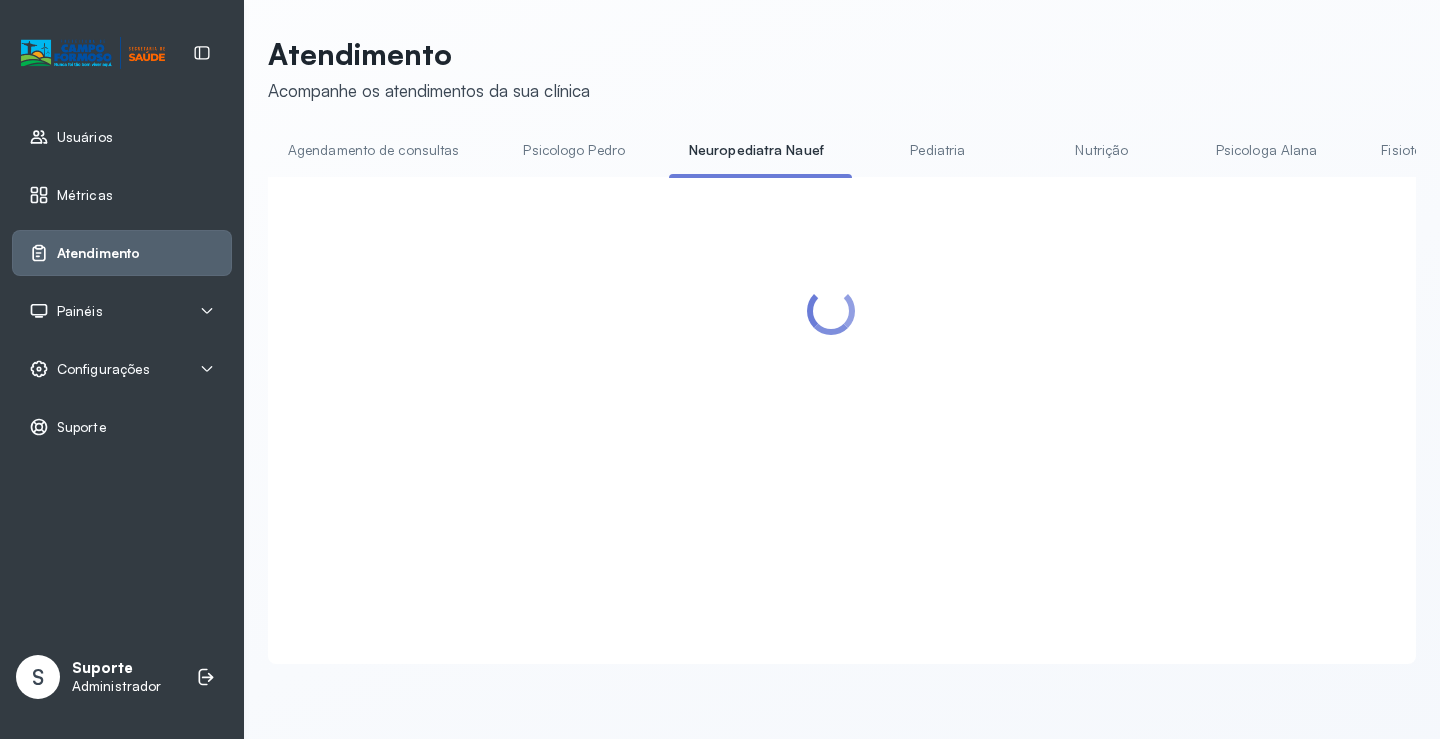 scroll, scrollTop: 101, scrollLeft: 0, axis: vertical 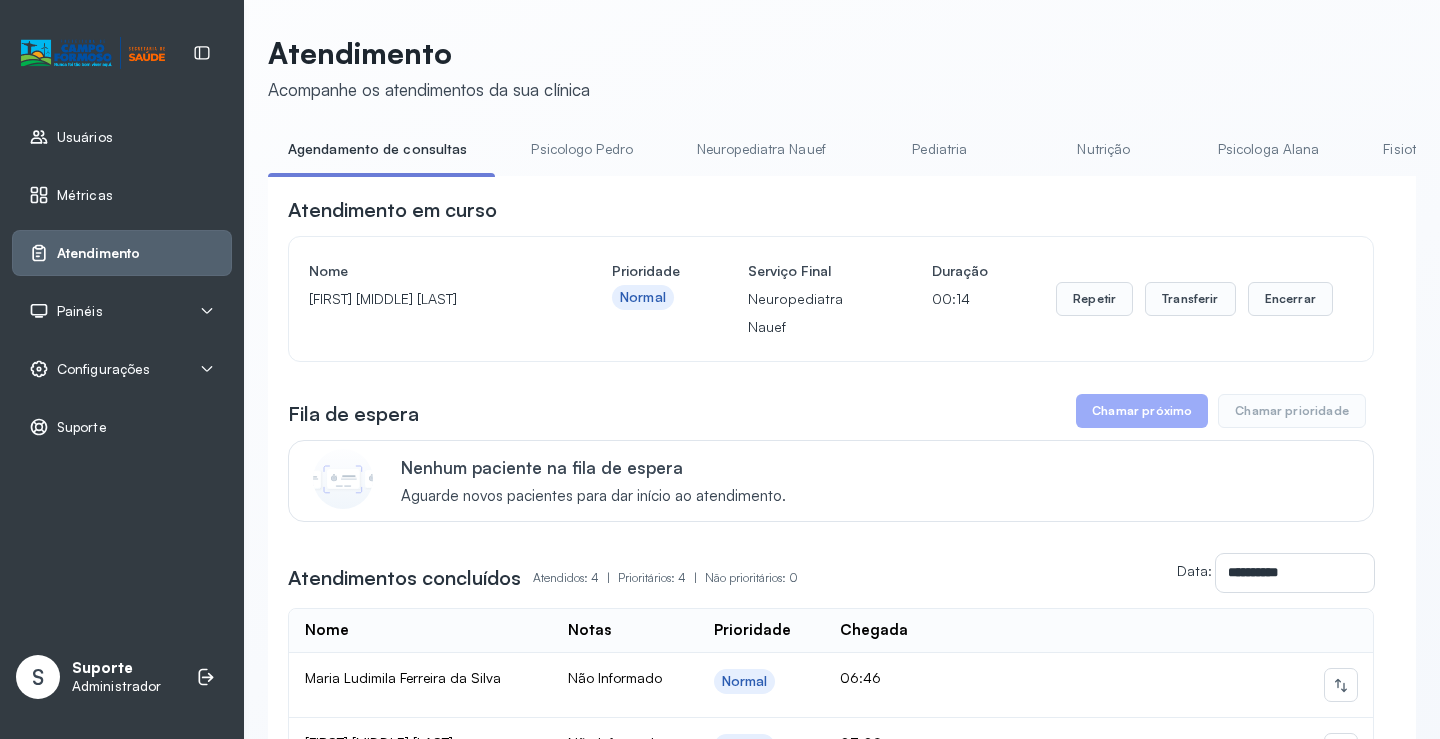 click on "Psicologo Pedro" at bounding box center (582, 149) 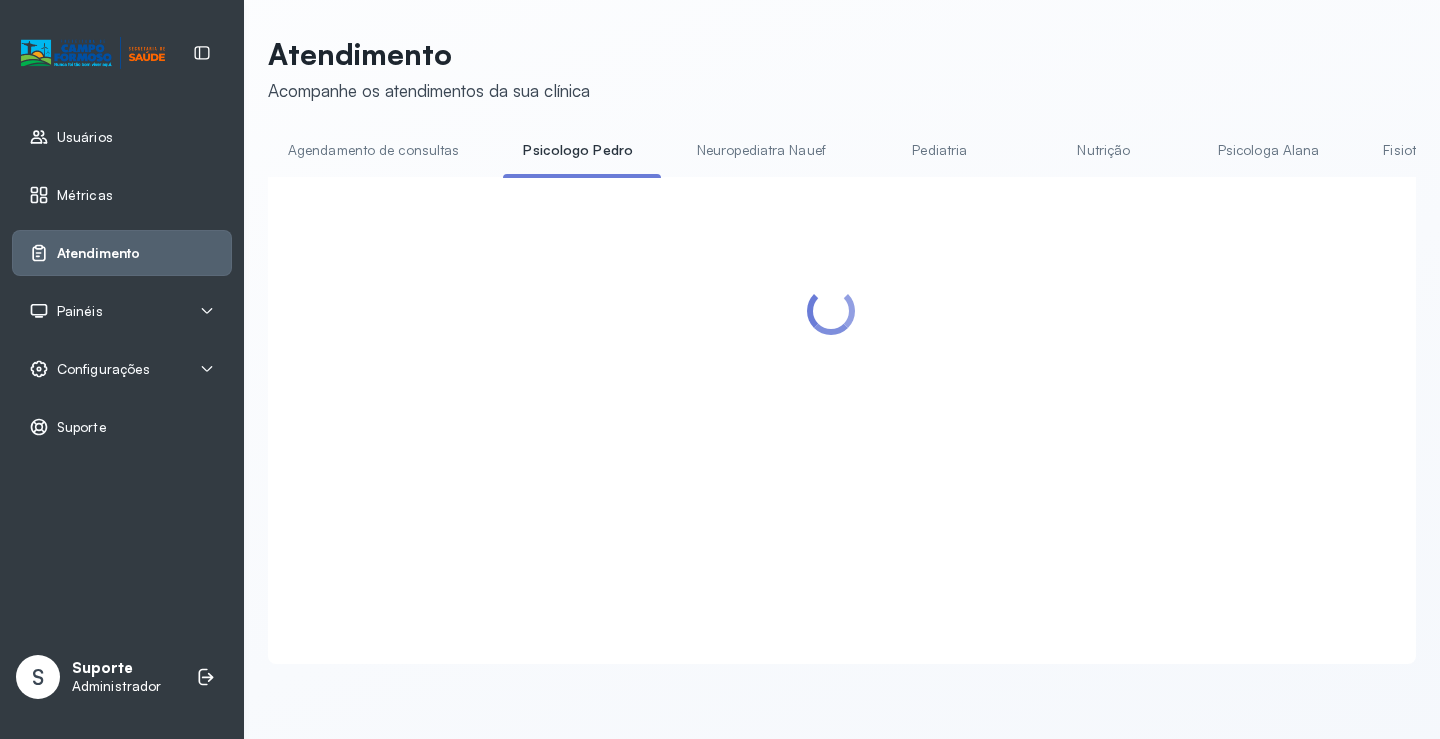 click on "Agendamento de consultas" at bounding box center (373, 150) 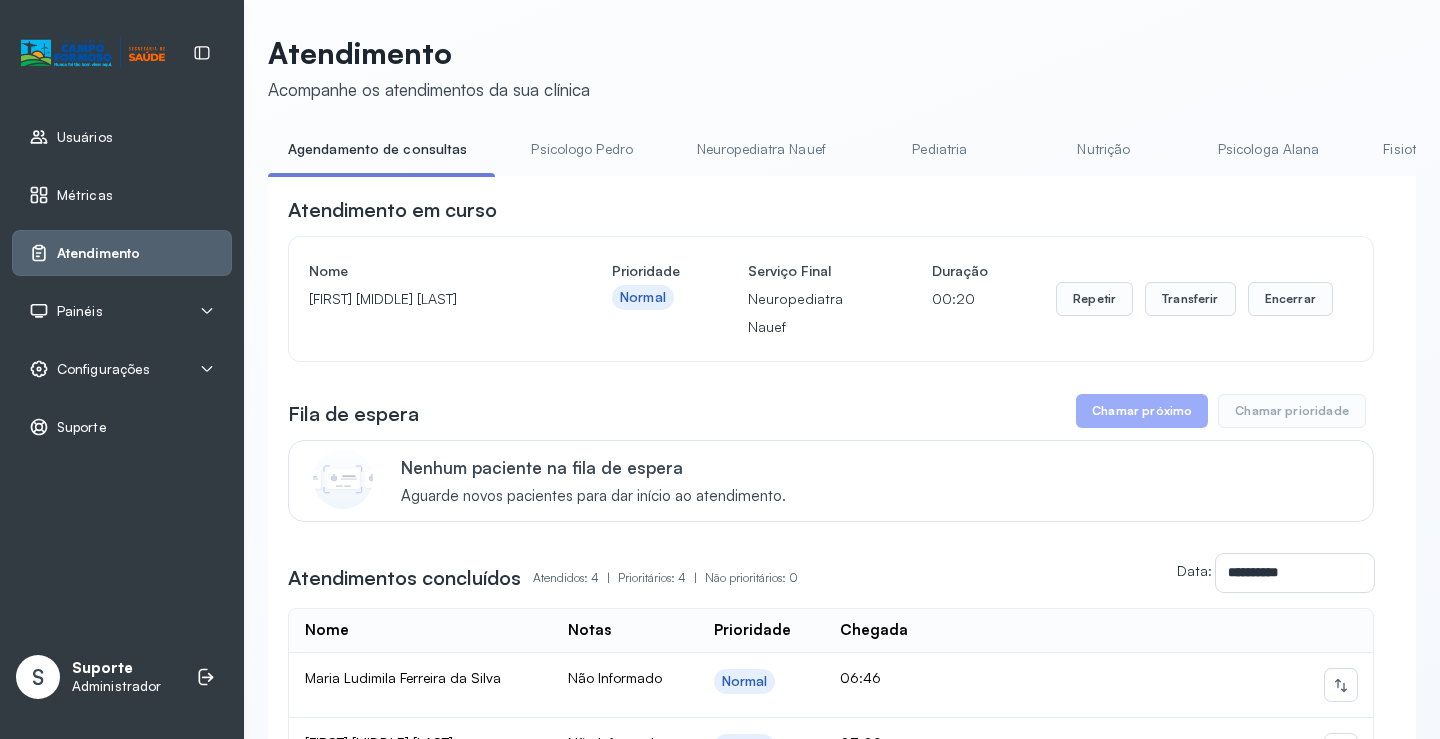 click on "Psicologo Pedro" at bounding box center [582, 149] 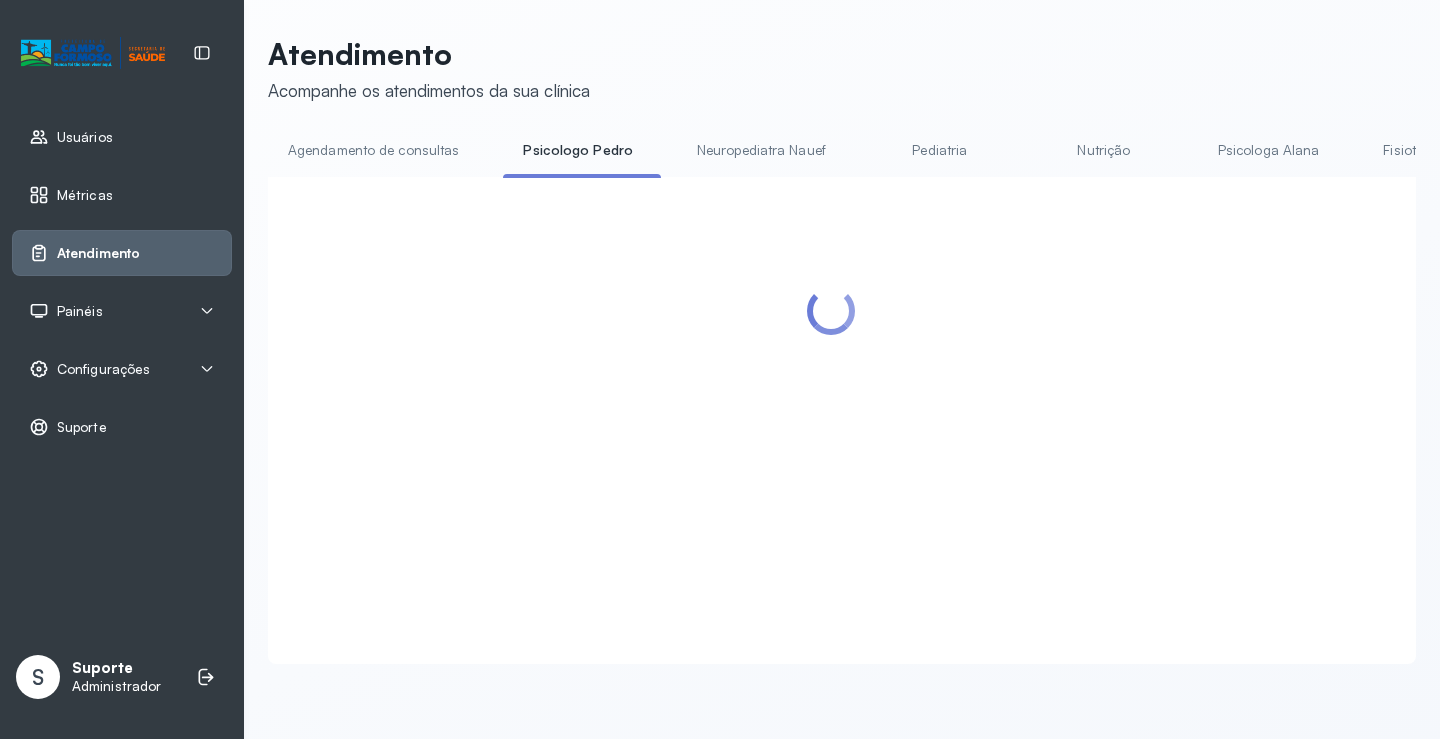 click on "Atendimento Acompanhe os atendimentos da sua clínica Agendamento de consultas Psicologo Pedro Neuropediatra Nauef Pediatria Nutrição Psicologa Alana Fisioterapeuta Janusia Coordenadora Solange Consultório 2 Assistente Social Triagem Psiquiatra Fisioterapeuta Francyne Fisioterapeuta Morgana Neuropediatra João" 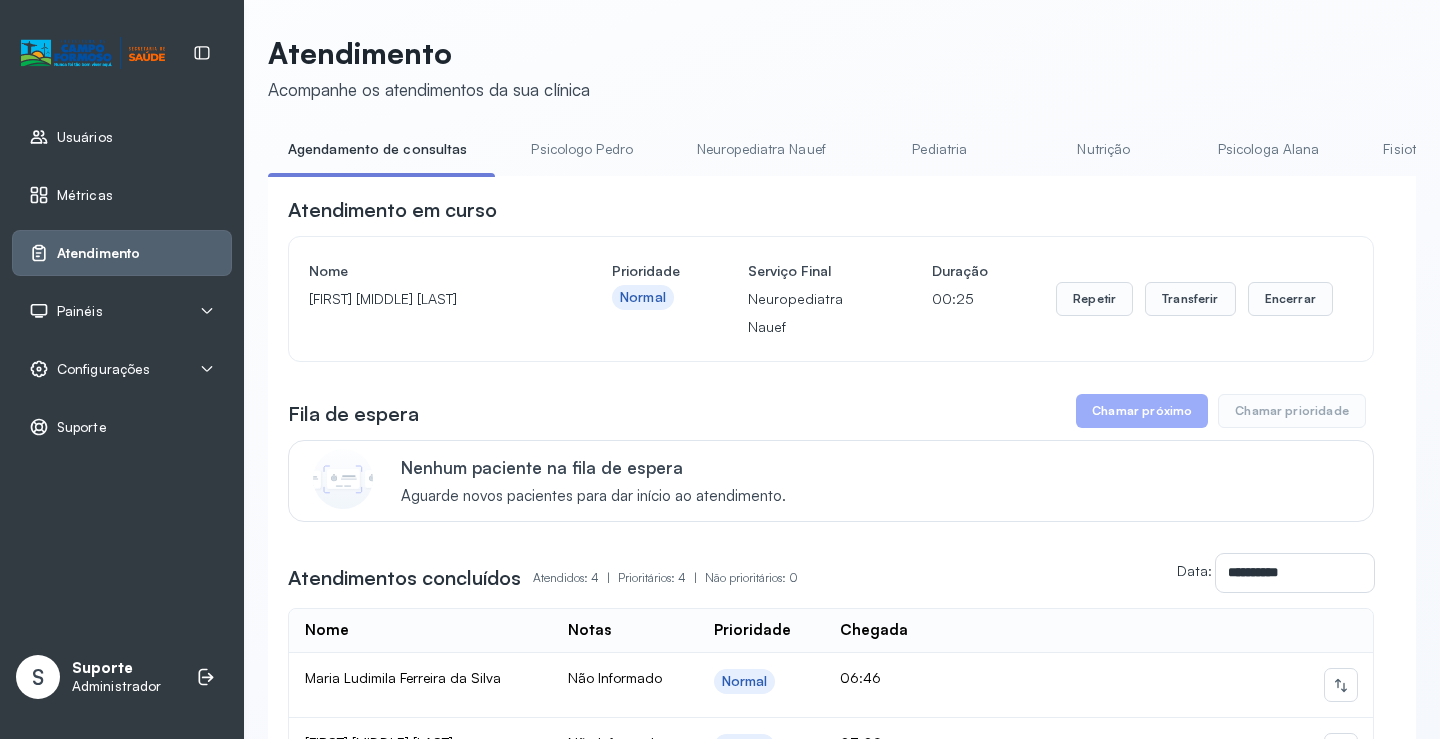 click on "Psicologo Pedro" at bounding box center [582, 149] 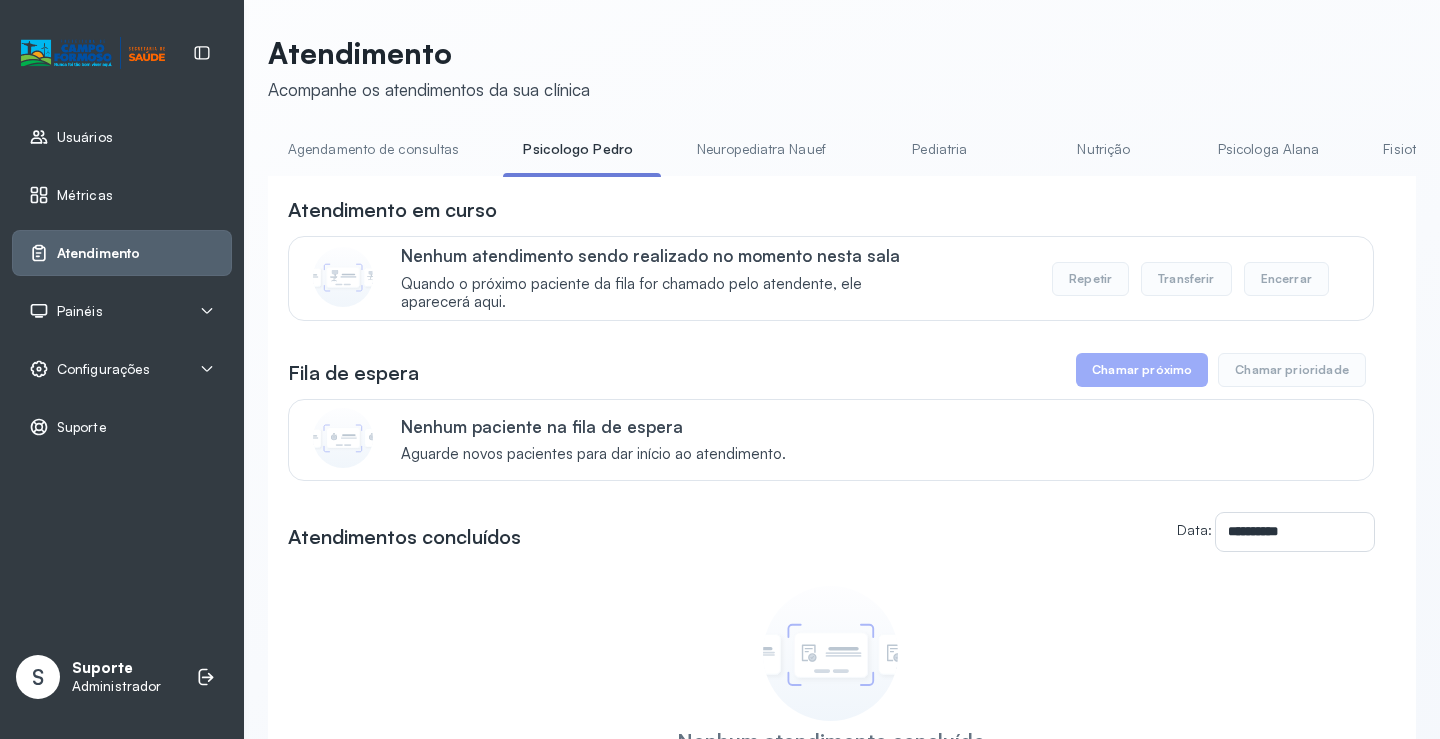 click on "Agendamento de consultas" at bounding box center [373, 149] 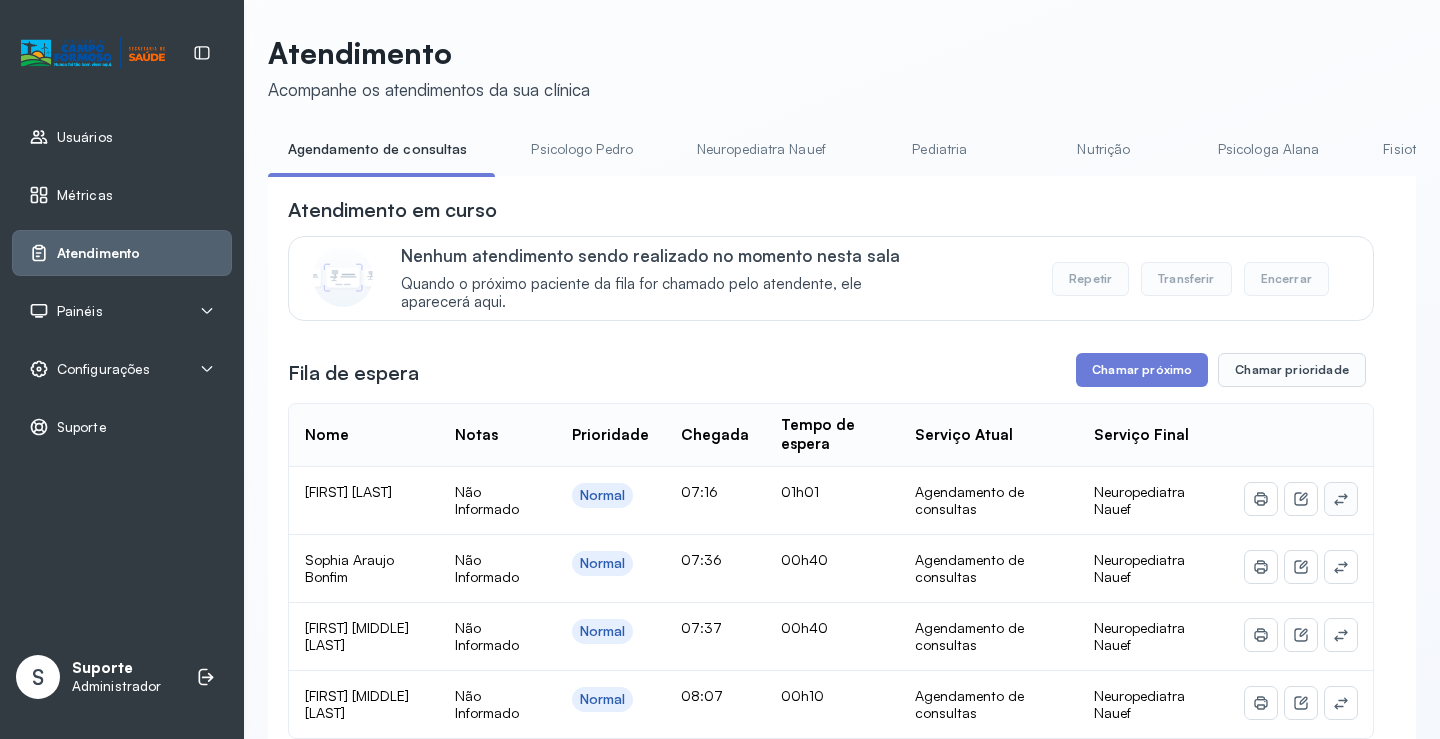 click 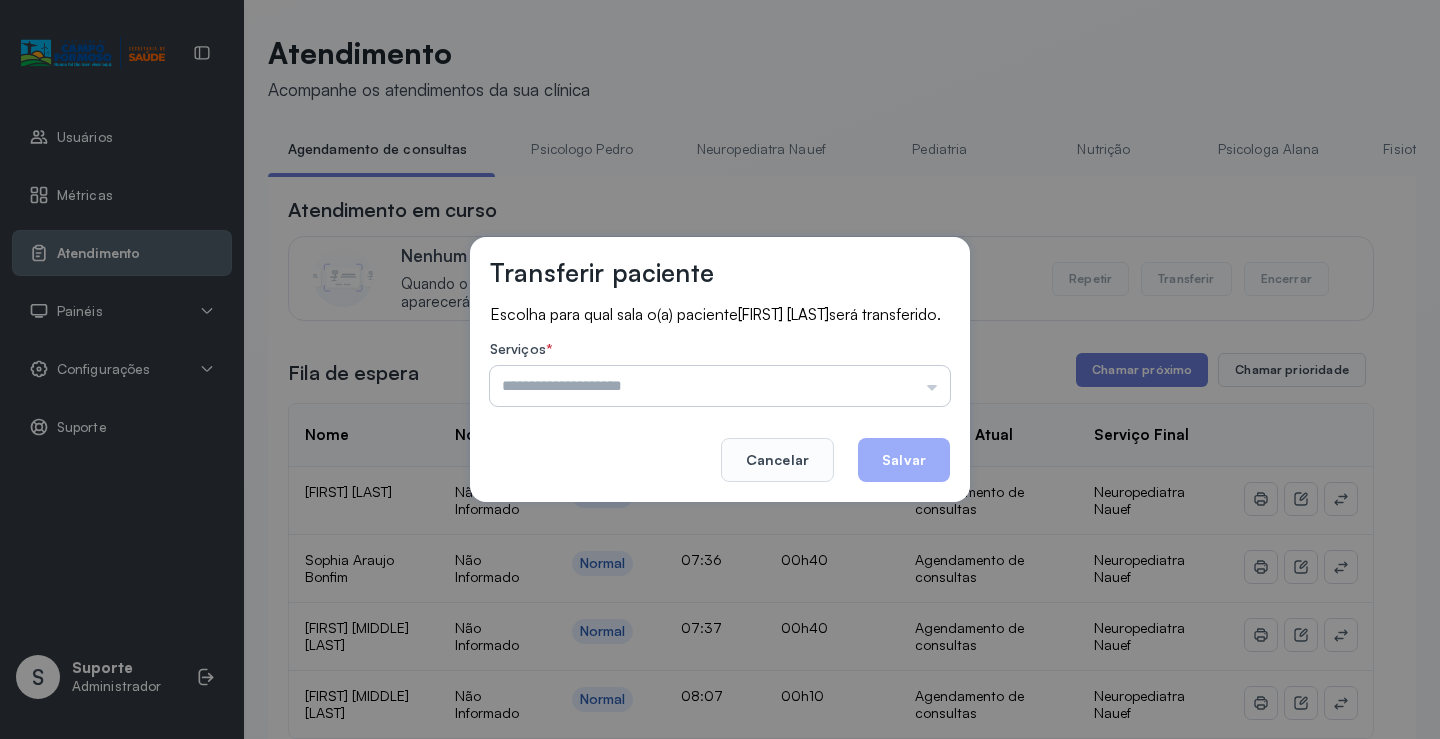 click at bounding box center (720, 386) 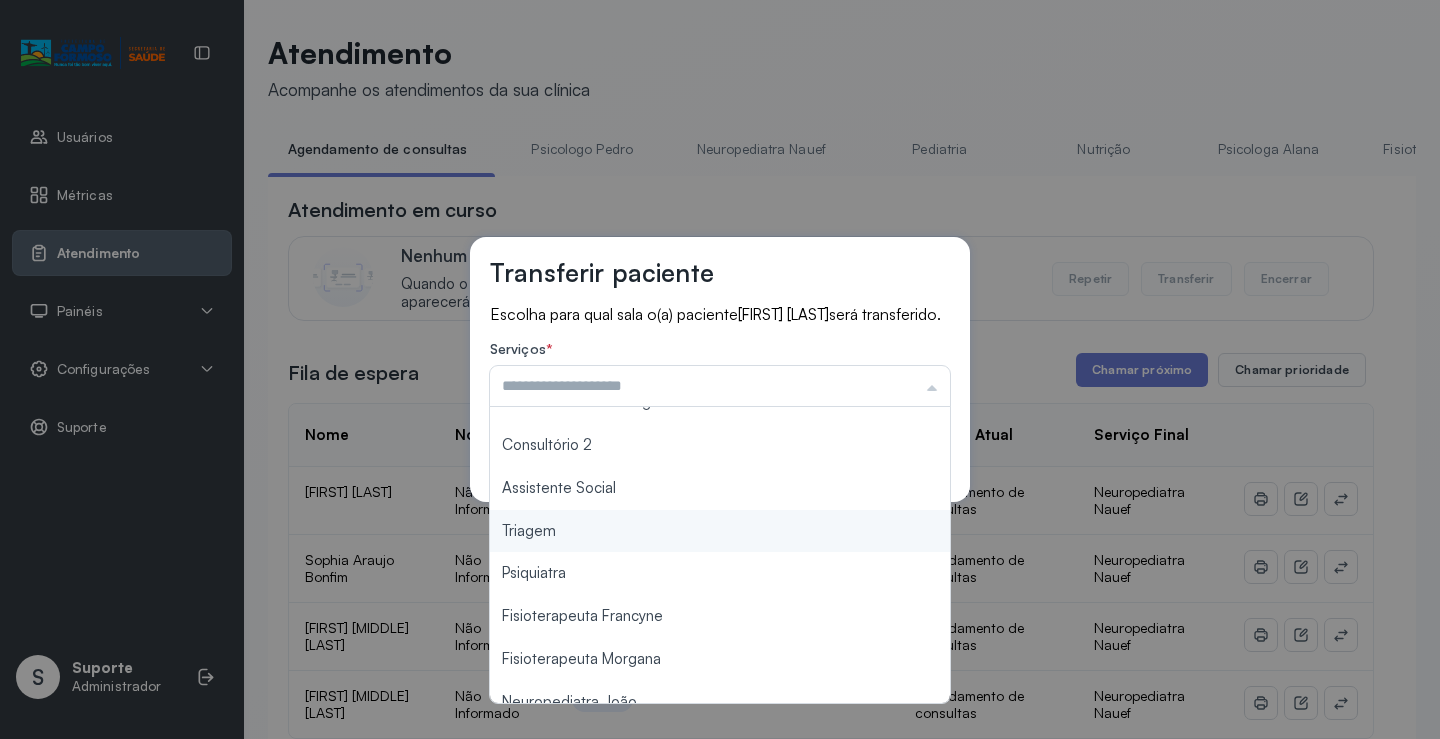 scroll, scrollTop: 300, scrollLeft: 0, axis: vertical 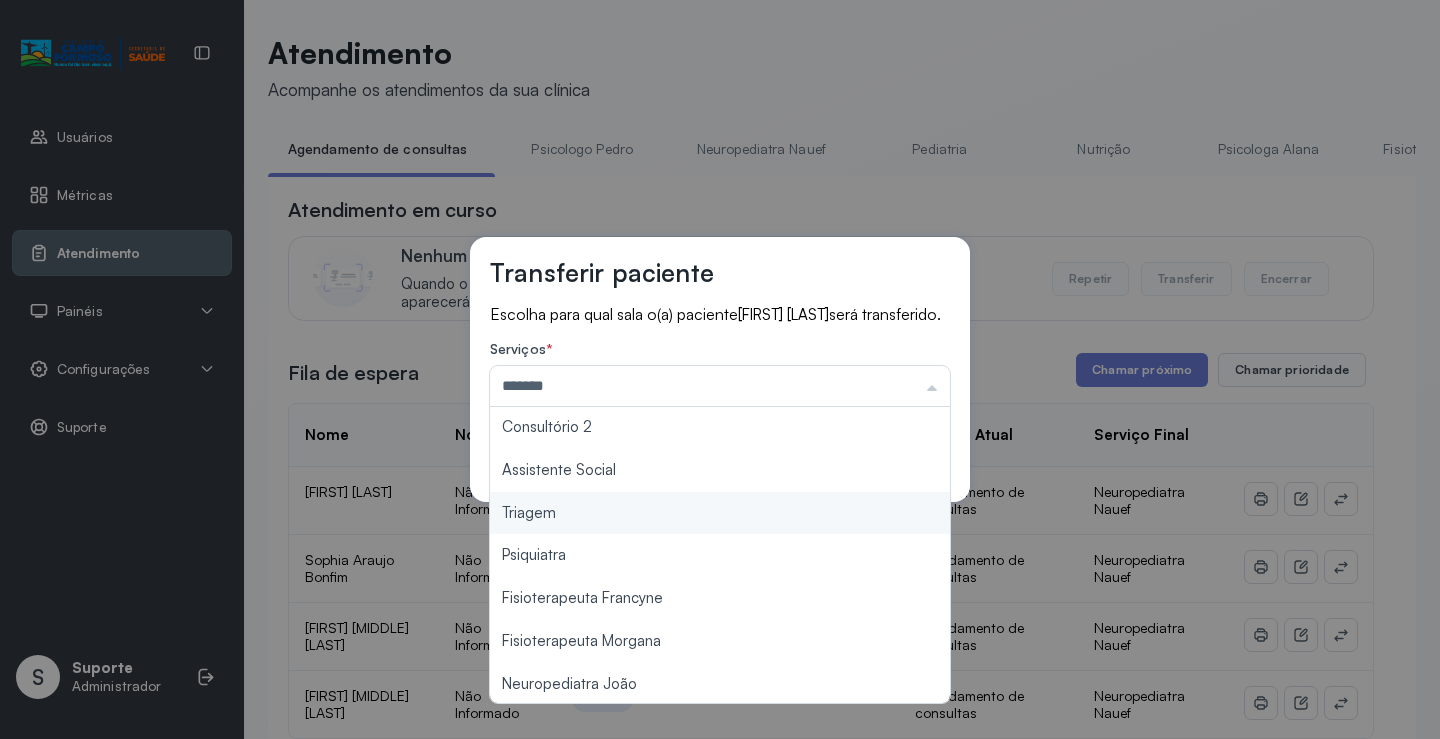 click on "Transferir paciente Escolha para qual sala o(a) paciente  Kiara Maria Santos Cruz  será transferido.  Serviços  *  ******* Psicologo Pedro Neuropediatra Nauef Pediatria Nutrição Psicologa Alana Fisioterapeuta Janusia Coordenadora Solange Consultório 2 Assistente Social Triagem Psiquiatra Fisioterapeuta Francyne Fisioterapeuta Morgana Neuropediatra João Cancelar Salvar" at bounding box center [720, 369] 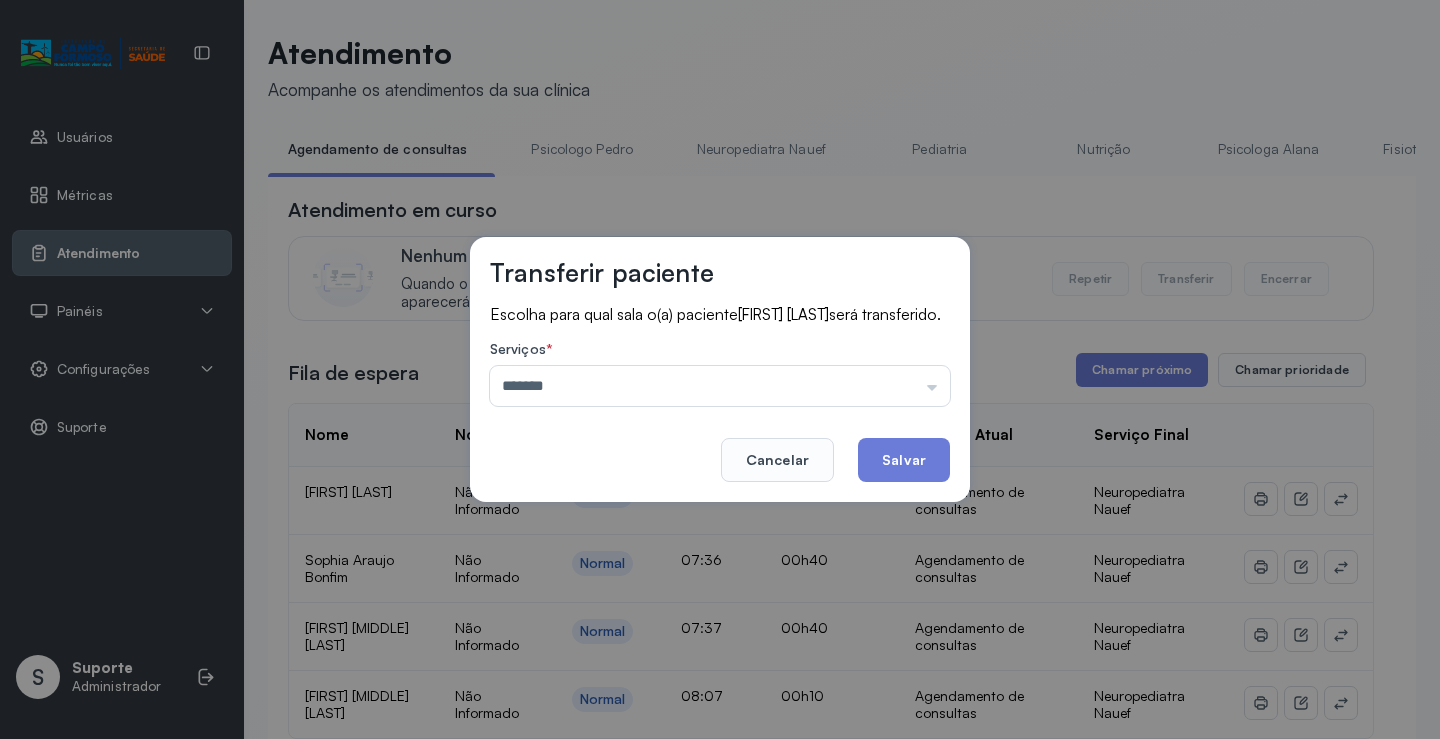 click on "Serviços  *" at bounding box center [720, 351] 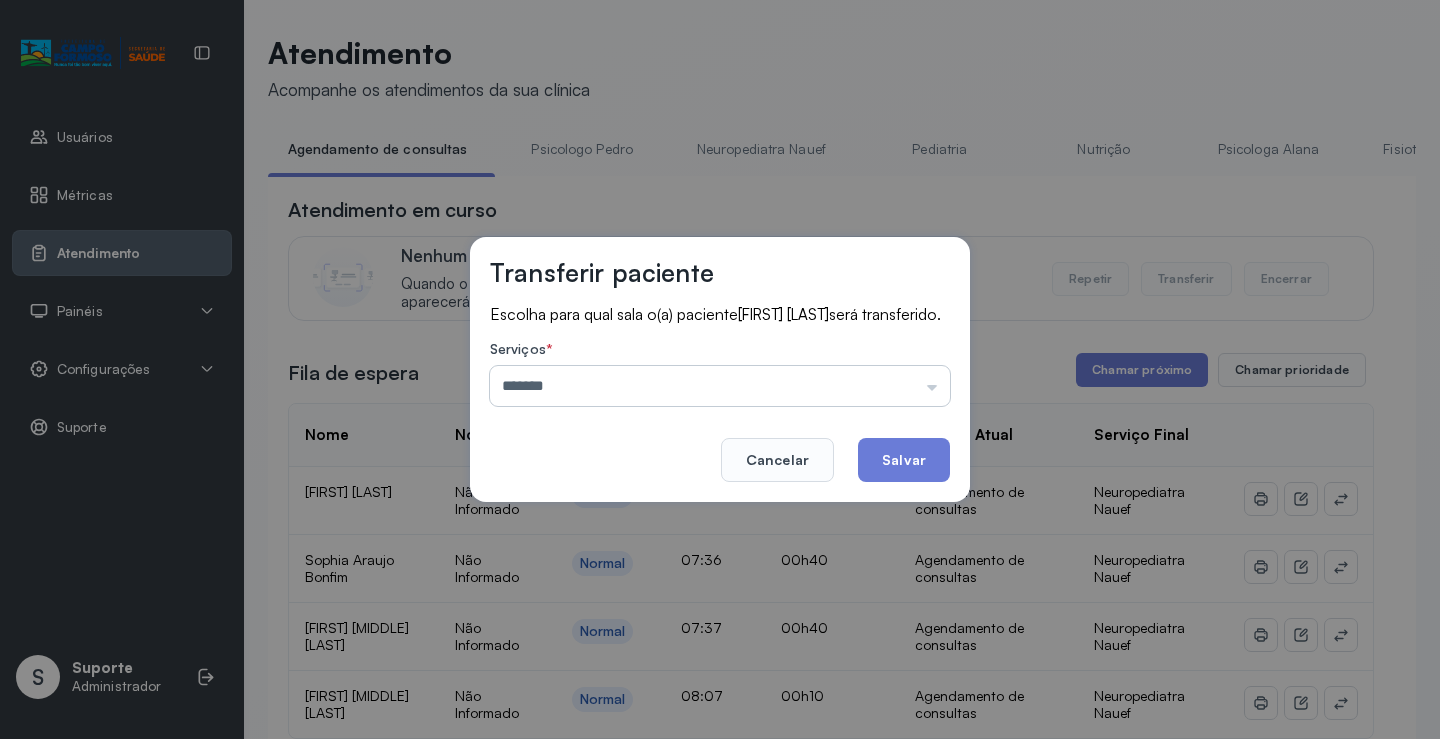 click on "*******" at bounding box center [720, 386] 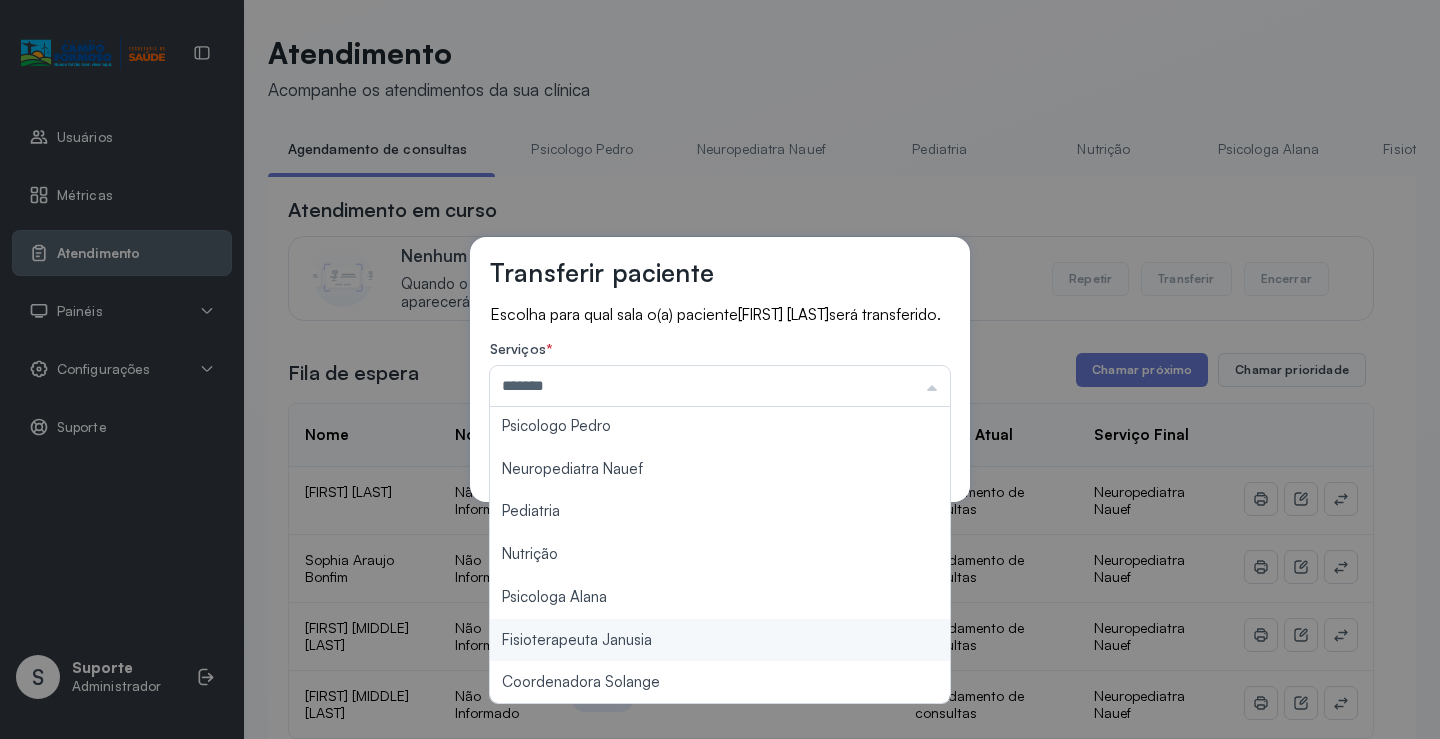 scroll, scrollTop: 0, scrollLeft: 0, axis: both 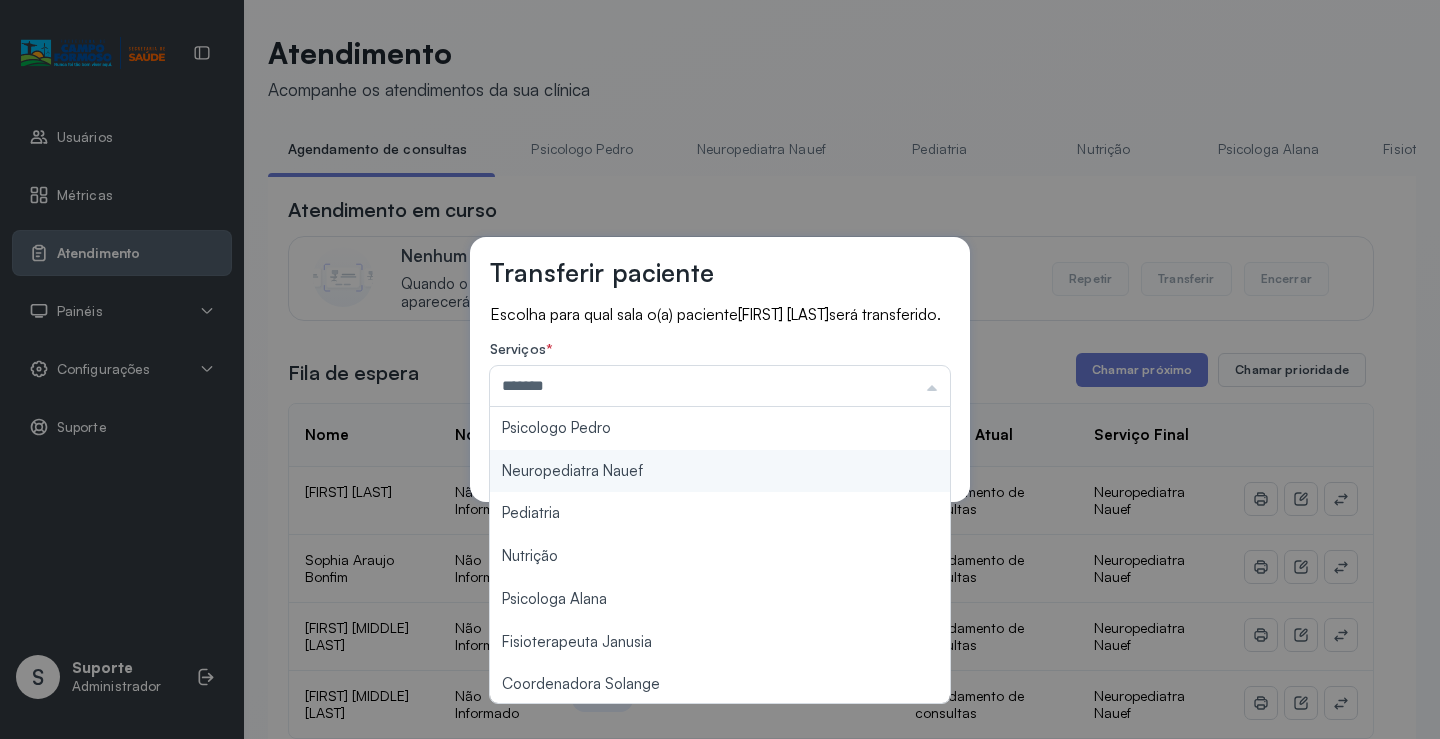 type on "**********" 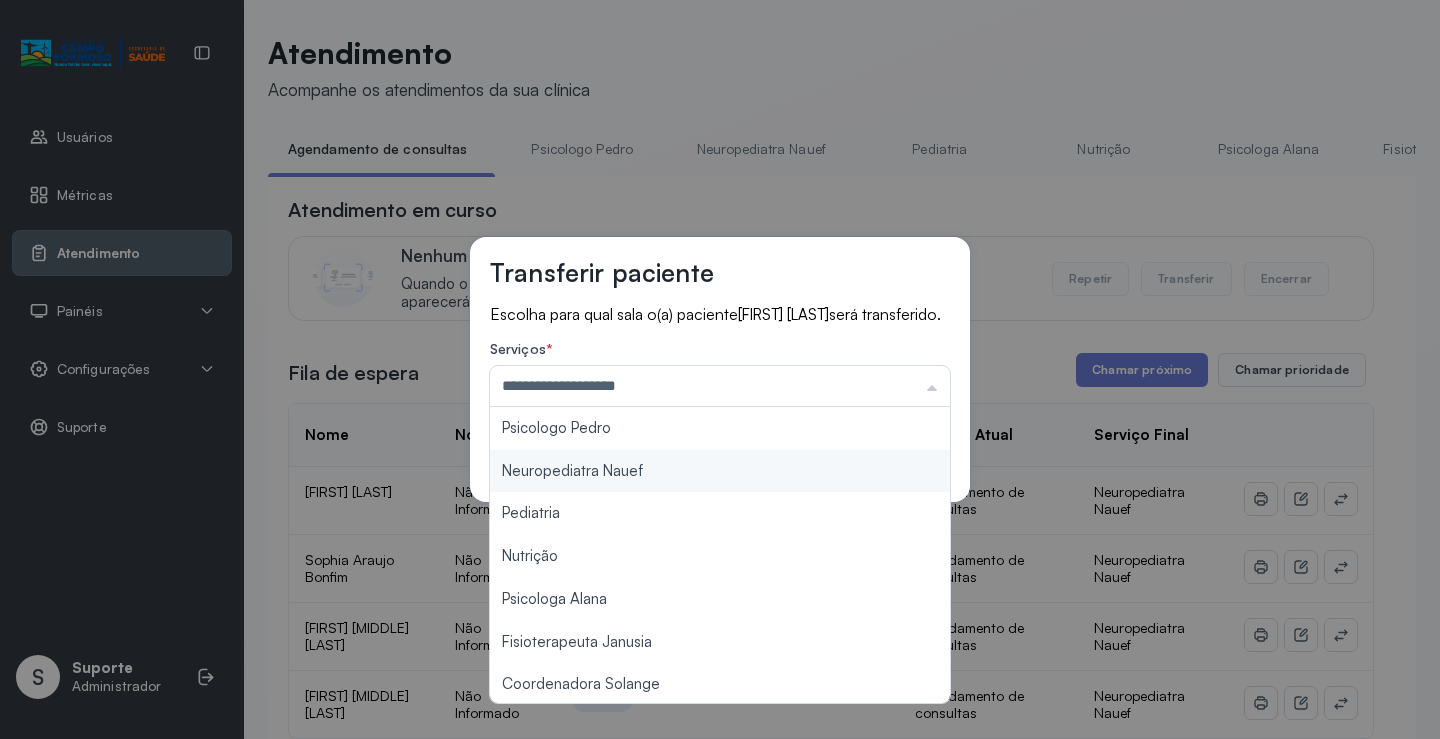 click on "**********" at bounding box center [720, 369] 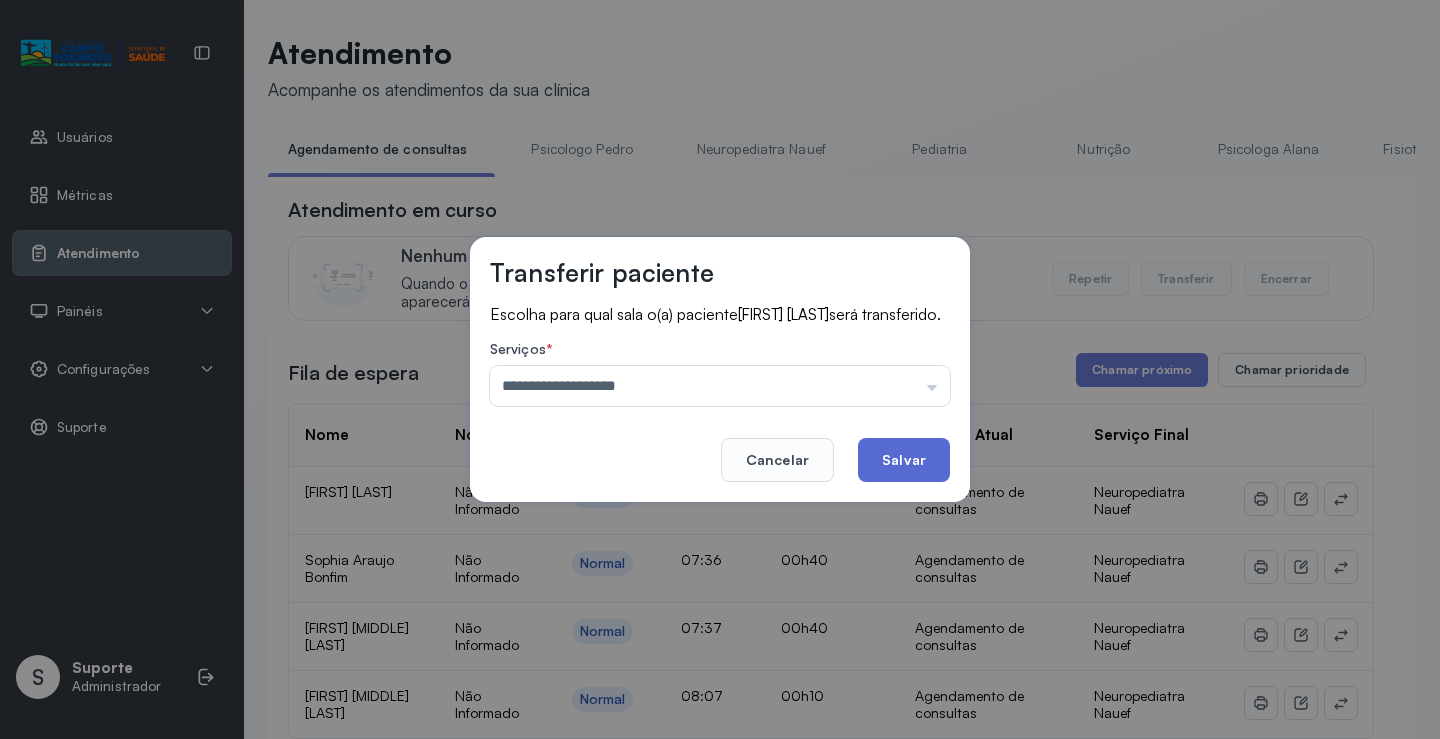 click on "Salvar" 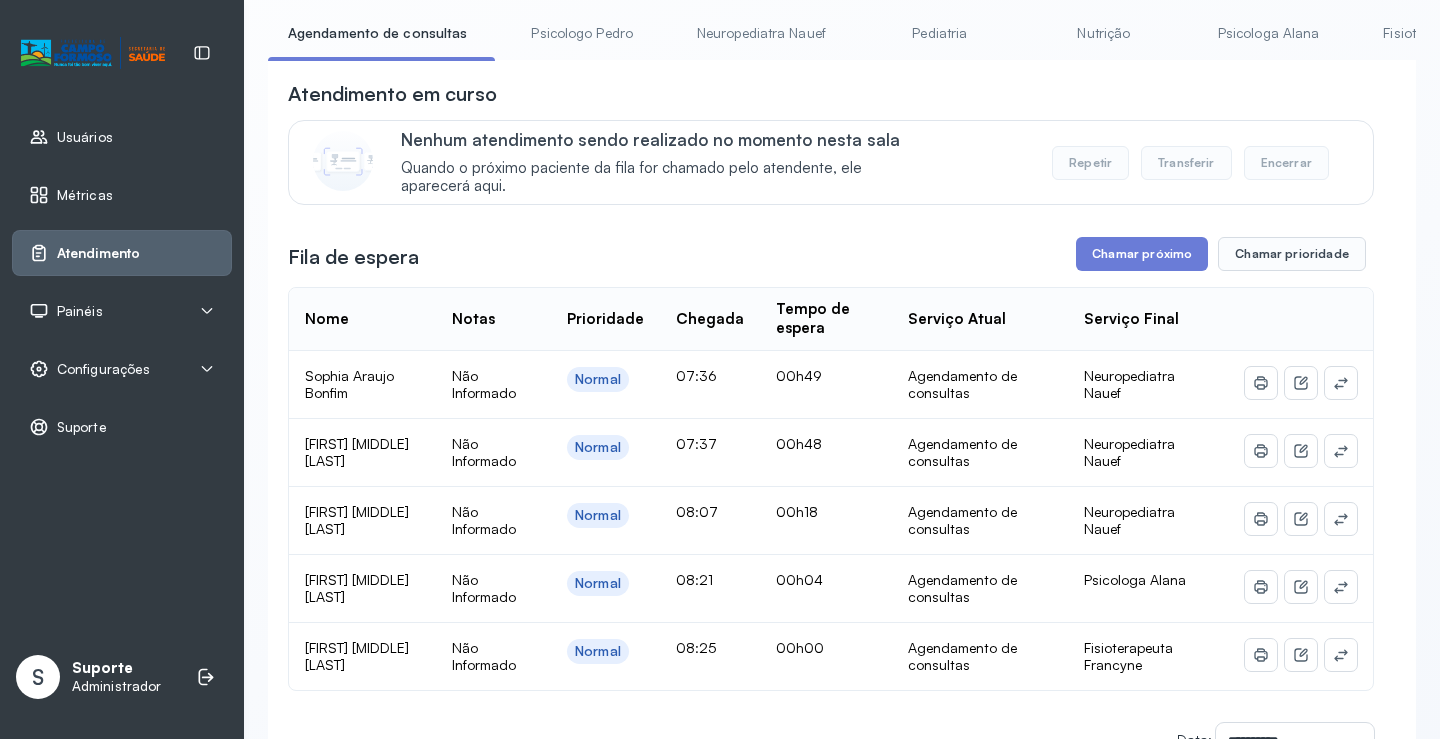 scroll, scrollTop: 0, scrollLeft: 0, axis: both 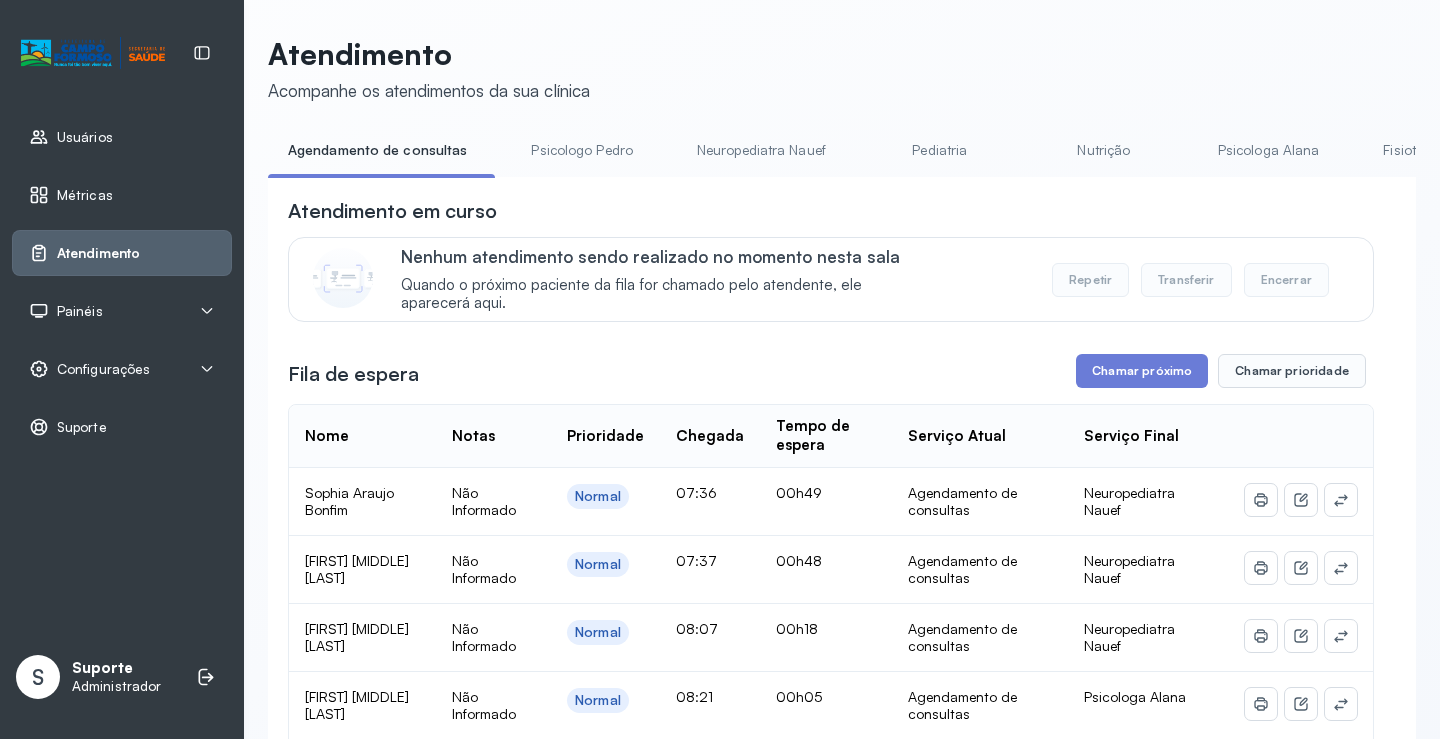 drag, startPoint x: 758, startPoint y: 125, endPoint x: 758, endPoint y: 136, distance: 11 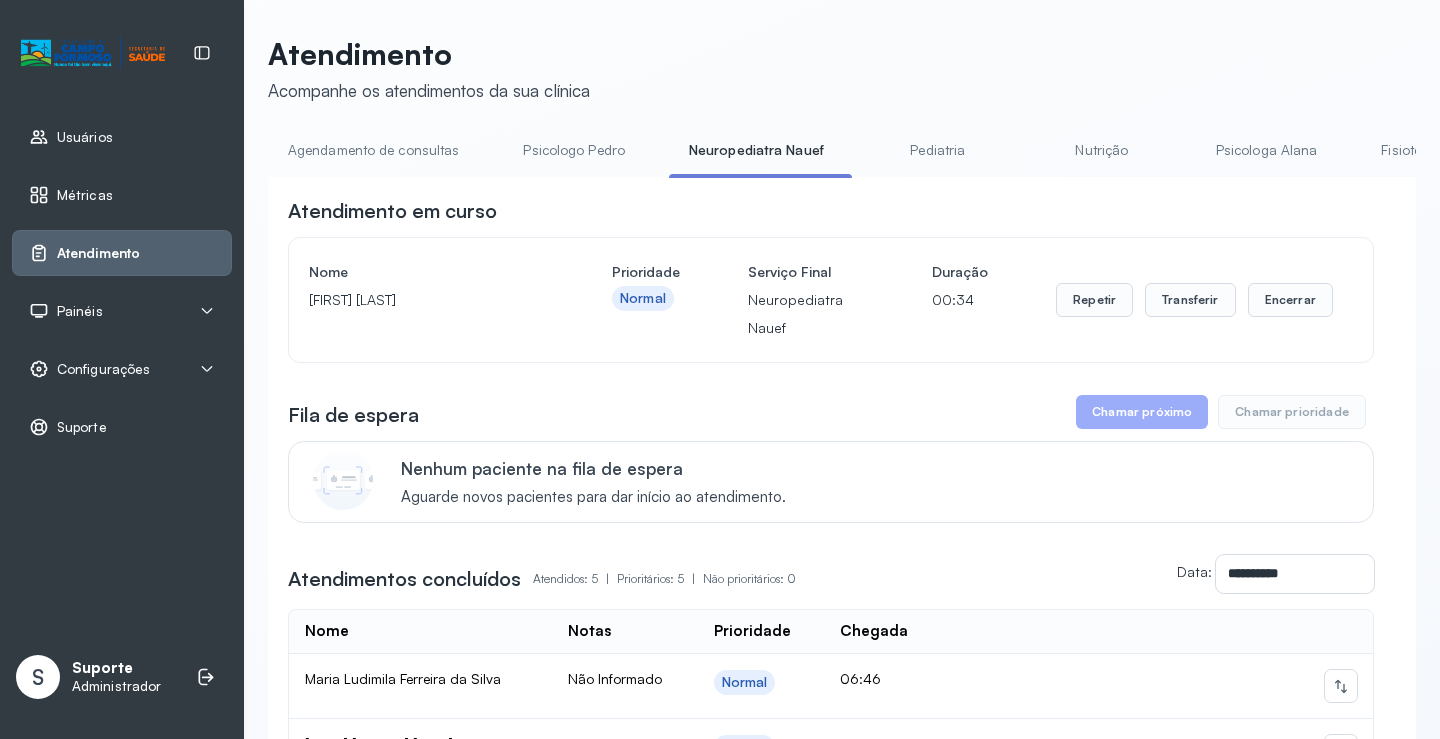 click on "Pediatria" at bounding box center [938, 150] 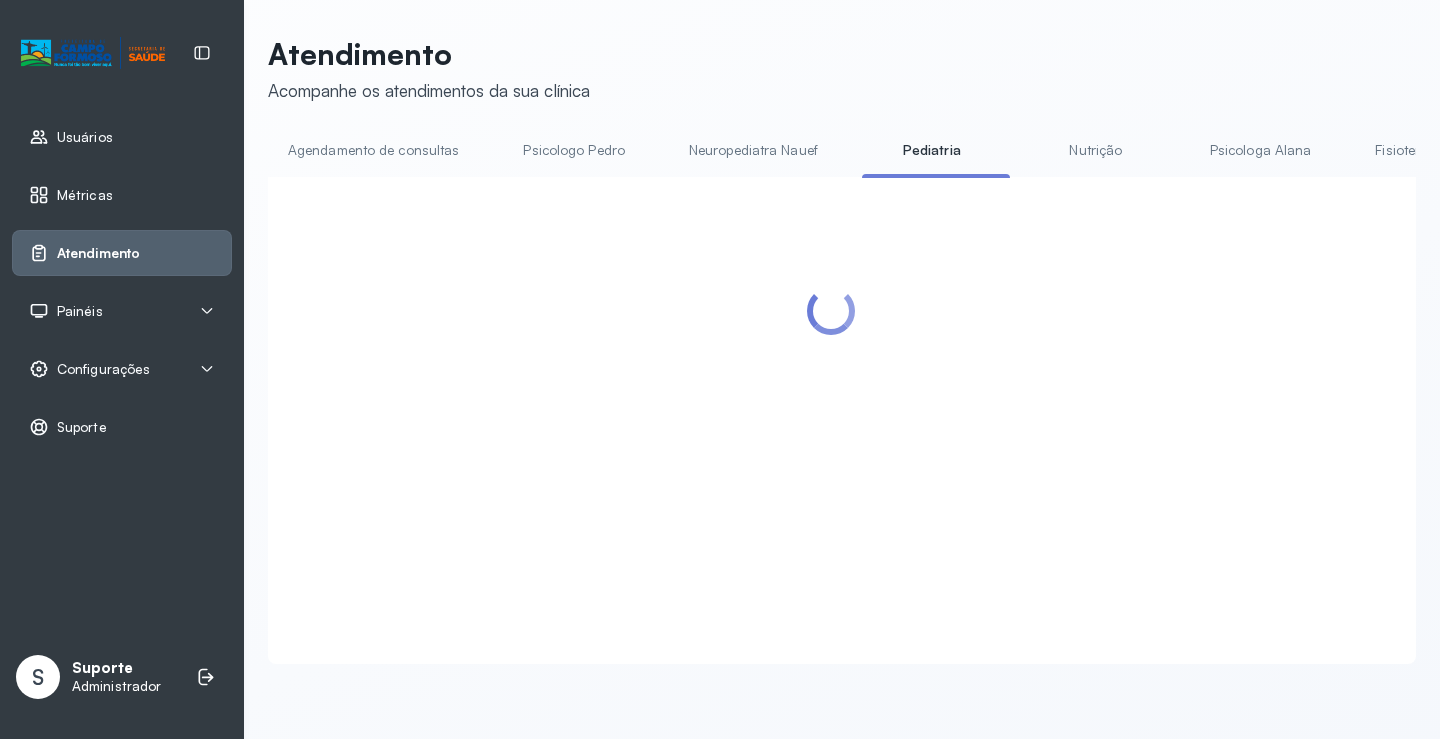 click on "Neuropediatra Nauef" at bounding box center (753, 150) 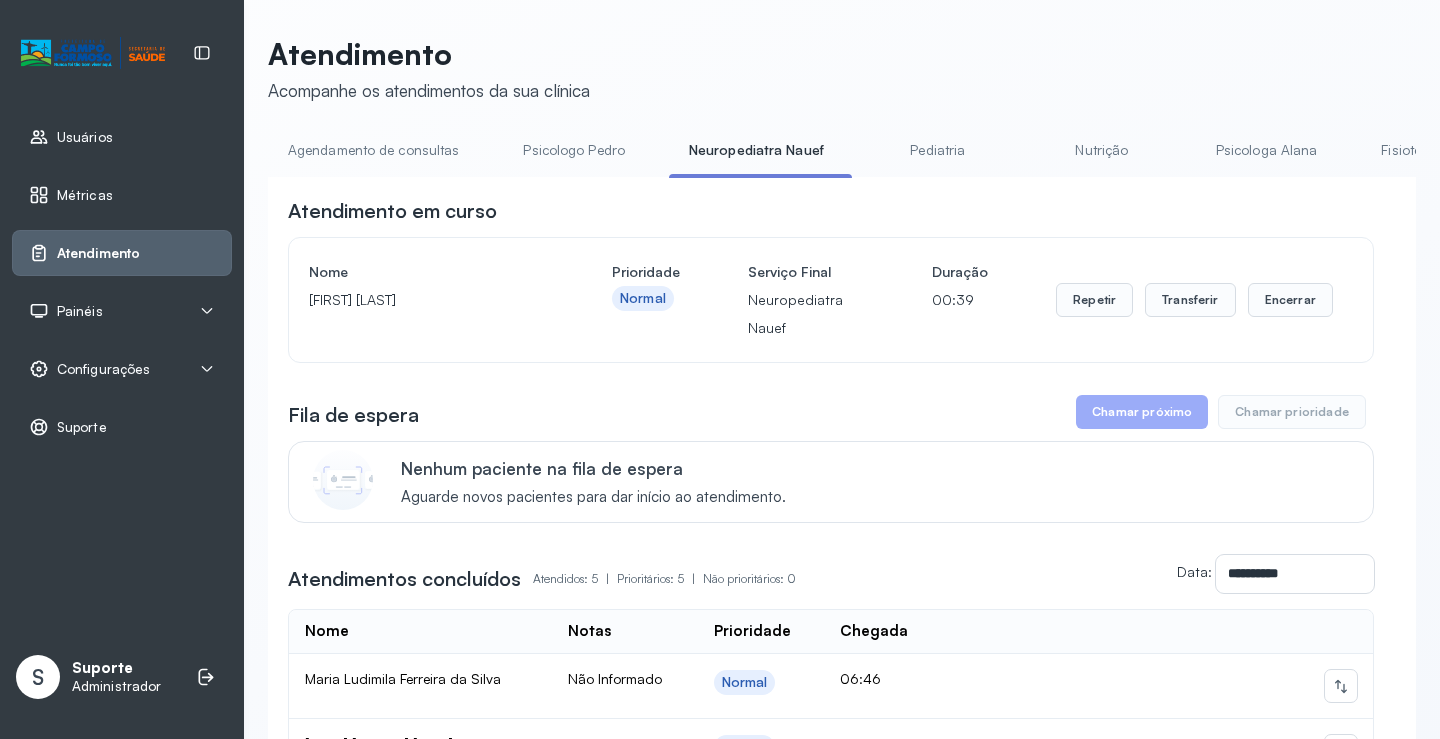 click on "Agendamento de consultas" at bounding box center [373, 150] 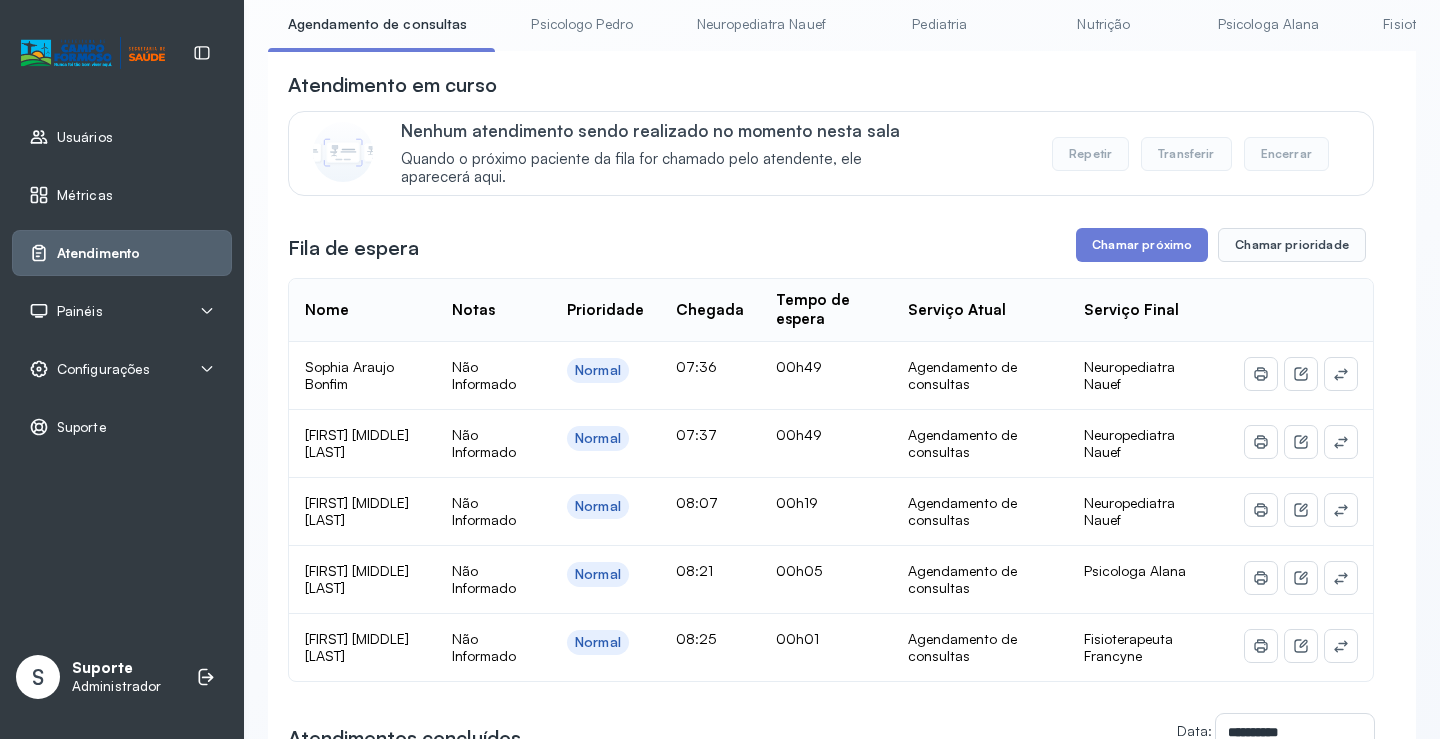 scroll, scrollTop: 200, scrollLeft: 0, axis: vertical 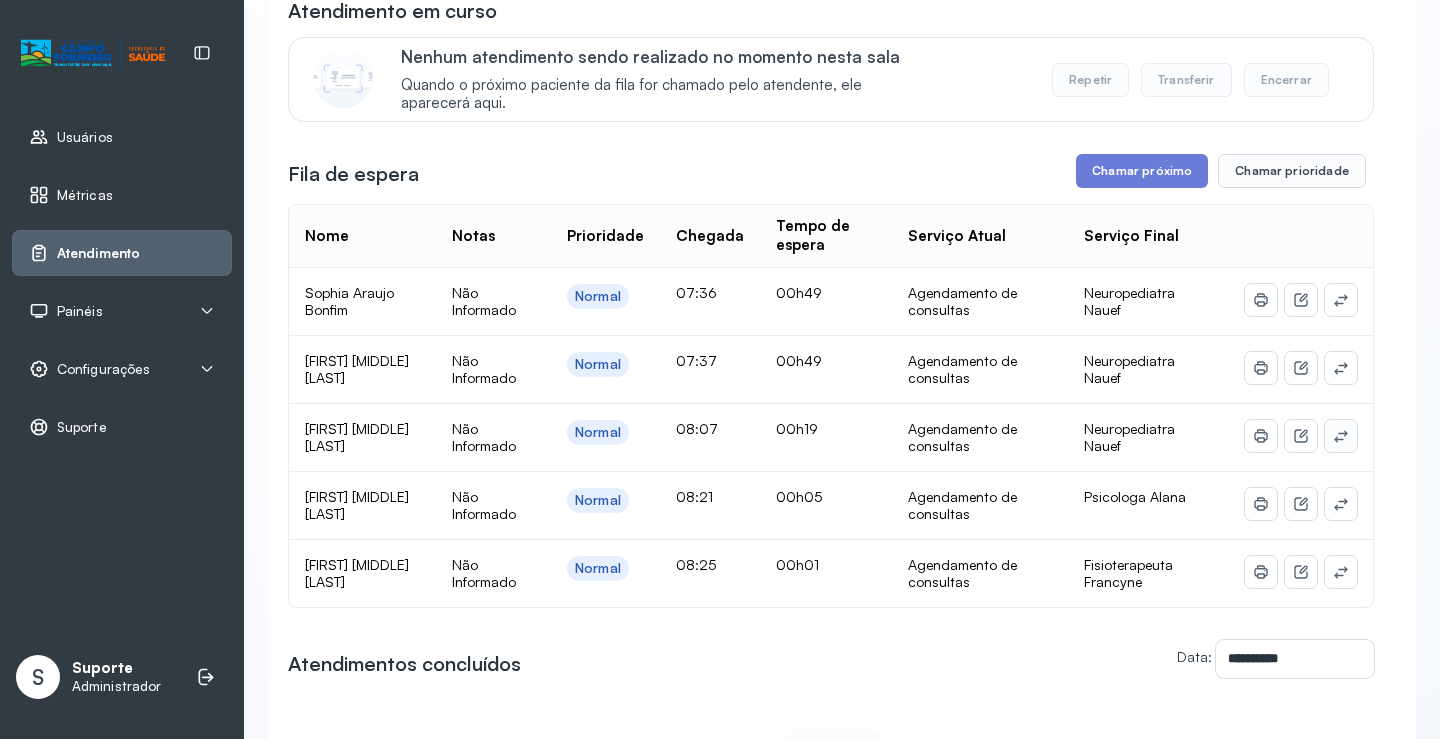 click 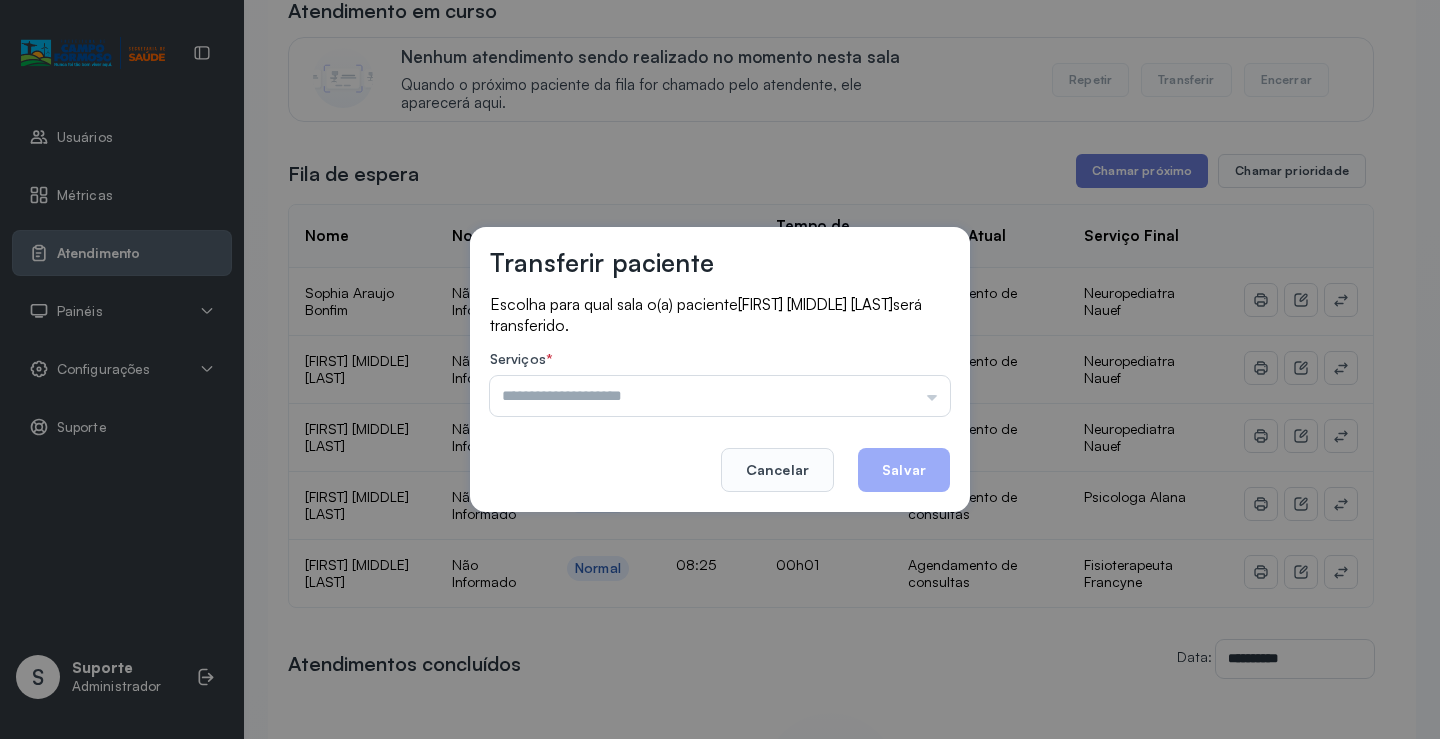 click at bounding box center (720, 396) 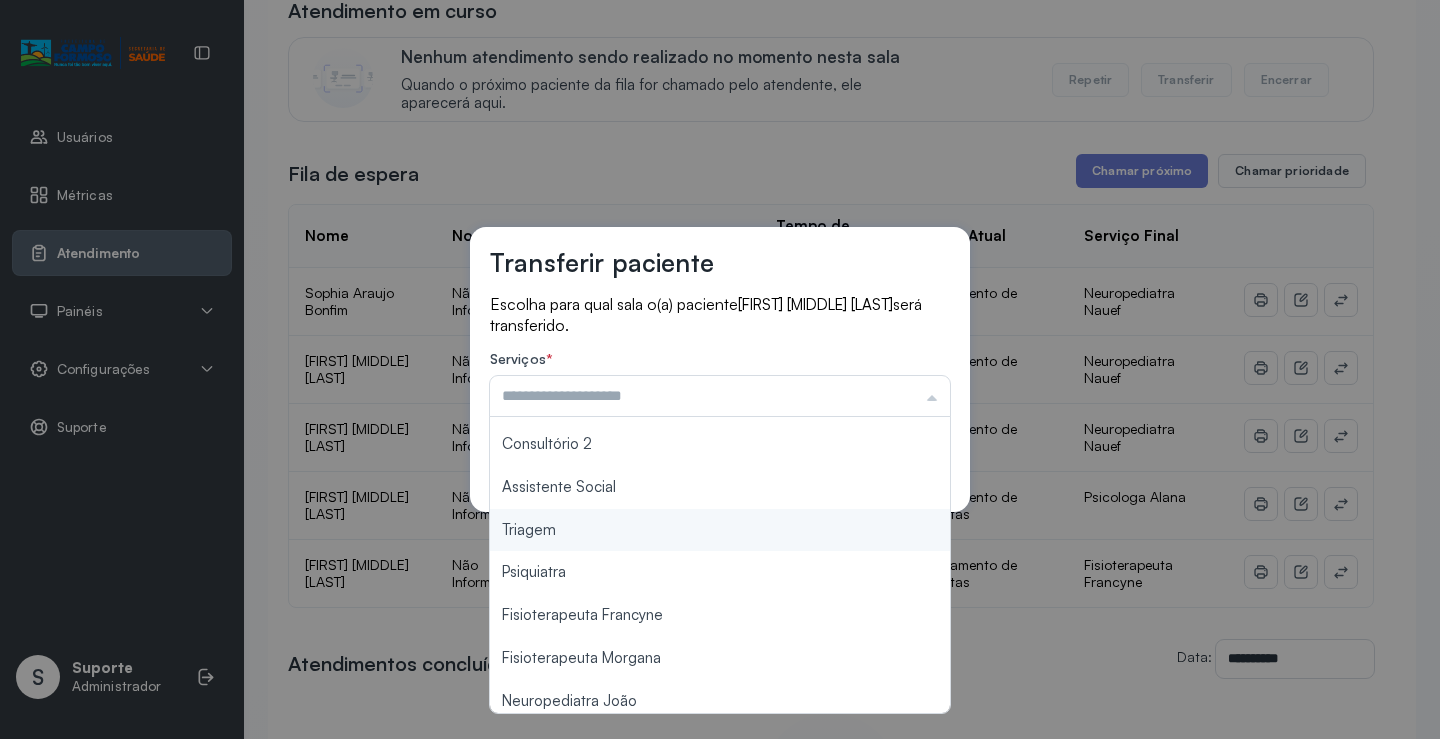 scroll, scrollTop: 302, scrollLeft: 0, axis: vertical 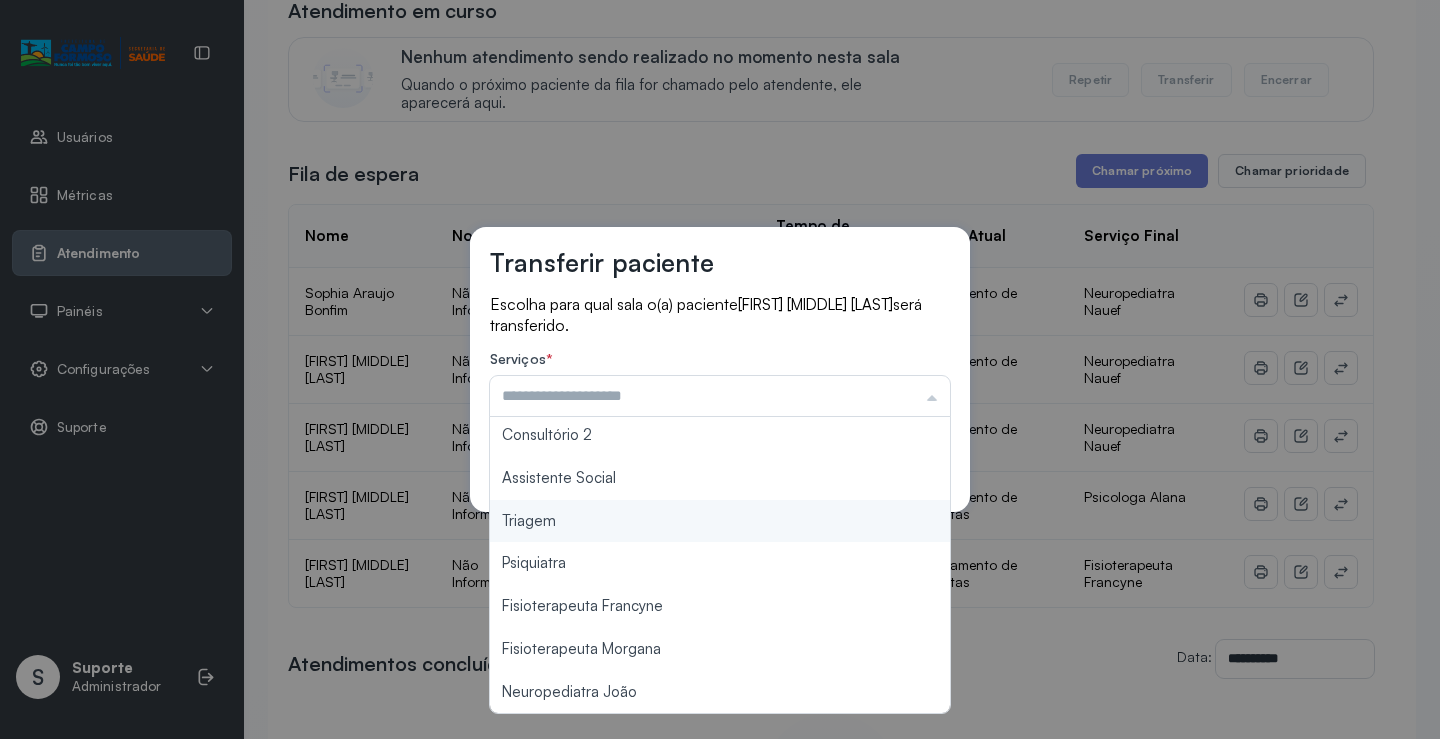 type on "*******" 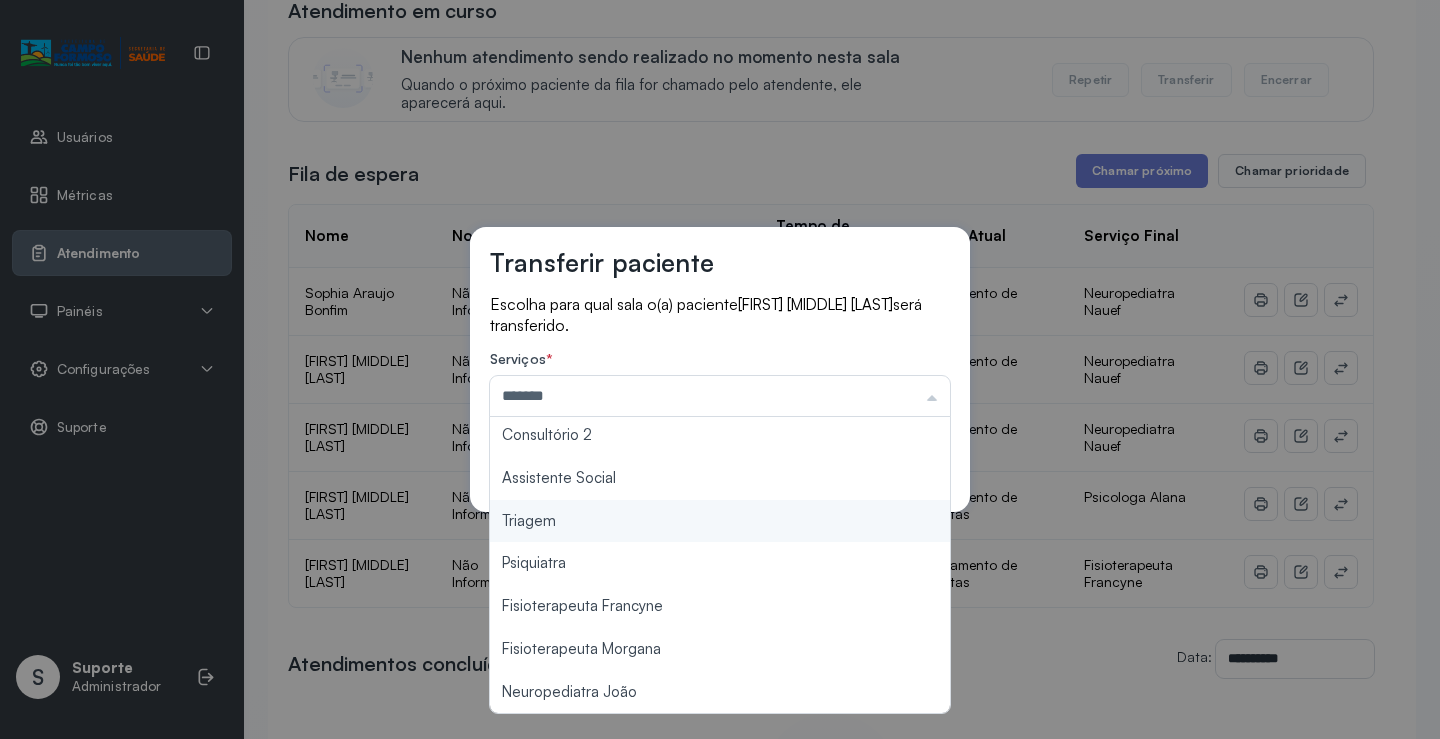 drag, startPoint x: 700, startPoint y: 530, endPoint x: 862, endPoint y: 498, distance: 165.13025 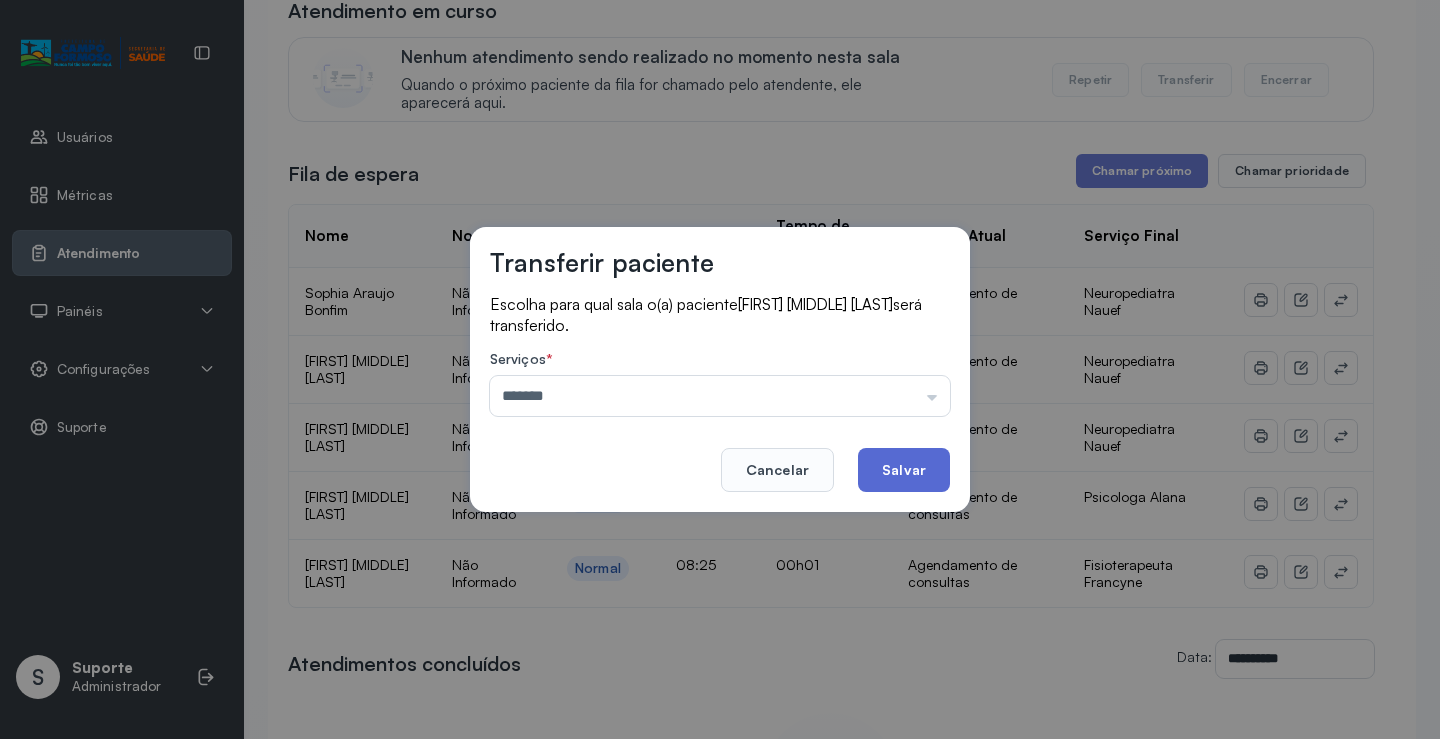 click on "Salvar" 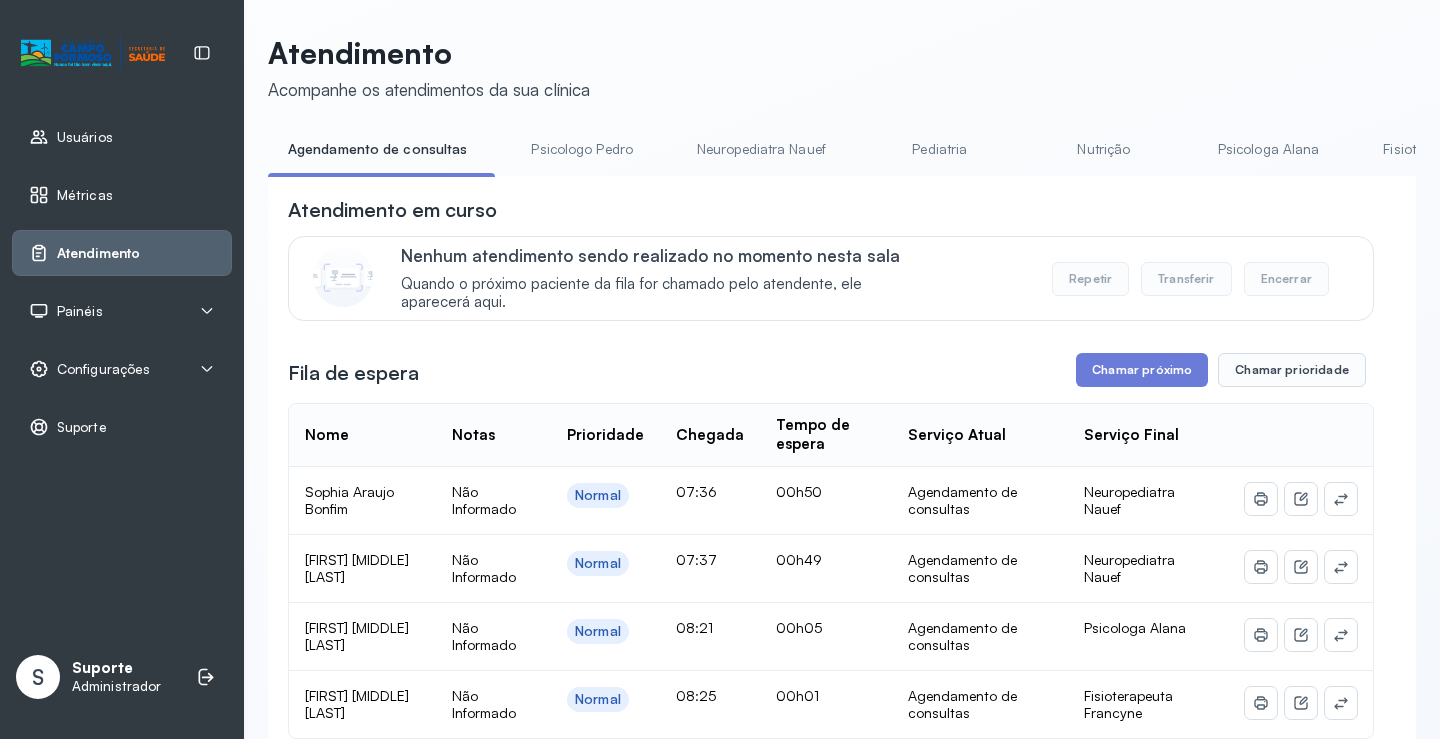 scroll, scrollTop: 201, scrollLeft: 0, axis: vertical 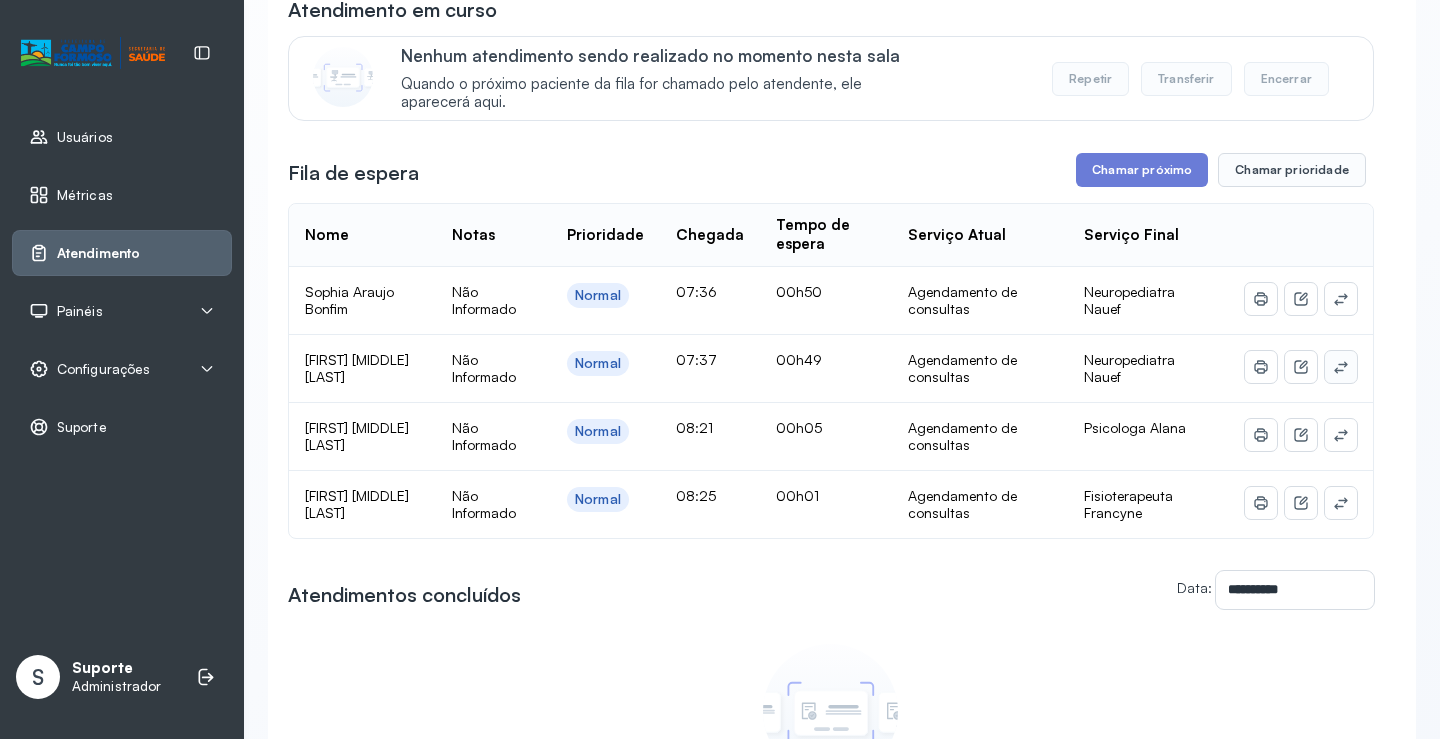 click 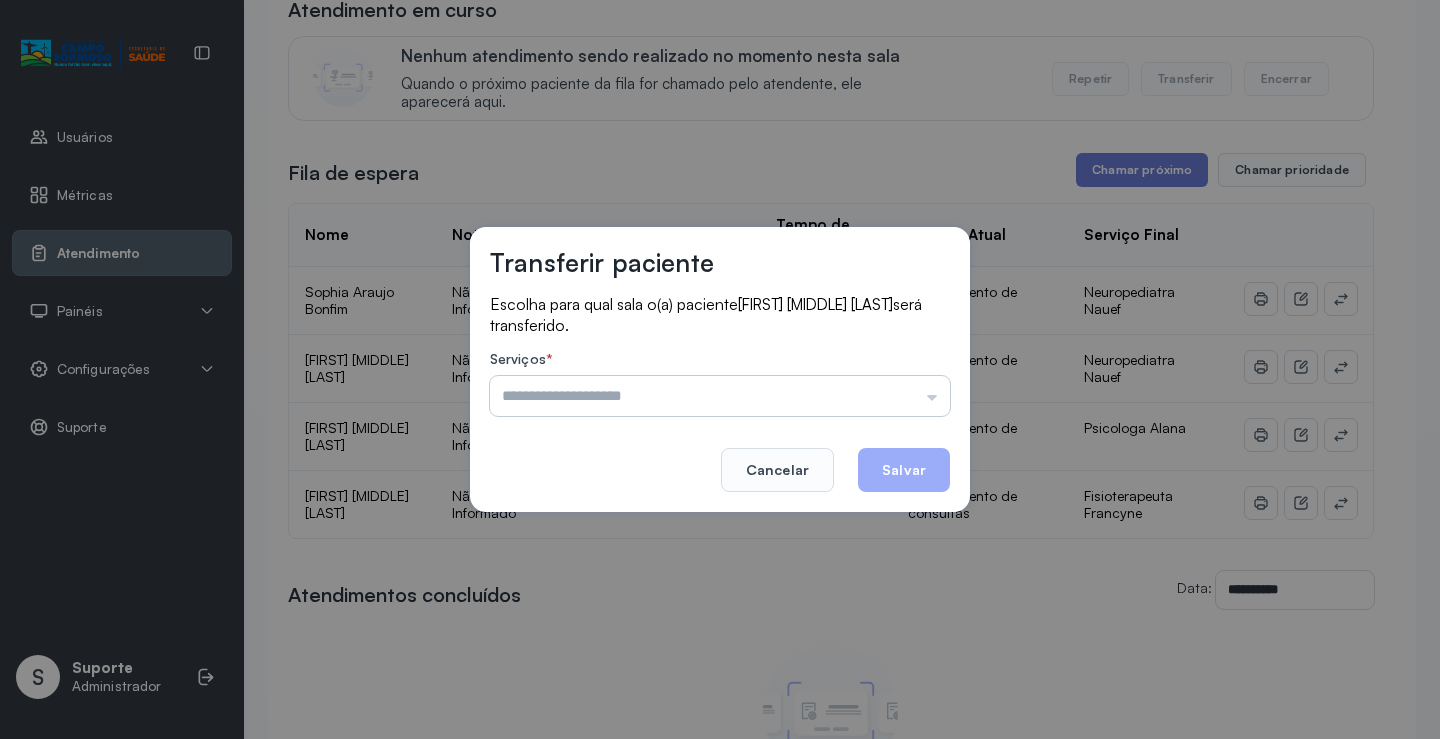 click at bounding box center [720, 396] 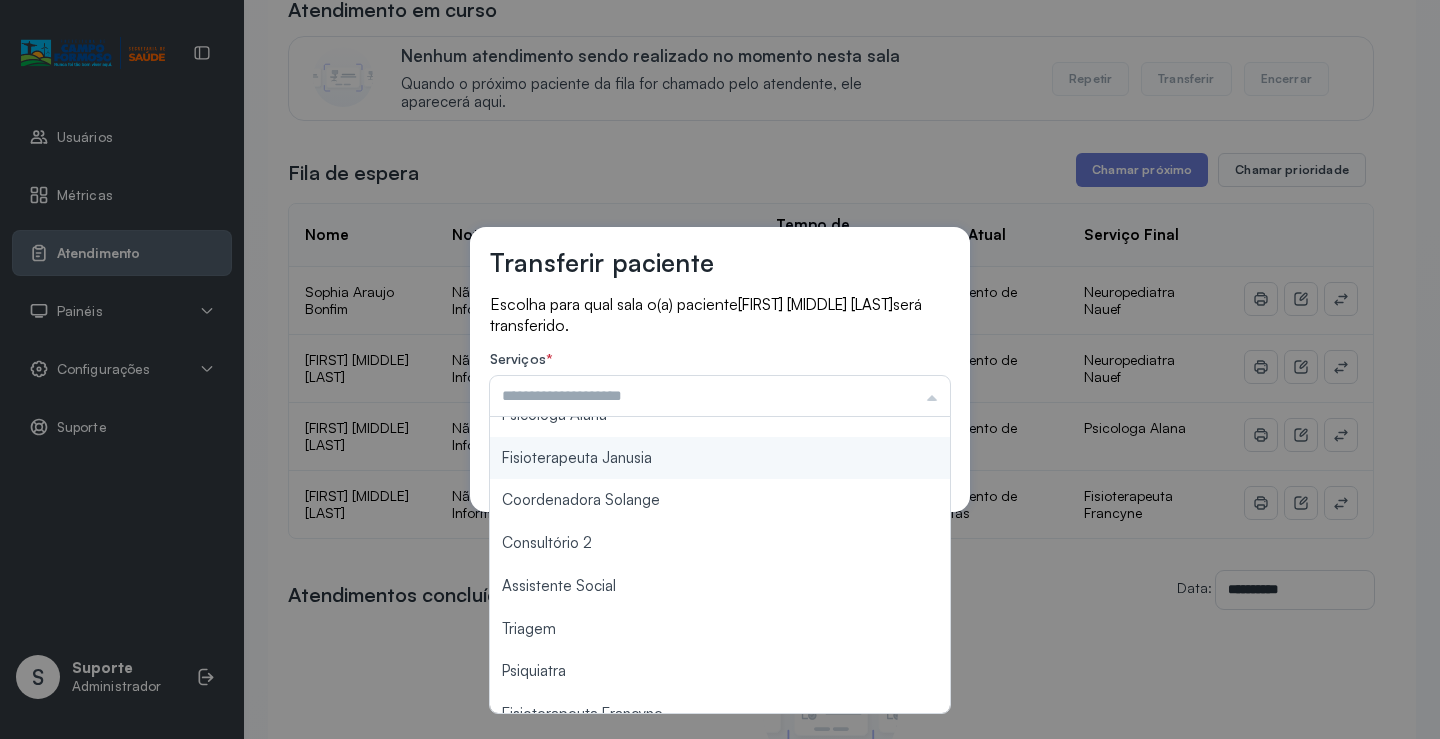 scroll, scrollTop: 200, scrollLeft: 0, axis: vertical 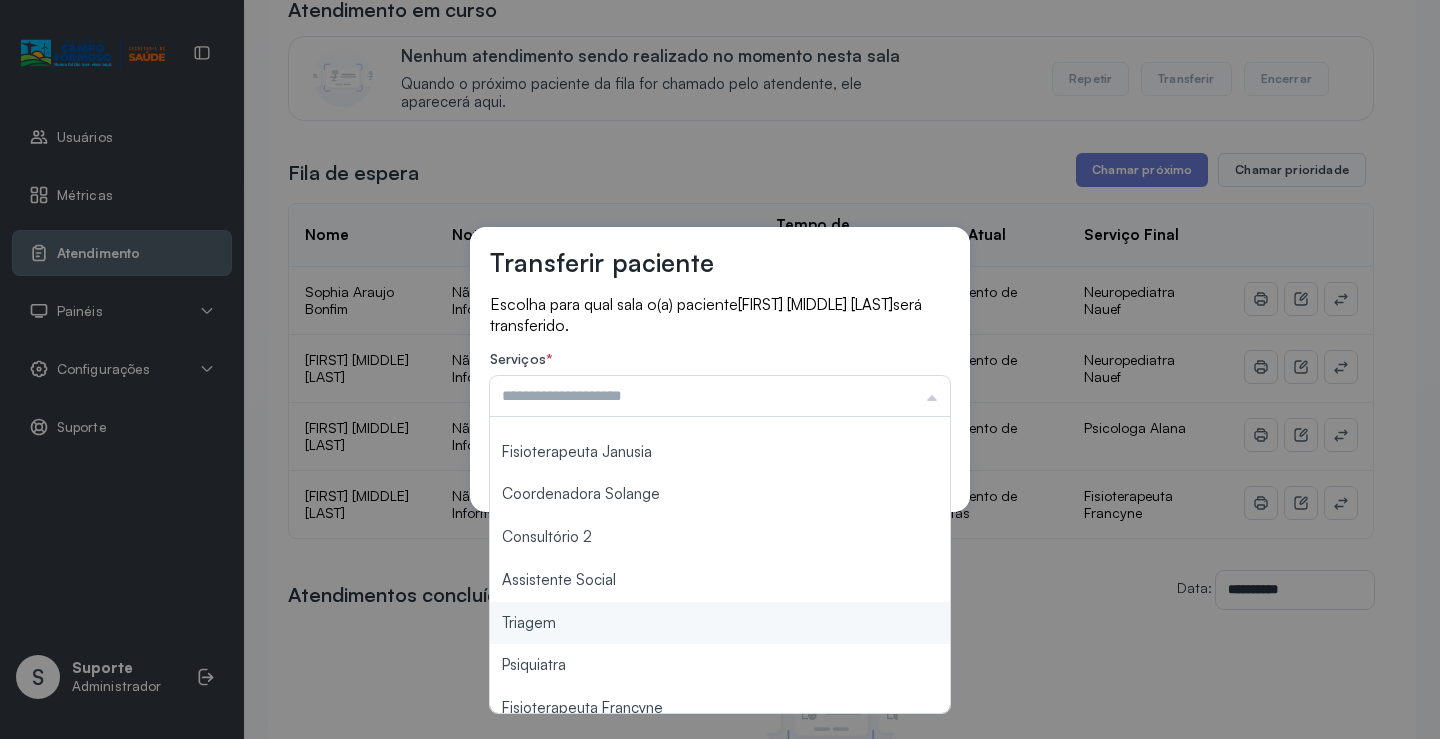 type on "*******" 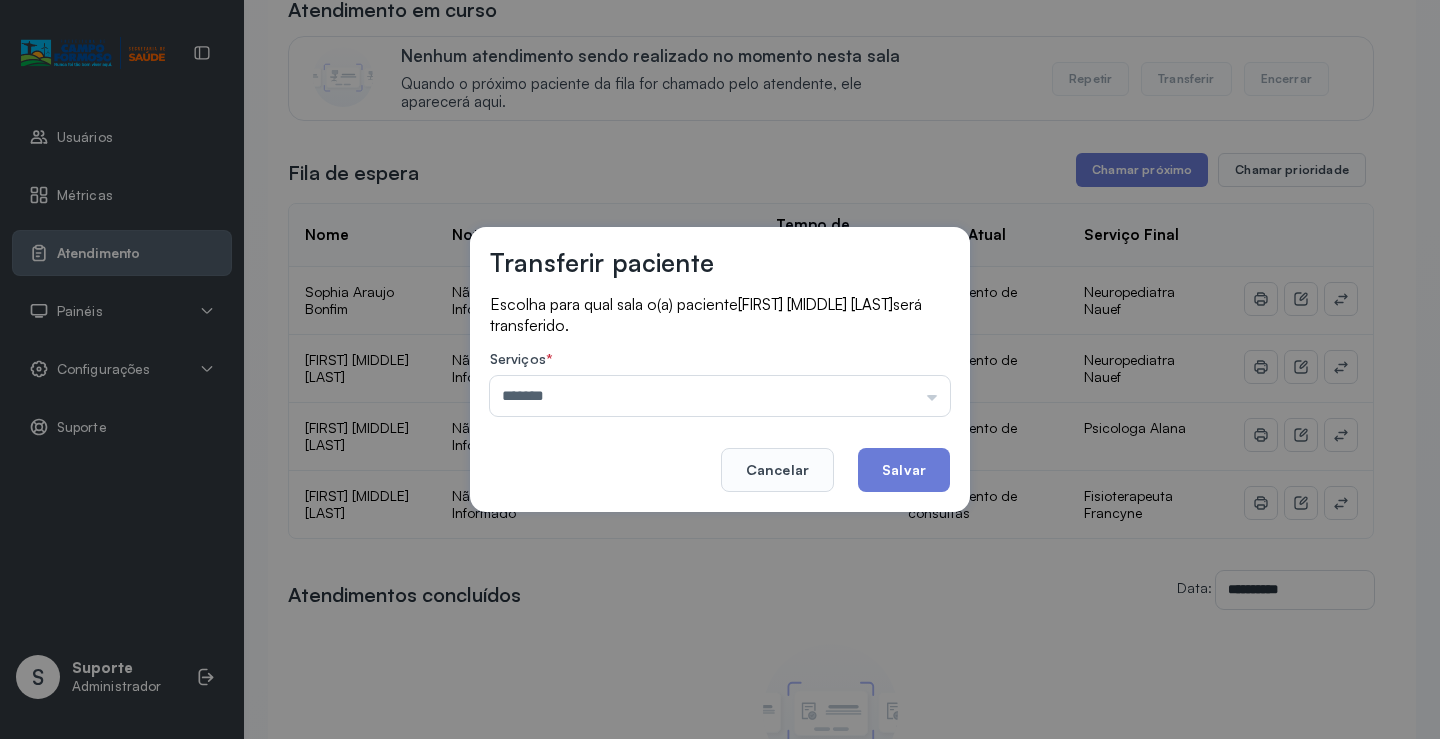 click on "Transferir paciente Escolha para qual sala o(a) paciente  Erikely dos Santos  será transferido.  Serviços  *  ******* Psicologo Pedro Neuropediatra Nauef Pediatria Nutrição Psicologa Alana Fisioterapeuta Janusia Coordenadora Solange Consultório 2 Assistente Social Triagem Psiquiatra Fisioterapeuta Francyne Fisioterapeuta Morgana Neuropediatra João Cancelar Salvar" at bounding box center (720, 369) 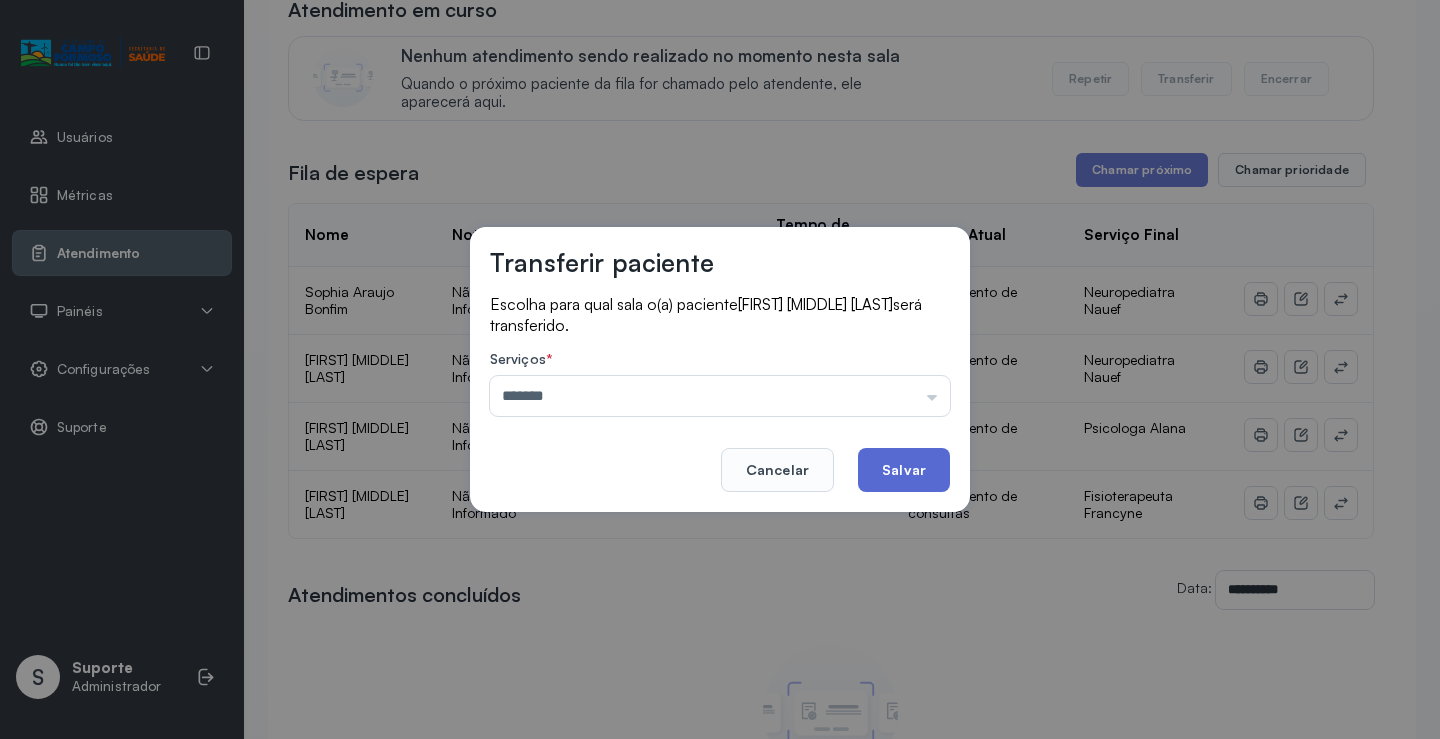 click on "Salvar" 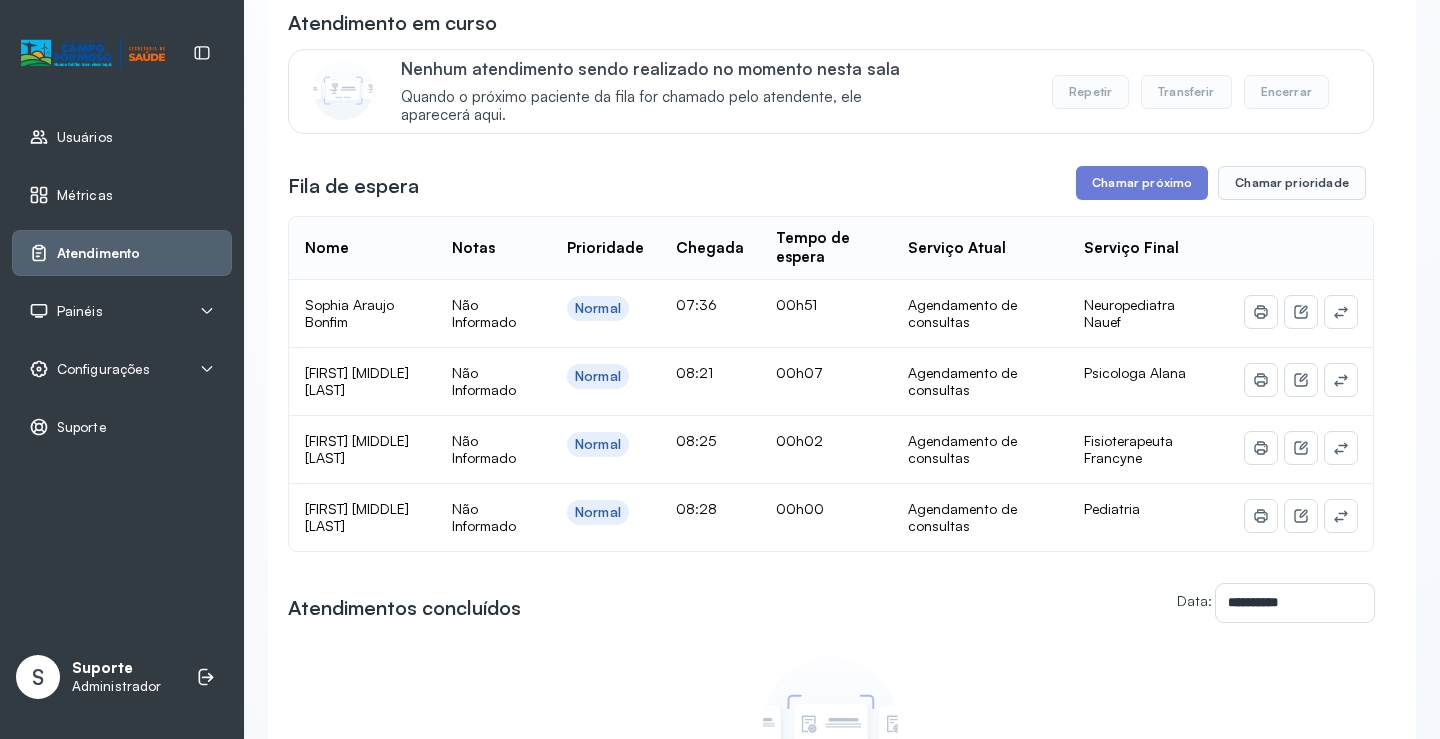 scroll, scrollTop: 501, scrollLeft: 0, axis: vertical 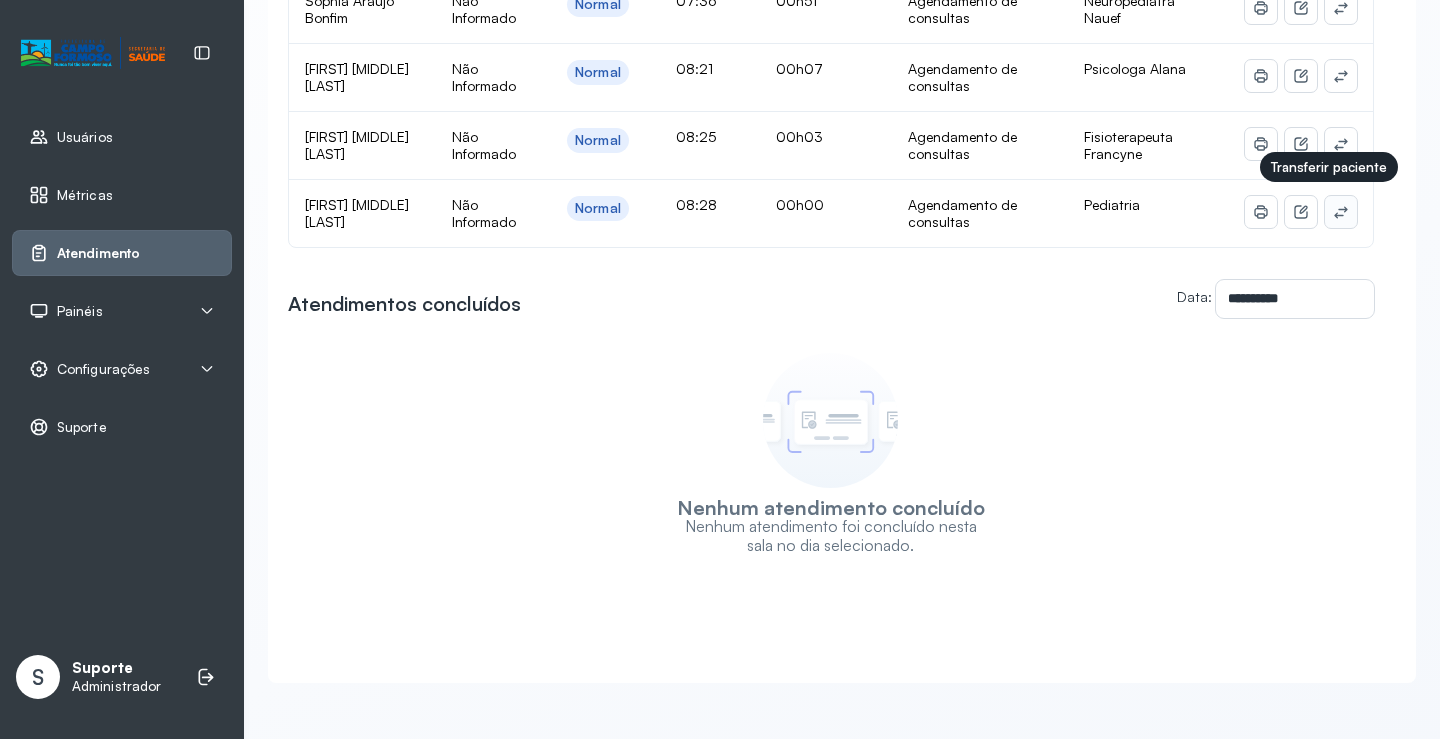 click 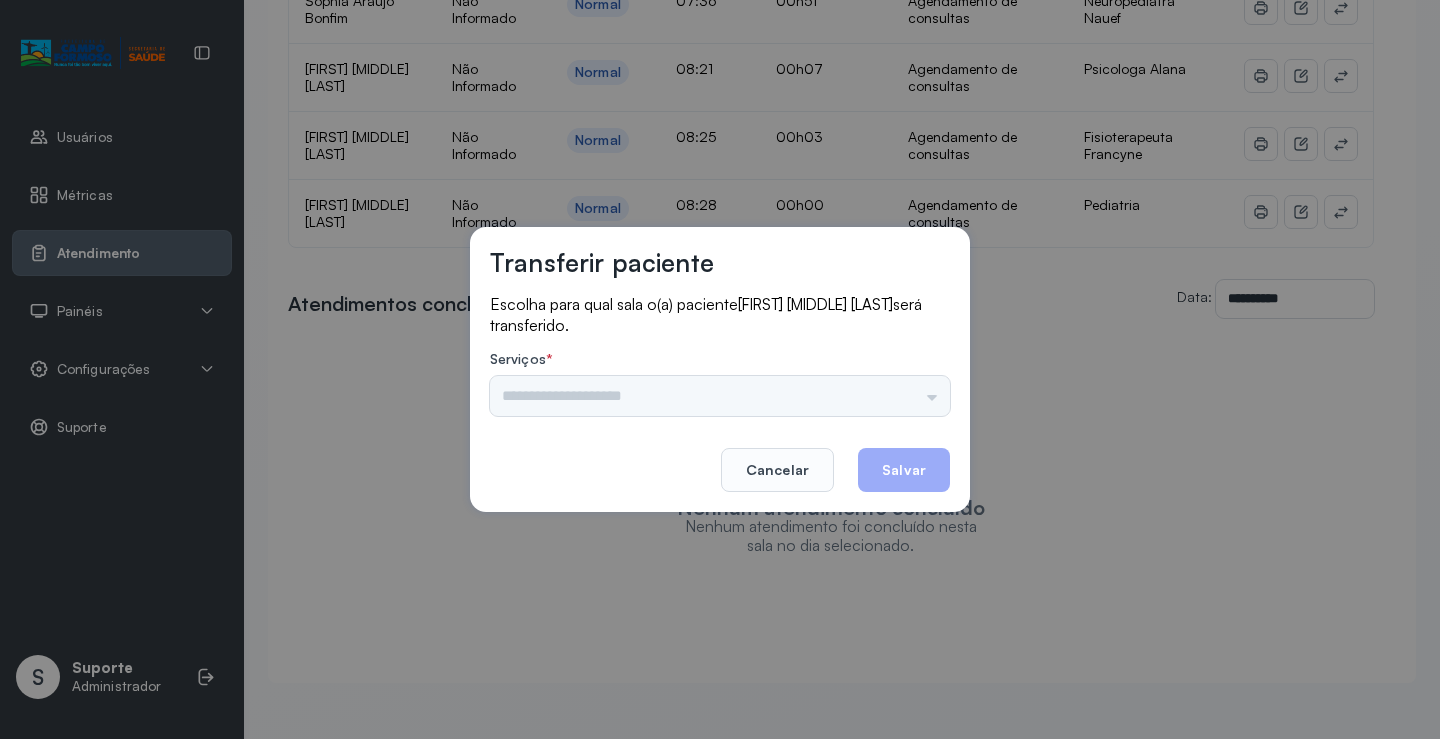 drag, startPoint x: 892, startPoint y: 371, endPoint x: 911, endPoint y: 386, distance: 24.207438 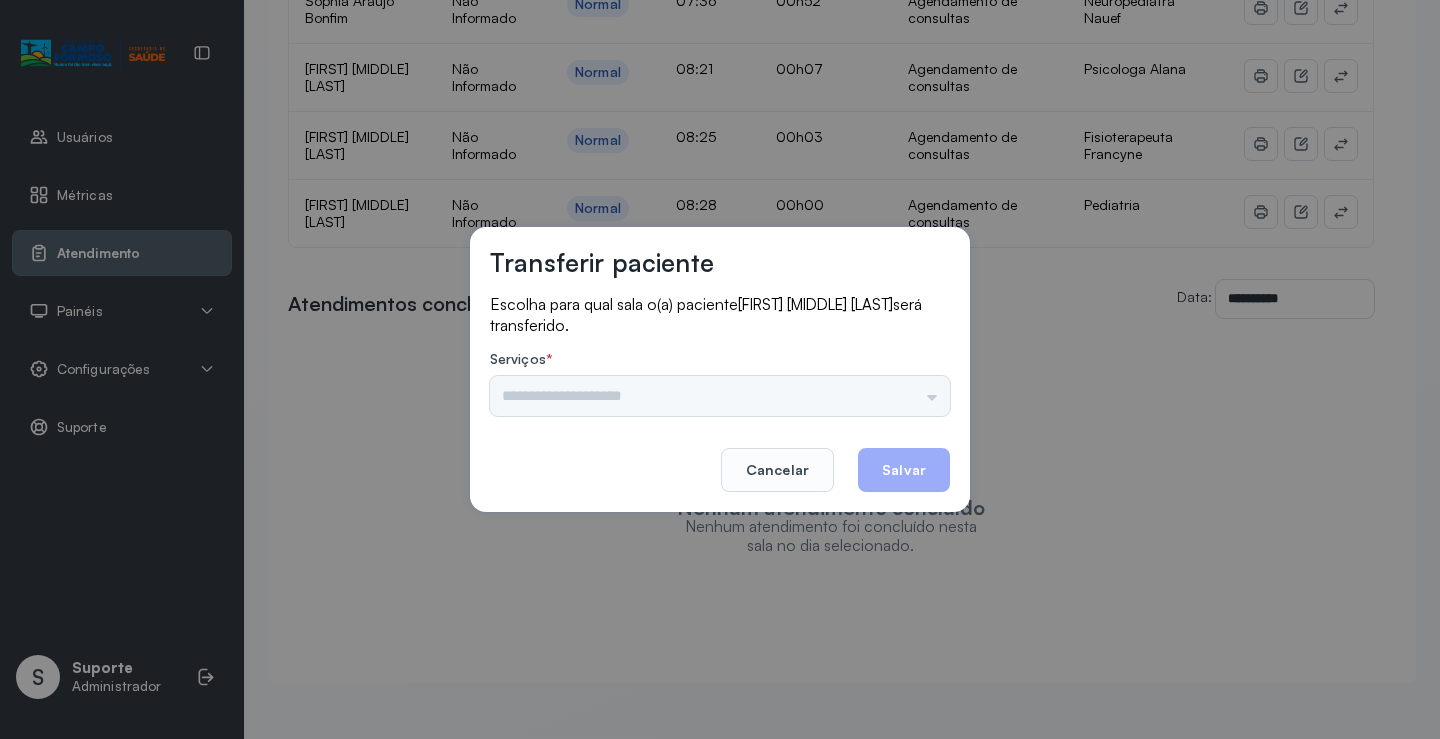click on "Psicologo Pedro Neuropediatra Nauef Pediatria Nutrição Psicologa Alana Fisioterapeuta Janusia Coordenadora Solange Consultório 2 Assistente Social Triagem Psiquiatra Fisioterapeuta Francyne Fisioterapeuta Morgana Neuropediatra João" at bounding box center [720, 396] 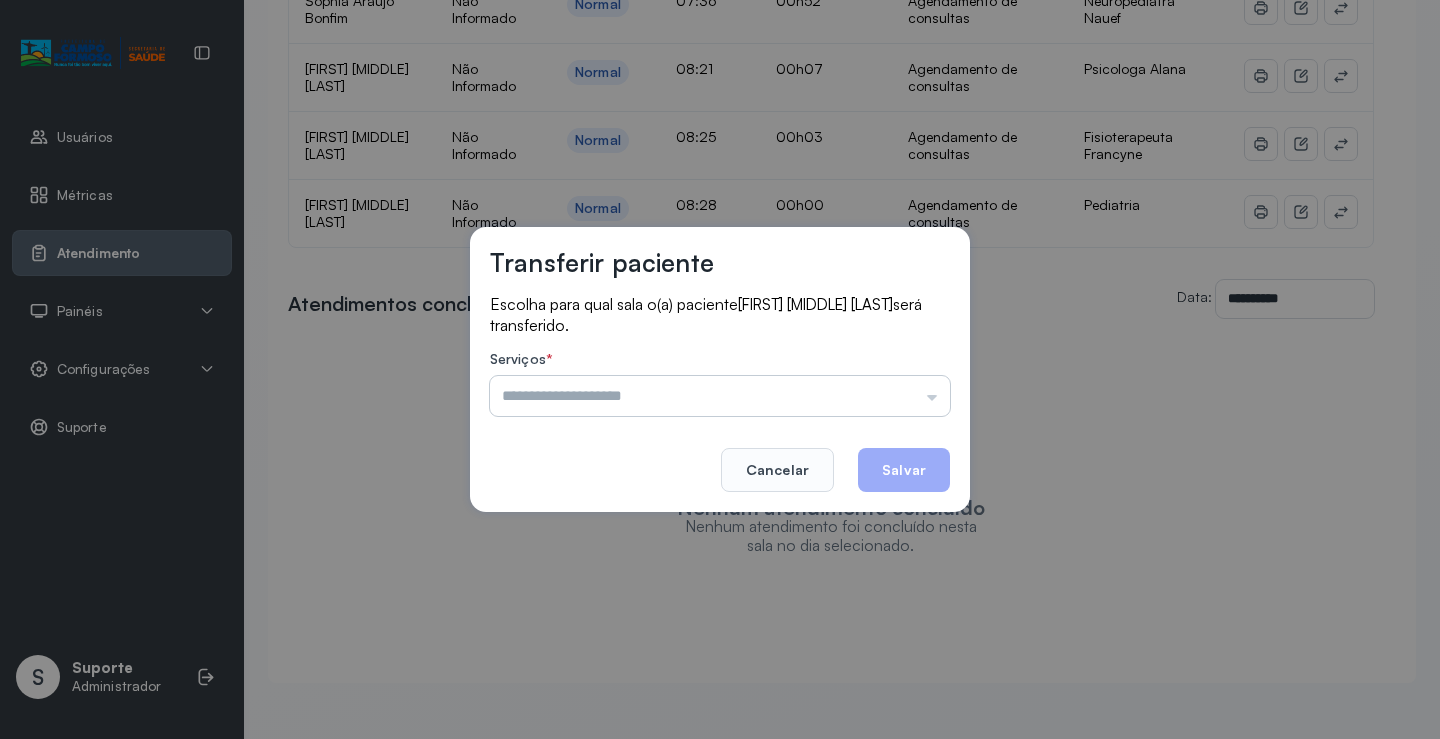 click at bounding box center (720, 396) 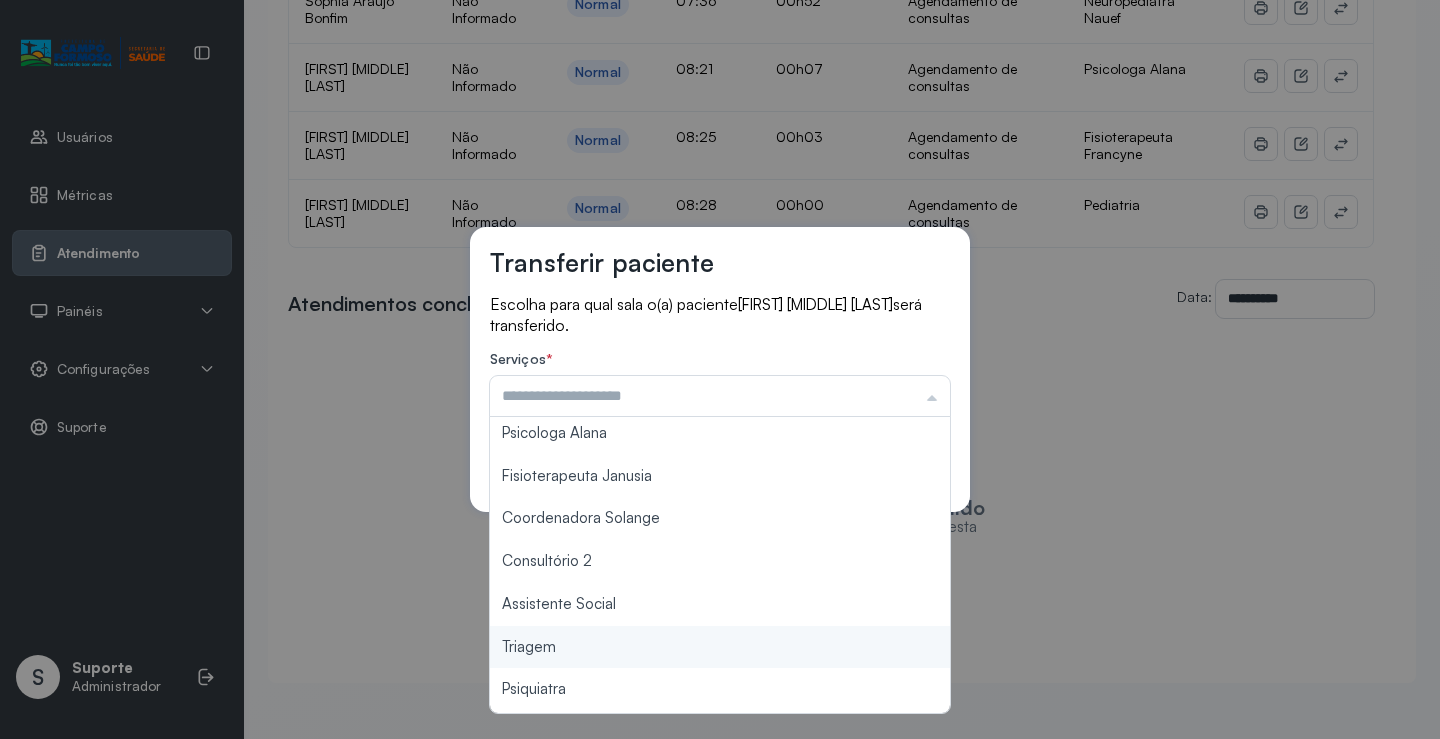 scroll, scrollTop: 302, scrollLeft: 0, axis: vertical 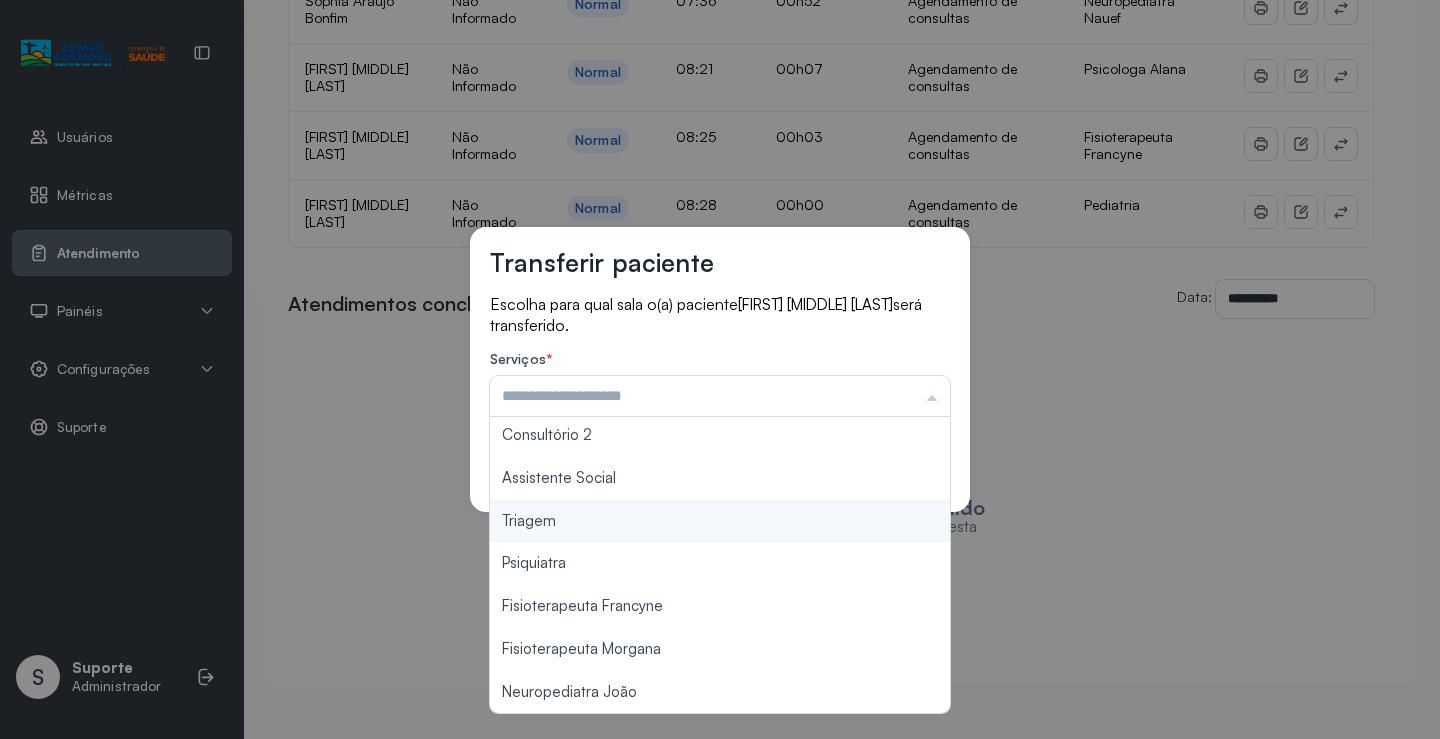 type on "*******" 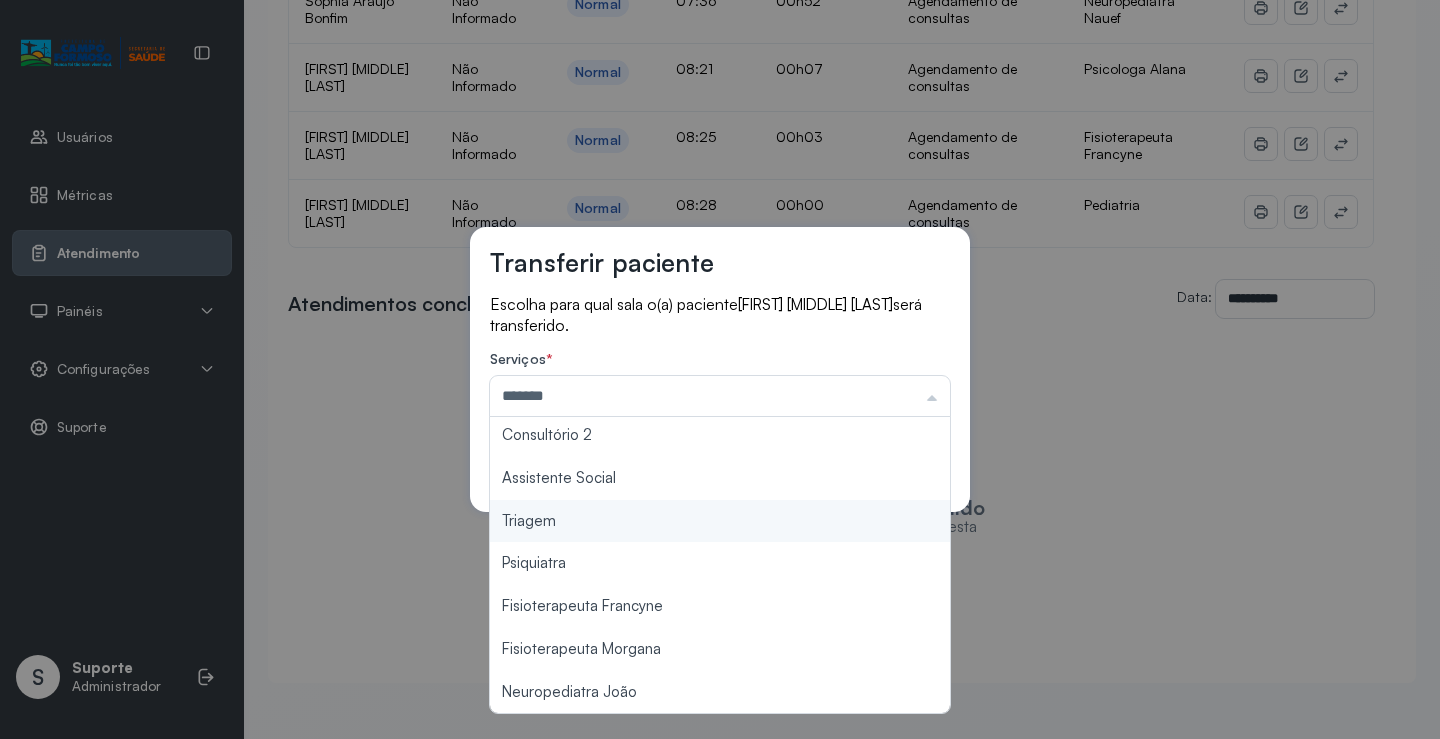 click on "Transferir paciente Escolha para qual sala o(a) paciente  ELISA VITORIA LIMA DA SILVA  será transferido.  Serviços  *  ******* Psicologo Pedro Neuropediatra Nauef Pediatria Nutrição Psicologa Alana Fisioterapeuta Janusia Coordenadora Solange Consultório 2 Assistente Social Triagem Psiquiatra Fisioterapeuta Francyne Fisioterapeuta Morgana Neuropediatra João Cancelar Salvar" at bounding box center [720, 369] 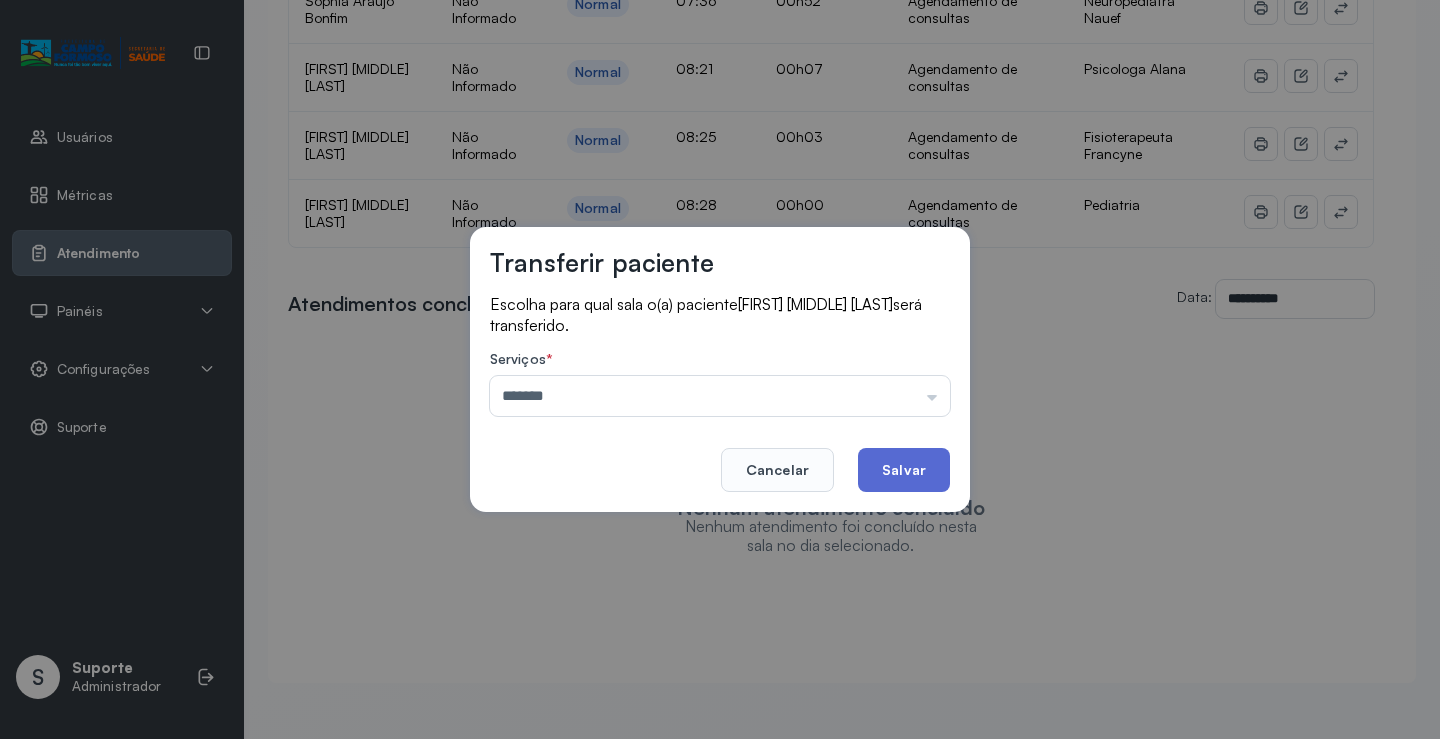 click on "Salvar" 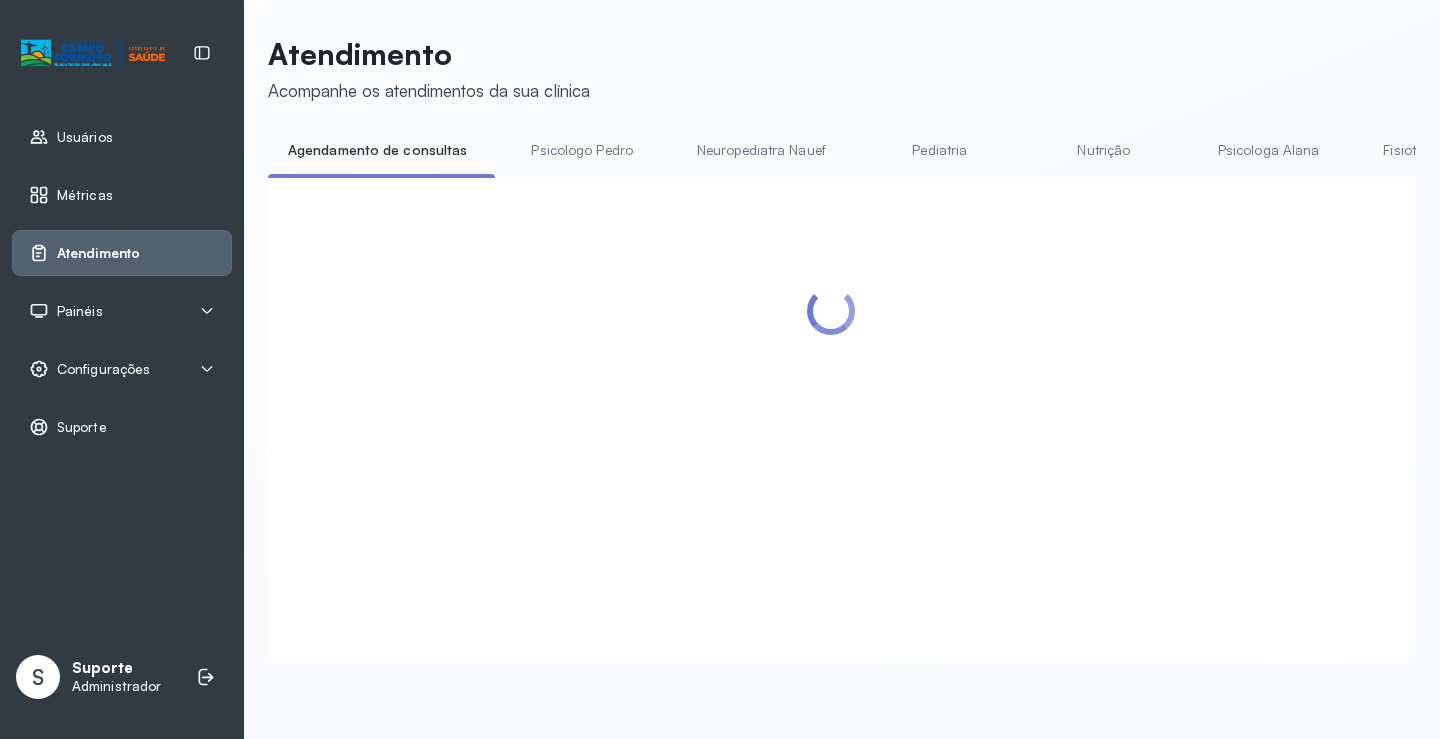 scroll, scrollTop: 1, scrollLeft: 0, axis: vertical 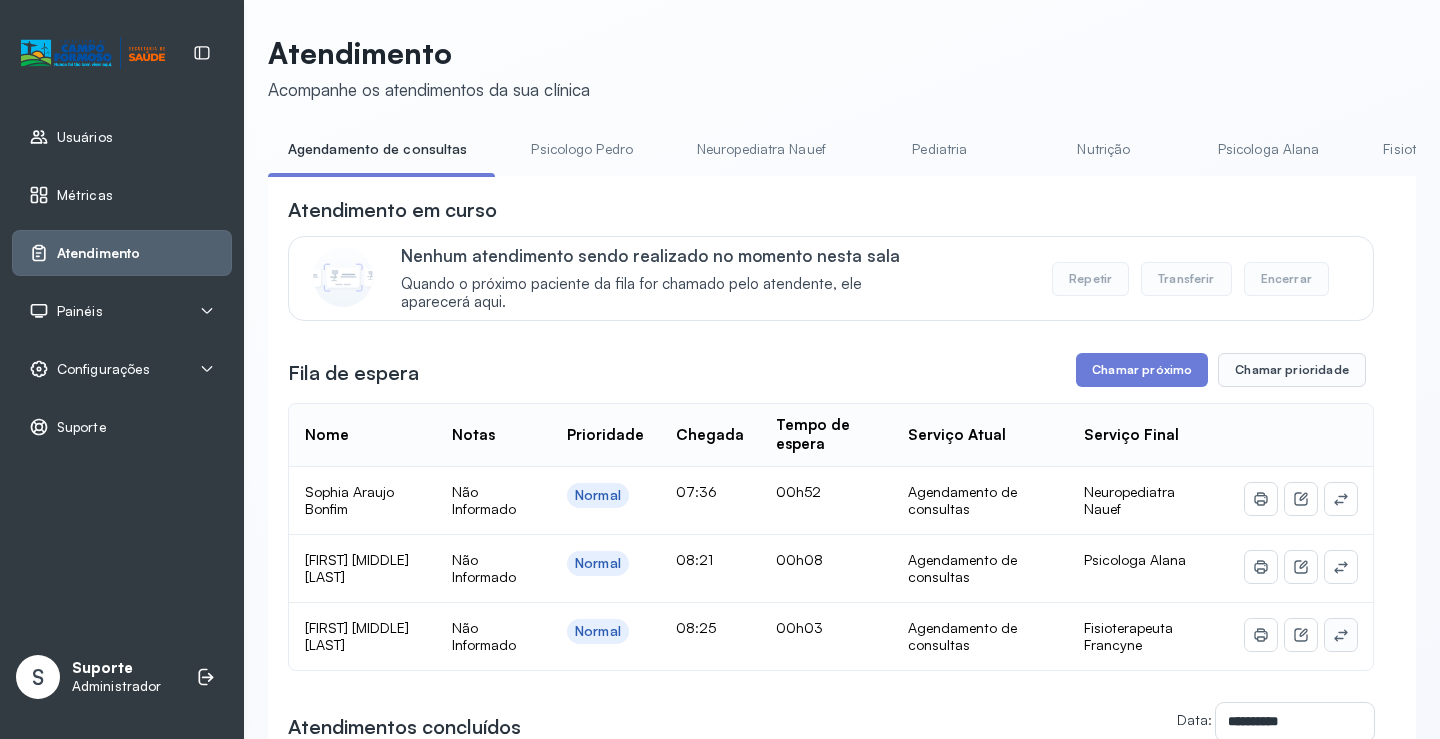 click 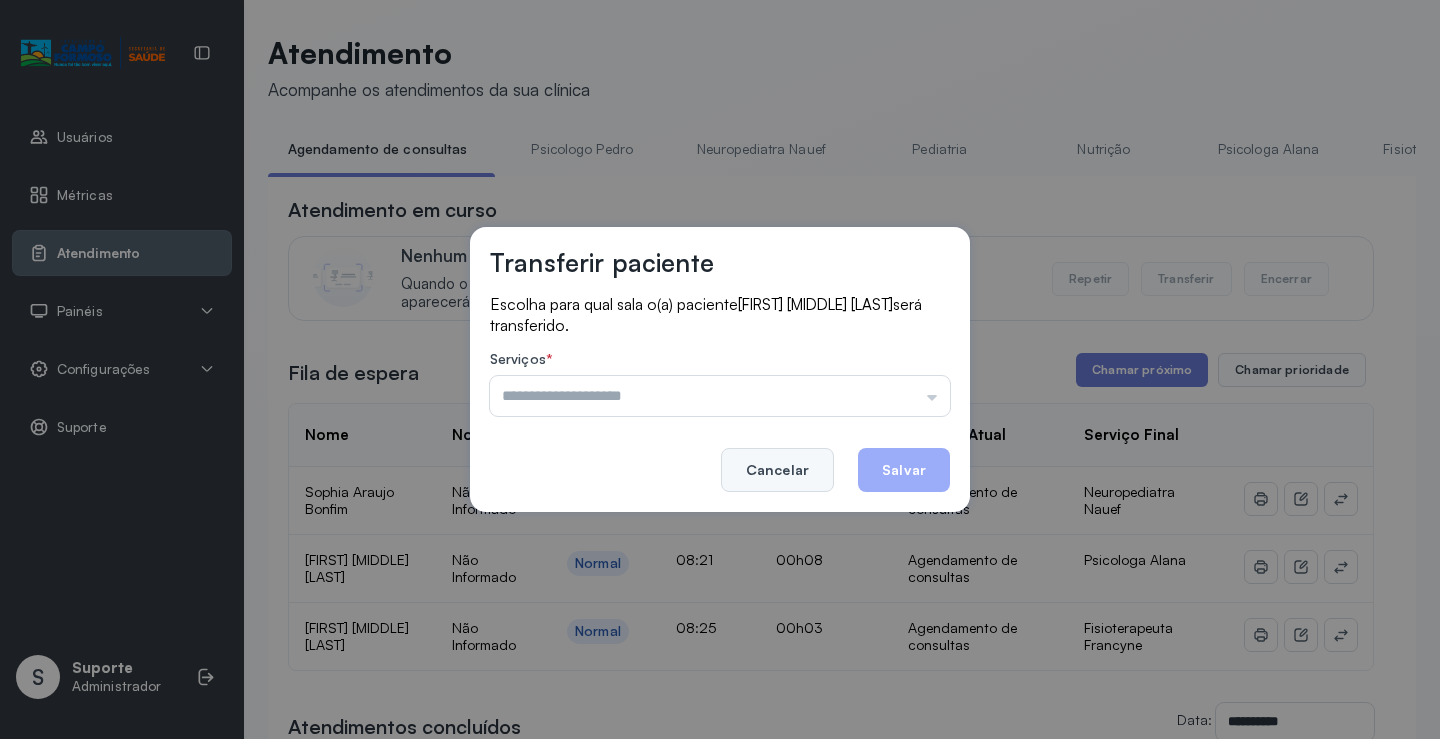 click on "Cancelar" 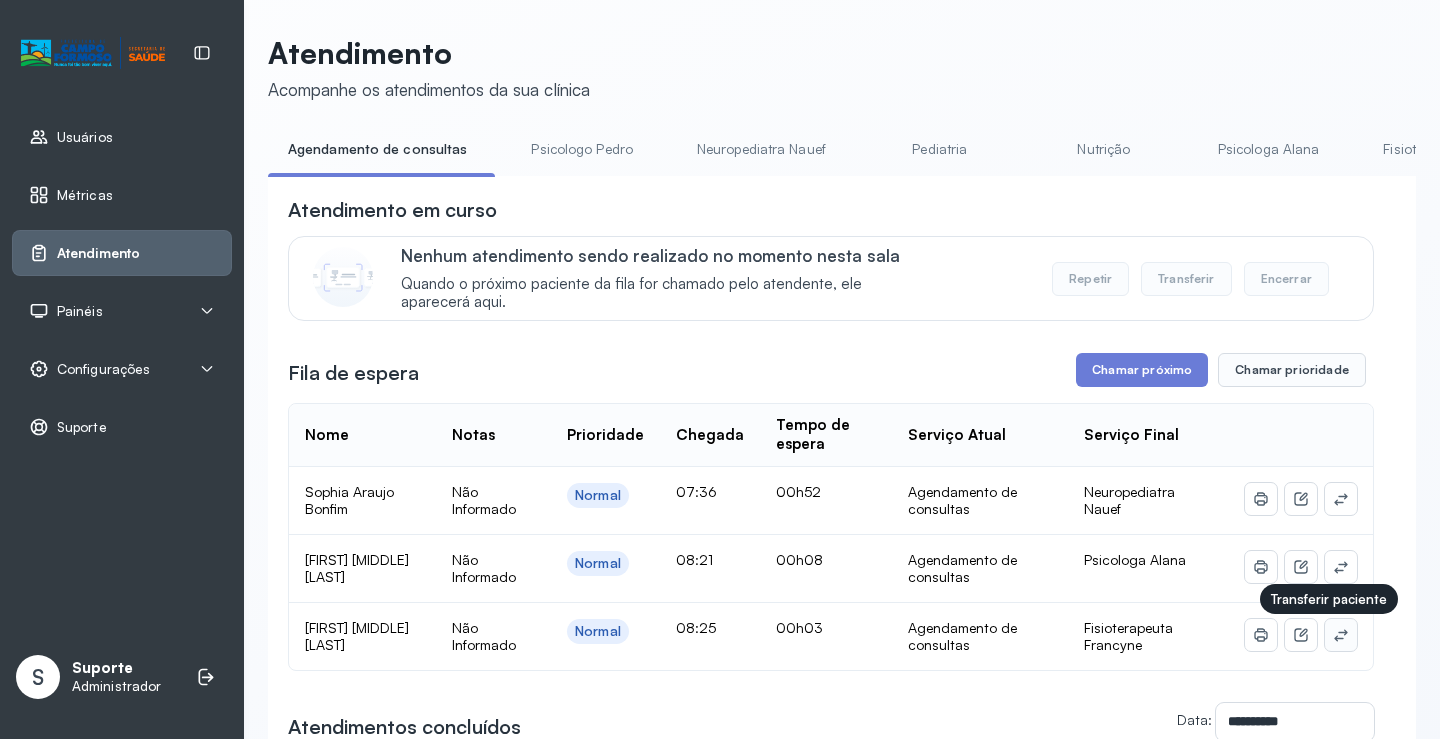 click 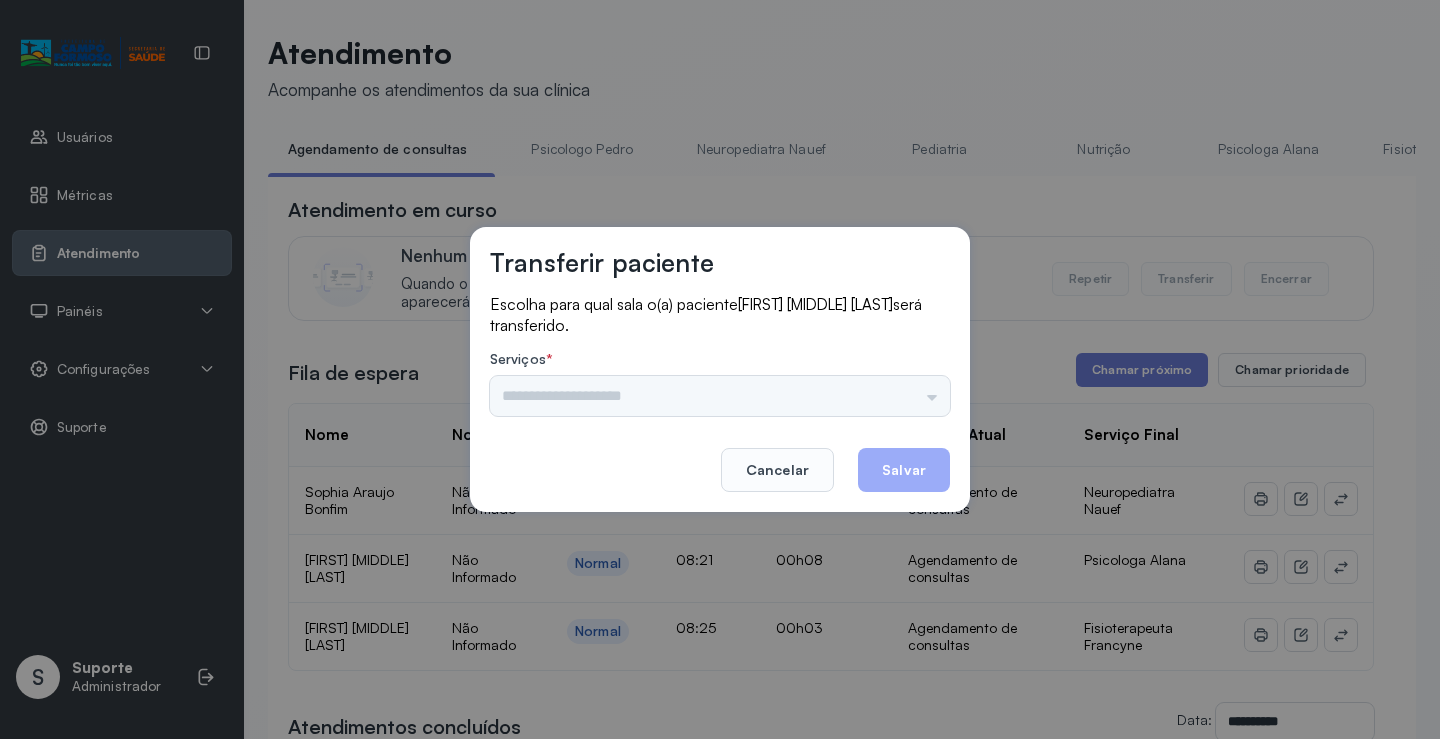 click on "Psicologo Pedro Neuropediatra Nauef Pediatria Nutrição Psicologa Alana Fisioterapeuta Janusia Coordenadora Solange Consultório 2 Assistente Social Triagem Psiquiatra Fisioterapeuta Francyne Fisioterapeuta Morgana Neuropediatra João" at bounding box center (720, 396) 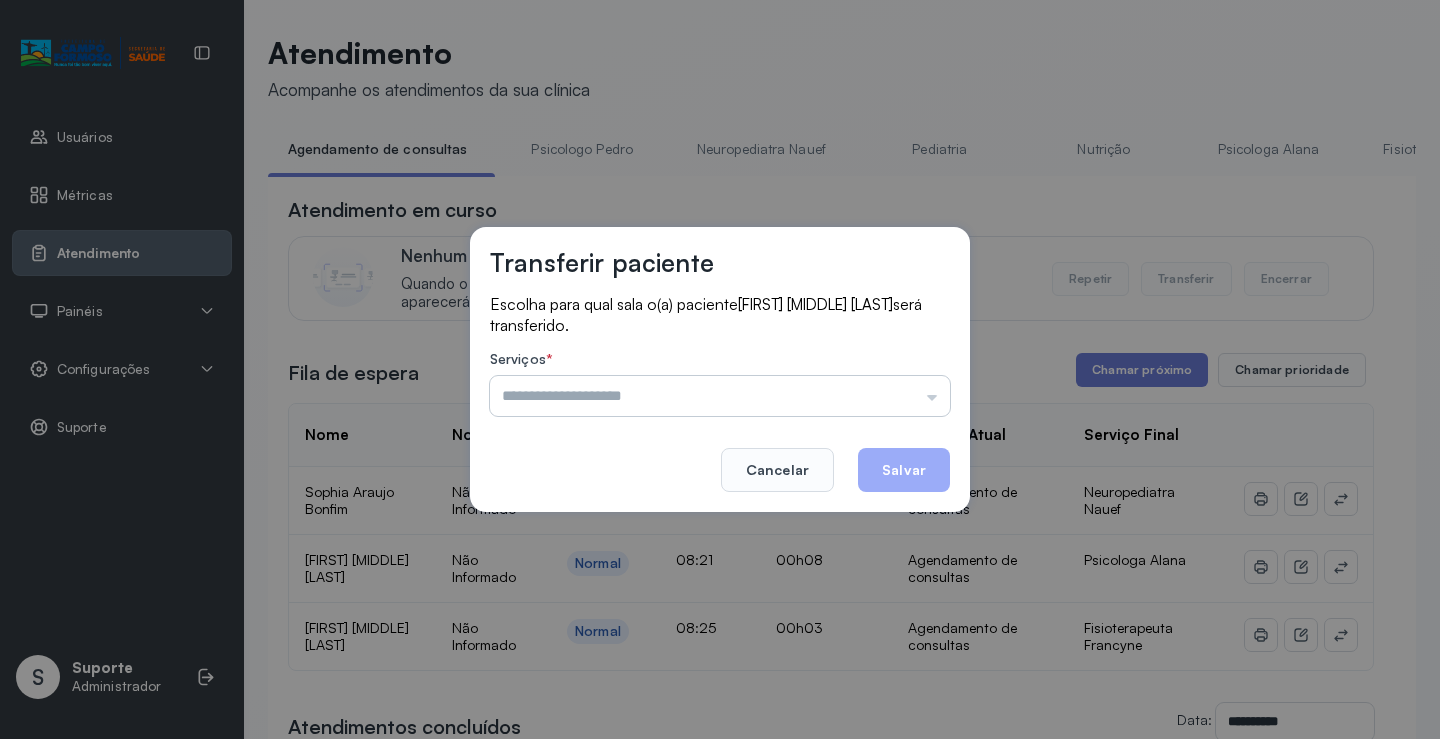 click at bounding box center (720, 396) 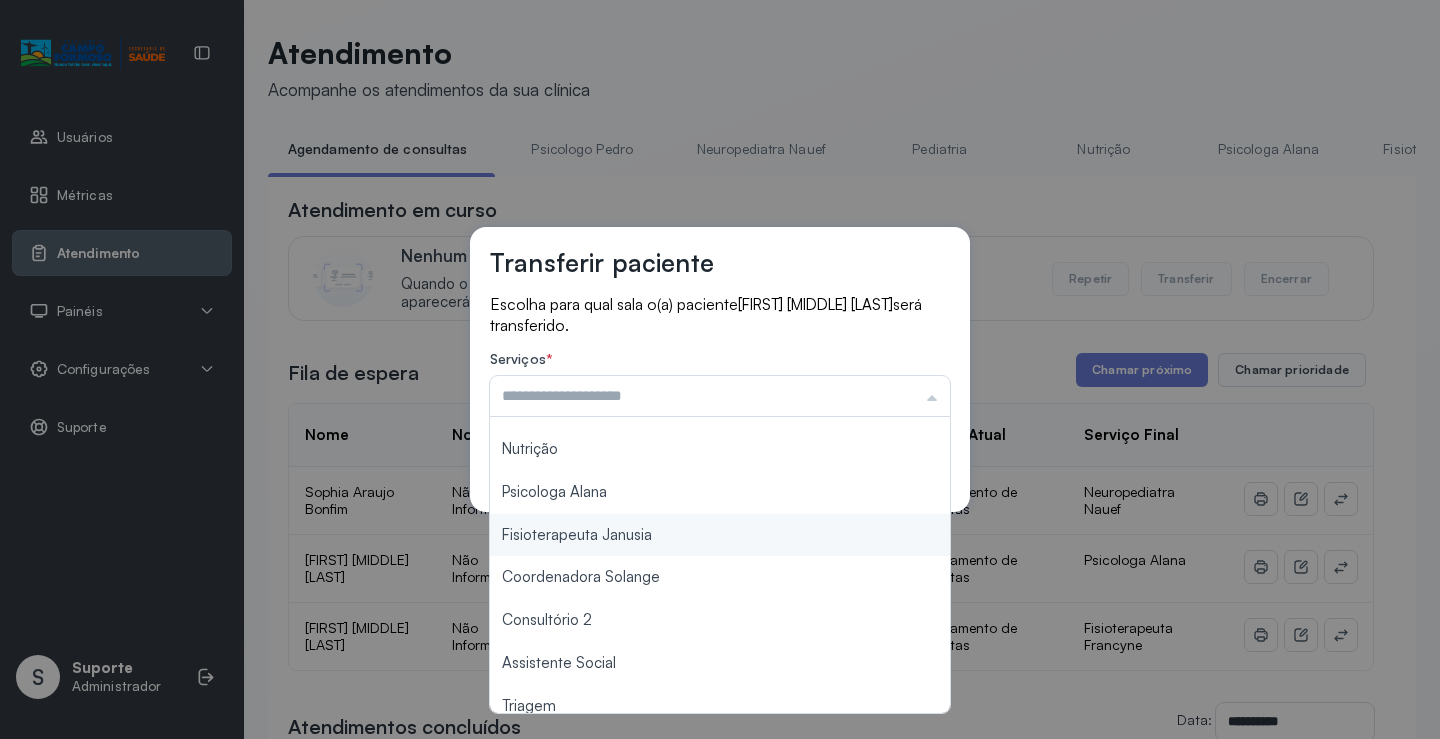 scroll, scrollTop: 100, scrollLeft: 0, axis: vertical 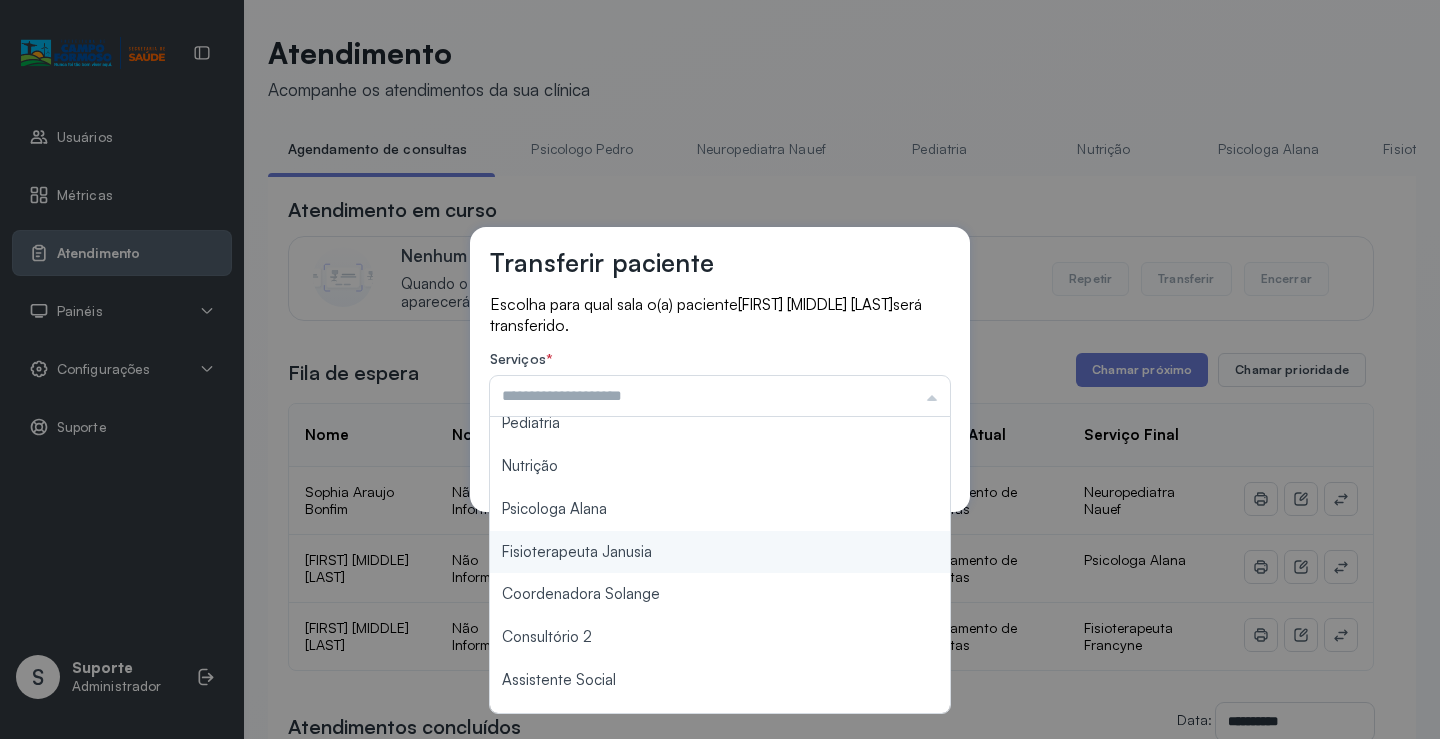 type on "**********" 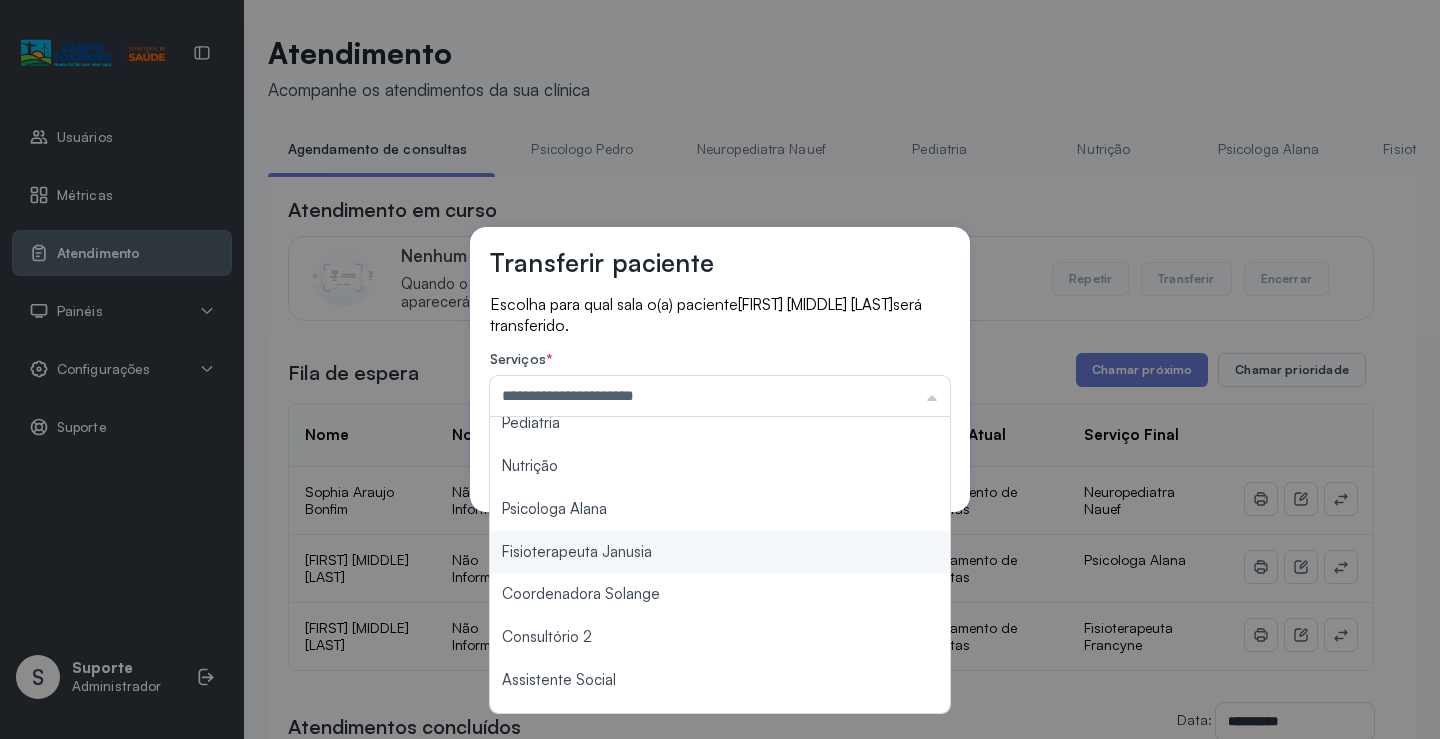 click on "**********" at bounding box center (720, 369) 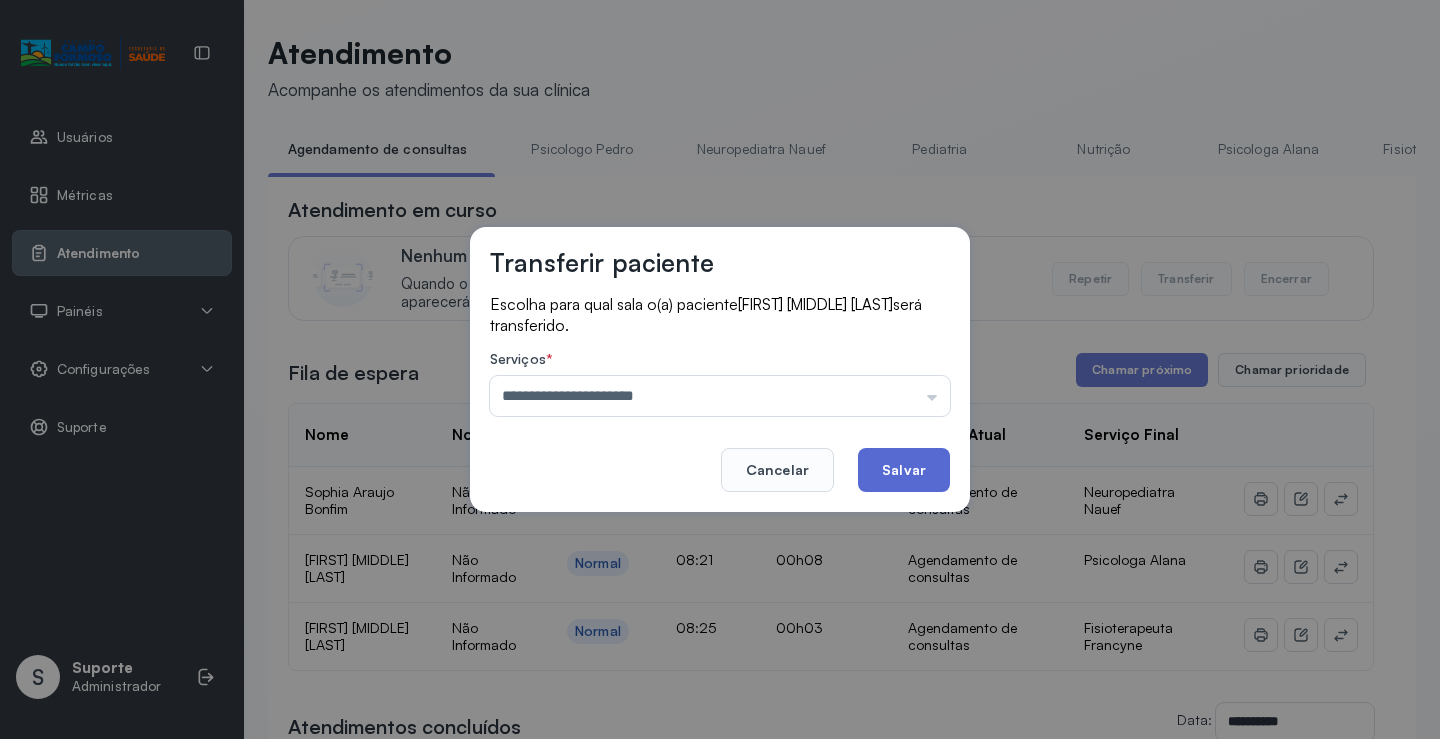 click on "Salvar" 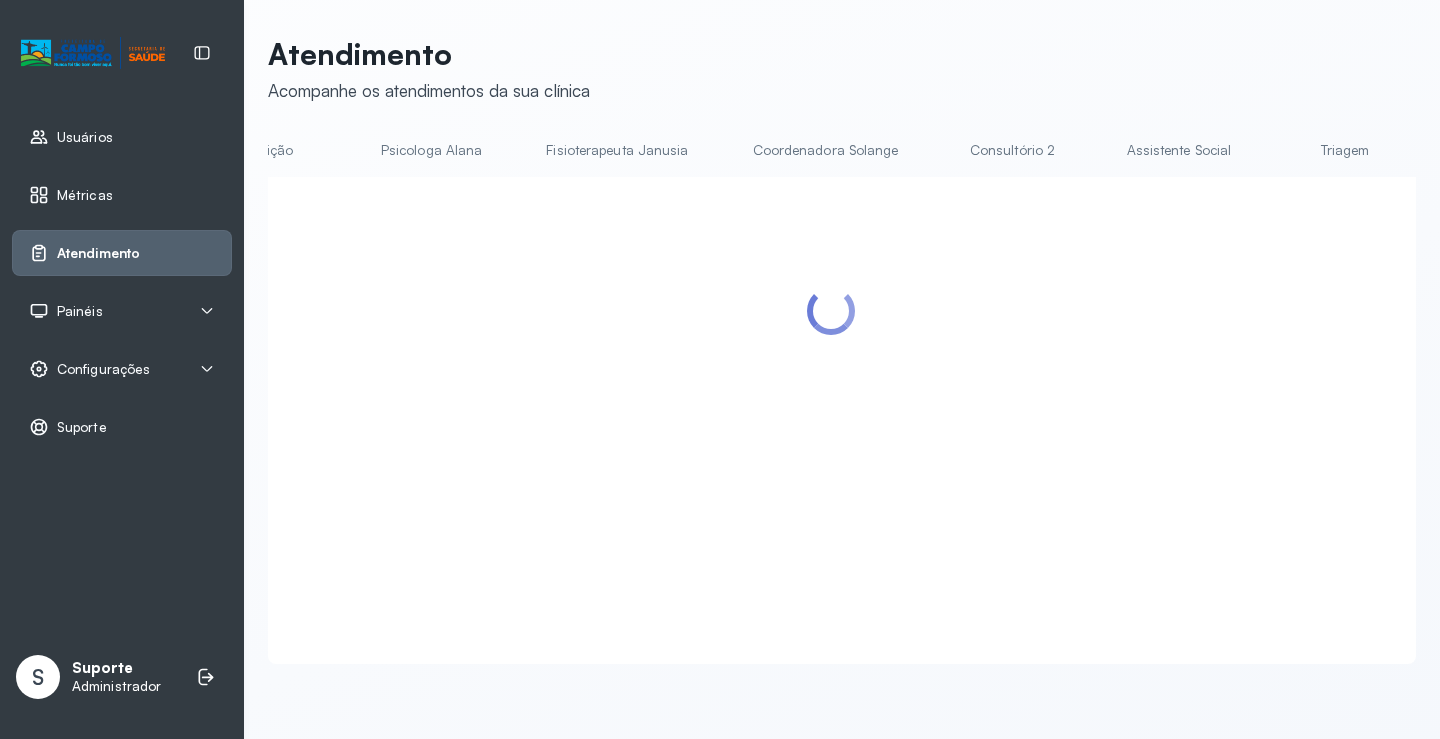 scroll, scrollTop: 0, scrollLeft: 844, axis: horizontal 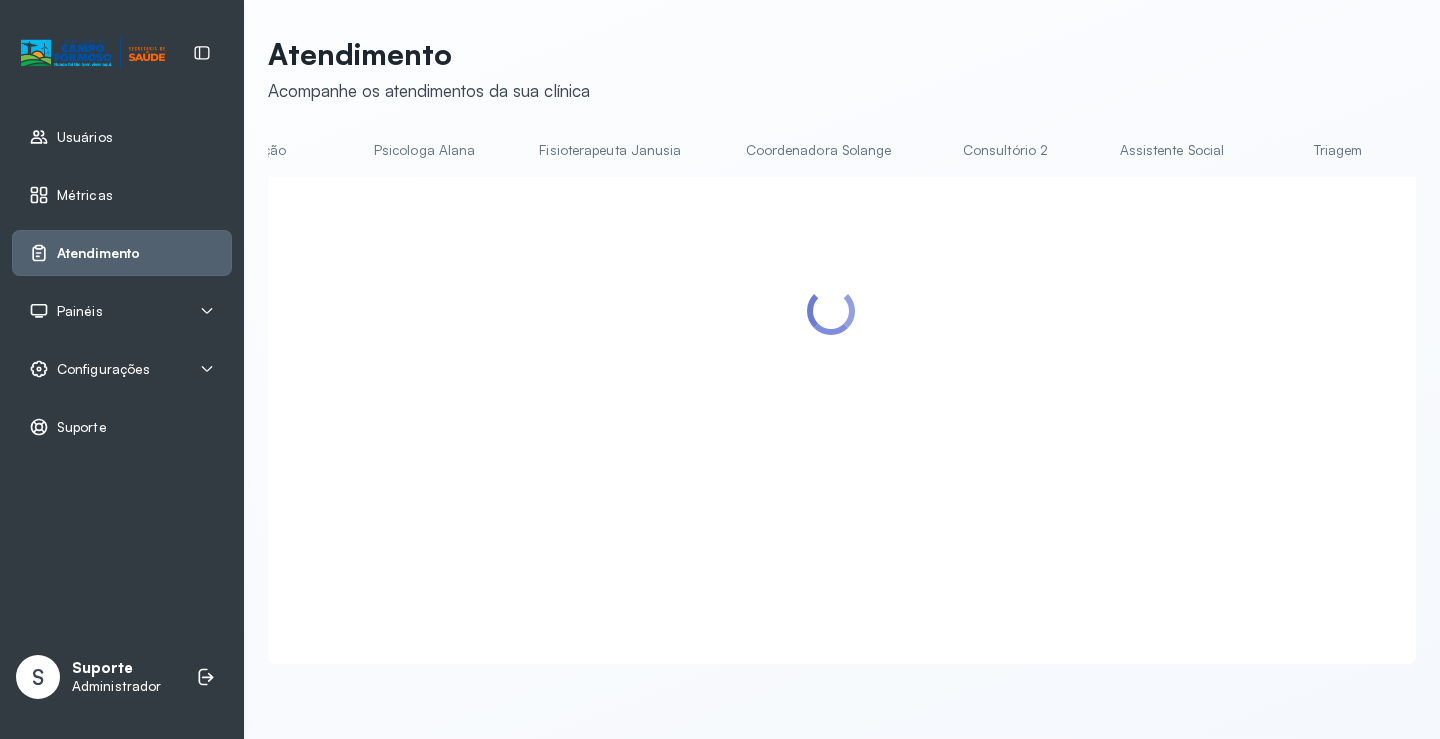 click on "Psicologa Alana" at bounding box center (425, 150) 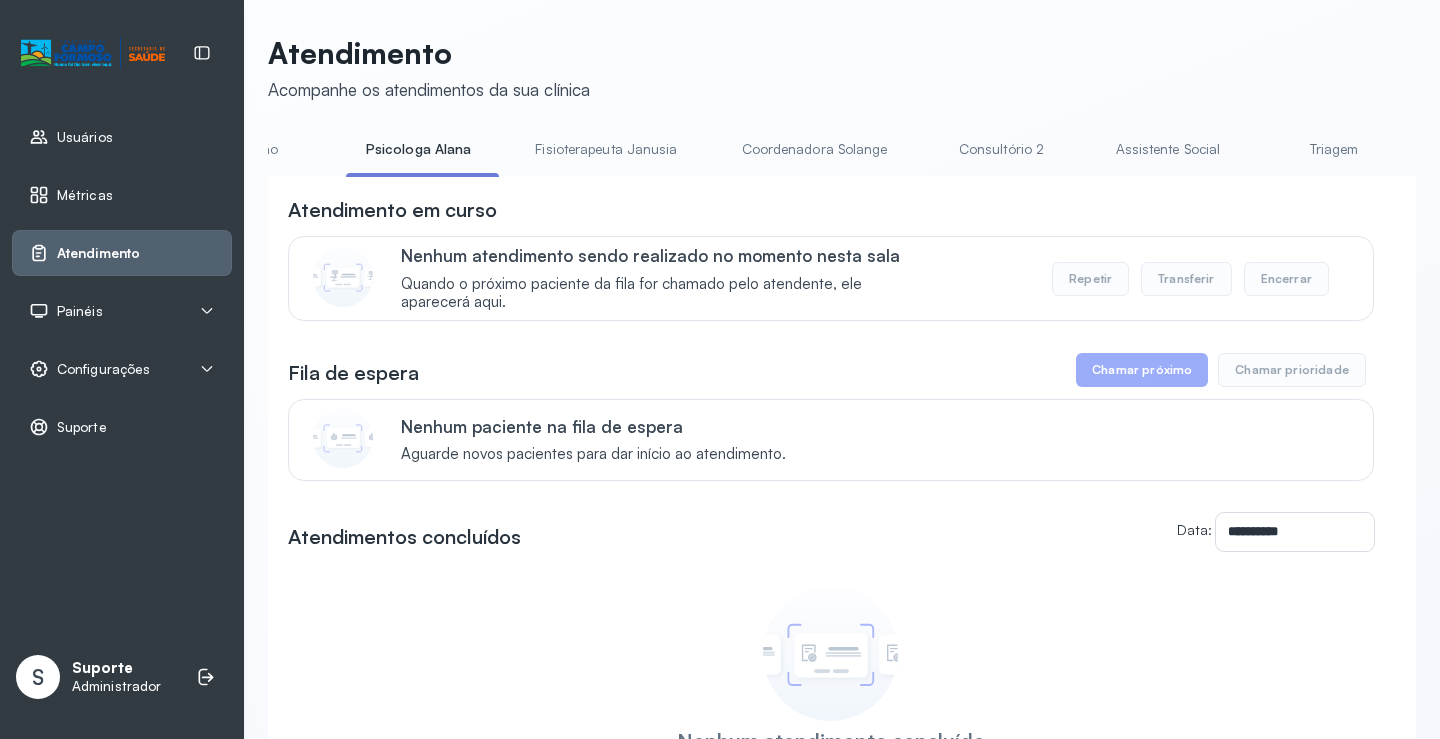 click on "Fisioterapeuta Janusia" at bounding box center (606, 149) 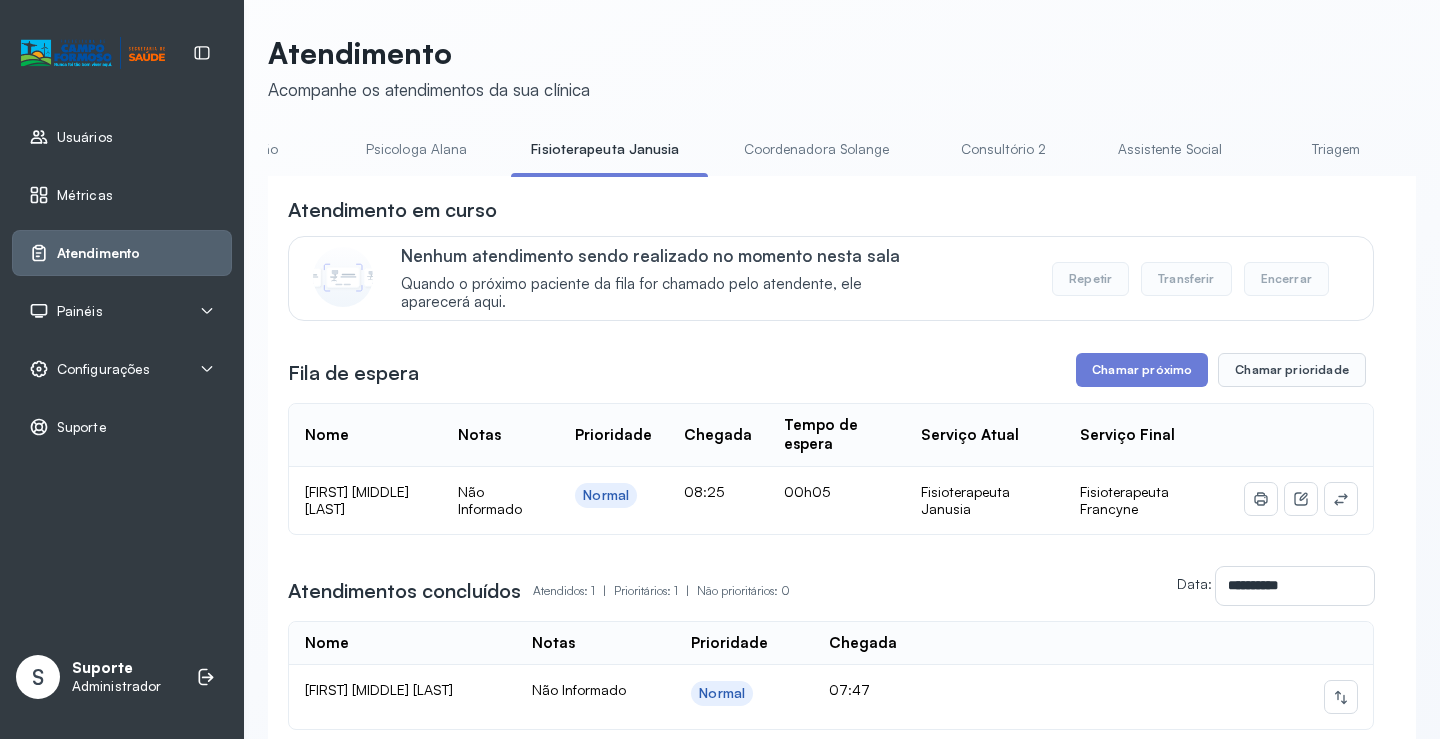 click on "Psicologa Alana" at bounding box center [417, 149] 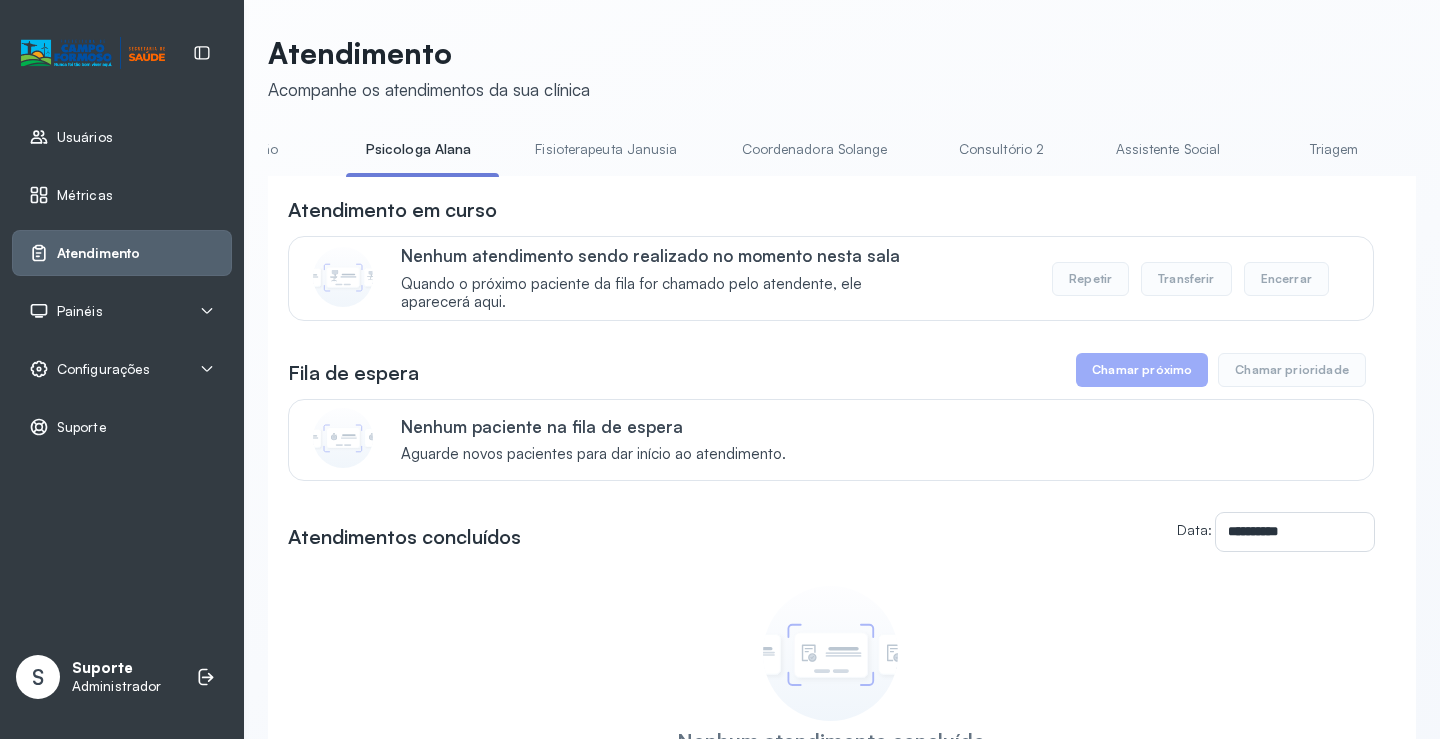 click on "Fisioterapeuta Janusia" at bounding box center [606, 149] 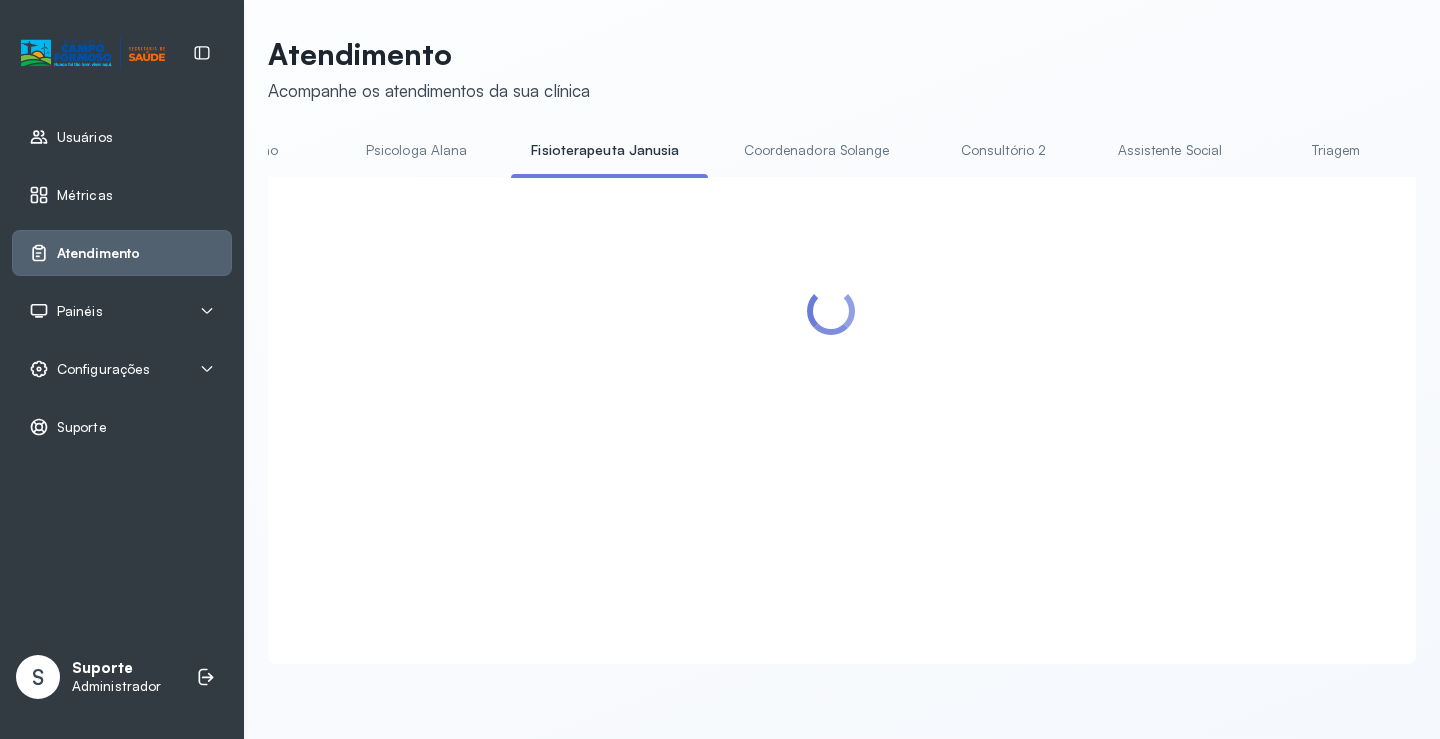 click on "Psicologa Alana" at bounding box center (417, 150) 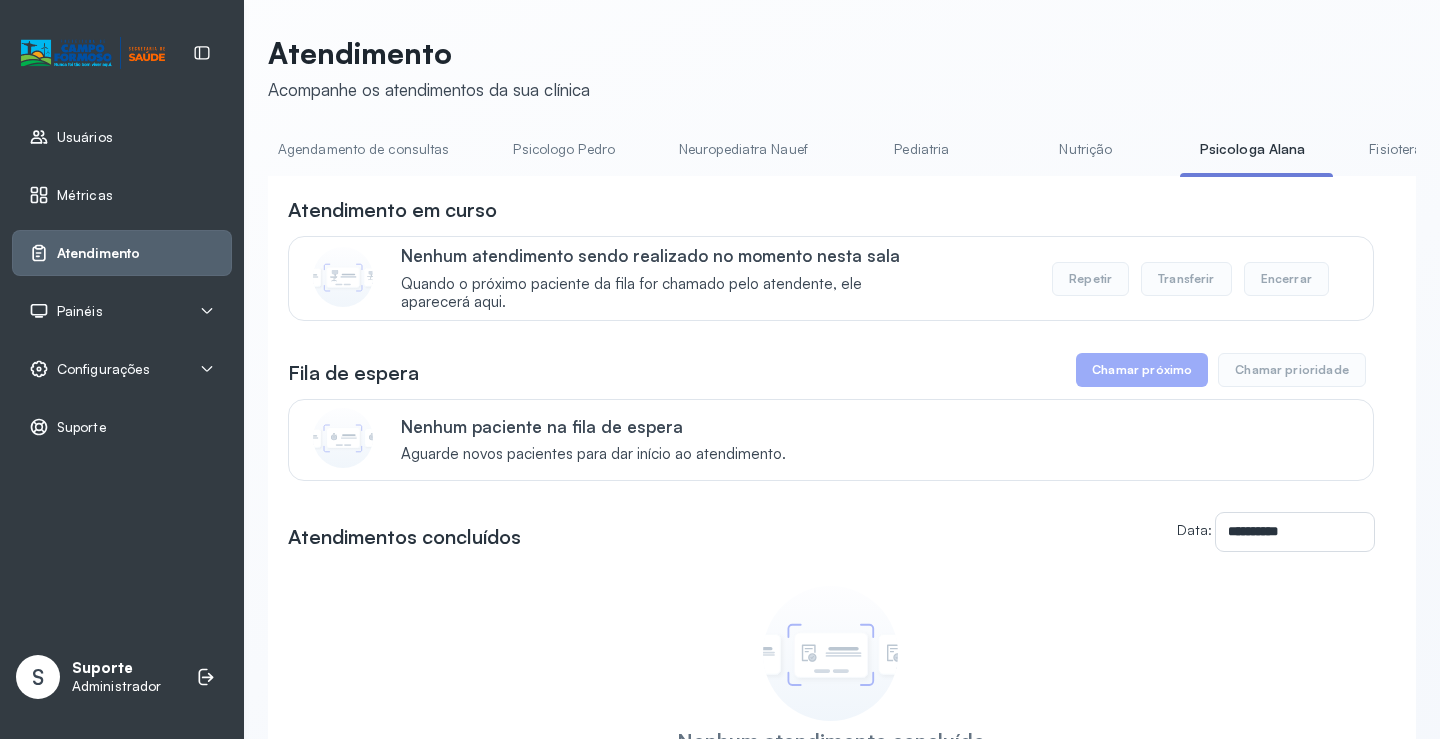 scroll, scrollTop: 0, scrollLeft: 0, axis: both 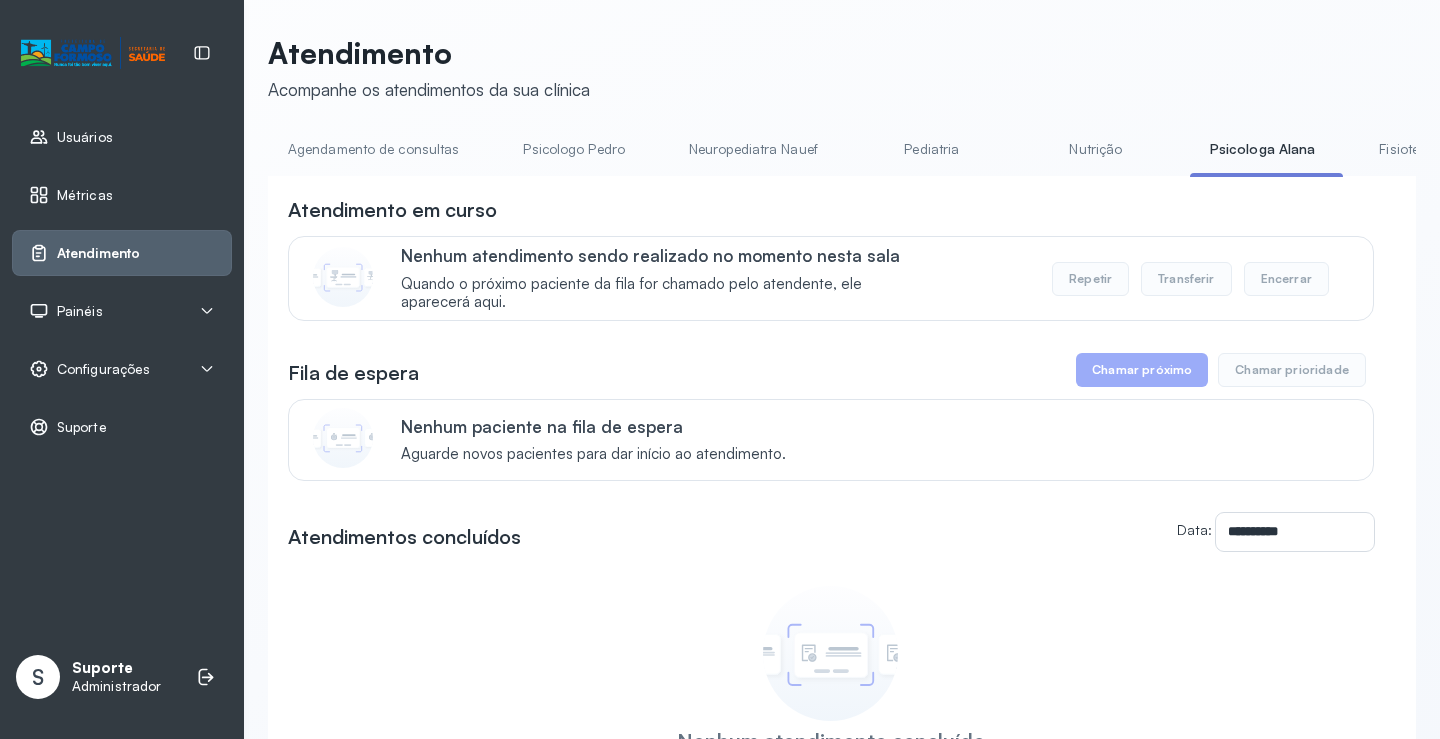 click on "Agendamento de consultas" at bounding box center (373, 149) 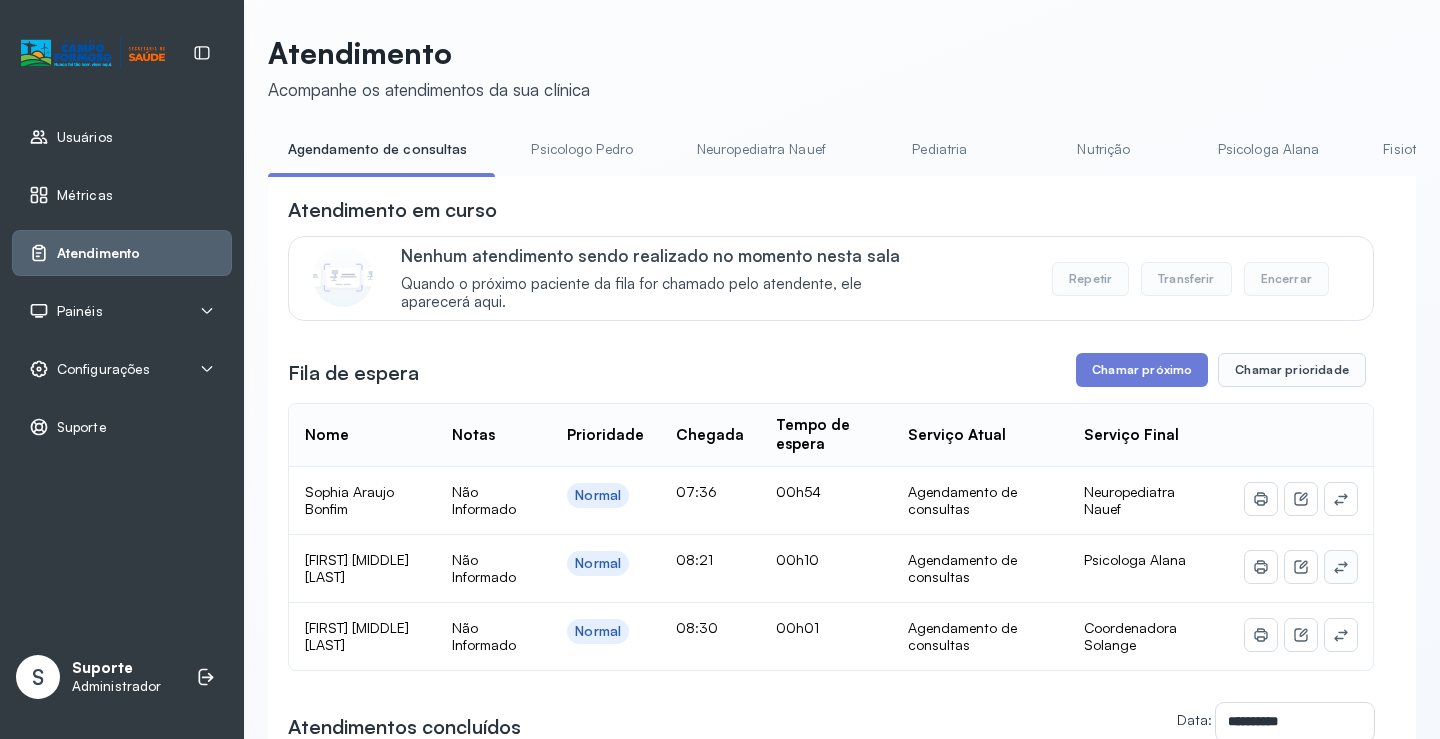 click 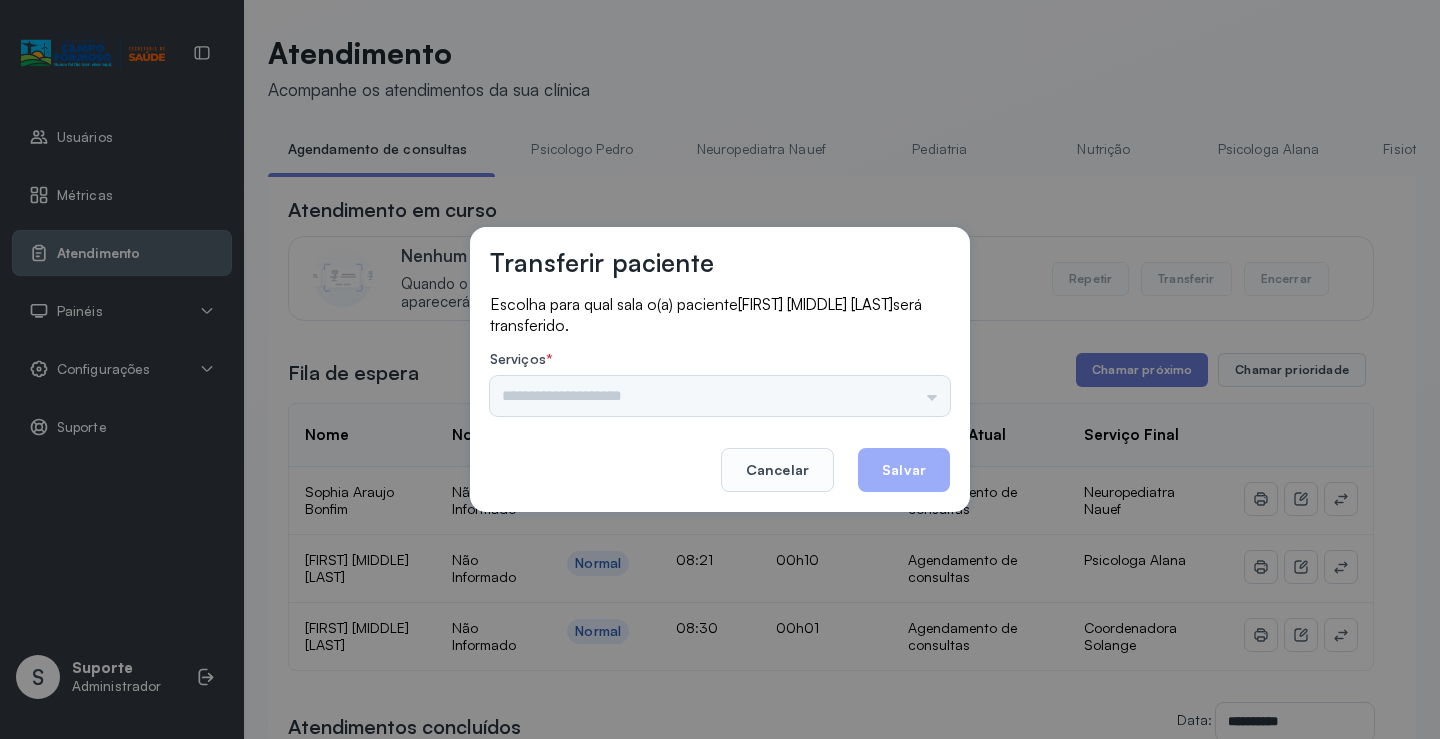 drag, startPoint x: 816, startPoint y: 399, endPoint x: 897, endPoint y: 399, distance: 81 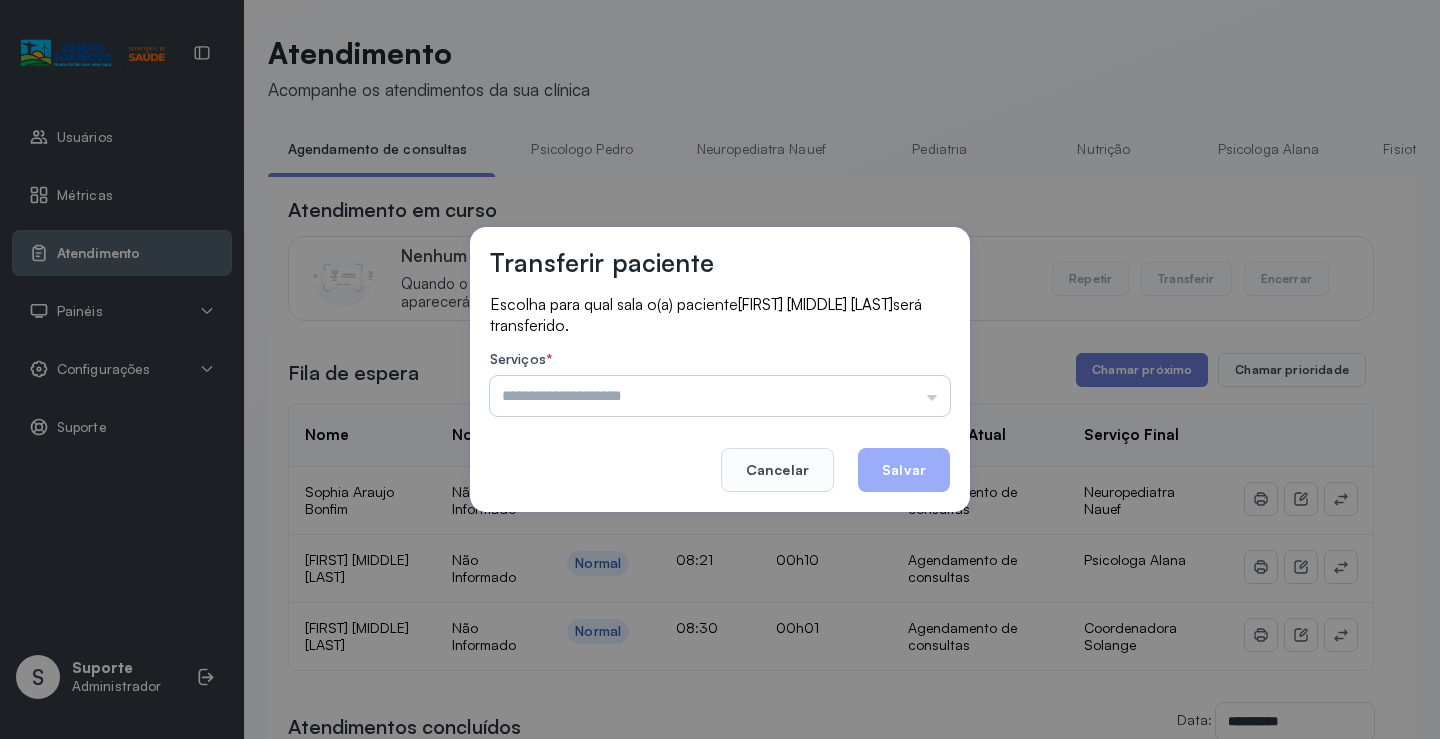 click at bounding box center (720, 396) 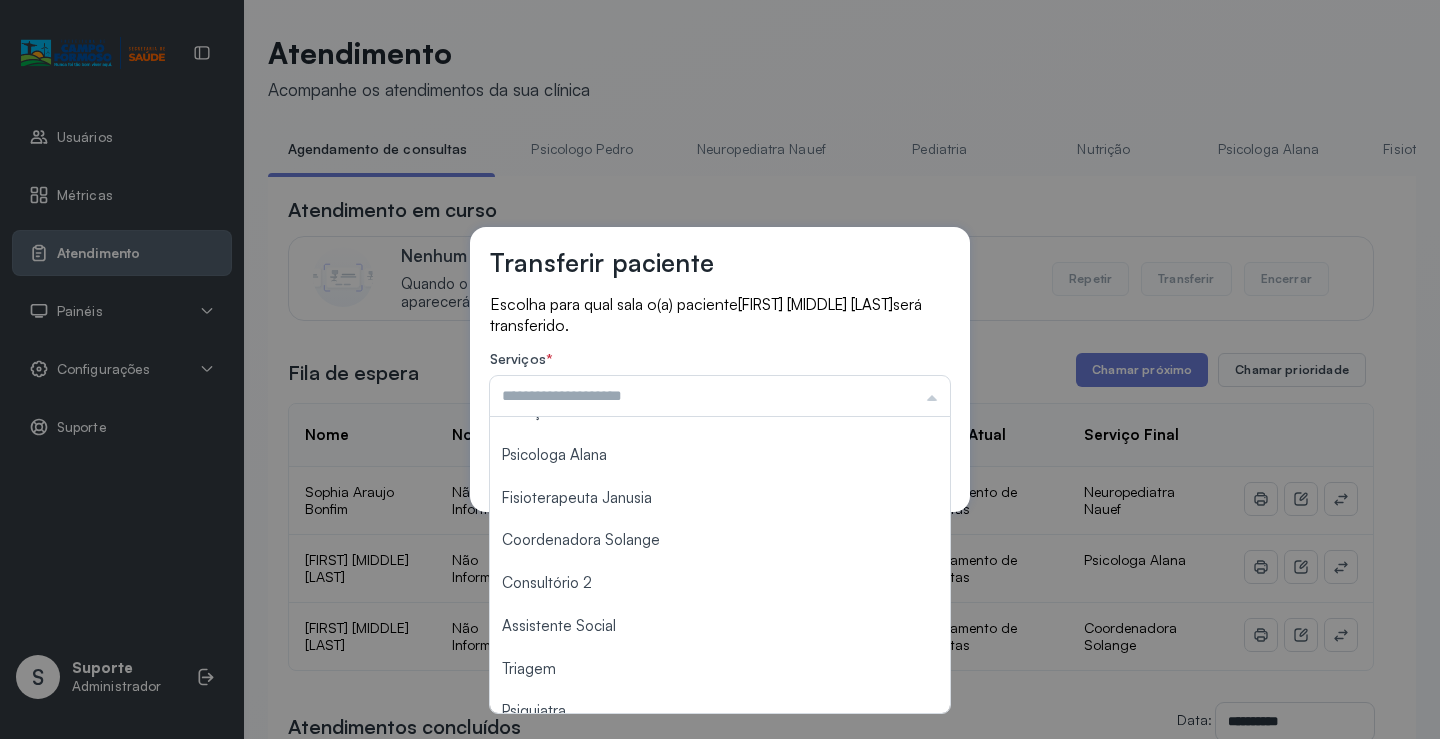 scroll, scrollTop: 300, scrollLeft: 0, axis: vertical 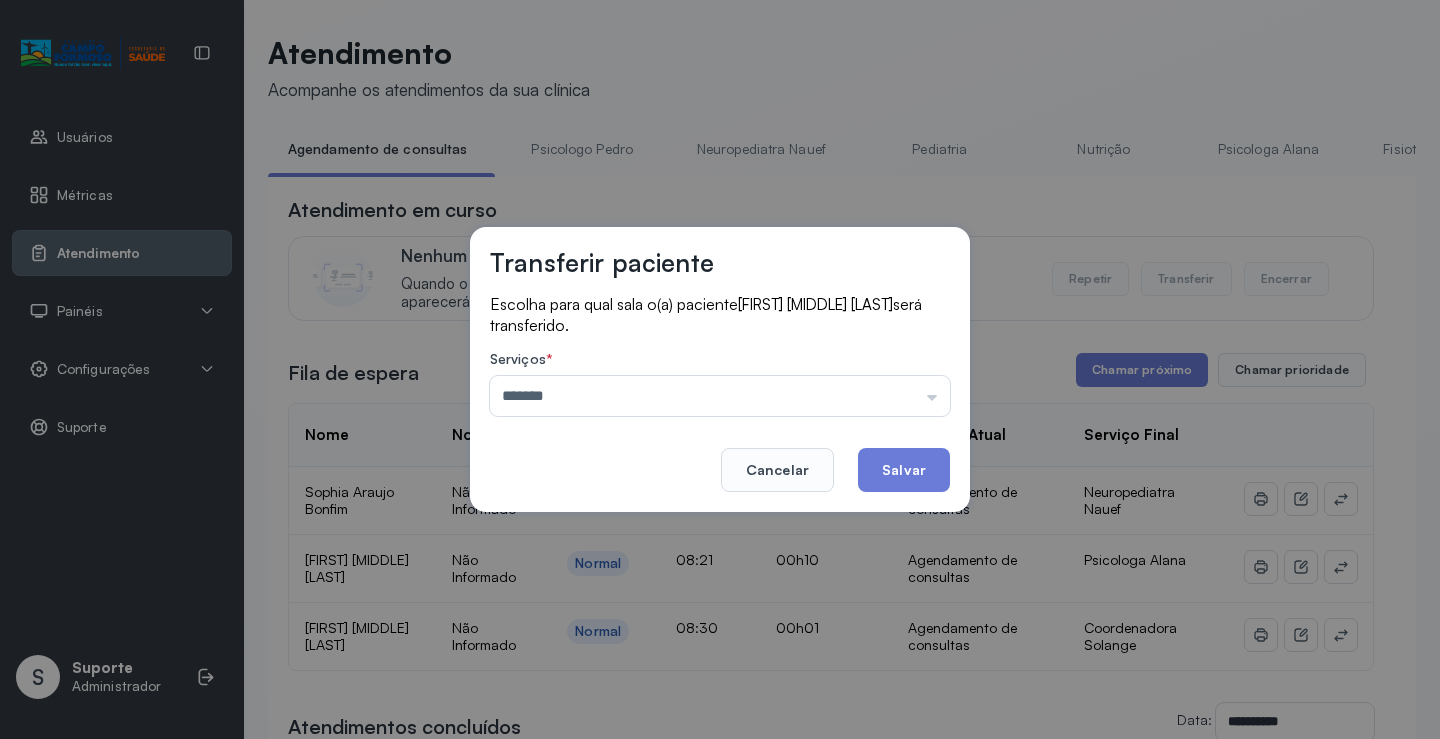 click on "Transferir paciente Escolha para qual sala o(a) paciente  Bernardo Chaves da Silva Lopes  será transferido.  Serviços  *  ******* Psicologo Pedro Neuropediatra Nauef Pediatria Nutrição Psicologa Alana Fisioterapeuta Janusia Coordenadora Solange Consultório 2 Assistente Social Triagem Psiquiatra Fisioterapeuta Francyne Fisioterapeuta Morgana Neuropediatra João Cancelar Salvar" at bounding box center [720, 369] 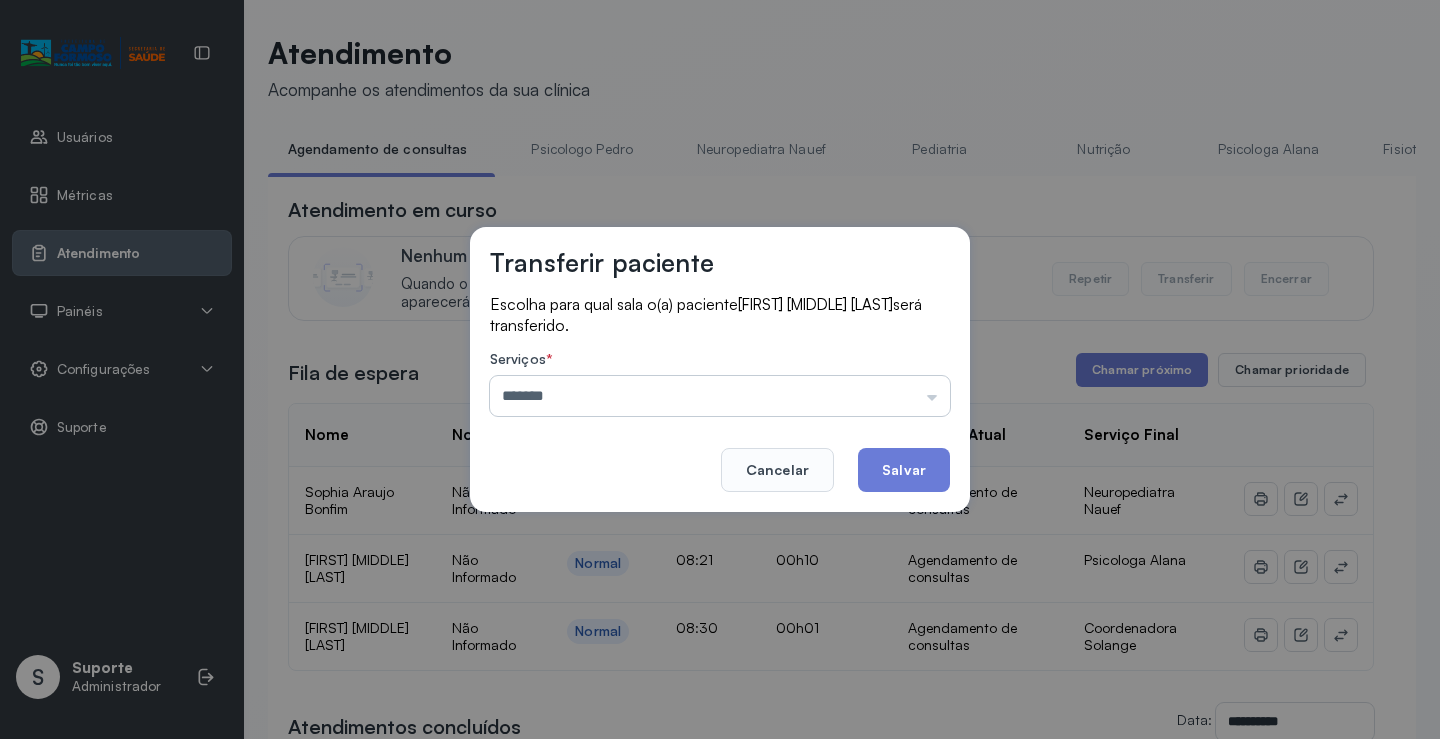 click on "*******" at bounding box center (720, 396) 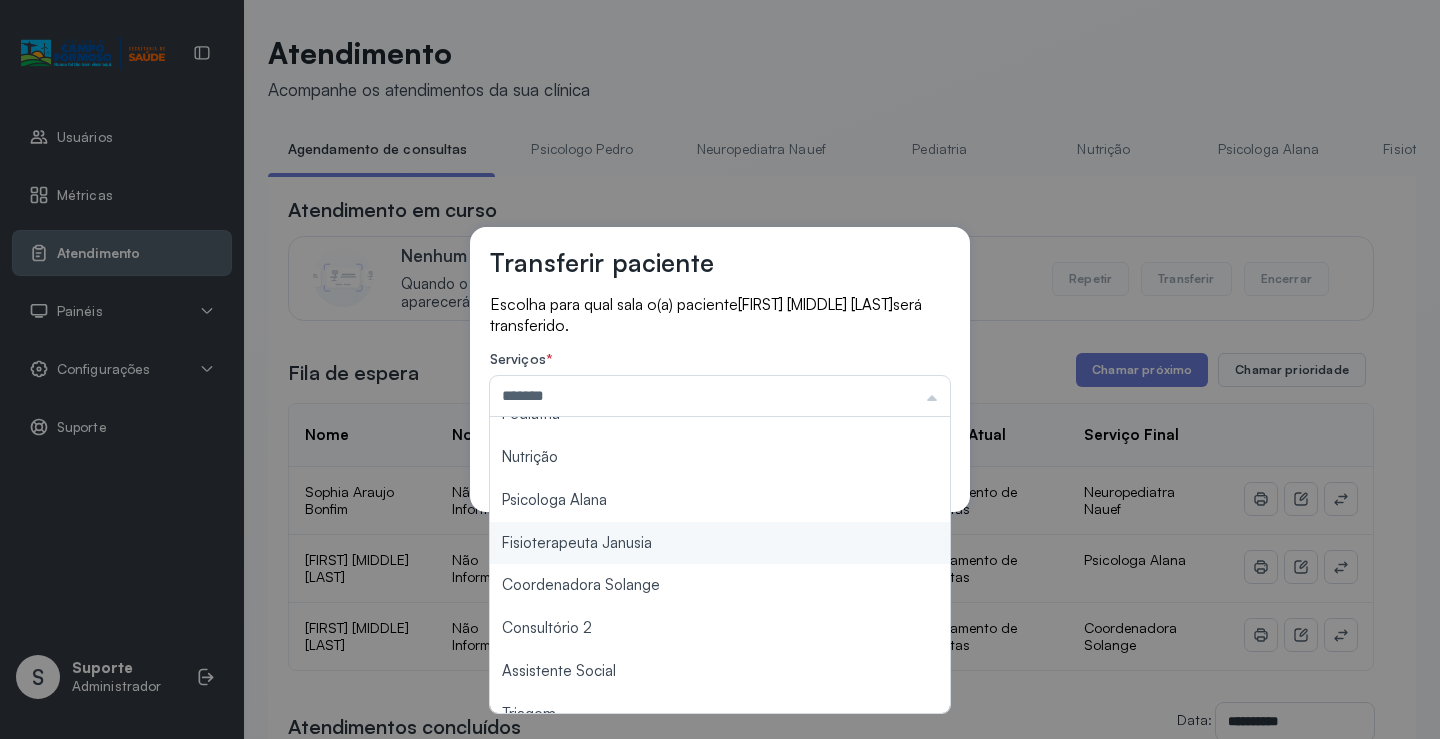 scroll, scrollTop: 0, scrollLeft: 0, axis: both 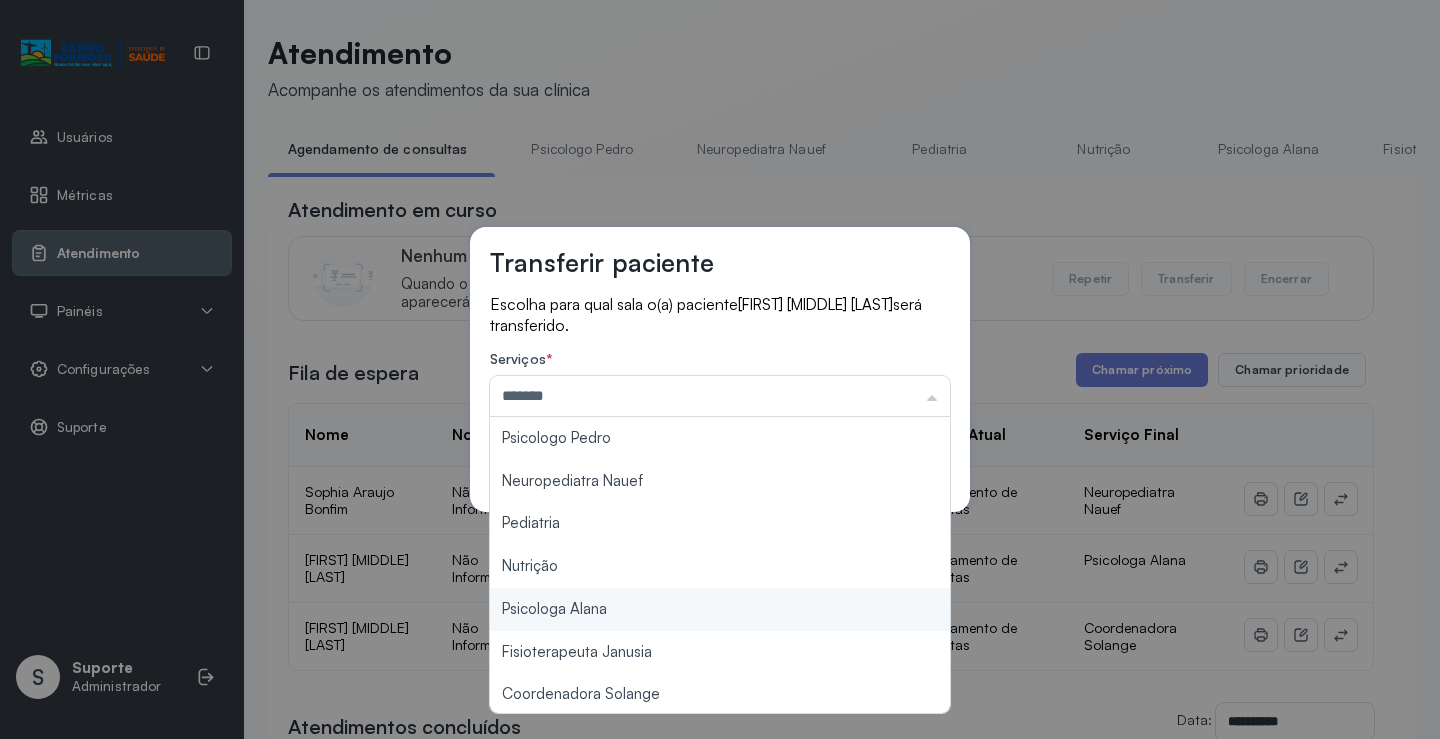 type on "**********" 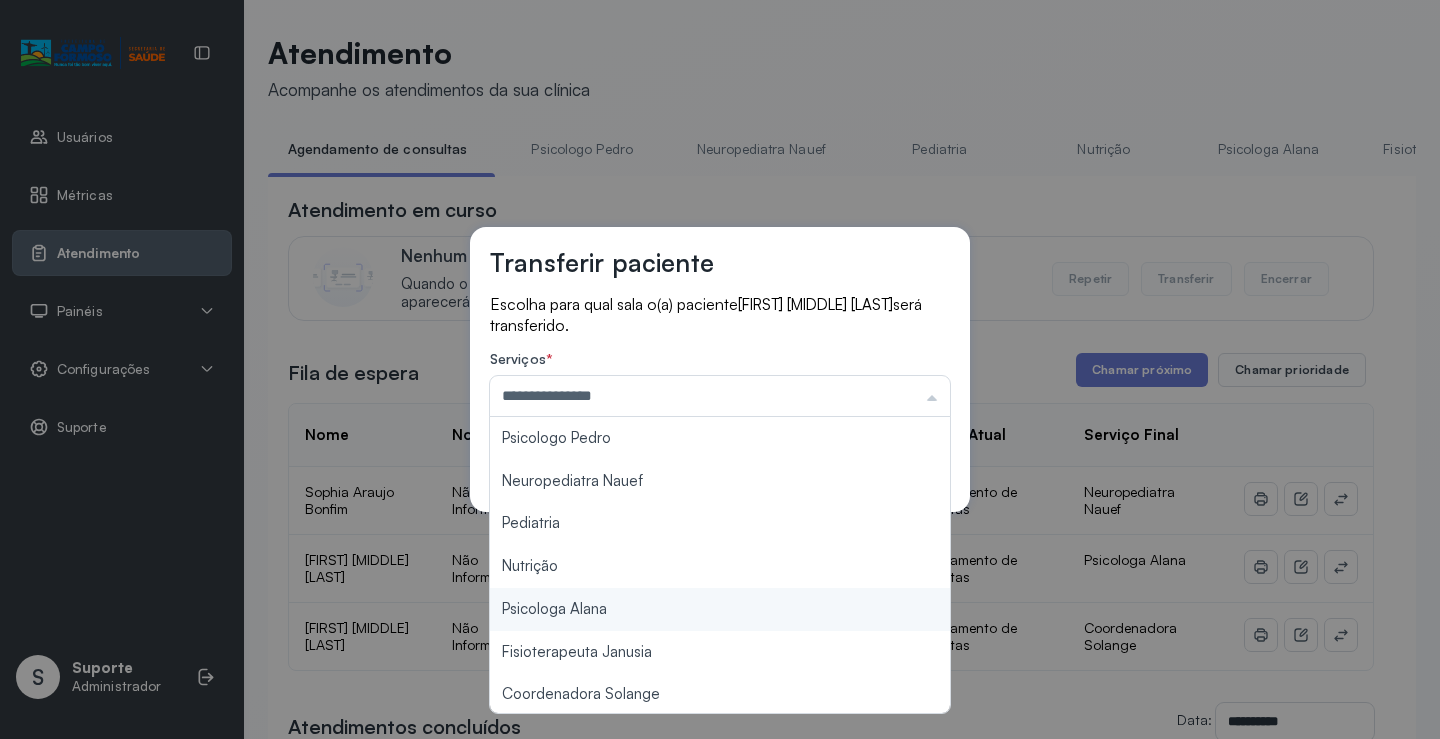 drag, startPoint x: 618, startPoint y: 613, endPoint x: 713, endPoint y: 560, distance: 108.78419 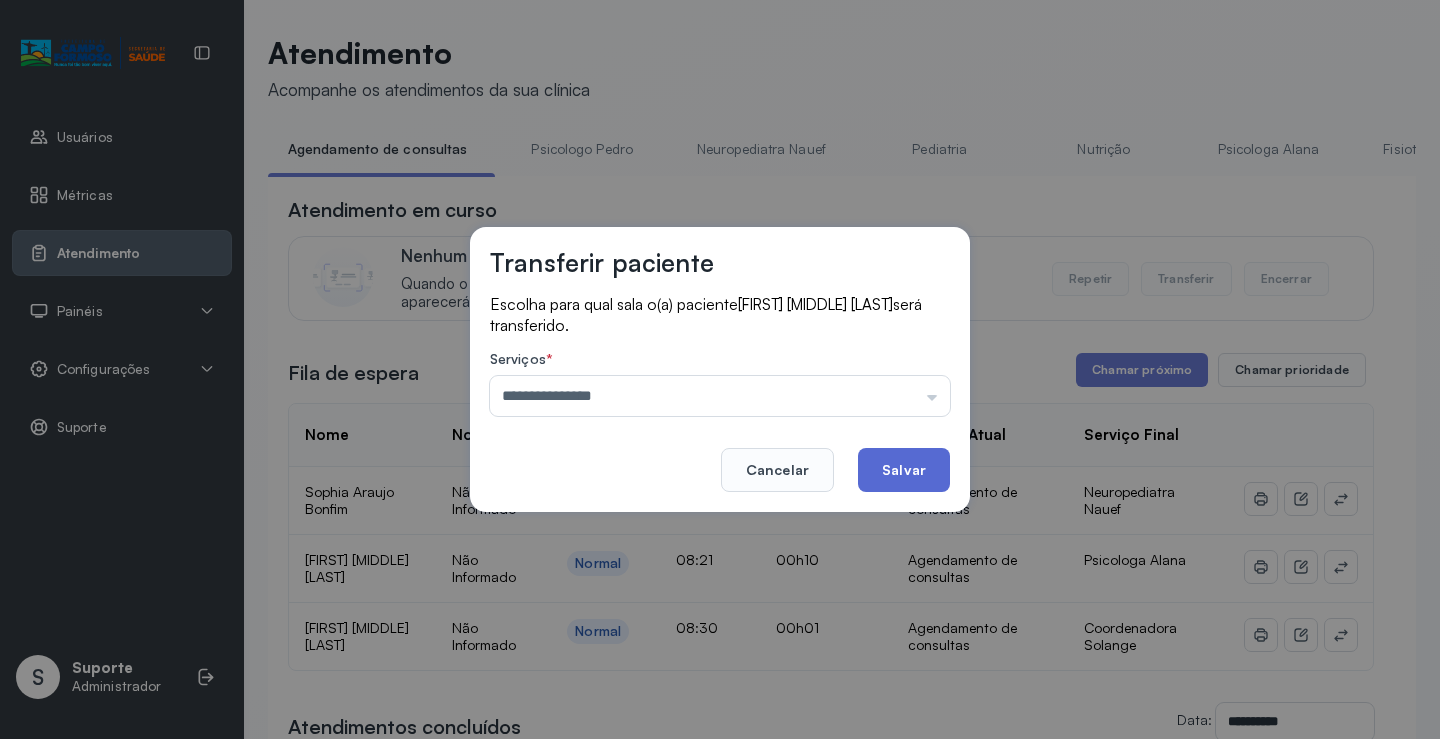 click on "Salvar" 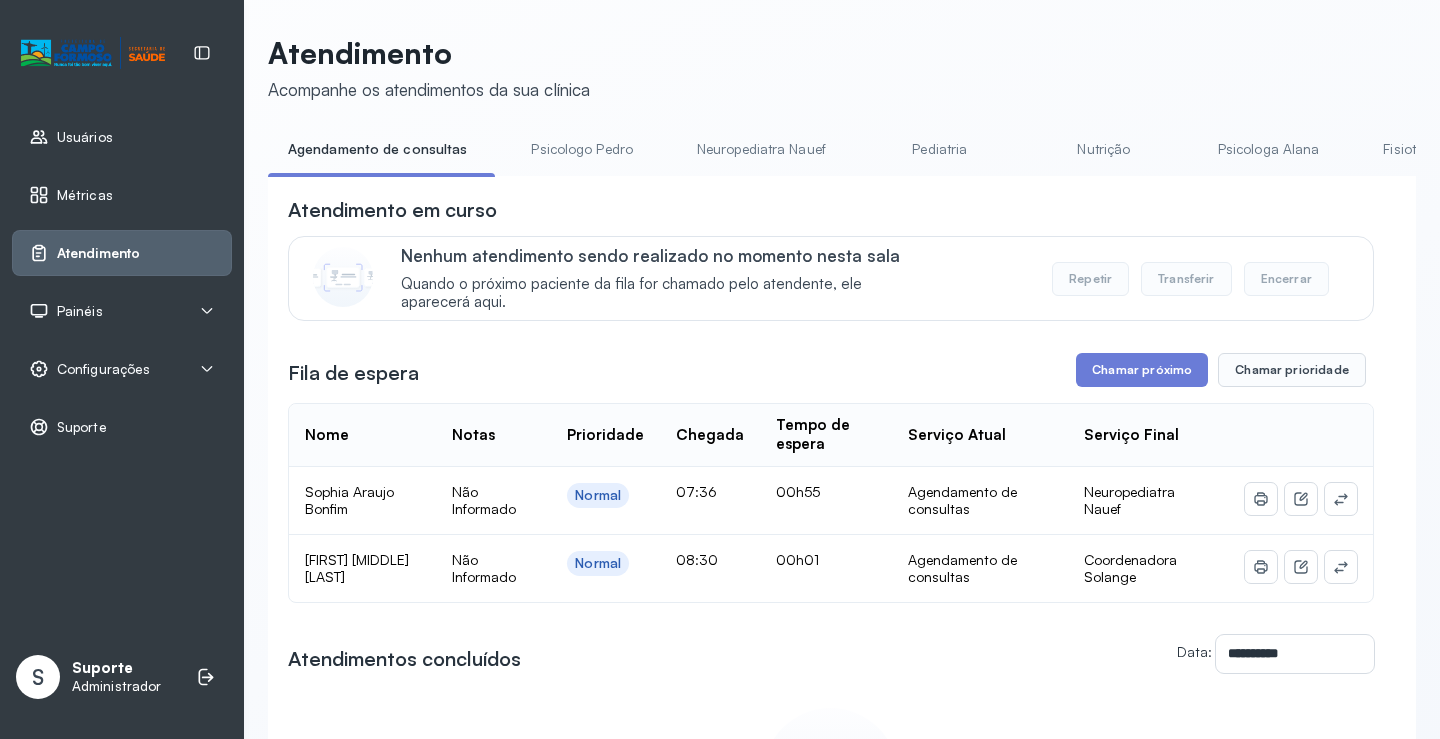 click on "Psicologa Alana" at bounding box center [1269, 149] 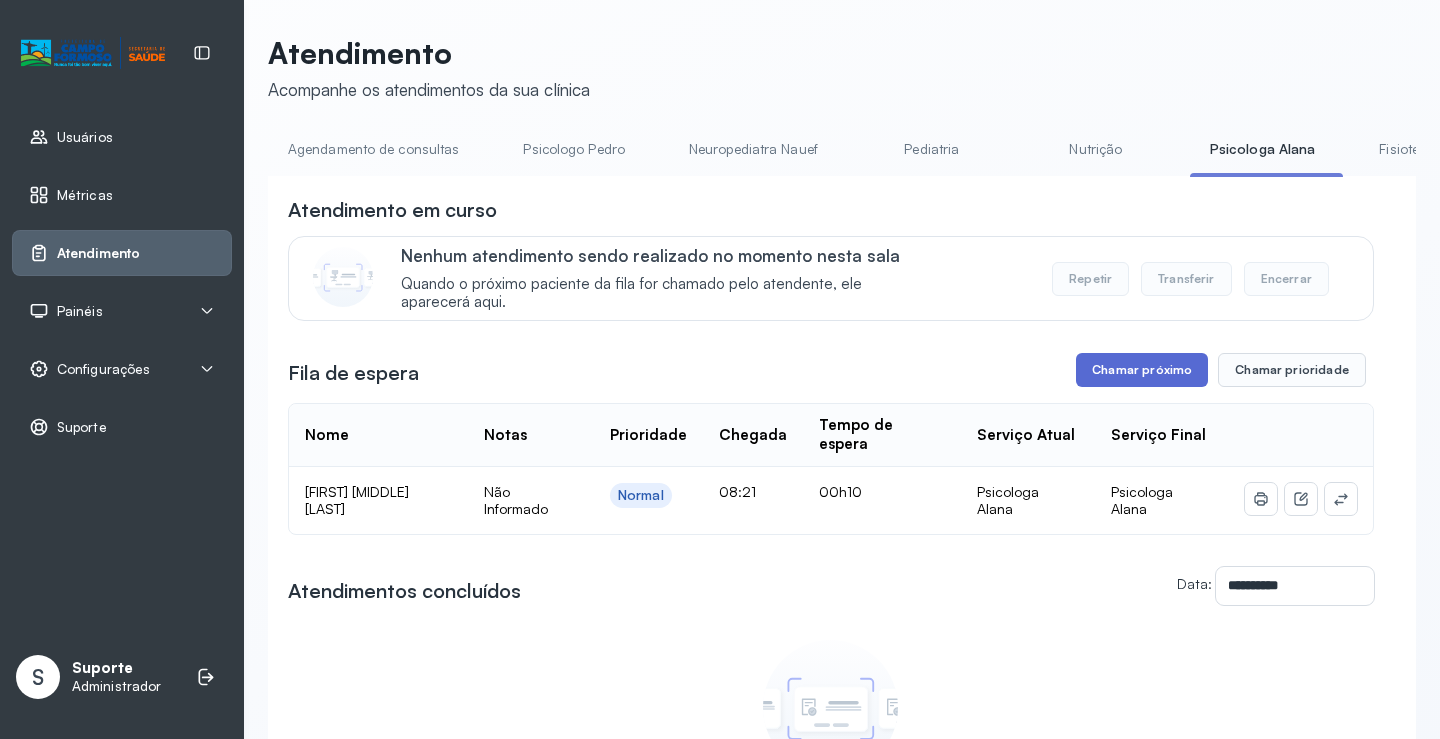 click on "Chamar próximo" at bounding box center [1142, 370] 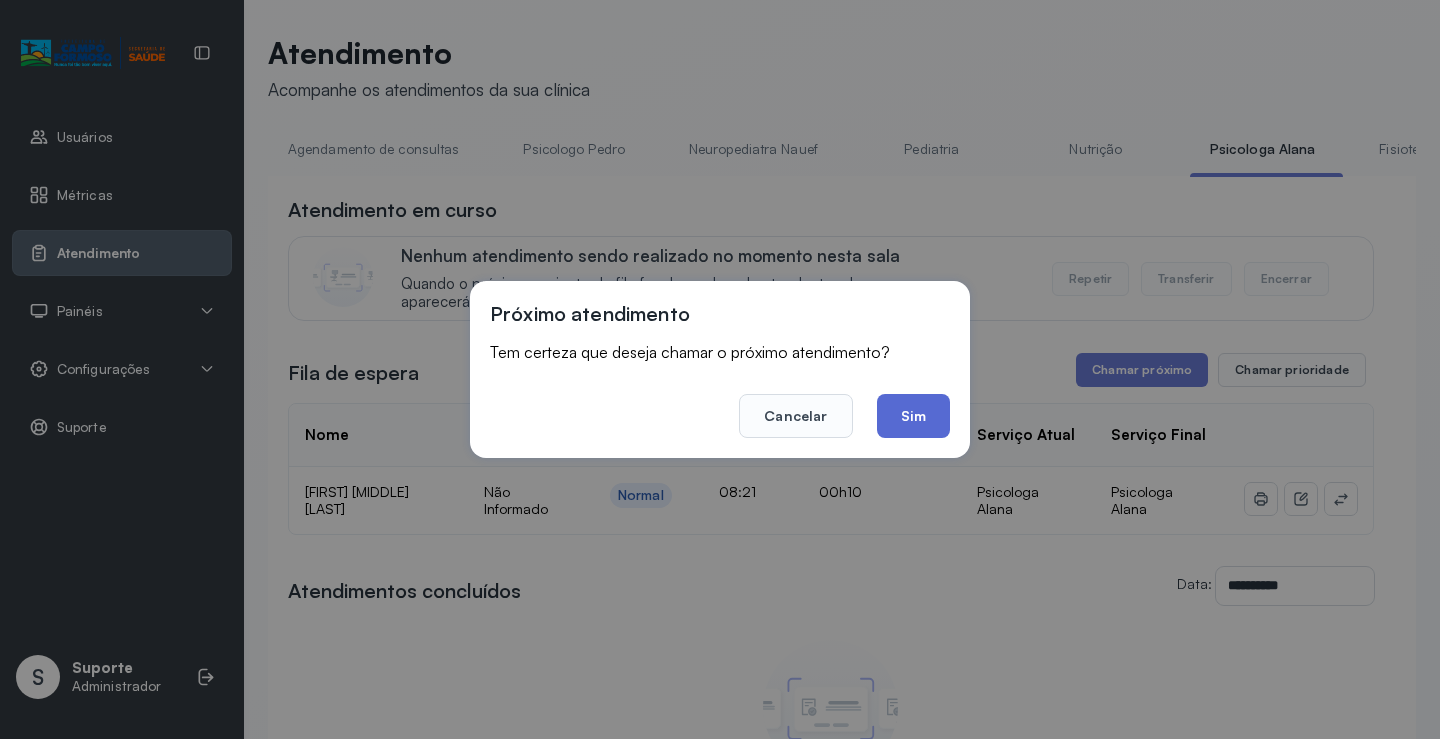 click on "Sim" 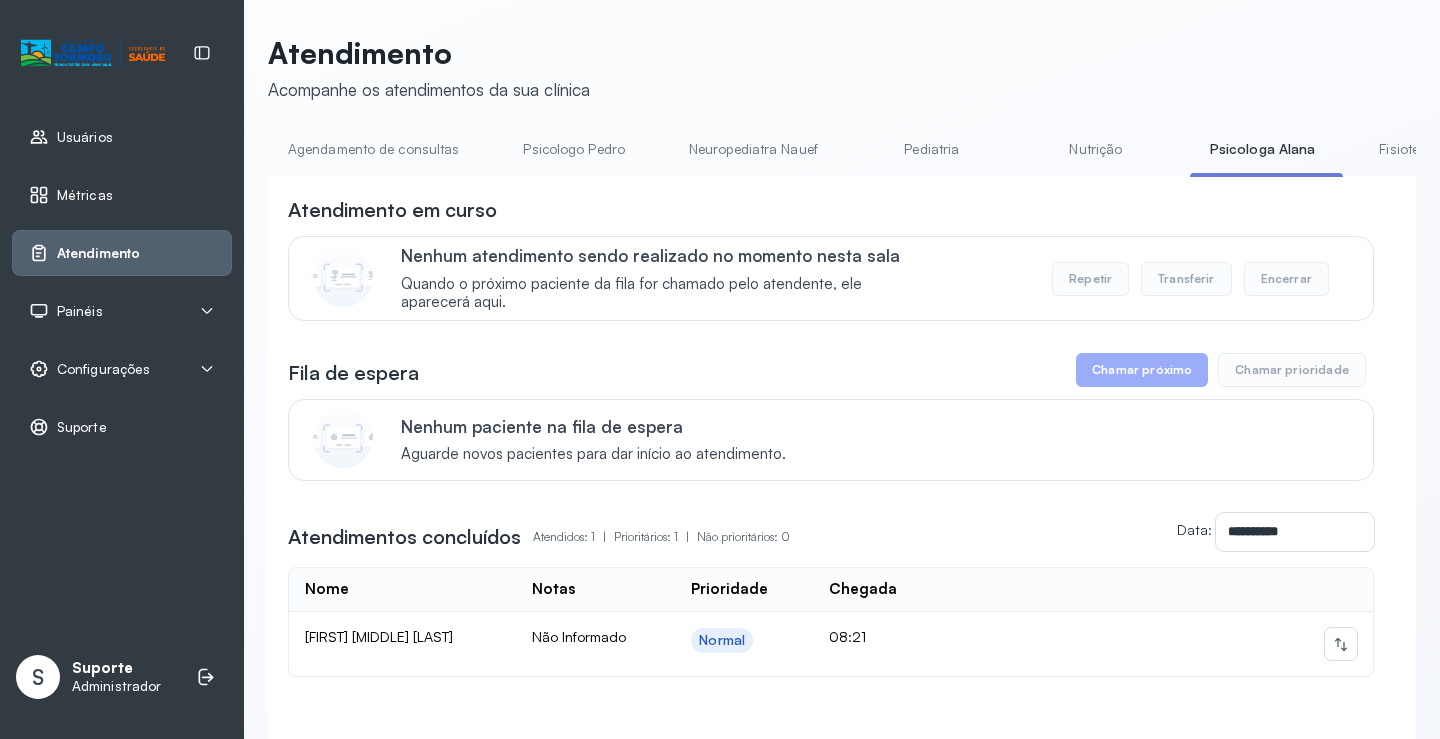 click on "Agendamento de consultas" at bounding box center (373, 149) 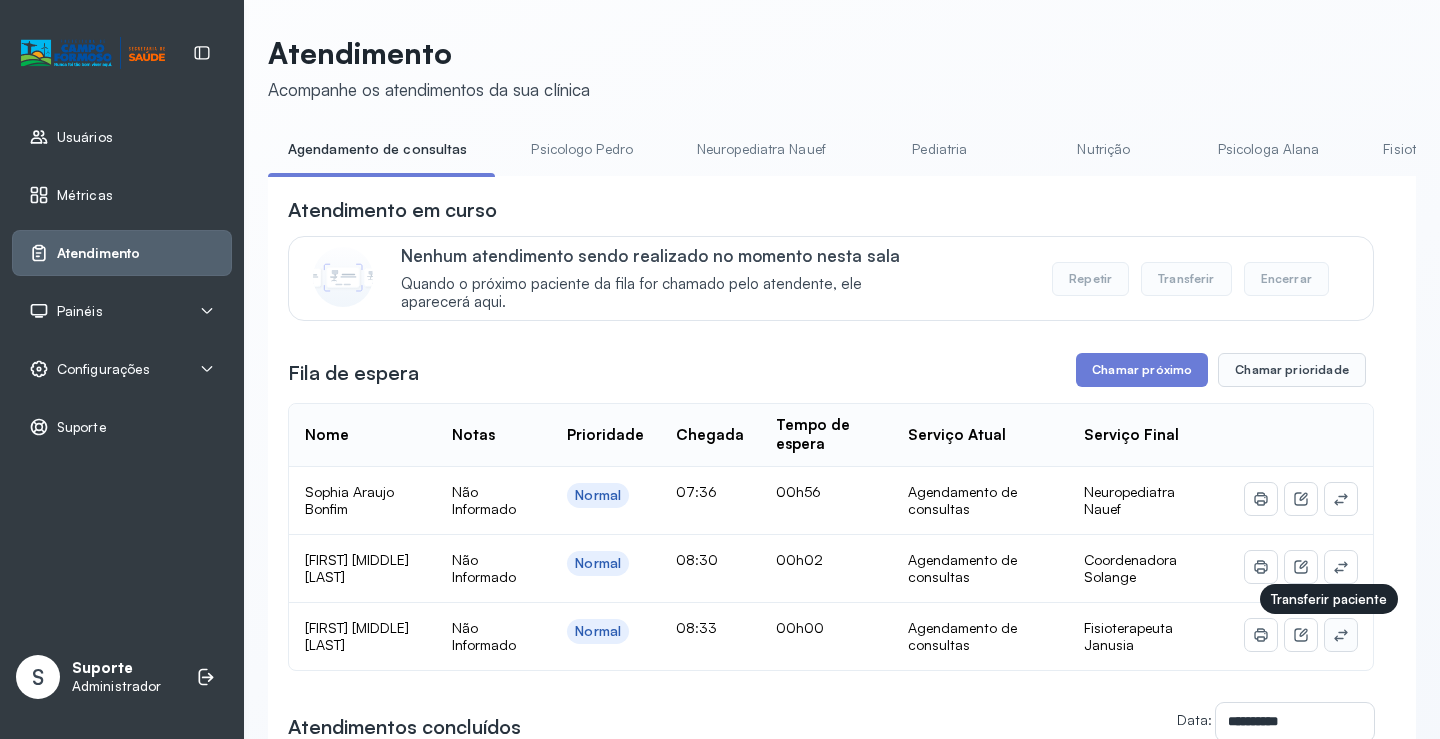 click 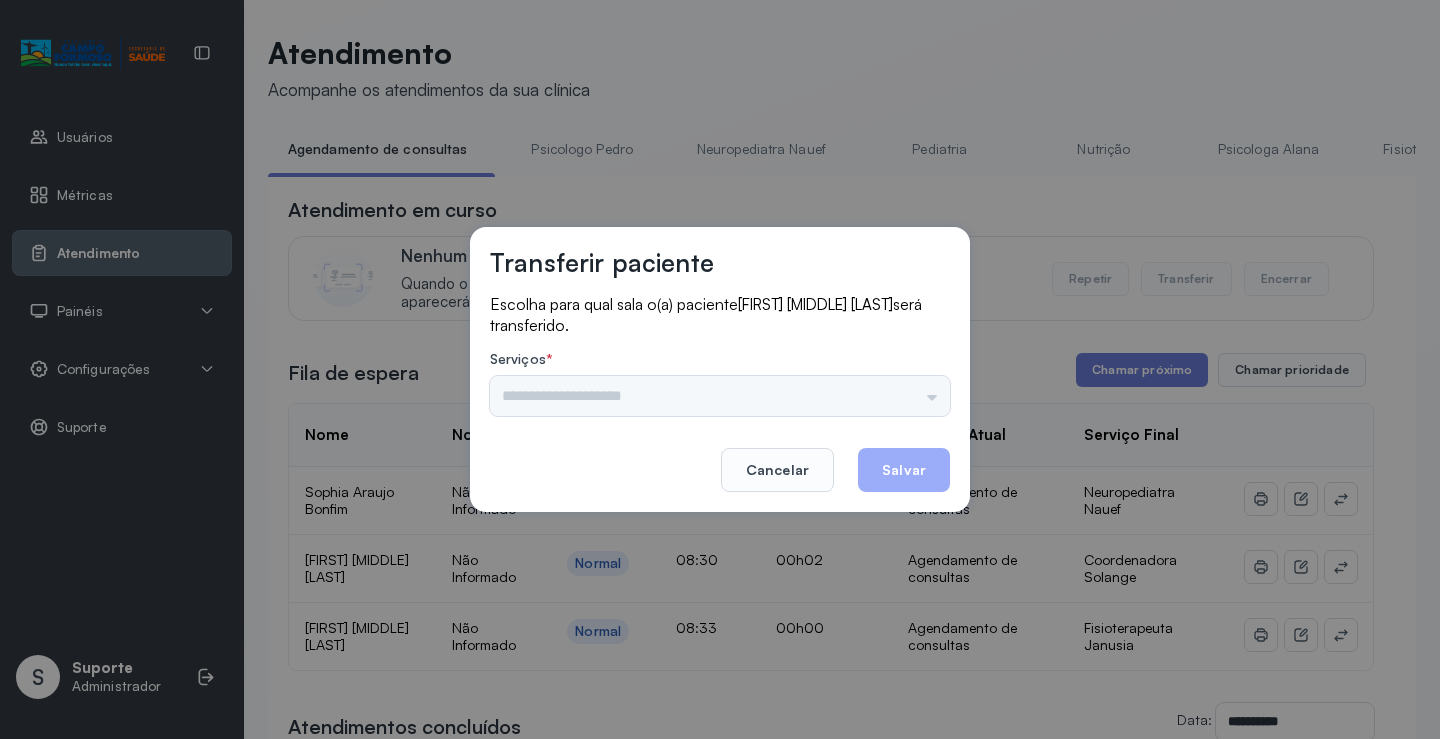 click on "Psicologo Pedro Neuropediatra Nauef Pediatria Nutrição Psicologa Alana Fisioterapeuta Janusia Coordenadora Solange Consultório 2 Assistente Social Triagem Psiquiatra Fisioterapeuta Francyne Fisioterapeuta Morgana Neuropediatra João" at bounding box center [720, 396] 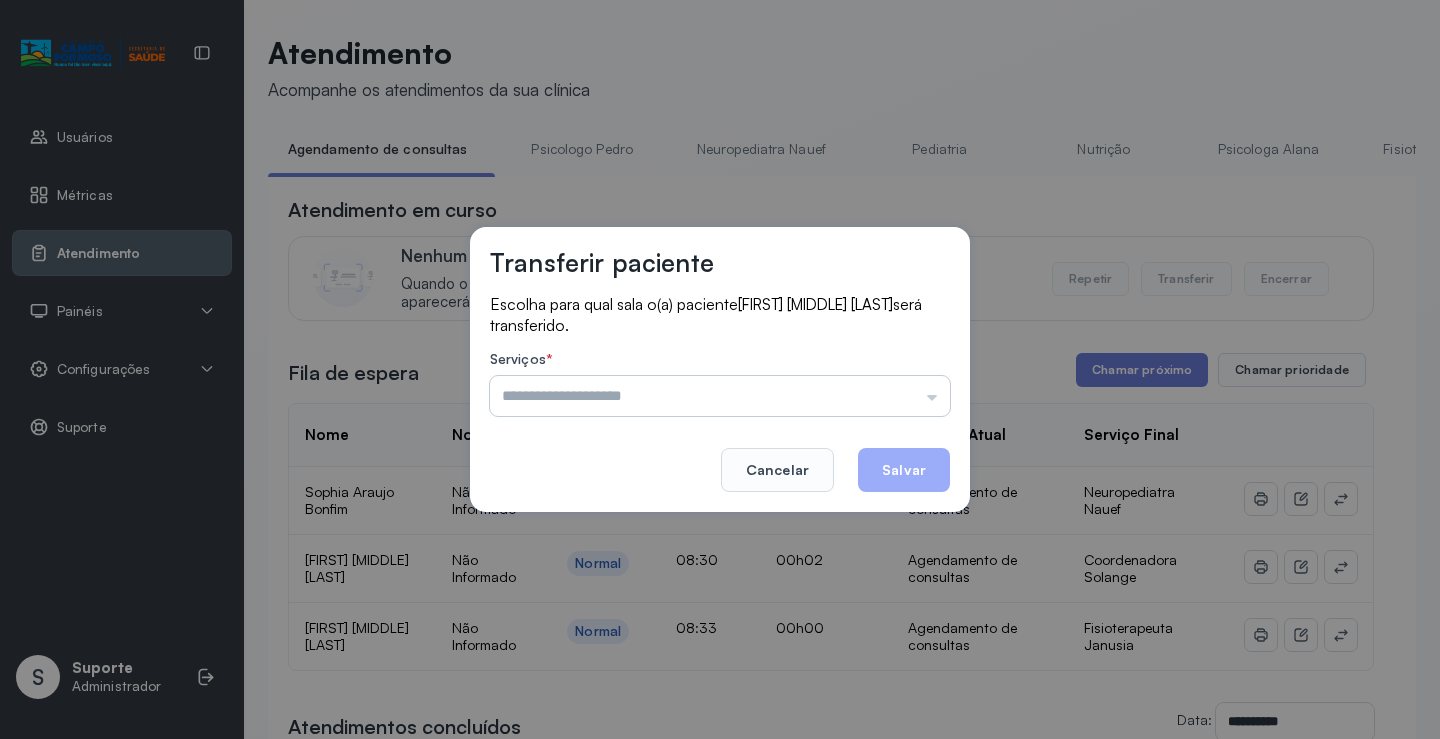 click at bounding box center (720, 396) 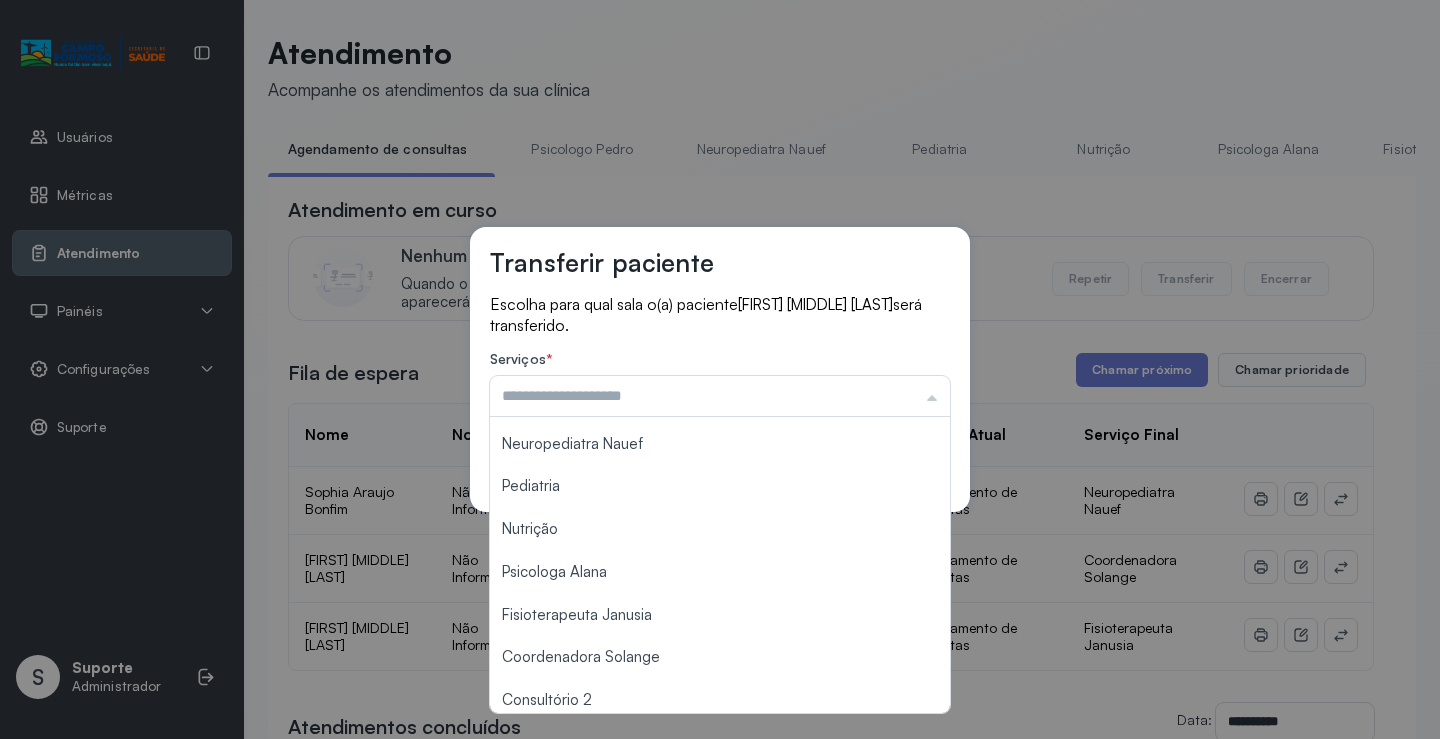 scroll, scrollTop: 2, scrollLeft: 0, axis: vertical 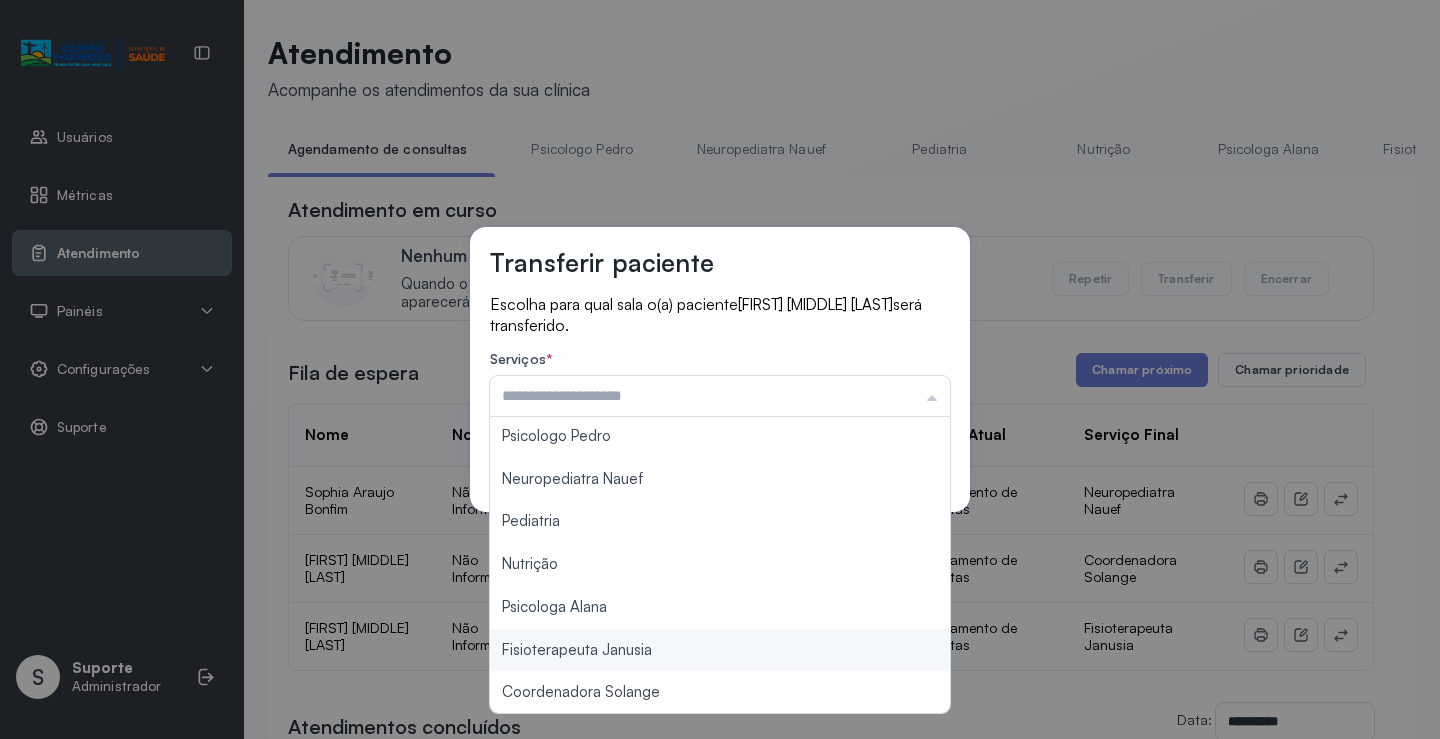 type on "**********" 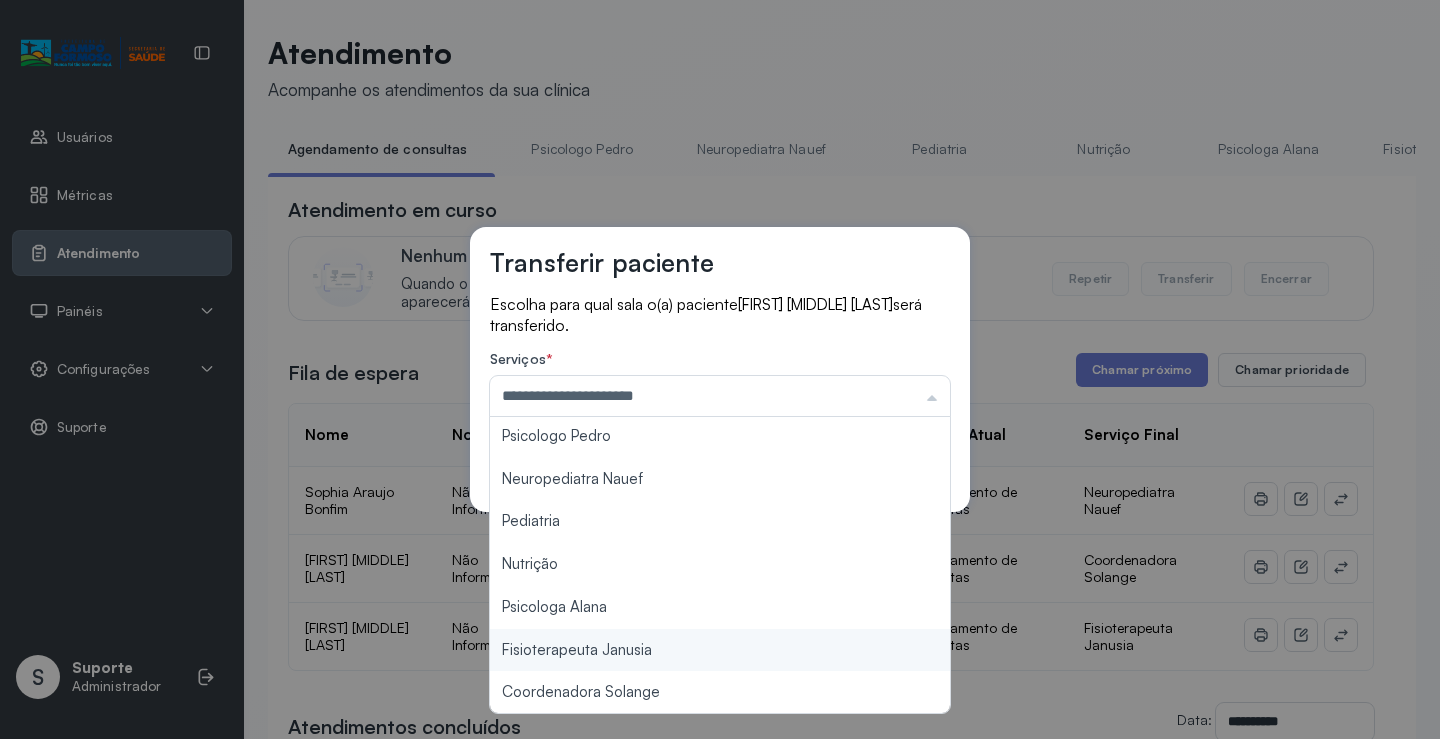 drag, startPoint x: 670, startPoint y: 654, endPoint x: 705, endPoint y: 637, distance: 38.910152 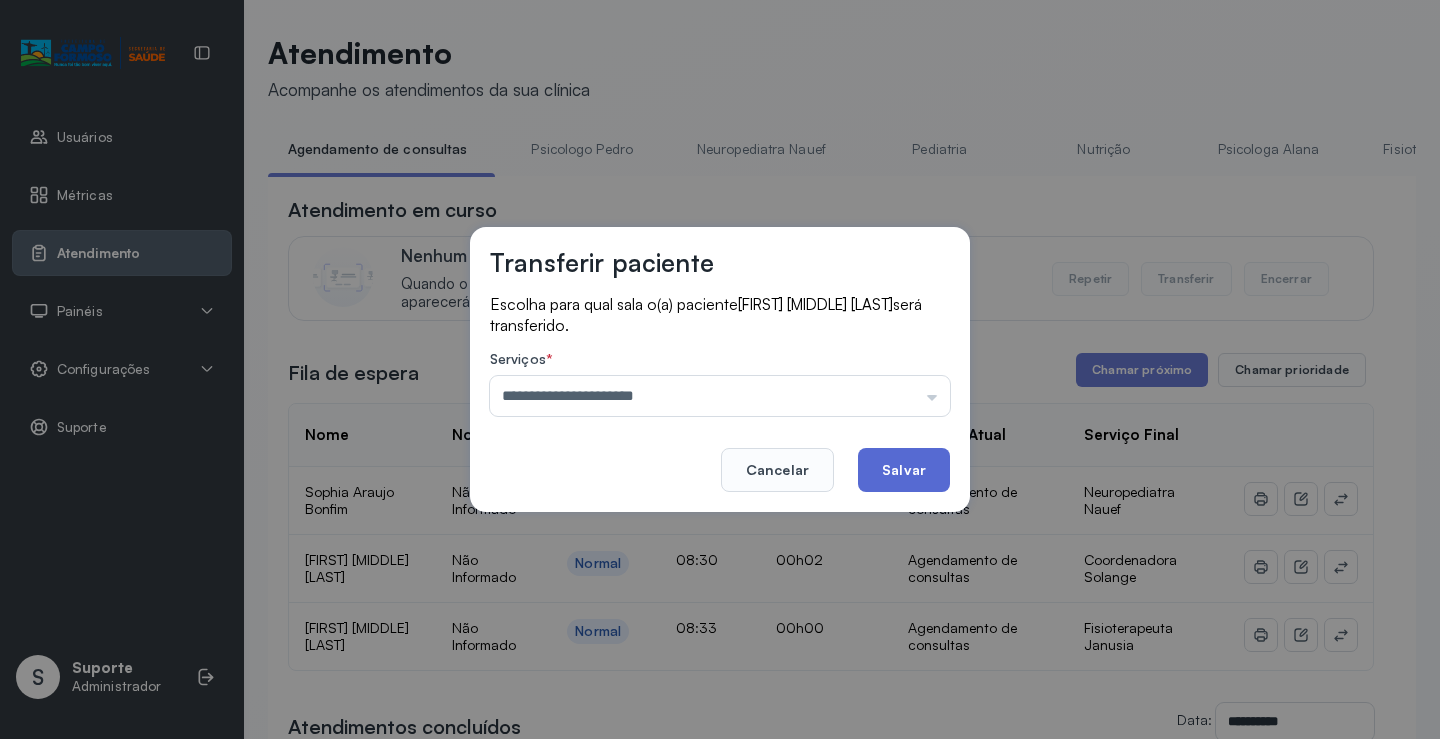 click on "Salvar" 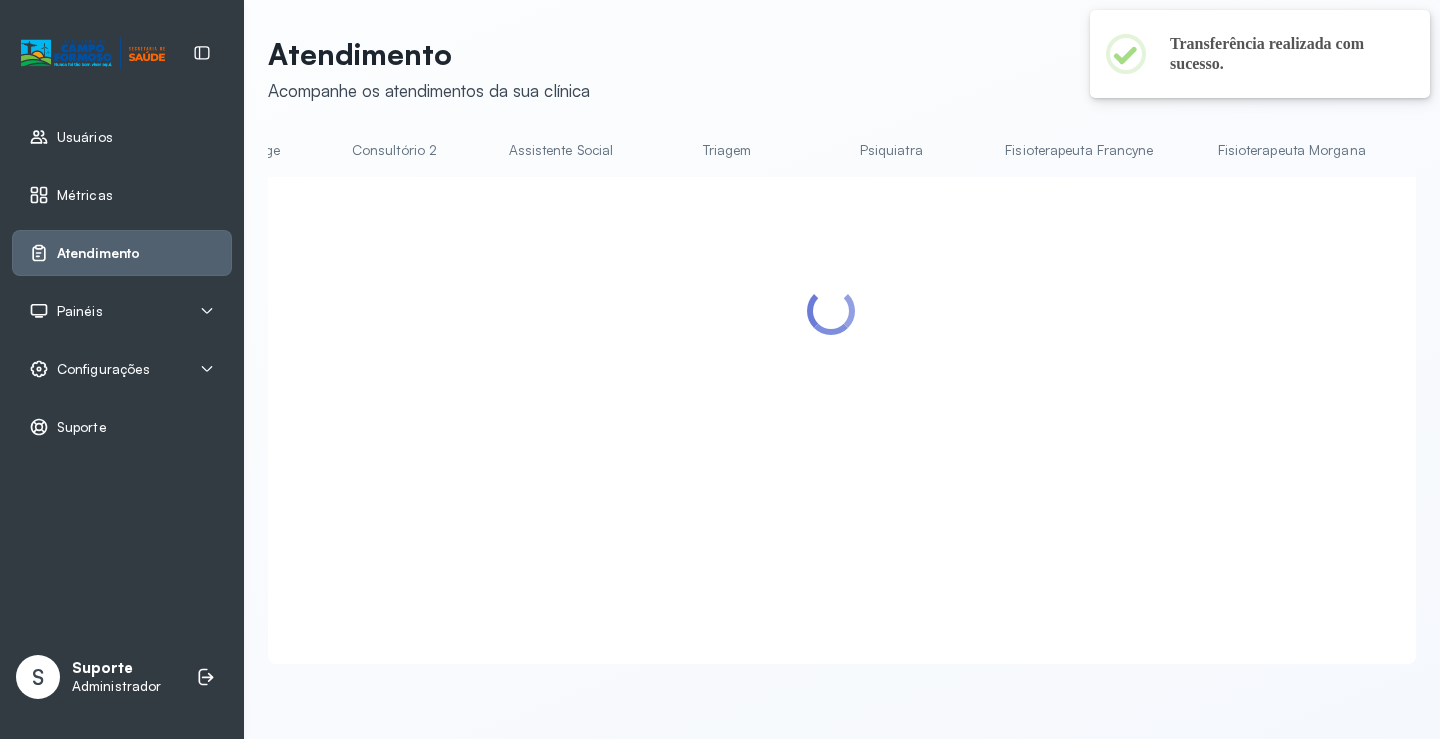 scroll, scrollTop: 0, scrollLeft: 1591, axis: horizontal 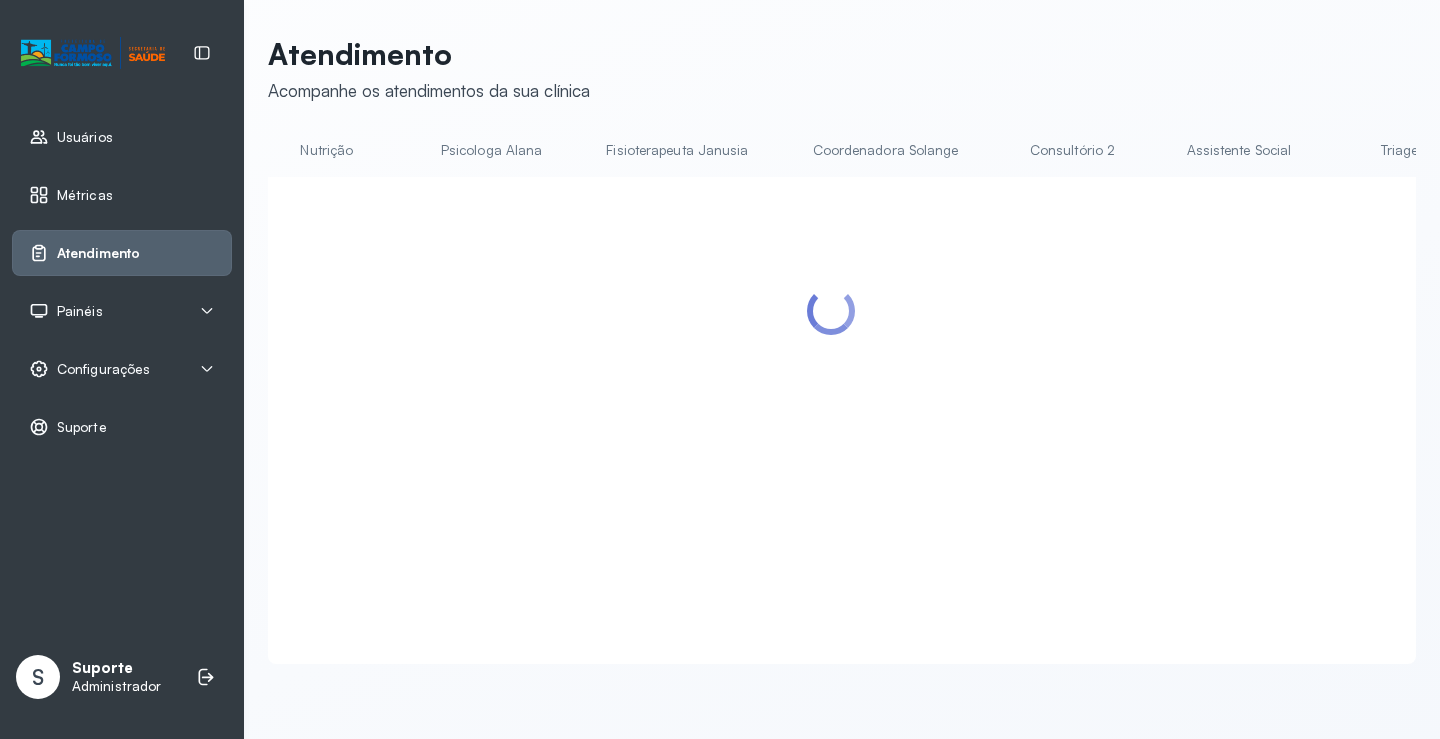 click on "Fisioterapeuta Janusia" at bounding box center [677, 150] 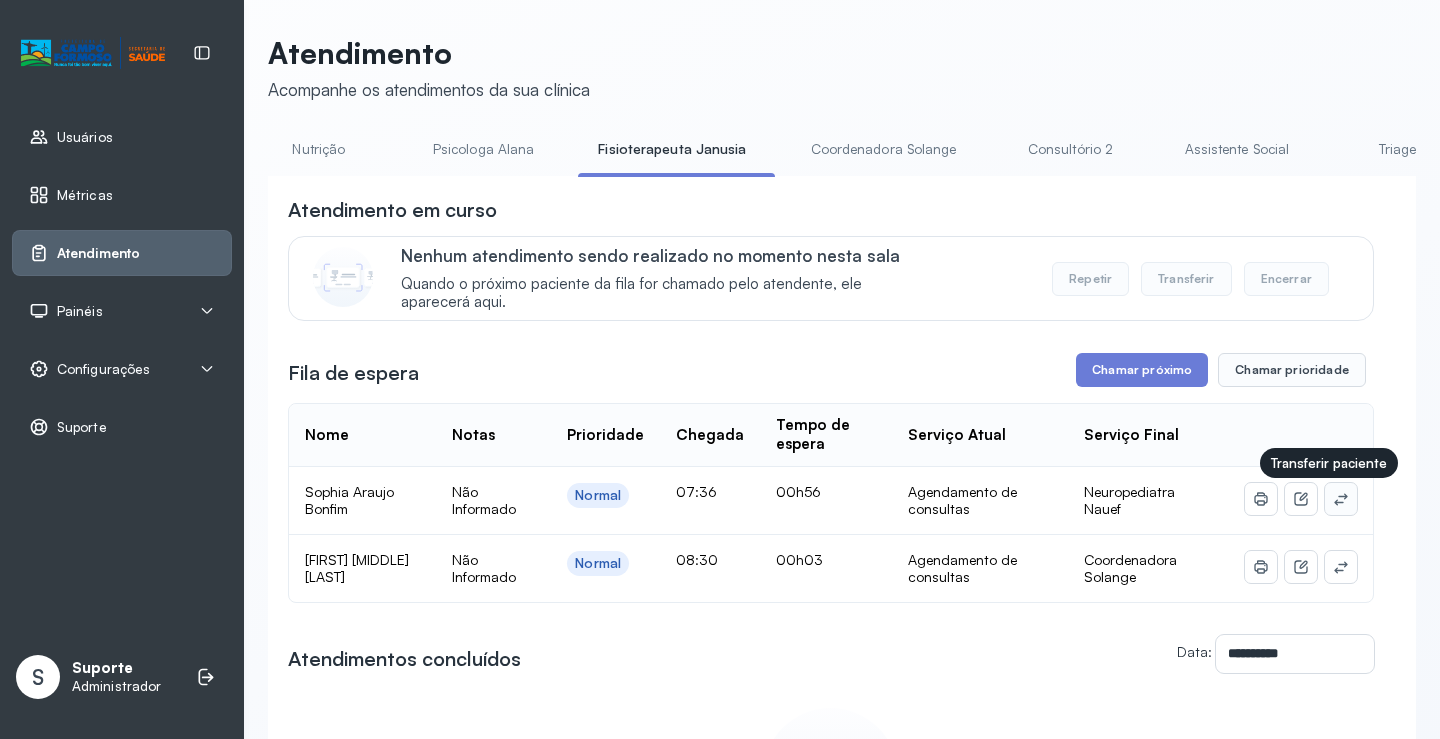 click 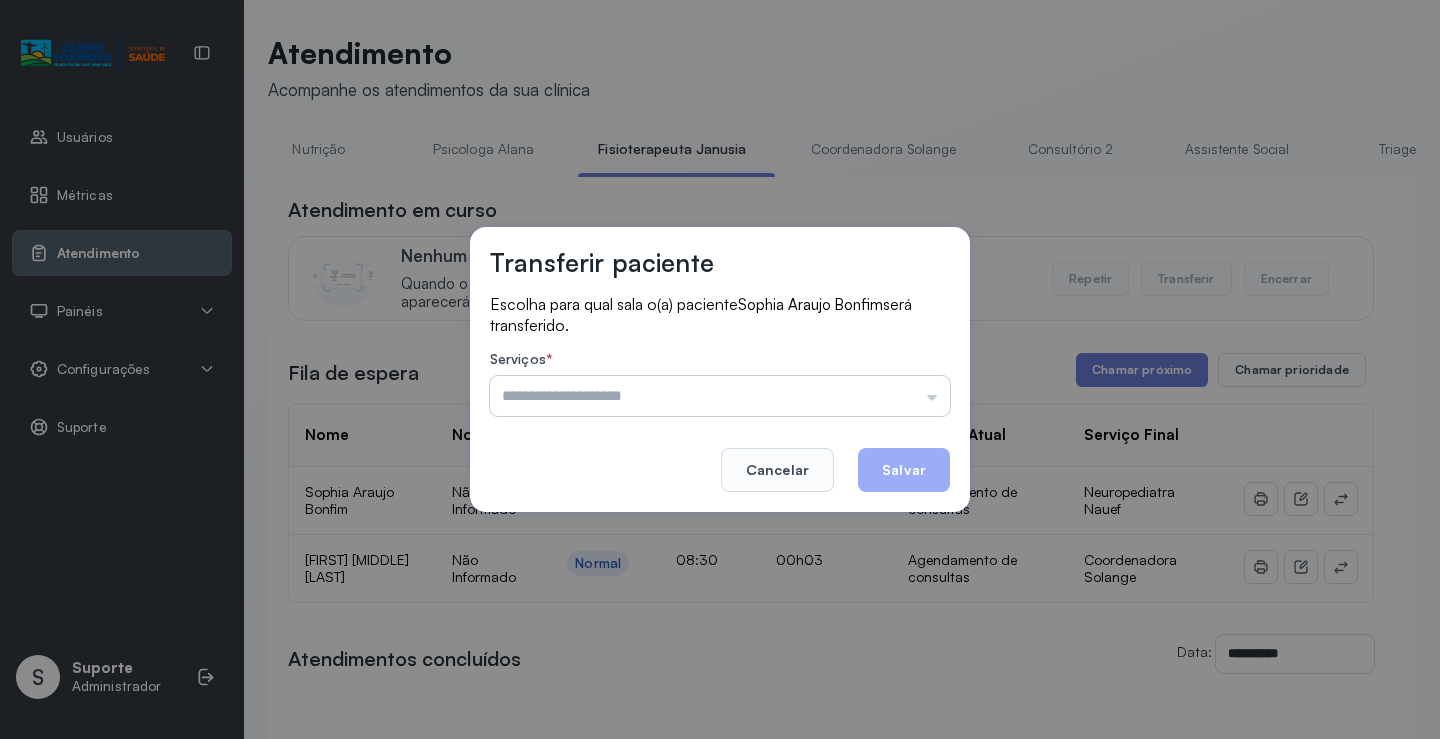 click at bounding box center [720, 396] 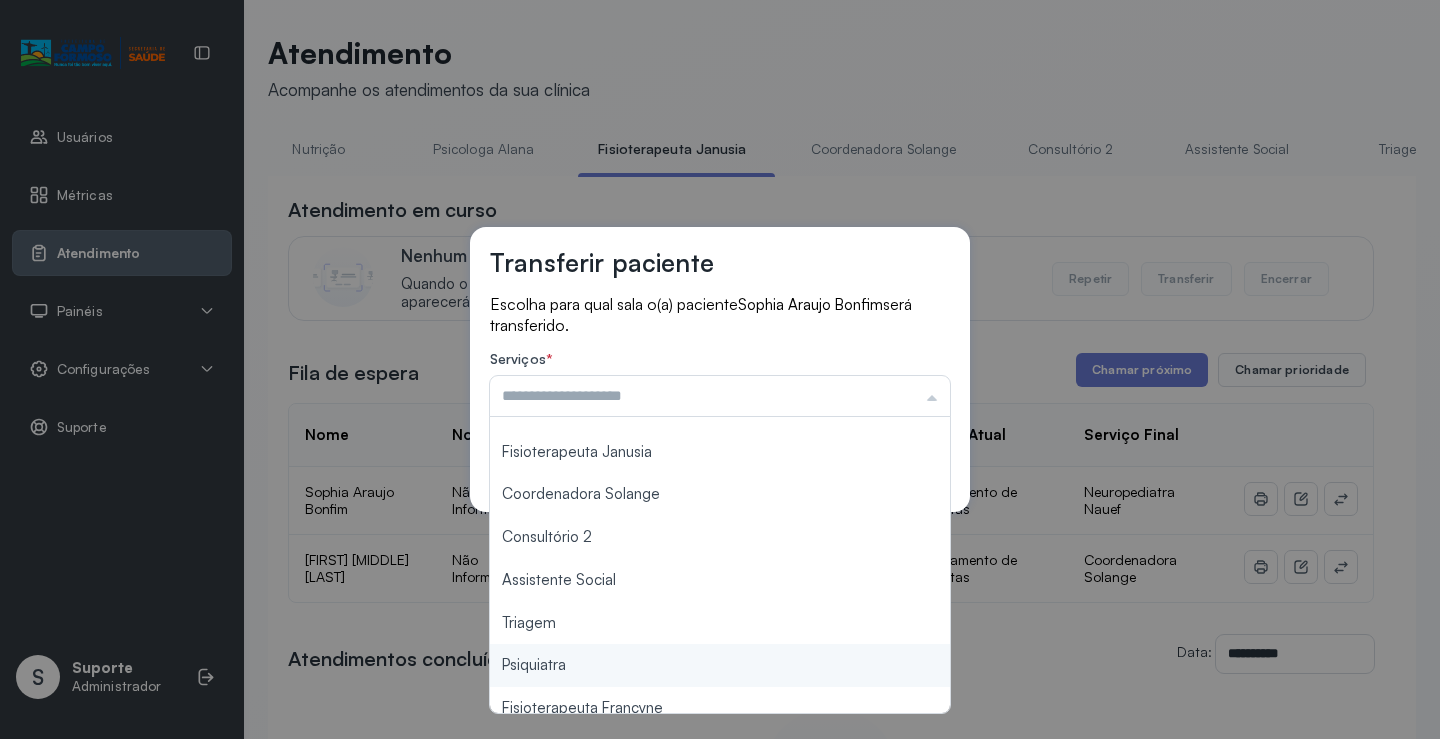 scroll, scrollTop: 0, scrollLeft: 0, axis: both 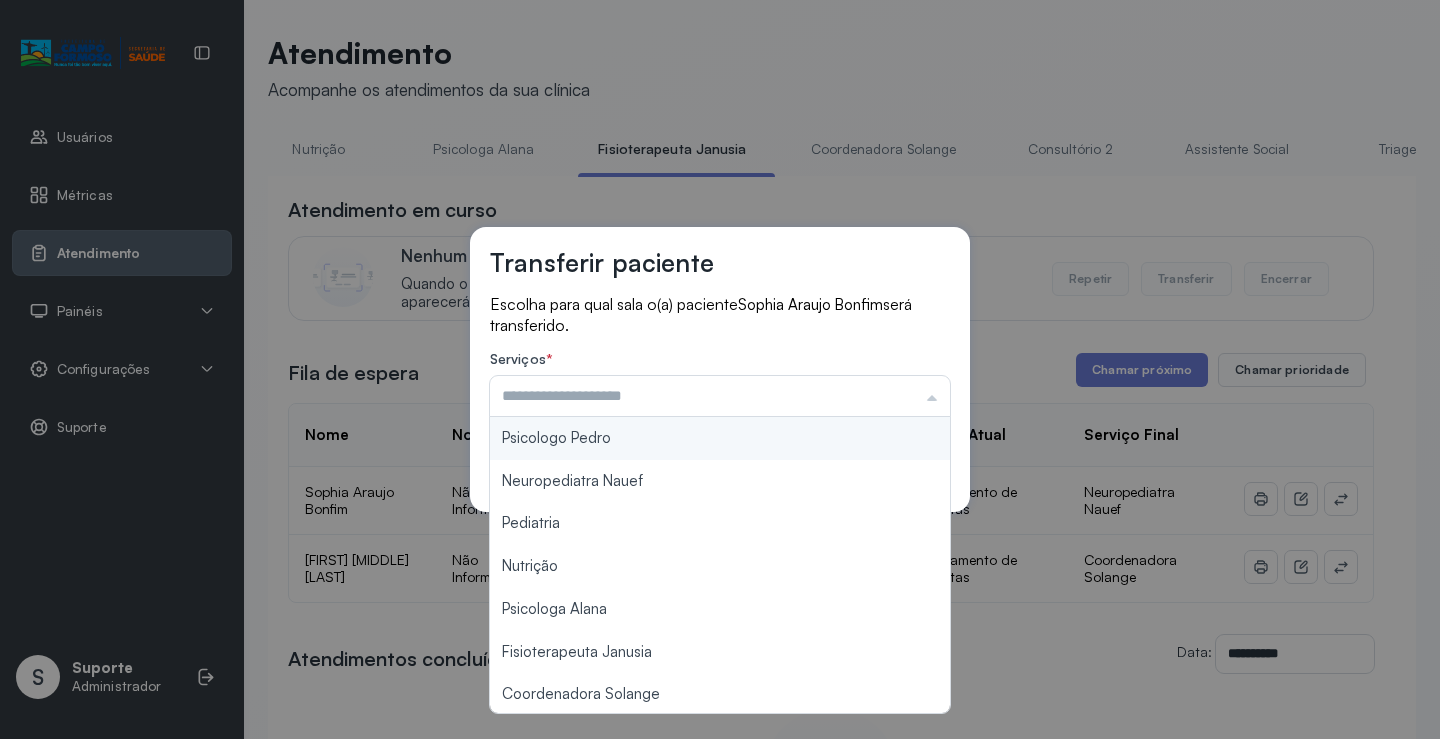type on "**********" 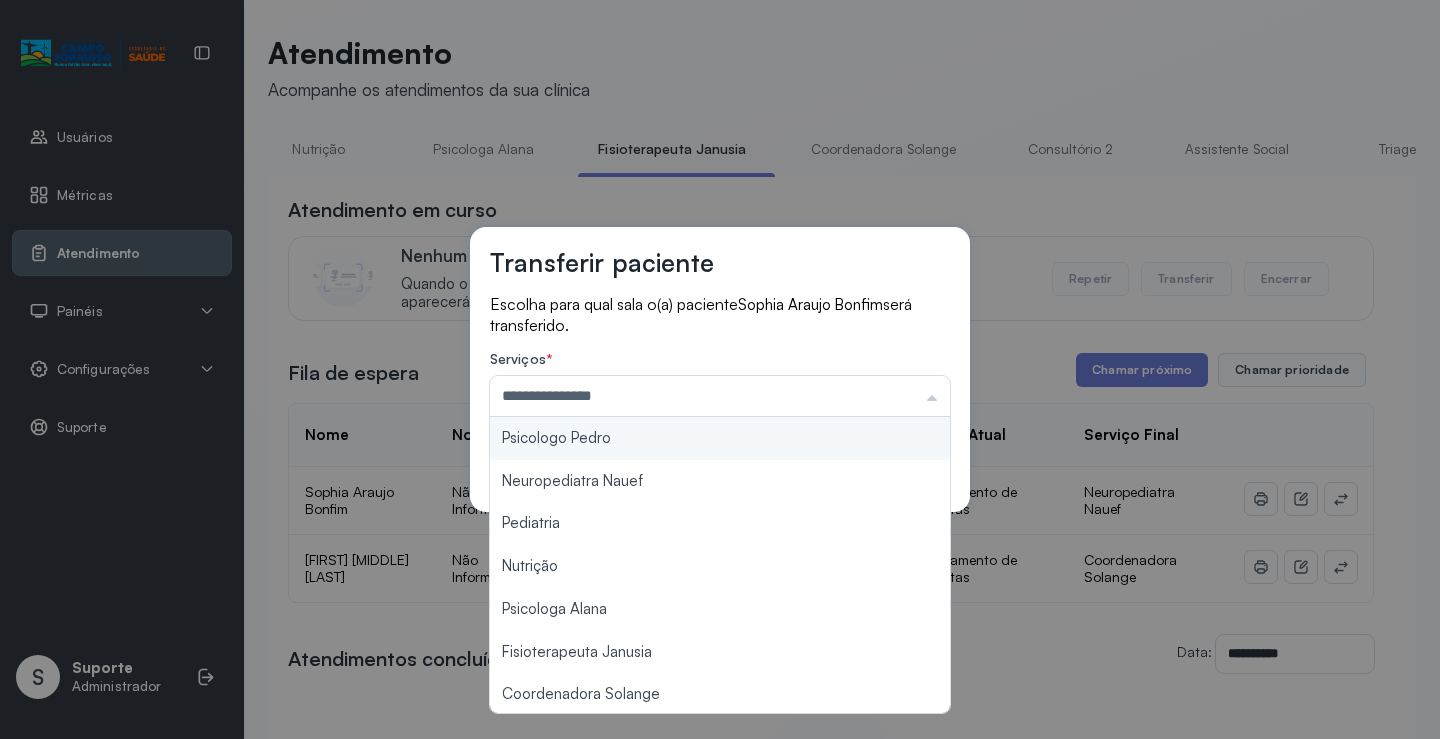 click on "**********" at bounding box center [720, 369] 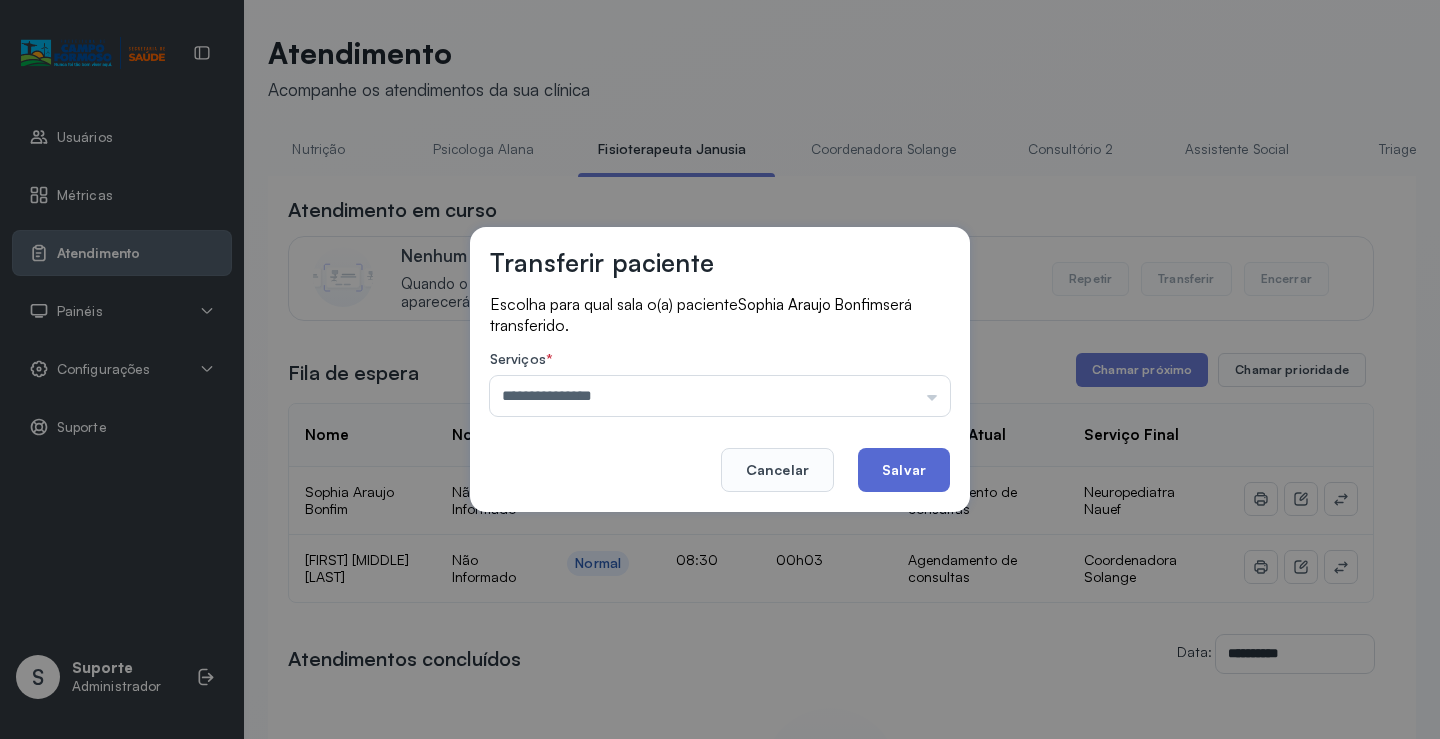 click on "Salvar" 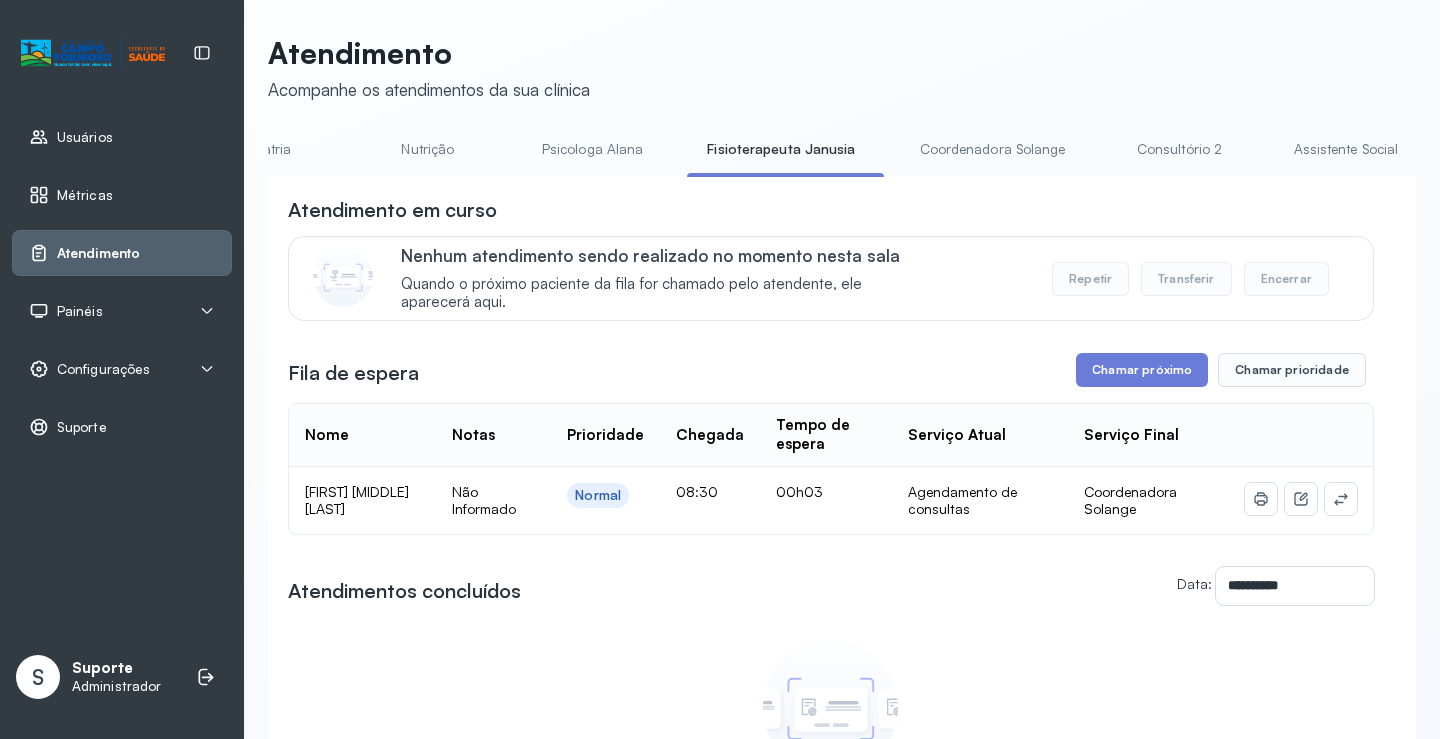 scroll, scrollTop: 0, scrollLeft: 923, axis: horizontal 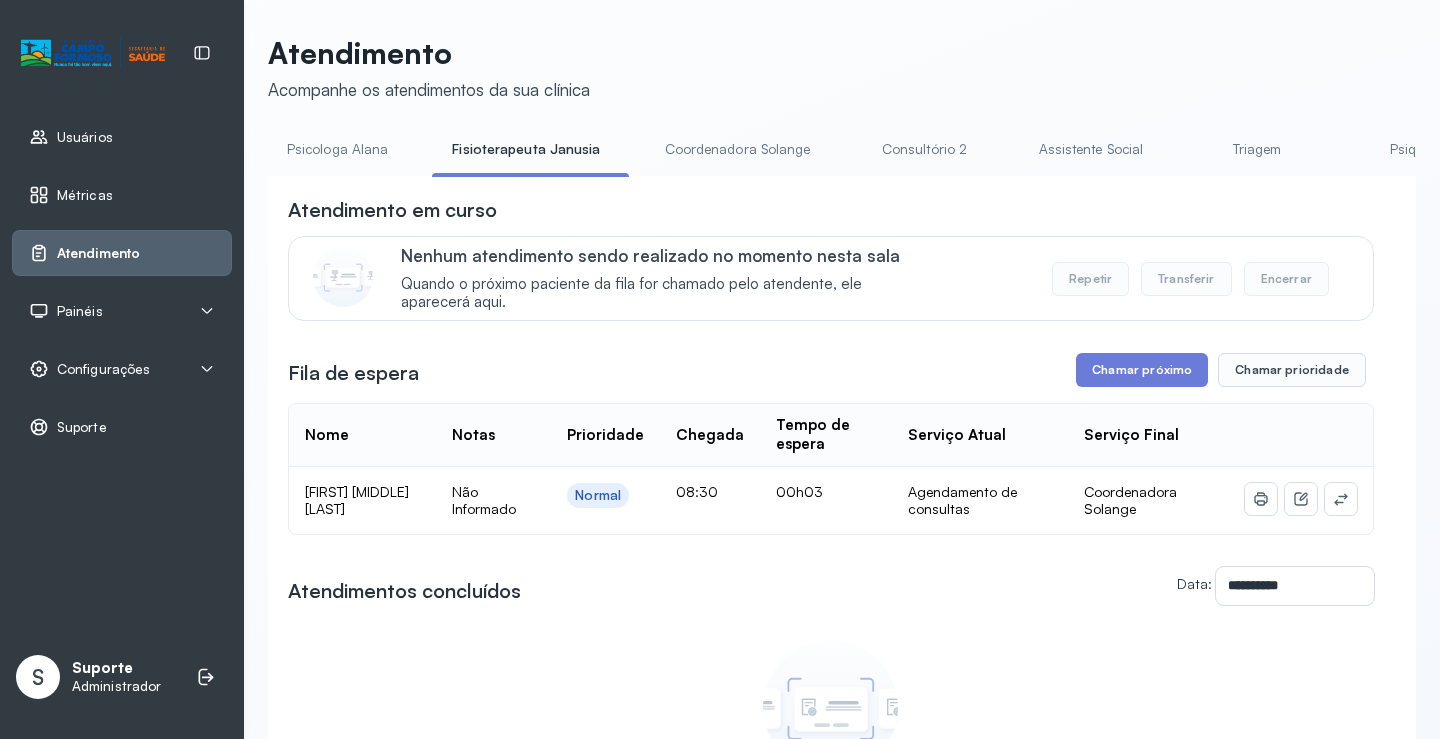 click on "Coordenadora Solange" at bounding box center [738, 149] 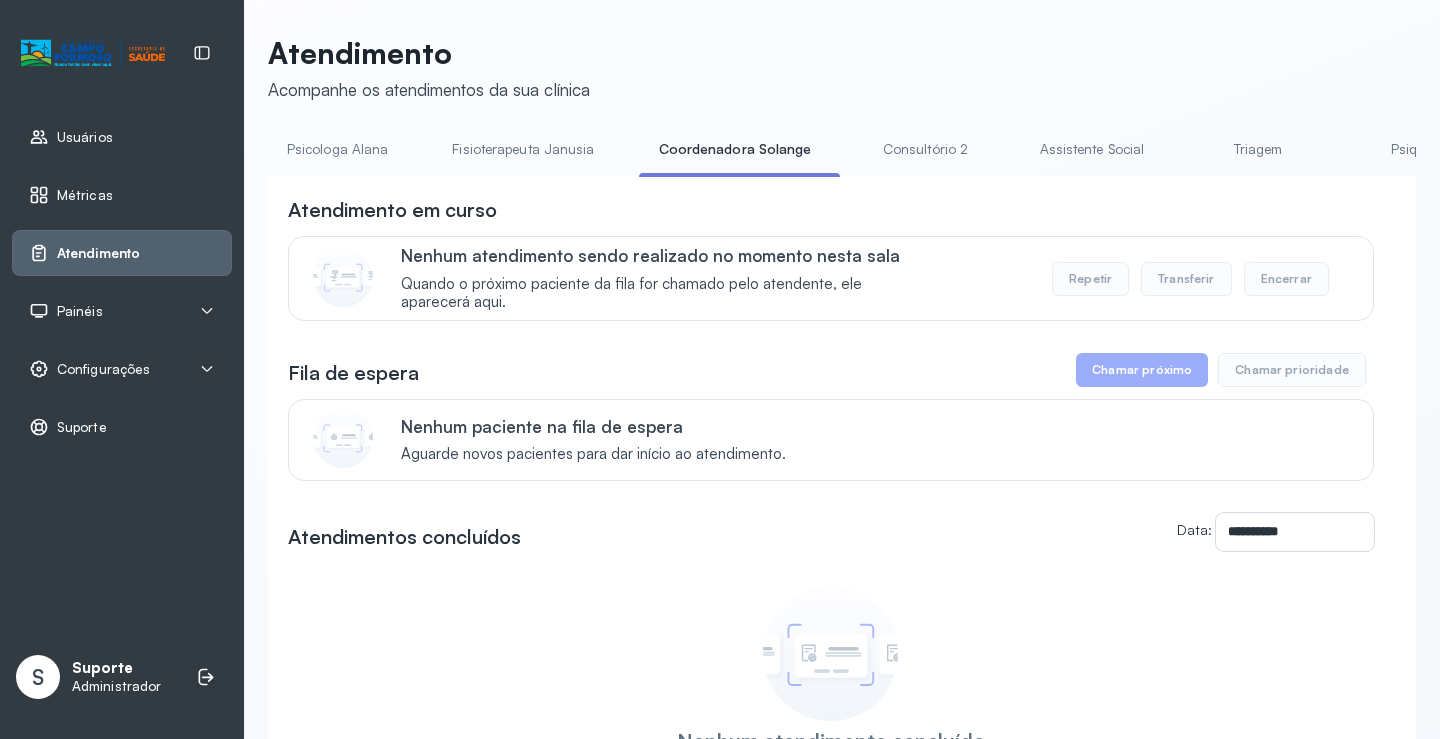 click on "Fisioterapeuta Janusia" at bounding box center [523, 149] 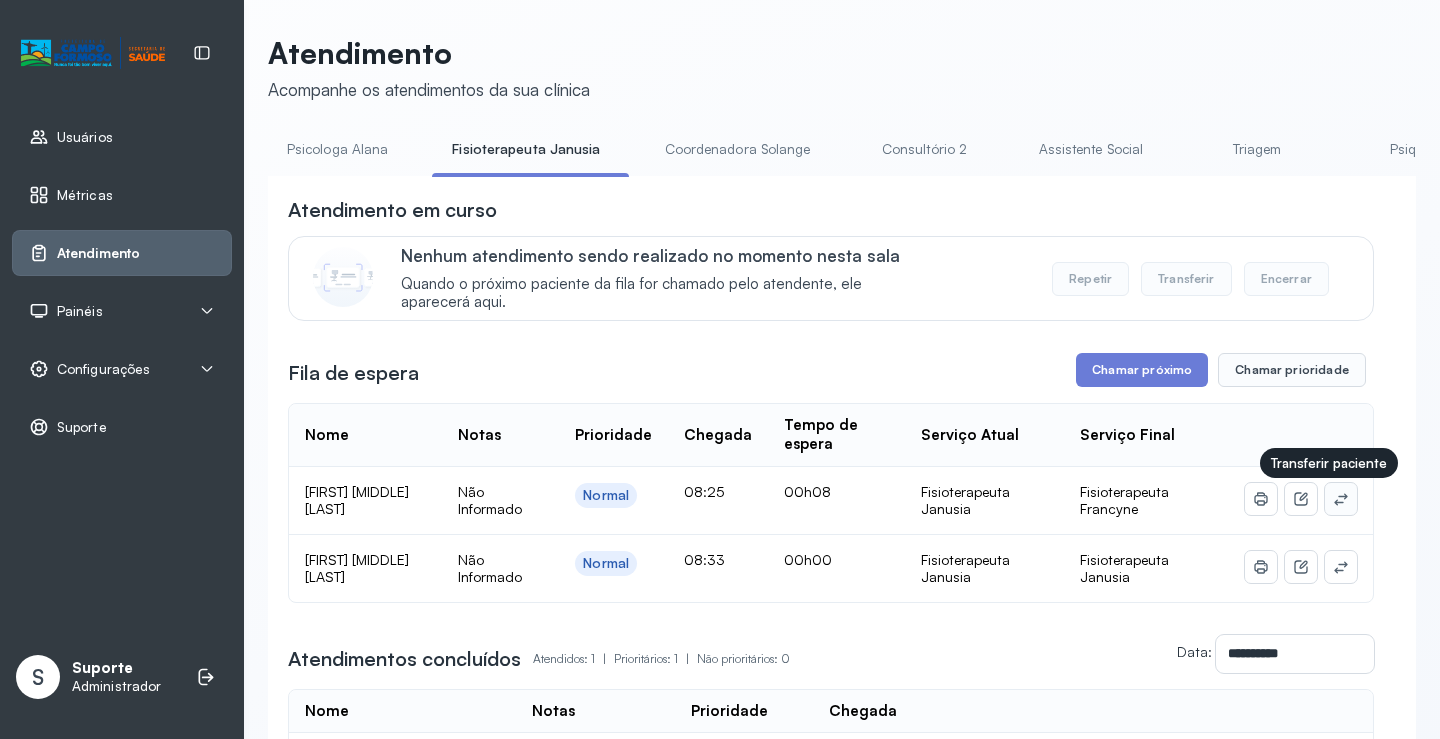click 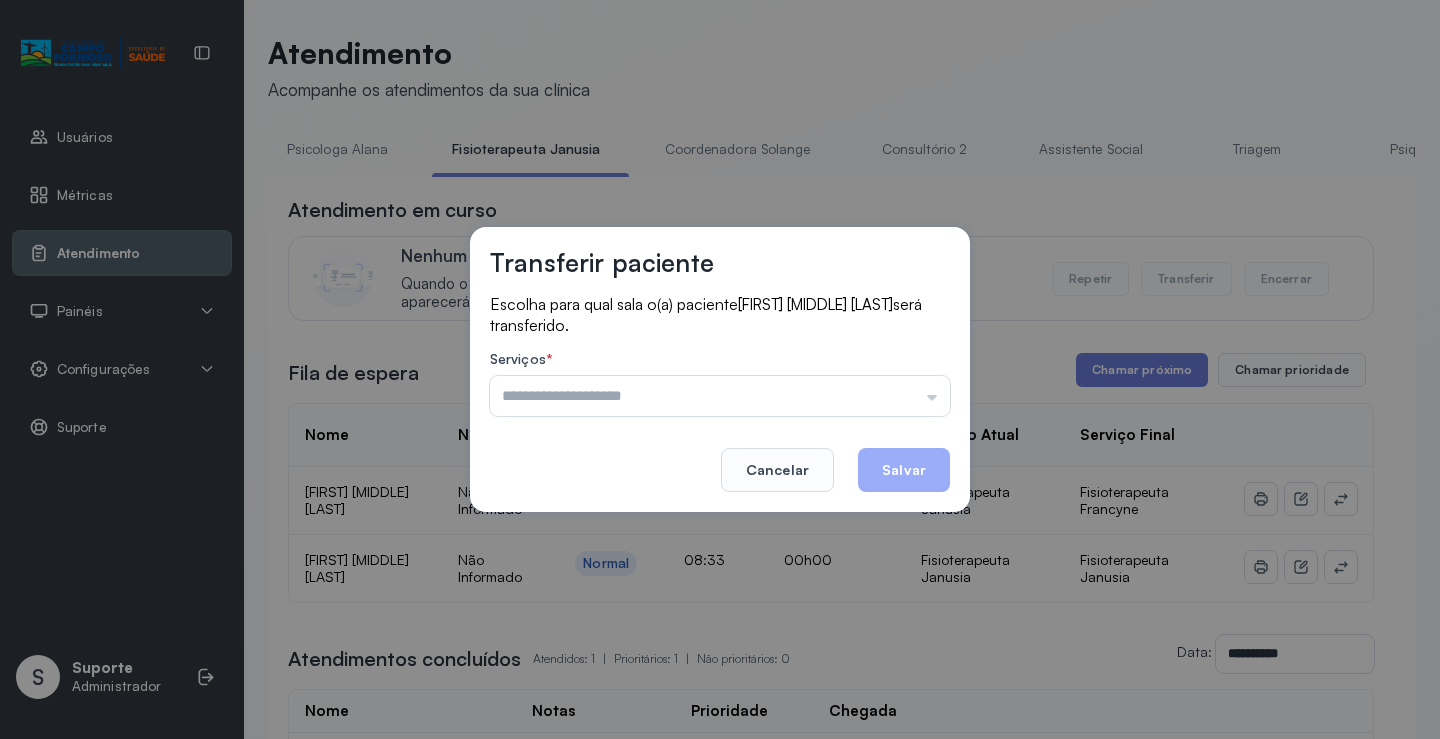 click at bounding box center (720, 396) 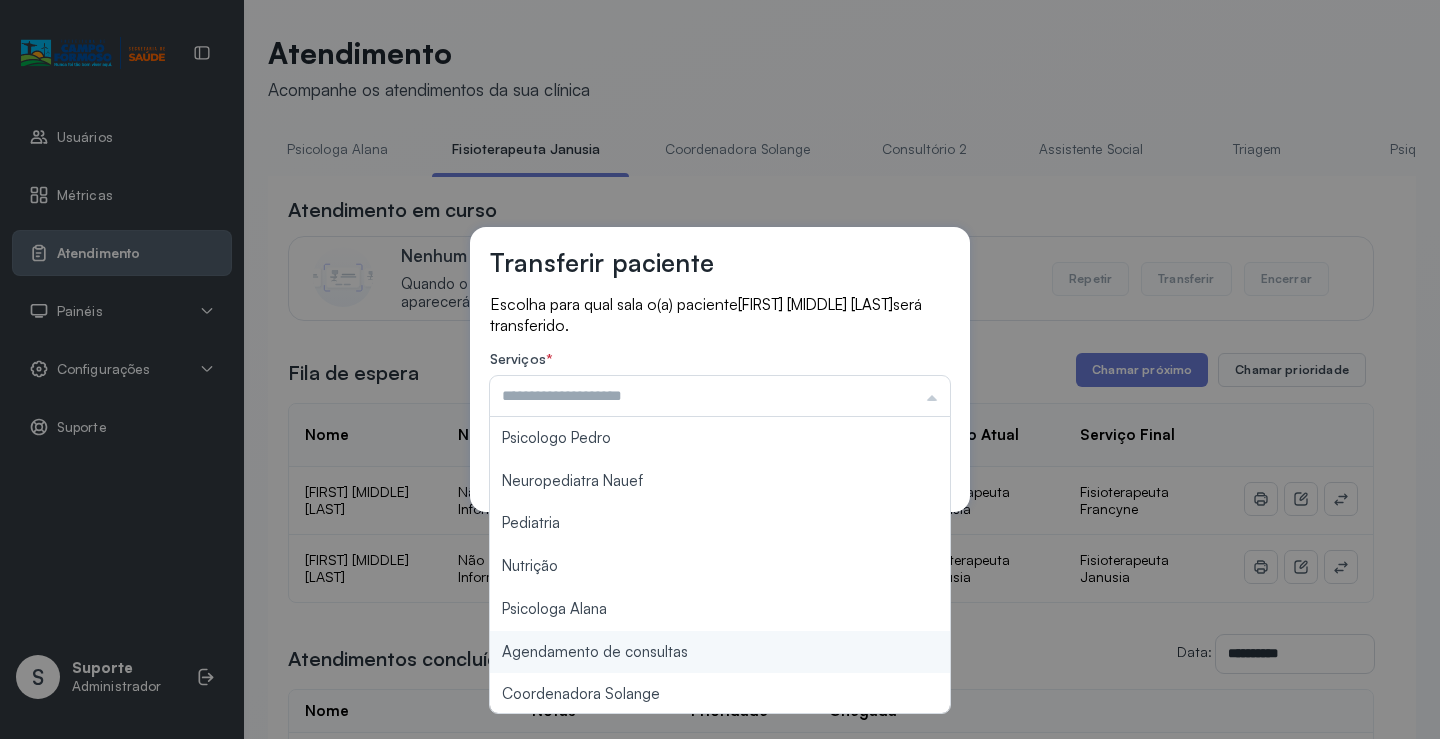 type on "**********" 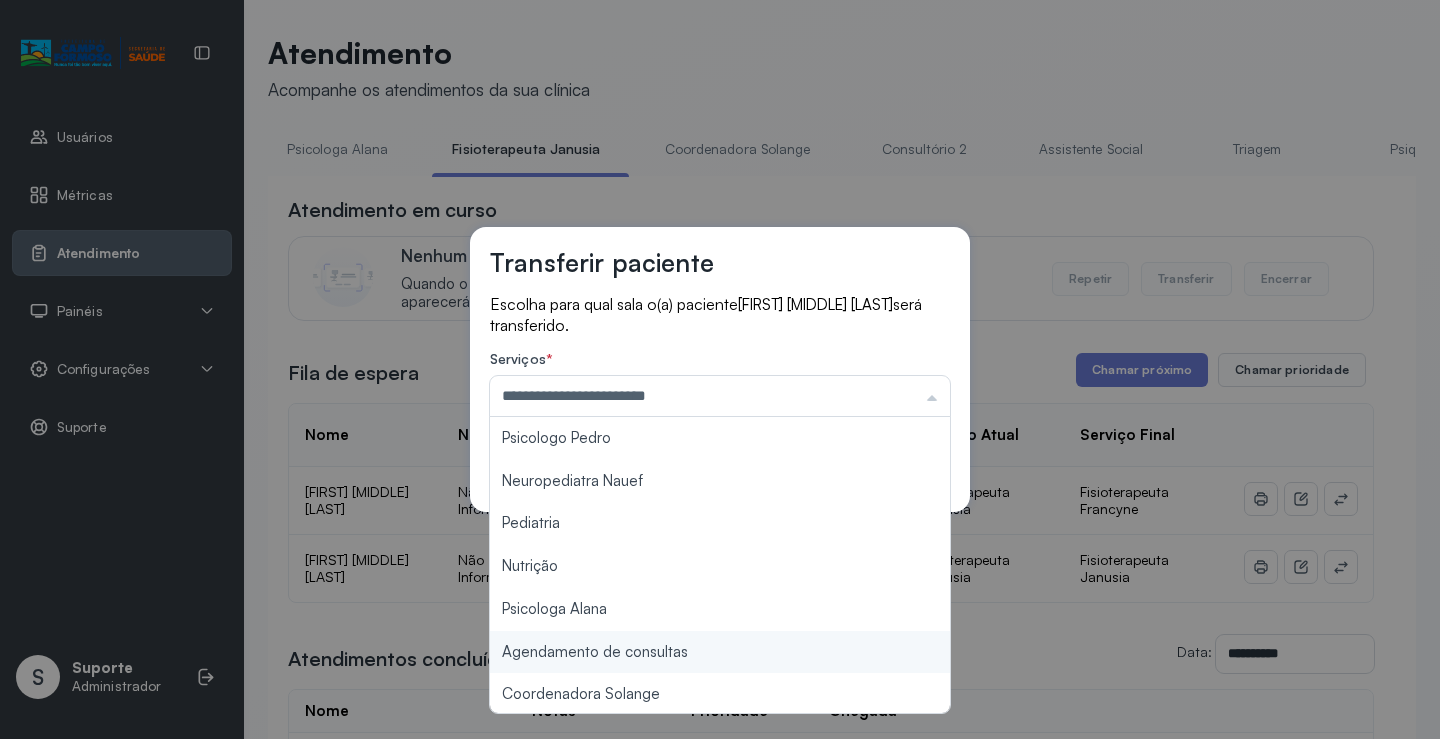 click on "**********" at bounding box center [720, 369] 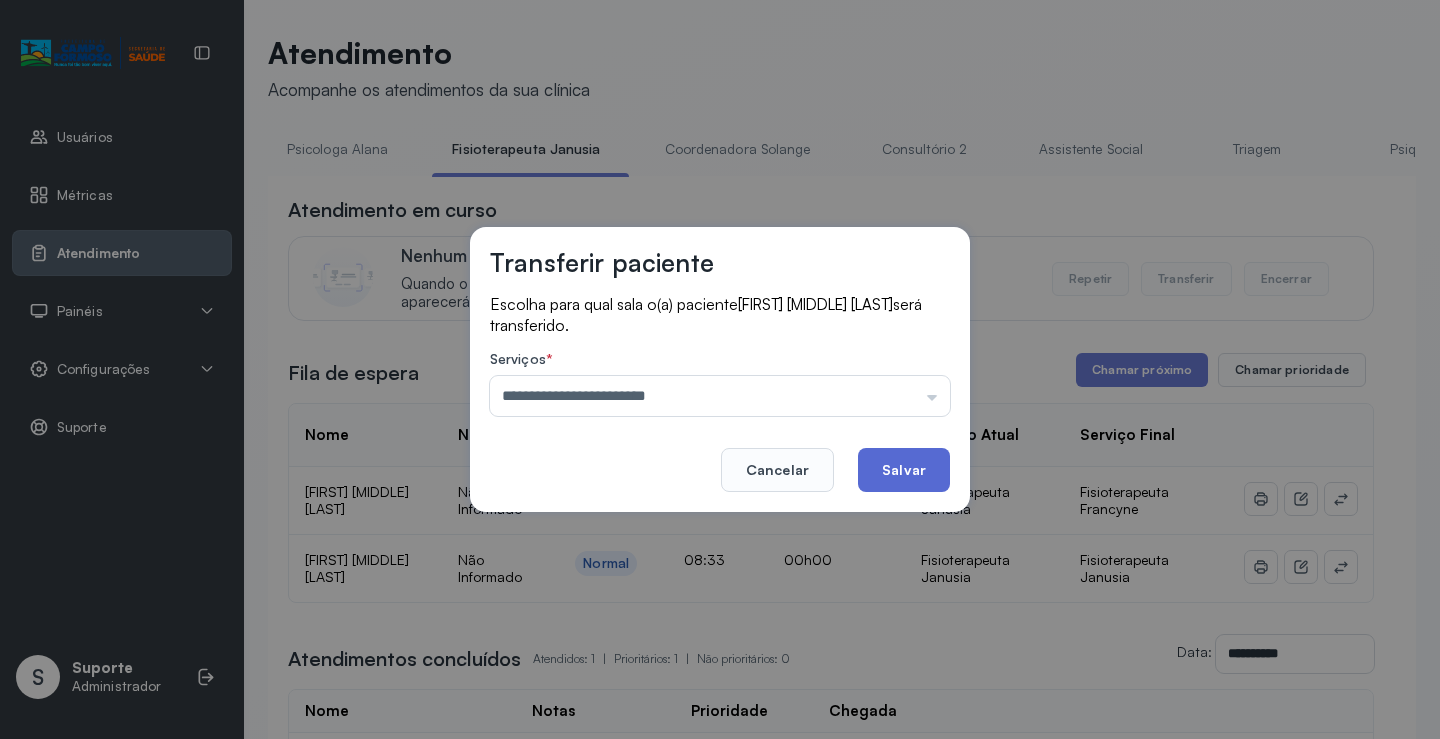 click on "Salvar" 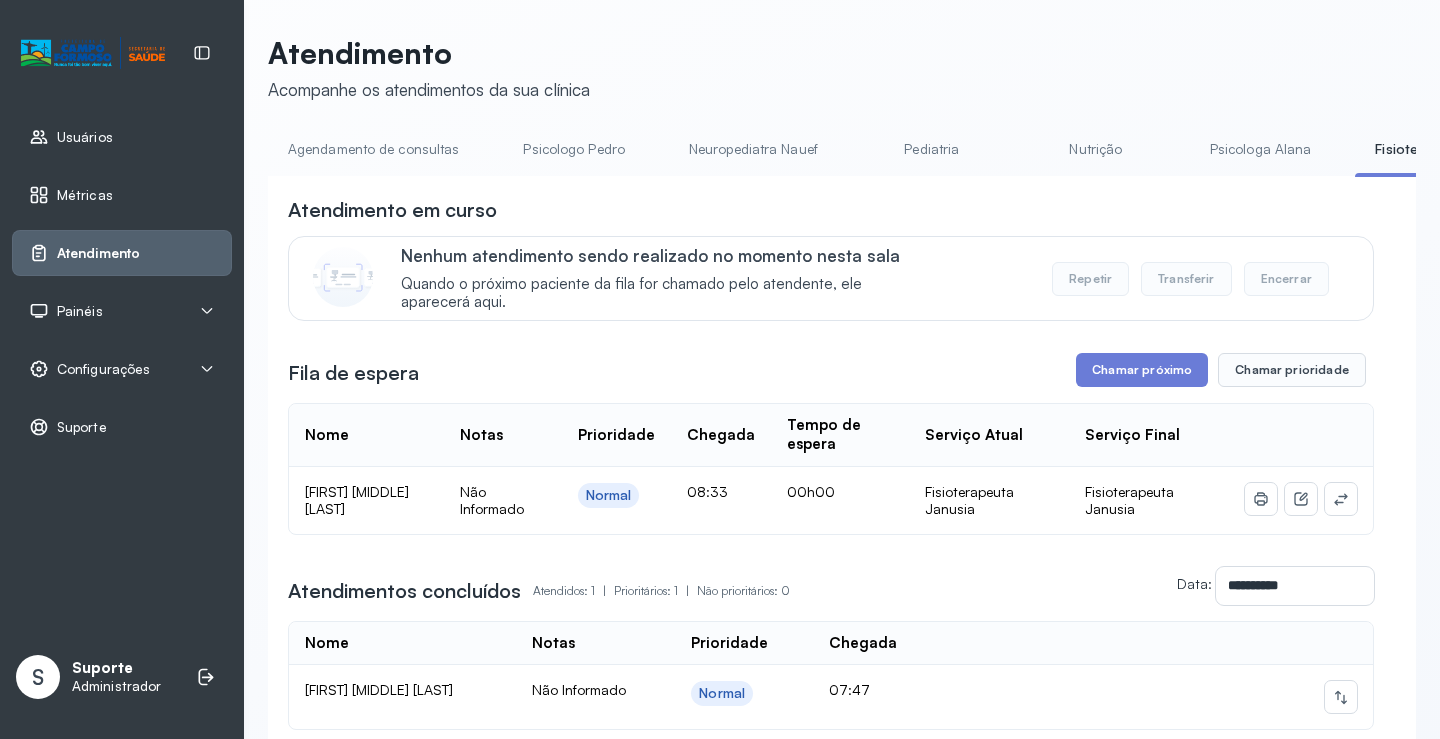 click on "Agendamento de consultas" at bounding box center [373, 149] 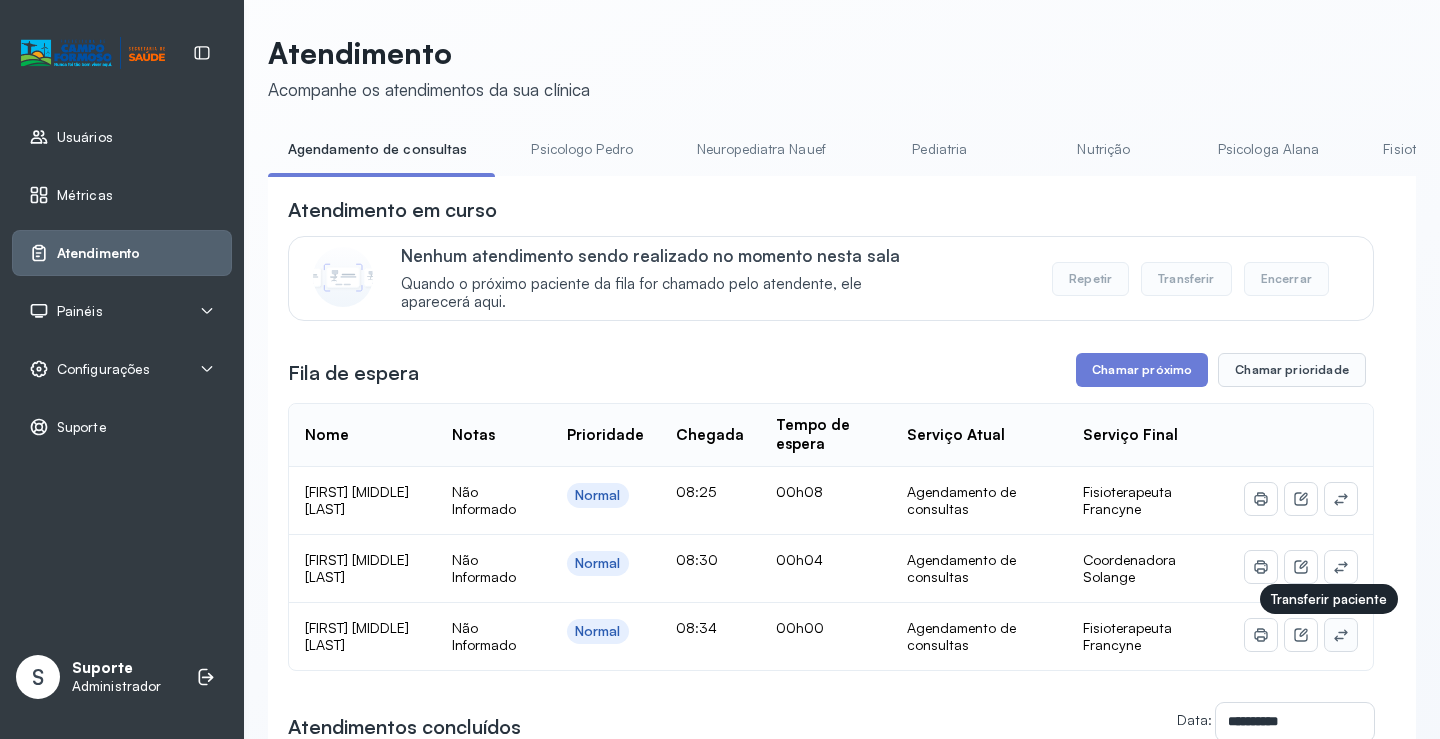 click 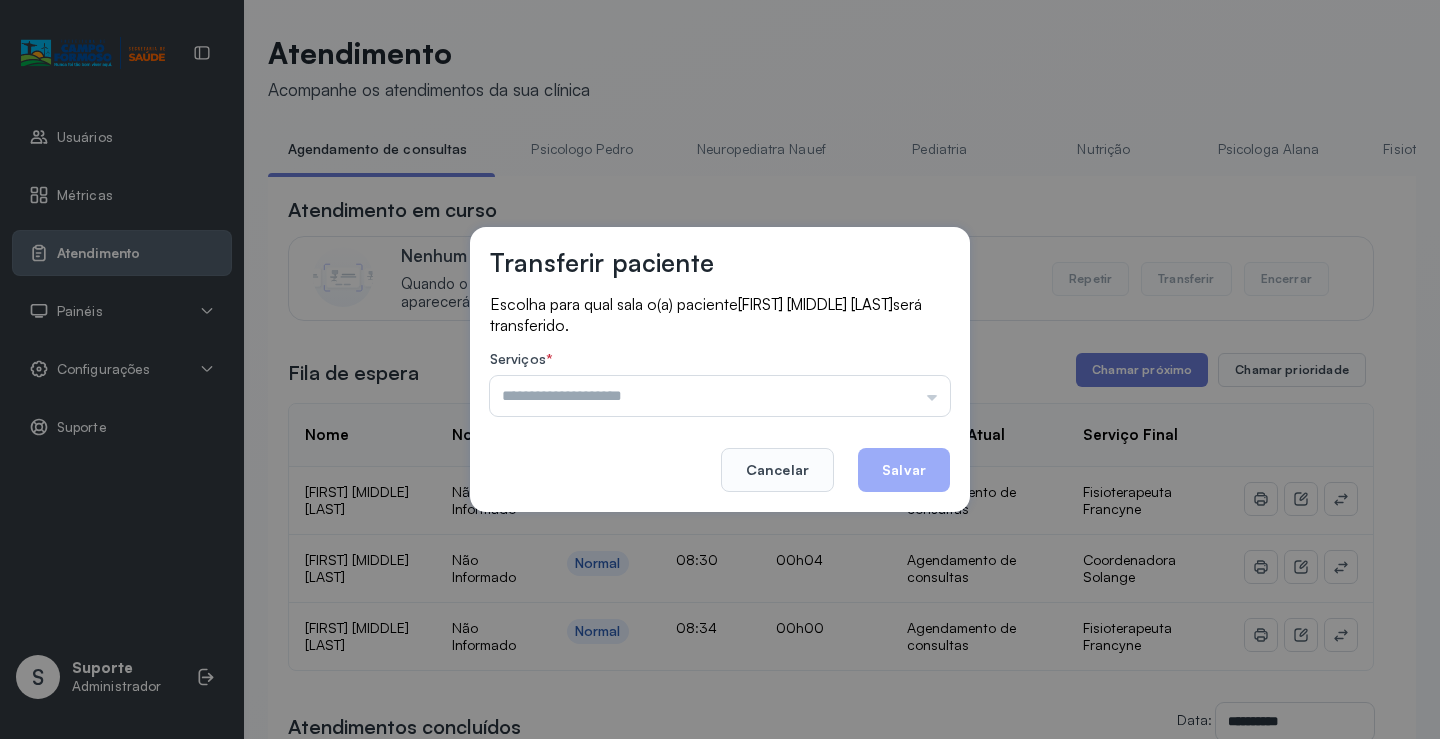 click on "Psicologo Pedro Neuropediatra Nauef Pediatria Nutrição Psicologa Alana Fisioterapeuta Janusia Coordenadora Solange Consultório 2 Assistente Social Triagem Psiquiatra Fisioterapeuta Francyne Fisioterapeuta Morgana Neuropediatra João" at bounding box center (720, 396) 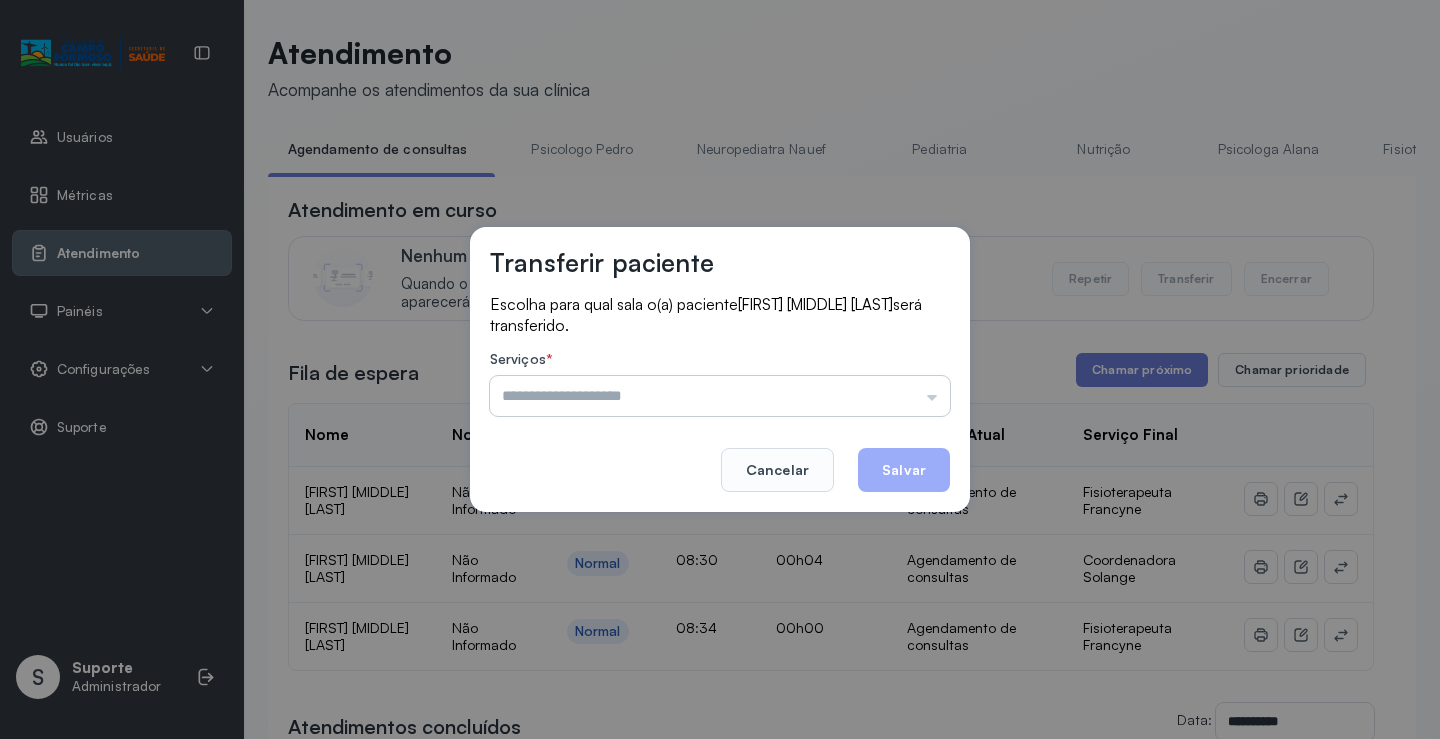 click at bounding box center (720, 396) 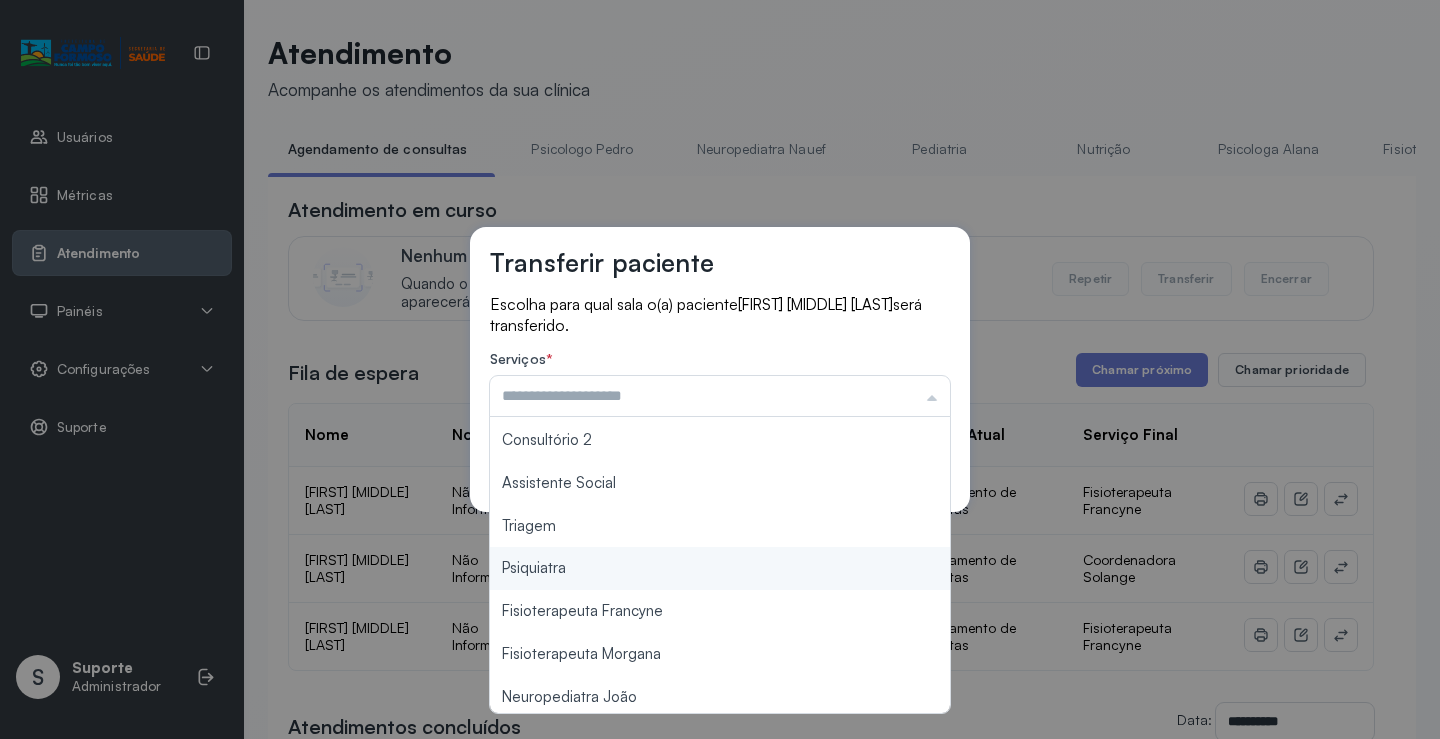 scroll, scrollTop: 302, scrollLeft: 0, axis: vertical 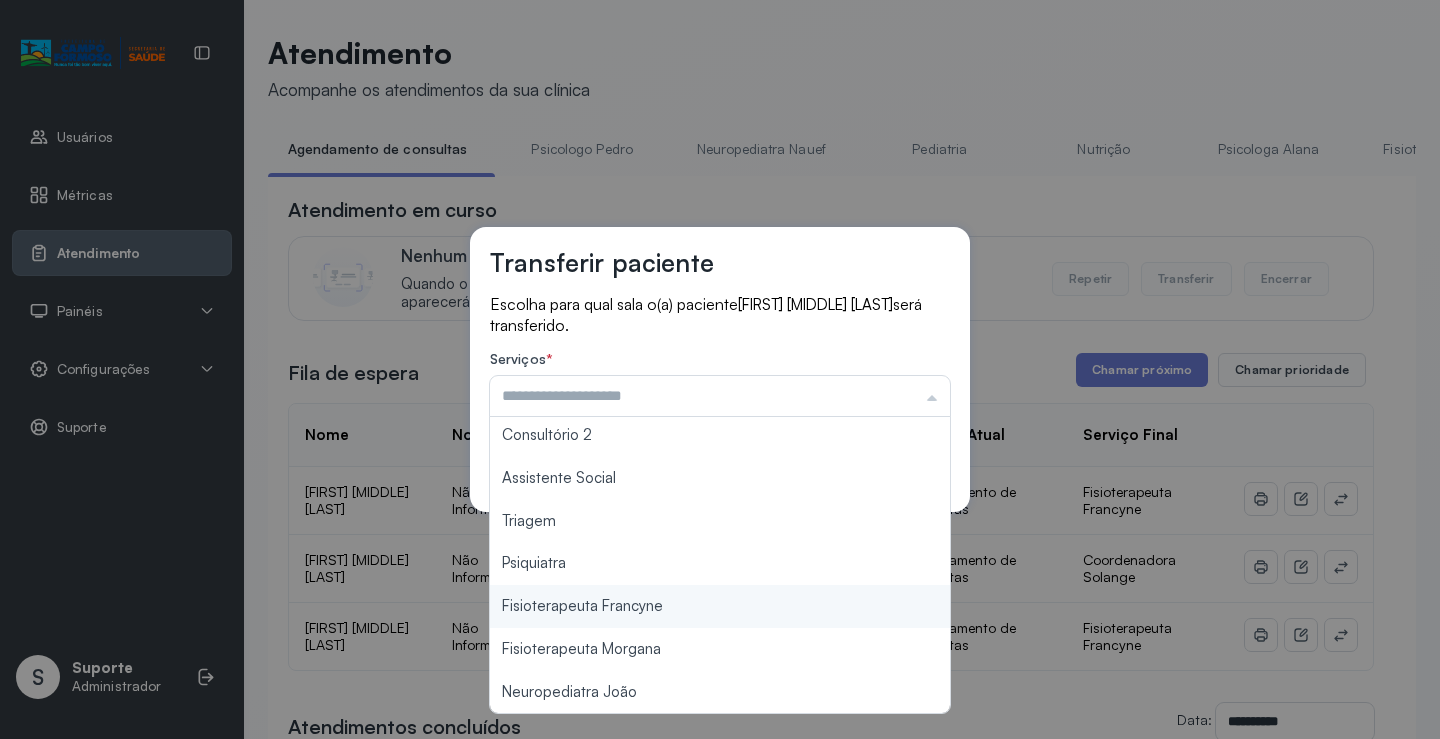 type on "**********" 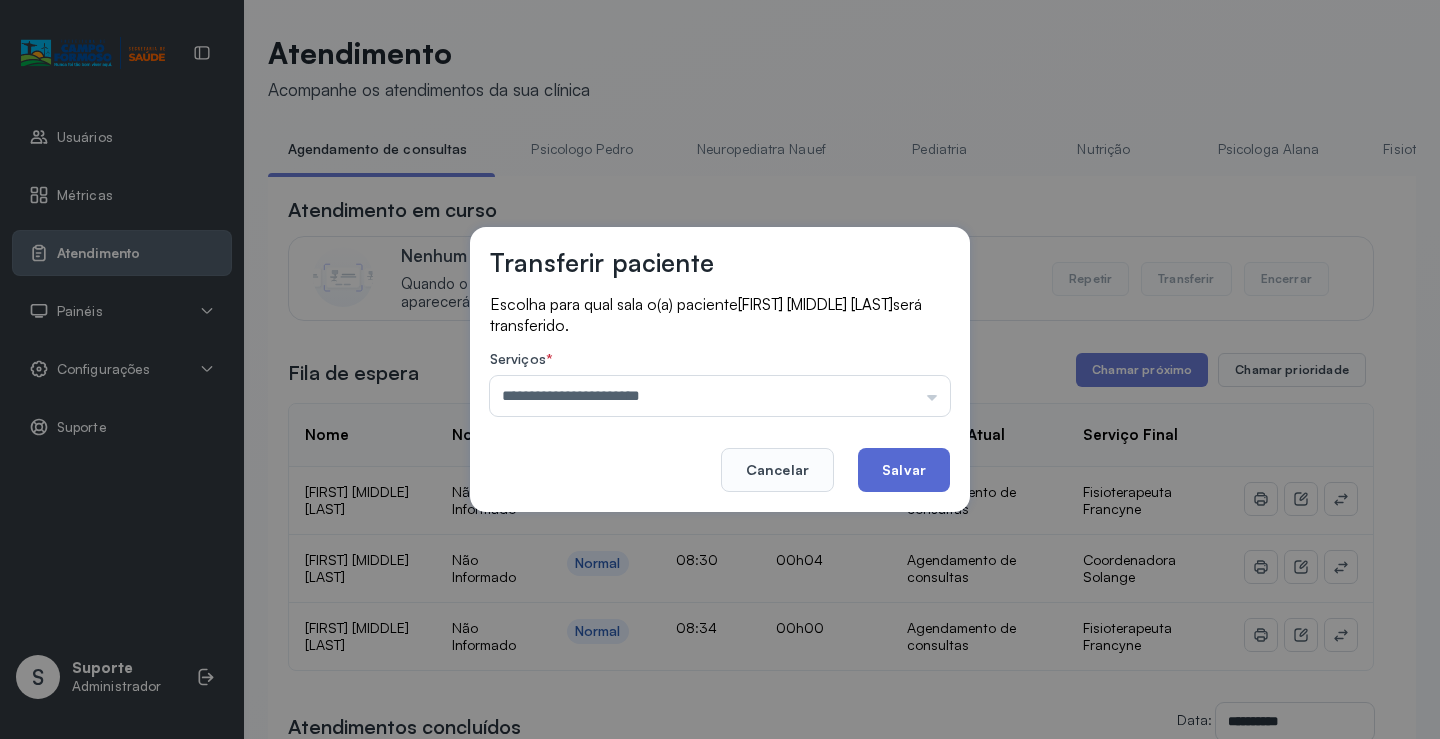 drag, startPoint x: 689, startPoint y: 612, endPoint x: 896, endPoint y: 462, distance: 255.6345 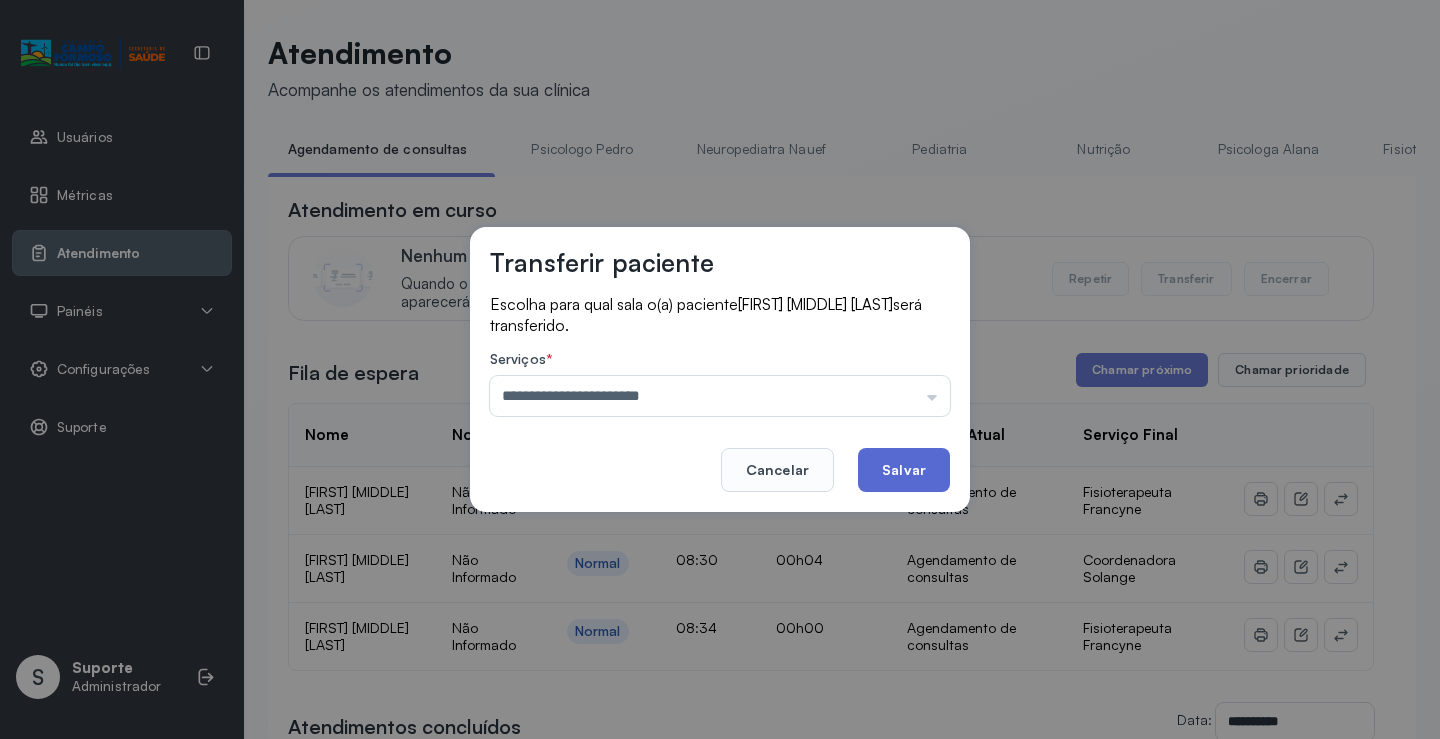 click on "**********" at bounding box center (720, 369) 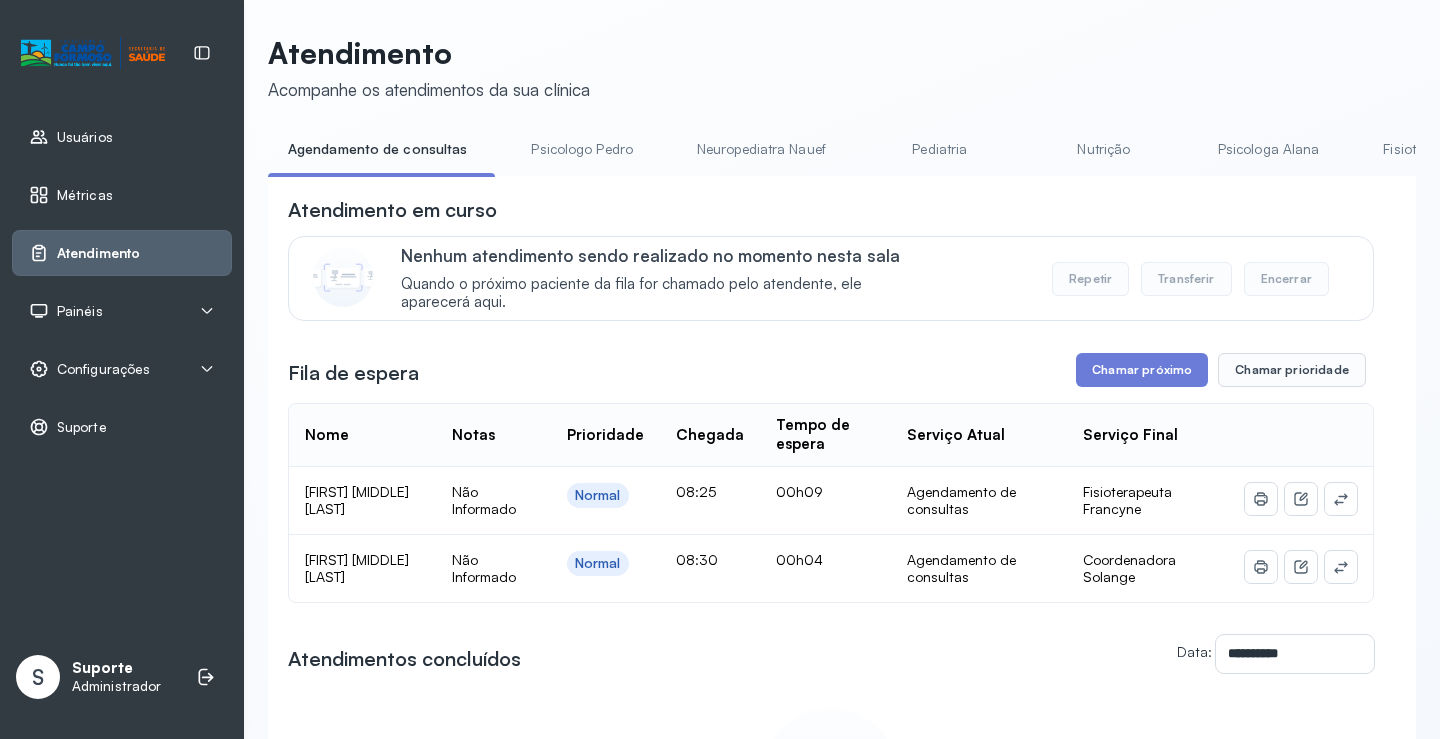 click on "Psicologo Pedro" at bounding box center (582, 149) 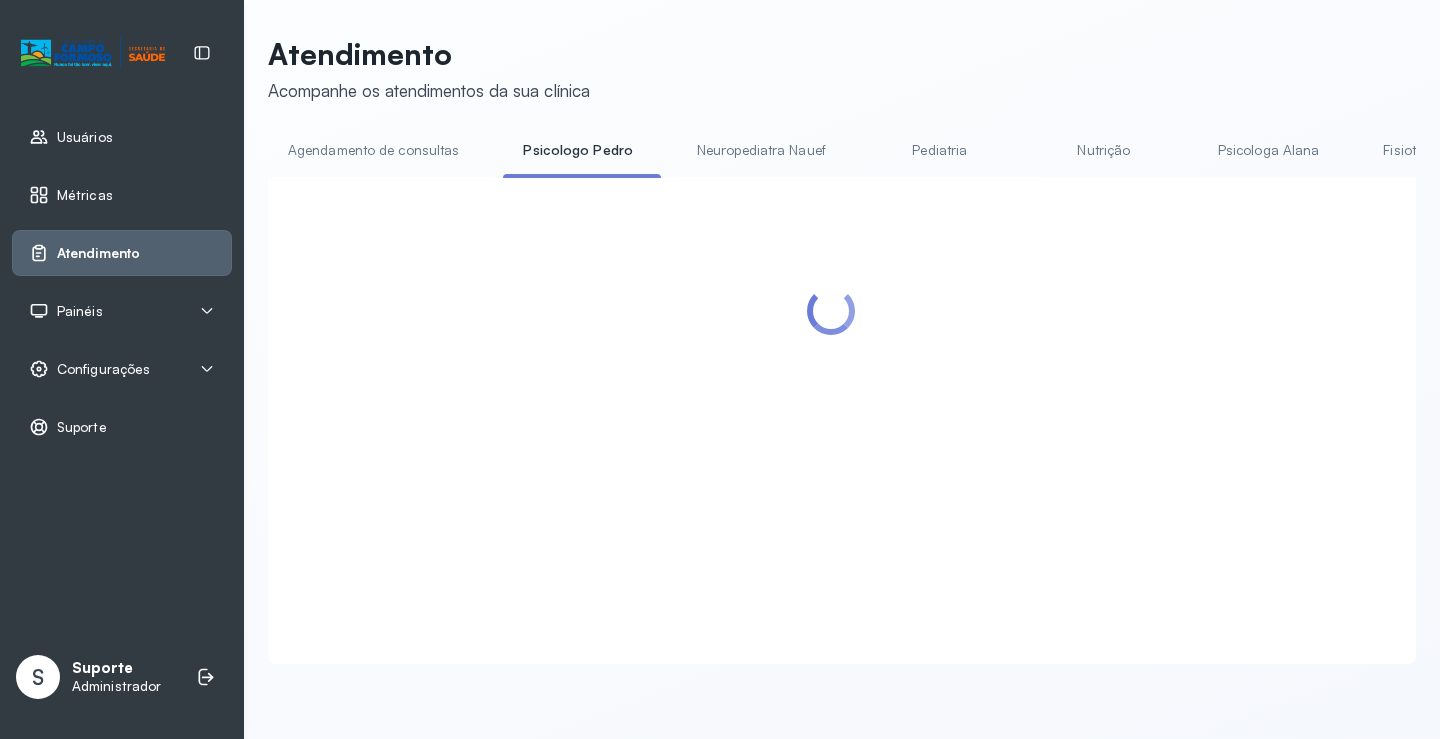 click on "Agendamento de consultas" at bounding box center (373, 150) 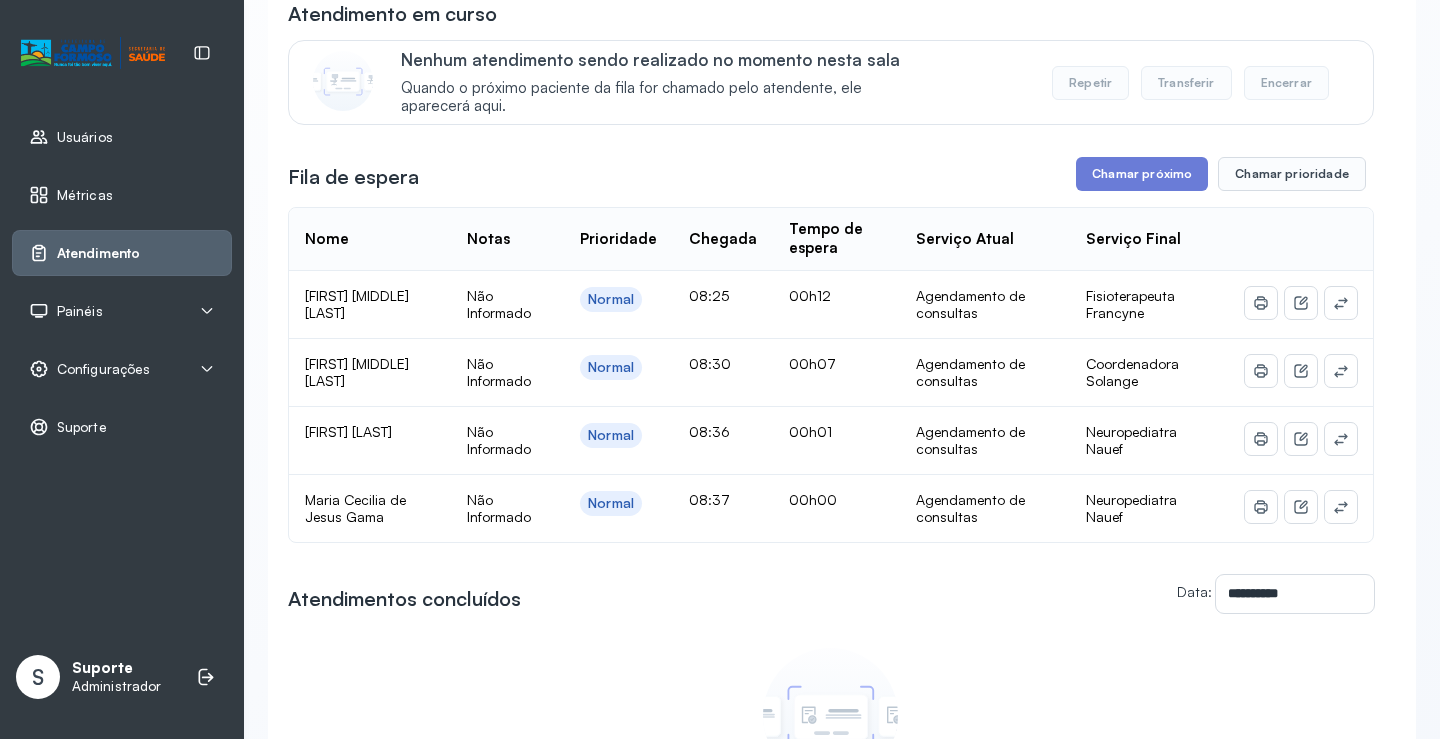 scroll, scrollTop: 201, scrollLeft: 0, axis: vertical 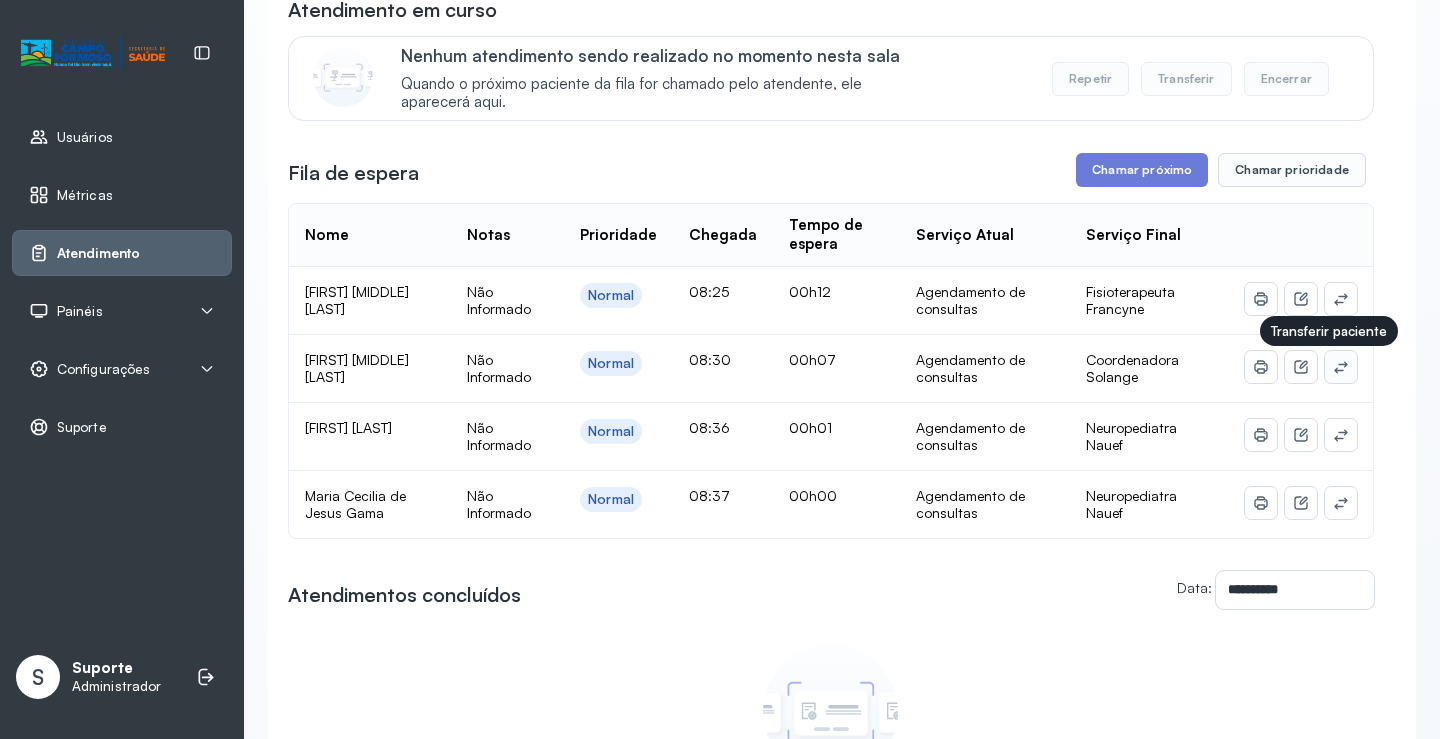 click 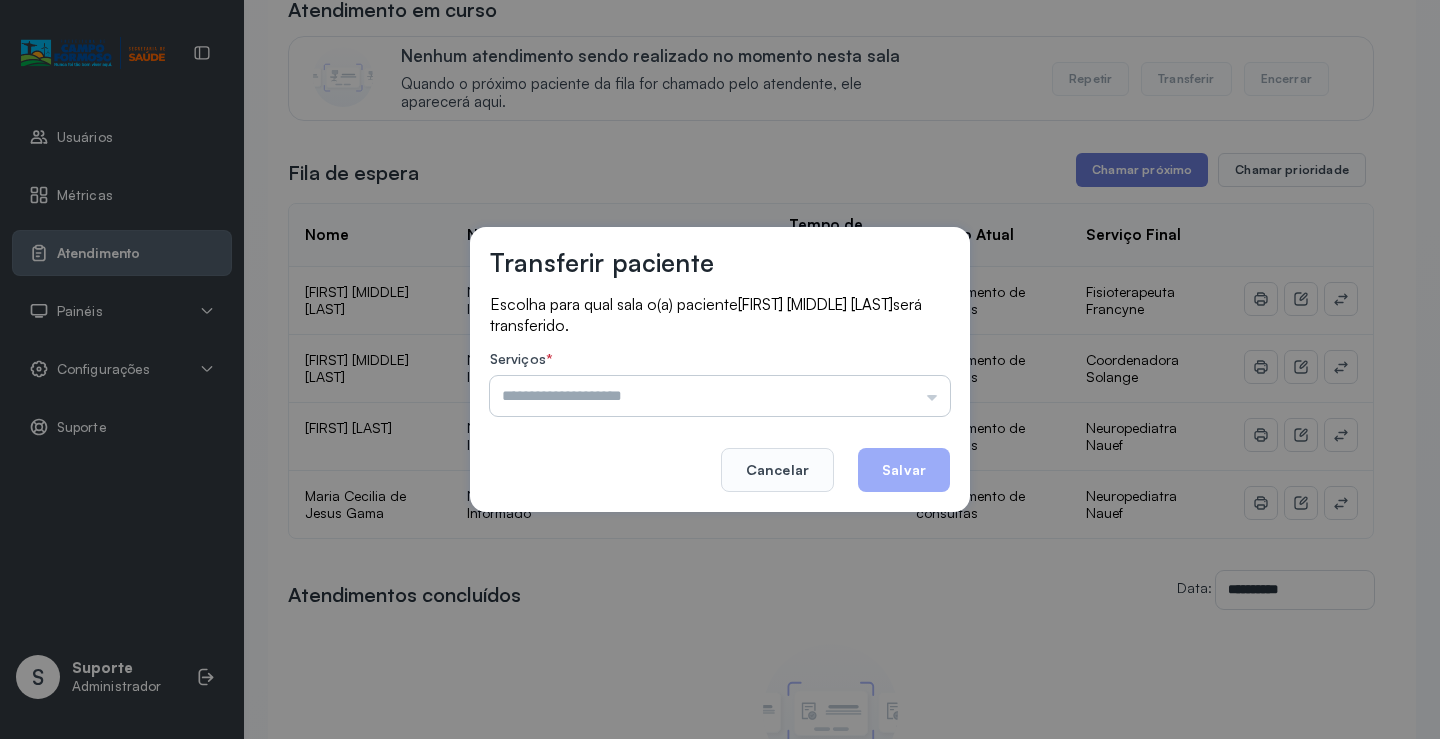 click at bounding box center [720, 396] 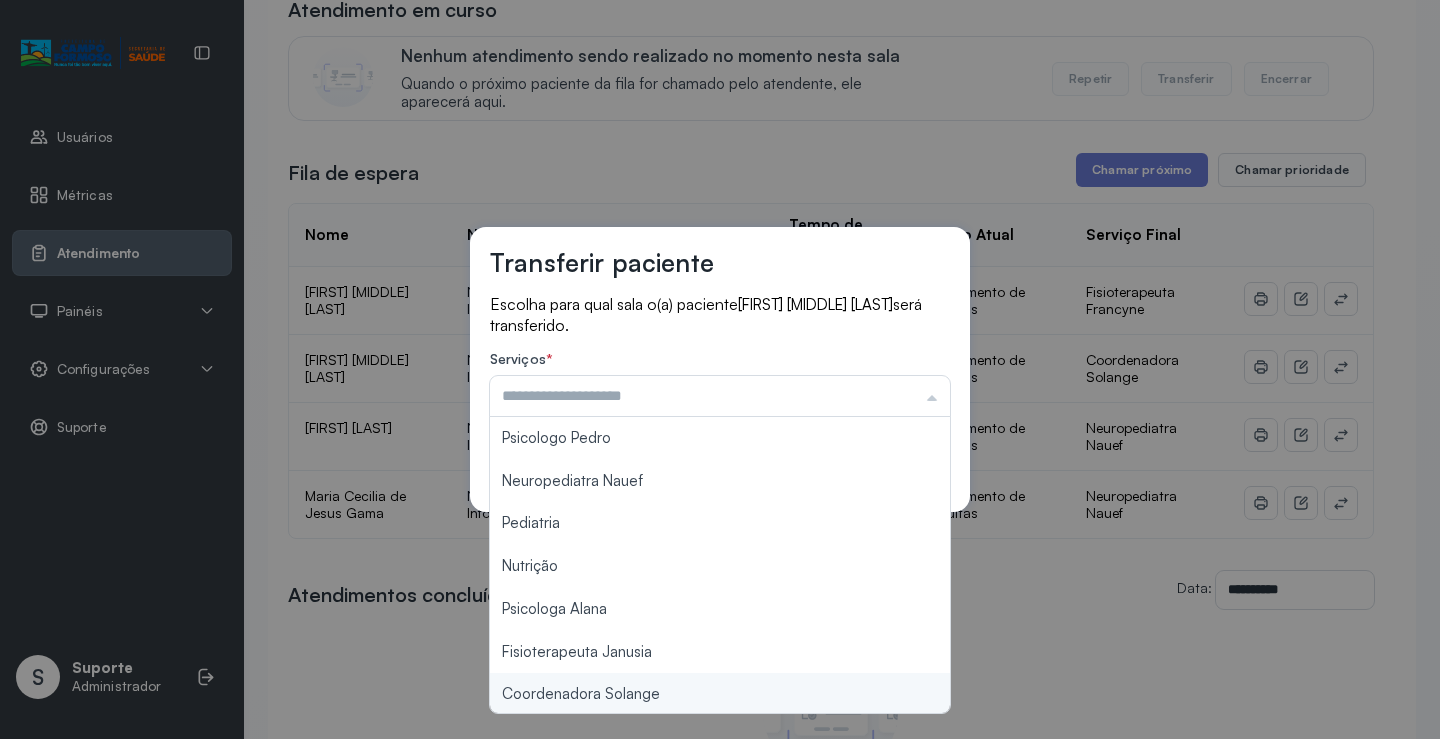 type on "**********" 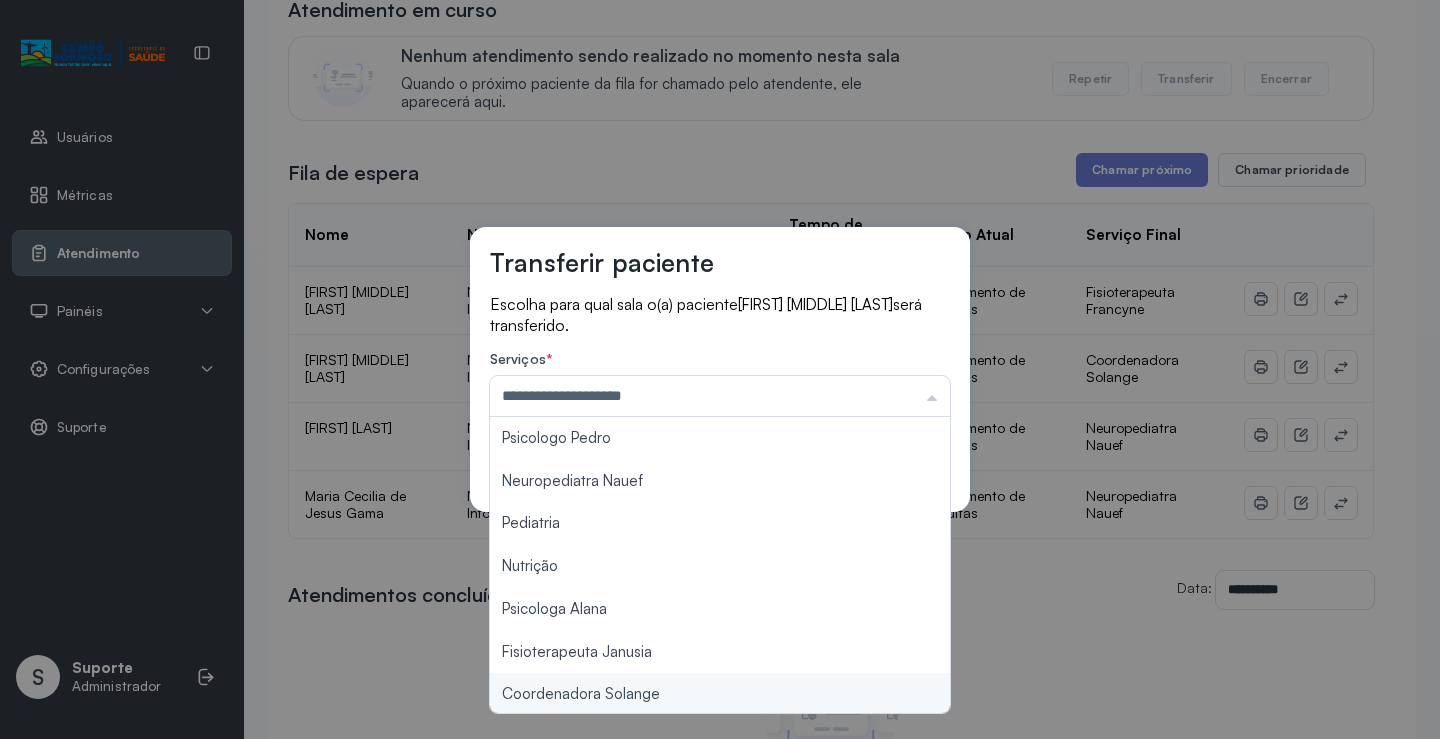 click on "**********" at bounding box center [720, 369] 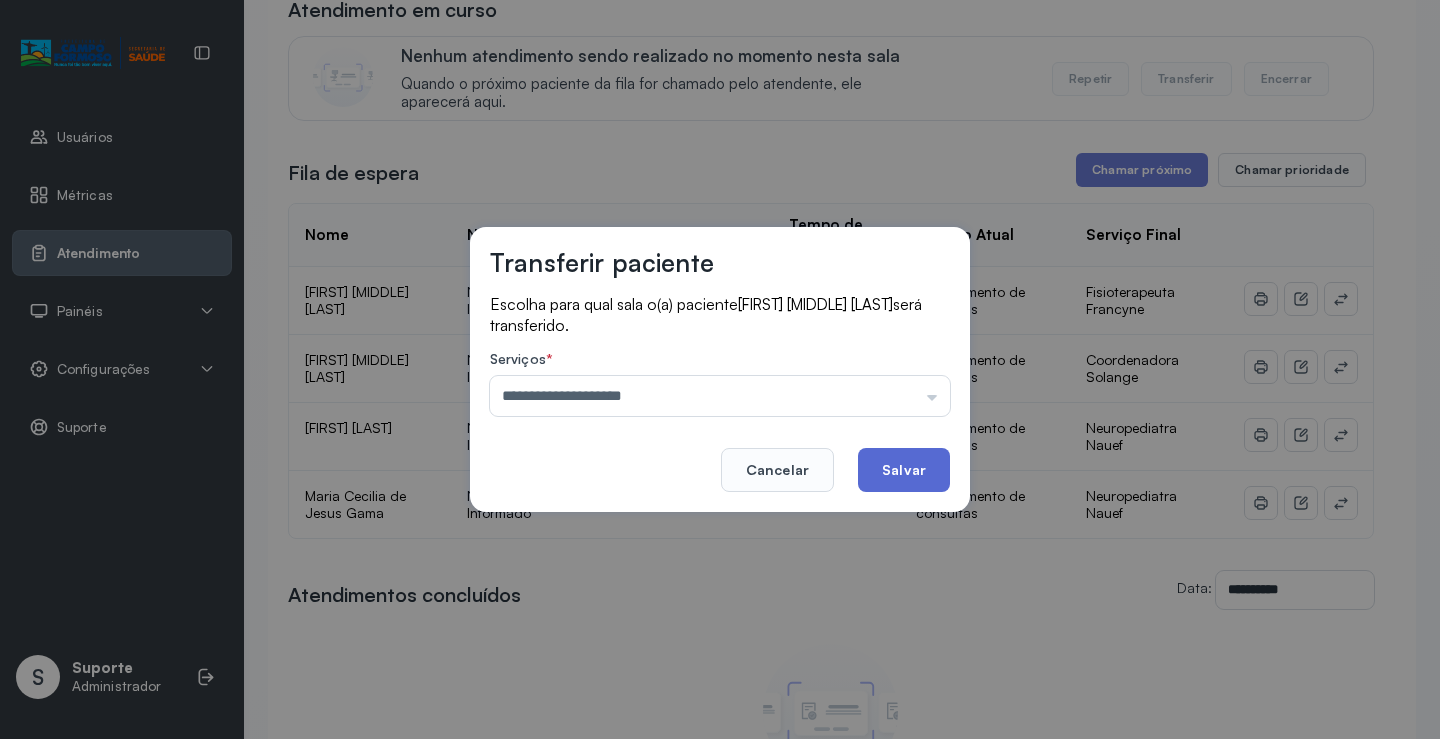 click on "Salvar" 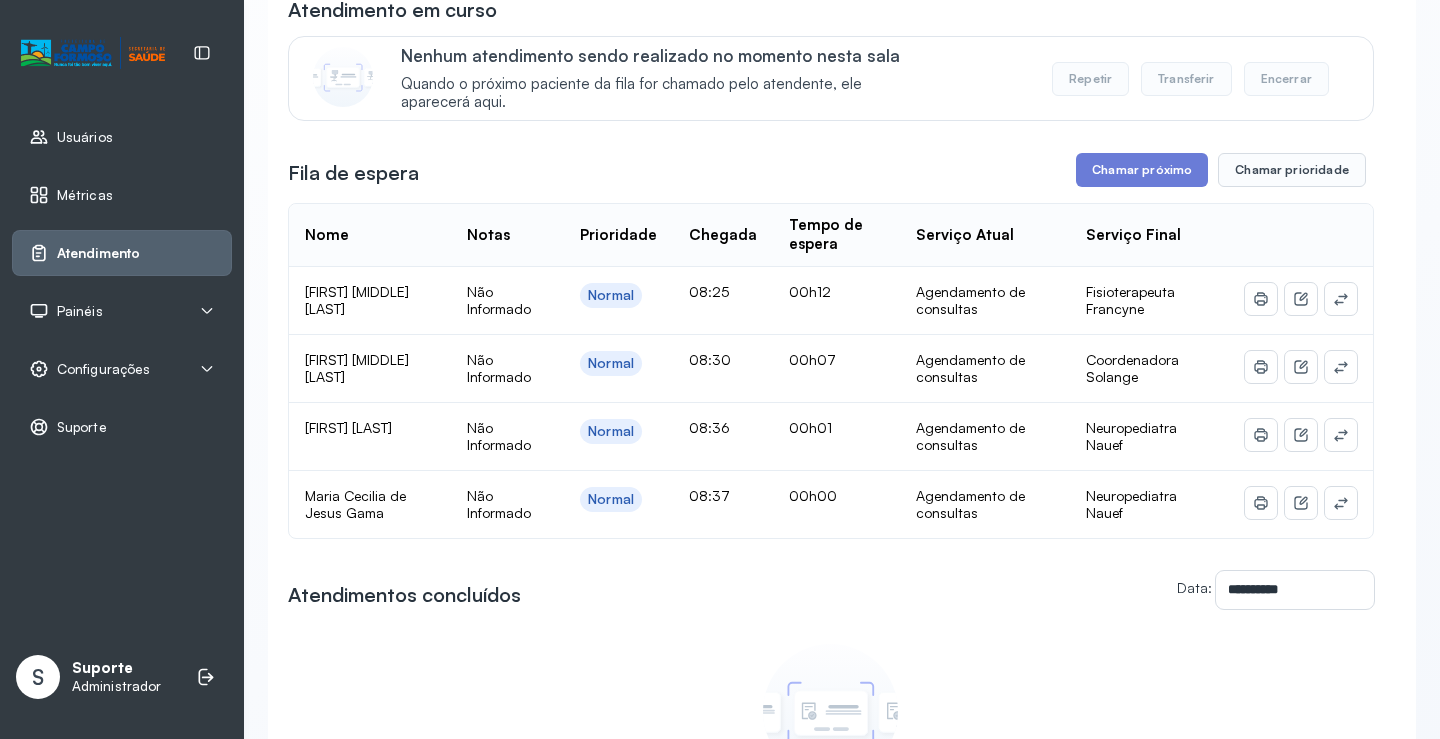 scroll, scrollTop: 1, scrollLeft: 0, axis: vertical 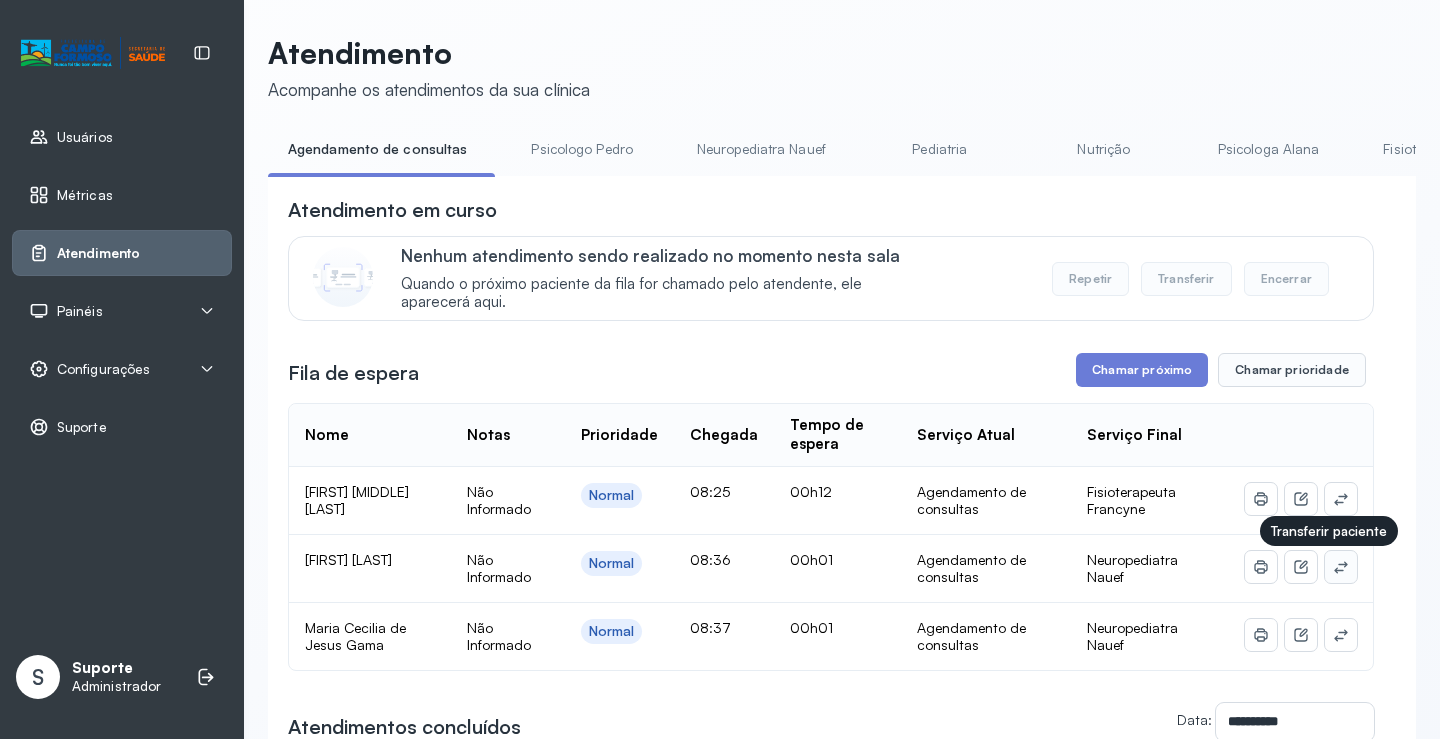 click 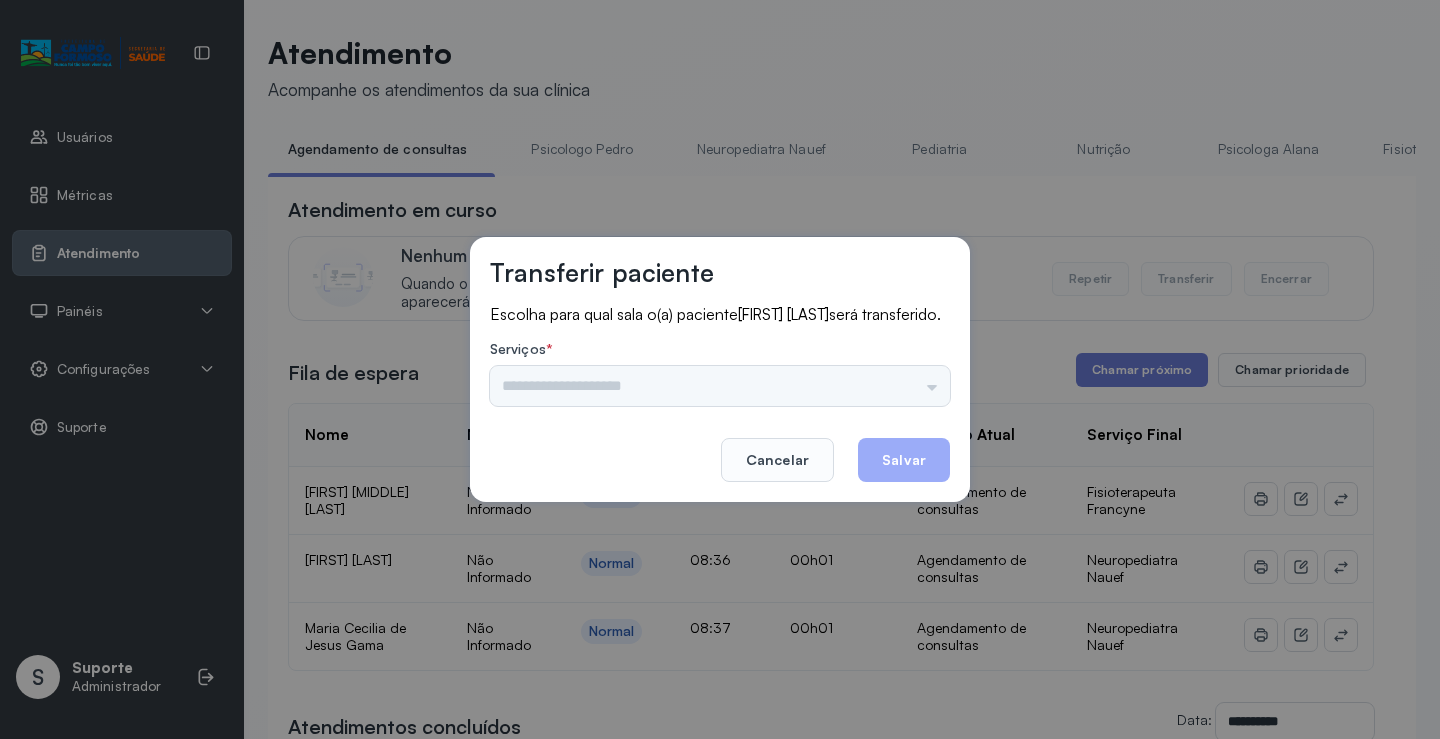 click on "Psicologo Pedro Neuropediatra Nauef Pediatria Nutrição Psicologa Alana Fisioterapeuta Janusia Coordenadora Solange Consultório 2 Assistente Social Triagem Psiquiatra Fisioterapeuta Francyne Fisioterapeuta Morgana Neuropediatra João" at bounding box center (720, 386) 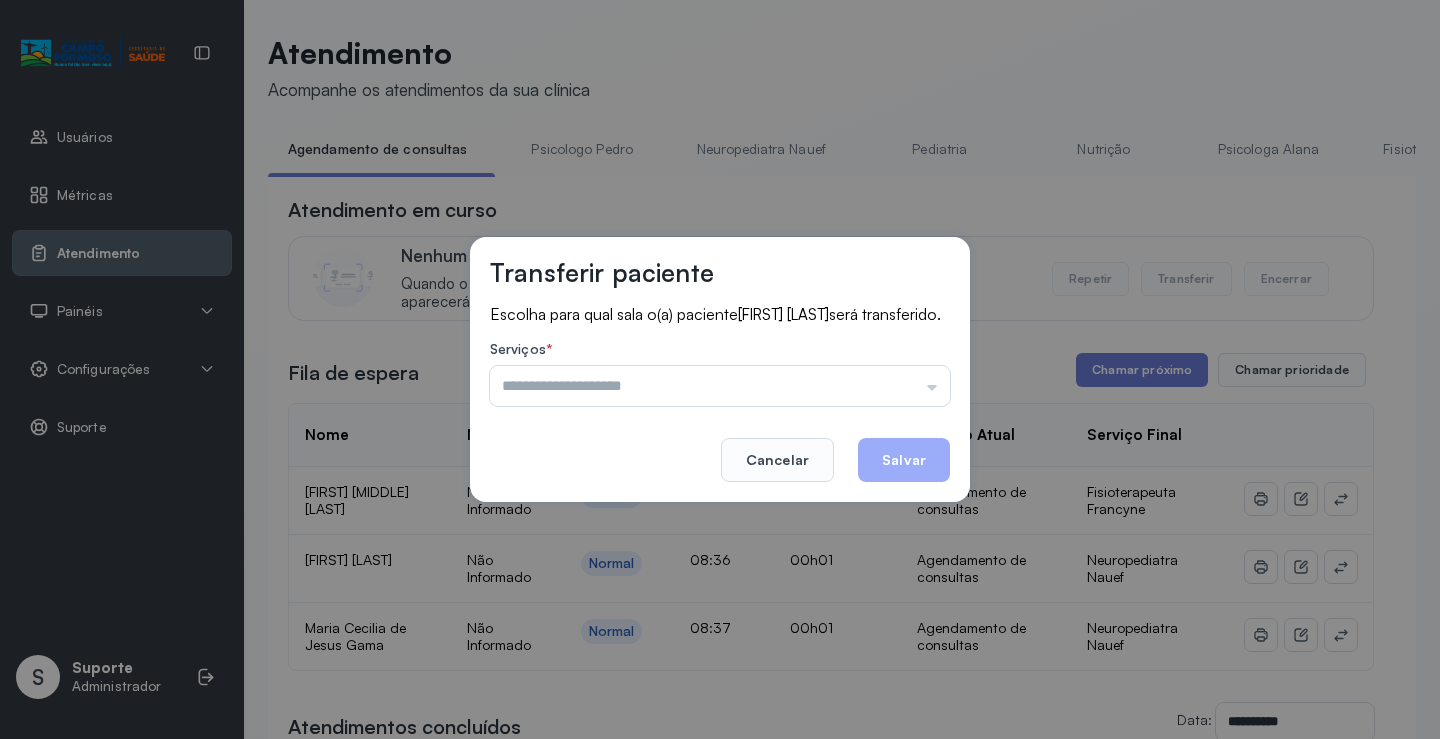 click at bounding box center (720, 386) 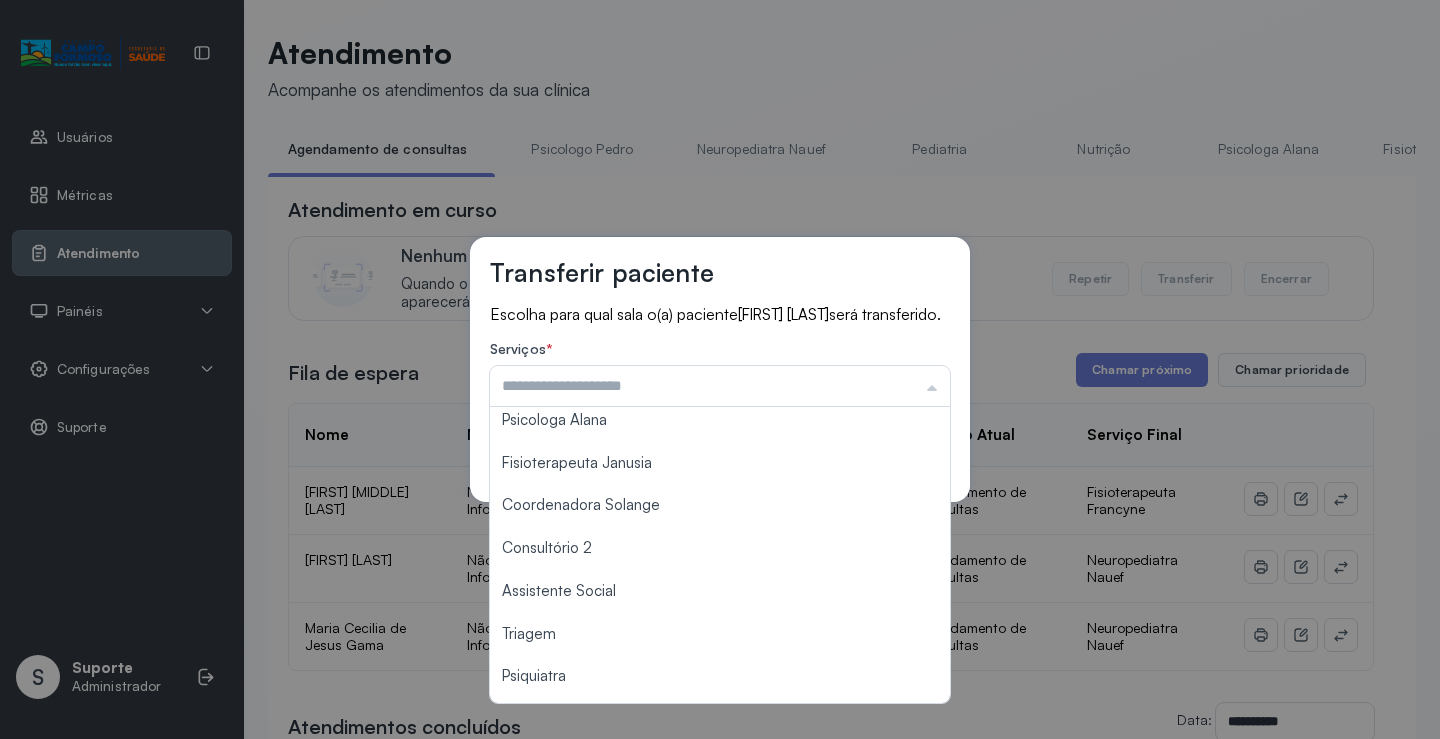 scroll, scrollTop: 200, scrollLeft: 0, axis: vertical 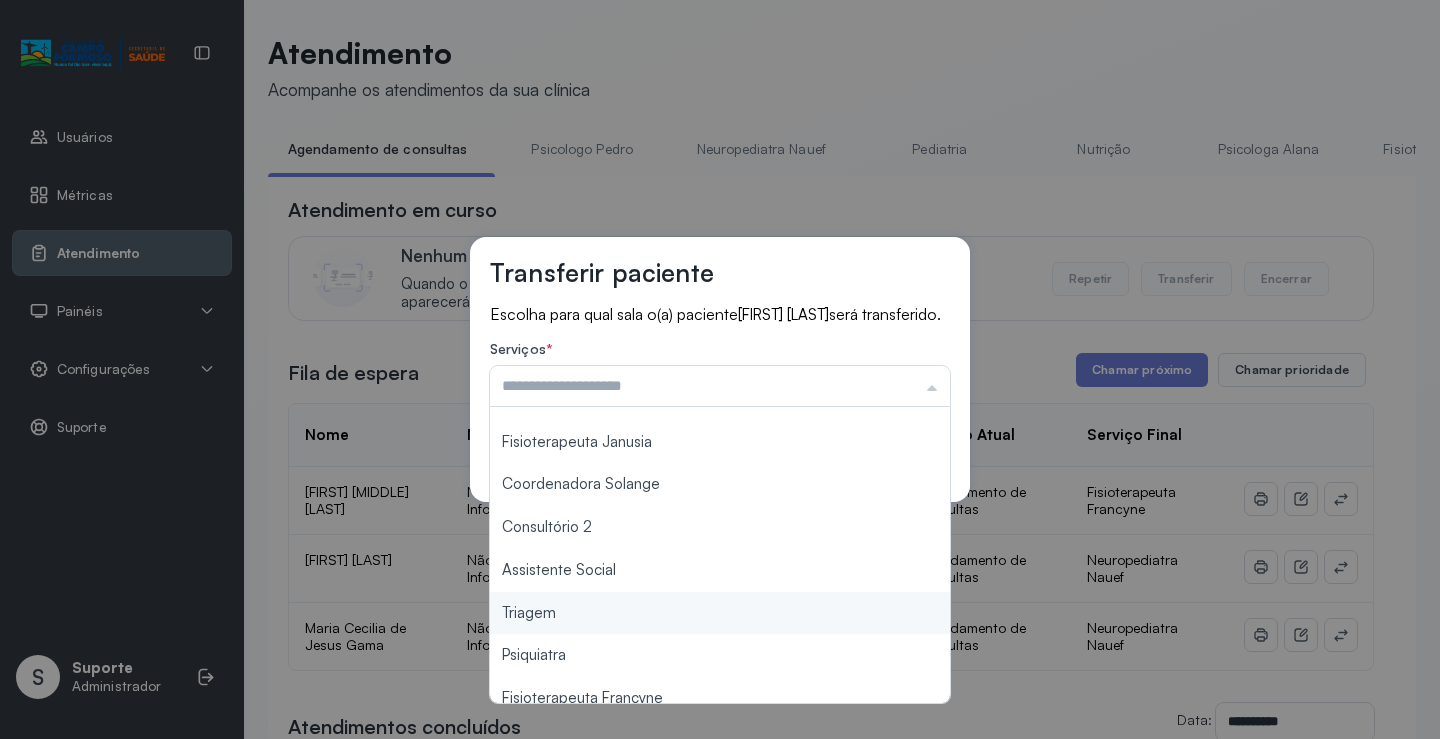 type on "*******" 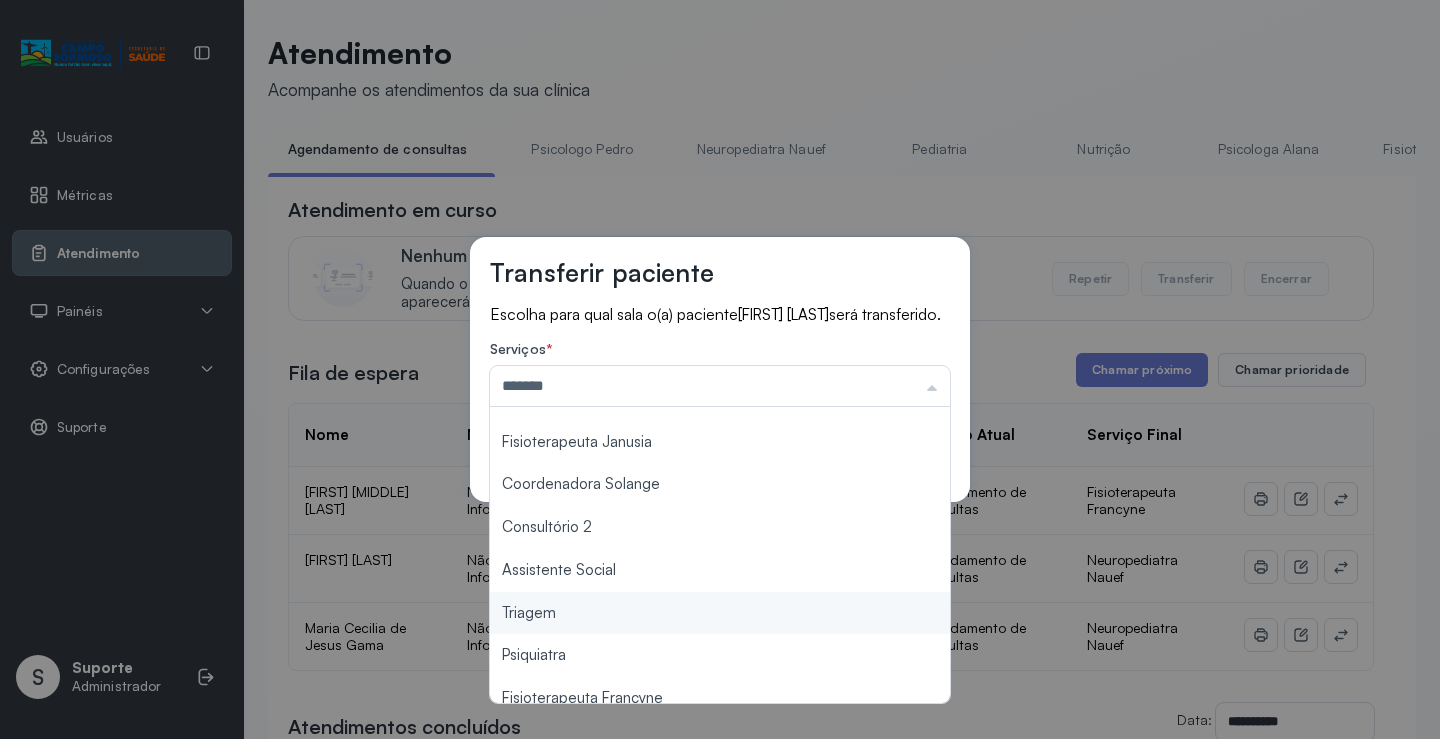 click on "Transferir paciente Escolha para qual sala o(a) paciente  Jose Felipe Lopes dos Santos  será transferido.  Serviços  *  ******* Psicologo Pedro Neuropediatra Nauef Pediatria Nutrição Psicologa Alana Fisioterapeuta Janusia Coordenadora Solange Consultório 2 Assistente Social Triagem Psiquiatra Fisioterapeuta Francyne Fisioterapeuta Morgana Neuropediatra João Cancelar Salvar" at bounding box center [720, 369] 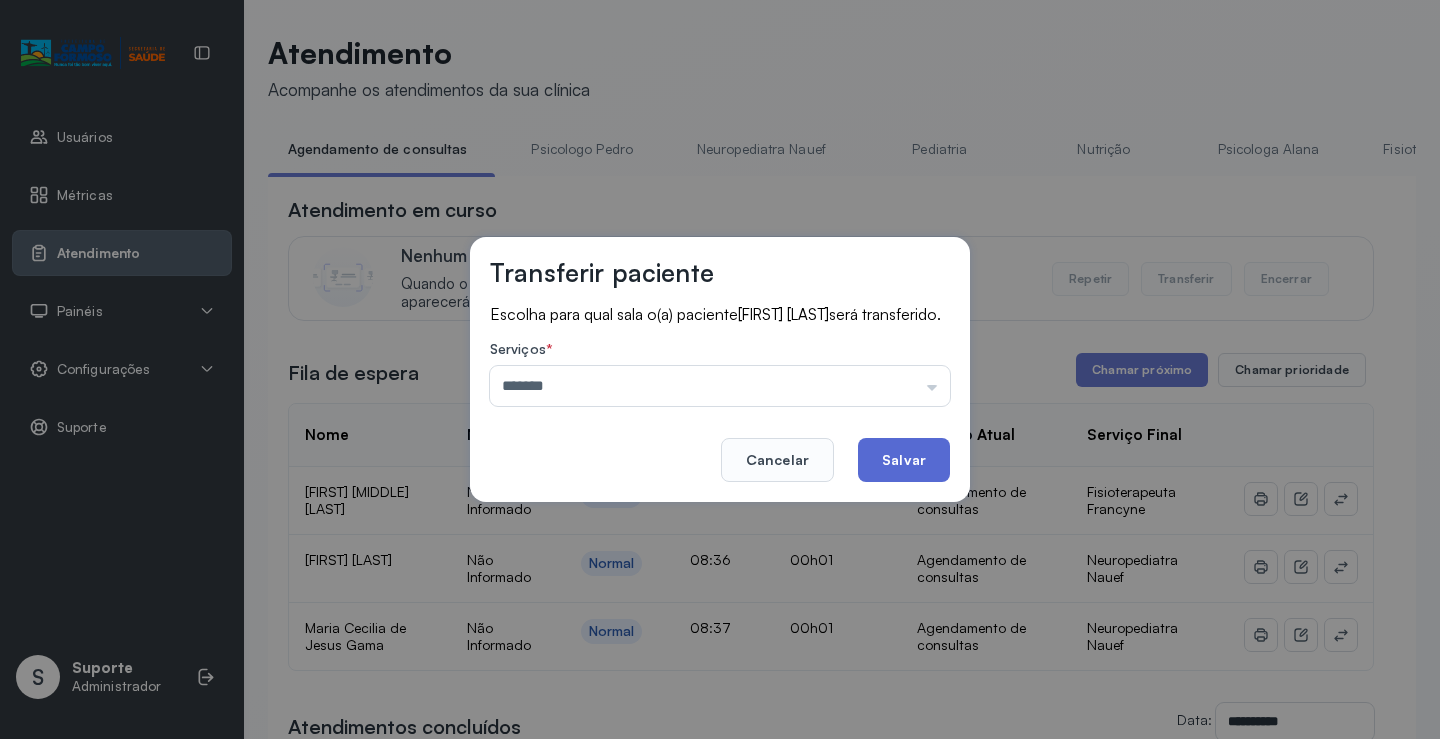 click on "Salvar" 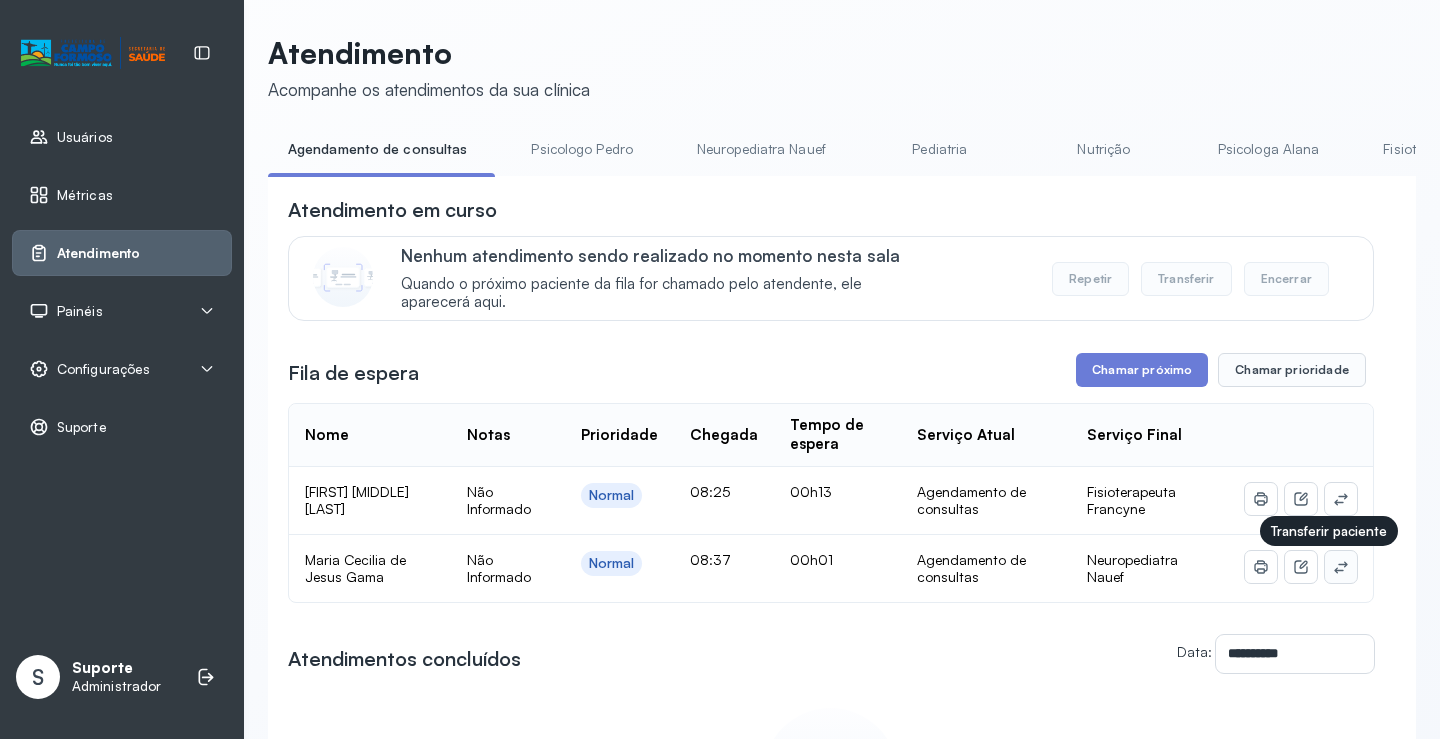 click 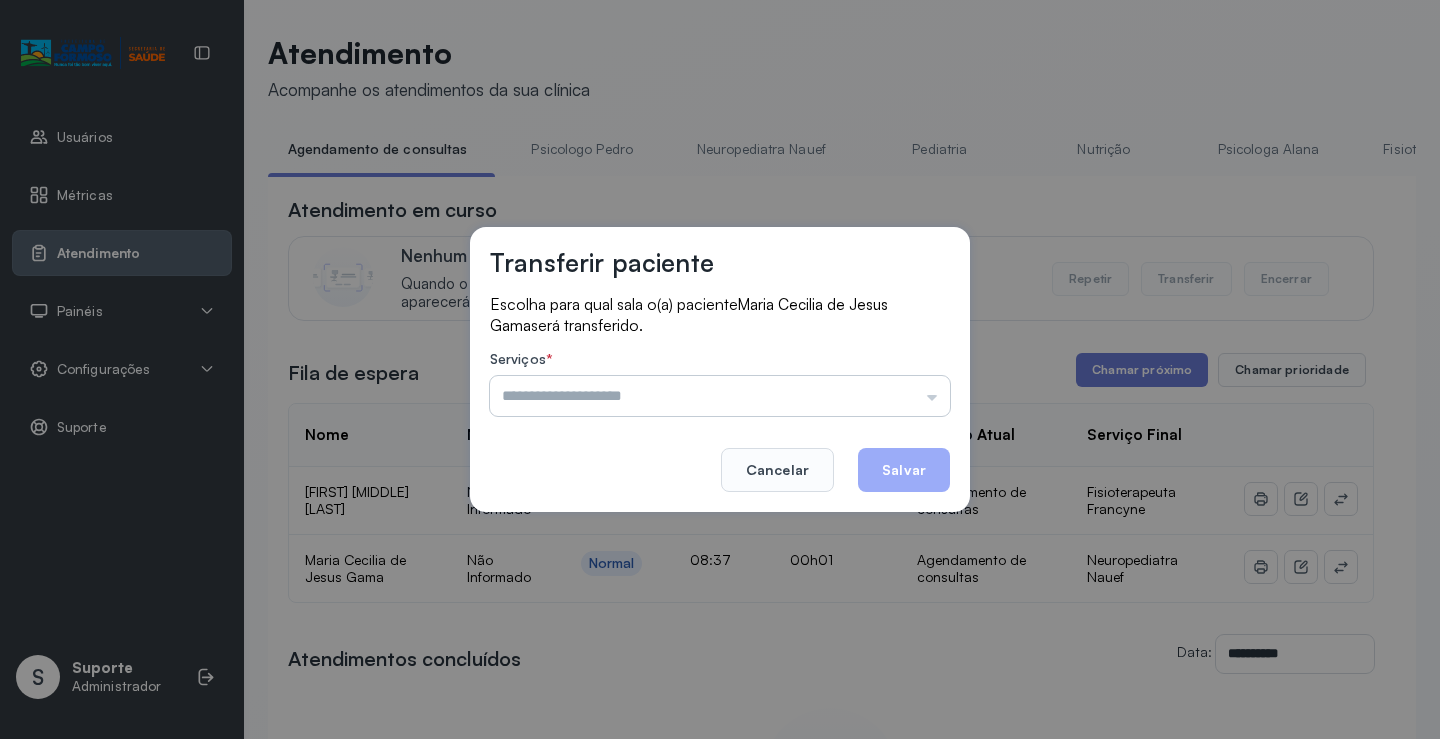 click at bounding box center [720, 396] 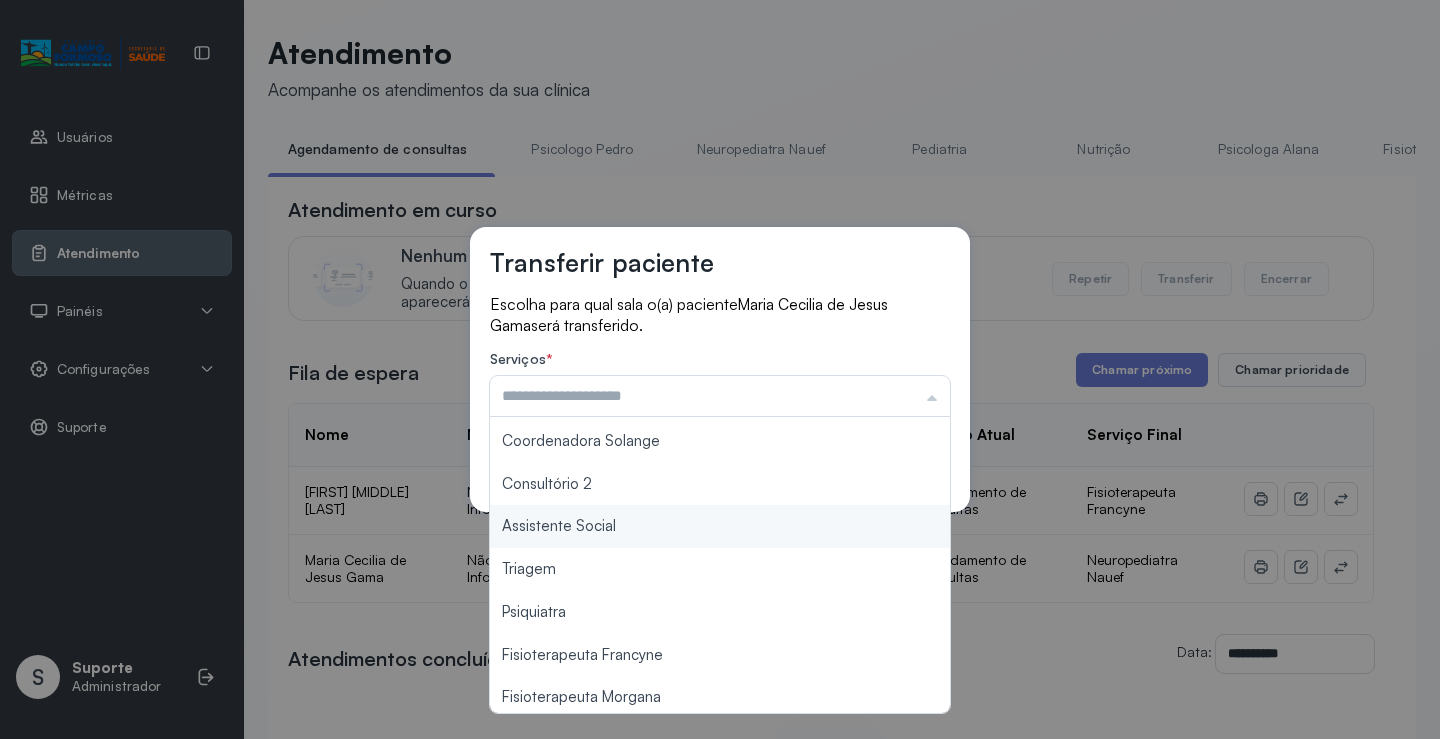 scroll, scrollTop: 302, scrollLeft: 0, axis: vertical 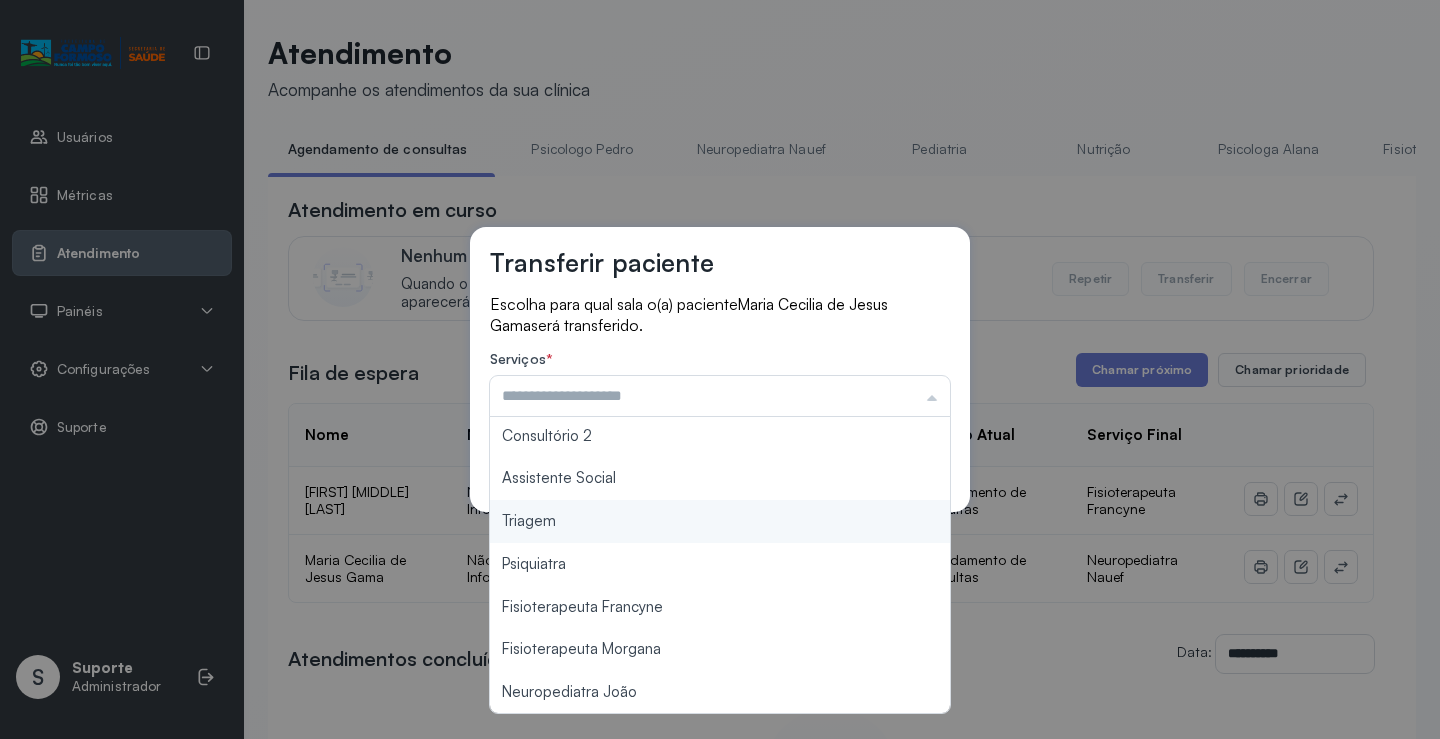 type on "*******" 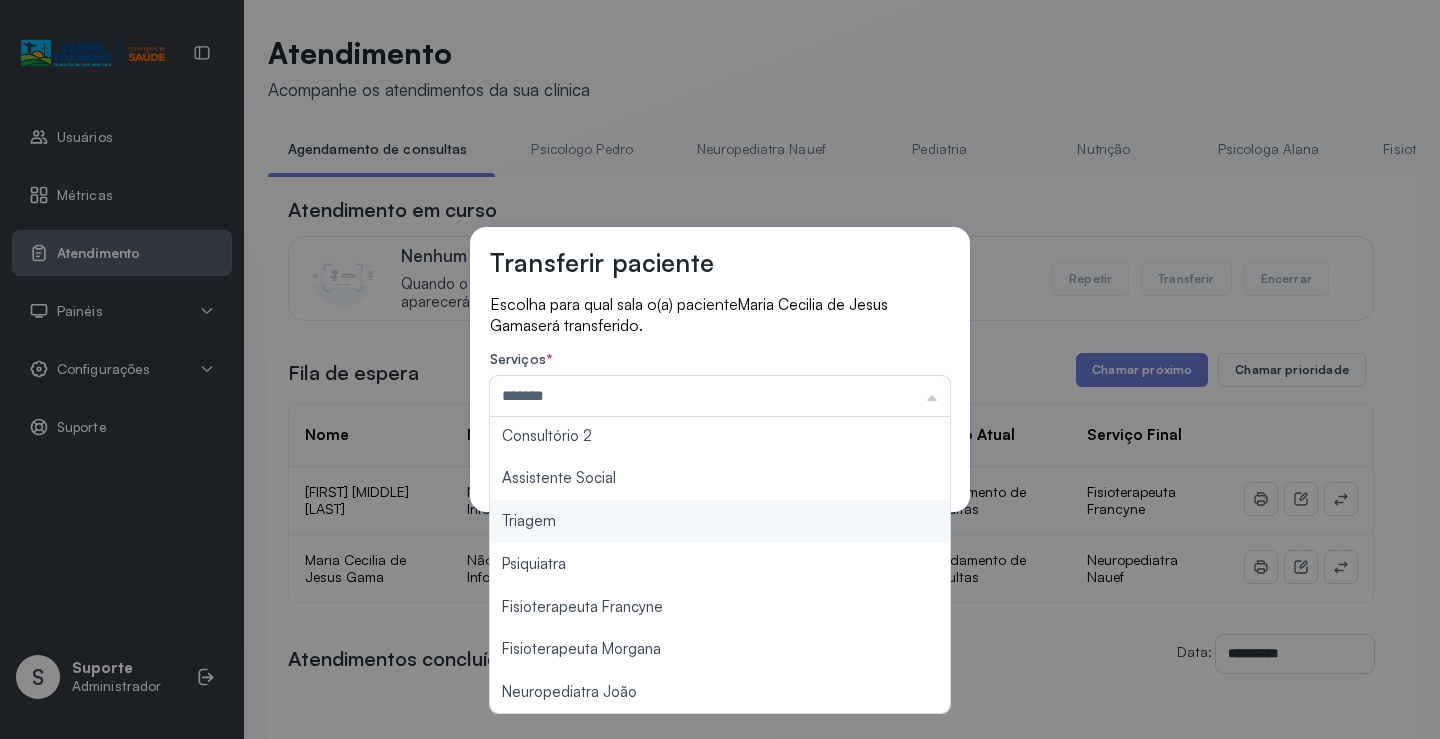 click on "Transferir paciente Escolha para qual sala o(a) paciente  Maria Cecilia de Jesus Gama  será transferido.  Serviços  *  ******* Psicologo Pedro Neuropediatra Nauef Pediatria Nutrição Psicologa Alana Fisioterapeuta Janusia Coordenadora Solange Consultório 2 Assistente Social Triagem Psiquiatra Fisioterapeuta Francyne Fisioterapeuta Morgana Neuropediatra João Cancelar Salvar" at bounding box center [720, 369] 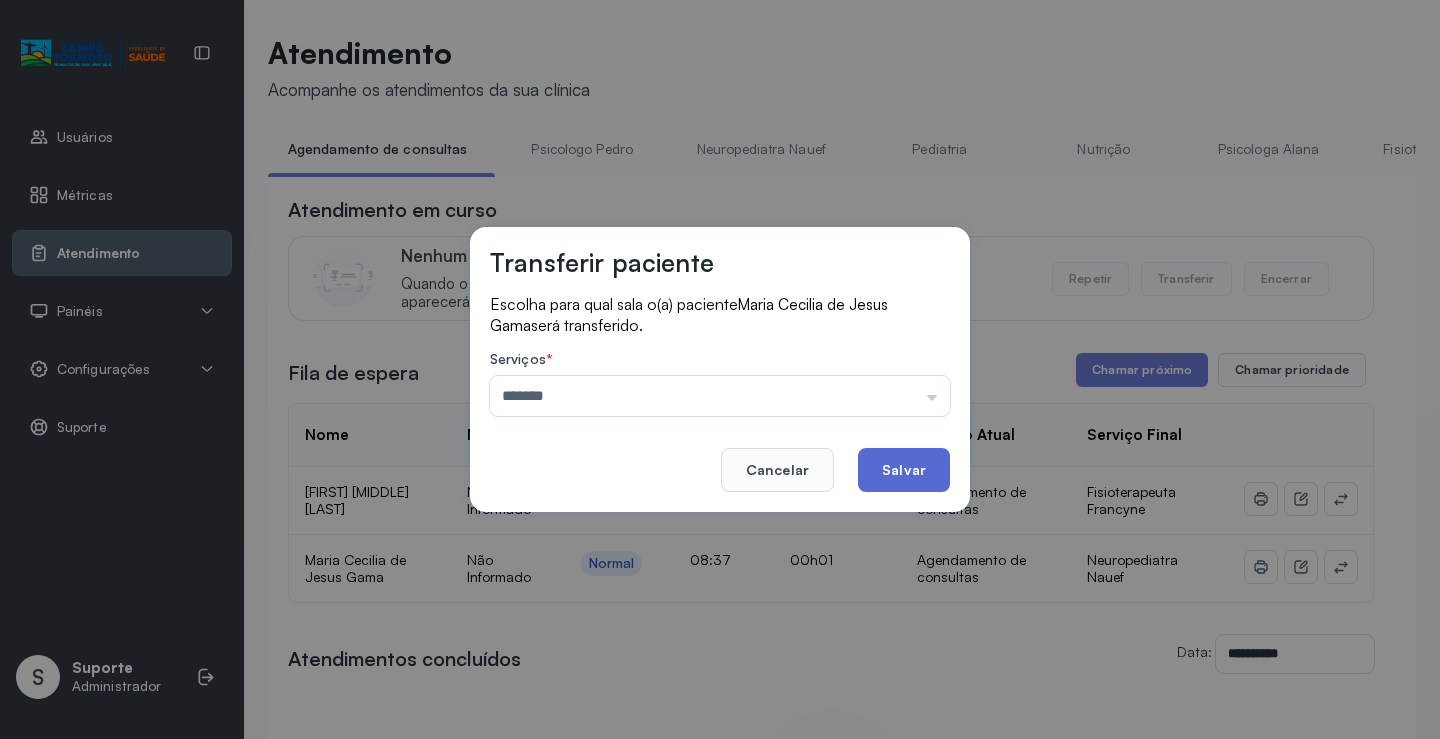 click on "Salvar" 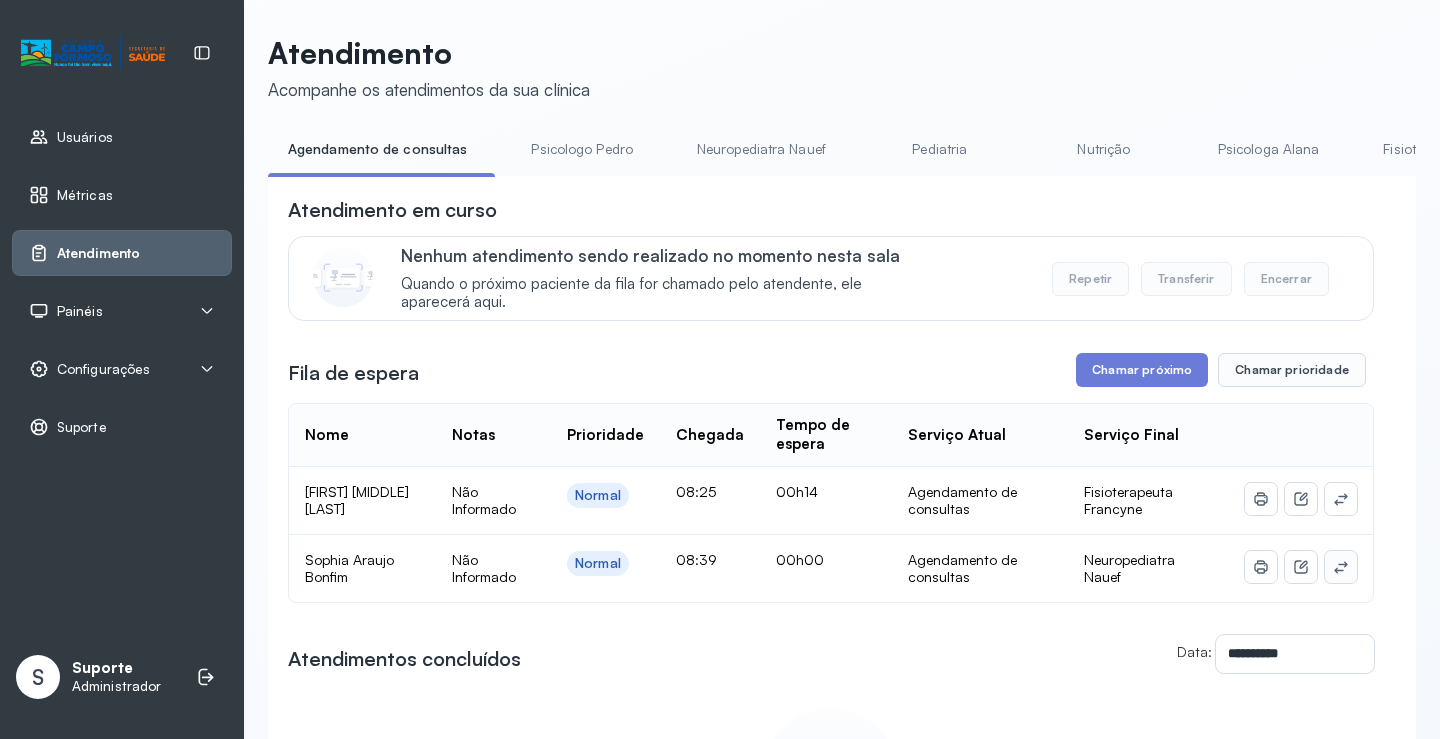 click 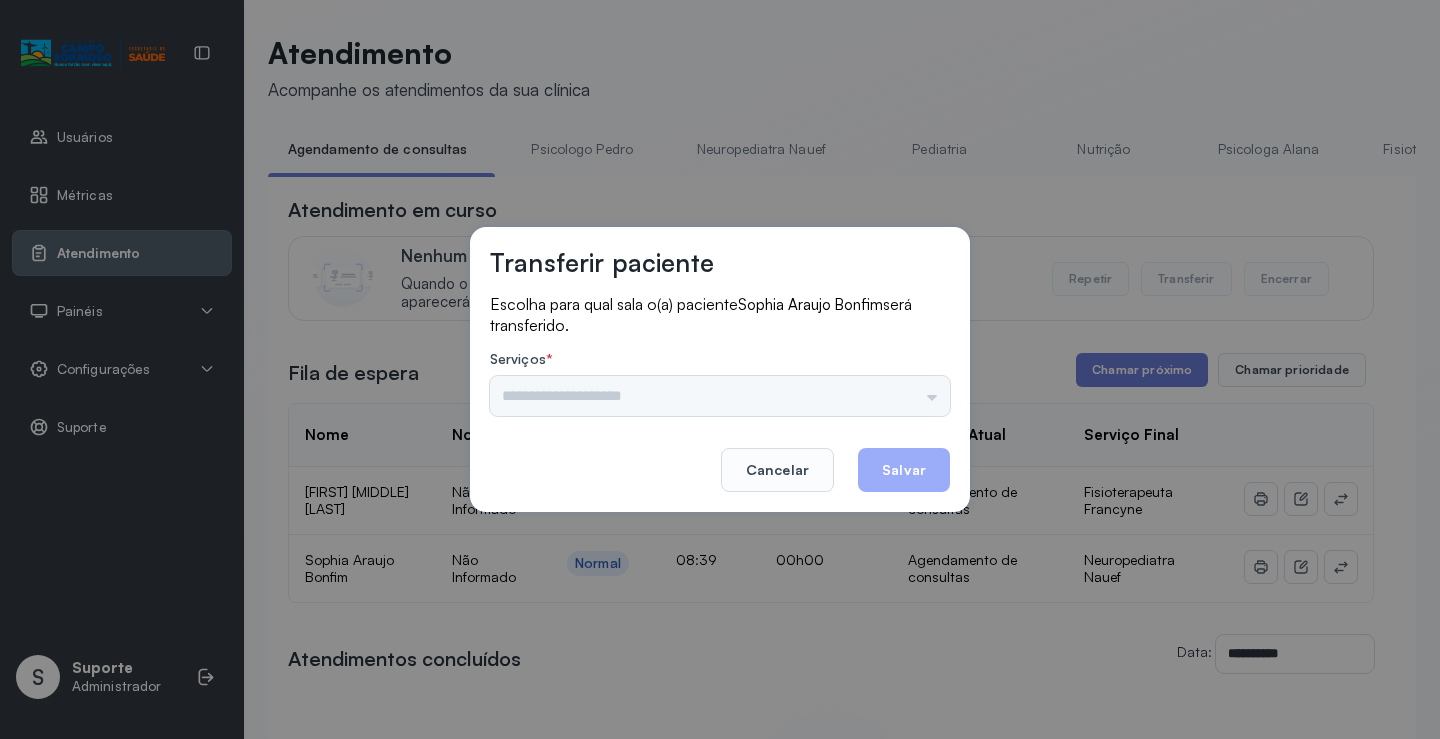 click on "Psicologo Pedro Neuropediatra Nauef Pediatria Nutrição Psicologa Alana Fisioterapeuta Janusia Coordenadora Solange Consultório 2 Assistente Social Triagem Psiquiatra Fisioterapeuta Francyne Fisioterapeuta Morgana Neuropediatra João" at bounding box center [720, 396] 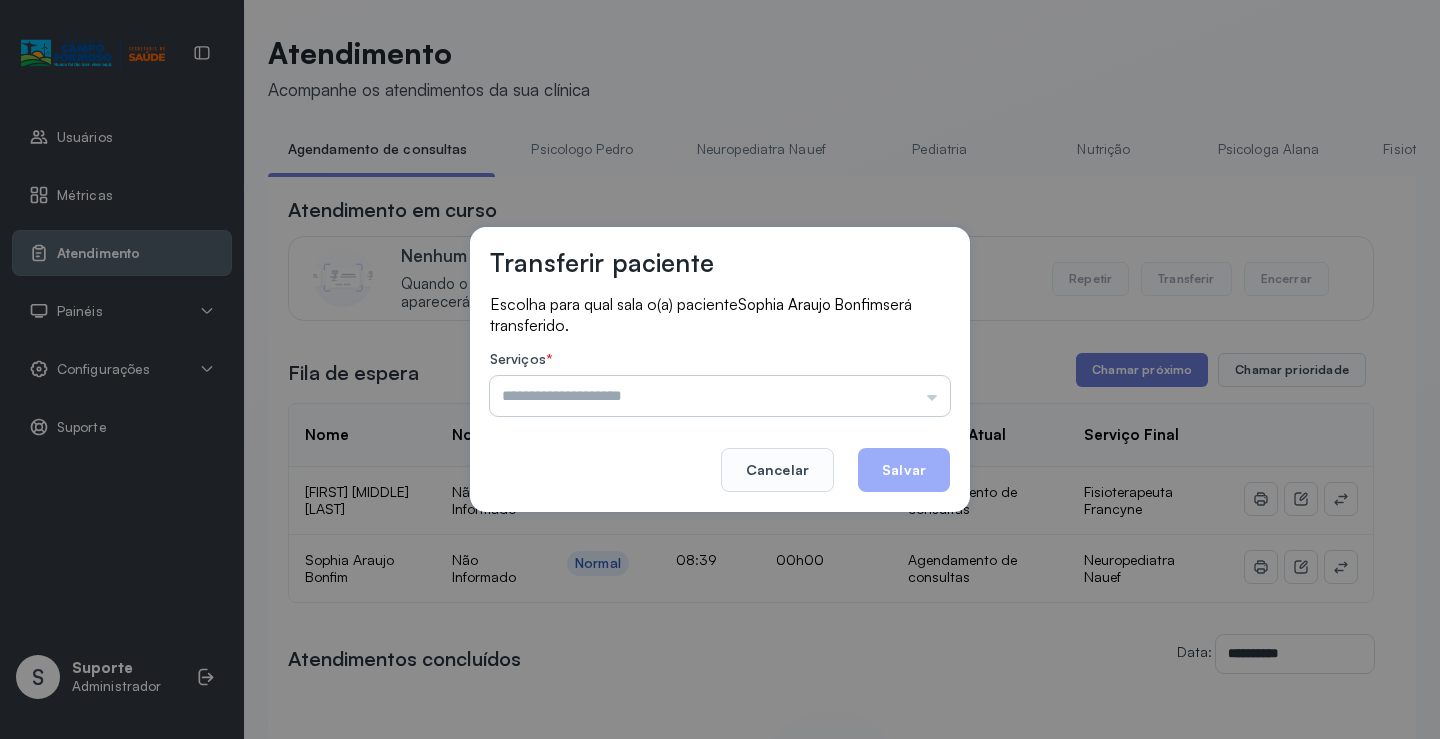 click at bounding box center [720, 396] 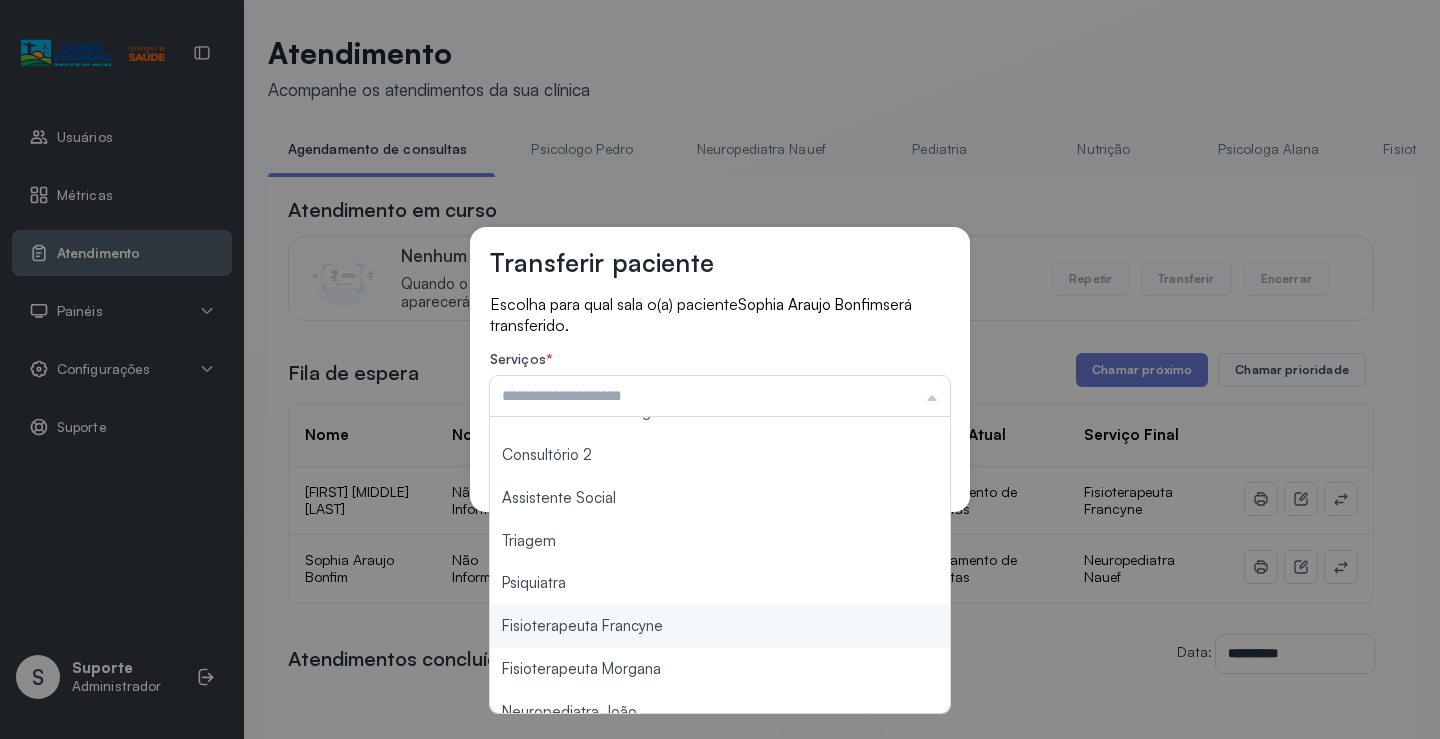 scroll, scrollTop: 302, scrollLeft: 0, axis: vertical 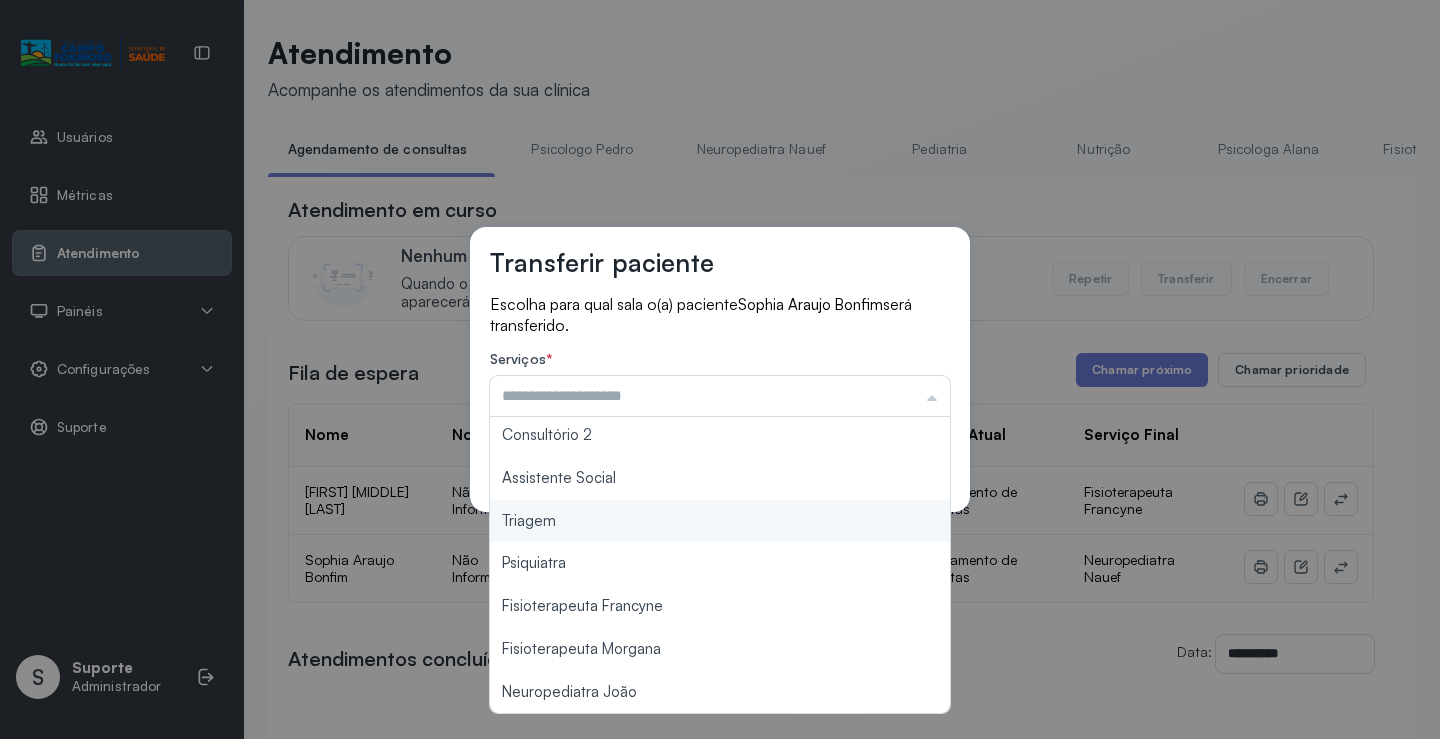 type on "*******" 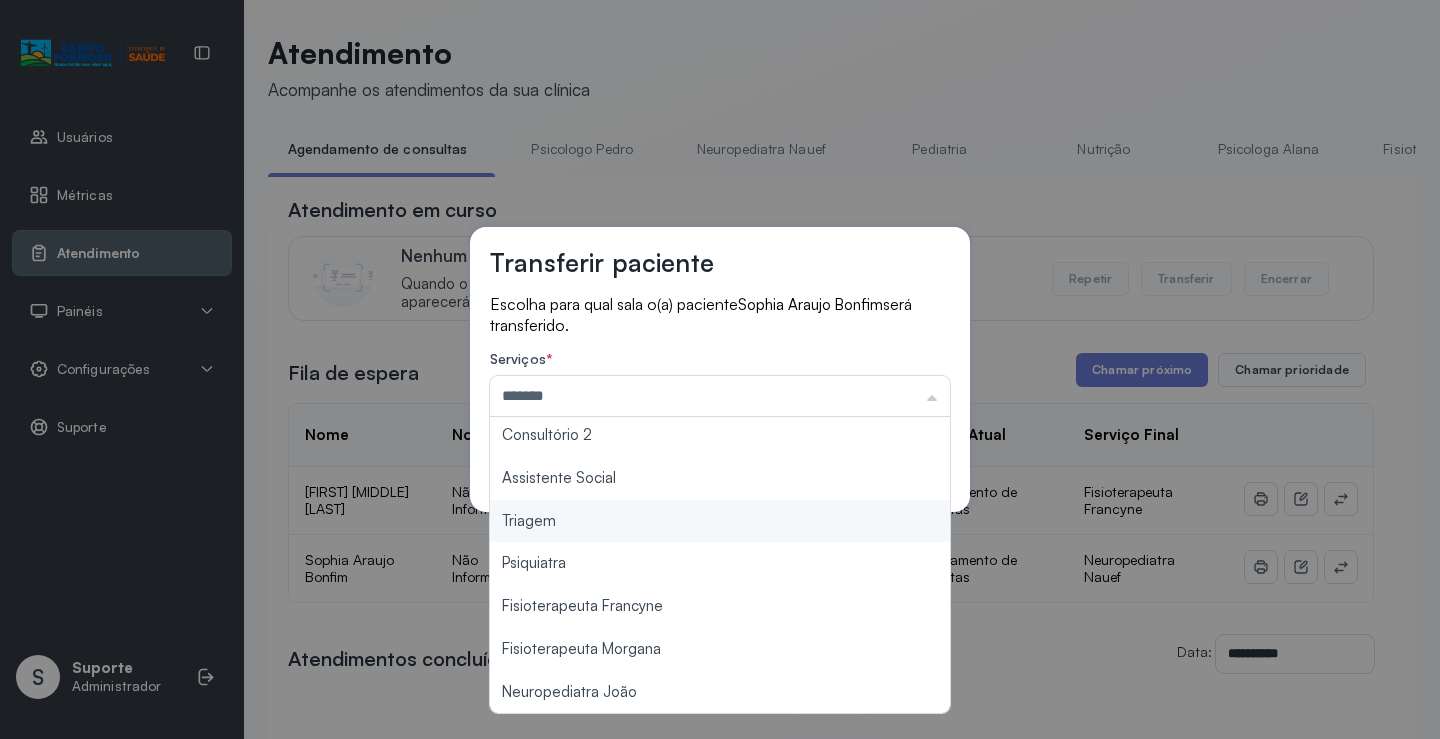 drag, startPoint x: 616, startPoint y: 529, endPoint x: 694, endPoint y: 524, distance: 78.160095 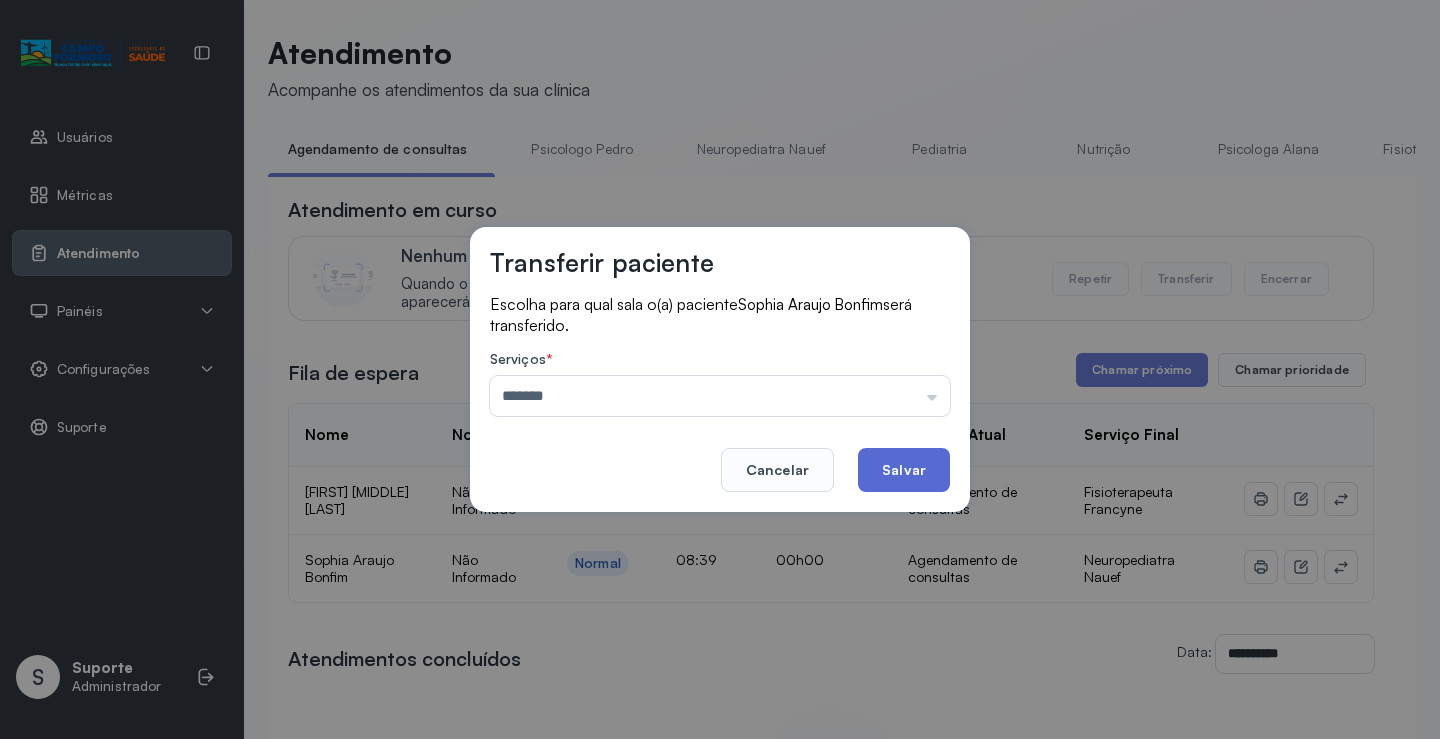 click on "Salvar" 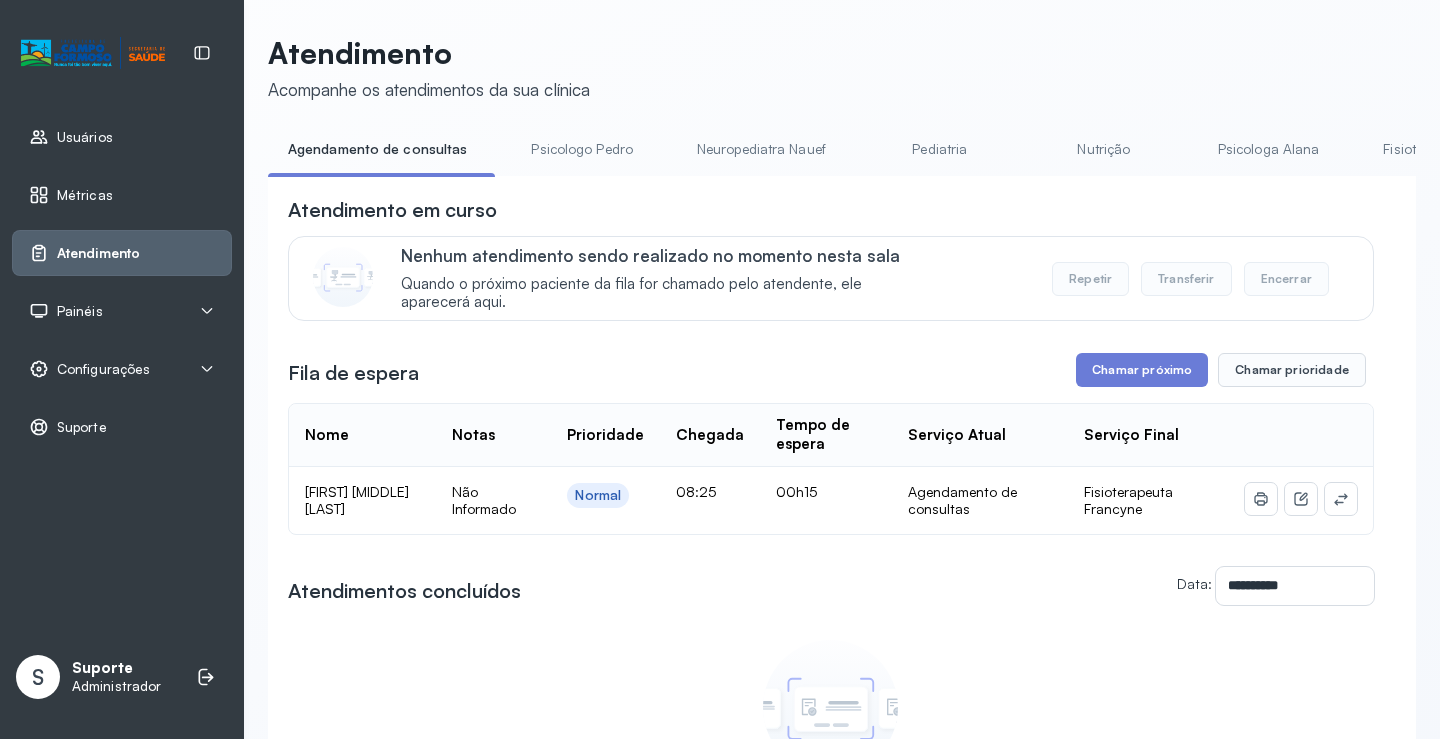 click on "Neuropediatra Nauef" at bounding box center [761, 149] 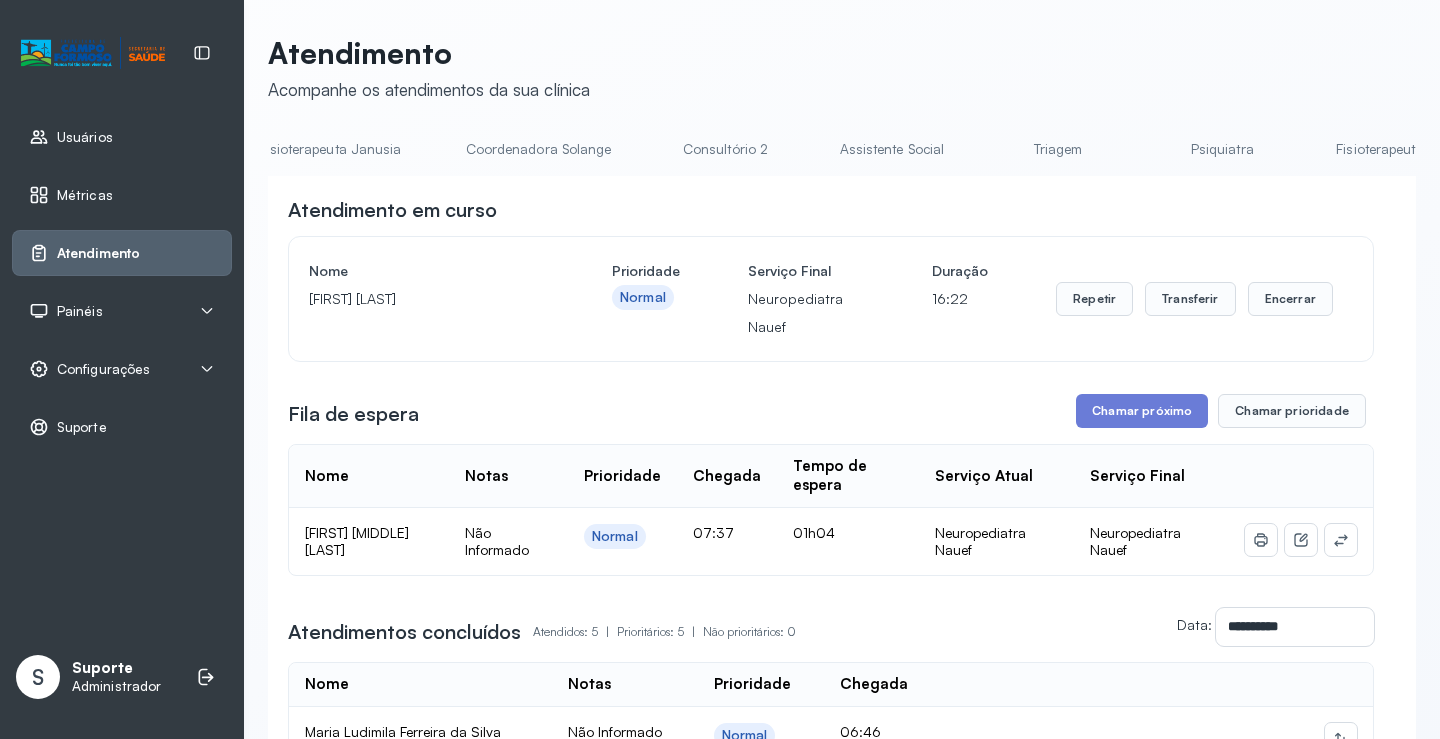 scroll, scrollTop: 0, scrollLeft: 1125, axis: horizontal 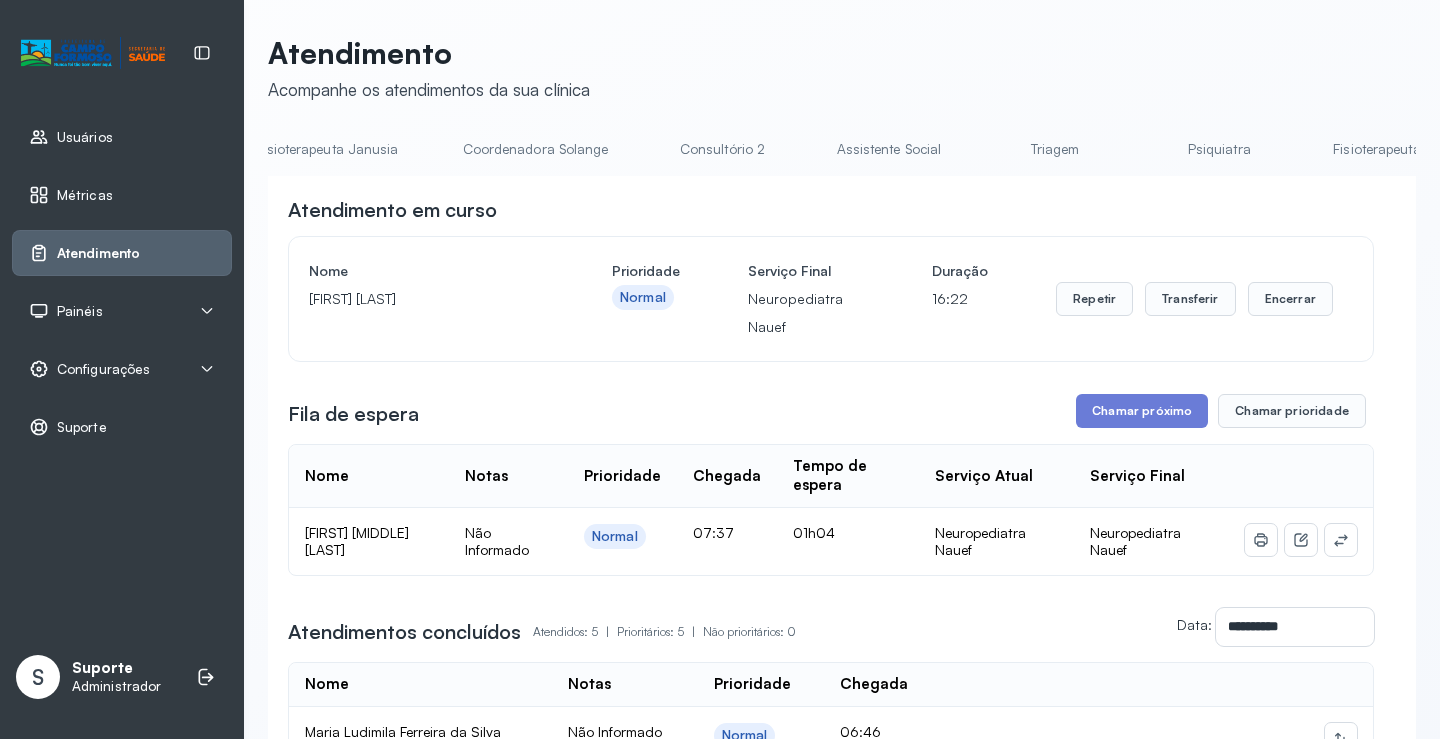 click on "Triagem" at bounding box center (1055, 149) 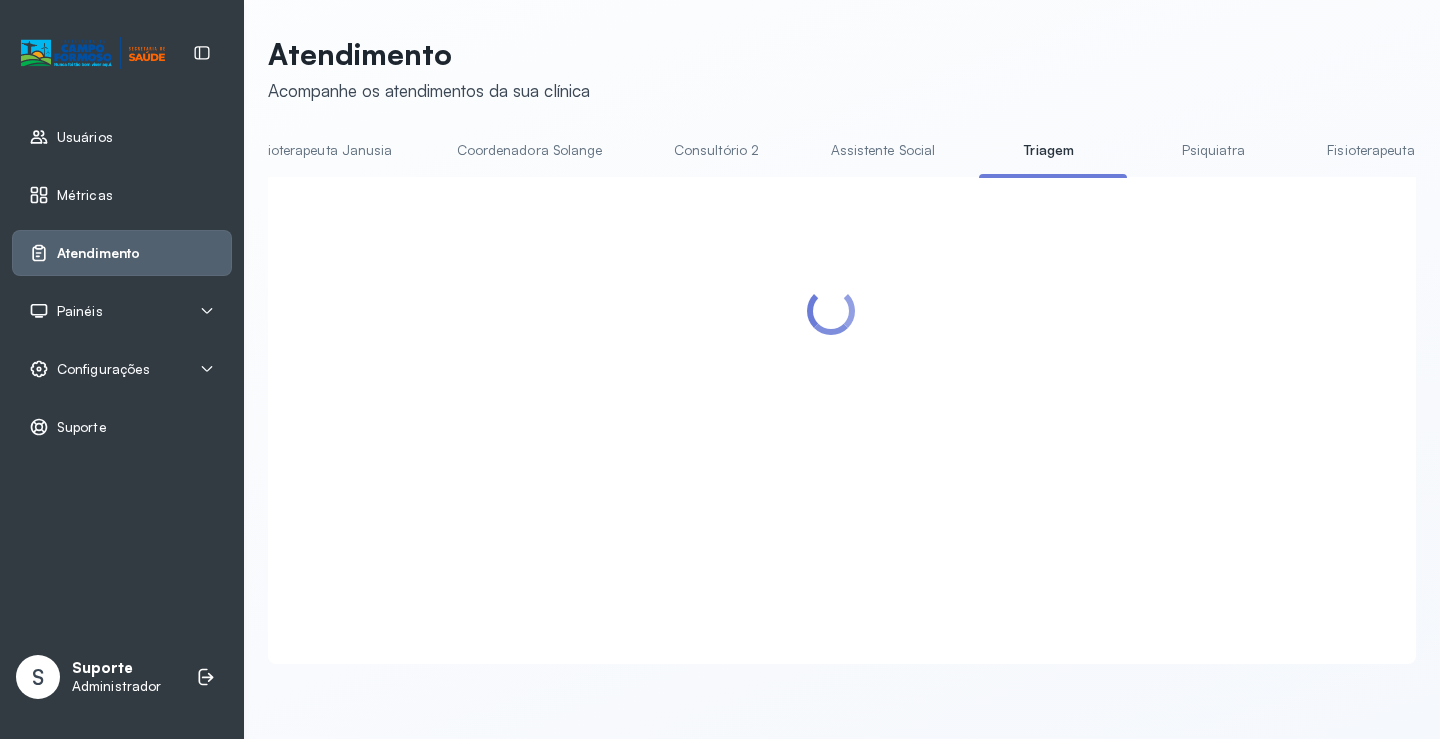 scroll, scrollTop: 201, scrollLeft: 0, axis: vertical 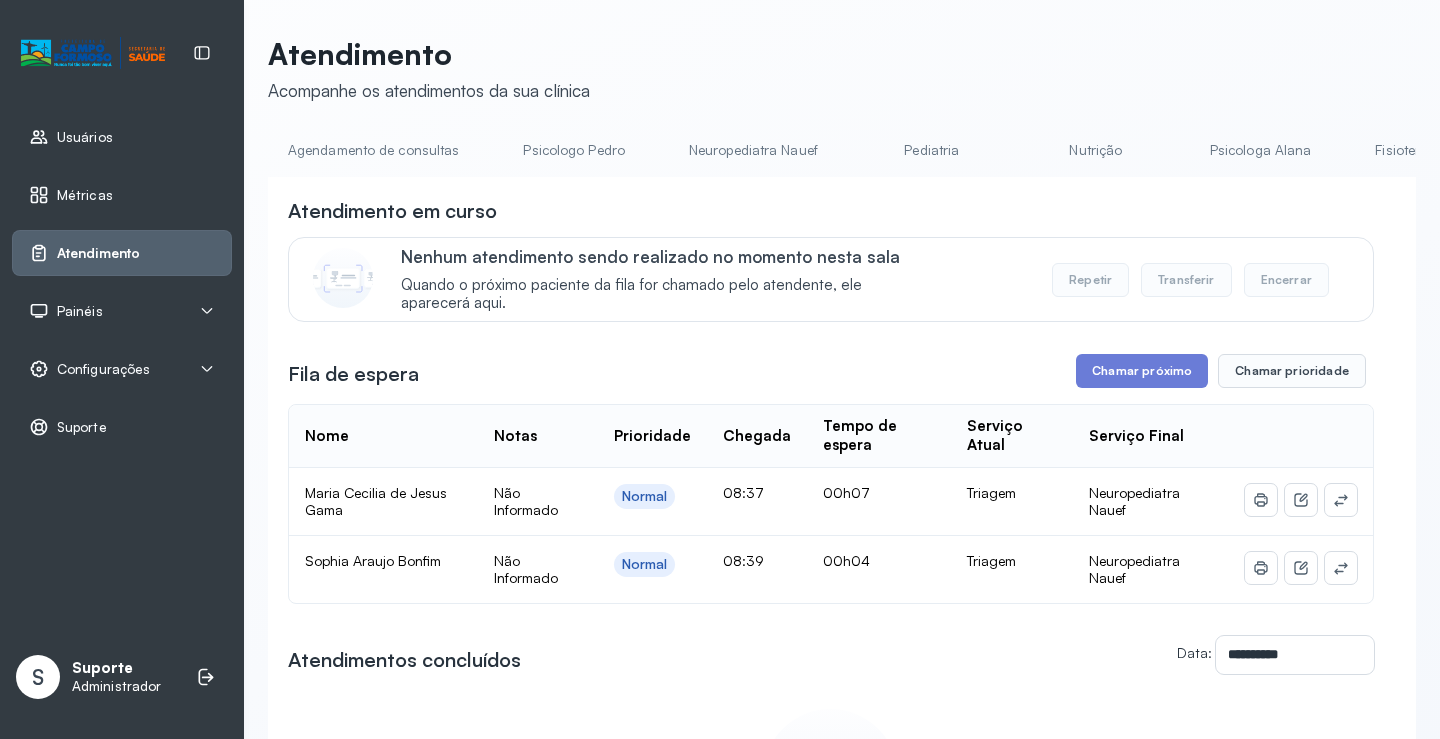 click on "Agendamento de consultas" at bounding box center (373, 150) 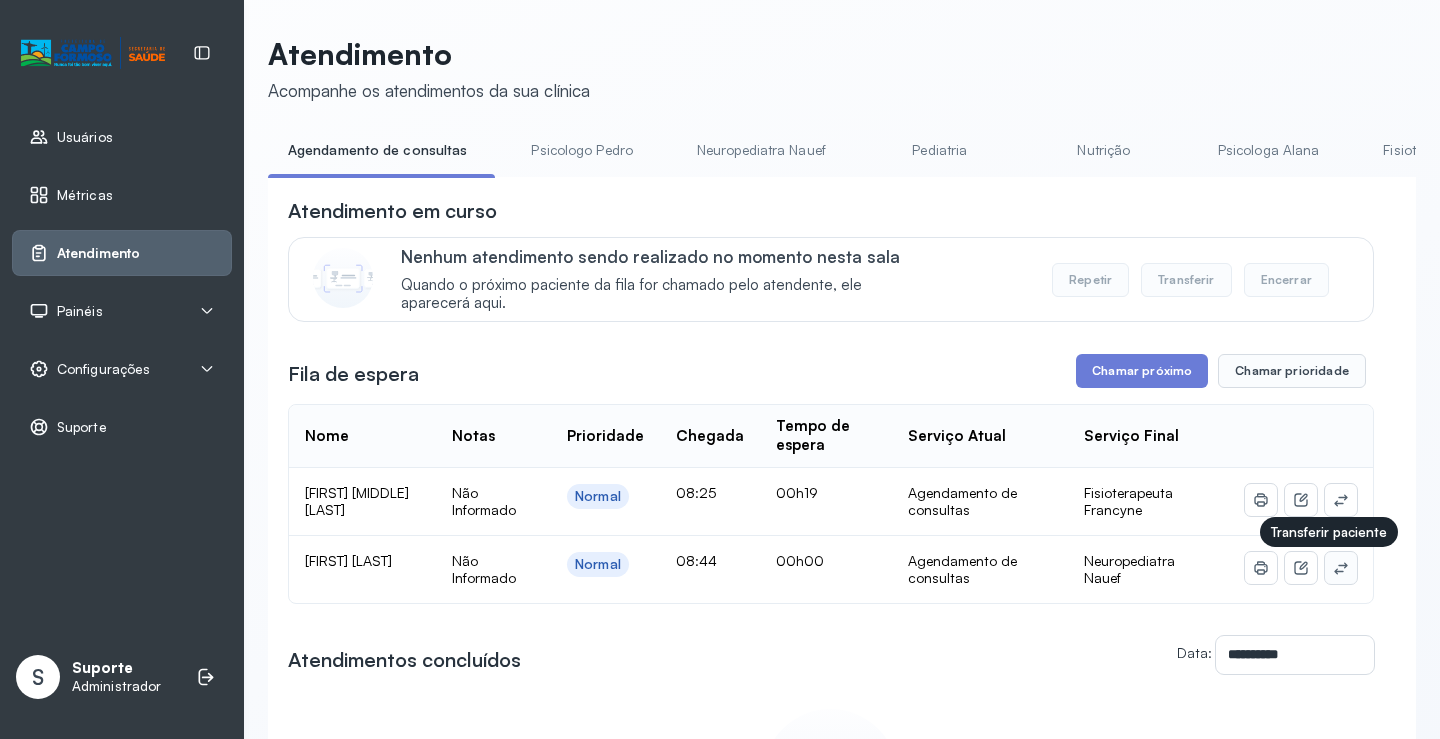 click 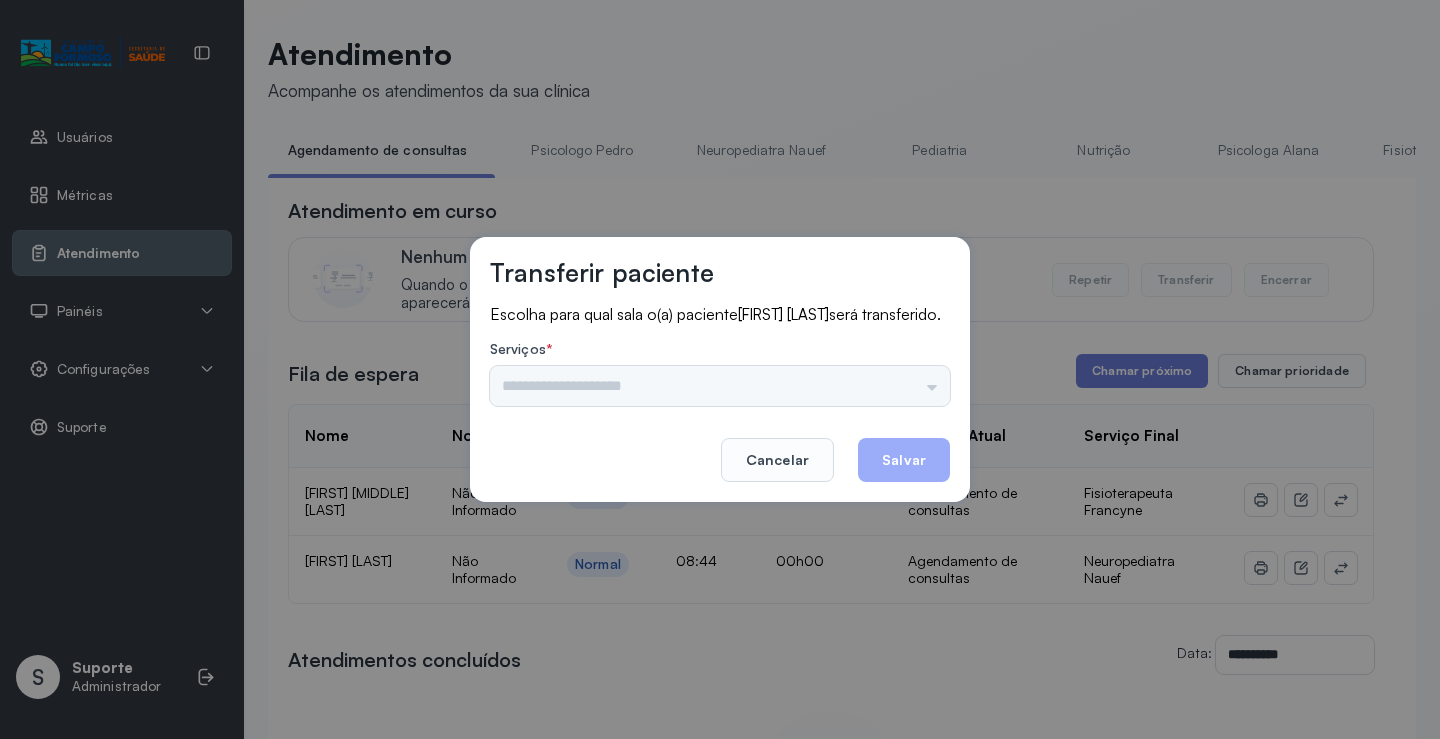 click on "Psicologo Pedro Neuropediatra Nauef Pediatria Nutrição Psicologa Alana Fisioterapeuta Janusia Coordenadora Solange Consultório 2 Assistente Social Triagem Psiquiatra Fisioterapeuta Francyne Fisioterapeuta Morgana Neuropediatra João" at bounding box center (720, 386) 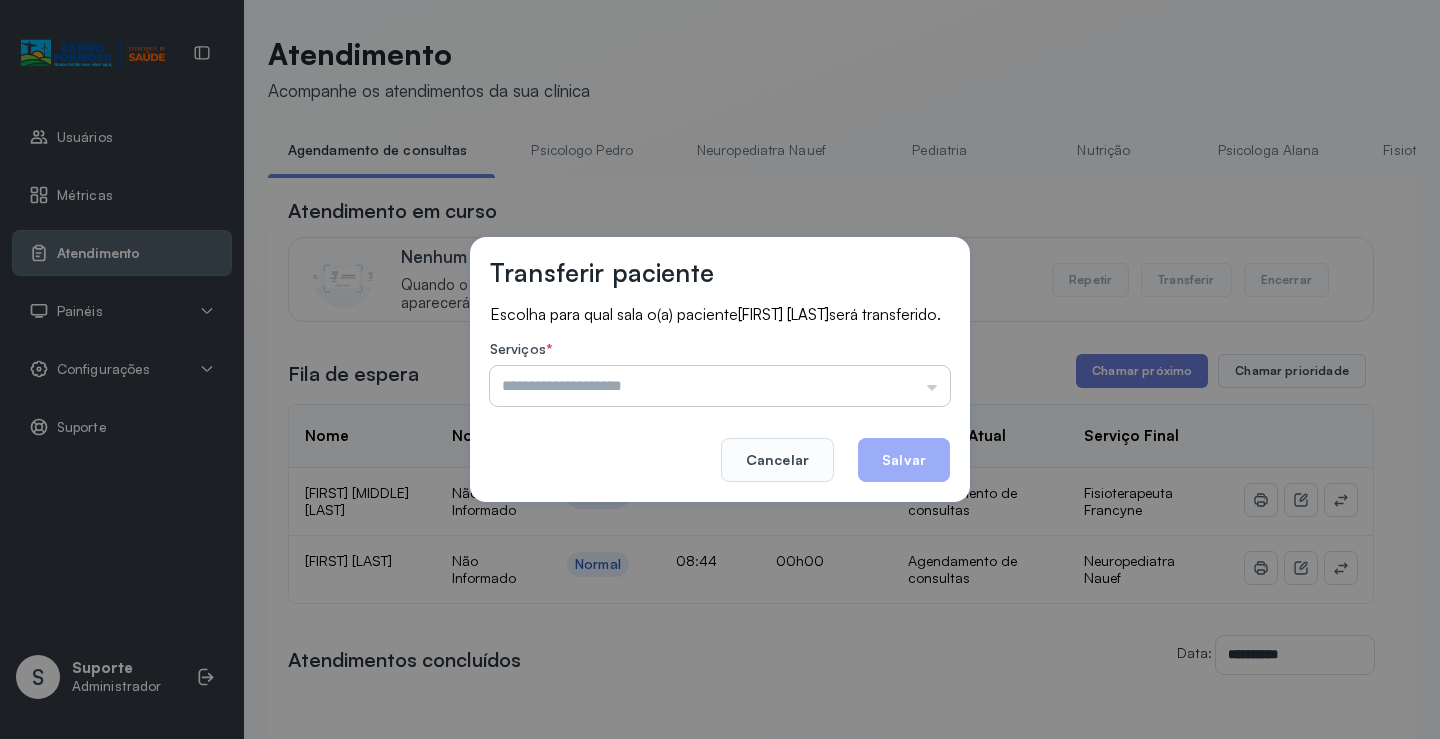 click at bounding box center [720, 386] 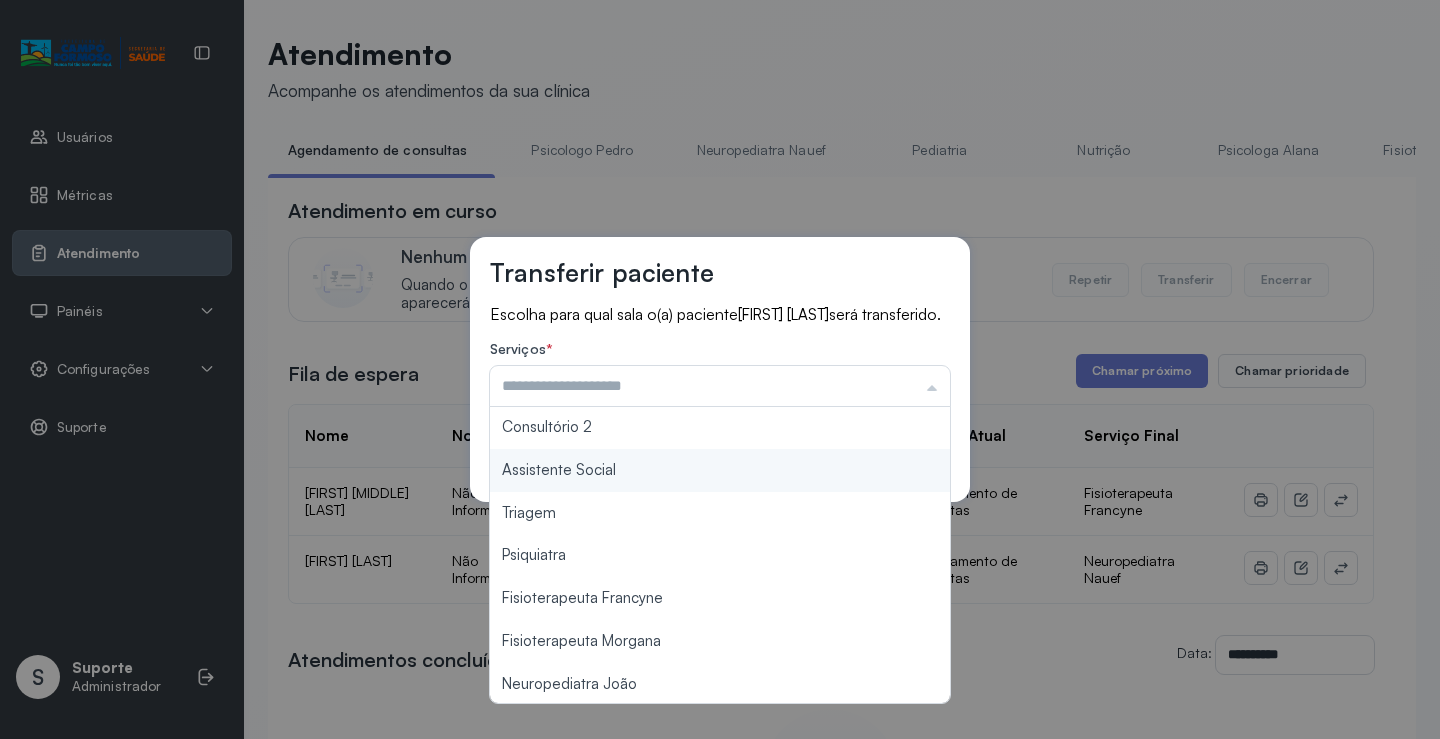 scroll, scrollTop: 303, scrollLeft: 0, axis: vertical 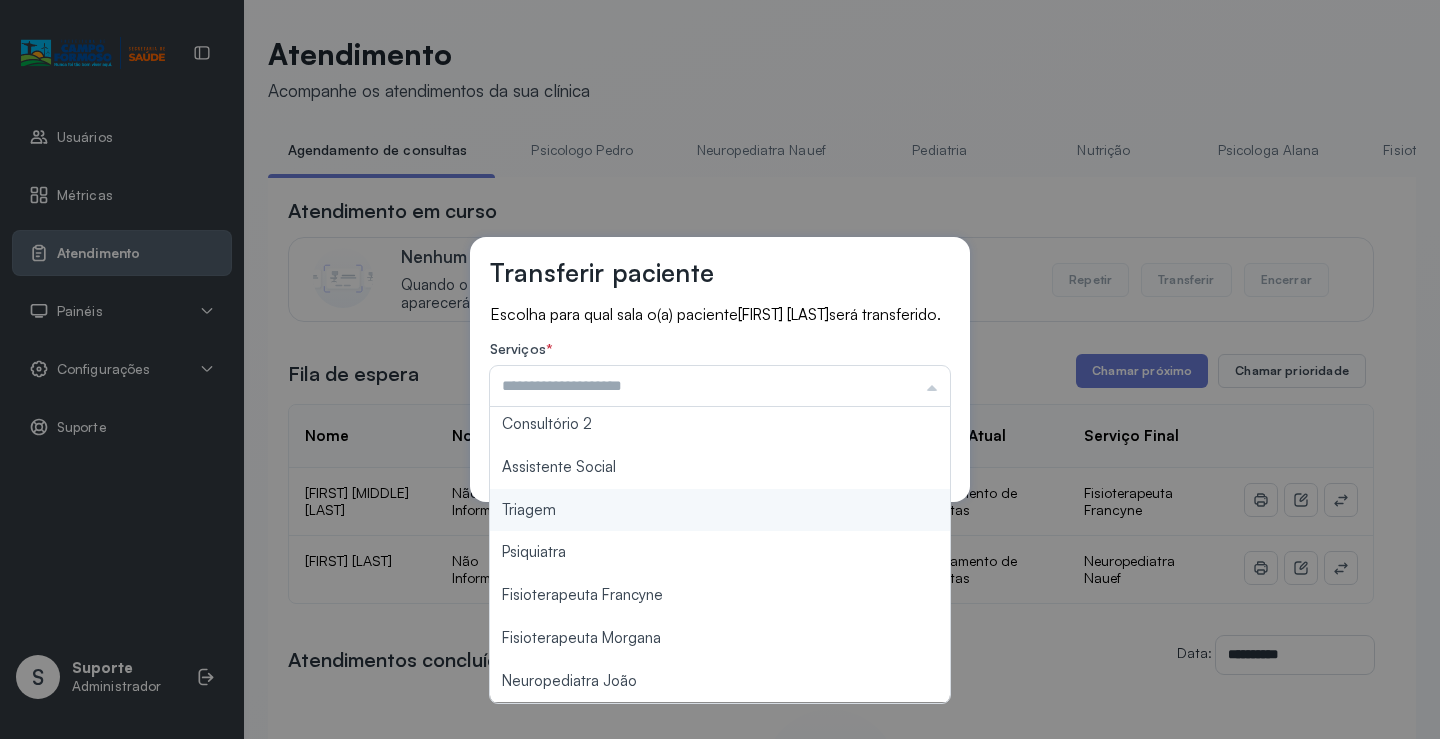 type on "*******" 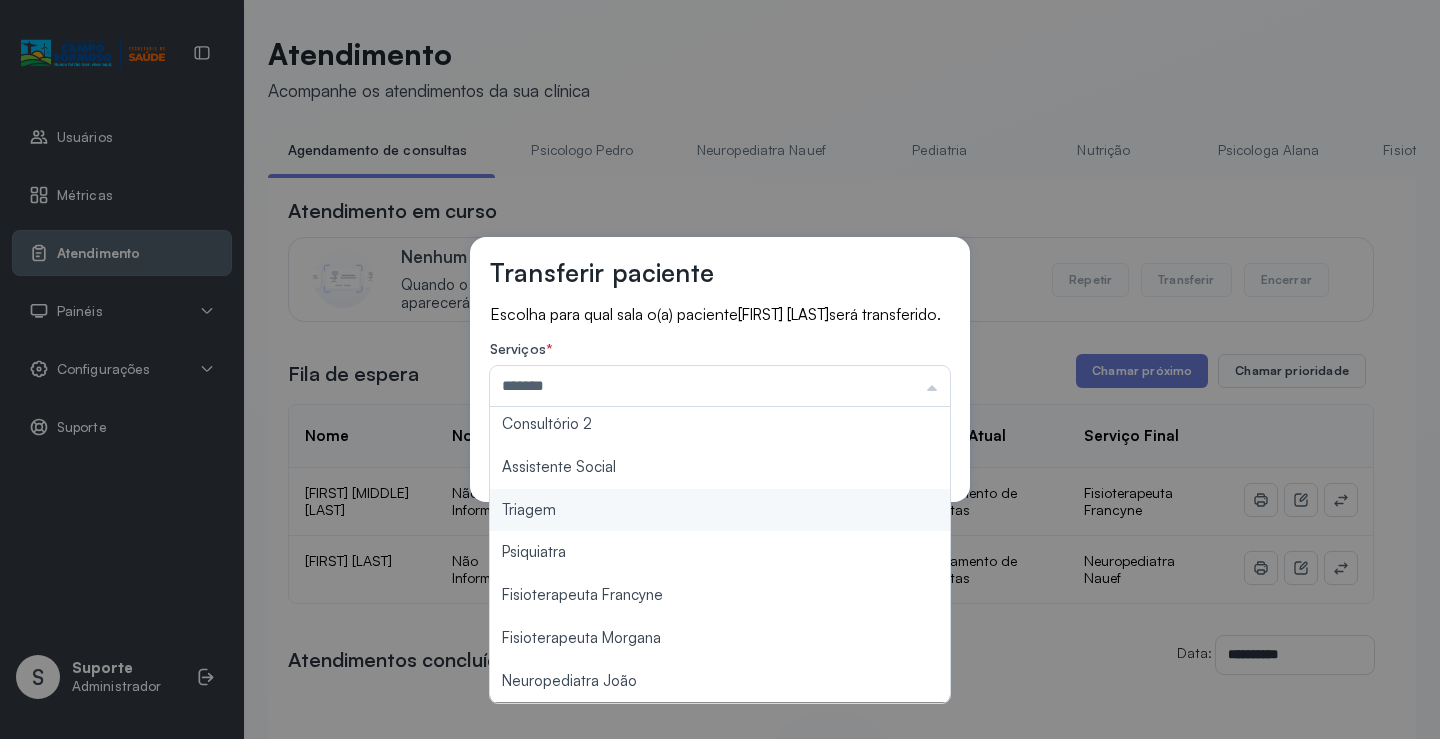 click on "Transferir paciente Escolha para qual sala o(a) paciente  EZEQUIEL THOMAZ DA SILVA NETO  será transferido.  Serviços  *  ******* Psicologo Pedro Neuropediatra Nauef Pediatria Nutrição Psicologa Alana Fisioterapeuta Janusia Coordenadora Solange Consultório 2 Assistente Social Triagem Psiquiatra Fisioterapeuta Francyne Fisioterapeuta Morgana Neuropediatra João Cancelar Salvar" at bounding box center (720, 369) 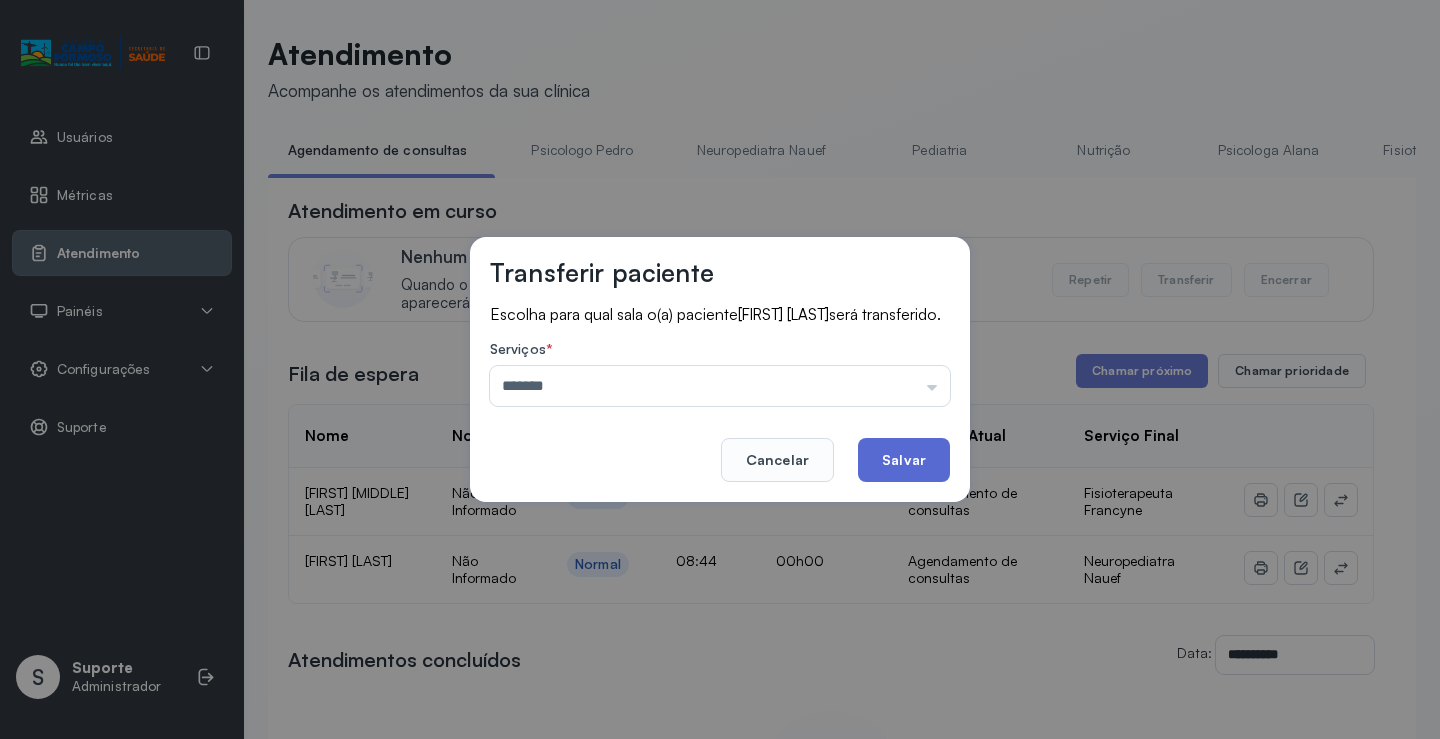 click on "Salvar" 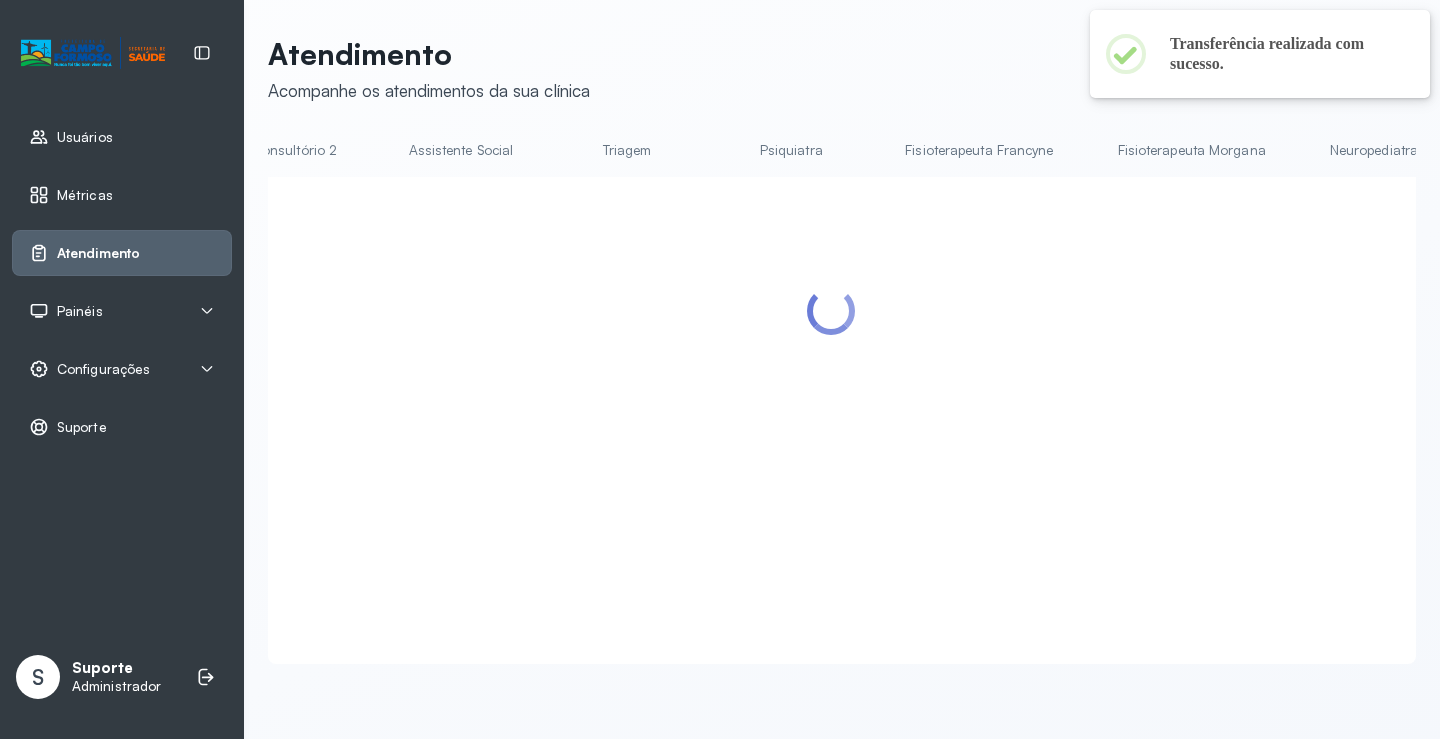 scroll, scrollTop: 0, scrollLeft: 1591, axis: horizontal 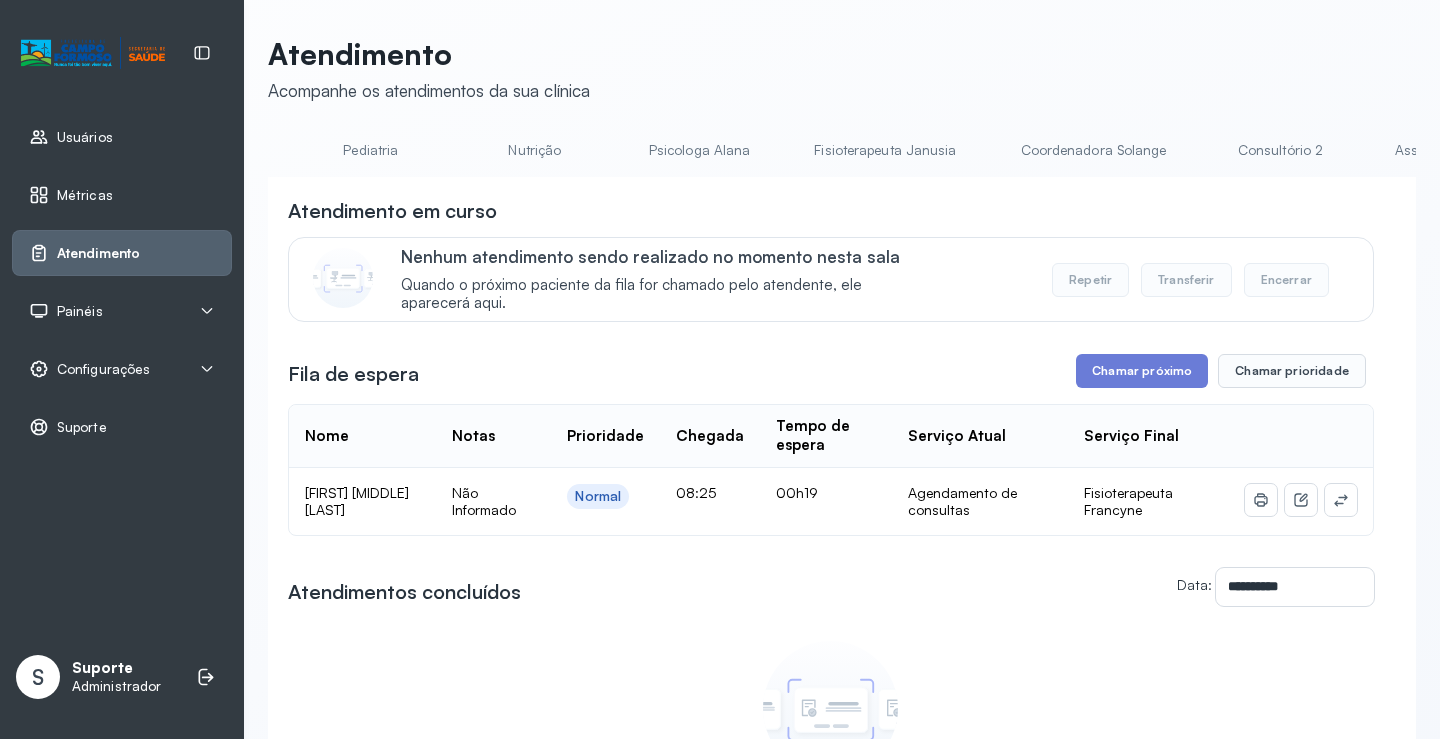 click on "Fisioterapeuta Janusia" at bounding box center (885, 150) 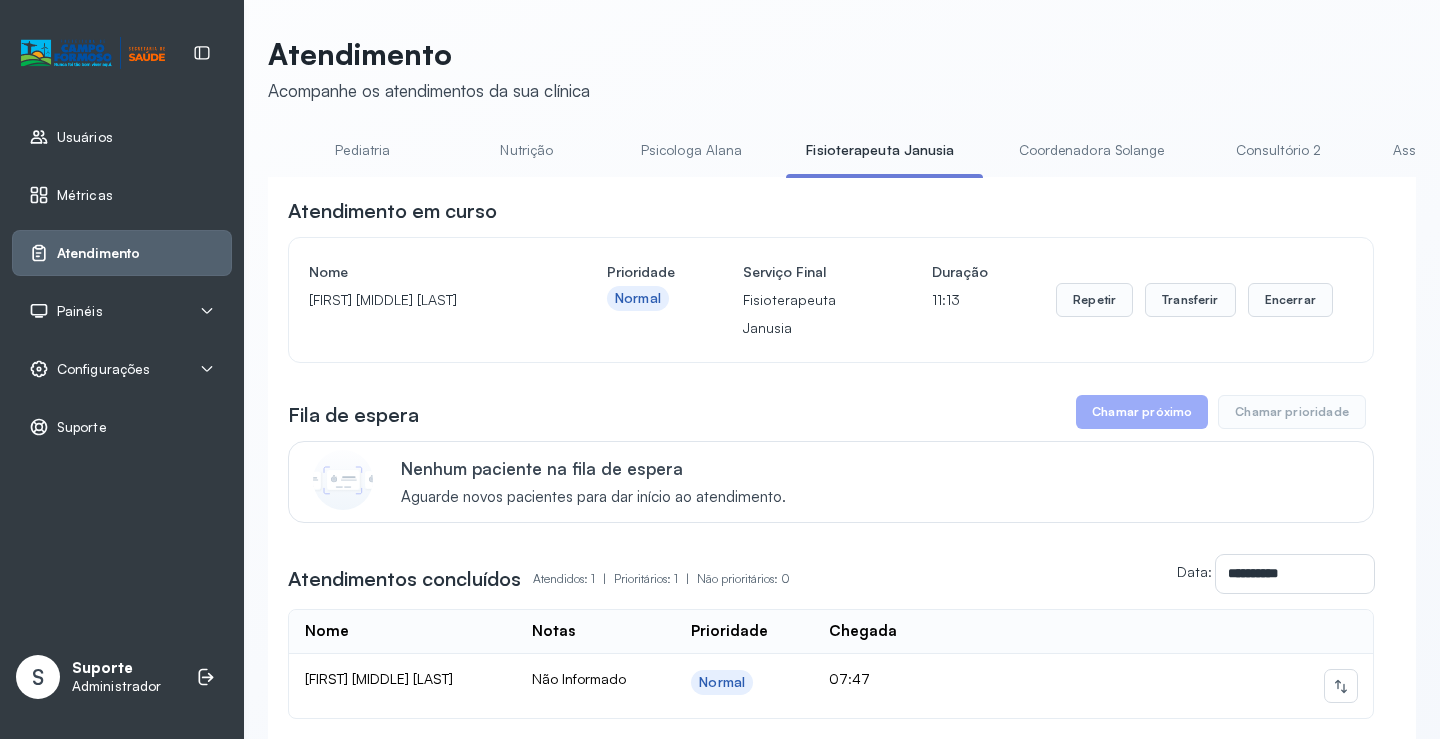 scroll, scrollTop: 0, scrollLeft: 0, axis: both 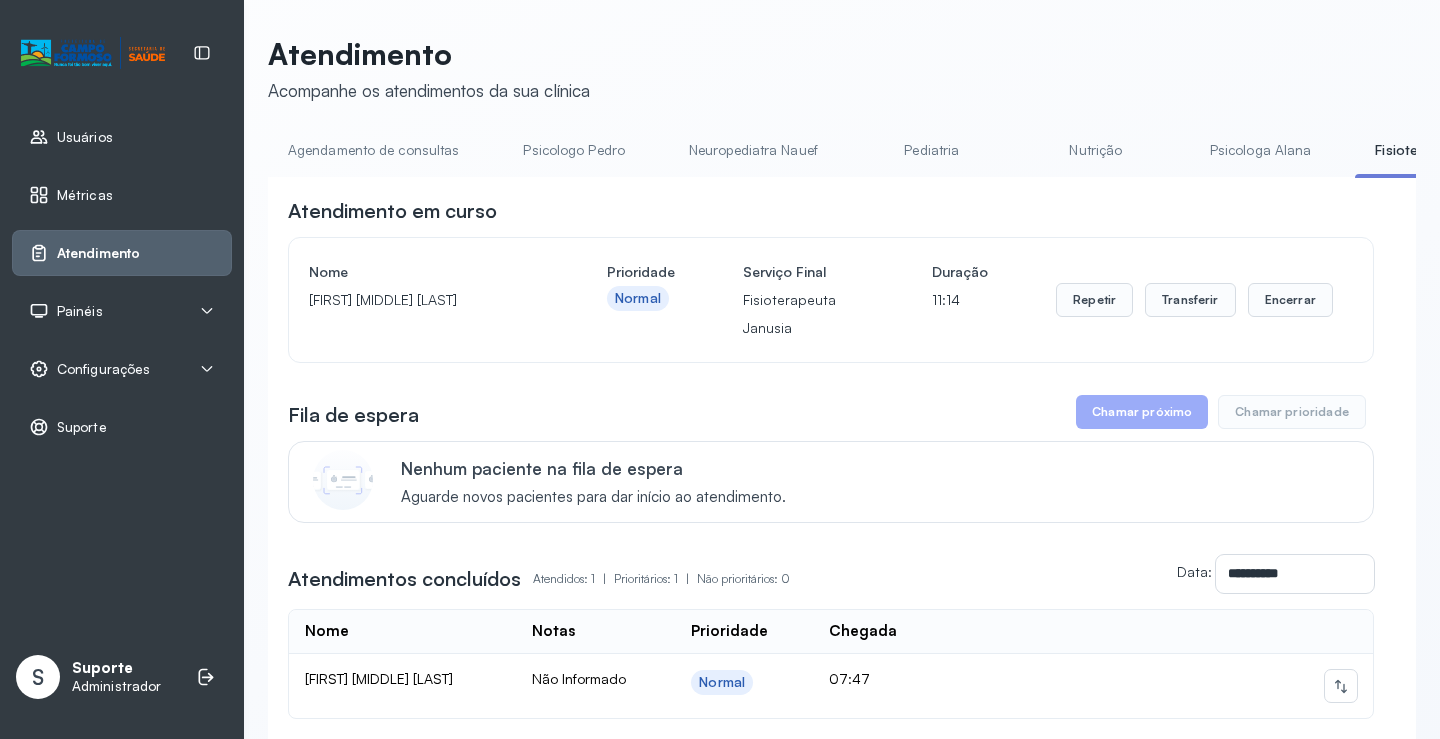click on "Agendamento de consultas" at bounding box center (373, 150) 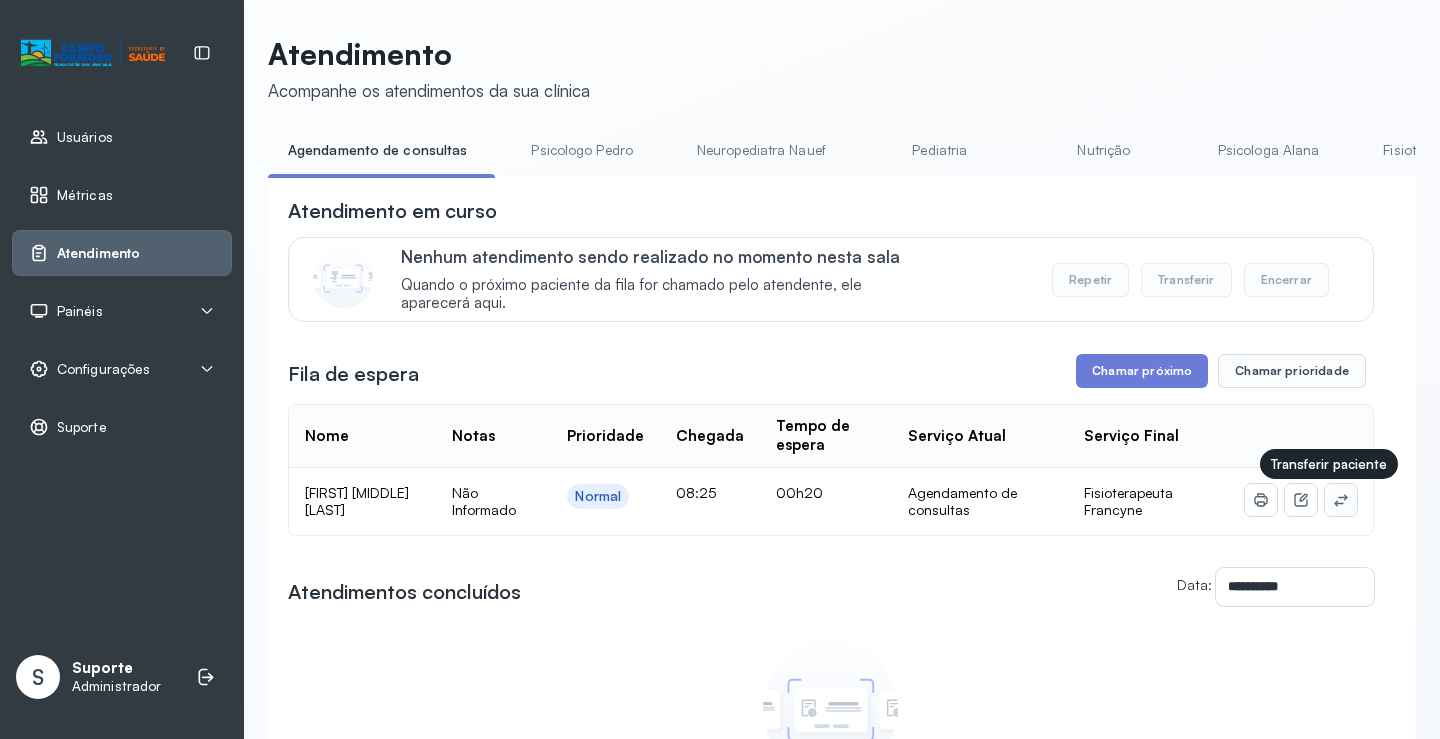 click 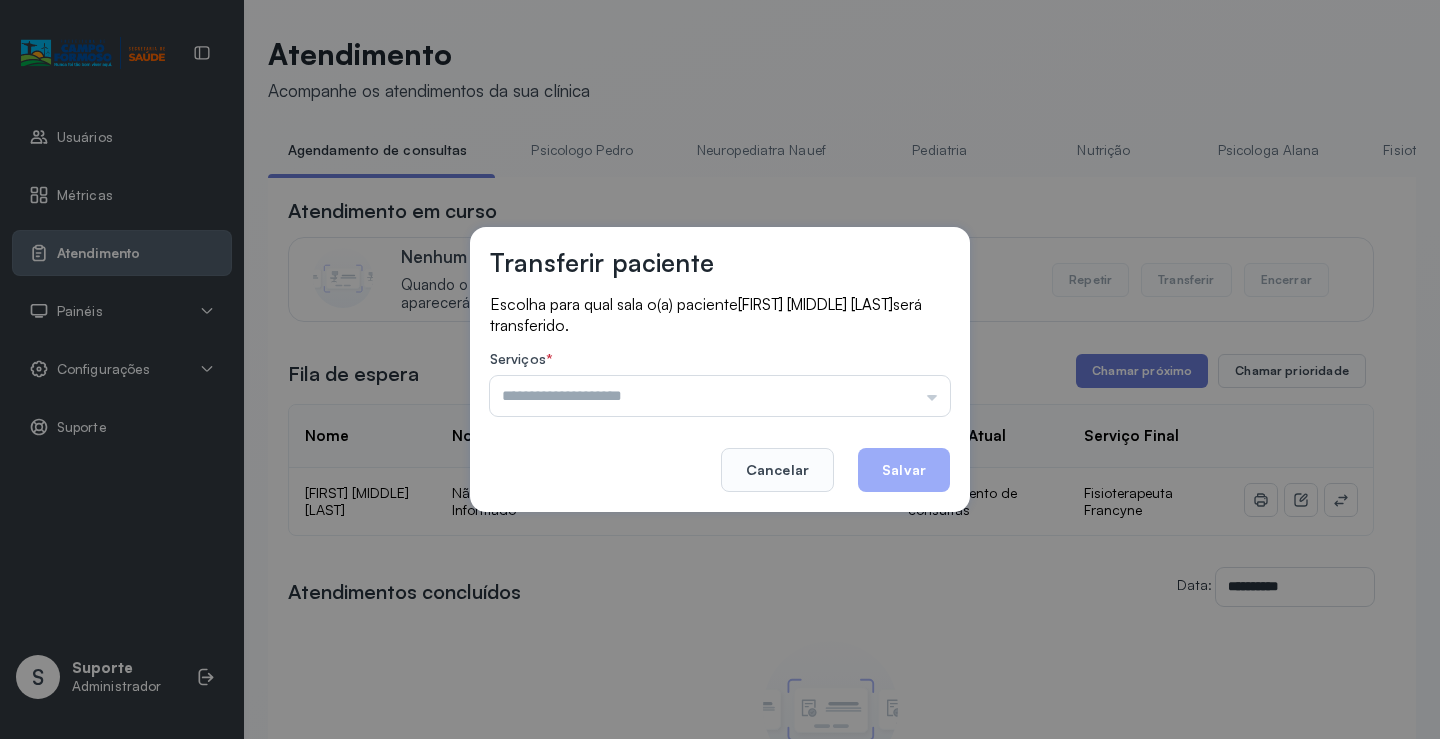 click on "Psicologo Pedro Neuropediatra Nauef Pediatria Nutrição Psicologa Alana Fisioterapeuta Janusia Coordenadora Solange Consultório 2 Assistente Social Triagem Psiquiatra Fisioterapeuta Francyne Fisioterapeuta Morgana Neuropediatra João" at bounding box center [720, 396] 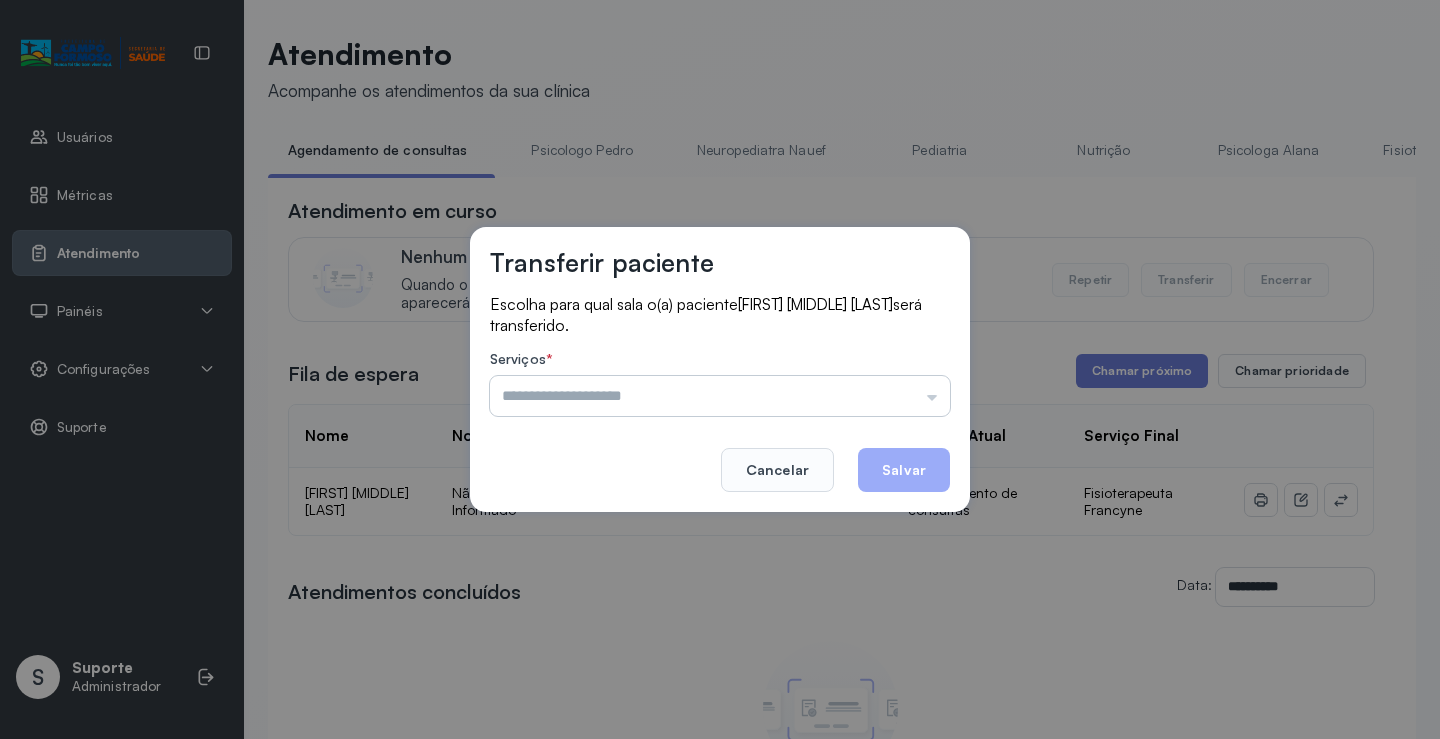click at bounding box center (720, 396) 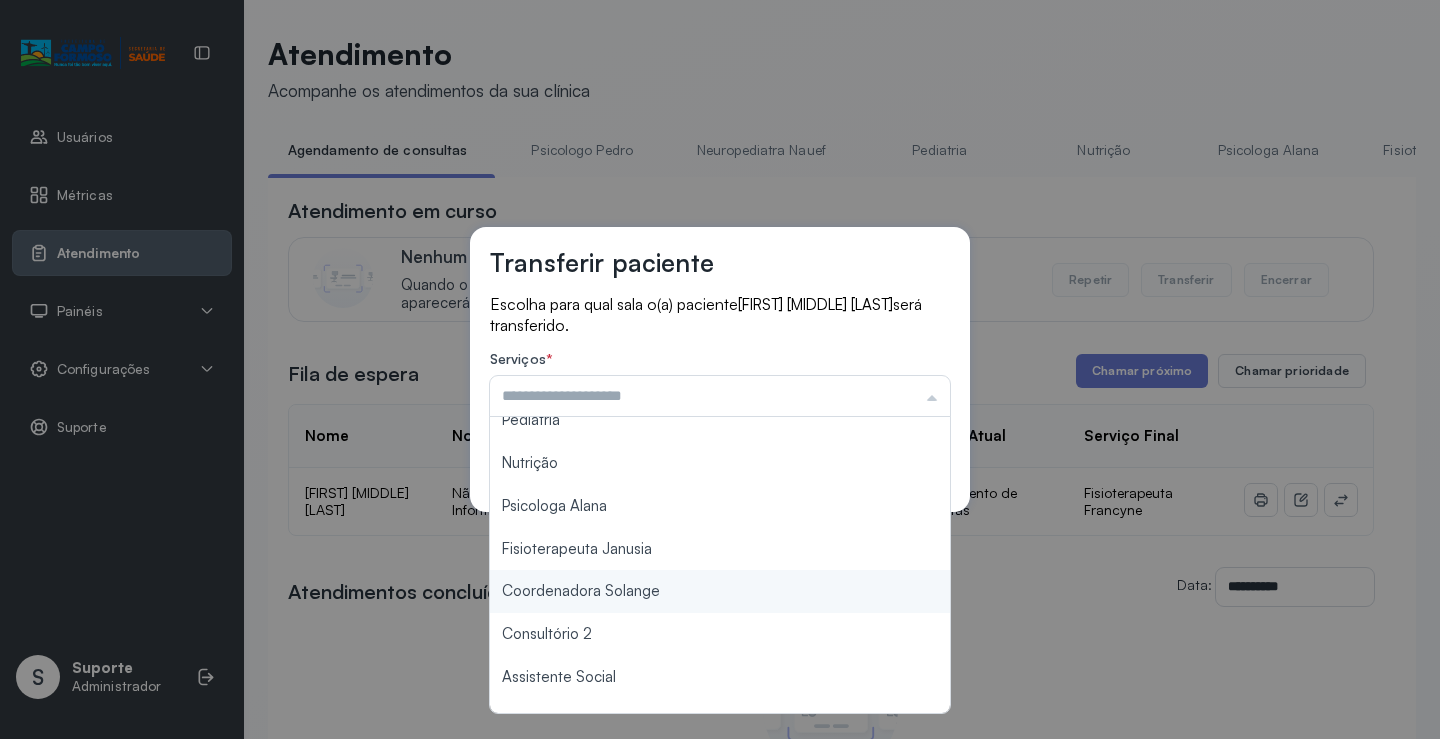 scroll, scrollTop: 102, scrollLeft: 0, axis: vertical 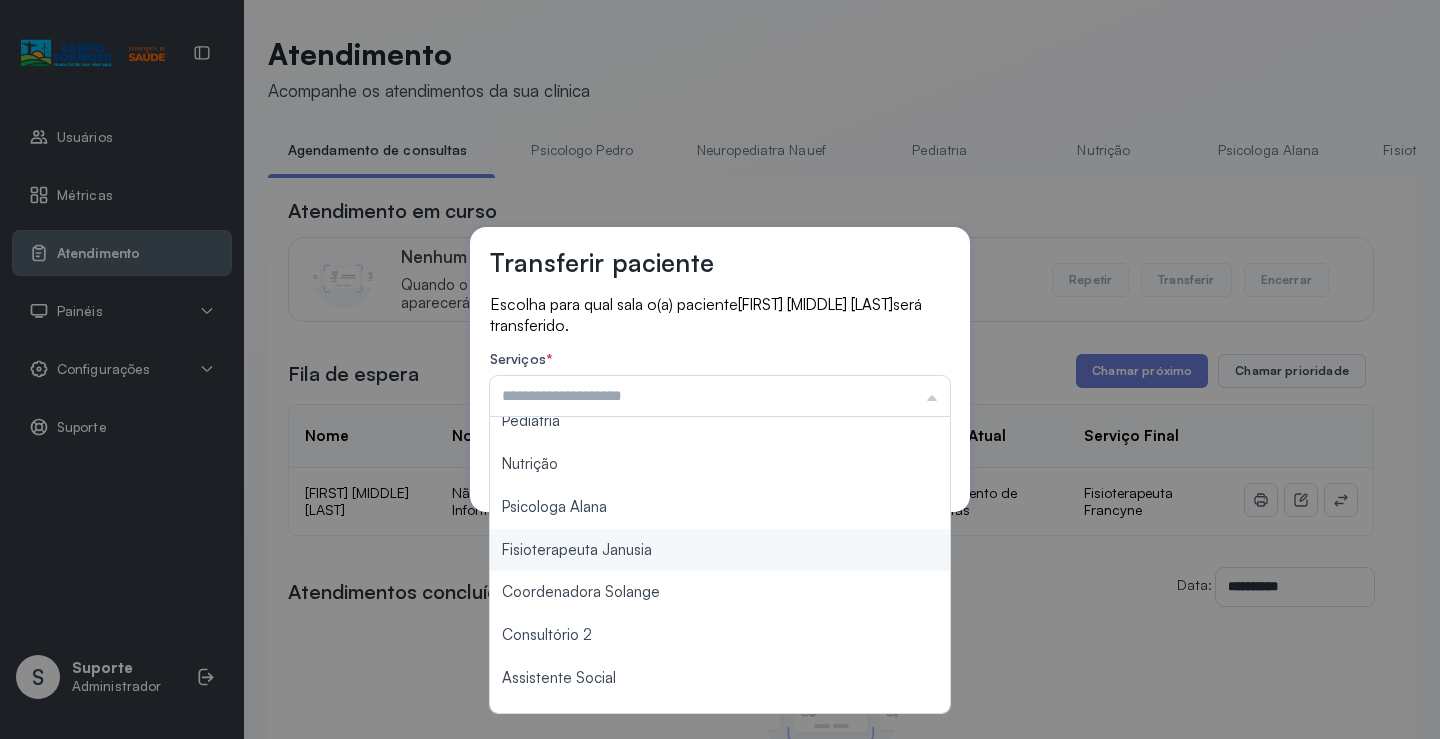 type on "**********" 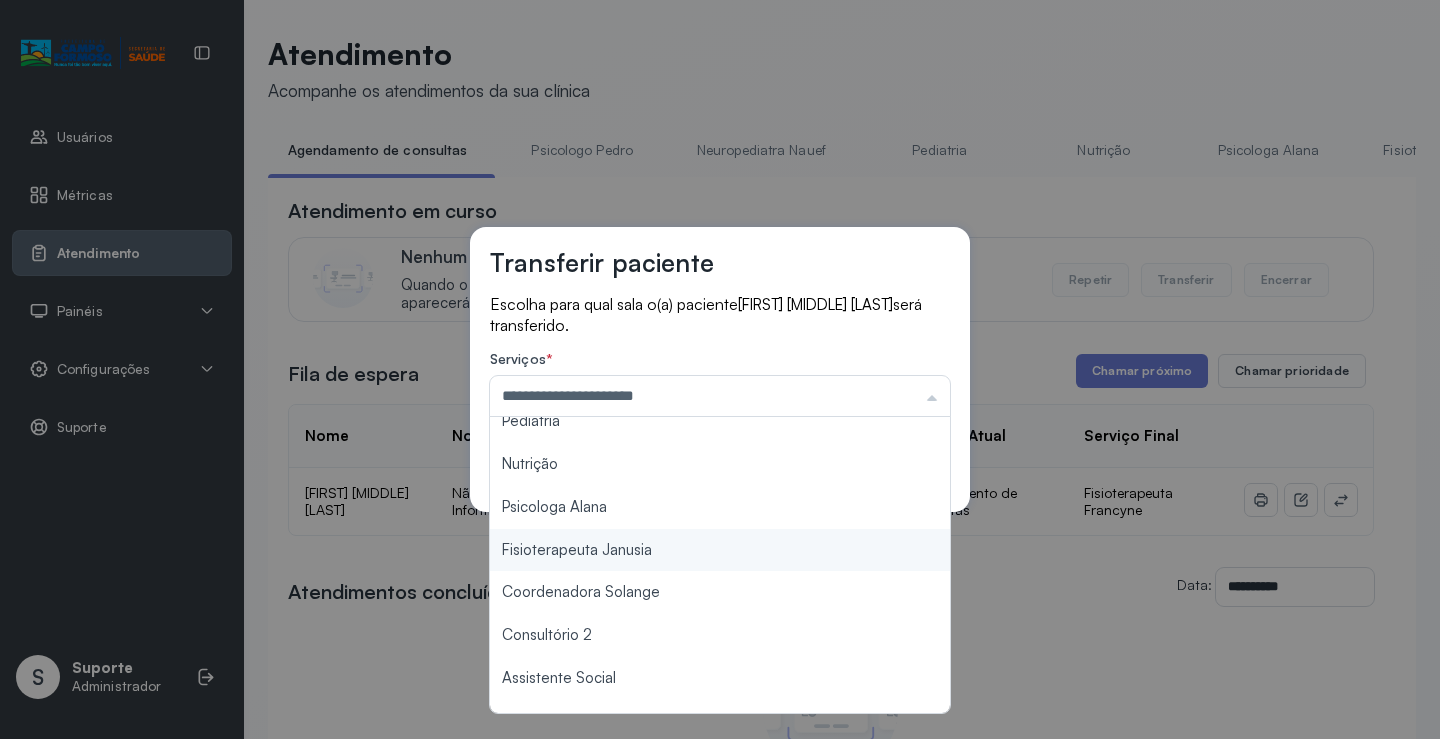 click on "**********" at bounding box center [720, 369] 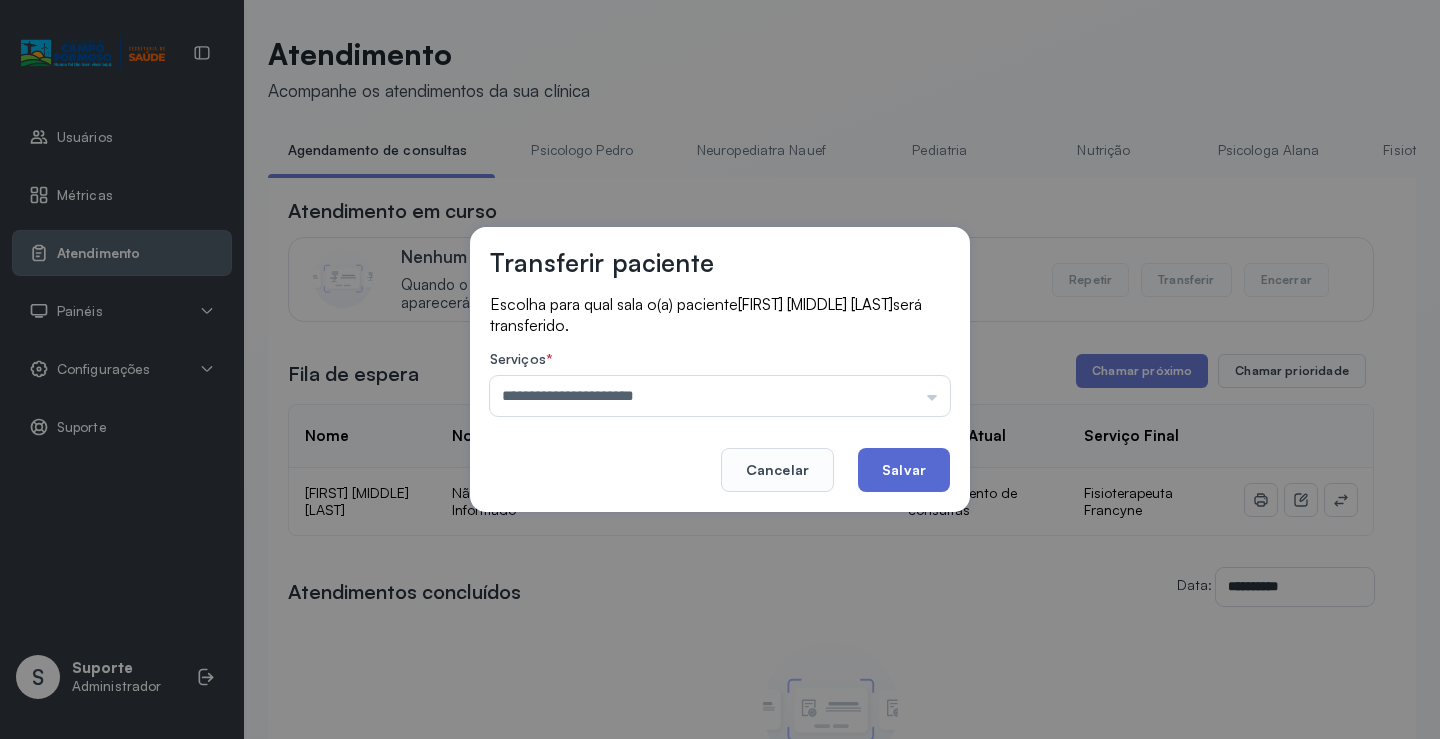 click on "Salvar" 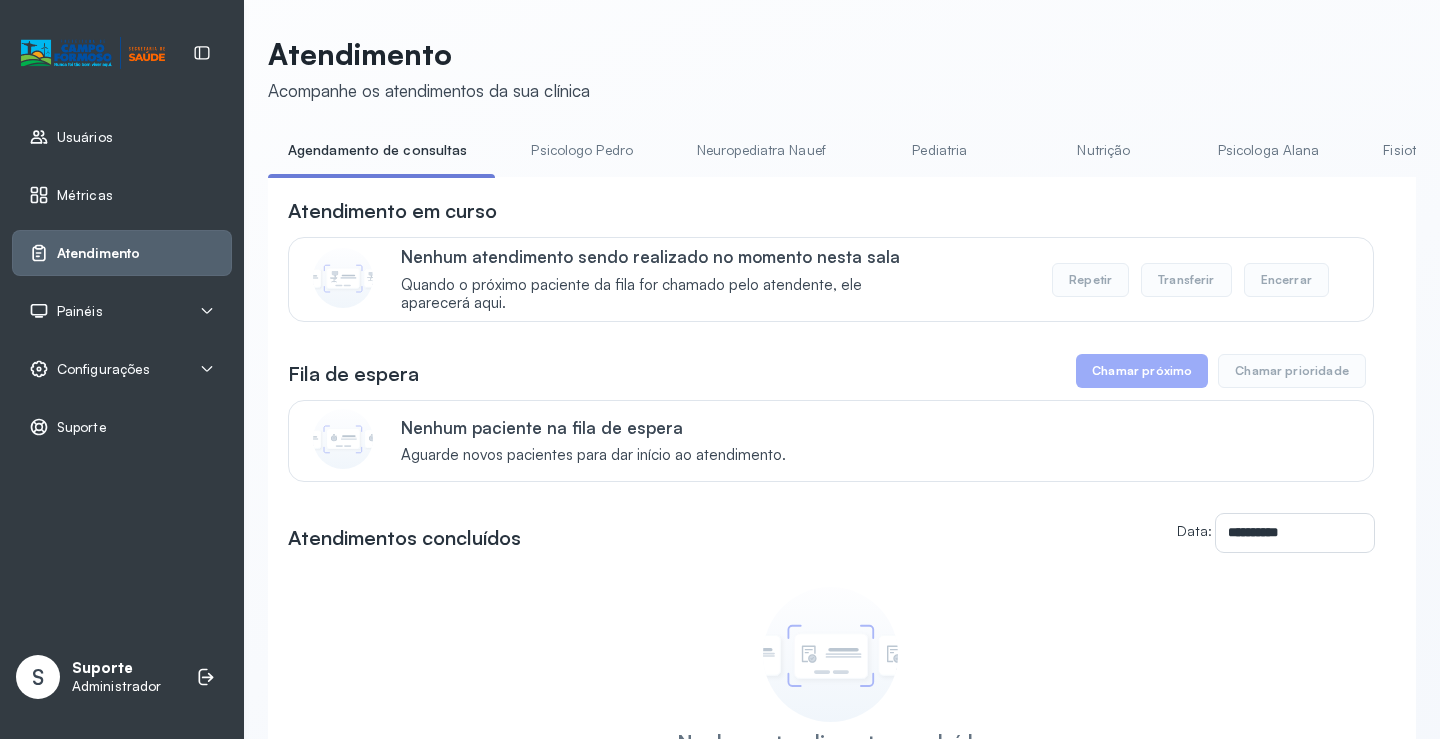 click on "Neuropediatra Nauef" at bounding box center [761, 150] 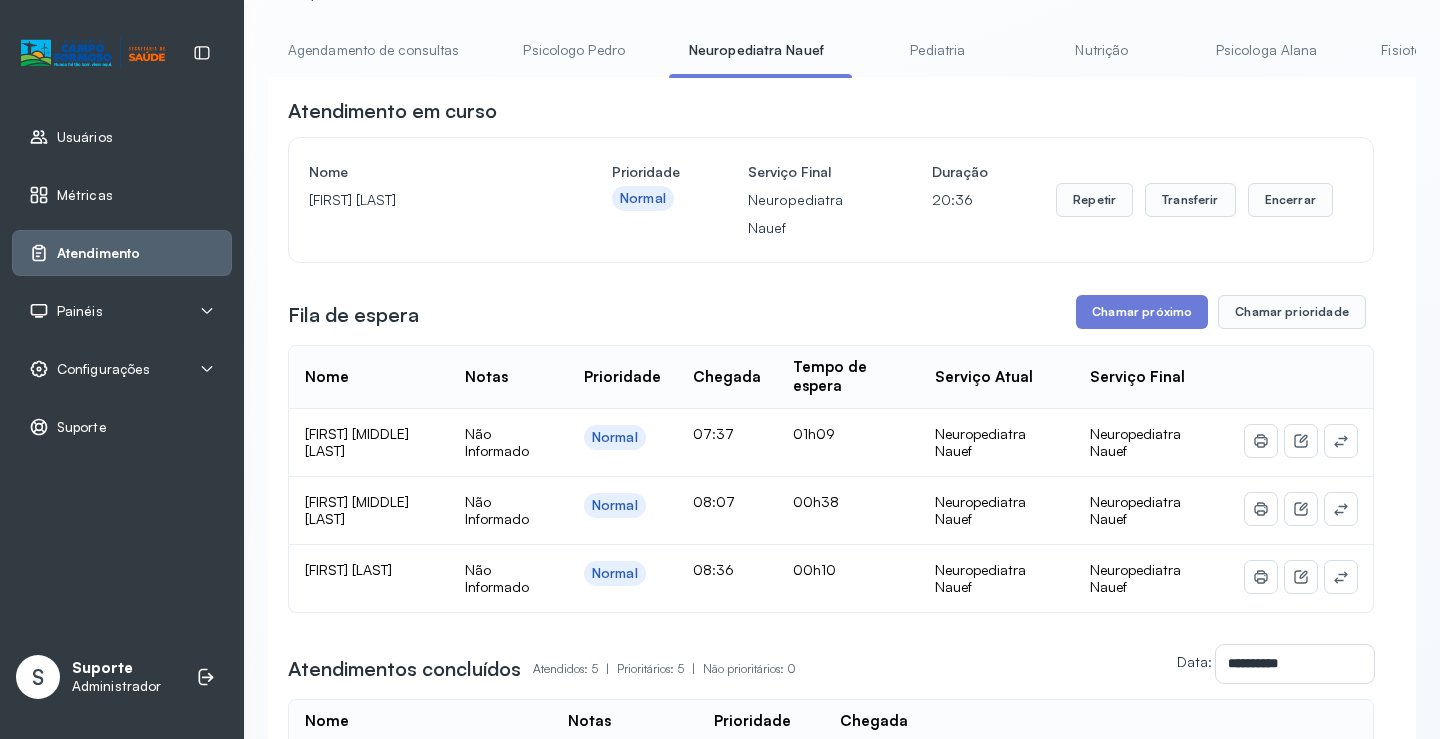 scroll, scrollTop: 200, scrollLeft: 0, axis: vertical 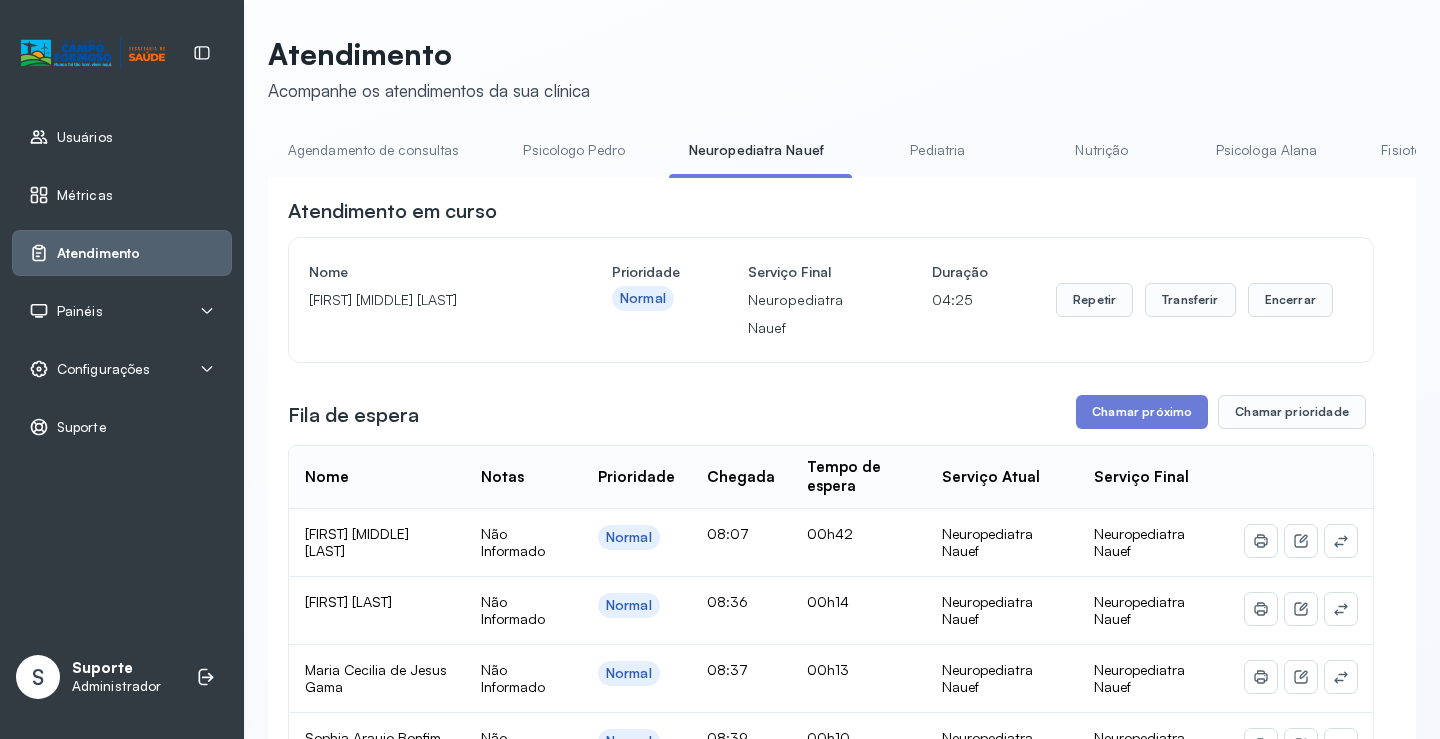 drag, startPoint x: 351, startPoint y: 132, endPoint x: 357, endPoint y: 169, distance: 37.48333 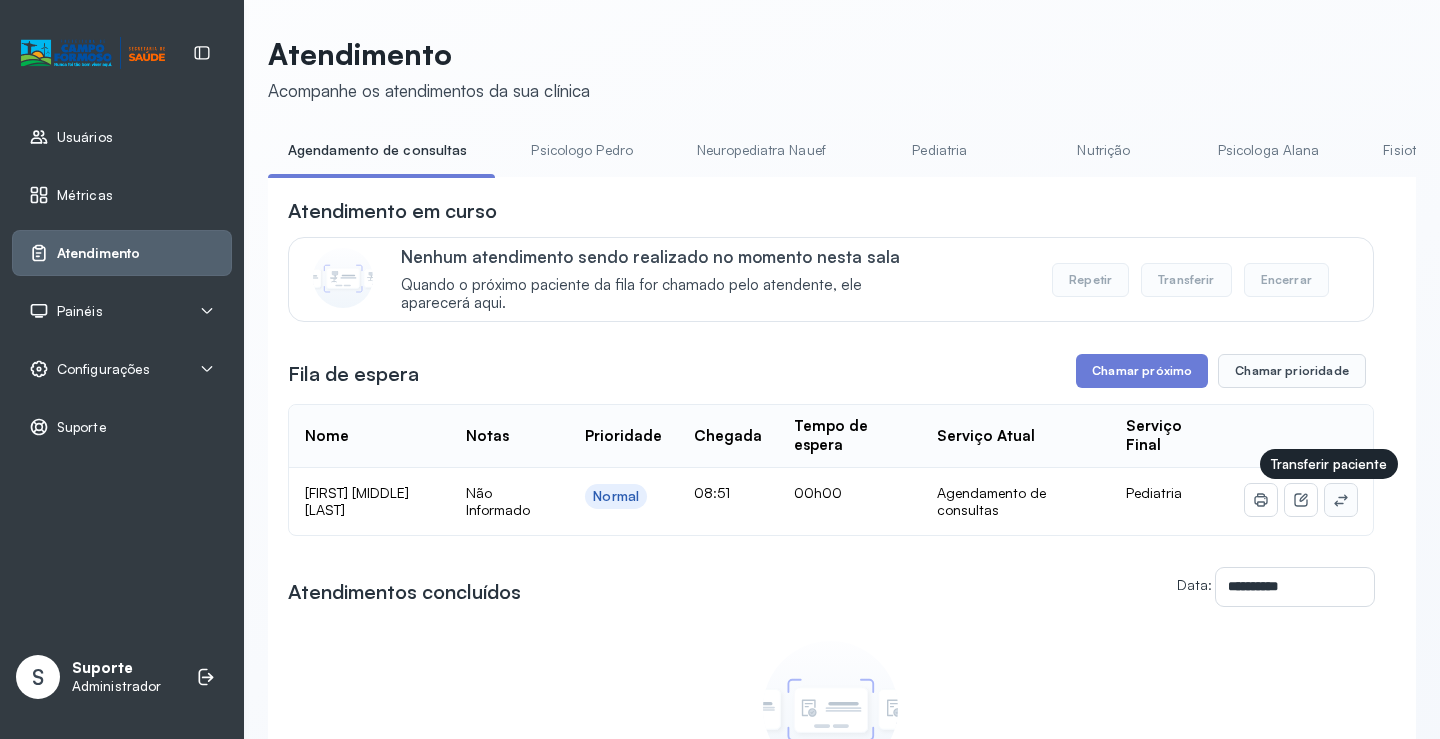 click 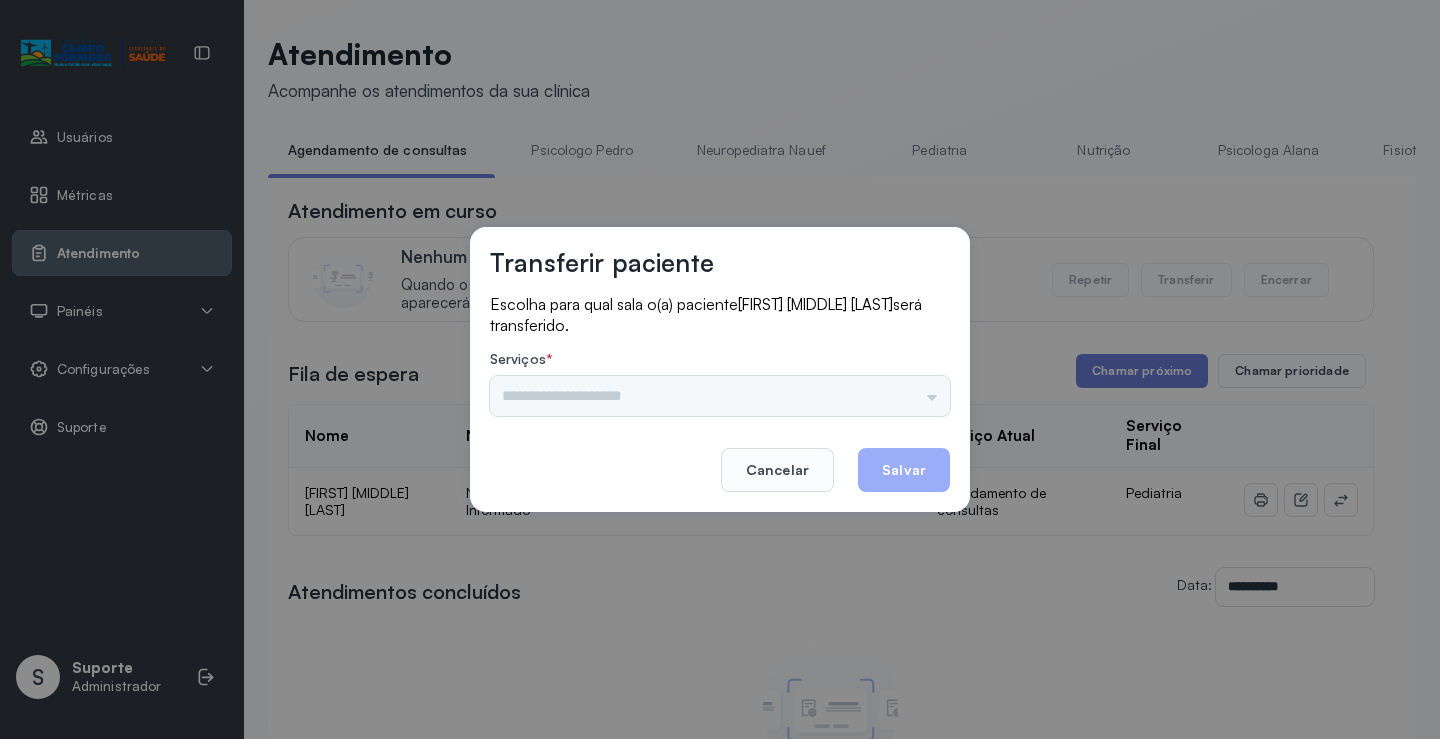 click on "Psicologo Pedro Neuropediatra Nauef Pediatria Nutrição Psicologa Alana Fisioterapeuta Janusia Coordenadora Solange Consultório 2 Assistente Social Triagem Psiquiatra Fisioterapeuta Francyne Fisioterapeuta Morgana Neuropediatra João" at bounding box center (720, 396) 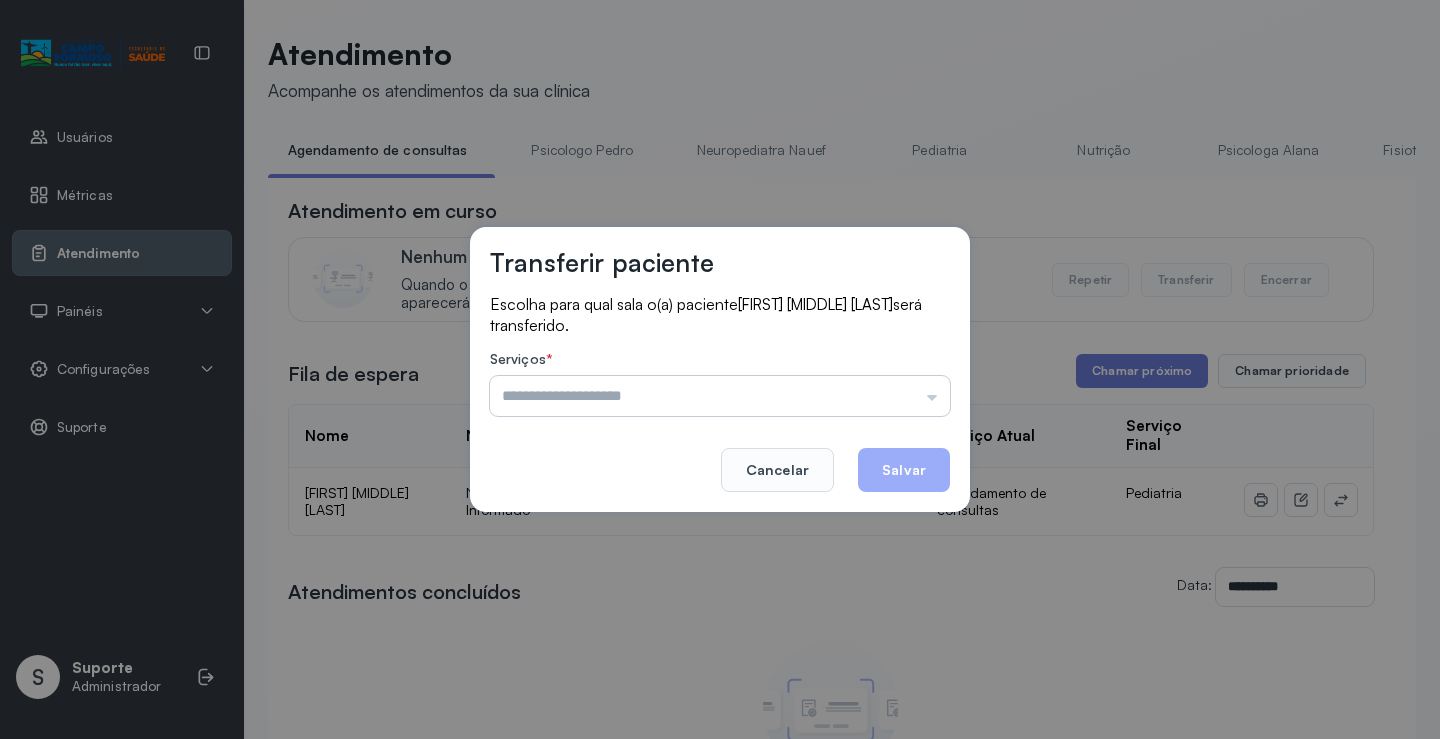 click at bounding box center (720, 396) 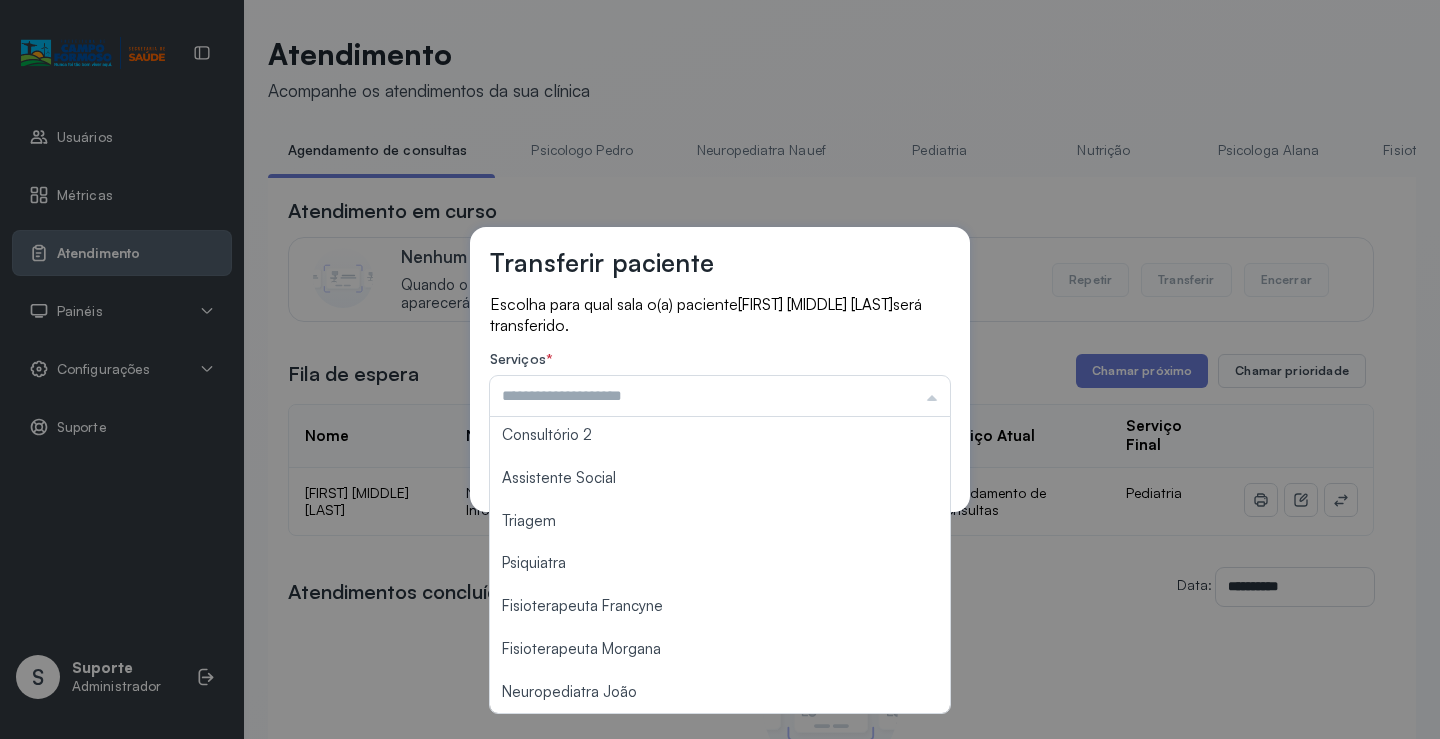 scroll, scrollTop: 303, scrollLeft: 0, axis: vertical 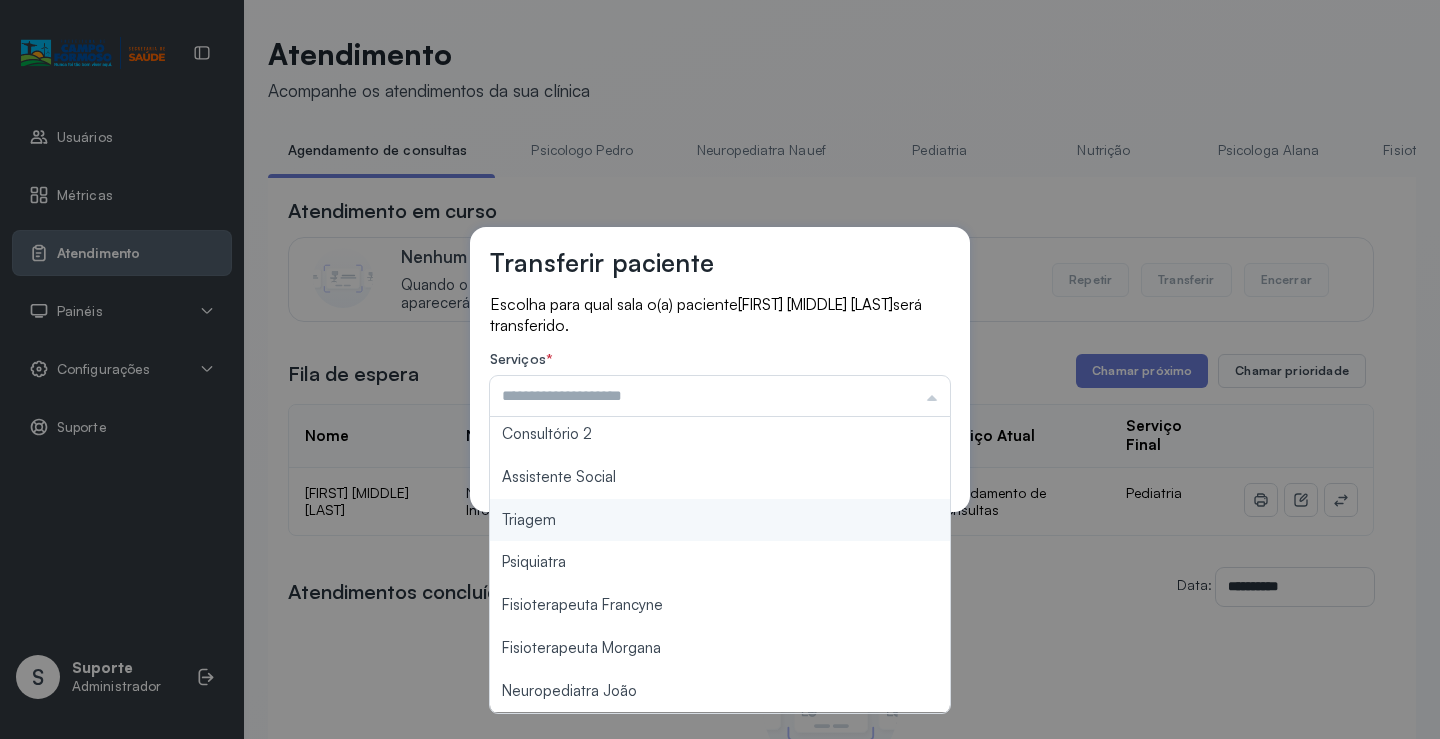 type on "*******" 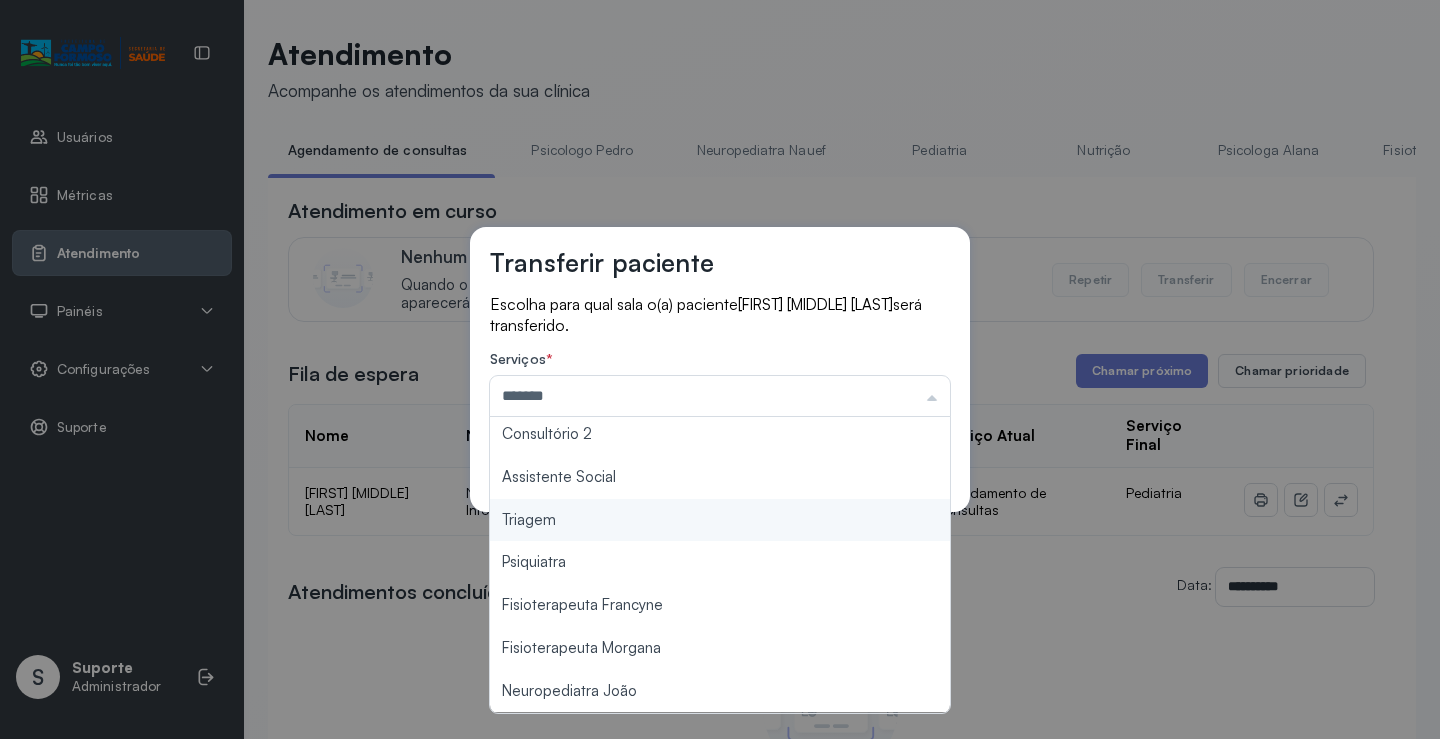 click on "Transferir paciente Escolha para qual sala o(a) paciente  BERNARDO RAVY DE PAULA ALVES  será transferido.  Serviços  *  ******* Psicologo Pedro Neuropediatra Nauef Pediatria Nutrição Psicologa Alana Fisioterapeuta Janusia Coordenadora Solange Consultório 2 Assistente Social Triagem Psiquiatra Fisioterapeuta Francyne Fisioterapeuta Morgana Neuropediatra João Cancelar Salvar" at bounding box center (720, 369) 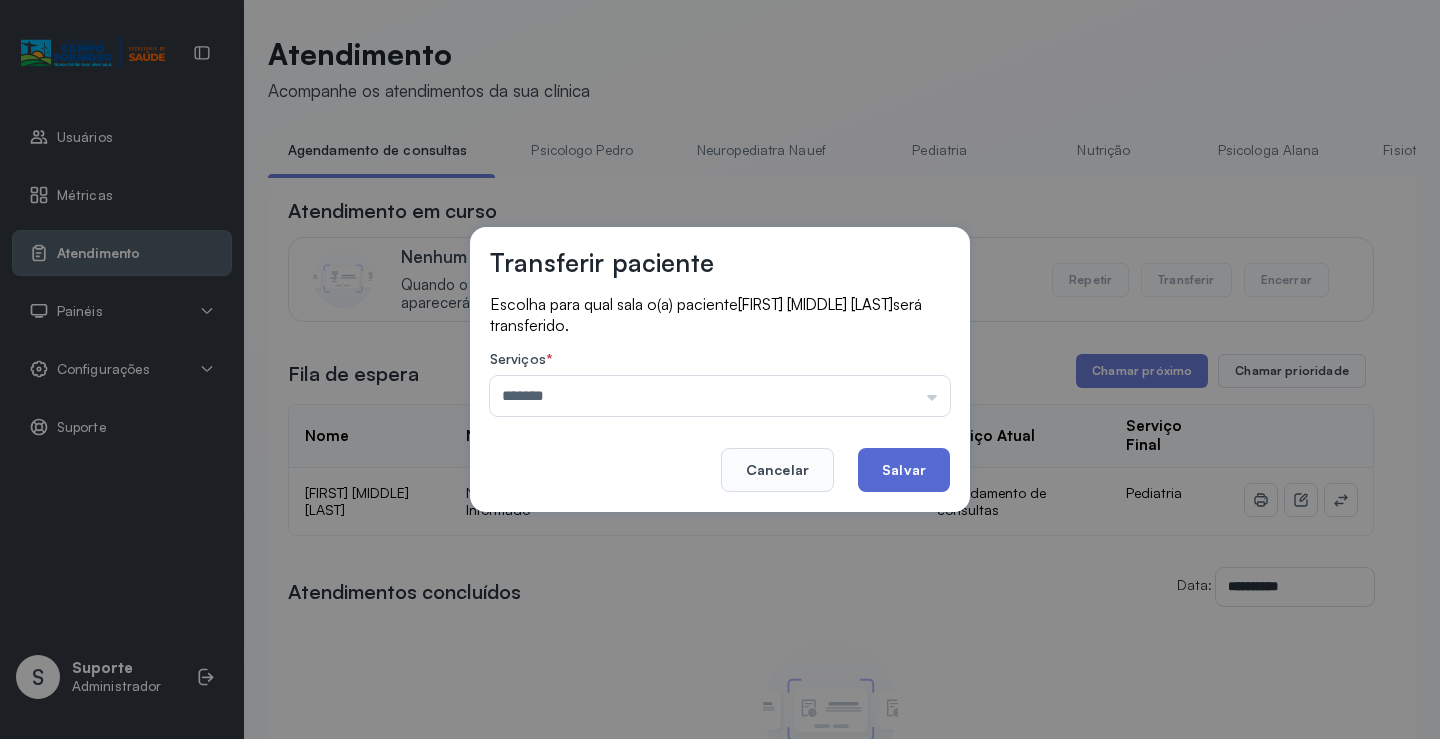 click on "Salvar" 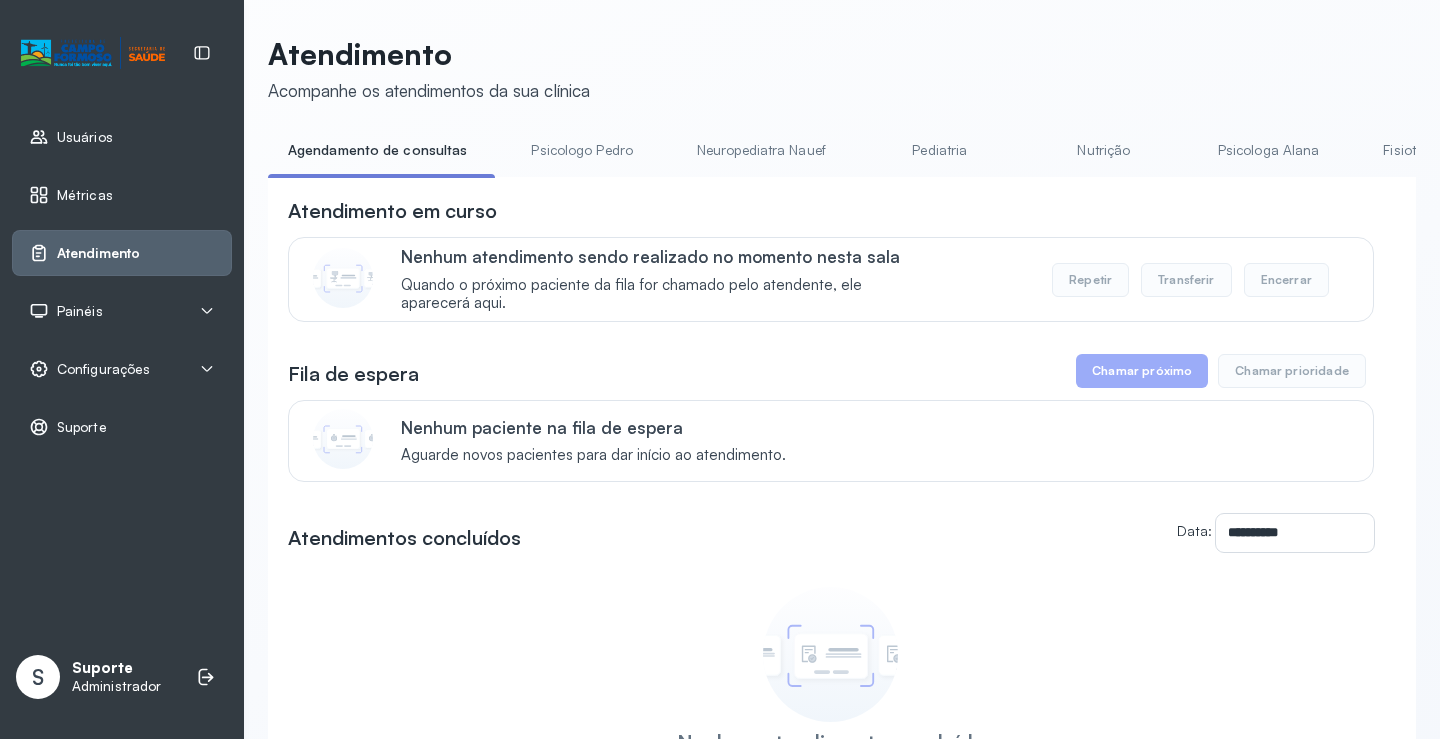 click on "Neuropediatra Nauef" at bounding box center (761, 150) 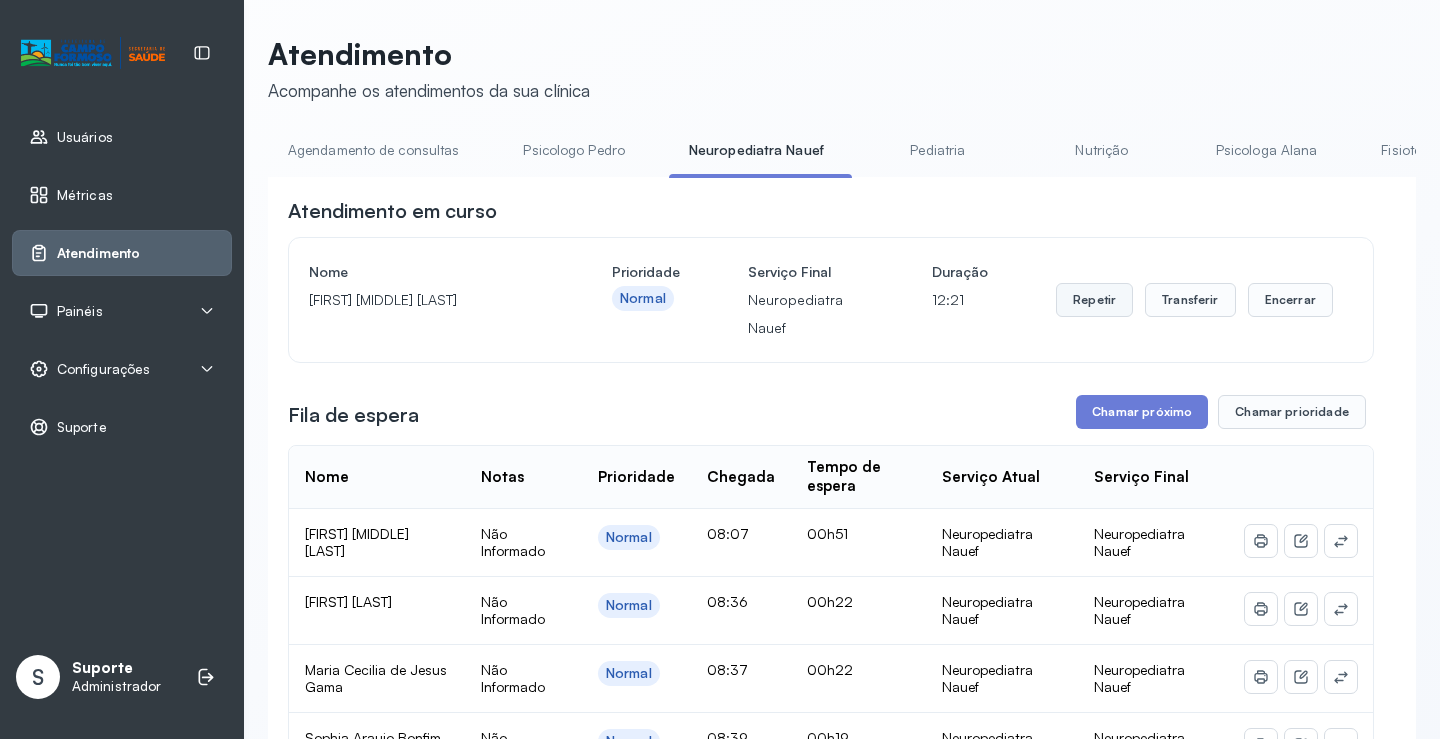 click on "Repetir" at bounding box center (1094, 300) 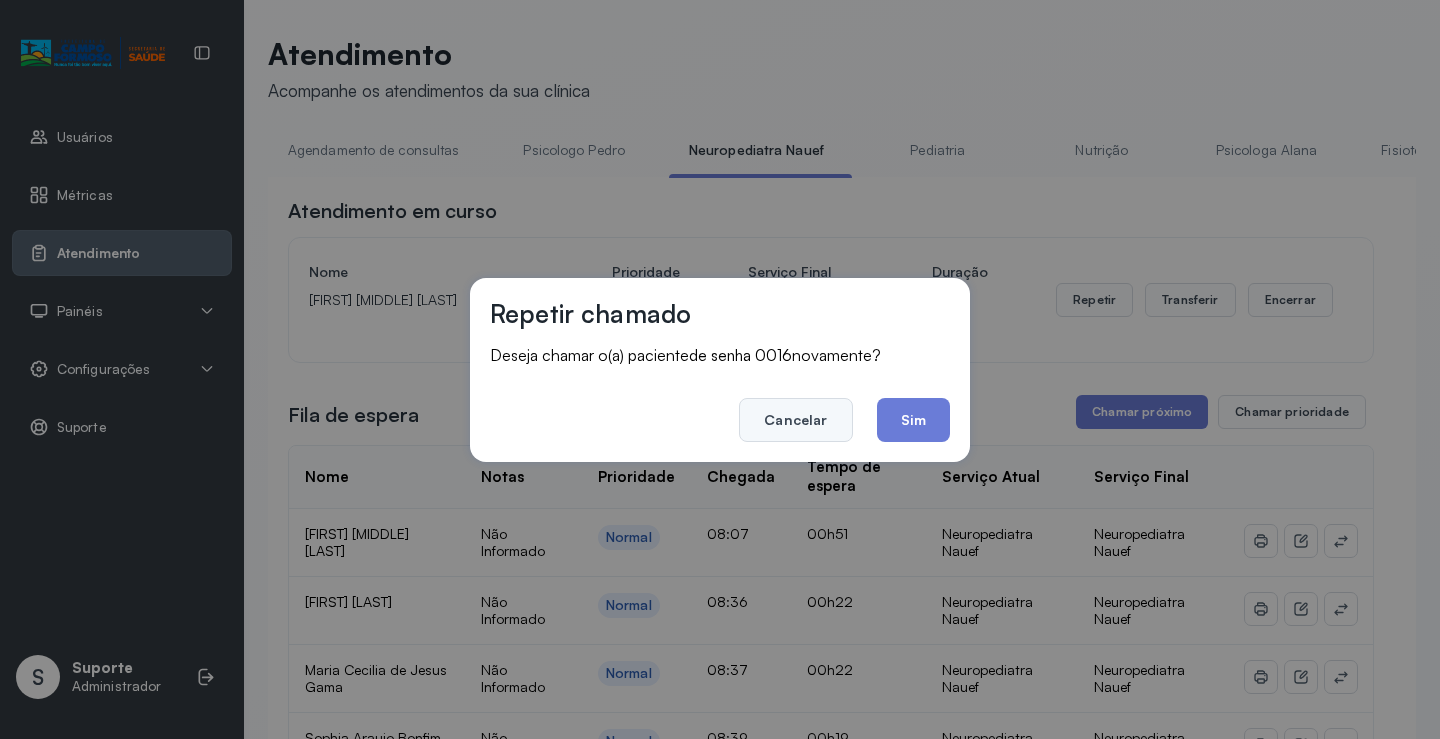 click on "Cancelar" 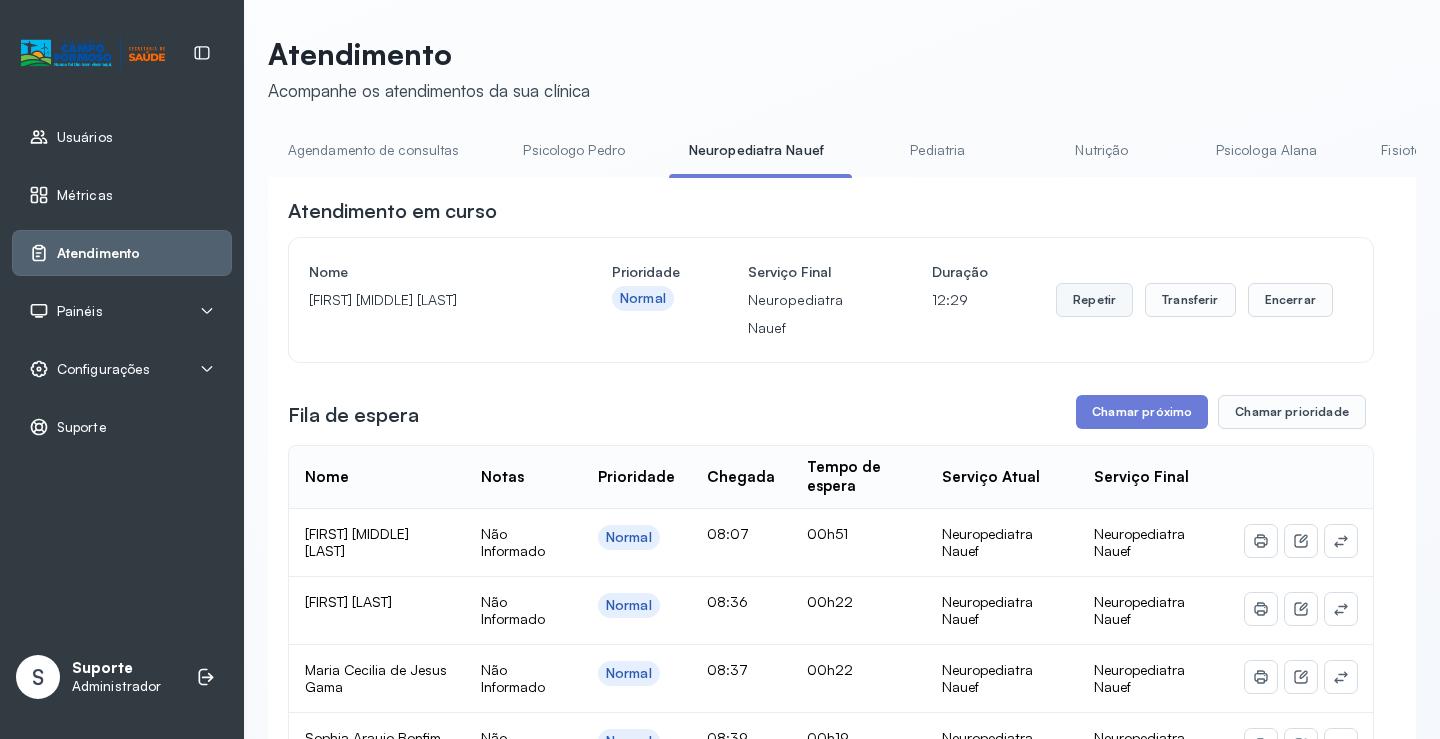 click on "Repetir" at bounding box center [1094, 300] 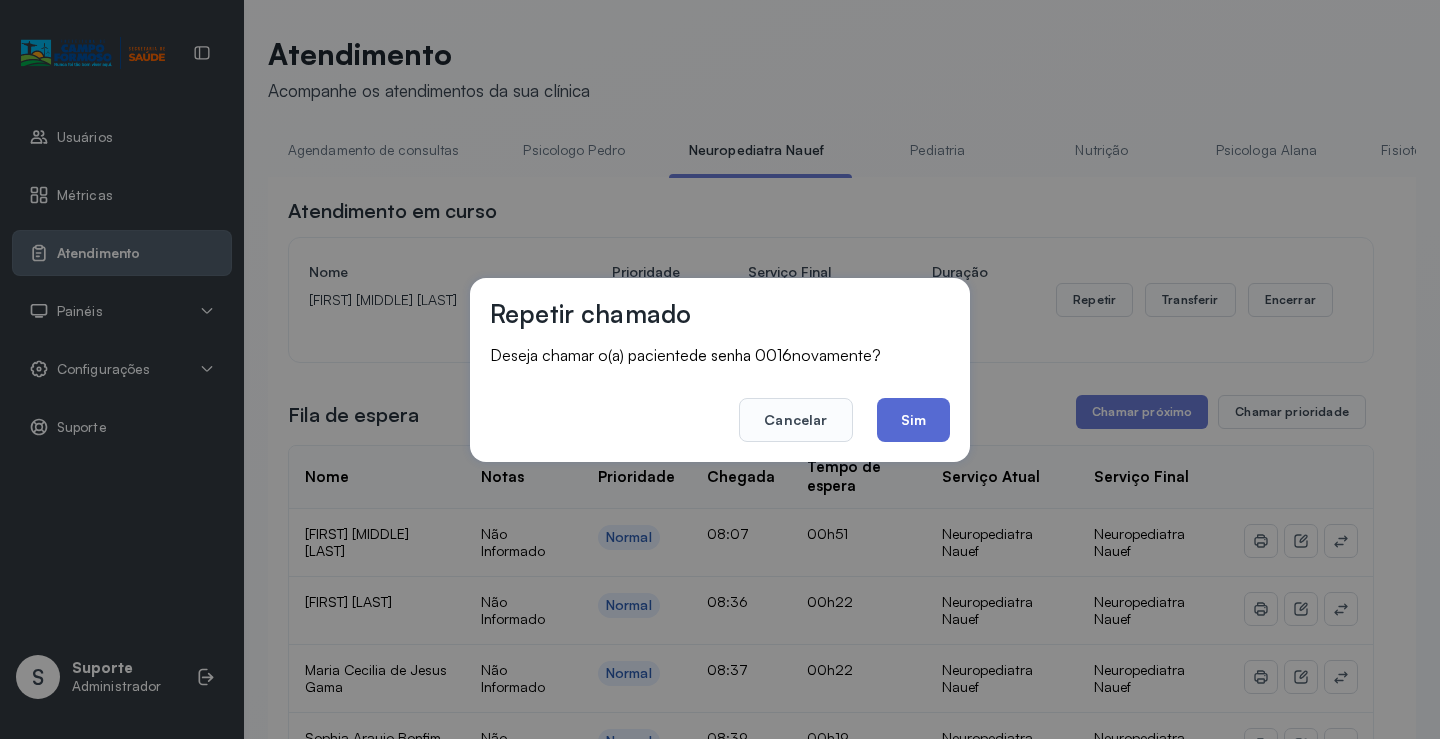 click on "Sim" 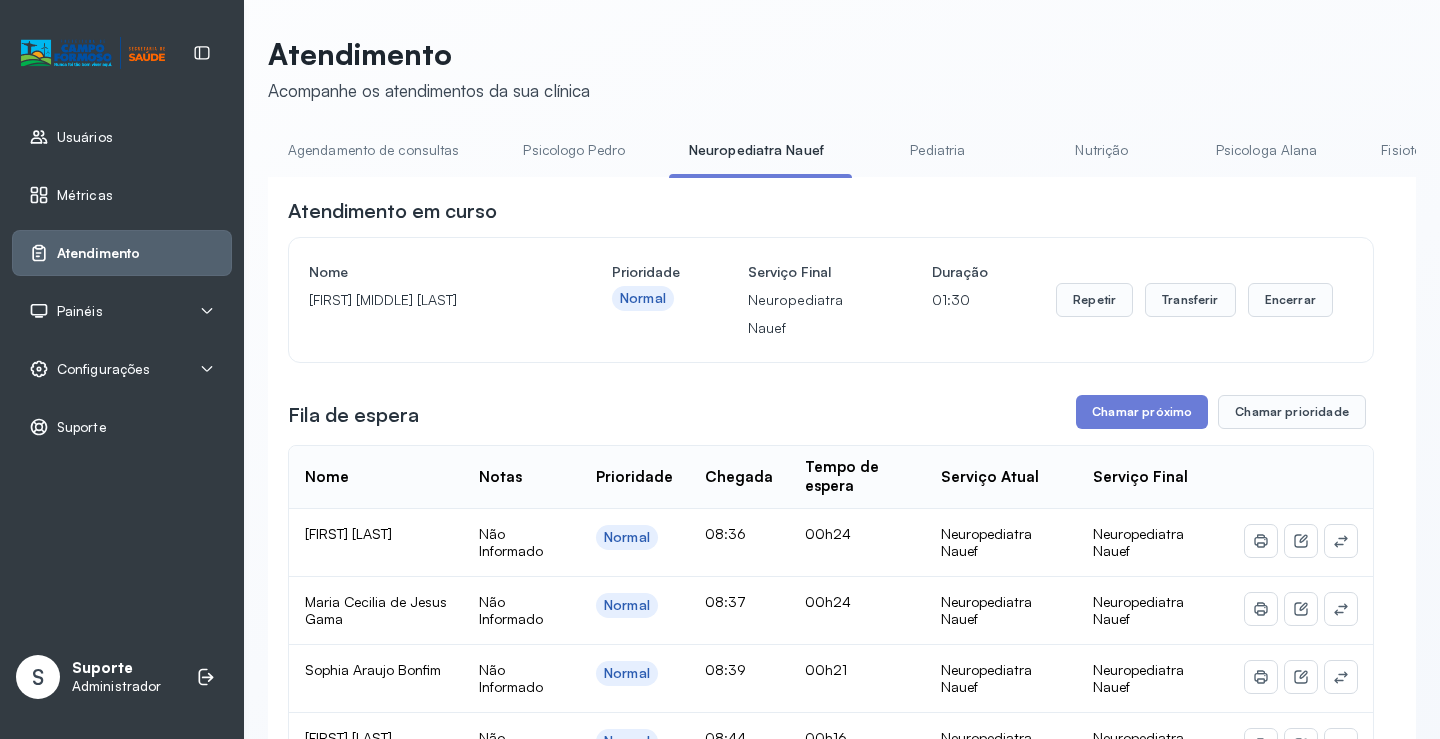 click on "Agendamento de consultas" at bounding box center [373, 150] 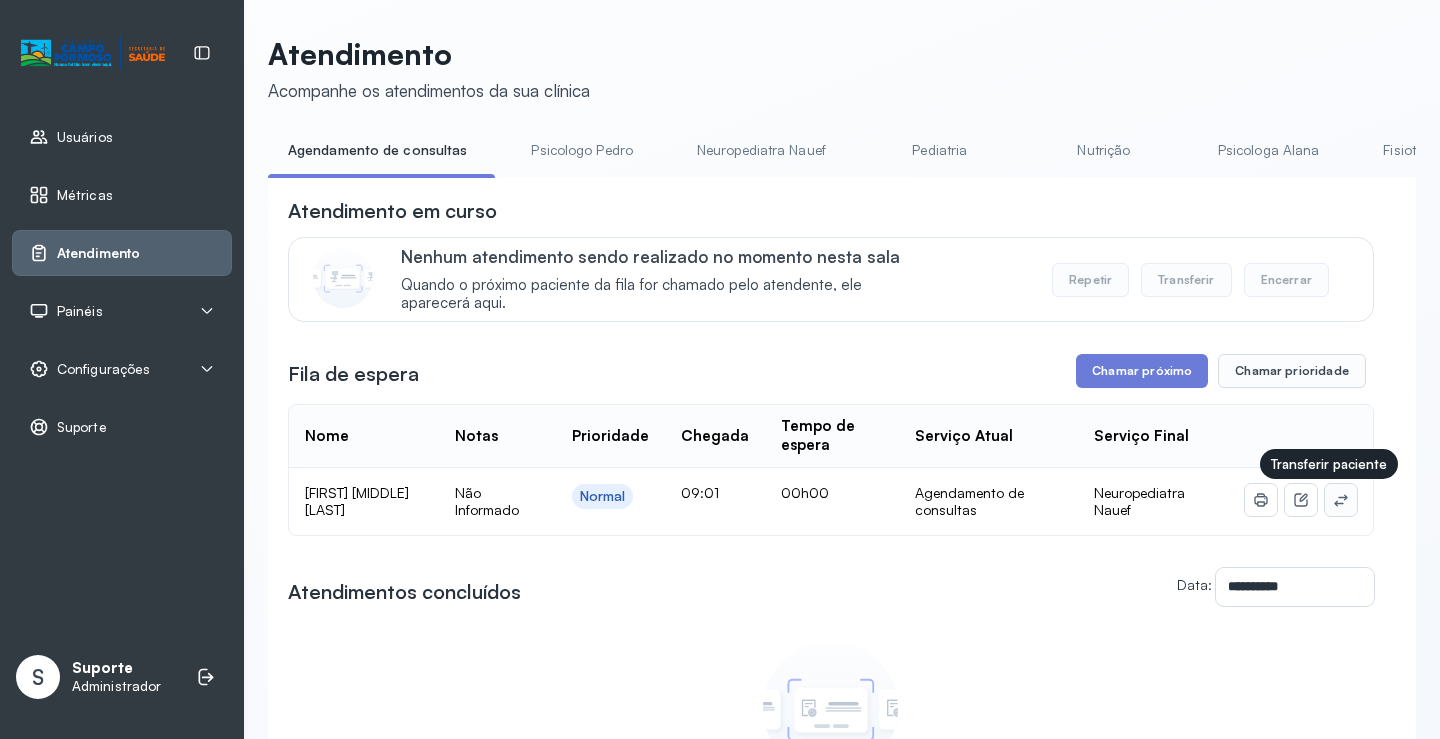 click 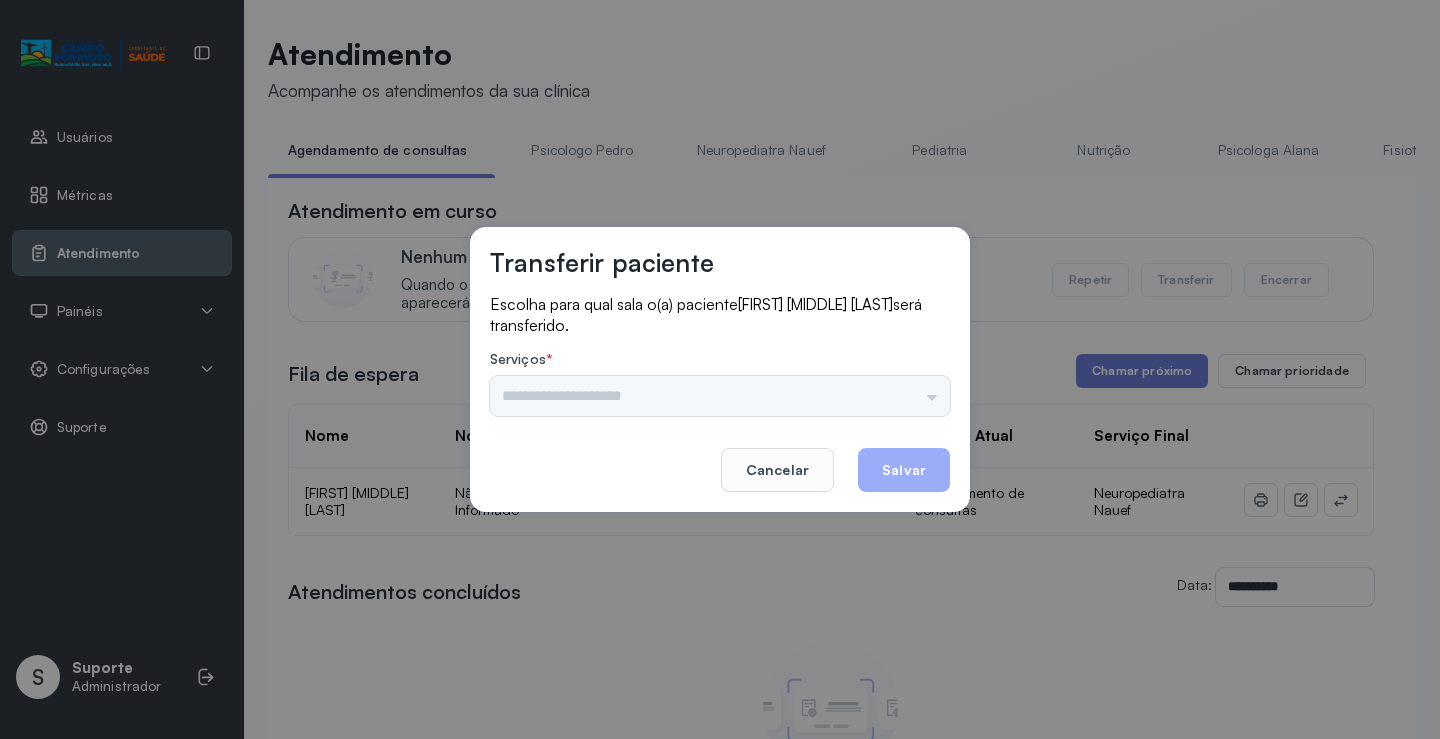 drag, startPoint x: 938, startPoint y: 377, endPoint x: 918, endPoint y: 392, distance: 25 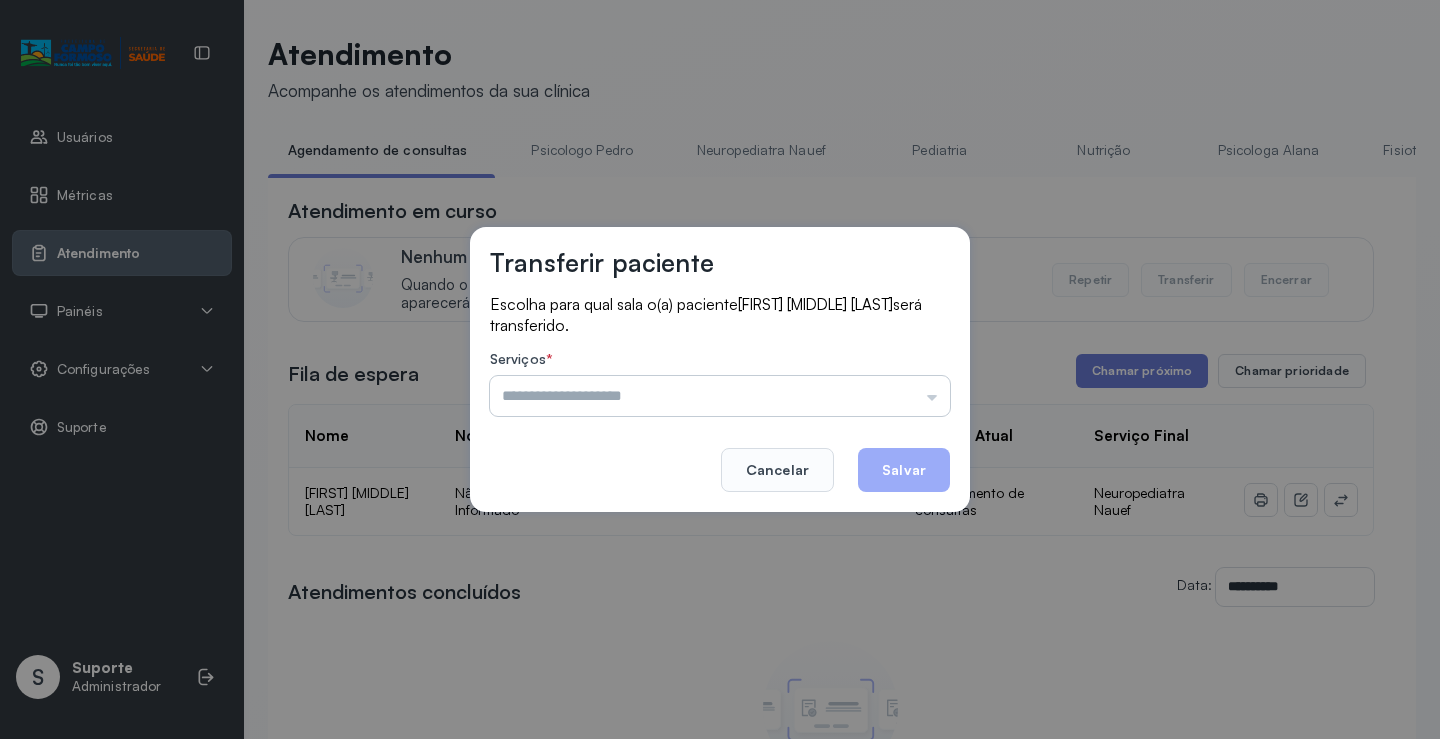click at bounding box center (720, 396) 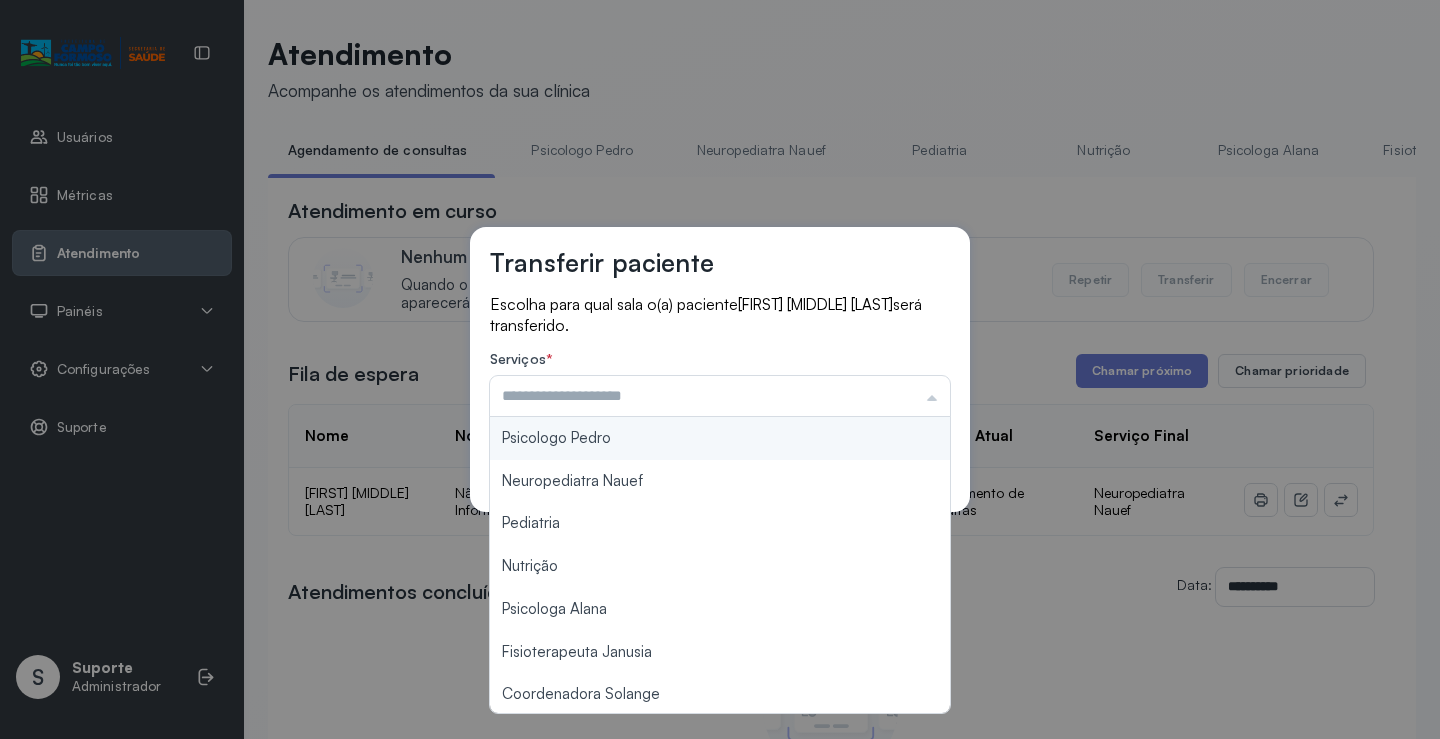 scroll, scrollTop: 302, scrollLeft: 0, axis: vertical 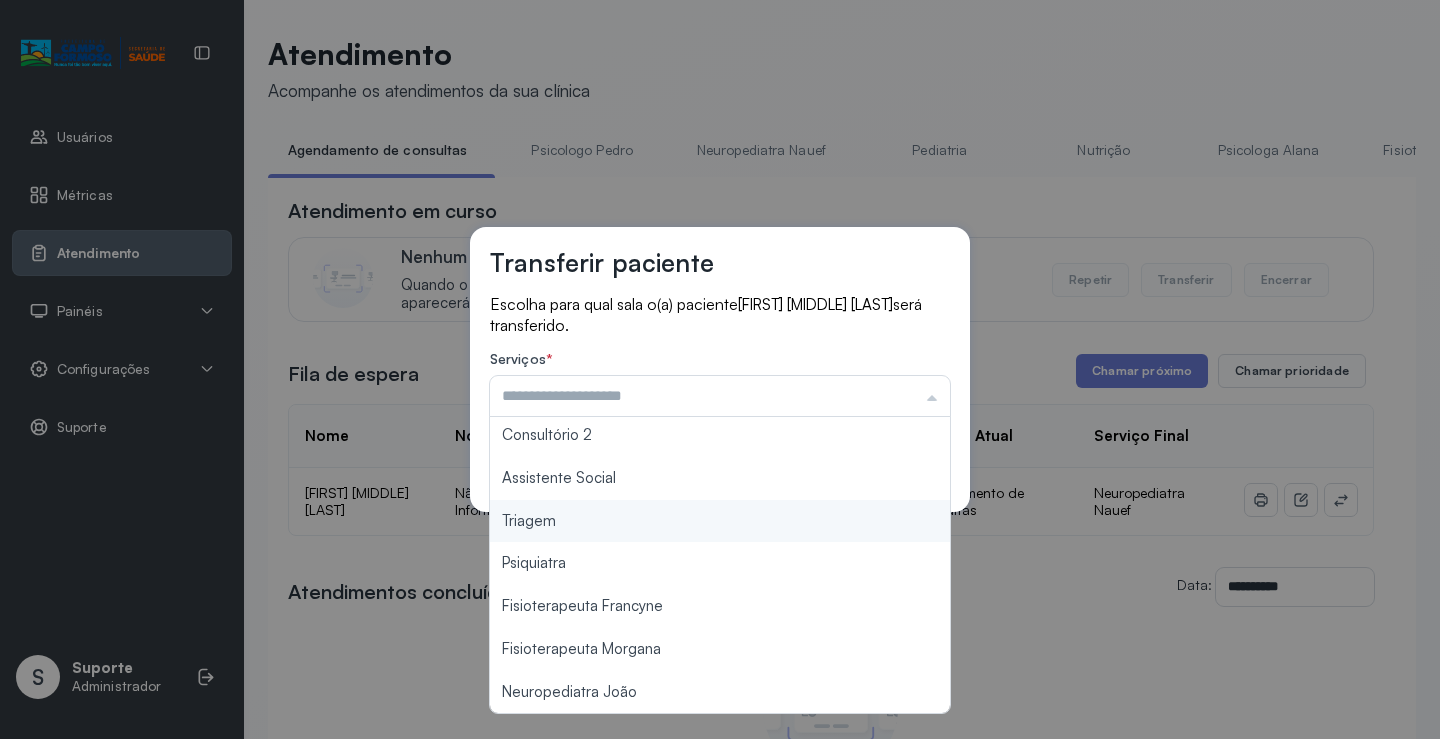 type on "*******" 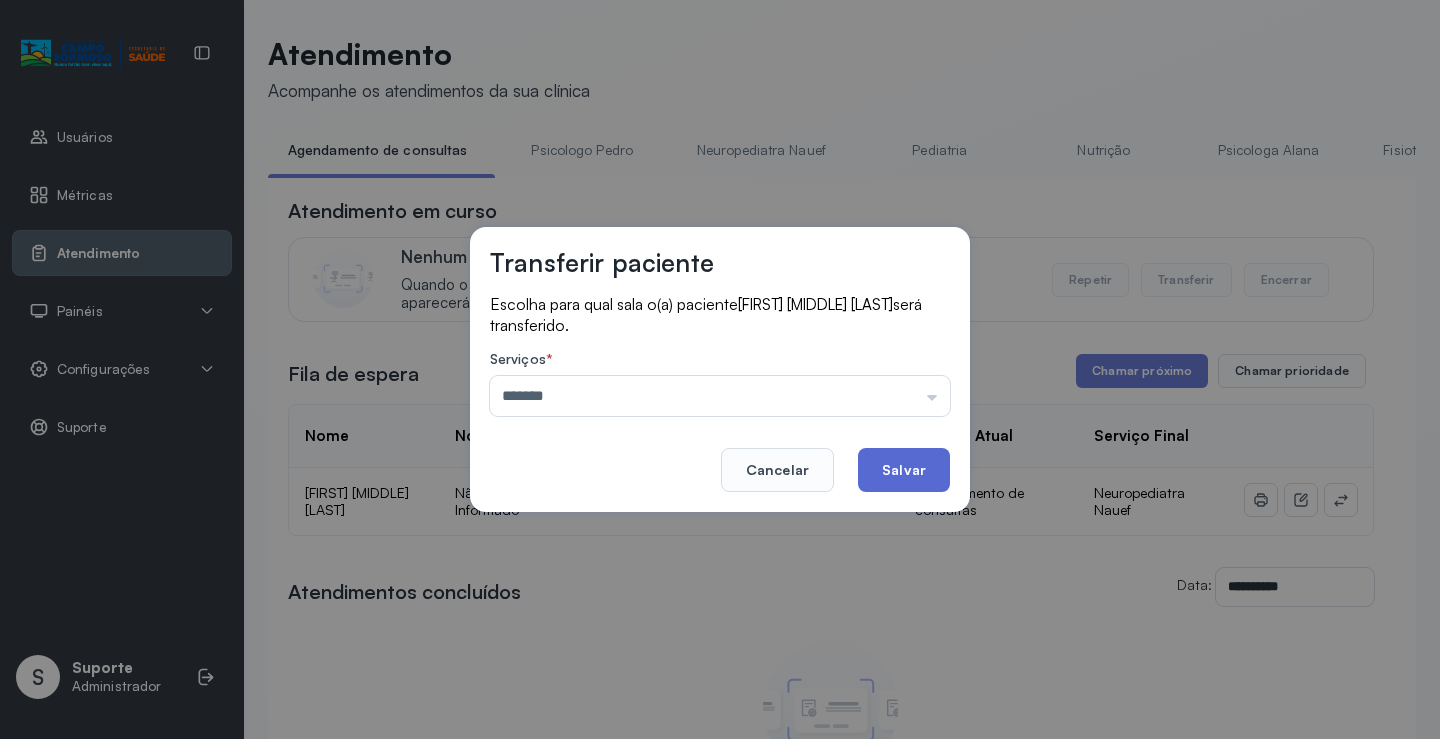 drag, startPoint x: 591, startPoint y: 532, endPoint x: 864, endPoint y: 470, distance: 279.95178 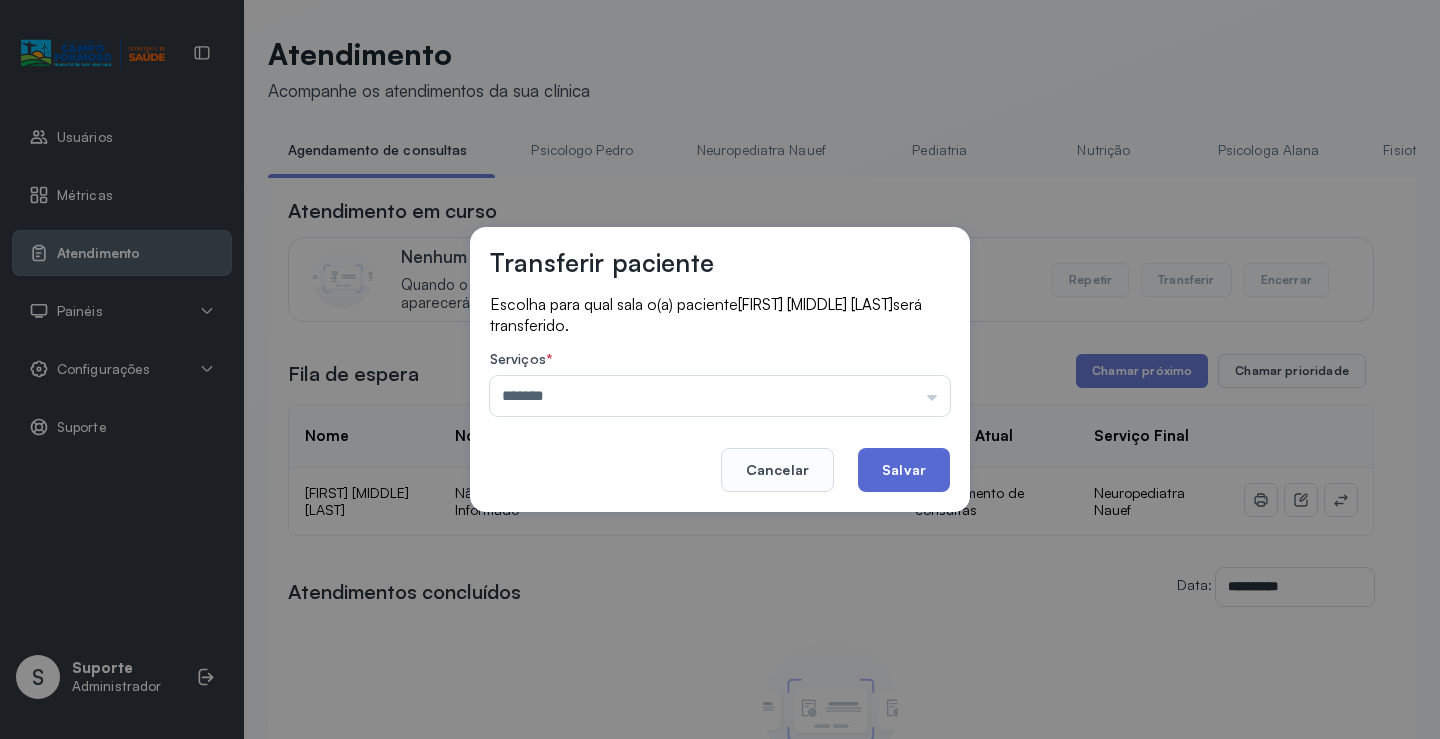 click on "Transferir paciente Escolha para qual sala o(a) paciente  KAUE ARAUJO DE SOUSA  será transferido.  Serviços  *  ******* Psicologo Pedro Neuropediatra Nauef Pediatria Nutrição Psicologa Alana Fisioterapeuta Janusia Coordenadora Solange Consultório 2 Assistente Social Triagem Psiquiatra Fisioterapeuta Francyne Fisioterapeuta Morgana Neuropediatra João Cancelar Salvar" at bounding box center [720, 369] 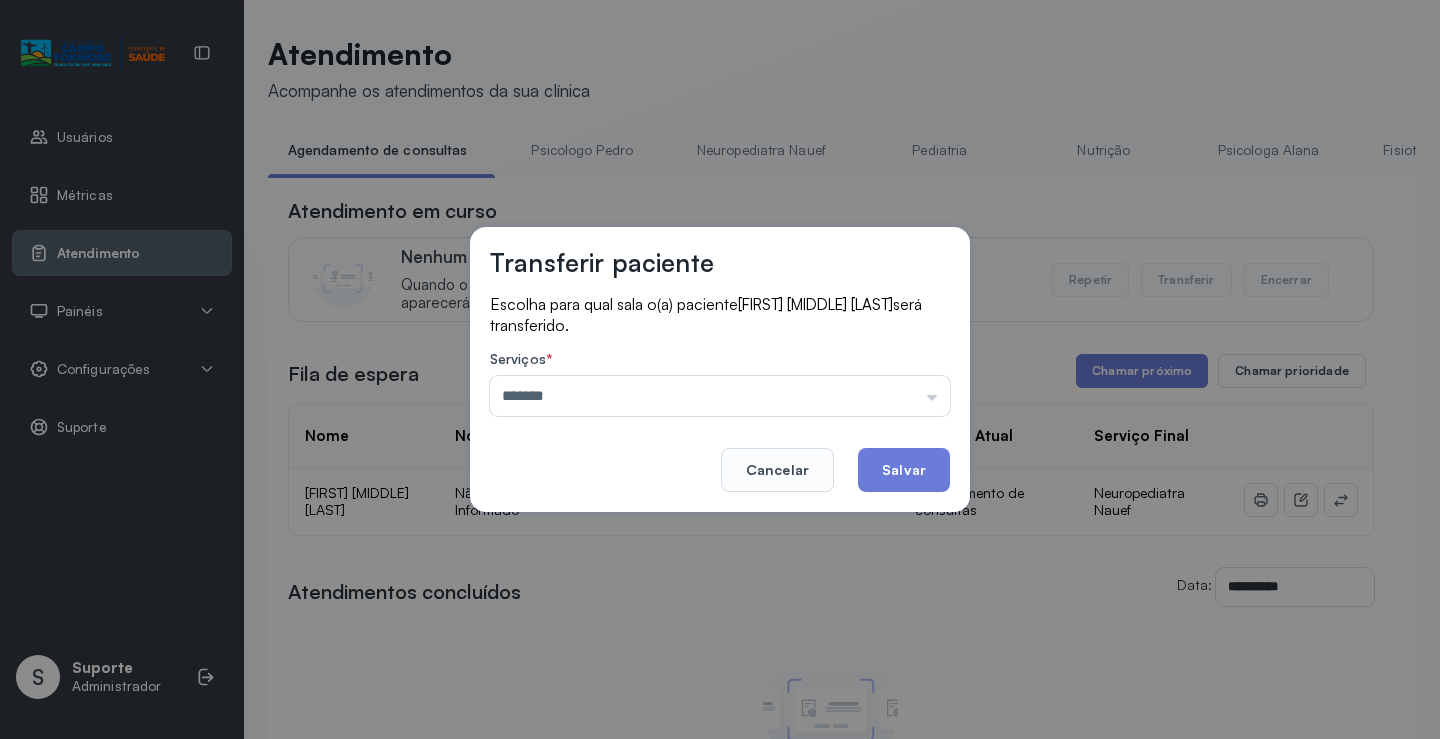 click on "Salvar" 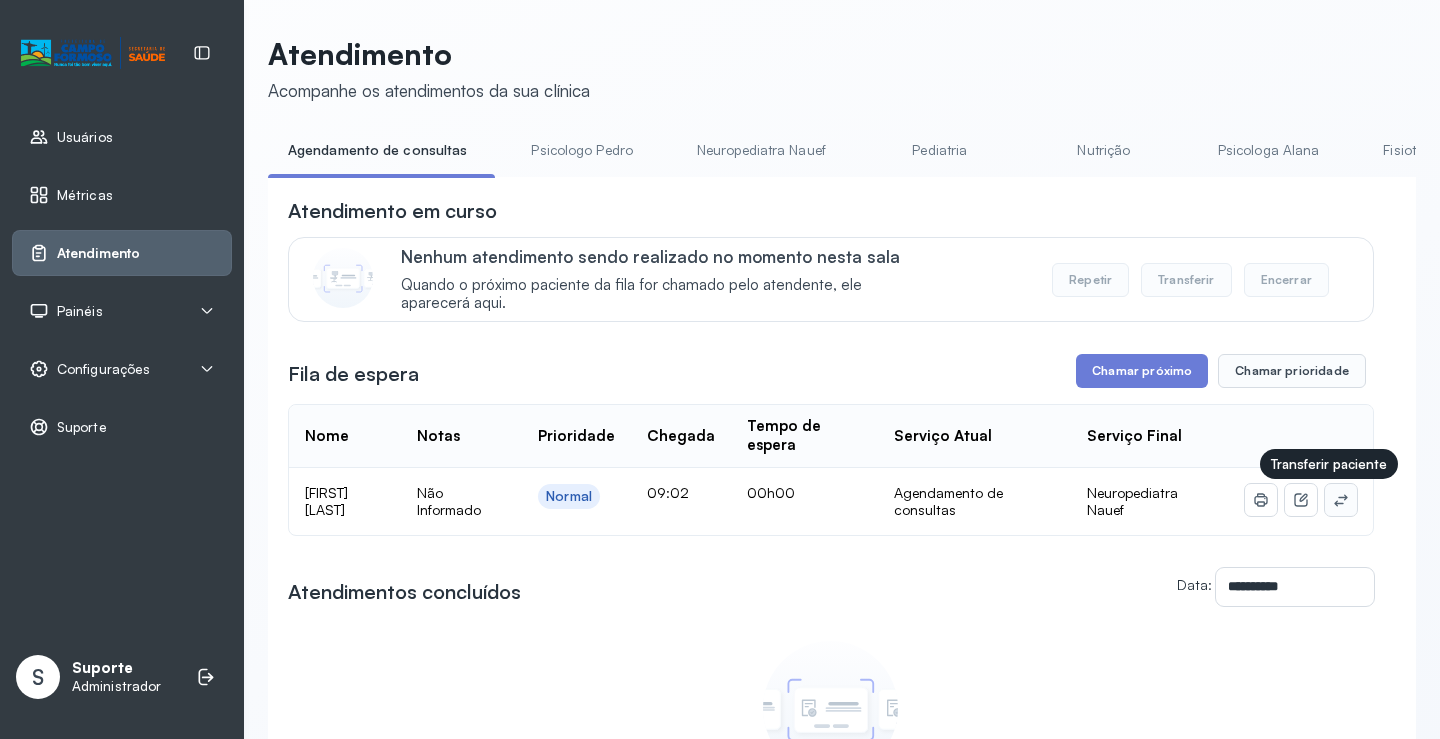 click 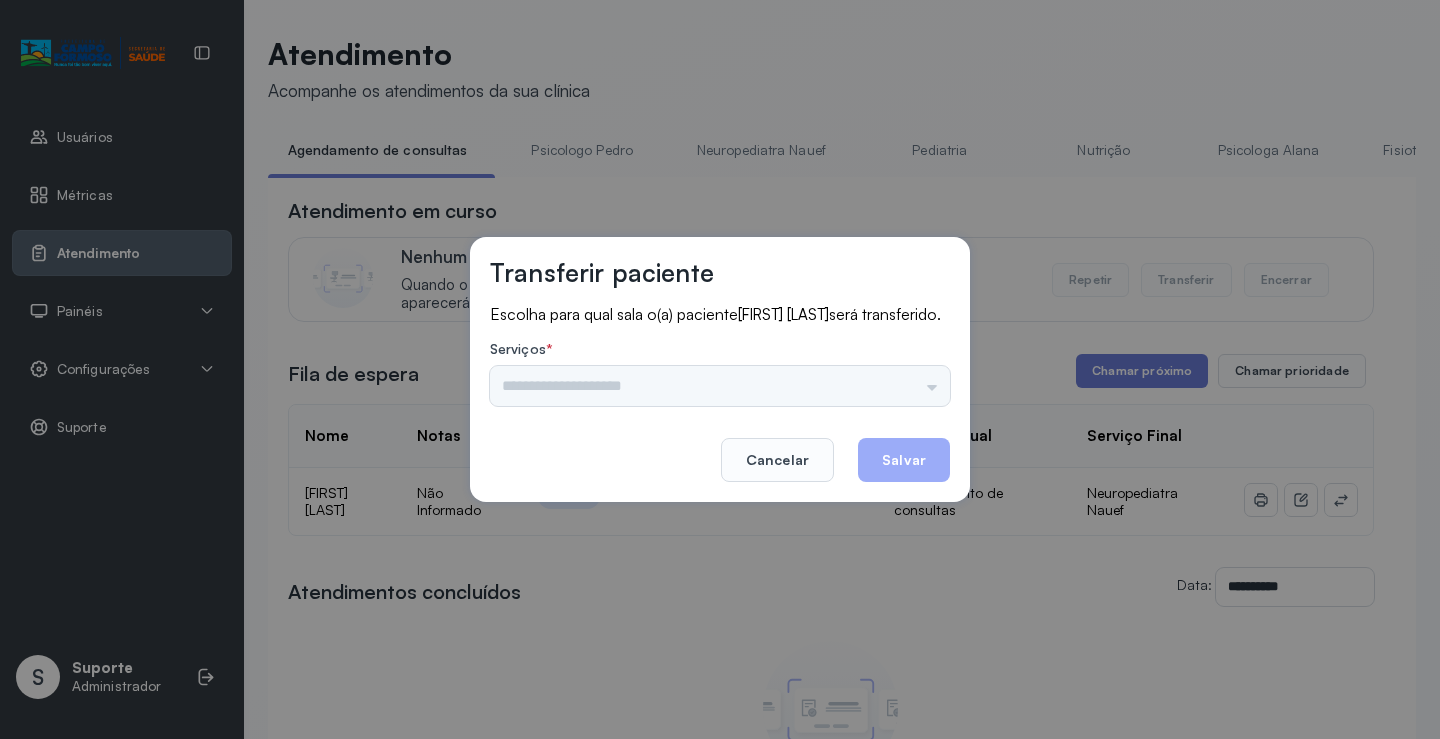 drag, startPoint x: 892, startPoint y: 384, endPoint x: 924, endPoint y: 392, distance: 32.984844 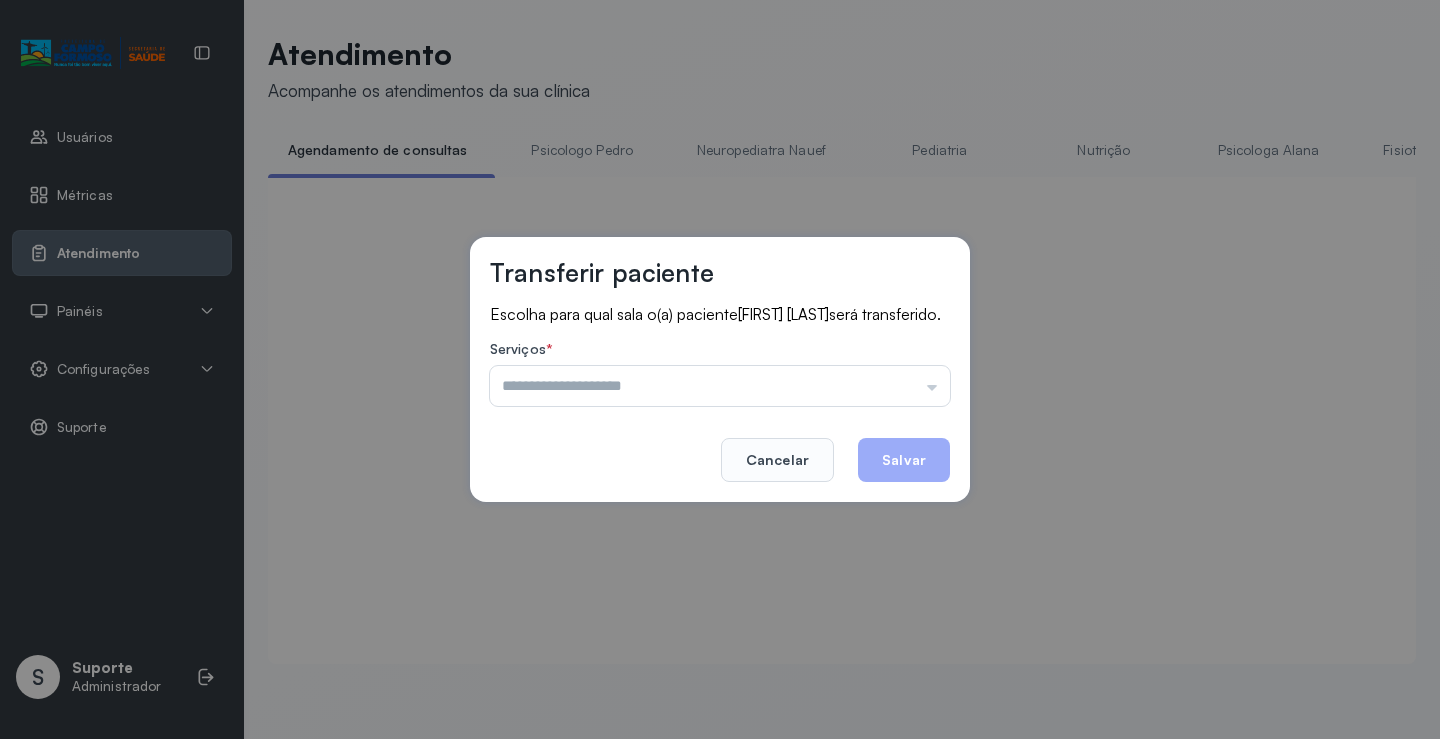 click at bounding box center [720, 386] 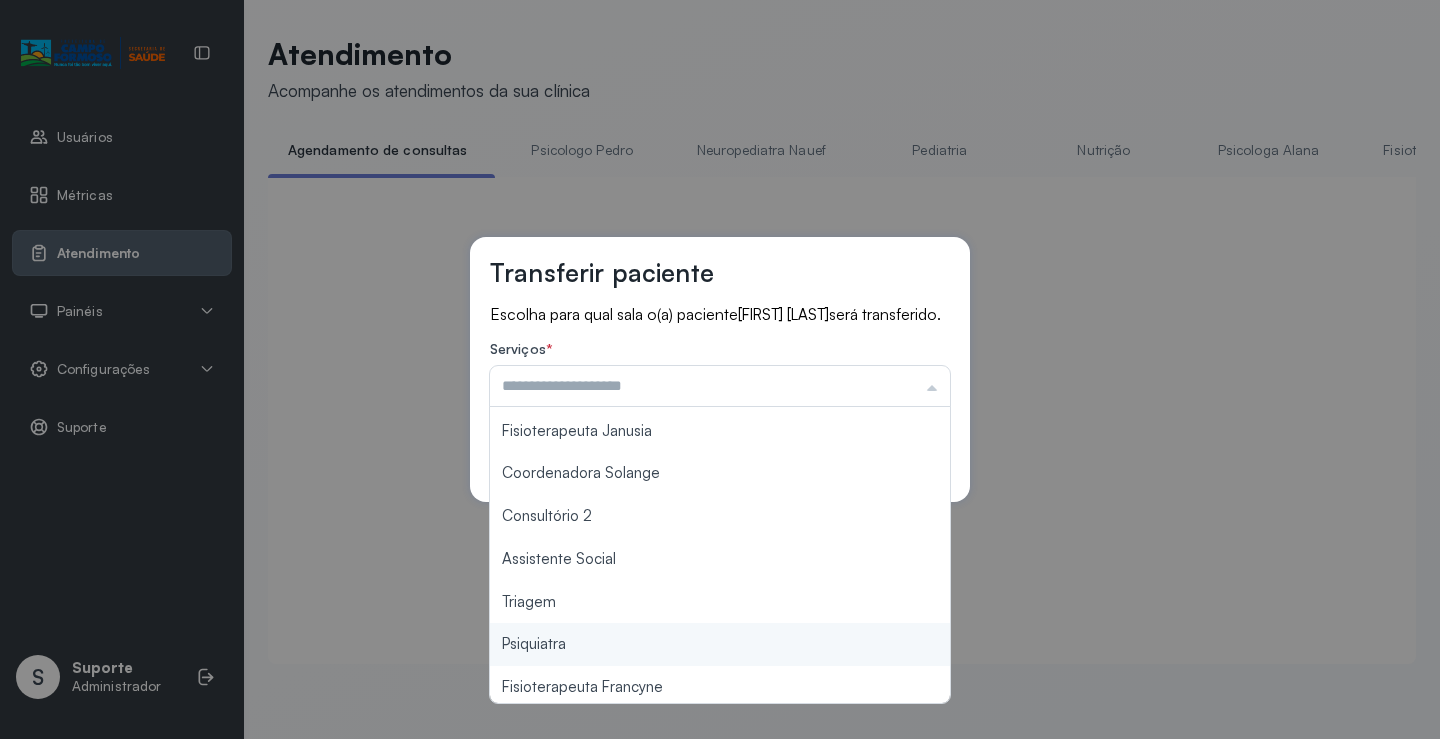 scroll, scrollTop: 303, scrollLeft: 0, axis: vertical 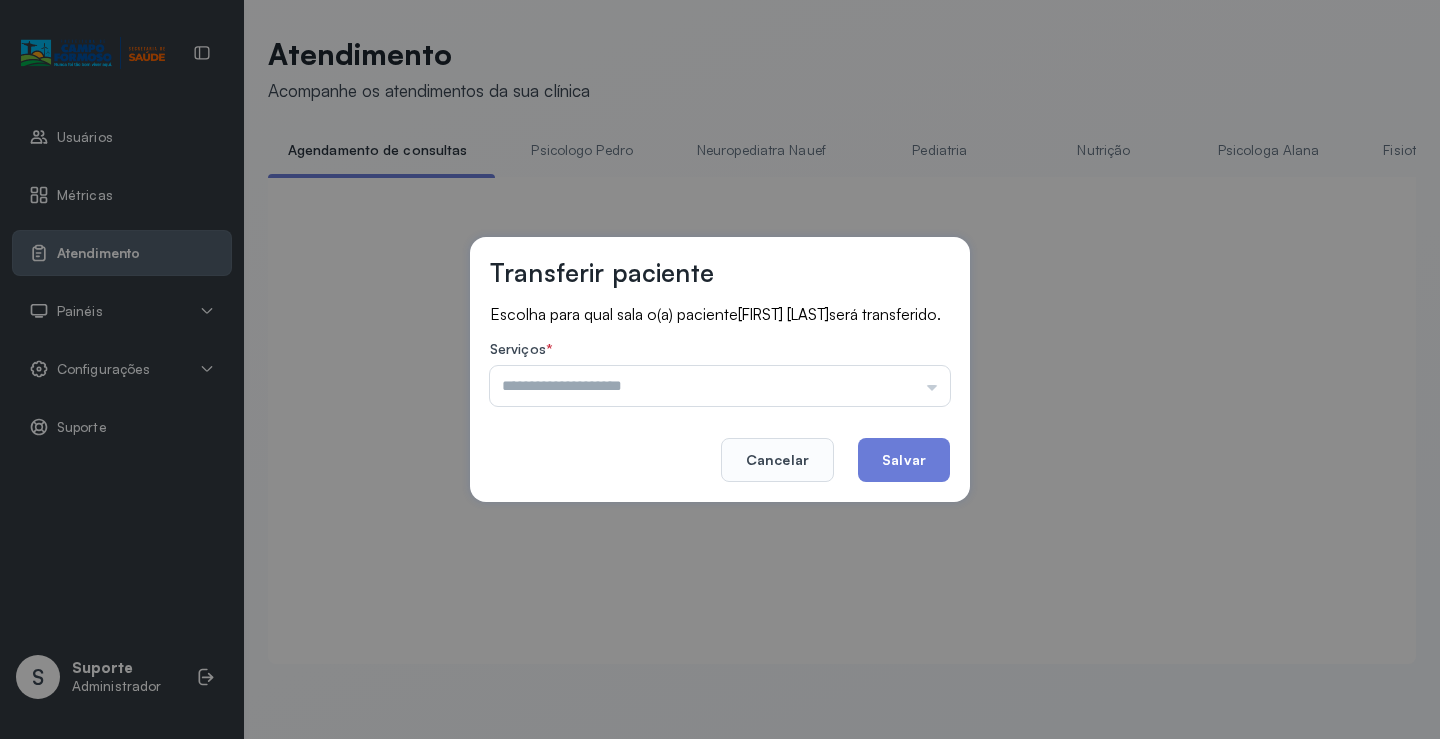 type on "*******" 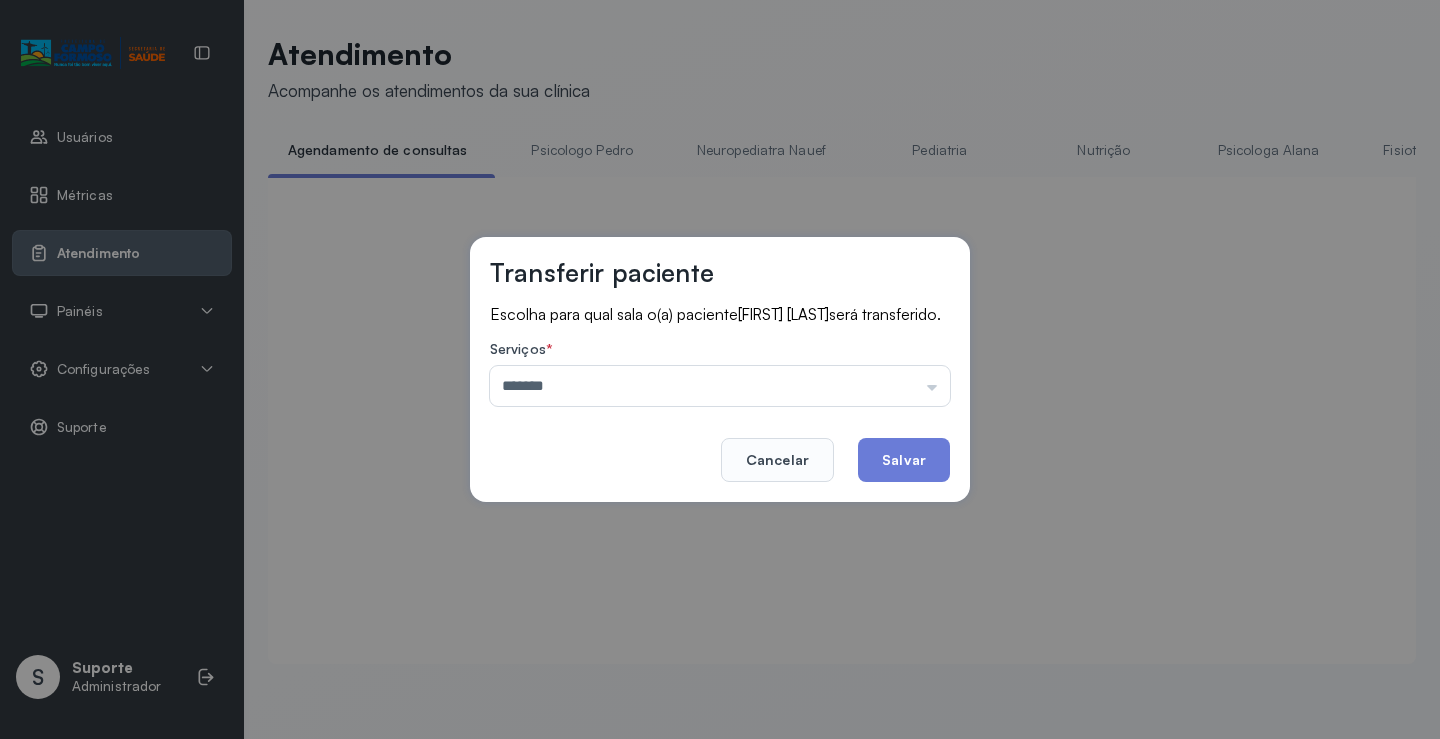 click on "Transferir paciente Escolha para qual sala o(a) paciente  NICOLAS LEVY LOPES DE SOUZA  será transferido.  Serviços  *  ******* Psicologo Pedro Neuropediatra Nauef Pediatria Nutrição Psicologa Alana Fisioterapeuta Janusia Coordenadora Solange Consultório 2 Assistente Social Triagem Psiquiatra Fisioterapeuta Francyne Fisioterapeuta Morgana Neuropediatra João Cancelar Salvar" at bounding box center (720, 369) 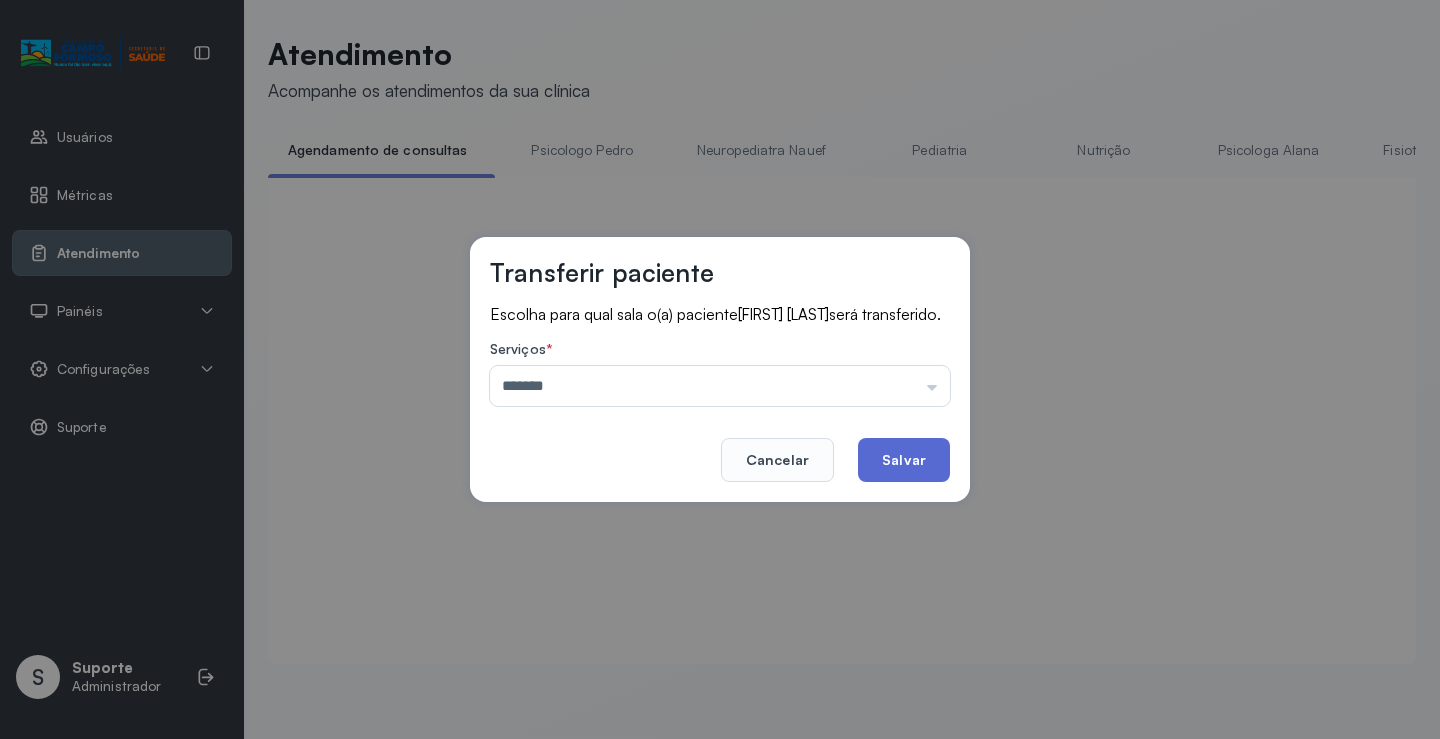 click on "Salvar" 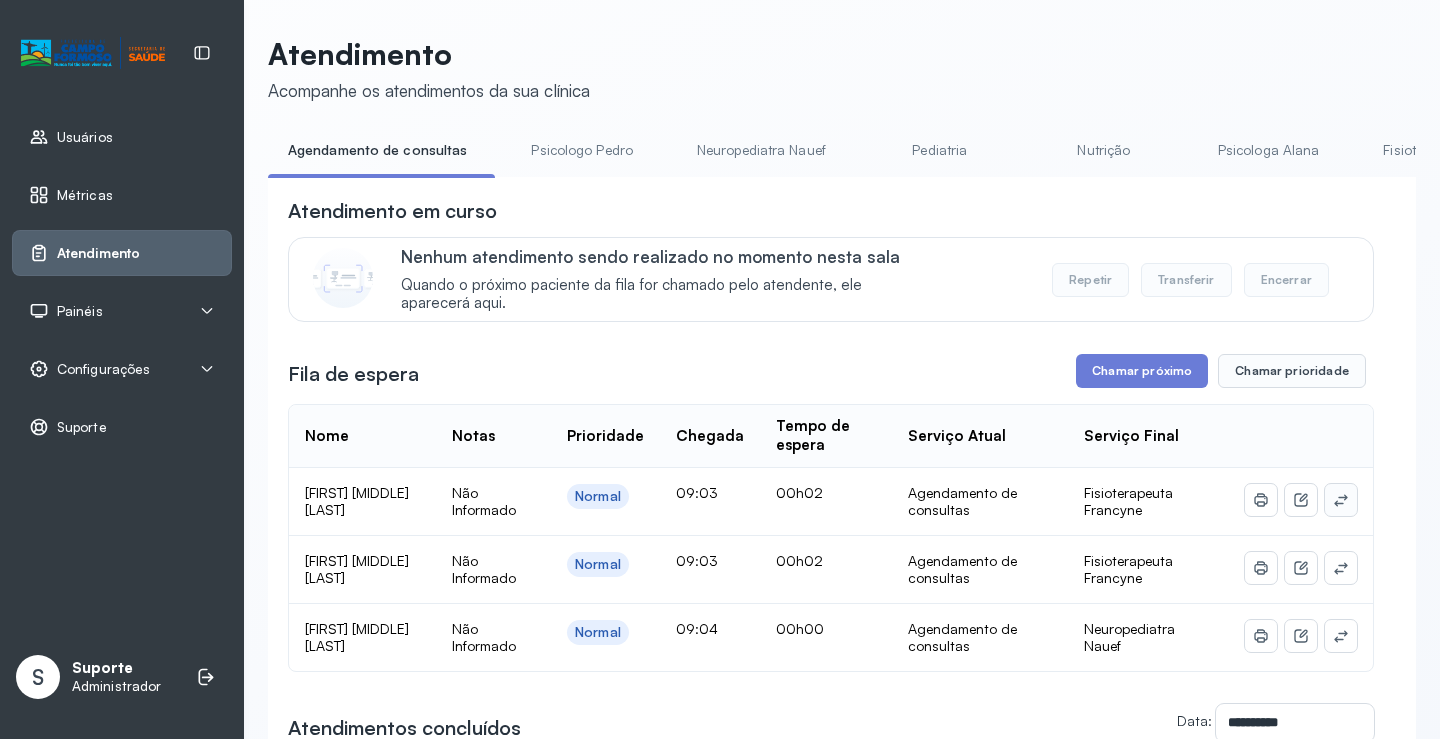 click 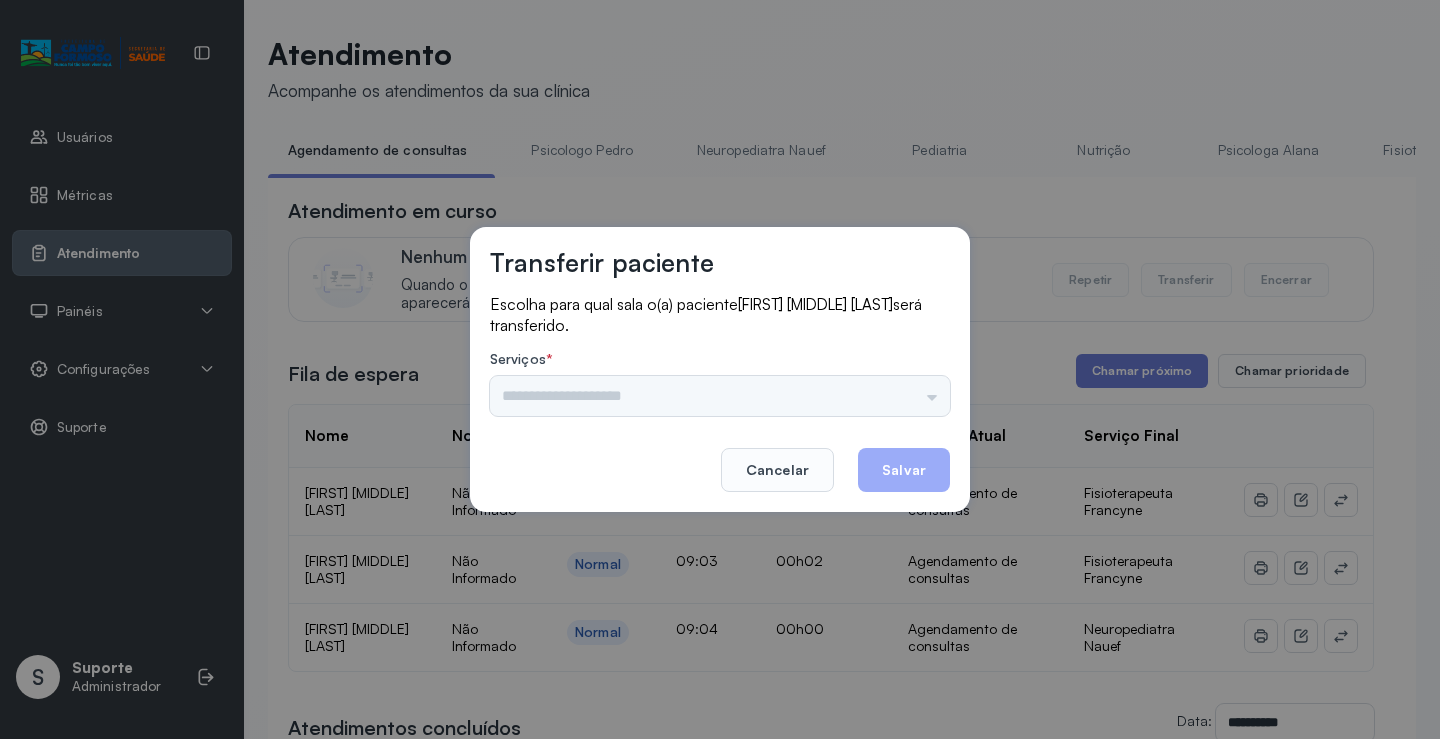 click on "Psicologo Pedro Neuropediatra Nauef Pediatria Nutrição Psicologa Alana Fisioterapeuta Janusia Coordenadora Solange Consultório 2 Assistente Social Triagem Psiquiatra Fisioterapeuta Francyne Fisioterapeuta Morgana Neuropediatra João" at bounding box center (720, 396) 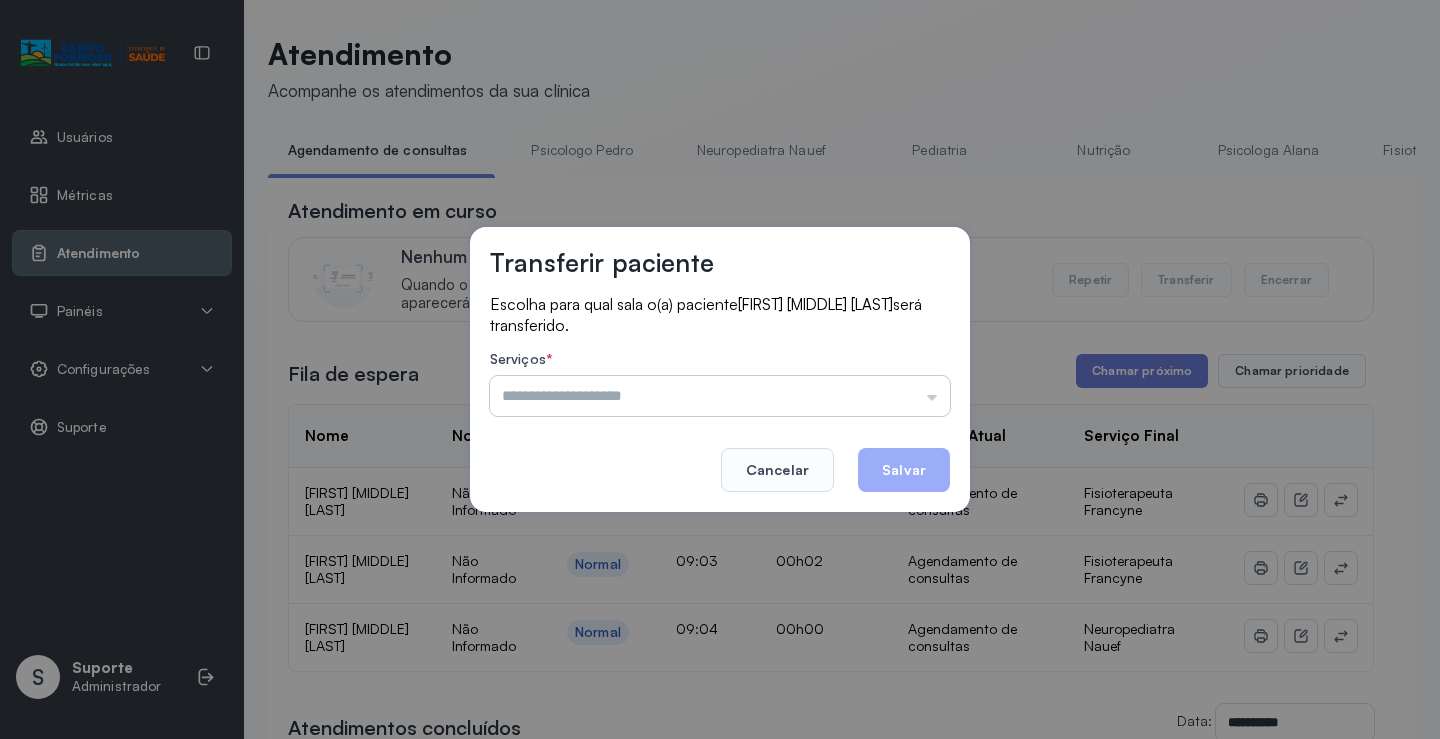 click at bounding box center (720, 396) 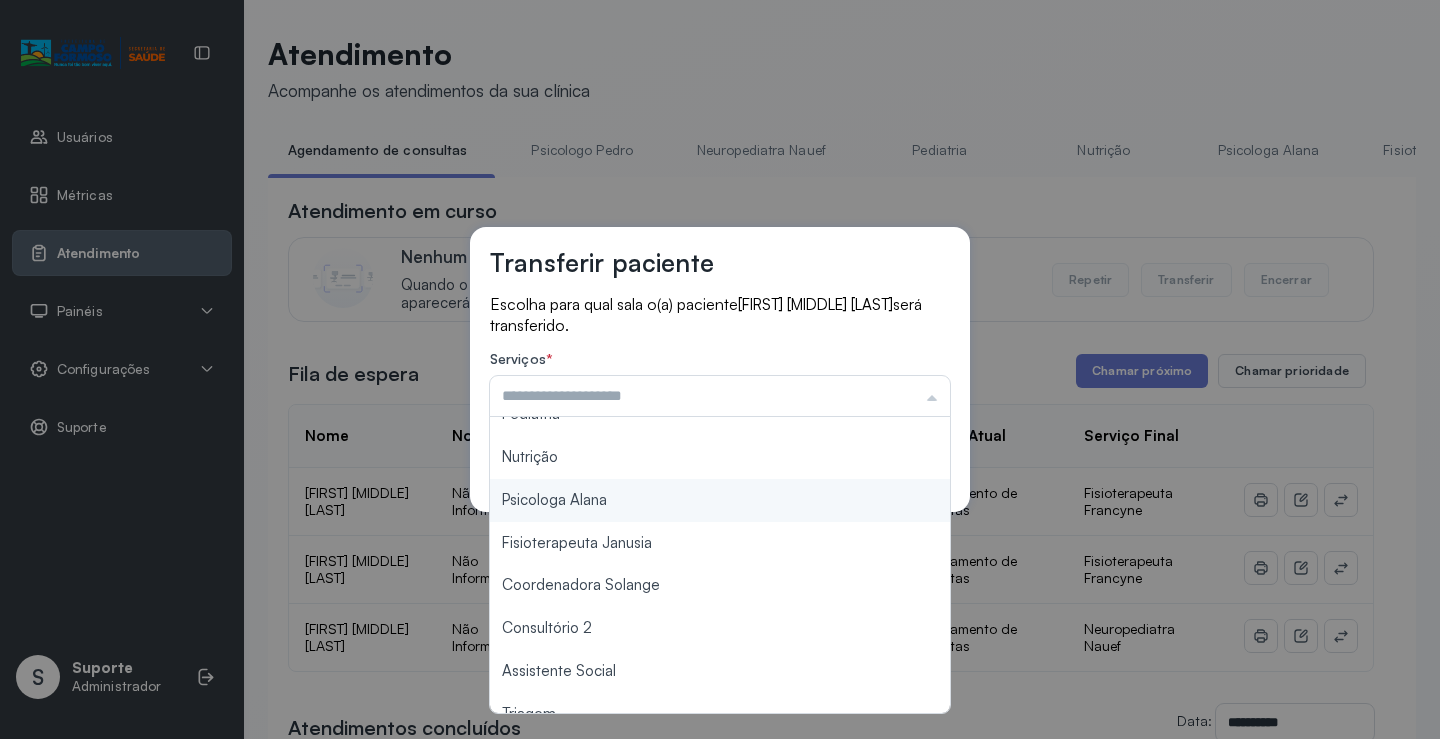 scroll, scrollTop: 300, scrollLeft: 0, axis: vertical 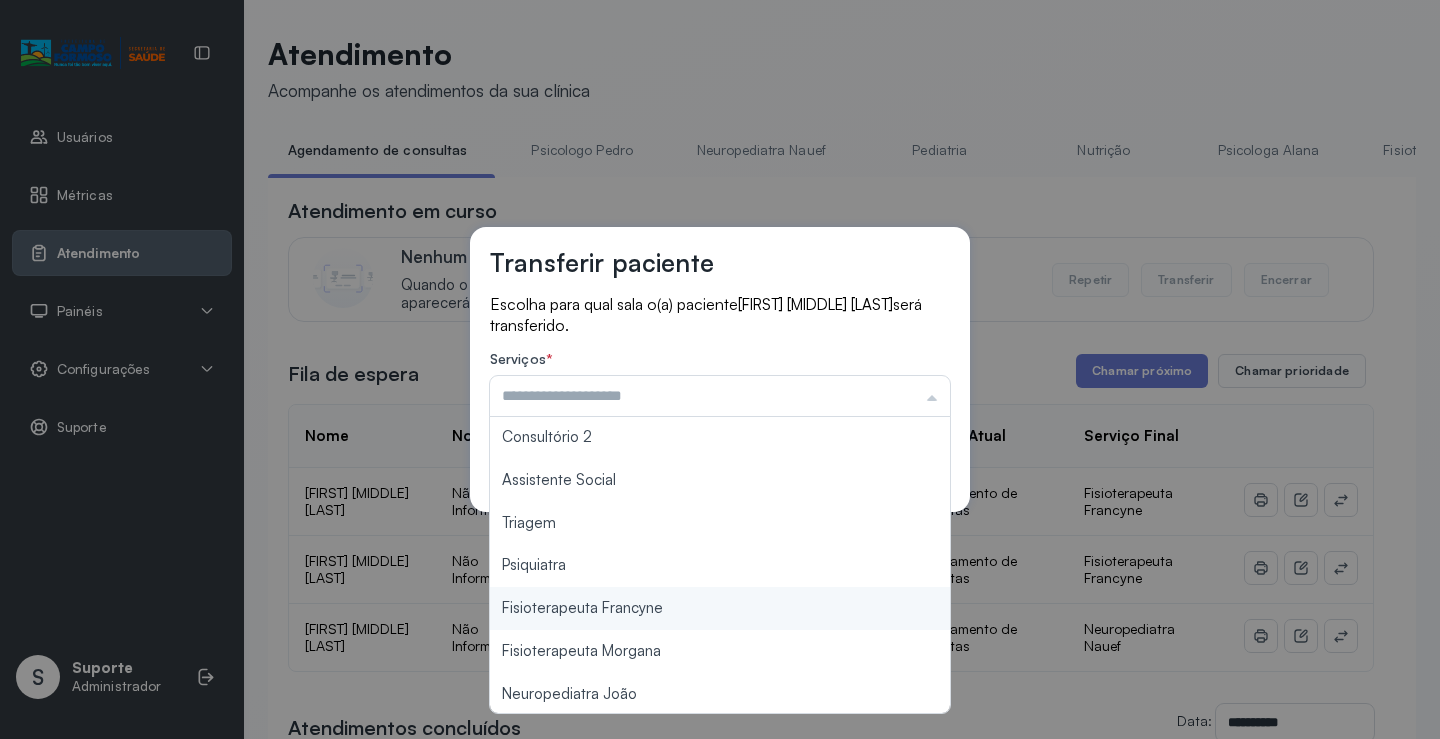type on "**********" 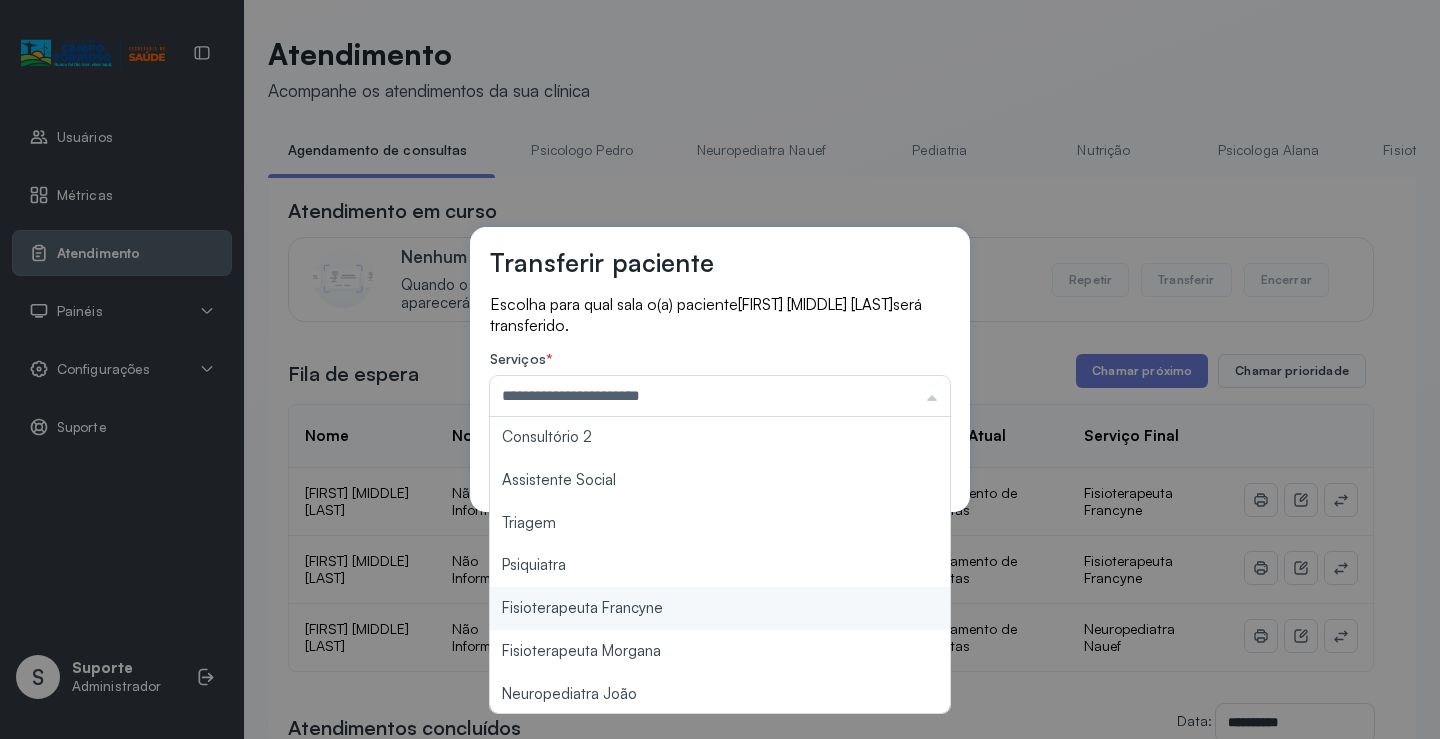 drag, startPoint x: 692, startPoint y: 618, endPoint x: 793, endPoint y: 572, distance: 110.98198 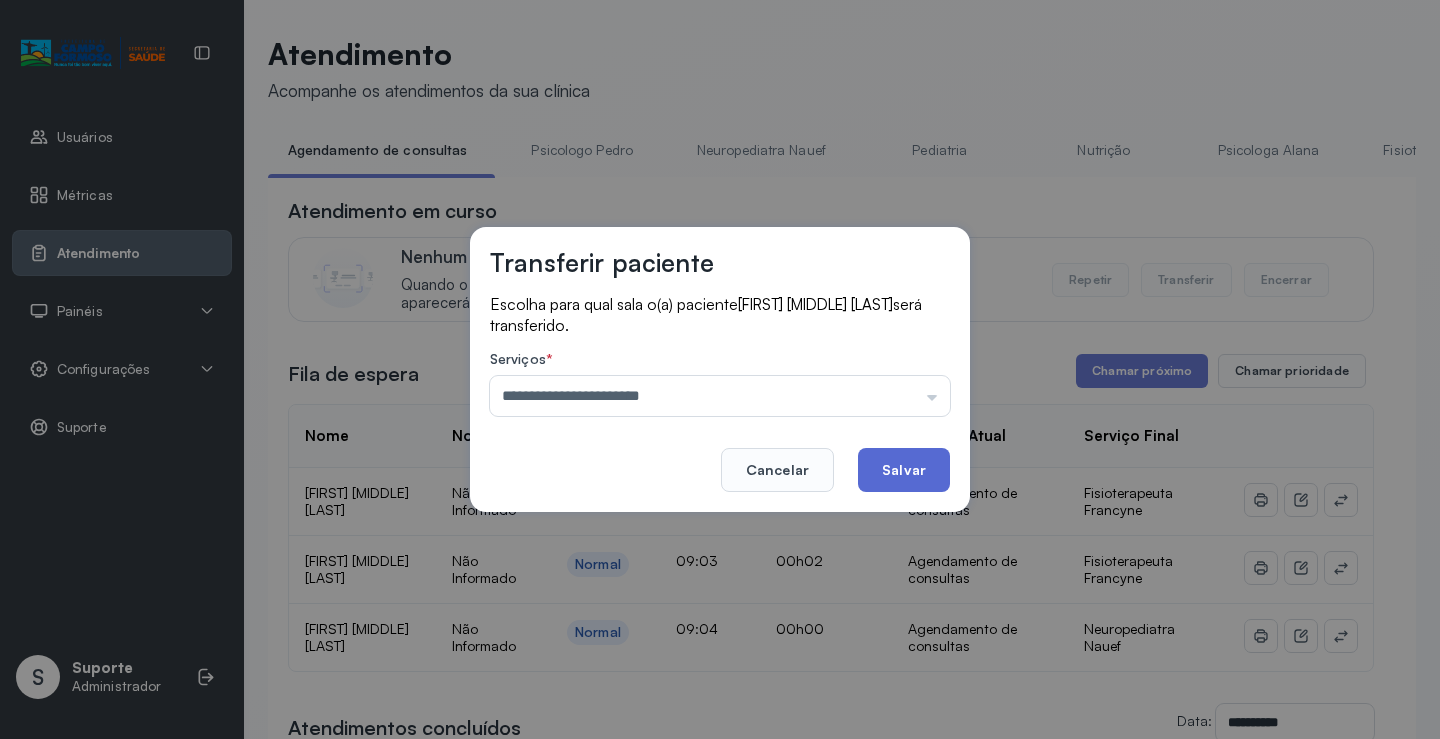 click on "Salvar" 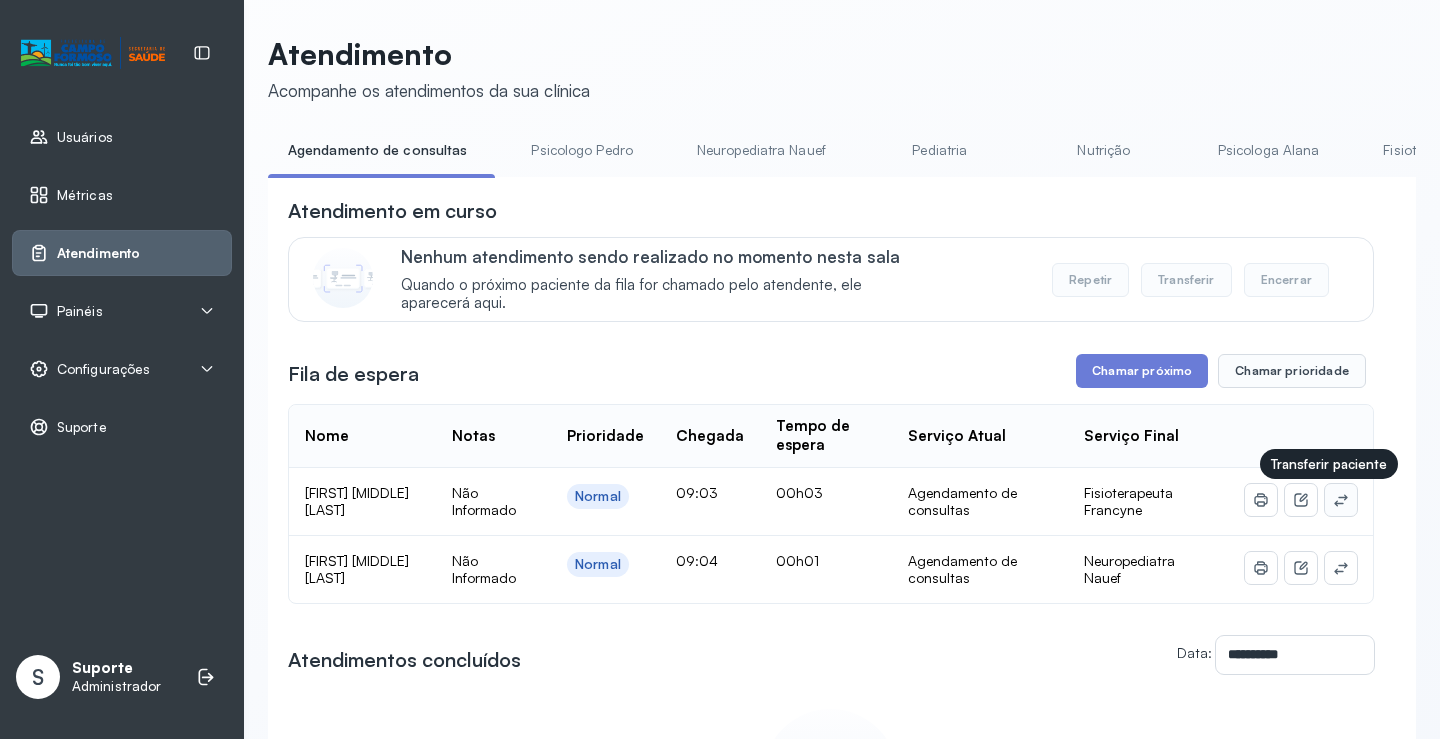 click 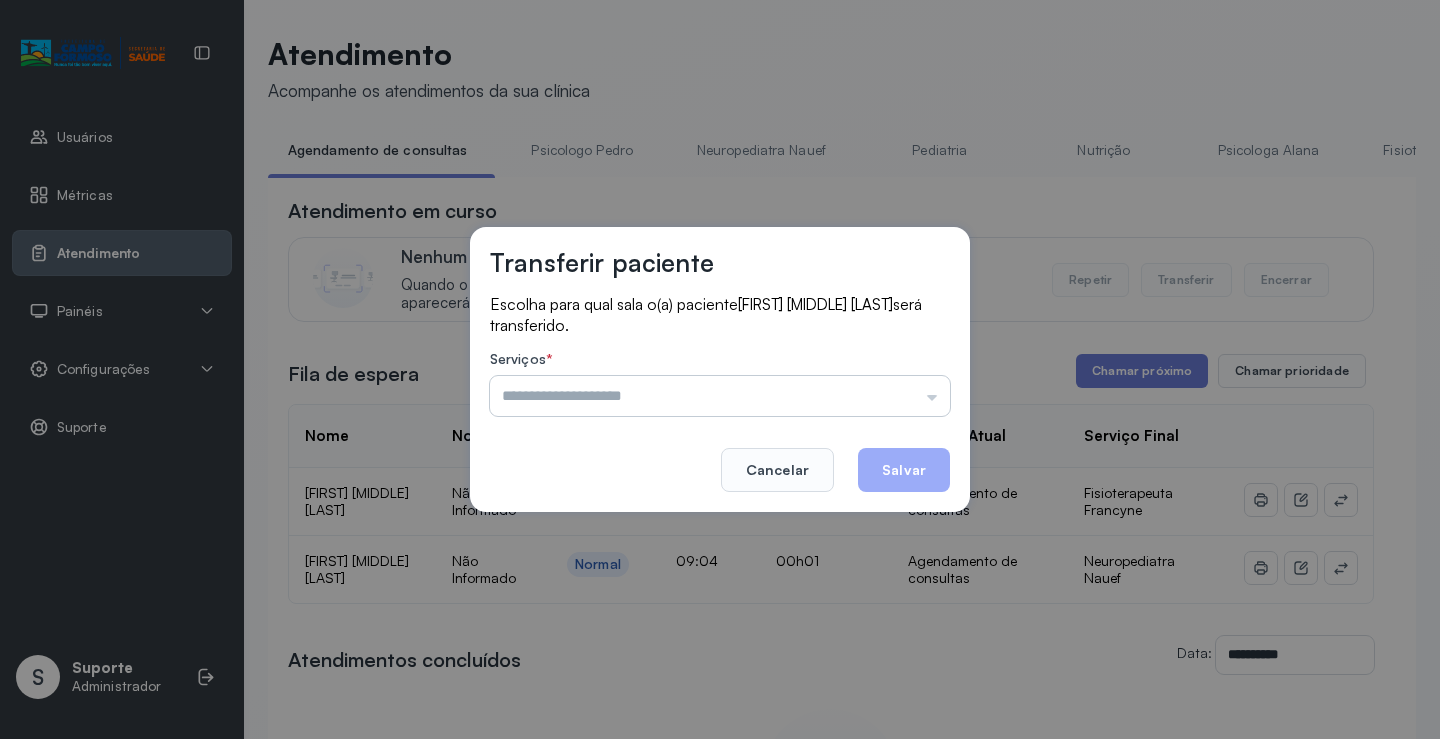 click at bounding box center (720, 396) 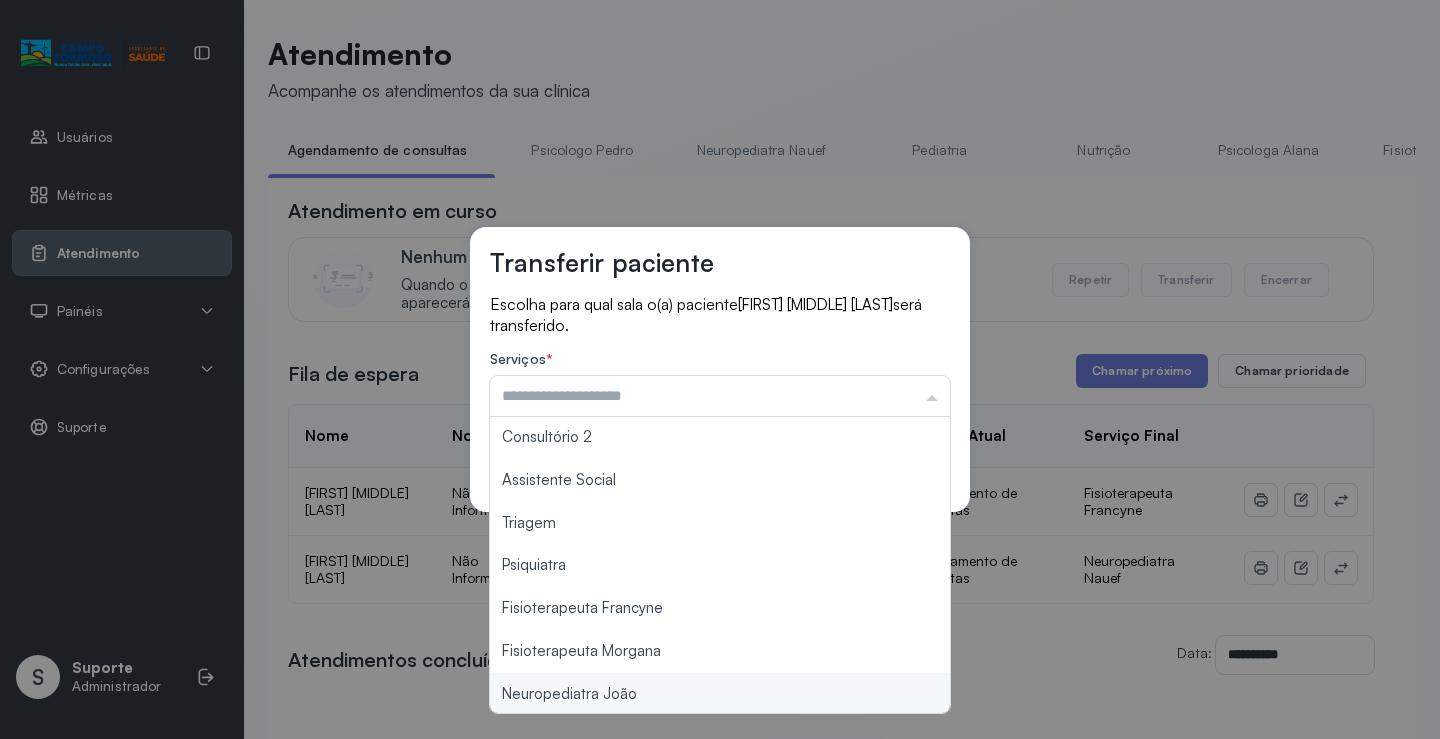 scroll, scrollTop: 302, scrollLeft: 0, axis: vertical 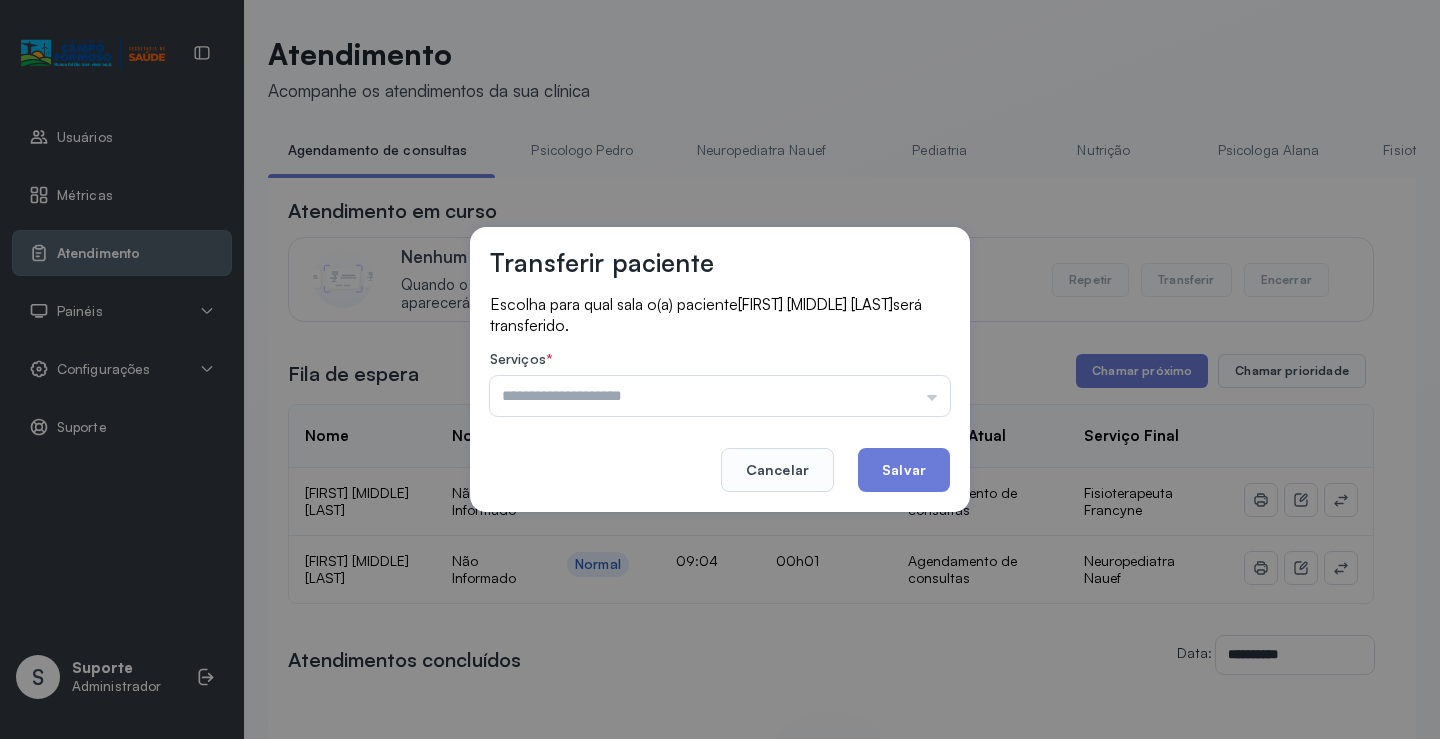 type on "**********" 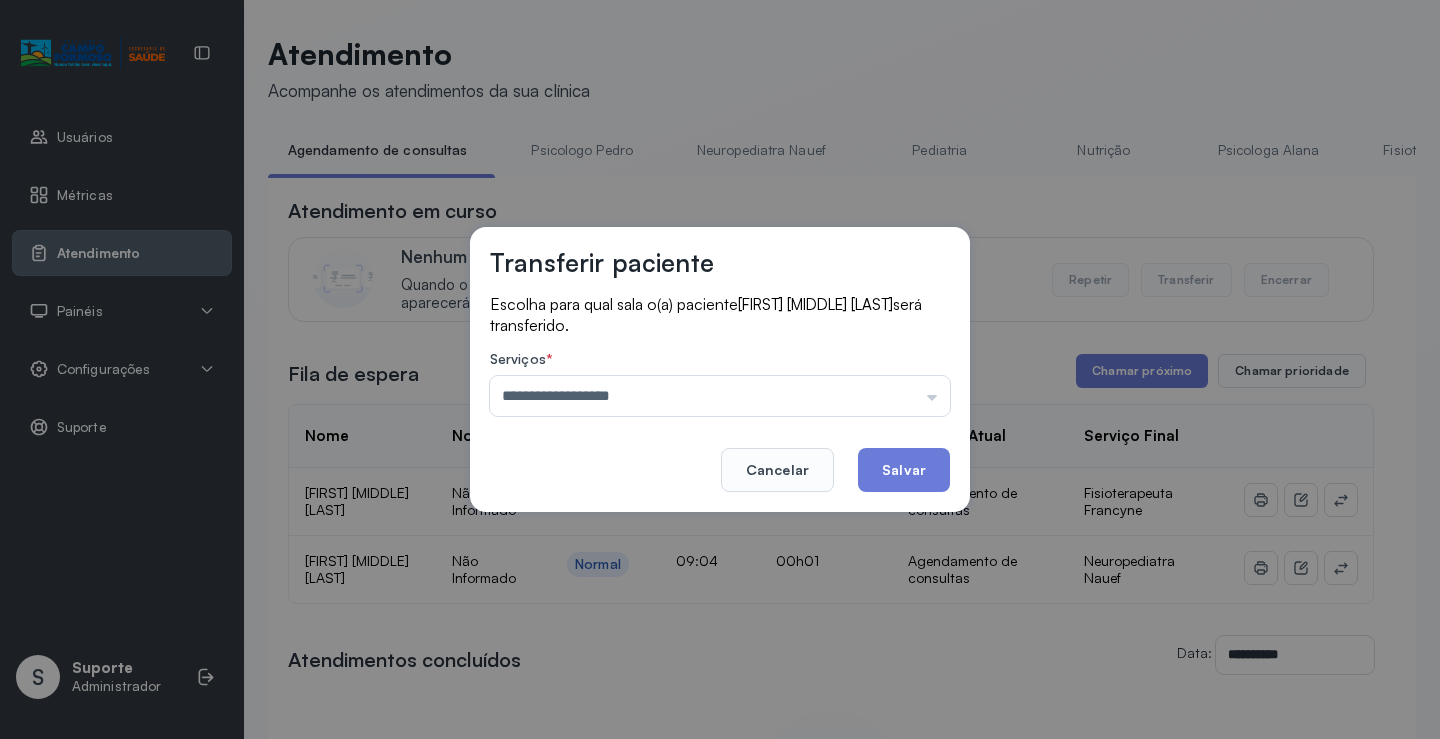 click on "**********" at bounding box center [720, 369] 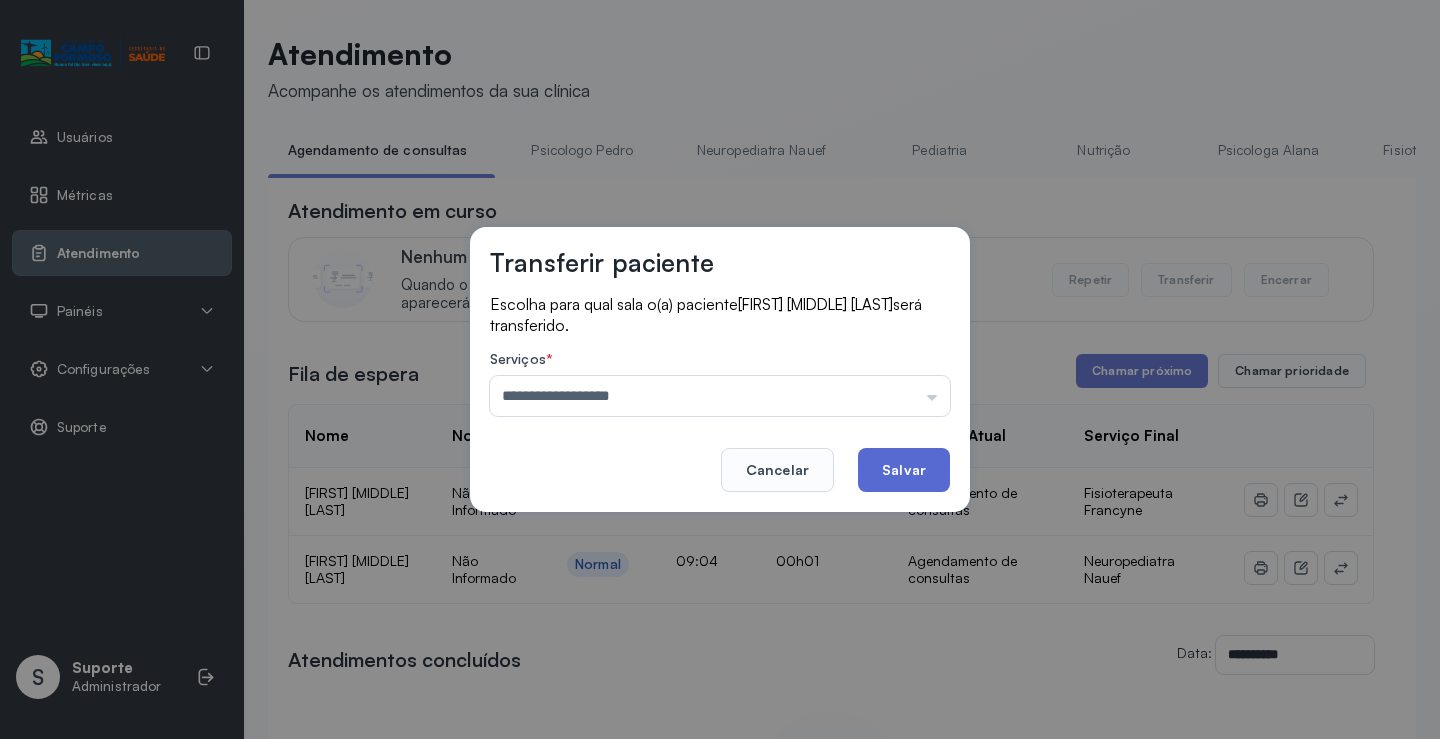 click on "Salvar" 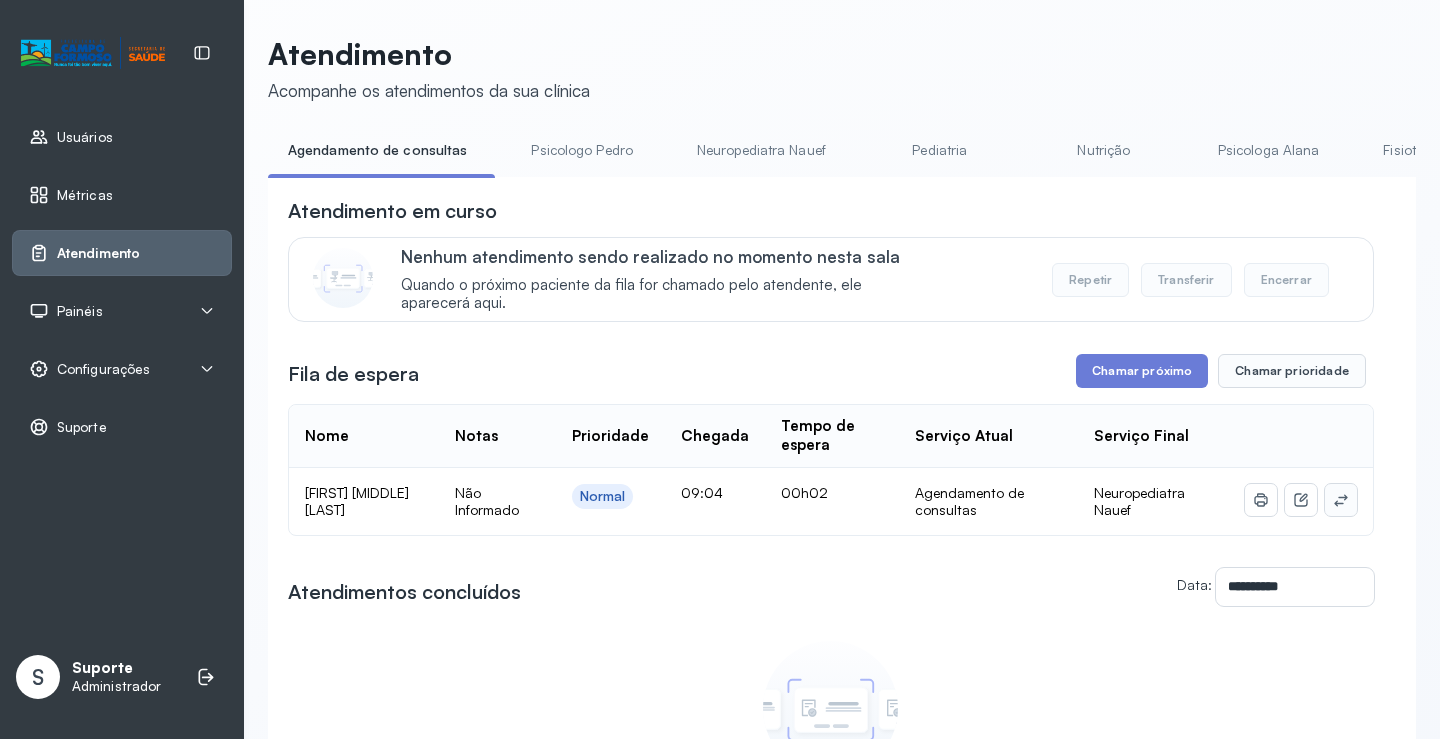 click 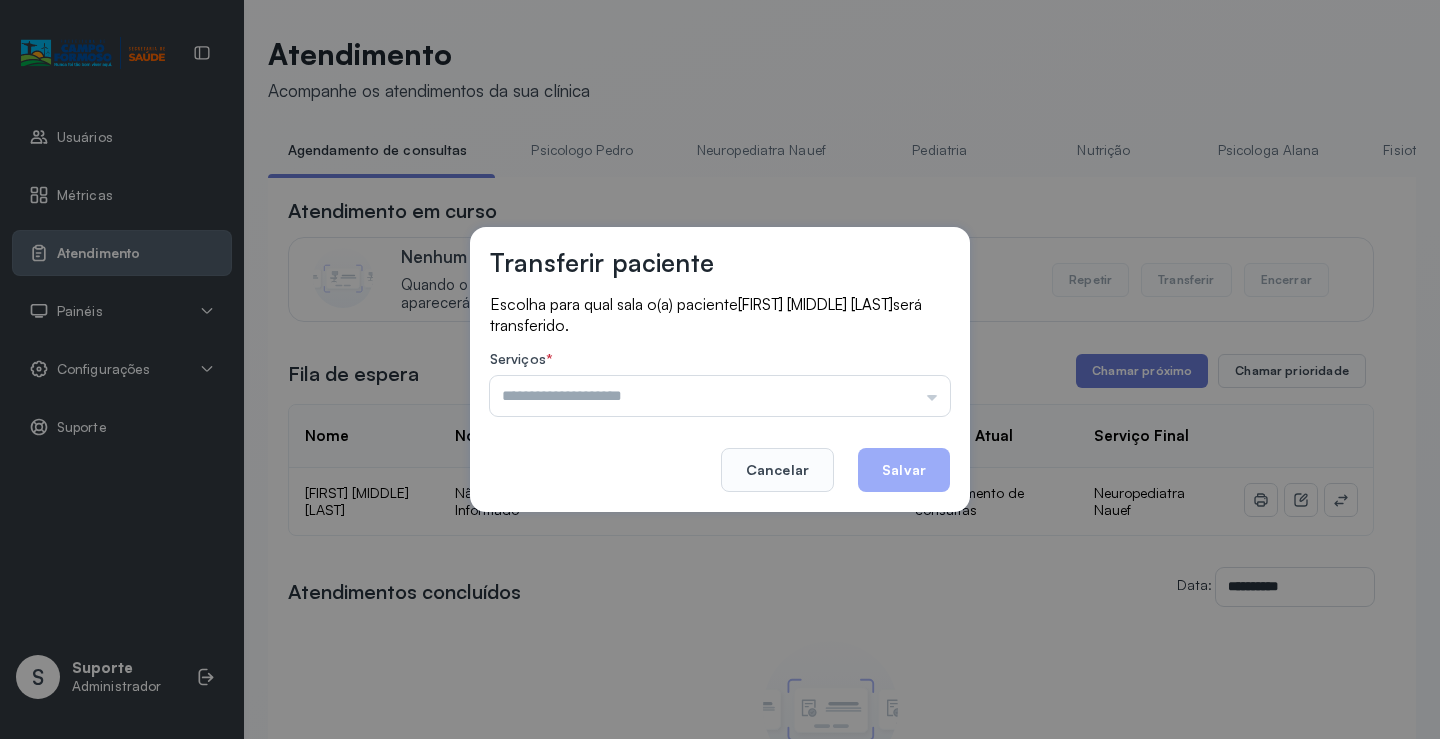 click on "Psicologo Pedro Neuropediatra Nauef Pediatria Nutrição Psicologa Alana Fisioterapeuta Janusia Coordenadora Solange Consultório 2 Assistente Social Triagem Psiquiatra Fisioterapeuta Francyne Fisioterapeuta Morgana Neuropediatra João" at bounding box center [720, 396] 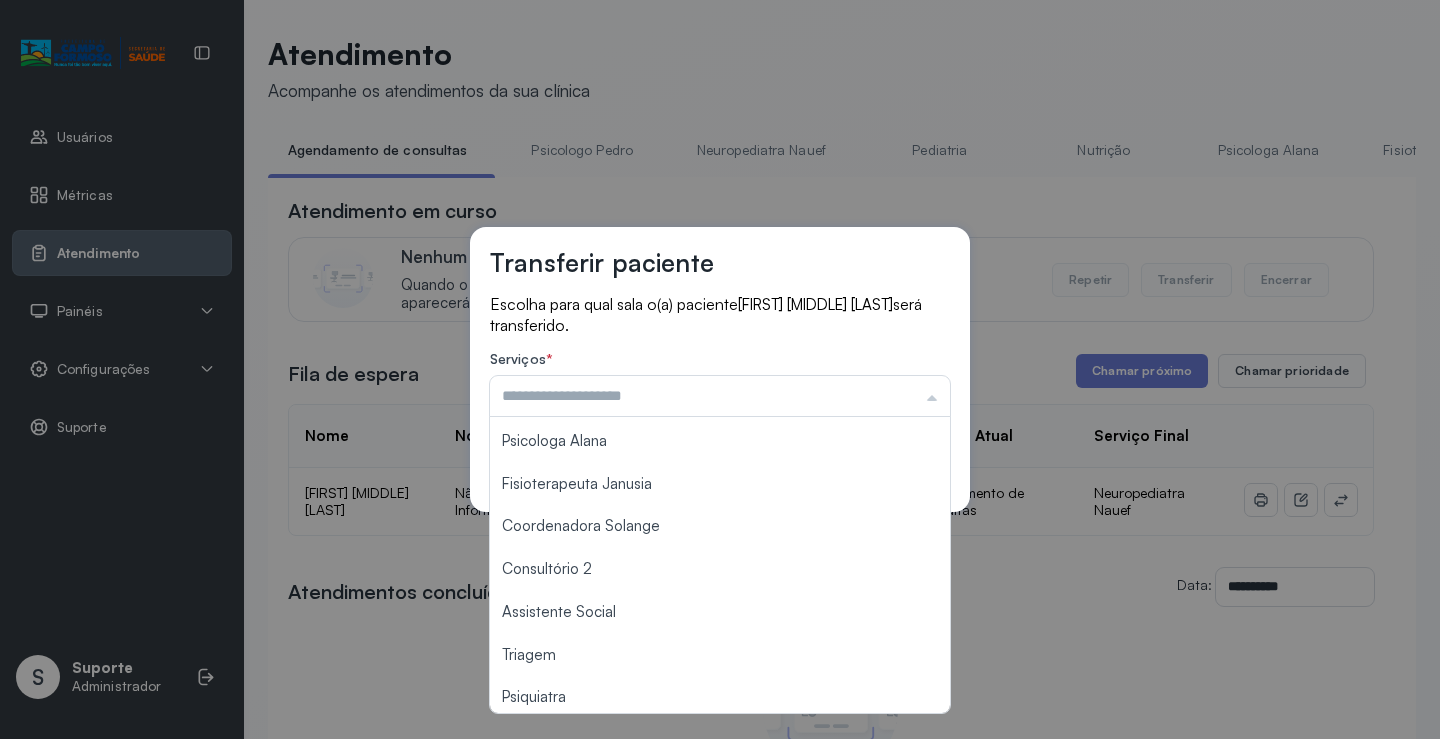 scroll, scrollTop: 200, scrollLeft: 0, axis: vertical 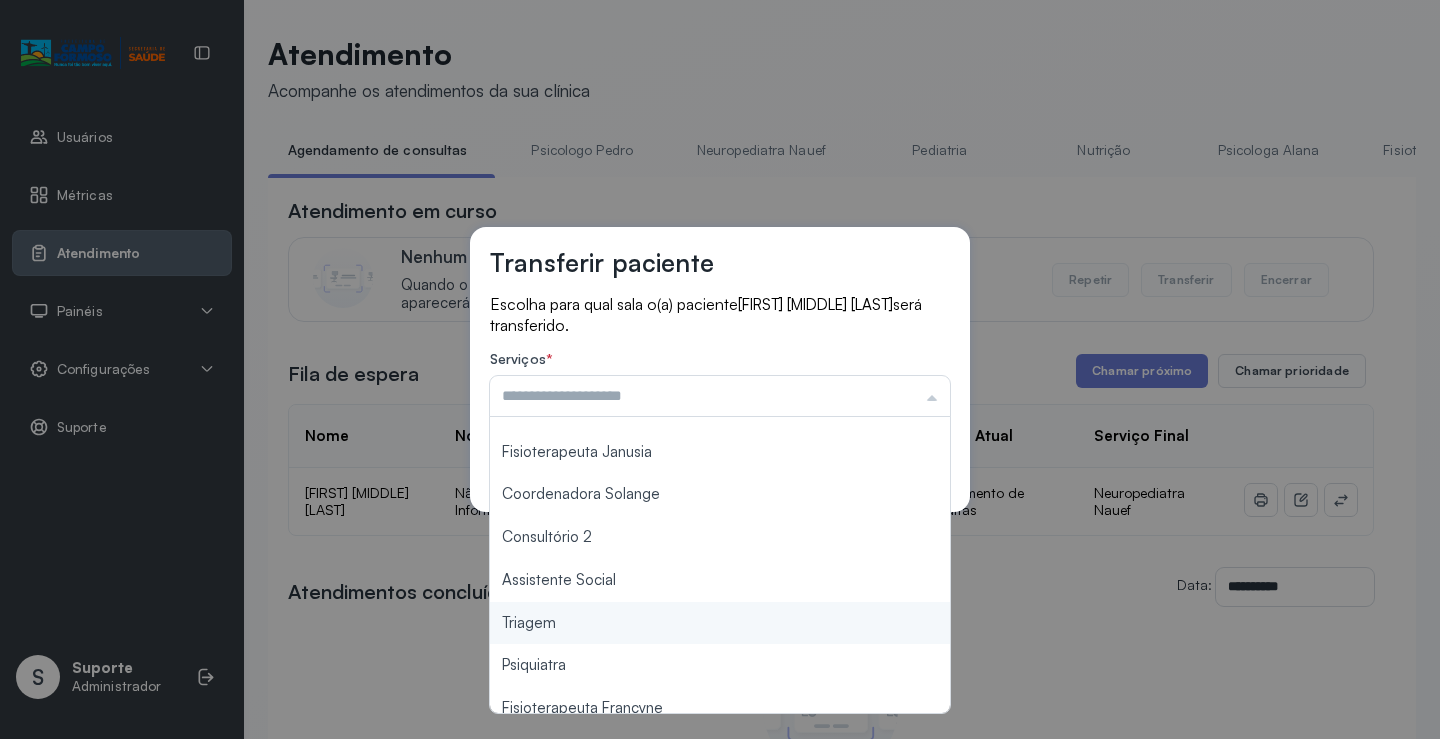 type on "*******" 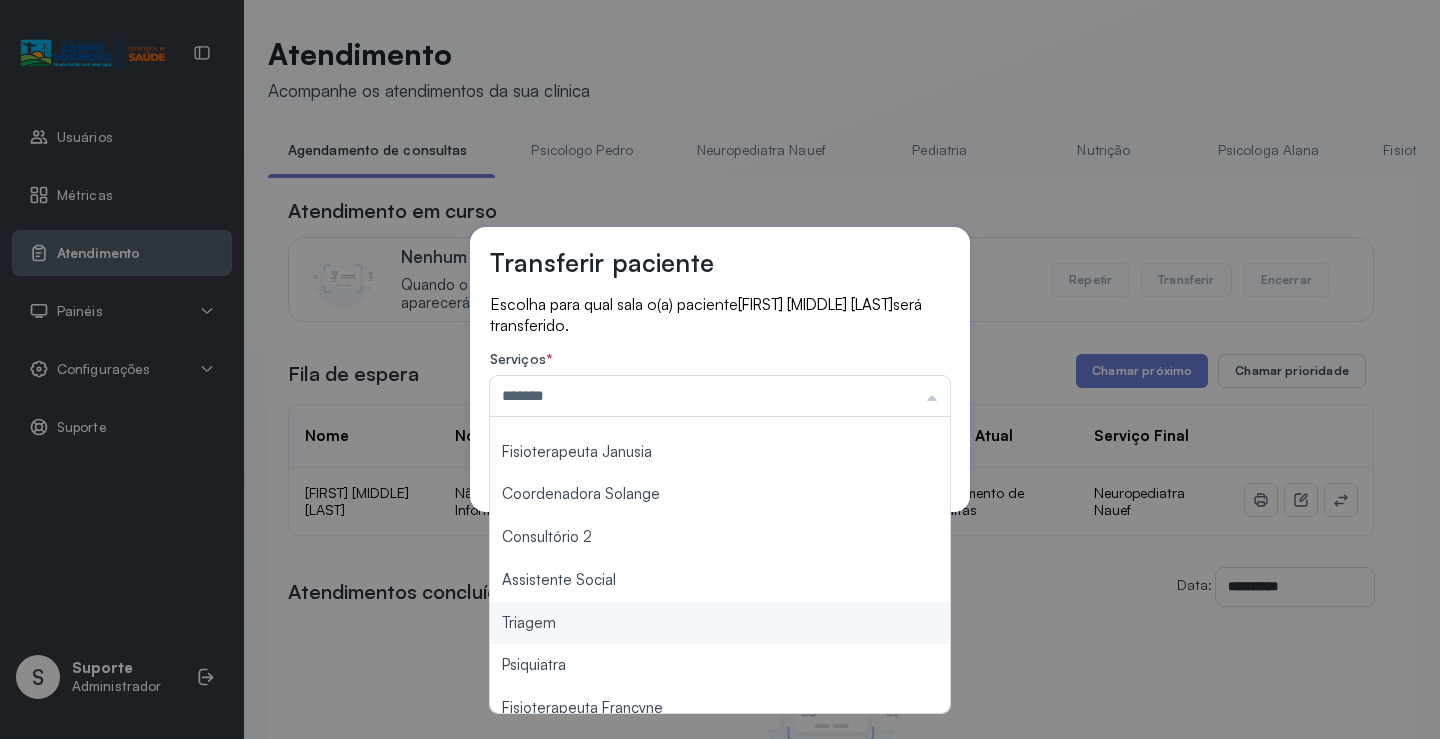 click on "Transferir paciente Escolha para qual sala o(a) paciente  LARISSA TORRES CARVALHO  será transferido.  Serviços  *  ******* Psicologo Pedro Neuropediatra Nauef Pediatria Nutrição Psicologa Alana Fisioterapeuta Janusia Coordenadora Solange Consultório 2 Assistente Social Triagem Psiquiatra Fisioterapeuta Francyne Fisioterapeuta Morgana Neuropediatra João Cancelar Salvar" at bounding box center [720, 369] 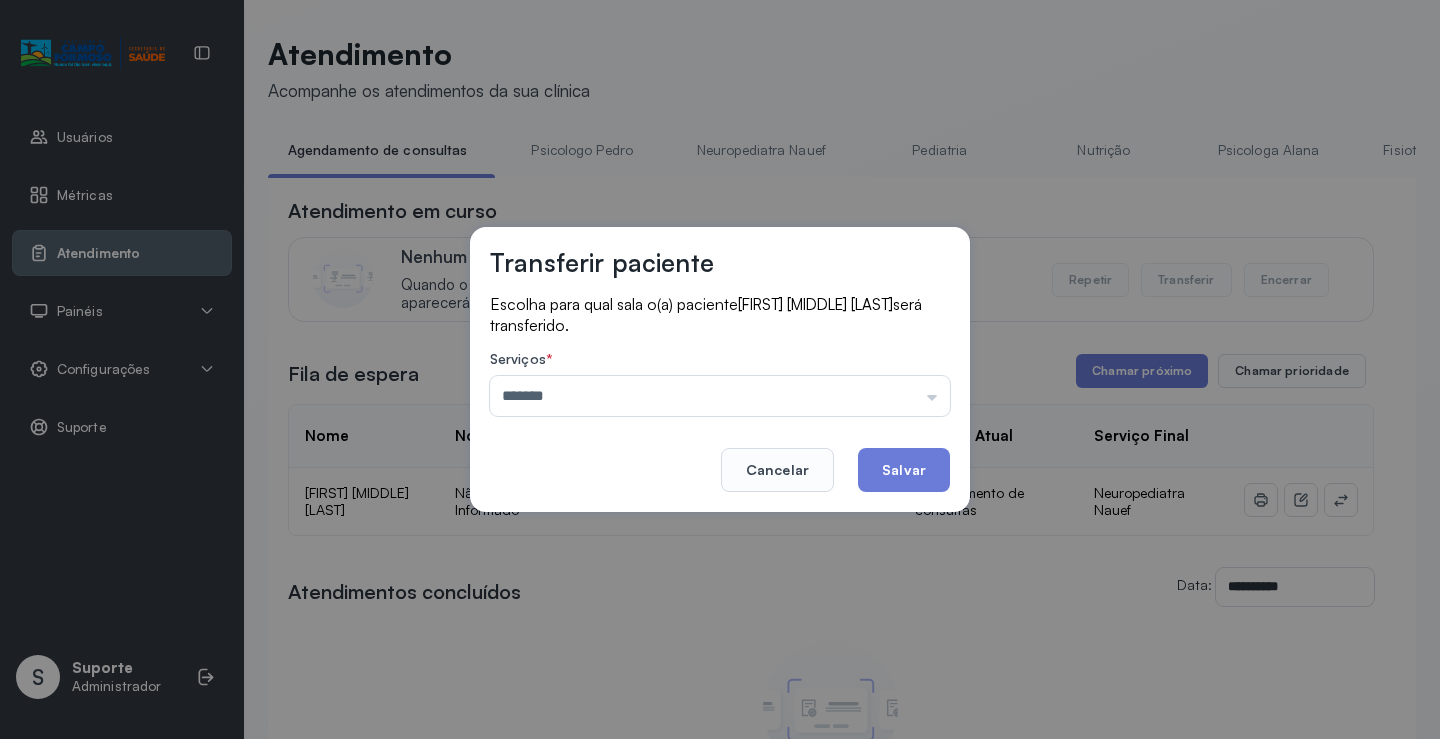 click on "Salvar" 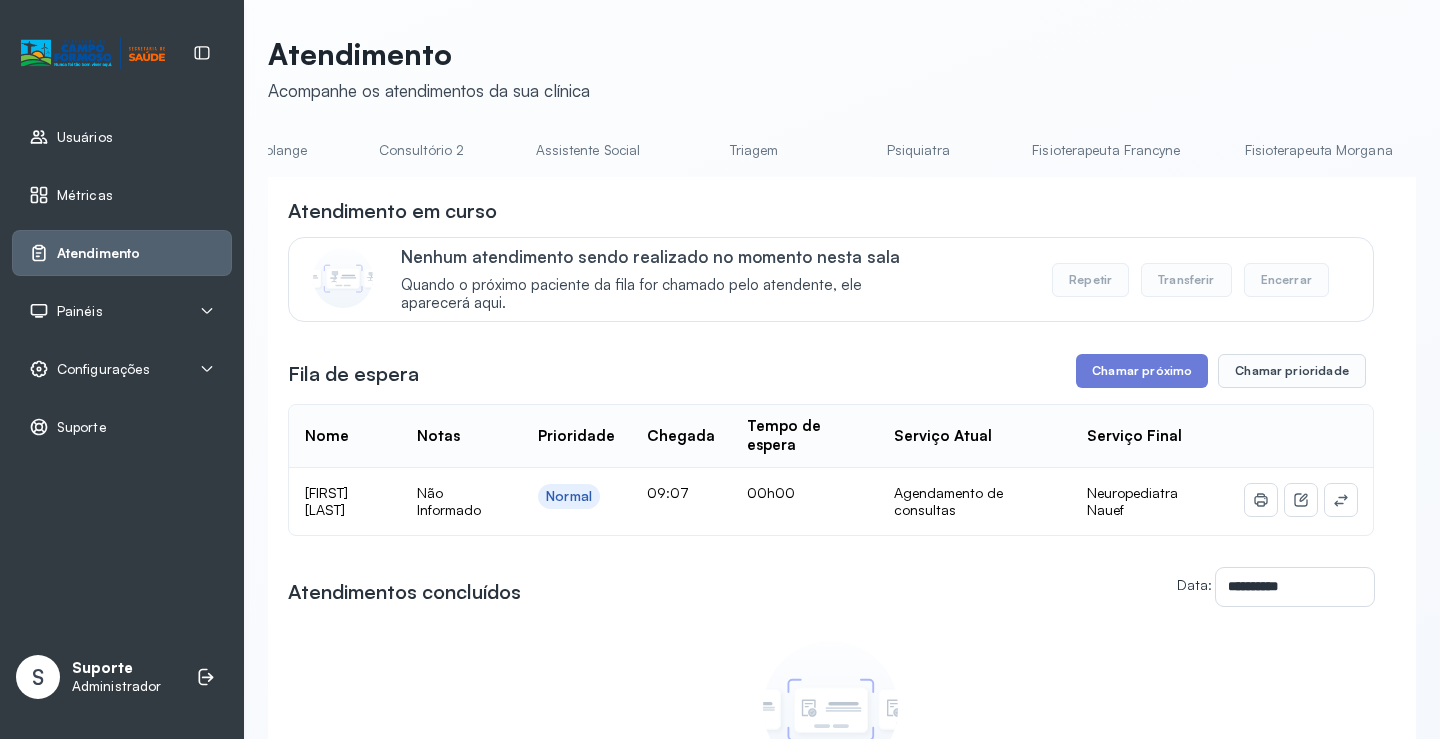 scroll, scrollTop: 0, scrollLeft: 1591, axis: horizontal 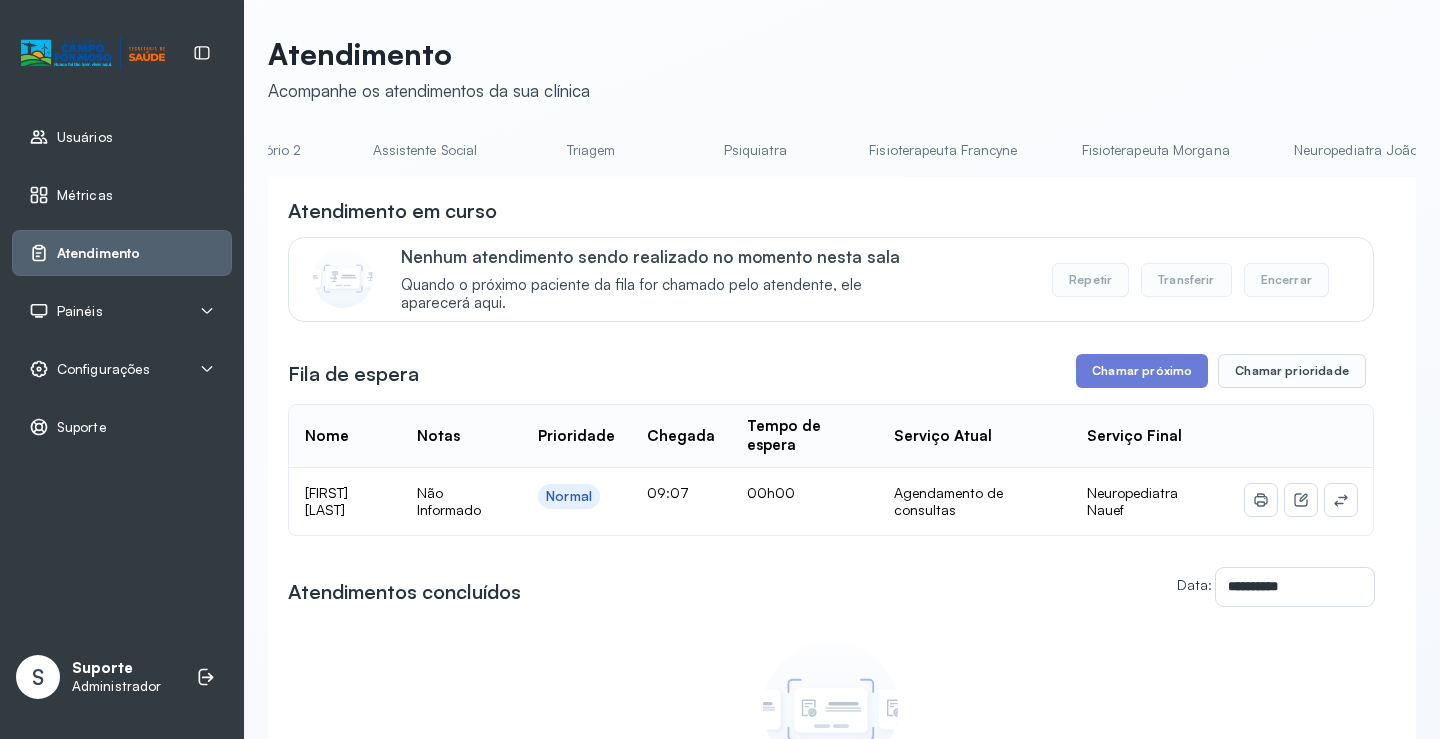 click on "Fisioterapeuta Francyne" at bounding box center [943, 150] 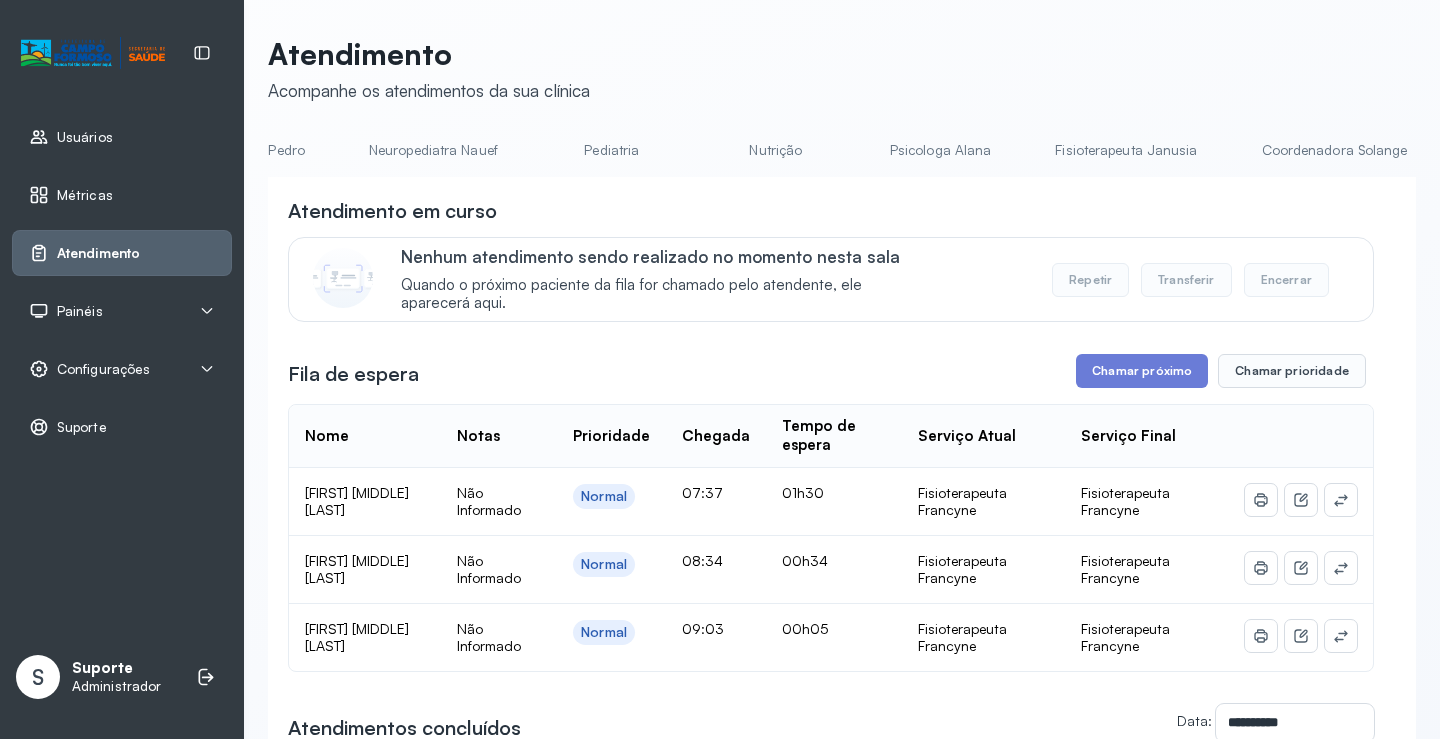 scroll, scrollTop: 0, scrollLeft: 0, axis: both 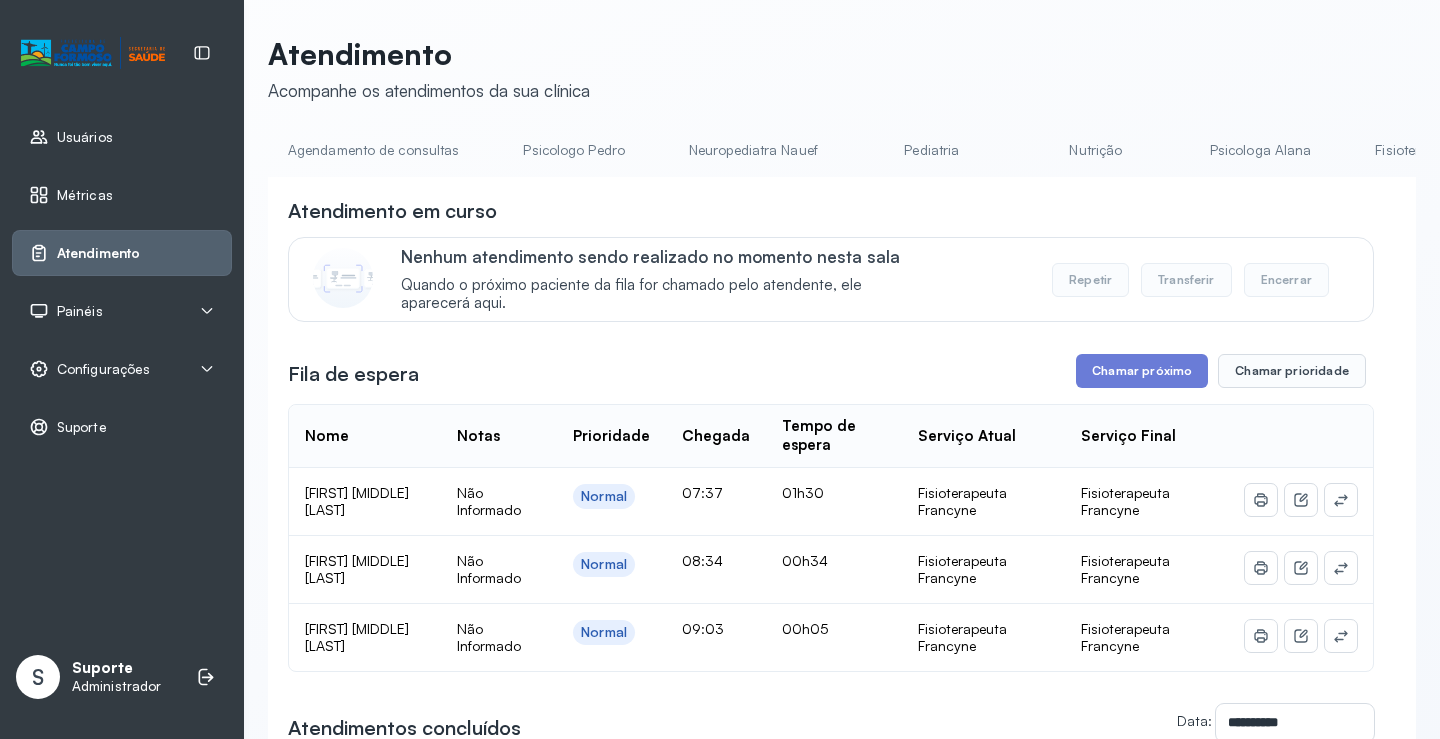 click on "Agendamento de consultas" at bounding box center [373, 150] 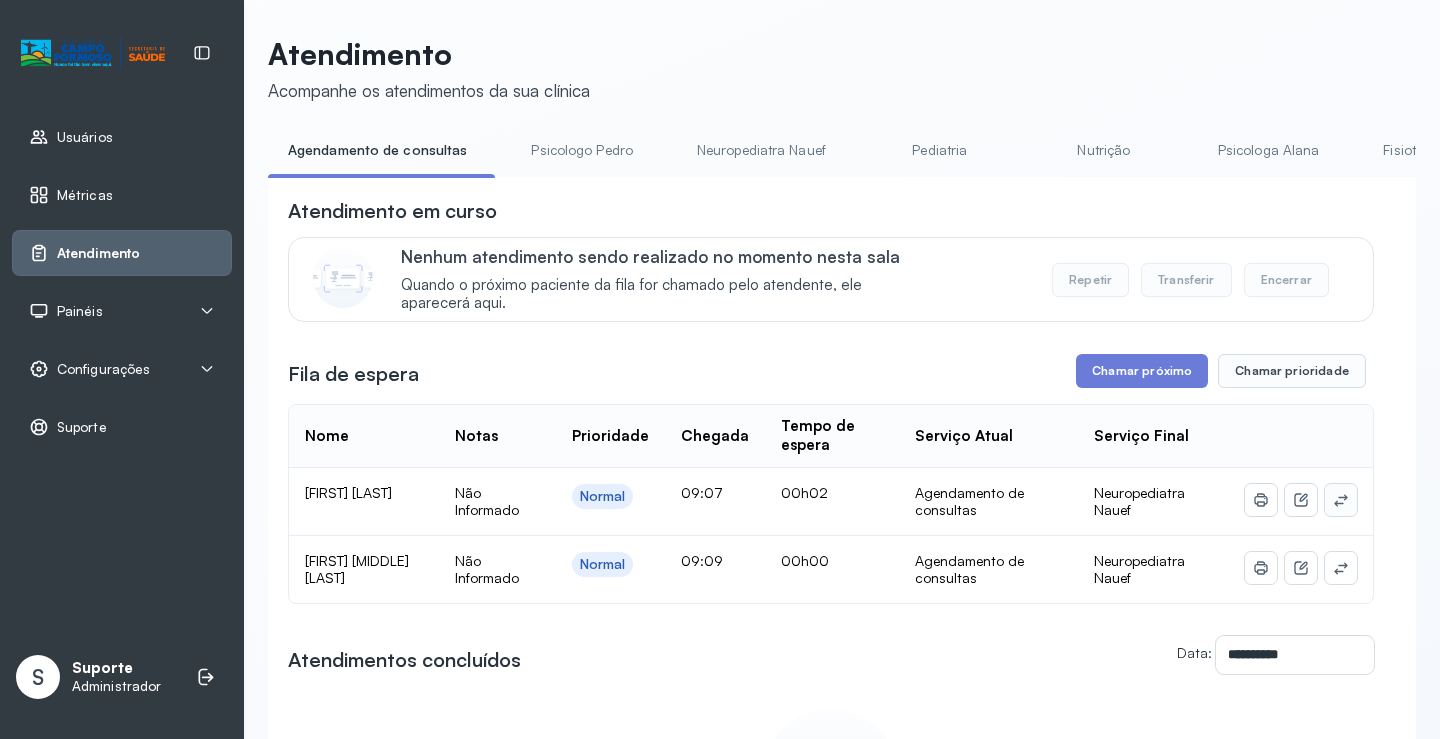 click 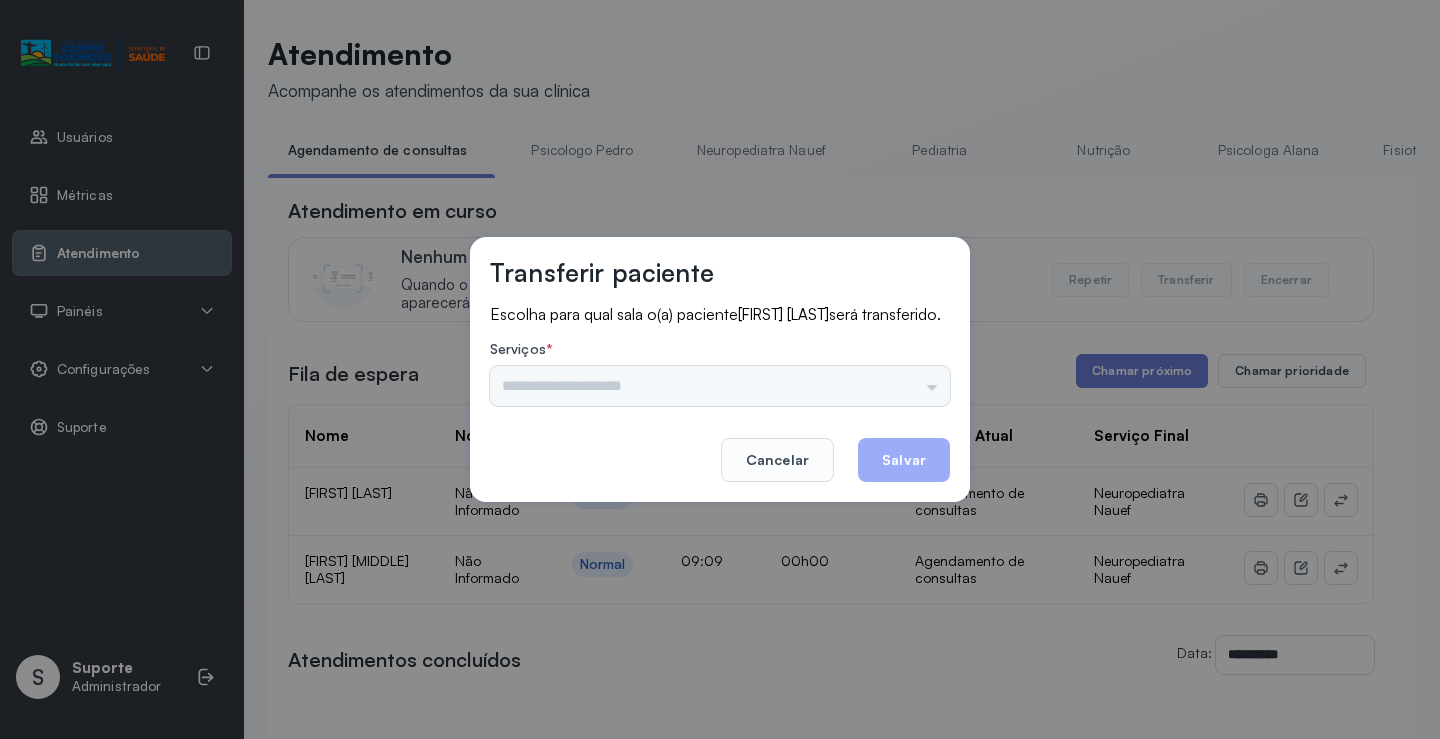 click on "Psicologo Pedro Neuropediatra Nauef Pediatria Nutrição Psicologa Alana Fisioterapeuta Janusia Coordenadora Solange Consultório 2 Assistente Social Triagem Psiquiatra Fisioterapeuta Francyne Fisioterapeuta Morgana Neuropediatra João" at bounding box center [720, 386] 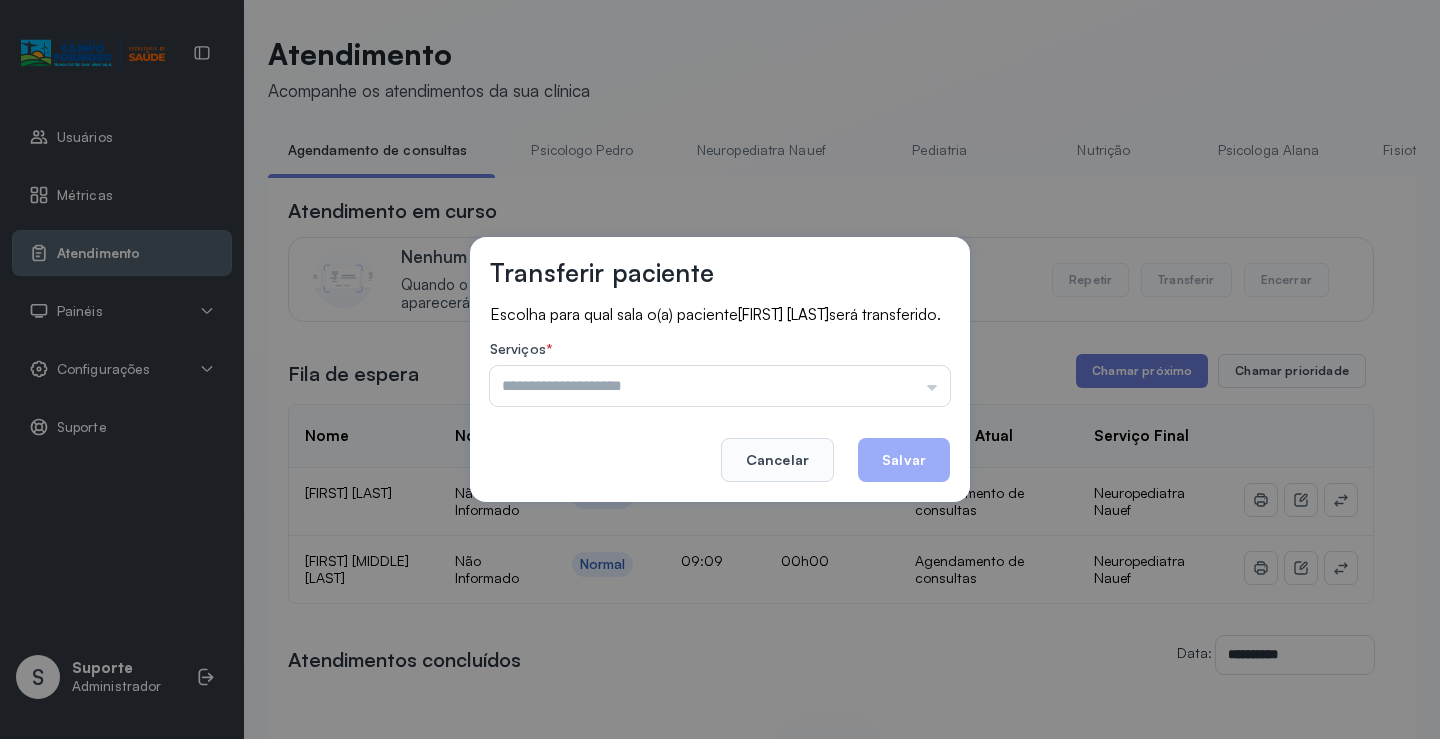 drag, startPoint x: 880, startPoint y: 384, endPoint x: 830, endPoint y: 423, distance: 63.411354 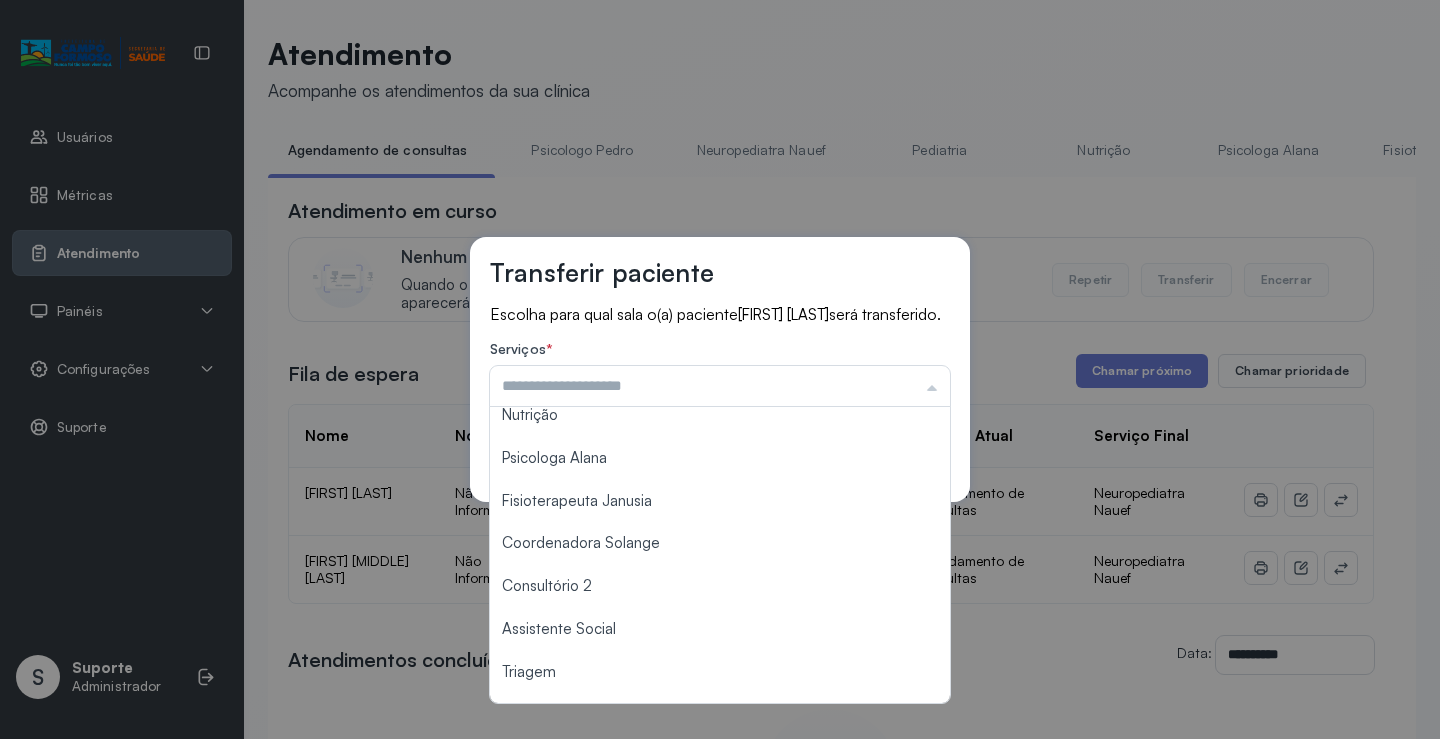 scroll, scrollTop: 303, scrollLeft: 0, axis: vertical 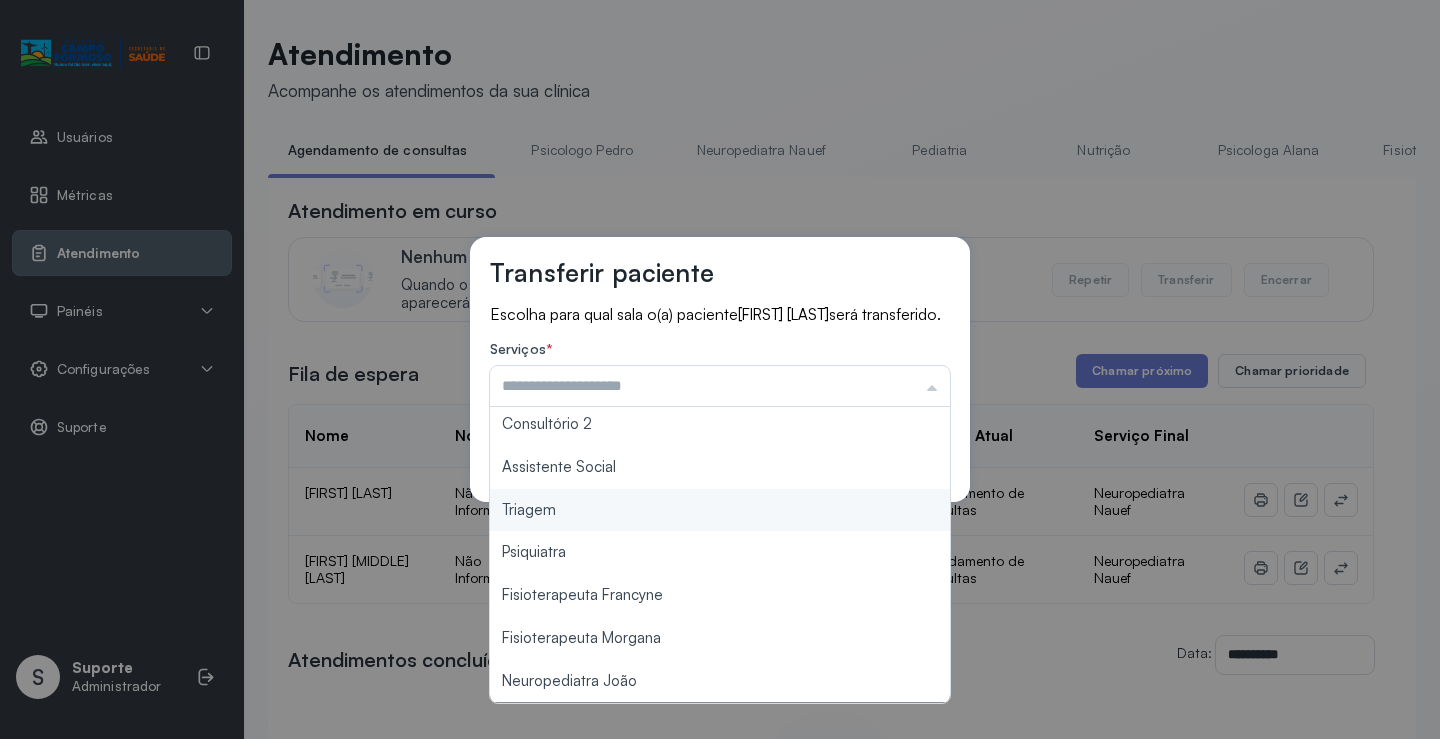 type on "*******" 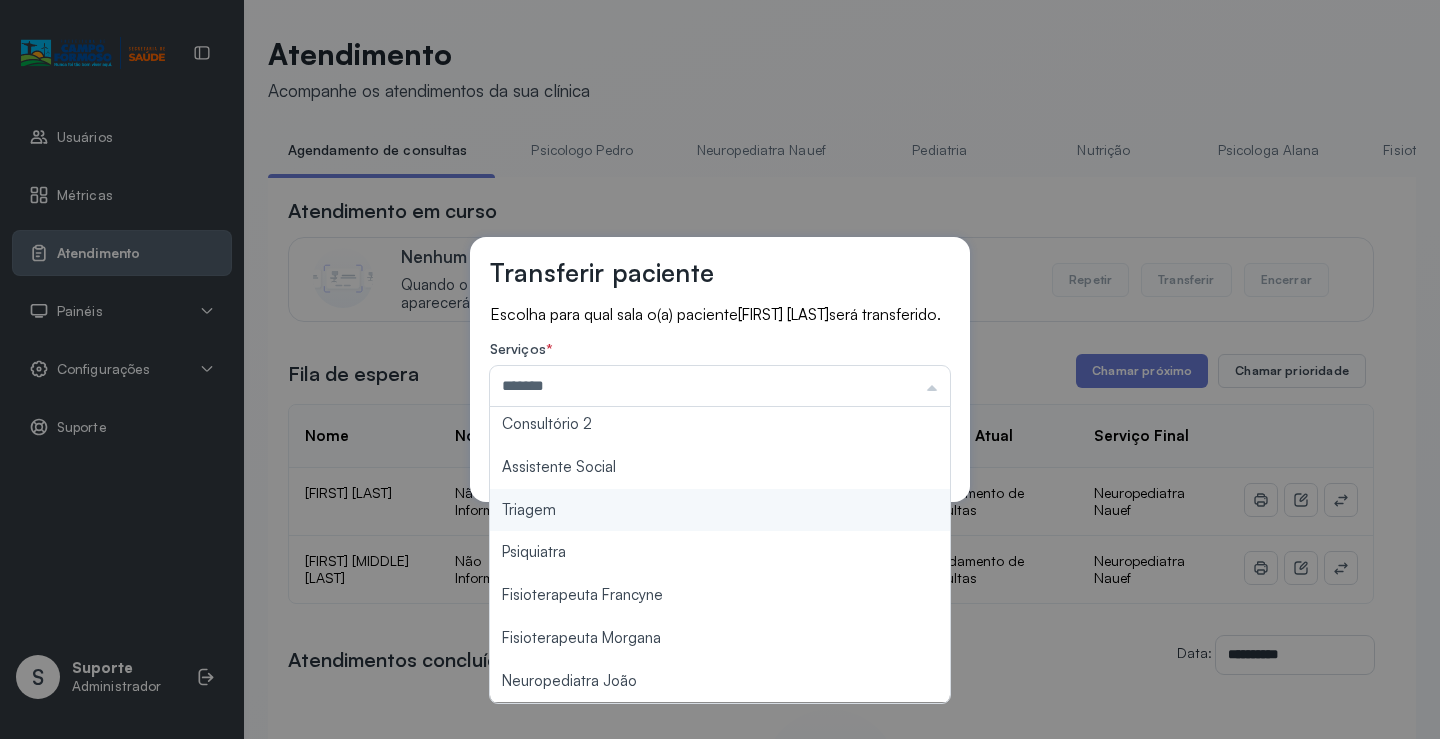click on "Transferir paciente Escolha para qual sala o(a) paciente  ANA KATARINA CARVALHO CRUZ  será transferido.  Serviços  *  ******* Psicologo Pedro Neuropediatra Nauef Pediatria Nutrição Psicologa Alana Fisioterapeuta Janusia Coordenadora Solange Consultório 2 Assistente Social Triagem Psiquiatra Fisioterapeuta Francyne Fisioterapeuta Morgana Neuropediatra João Cancelar Salvar" at bounding box center (720, 369) 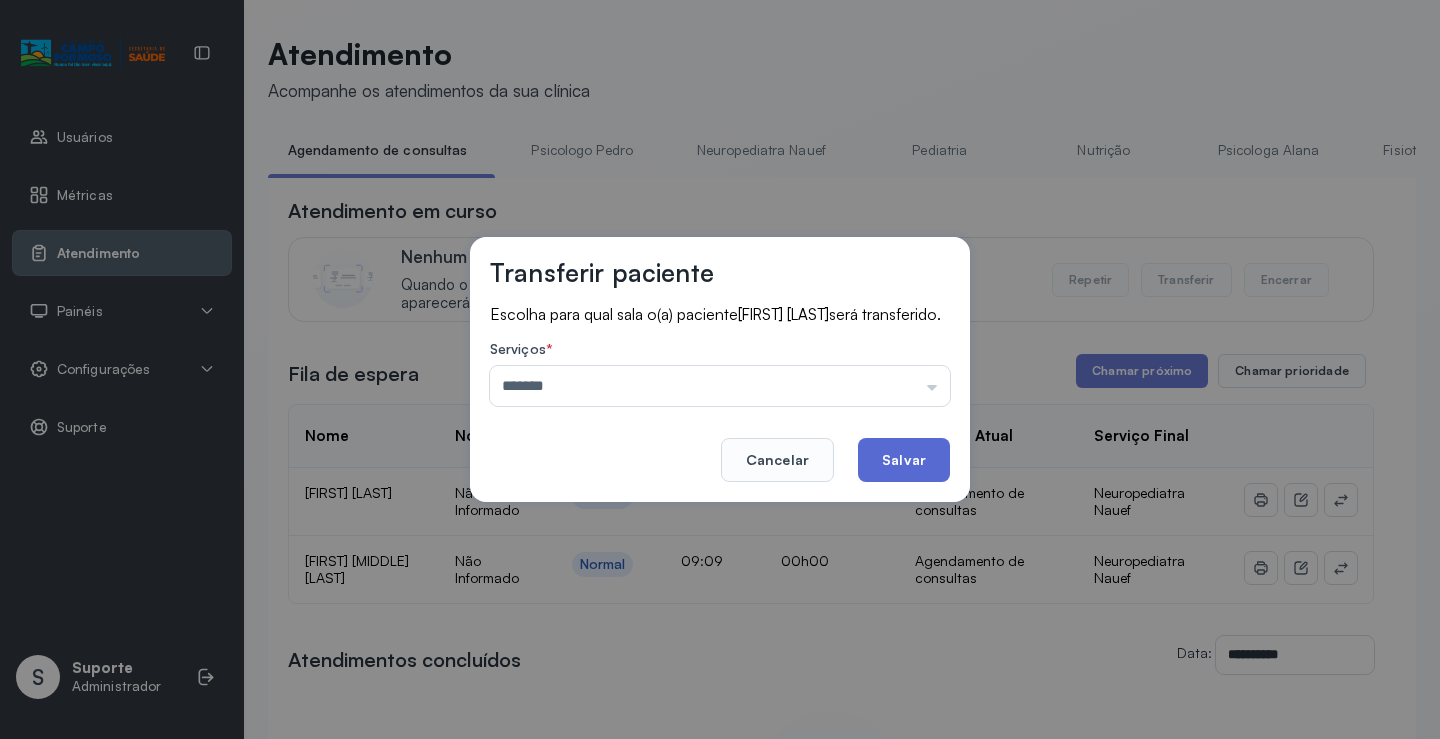 click on "Salvar" 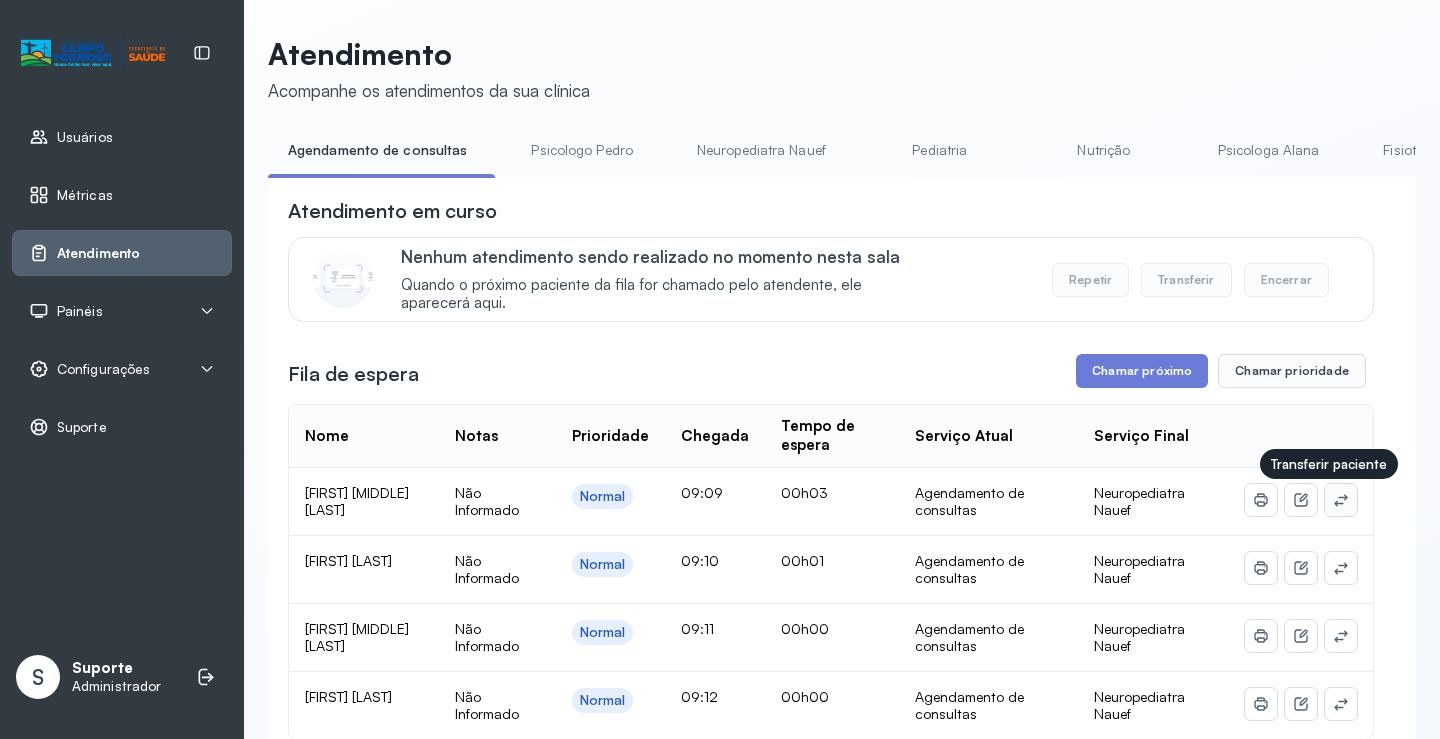 click 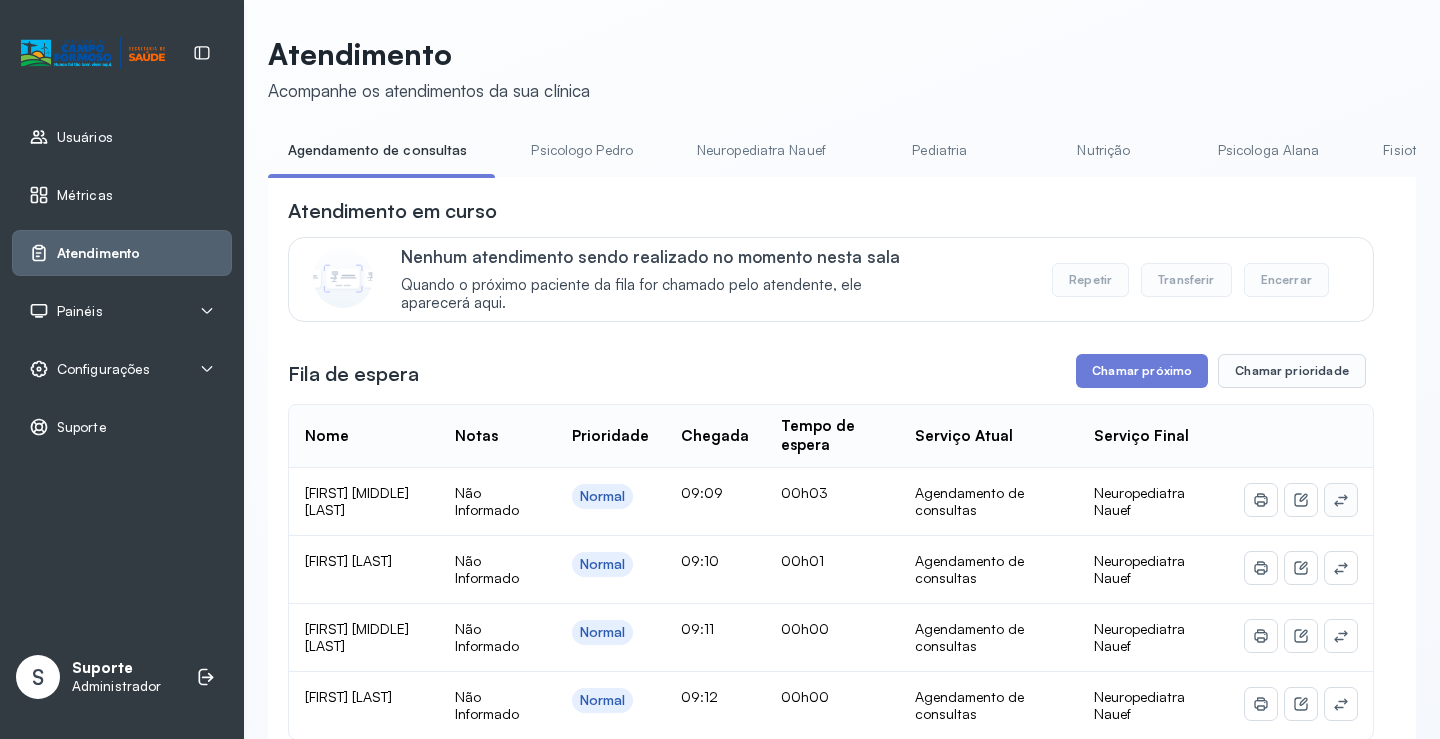 click 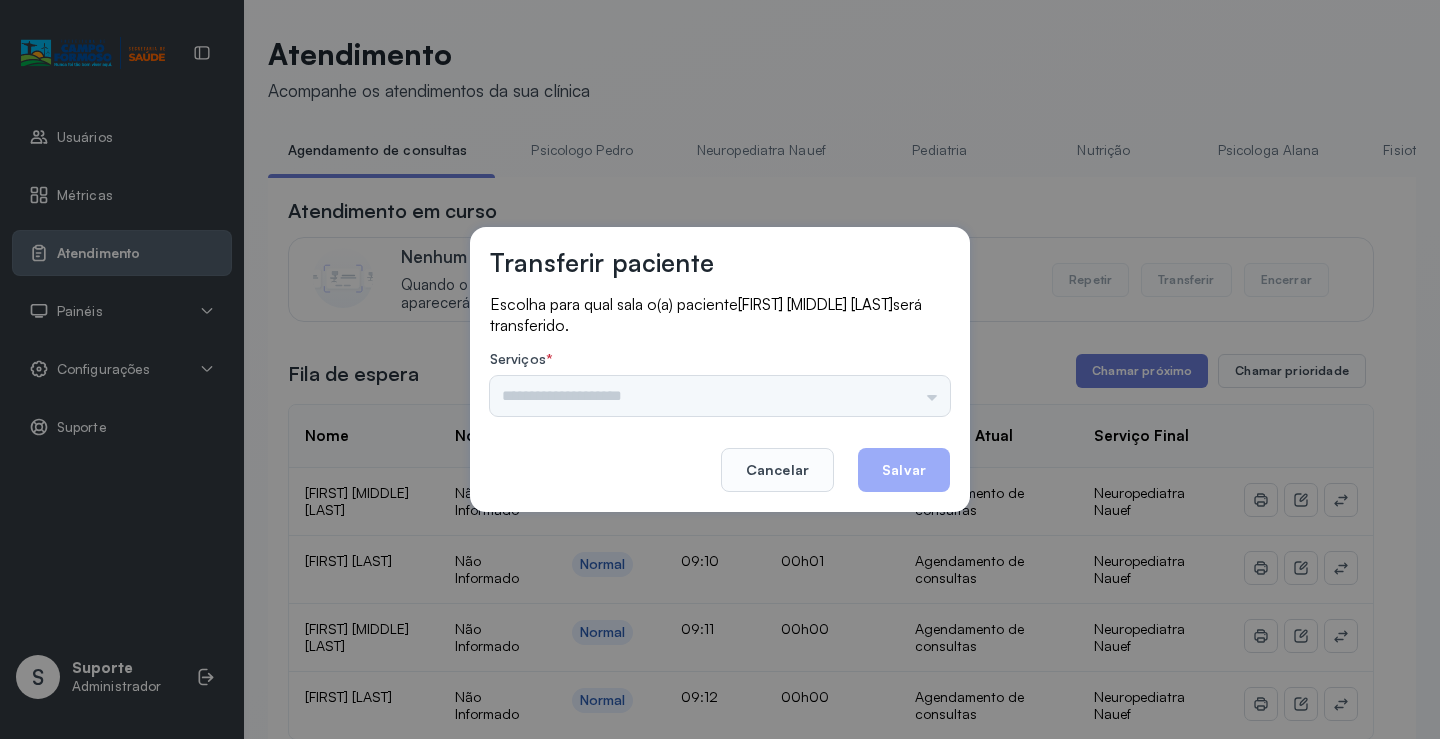 drag, startPoint x: 903, startPoint y: 408, endPoint x: 913, endPoint y: 401, distance: 12.206555 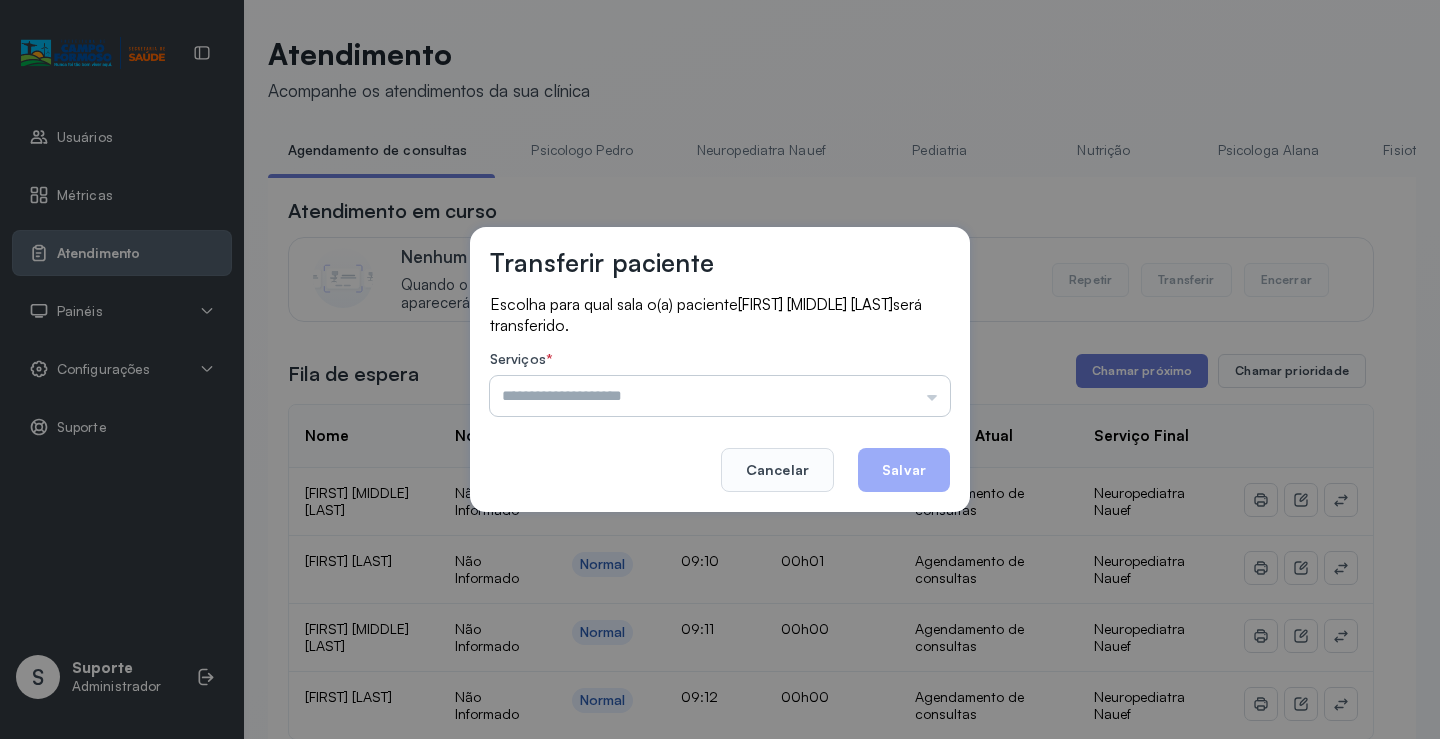 click at bounding box center [720, 396] 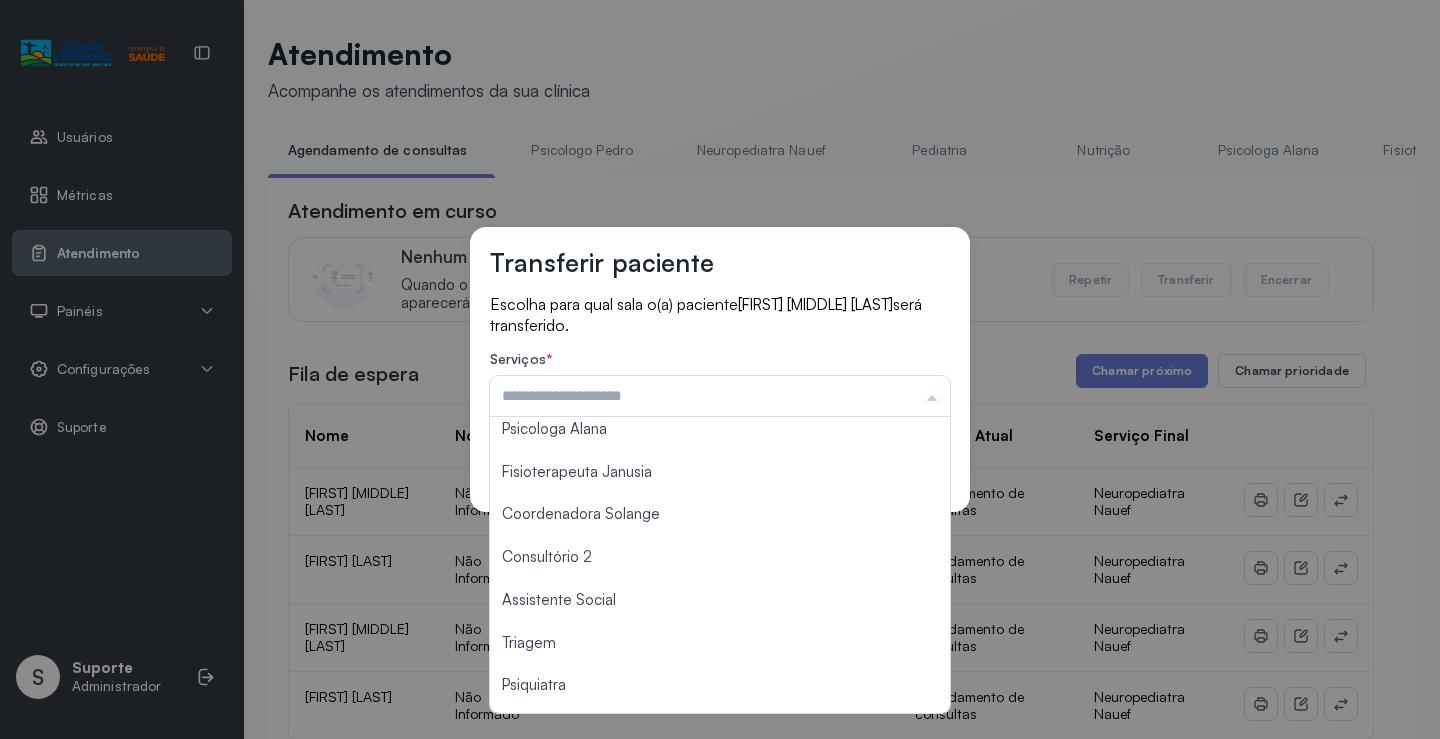 scroll, scrollTop: 303, scrollLeft: 0, axis: vertical 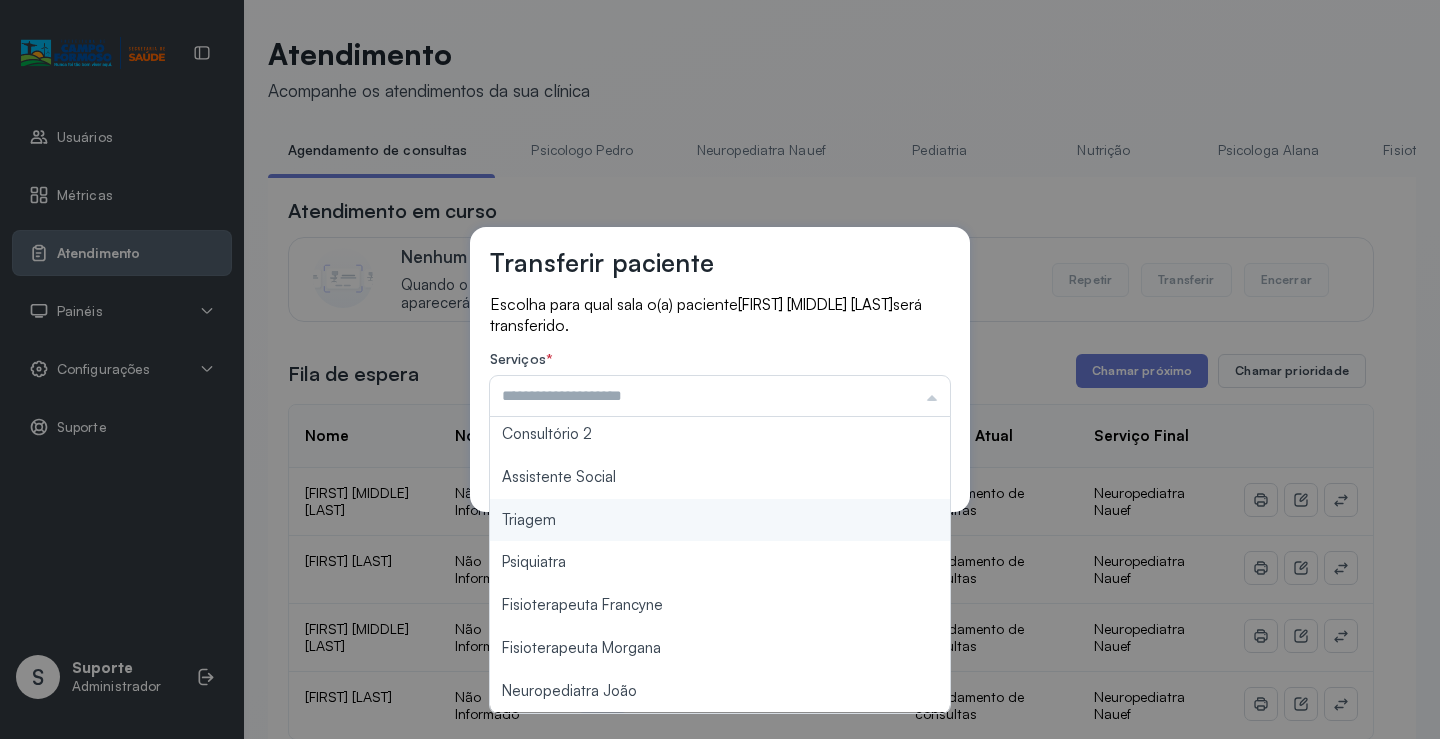 type on "*******" 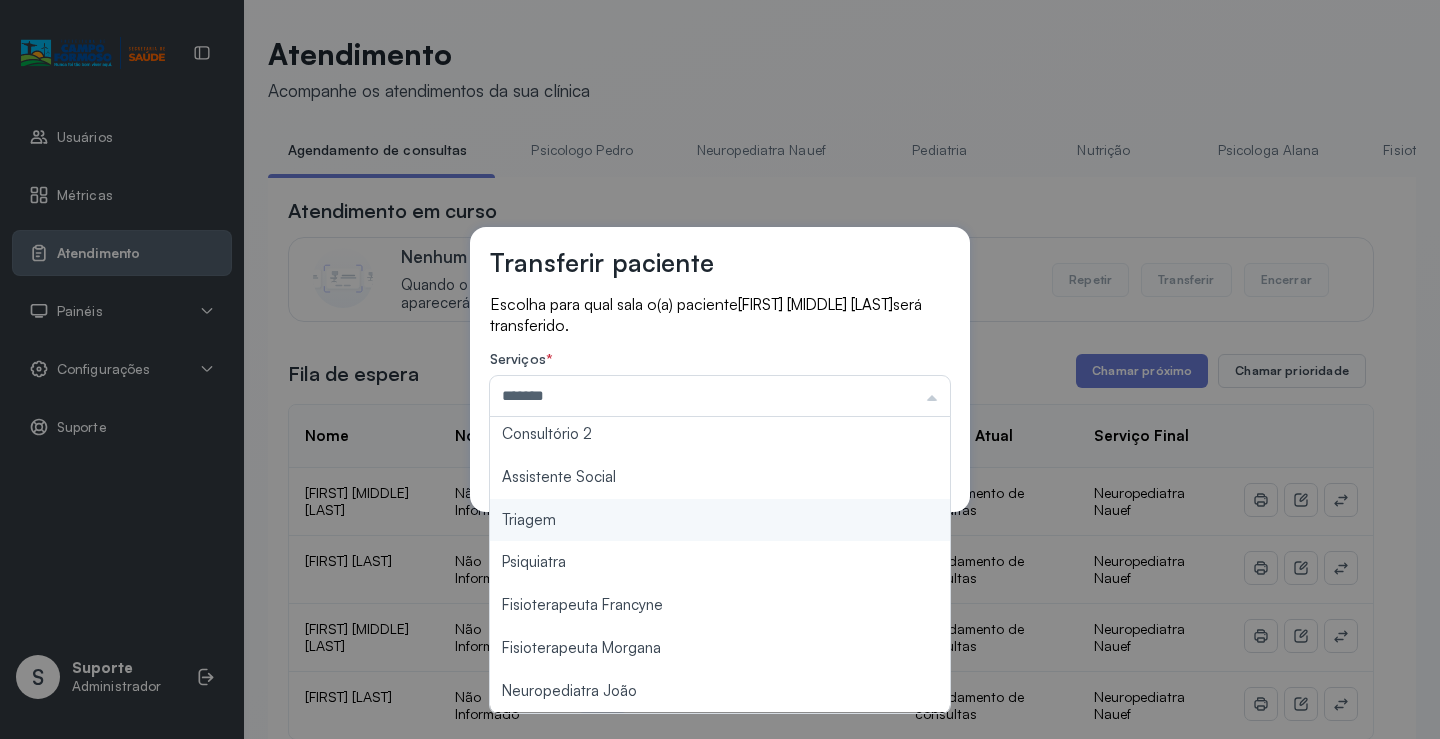 drag, startPoint x: 602, startPoint y: 520, endPoint x: 853, endPoint y: 456, distance: 259.03088 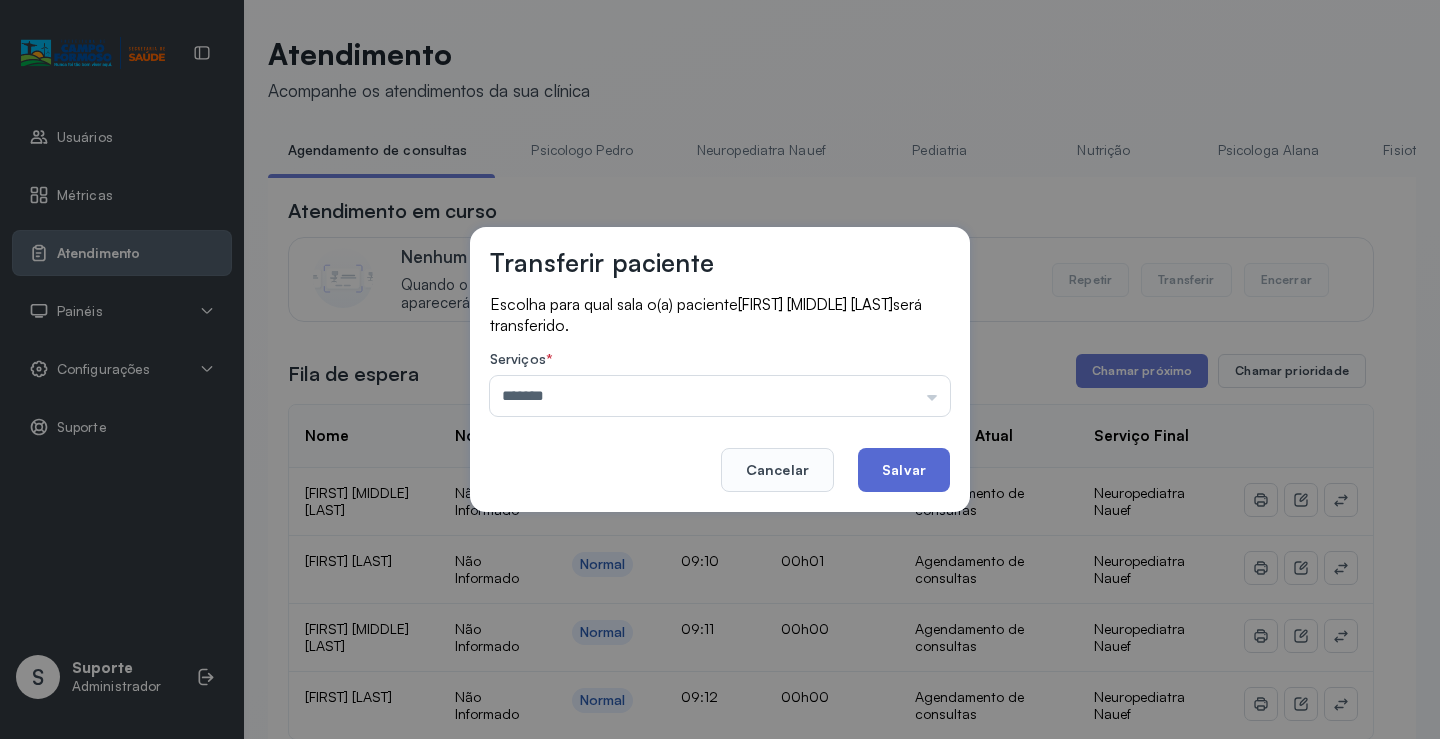 click on "Salvar" 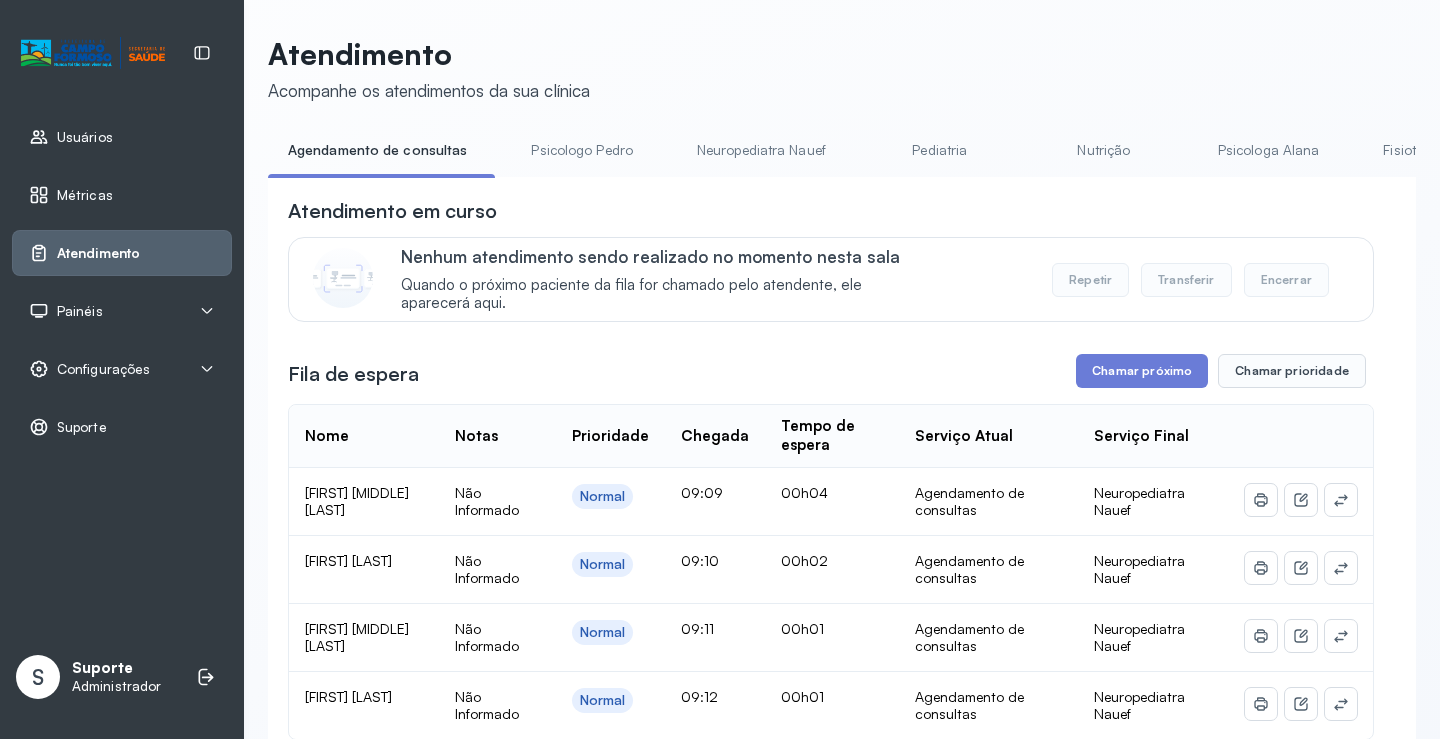 click on "Neuropediatra Nauef" at bounding box center [761, 150] 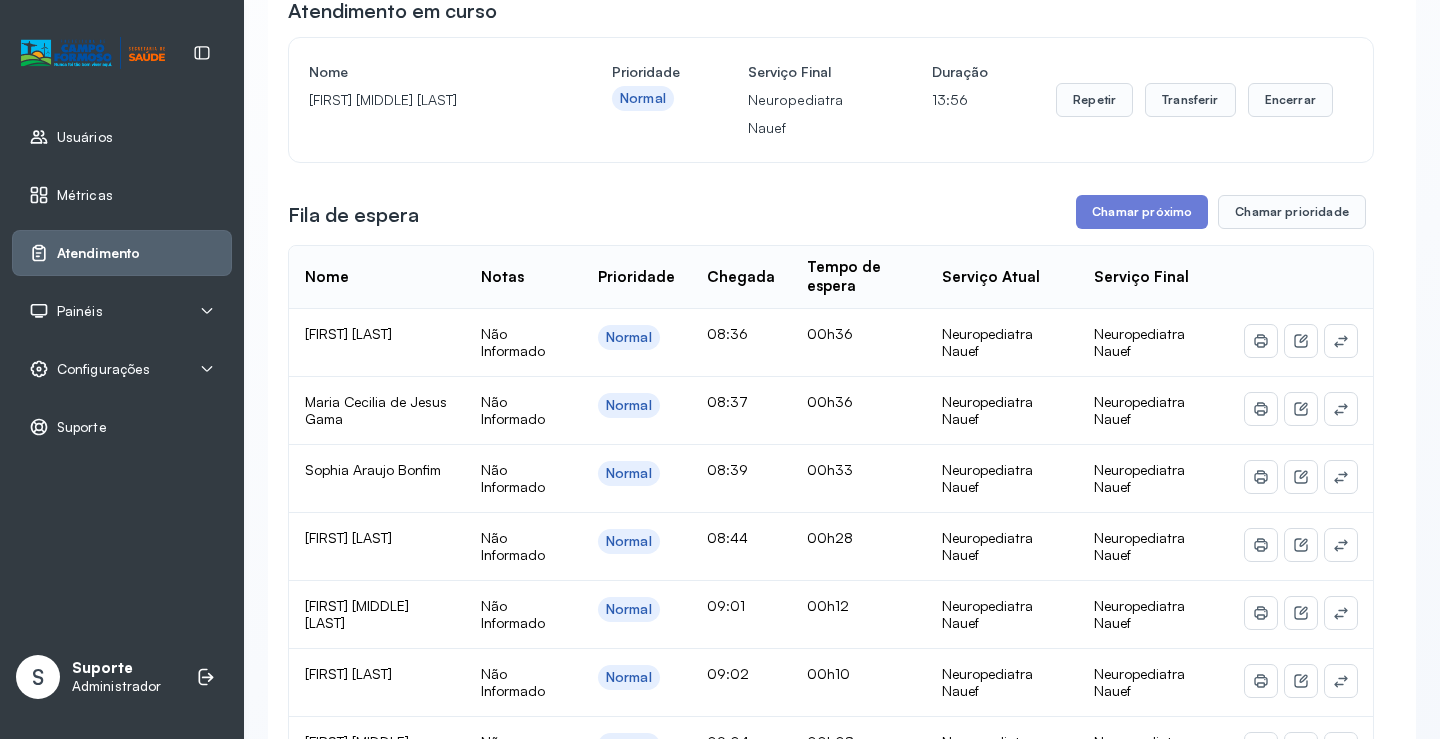 scroll, scrollTop: 0, scrollLeft: 0, axis: both 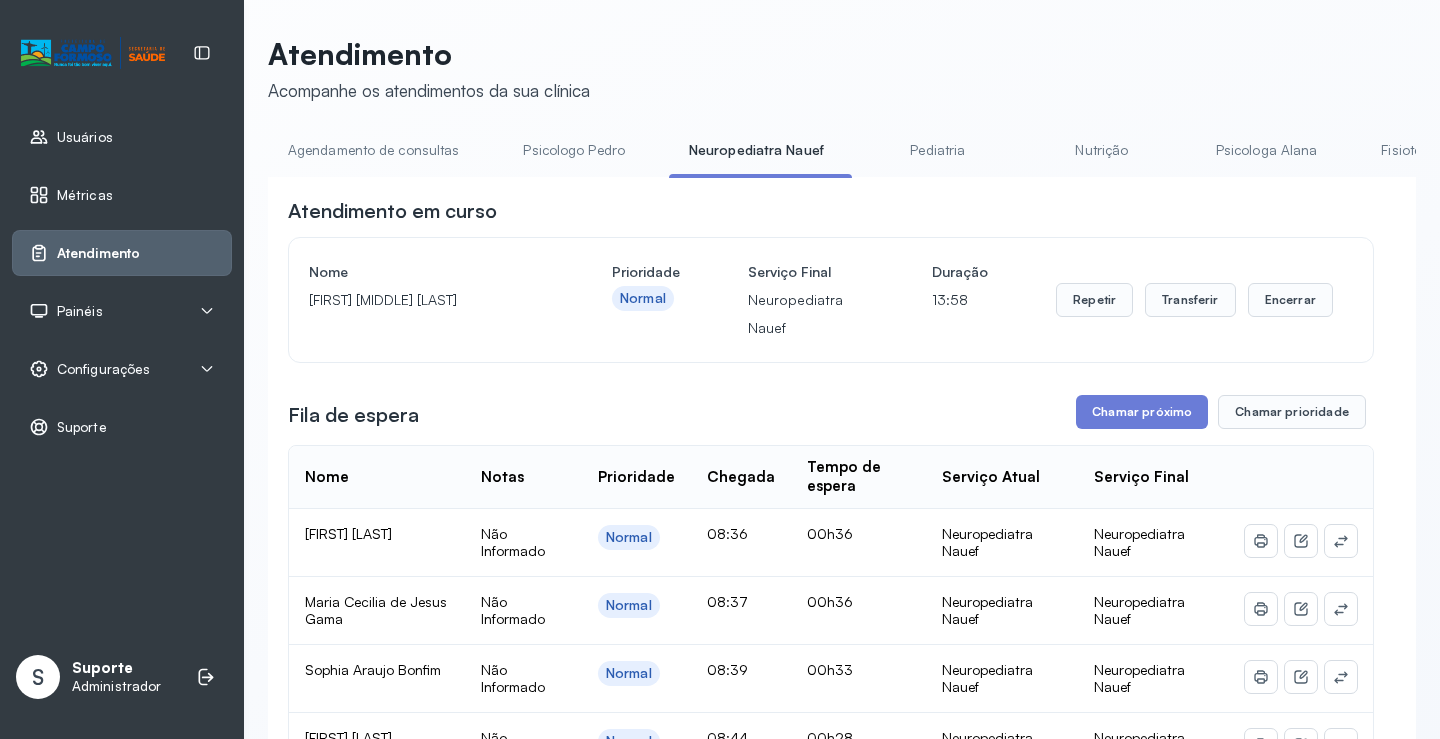 click on "Agendamento de consultas" at bounding box center (373, 150) 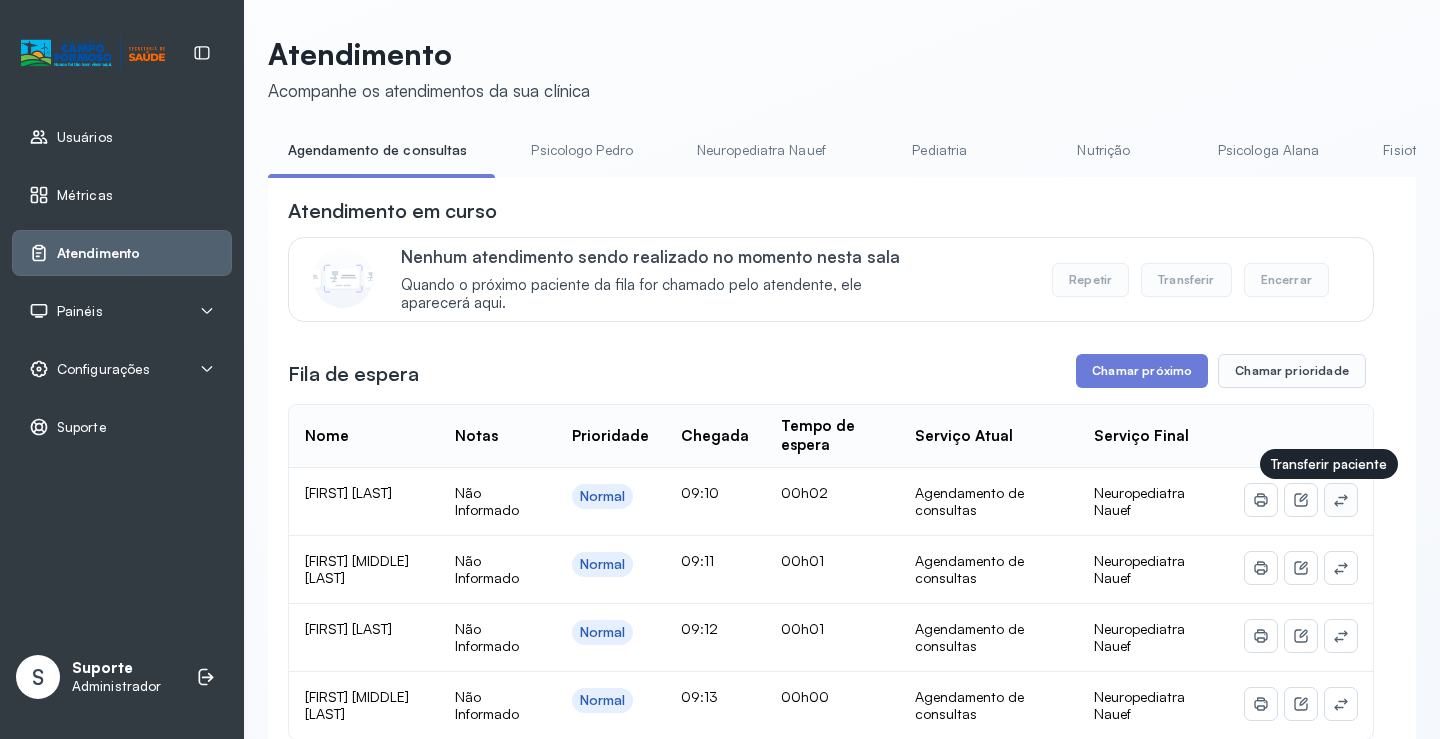 click 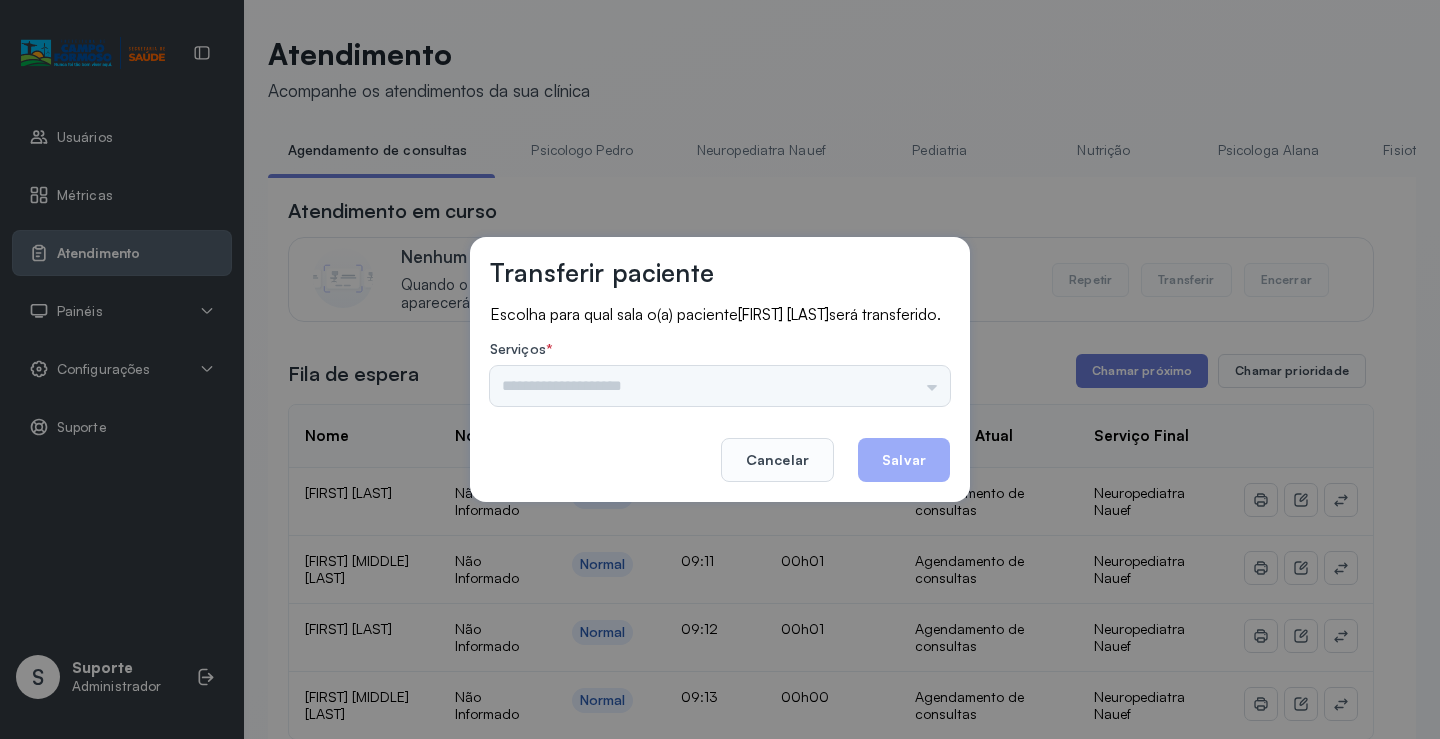 click on "Psicologo Pedro Neuropediatra Nauef Pediatria Nutrição Psicologa Alana Fisioterapeuta Janusia Coordenadora Solange Consultório 2 Assistente Social Triagem Psiquiatra Fisioterapeuta Francyne Fisioterapeuta Morgana Neuropediatra João" at bounding box center [720, 386] 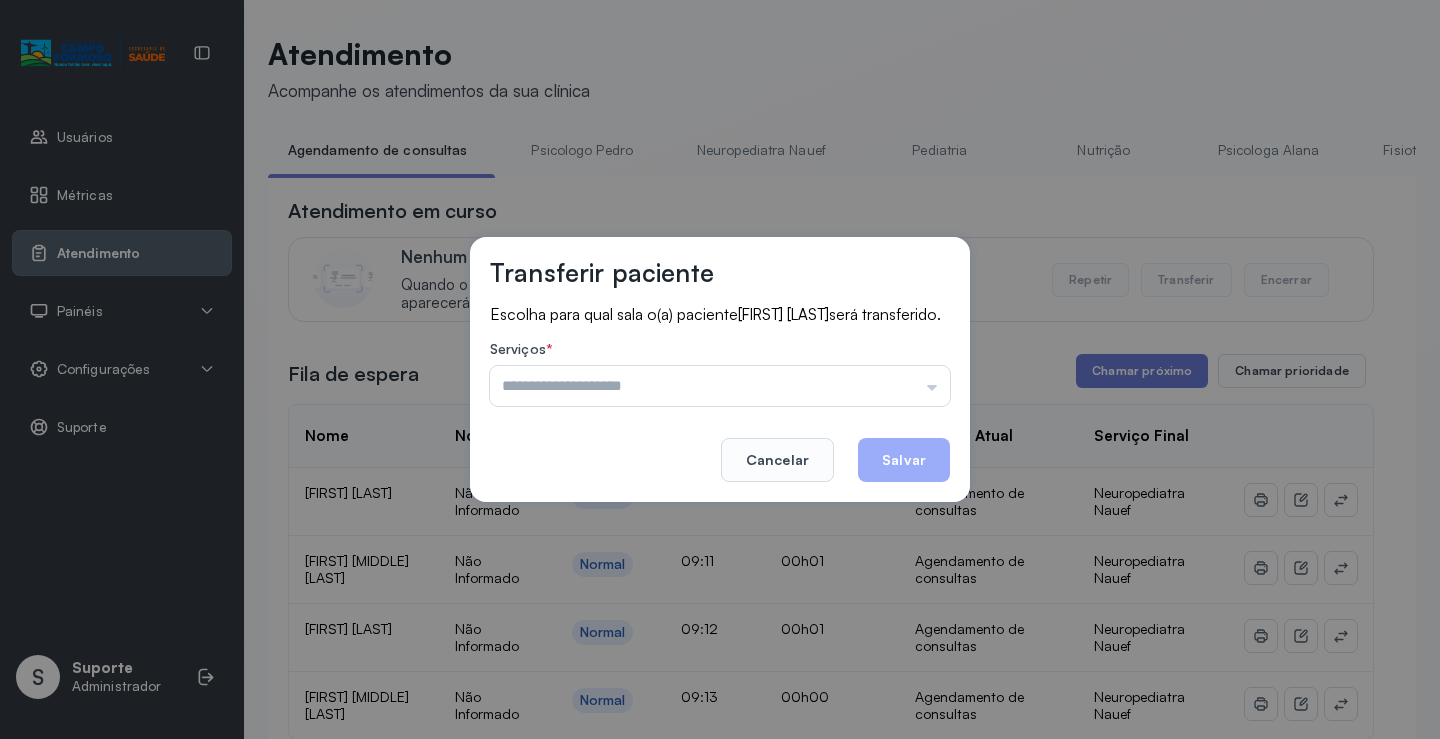 drag, startPoint x: 924, startPoint y: 395, endPoint x: 854, endPoint y: 423, distance: 75.39231 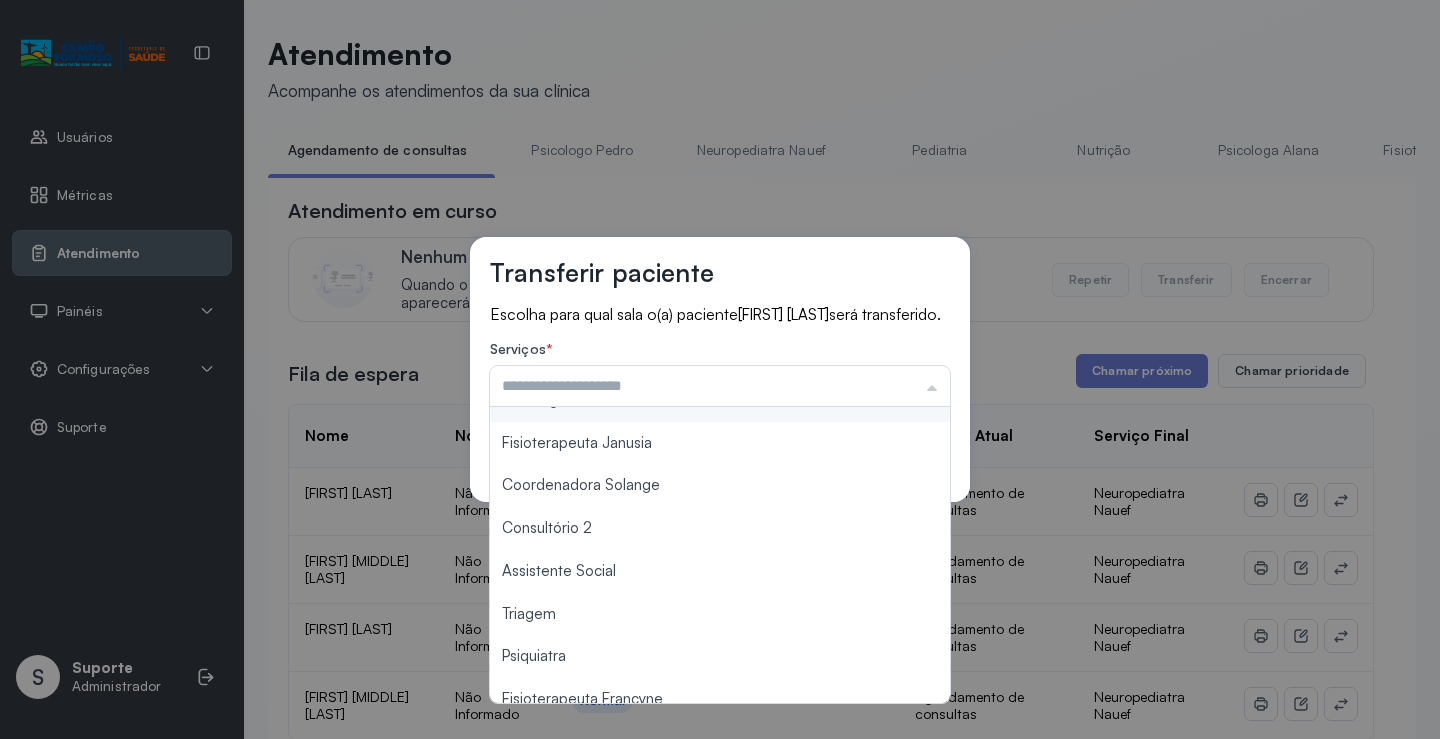 scroll, scrollTop: 200, scrollLeft: 0, axis: vertical 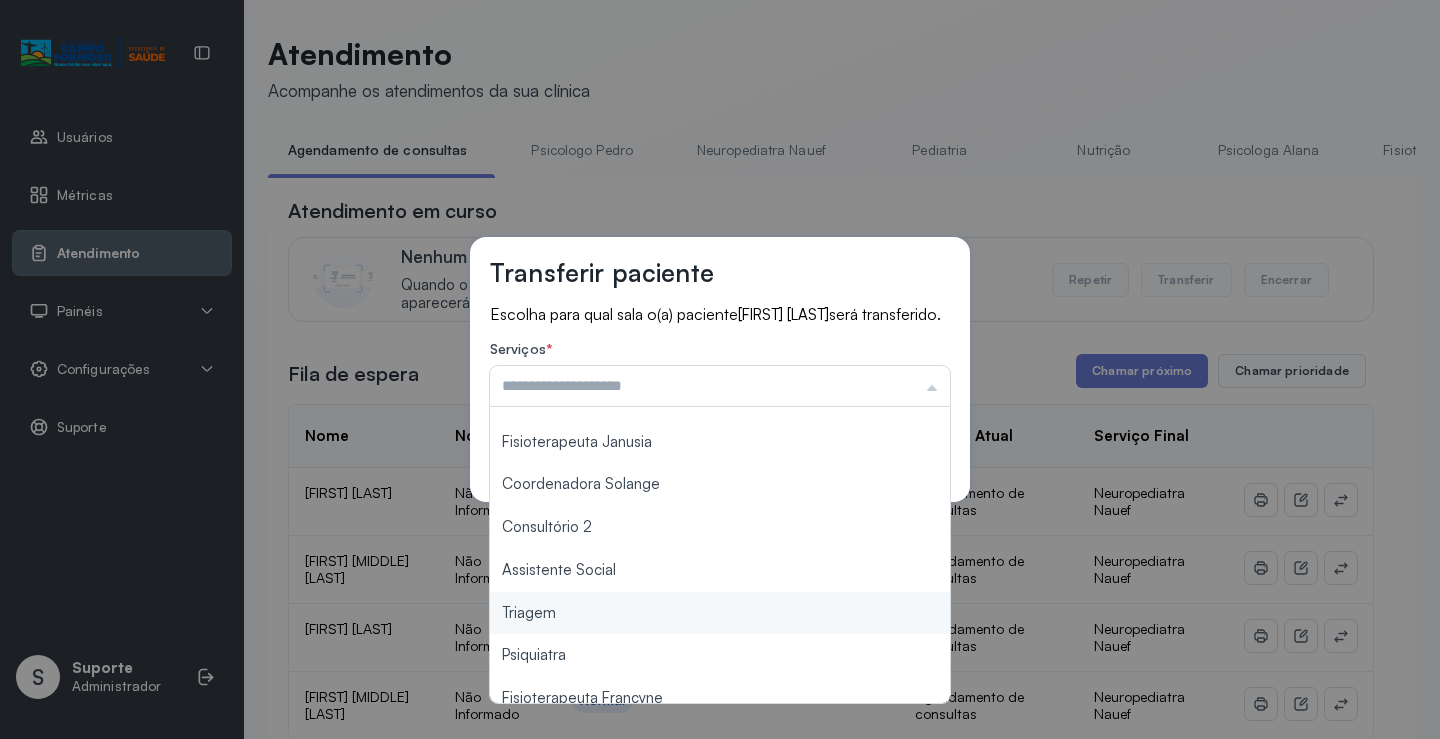 type on "*******" 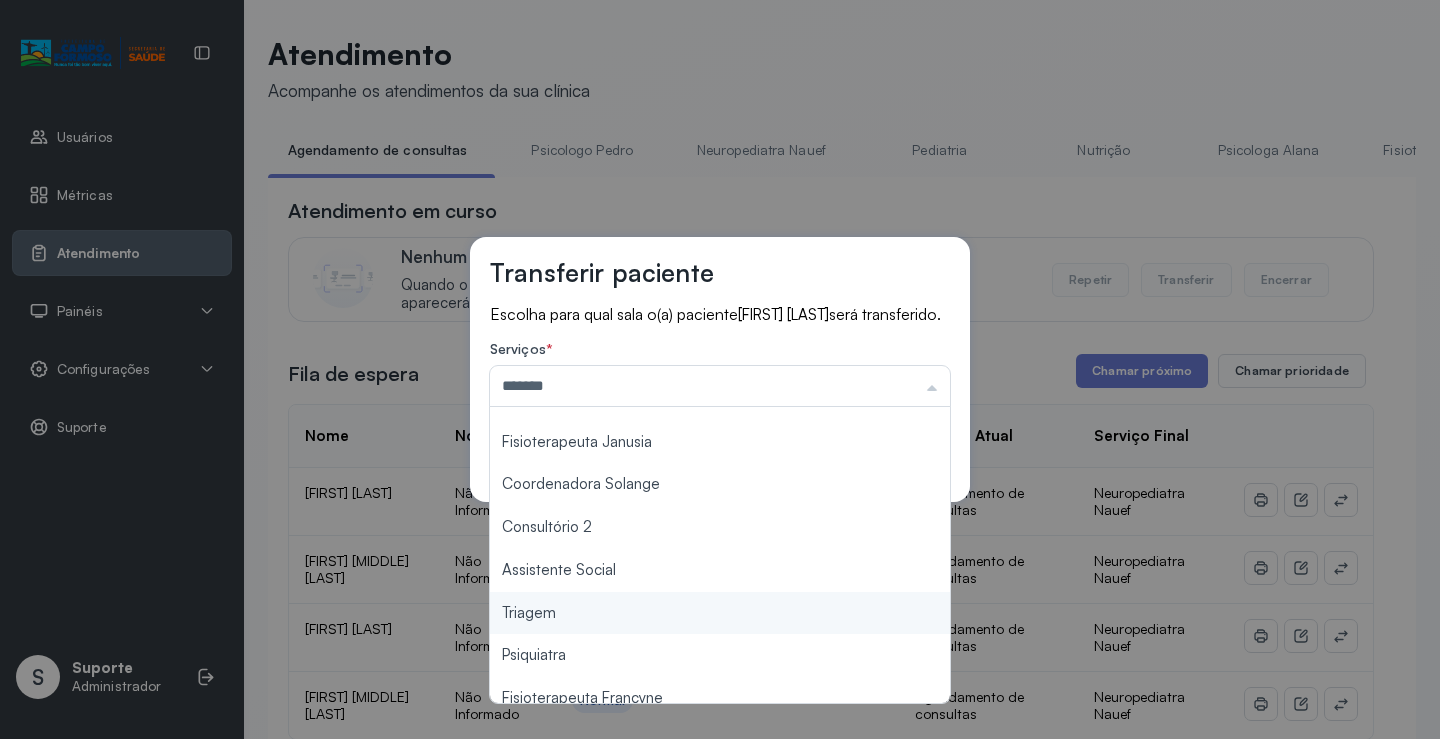 click on "Transferir paciente Escolha para qual sala o(a) paciente  Thalles Ravi da Silva  será transferido.  Serviços  *  ******* Psicologo Pedro Neuropediatra Nauef Pediatria Nutrição Psicologa Alana Fisioterapeuta Janusia Coordenadora Solange Consultório 2 Assistente Social Triagem Psiquiatra Fisioterapeuta Francyne Fisioterapeuta Morgana Neuropediatra João Cancelar Salvar" at bounding box center [720, 369] 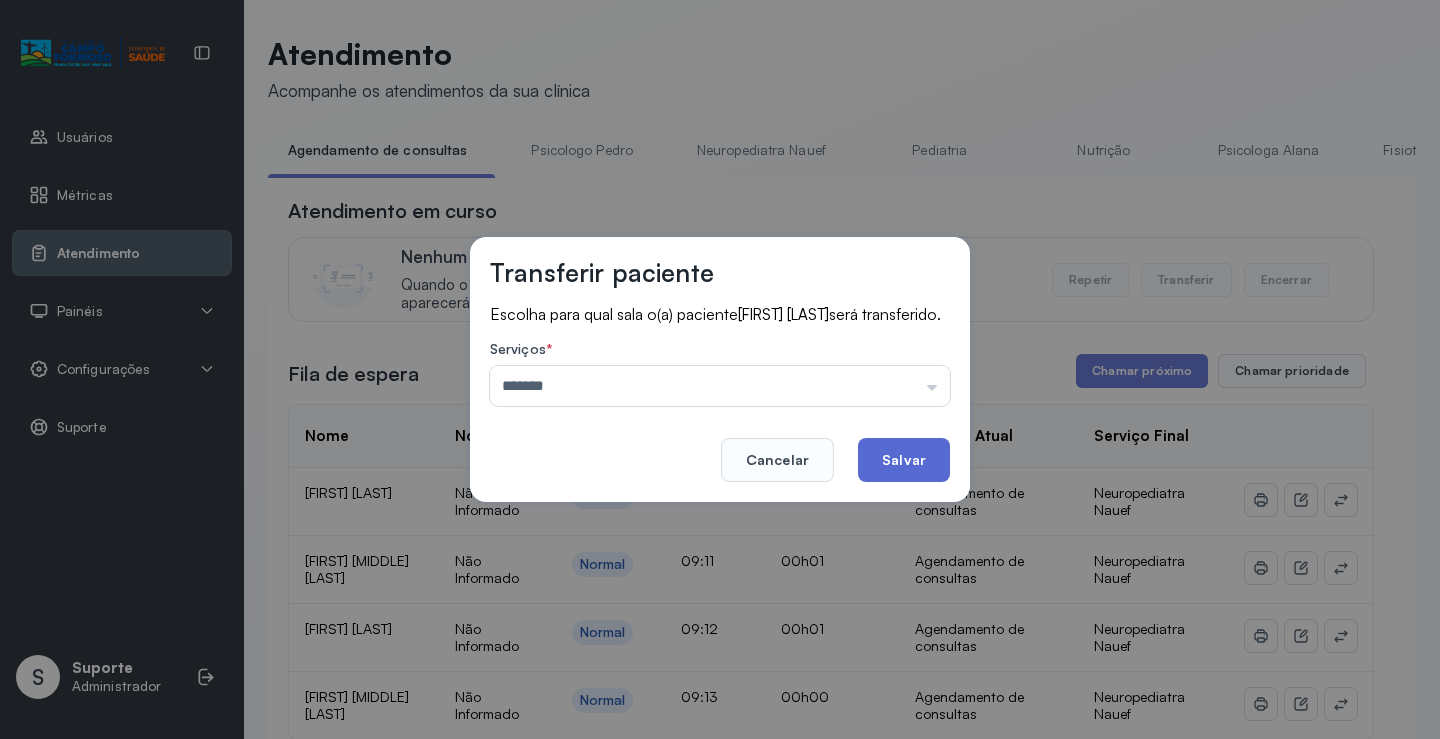 click on "Salvar" 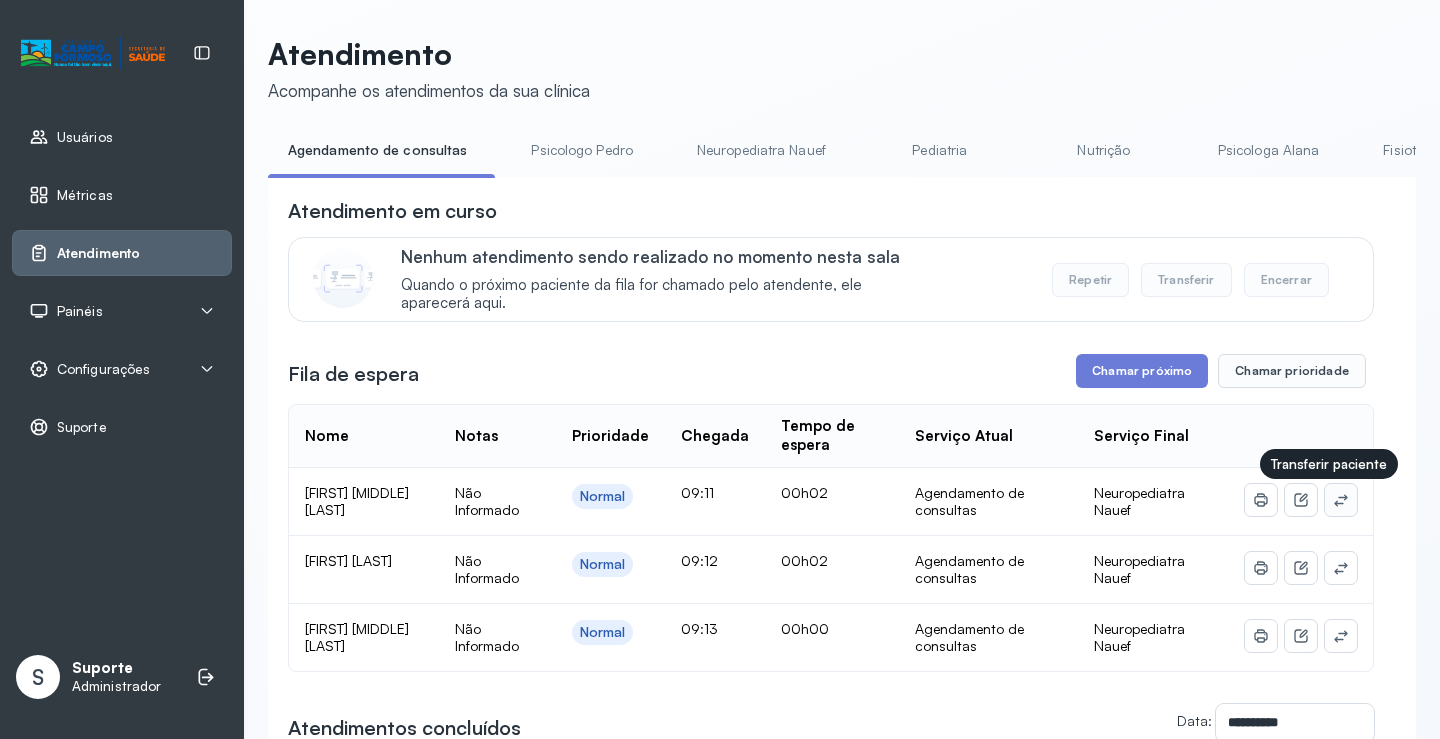 click 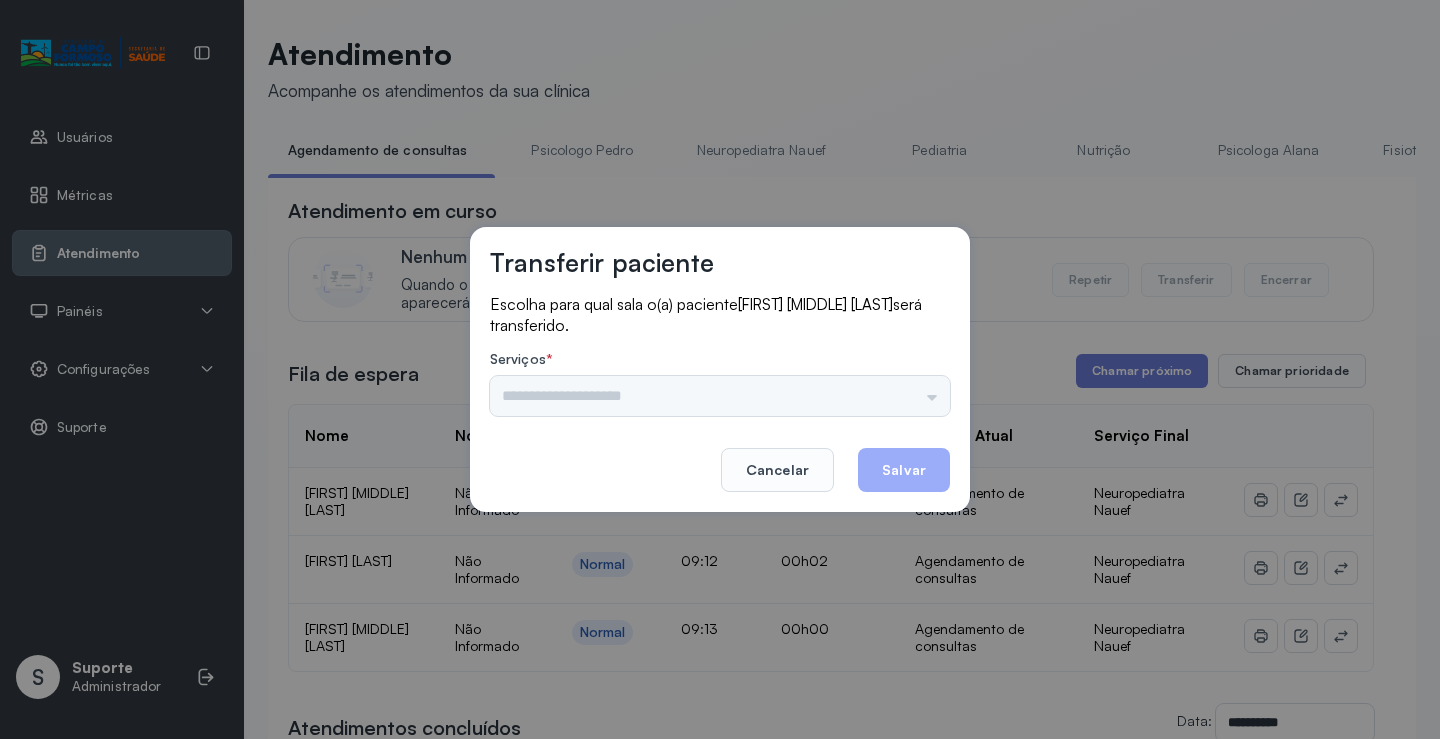 click on "Psicologo Pedro Neuropediatra Nauef Pediatria Nutrição Psicologa Alana Fisioterapeuta Janusia Coordenadora Solange Consultório 2 Assistente Social Triagem Psiquiatra Fisioterapeuta Francyne Fisioterapeuta Morgana Neuropediatra João" at bounding box center (720, 396) 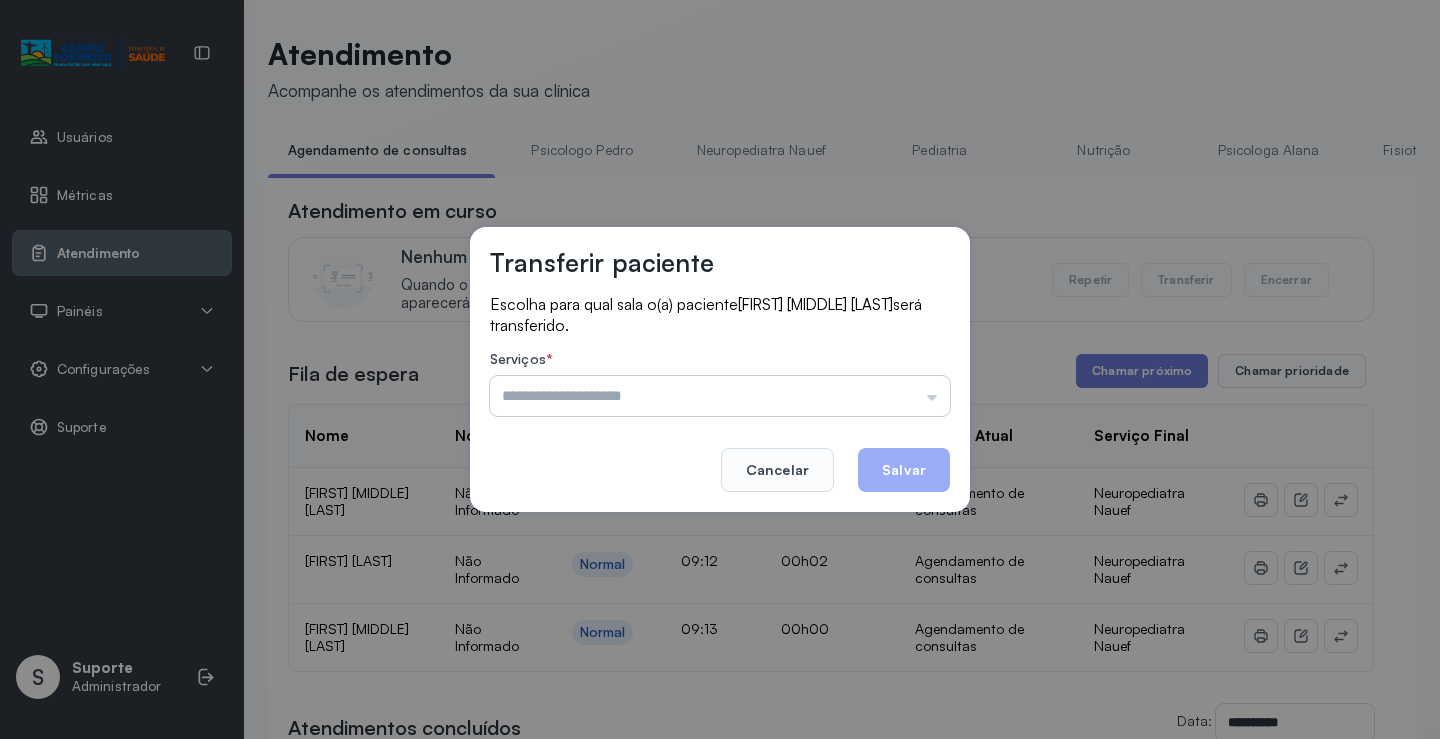 click at bounding box center (720, 396) 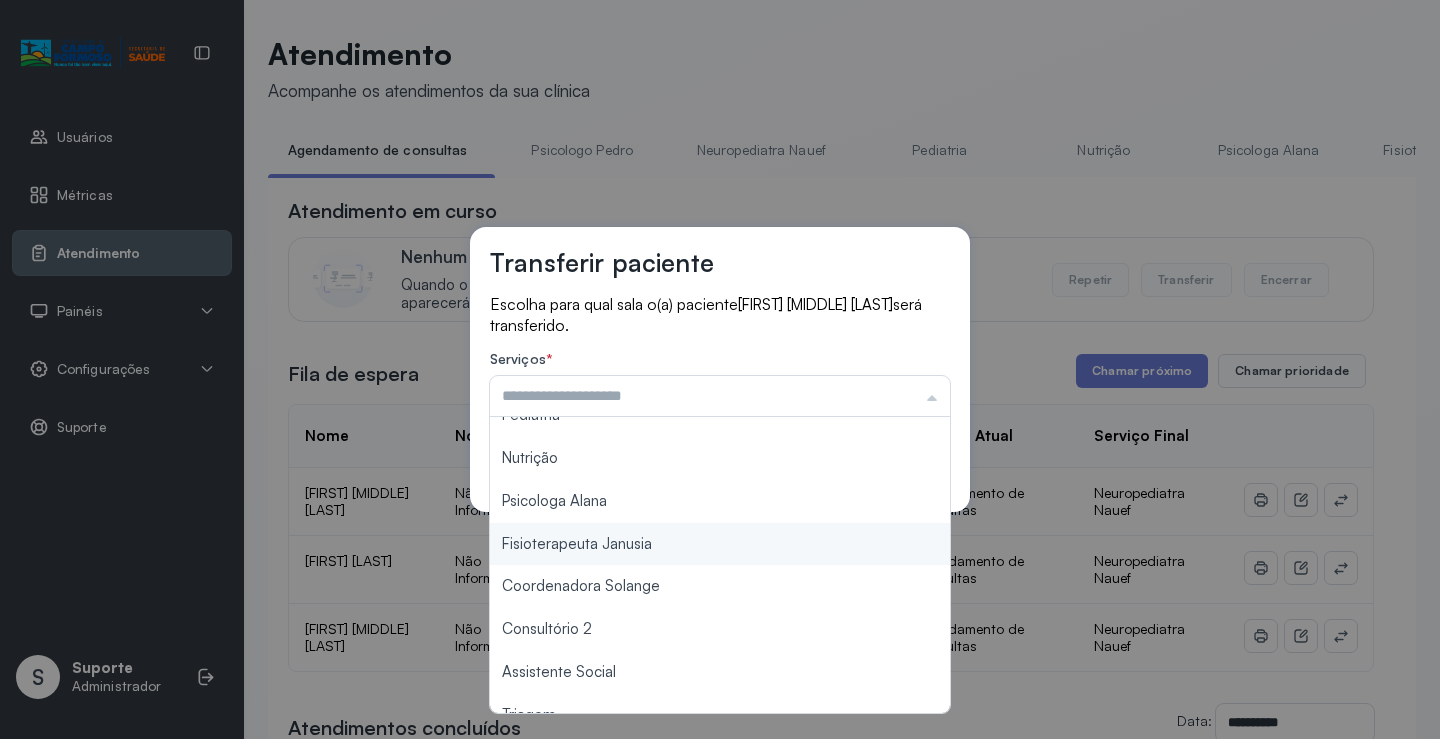 scroll, scrollTop: 300, scrollLeft: 0, axis: vertical 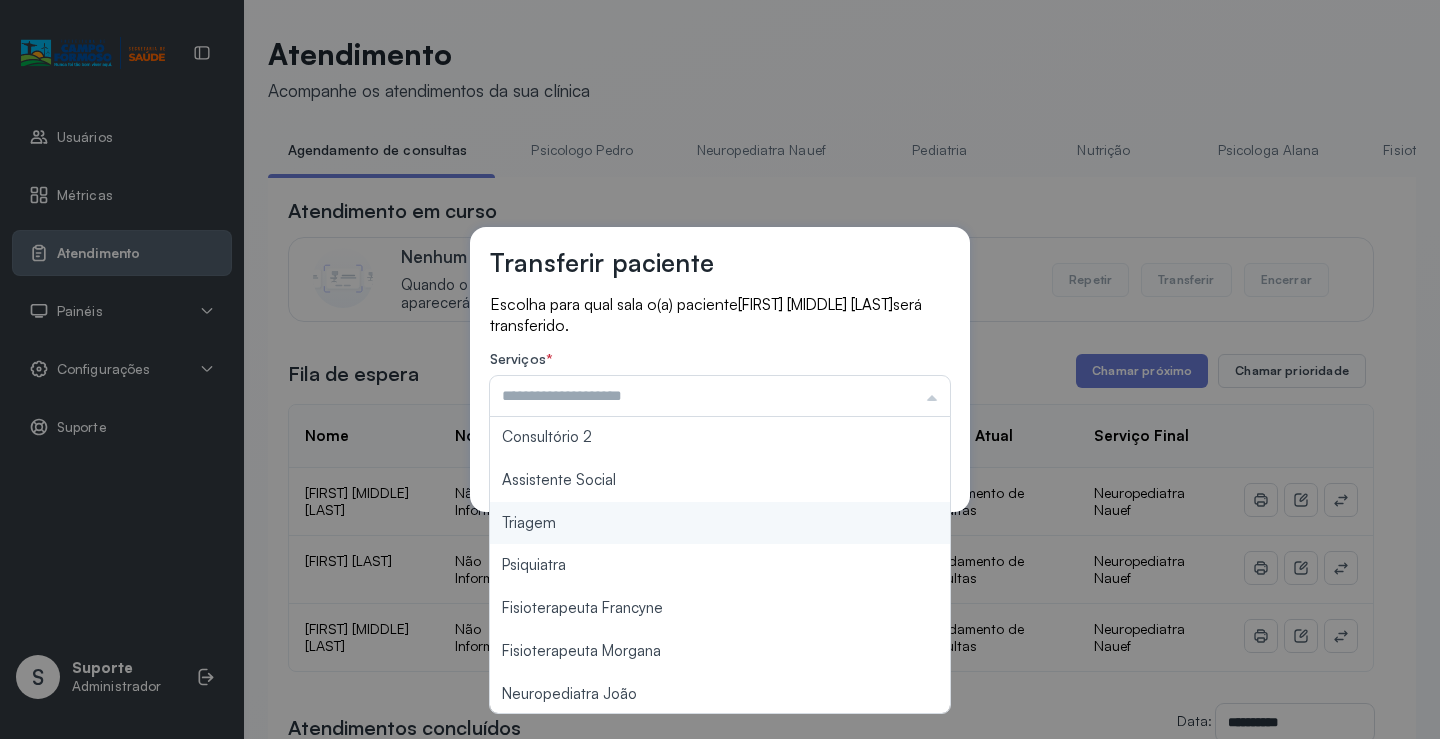 type on "*******" 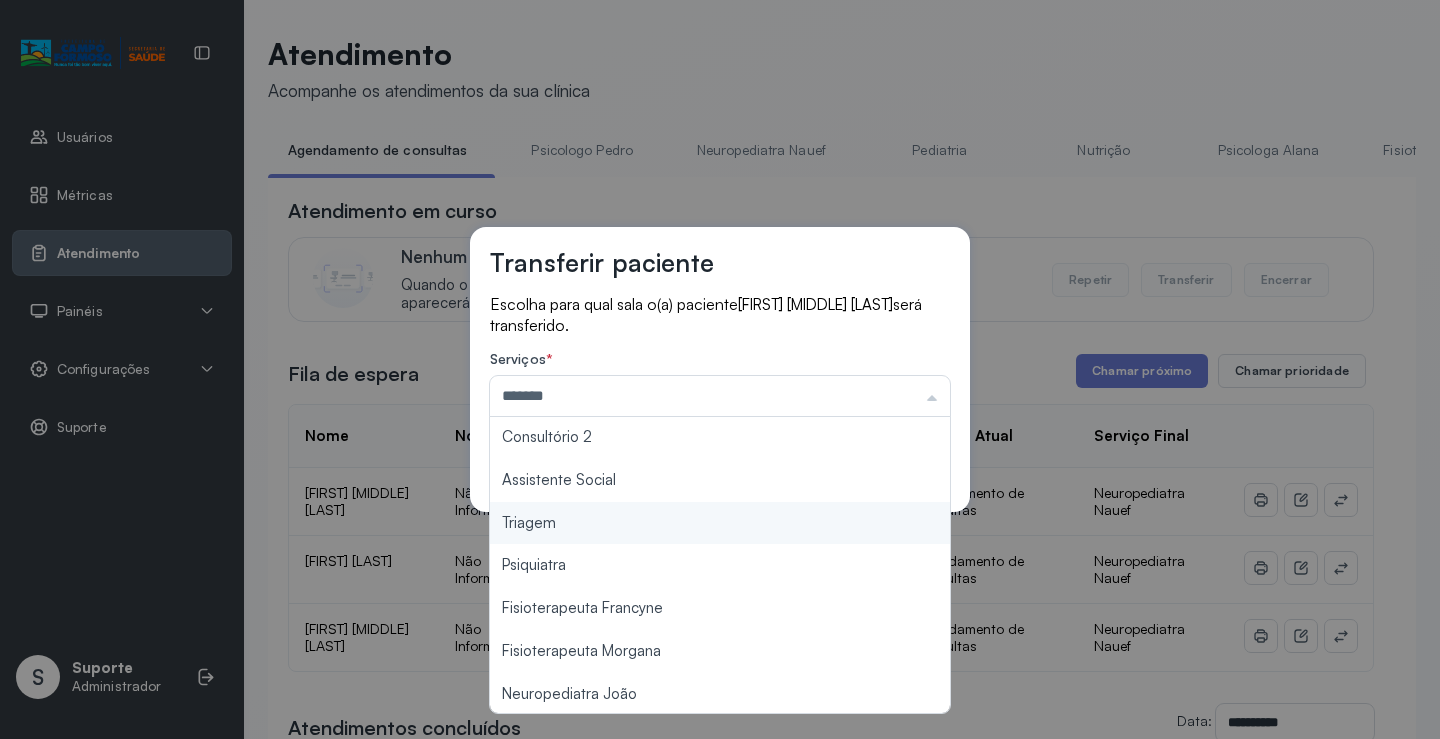 drag, startPoint x: 630, startPoint y: 527, endPoint x: 810, endPoint y: 487, distance: 184.39088 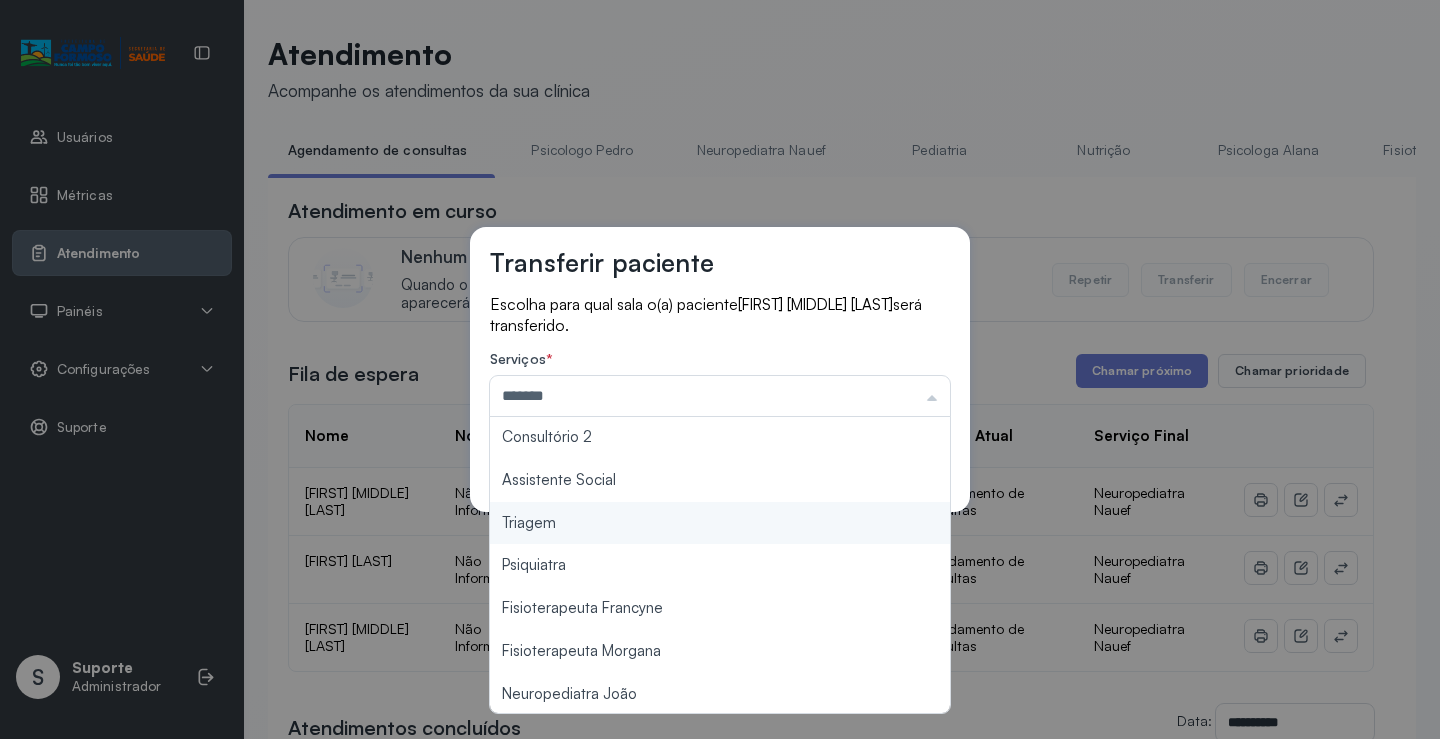click on "Transferir paciente Escolha para qual sala o(a) paciente  ANA LUIZA DA SILVA CAMPOS  será transferido.  Serviços  *  ******* Psicologo Pedro Neuropediatra Nauef Pediatria Nutrição Psicologa Alana Fisioterapeuta Janusia Coordenadora Solange Consultório 2 Assistente Social Triagem Psiquiatra Fisioterapeuta Francyne Fisioterapeuta Morgana Neuropediatra João Cancelar Salvar" at bounding box center [720, 369] 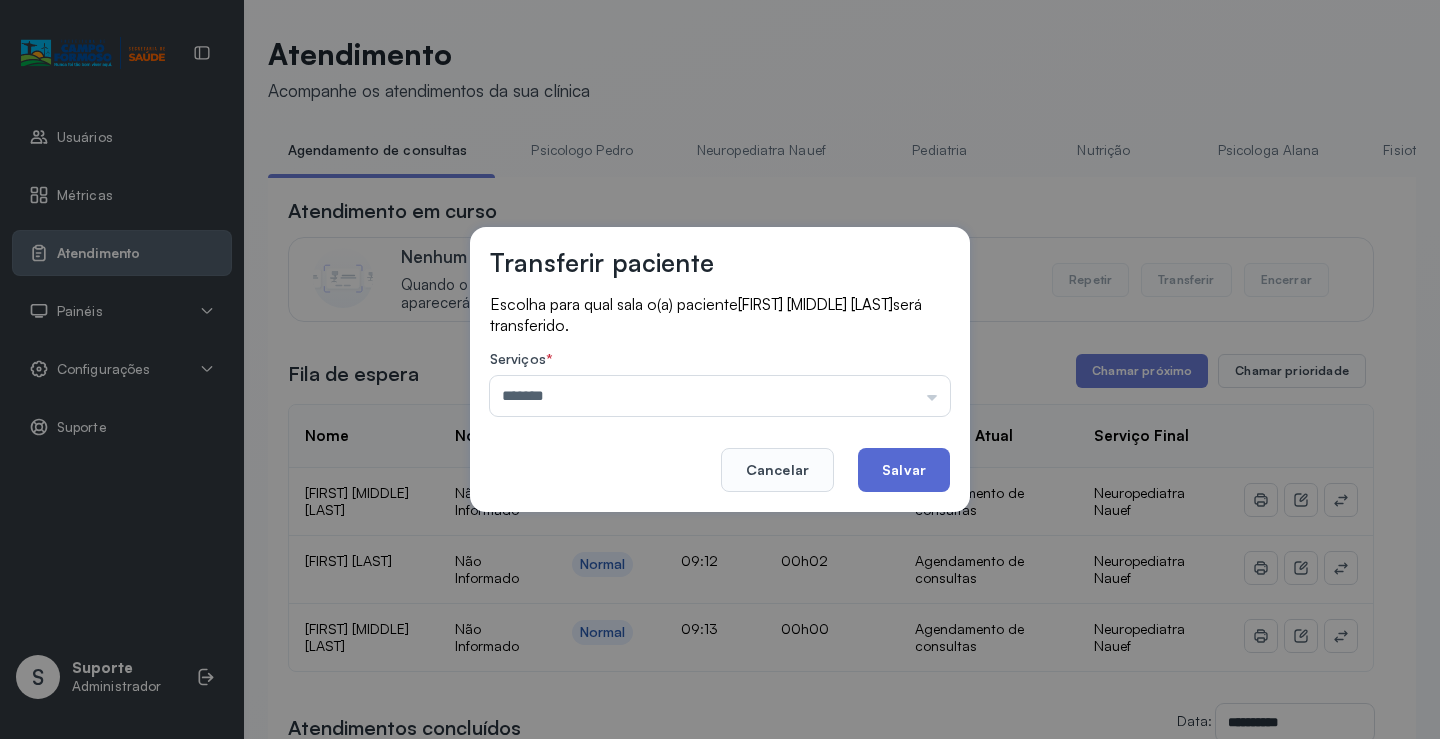 click on "Salvar" 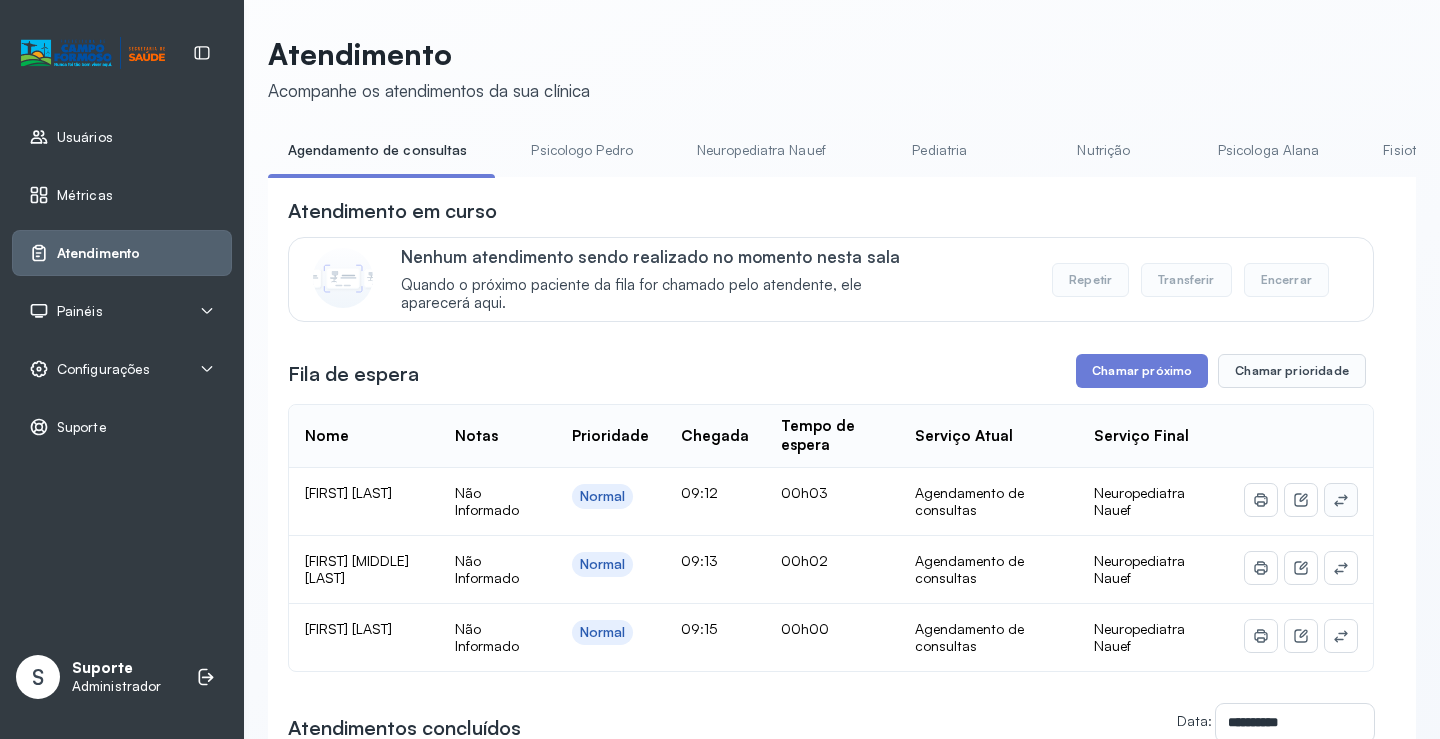 click 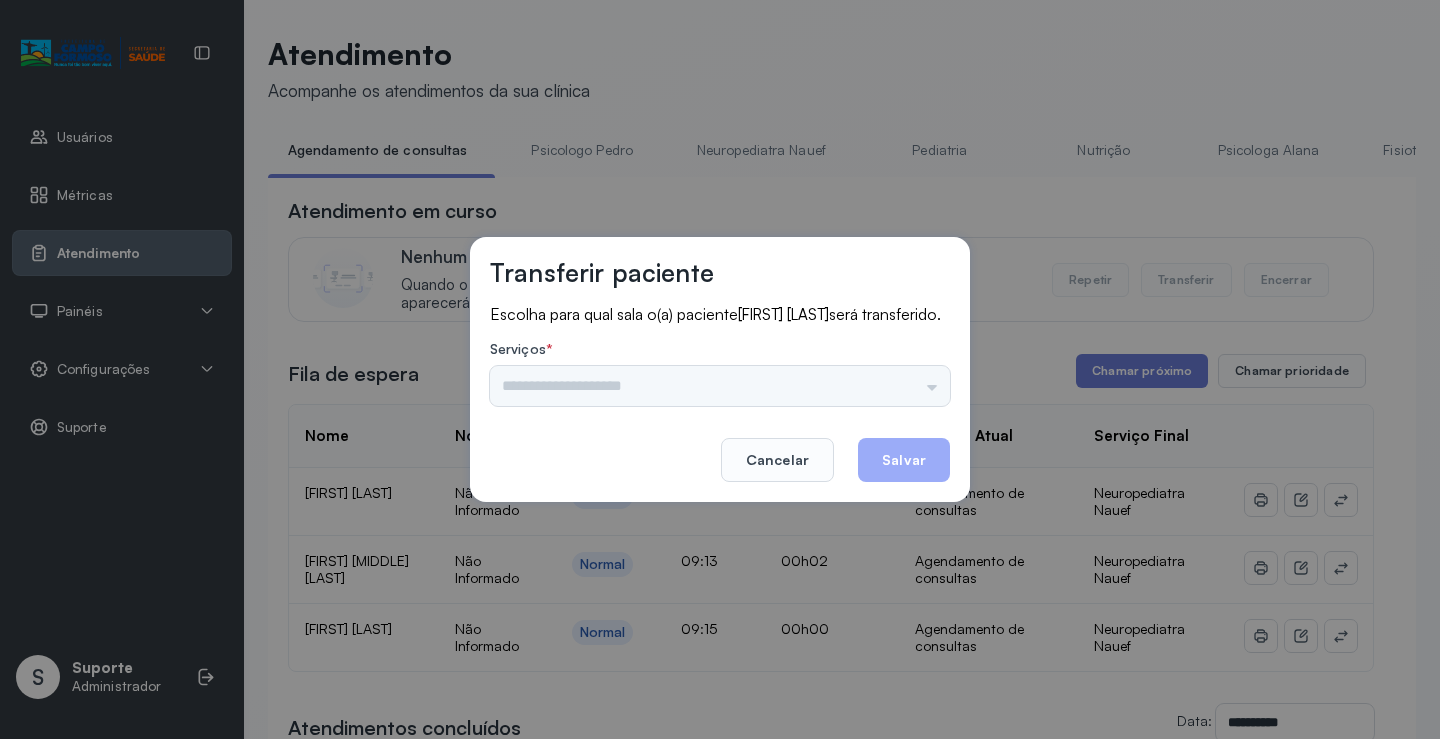 click on "Psicologo Pedro Neuropediatra Nauef Pediatria Nutrição Psicologa Alana Fisioterapeuta Janusia Coordenadora Solange Consultório 2 Assistente Social Triagem Psiquiatra Fisioterapeuta Francyne Fisioterapeuta Morgana Neuropediatra João" at bounding box center [720, 386] 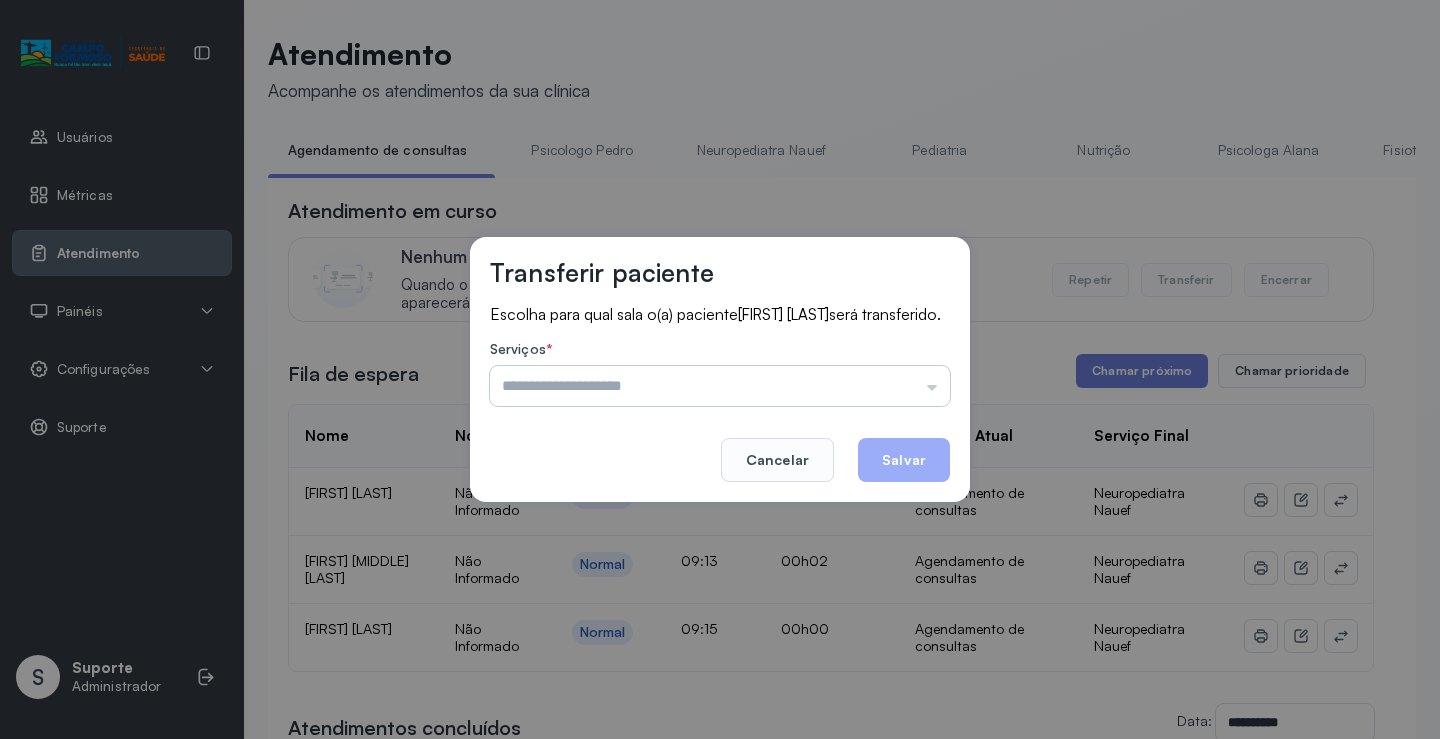 click at bounding box center [720, 386] 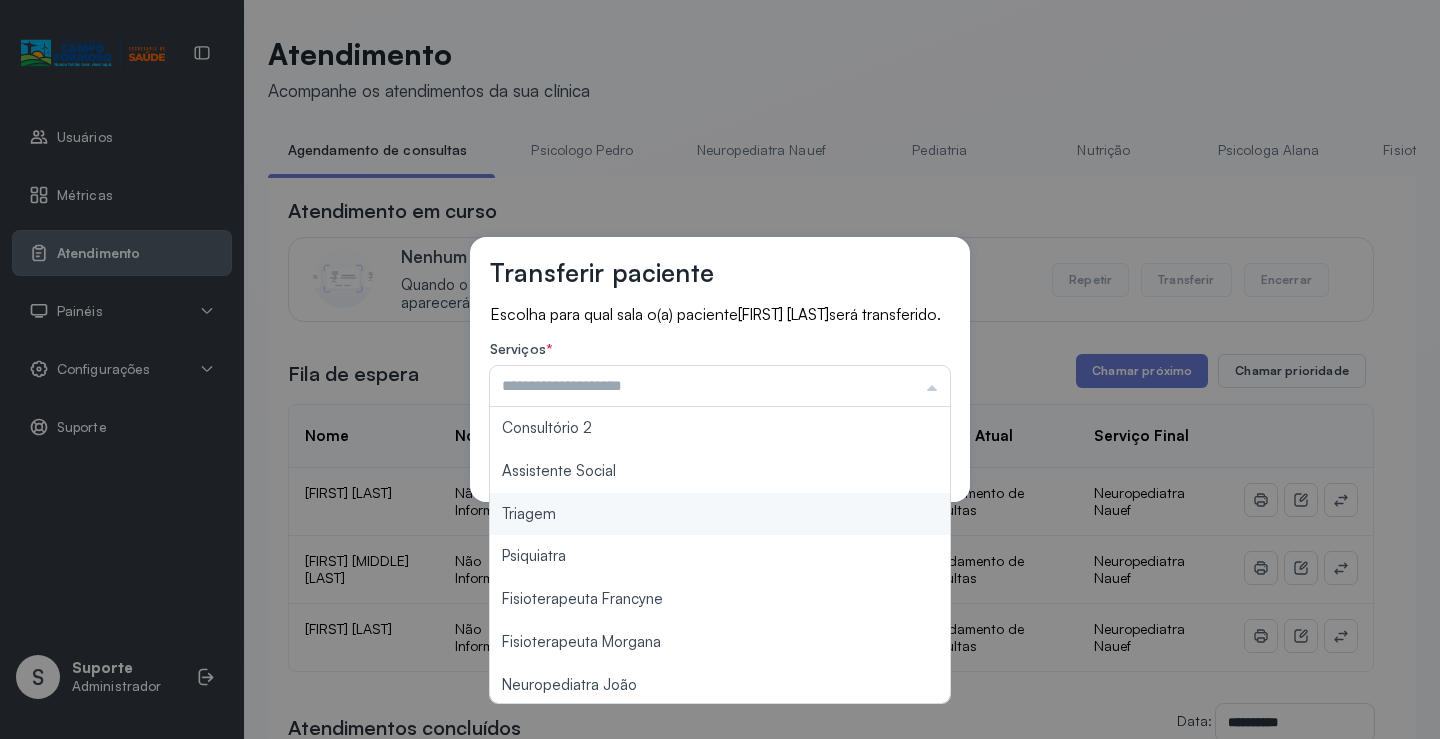scroll, scrollTop: 300, scrollLeft: 0, axis: vertical 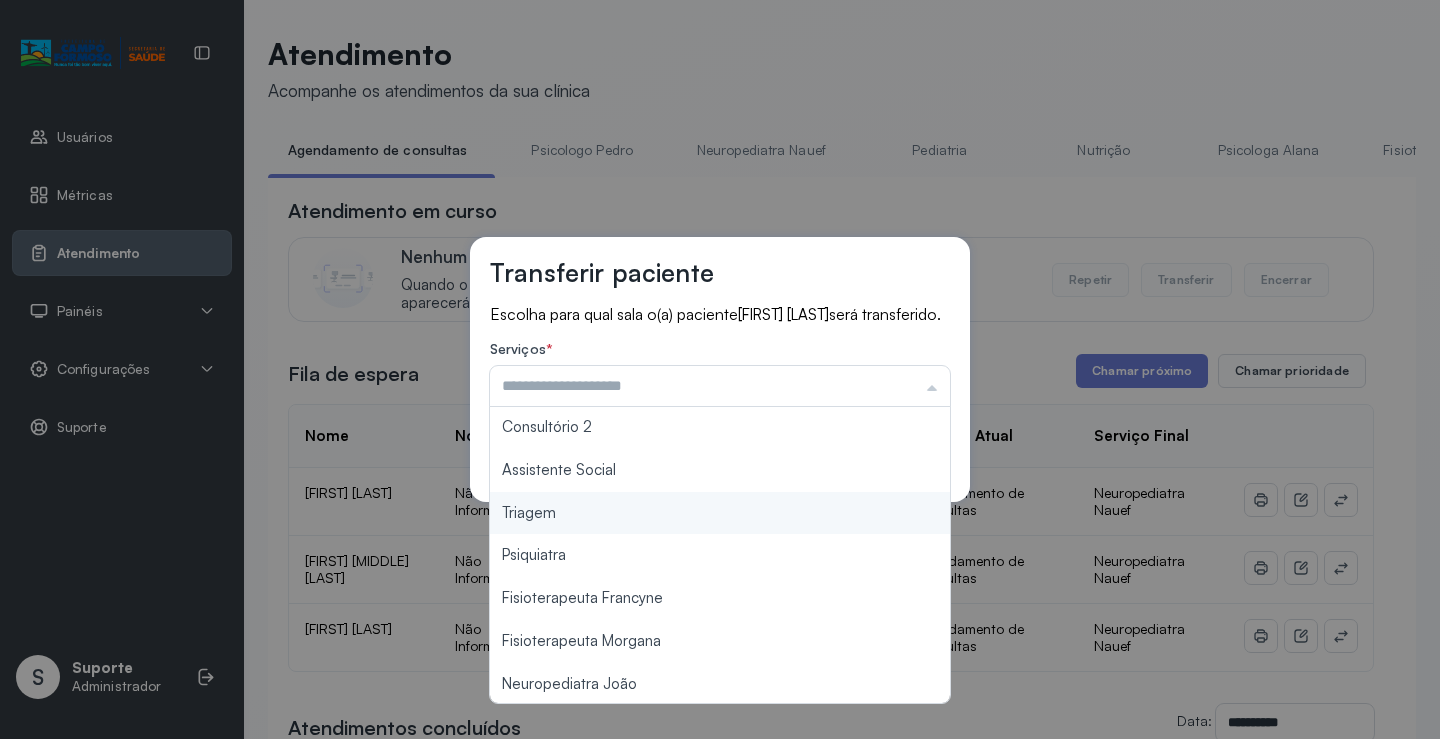type on "*******" 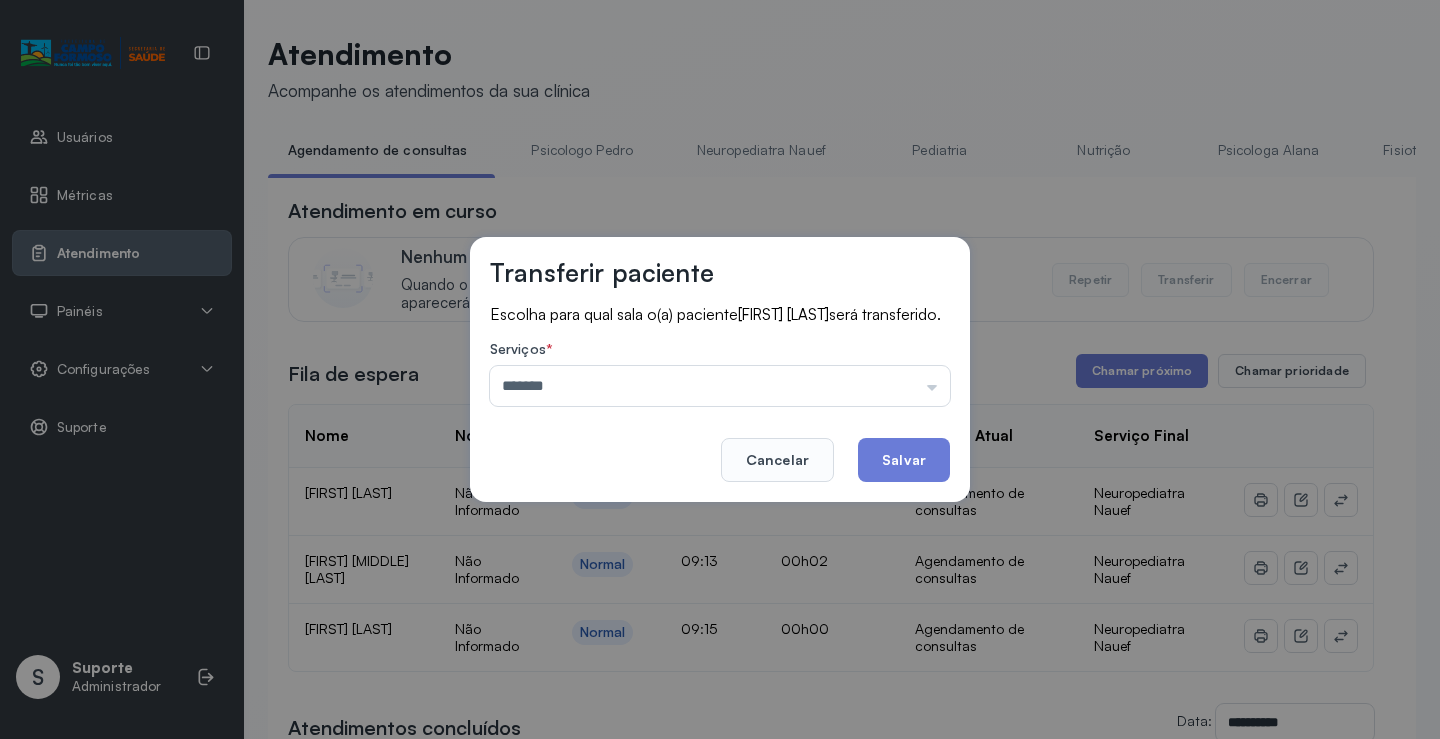 click on "Transferir paciente Escolha para qual sala o(a) paciente  JOAO FELIPE DA SILVA CAMPOS  será transferido.  Serviços  *  ******* Psicologo Pedro Neuropediatra Nauef Pediatria Nutrição Psicologa Alana Fisioterapeuta Janusia Coordenadora Solange Consultório 2 Assistente Social Triagem Psiquiatra Fisioterapeuta Francyne Fisioterapeuta Morgana Neuropediatra João Cancelar Salvar" at bounding box center [720, 369] 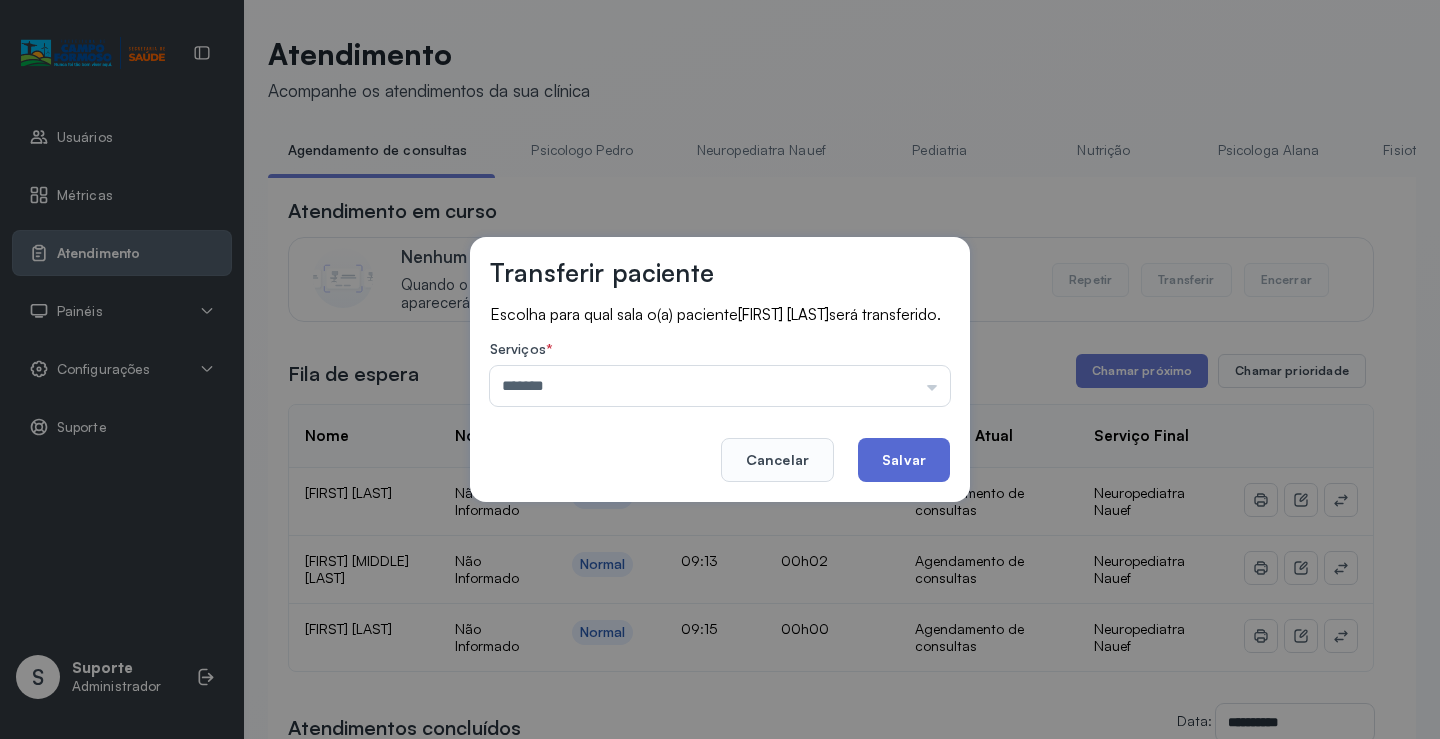 click on "Salvar" 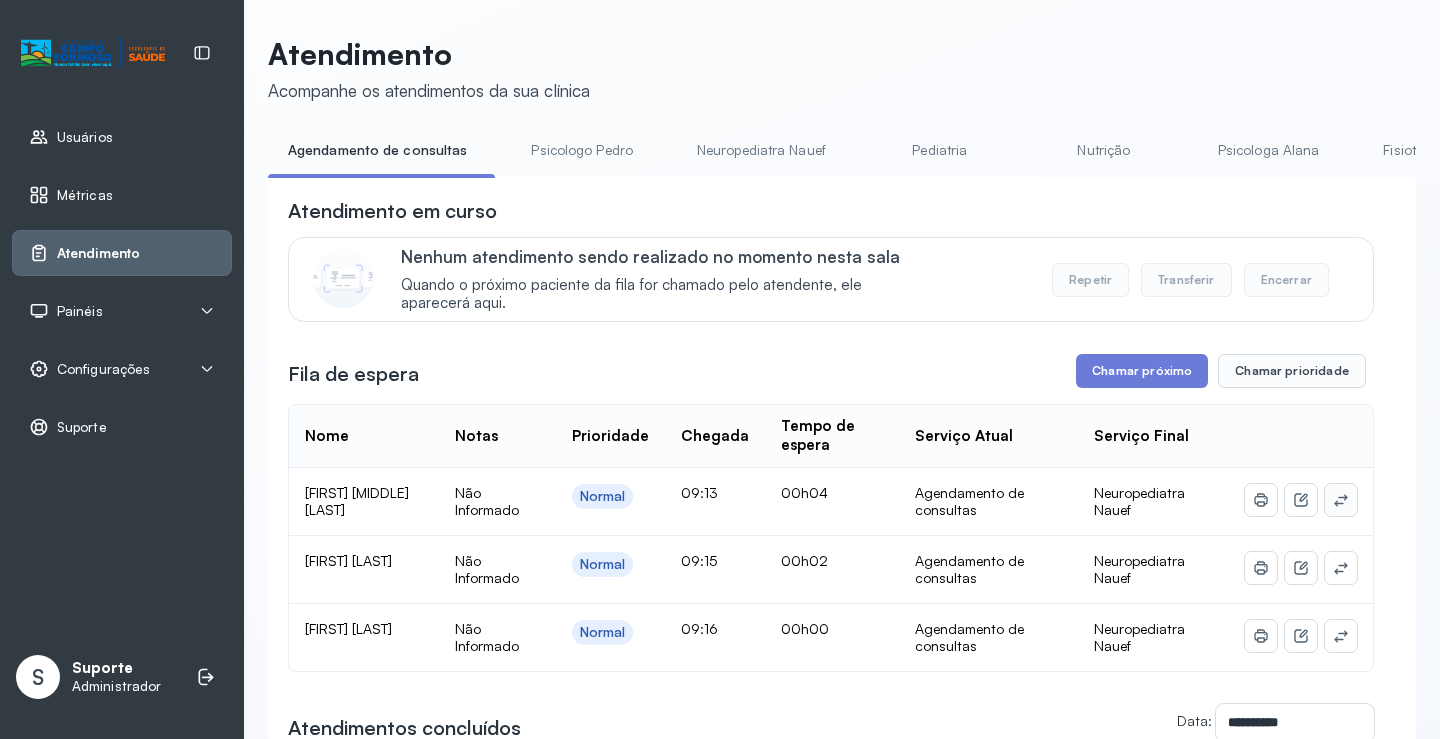 click 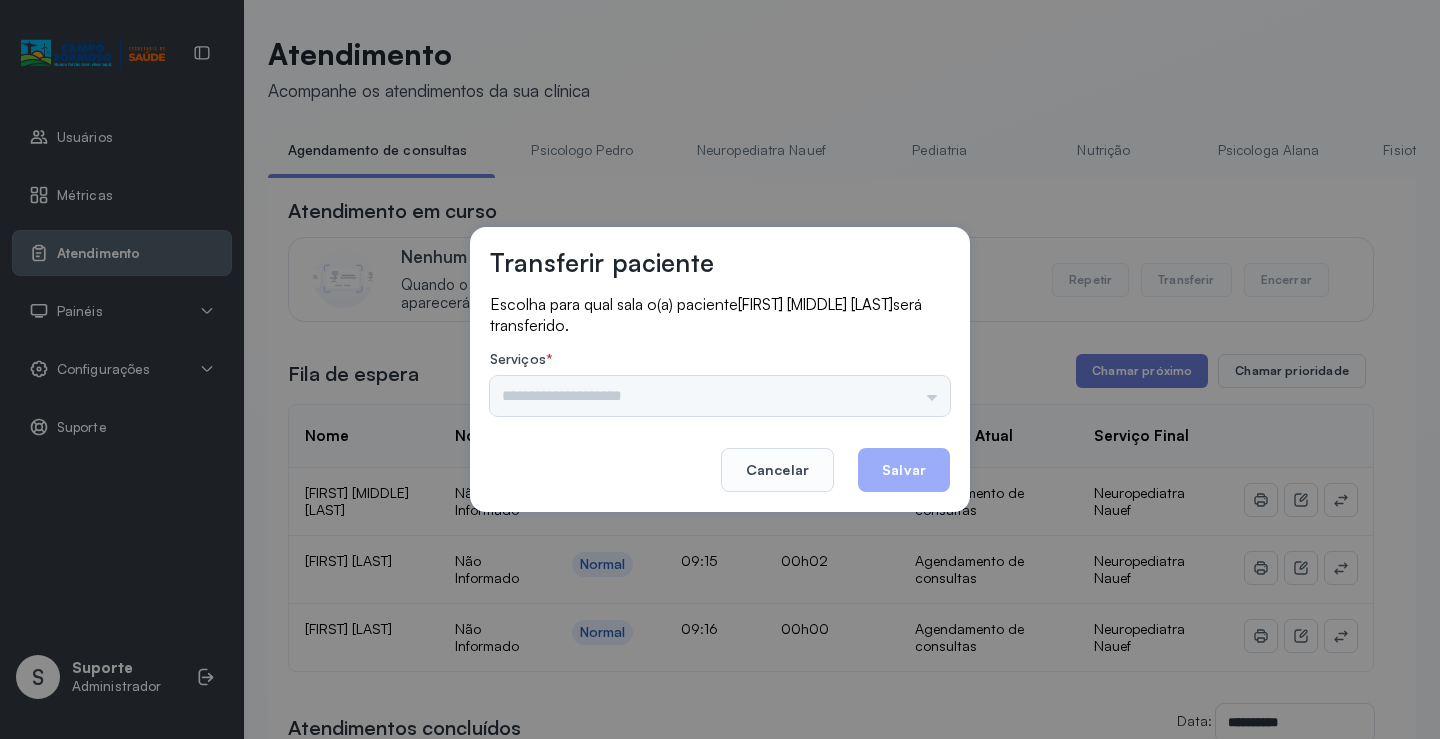 click on "Psicologo Pedro Neuropediatra Nauef Pediatria Nutrição Psicologa Alana Fisioterapeuta Janusia Coordenadora Solange Consultório 2 Assistente Social Triagem Psiquiatra Fisioterapeuta Francyne Fisioterapeuta Morgana Neuropediatra João" at bounding box center (720, 396) 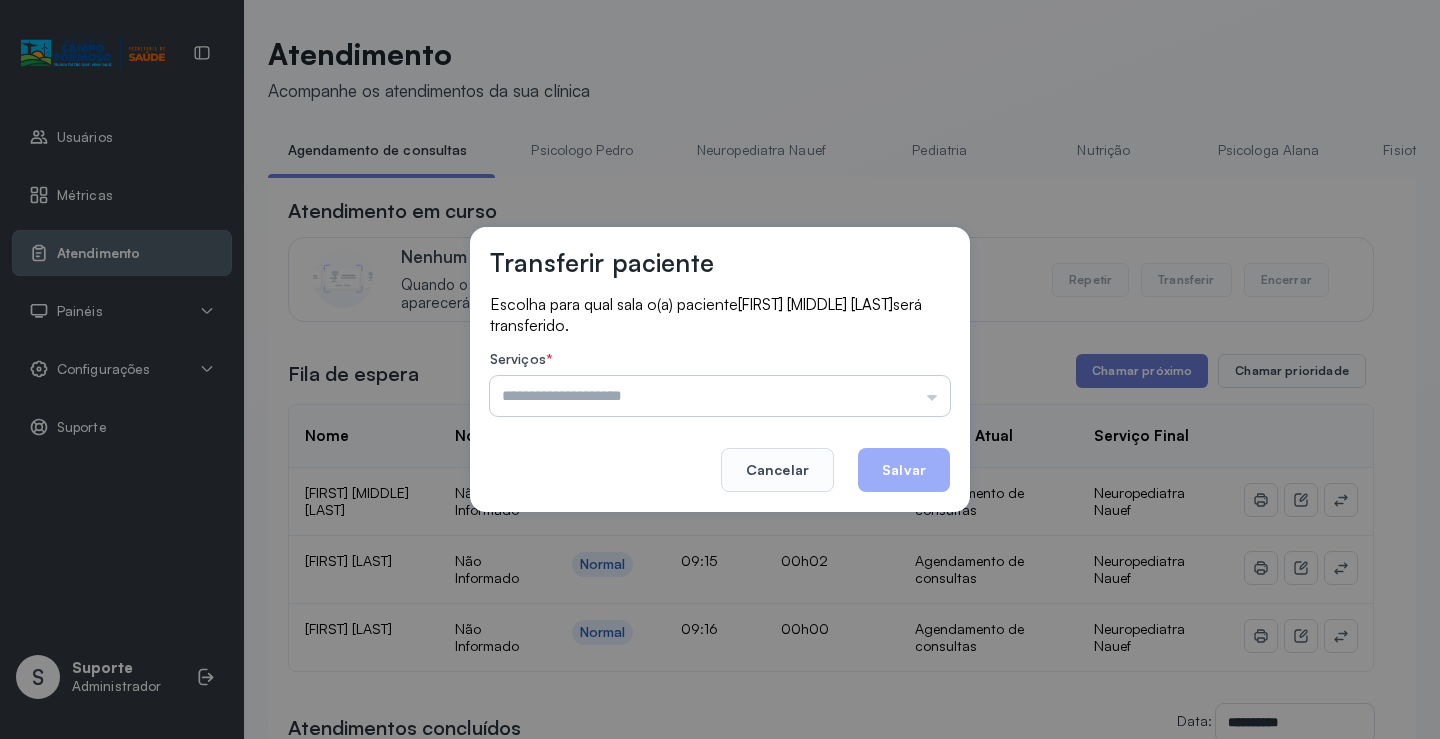click at bounding box center [720, 396] 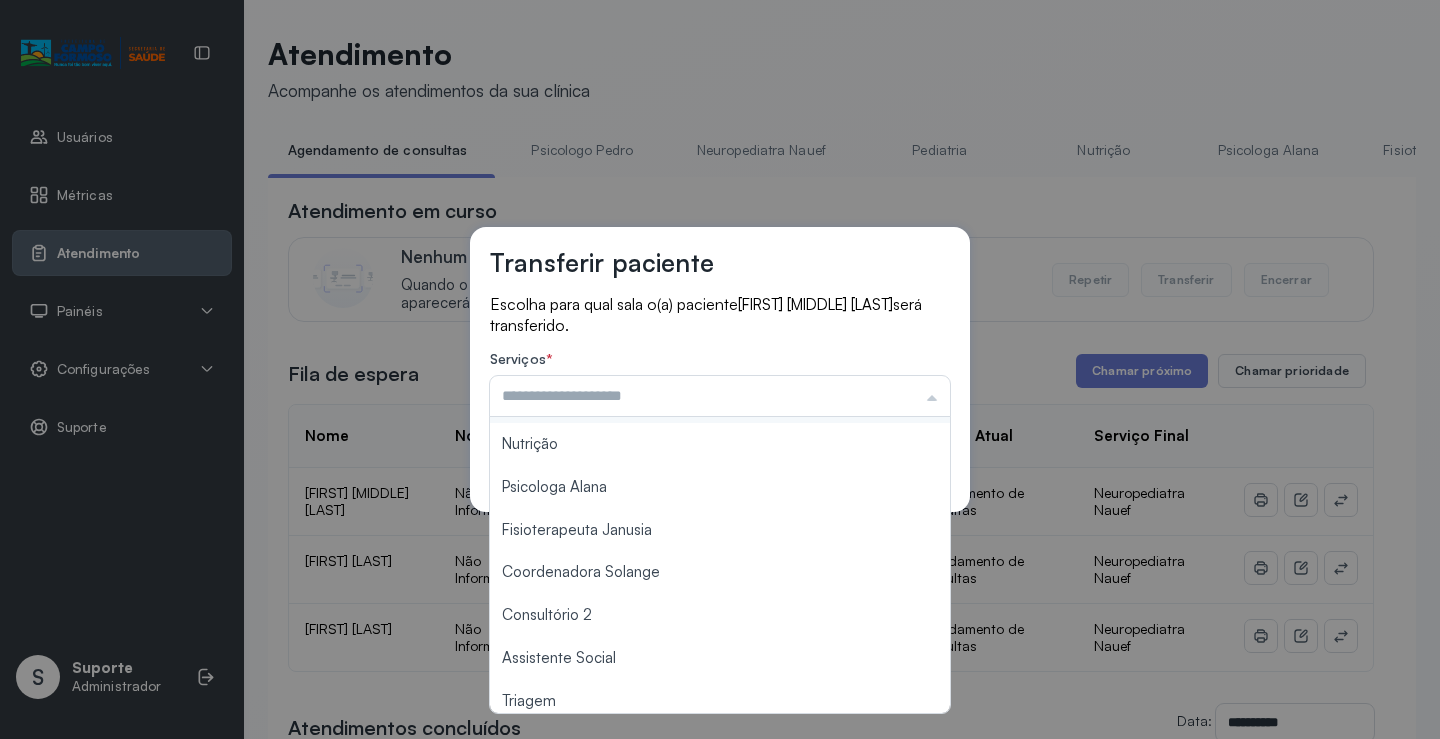 scroll, scrollTop: 300, scrollLeft: 0, axis: vertical 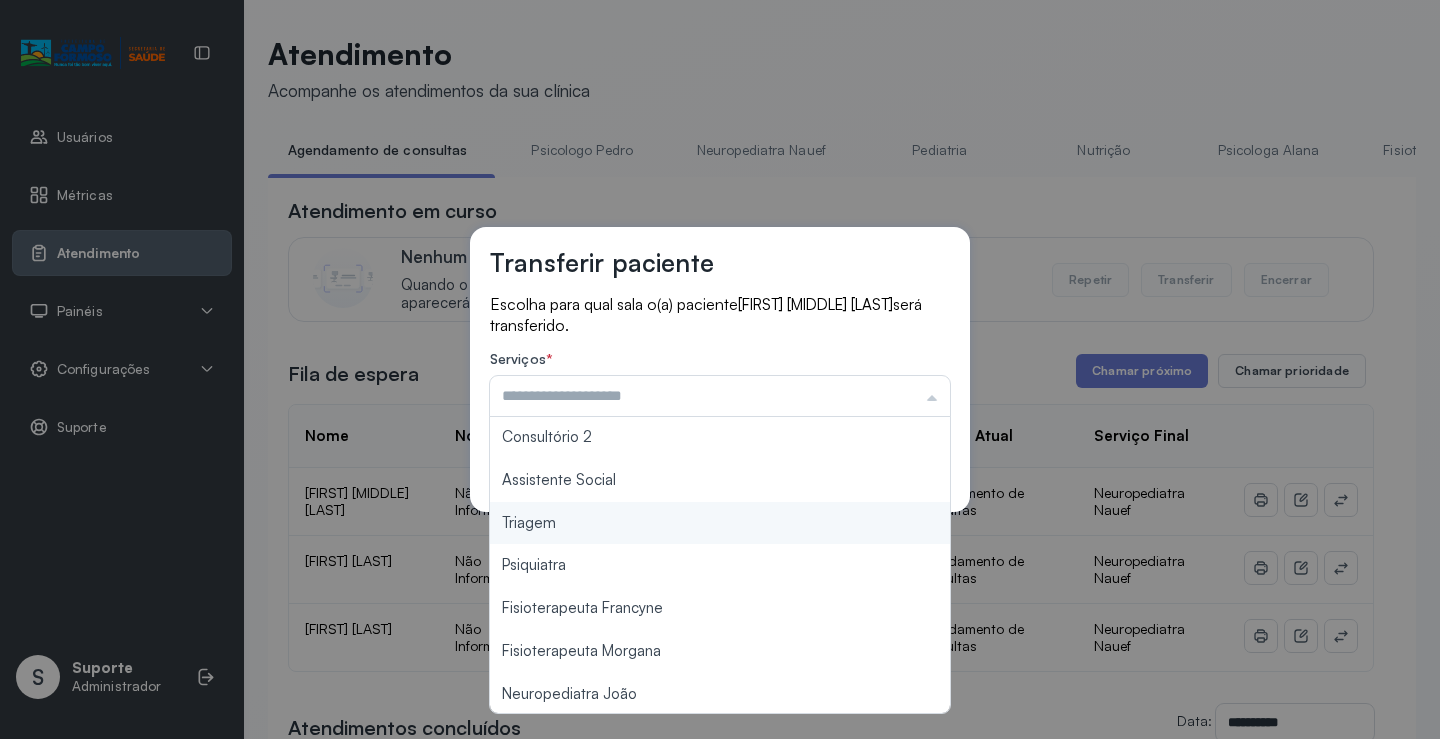 type on "*******" 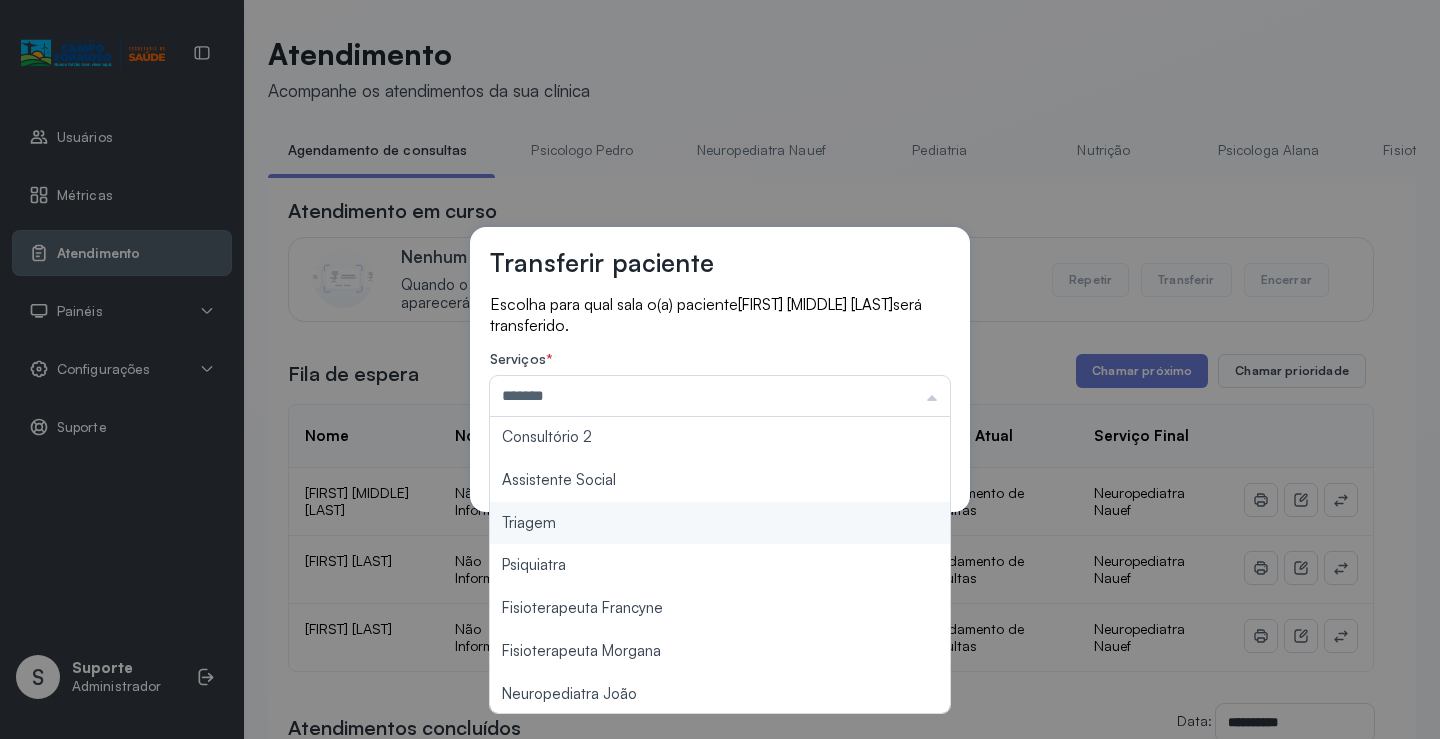 click on "Transferir paciente Escolha para qual sala o(a) paciente  RAVI MIGUEL DOS SANTOS SILVA  será transferido.  Serviços  *  ******* Psicologo Pedro Neuropediatra Nauef Pediatria Nutrição Psicologa Alana Fisioterapeuta Janusia Coordenadora Solange Consultório 2 Assistente Social Triagem Psiquiatra Fisioterapeuta Francyne Fisioterapeuta Morgana Neuropediatra João Cancelar Salvar" at bounding box center [720, 369] 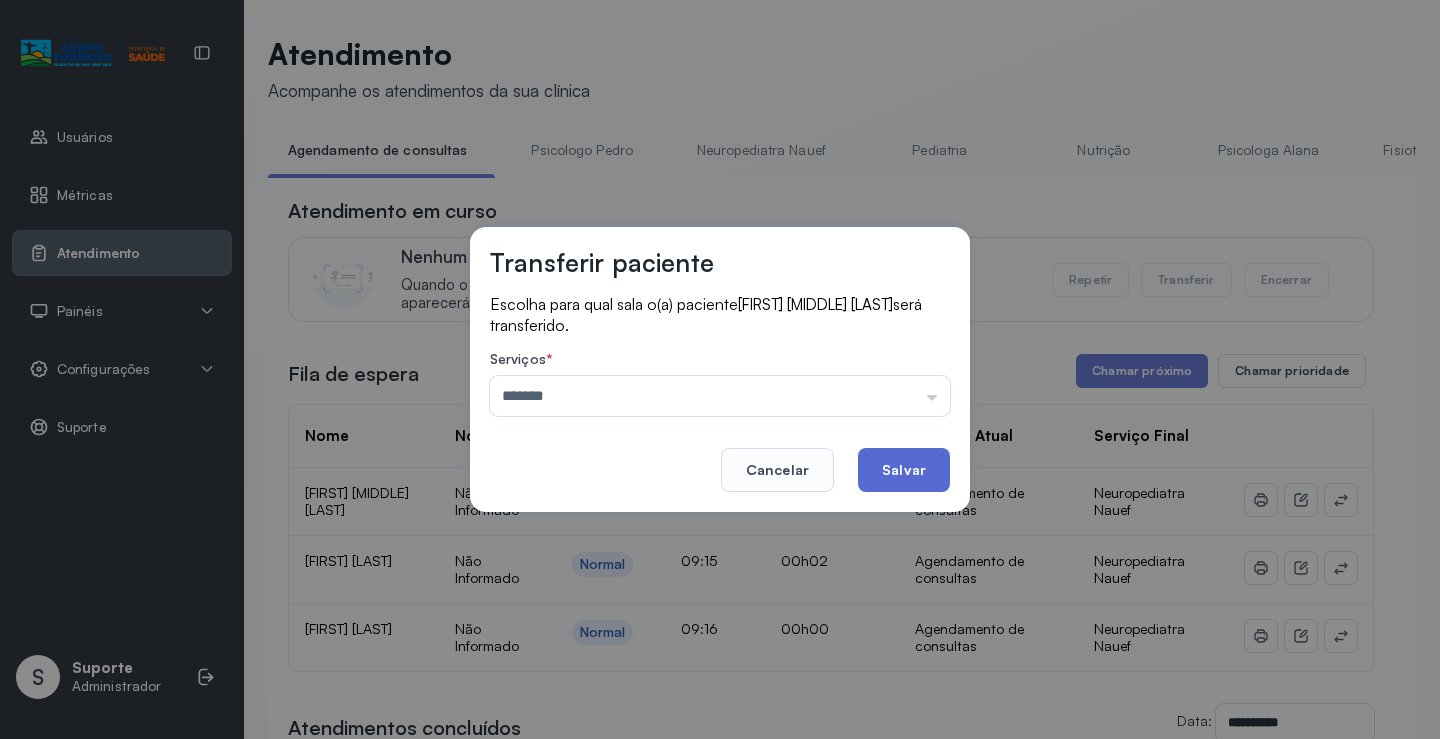 click on "Salvar" 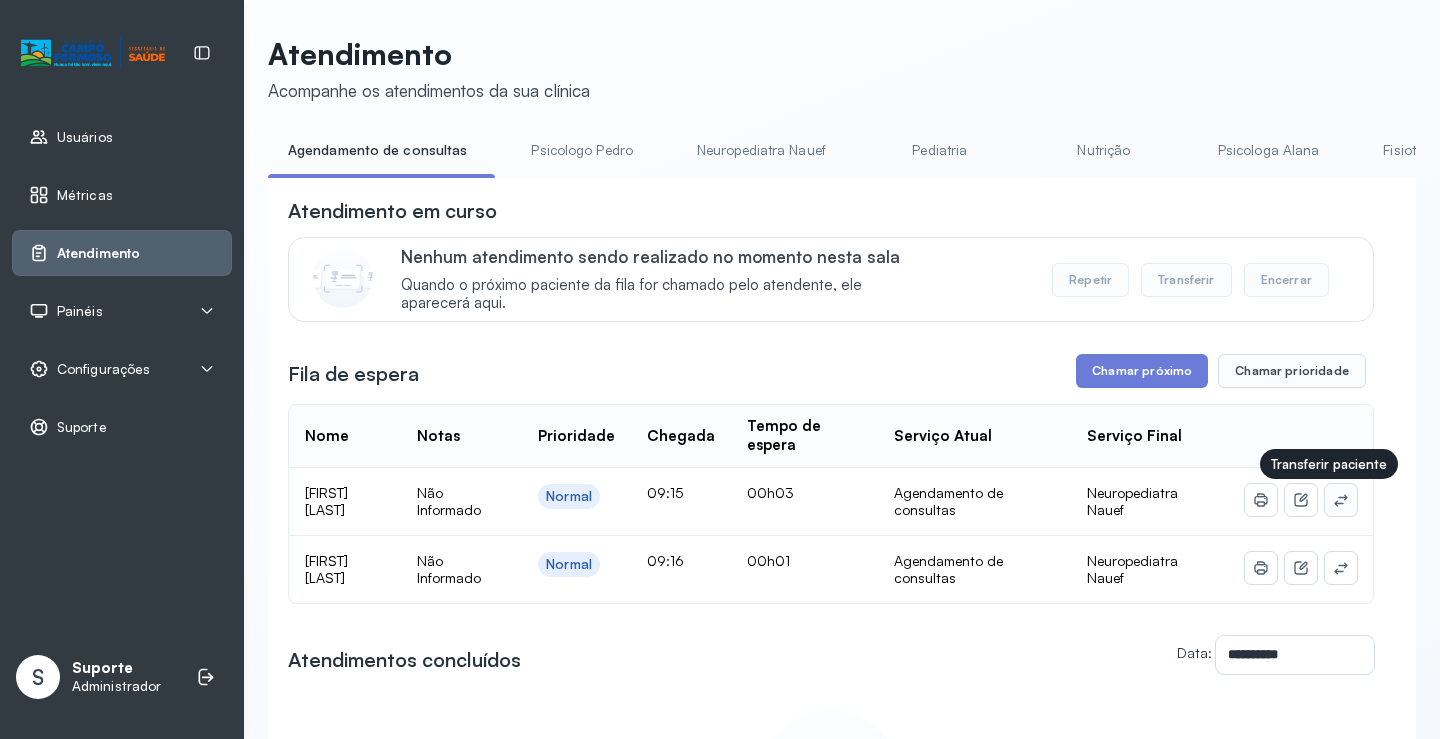click 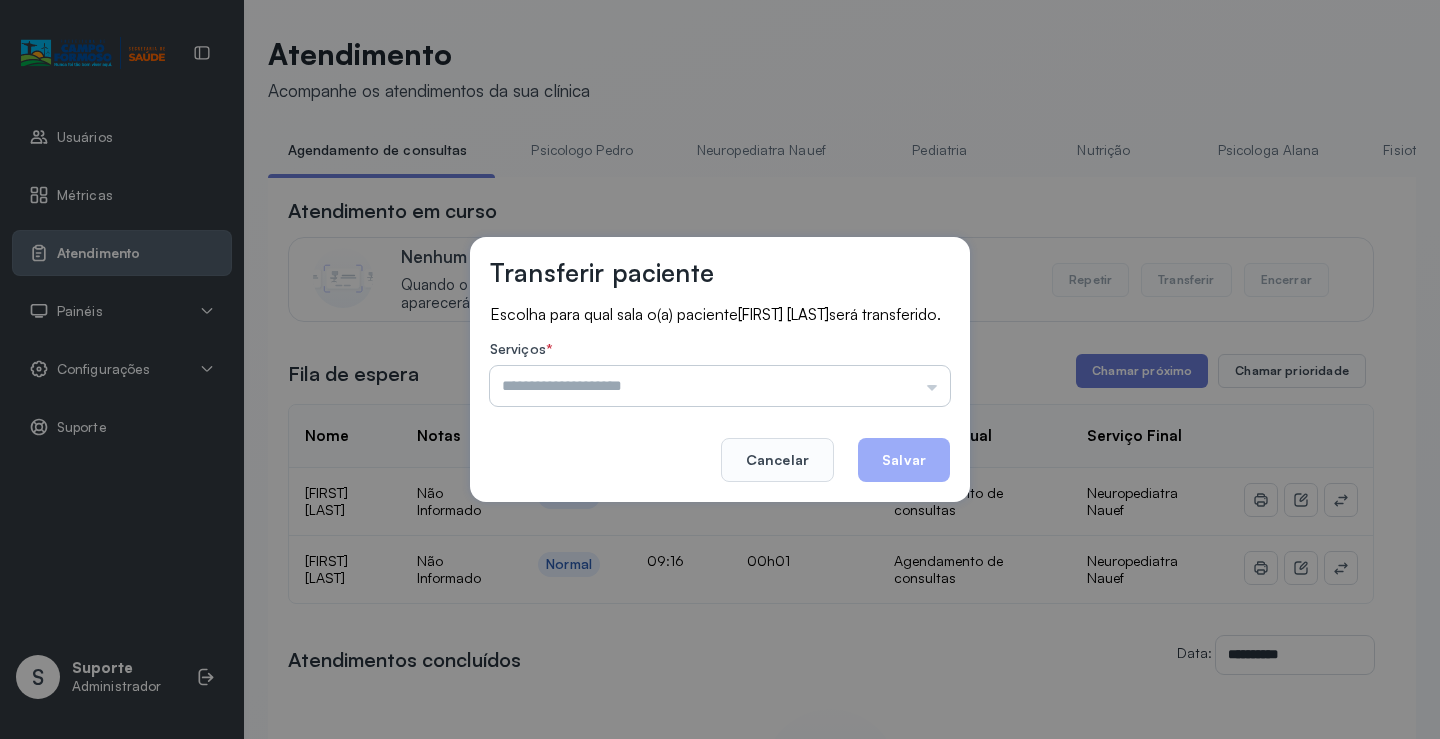 click at bounding box center (720, 386) 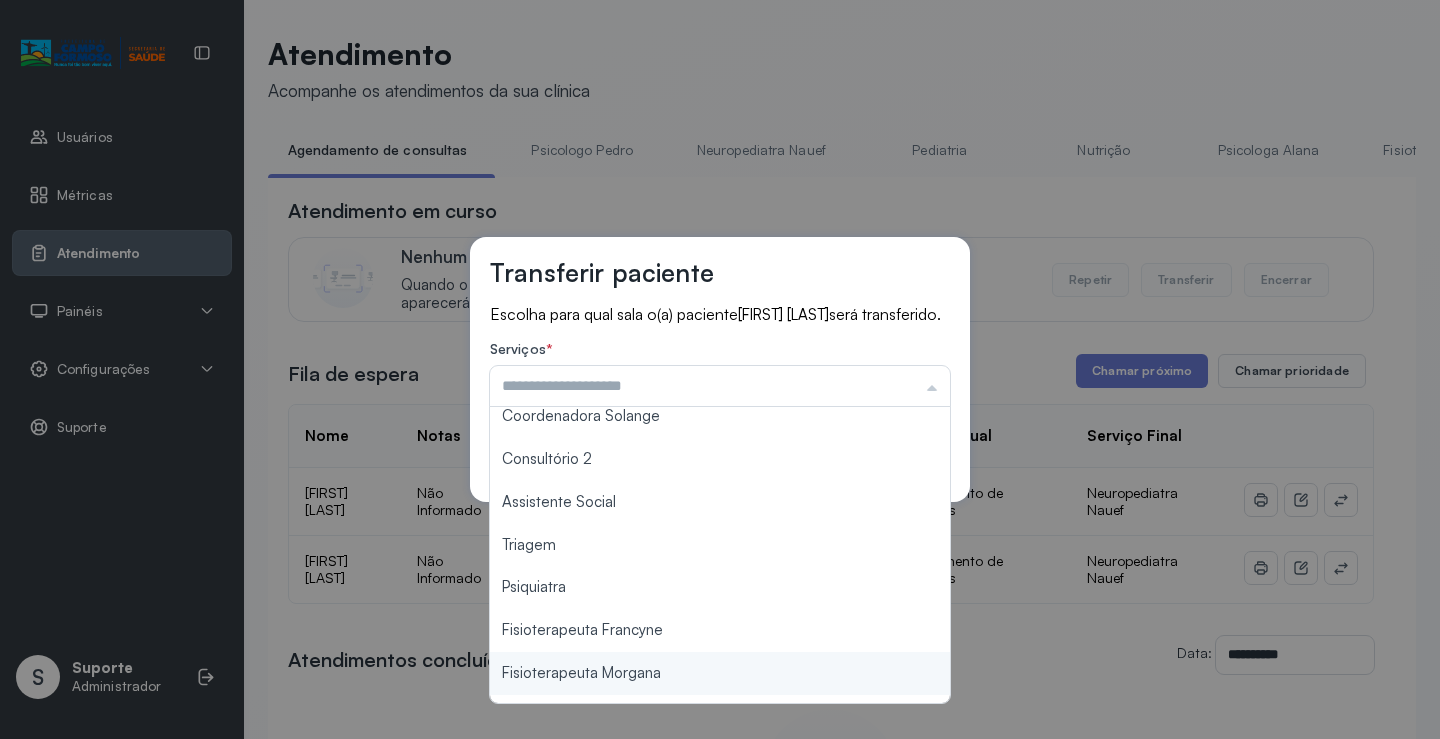 scroll, scrollTop: 303, scrollLeft: 0, axis: vertical 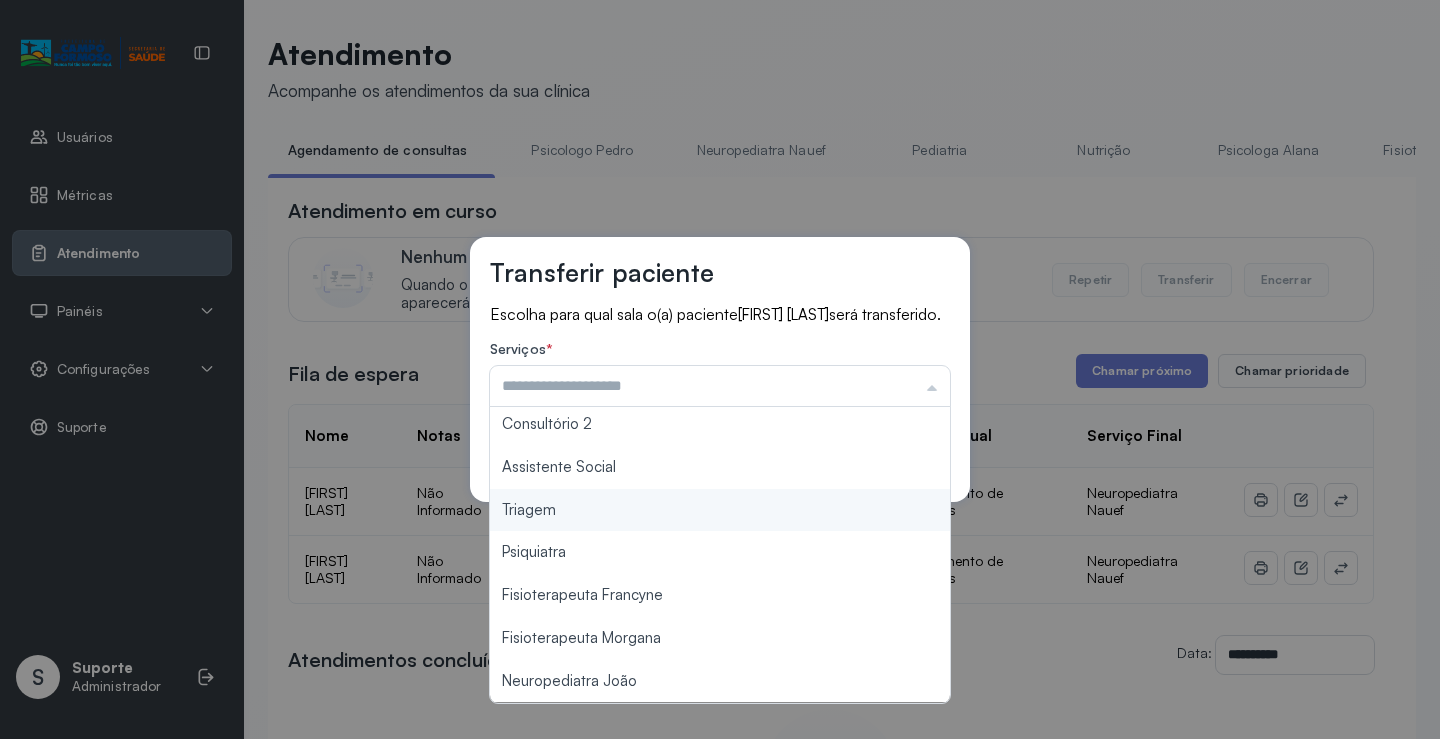 type on "*******" 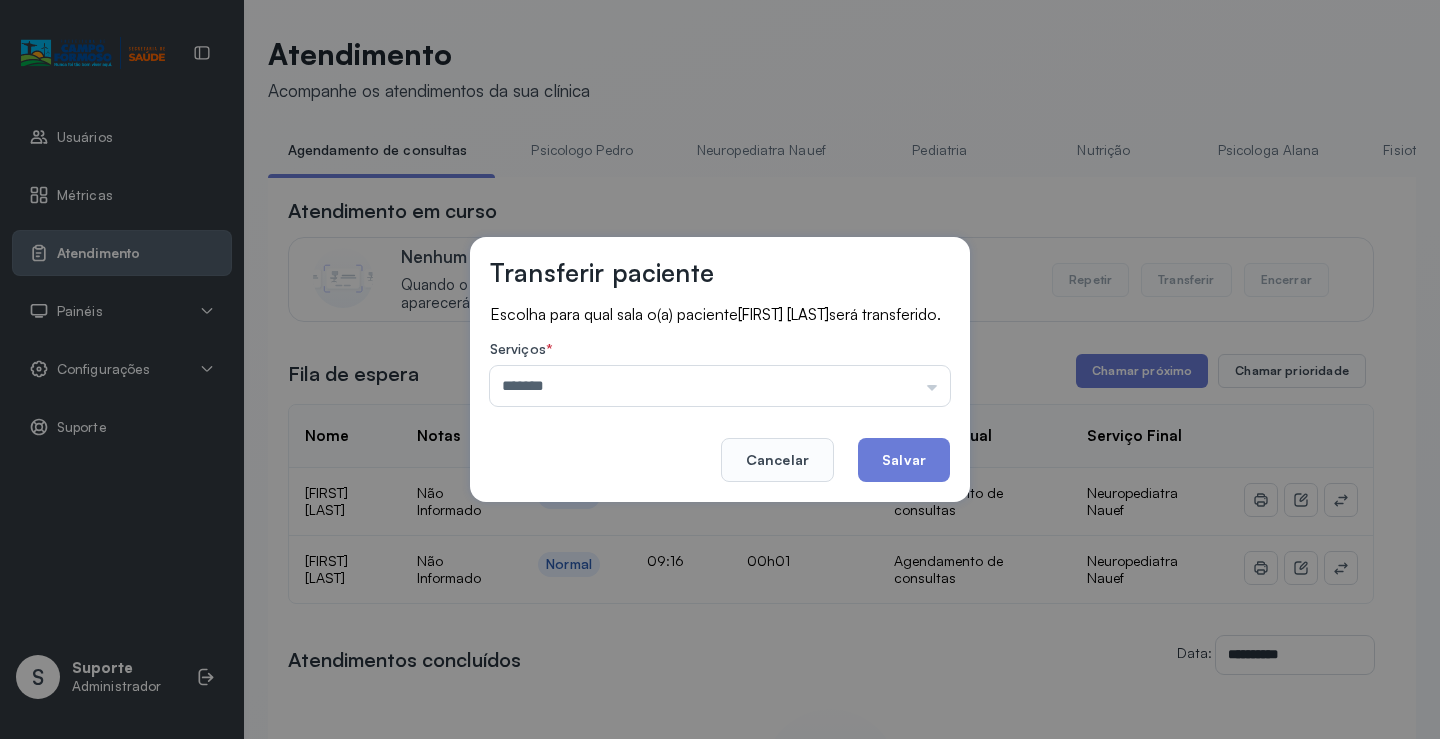 click on "Transferir paciente Escolha para qual sala o(a) paciente  ARTHUR EMANUEL MARTINS DA SILVA  será transferido.  Serviços  *  ******* Psicologo Pedro Neuropediatra Nauef Pediatria Nutrição Psicologa Alana Fisioterapeuta Janusia Coordenadora Solange Consultório 2 Assistente Social Triagem Psiquiatra Fisioterapeuta Francyne Fisioterapeuta Morgana Neuropediatra João Cancelar Salvar" at bounding box center (720, 369) 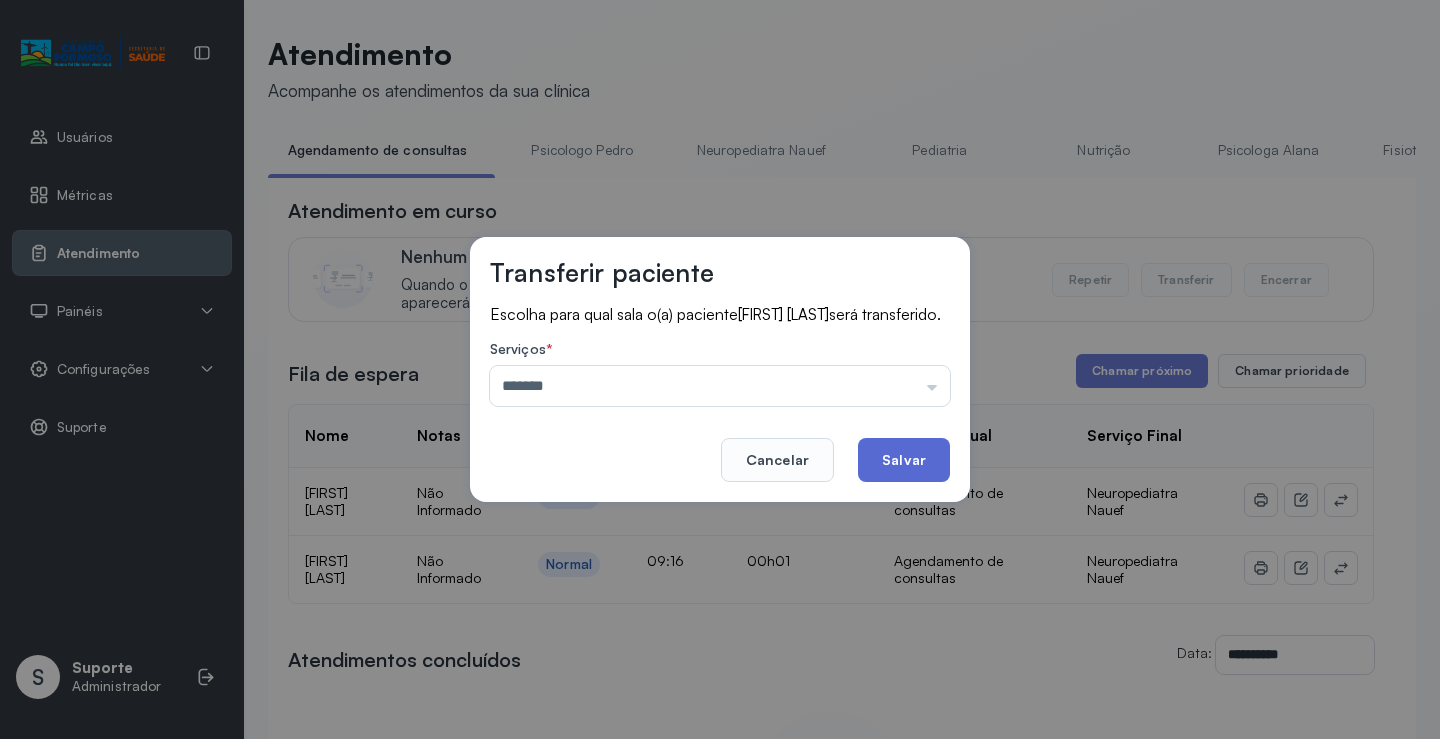 click on "Salvar" 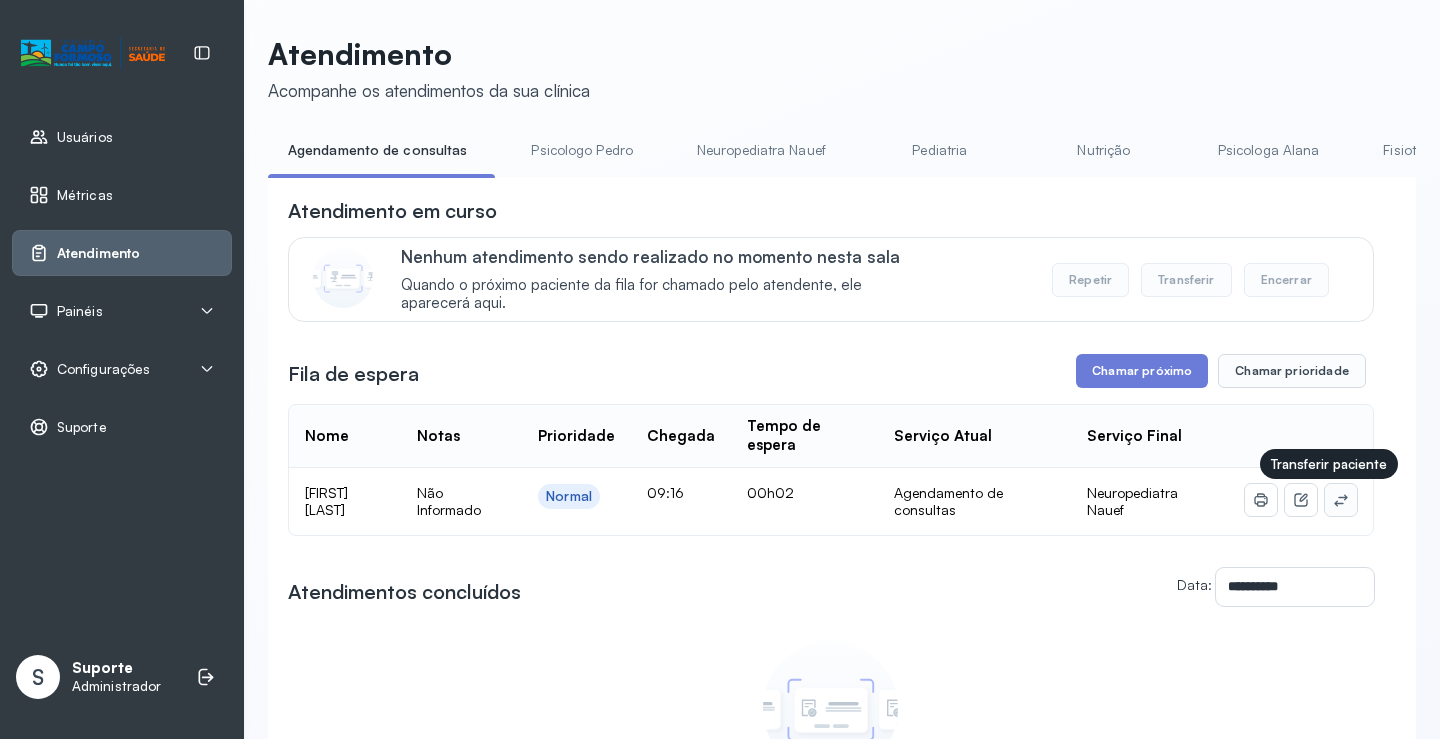 click 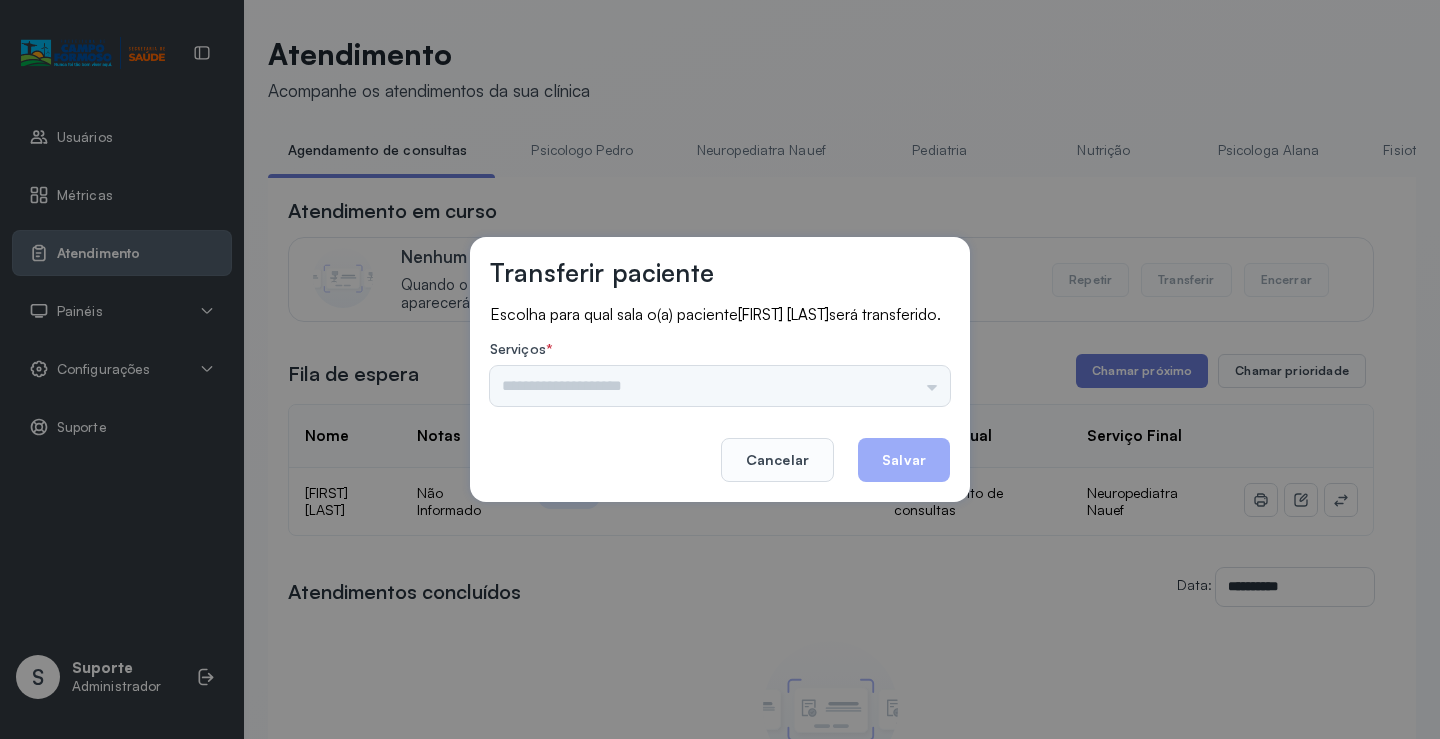 click on "Psicologo Pedro Neuropediatra Nauef Pediatria Nutrição Psicologa Alana Fisioterapeuta Janusia Coordenadora Solange Consultório 2 Assistente Social Triagem Psiquiatra Fisioterapeuta Francyne Fisioterapeuta Morgana Neuropediatra João" at bounding box center [720, 386] 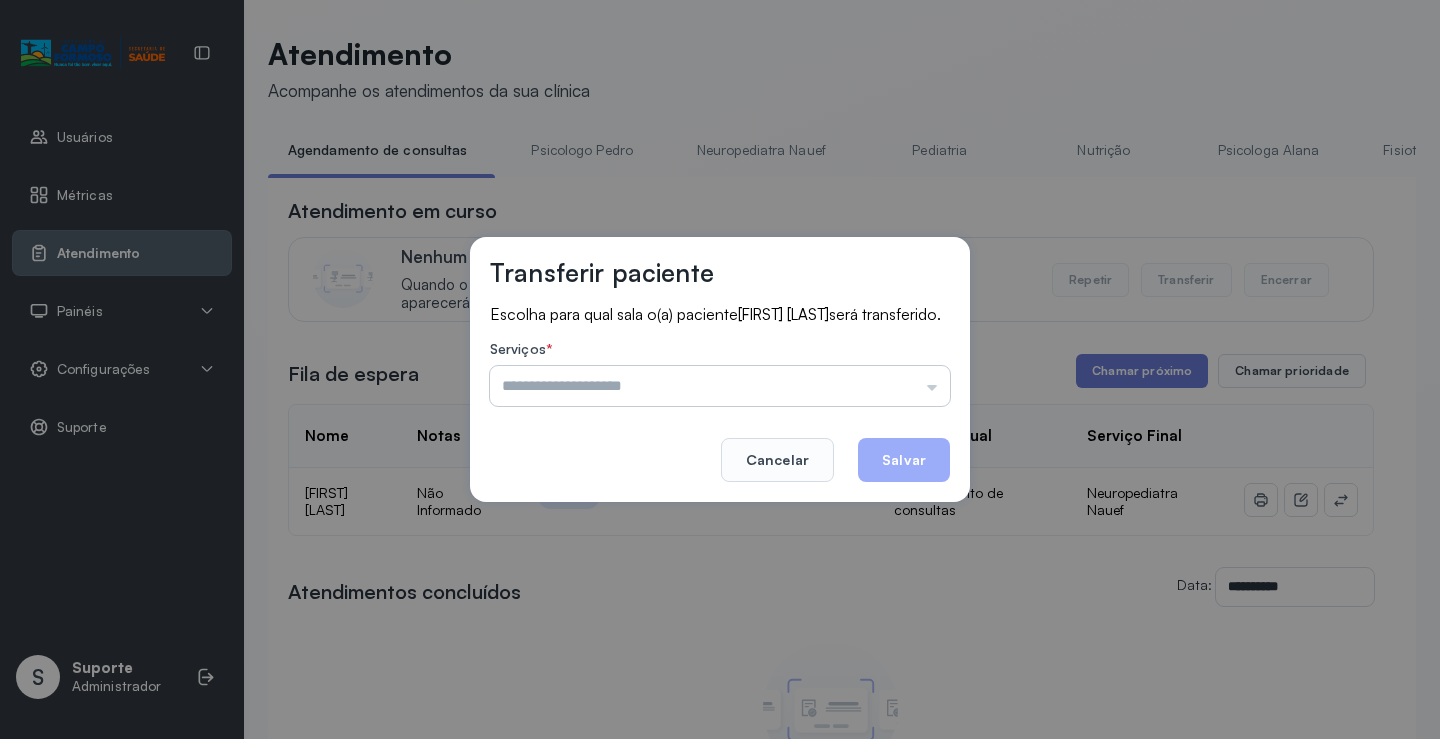 click at bounding box center [720, 386] 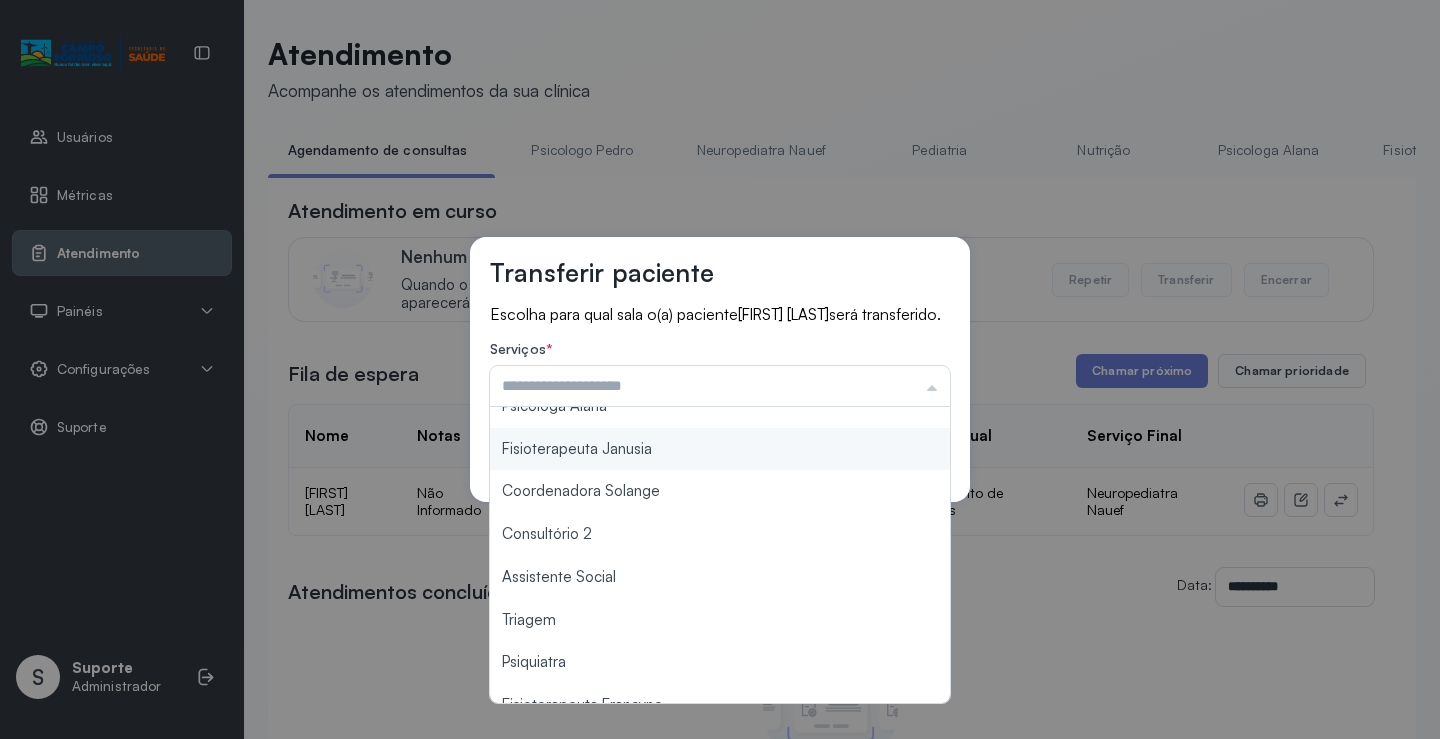 scroll, scrollTop: 200, scrollLeft: 0, axis: vertical 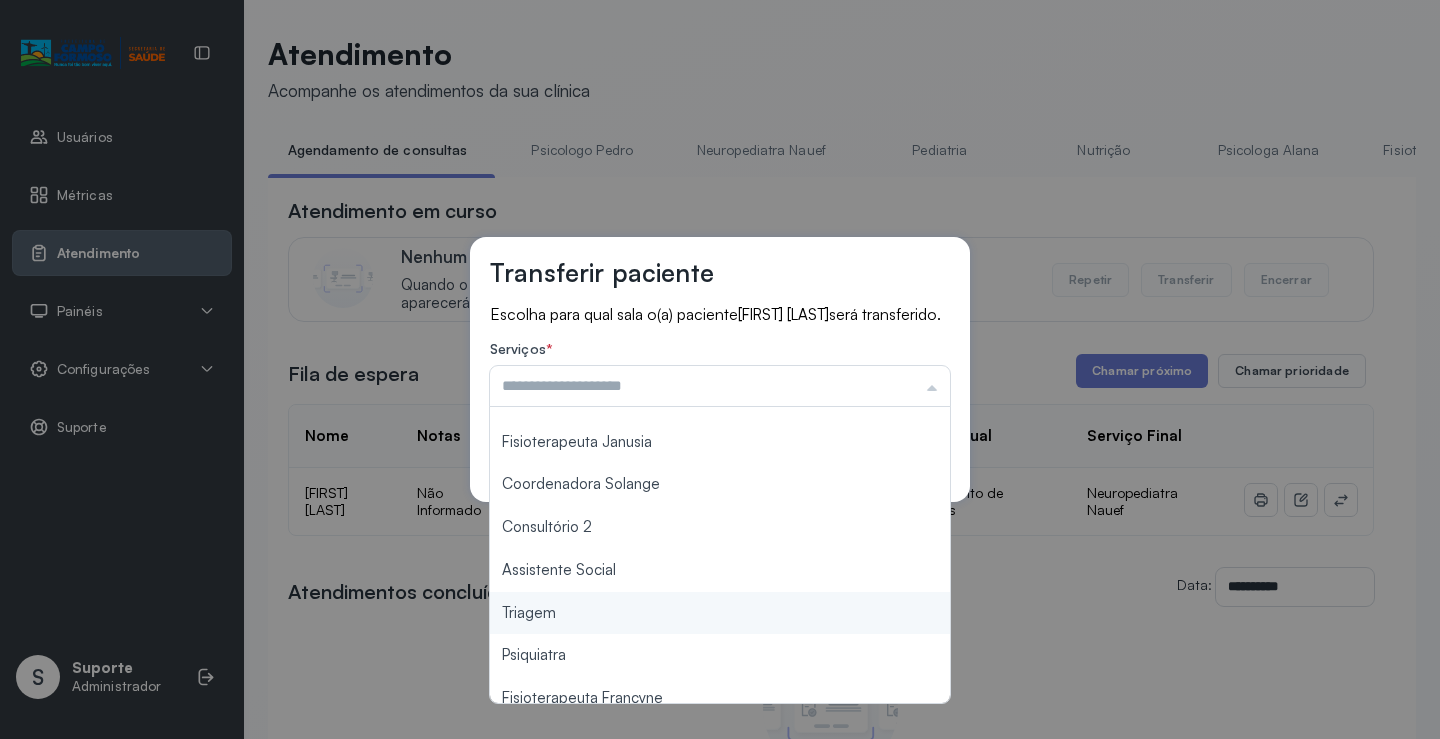 type on "*******" 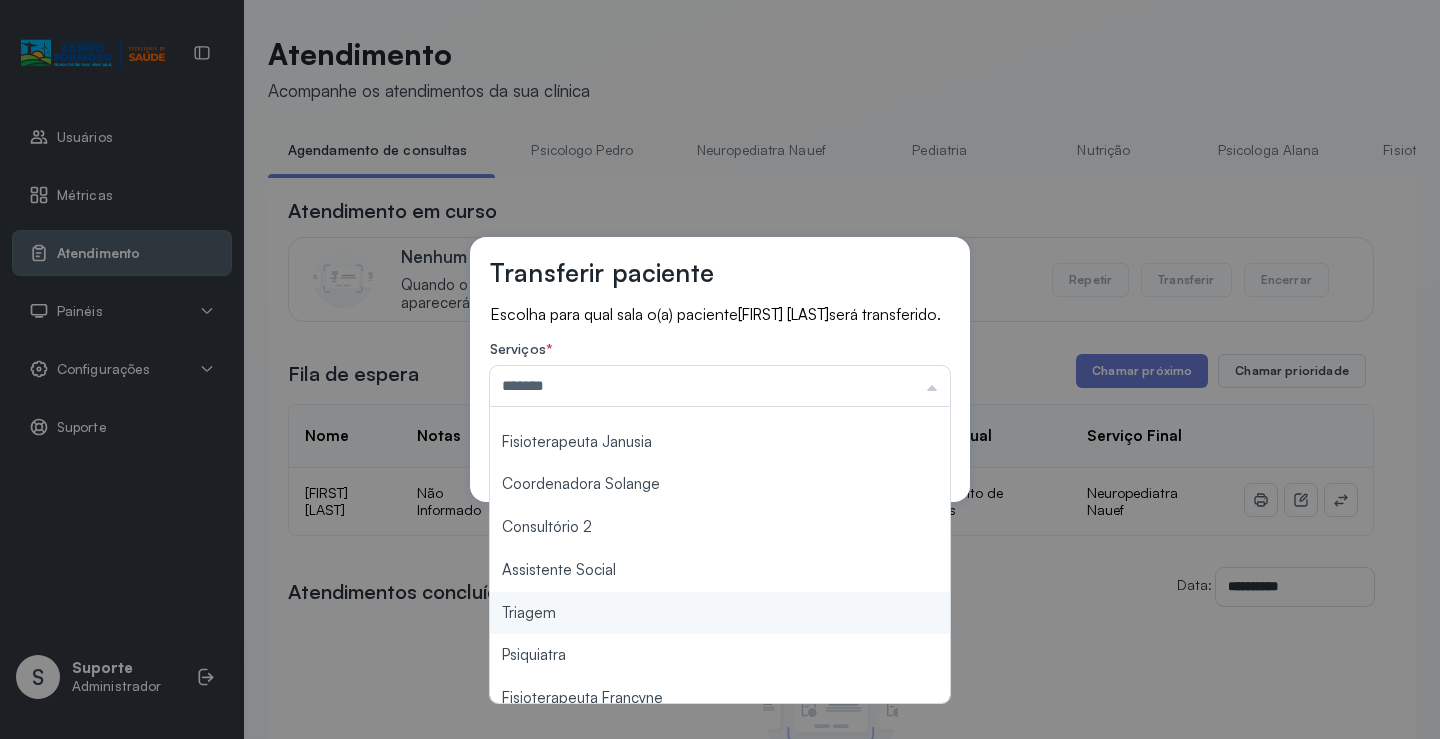click on "Transferir paciente Escolha para qual sala o(a) paciente  LEVY GABRIEL CARVALHO DA SILVA  será transferido.  Serviços  *  ******* Psicologo Pedro Neuropediatra Nauef Pediatria Nutrição Psicologa Alana Fisioterapeuta Janusia Coordenadora Solange Consultório 2 Assistente Social Triagem Psiquiatra Fisioterapeuta Francyne Fisioterapeuta Morgana Neuropediatra João Cancelar Salvar" at bounding box center [720, 369] 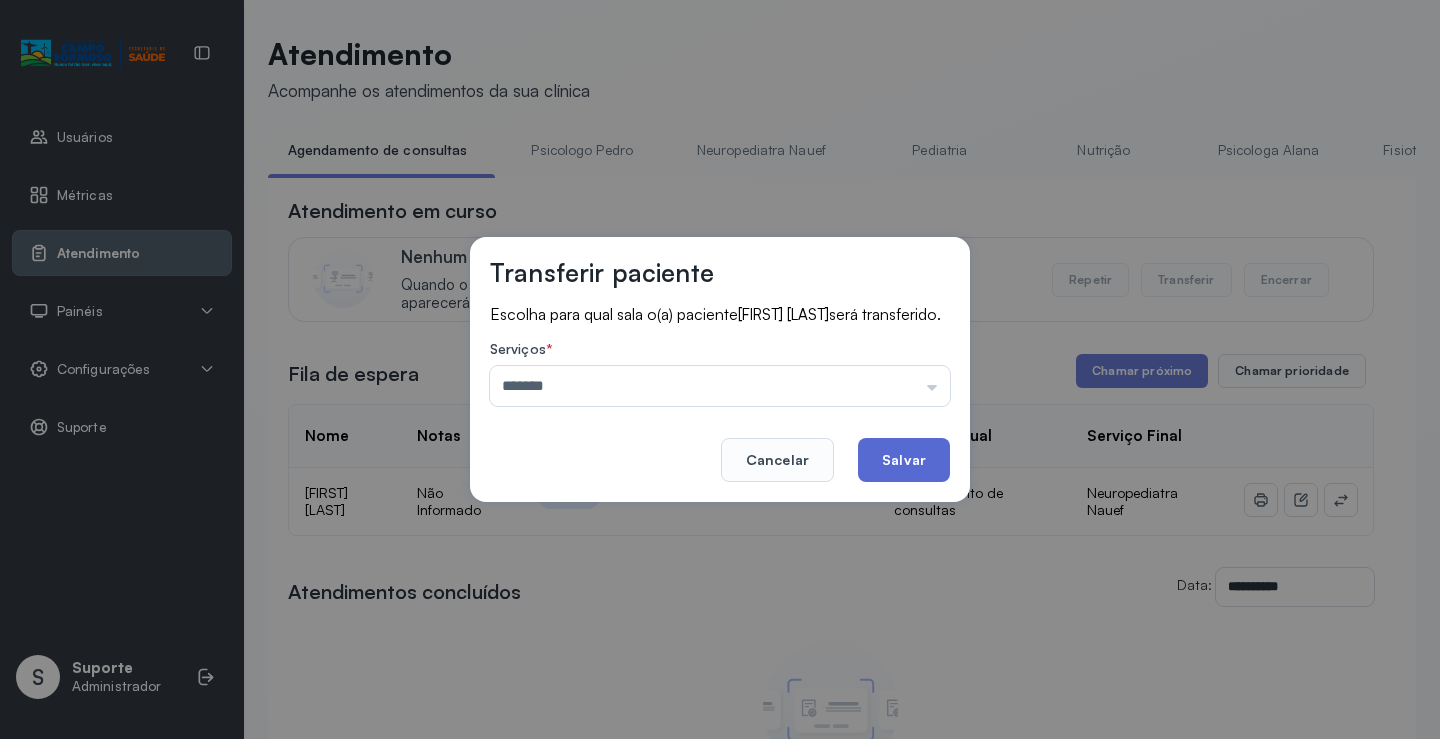 click on "Salvar" 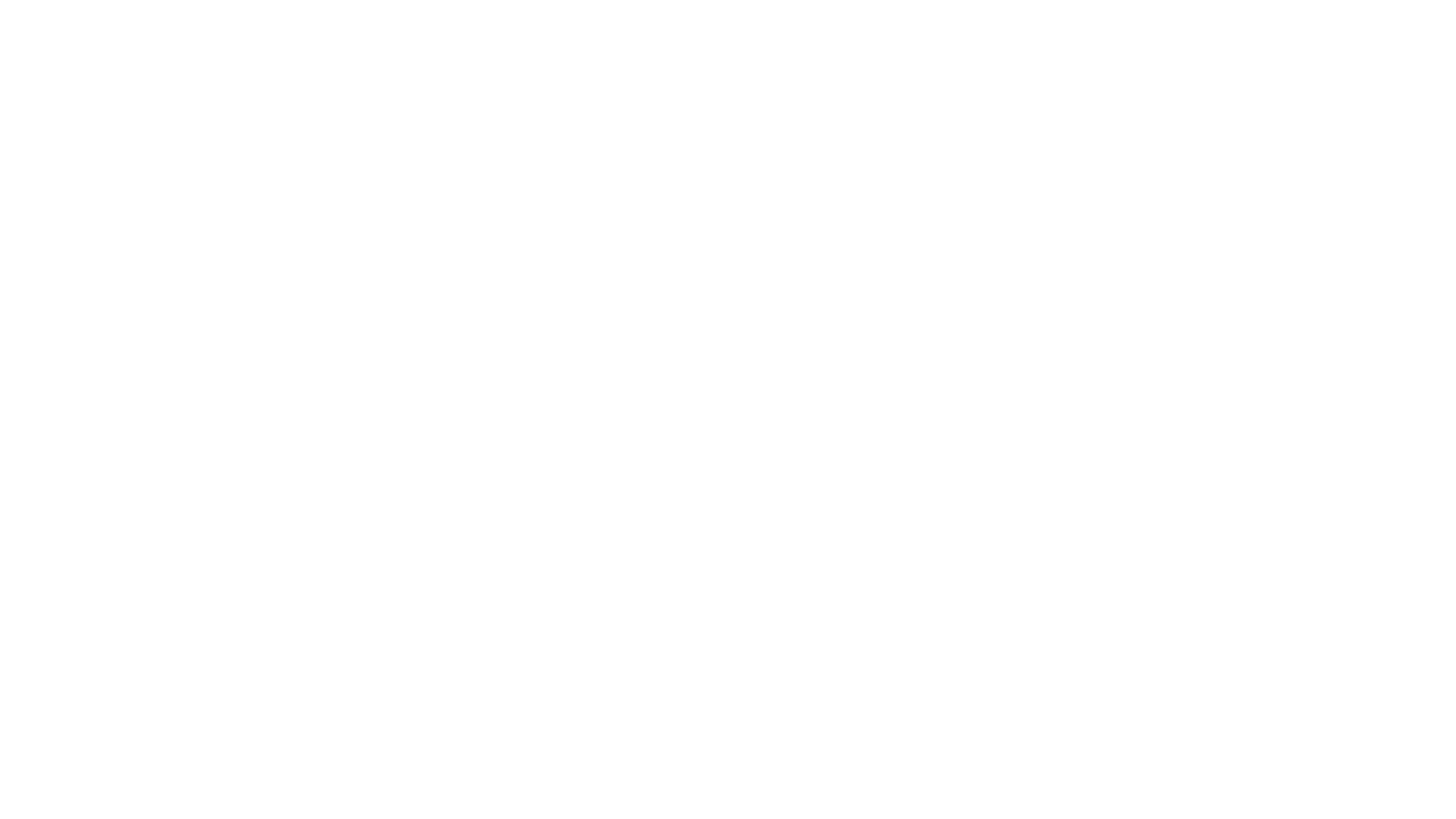 scroll, scrollTop: 0, scrollLeft: 0, axis: both 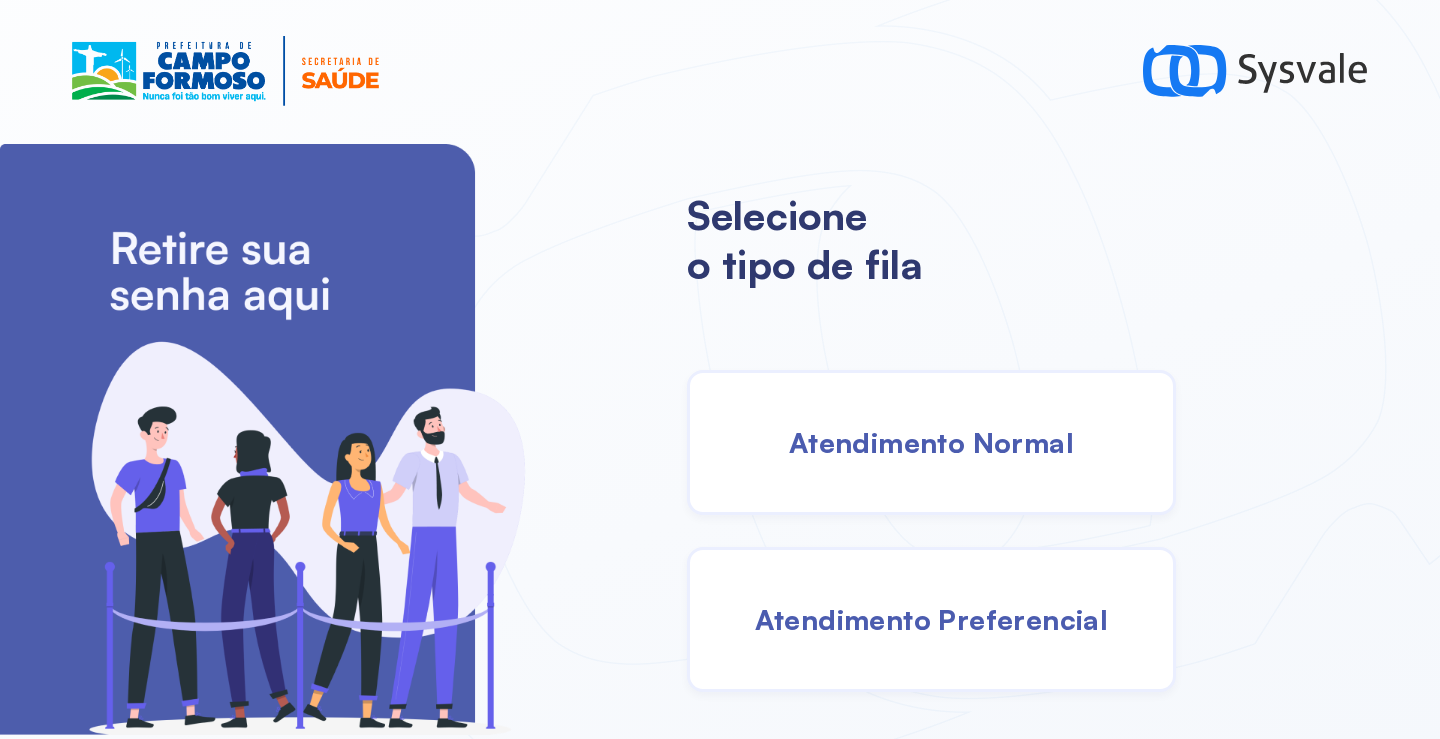 click on "Selecione   o tipo de fila  Atendimento Normal Atendimento Preferencial" 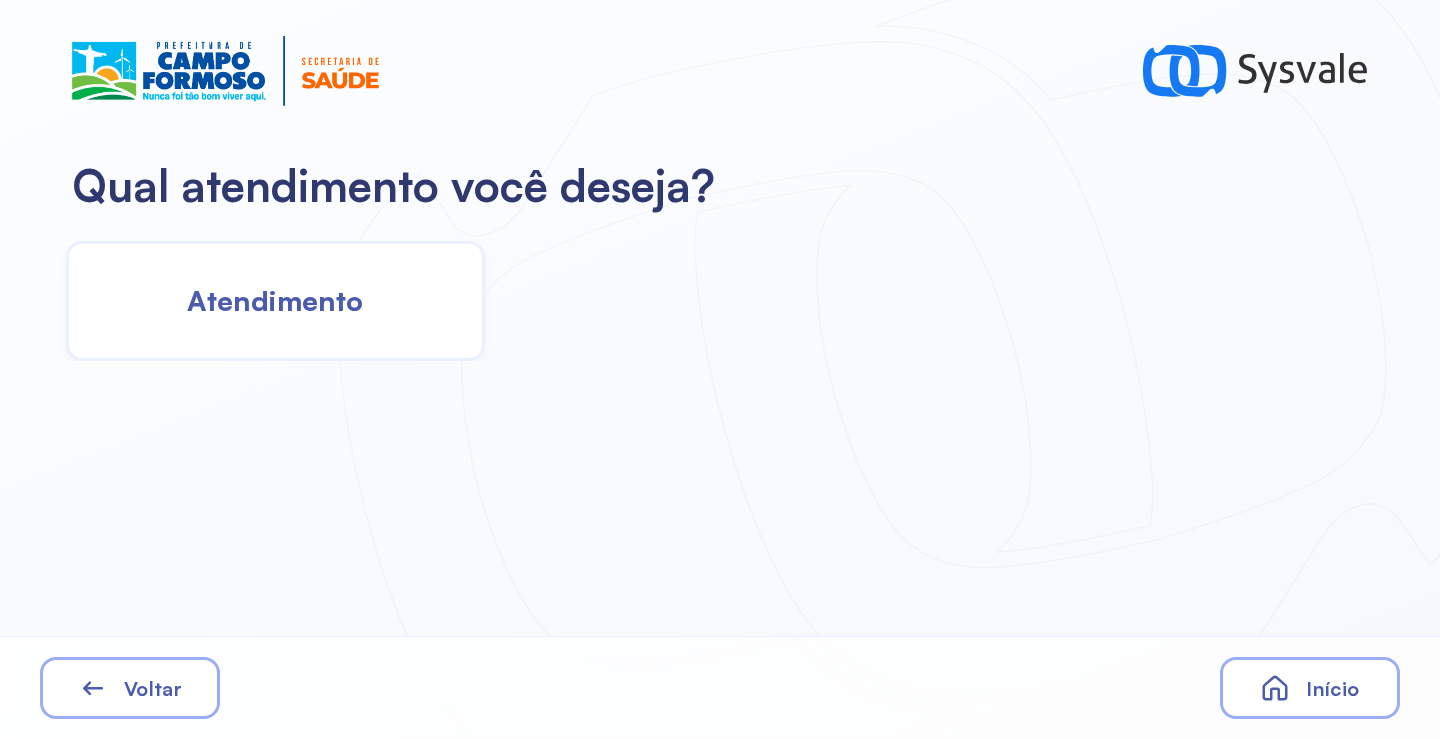 click on "Atendimento" at bounding box center [275, 300] 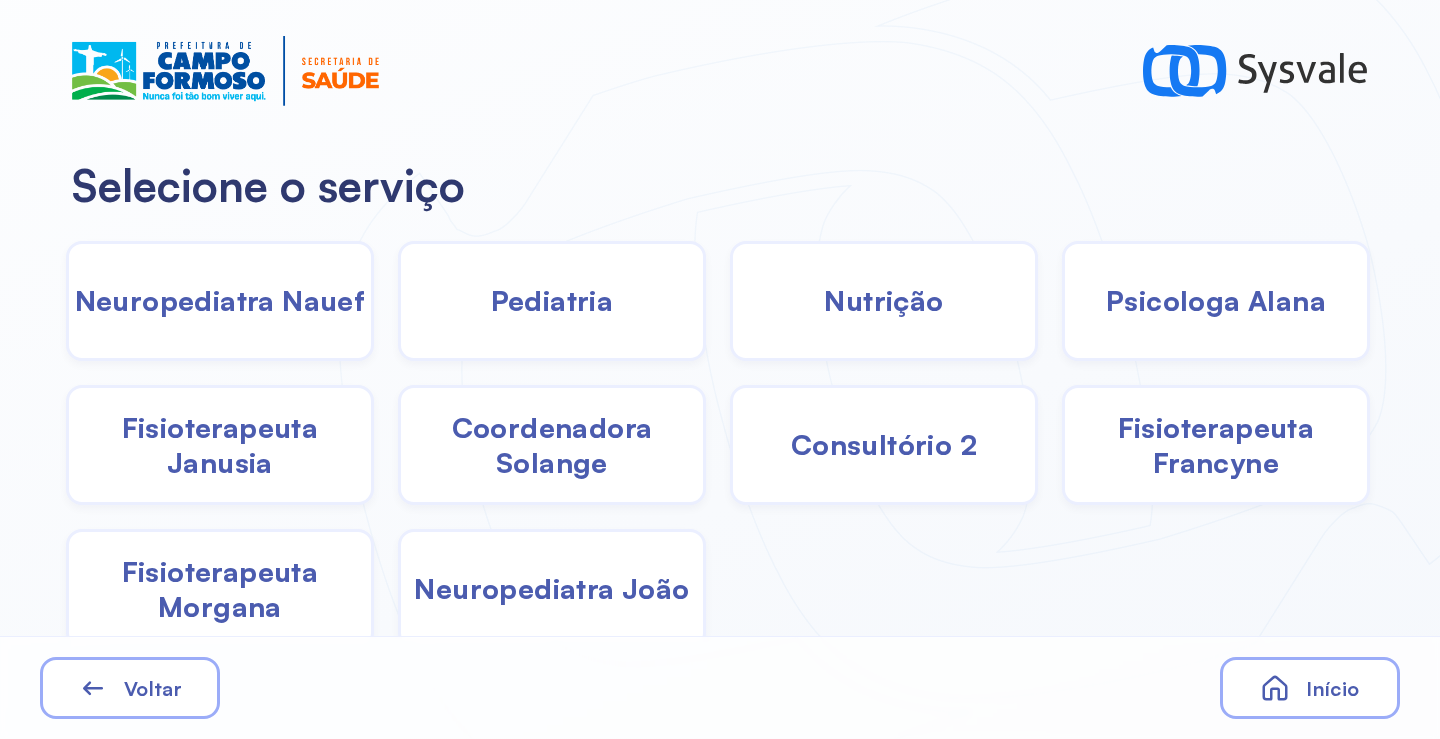 click on "Neuropediatra Nauef" at bounding box center [220, 300] 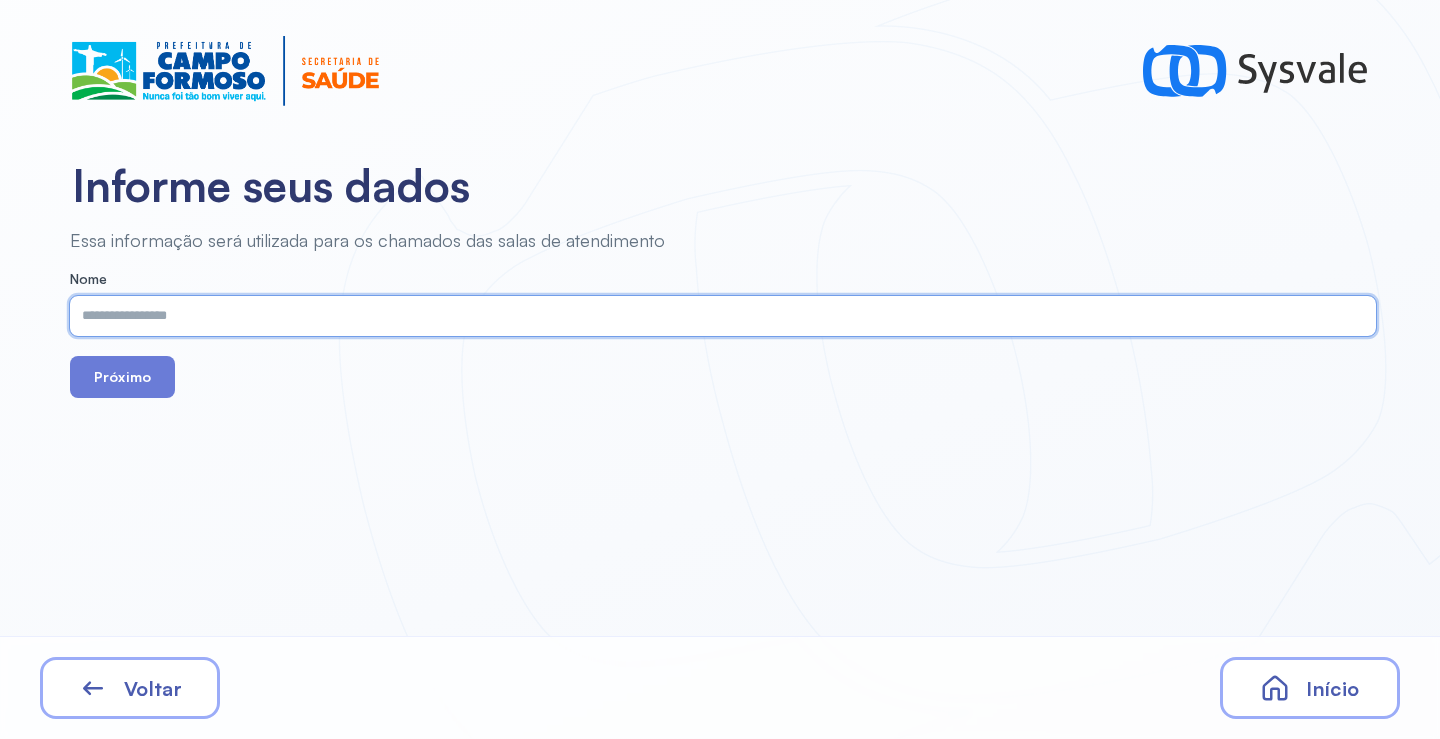 paste on "**********" 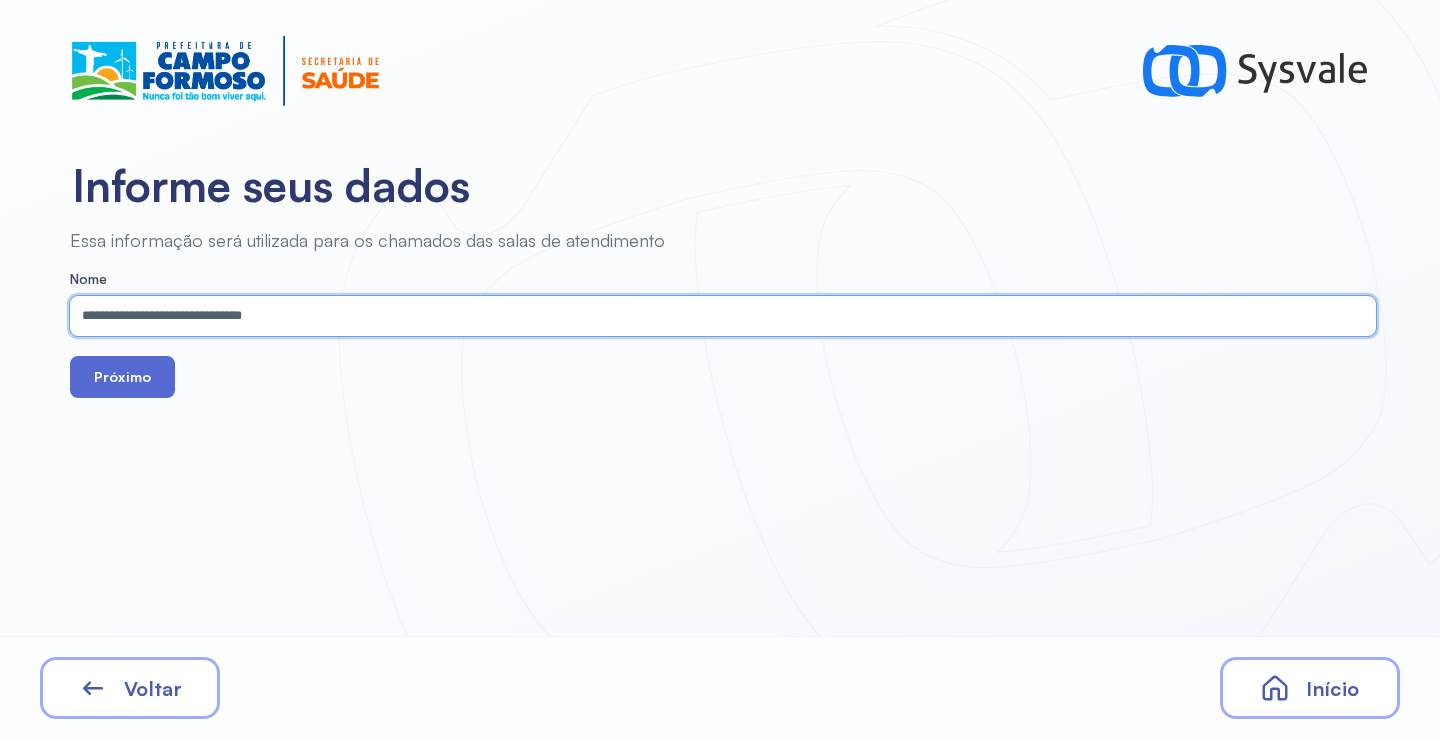 type on "**********" 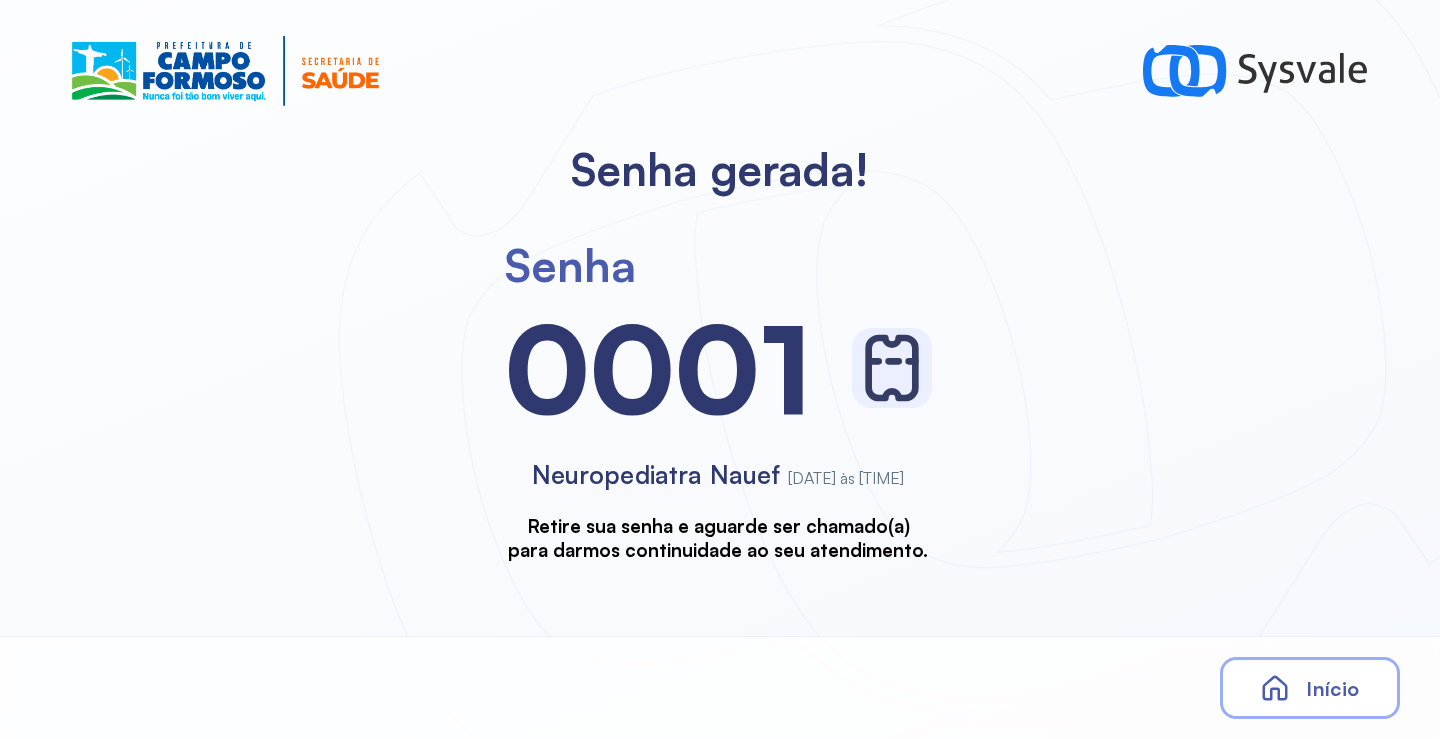 scroll, scrollTop: 0, scrollLeft: 0, axis: both 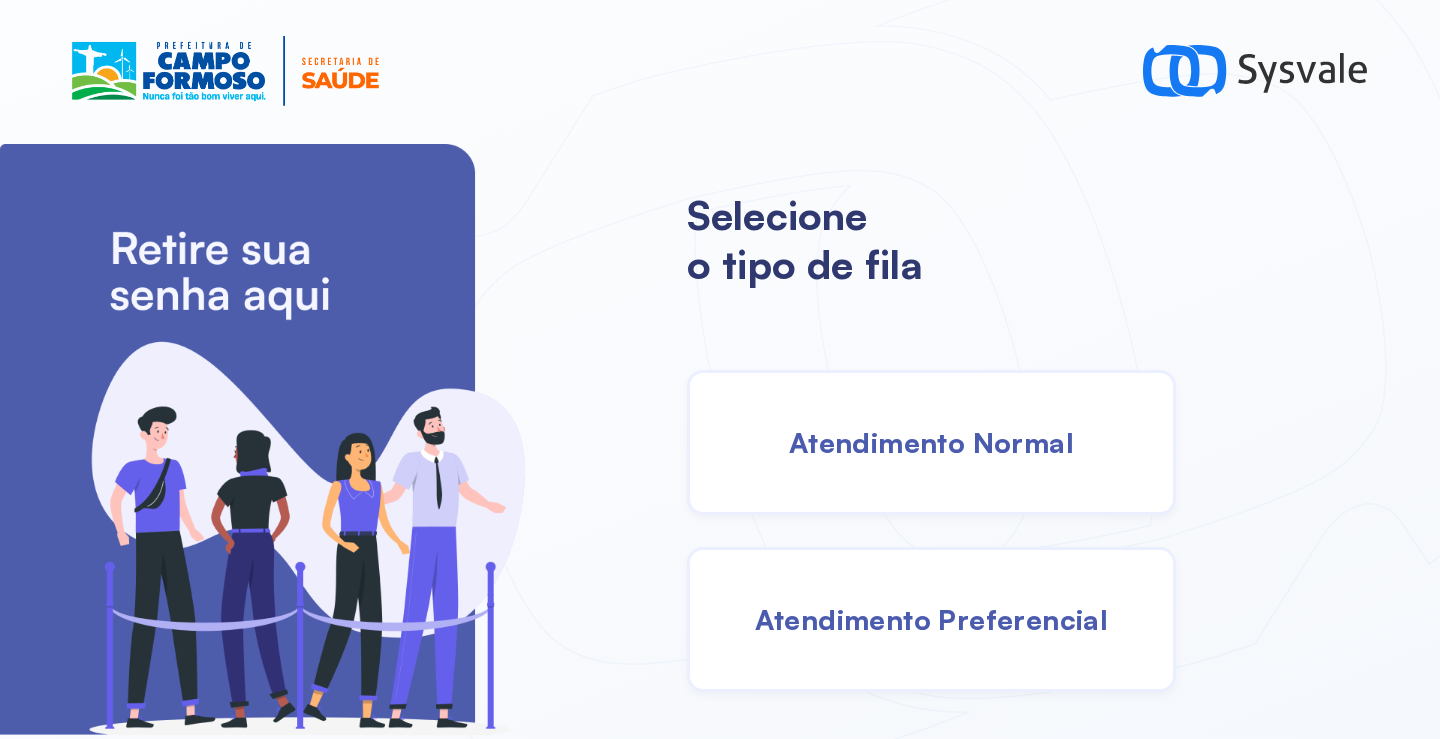 click on "Atendimento Normal" at bounding box center (931, 442) 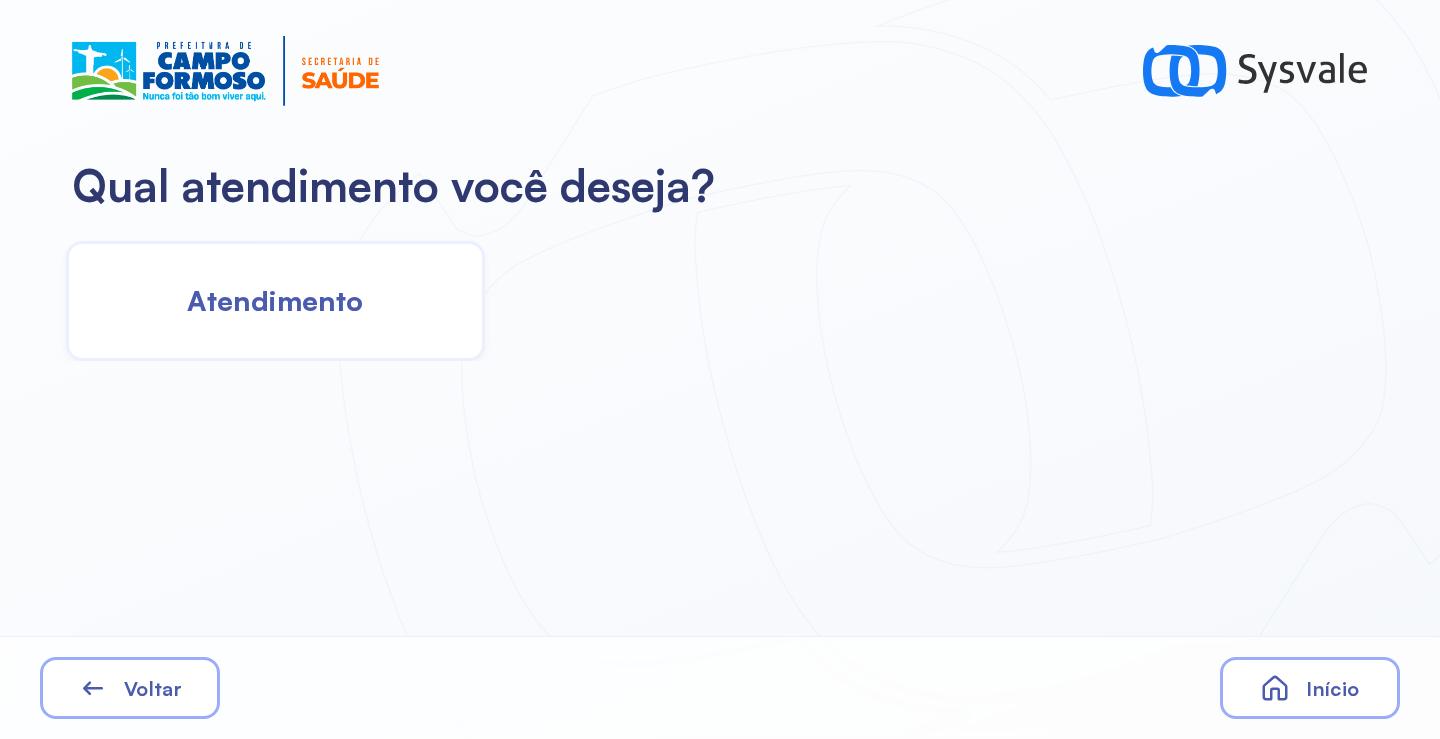 click on "Atendimento" 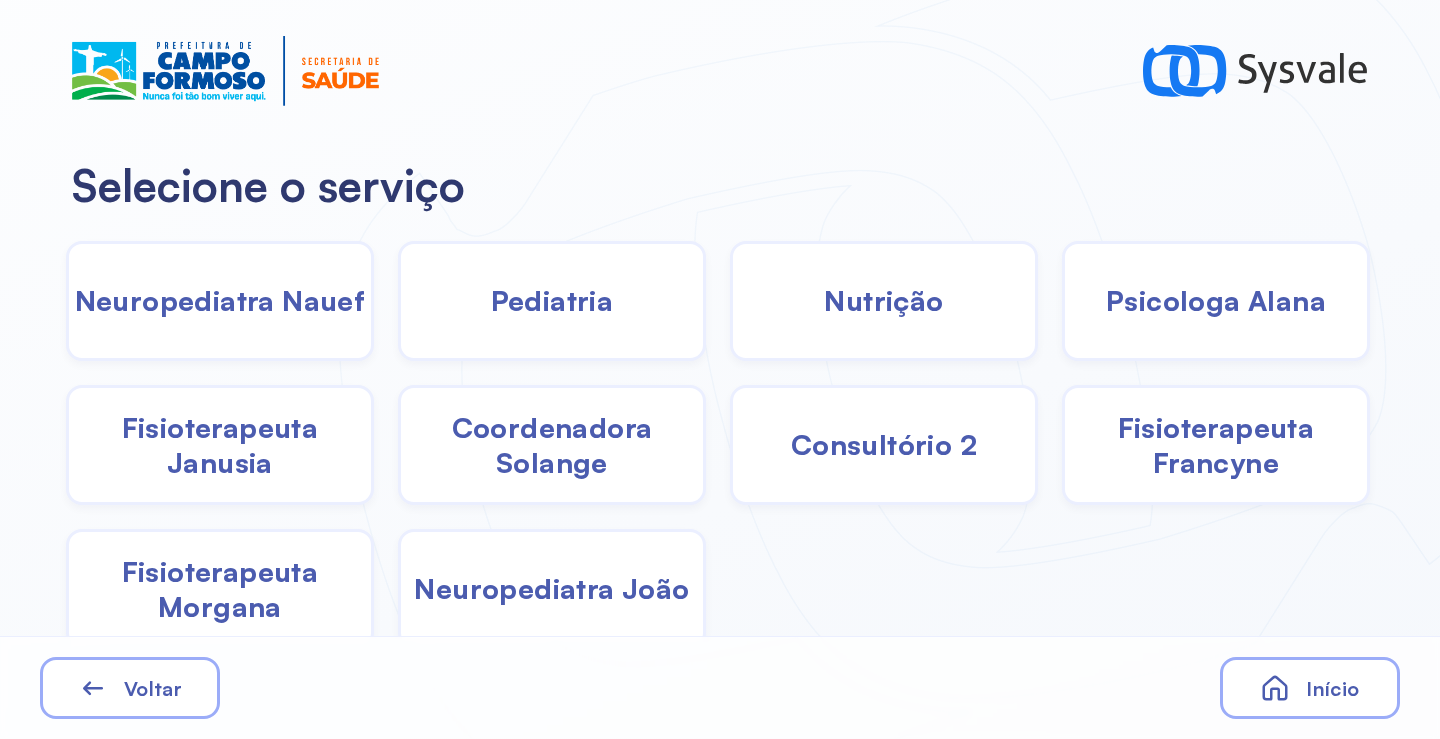 click on "Pediatria" 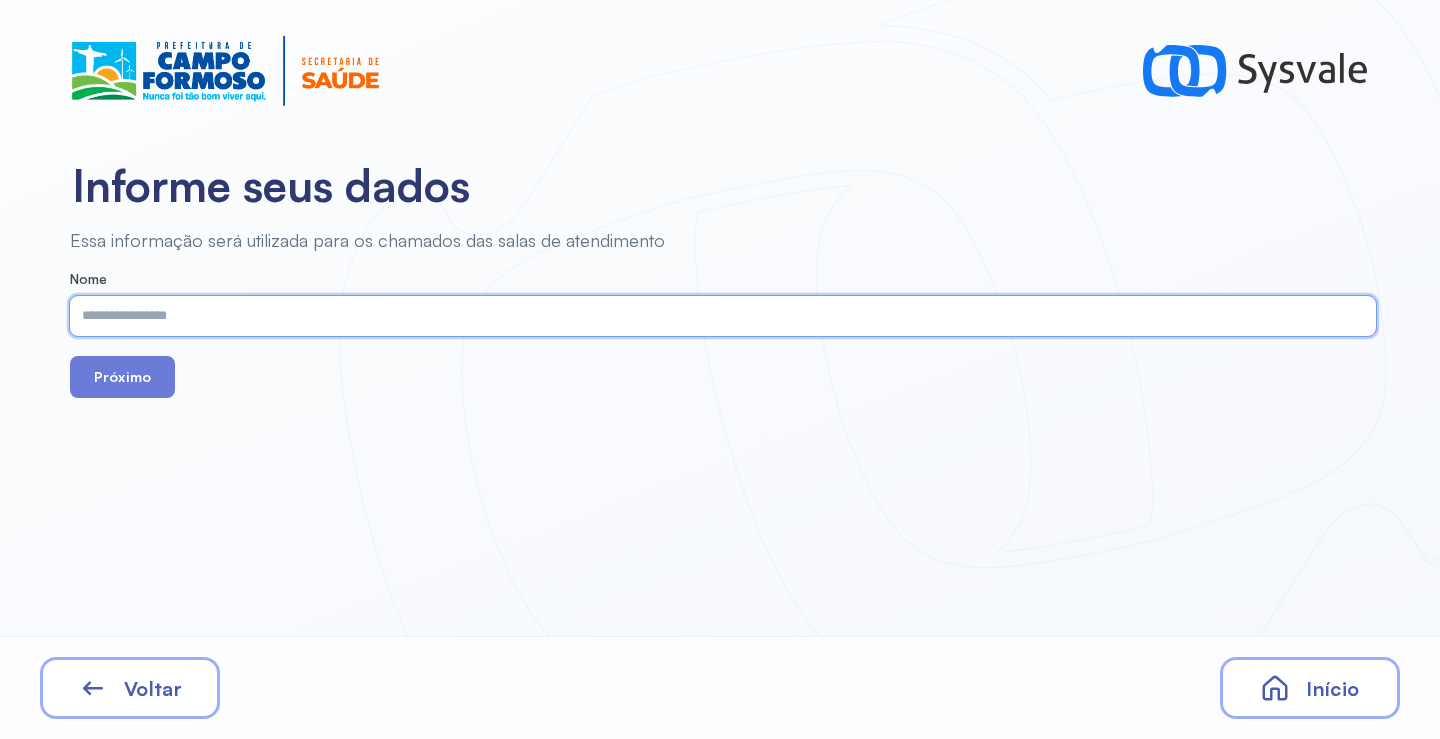 paste on "**********" 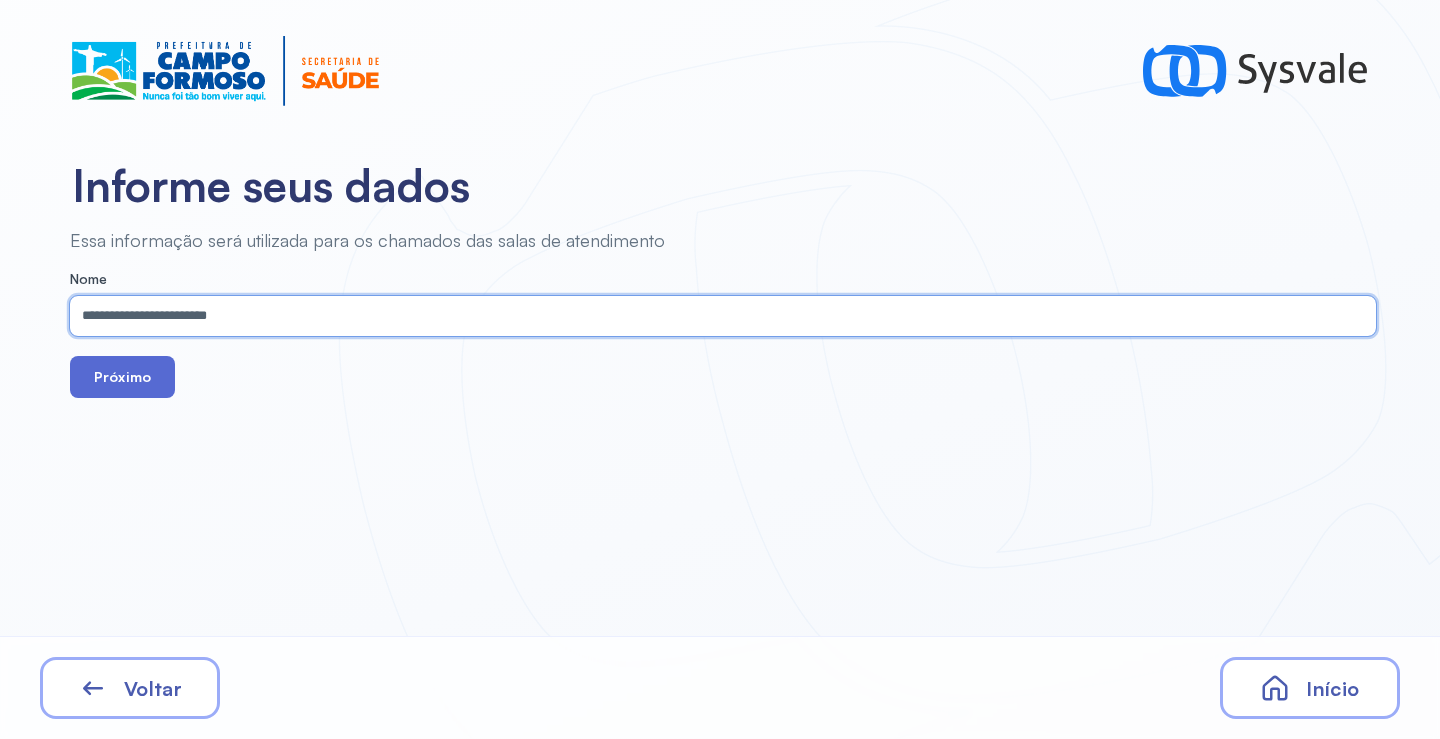 type on "**********" 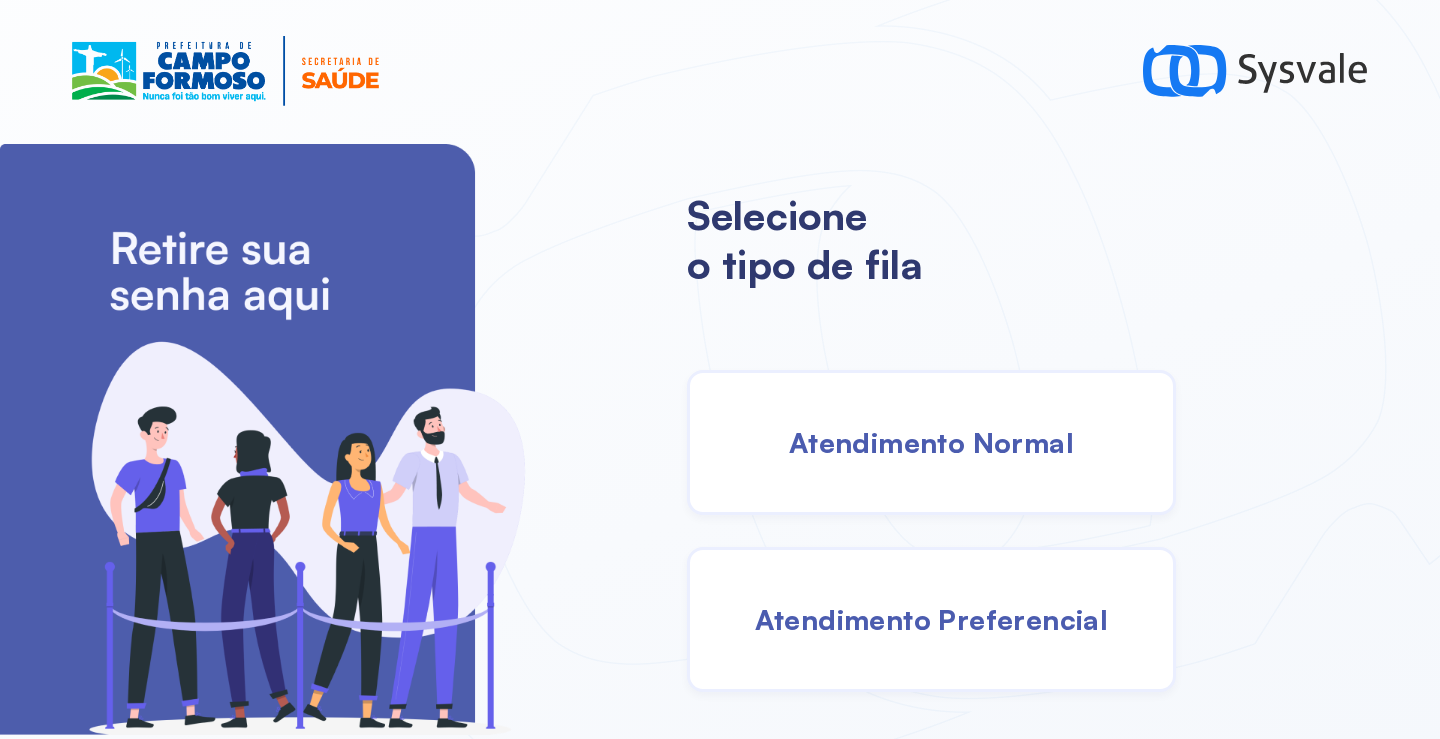 click on "Atendimento Normal" at bounding box center [931, 442] 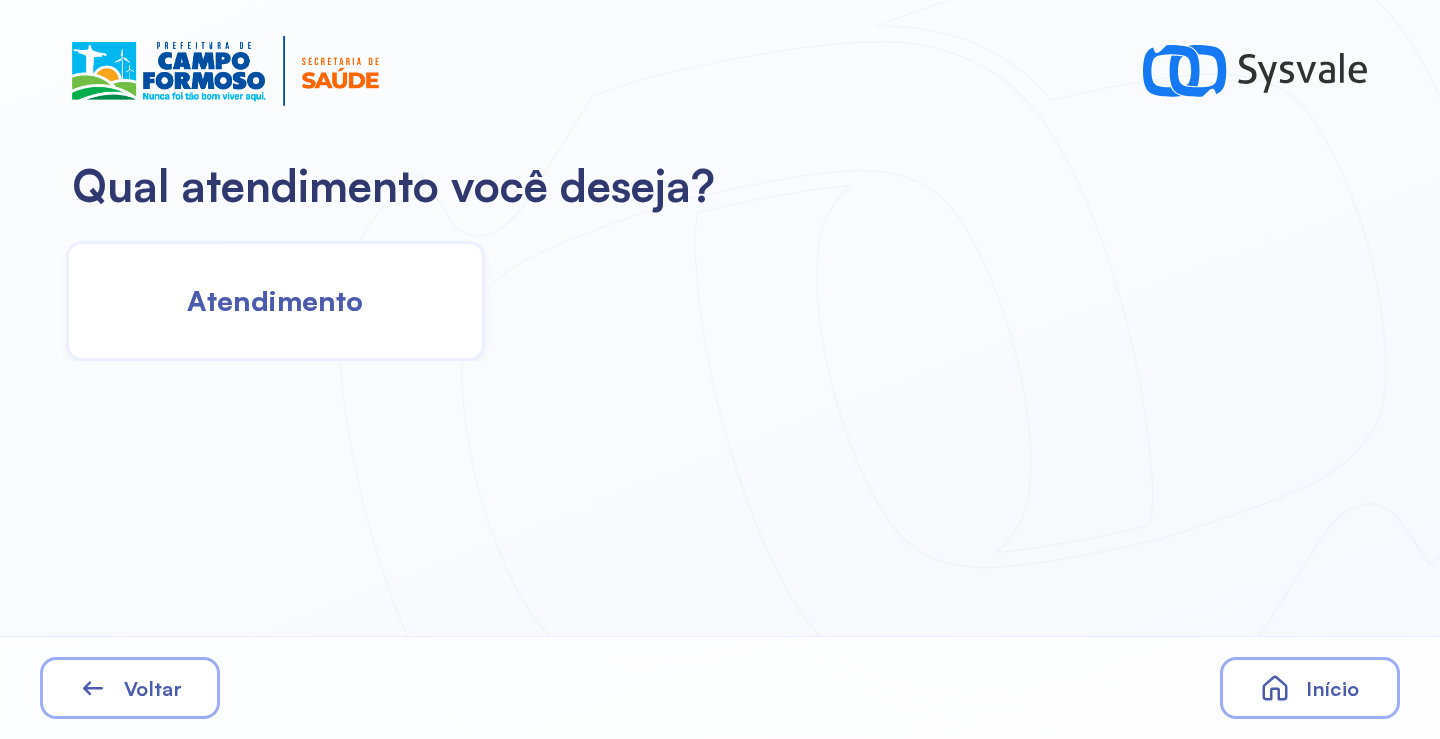 click on "Atendimento" at bounding box center [275, 300] 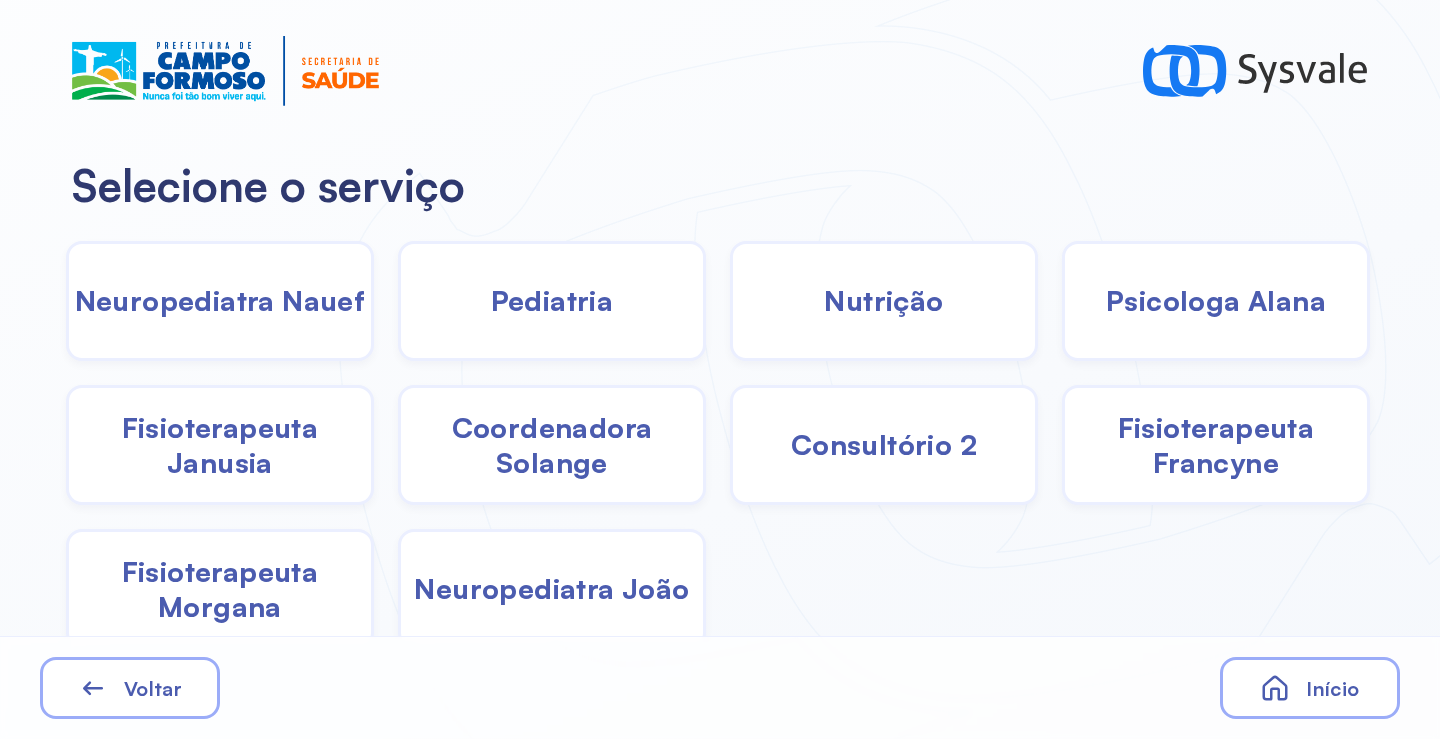 click on "Neuropediatra Nauef" at bounding box center (220, 300) 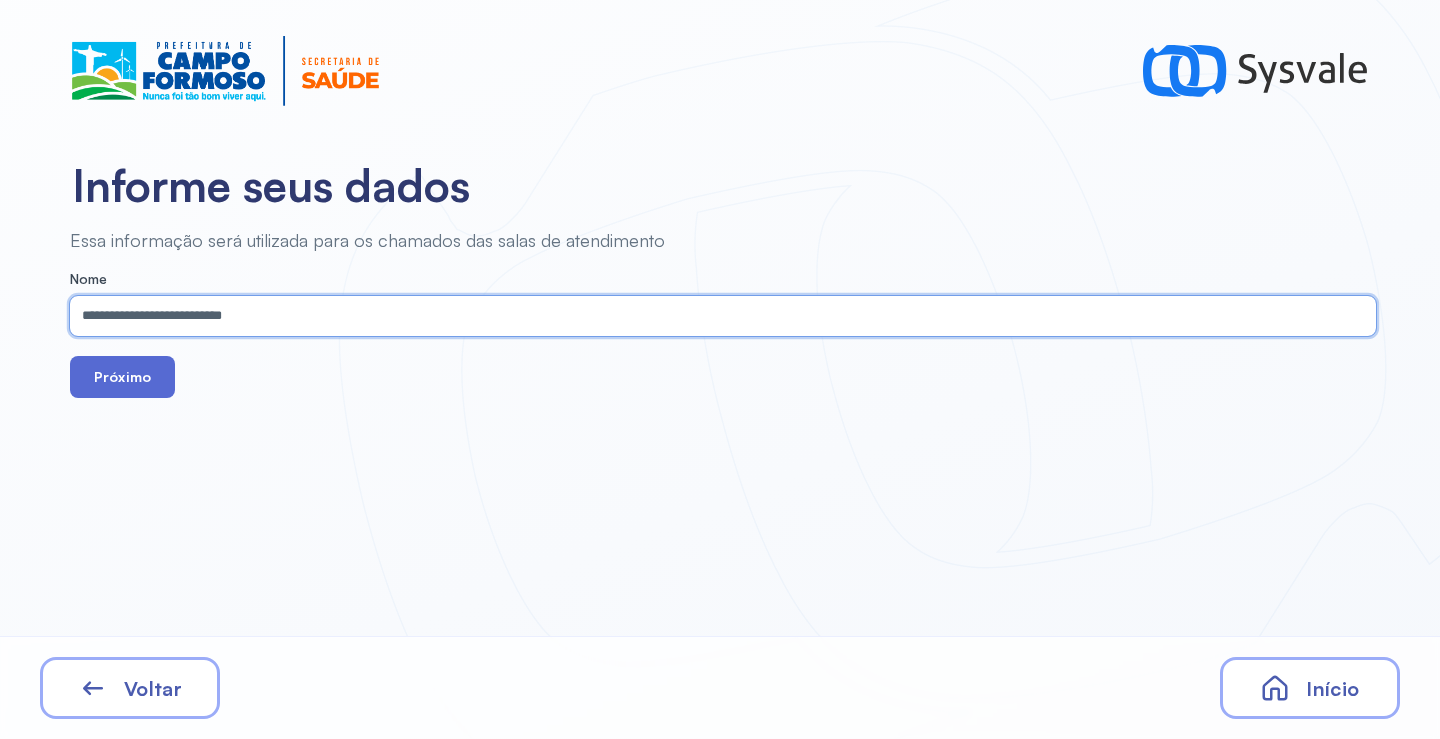click on "Próximo" at bounding box center (122, 377) 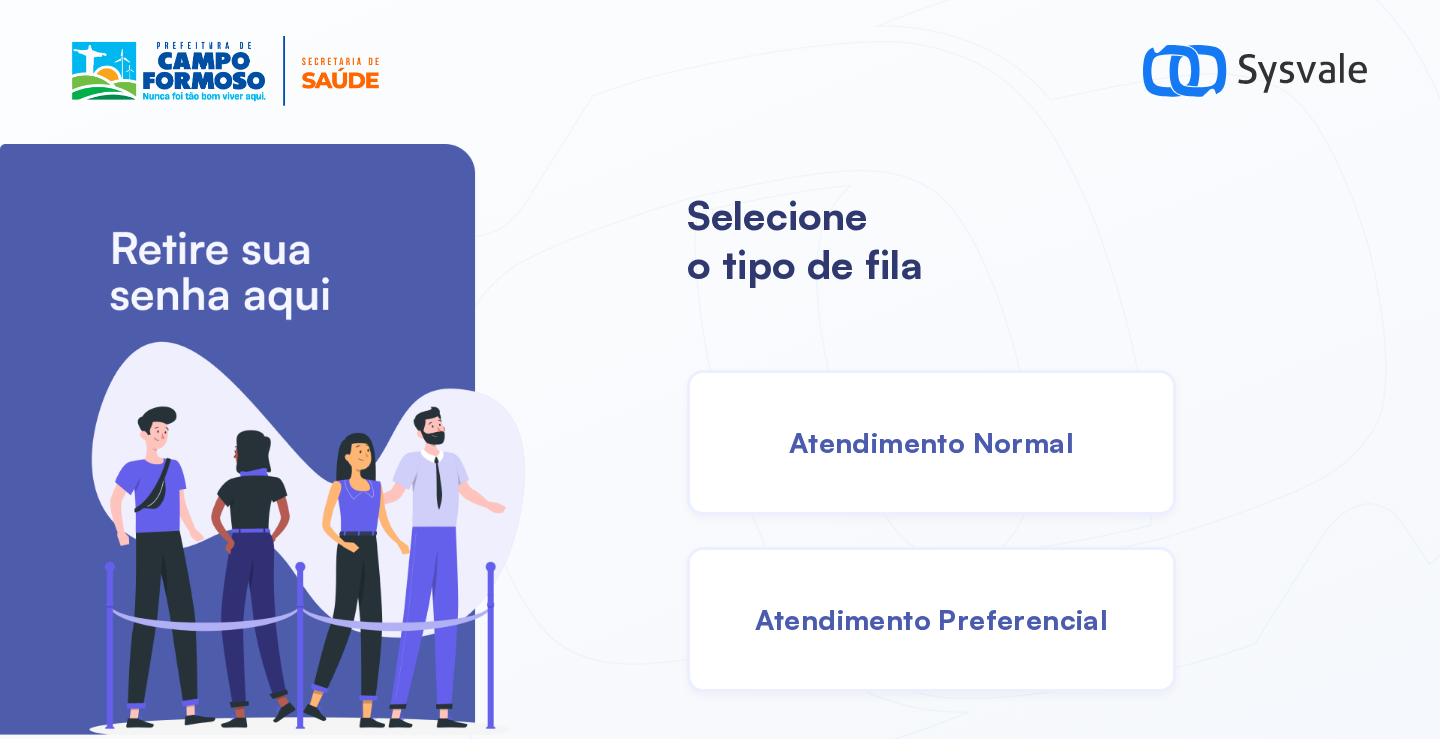click on "Atendimento Normal" at bounding box center [931, 442] 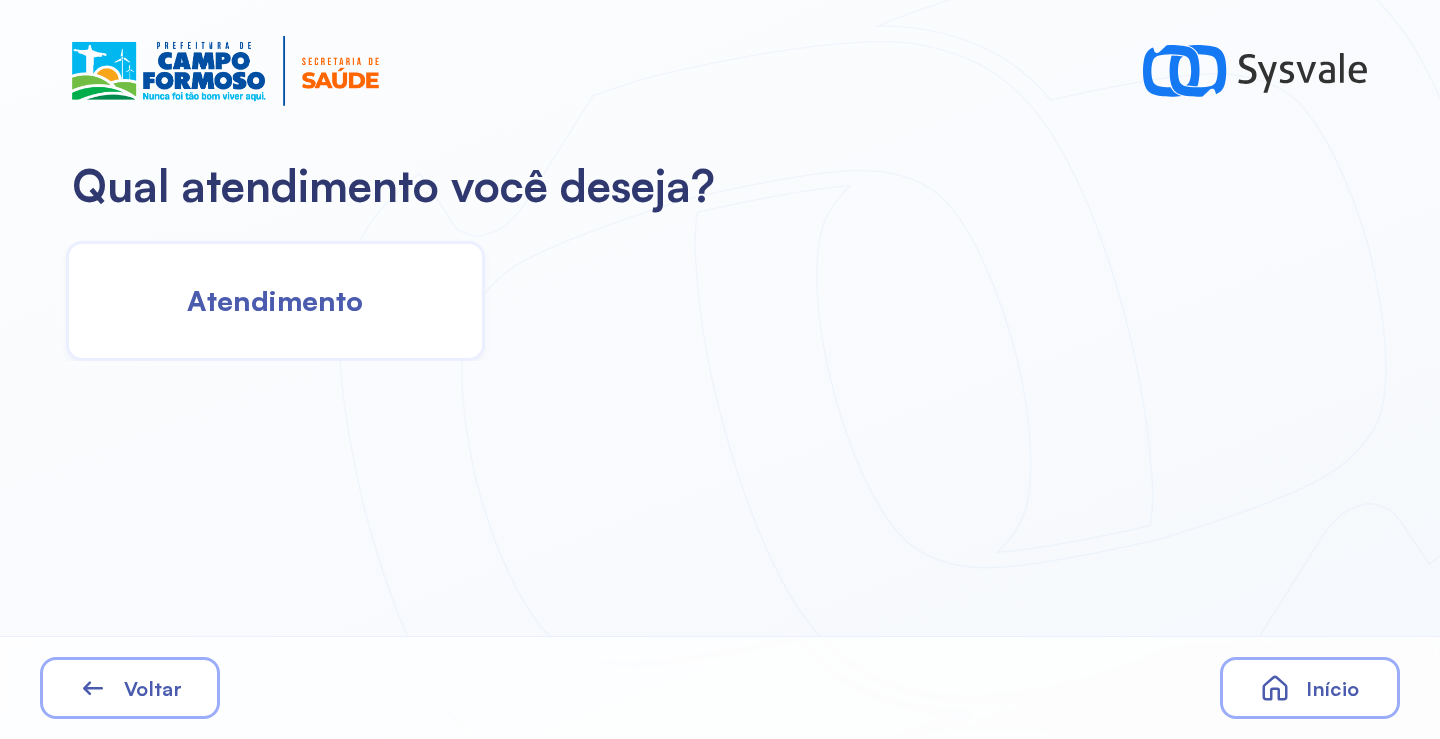 click on "Atendimento" at bounding box center [275, 300] 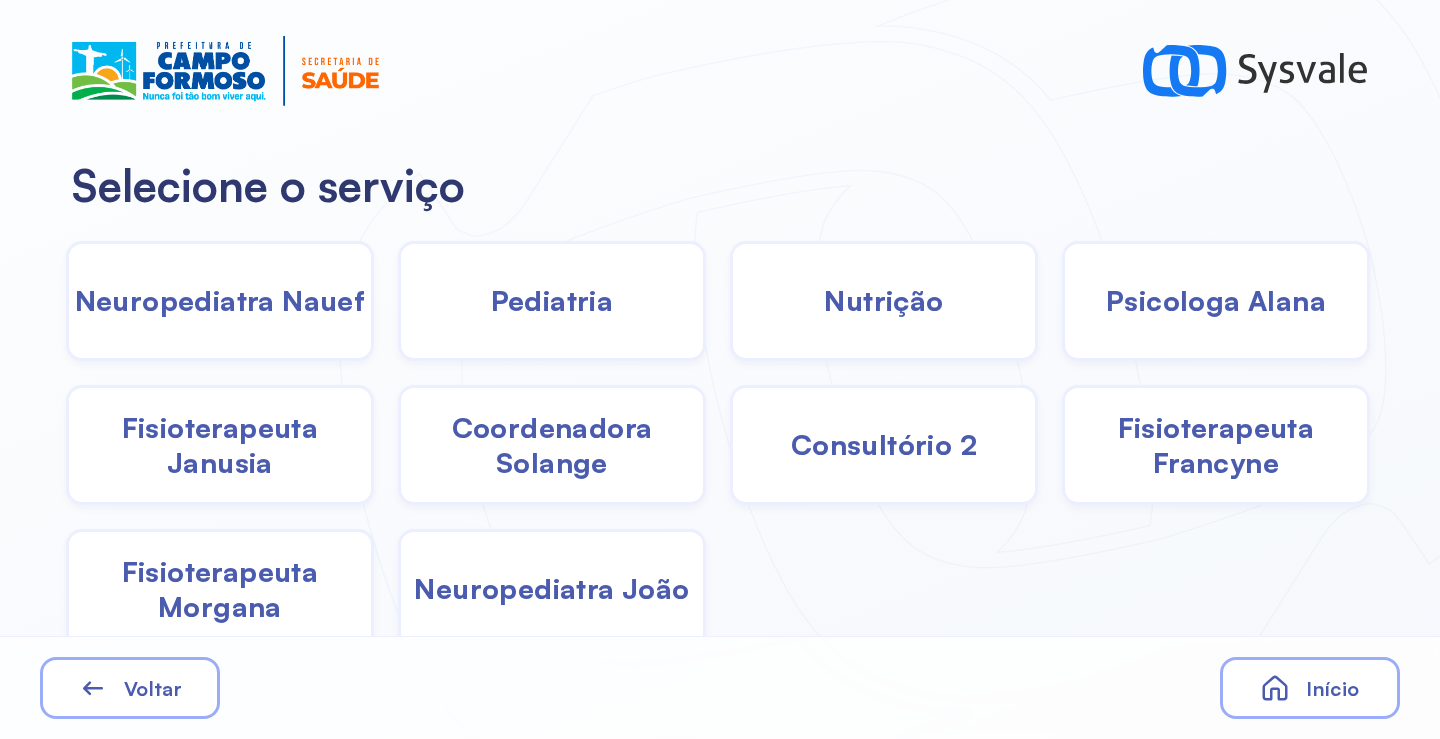 click on "Neuropediatra Nauef" 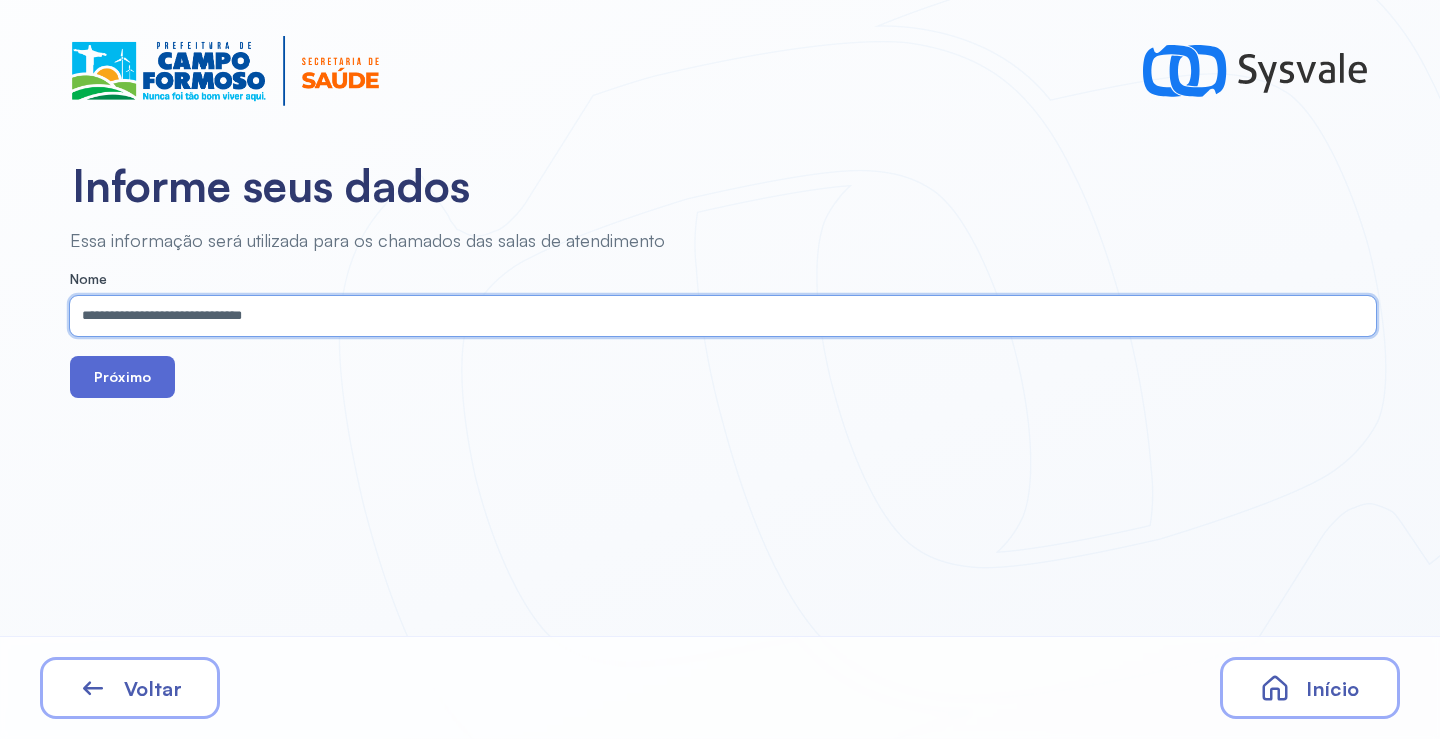 type on "**********" 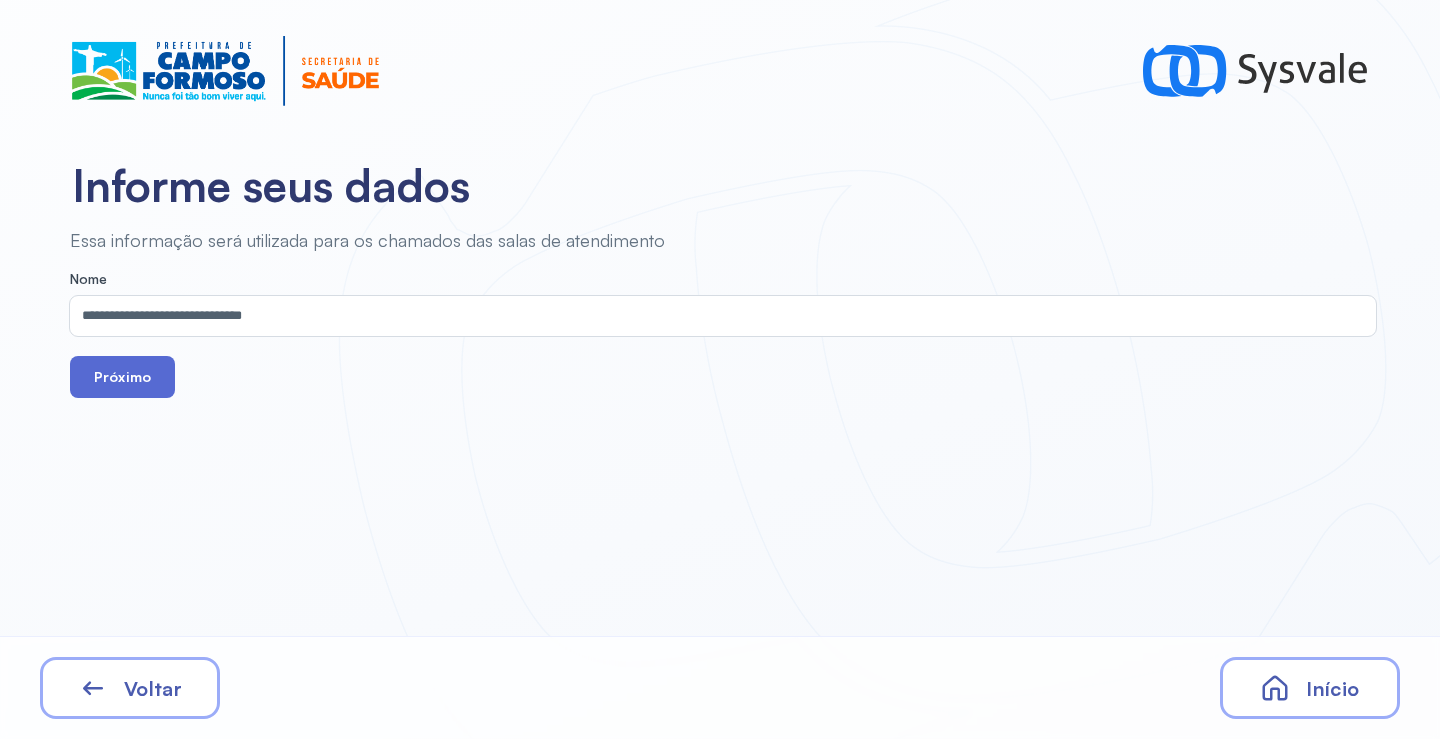 click on "Próximo" at bounding box center [122, 377] 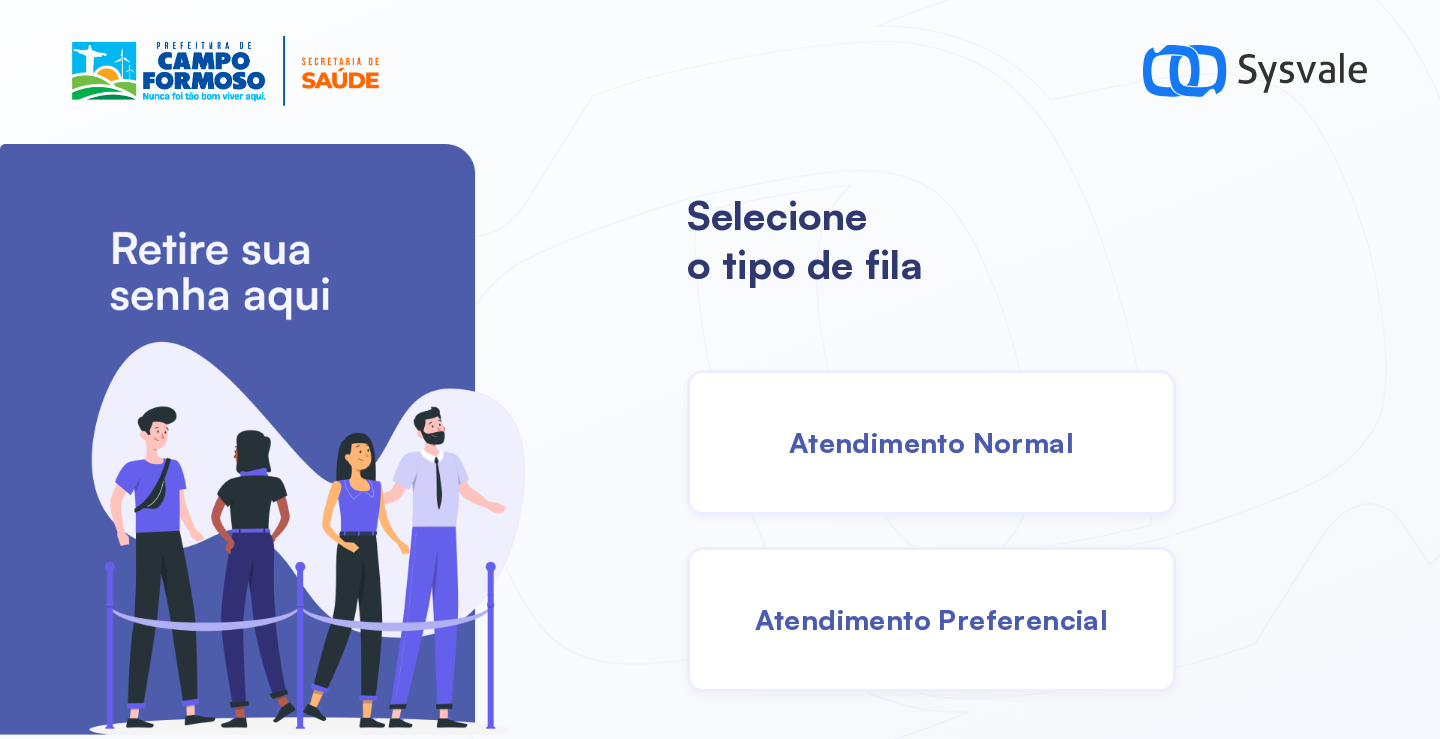 click on "Atendimento Normal" at bounding box center [931, 442] 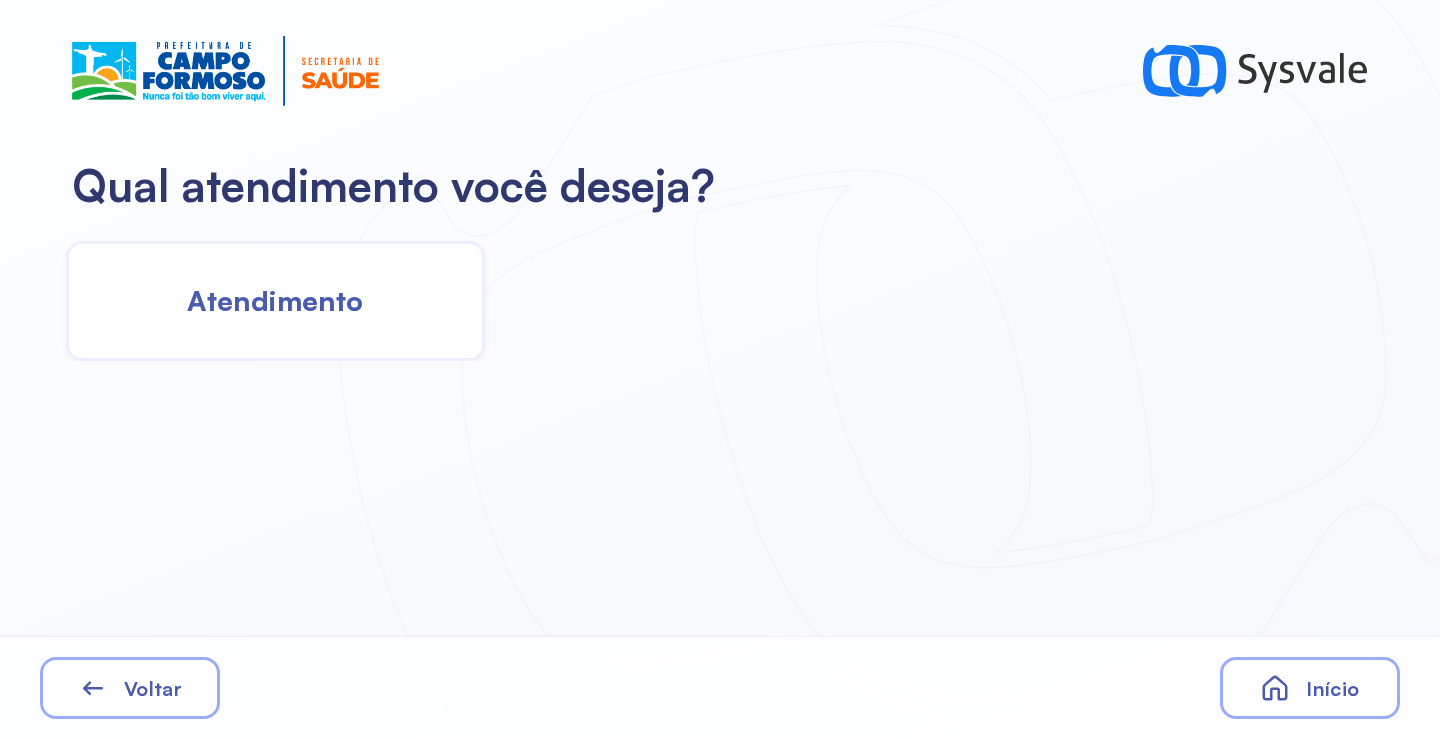 click on "Atendimento" 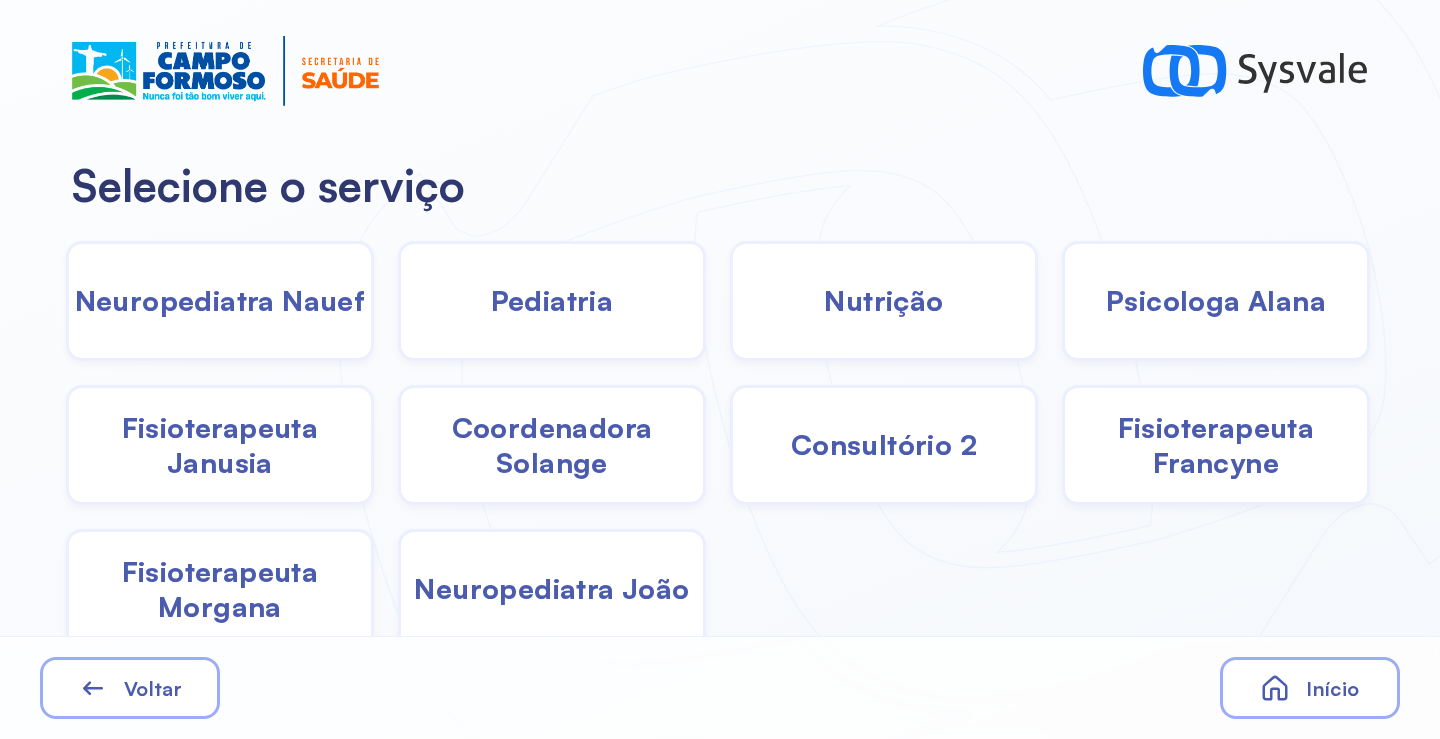 click on "Neuropediatra Nauef" at bounding box center (220, 300) 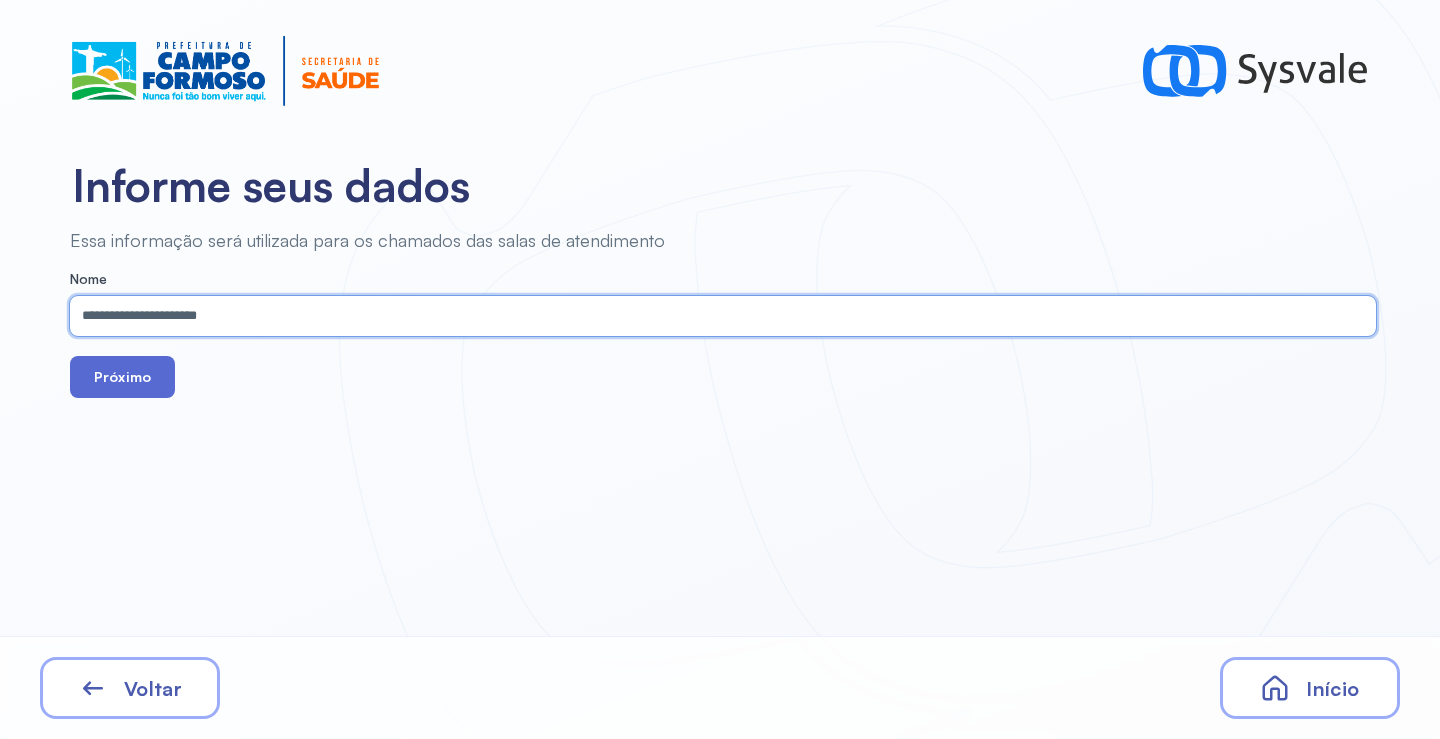 type on "**********" 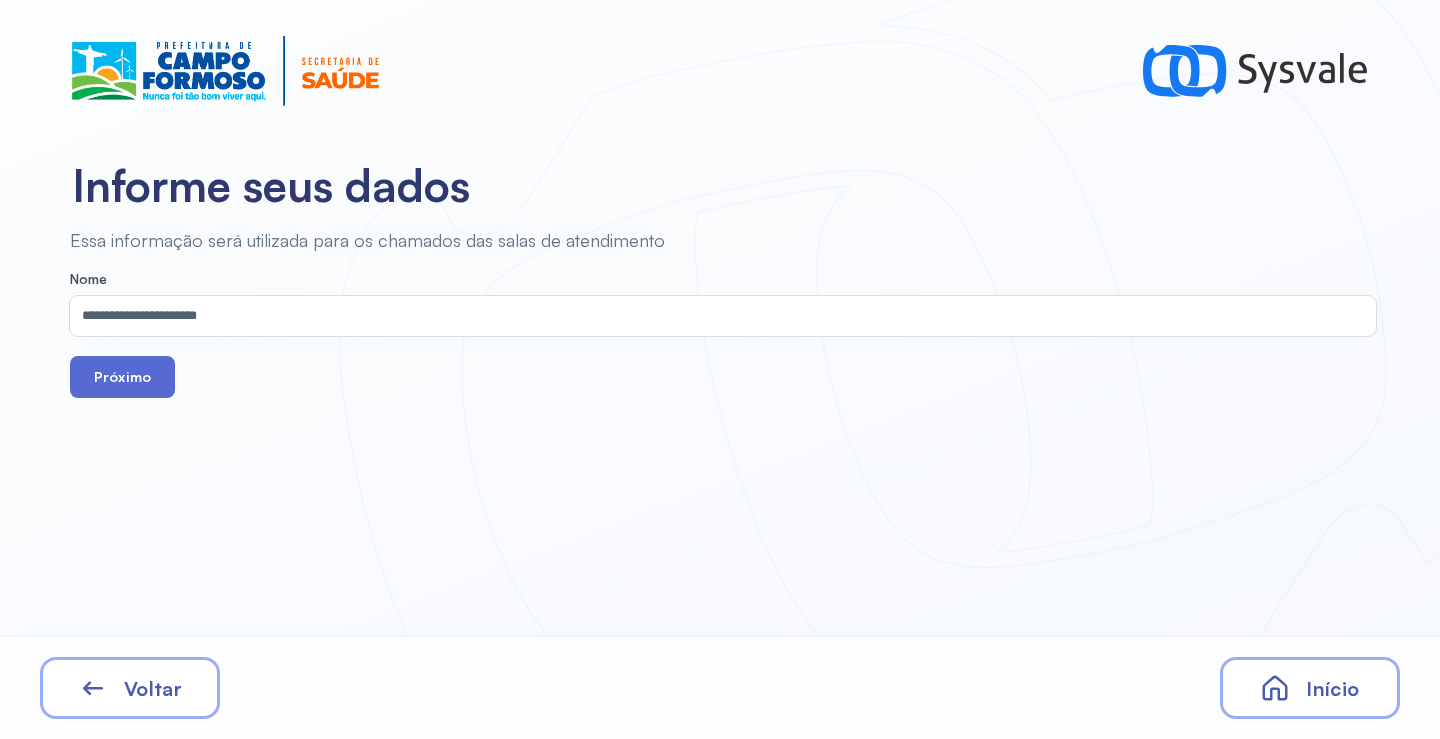 click on "Próximo" at bounding box center [122, 377] 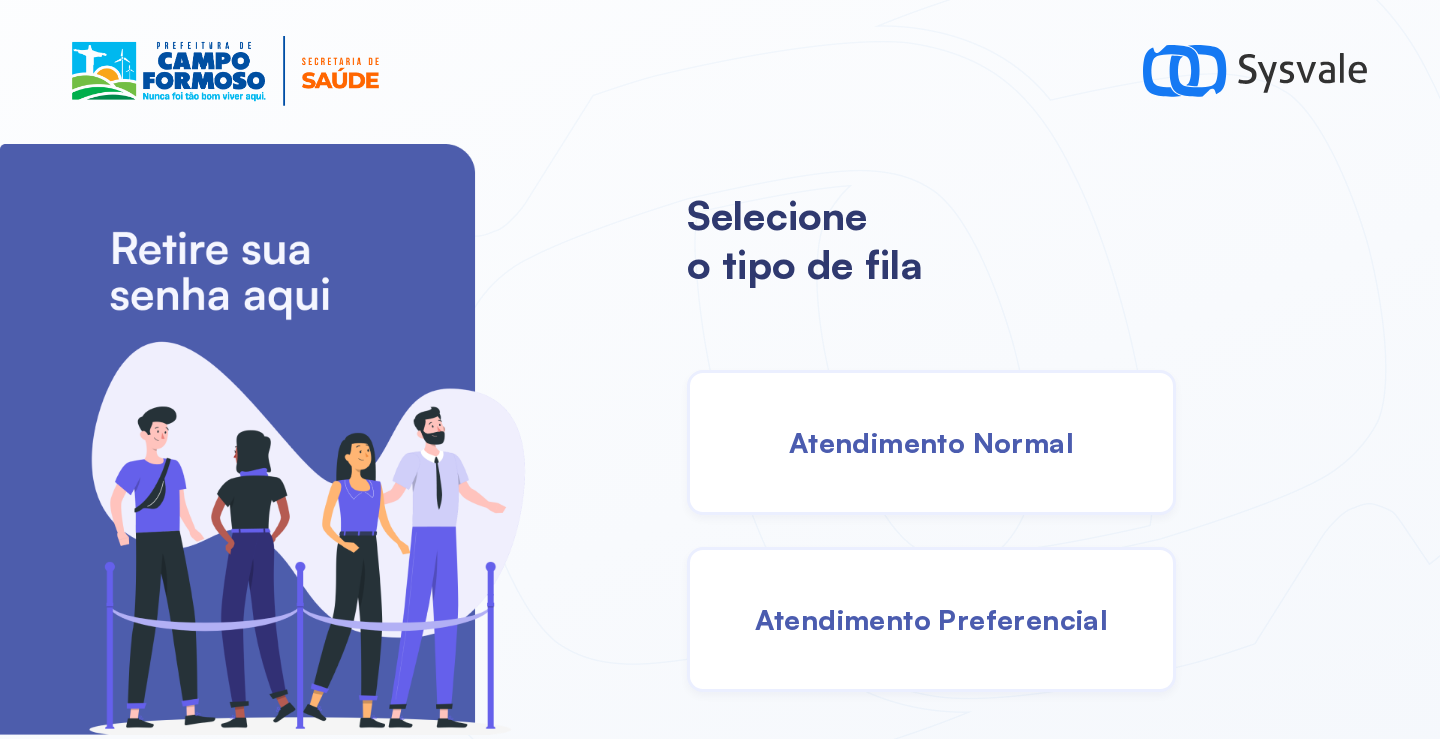 click on "Atendimento Normal" at bounding box center [931, 442] 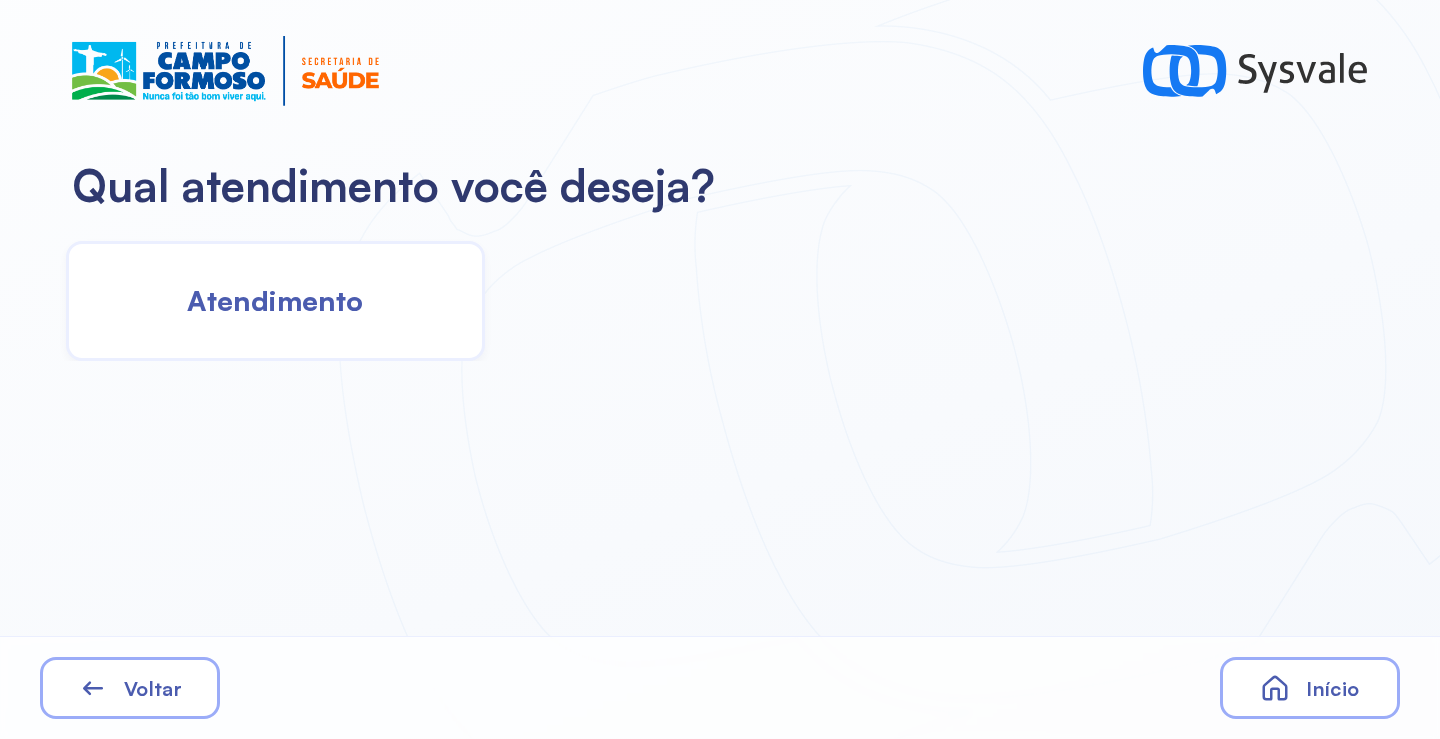 click on "Atendimento" 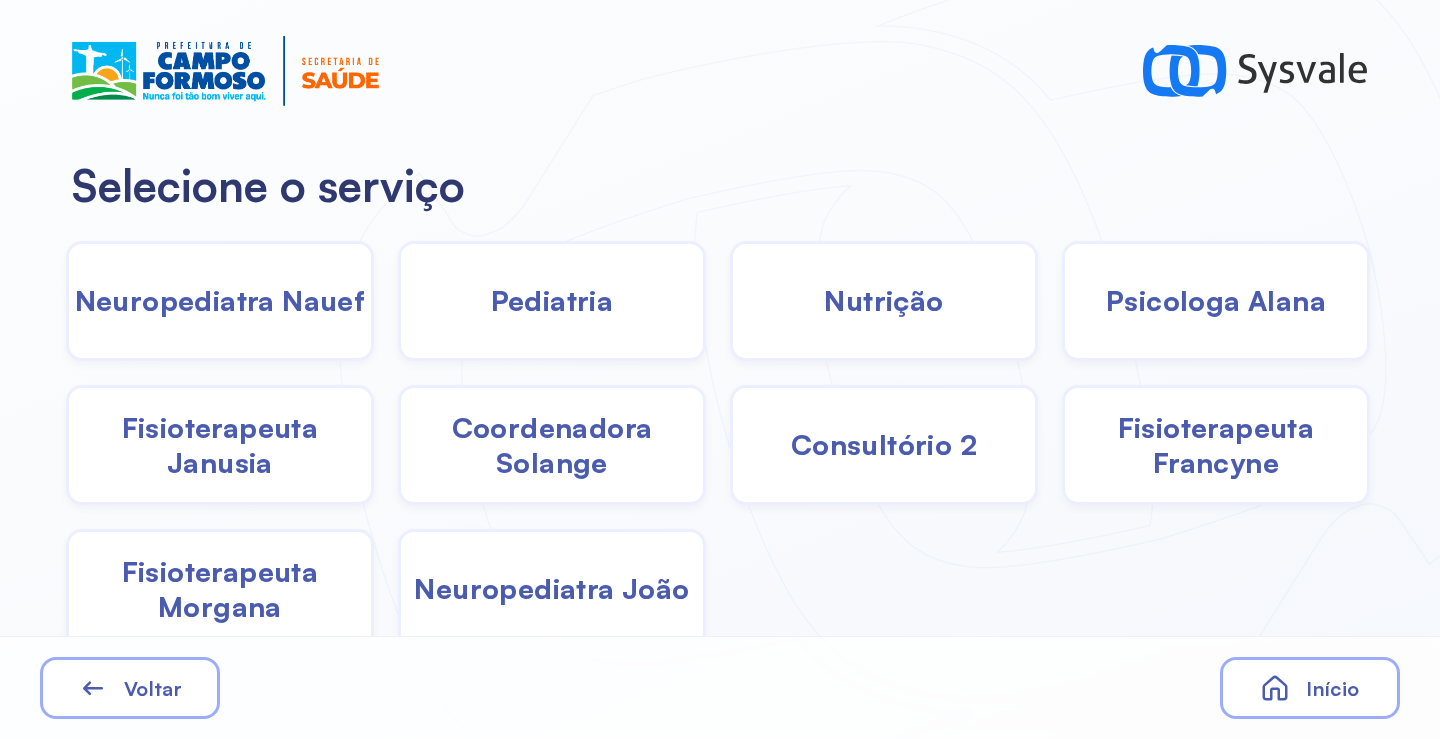 click on "Pediatria" 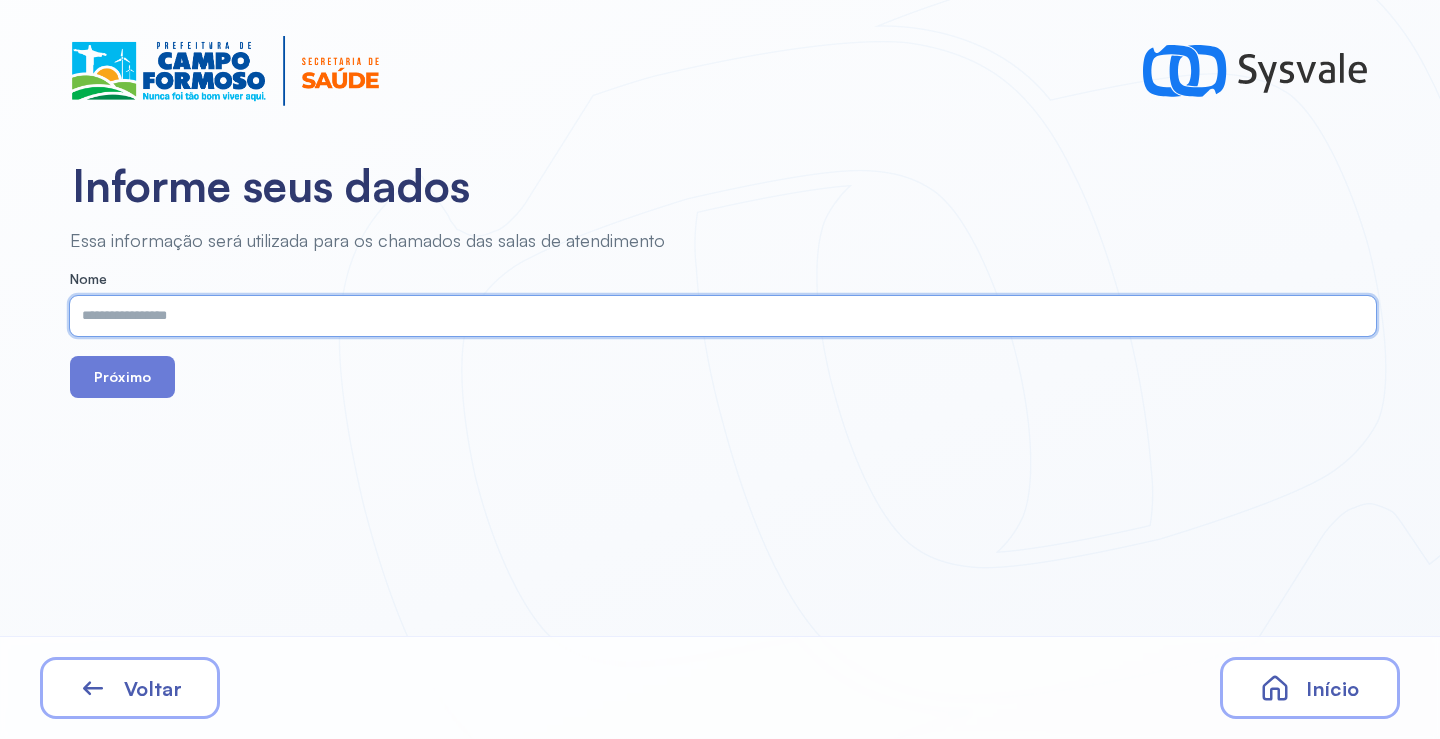 paste on "**********" 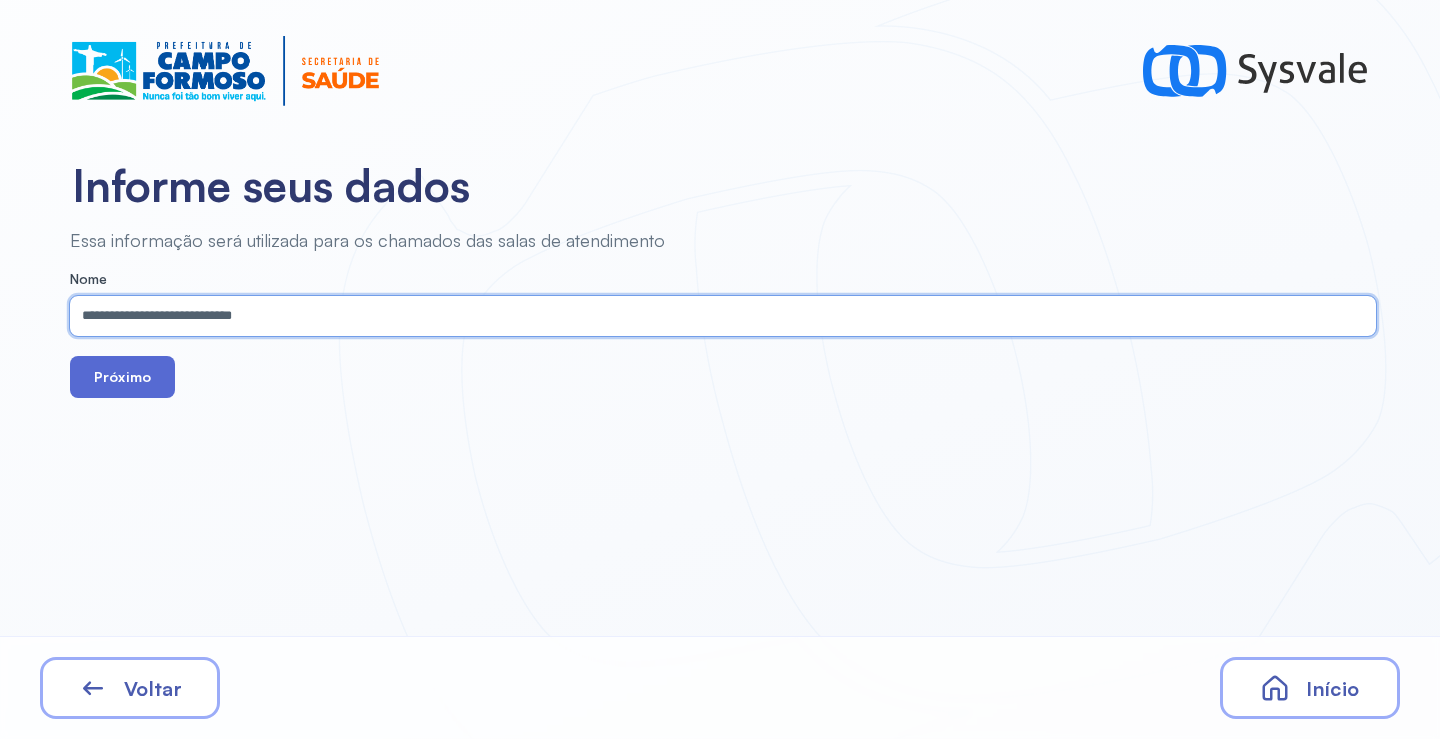 type on "**********" 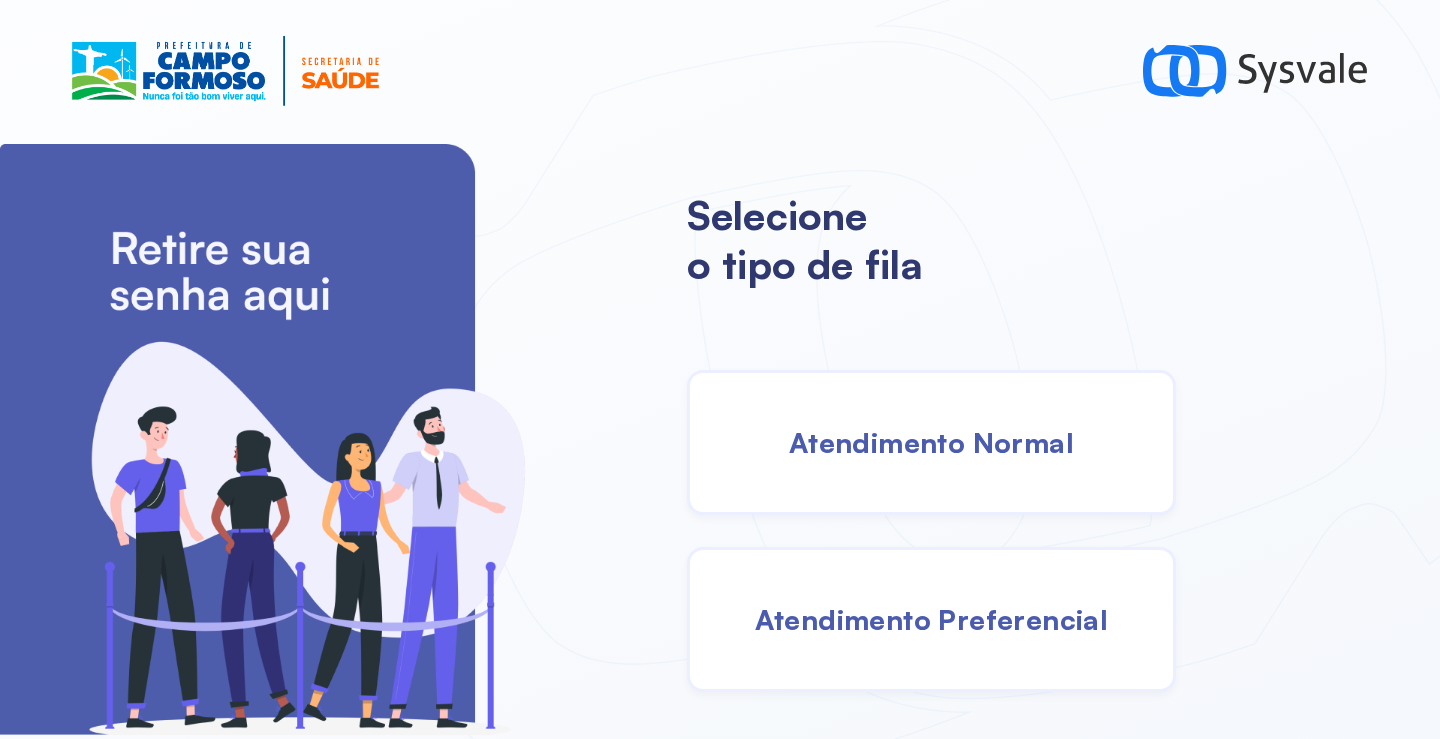 click on "Atendimento Normal" at bounding box center (931, 442) 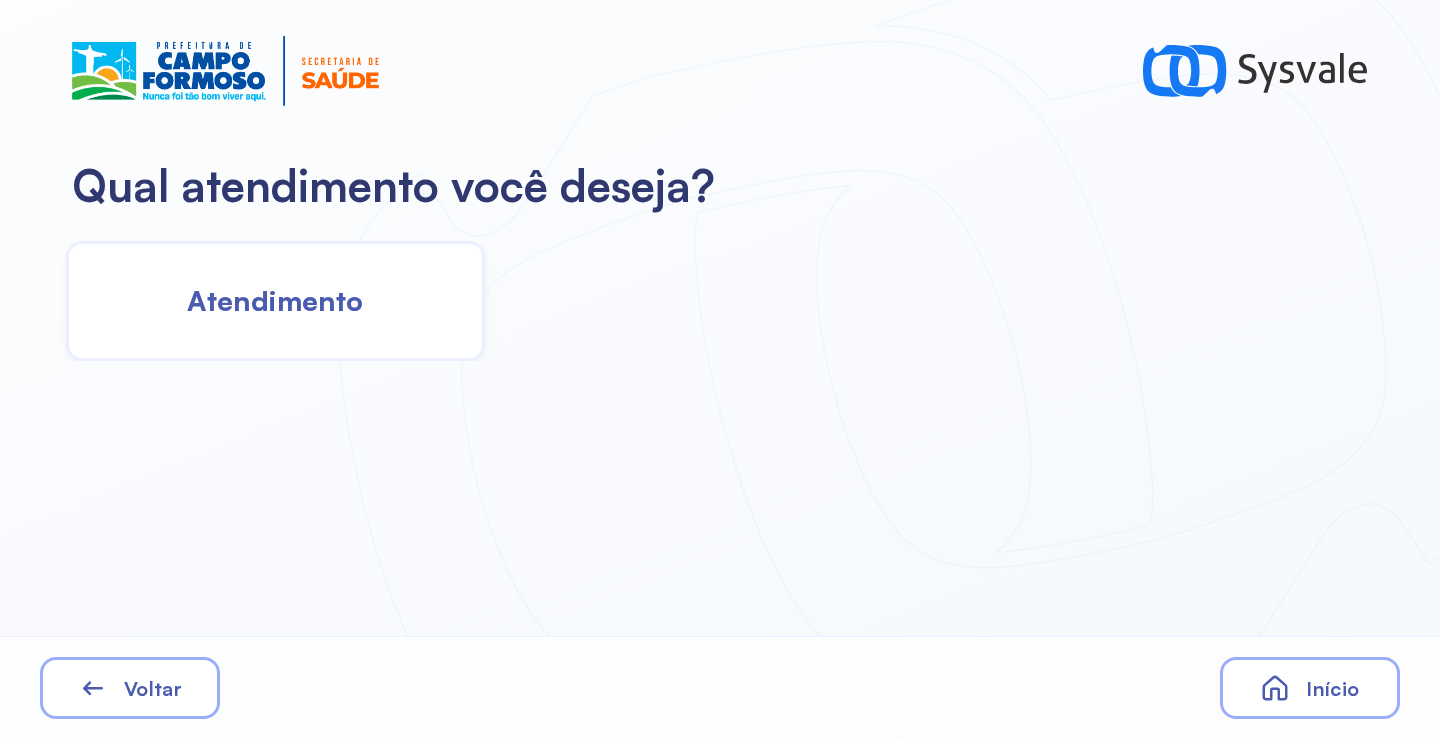 click on "Atendimento" at bounding box center (275, 300) 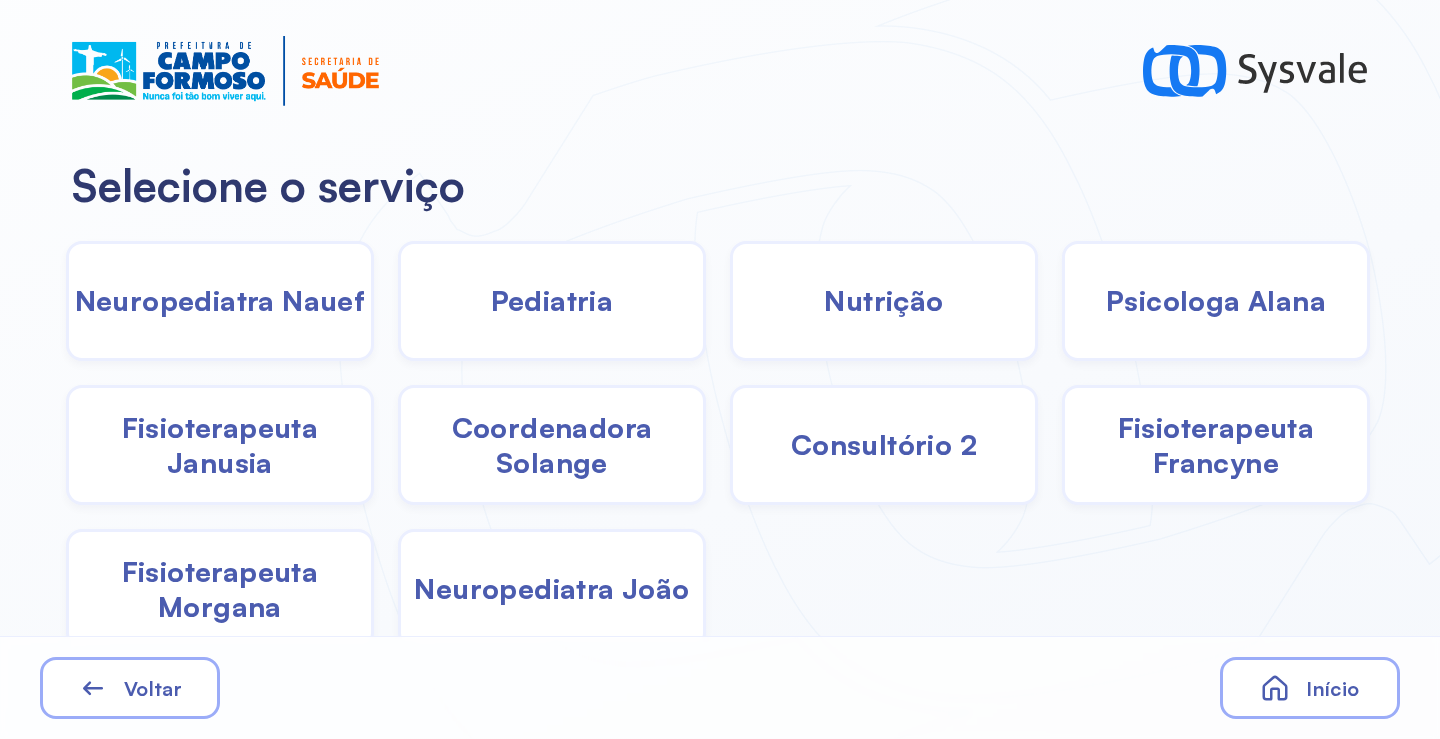 click on "Pediatria" at bounding box center (552, 300) 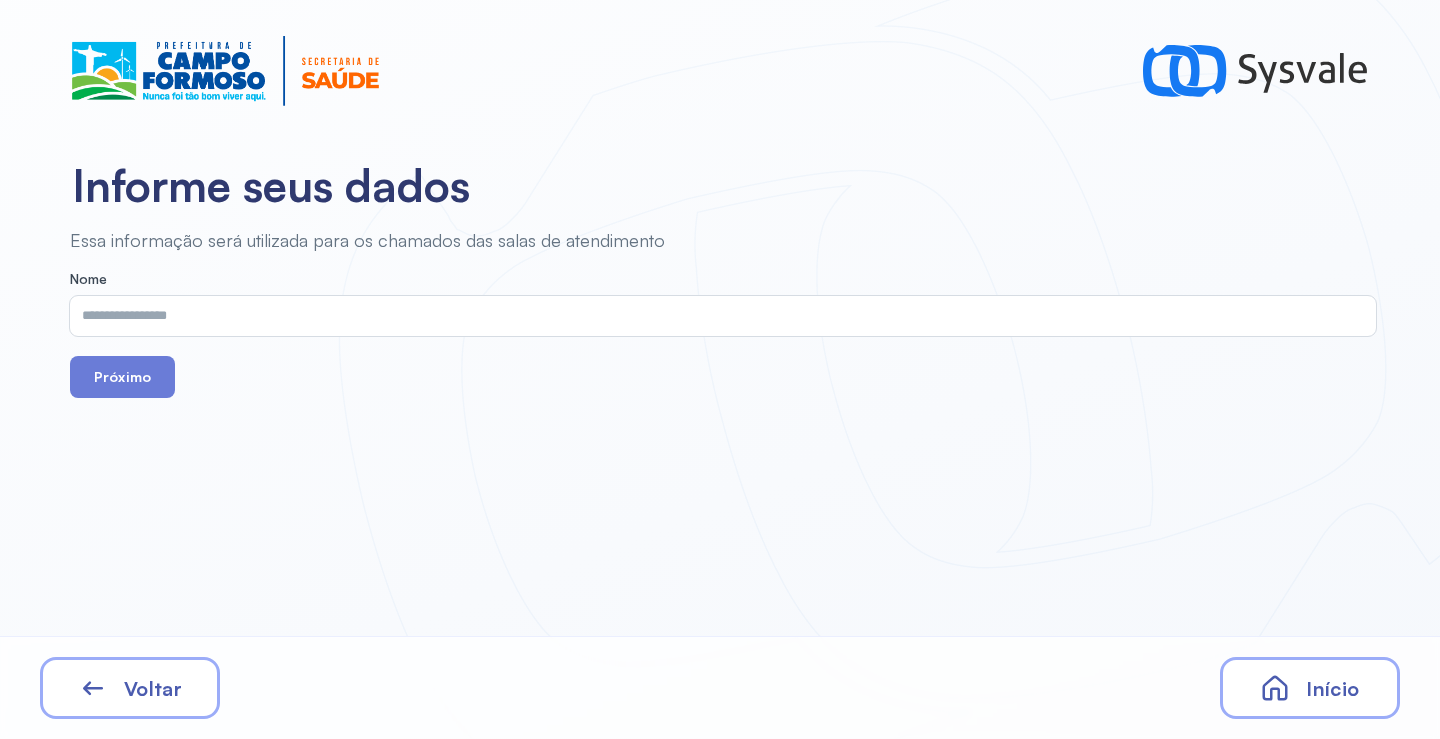 click on "Voltar" at bounding box center (153, 688) 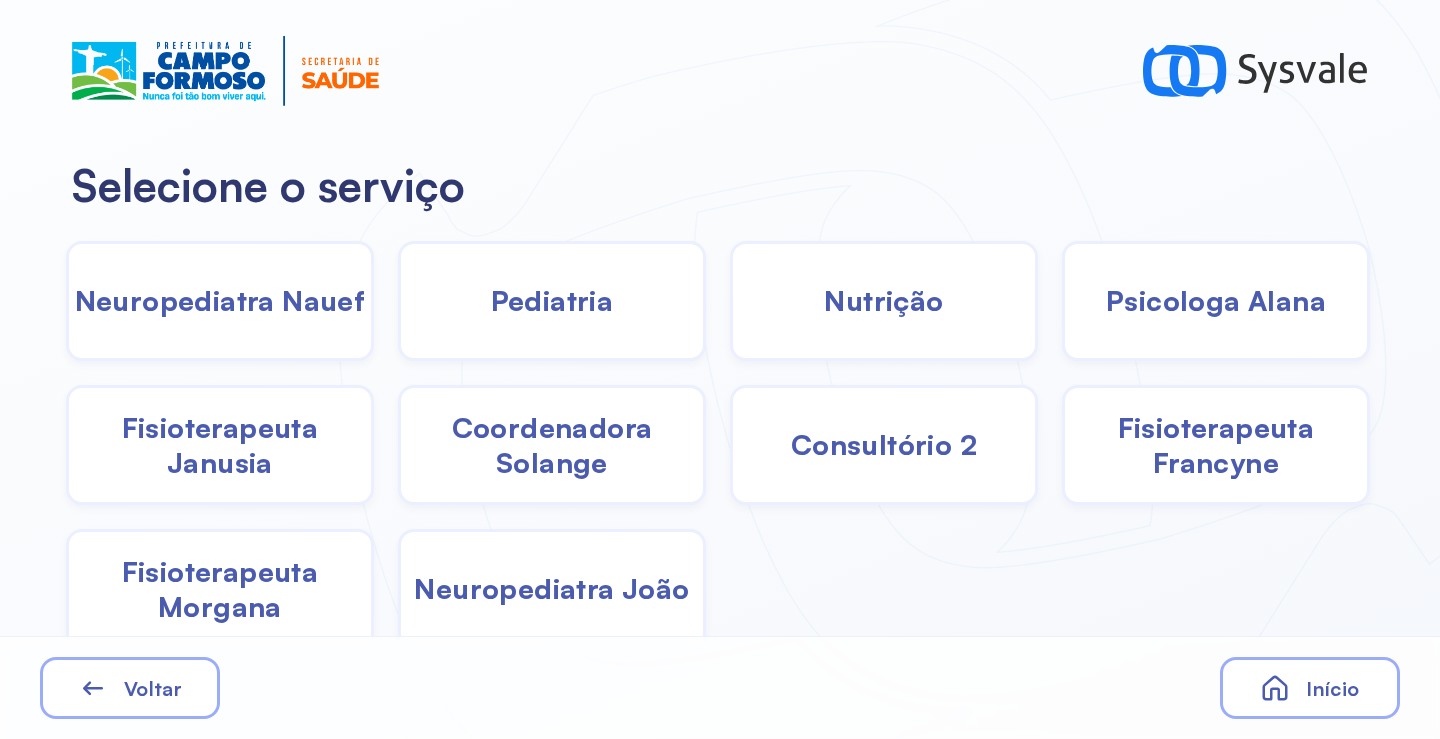 click on "Neuropediatra Nauef" 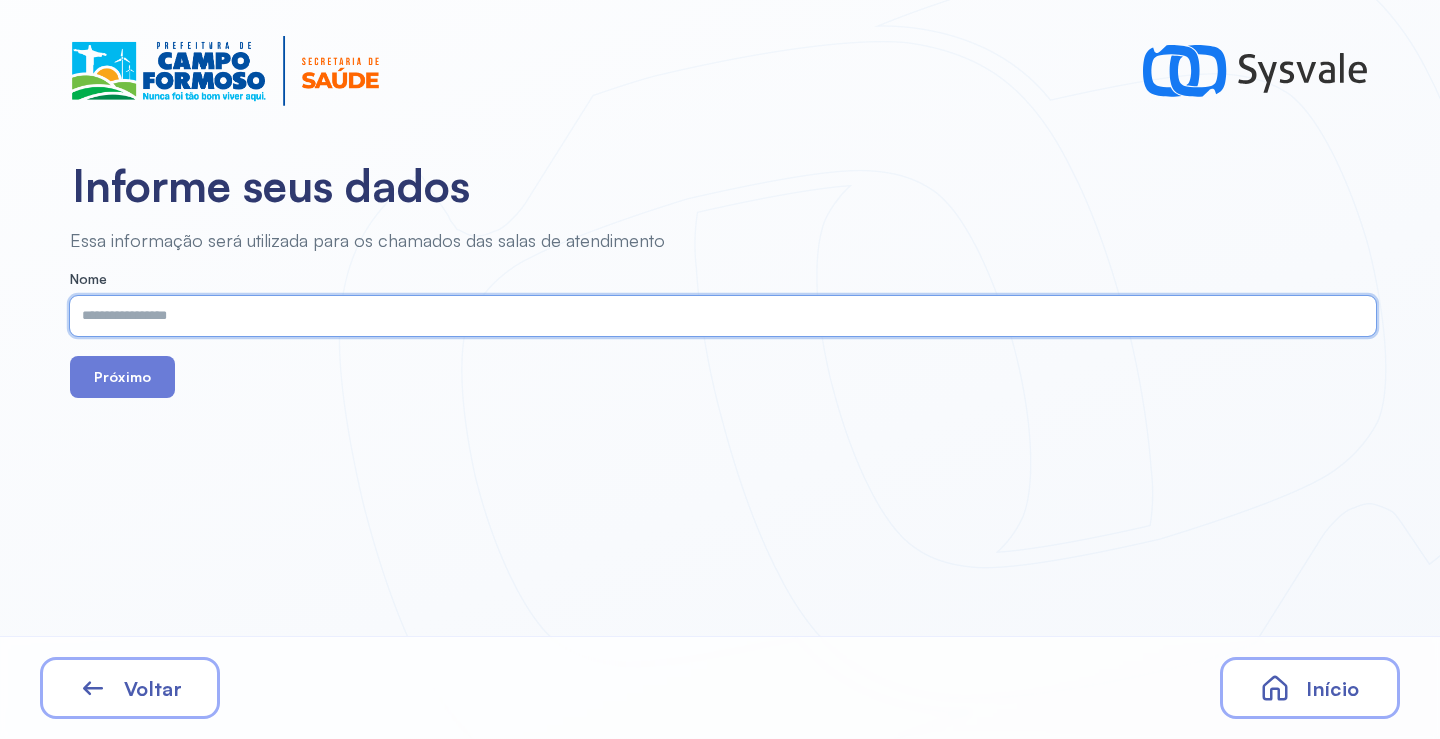 paste on "**********" 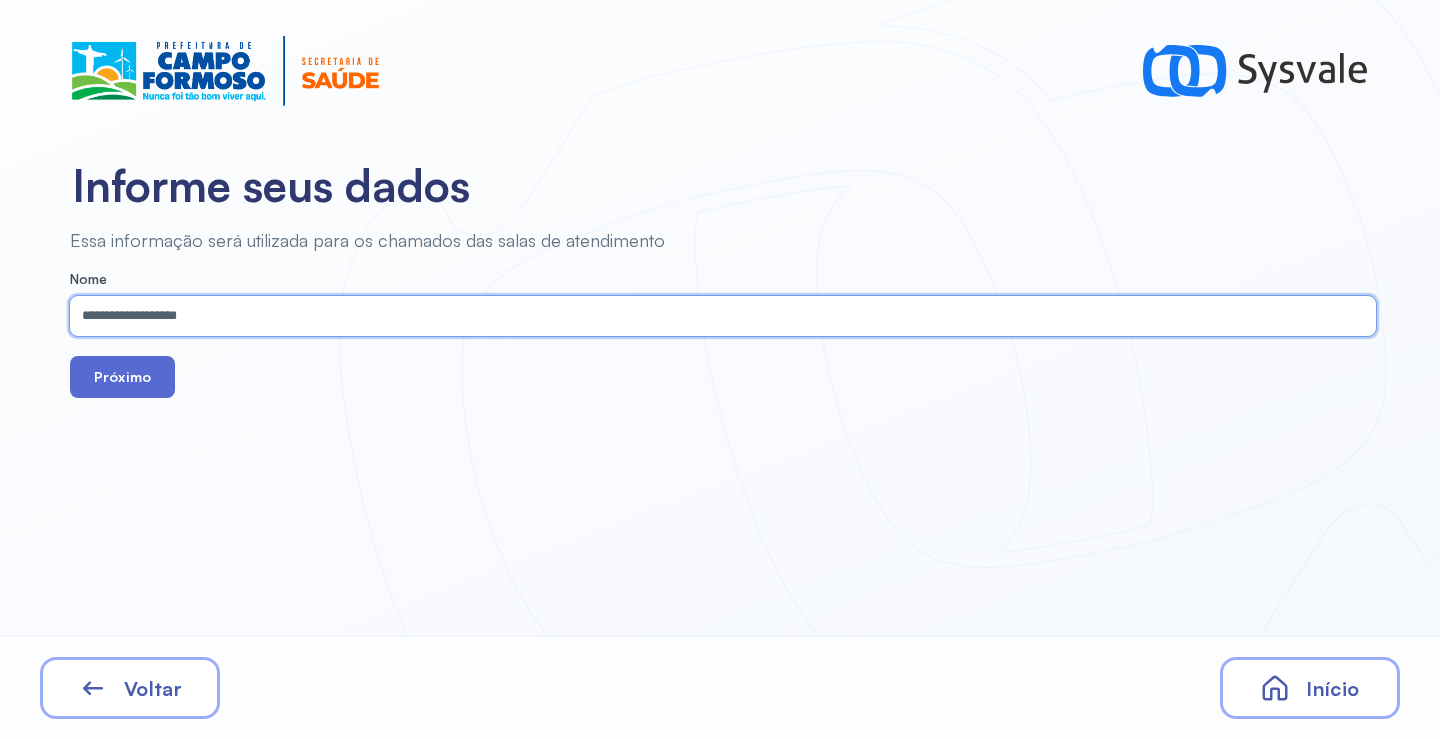 type on "**********" 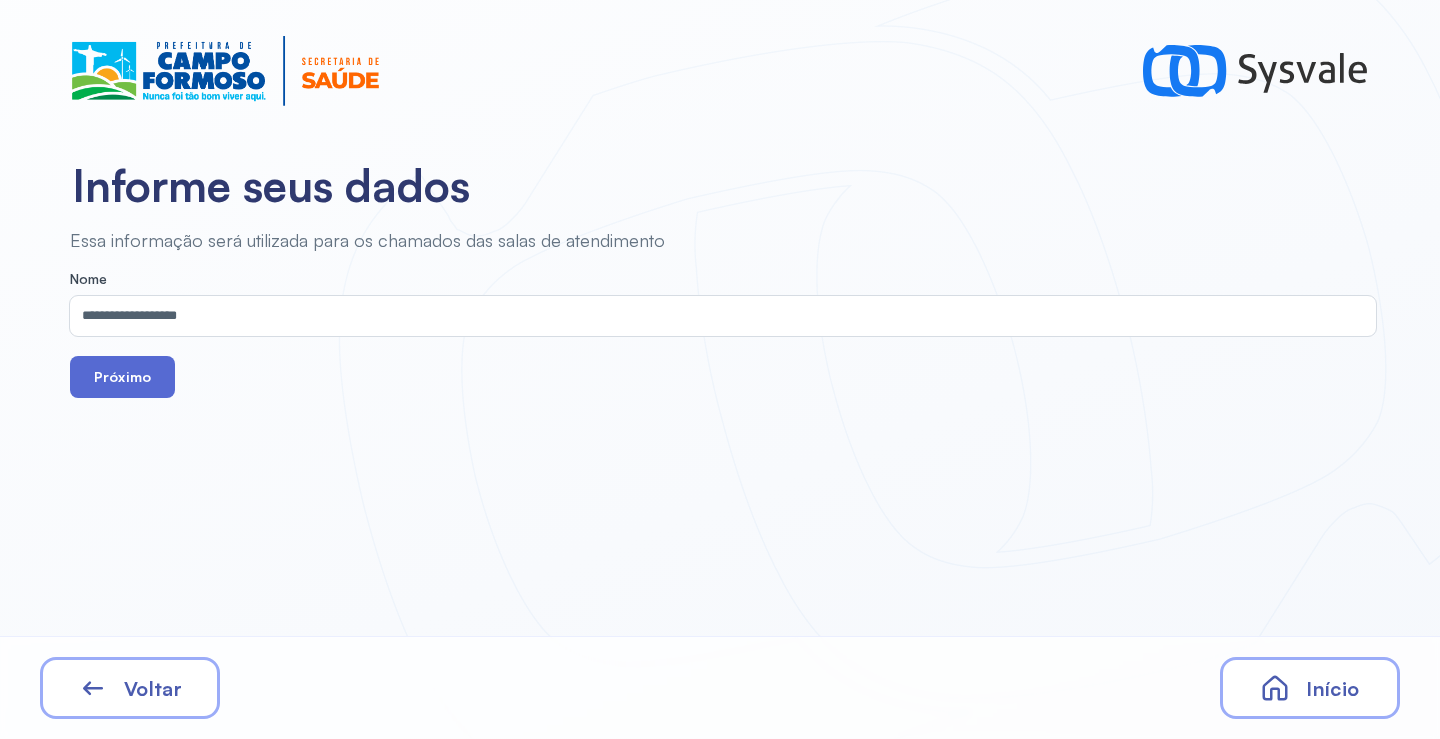 click on "Próximo" at bounding box center (122, 377) 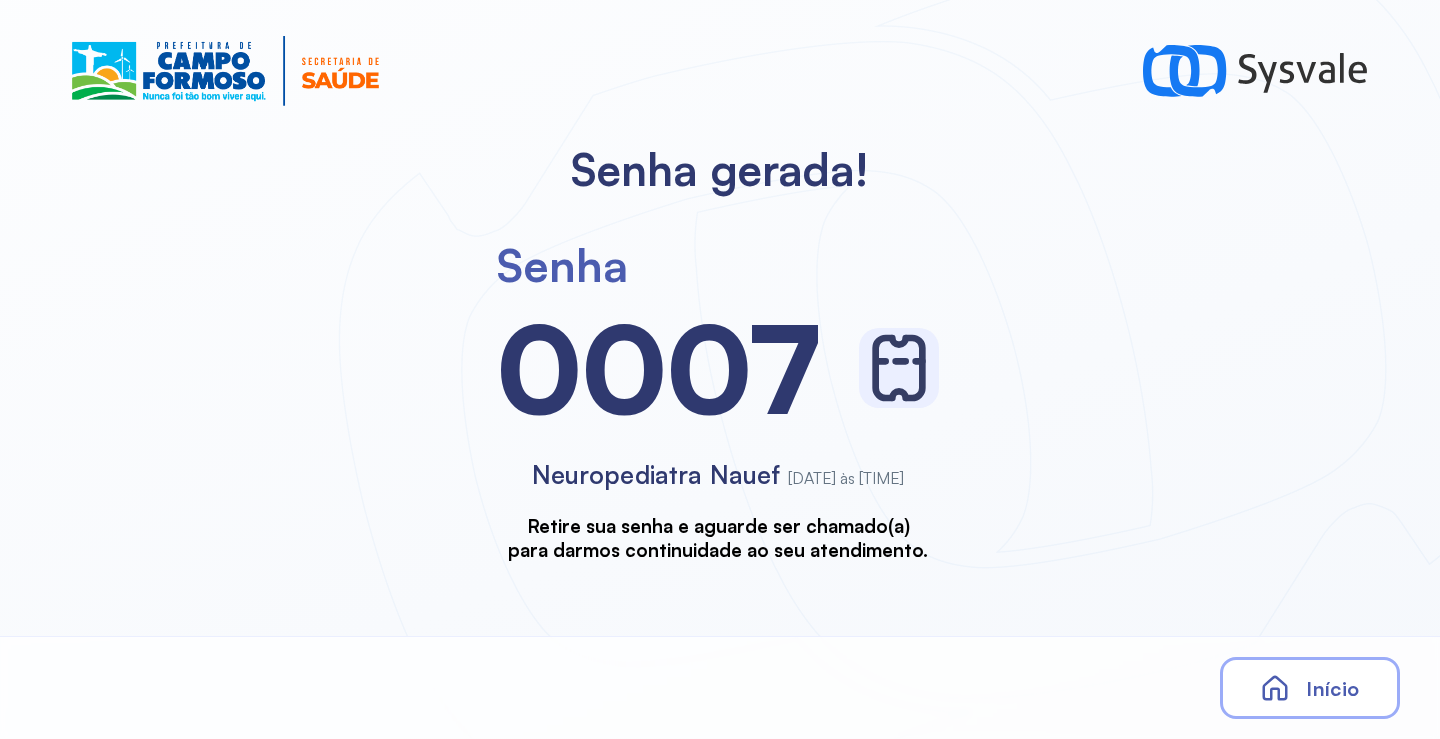 click on "Início" at bounding box center [1310, 688] 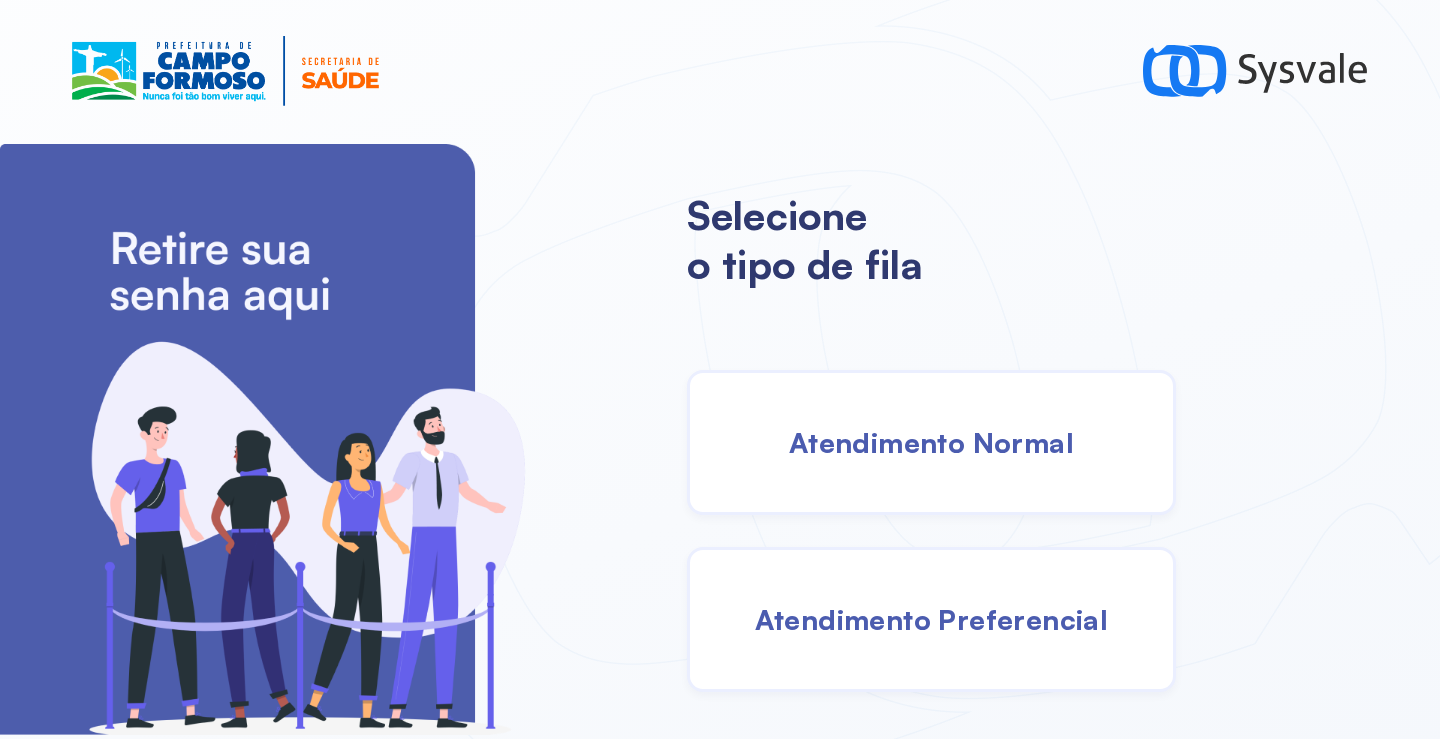 click on "Atendimento Normal Atendimento Preferencial" at bounding box center [862, 531] 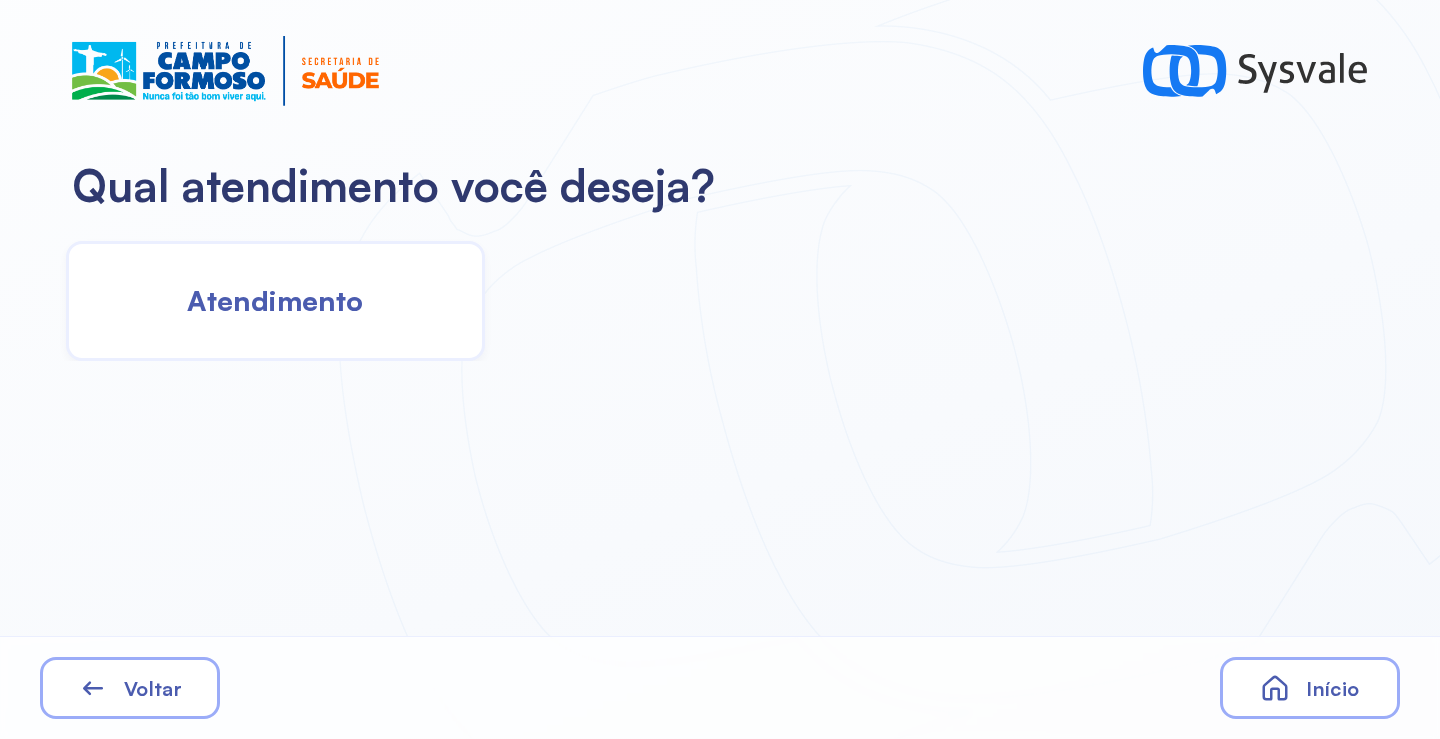 click on "Atendimento" 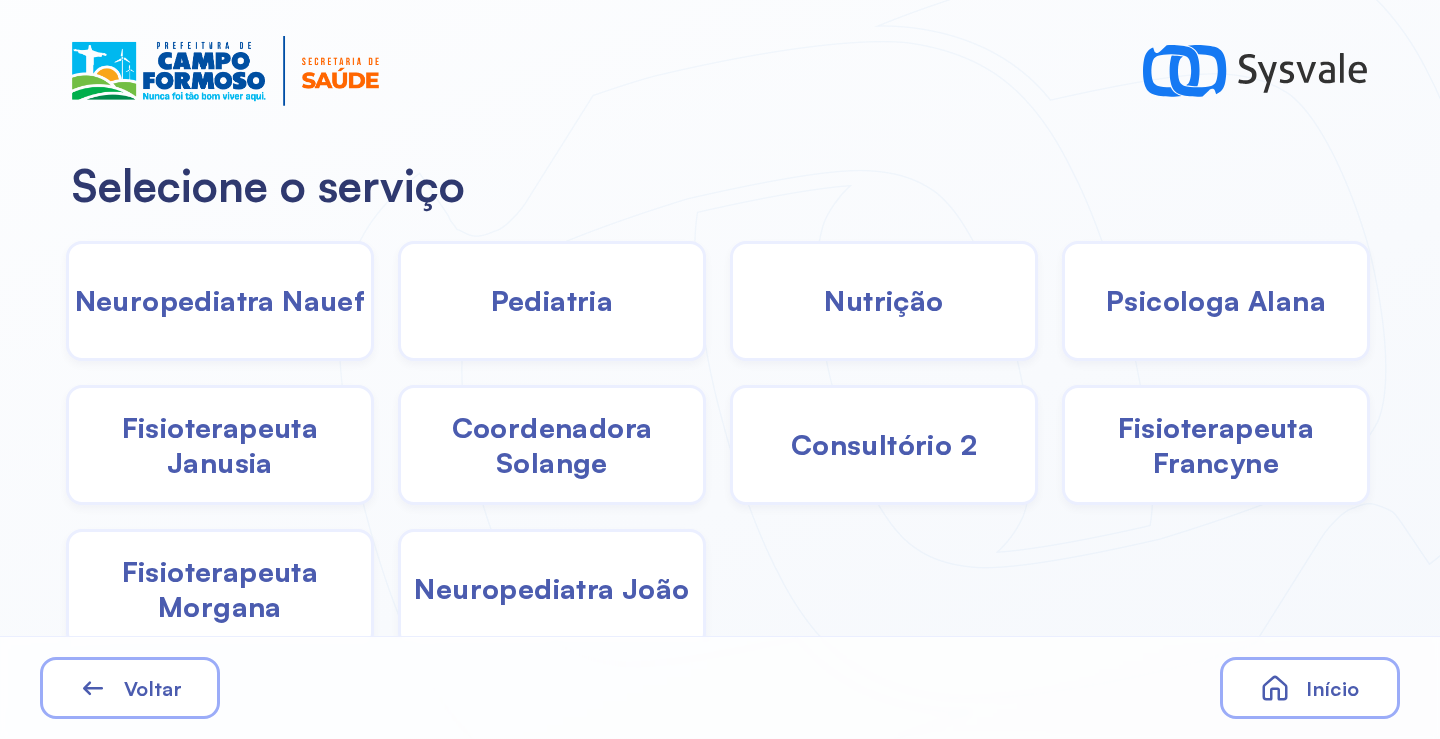 click on "Pediatria" at bounding box center (552, 300) 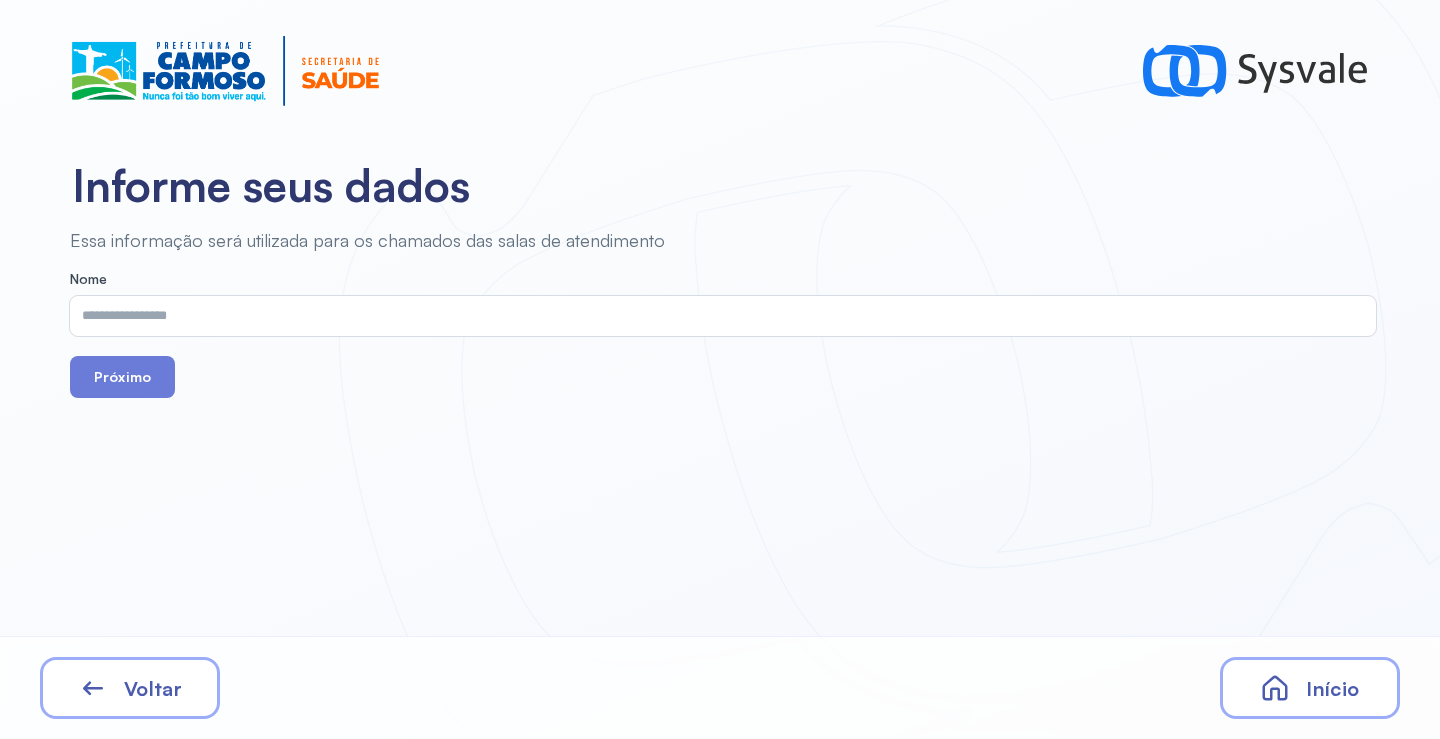 click on "Voltar" at bounding box center (130, 688) 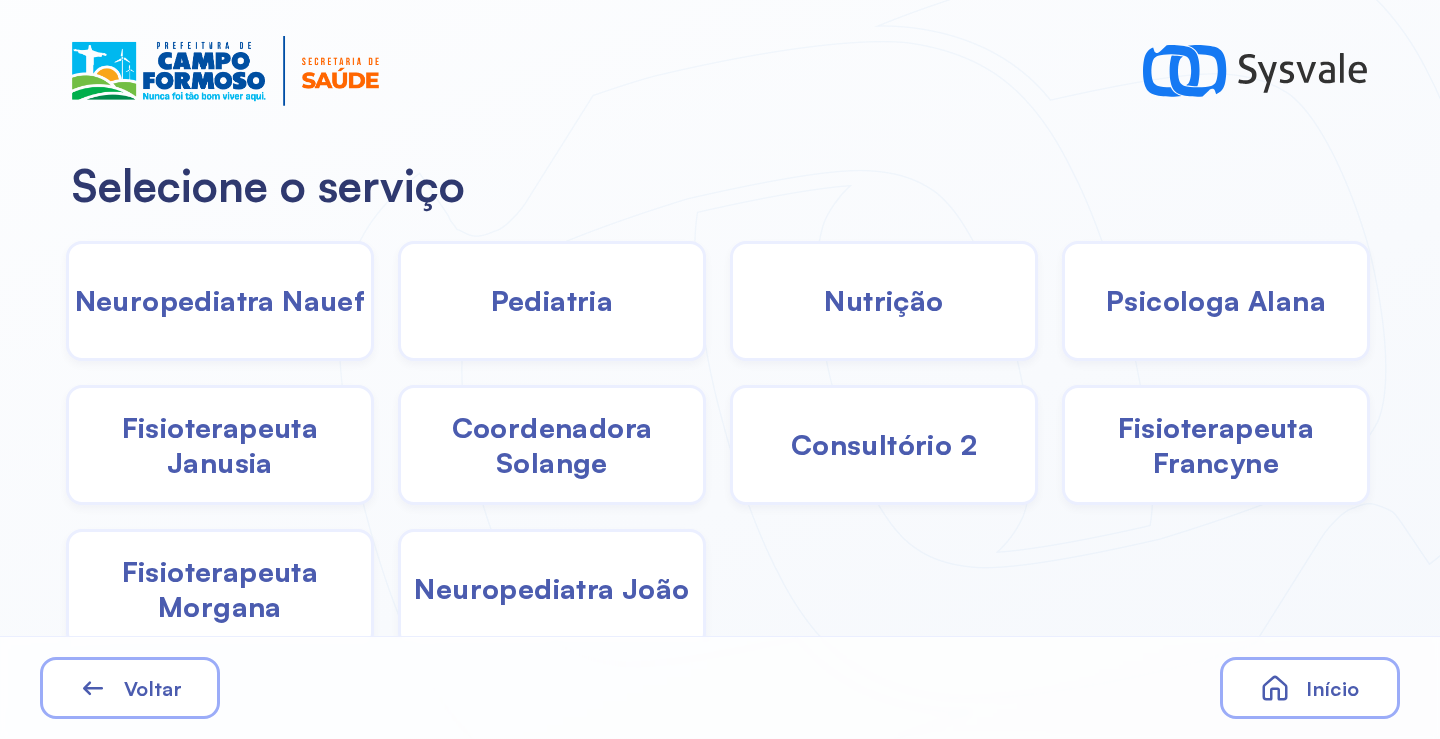 click on "Neuropediatra Nauef" at bounding box center [220, 300] 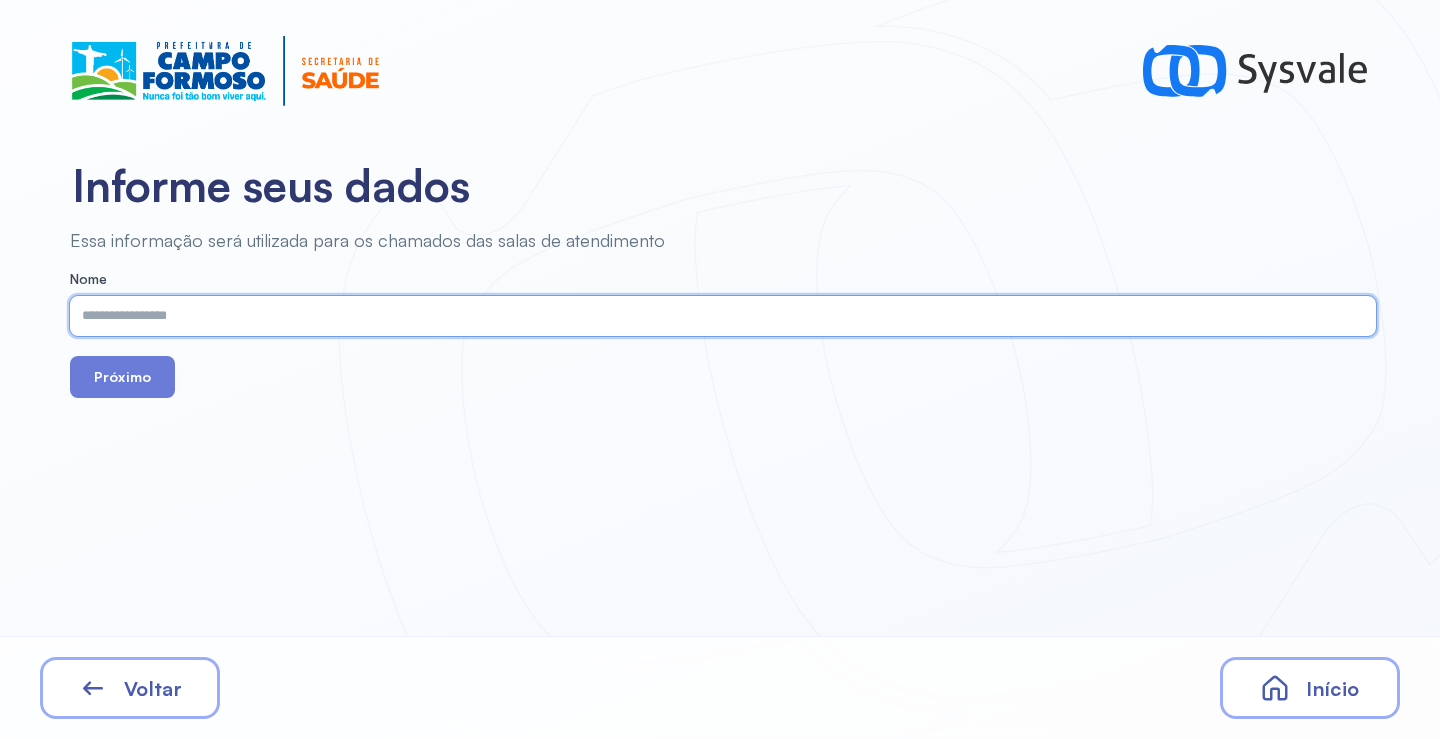 paste on "**********" 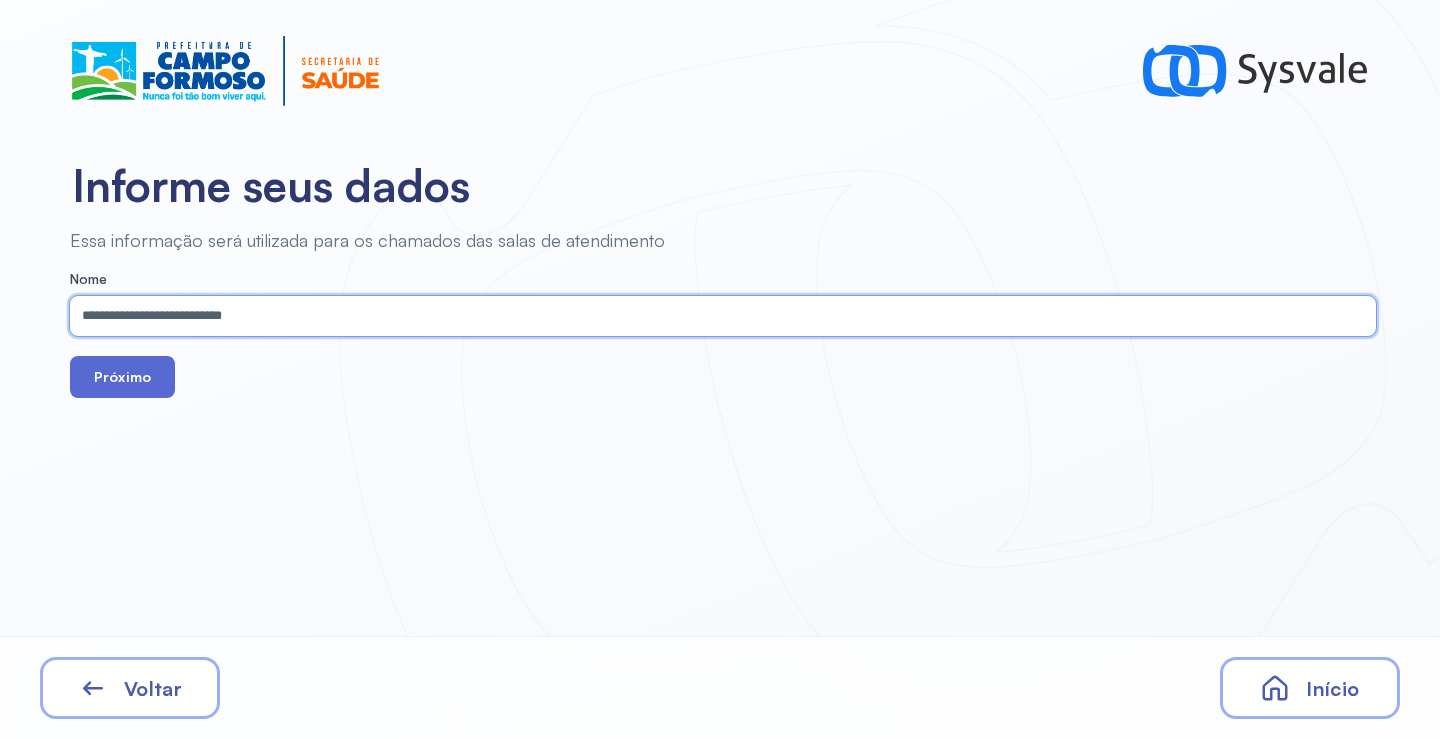 type on "**********" 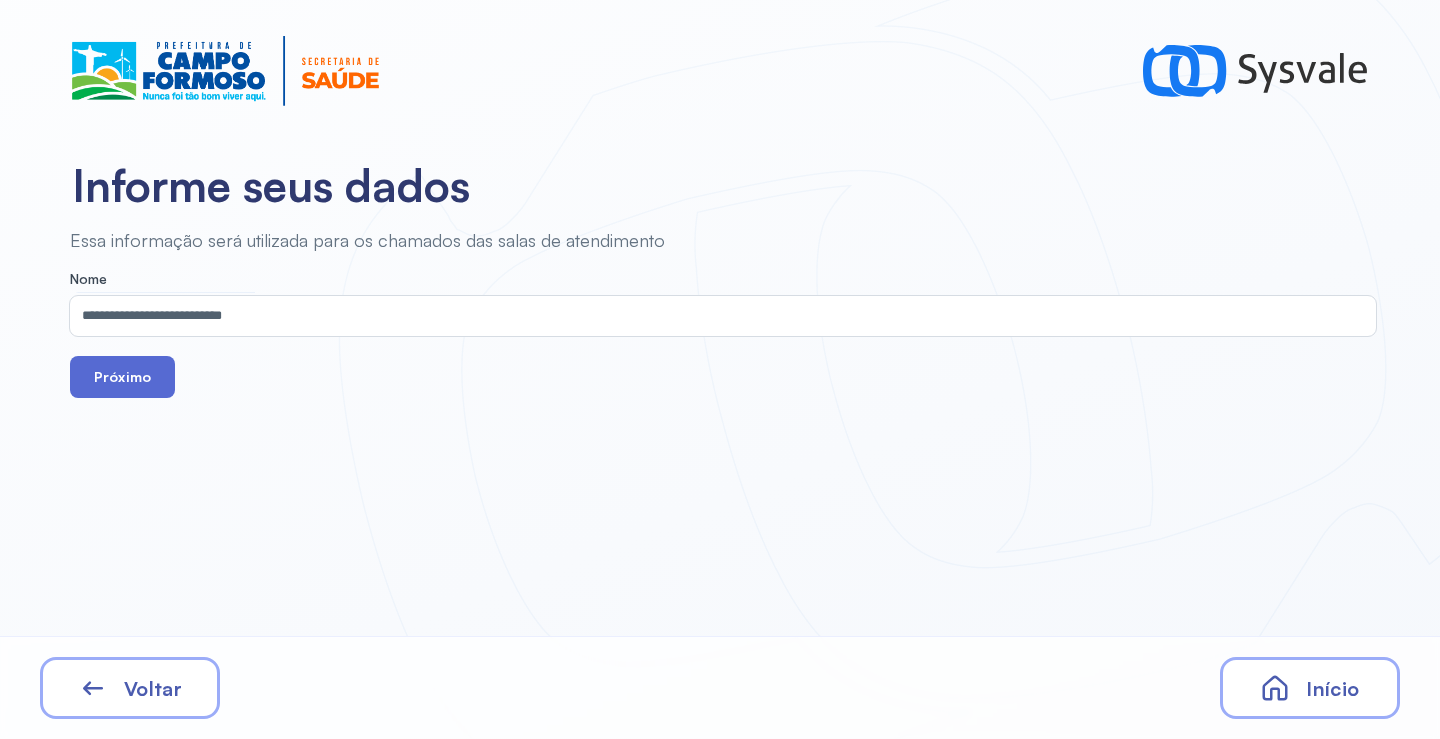 click on "Próximo" at bounding box center [122, 377] 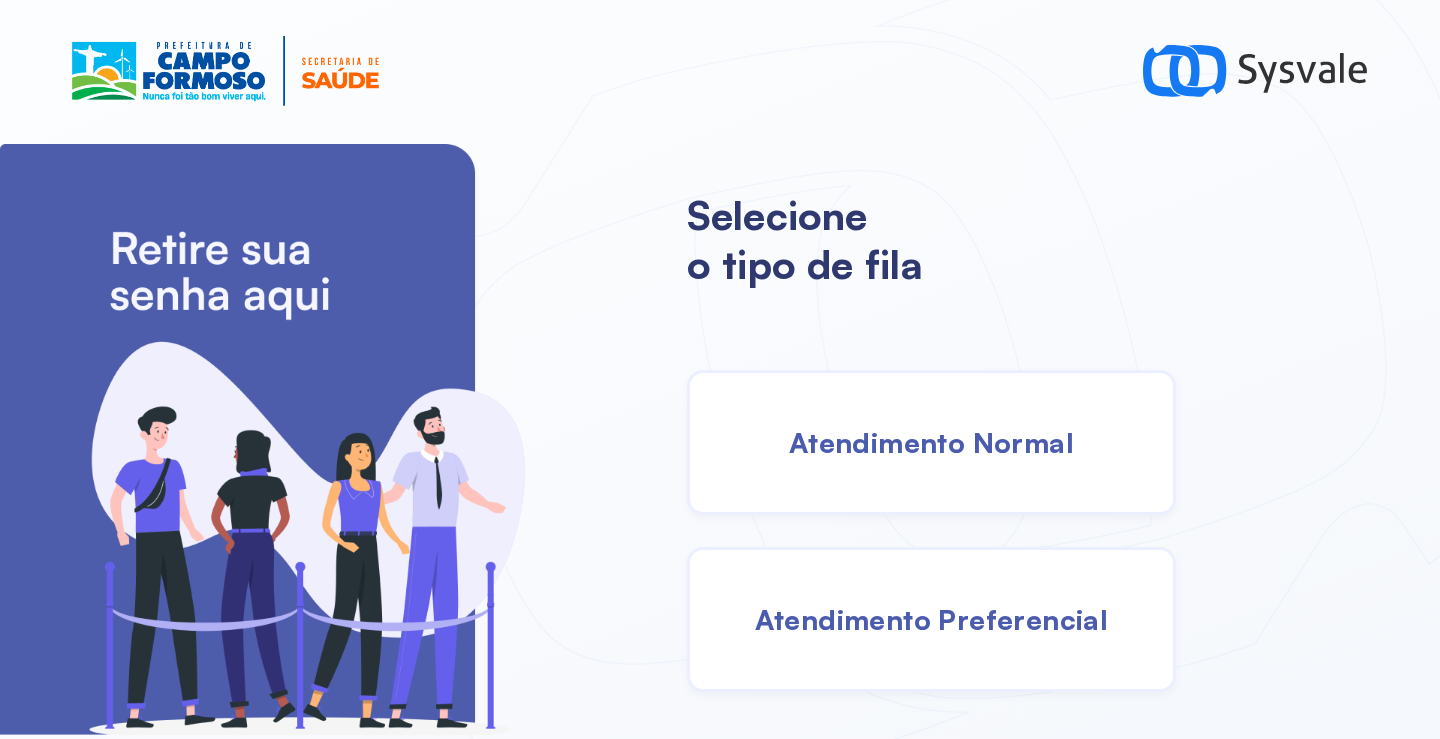 click on "Atendimento Normal" at bounding box center [931, 442] 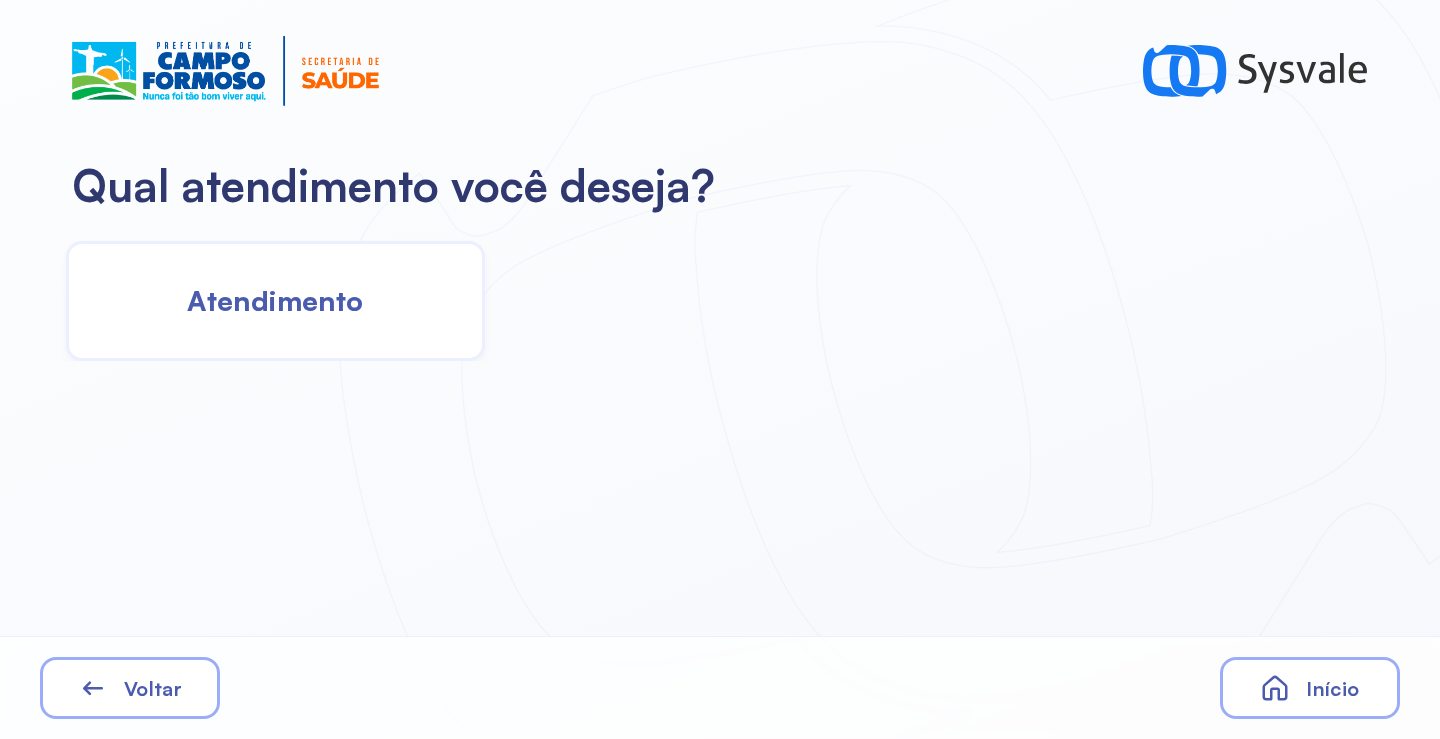 click on "Atendimento" 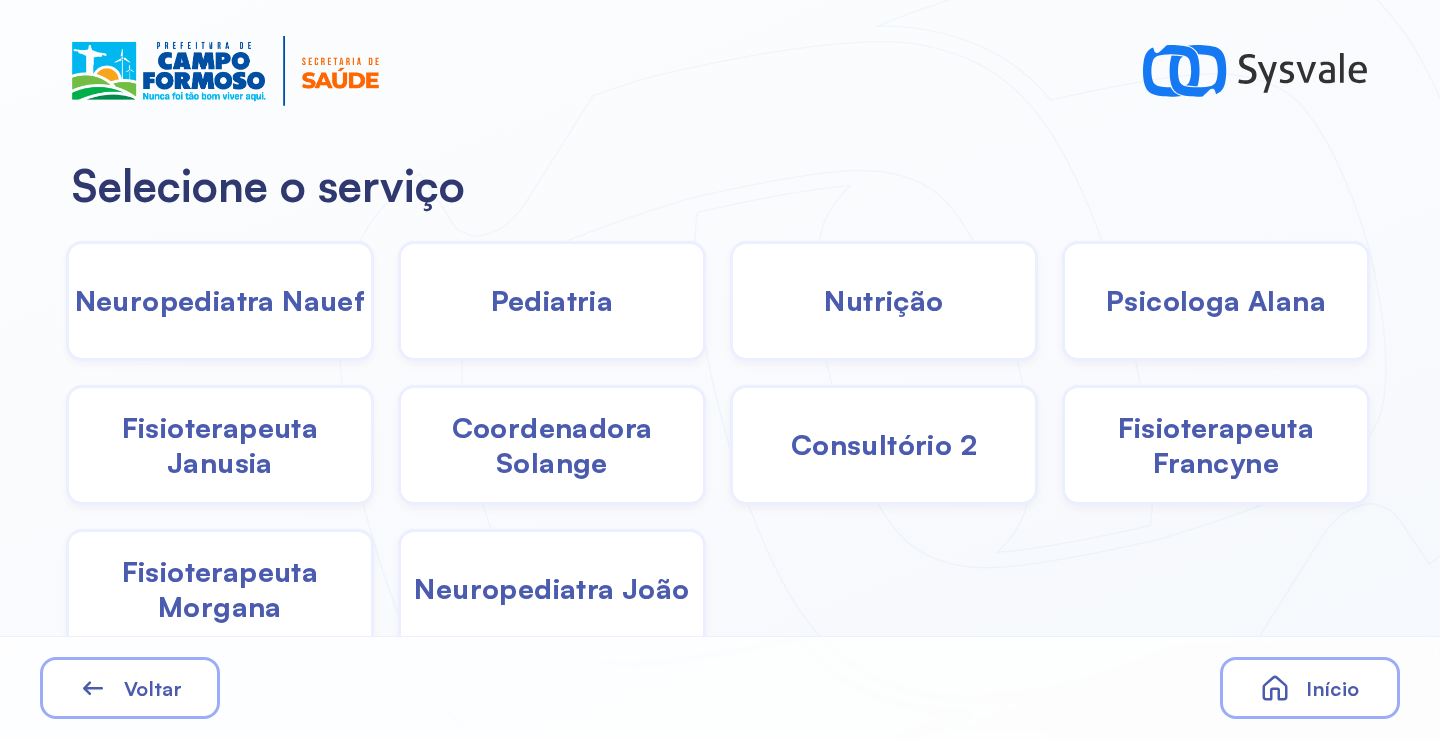 click on "Pediatria" 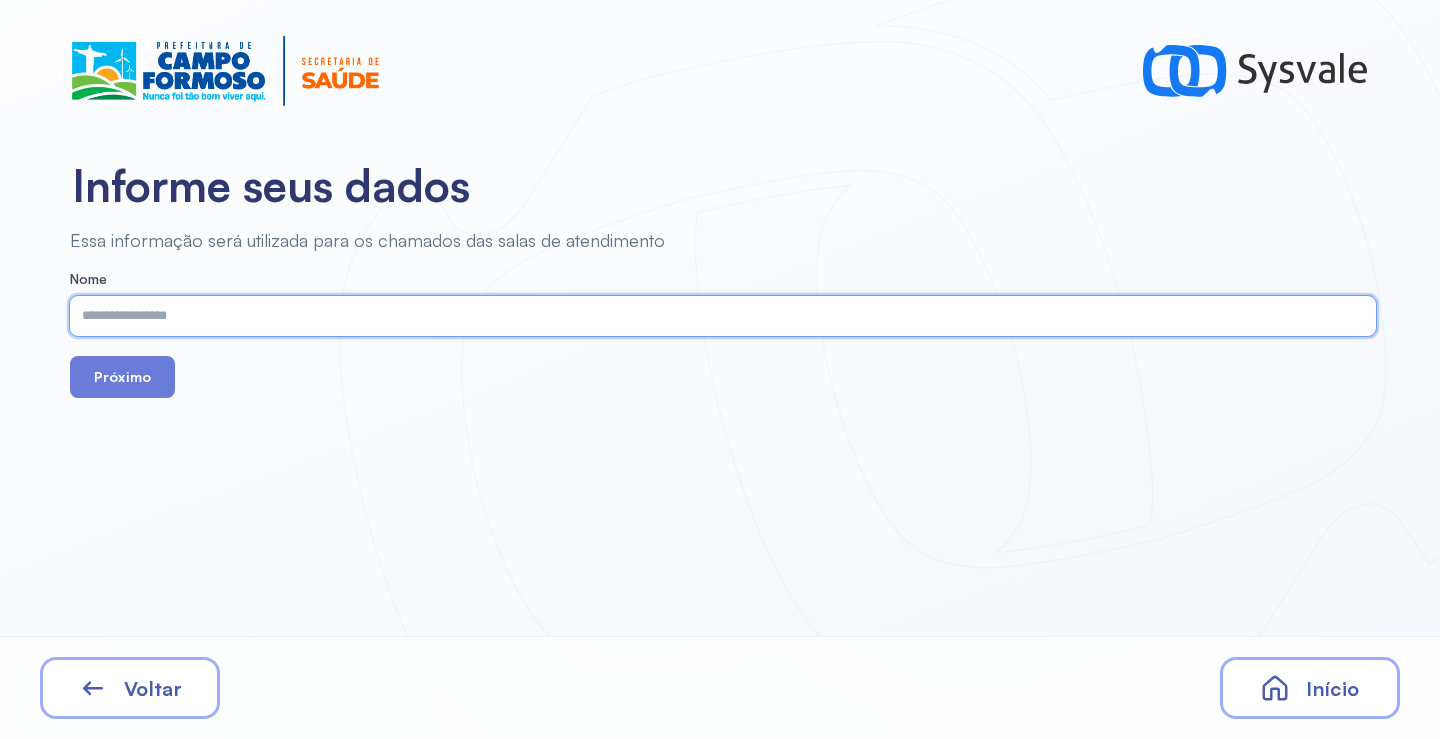 paste on "**********" 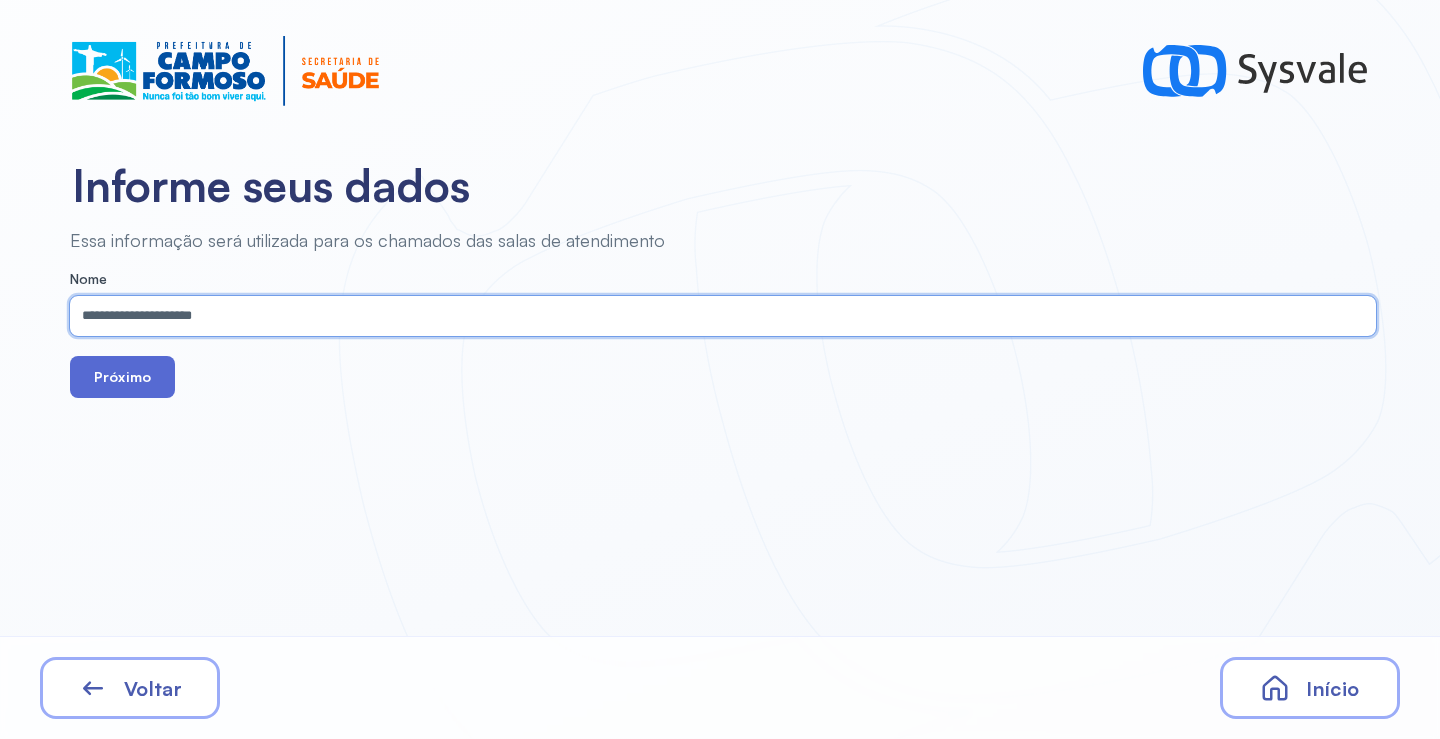 type on "**********" 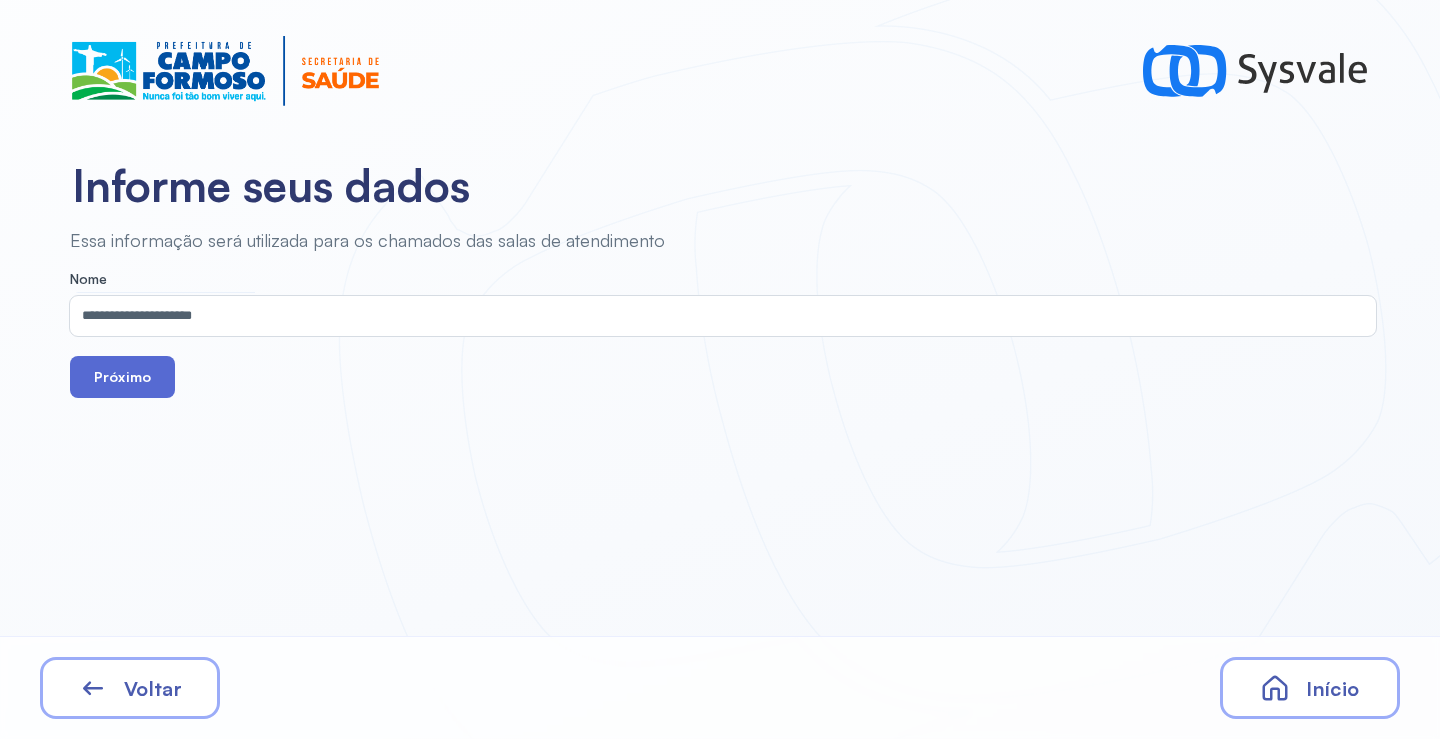 click on "Próximo" at bounding box center (122, 377) 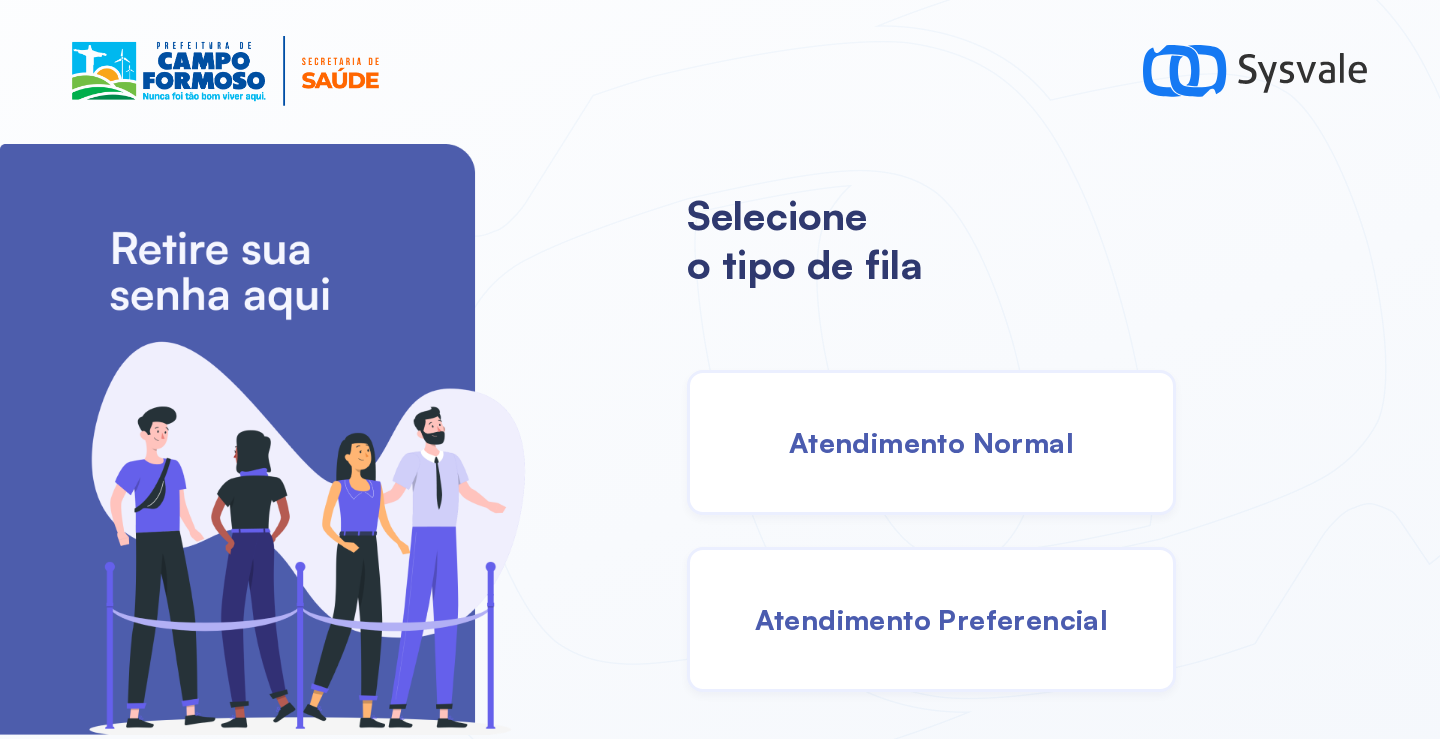drag, startPoint x: 937, startPoint y: 490, endPoint x: 927, endPoint y: 488, distance: 10.198039 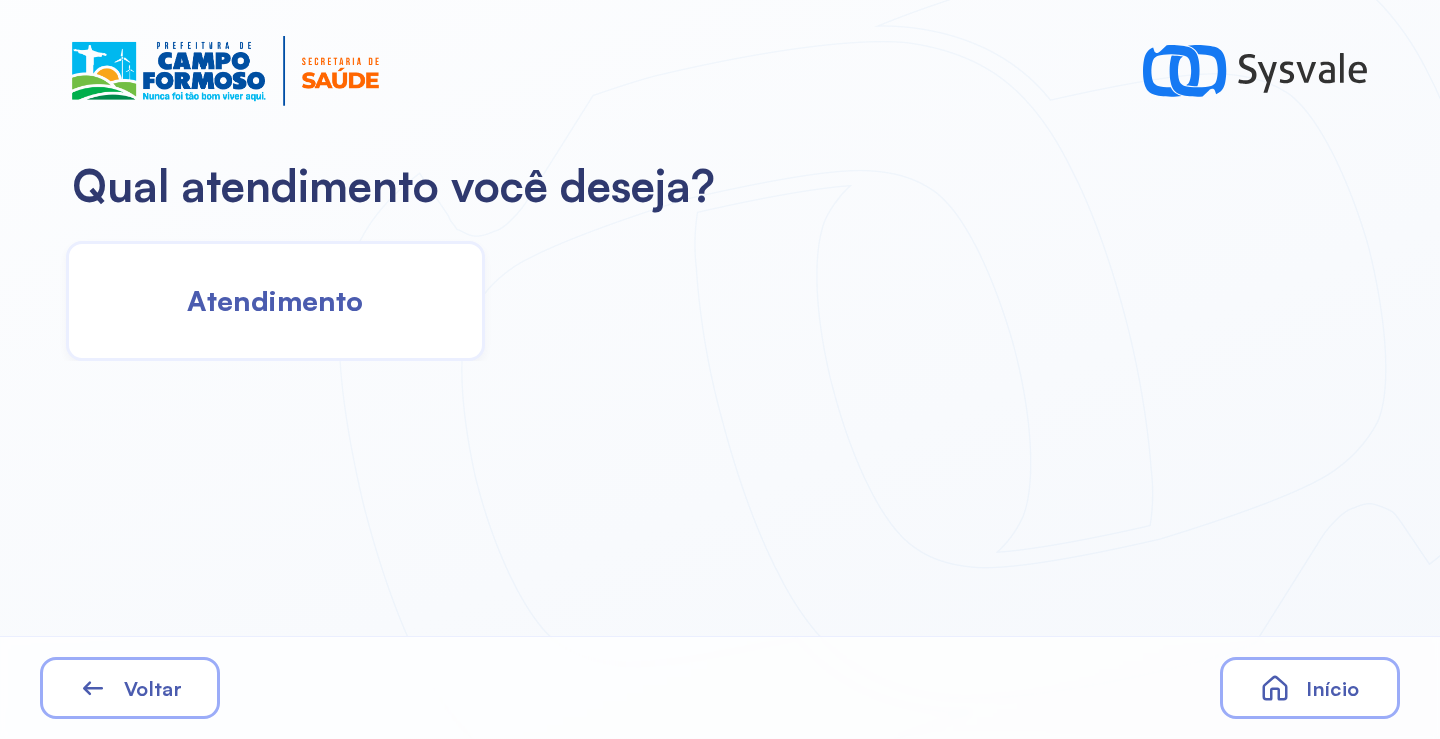 click on "Atendimento" at bounding box center [275, 300] 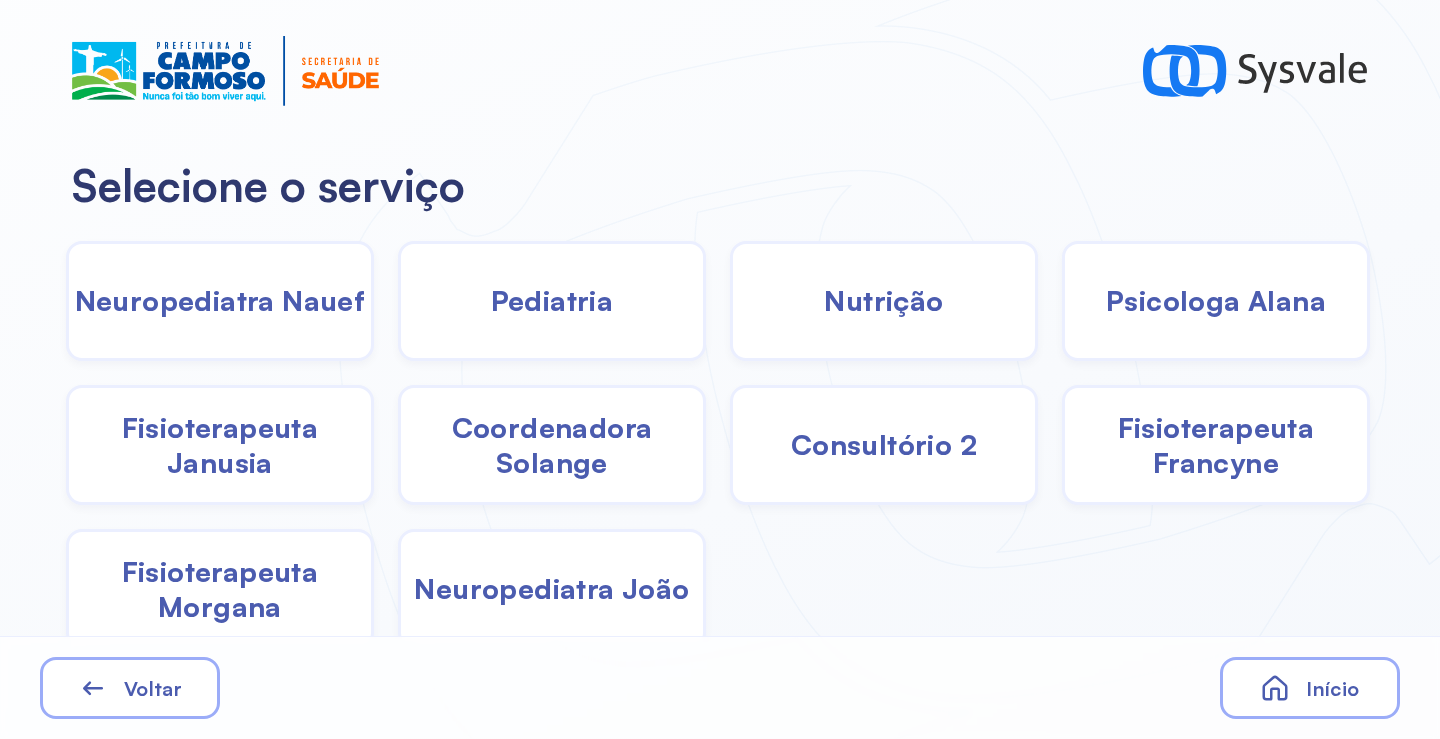 click on "Pediatria" at bounding box center (552, 300) 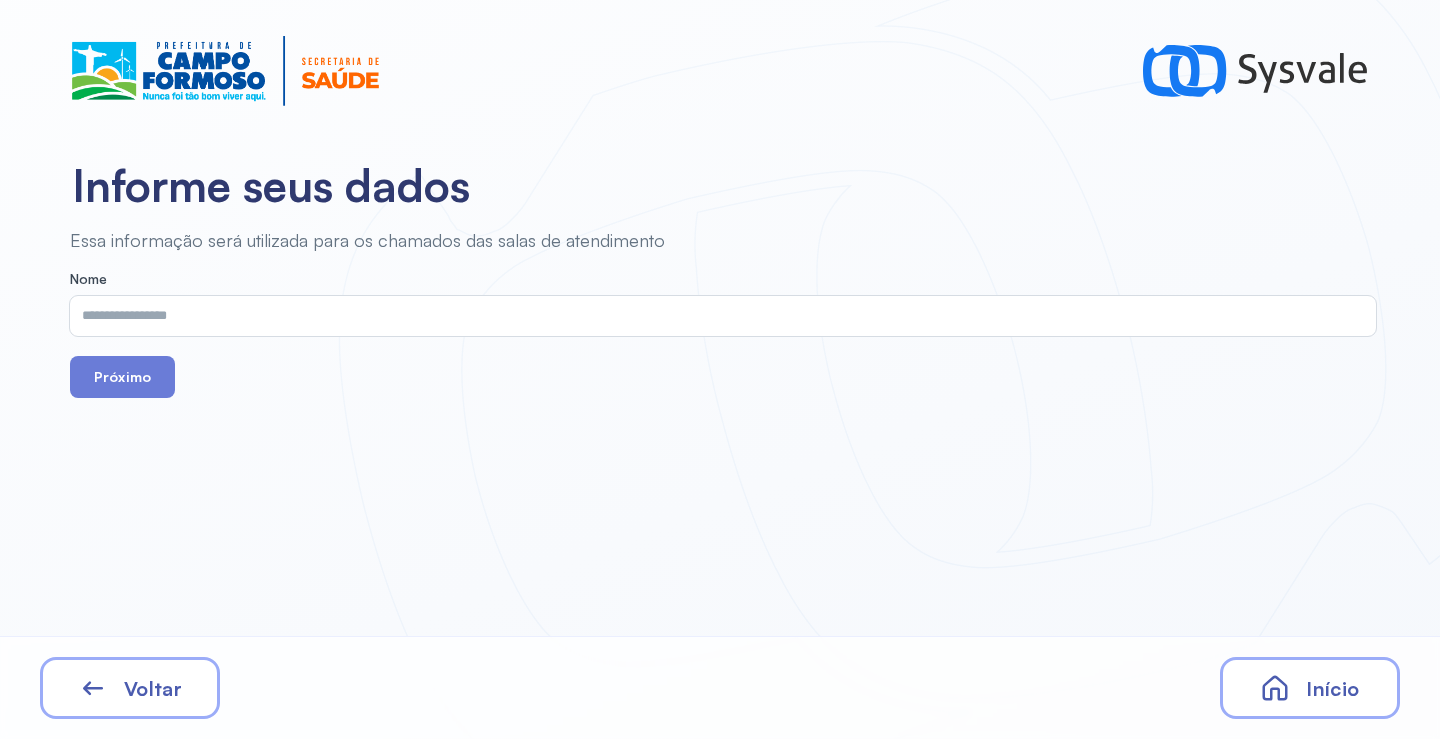 drag, startPoint x: 498, startPoint y: 295, endPoint x: 432, endPoint y: 311, distance: 67.911705 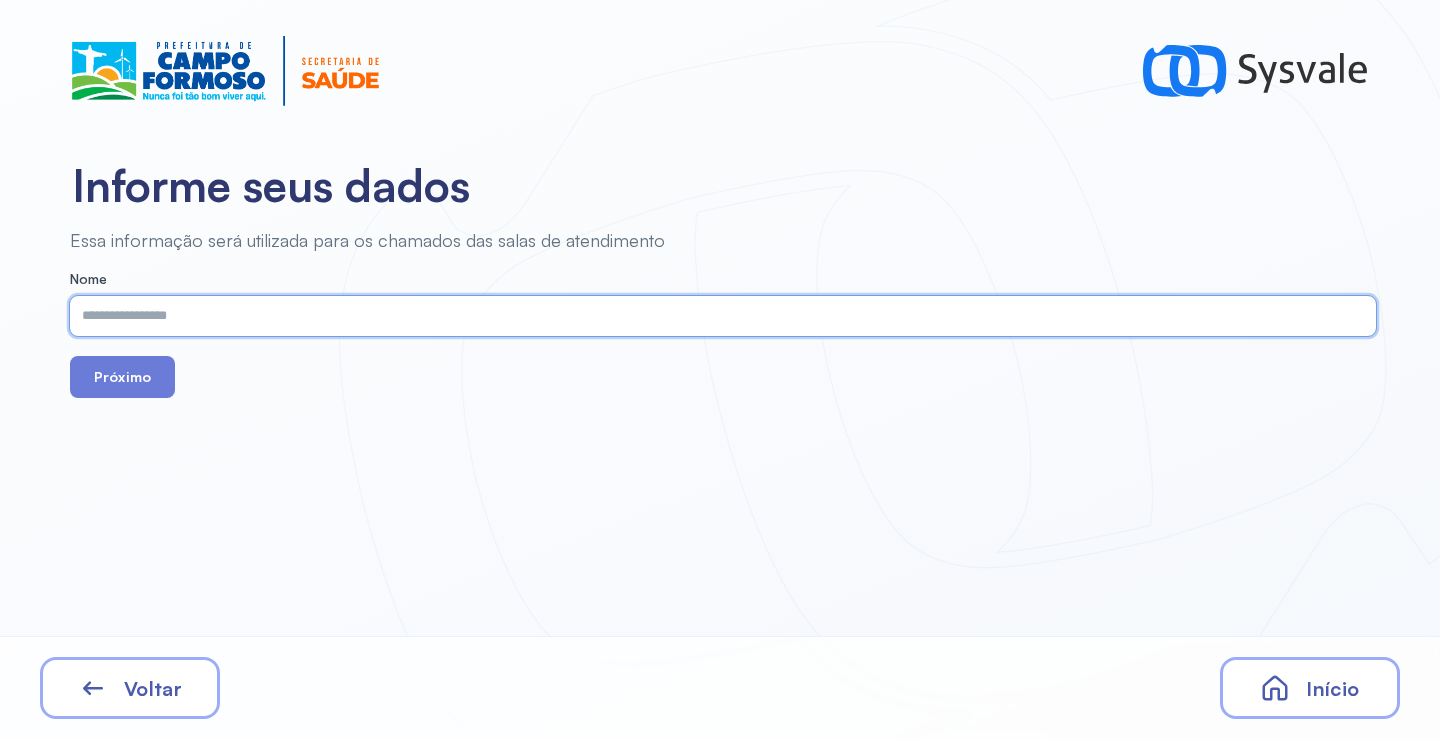 paste on "**********" 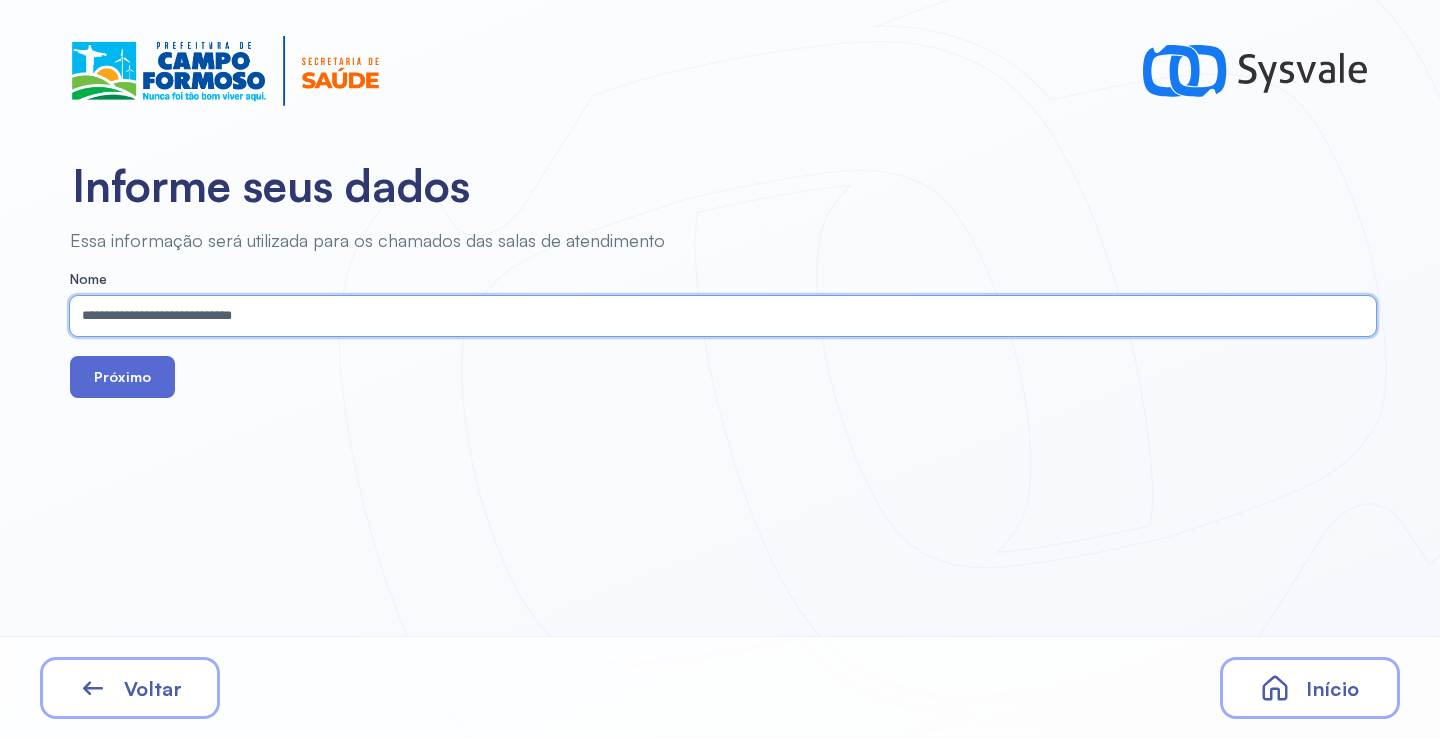 type on "**********" 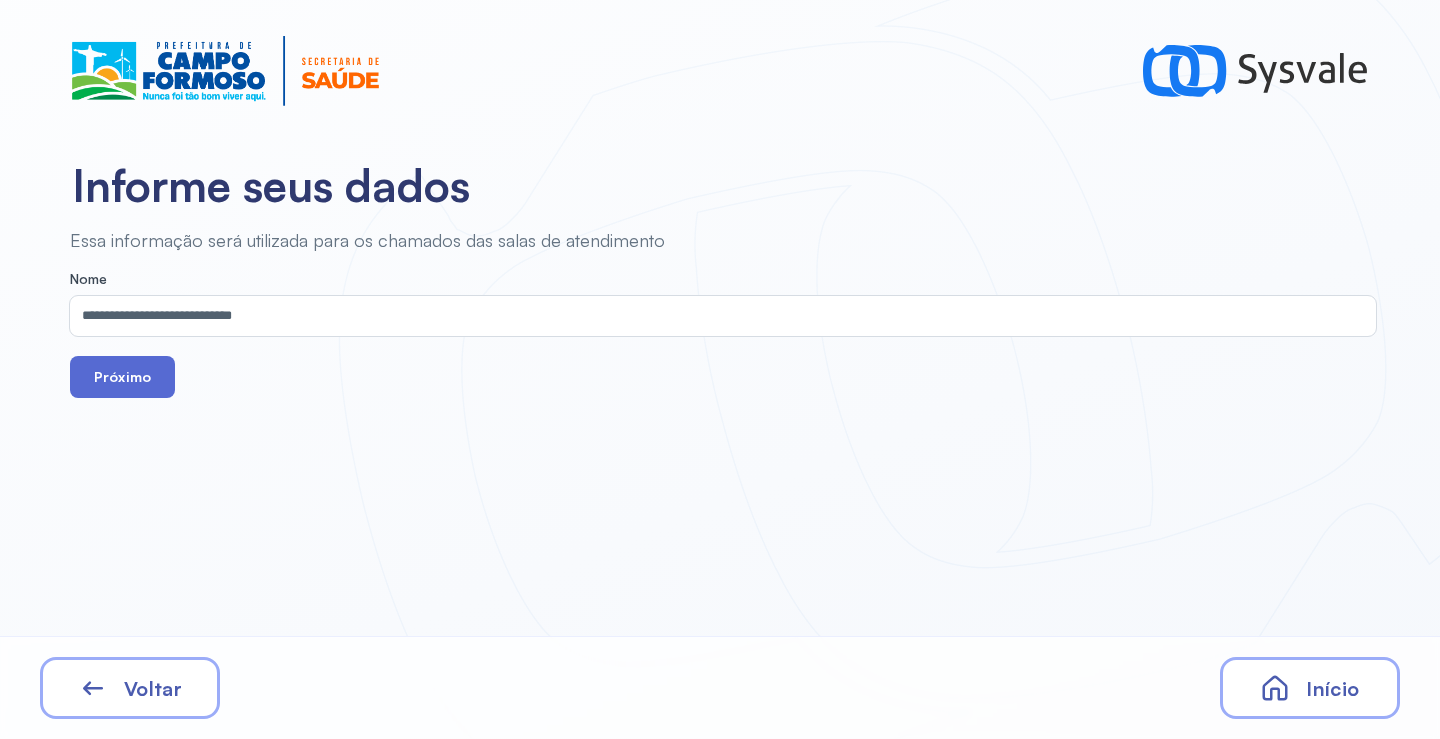 click on "Próximo" at bounding box center [122, 377] 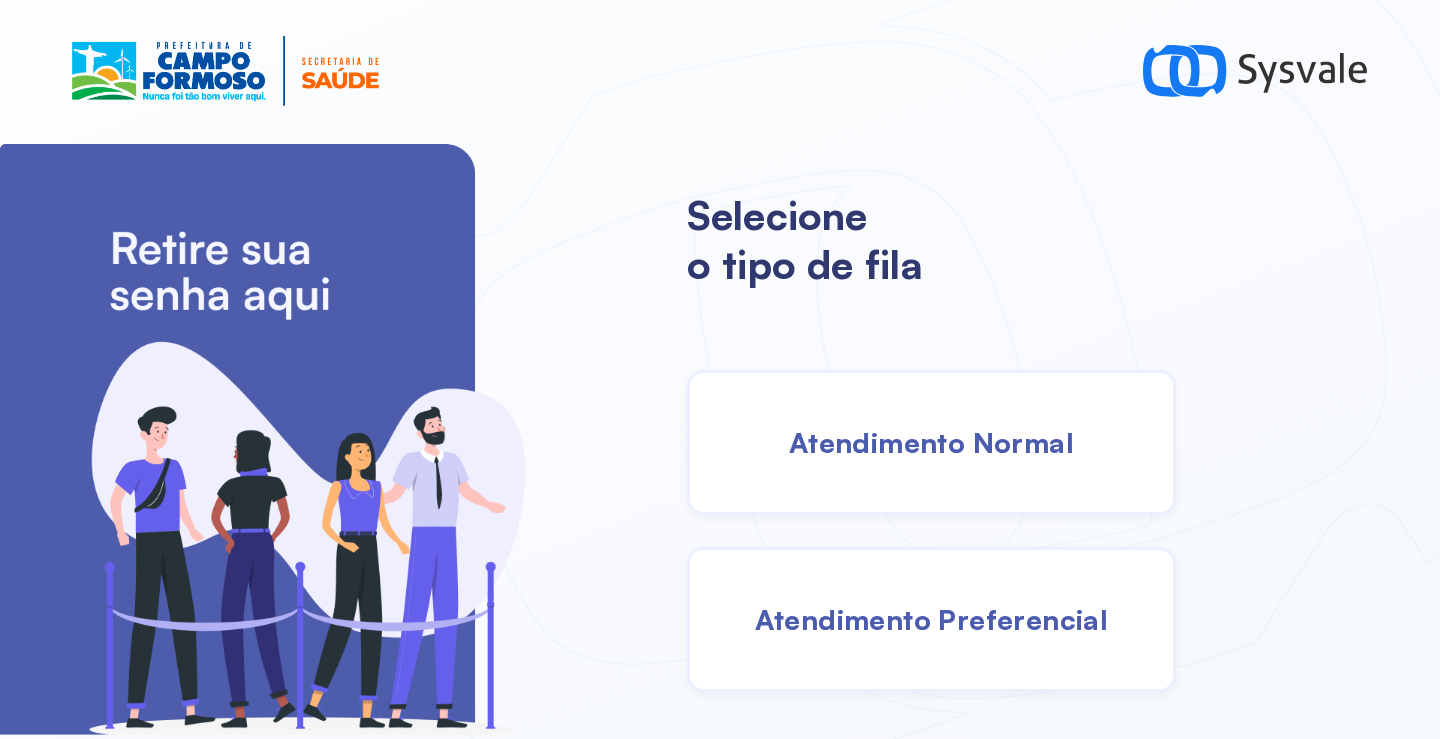 click on "Atendimento Normal" at bounding box center (931, 442) 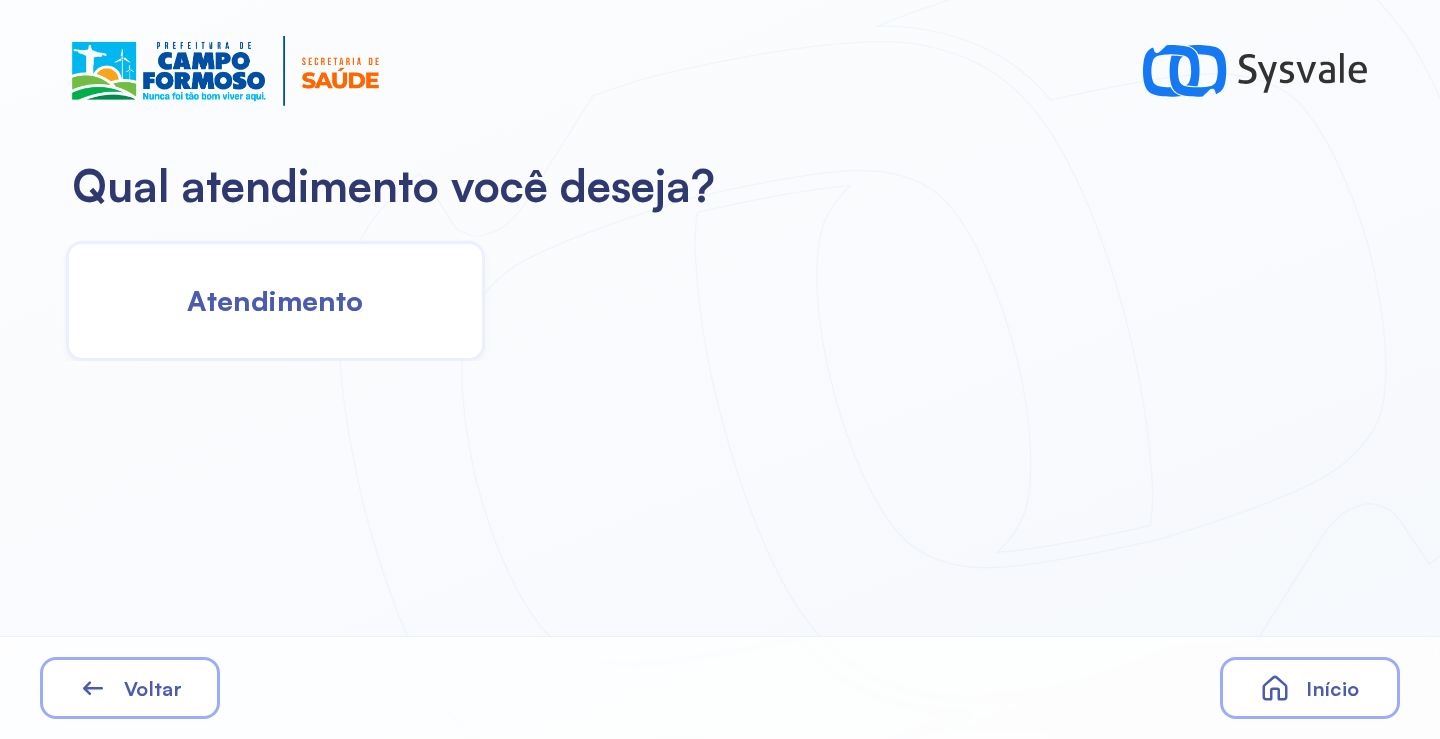 click on "Atendimento" at bounding box center [275, 300] 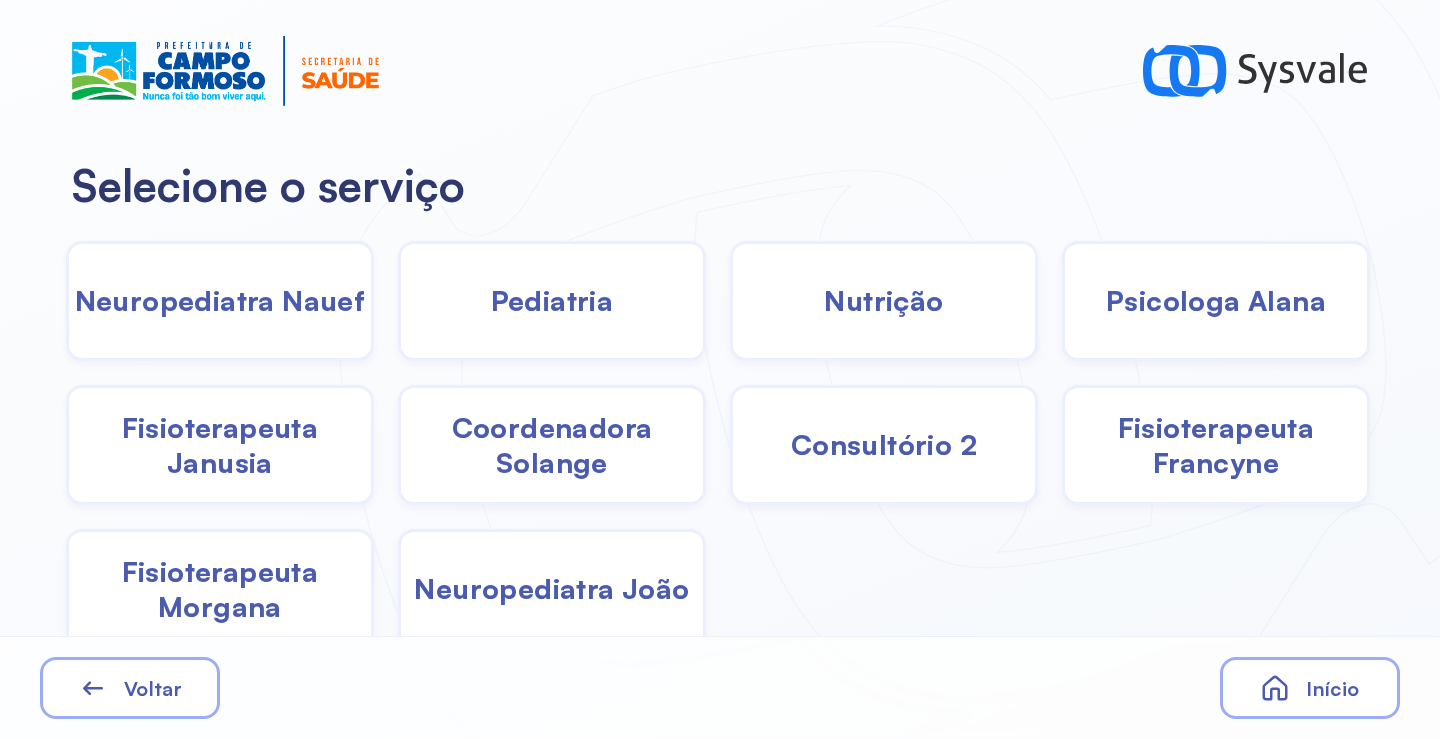 click on "Pediatria" 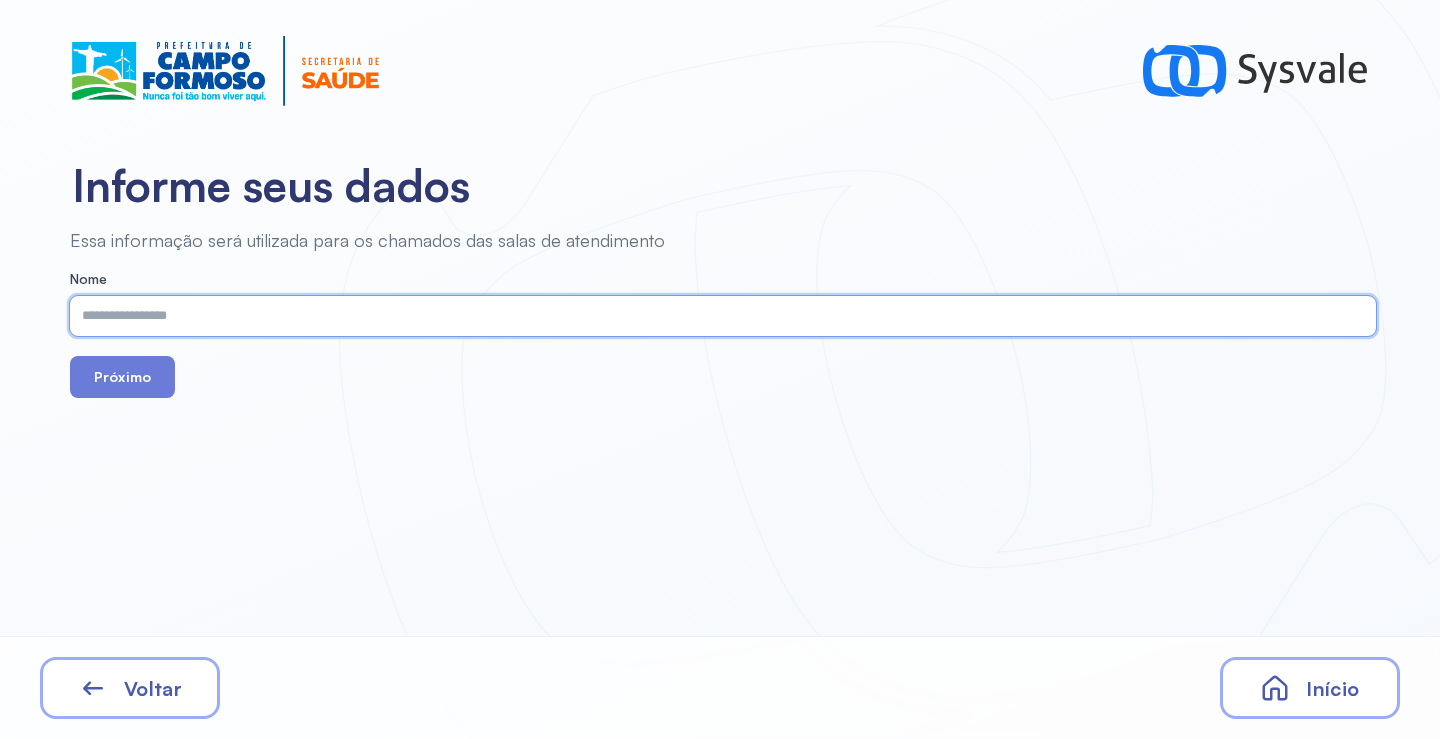 paste on "**********" 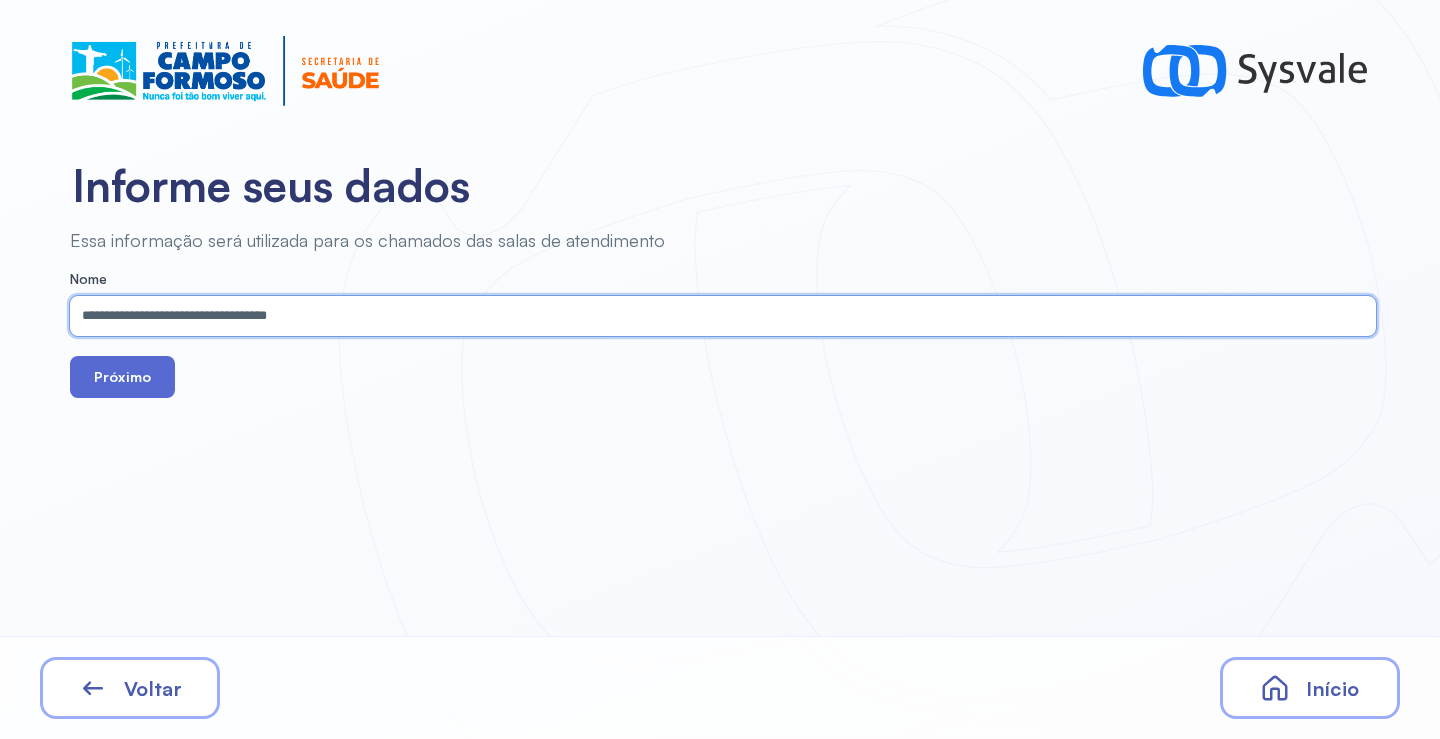 type on "**********" 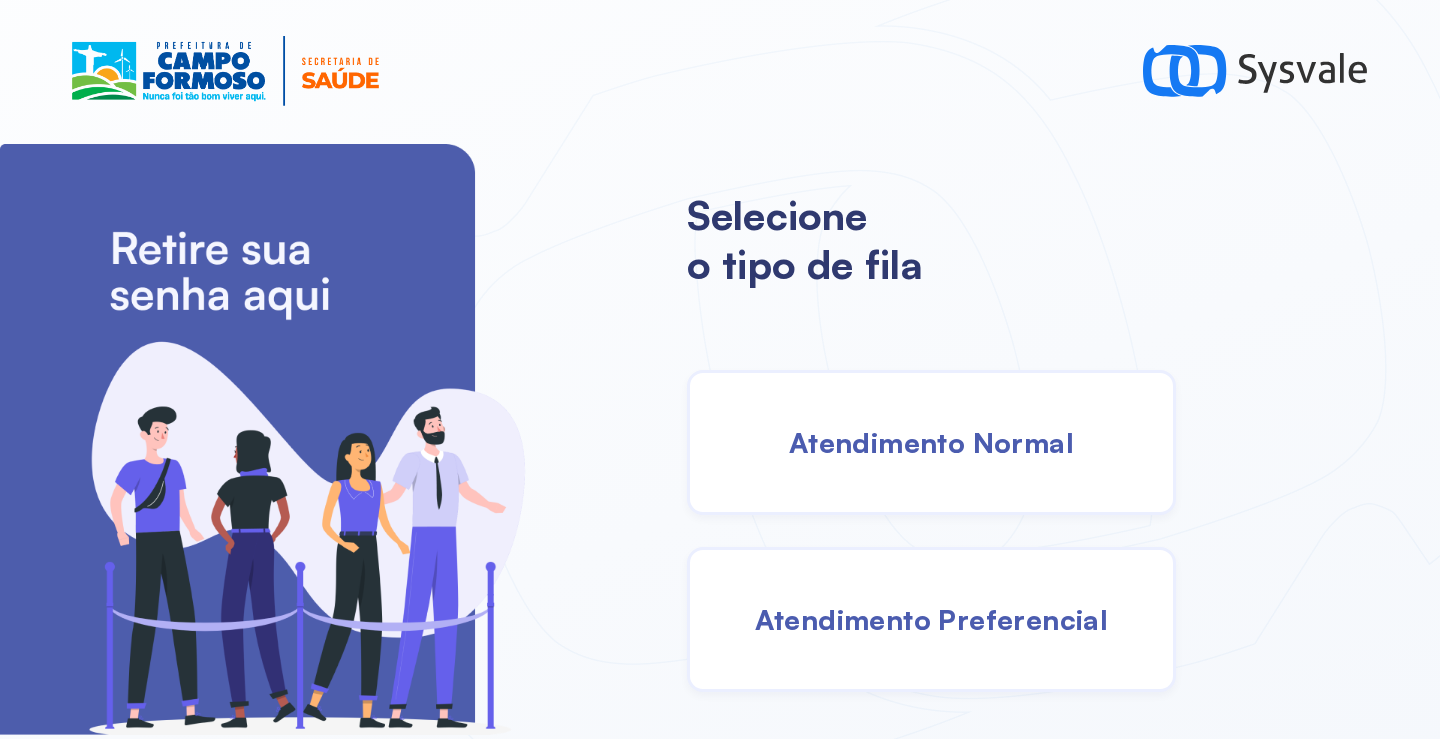 drag, startPoint x: 942, startPoint y: 372, endPoint x: 943, endPoint y: 400, distance: 28.01785 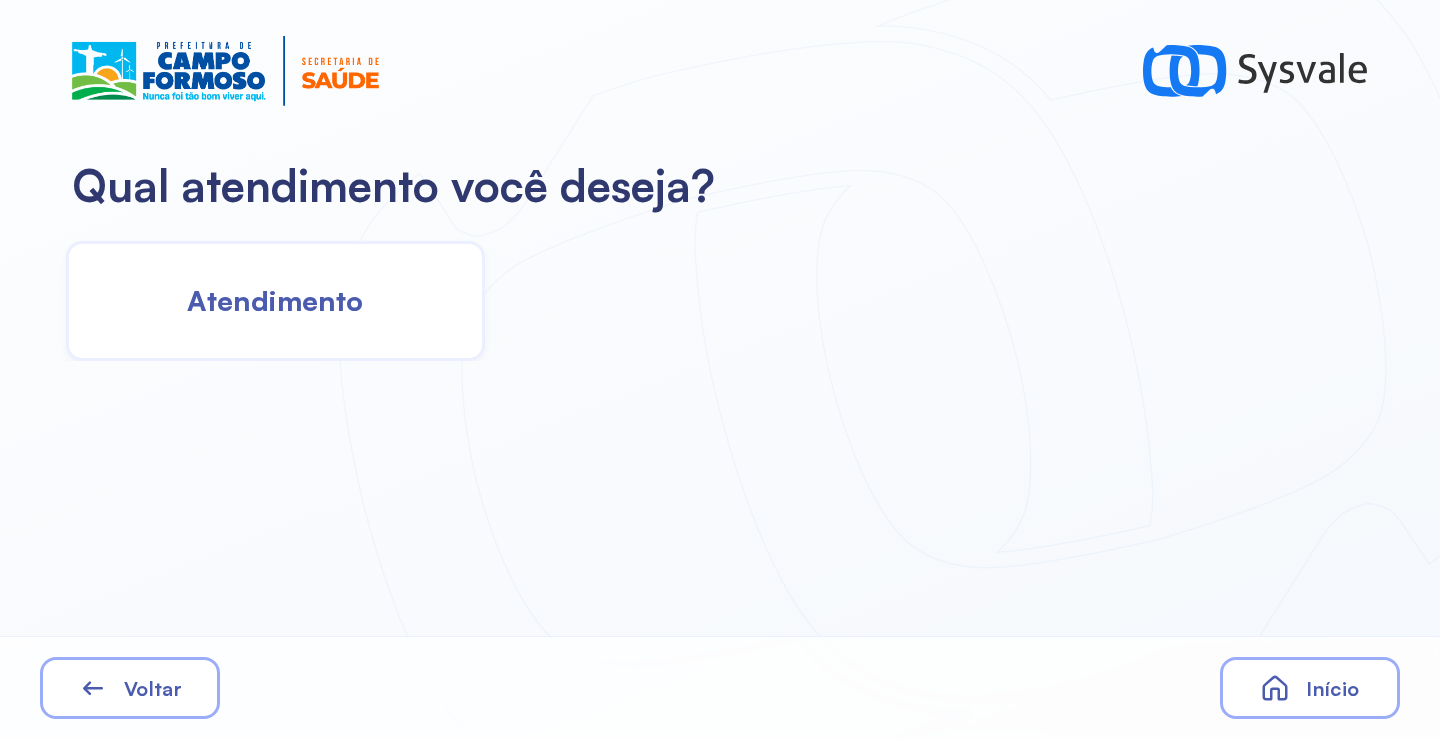 click on "Qual atendimento você deseja? Atendimento Voltar Início" at bounding box center (720, 369) 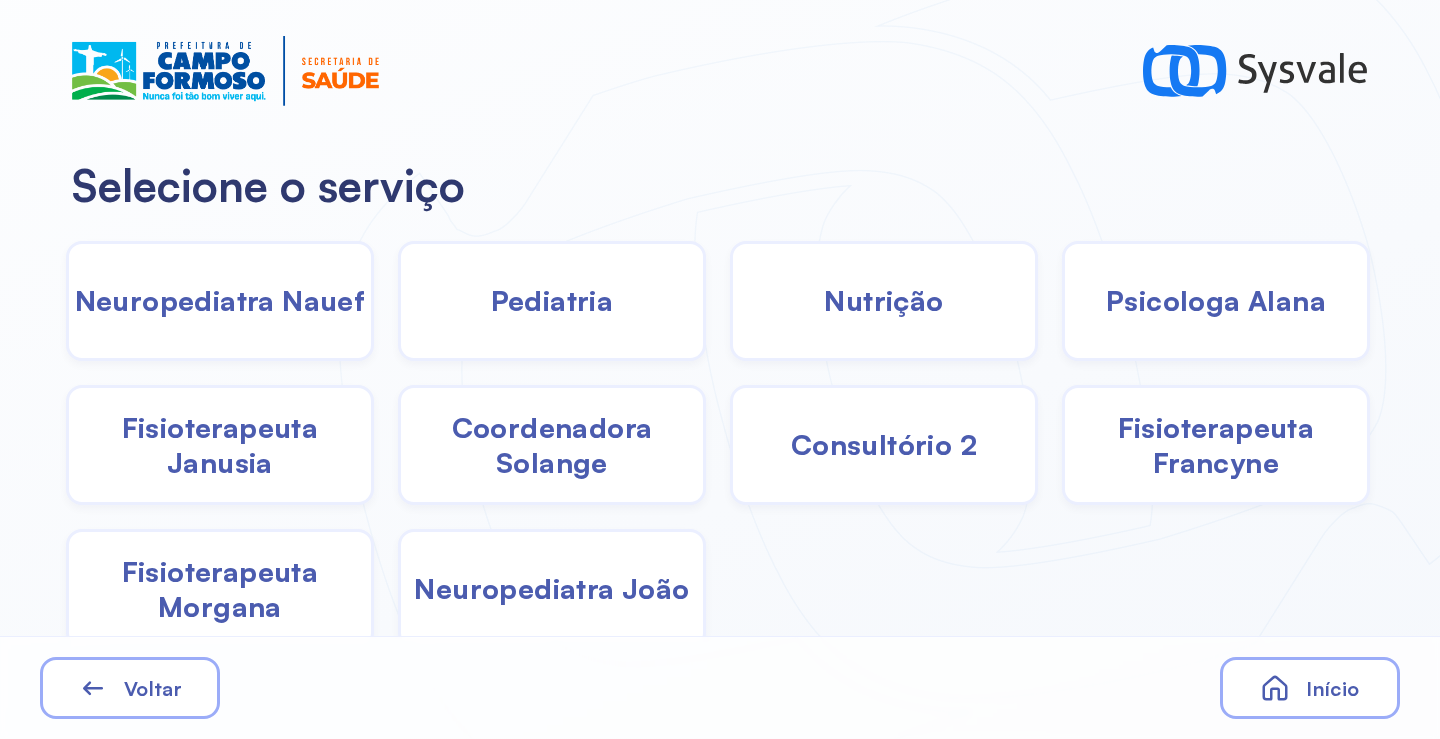 click on "Pediatria" at bounding box center [552, 300] 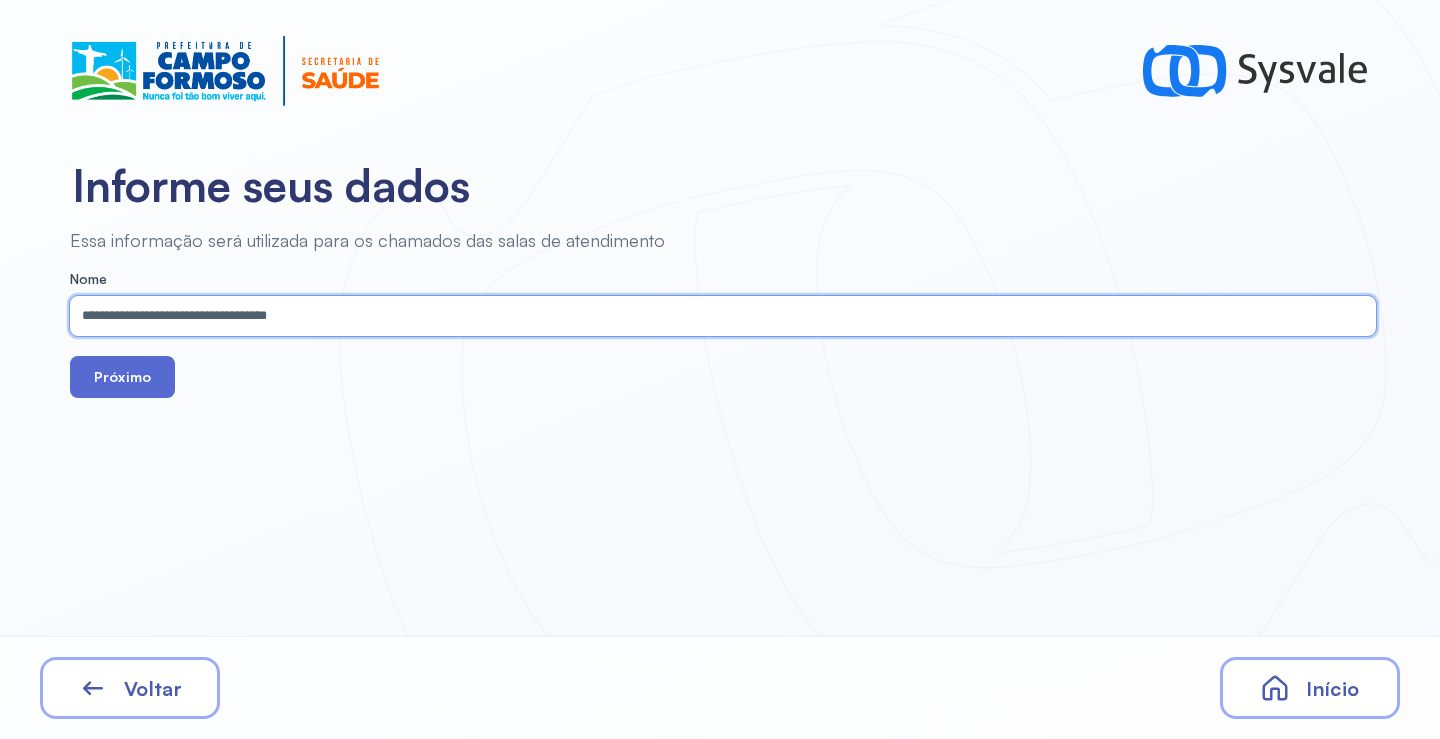 type on "**********" 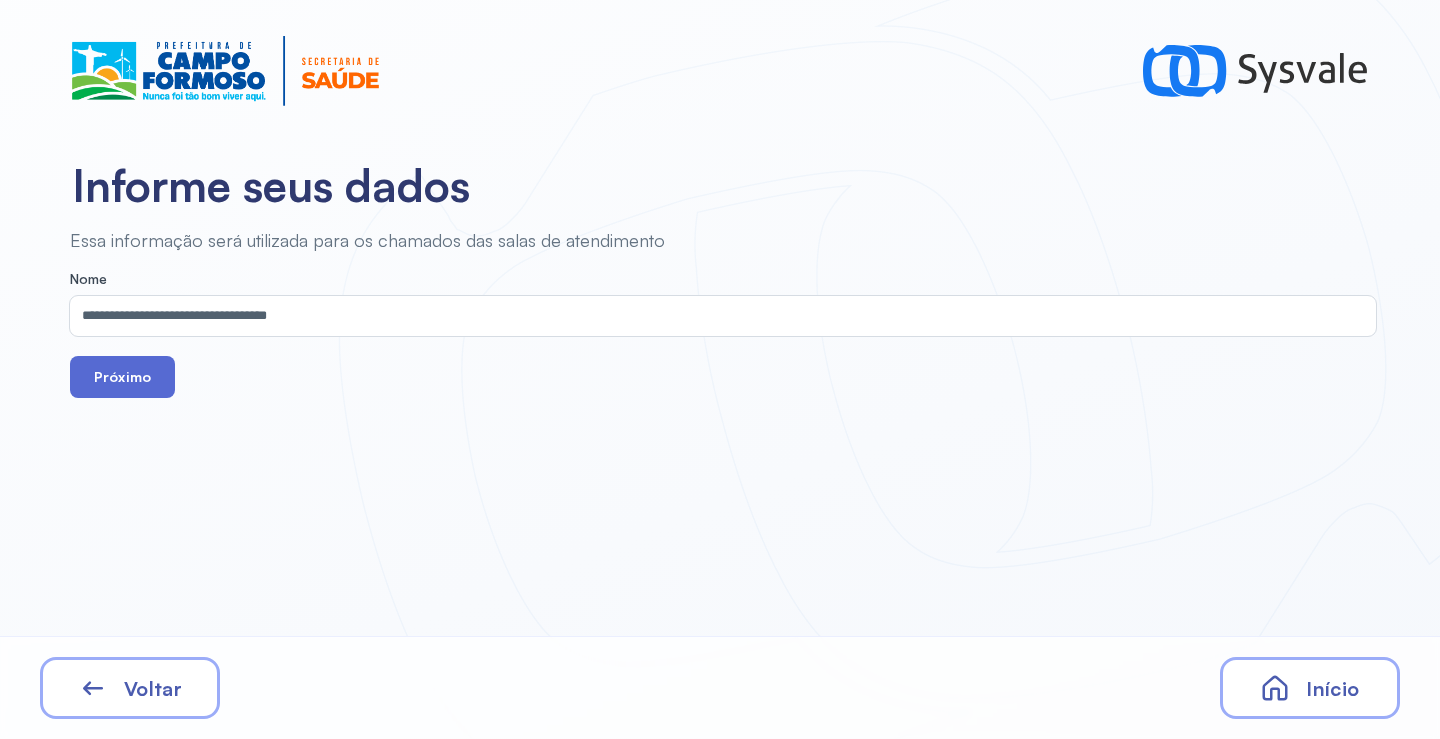 click on "Próximo" at bounding box center (122, 377) 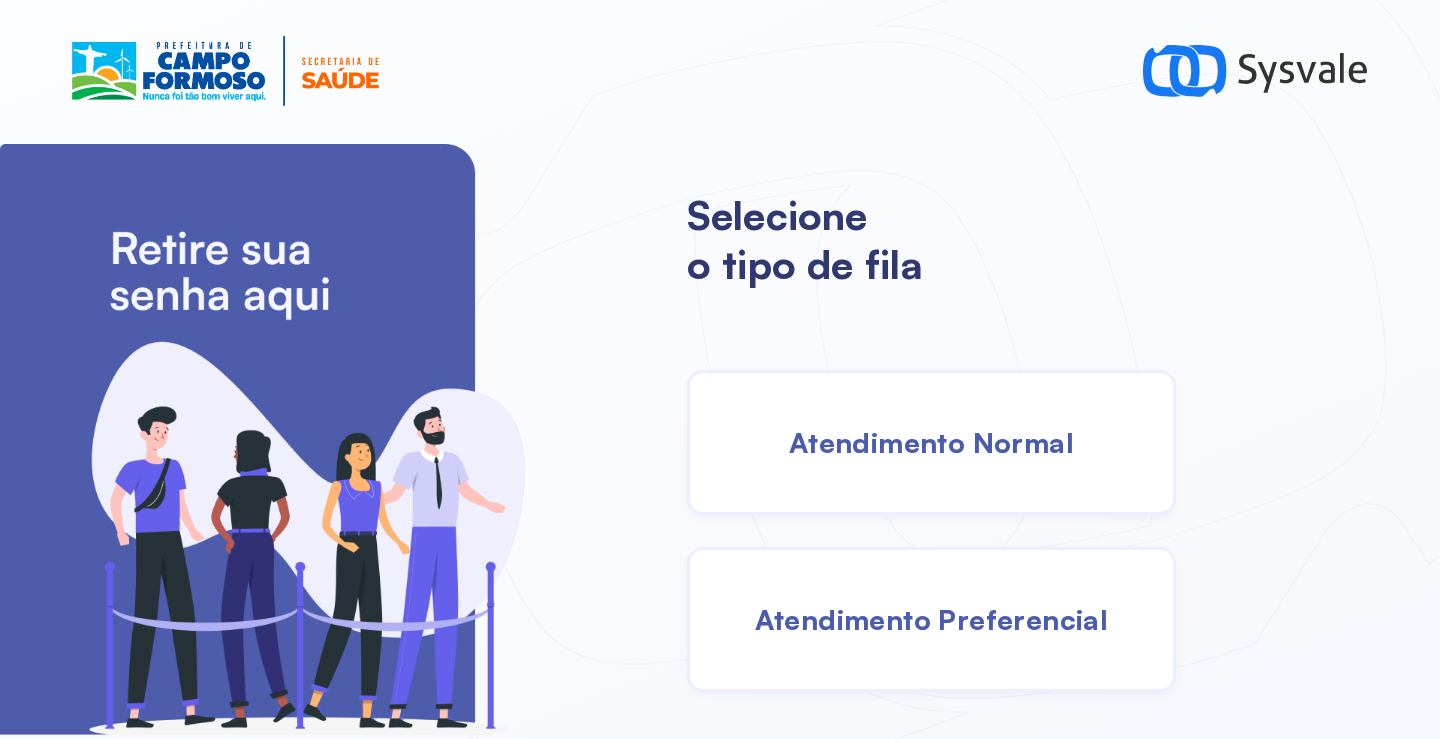 click on "Atendimento Normal" at bounding box center [931, 442] 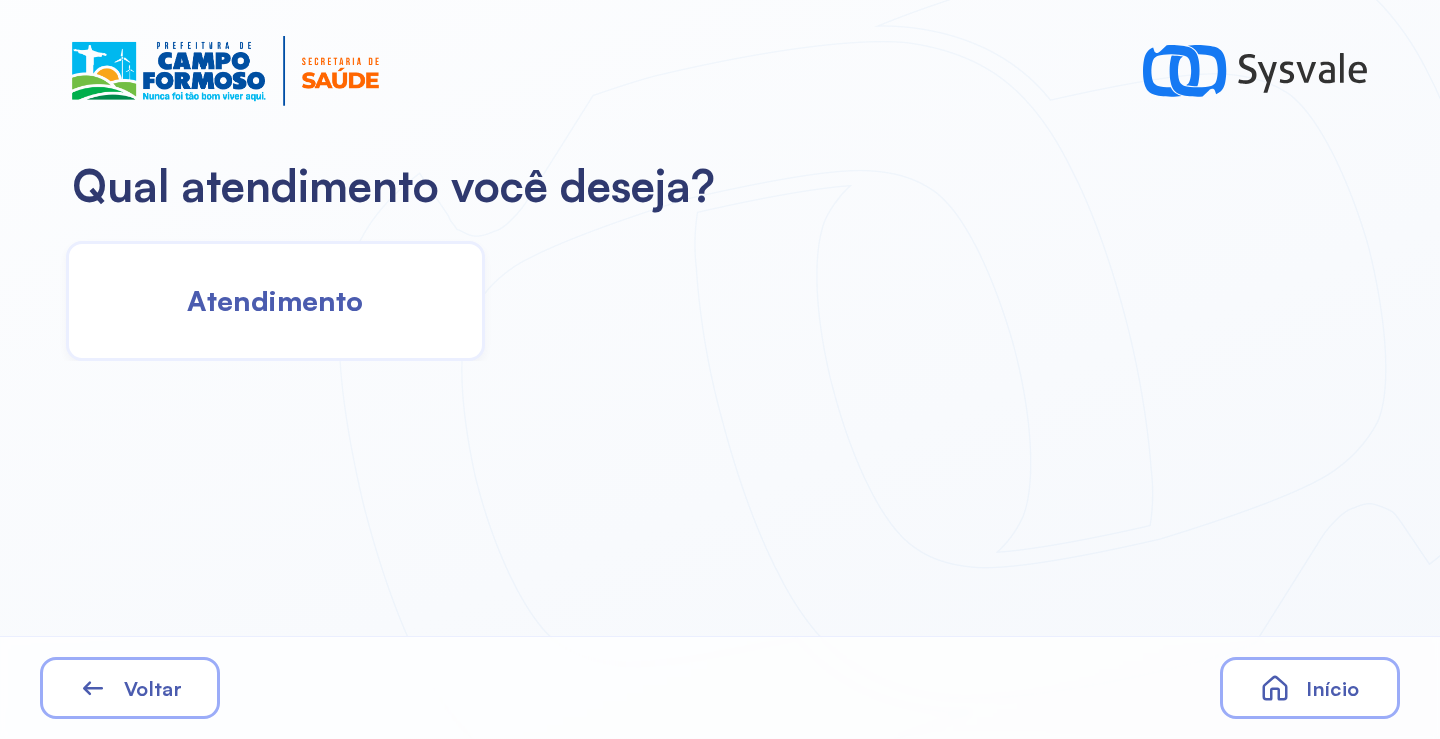 click on "Atendimento" 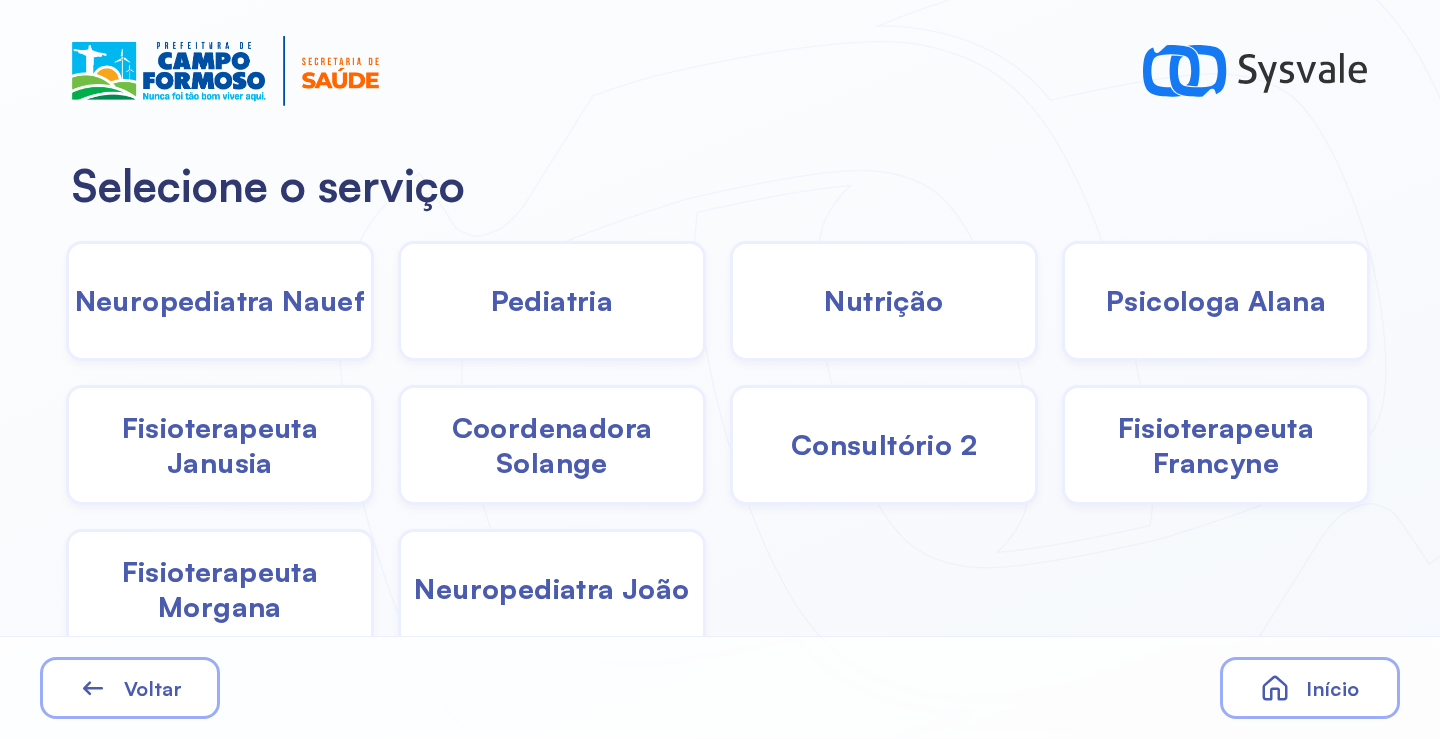 click on "Pediatria" at bounding box center [552, 300] 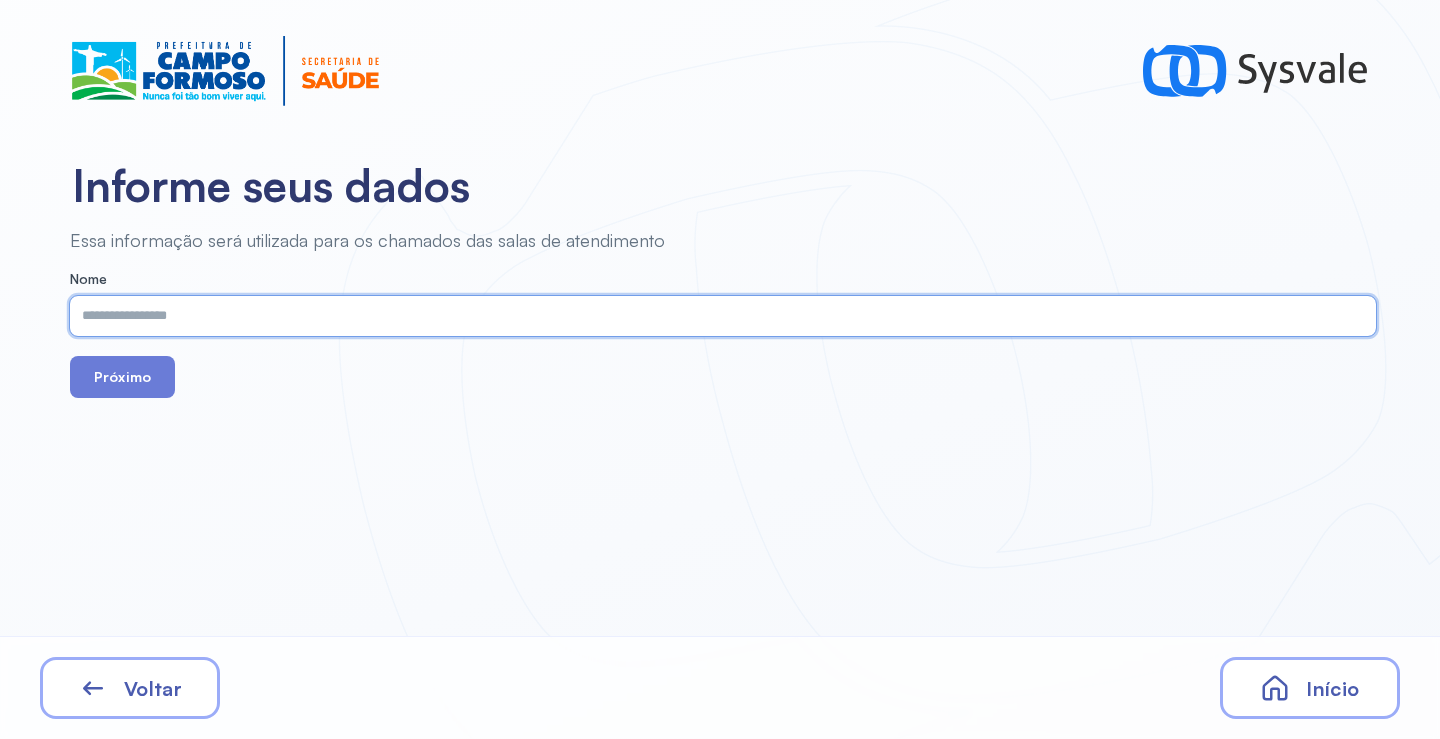 paste on "**********" 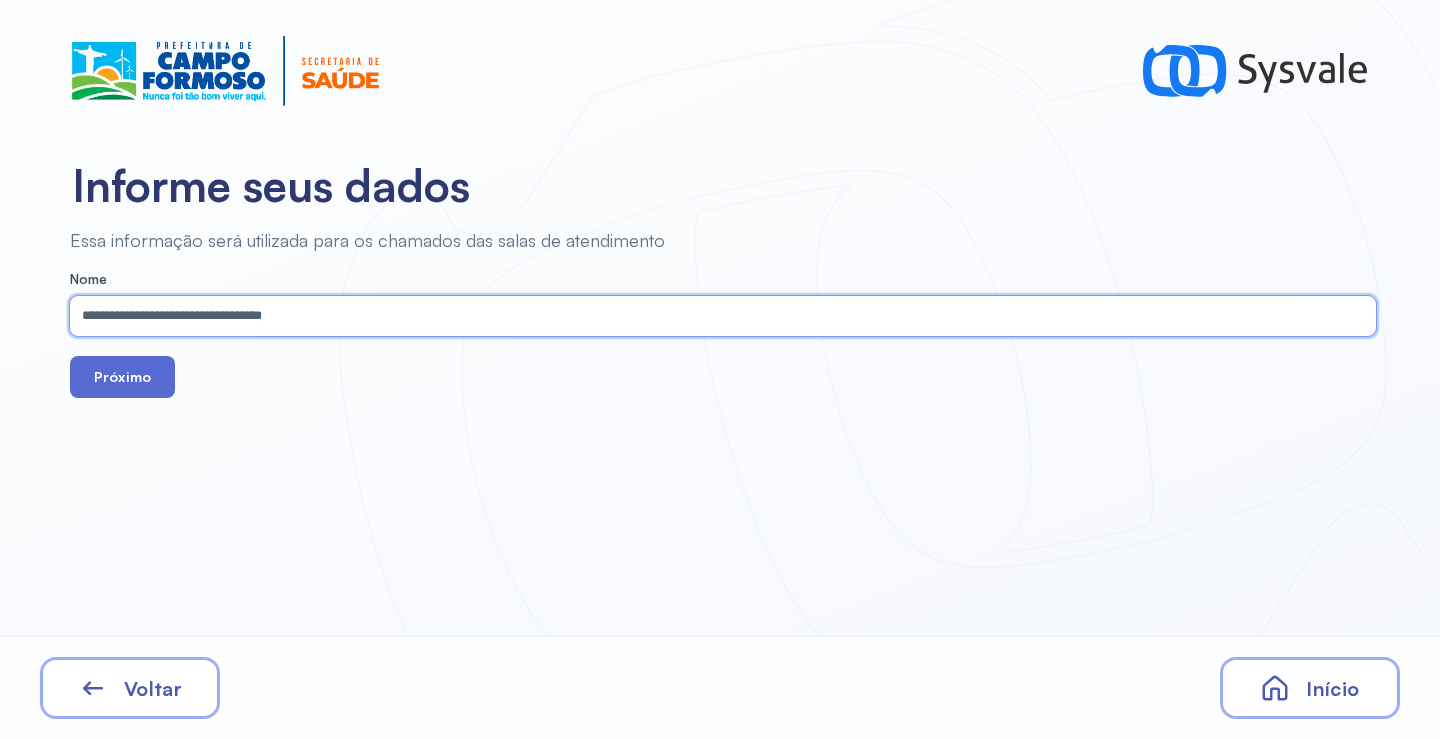 type on "**********" 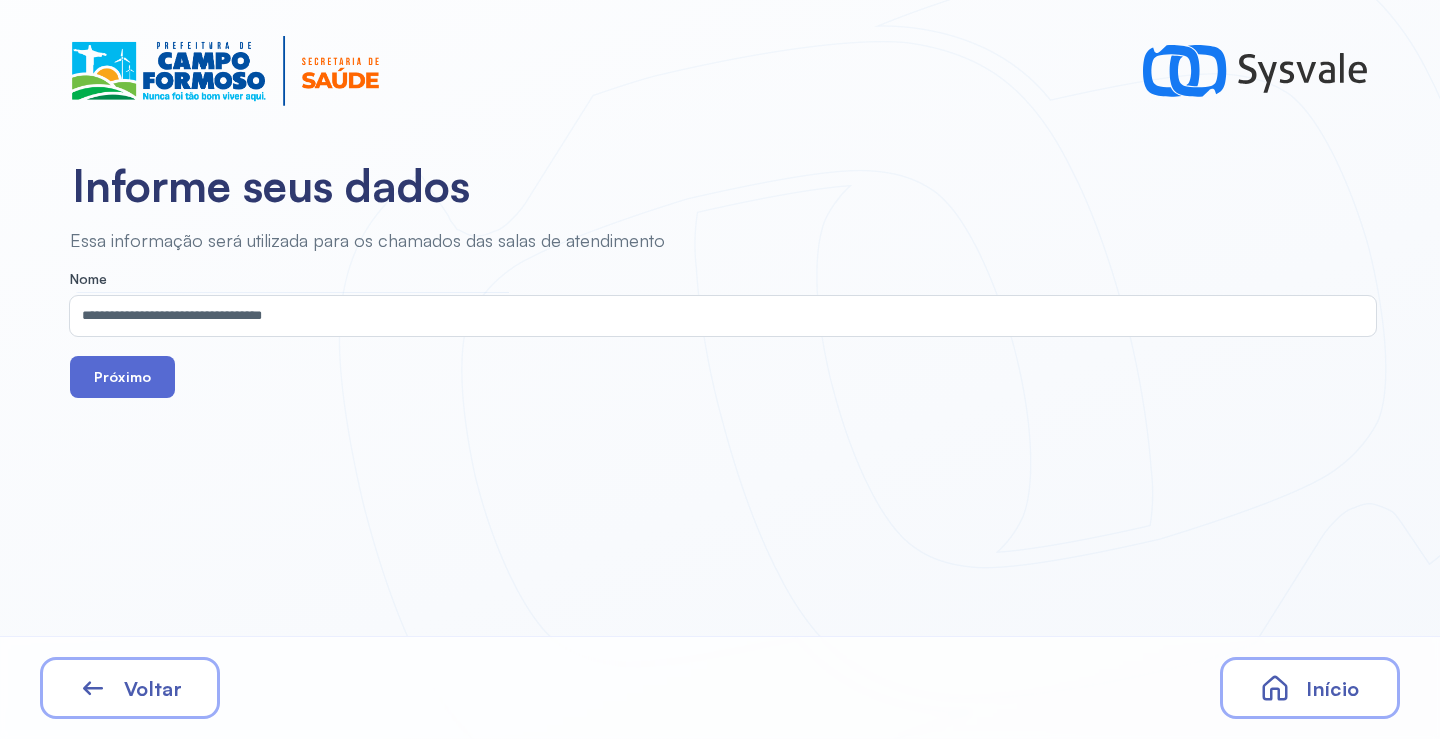 click on "Próximo" at bounding box center [122, 377] 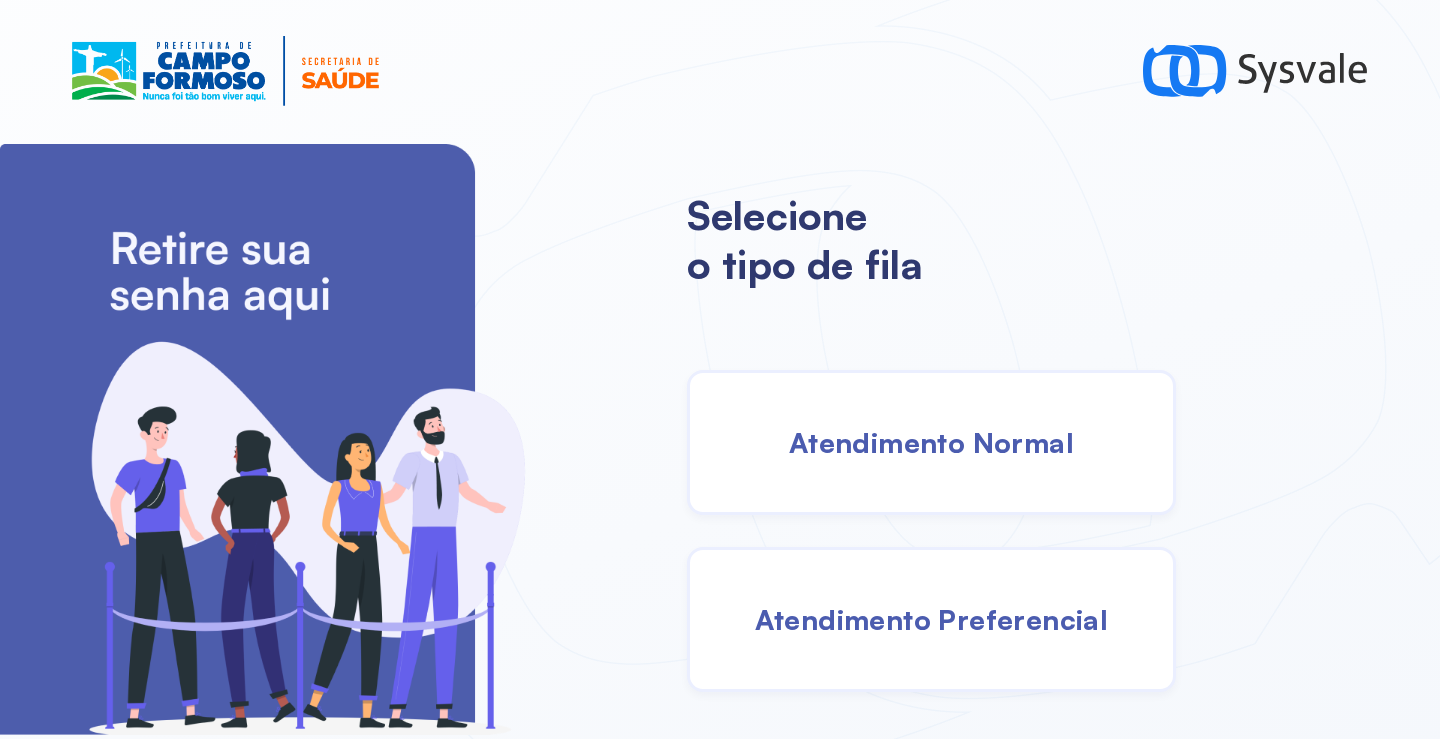click on "Atendimento Normal" at bounding box center (931, 442) 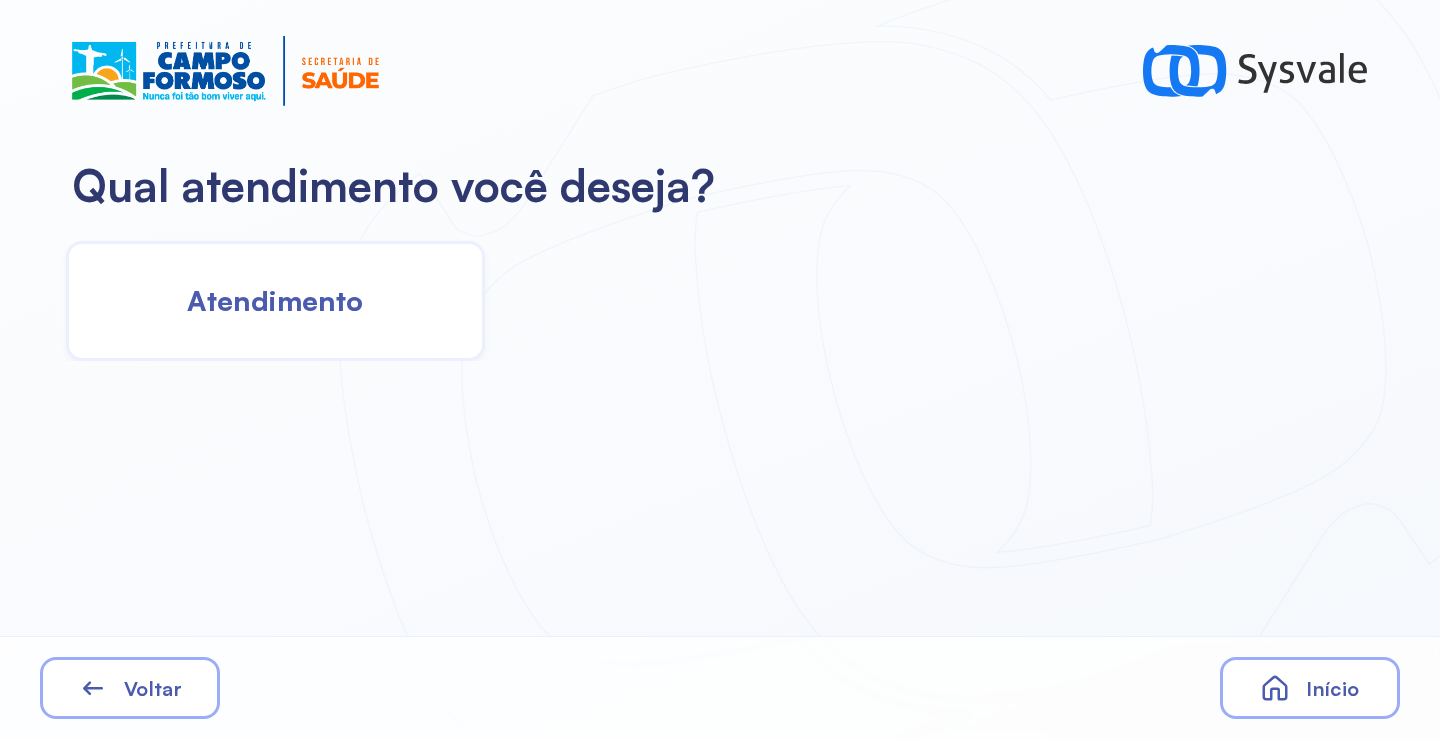 click on "Atendimento" at bounding box center (275, 300) 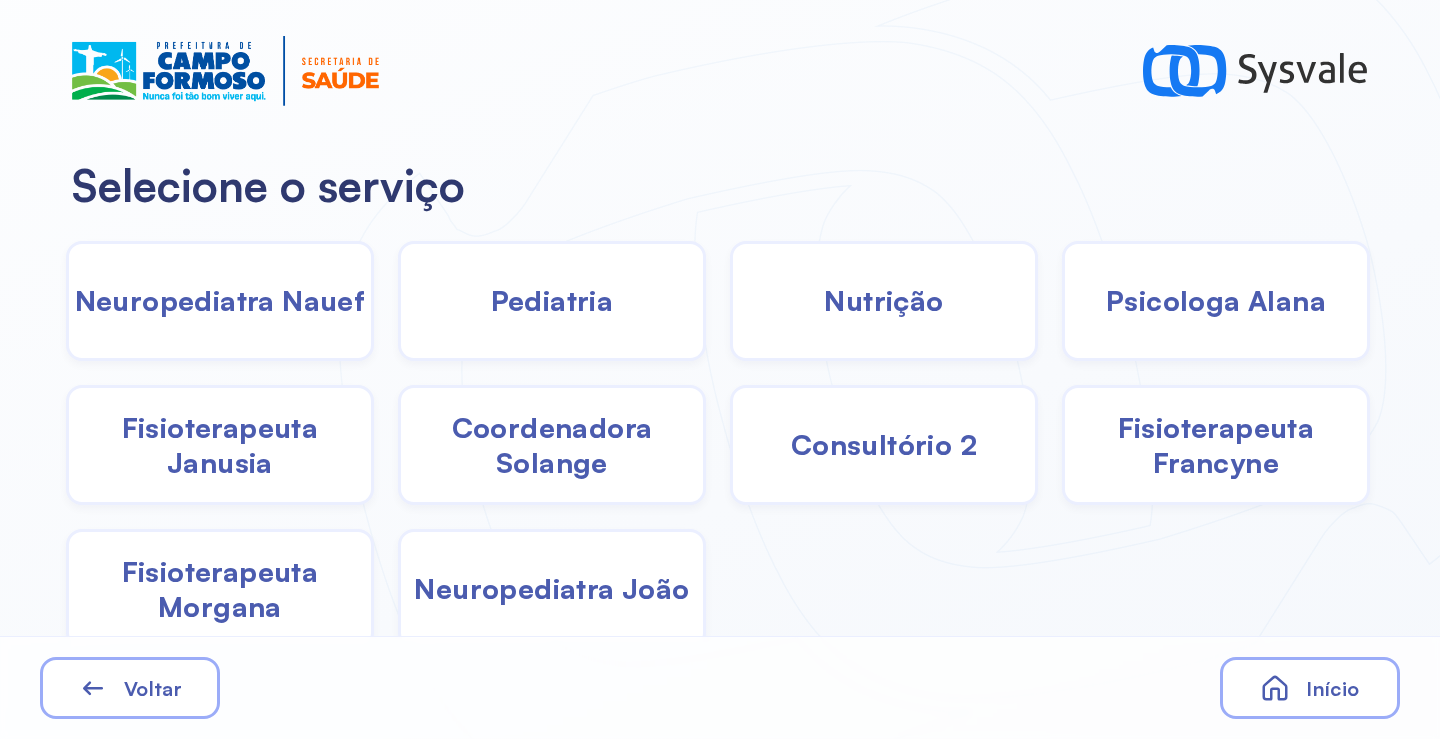 click on "Pediatria" at bounding box center (552, 300) 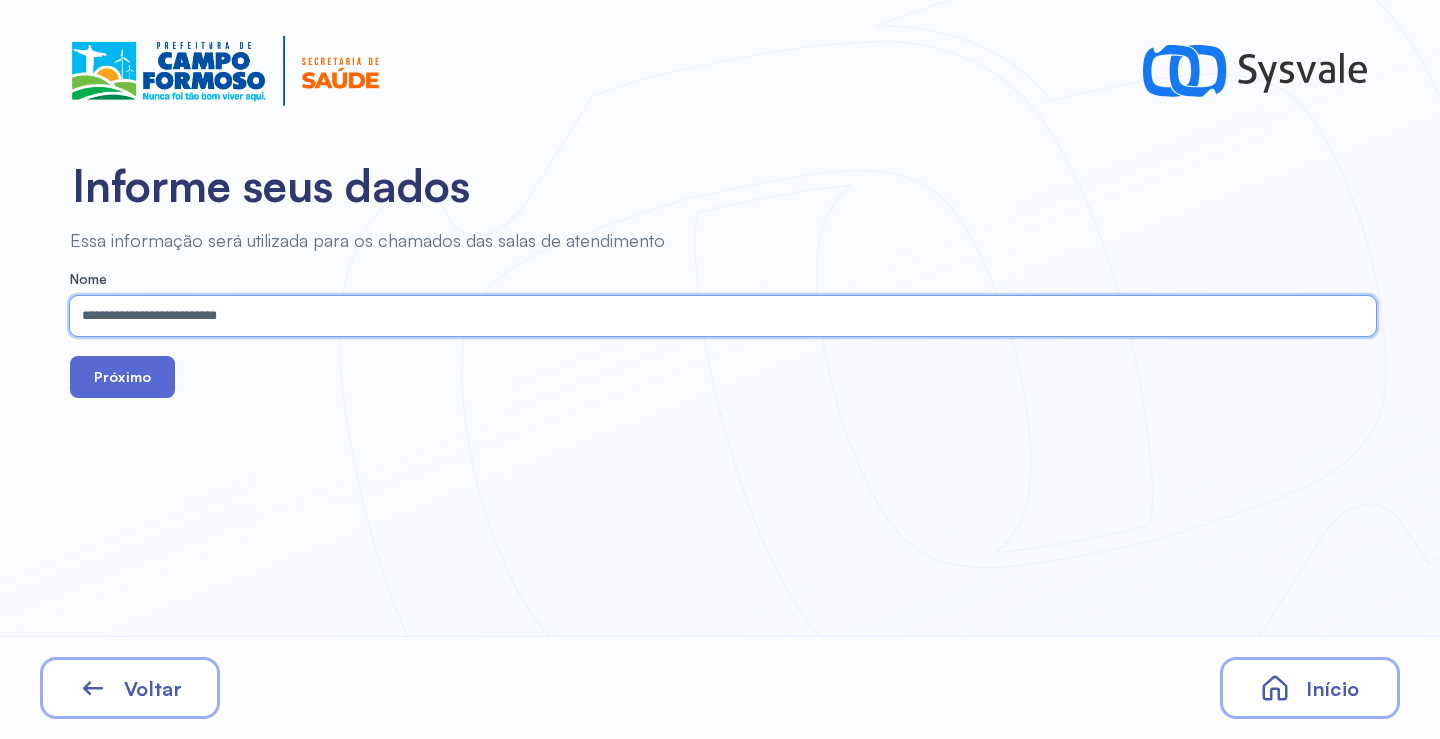 type on "**********" 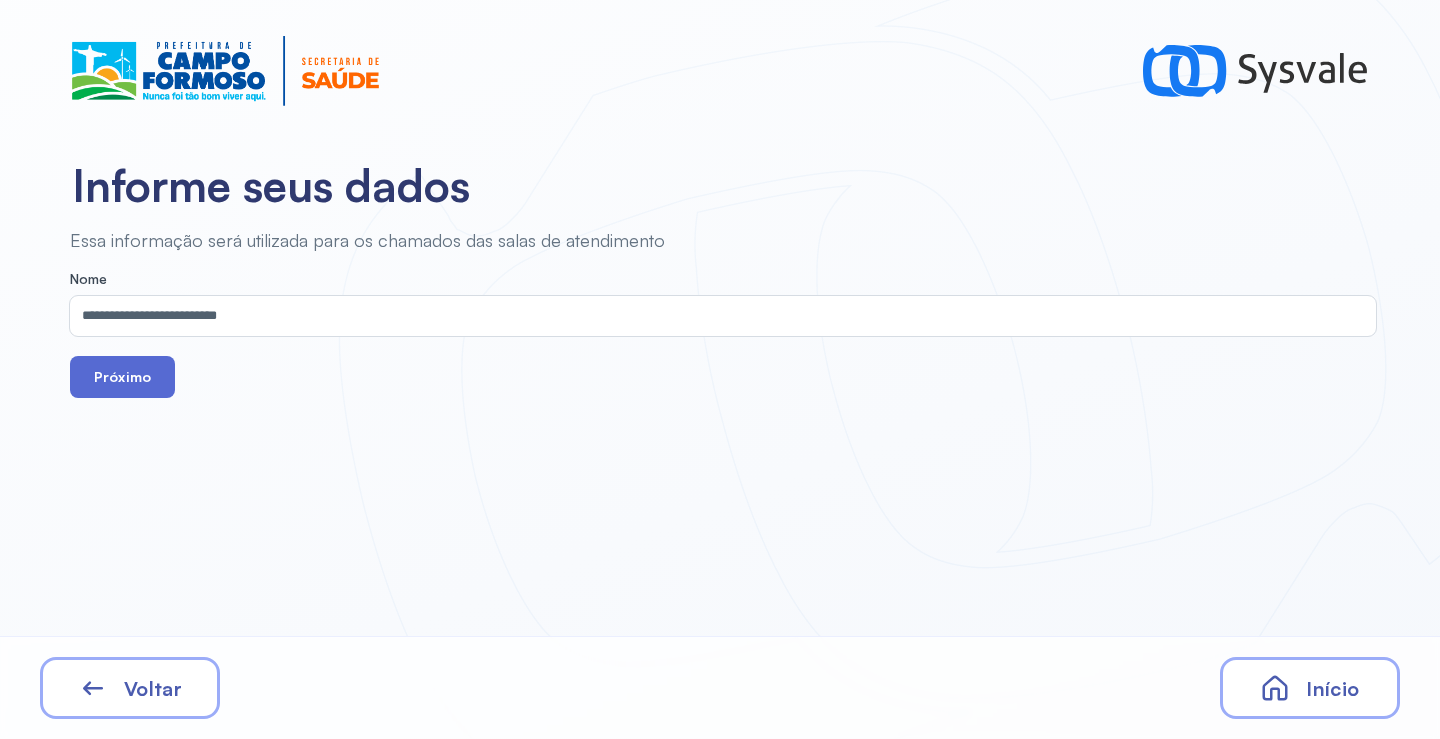 click on "Próximo" at bounding box center [122, 377] 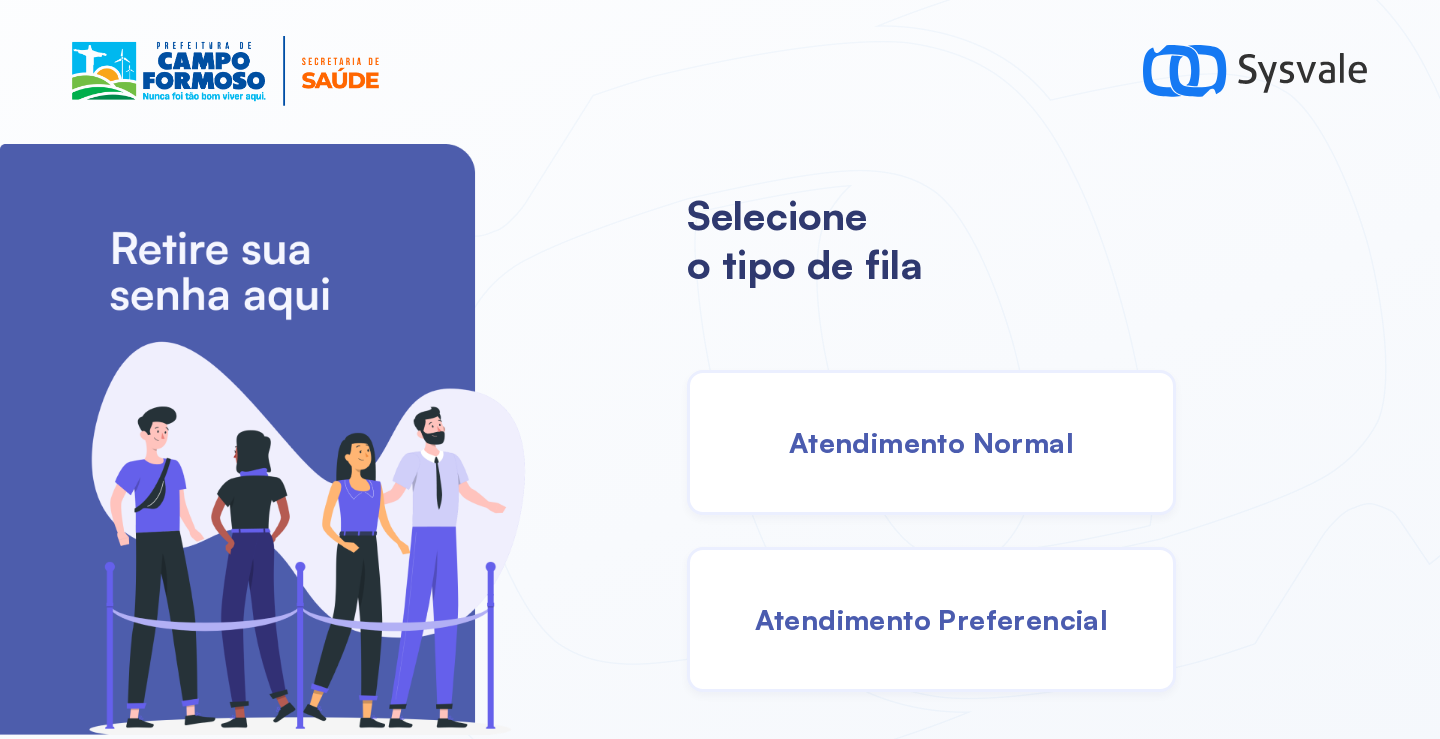 click on "Atendimento Normal" at bounding box center [931, 442] 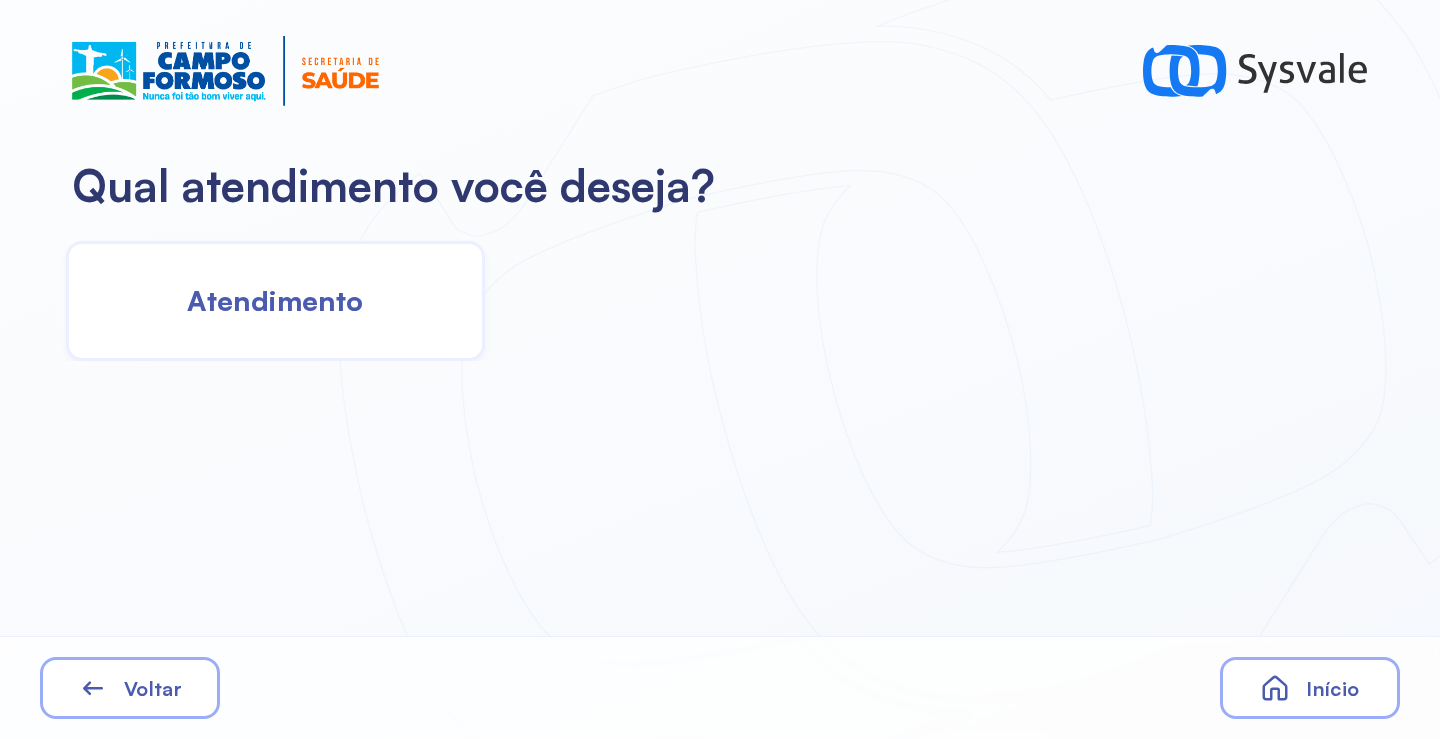 click on "Atendimento" 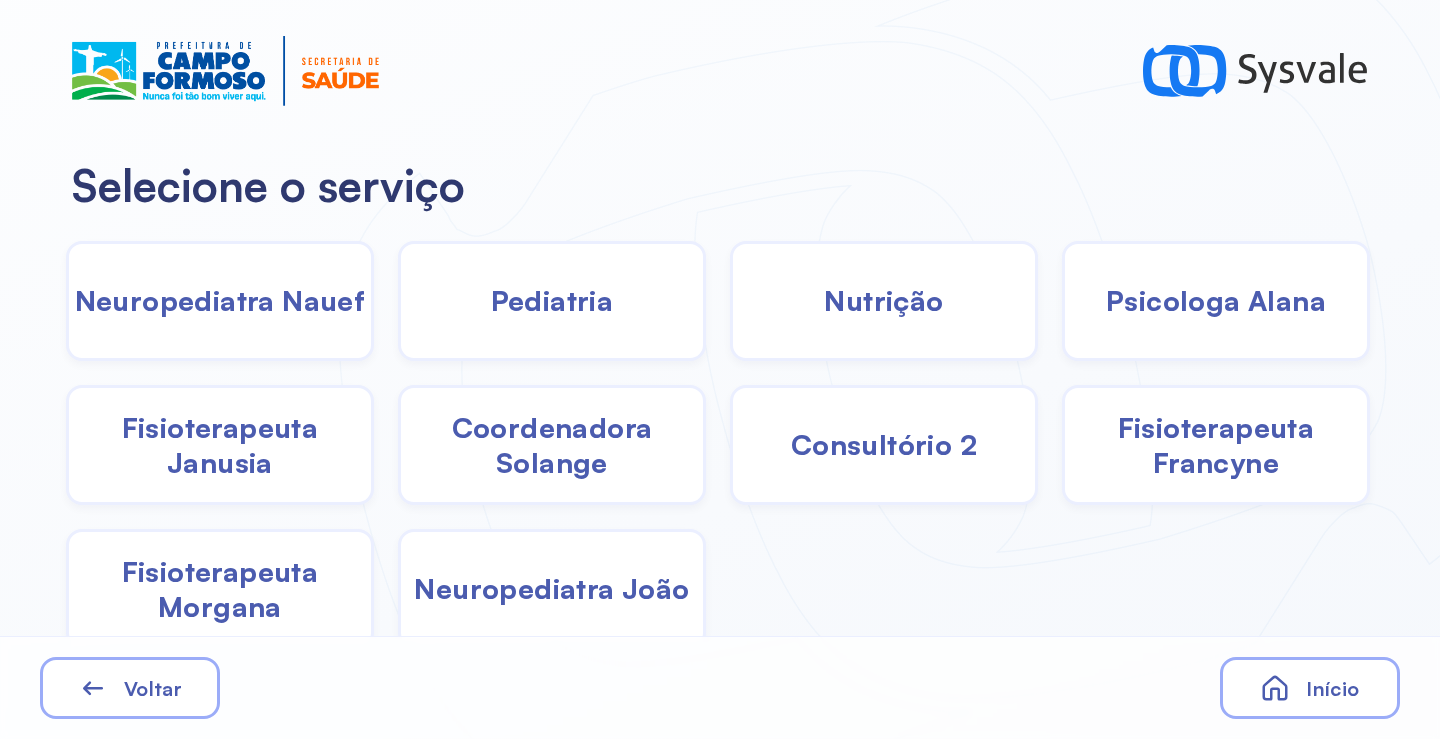 click on "Neuropediatra Nauef" at bounding box center [220, 300] 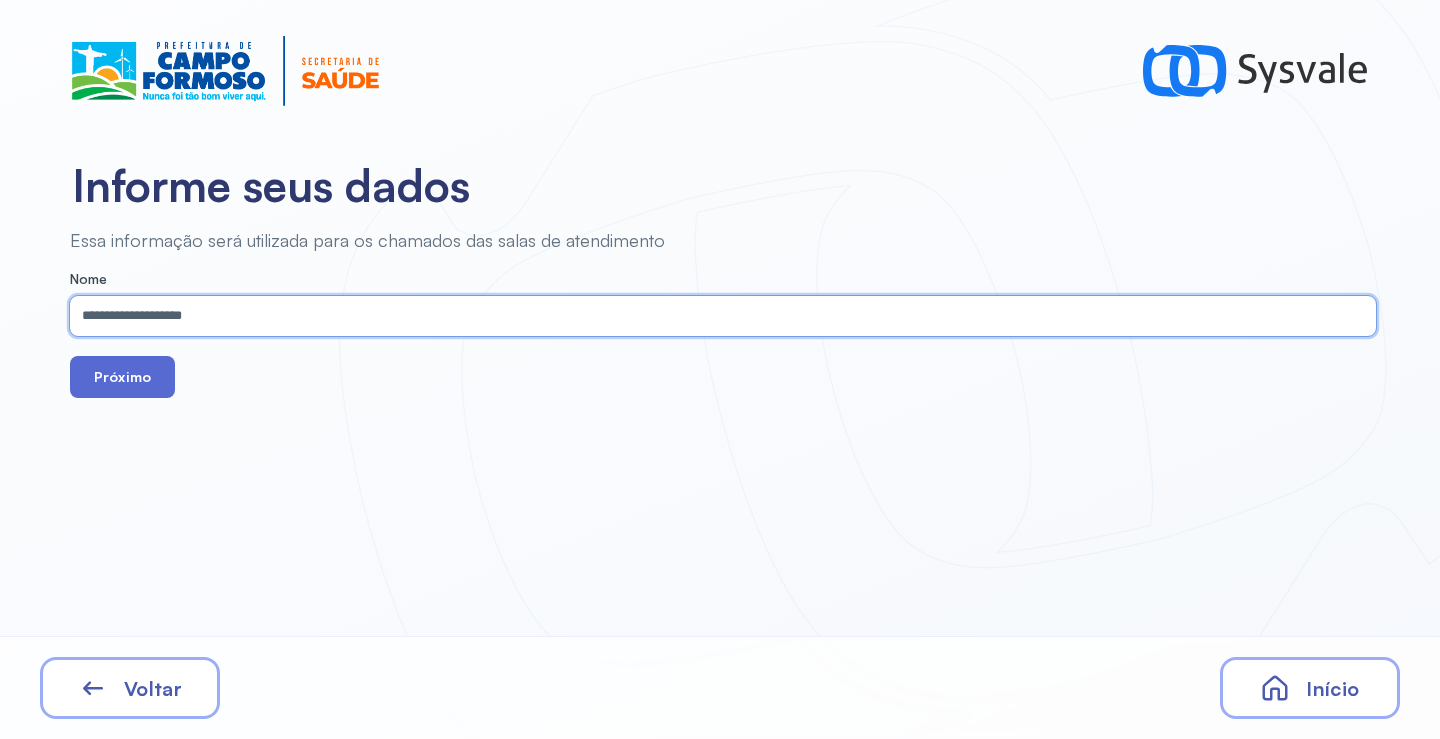 type on "**********" 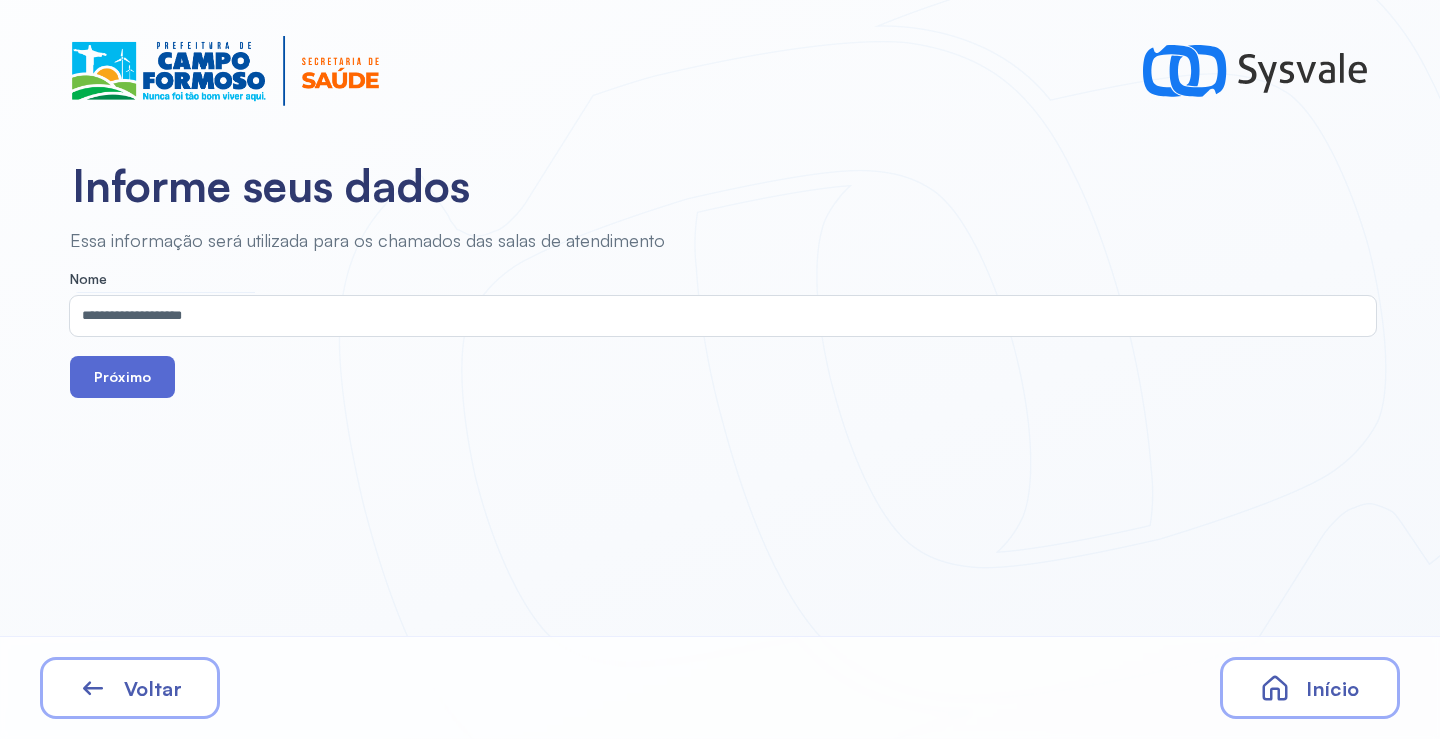 click on "Próximo" at bounding box center (122, 377) 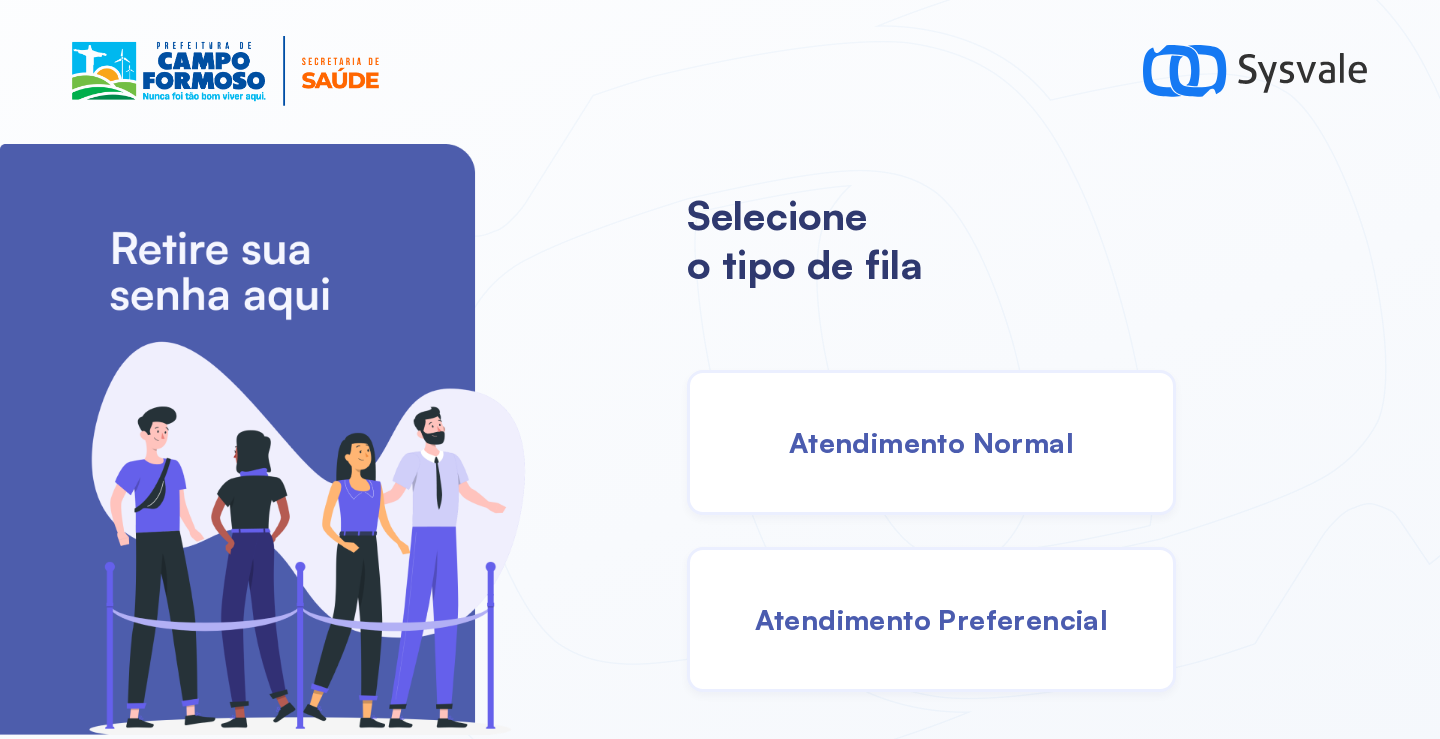 click on "Atendimento Normal" at bounding box center (931, 442) 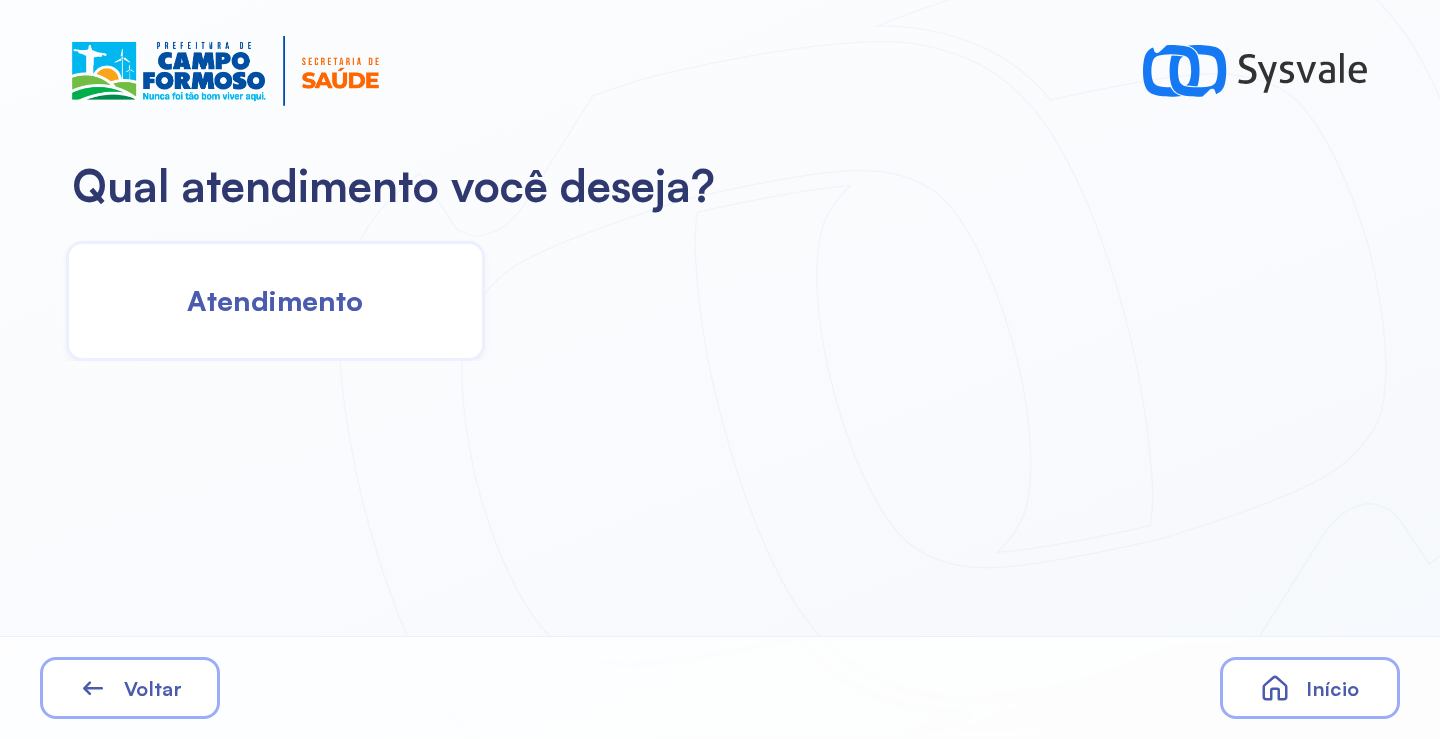 click on "Atendimento" at bounding box center [275, 300] 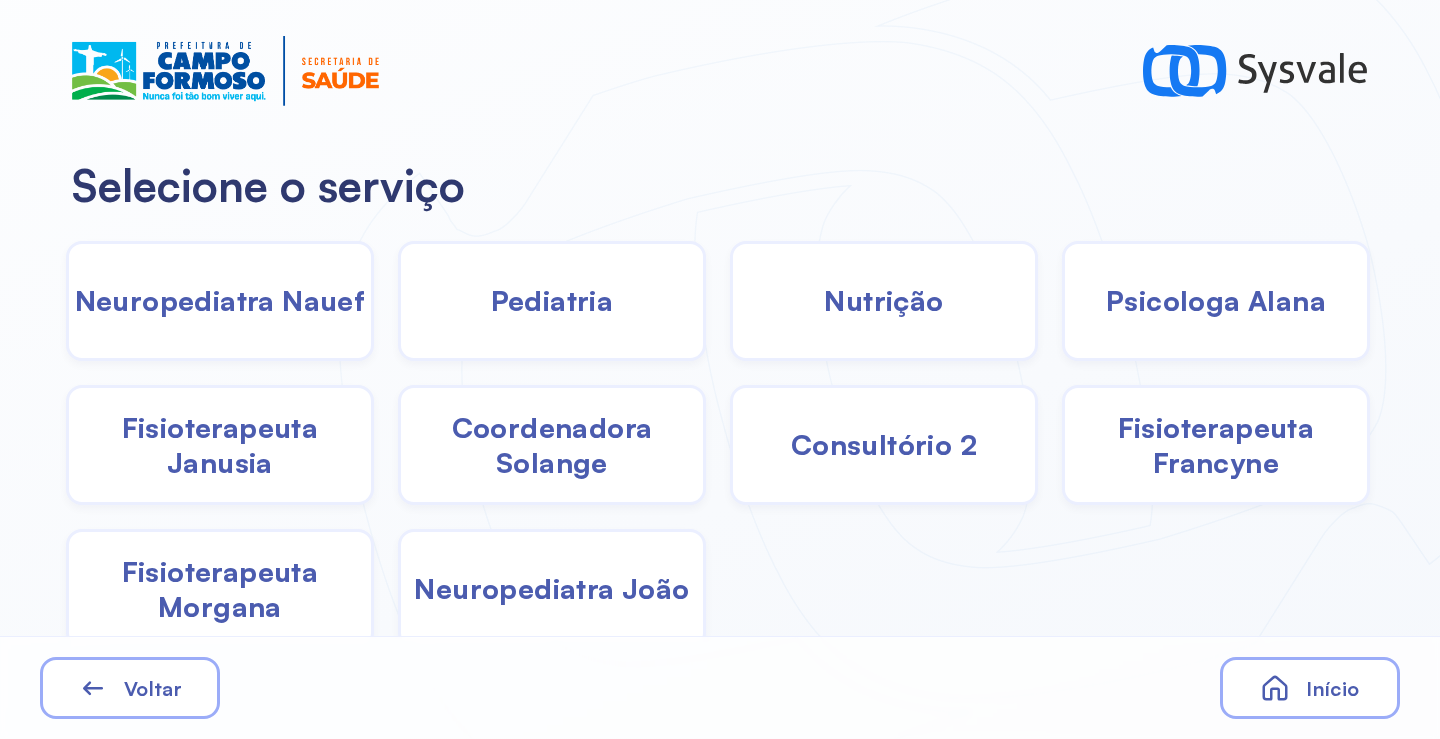 click on "Neuropediatra Nauef" 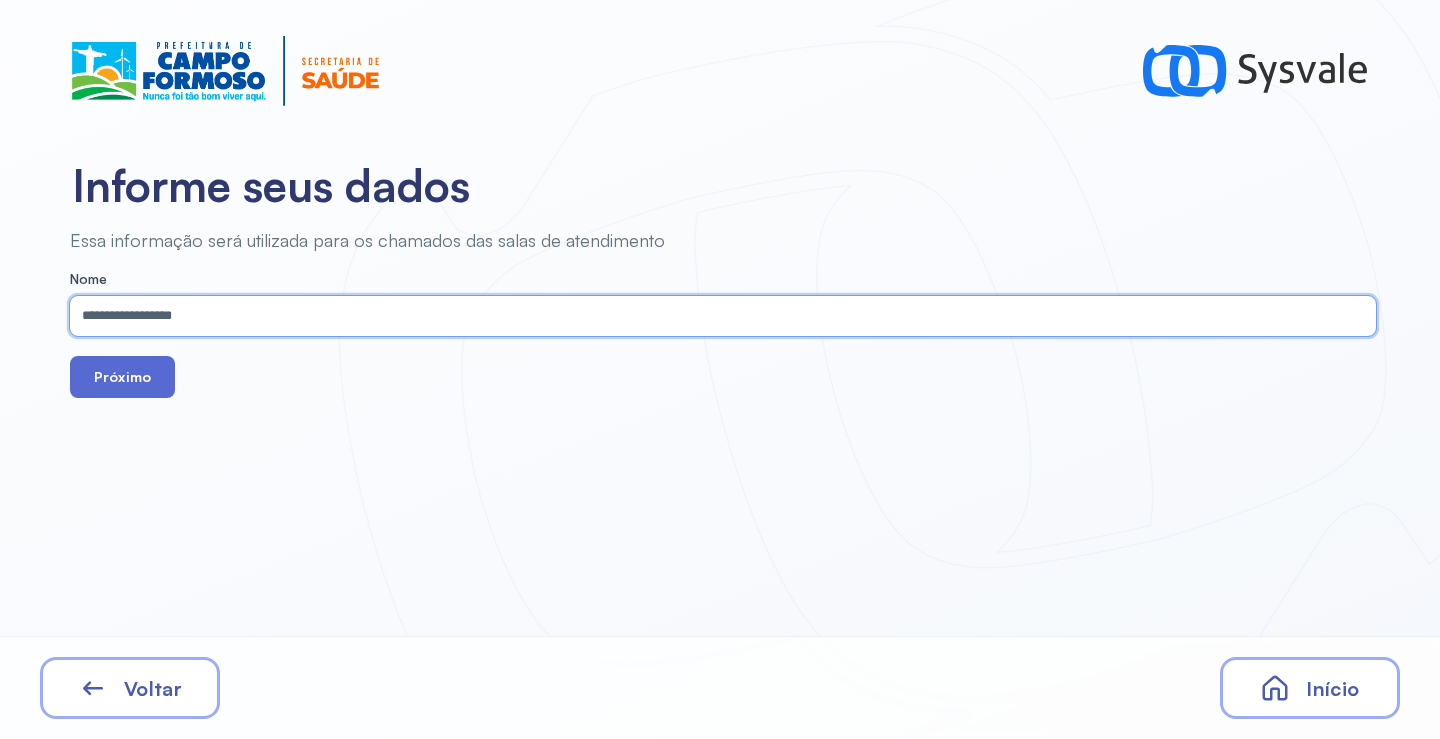type on "**********" 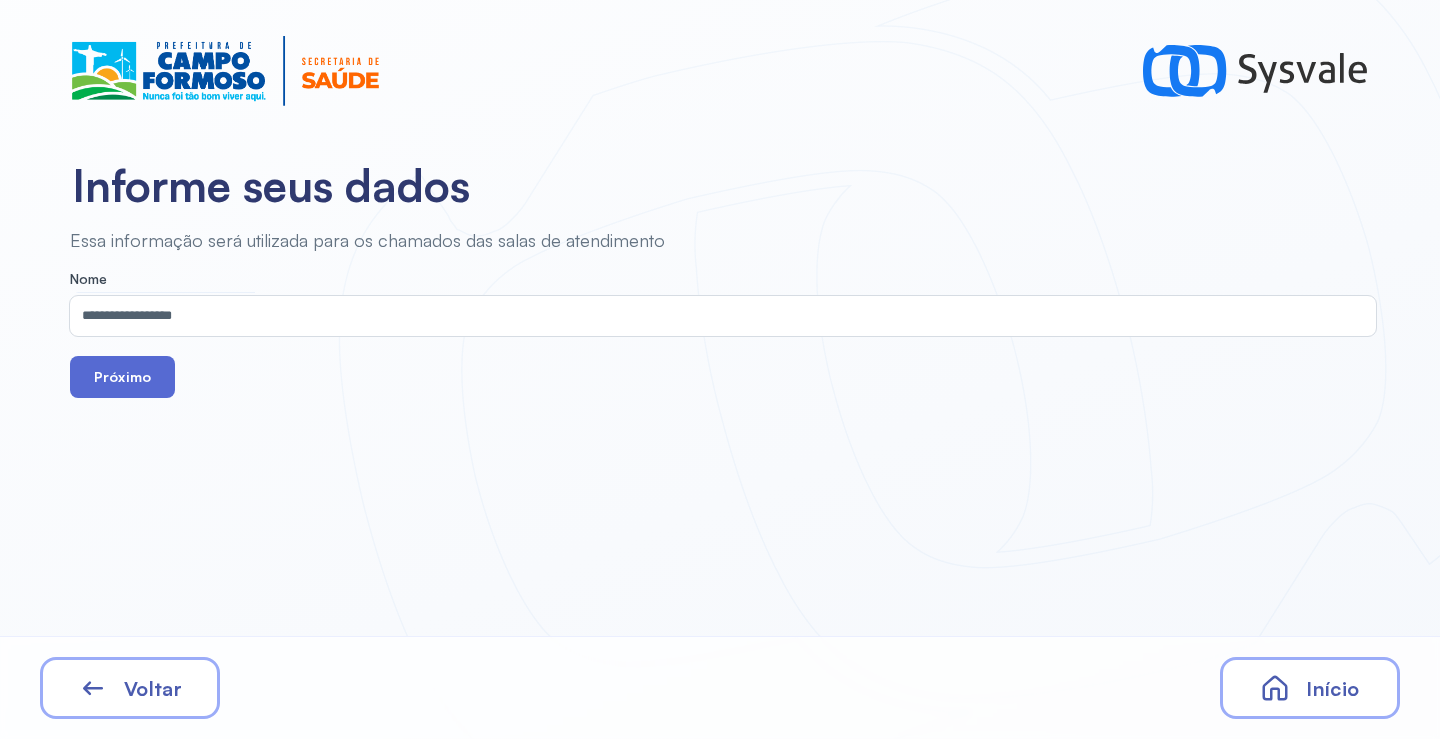 click on "Próximo" at bounding box center (122, 377) 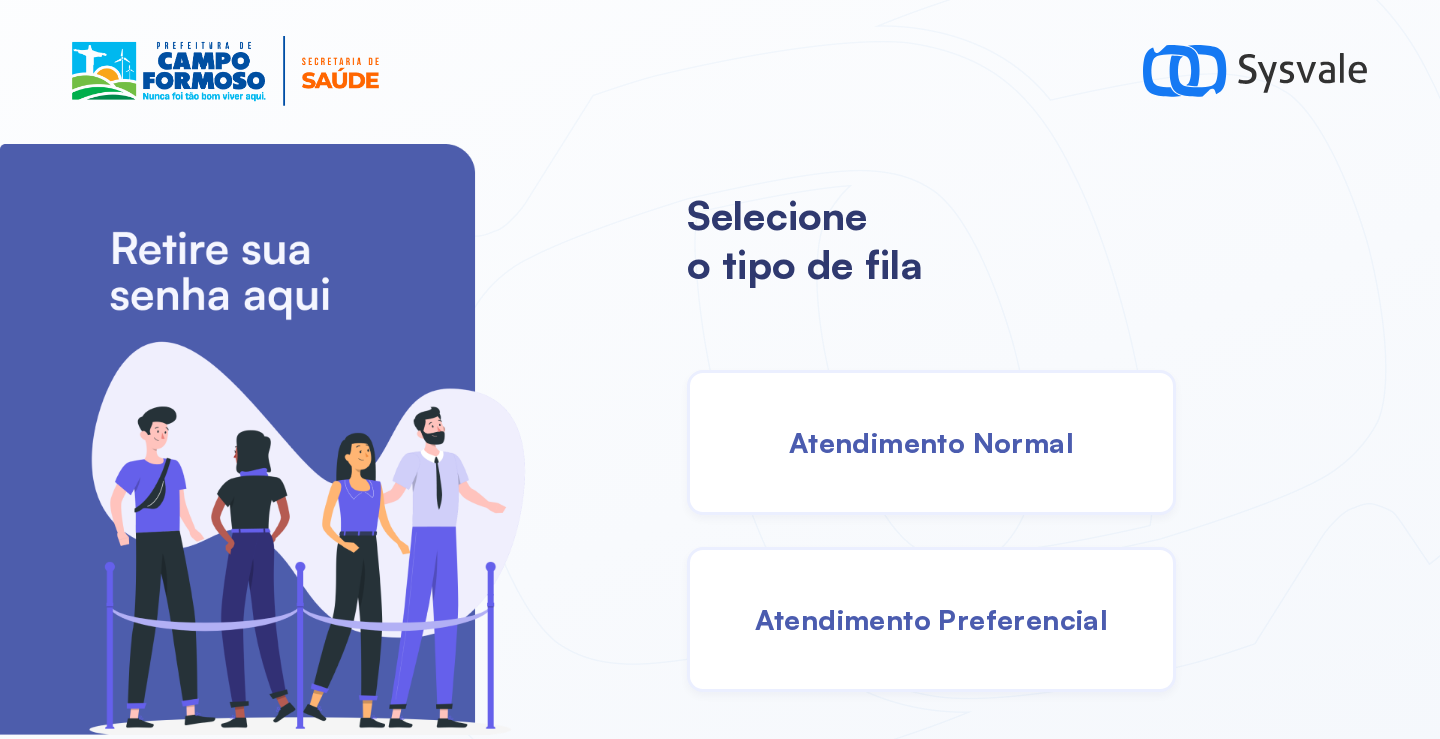 click on "Atendimento Normal" at bounding box center (931, 442) 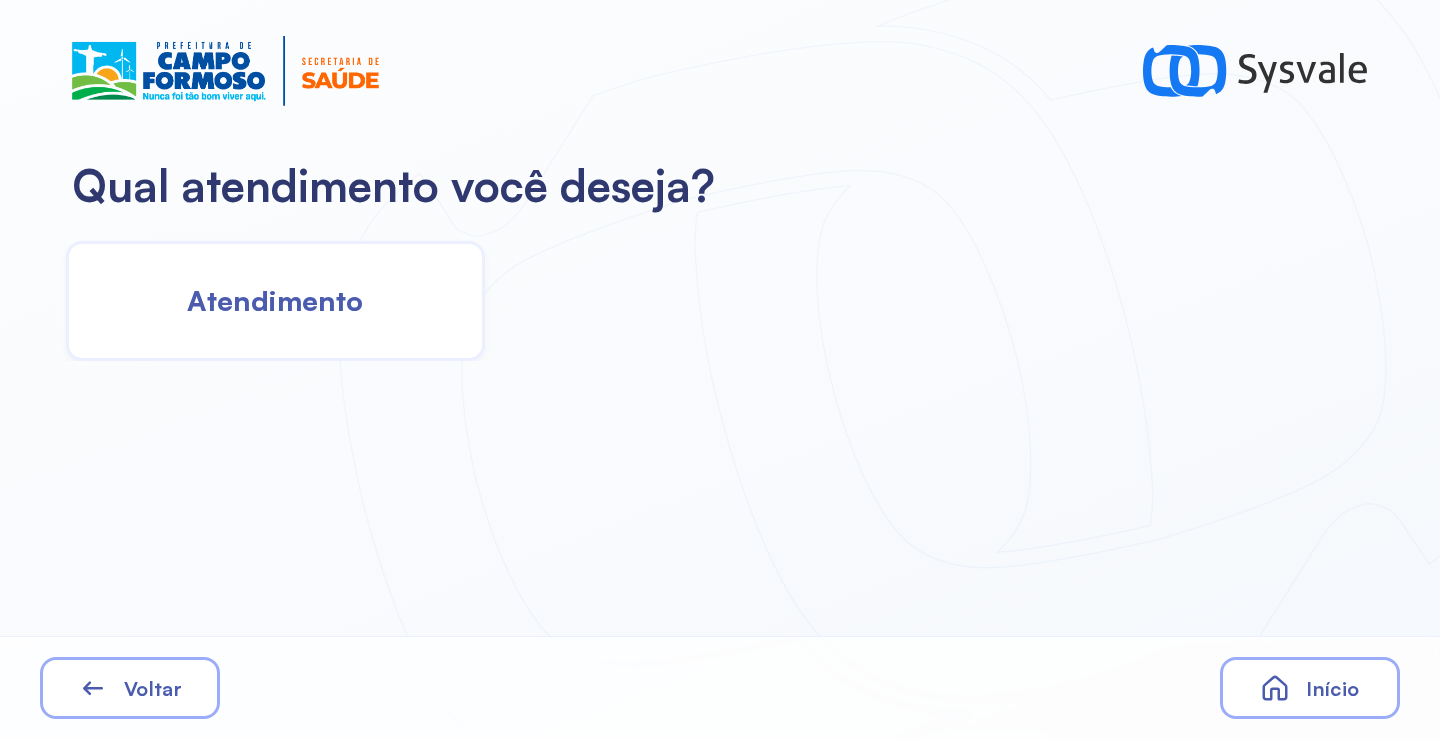 click on "Atendimento" 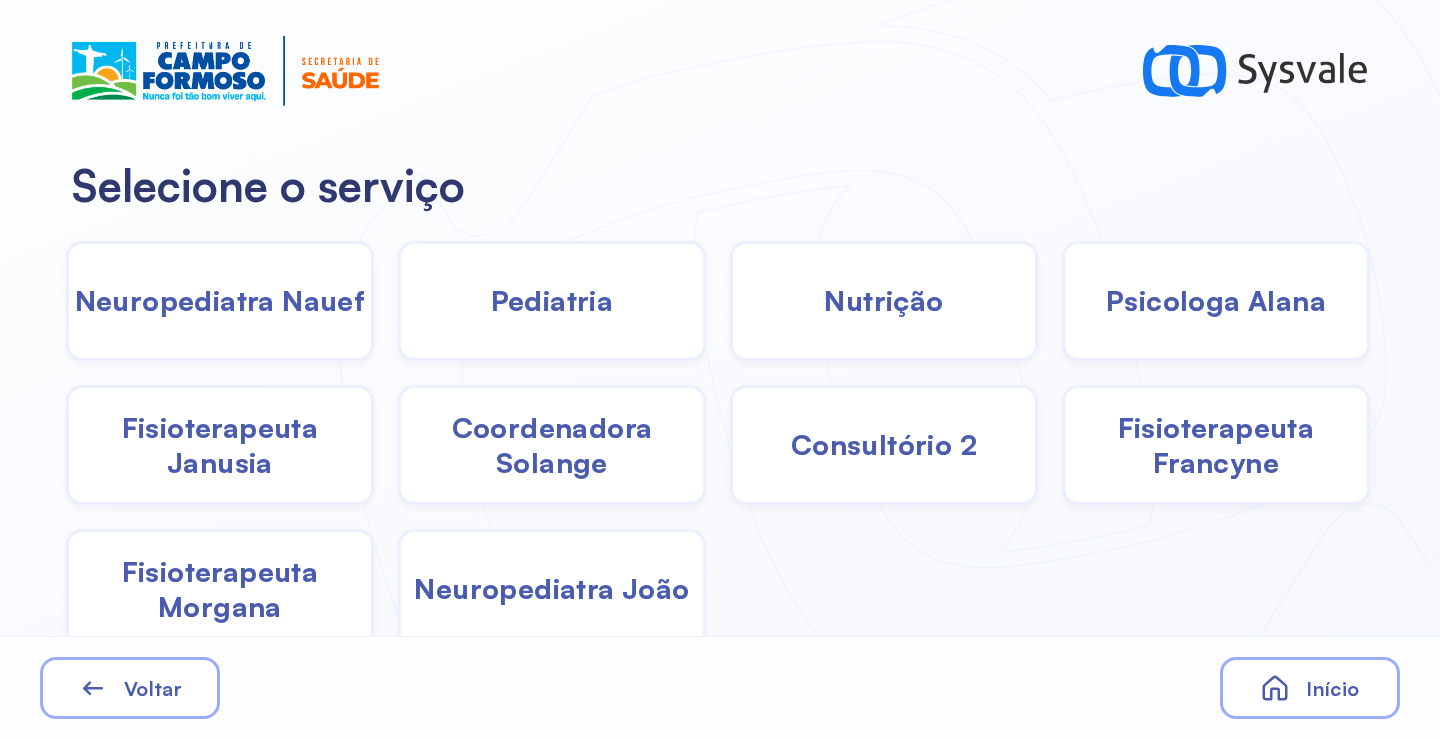 click on "Fisioterapeuta Francyne" at bounding box center (1216, 445) 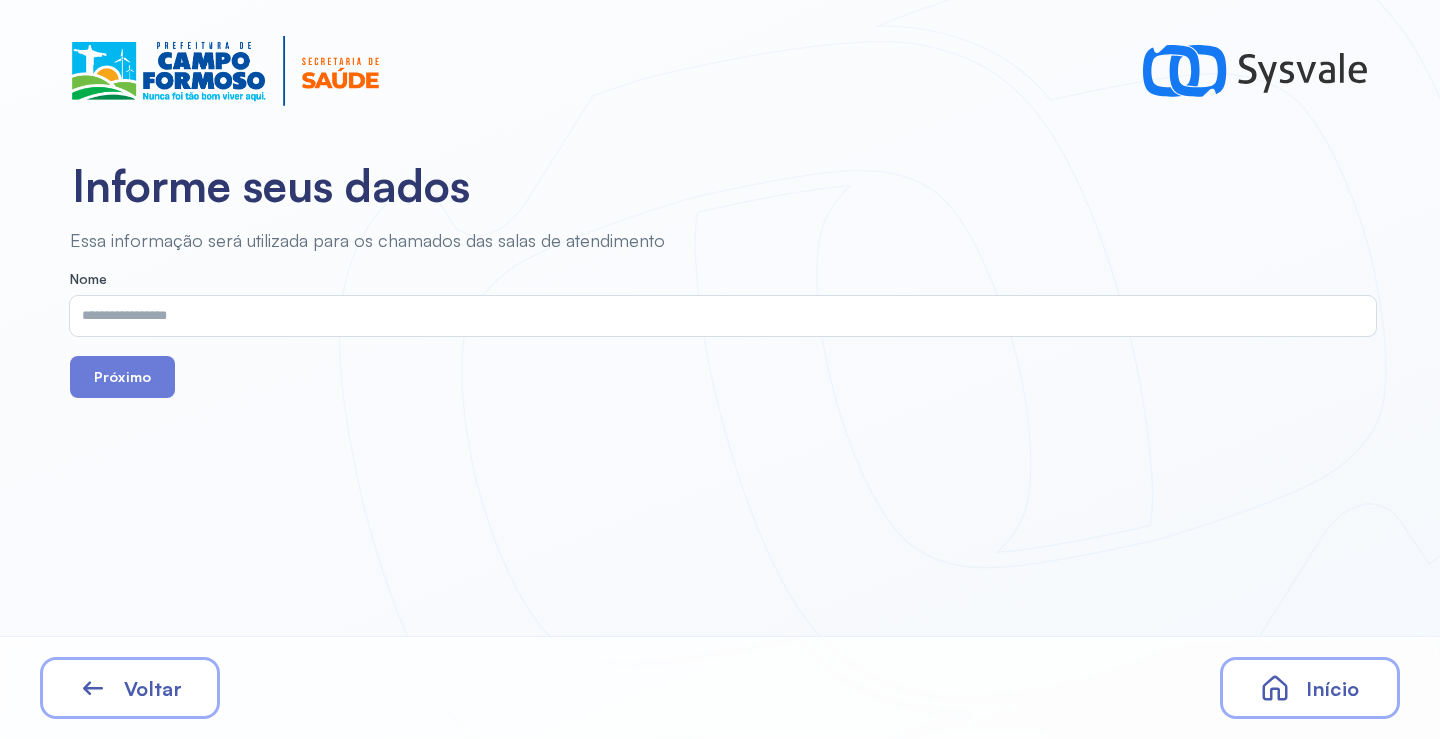 drag, startPoint x: 301, startPoint y: 295, endPoint x: 199, endPoint y: 322, distance: 105.51303 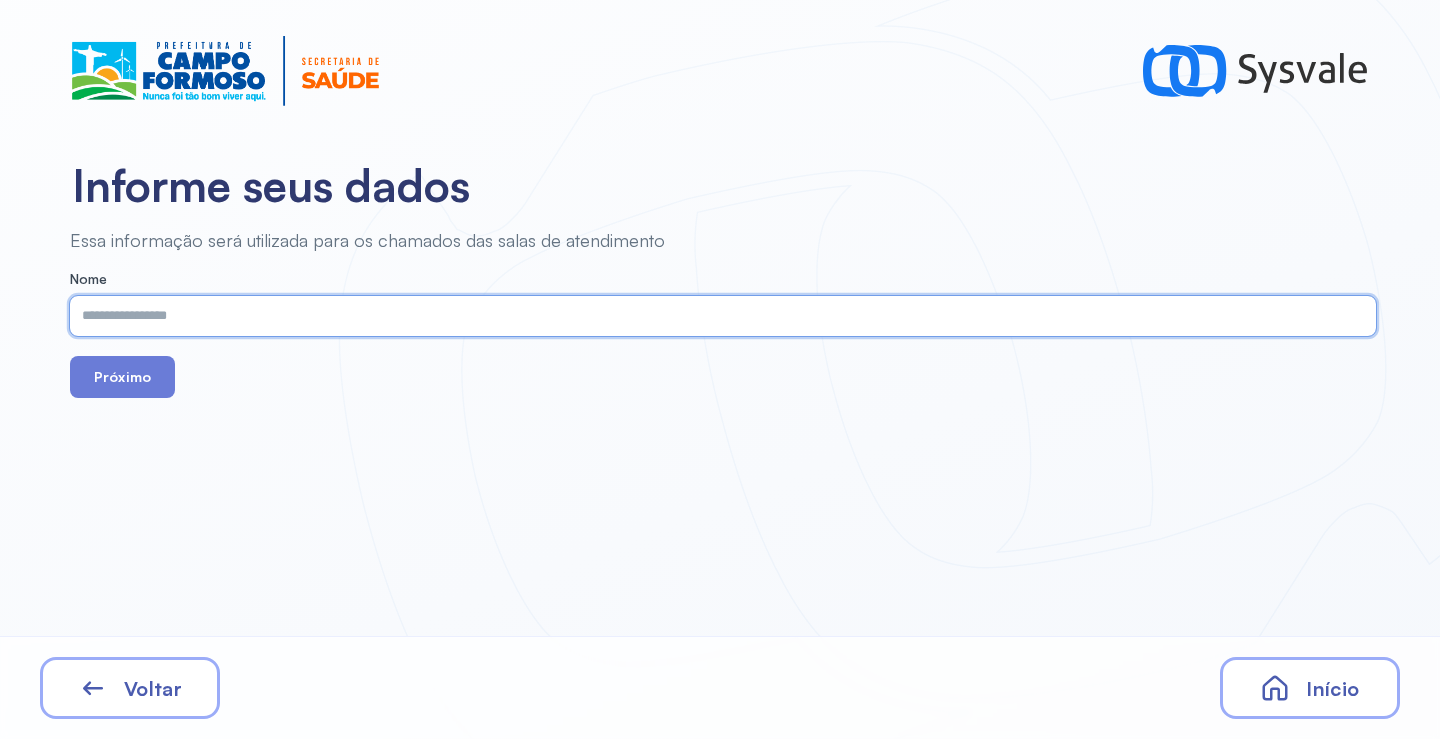 paste on "**********" 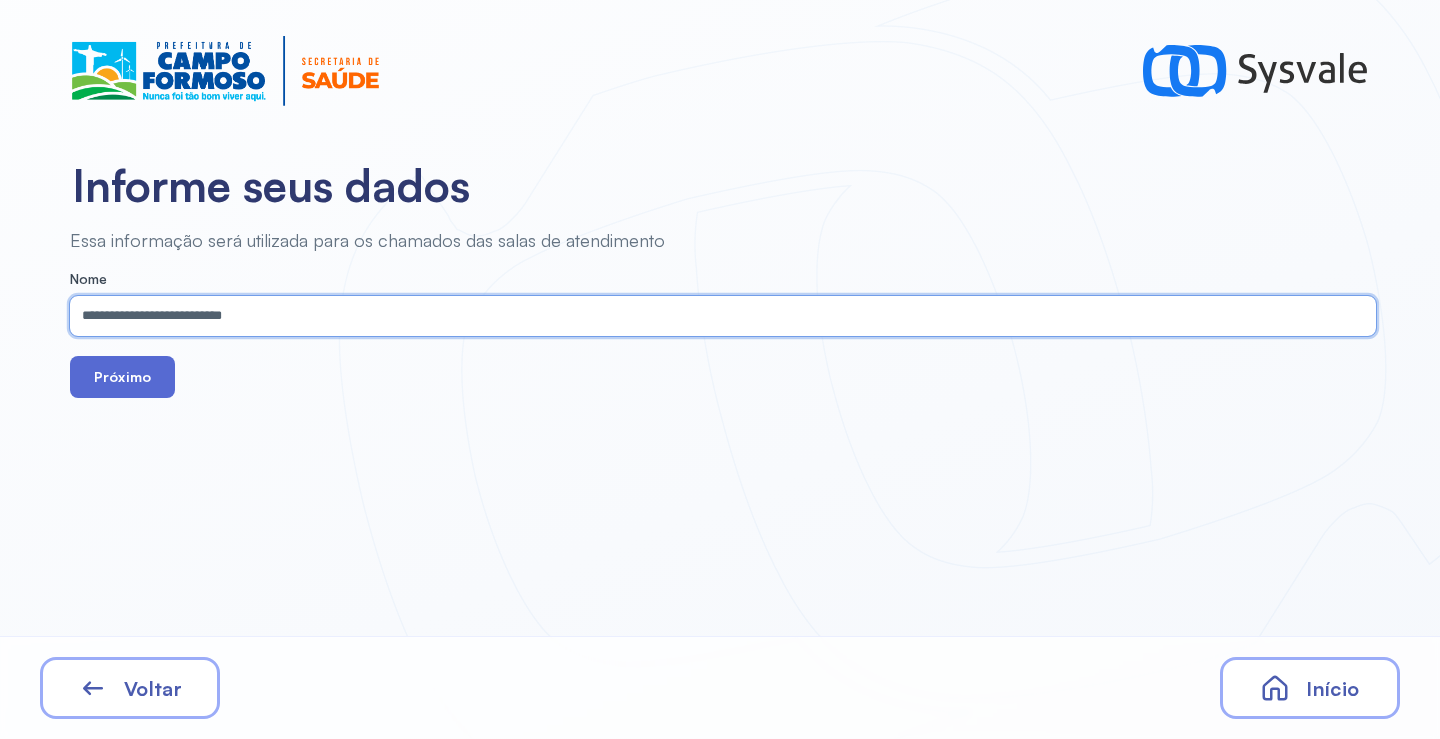 type on "**********" 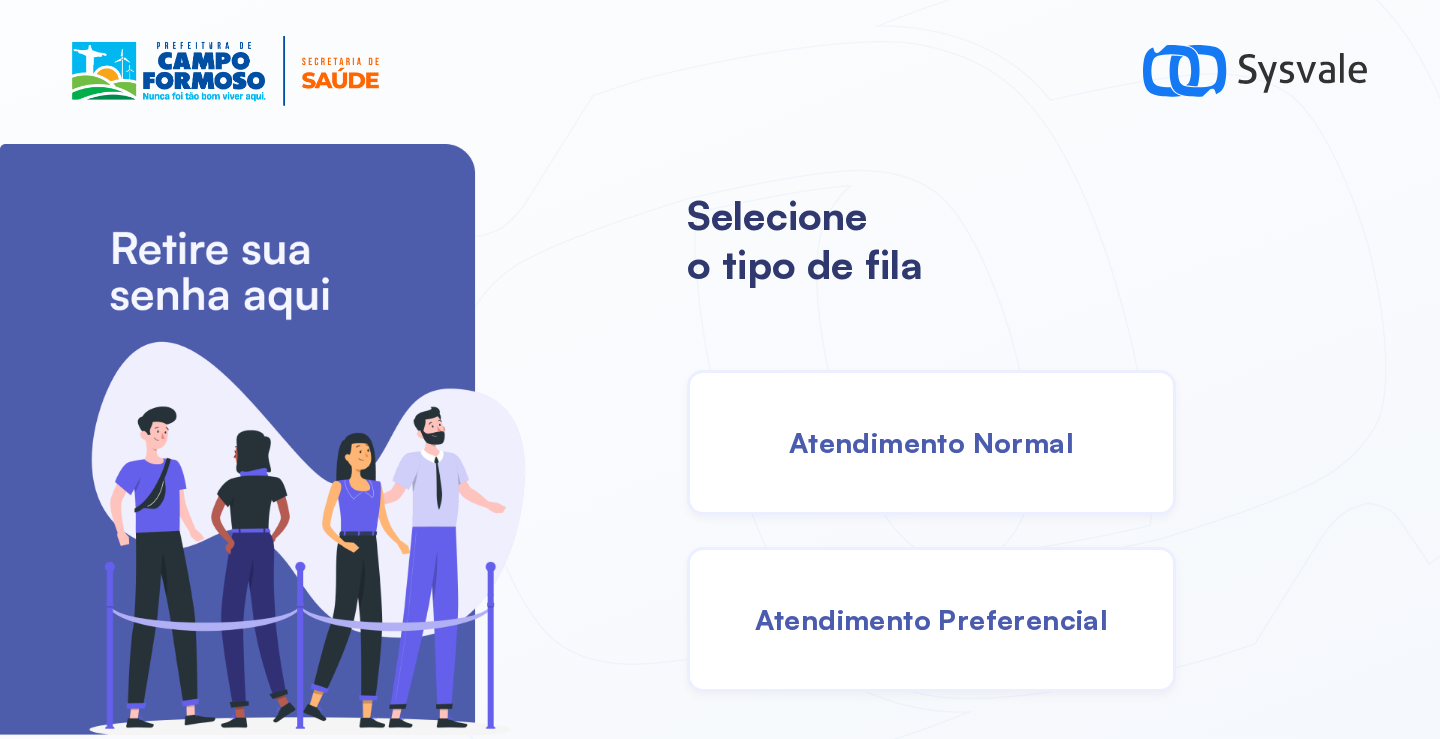 click on "Atendimento Normal" at bounding box center [931, 442] 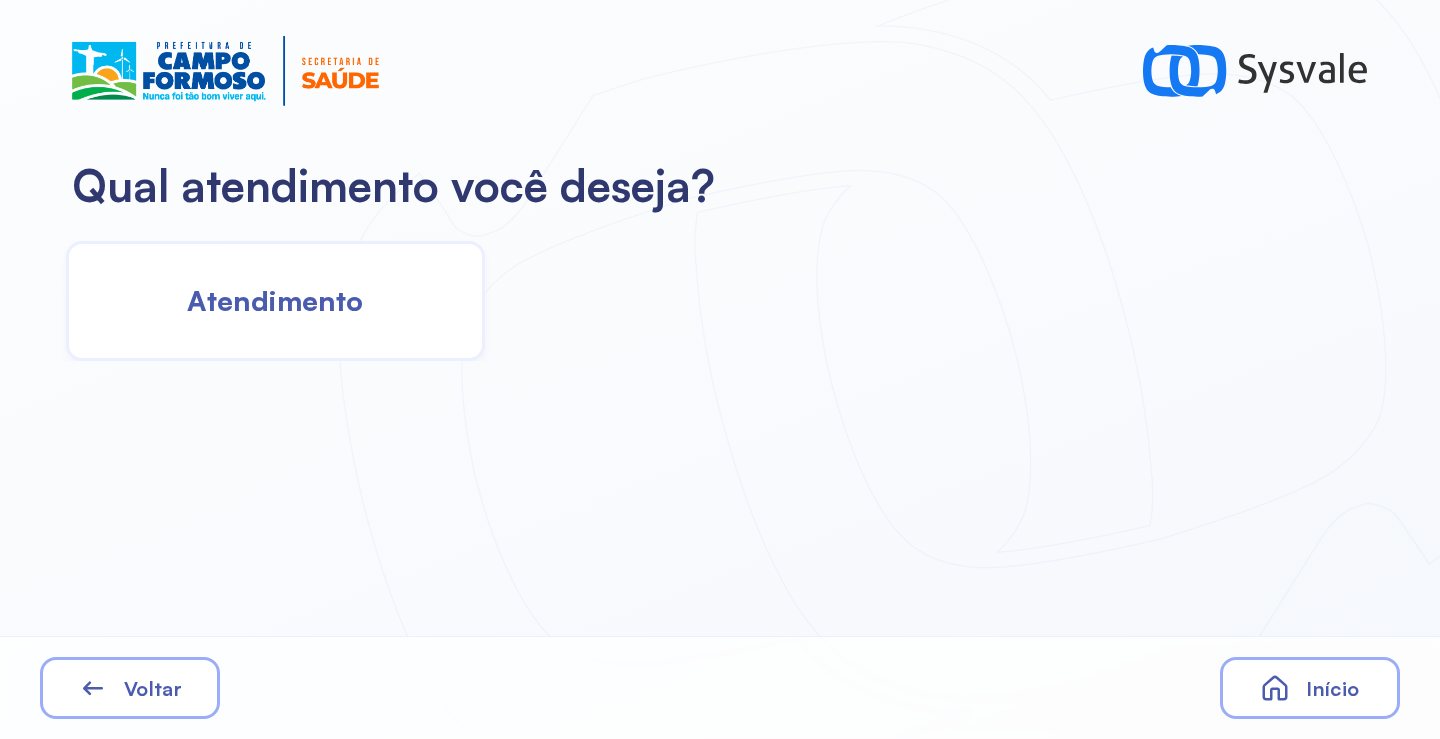 click on "Atendimento" at bounding box center [275, 300] 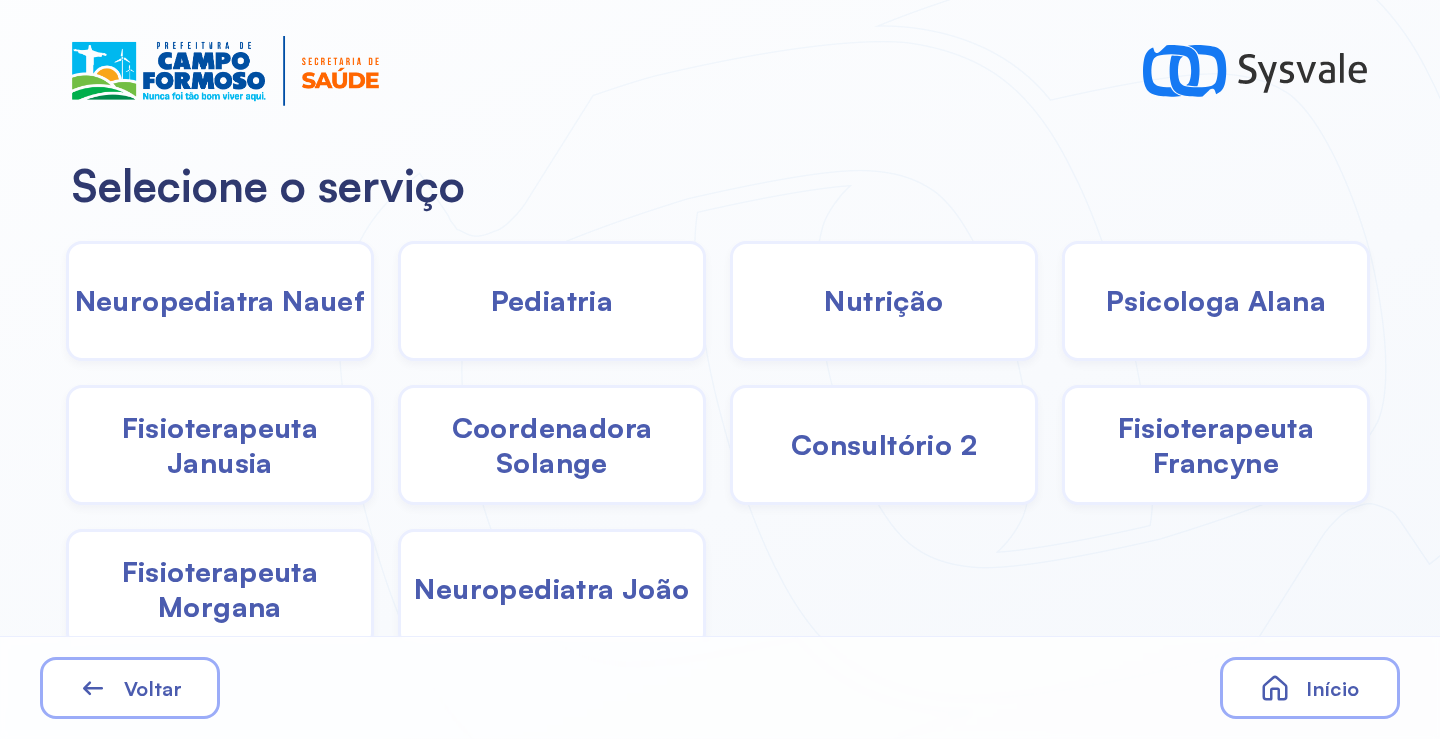 click on "Pediatria" at bounding box center [552, 300] 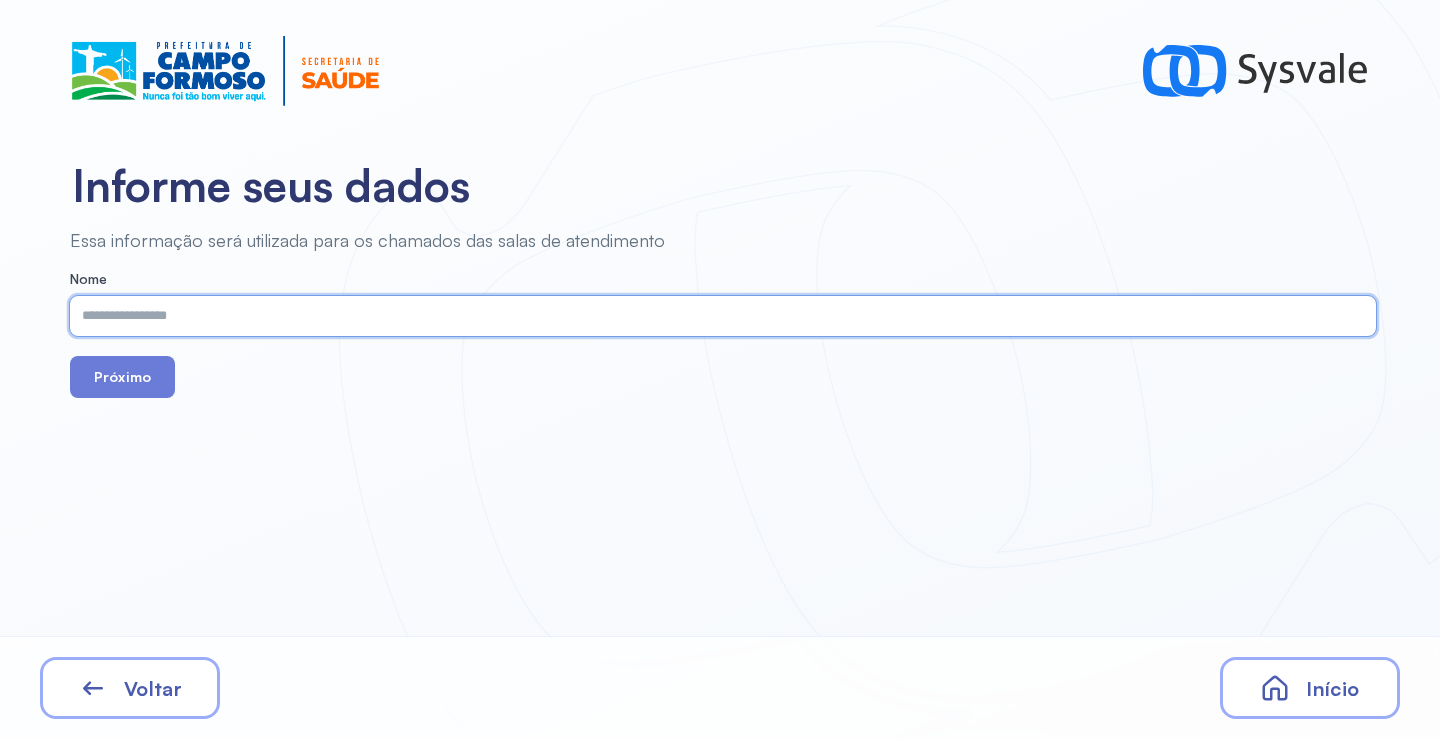 paste on "**********" 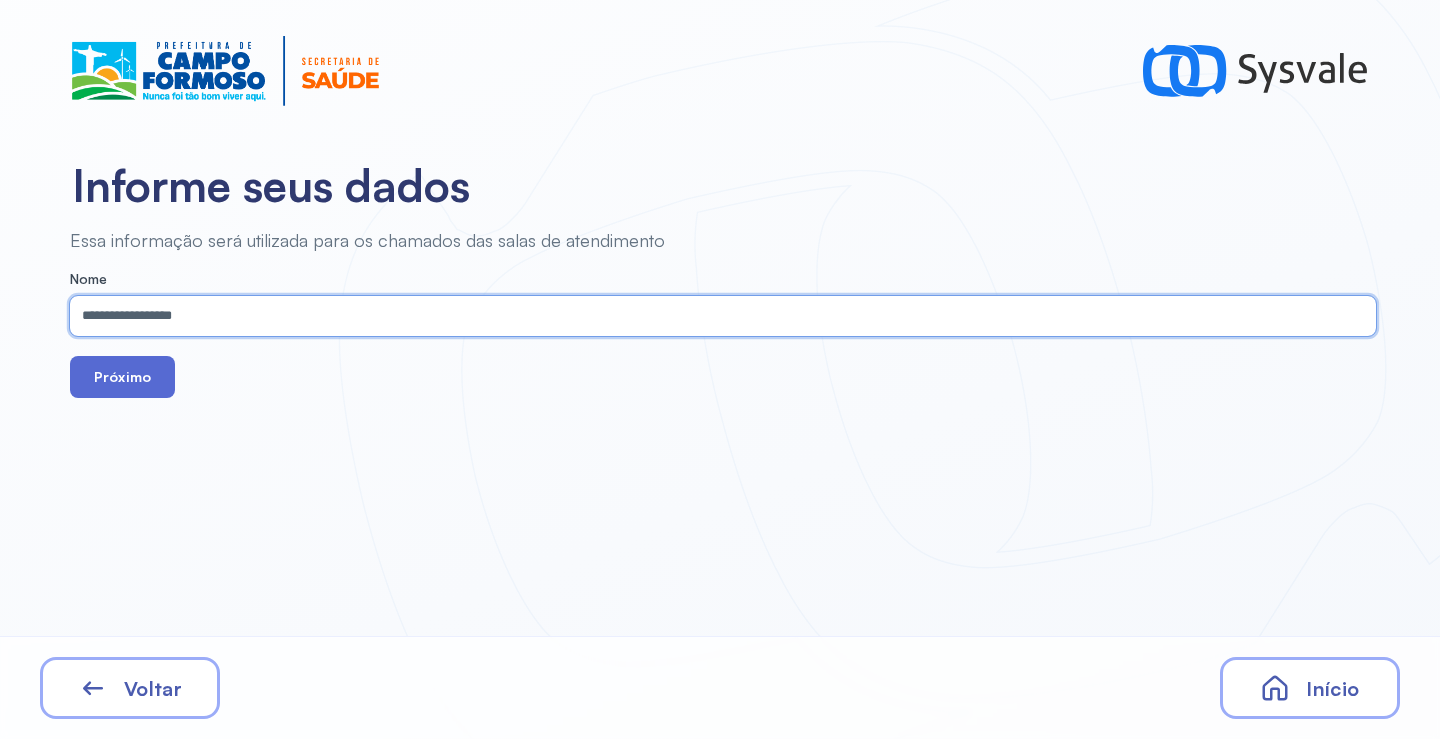 type on "**********" 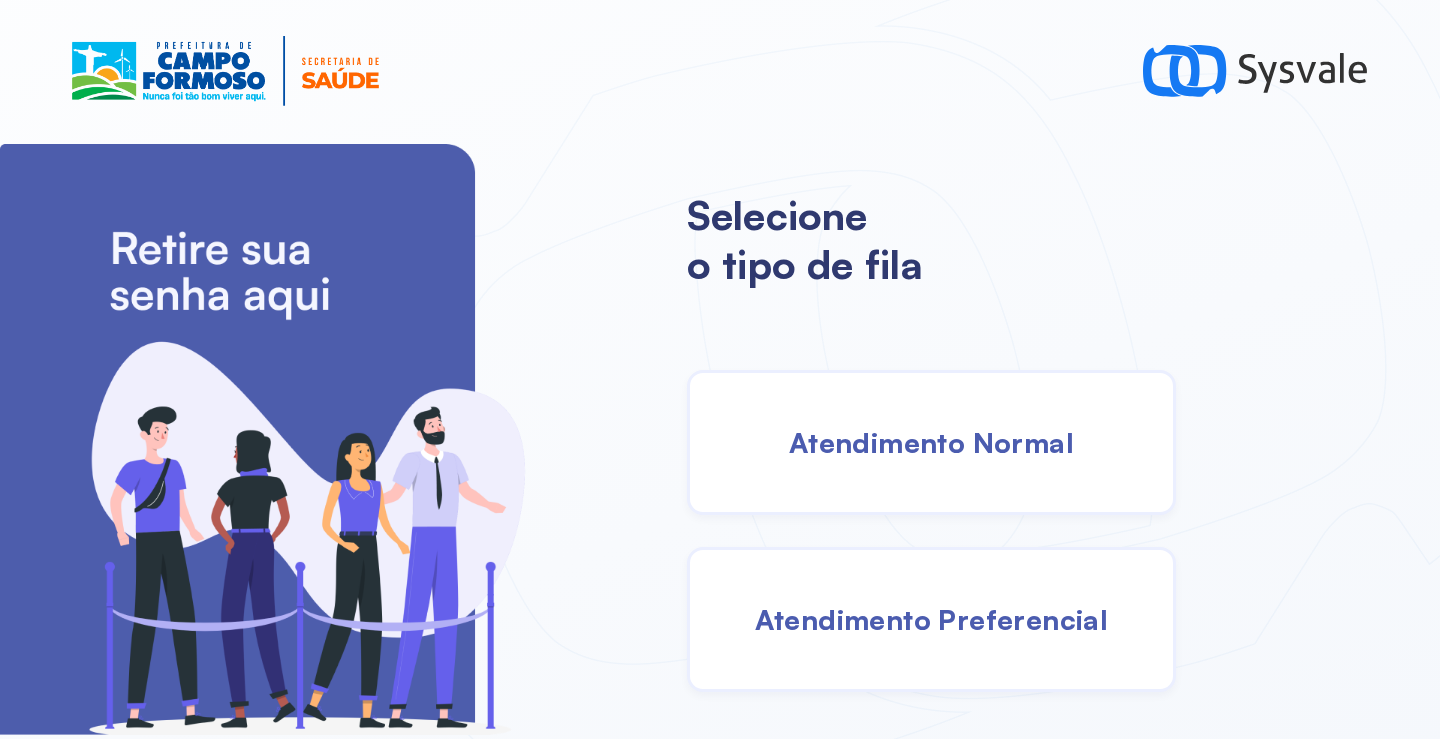 click on "Atendimento Normal" at bounding box center [931, 442] 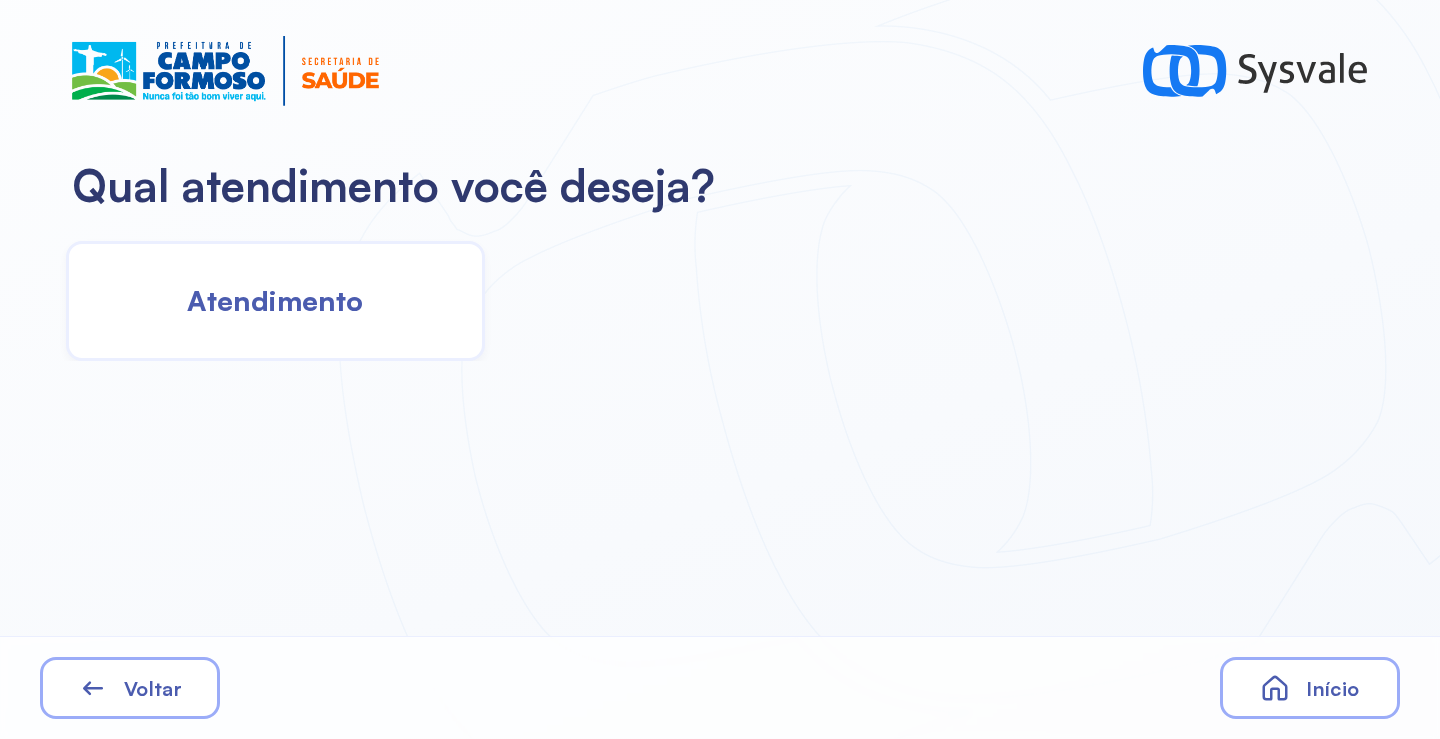 click on "Atendimento" 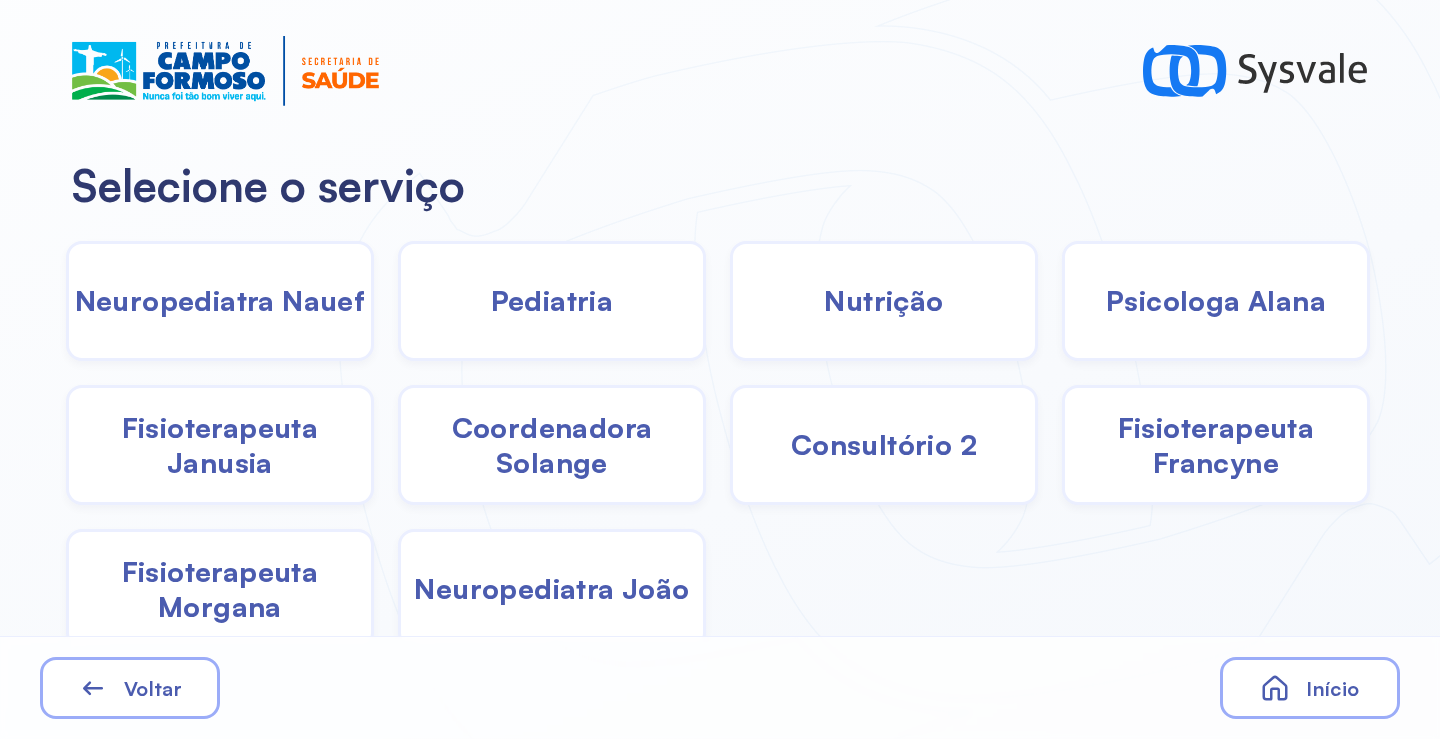 click on "Fisioterapeuta Janusia" at bounding box center [220, 445] 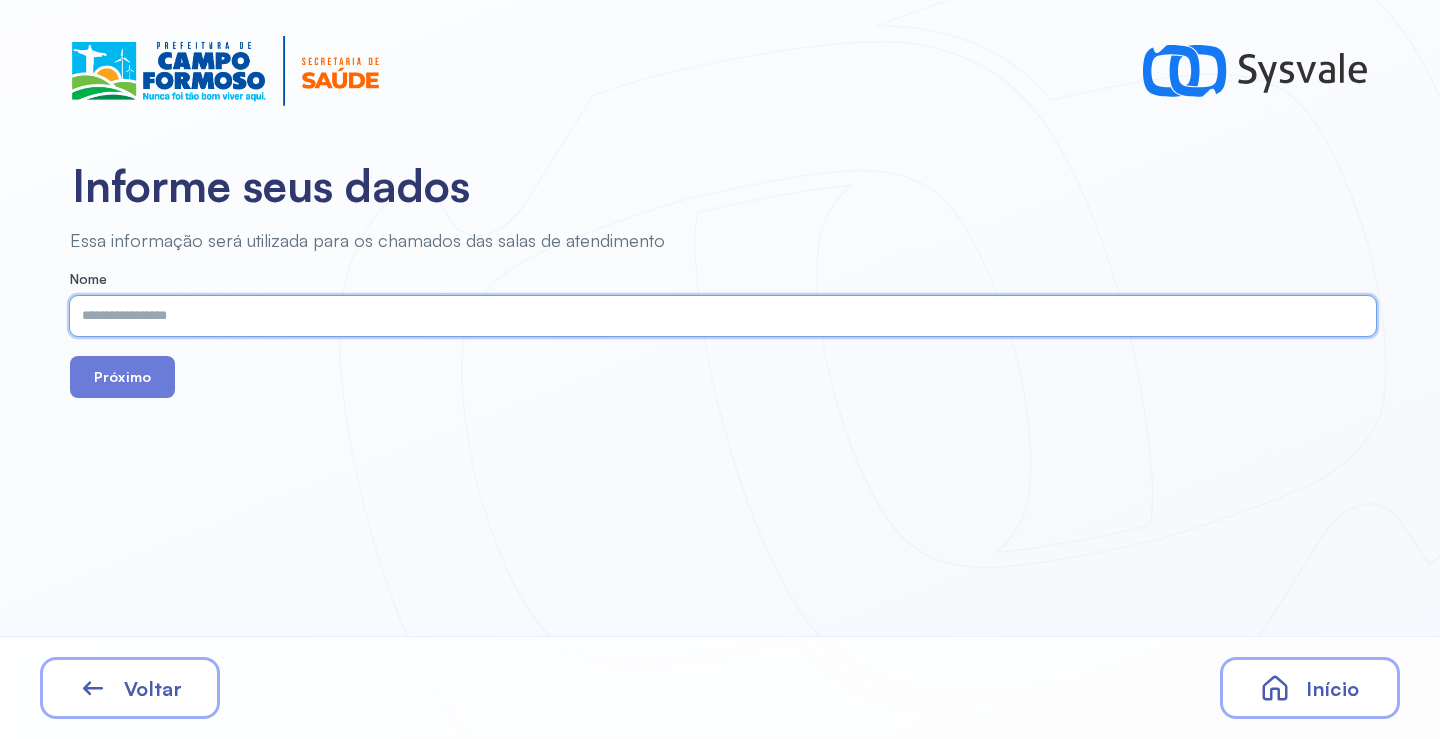 paste on "**********" 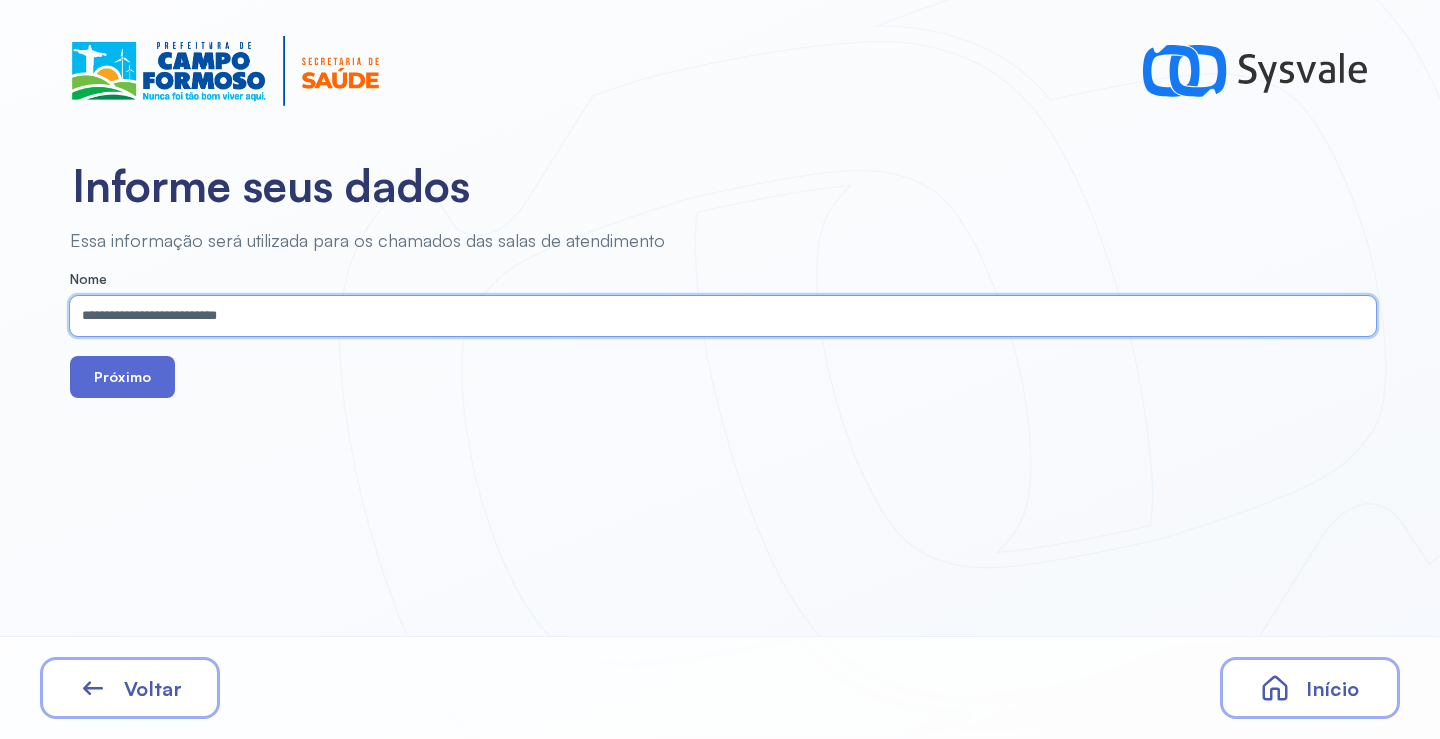 type on "**********" 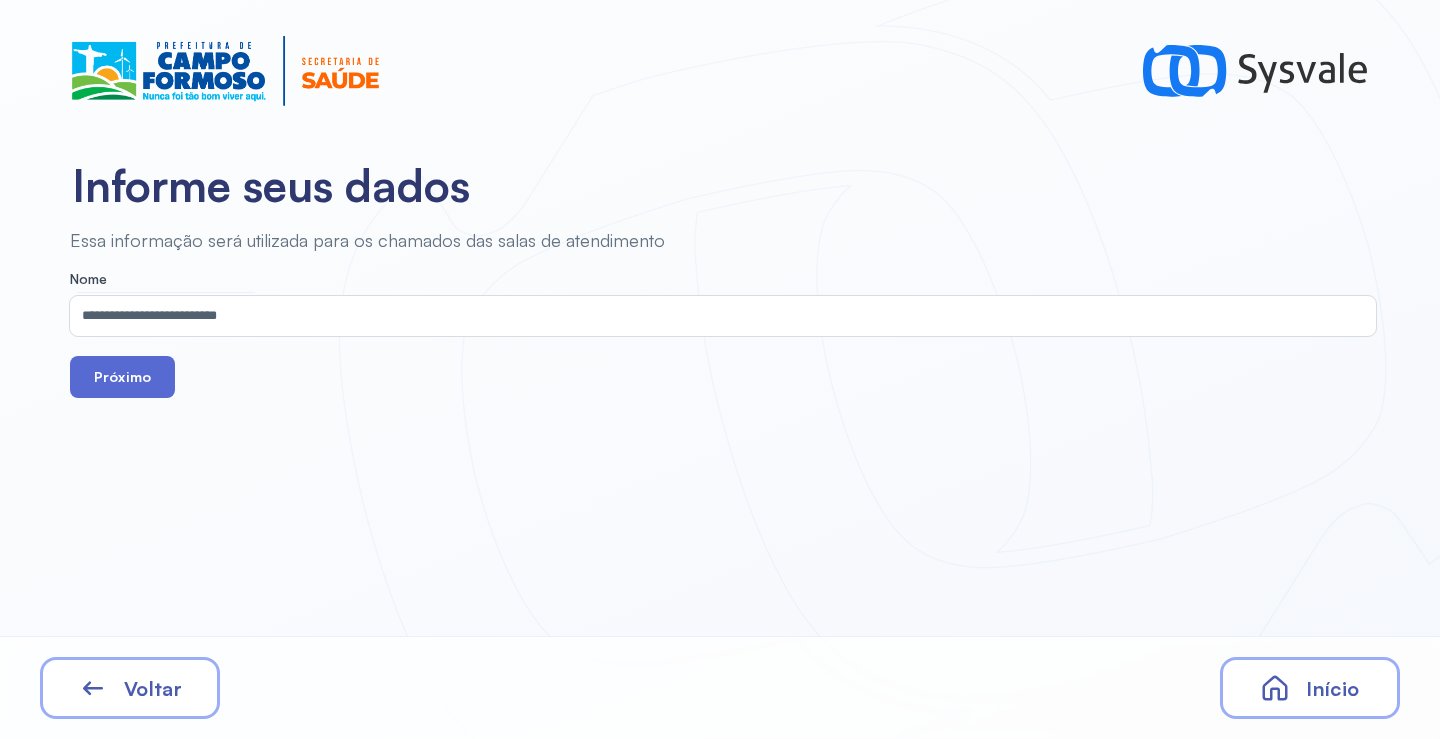 click on "Próximo" at bounding box center [122, 377] 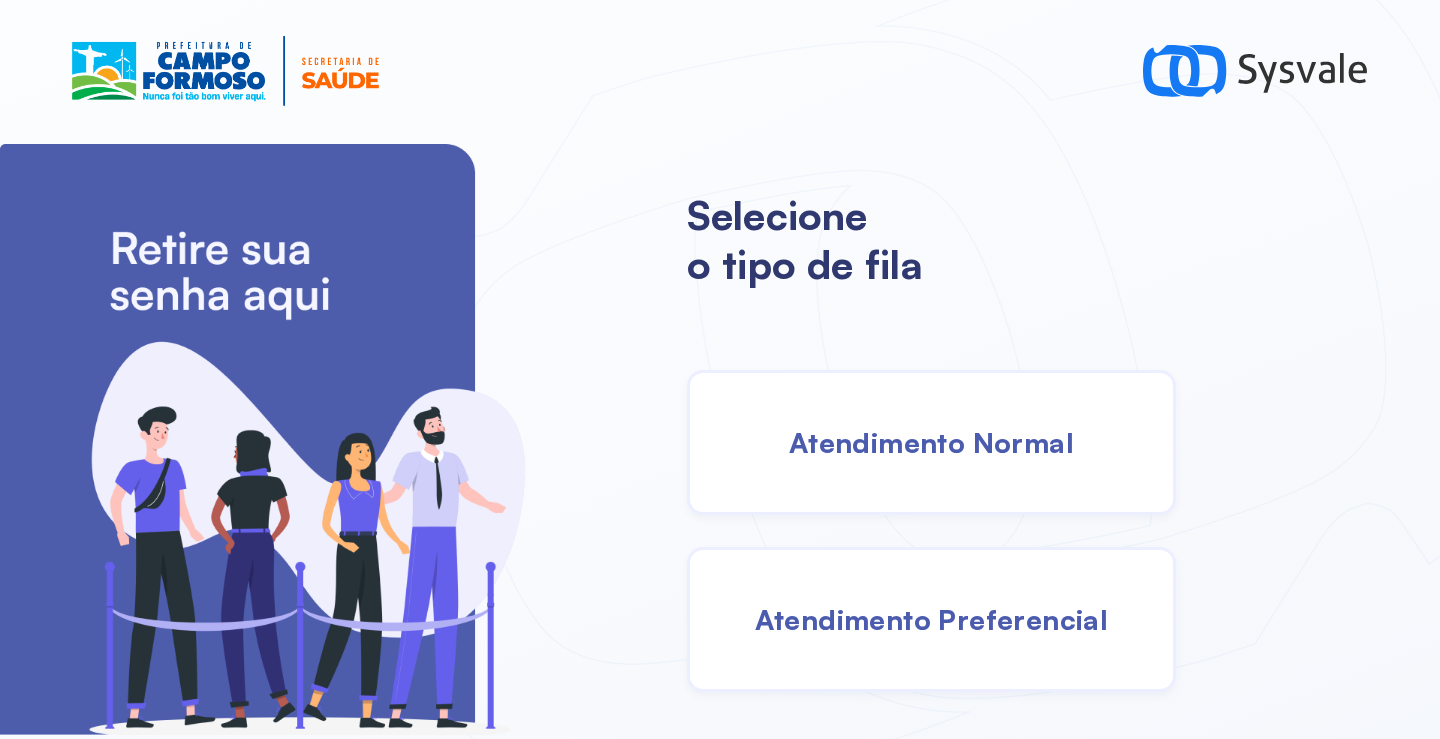 click on "Atendimento Normal" at bounding box center (931, 442) 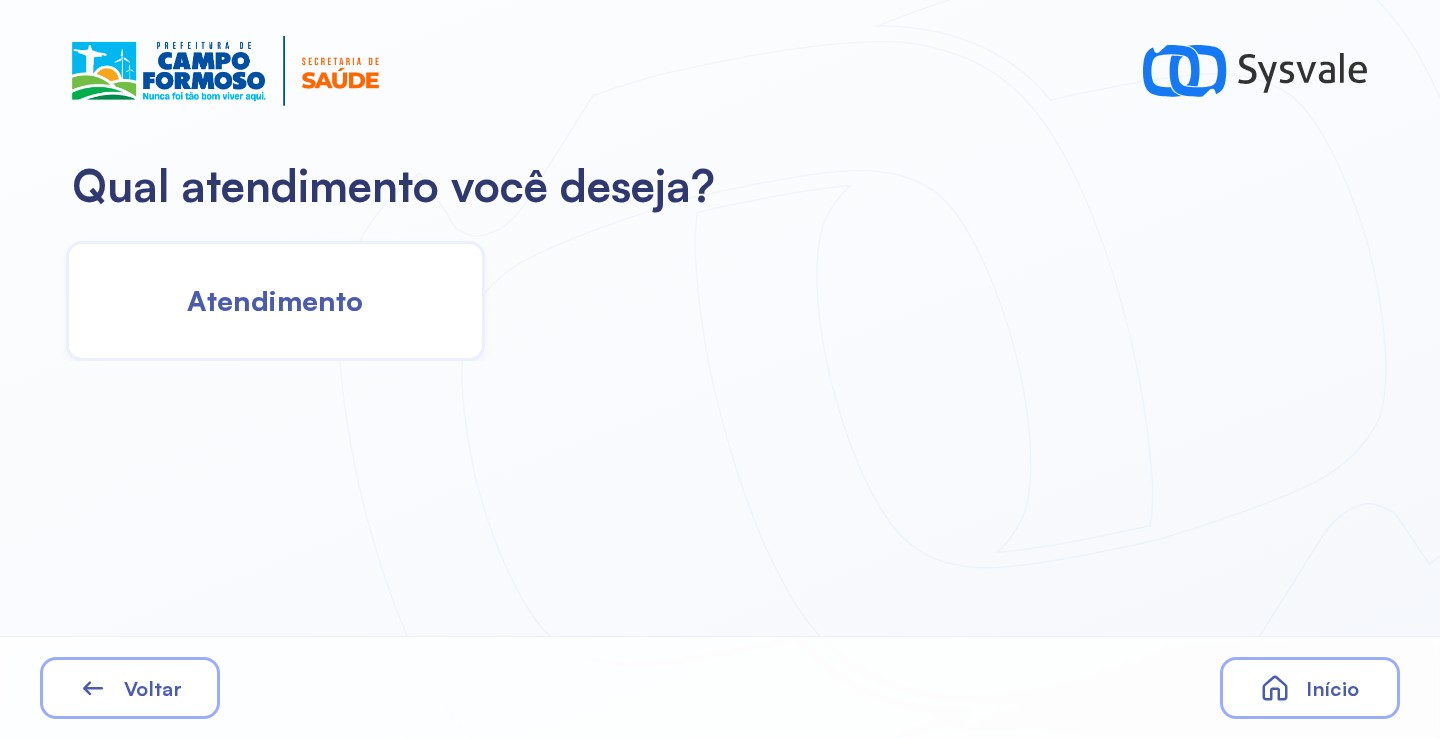 click on "Atendimento" at bounding box center [275, 300] 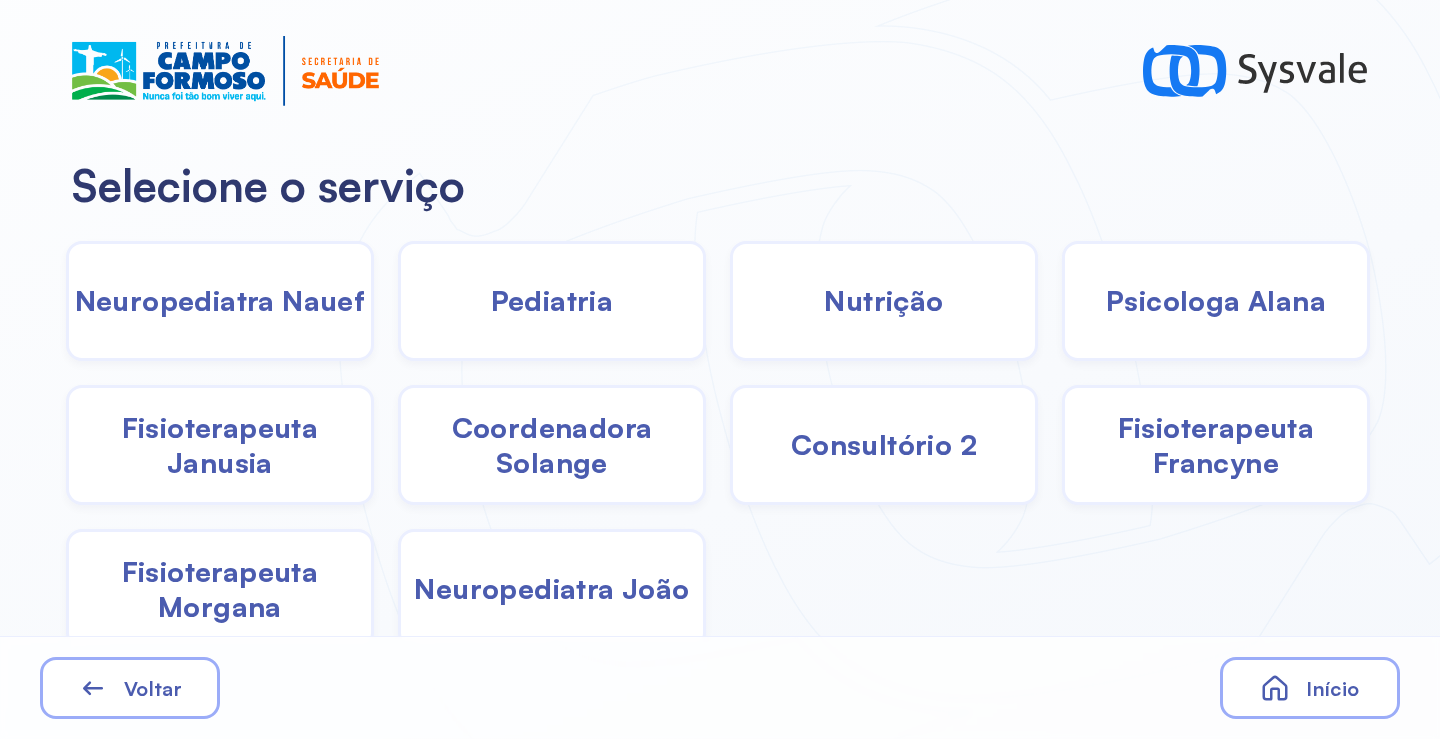 click on "Neuropediatra Nauef" at bounding box center [220, 300] 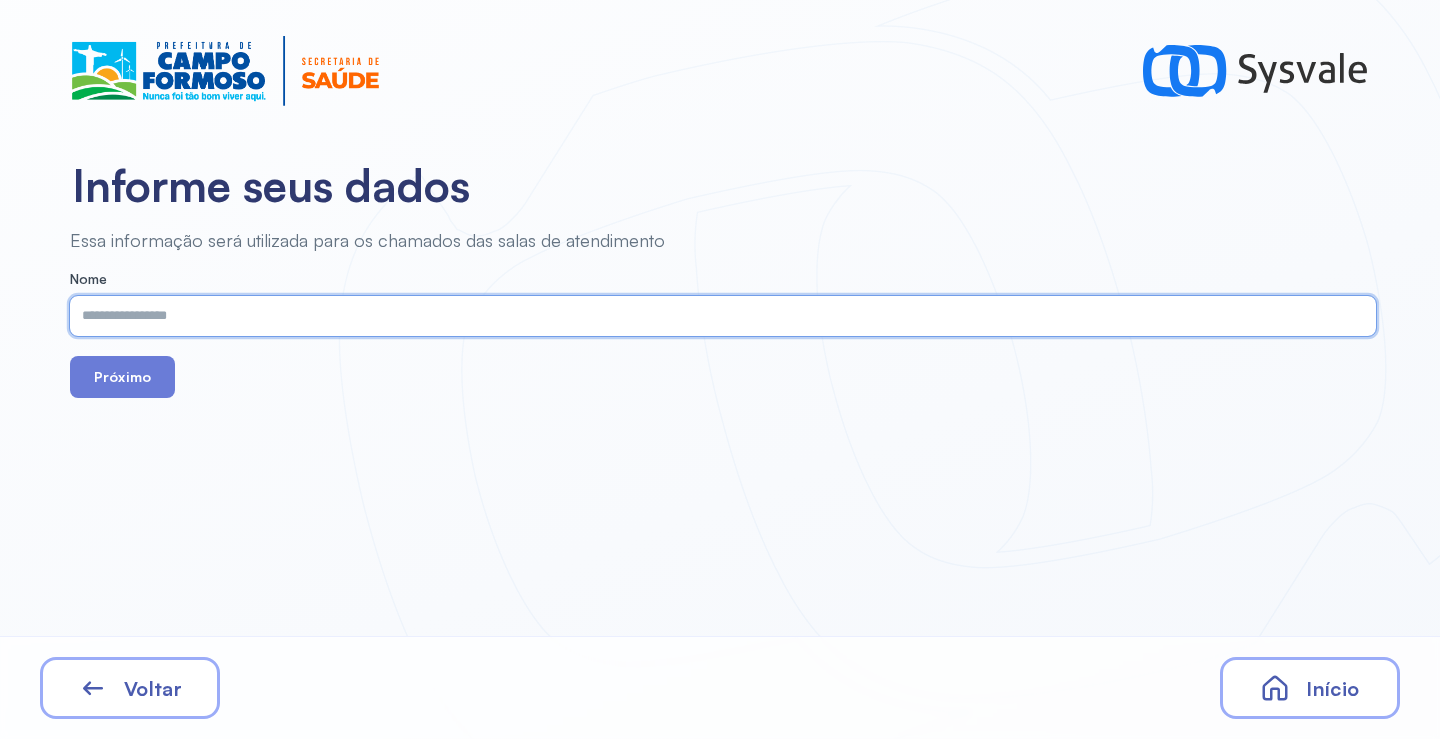 drag, startPoint x: 256, startPoint y: 292, endPoint x: 222, endPoint y: 315, distance: 41.04875 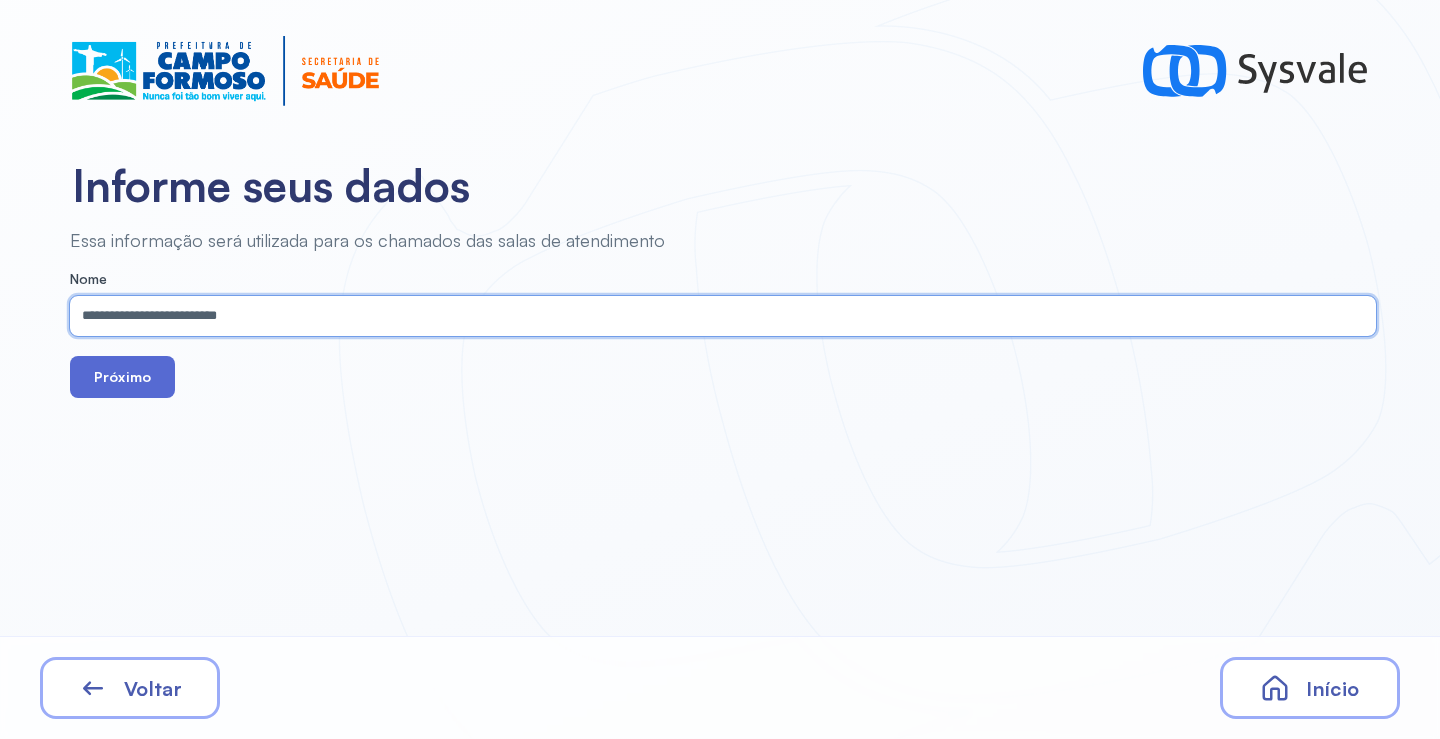 type on "**********" 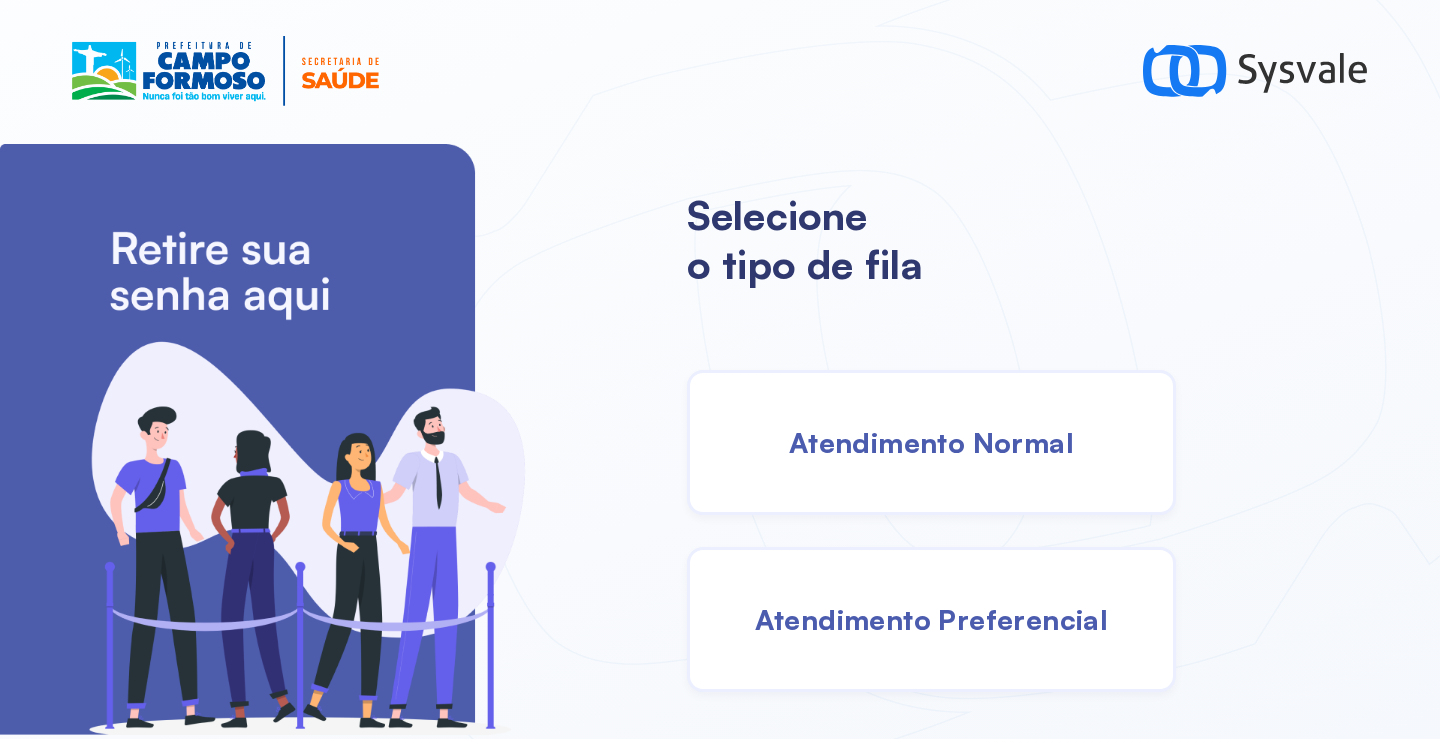 click on "Atendimento Normal" at bounding box center (931, 442) 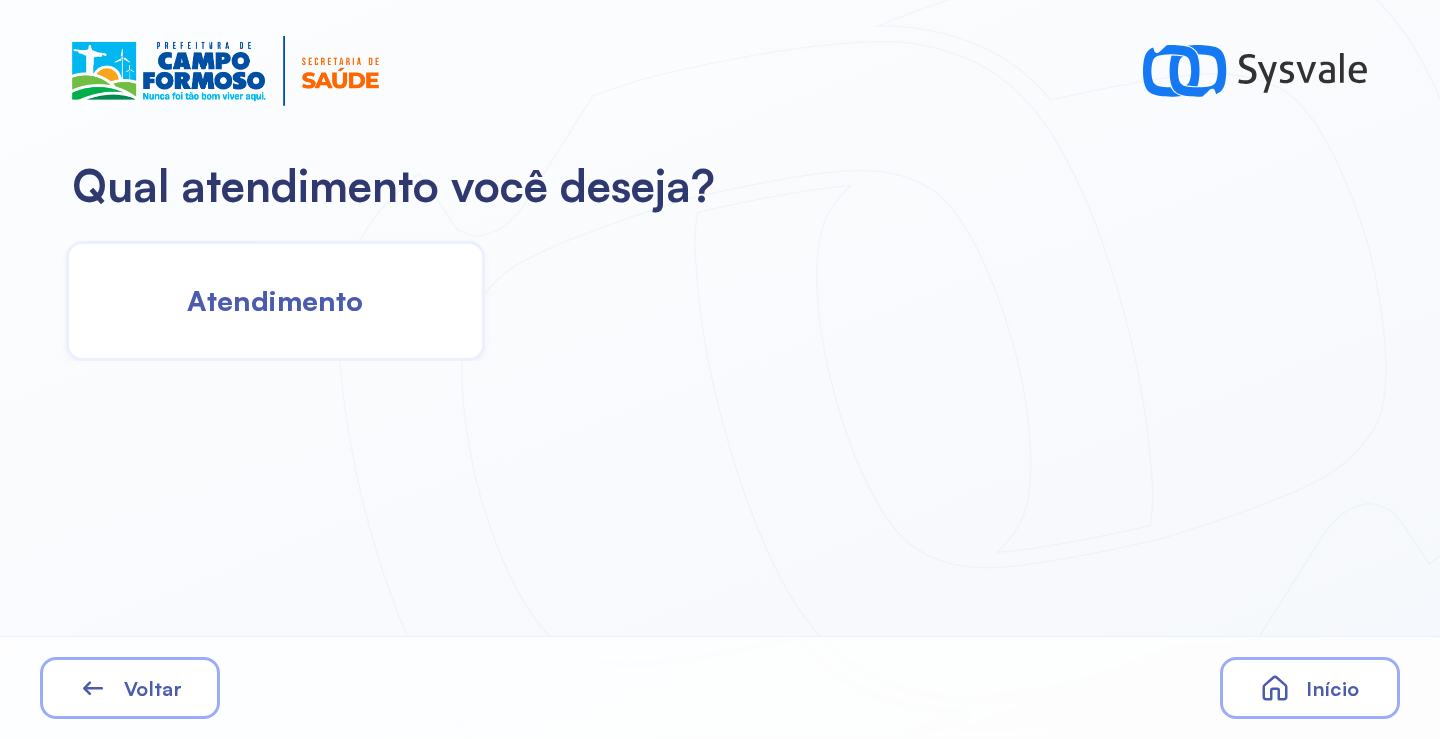 click on "Atendimento" at bounding box center [275, 300] 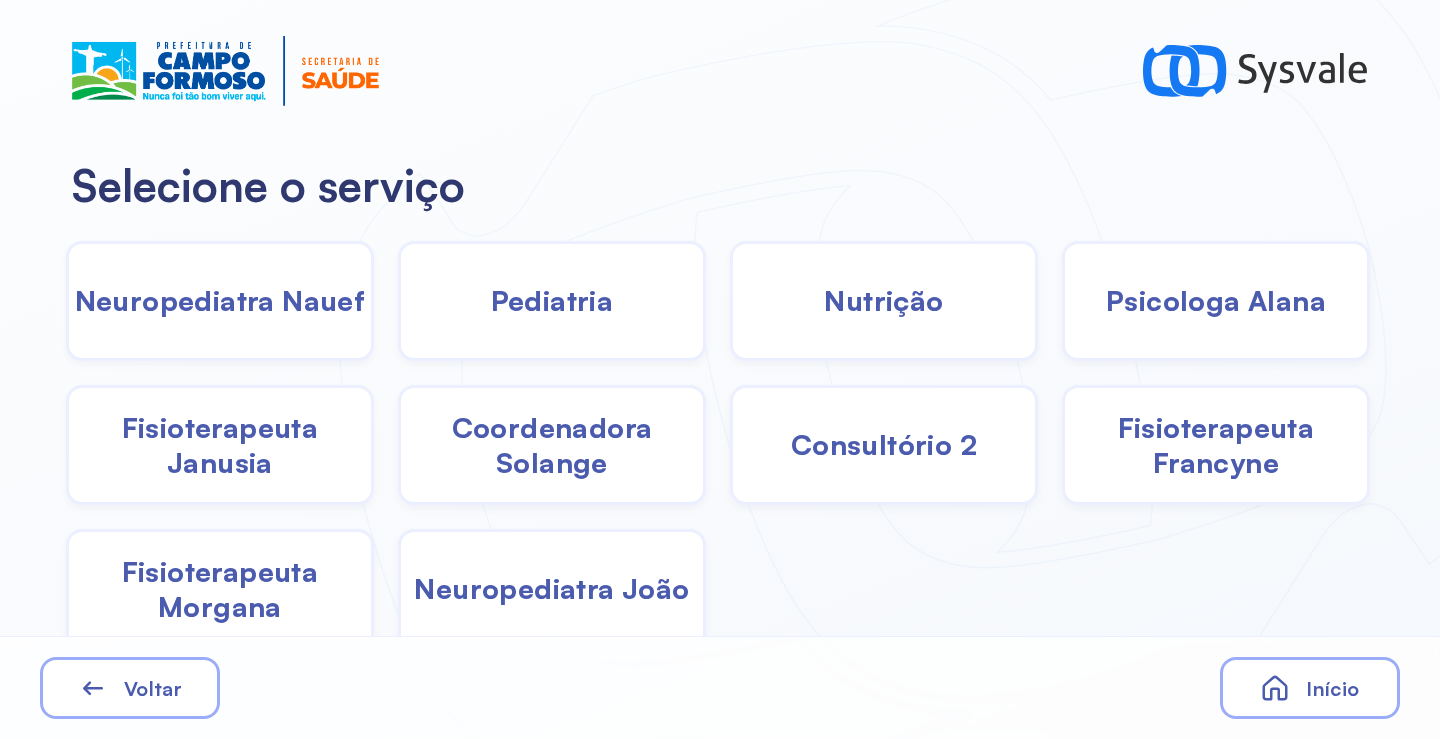 click on "Pediatria" at bounding box center [552, 300] 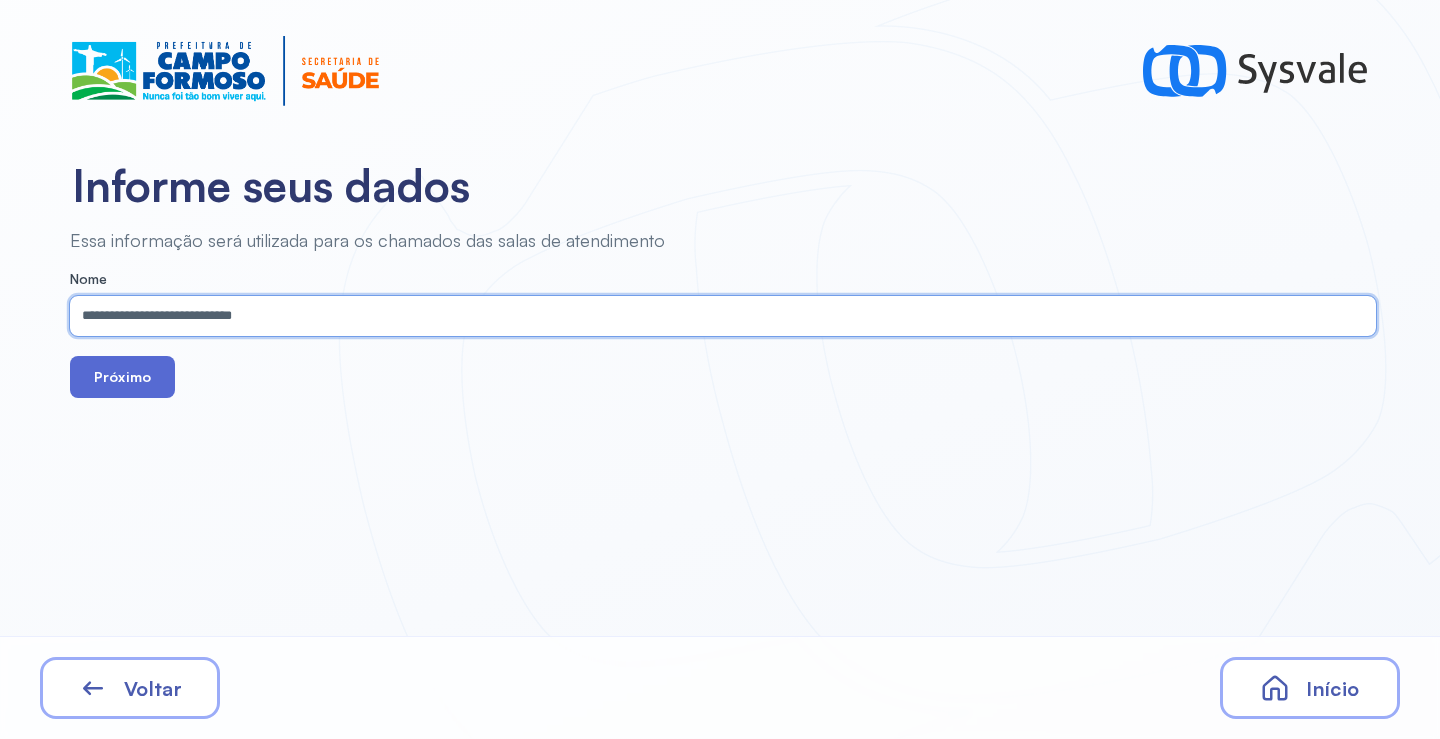type on "**********" 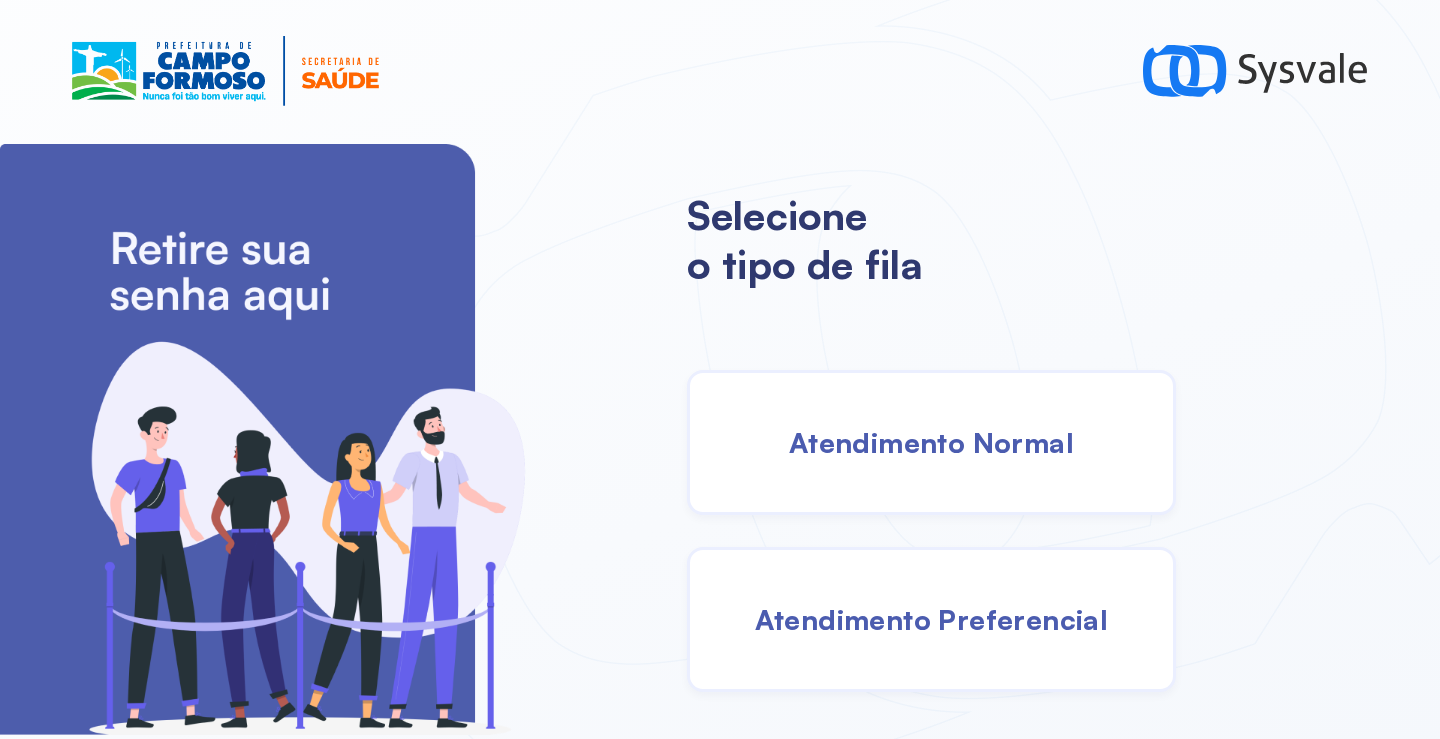 click on "Atendimento Preferencial" at bounding box center (931, 619) 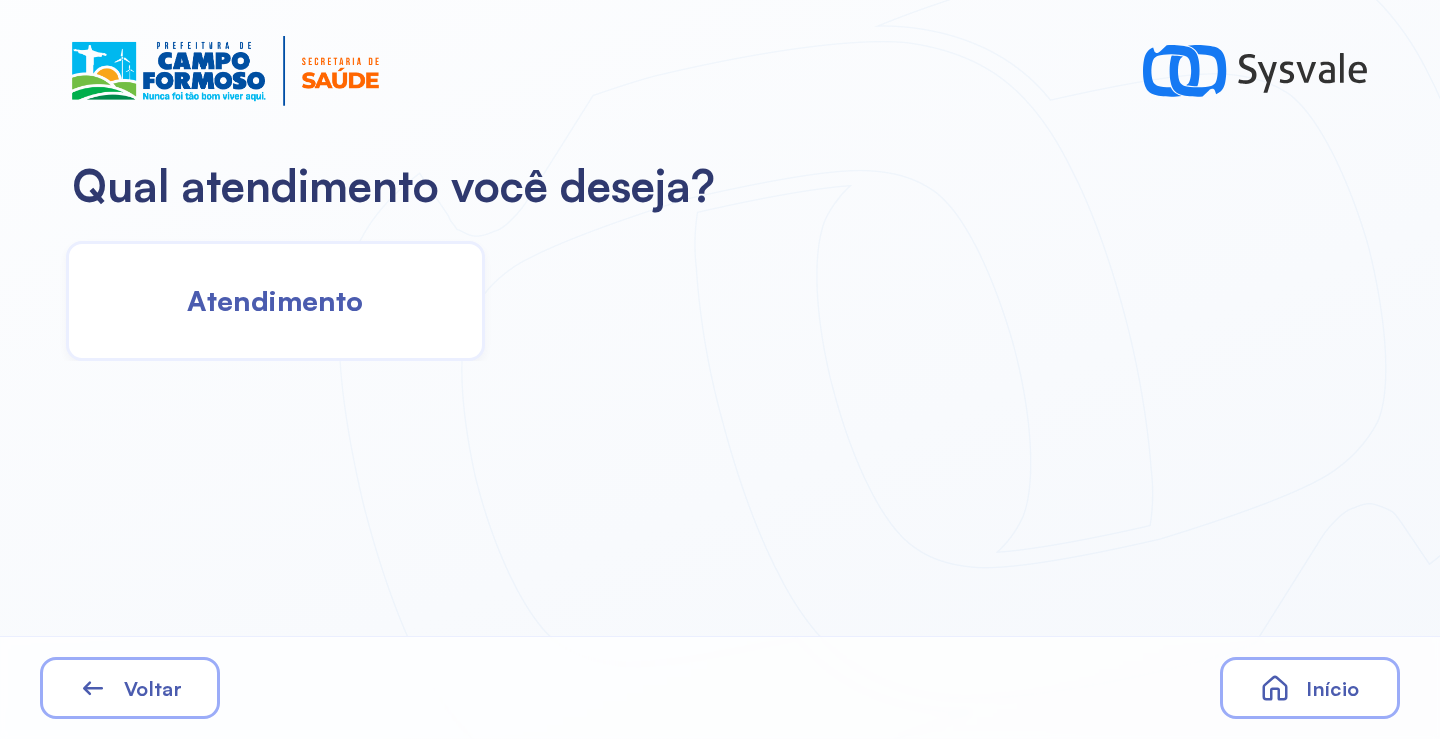 click on "Atendimento" at bounding box center (275, 300) 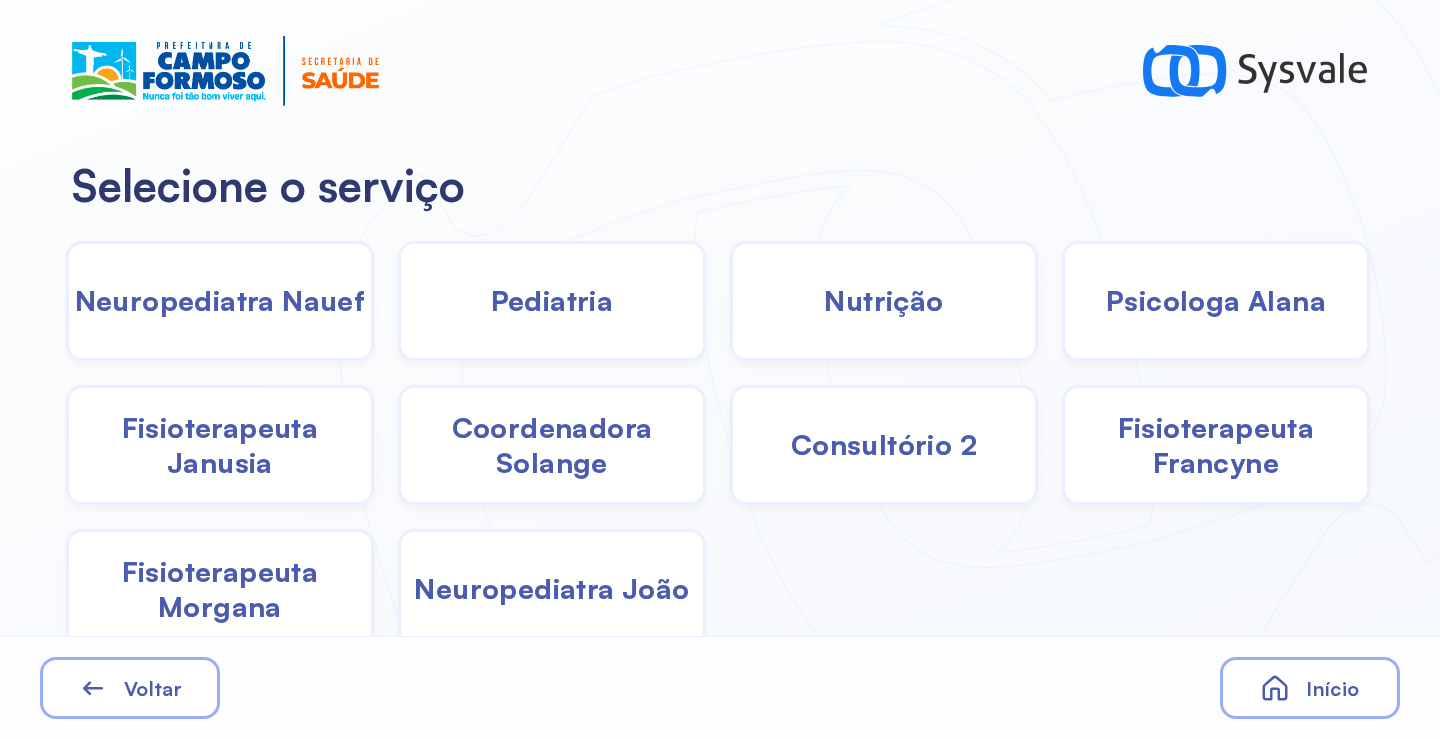 click on "Pediatria" at bounding box center (552, 300) 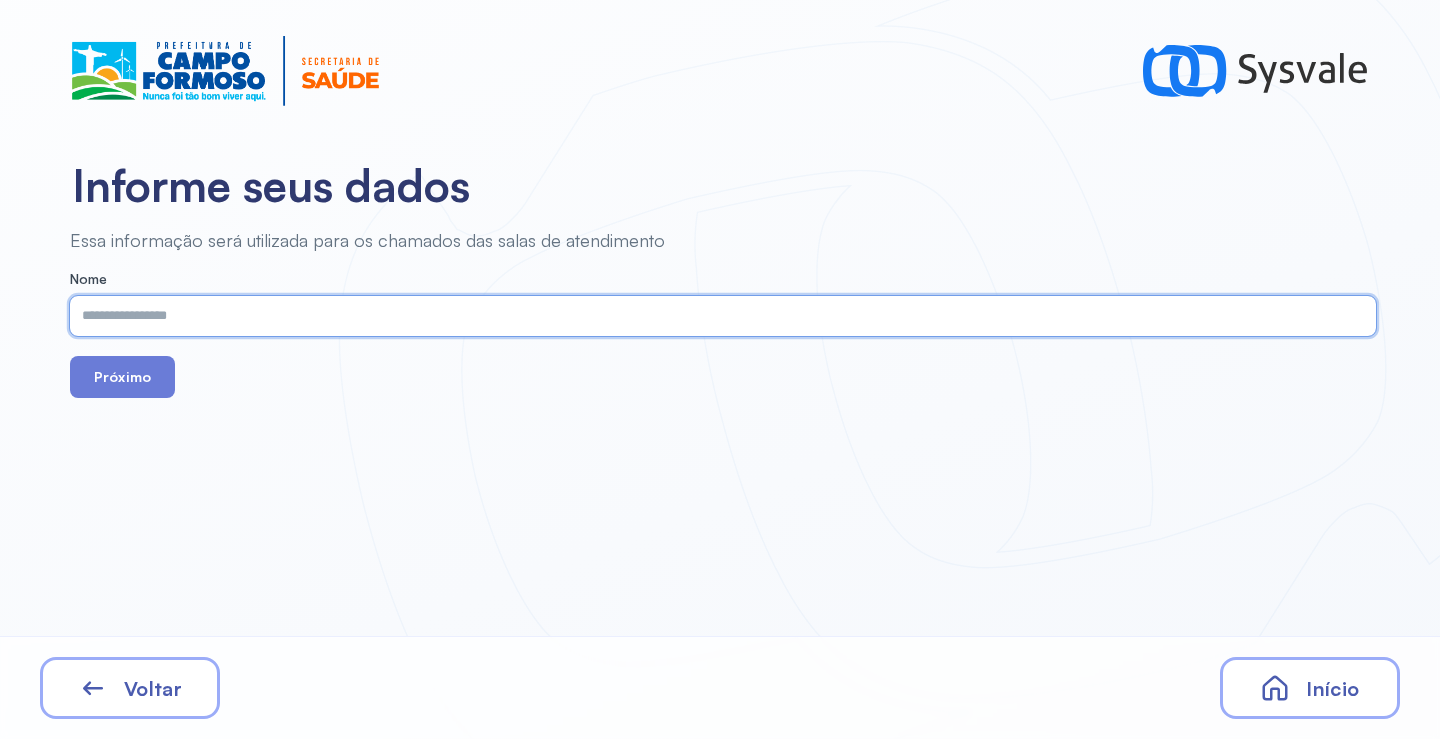 paste on "**********" 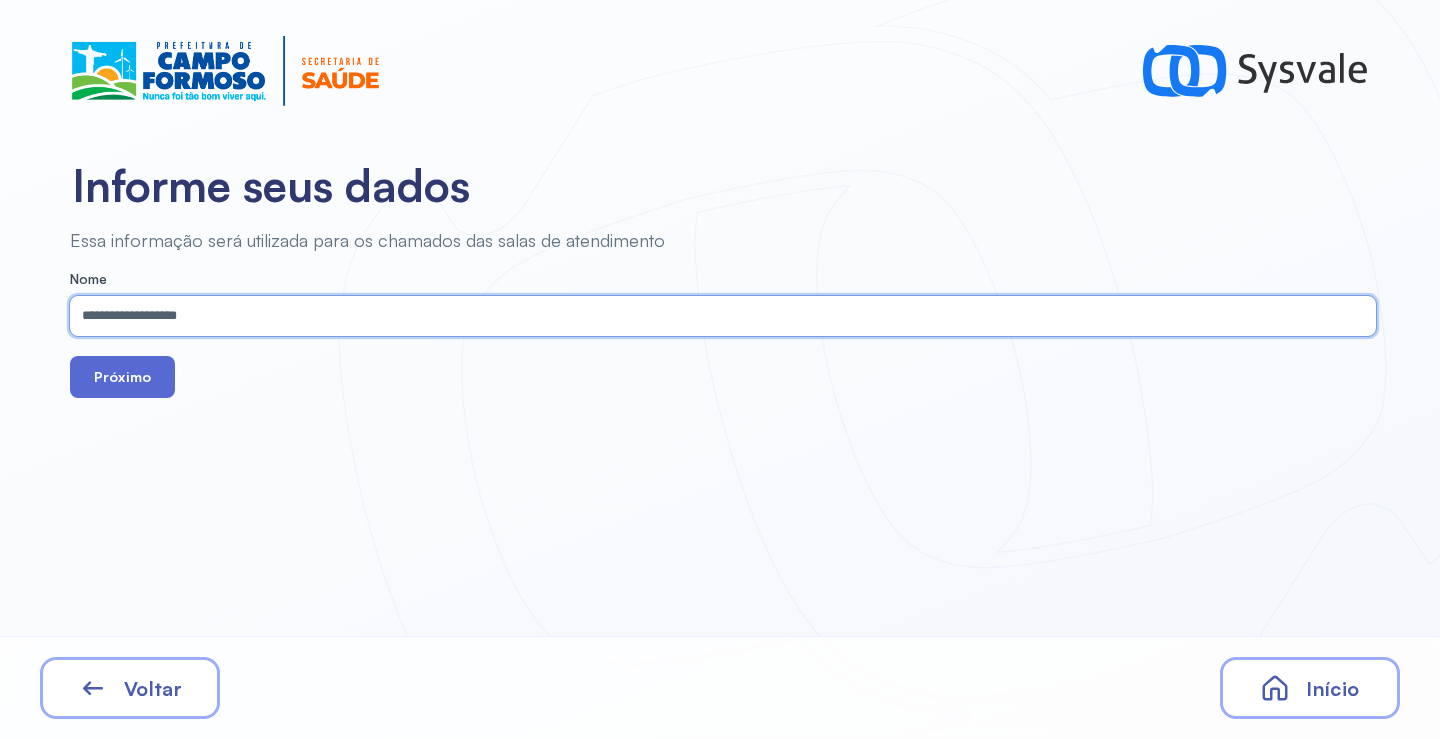 type on "**********" 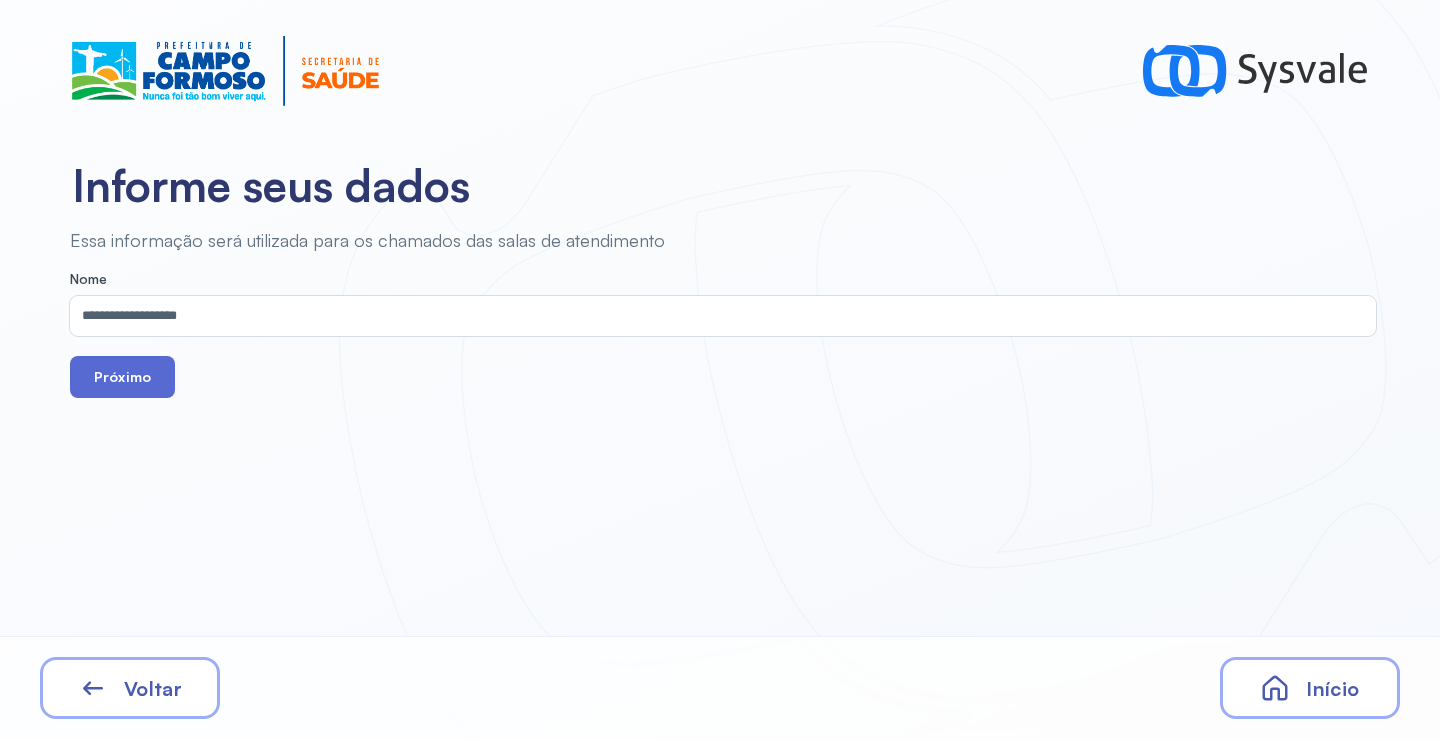 click on "Próximo" at bounding box center [122, 377] 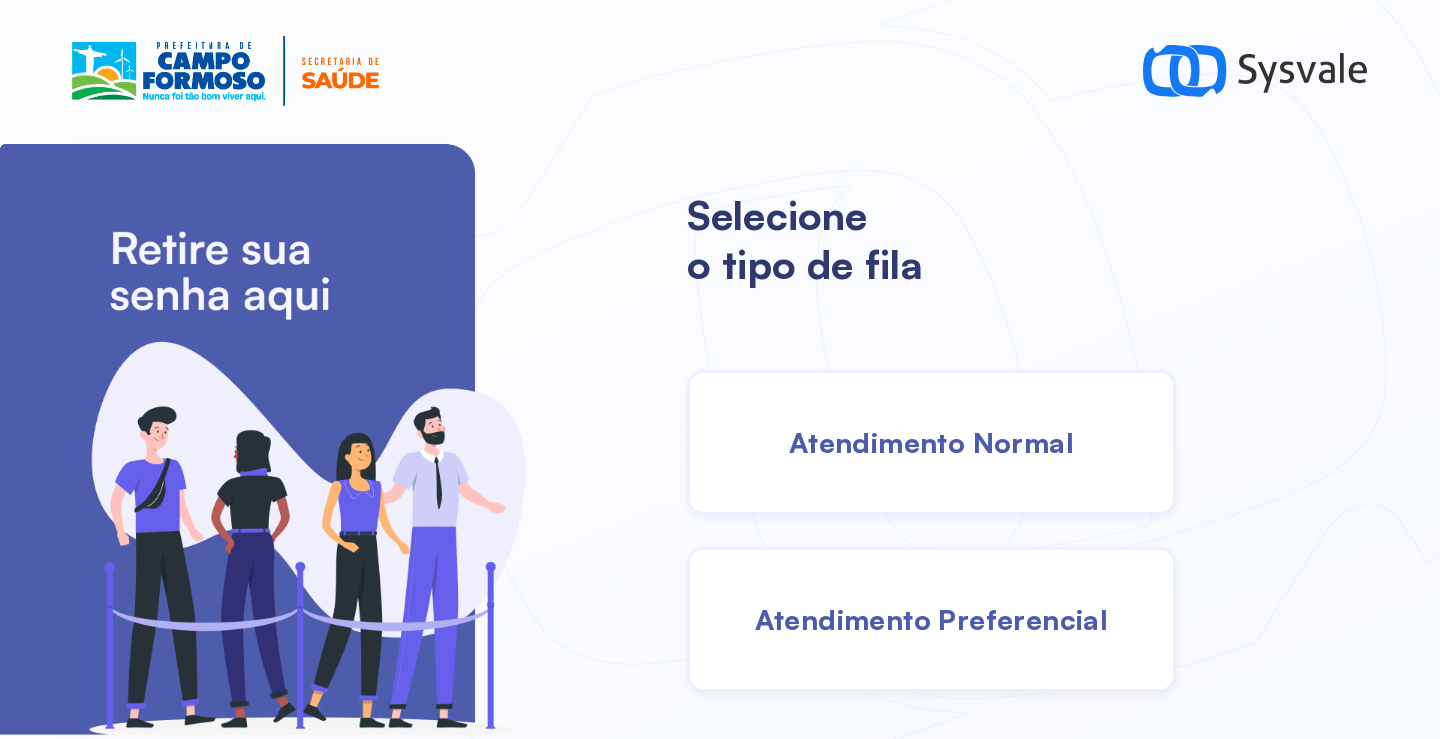 click on "Atendimento Normal" at bounding box center (931, 442) 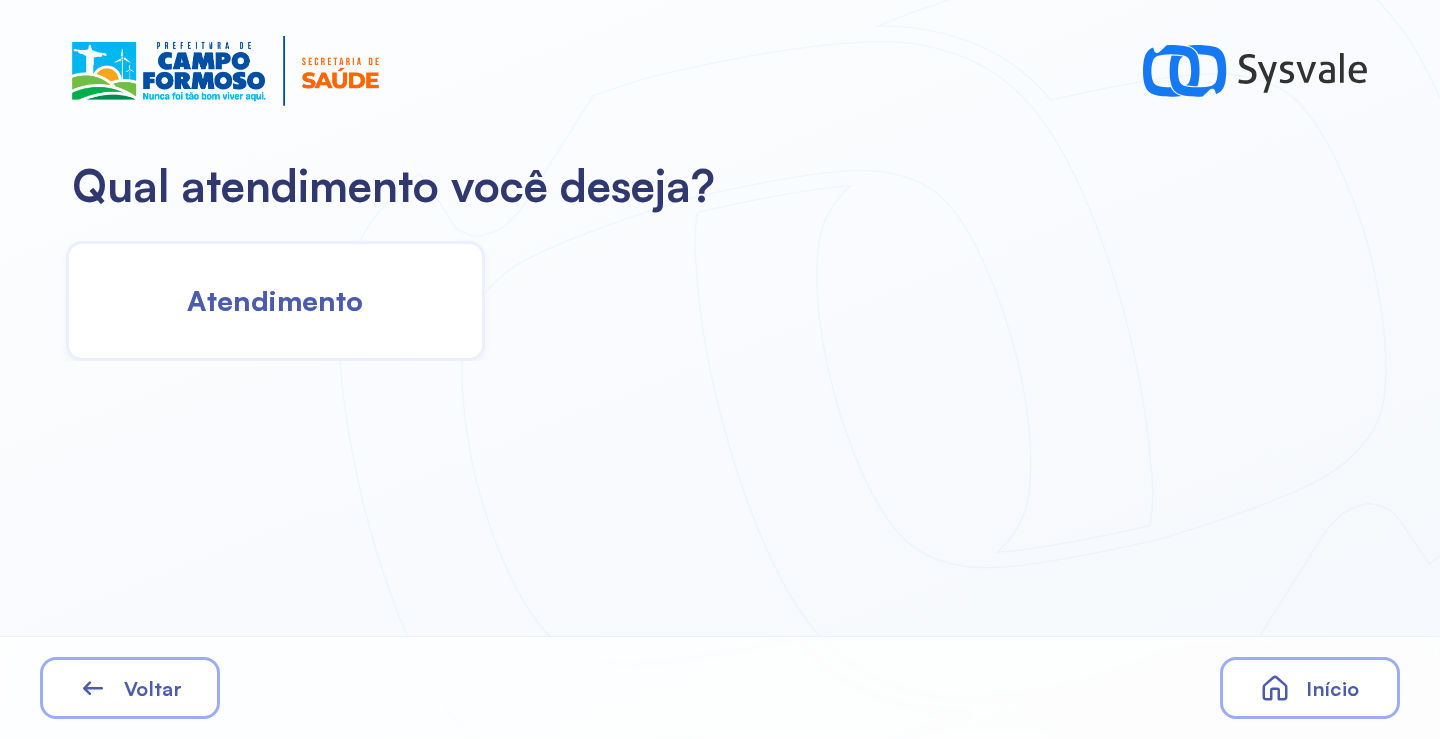 drag, startPoint x: 269, startPoint y: 302, endPoint x: 275, endPoint y: 311, distance: 10.816654 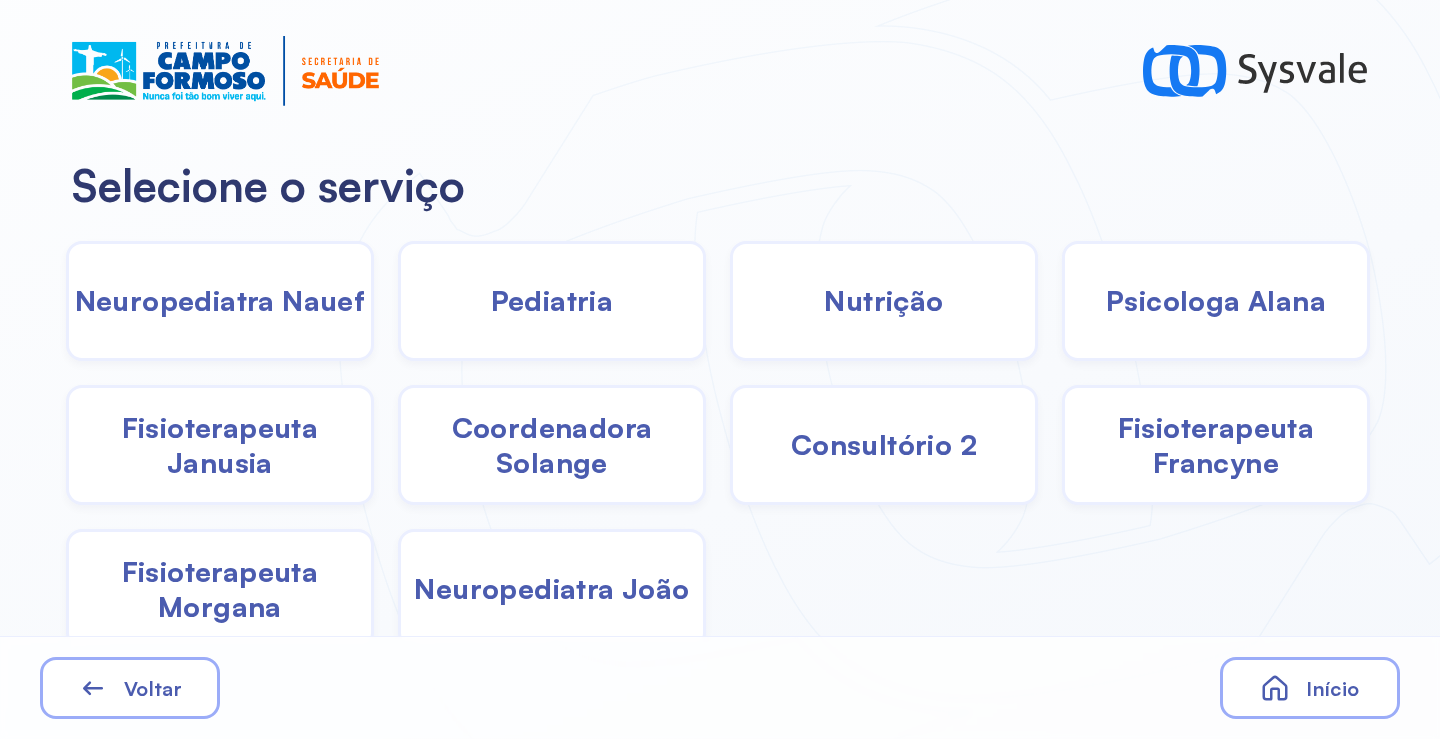 click on "Psicologa Alana" at bounding box center [1216, 300] 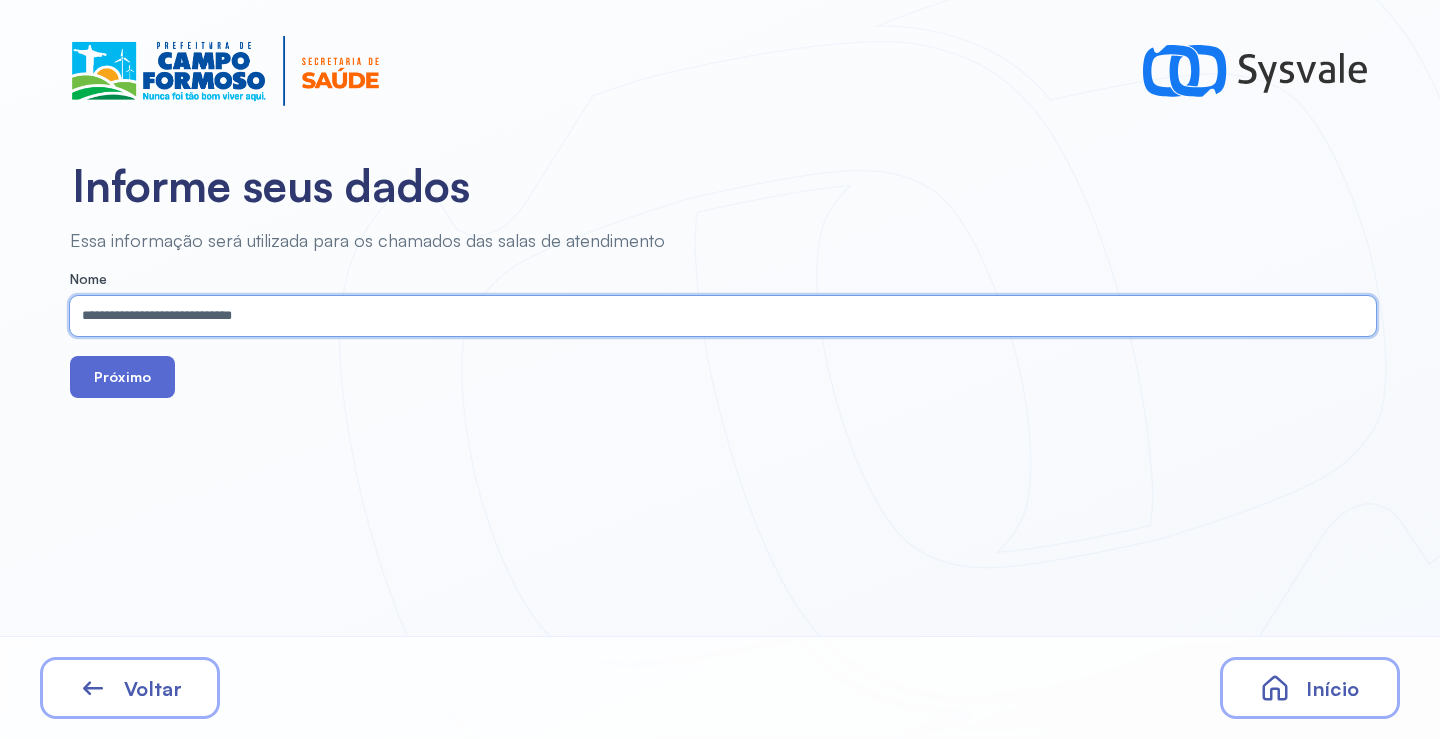 click on "Próximo" at bounding box center (122, 377) 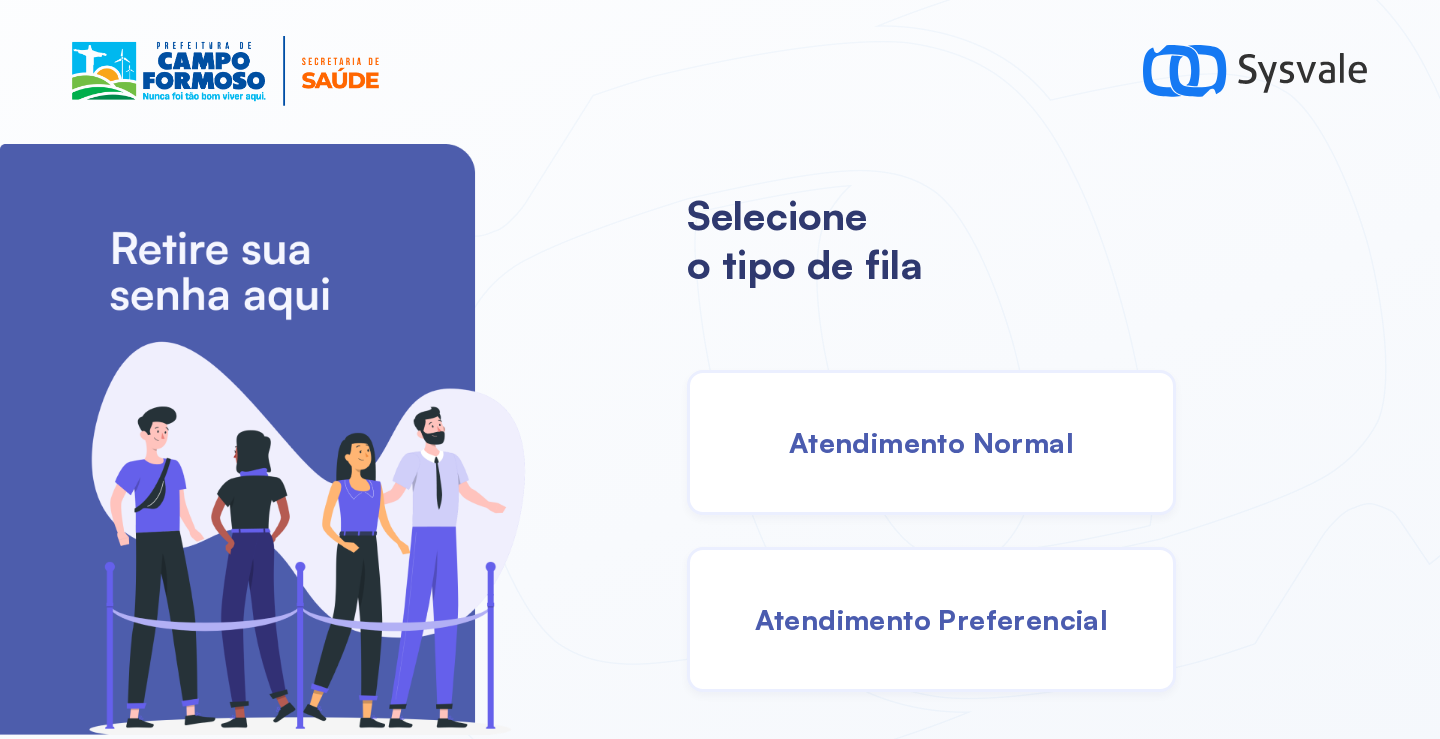 click on "Atendimento Normal" at bounding box center (931, 442) 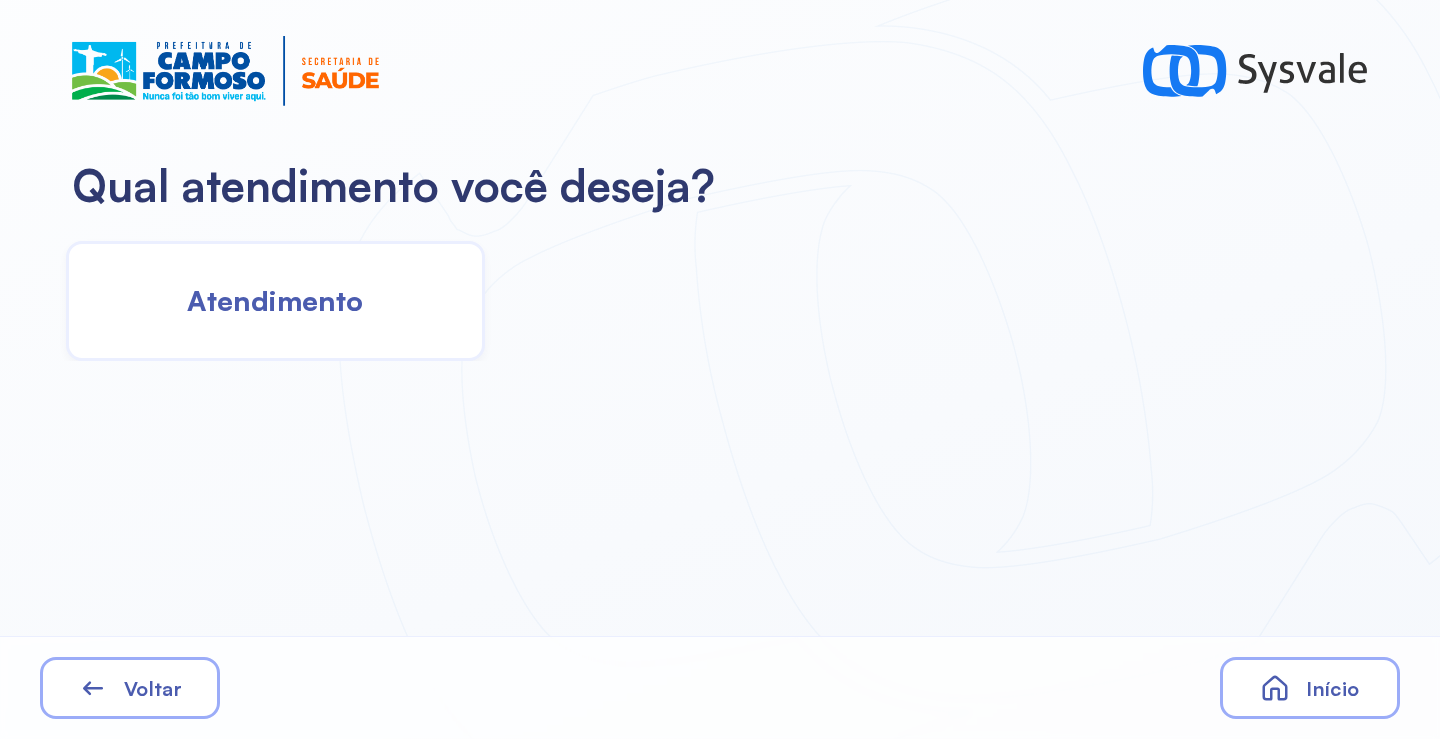 click on "Atendimento" 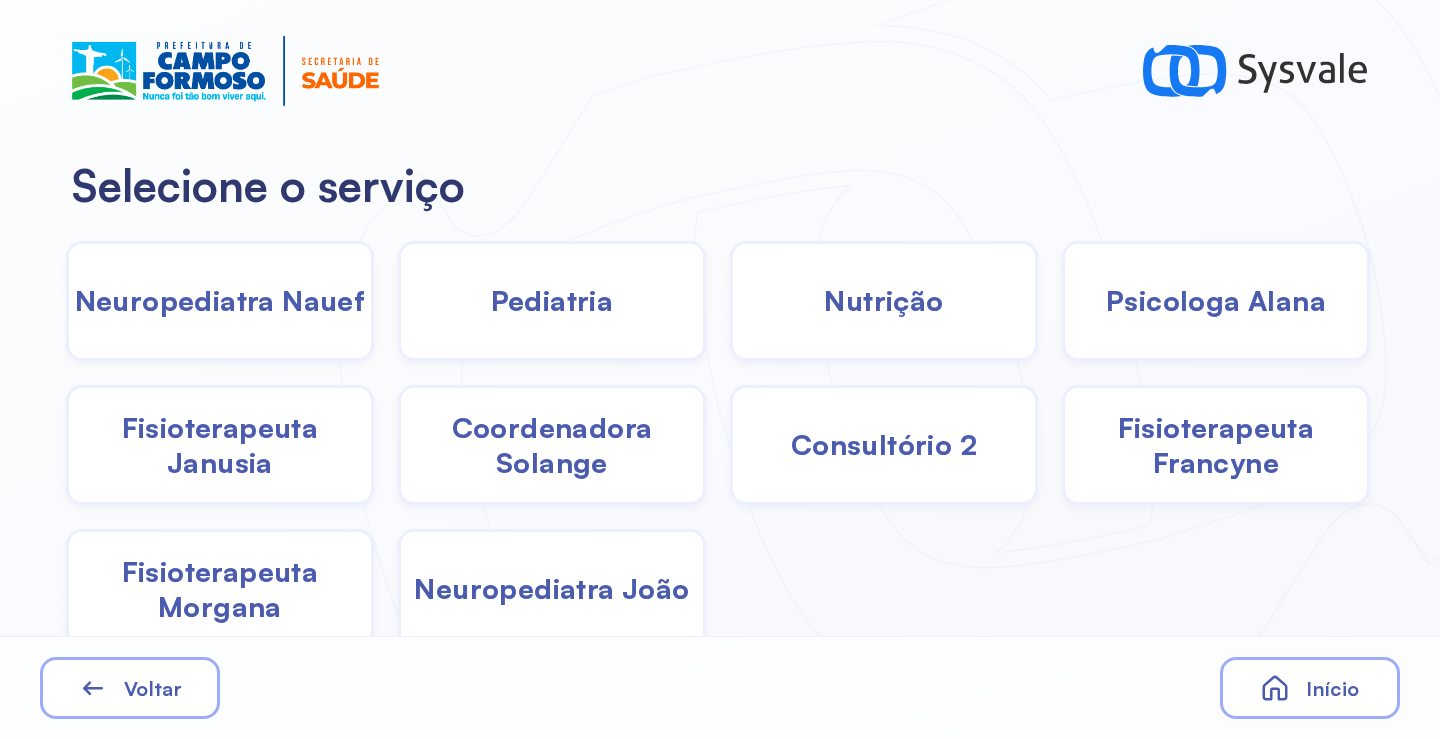 click on "Fisioterapeuta Francyne" at bounding box center [1216, 445] 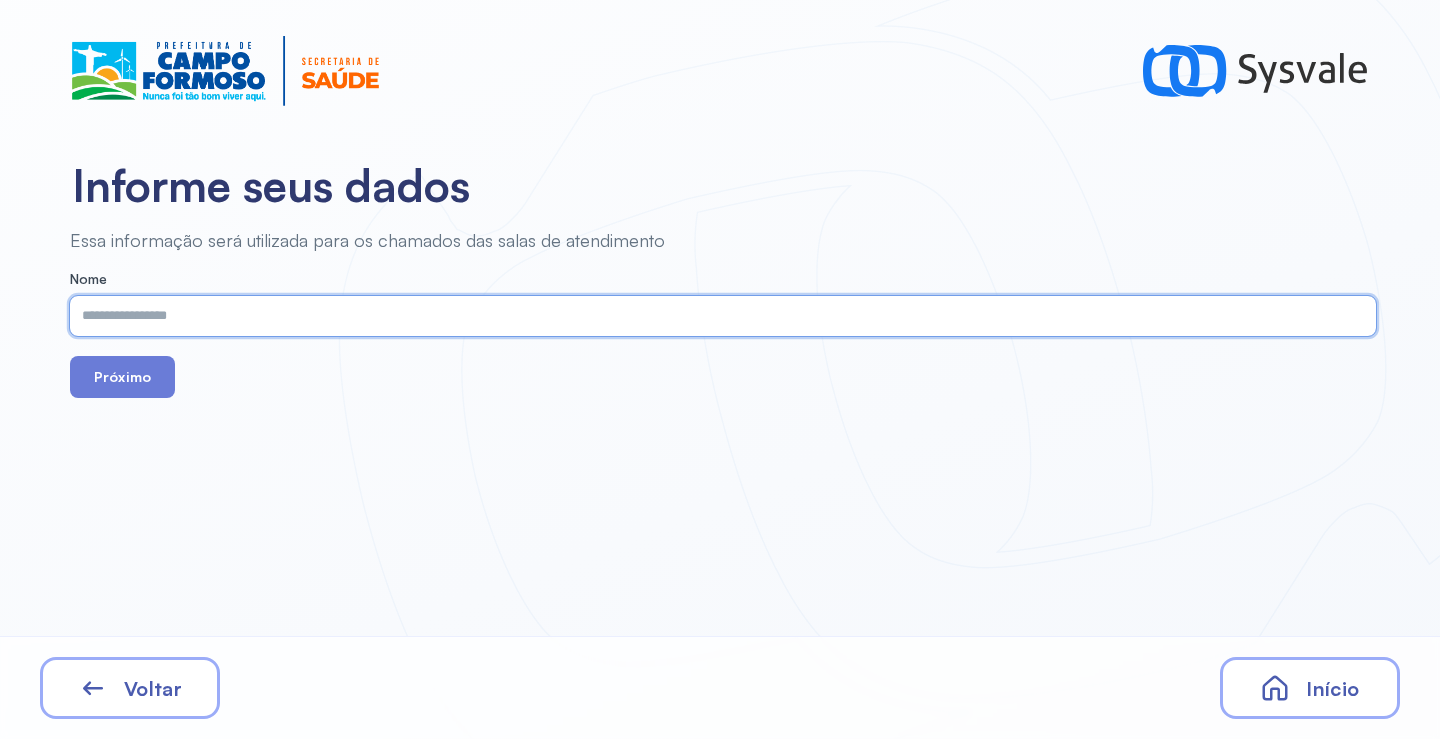paste on "**********" 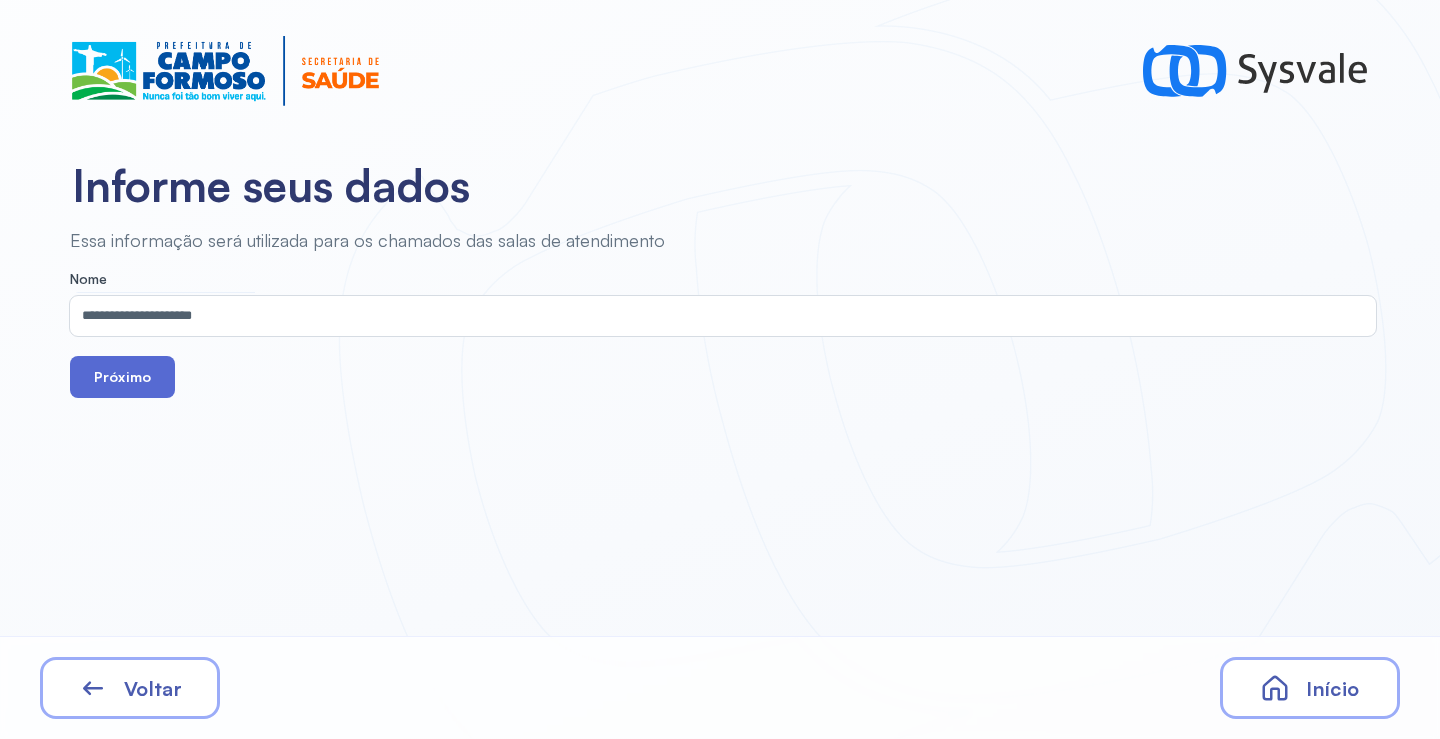 click on "Próximo" at bounding box center (122, 377) 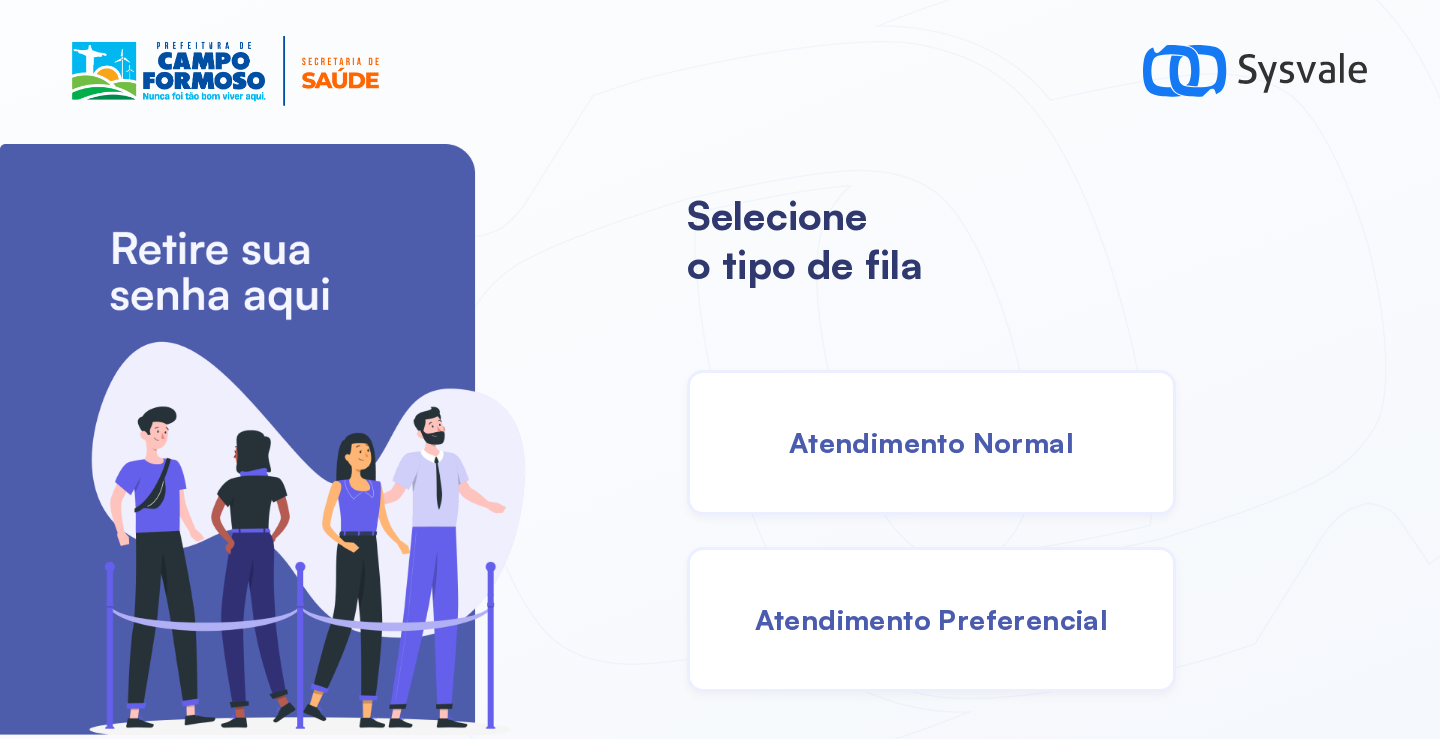 click on "Atendimento Normal" at bounding box center [931, 442] 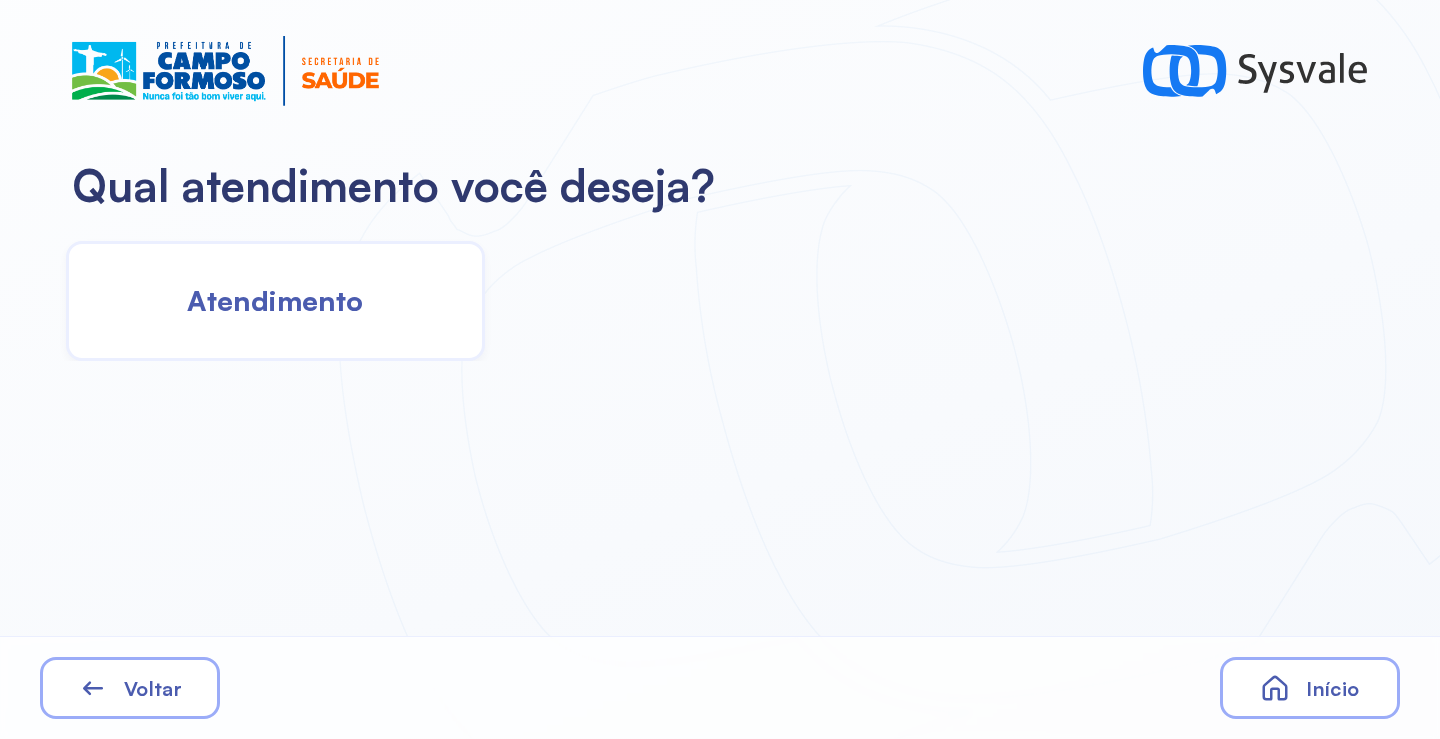 click on "Atendimento" 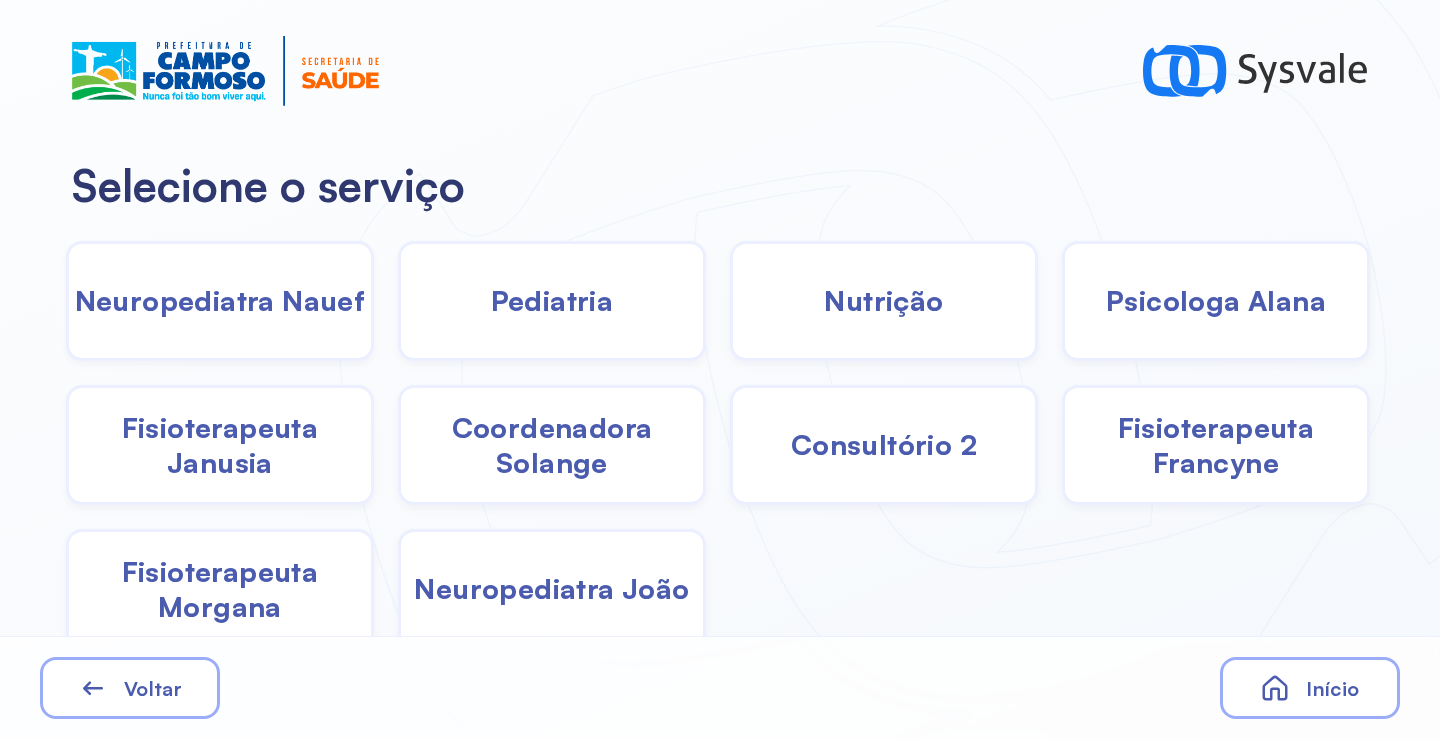 click on "Pediatria" at bounding box center (552, 300) 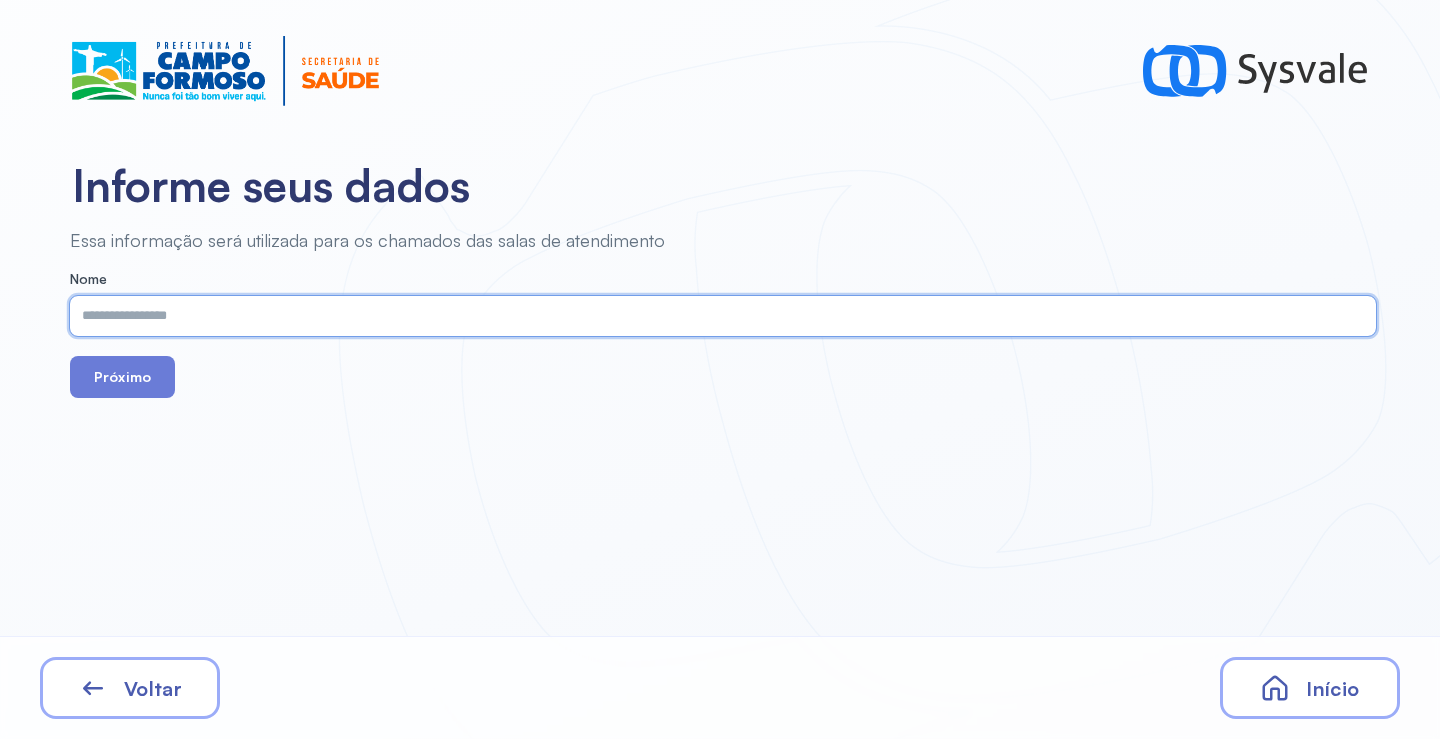 paste on "**********" 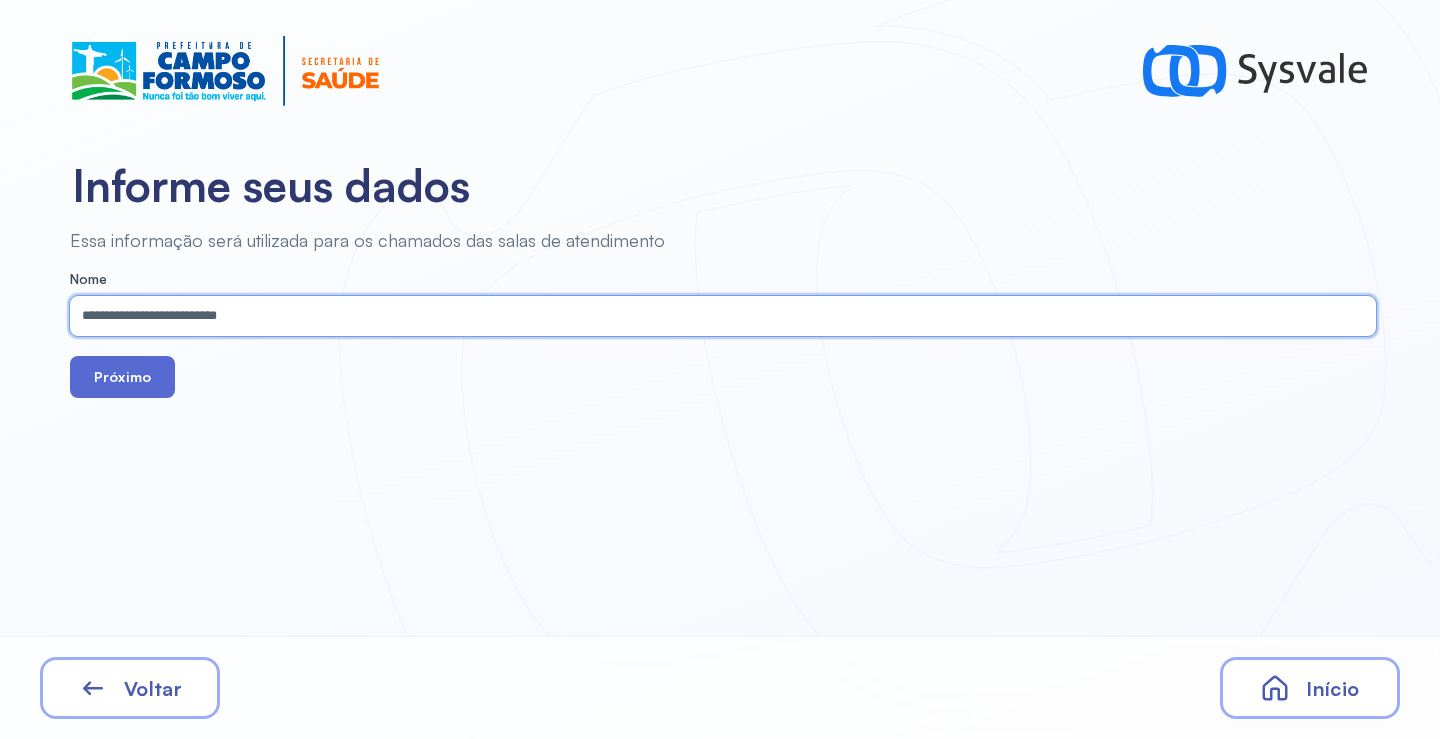 type on "**********" 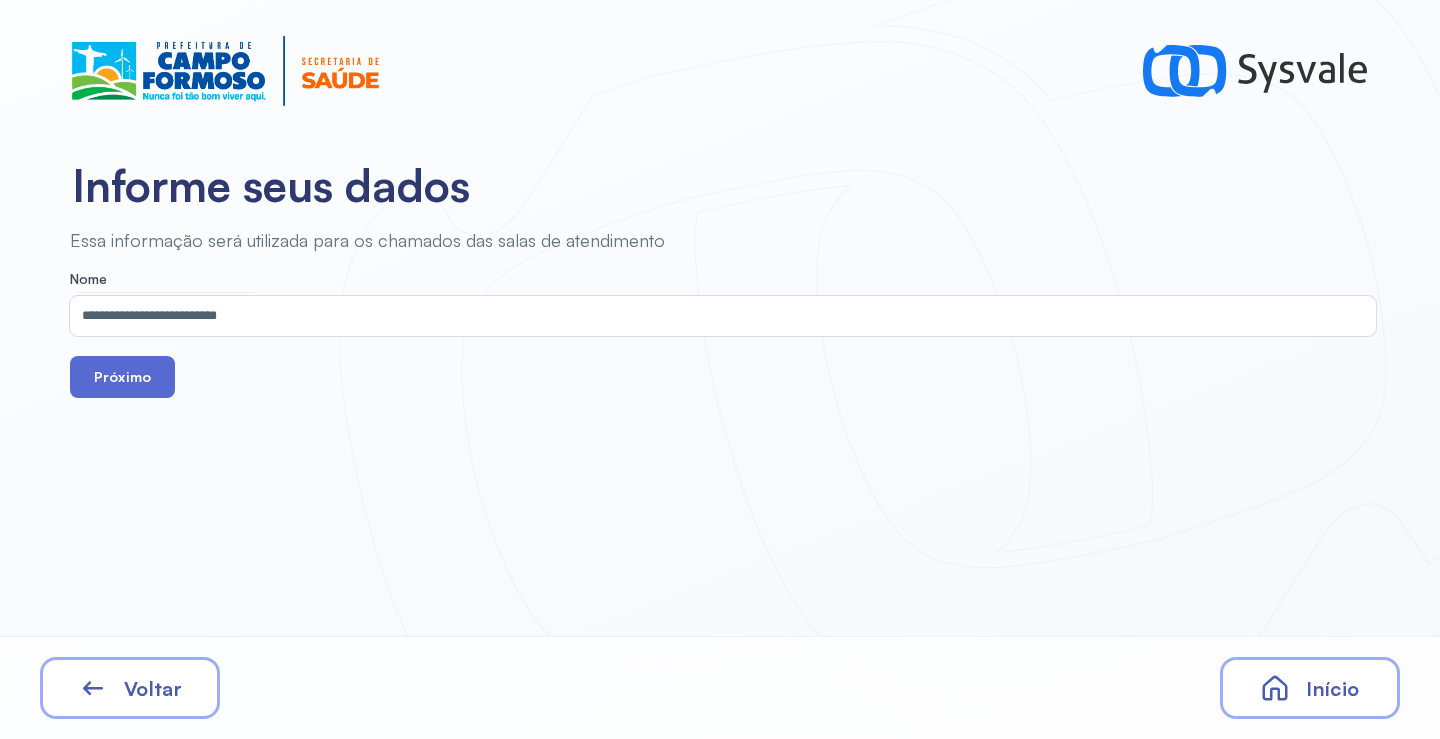 click on "Próximo" at bounding box center (122, 377) 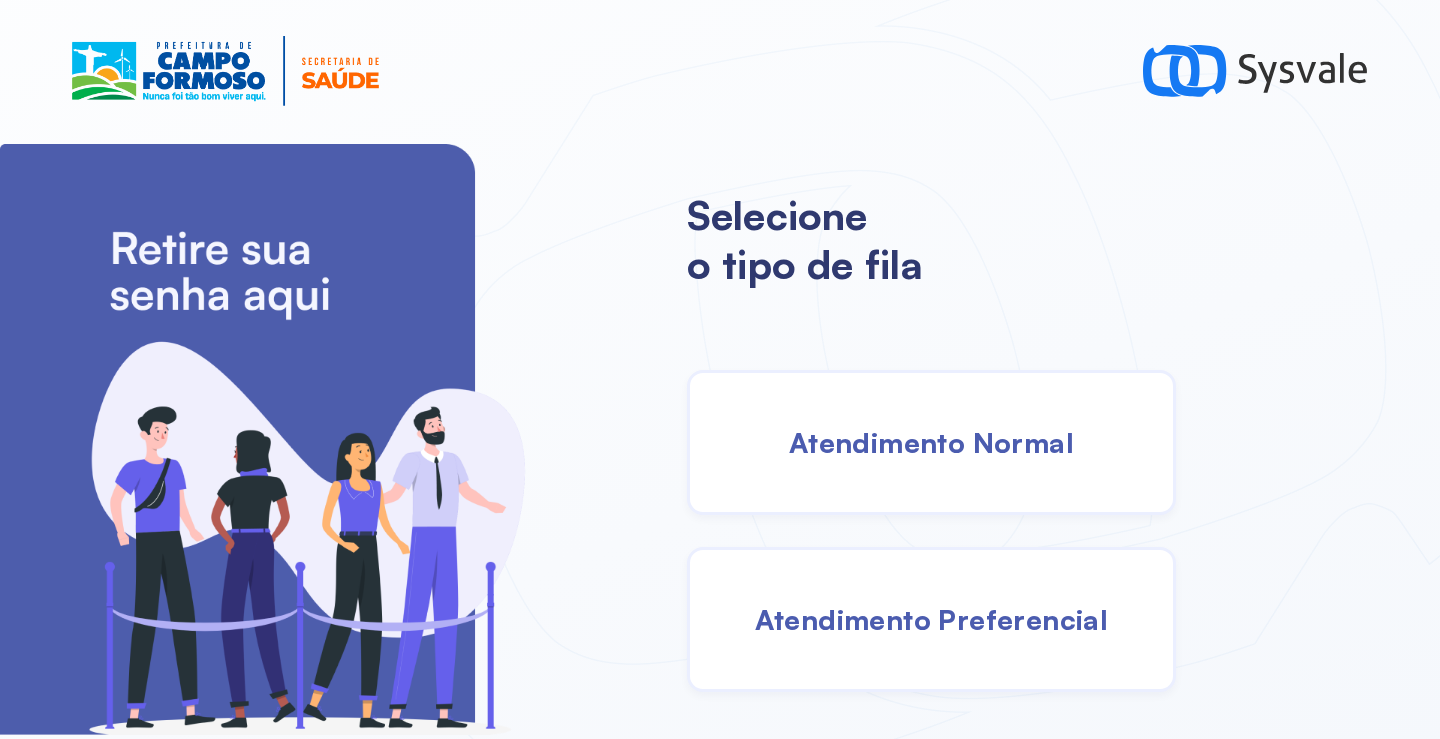 click on "Atendimento Normal" at bounding box center [931, 442] 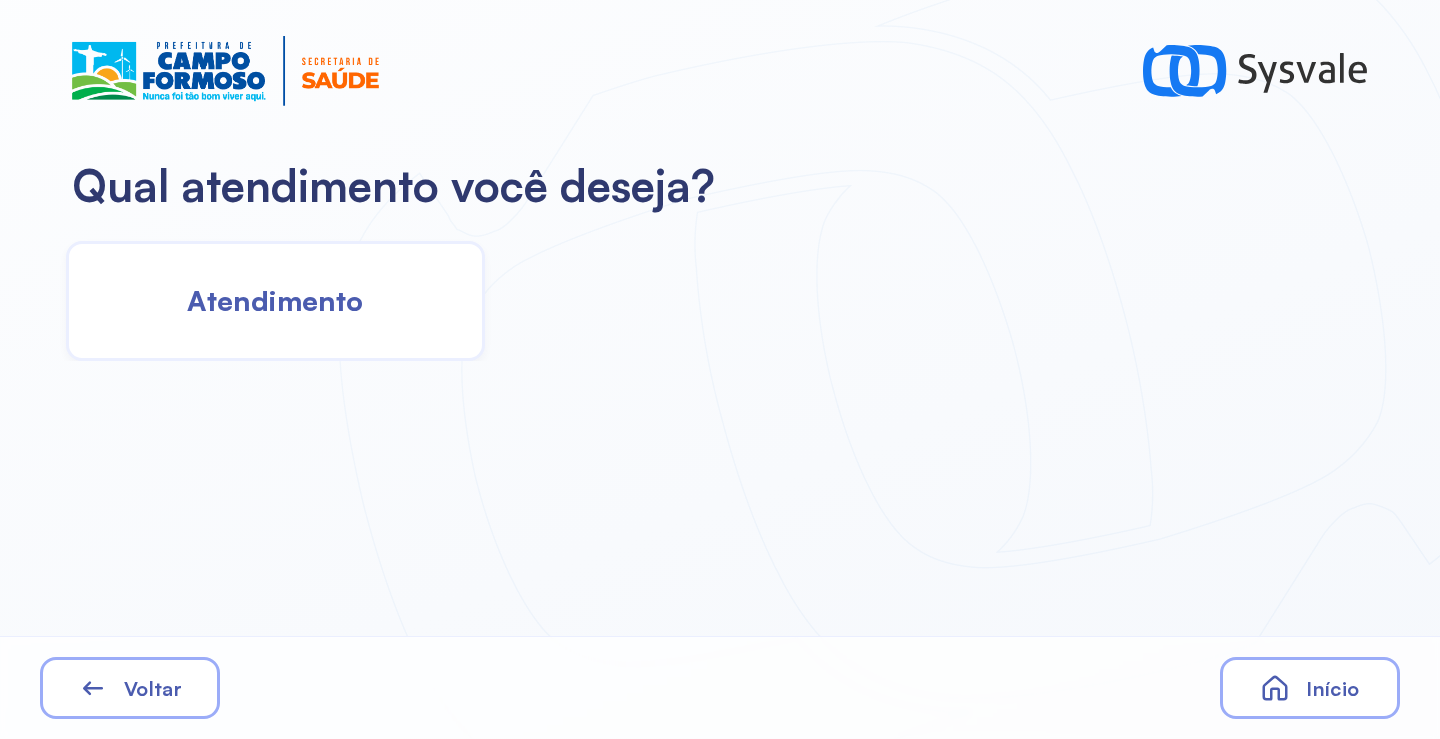 click on "Atendimento" 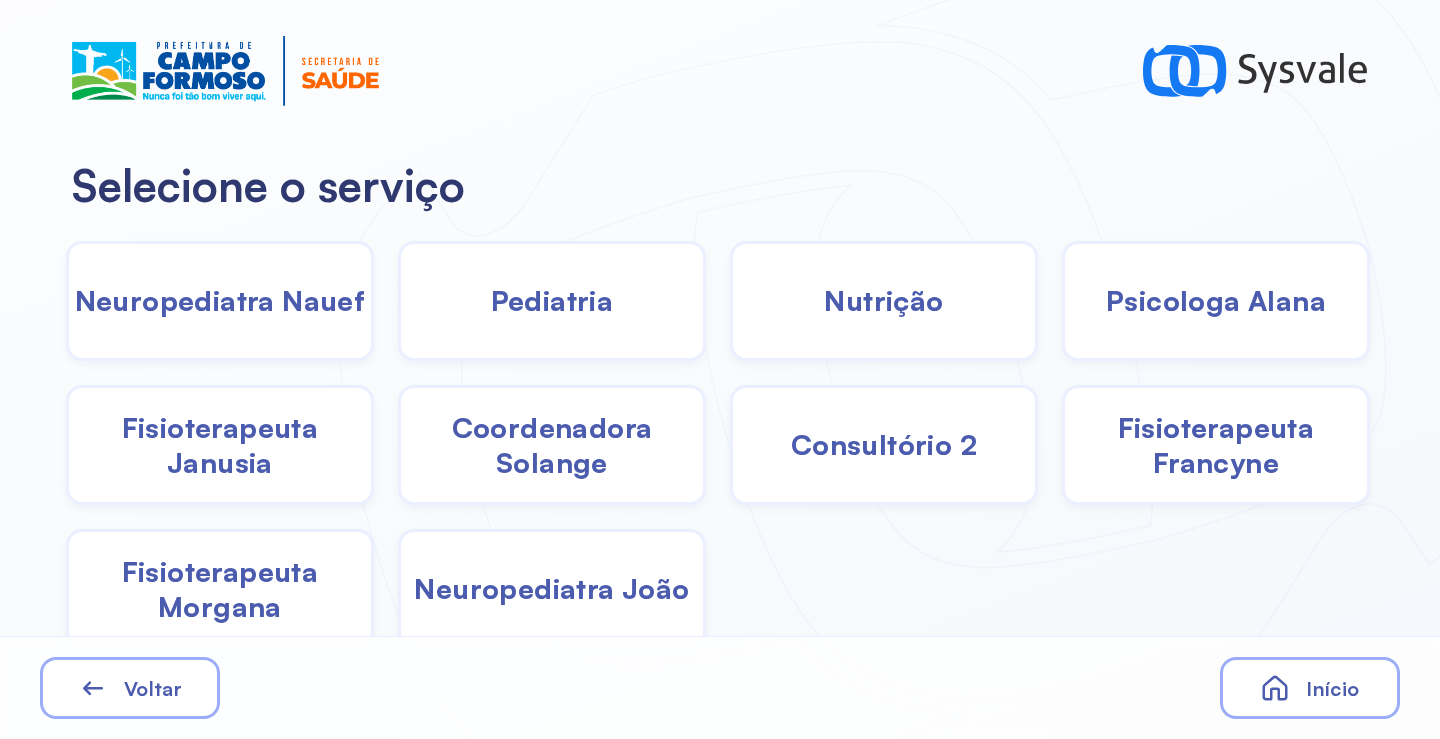 click on "Coordenadora Solange" 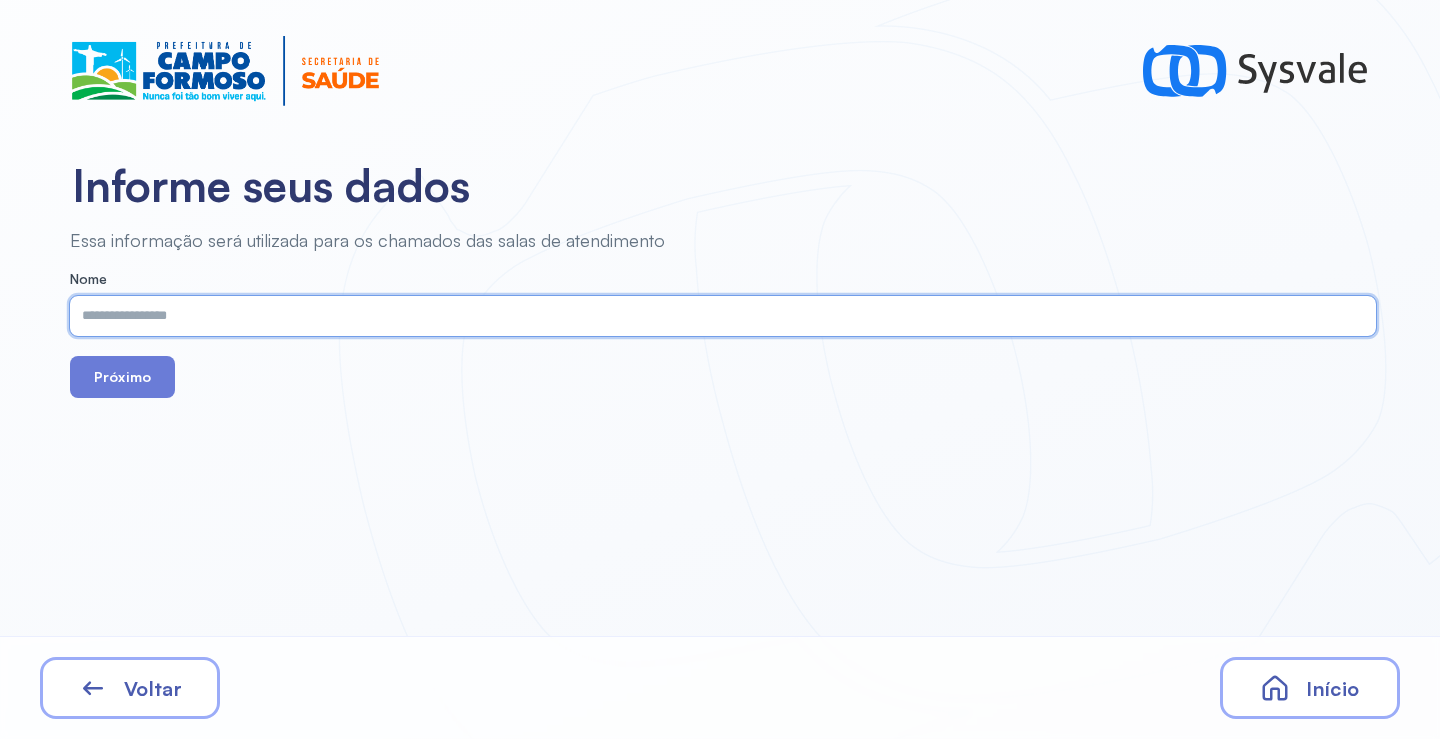 paste on "**********" 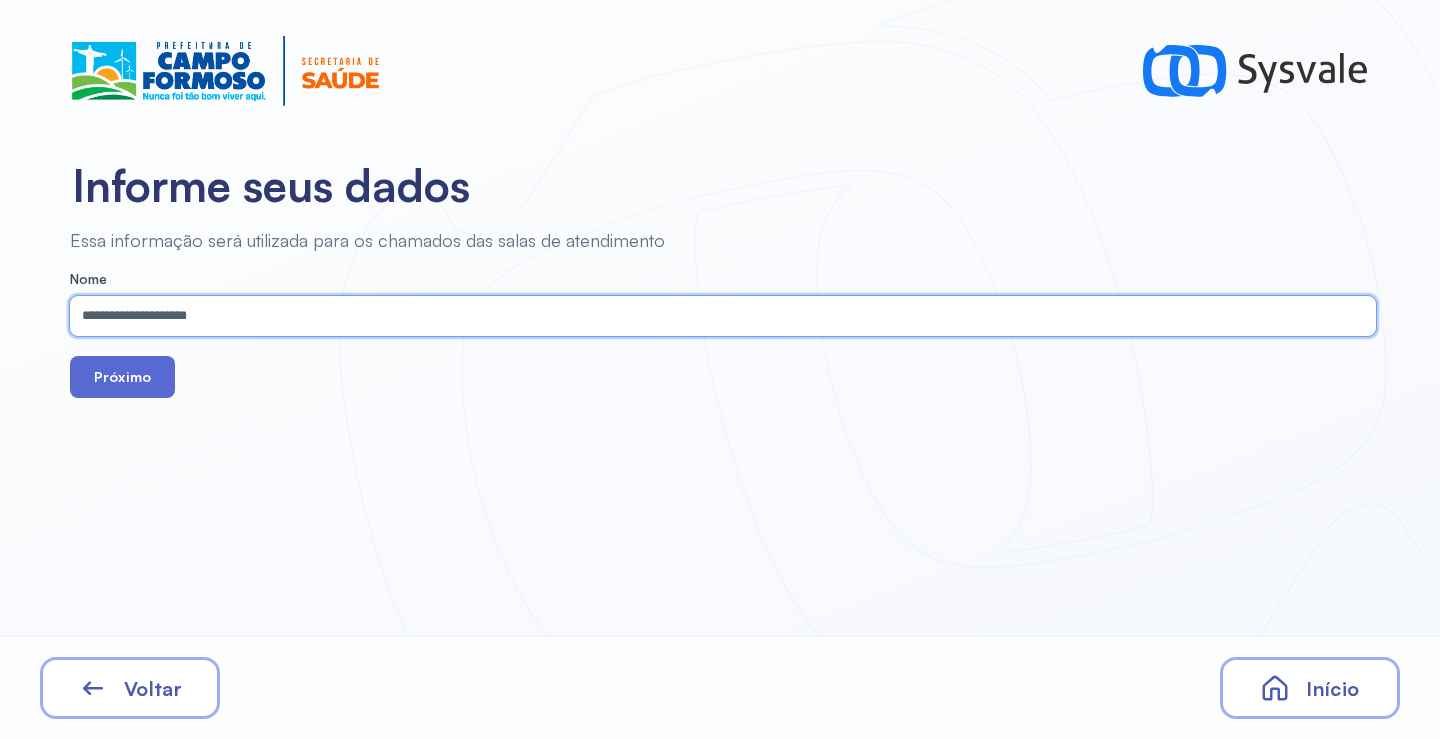 type on "**********" 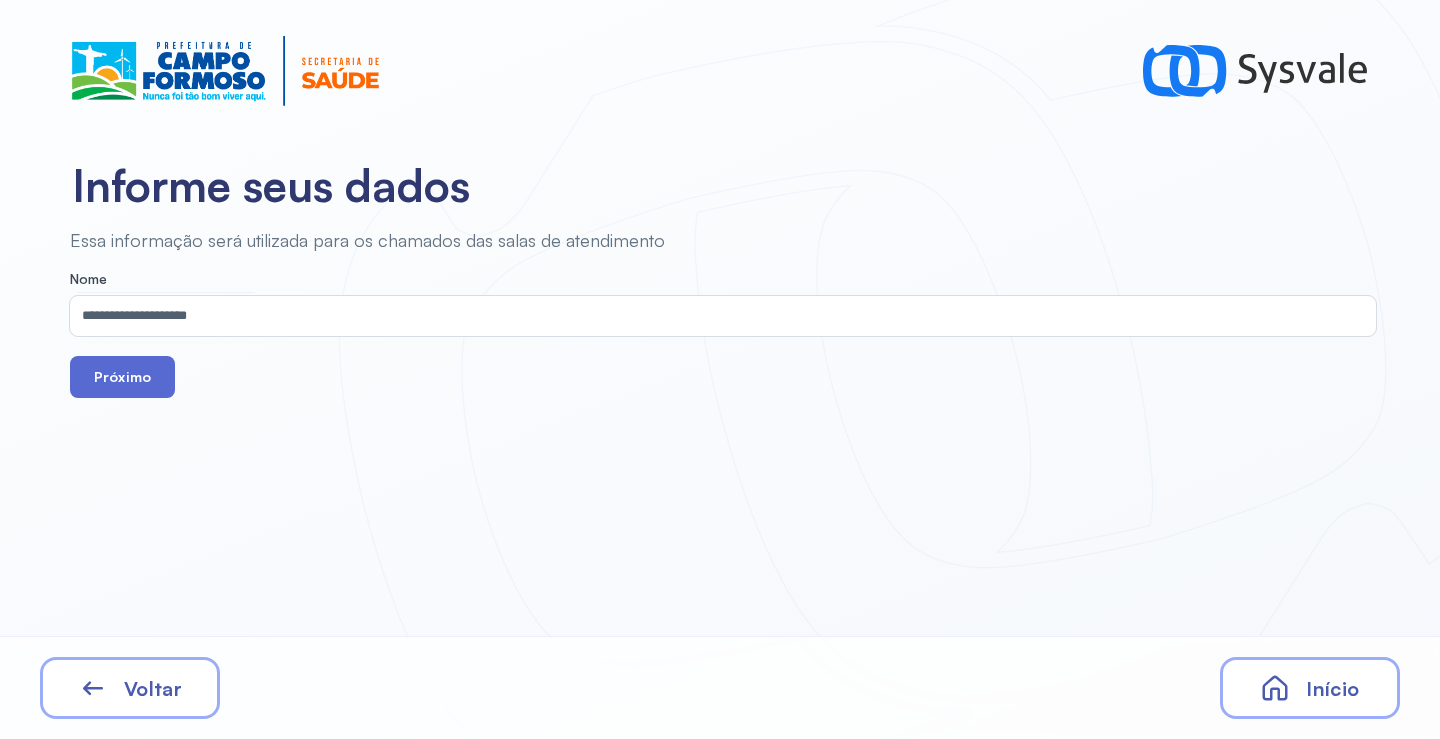 click on "Próximo" at bounding box center (122, 377) 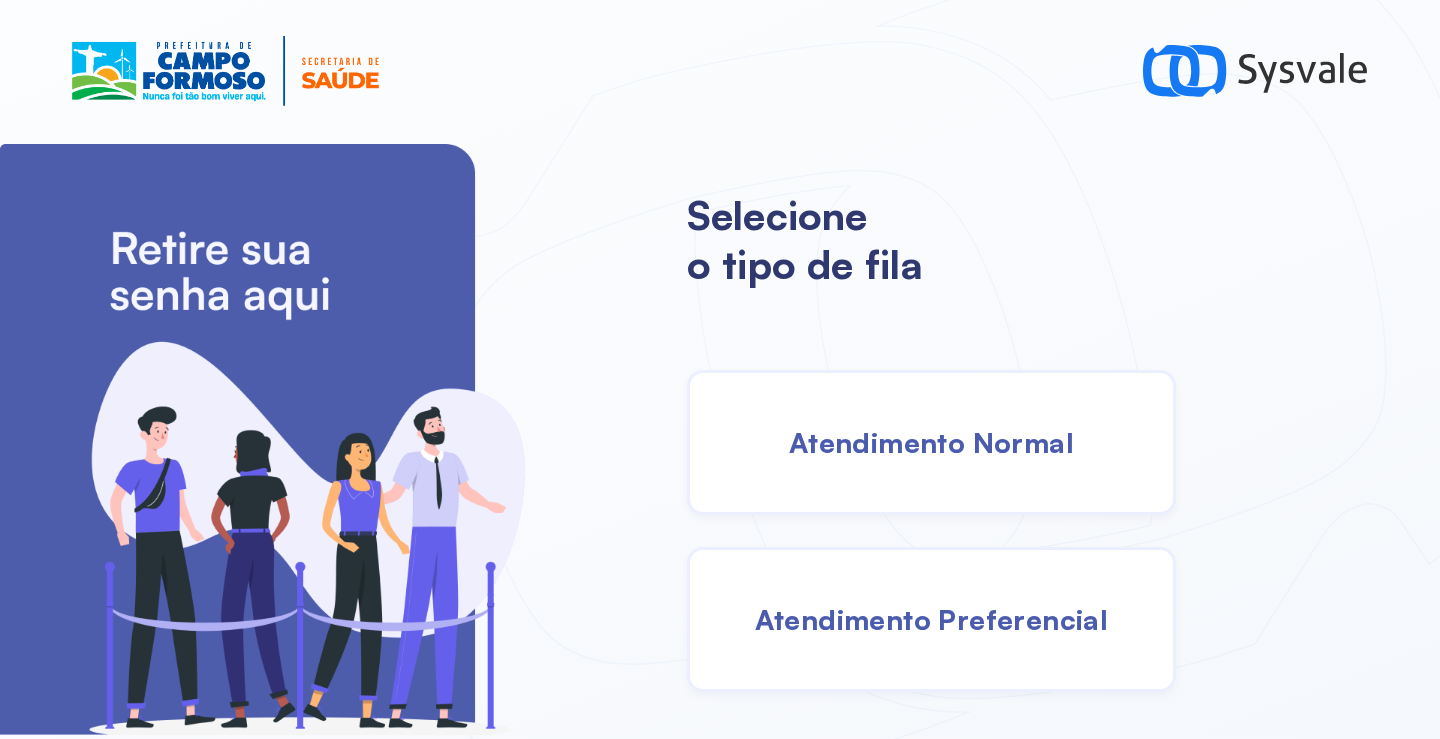 click on "Atendimento Normal" at bounding box center (931, 442) 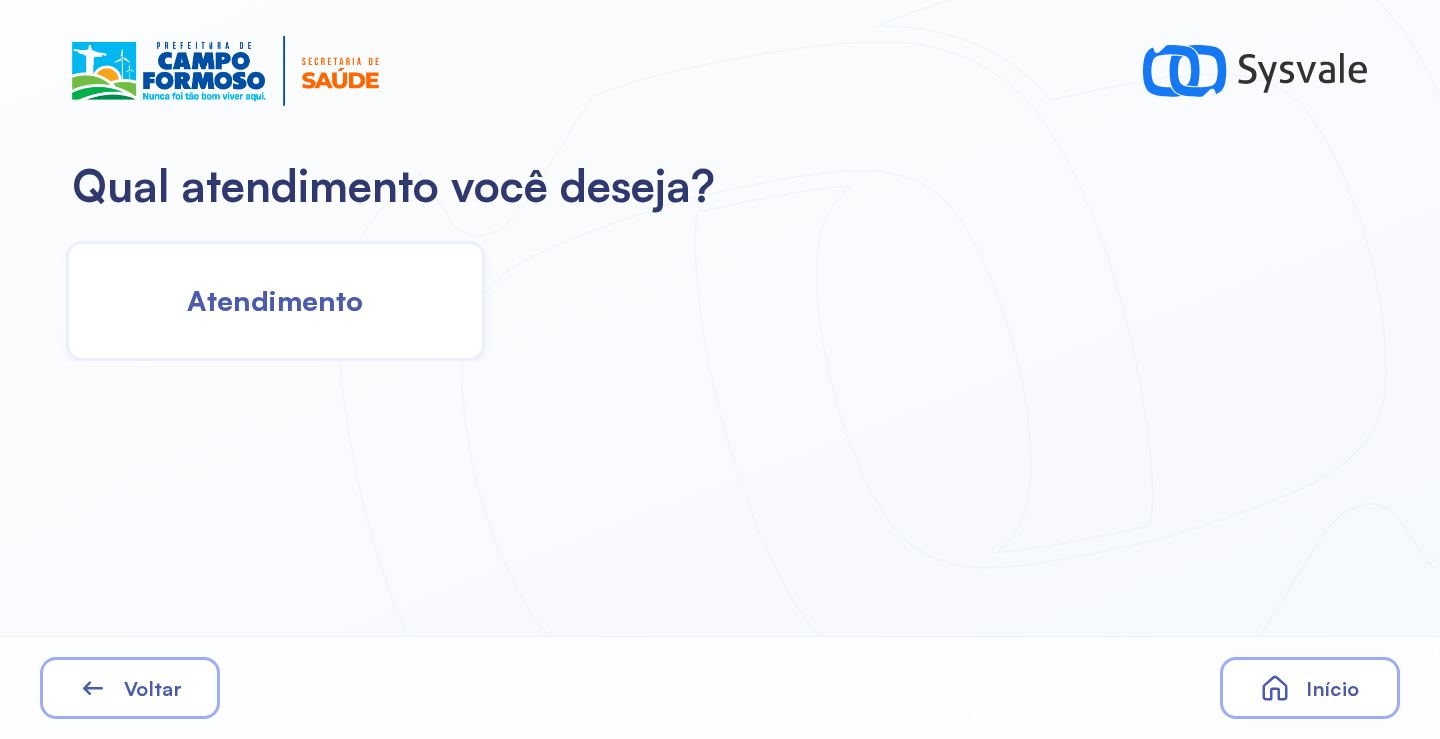 click on "Atendimento" at bounding box center [275, 300] 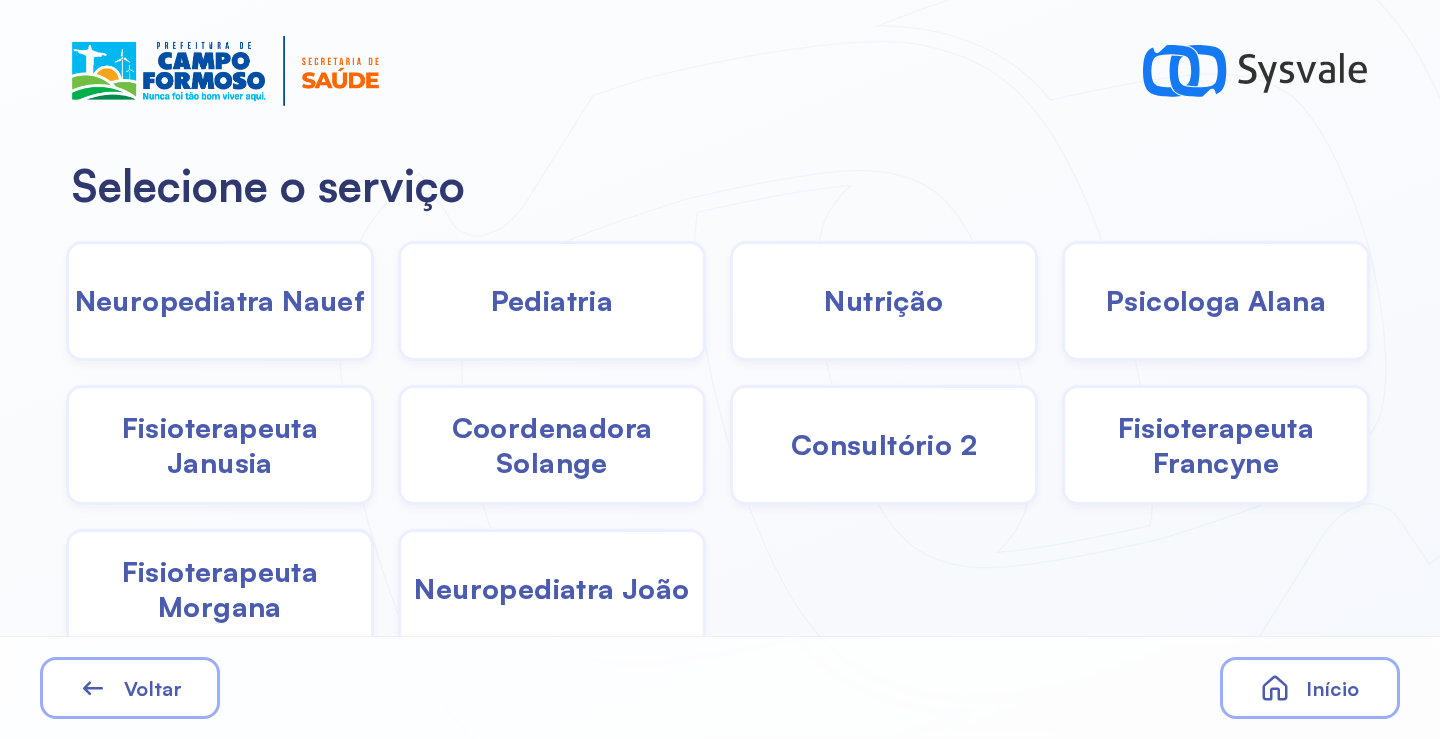 click on "Fisioterapeuta Janusia" at bounding box center [220, 445] 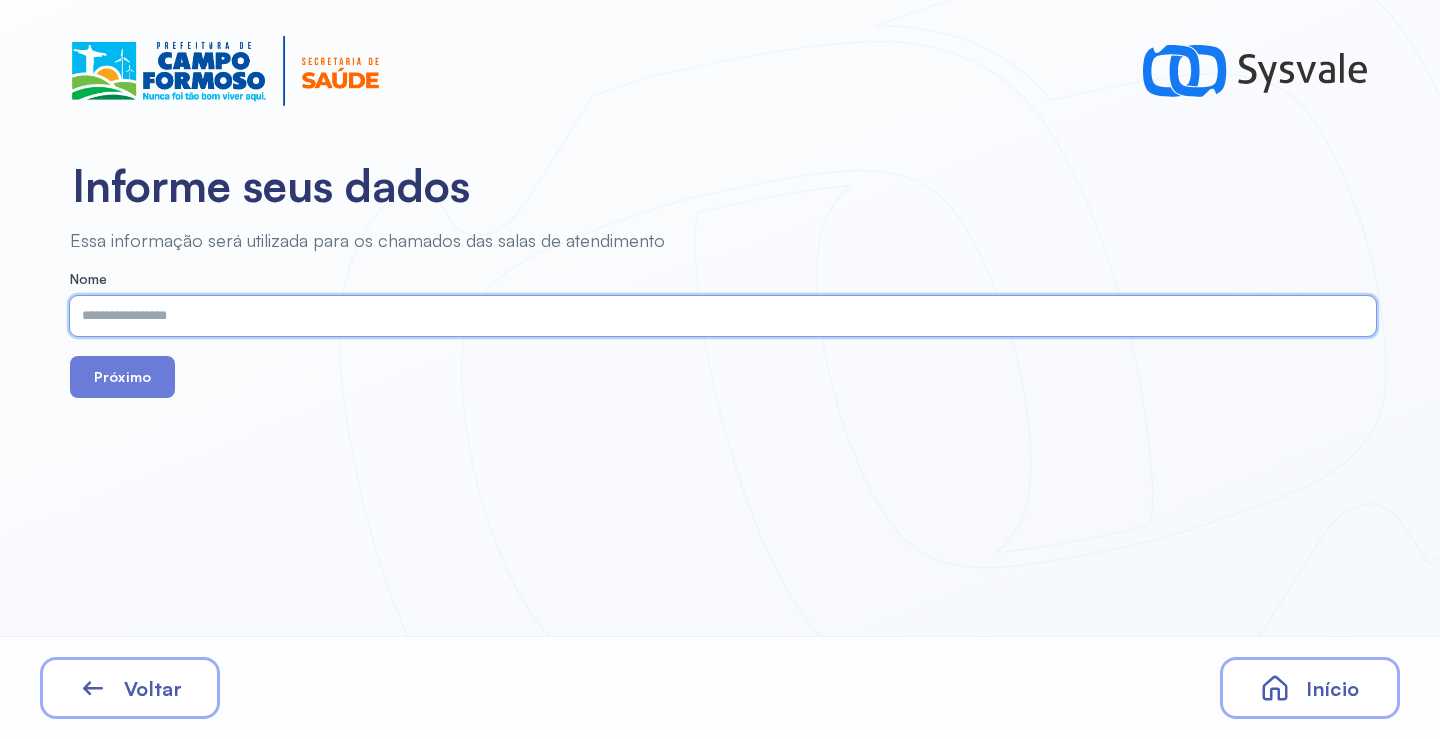 paste on "**********" 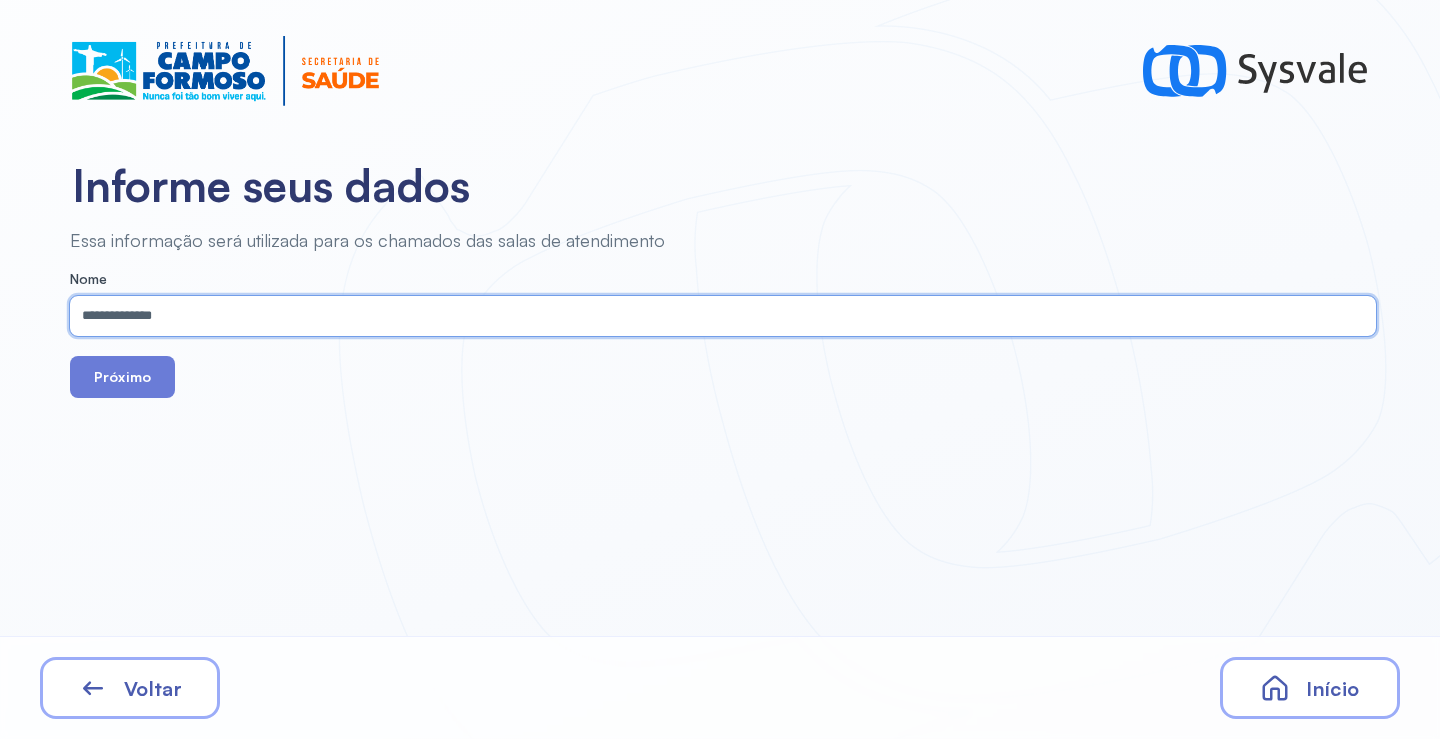 click on "**********" at bounding box center (719, 316) 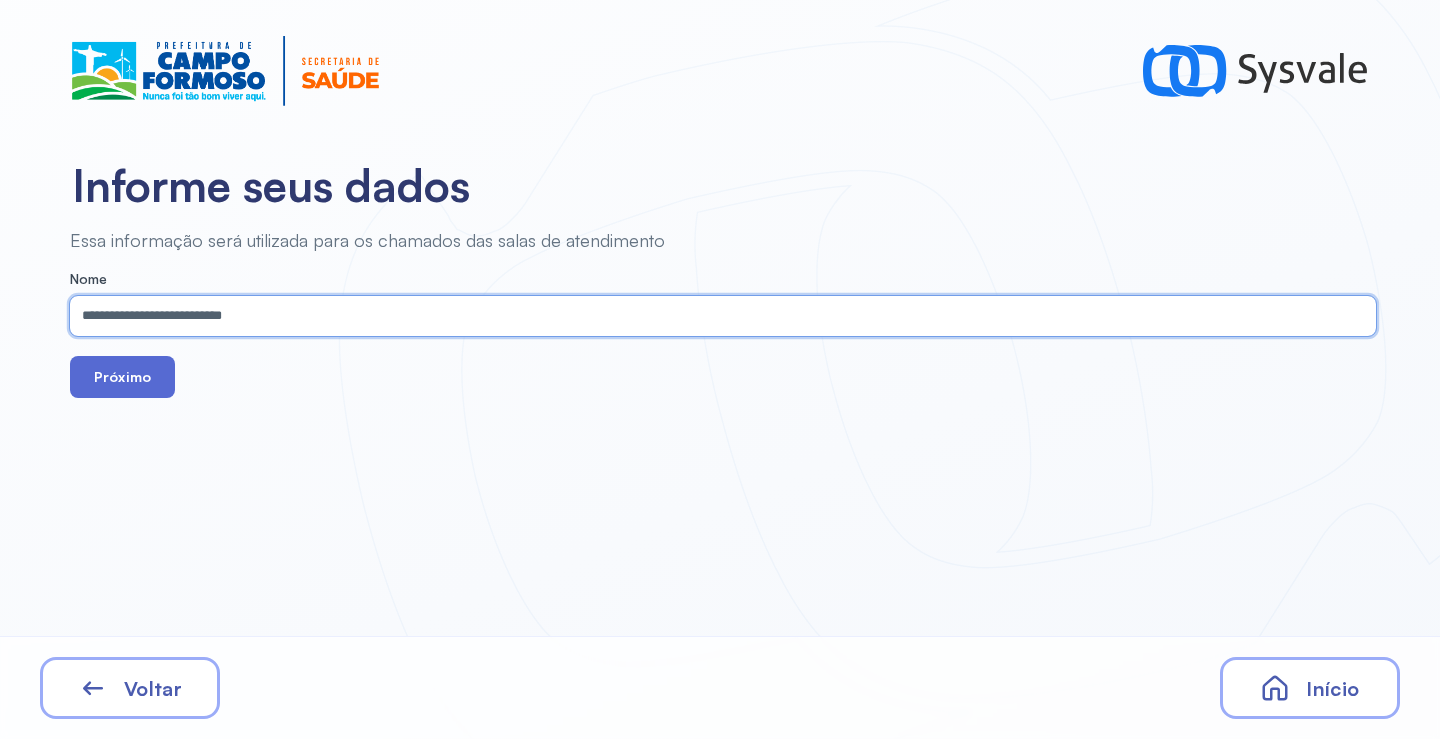 type on "**********" 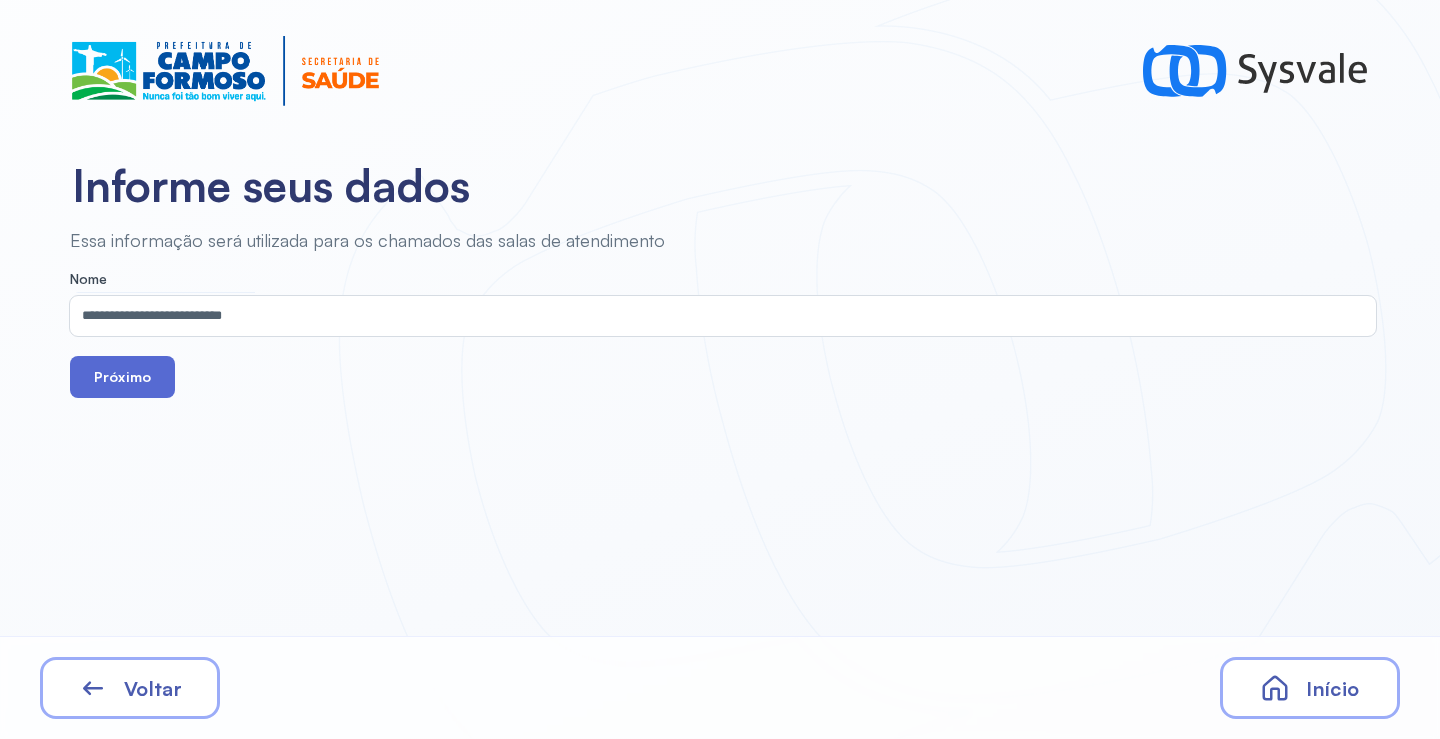 click on "Próximo" at bounding box center (122, 377) 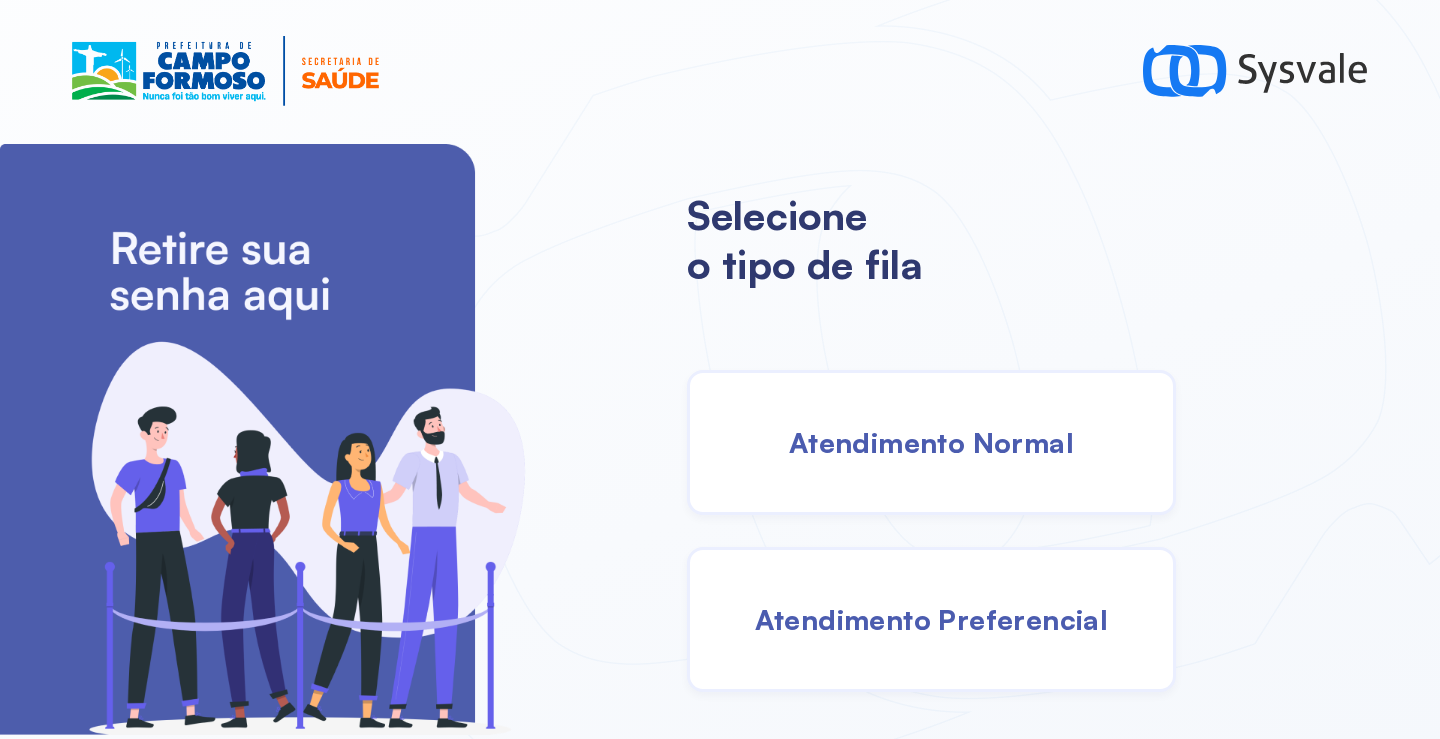 click on "Atendimento Normal" at bounding box center [931, 442] 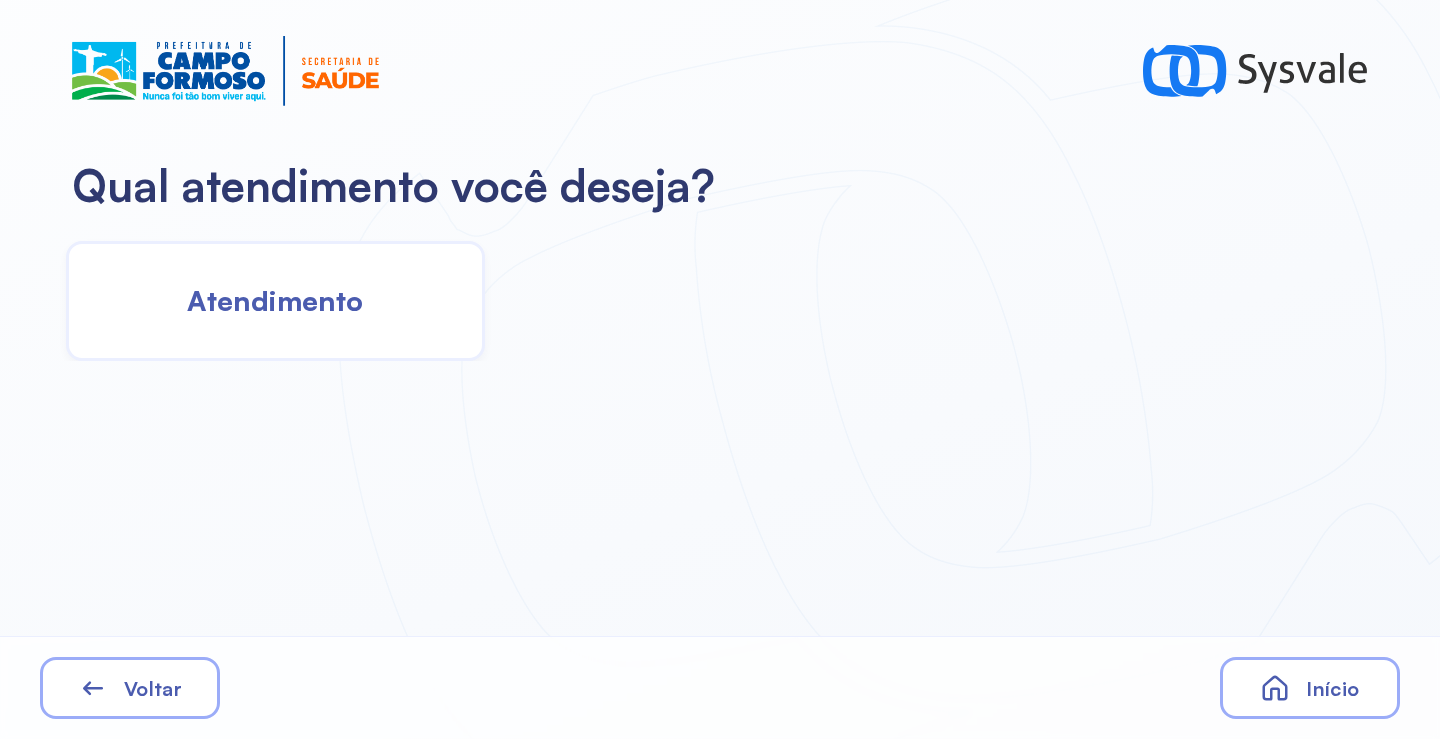 click on "Atendimento" at bounding box center [275, 300] 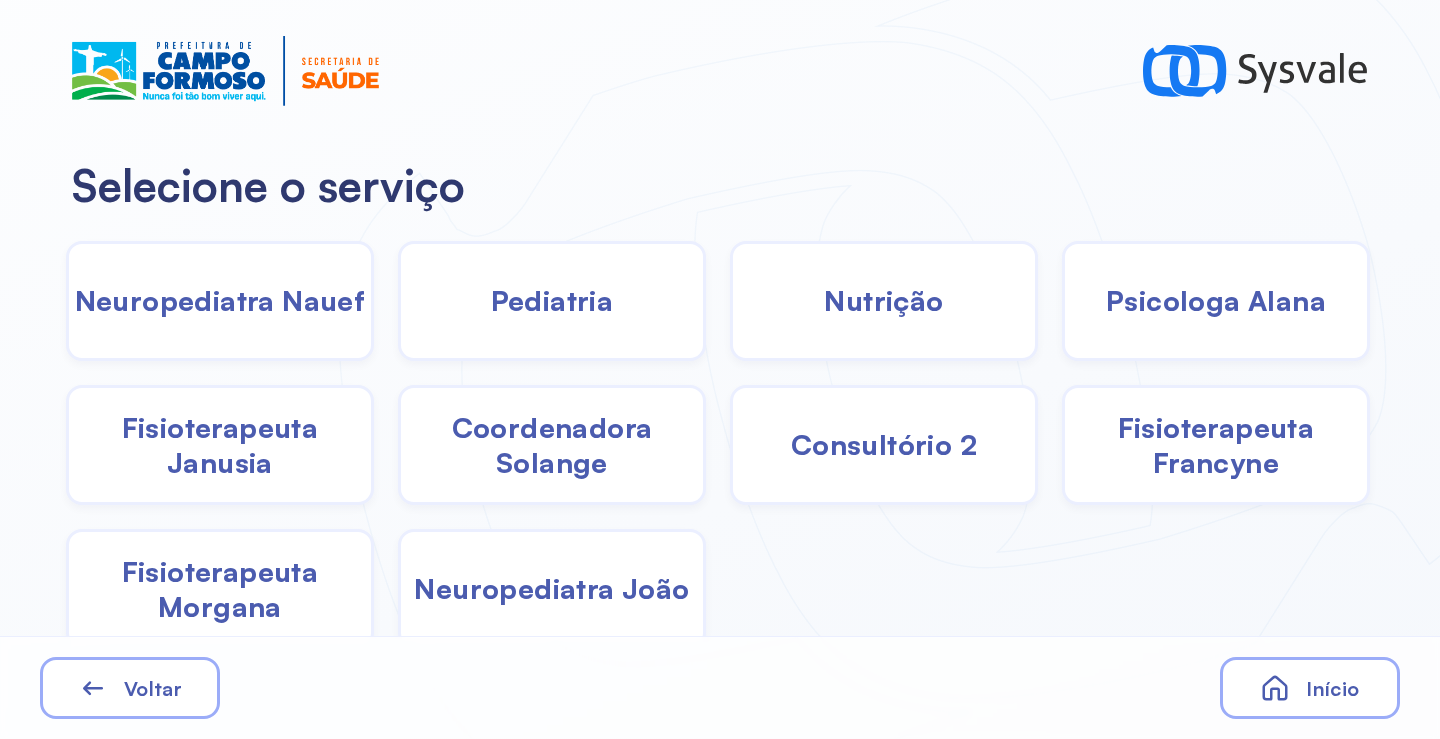click on "Fisioterapeuta Francyne" at bounding box center (1216, 445) 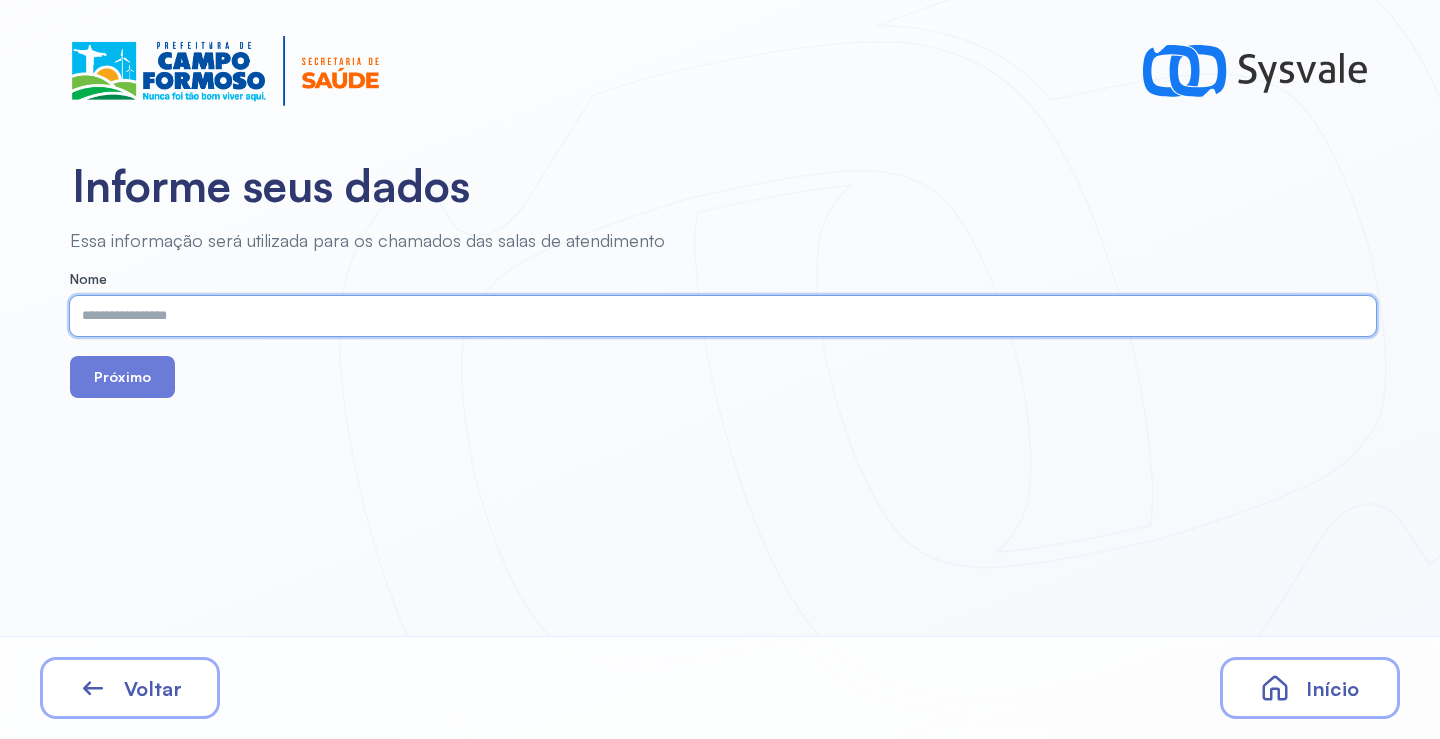 paste on "**********" 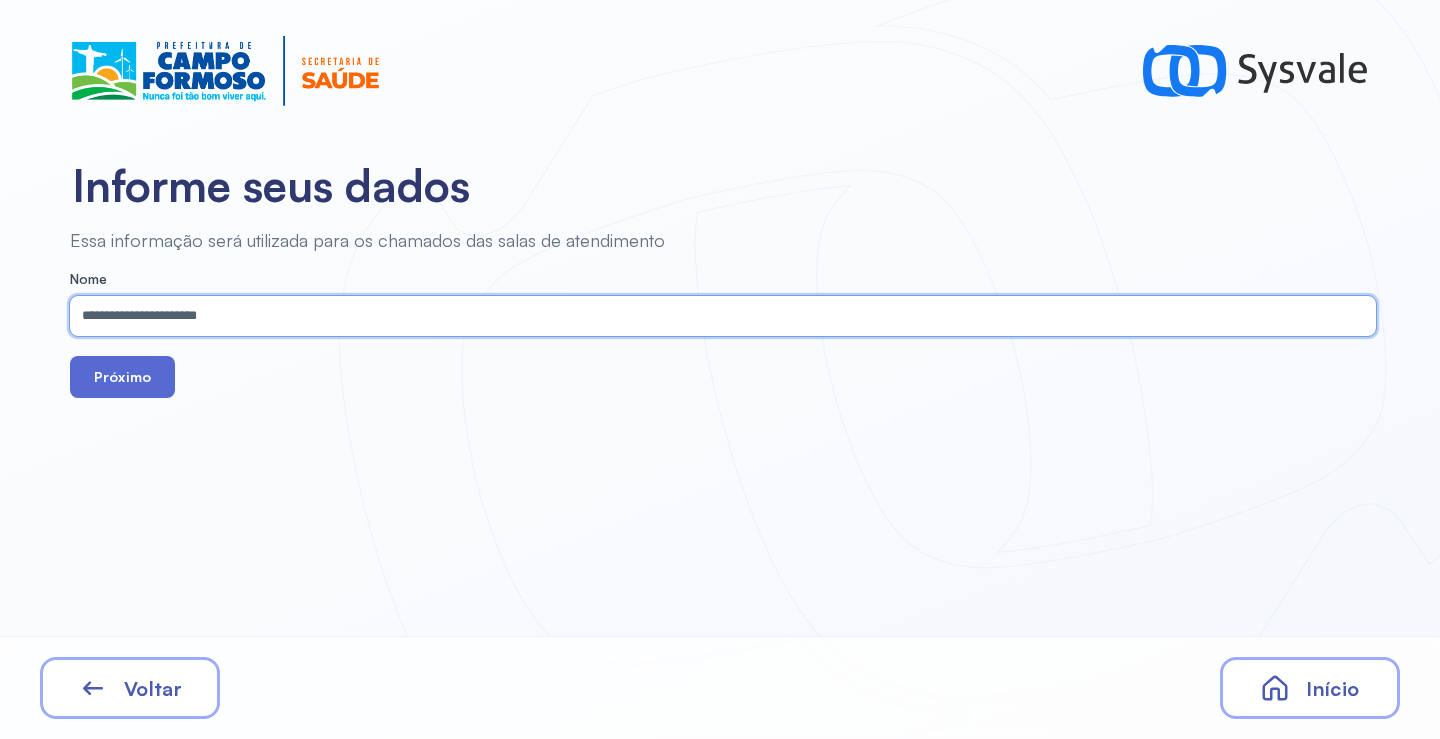 type on "**********" 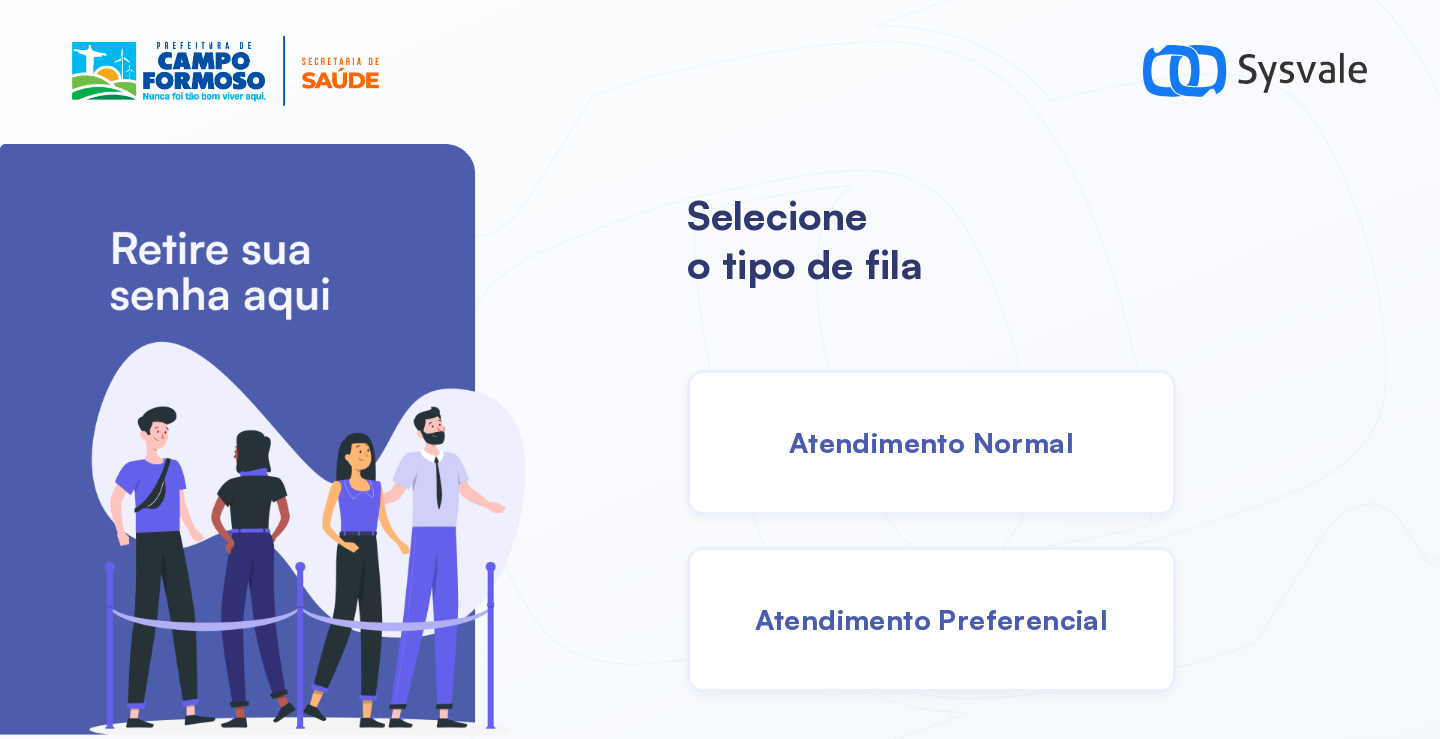 drag, startPoint x: 945, startPoint y: 464, endPoint x: 935, endPoint y: 457, distance: 12.206555 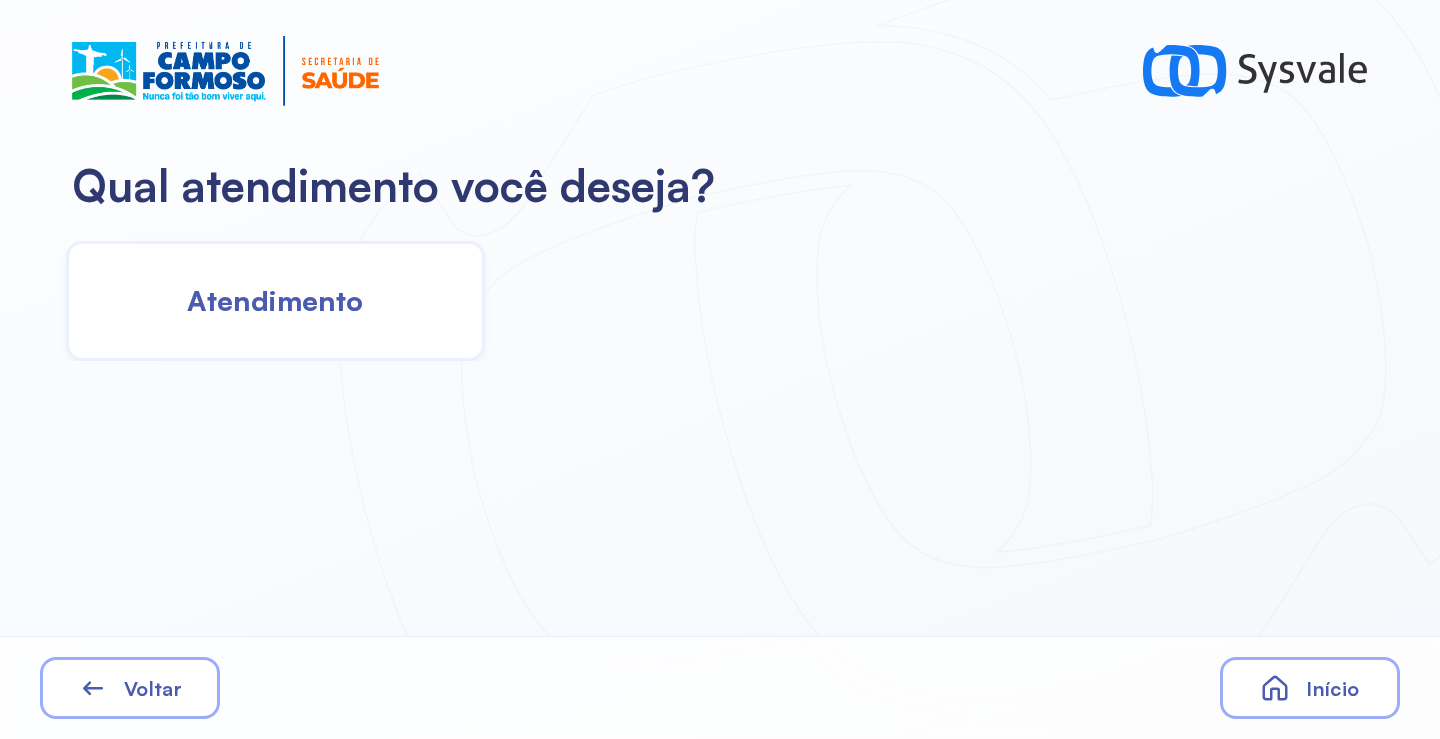 click on "Atendimento" 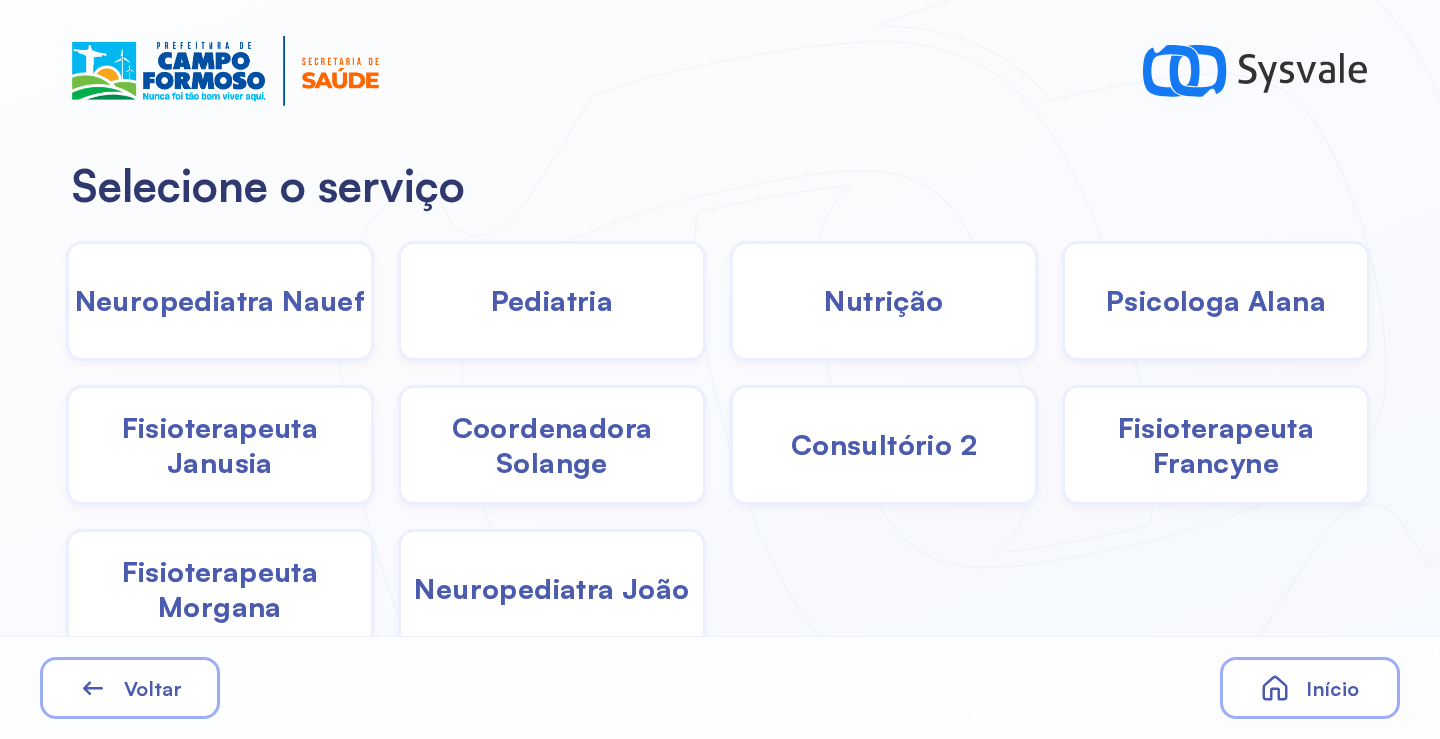 click on "Neuropediatra Nauef" at bounding box center [220, 300] 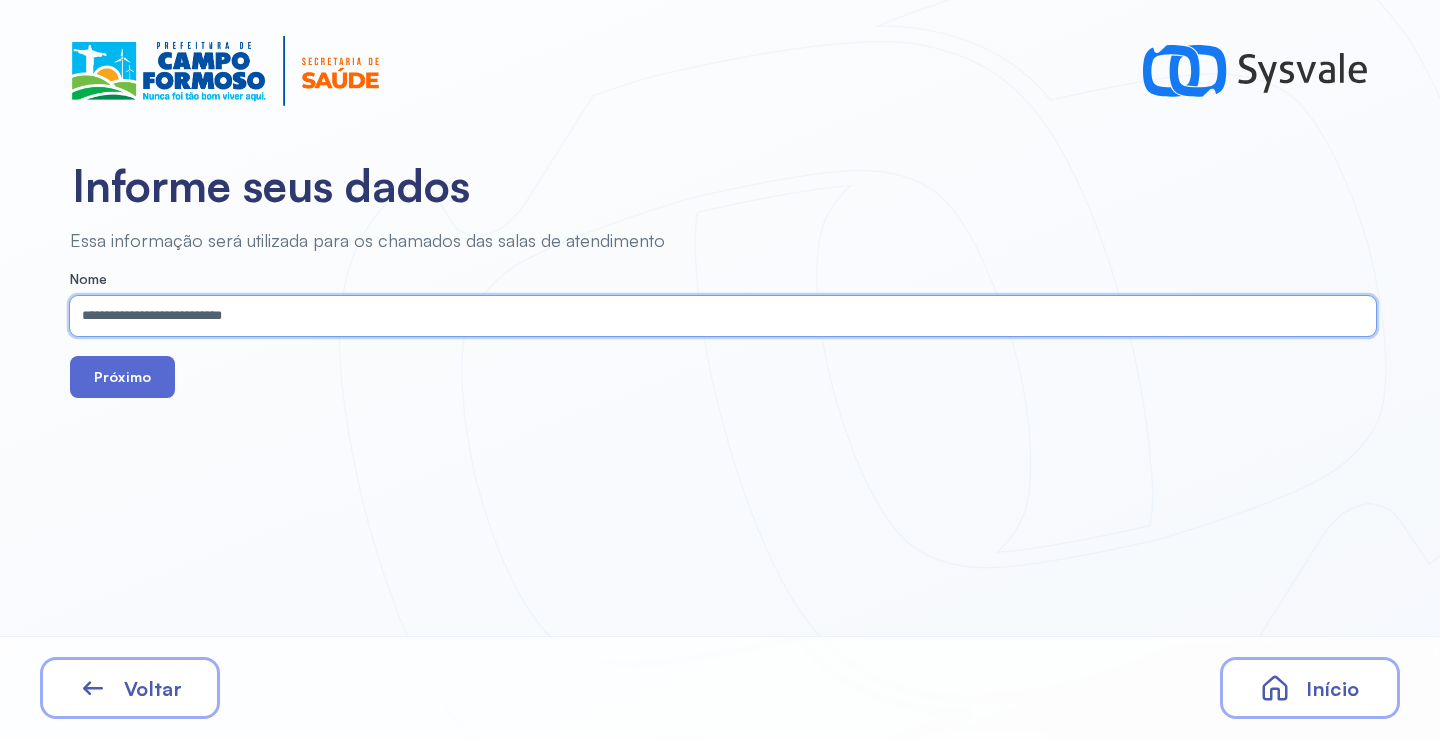 click on "Próximo" at bounding box center [122, 377] 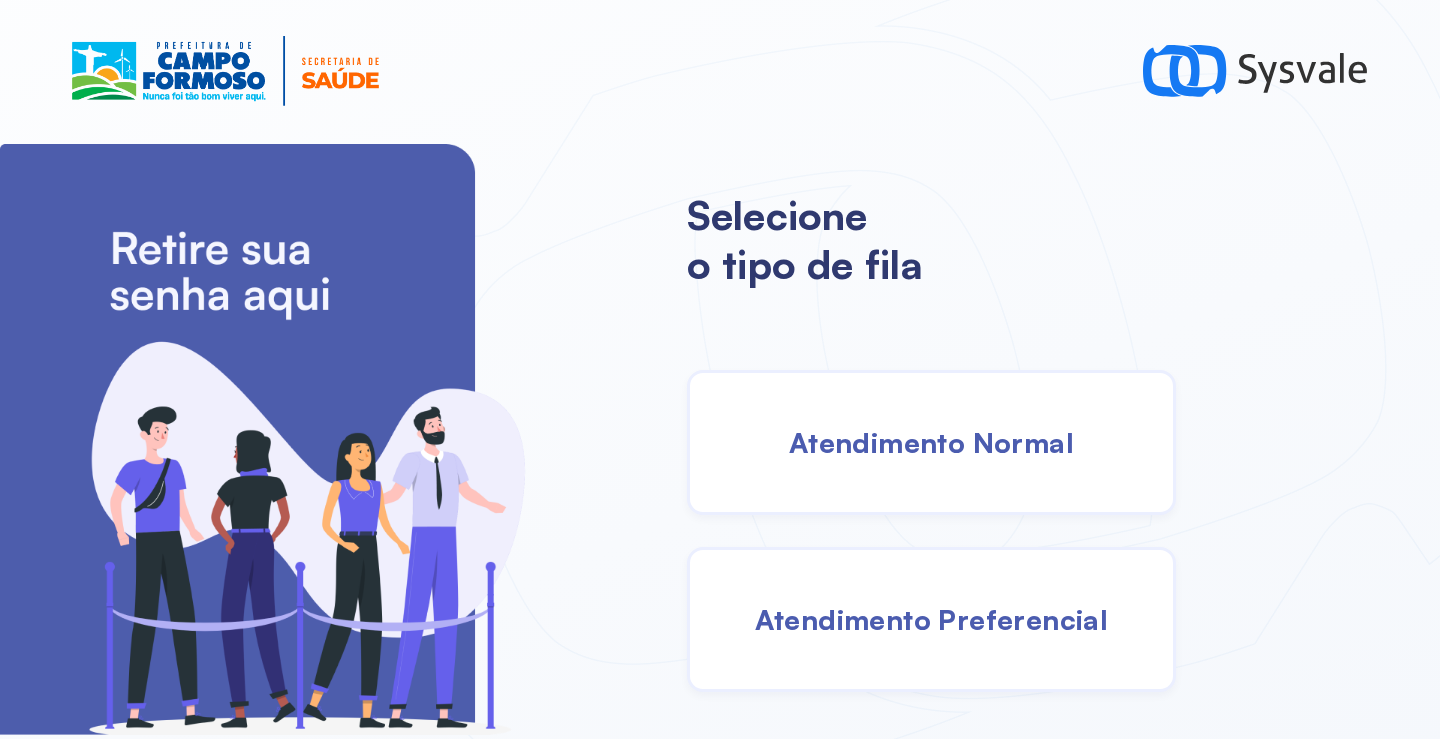 click on "Atendimento Normal" at bounding box center [931, 442] 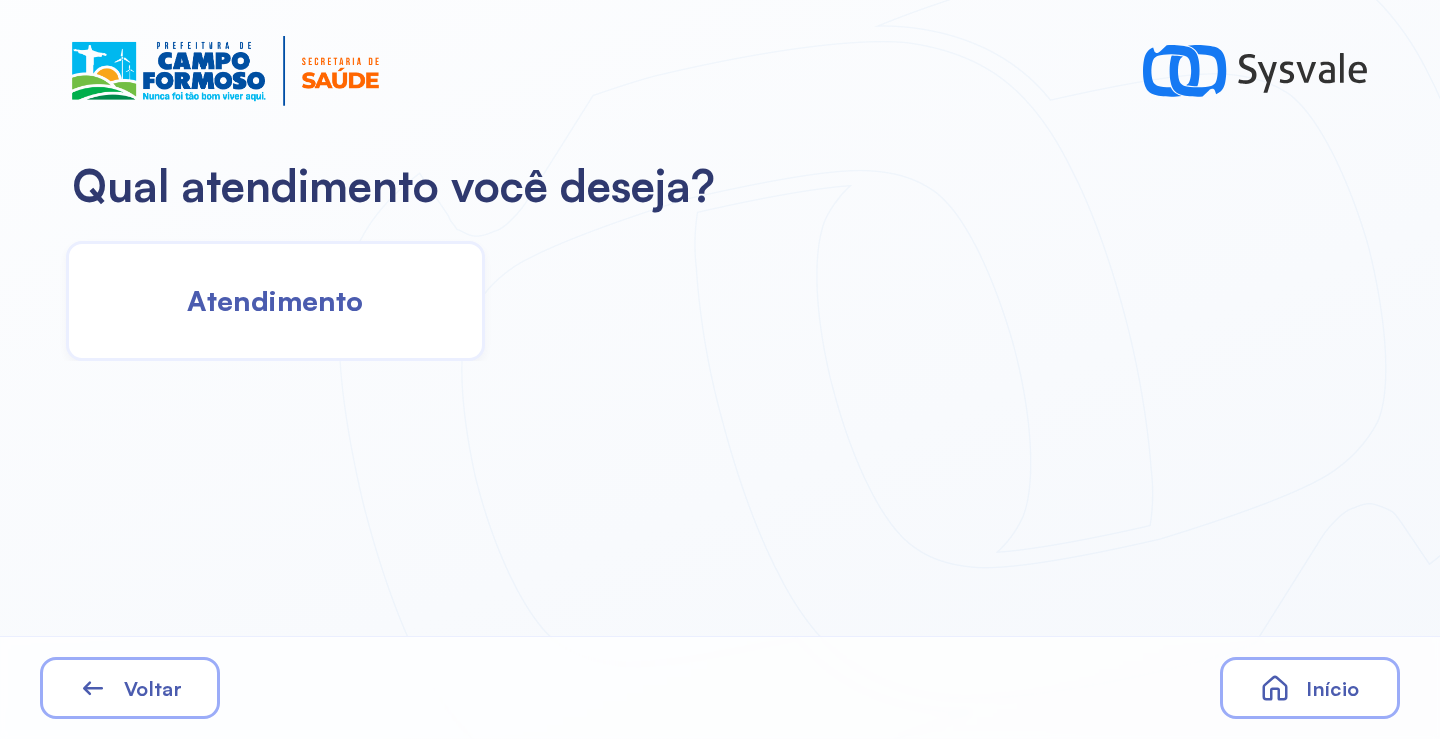 click on "Atendimento" at bounding box center [275, 300] 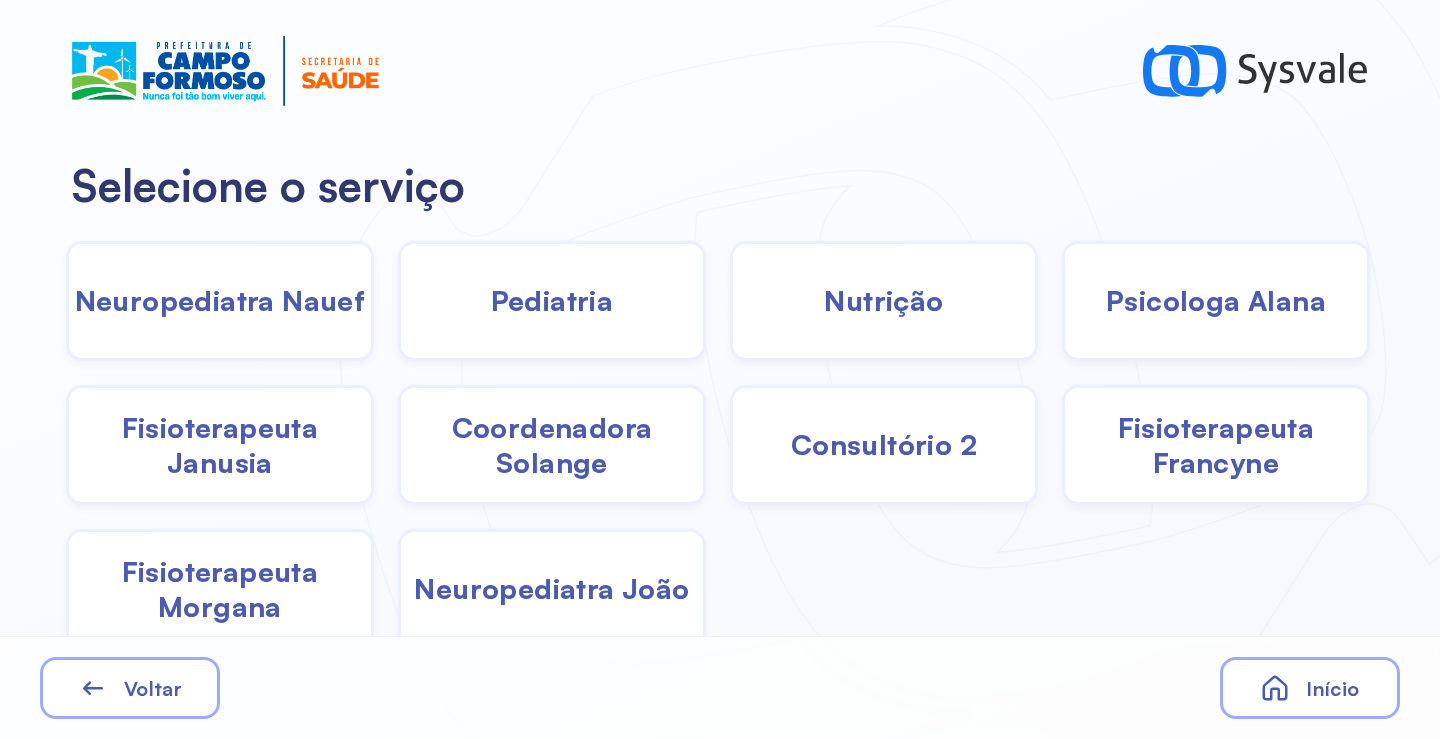 click on "Neuropediatra Nauef" 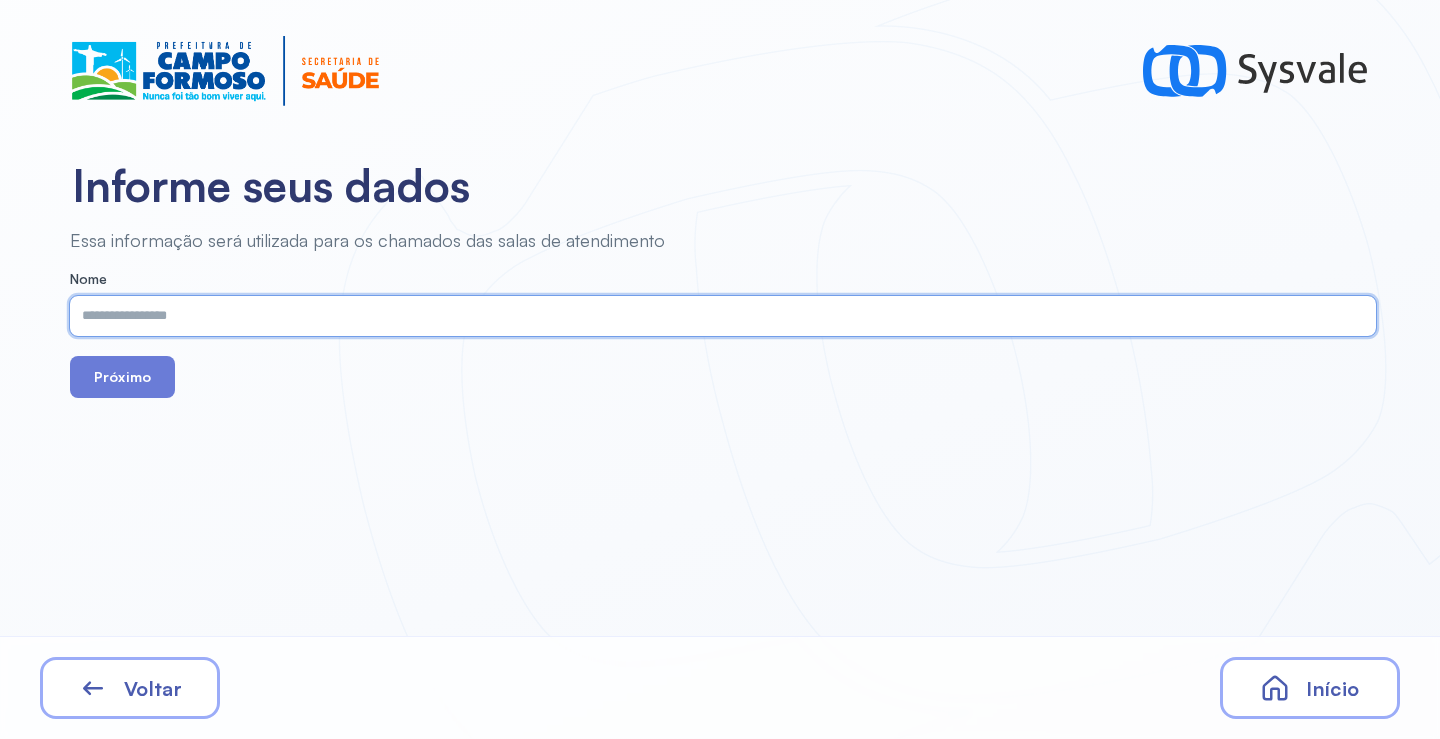 paste on "**********" 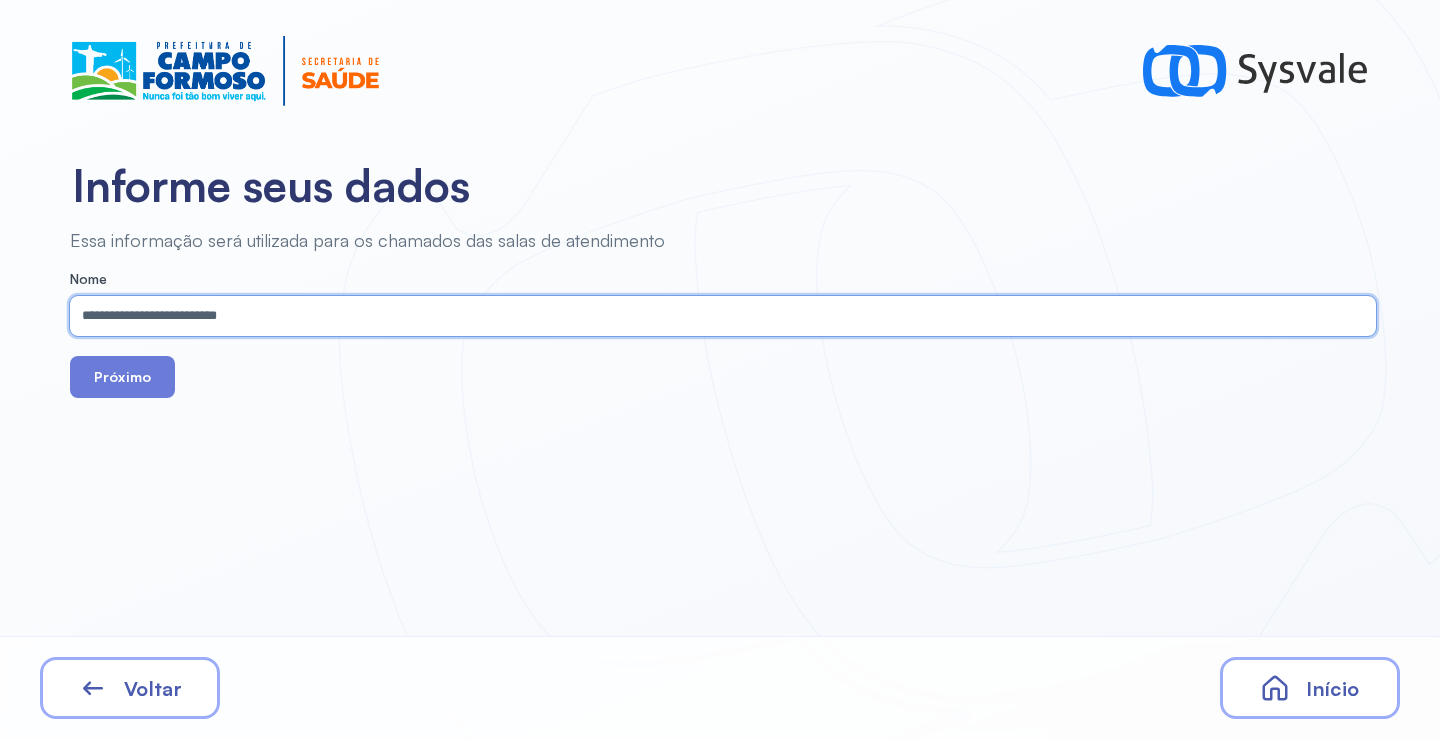 type on "**********" 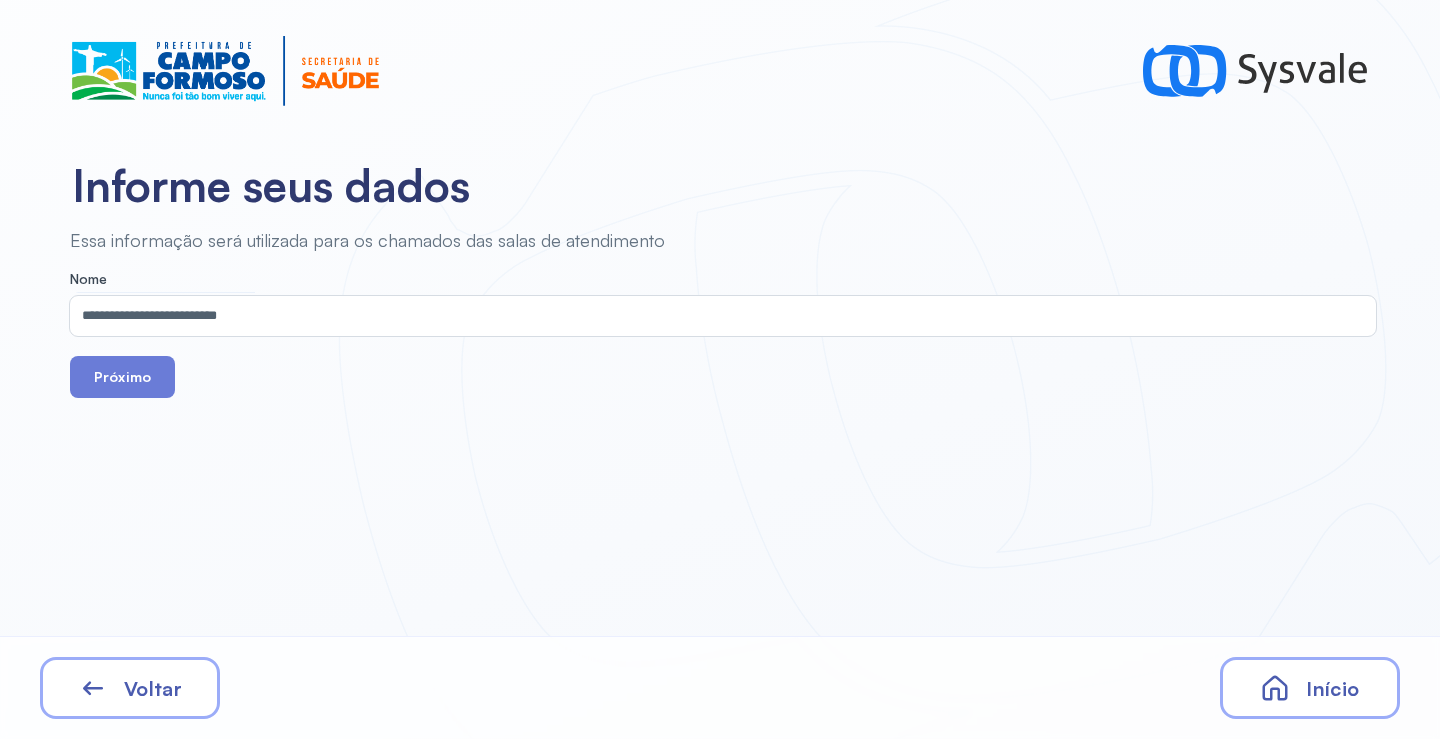 click on "**********" at bounding box center (723, 334) 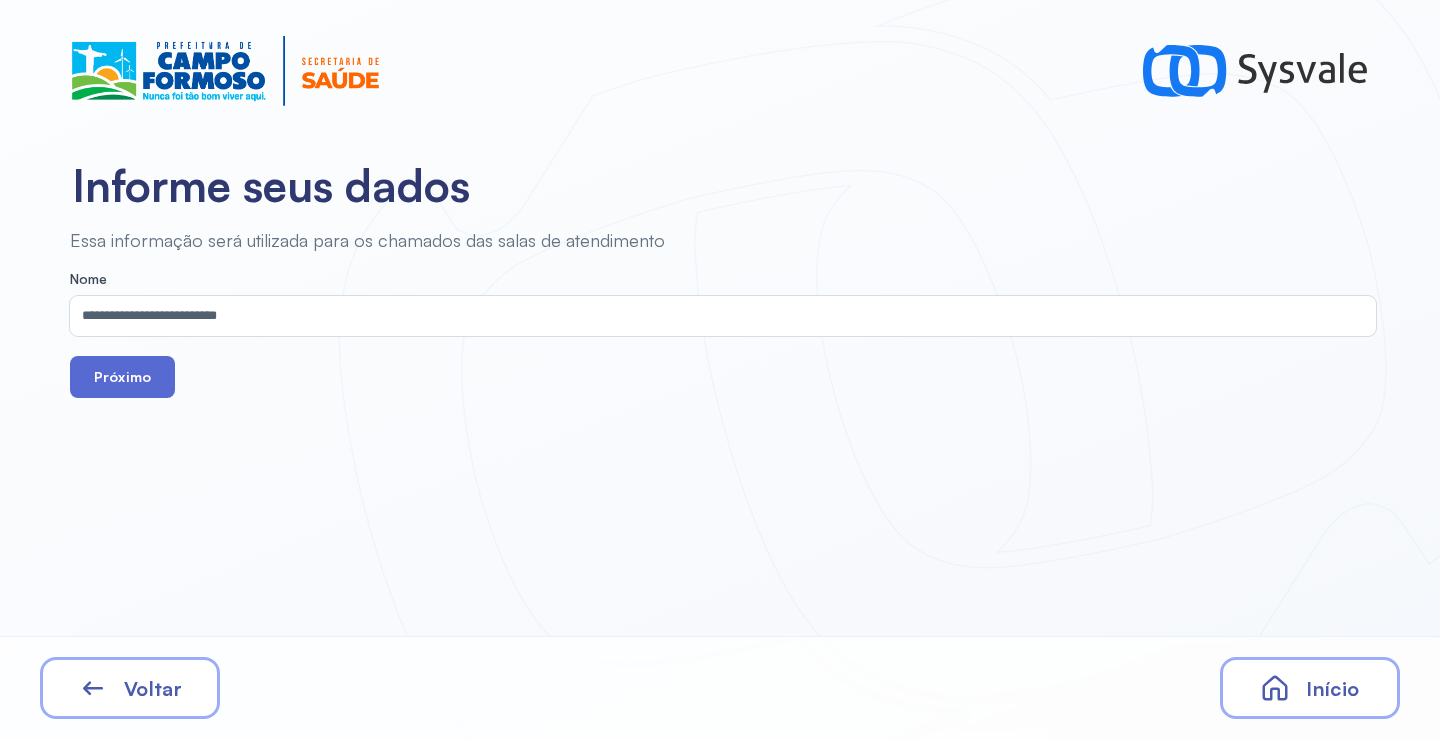 click on "Próximo" at bounding box center [122, 377] 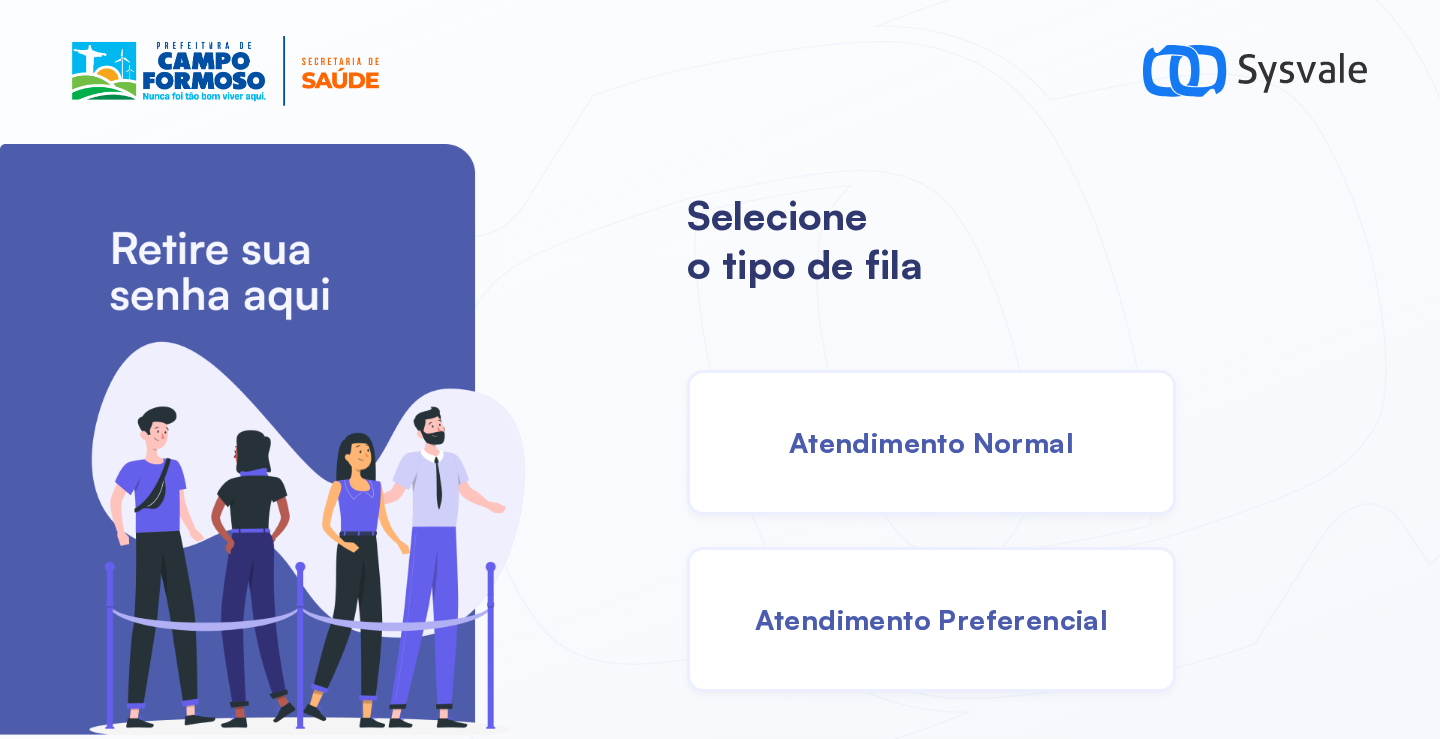 click on "Atendimento Normal" at bounding box center (931, 442) 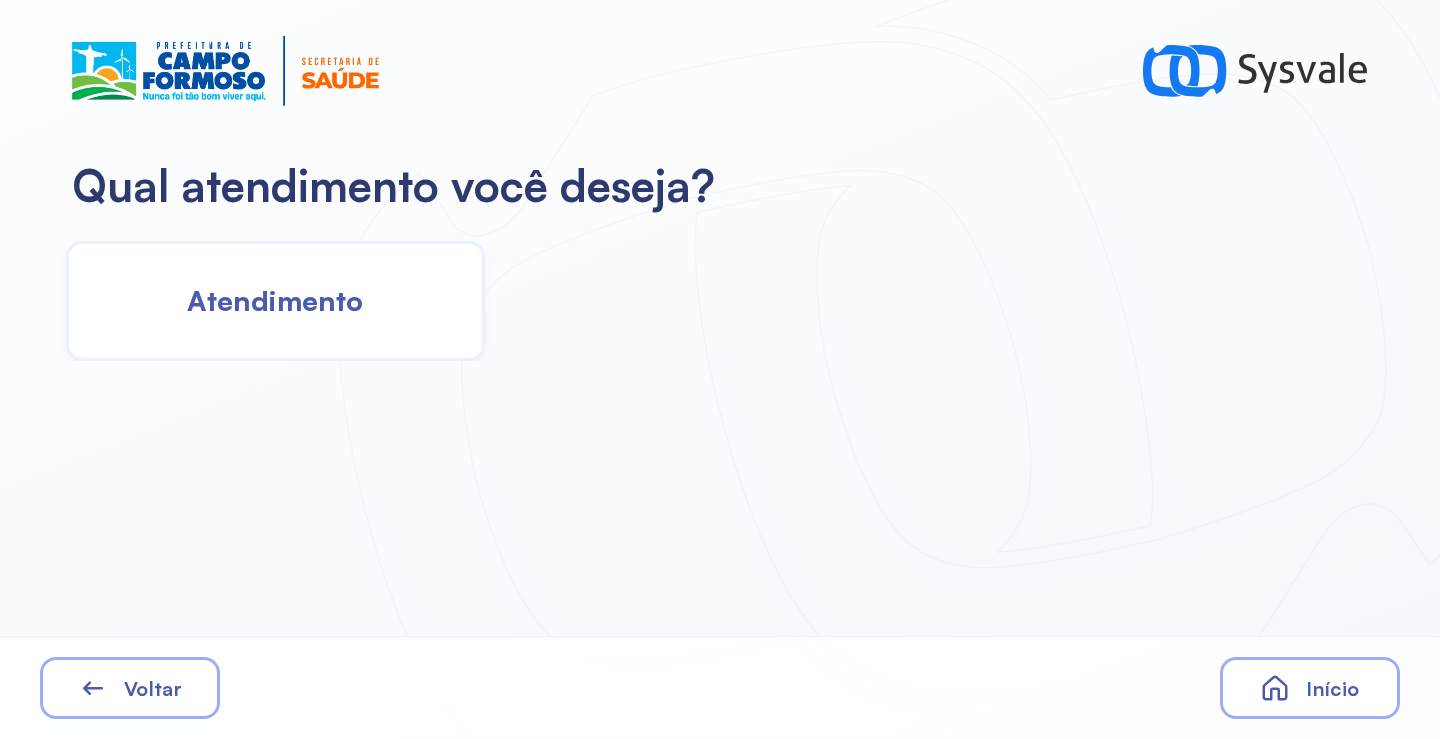 click on "Atendimento" 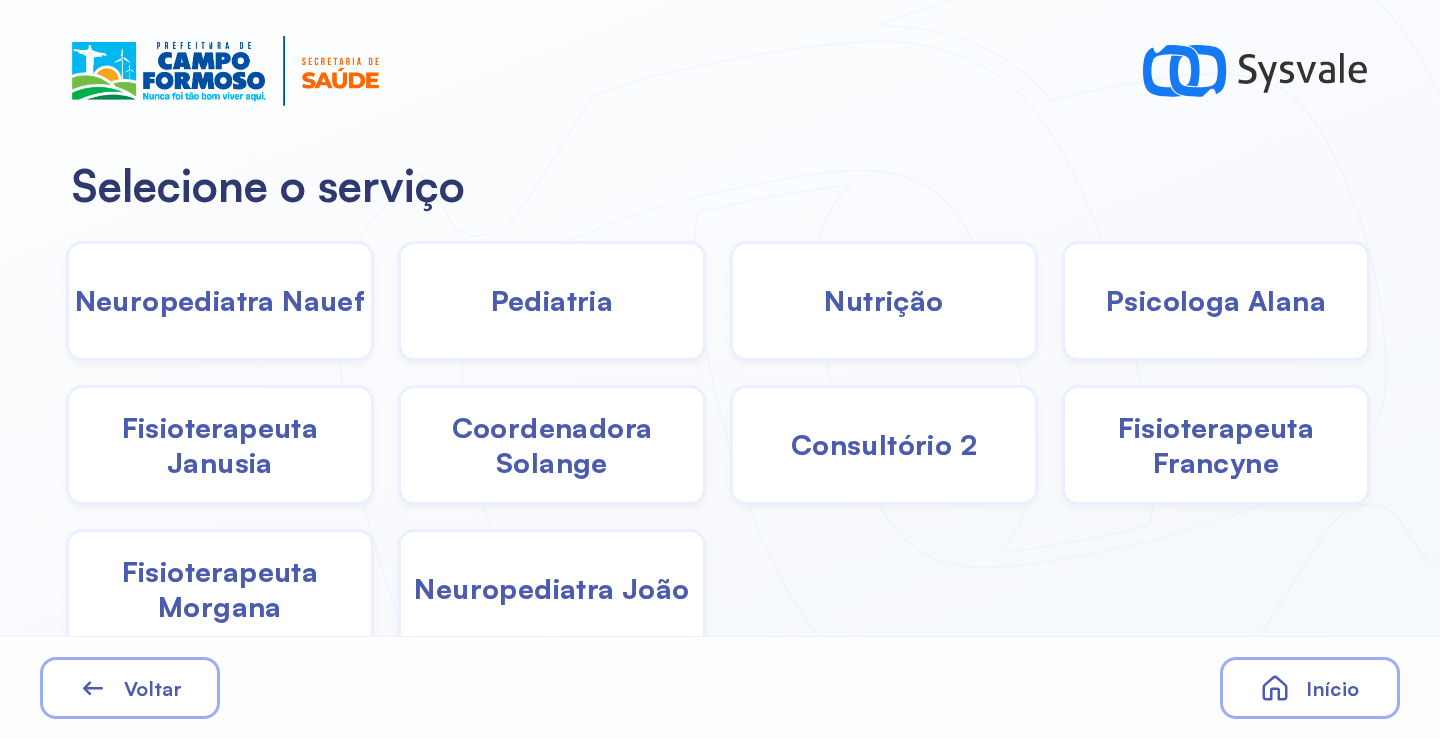 click on "Neuropediatra Nauef" 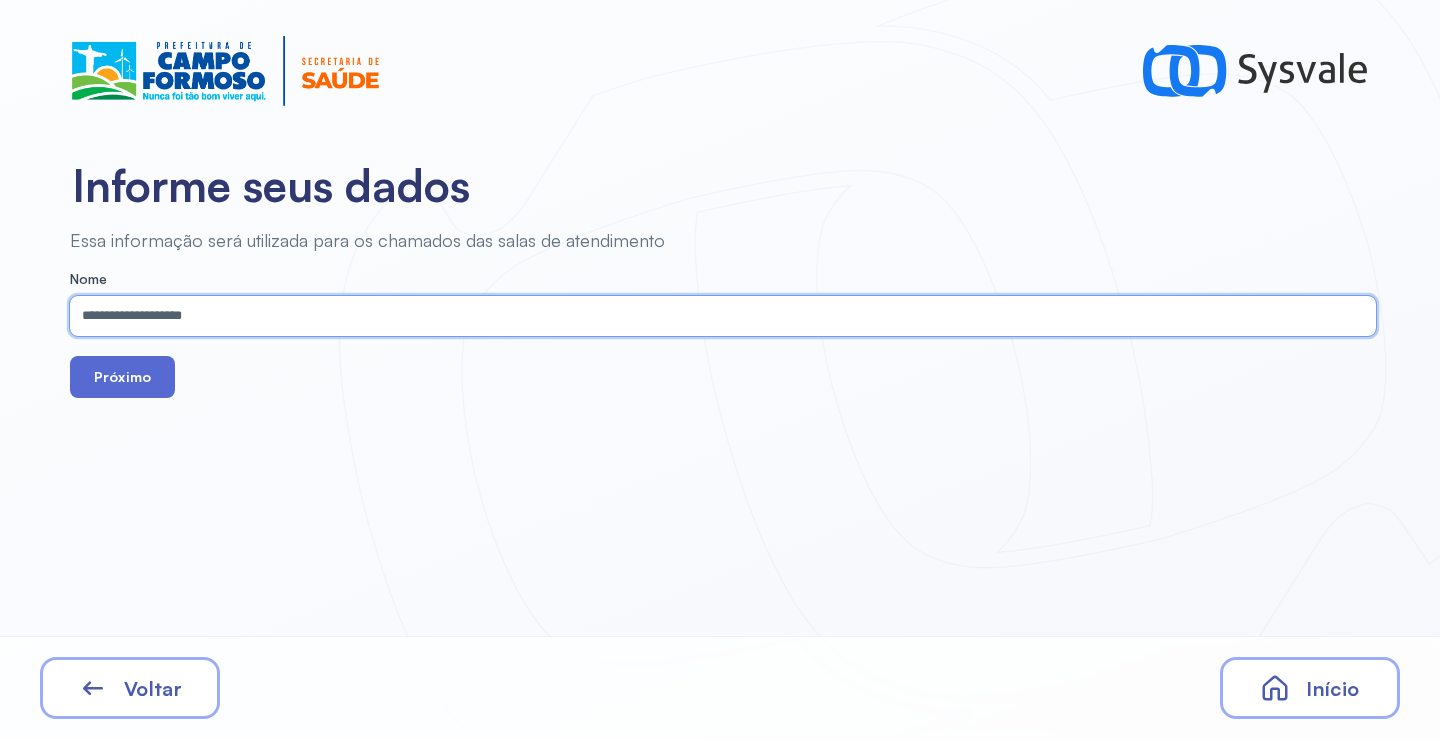 type on "**********" 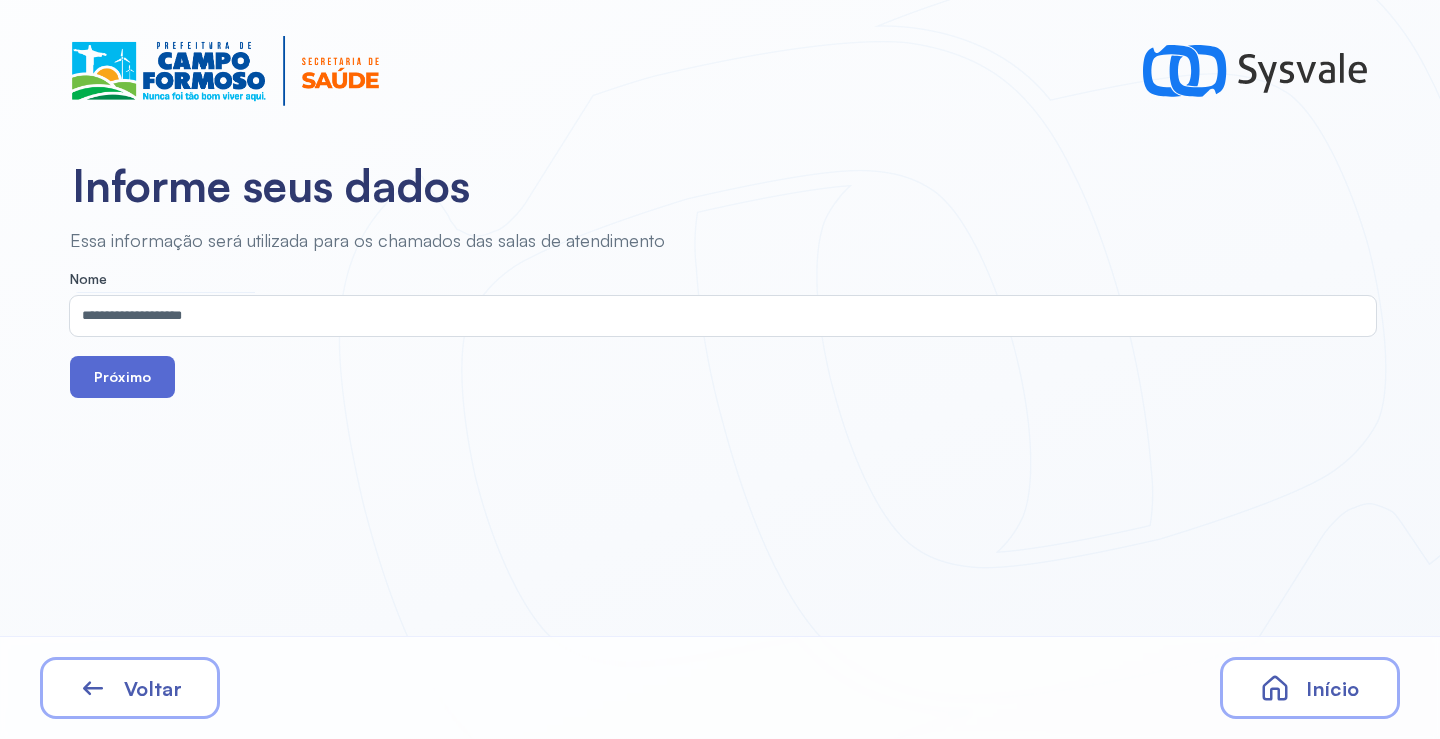 click on "Próximo" at bounding box center [122, 377] 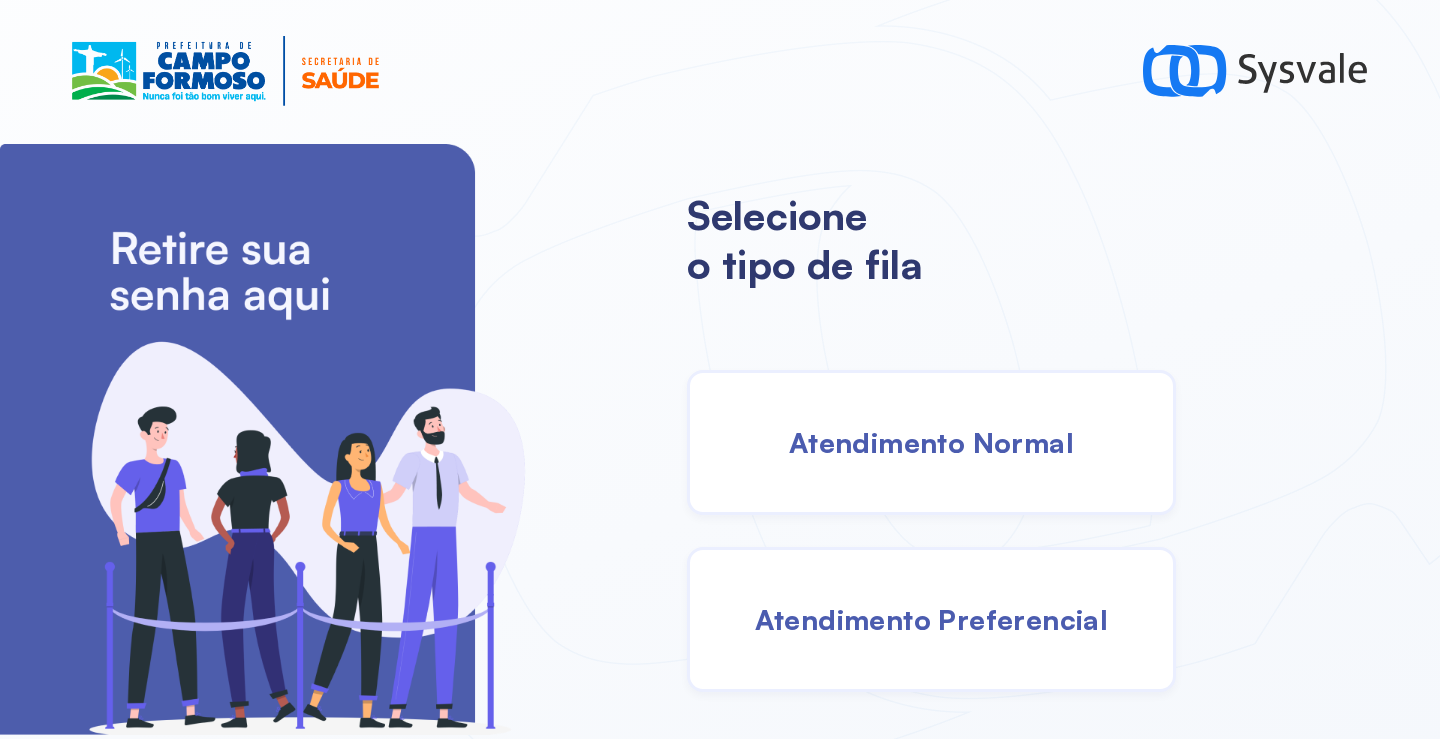 click on "Atendimento Normal" at bounding box center (931, 442) 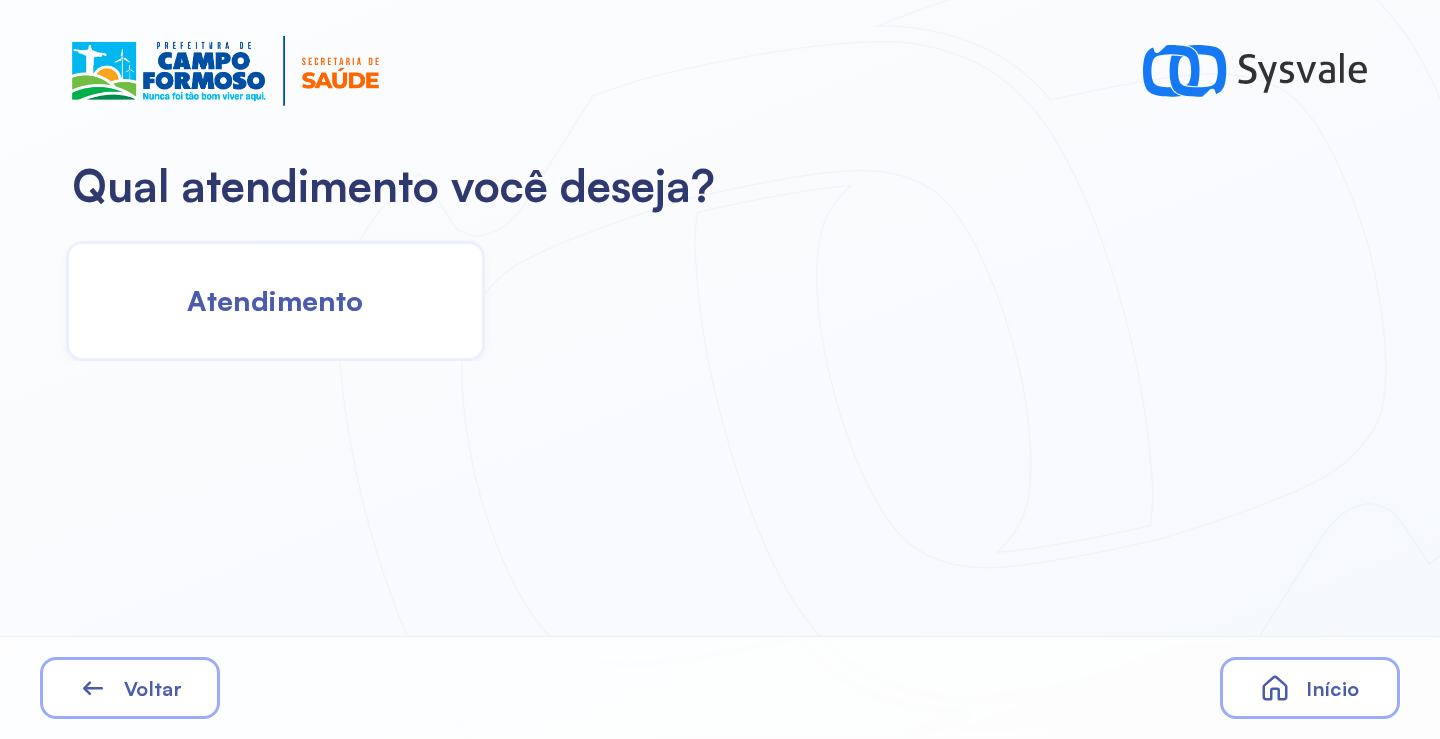 click on "Atendimento" 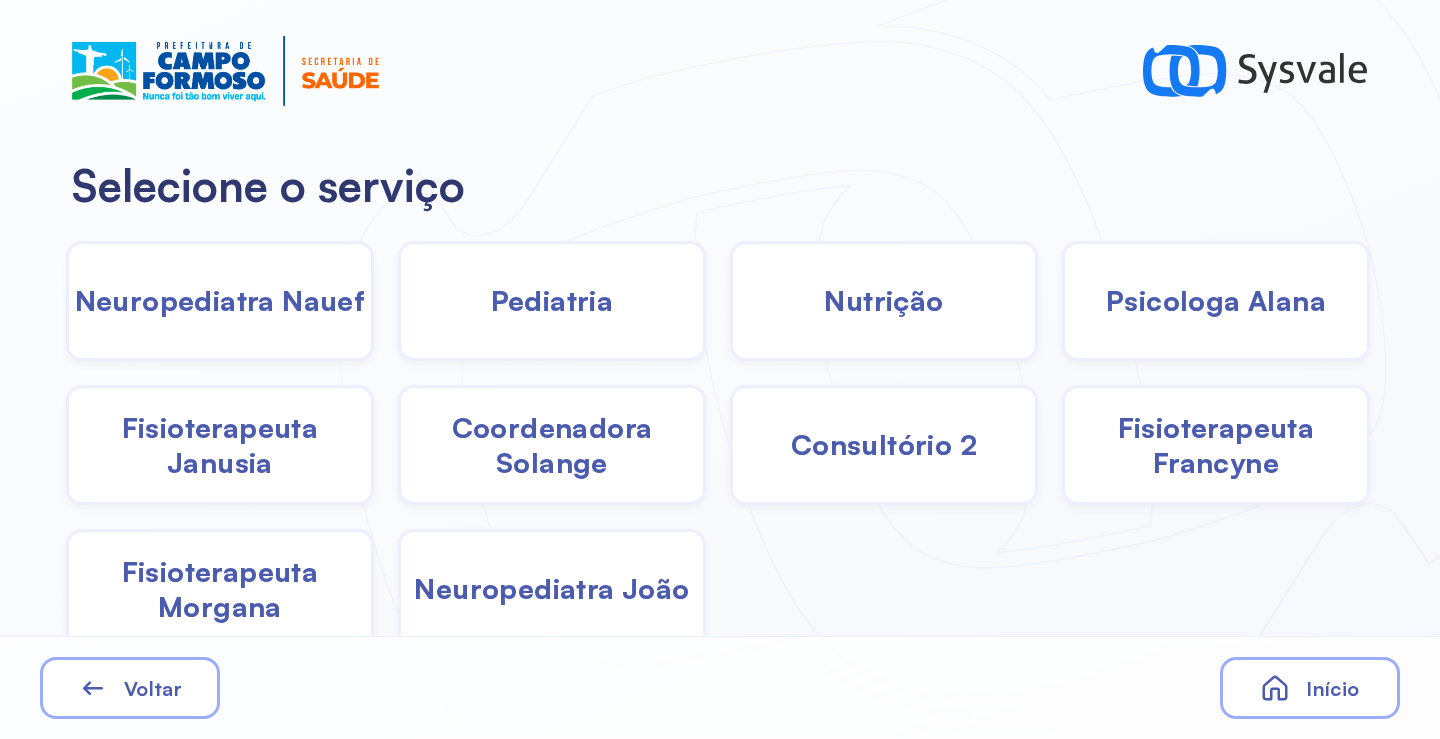 click on "Neuropediatra Nauef" at bounding box center [220, 300] 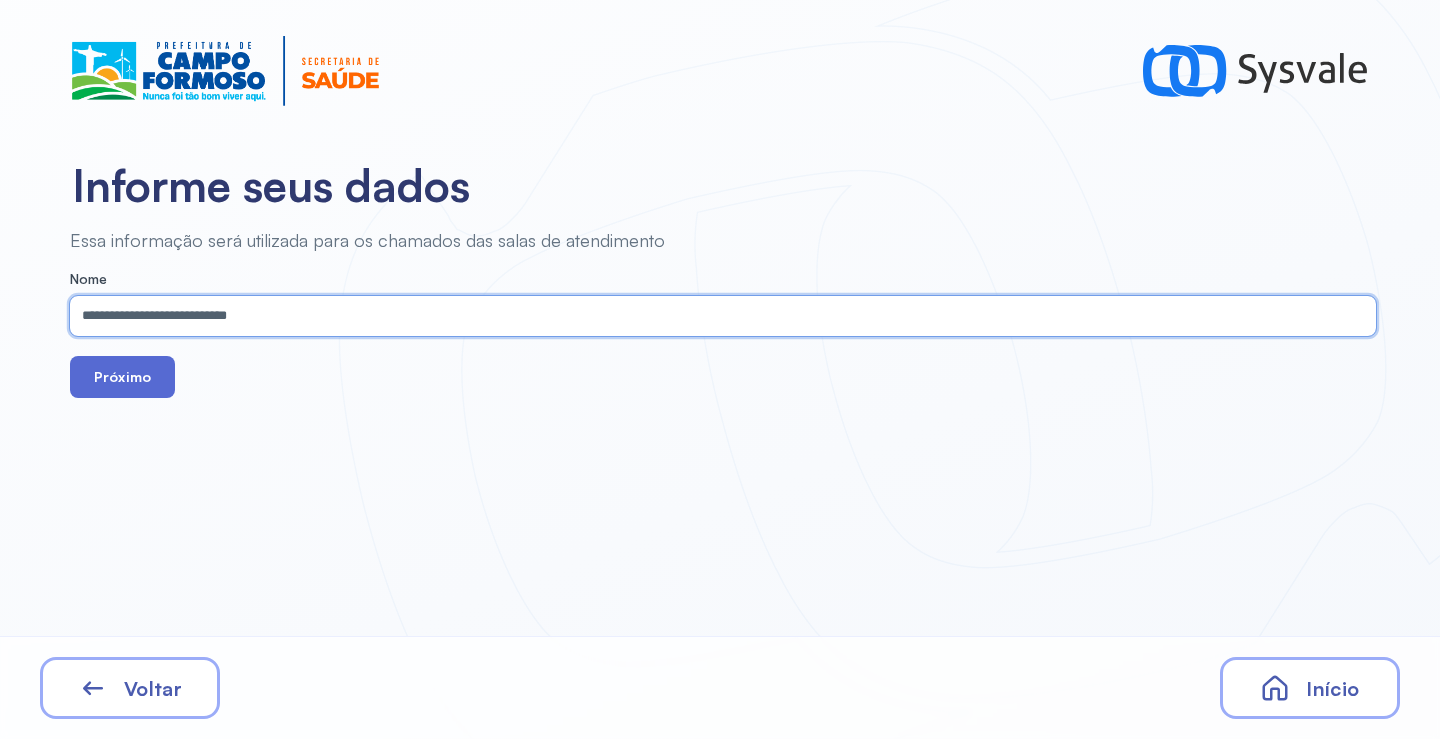 type on "**********" 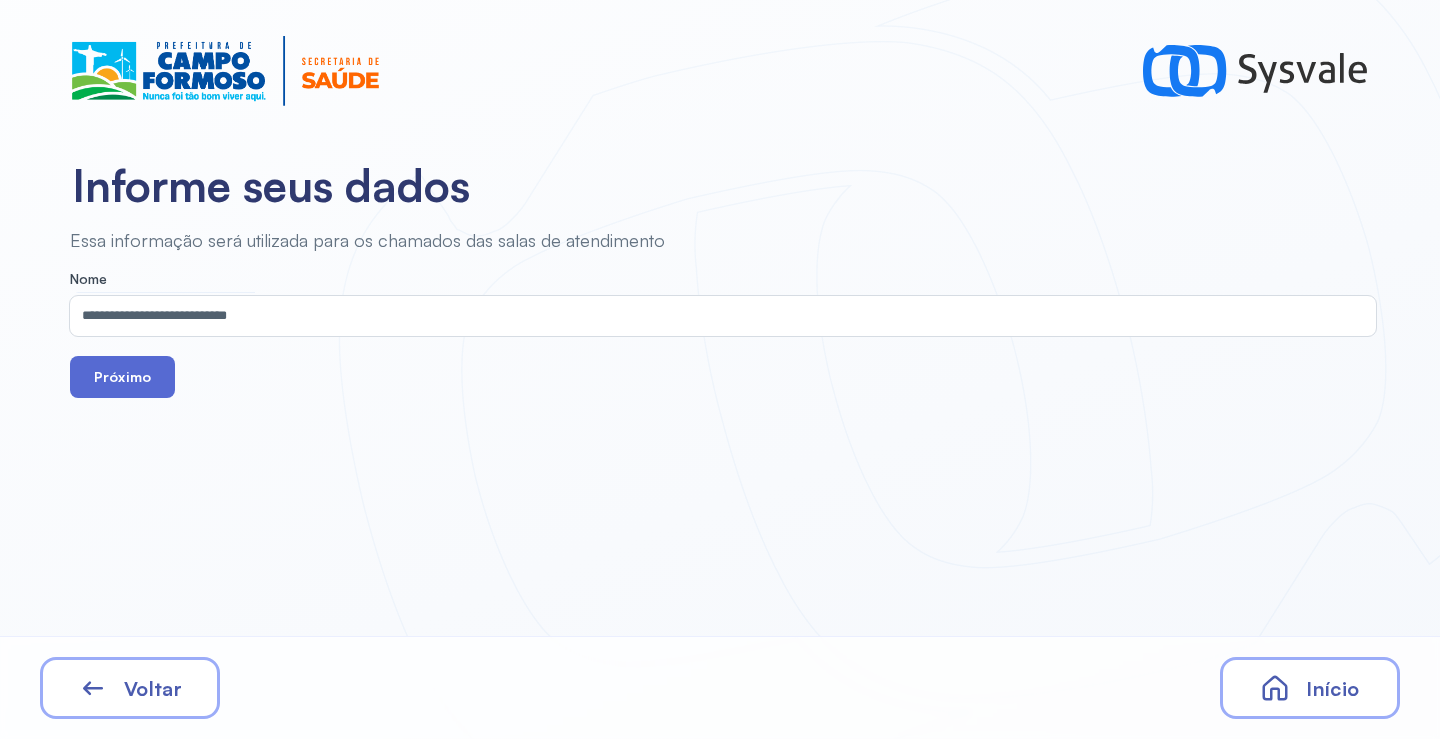 click on "Próximo" at bounding box center (122, 377) 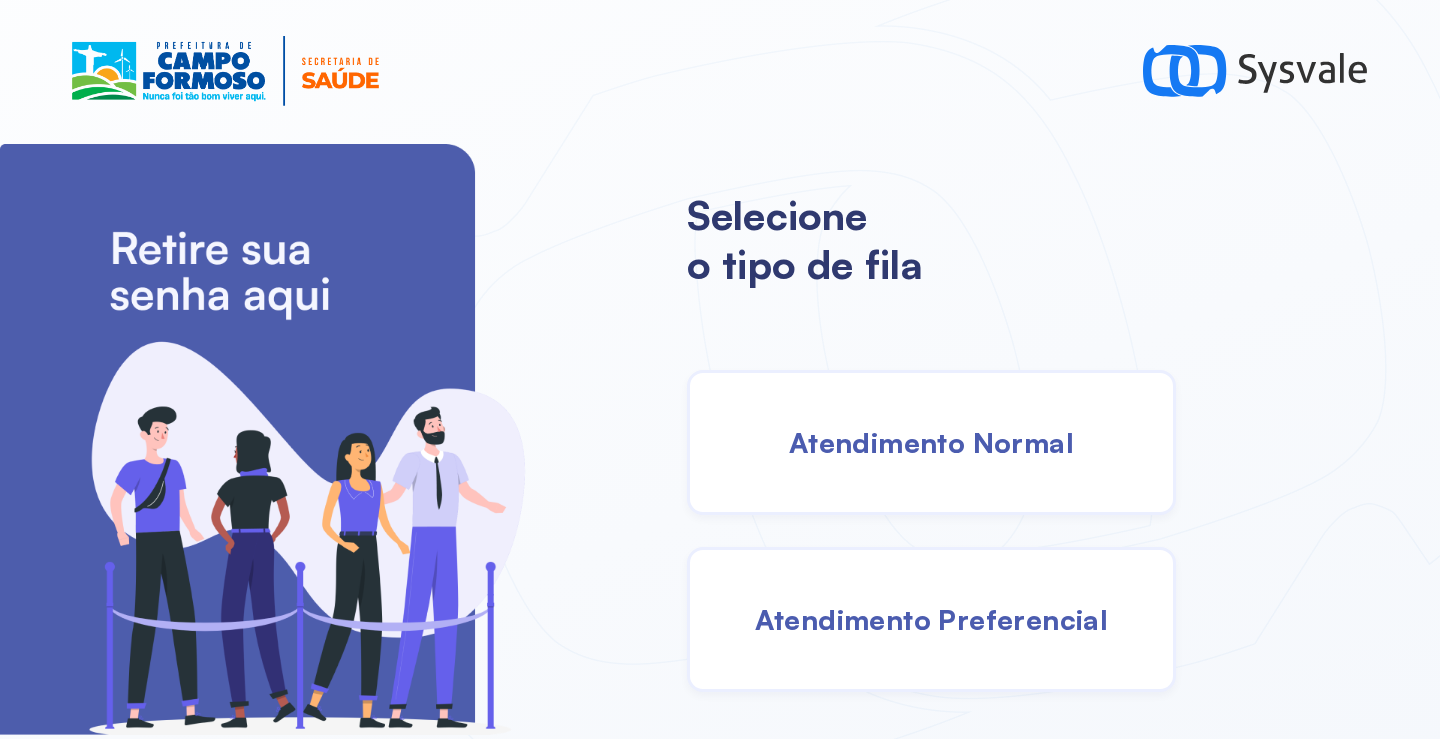 click on "Atendimento Normal" at bounding box center (931, 442) 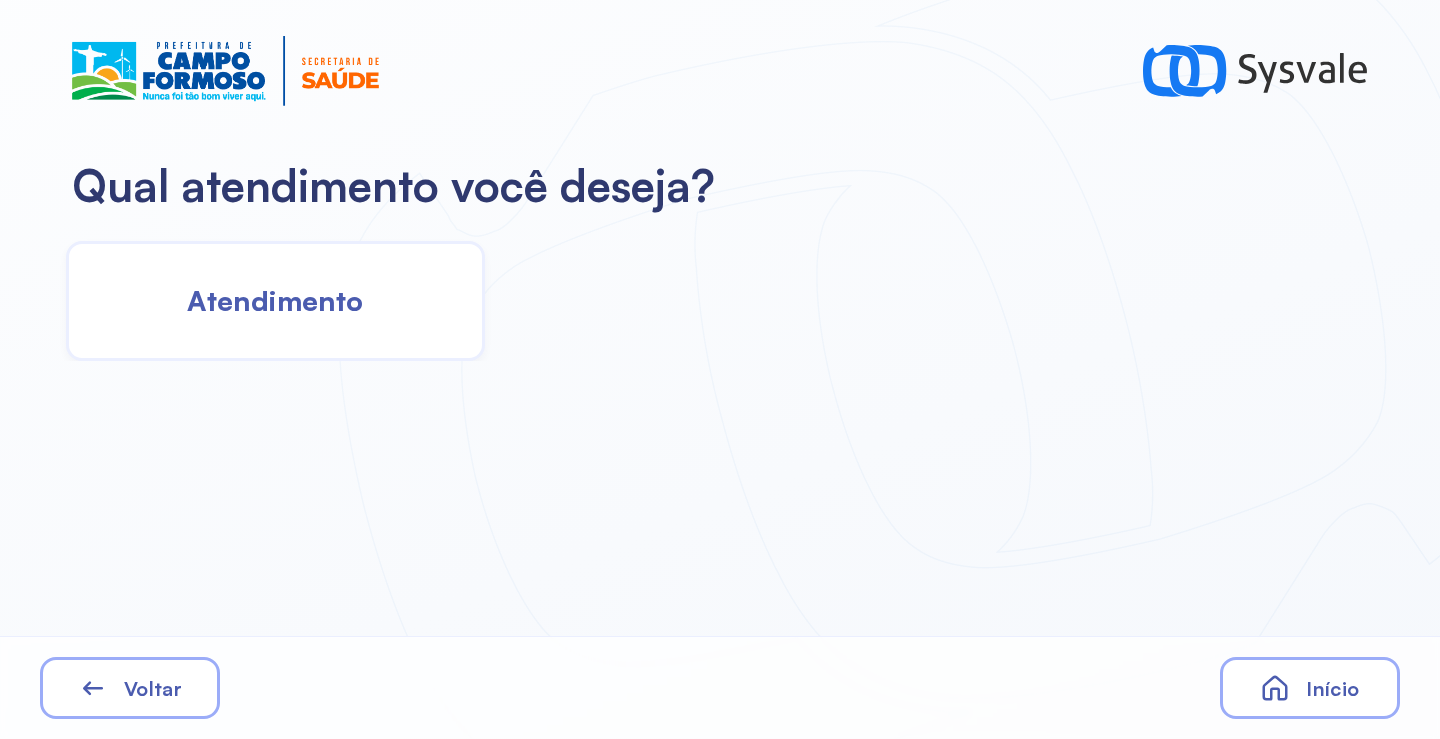click on "Atendimento" 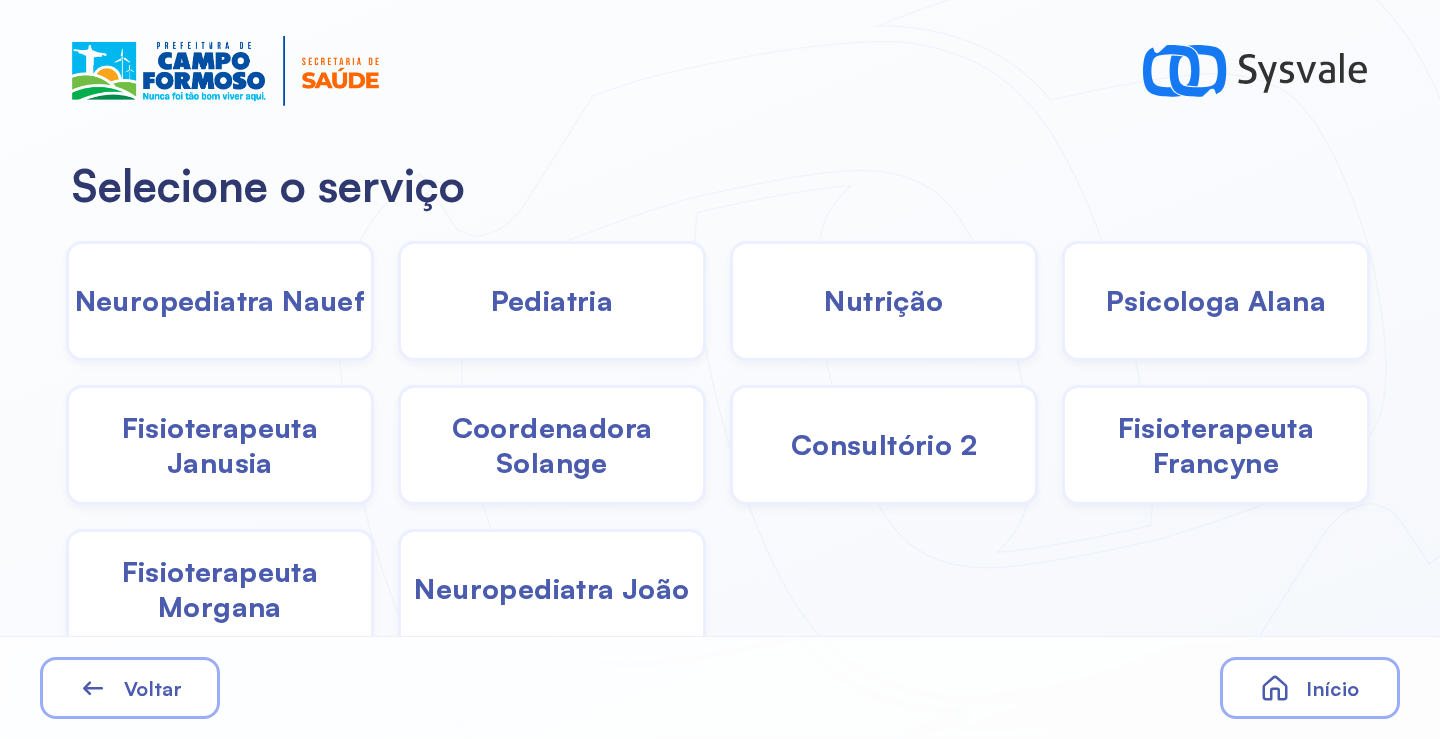 click on "Pediatria" at bounding box center [552, 300] 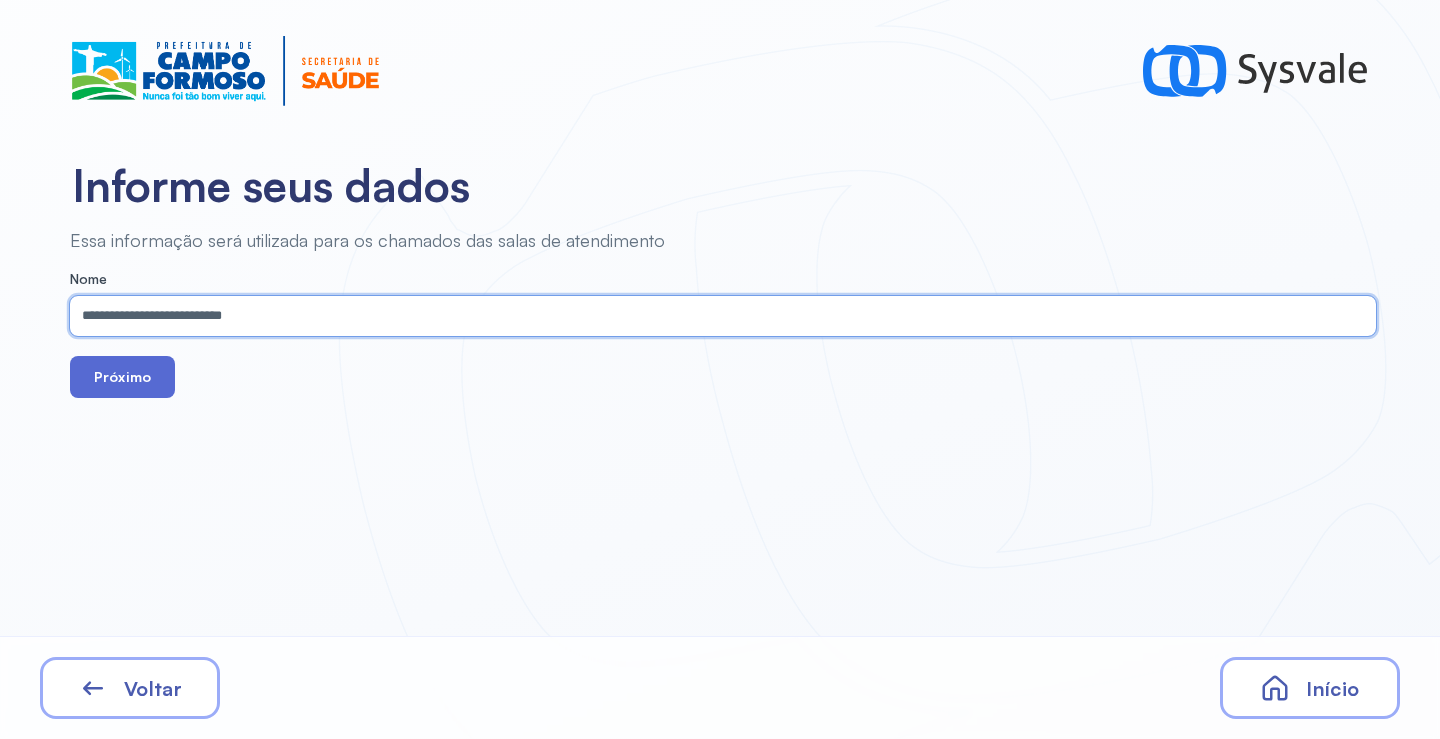 type on "**********" 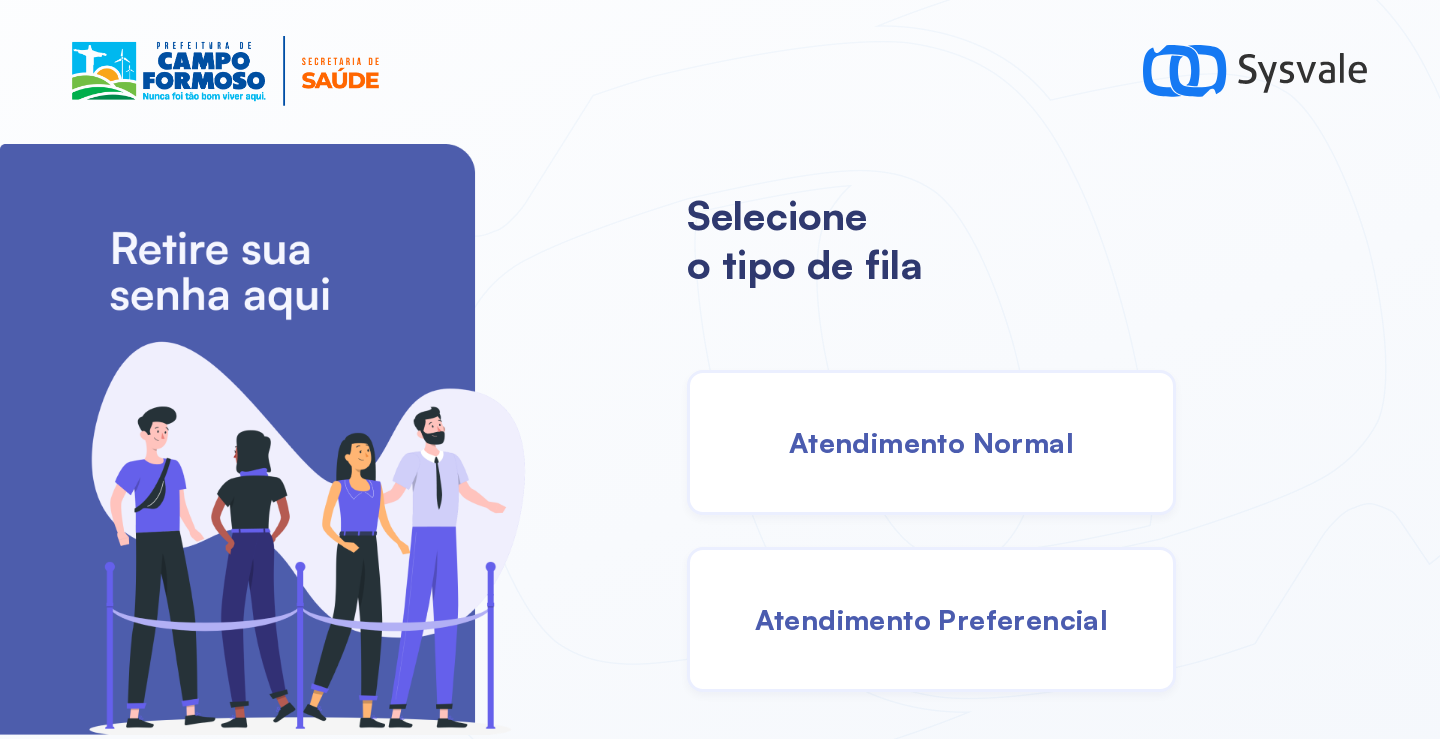 click on "Atendimento Normal" at bounding box center [931, 442] 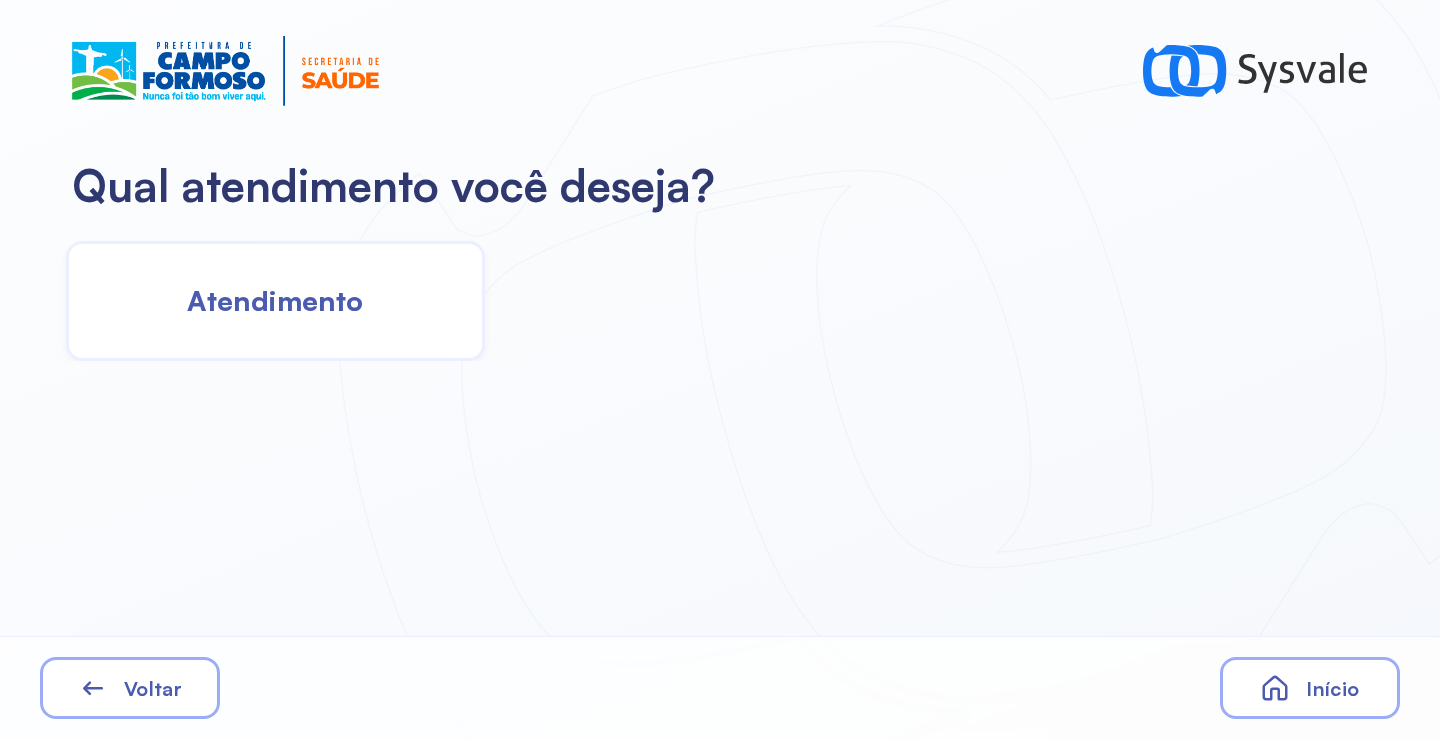 click on "Atendimento" at bounding box center (275, 300) 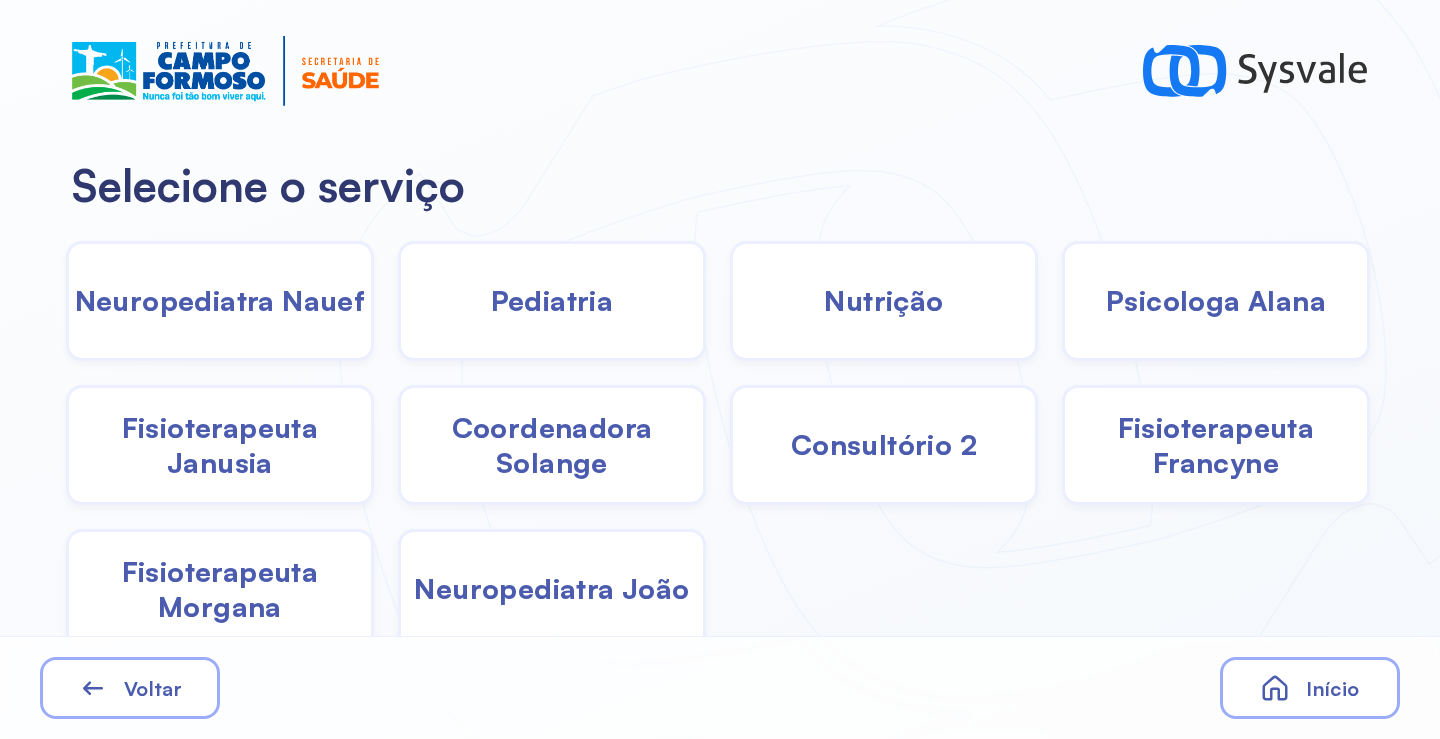 click on "Neuropediatra Nauef" at bounding box center [220, 300] 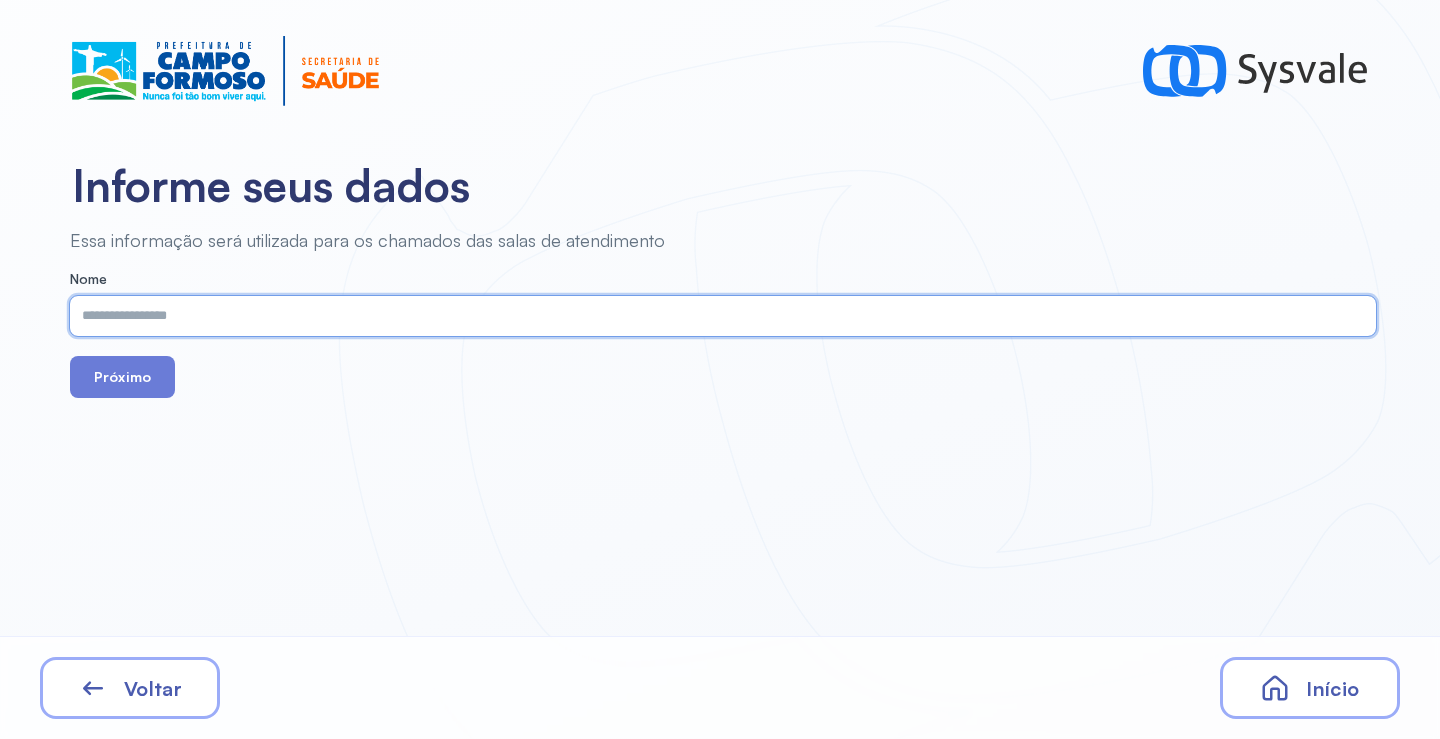 paste on "**********" 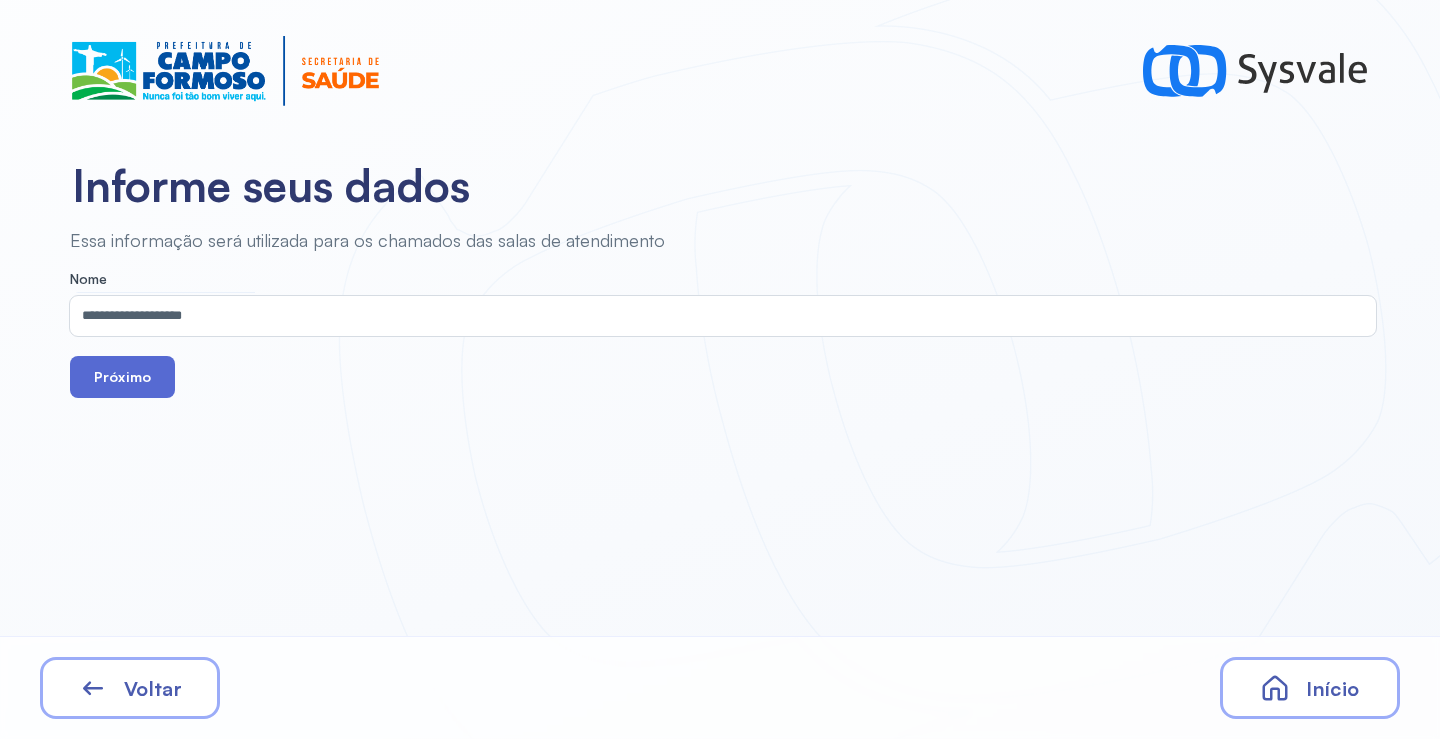 click on "Próximo" at bounding box center (122, 377) 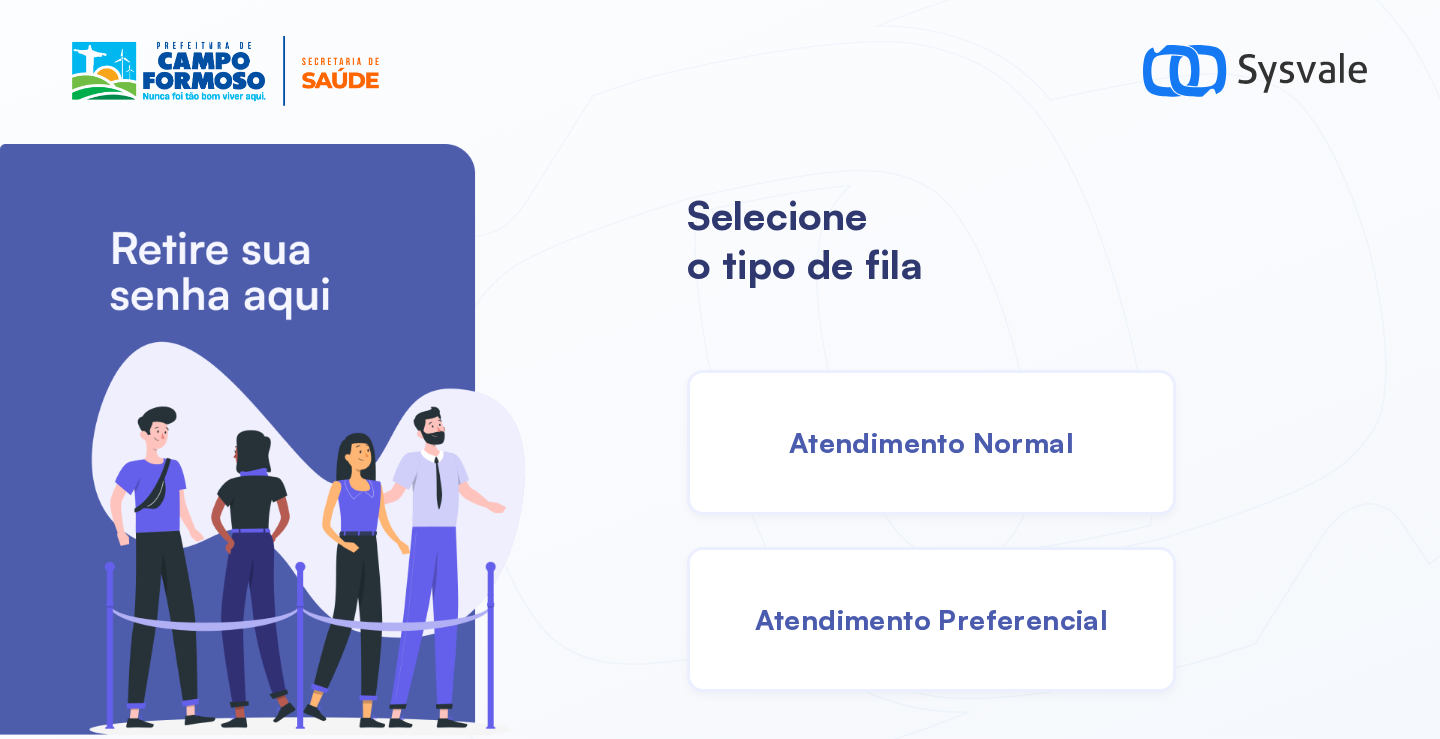 click on "Atendimento Normal" at bounding box center [931, 442] 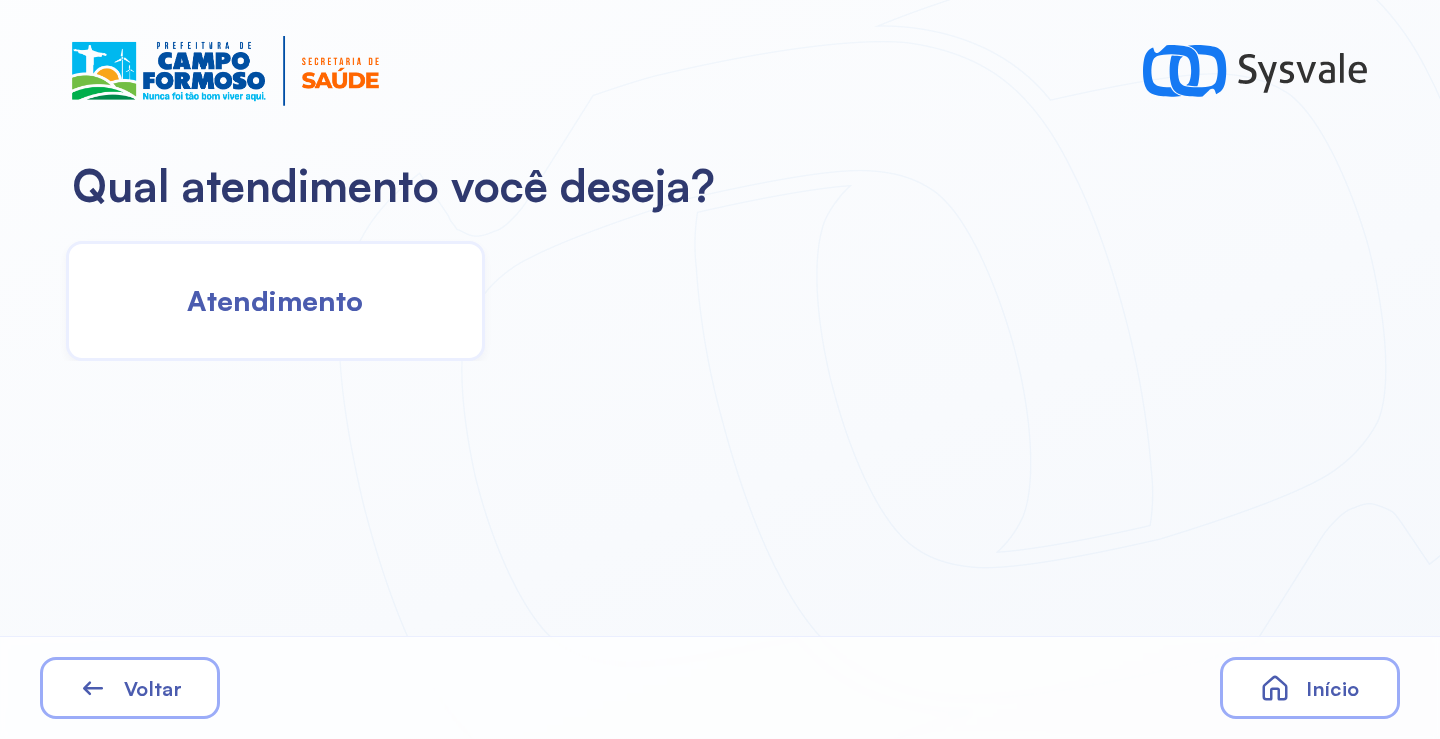 click on "Atendimento" at bounding box center [275, 300] 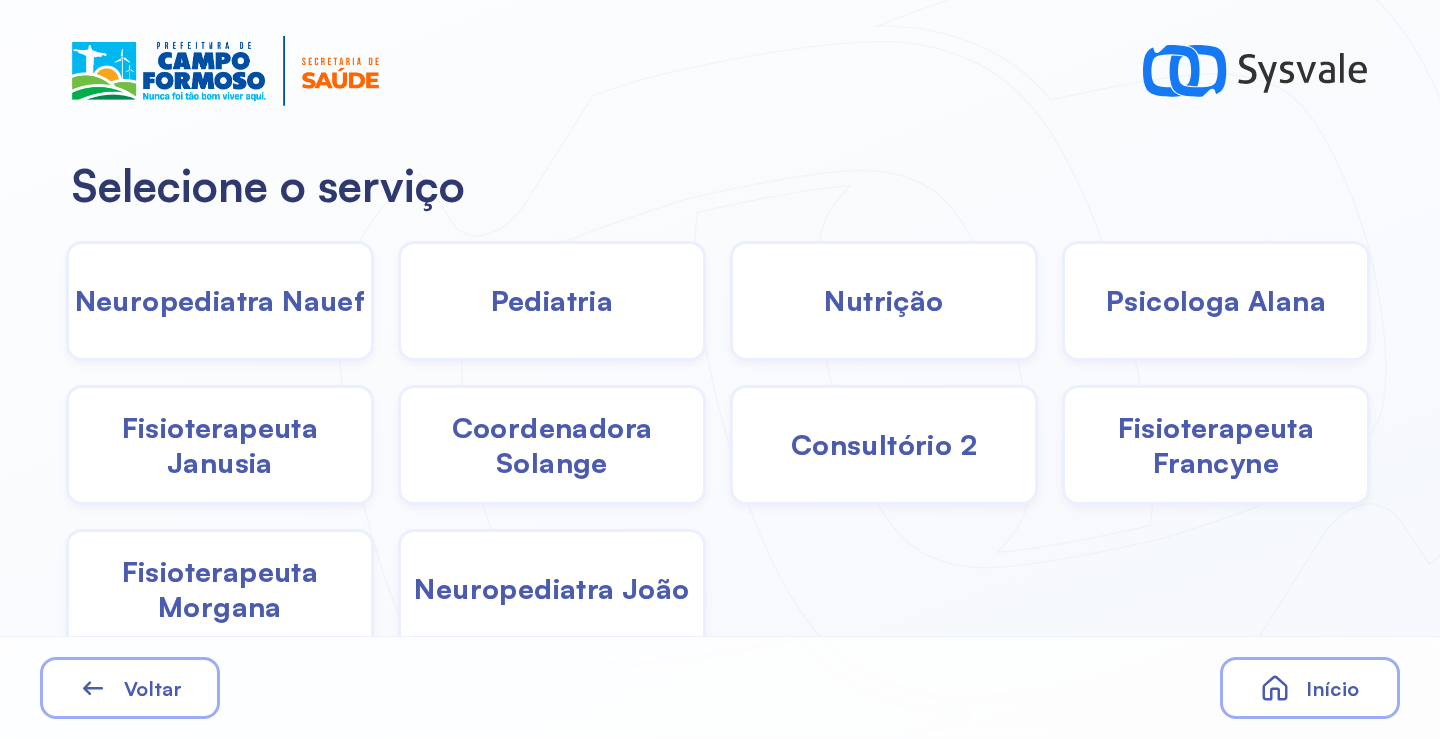 click on "Neuropediatra Nauef" at bounding box center [220, 300] 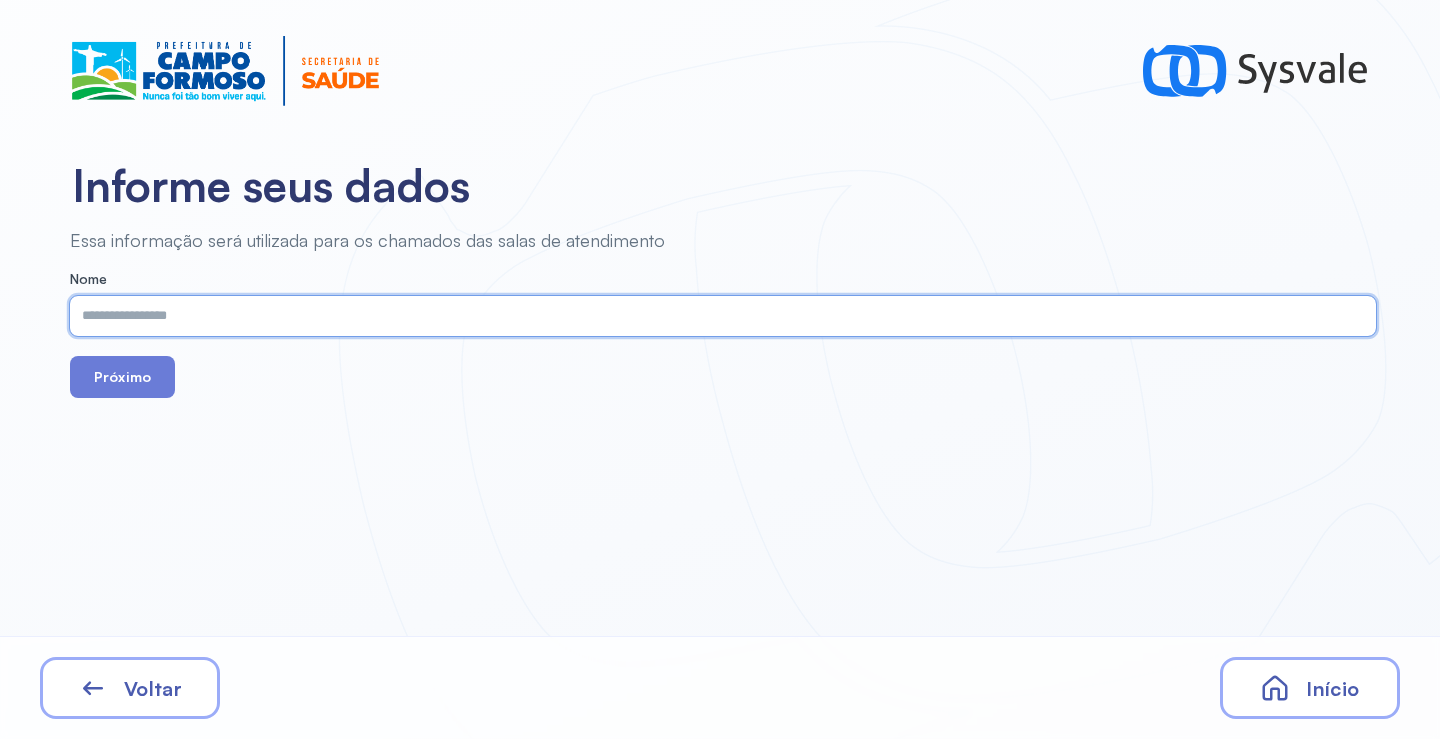 paste on "**********" 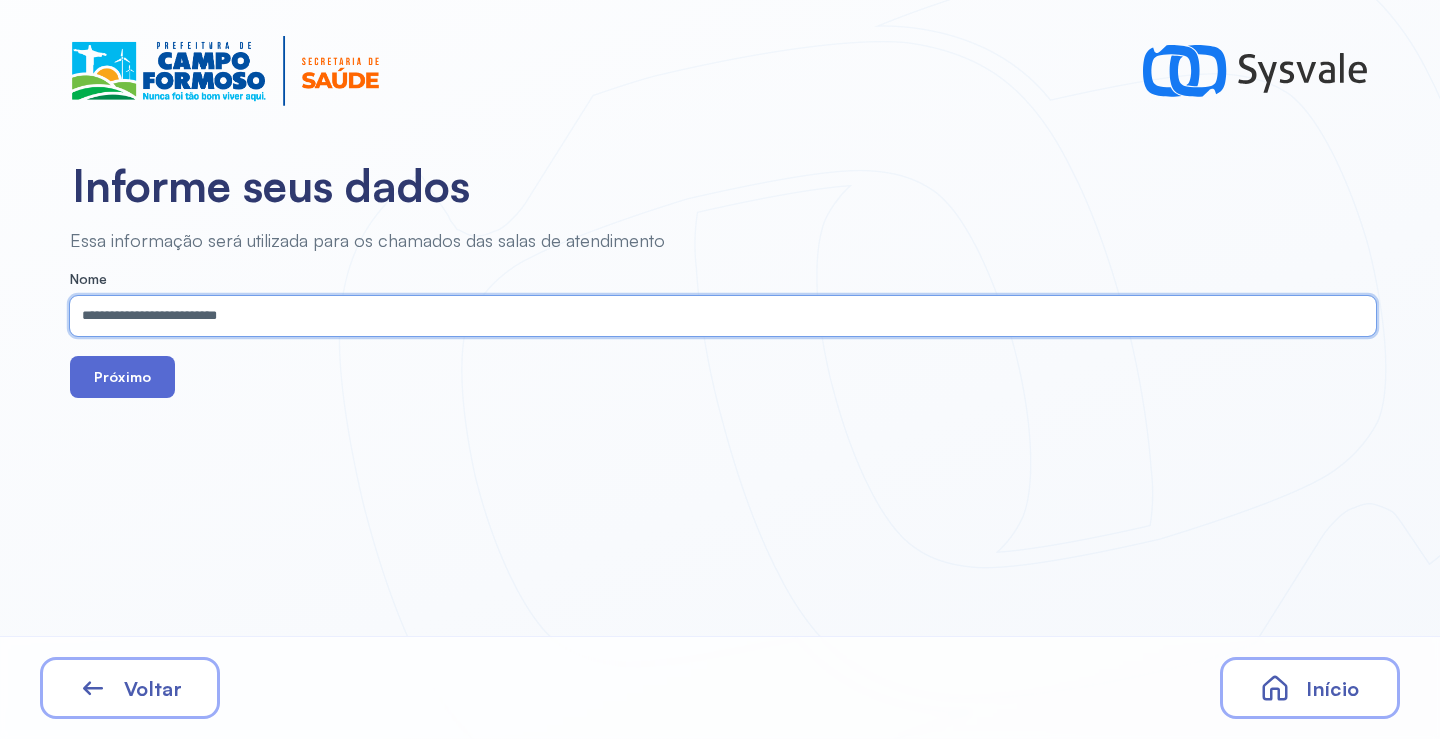 type on "**********" 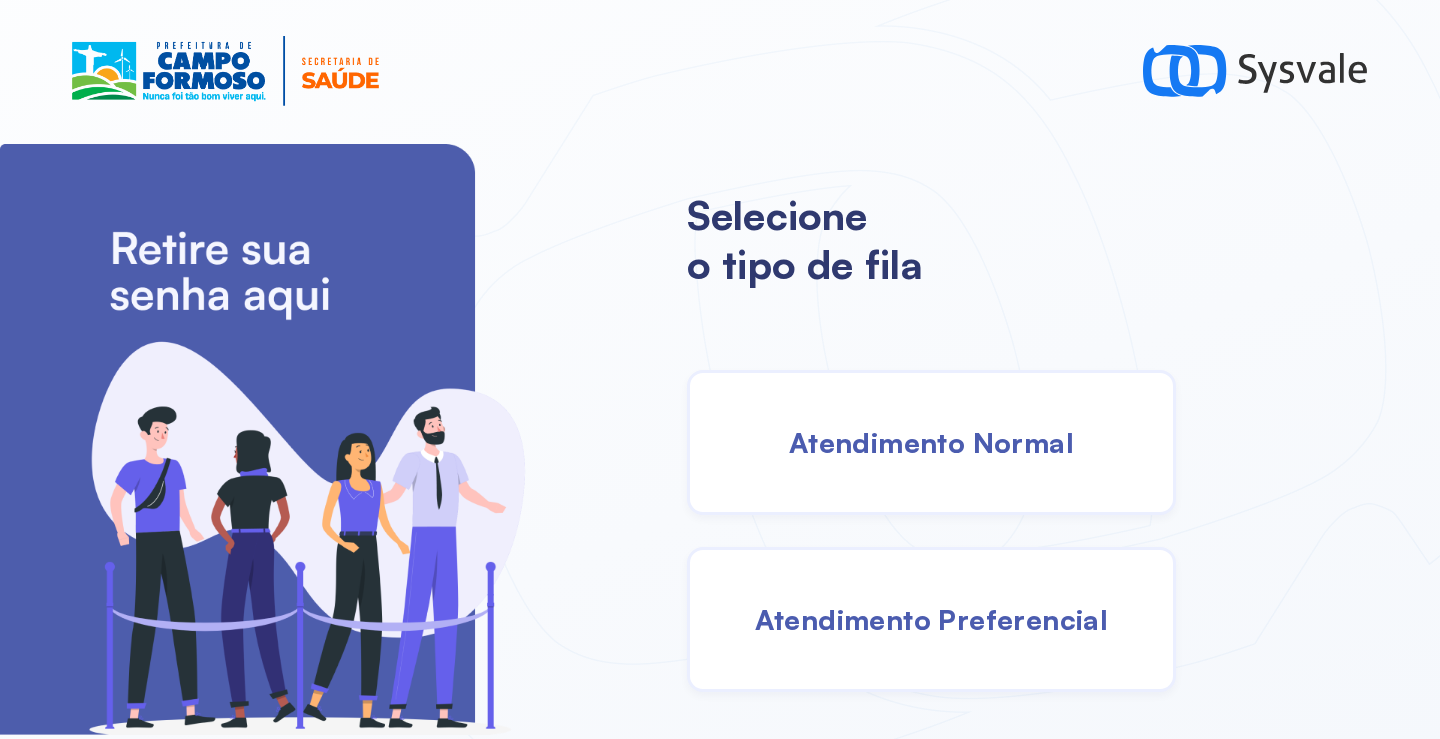 click on "Atendimento Normal" at bounding box center (931, 442) 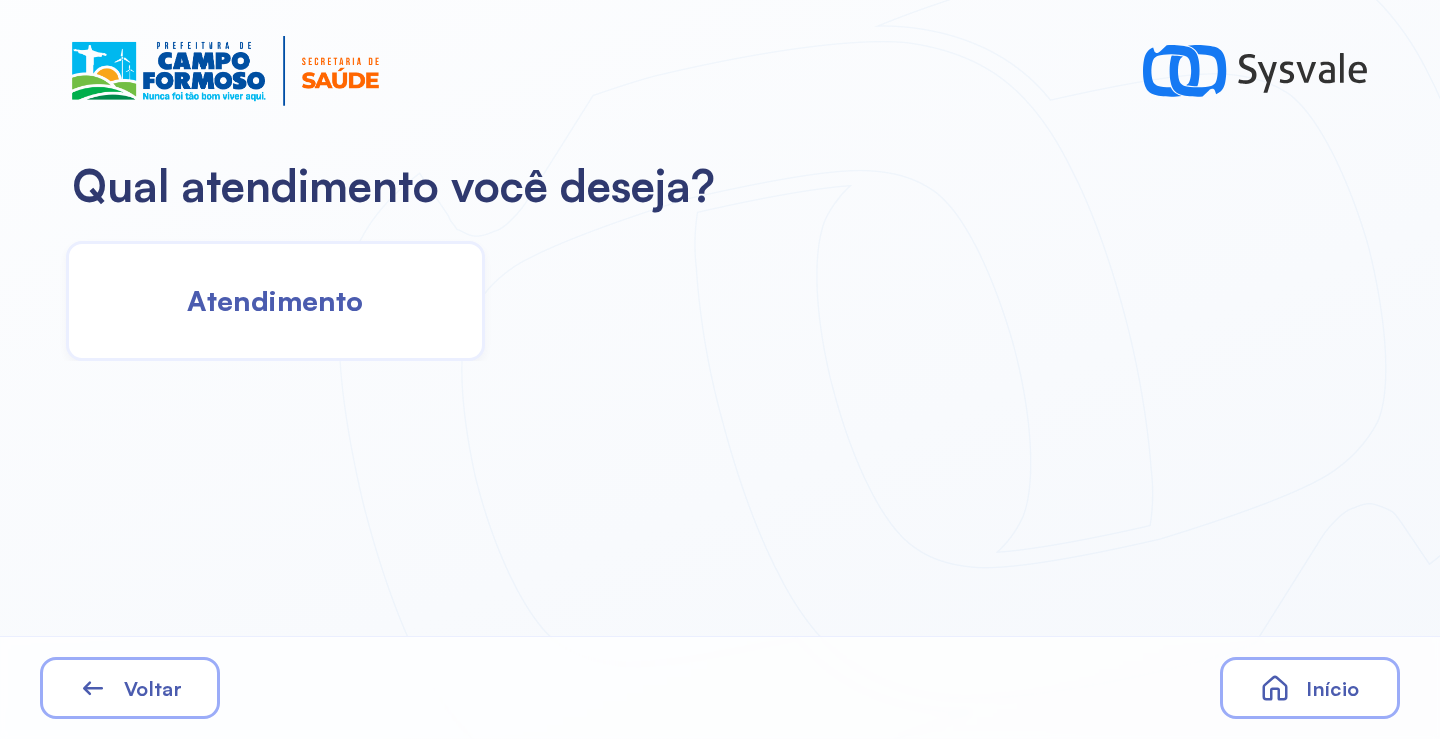 click on "Atendimento" at bounding box center [275, 300] 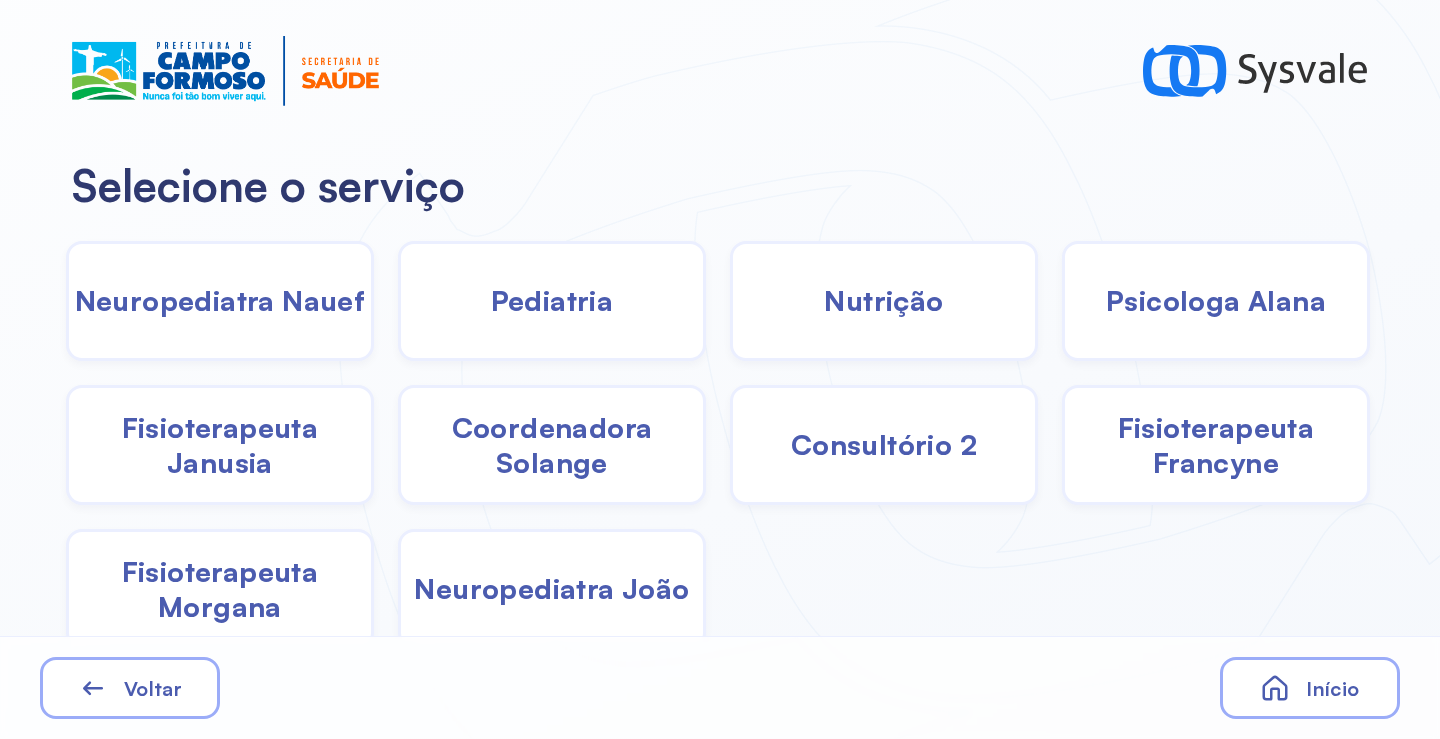 drag, startPoint x: 1171, startPoint y: 452, endPoint x: 1161, endPoint y: 453, distance: 10.049875 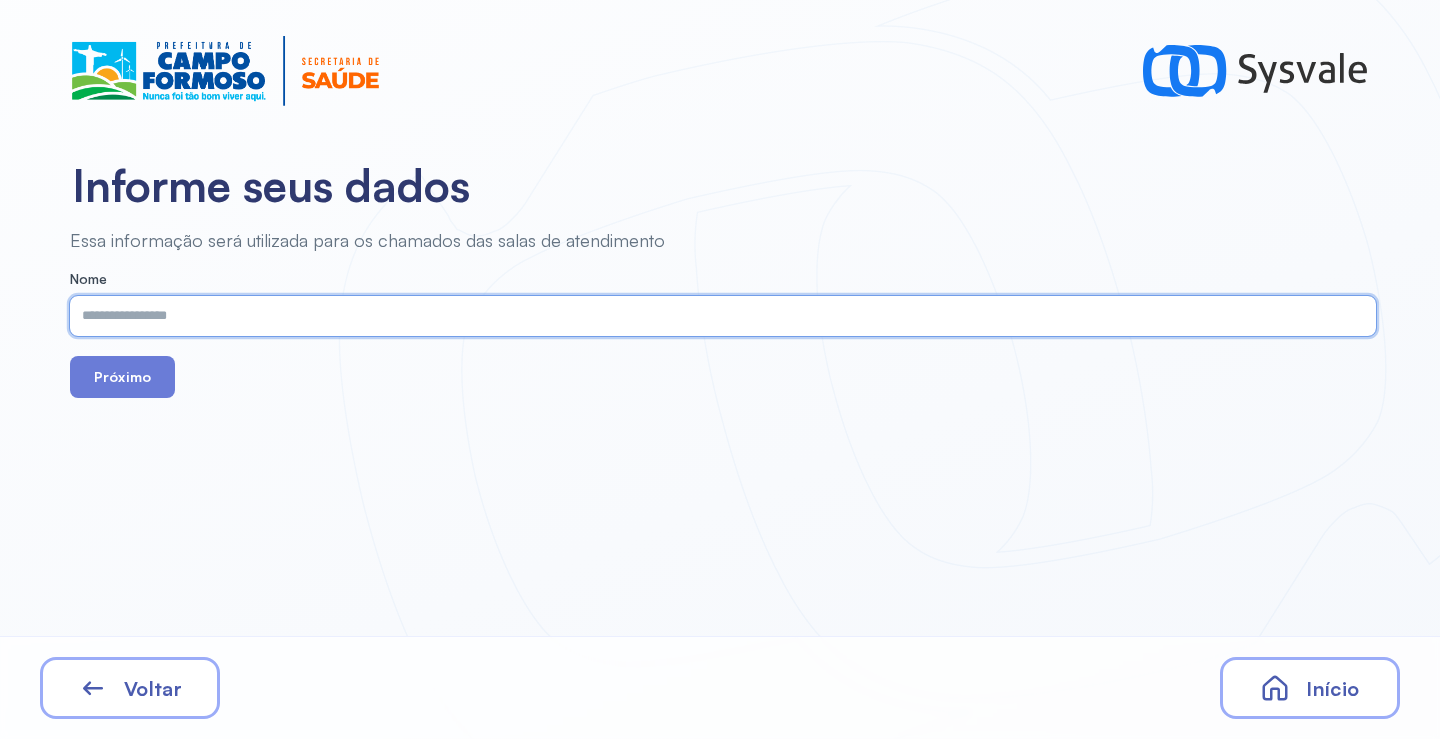 drag, startPoint x: 338, startPoint y: 297, endPoint x: 294, endPoint y: 315, distance: 47.539455 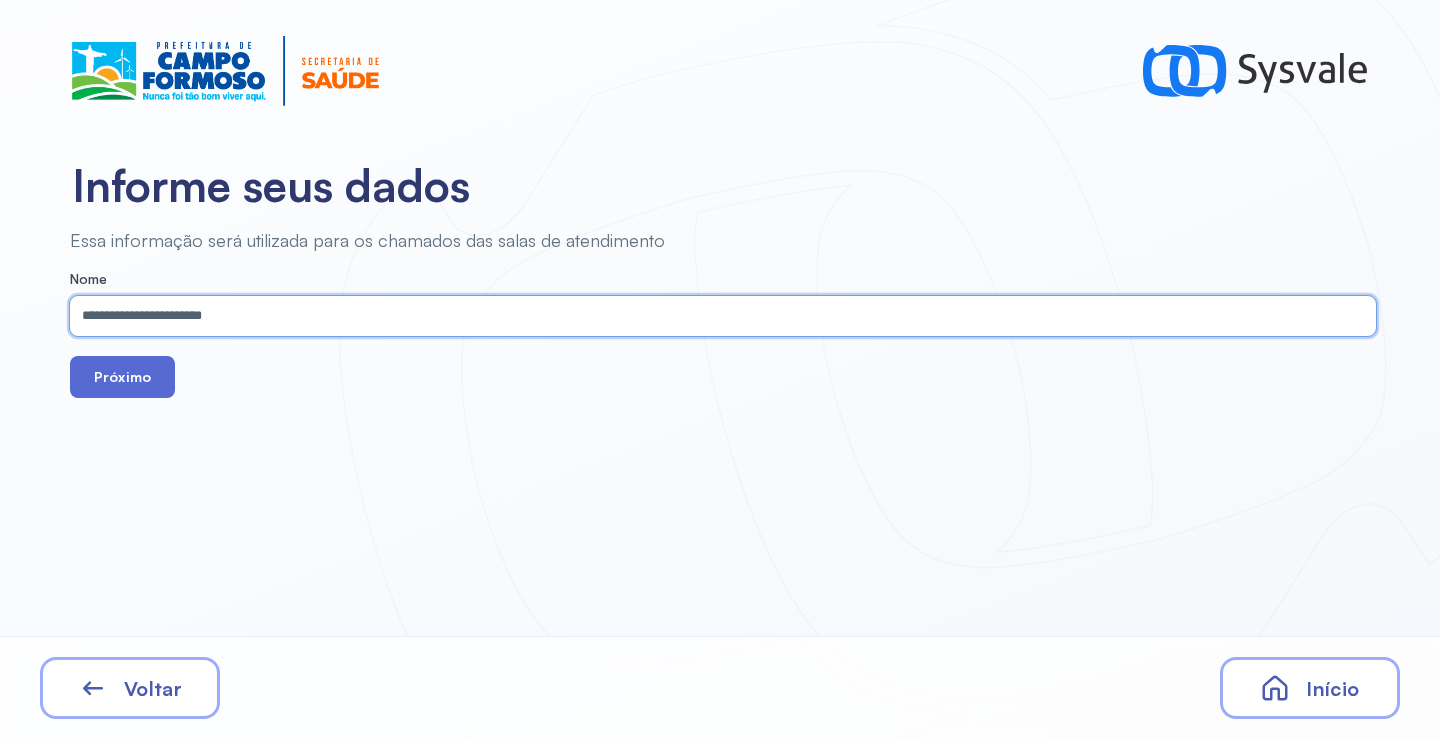 type on "**********" 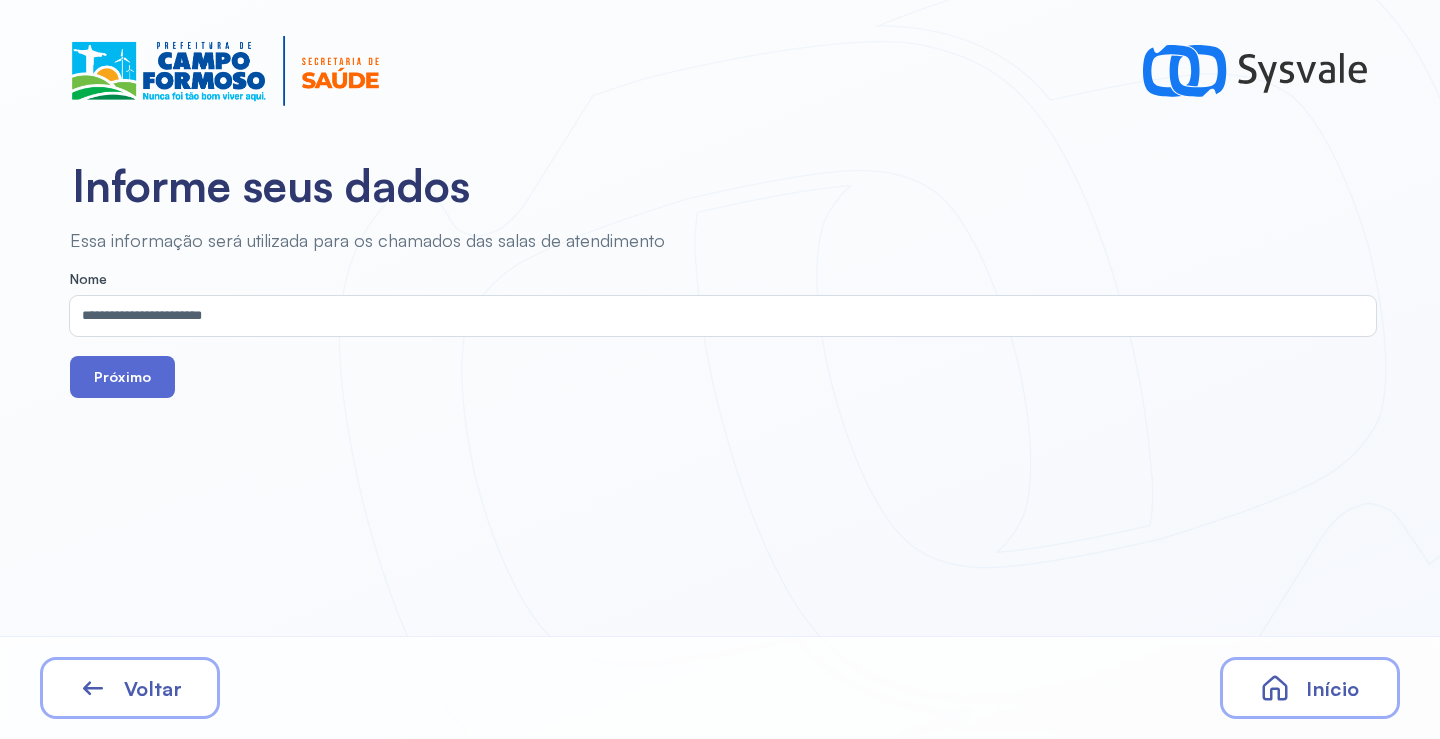 drag, startPoint x: 138, startPoint y: 385, endPoint x: 300, endPoint y: 78, distance: 347.121 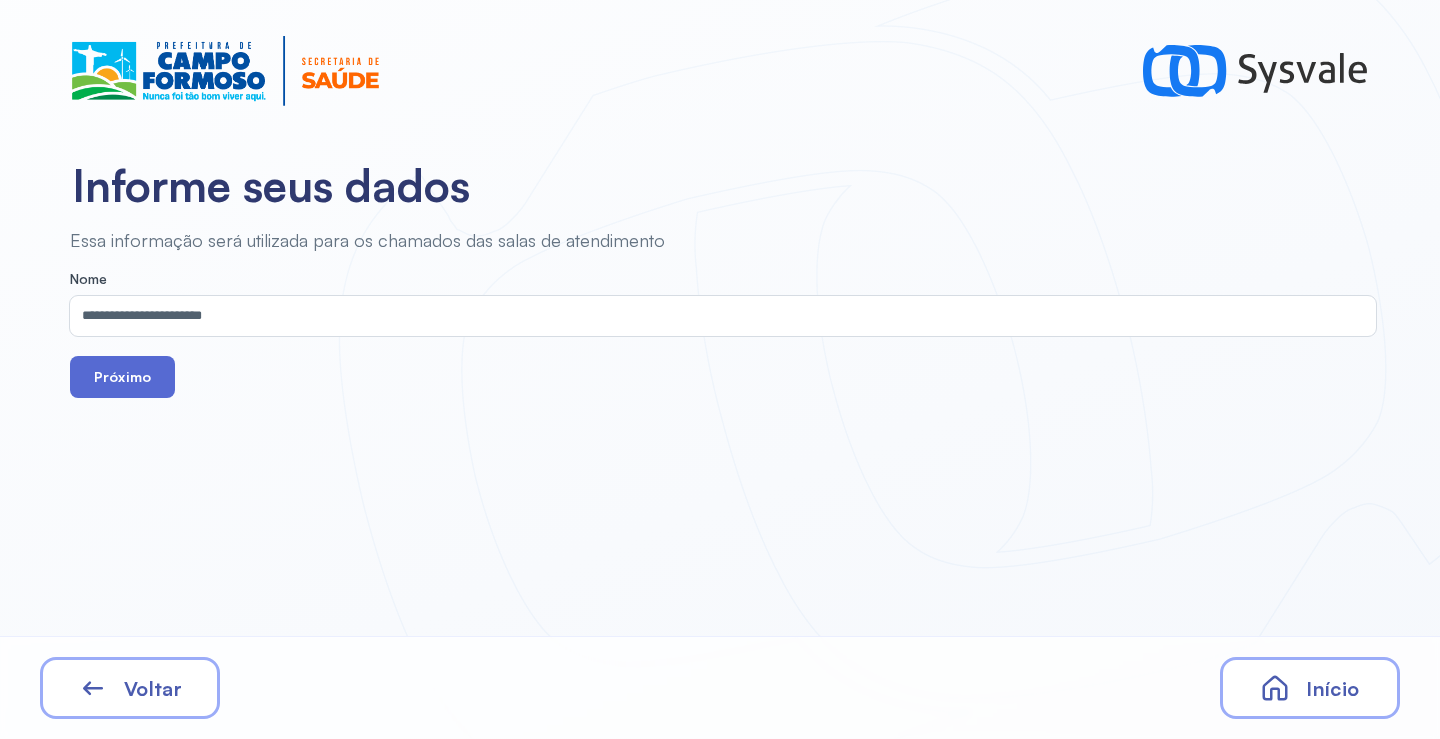 click on "Próximo" at bounding box center (122, 377) 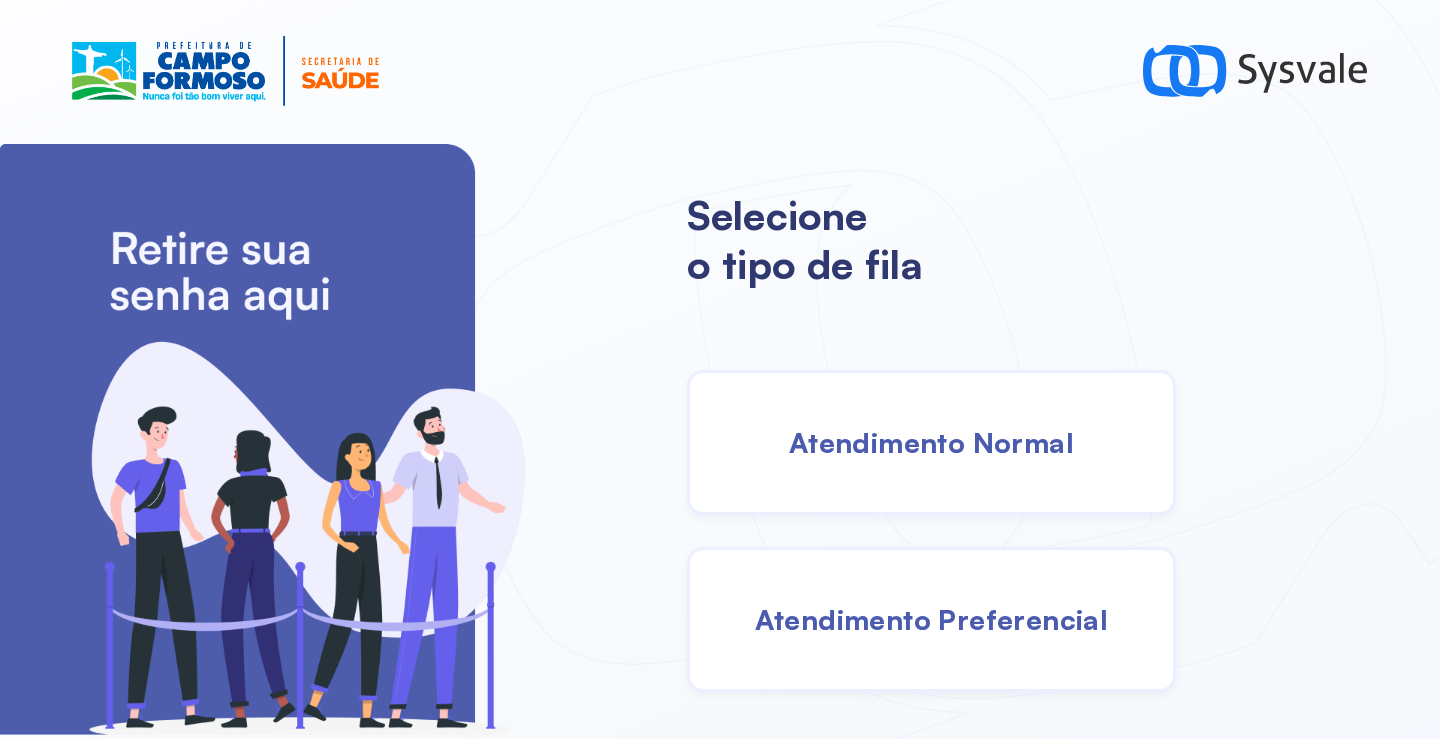 click on "Atendimento Normal" at bounding box center (931, 442) 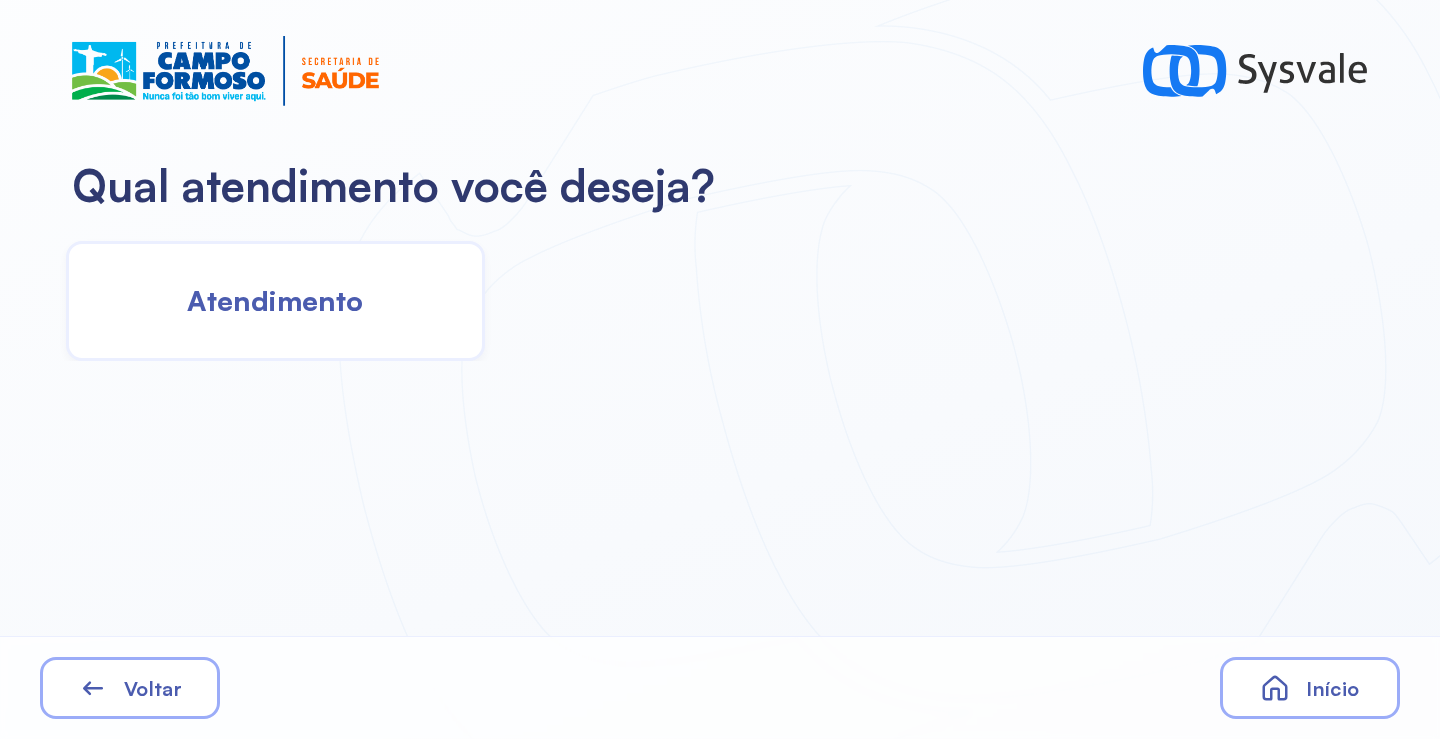 click on "Atendimento" at bounding box center (275, 300) 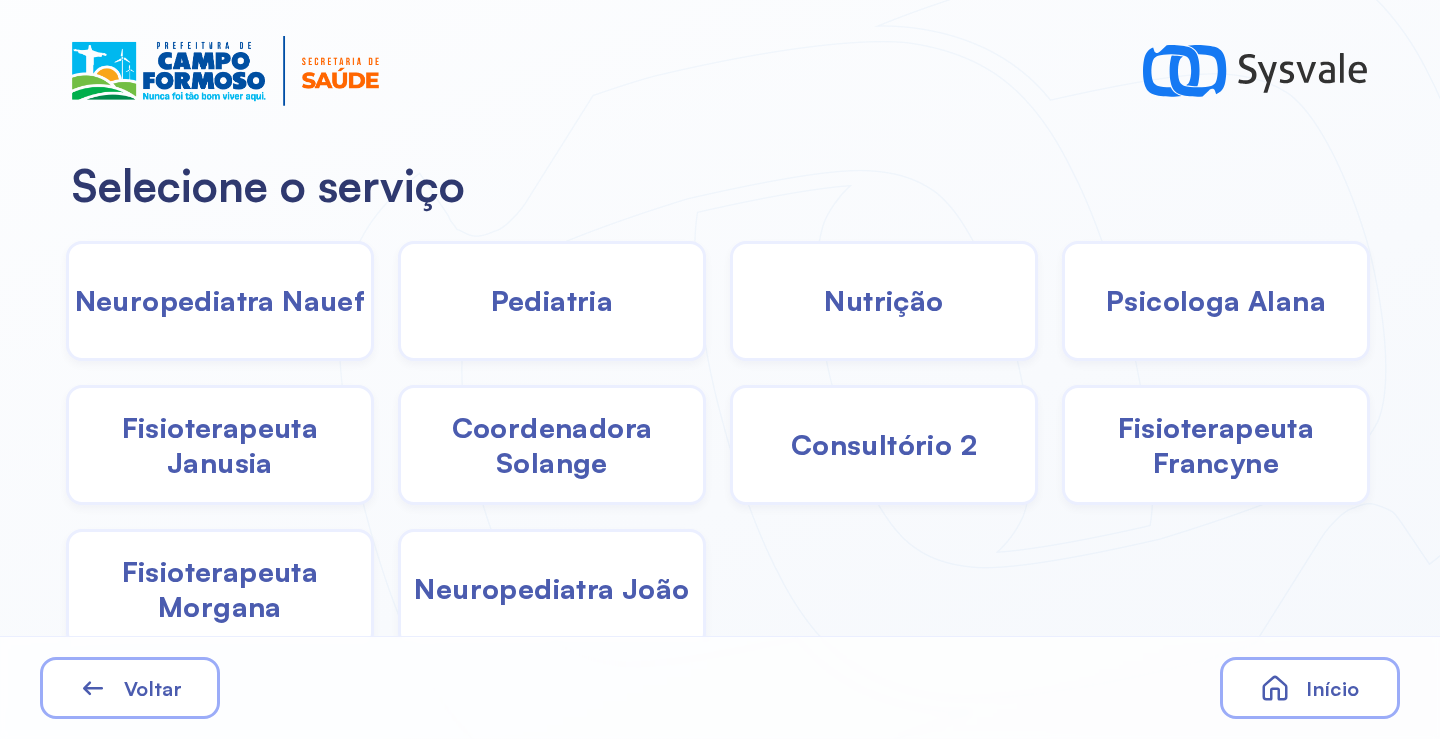 click on "Neuropediatra Nauef" 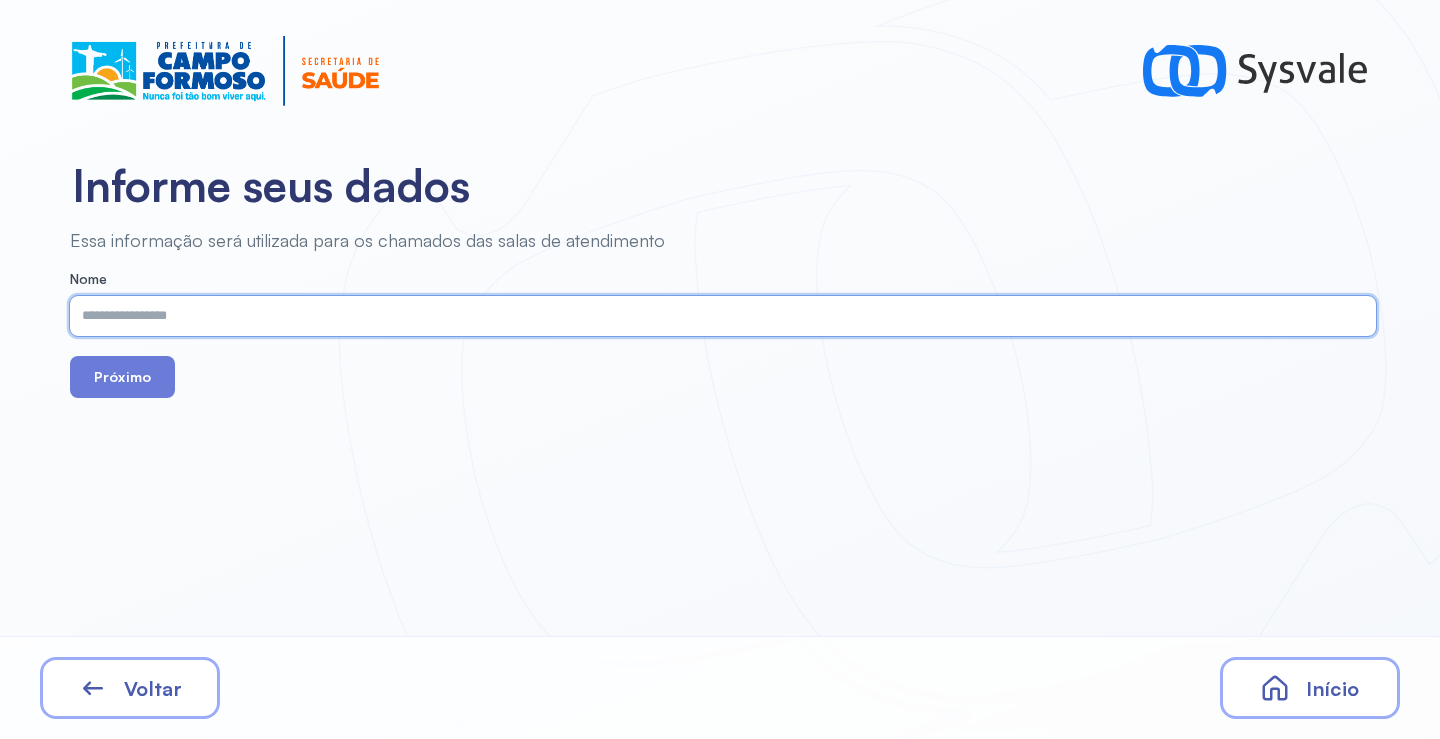 paste on "**********" 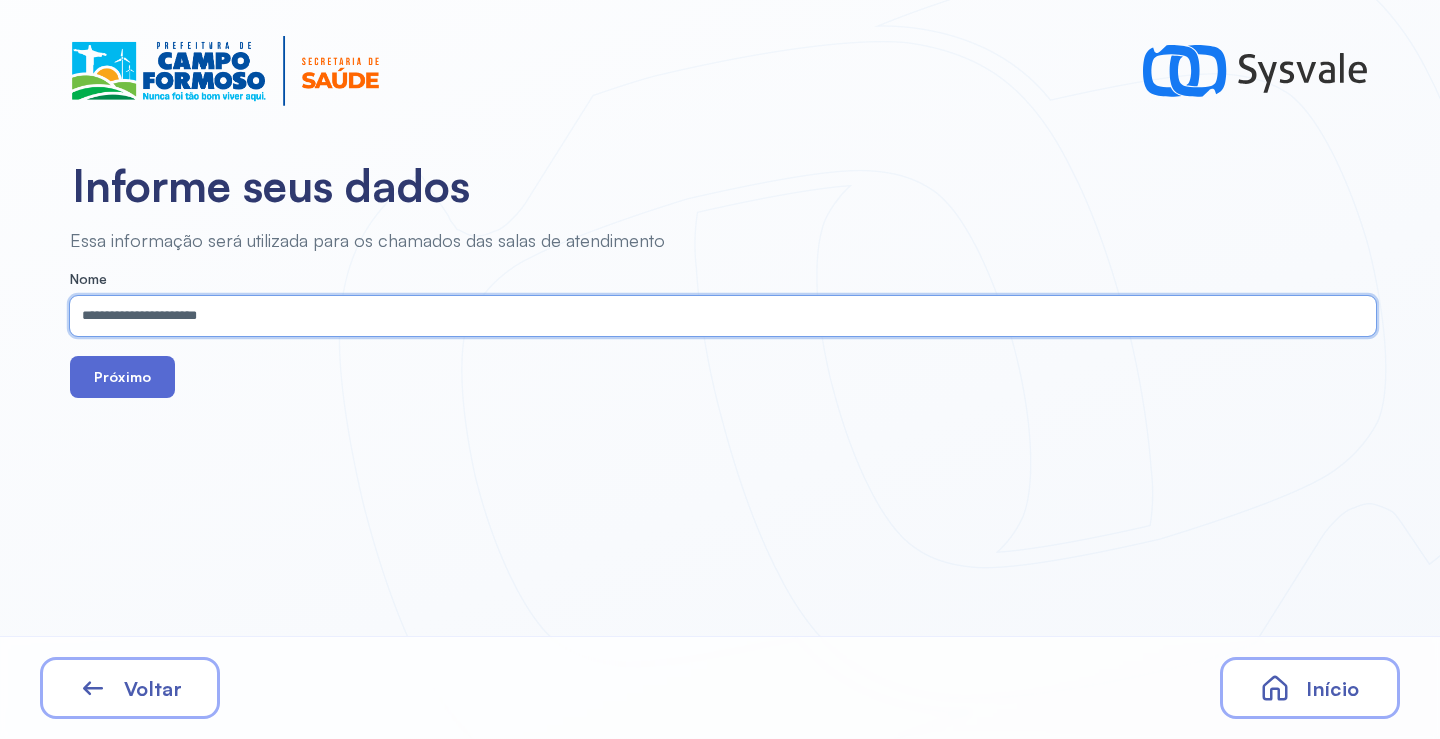 type on "**********" 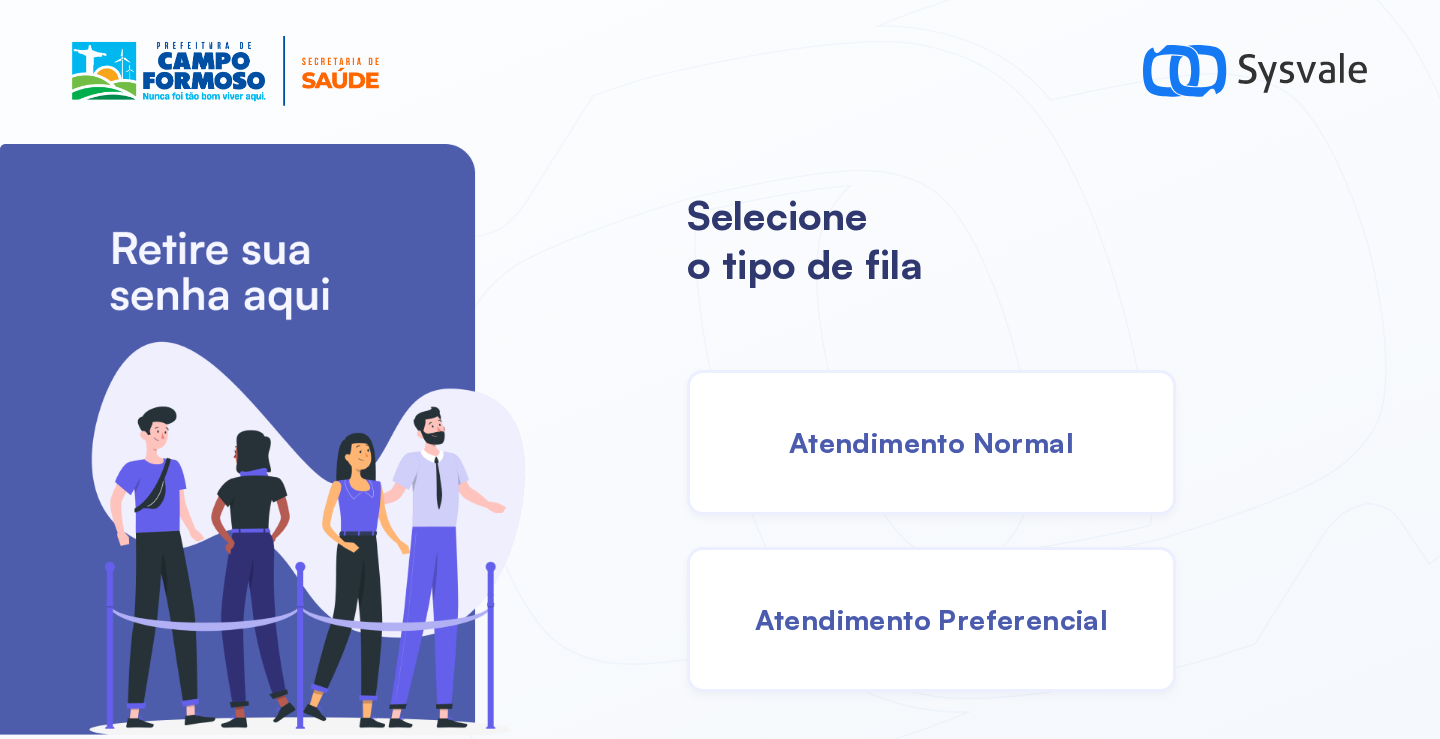 click on "Atendimento Normal" at bounding box center [931, 442] 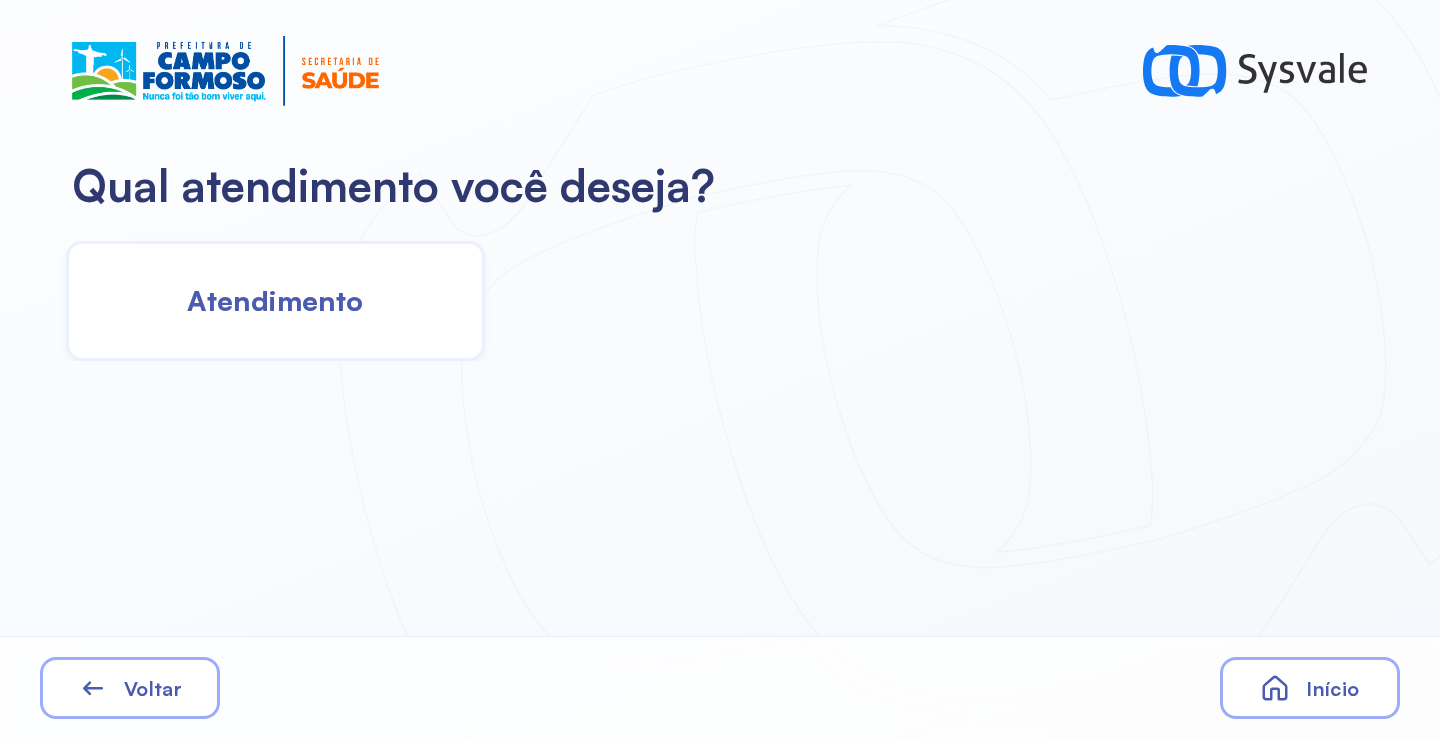 click on "Atendimento" at bounding box center [275, 300] 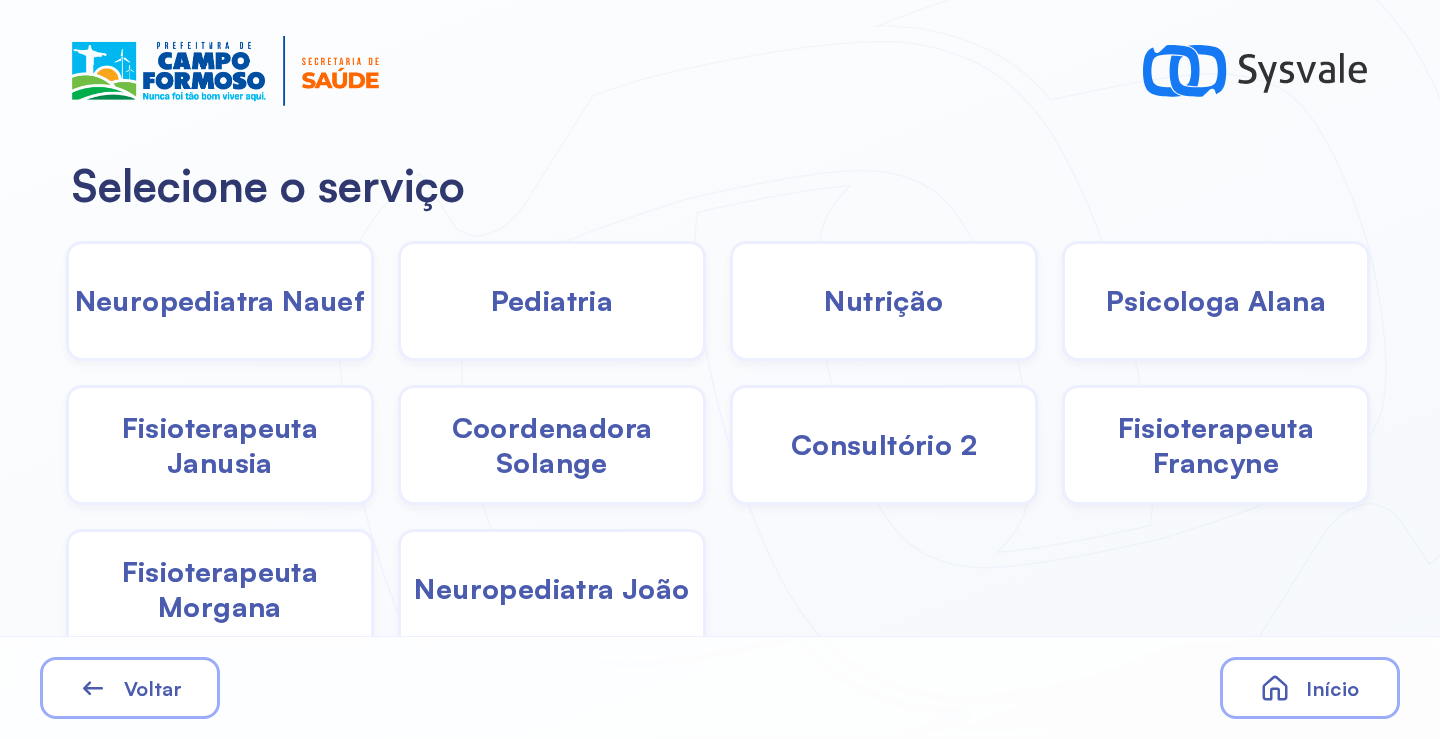 click on "Neuropediatra Nauef" 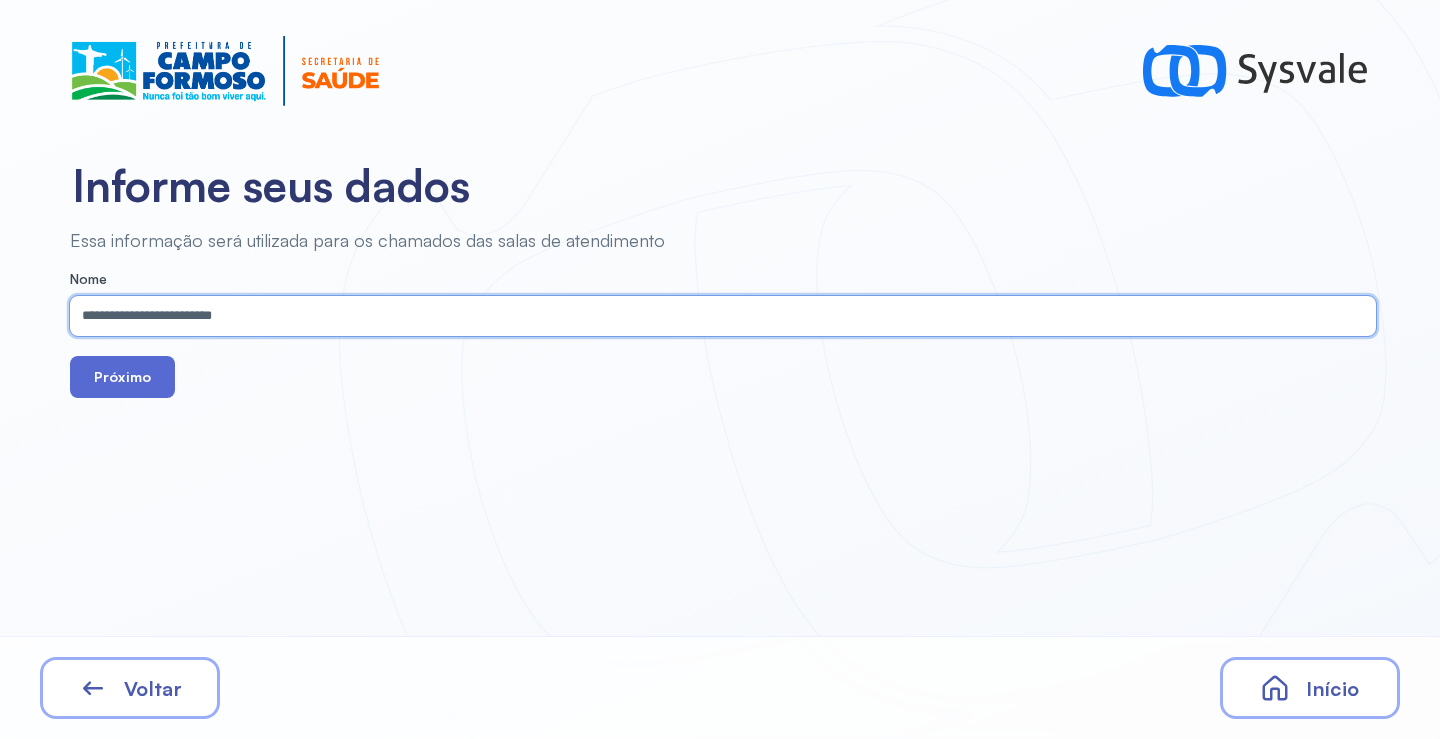 type on "**********" 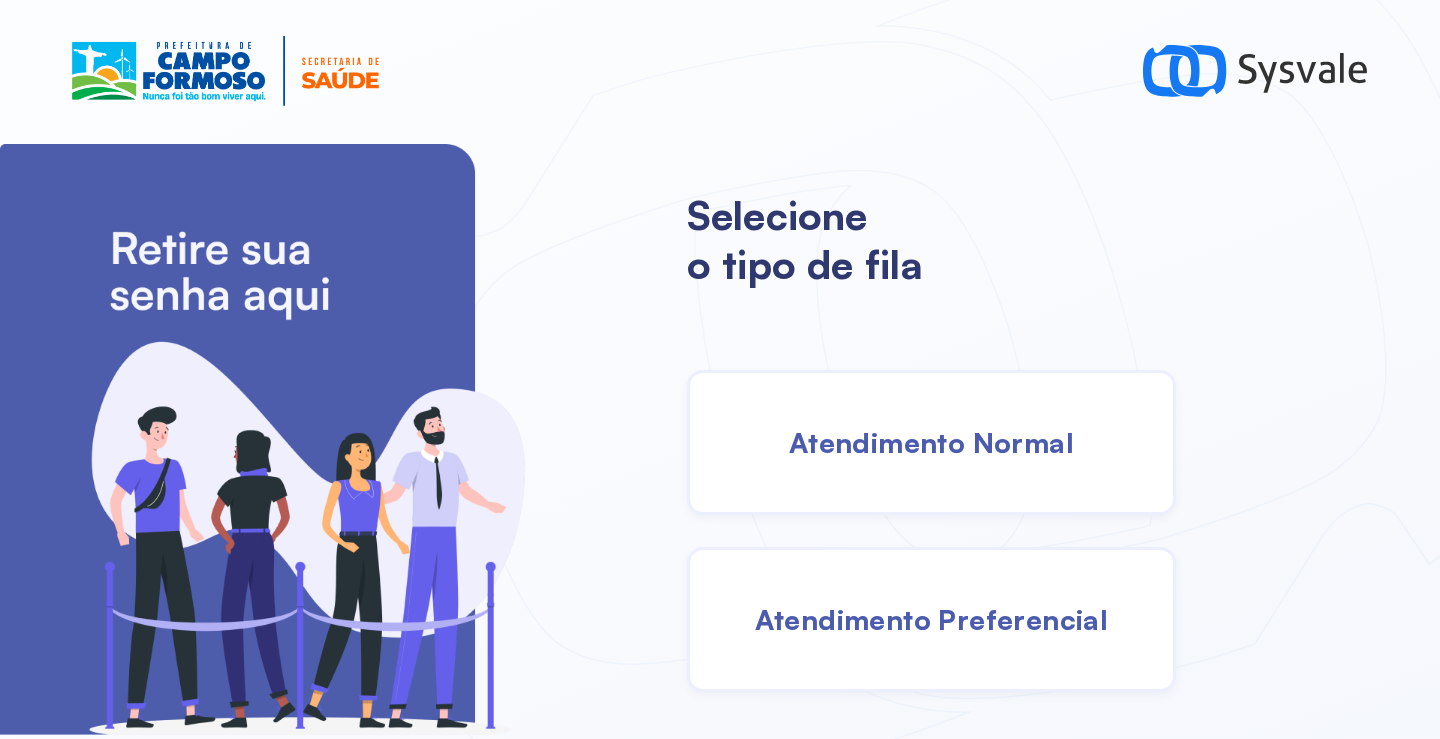 click on "Atendimento Normal" at bounding box center (931, 442) 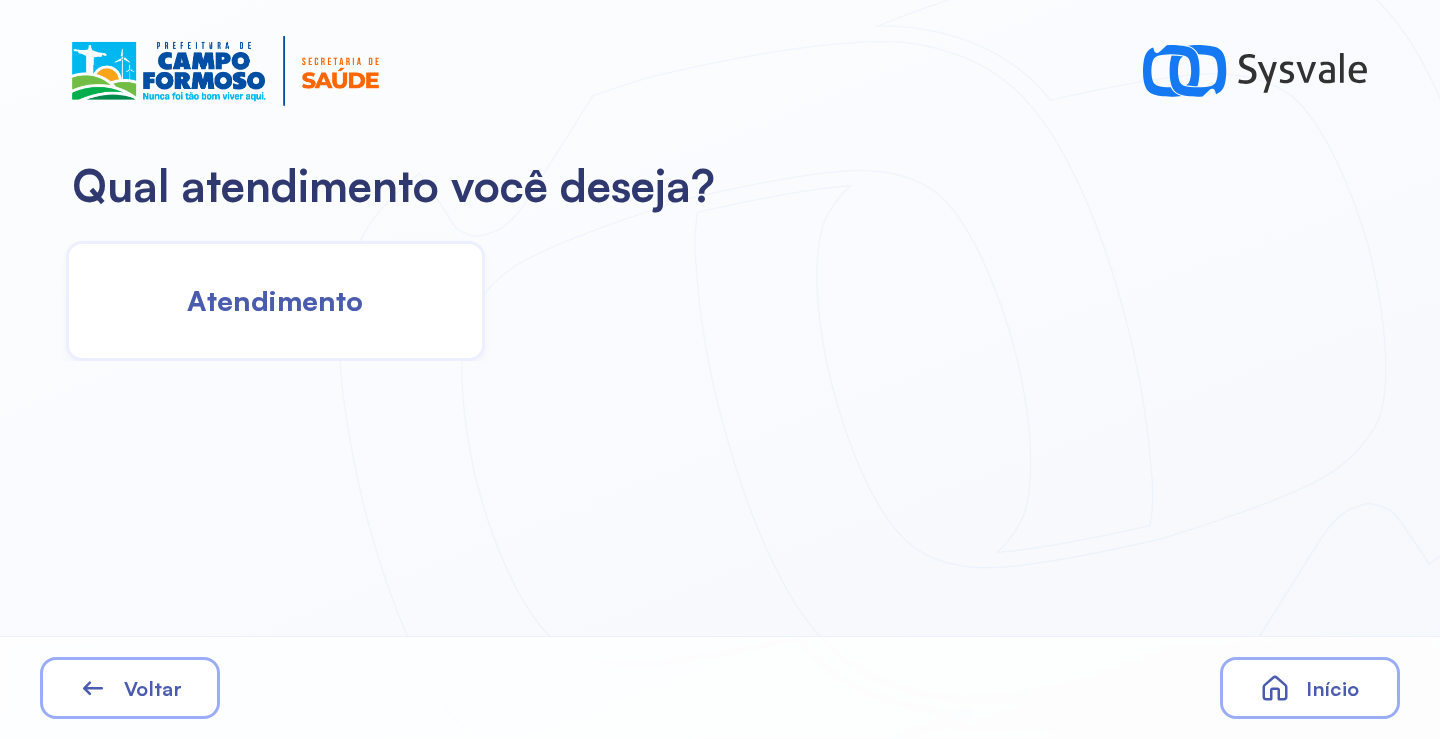 click on "Atendimento" at bounding box center [275, 300] 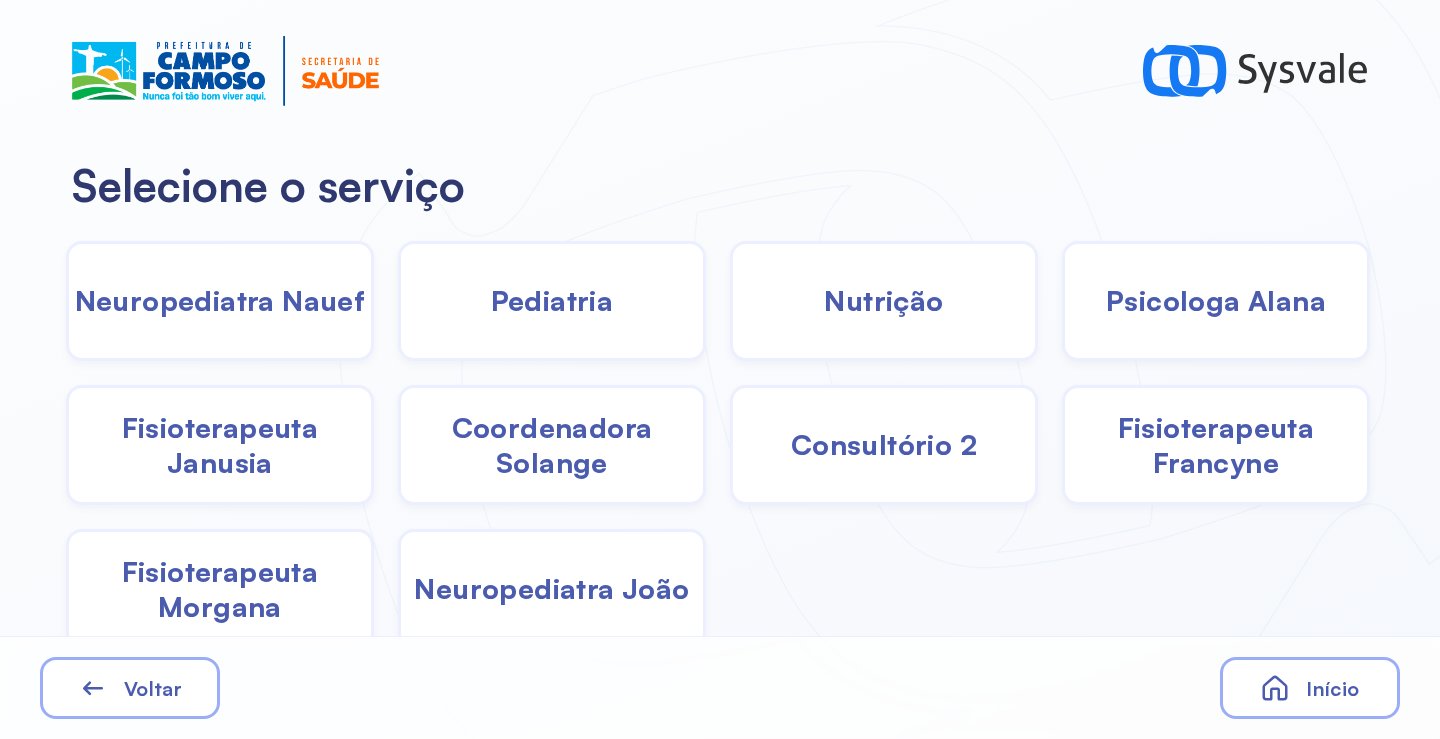 click on "Neuropediatra Nauef" 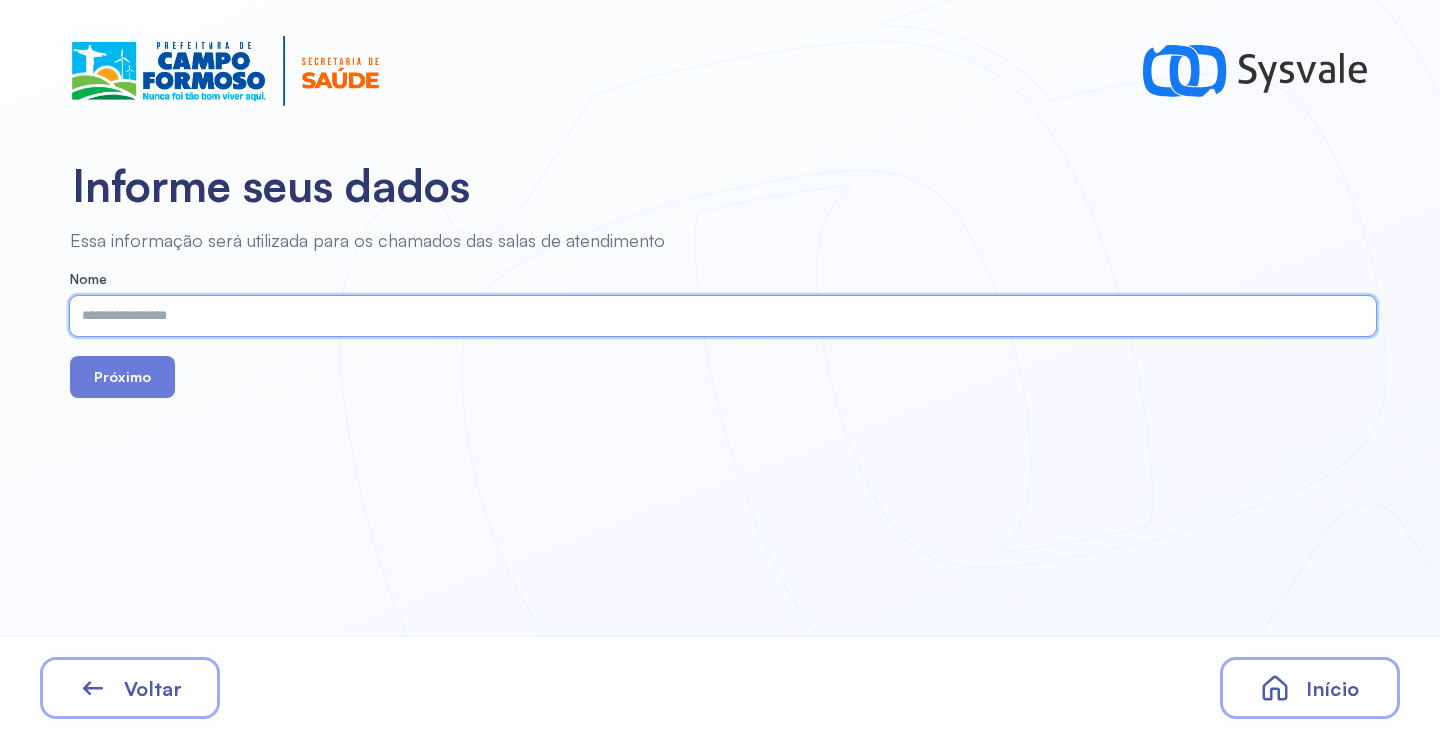 paste on "**********" 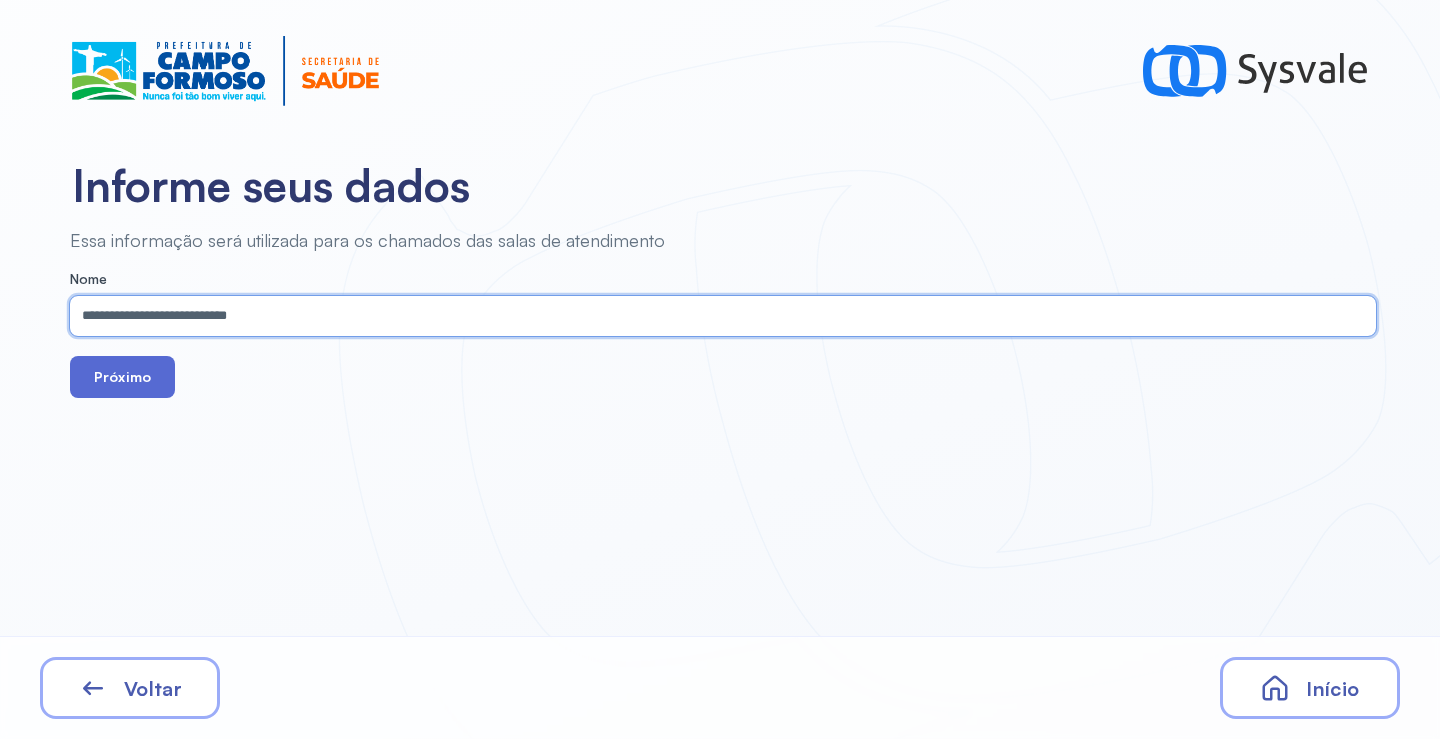 type on "**********" 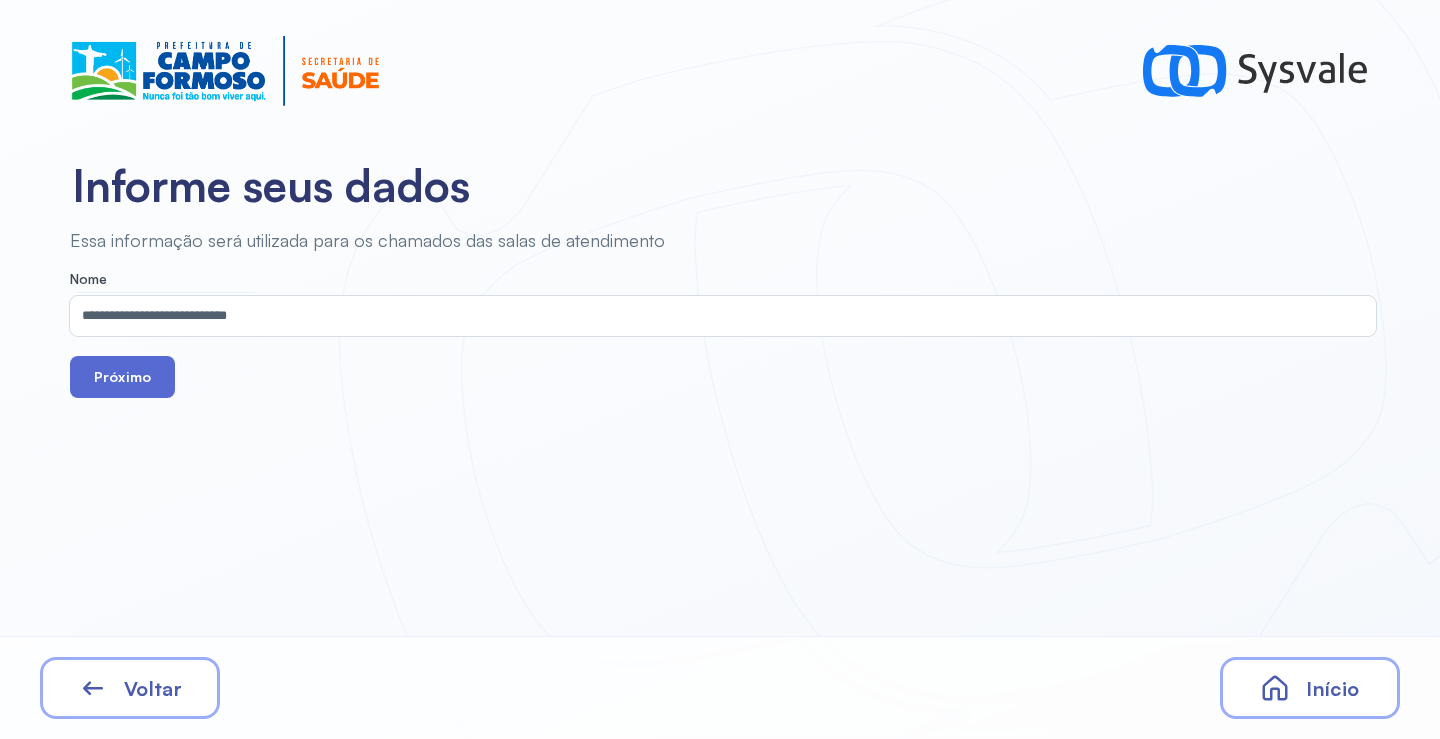 click on "Próximo" at bounding box center [122, 377] 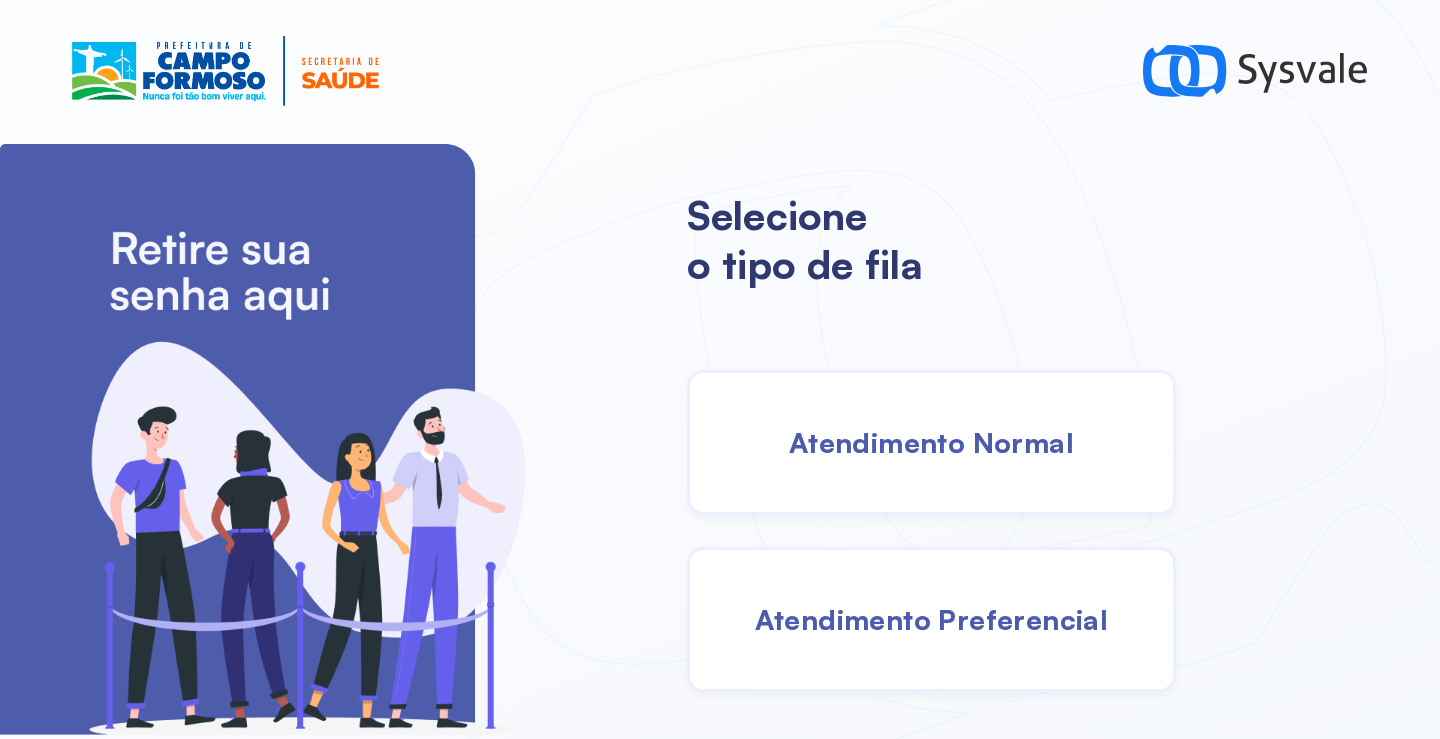 click on "Atendimento Normal" at bounding box center (931, 442) 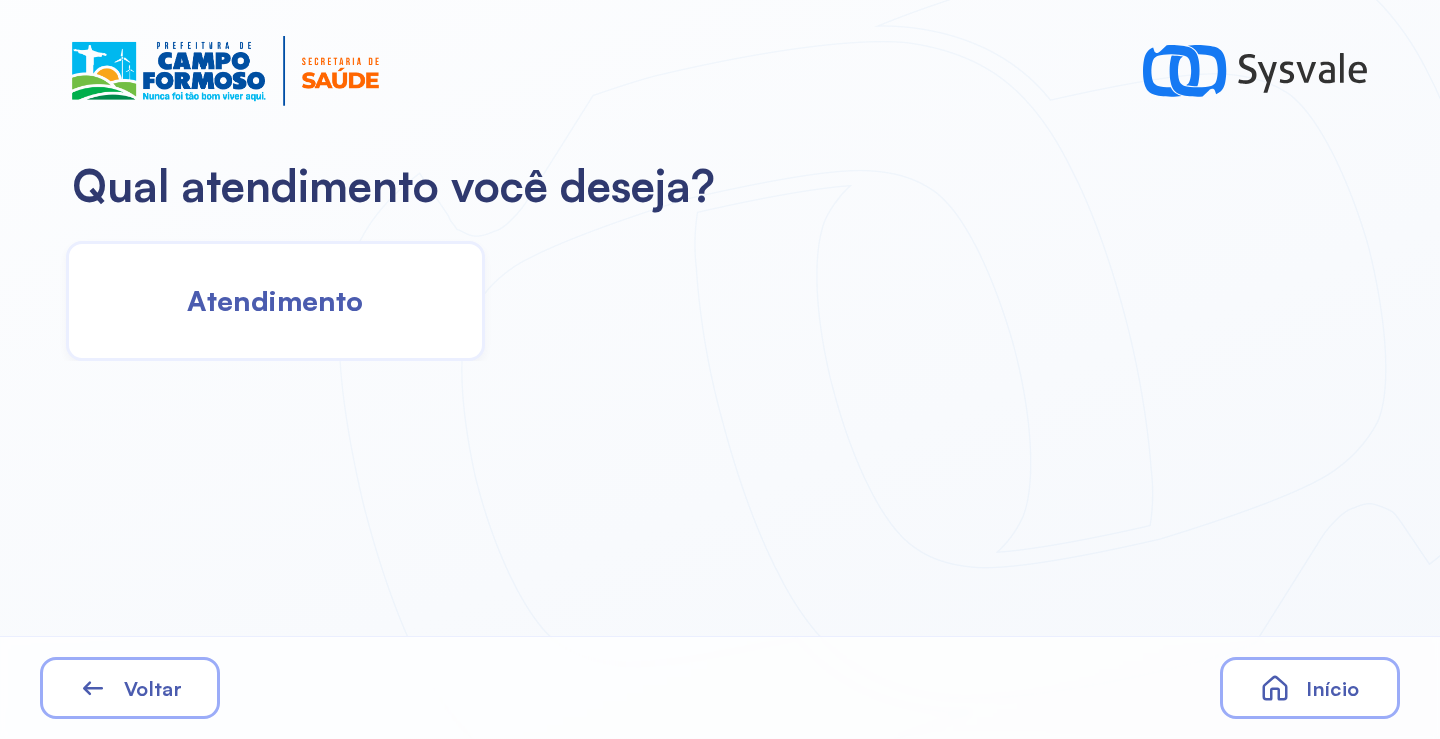 click on "Atendimento" 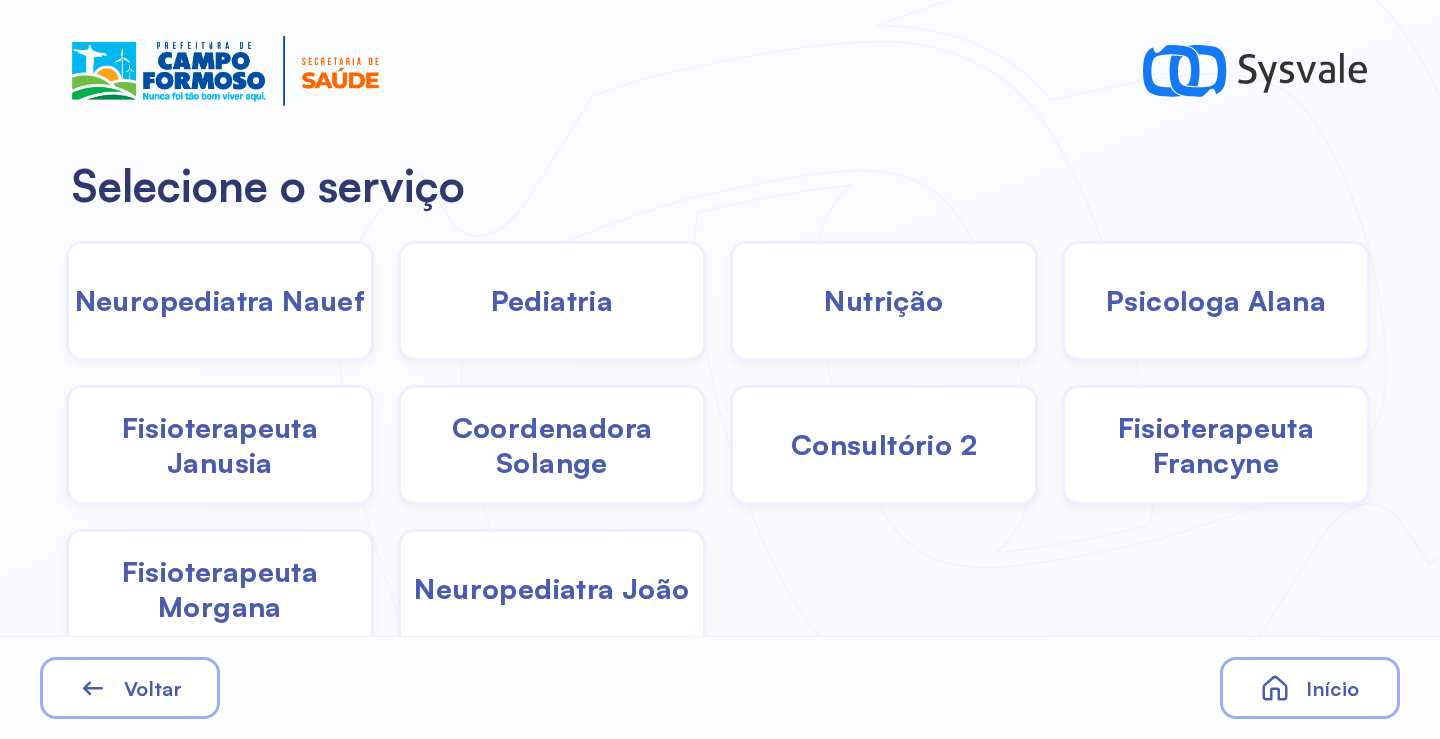 click on "Neuropediatra Nauef" 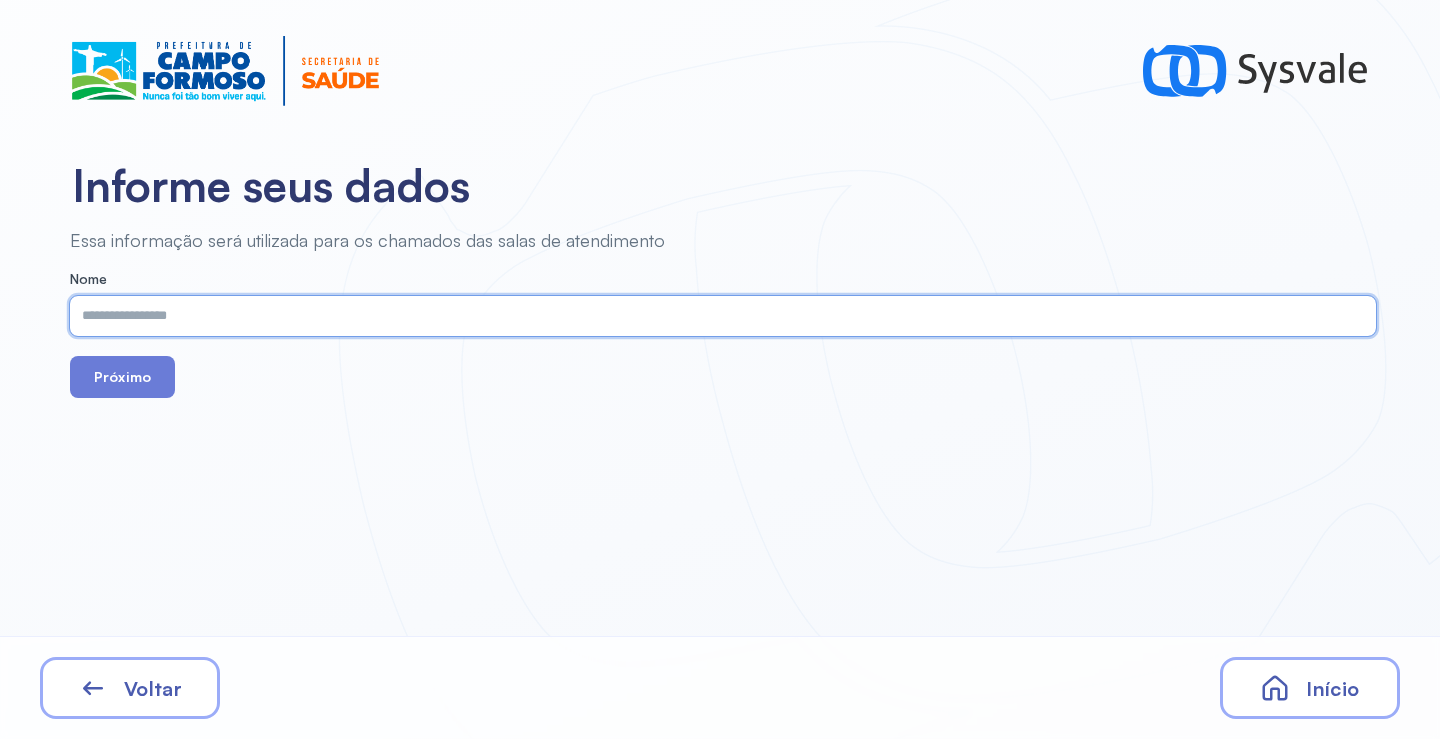 paste on "**********" 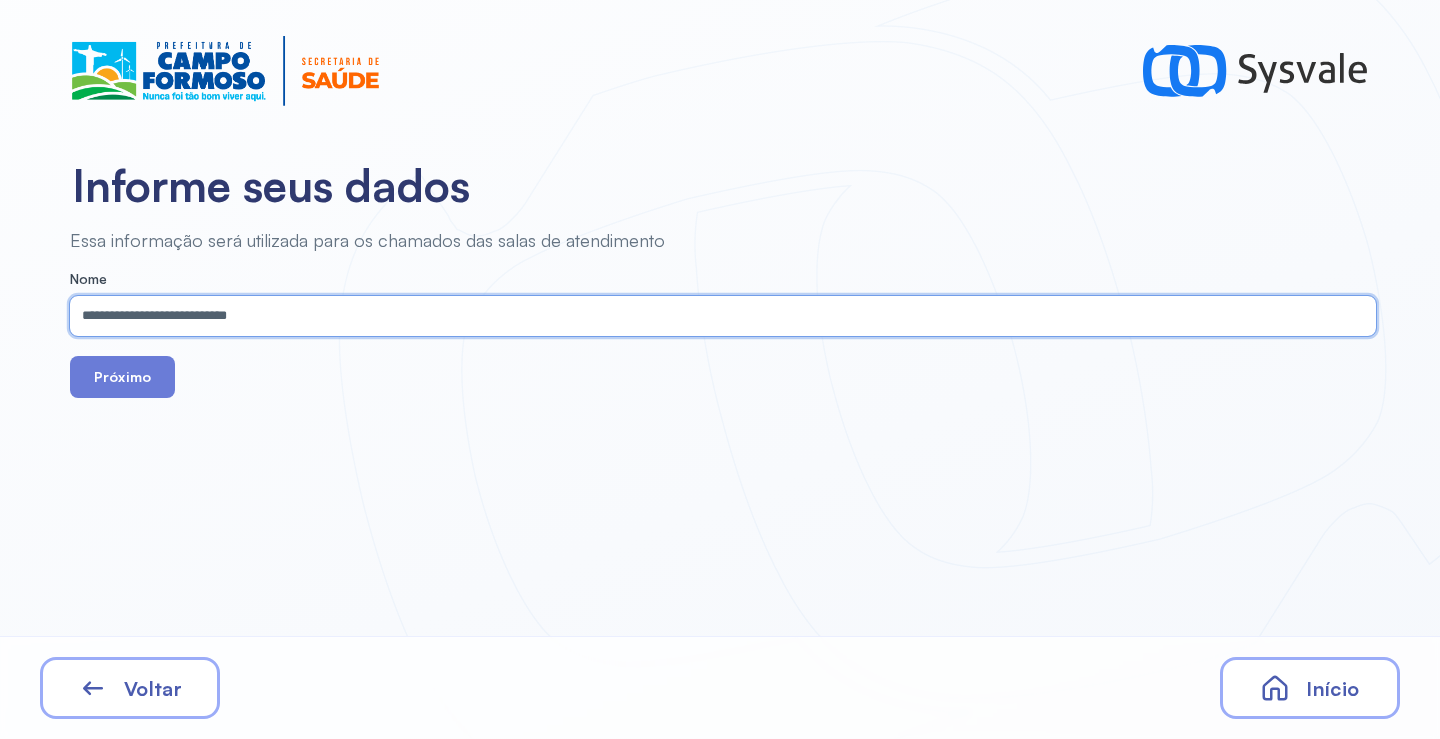 click on "**********" at bounding box center (719, 316) 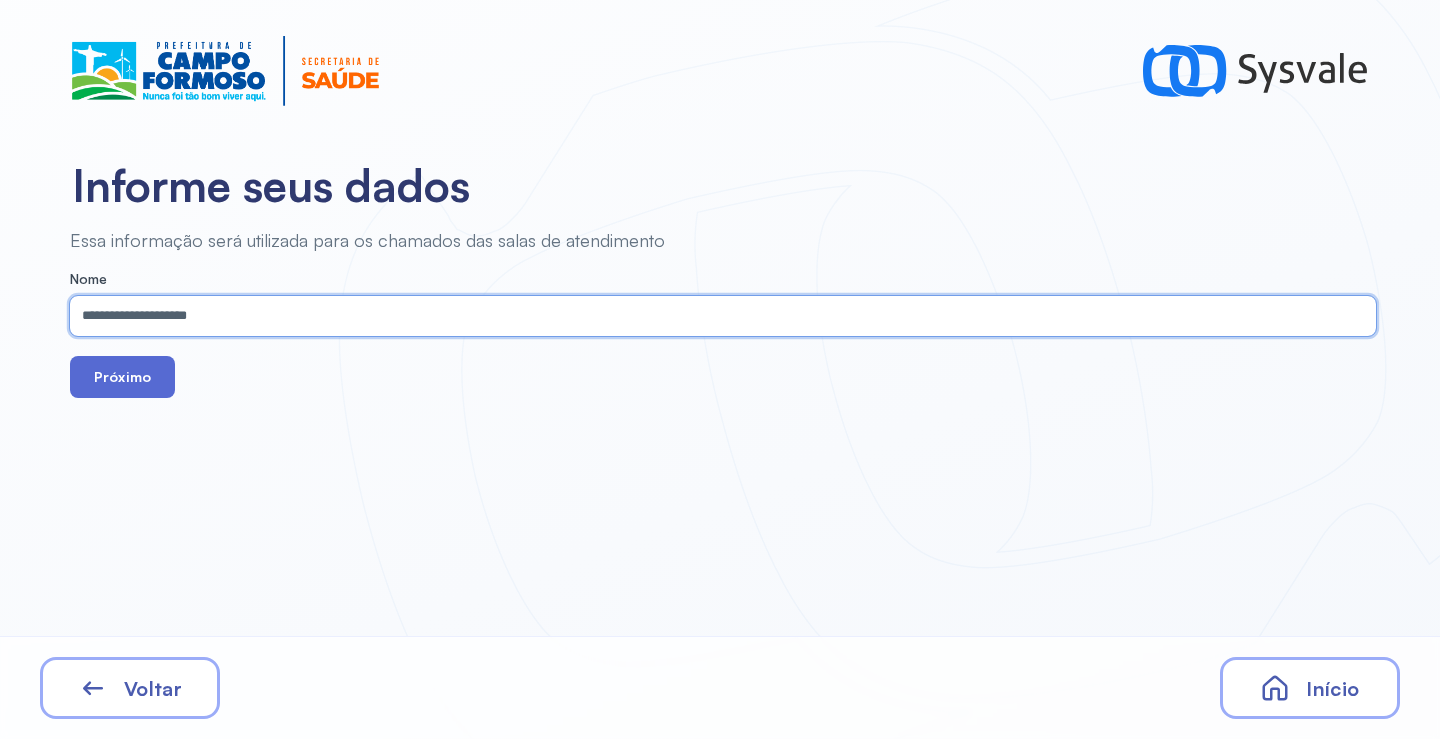type on "**********" 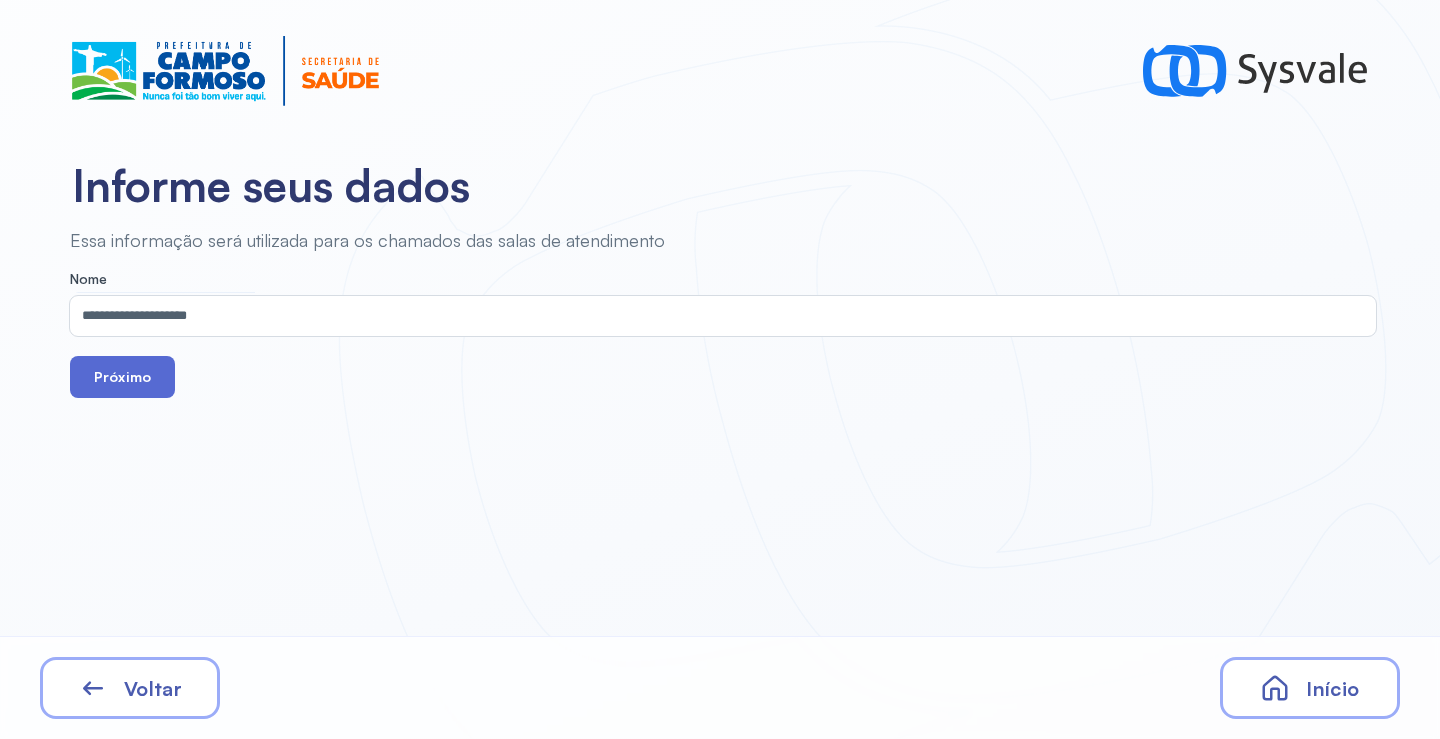 click on "Próximo" at bounding box center [122, 377] 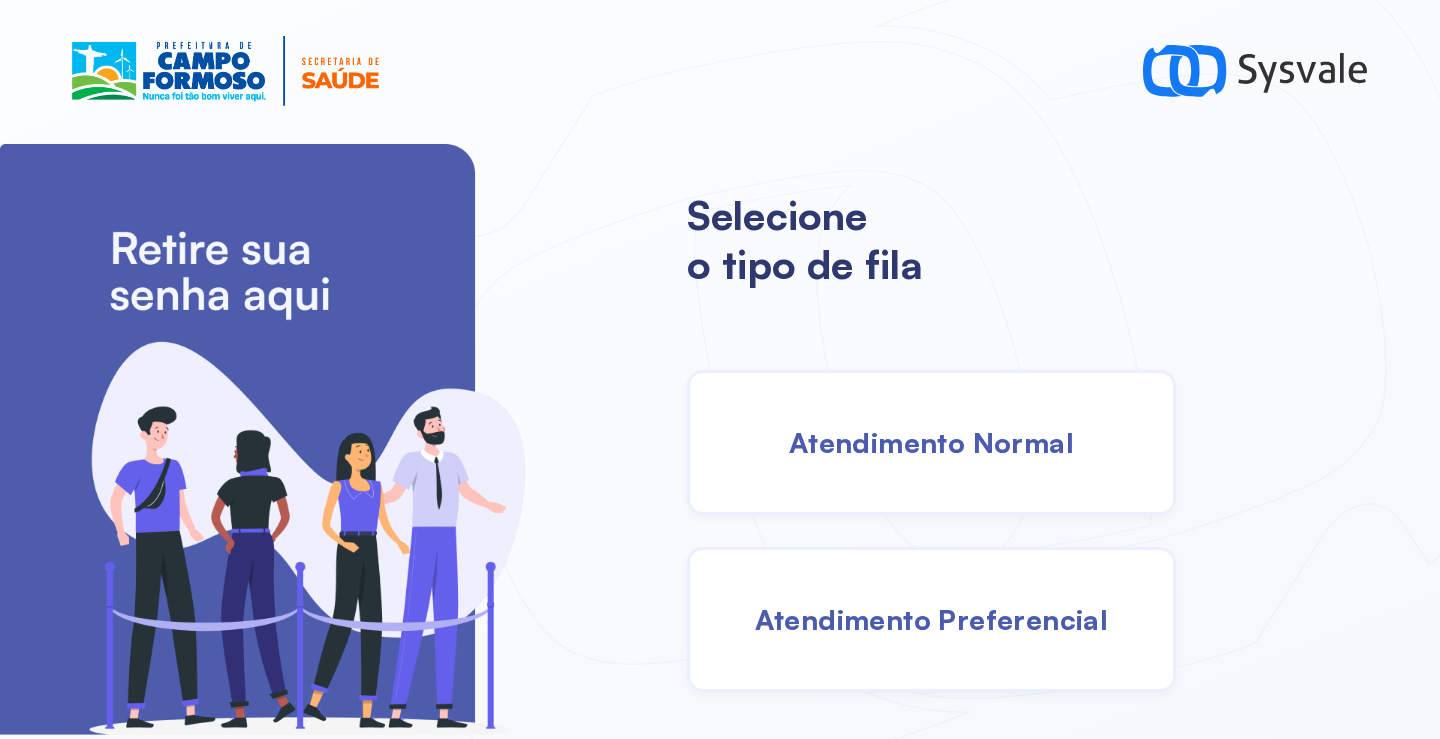 click on "Atendimento Normal" at bounding box center [931, 442] 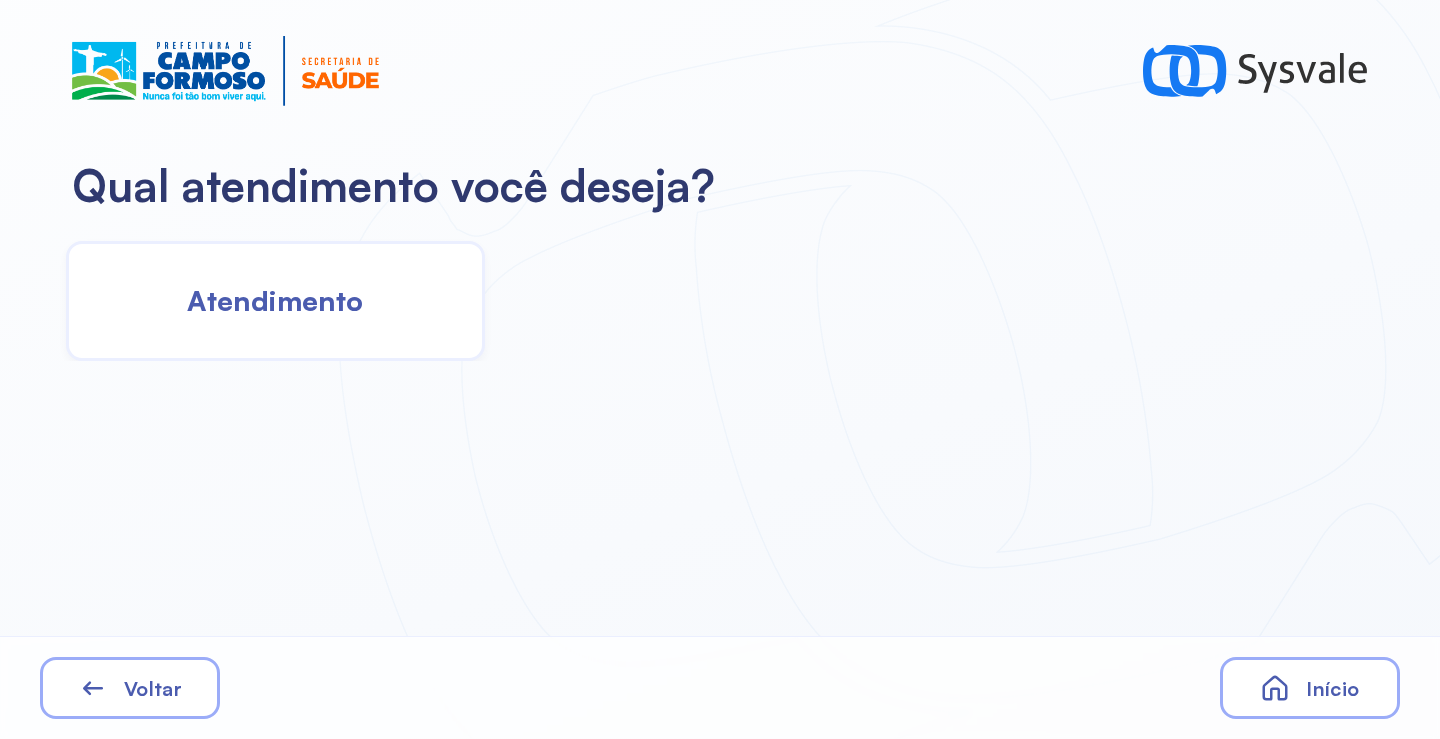 click on "Atendimento" at bounding box center (275, 300) 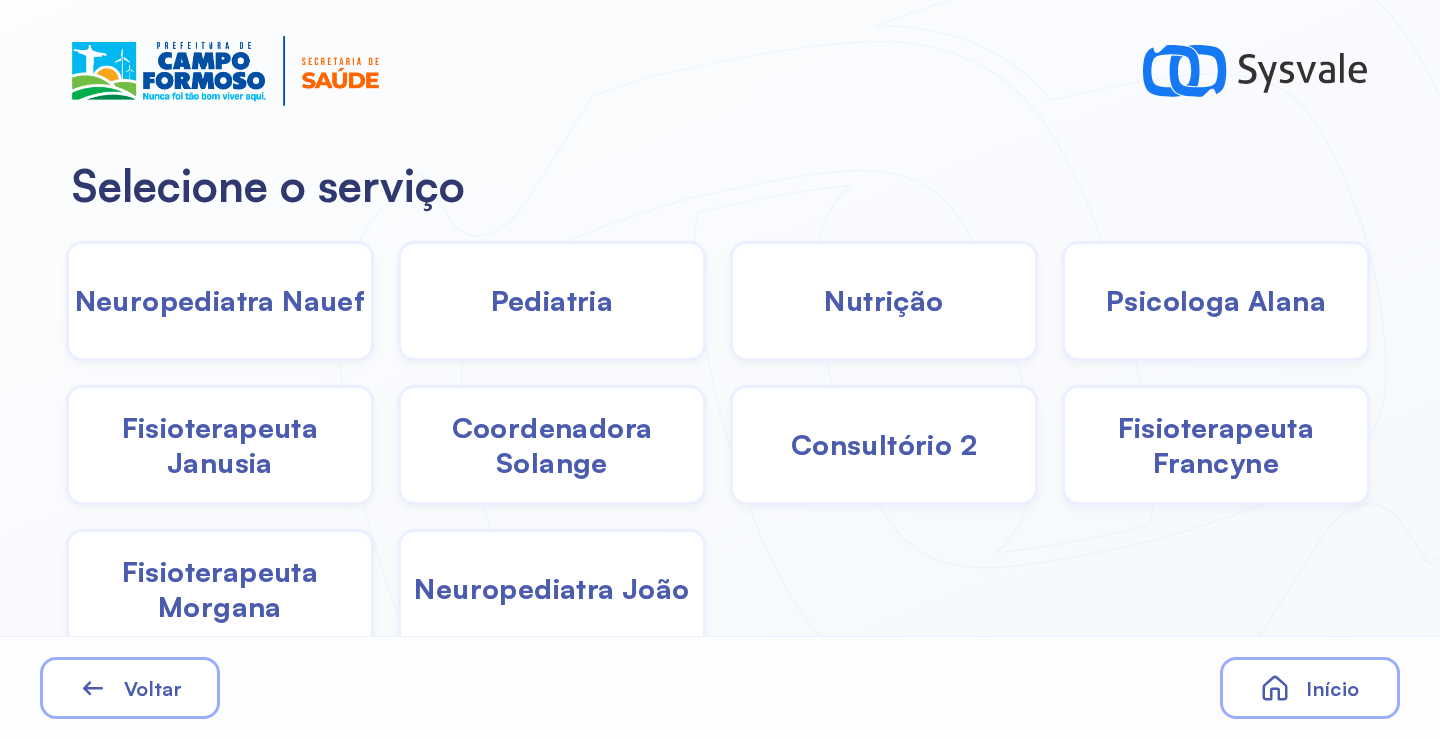 click on "Neuropediatra Nauef" at bounding box center (220, 300) 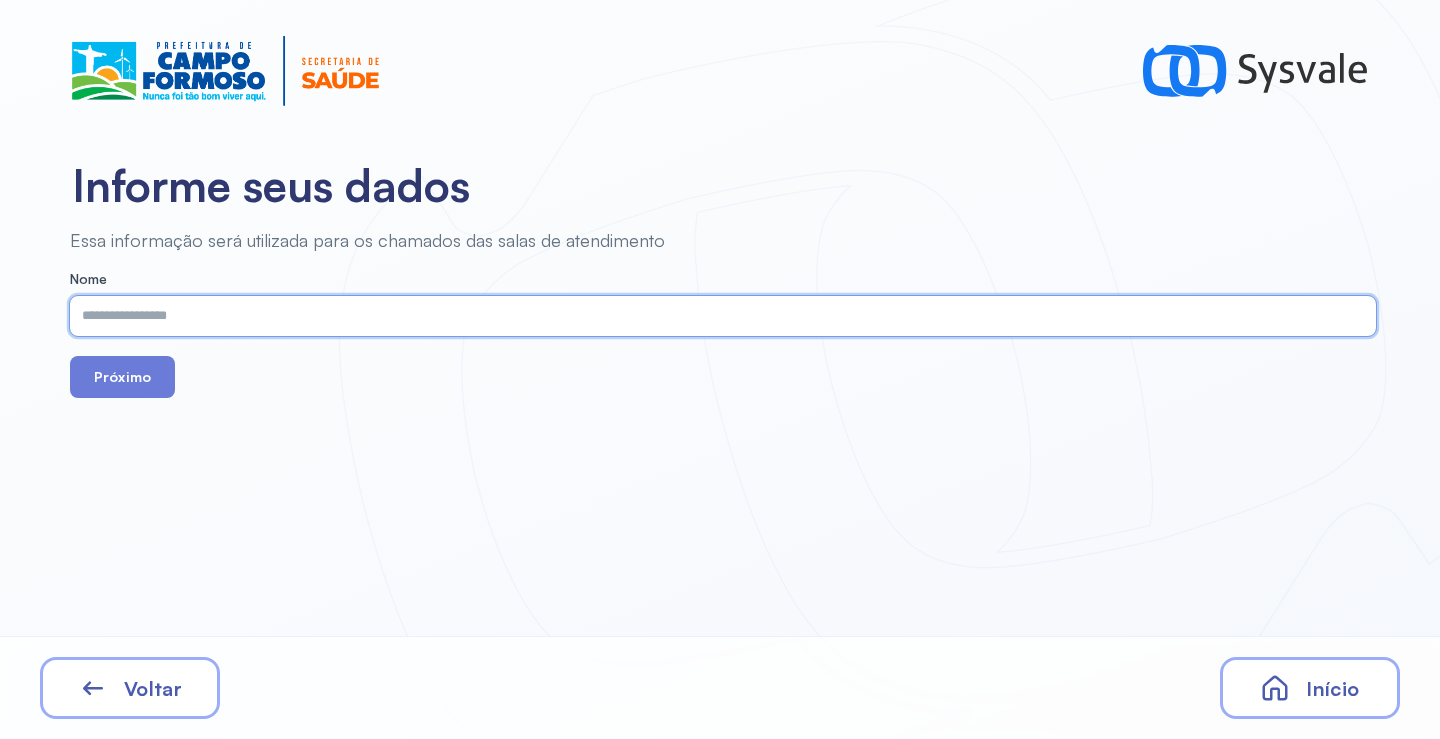 paste on "**********" 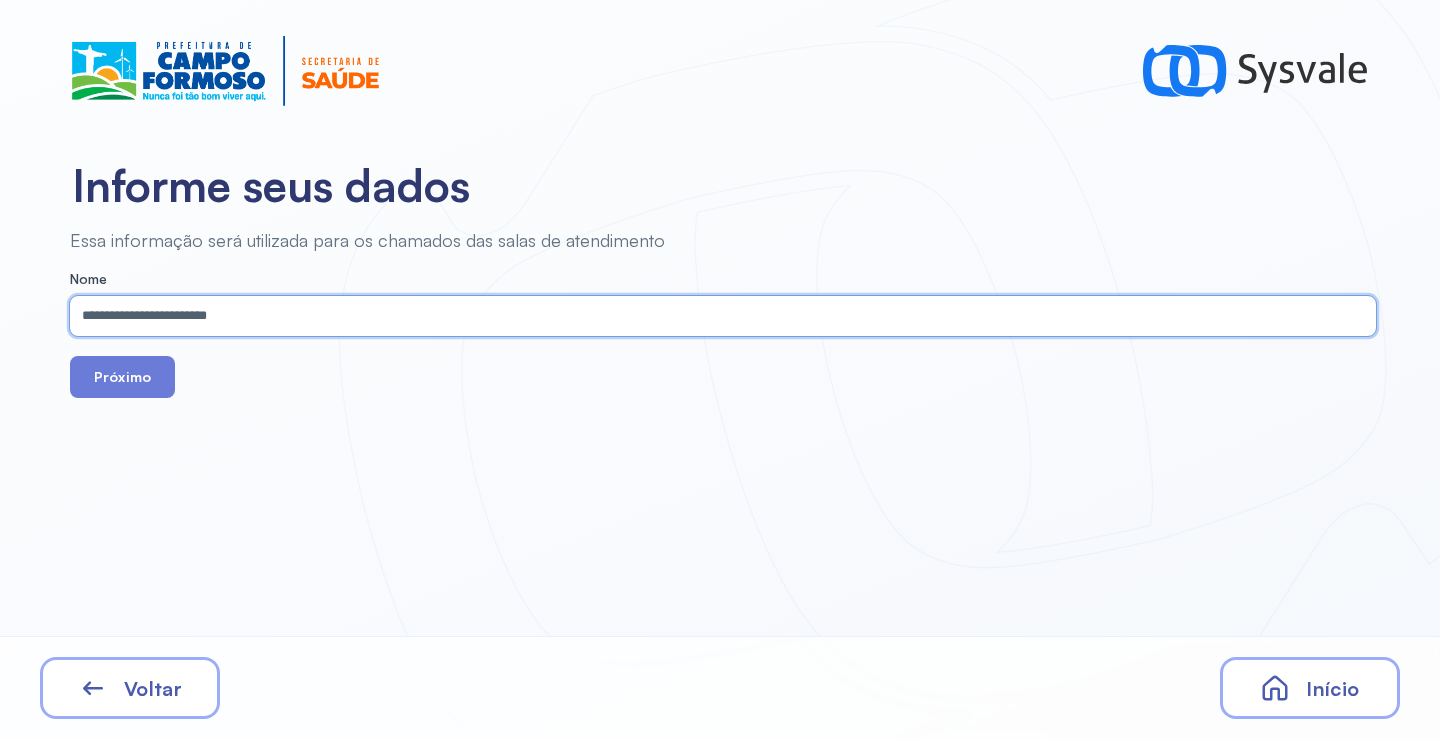 type on "**********" 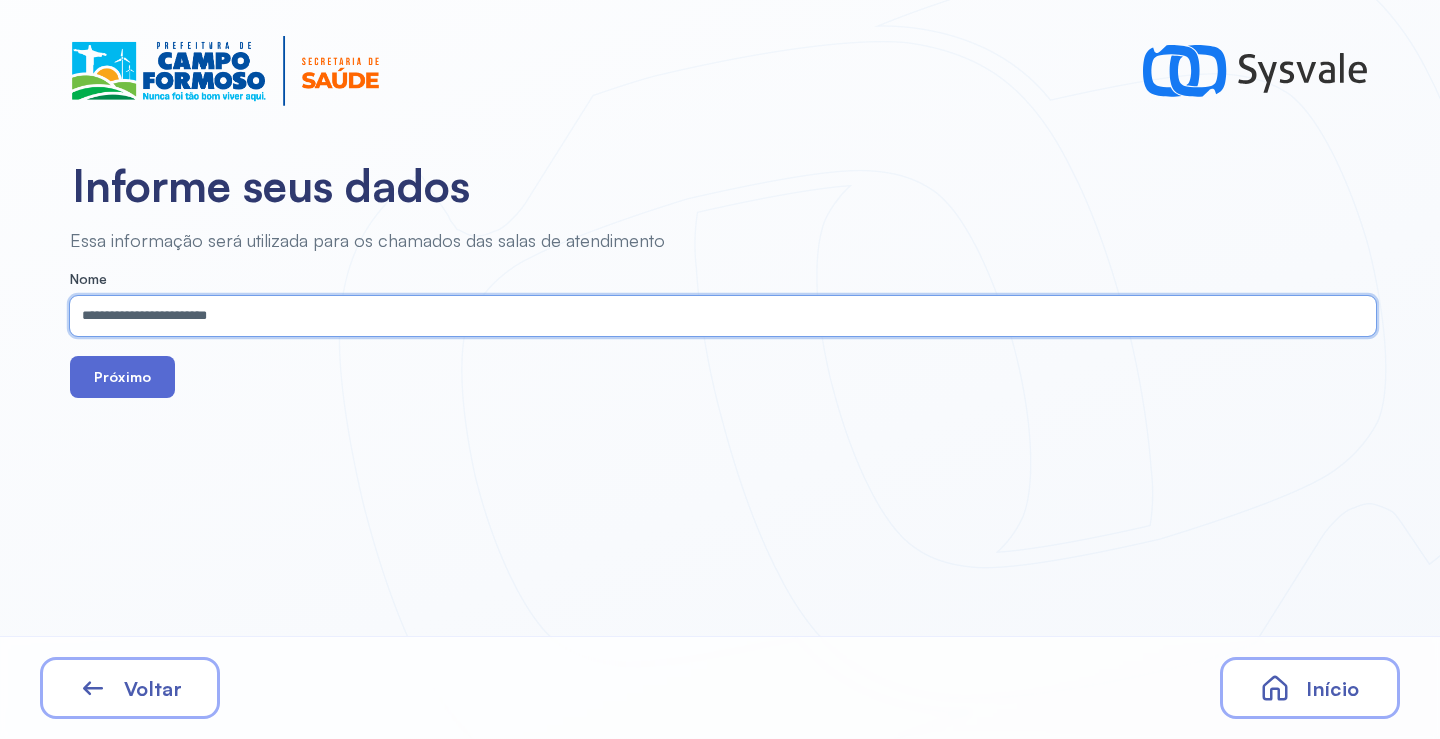 click on "**********" at bounding box center [720, 369] 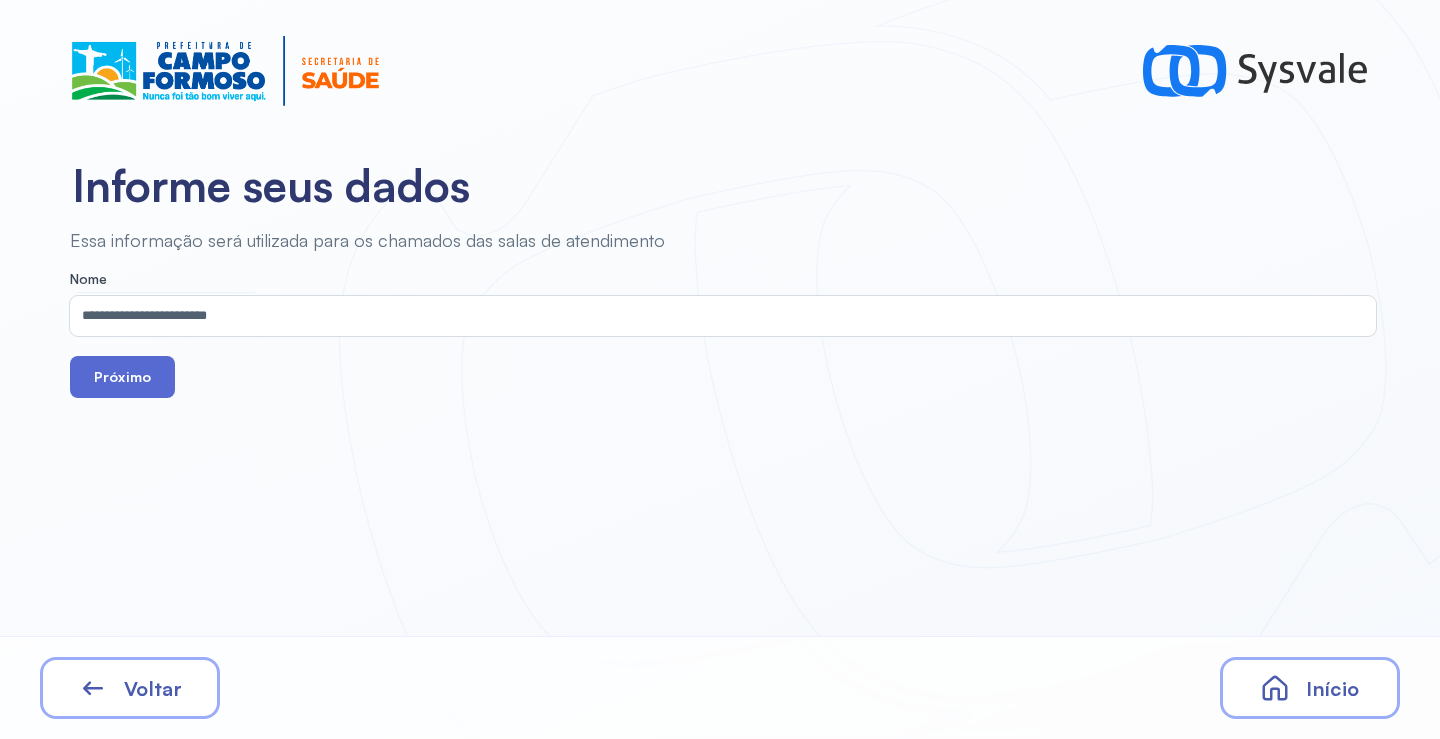 click on "Próximo" at bounding box center [122, 377] 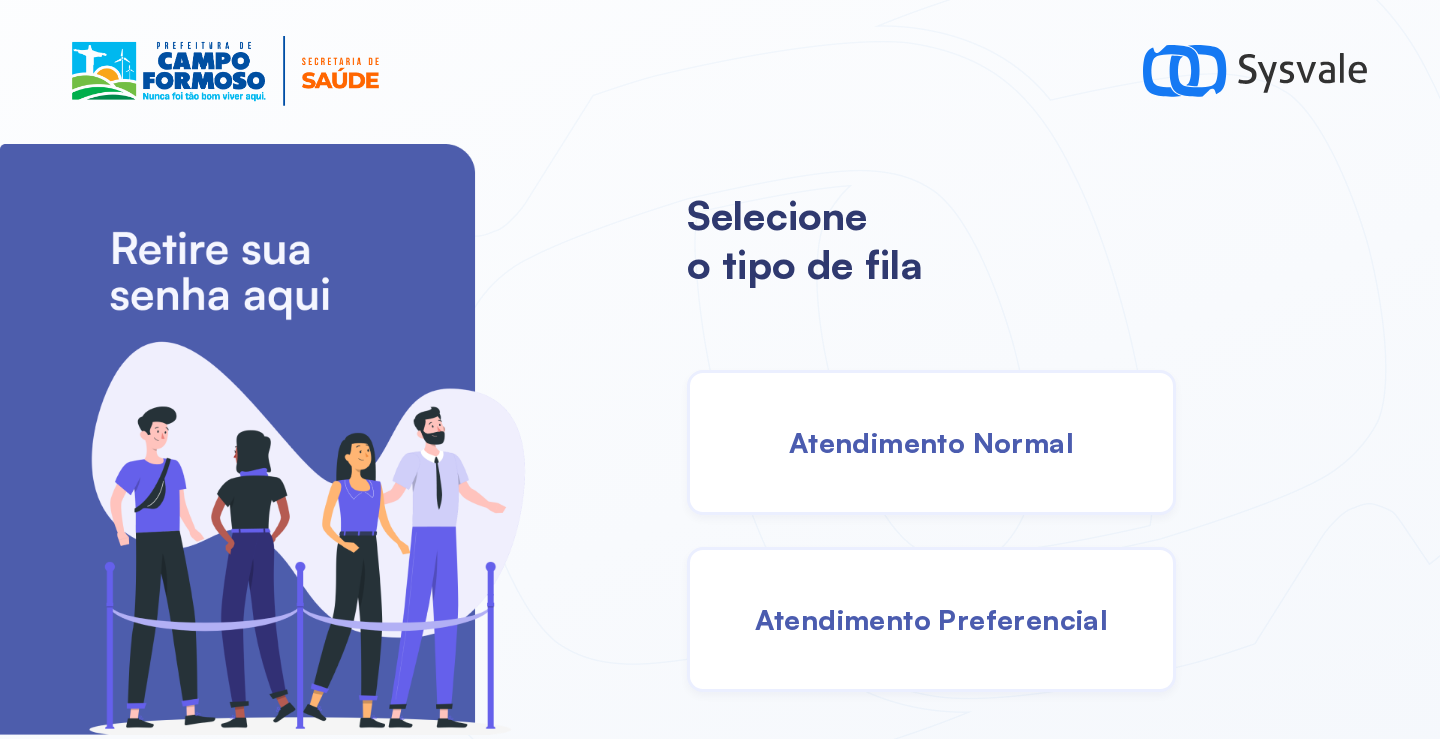 click on "Atendimento Normal" at bounding box center [931, 442] 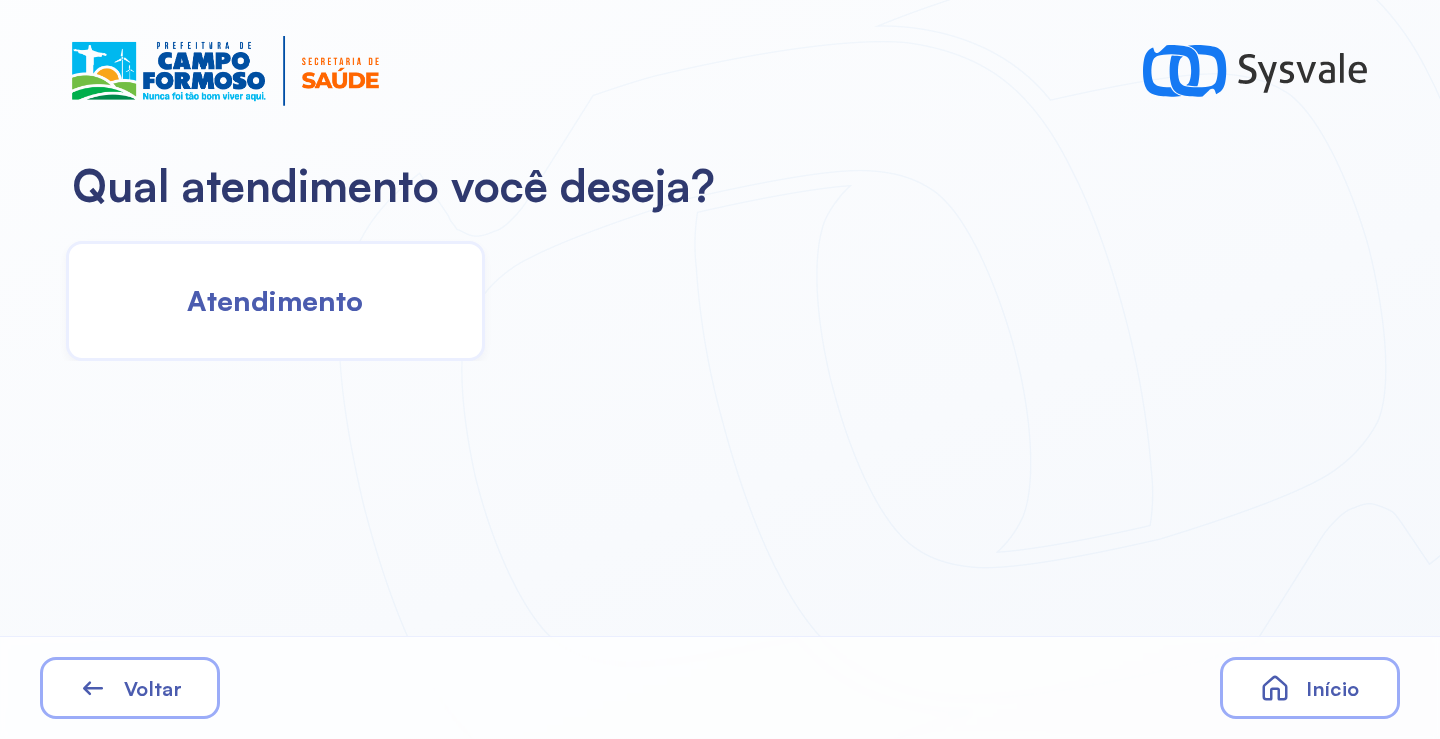 click on "Atendimento" 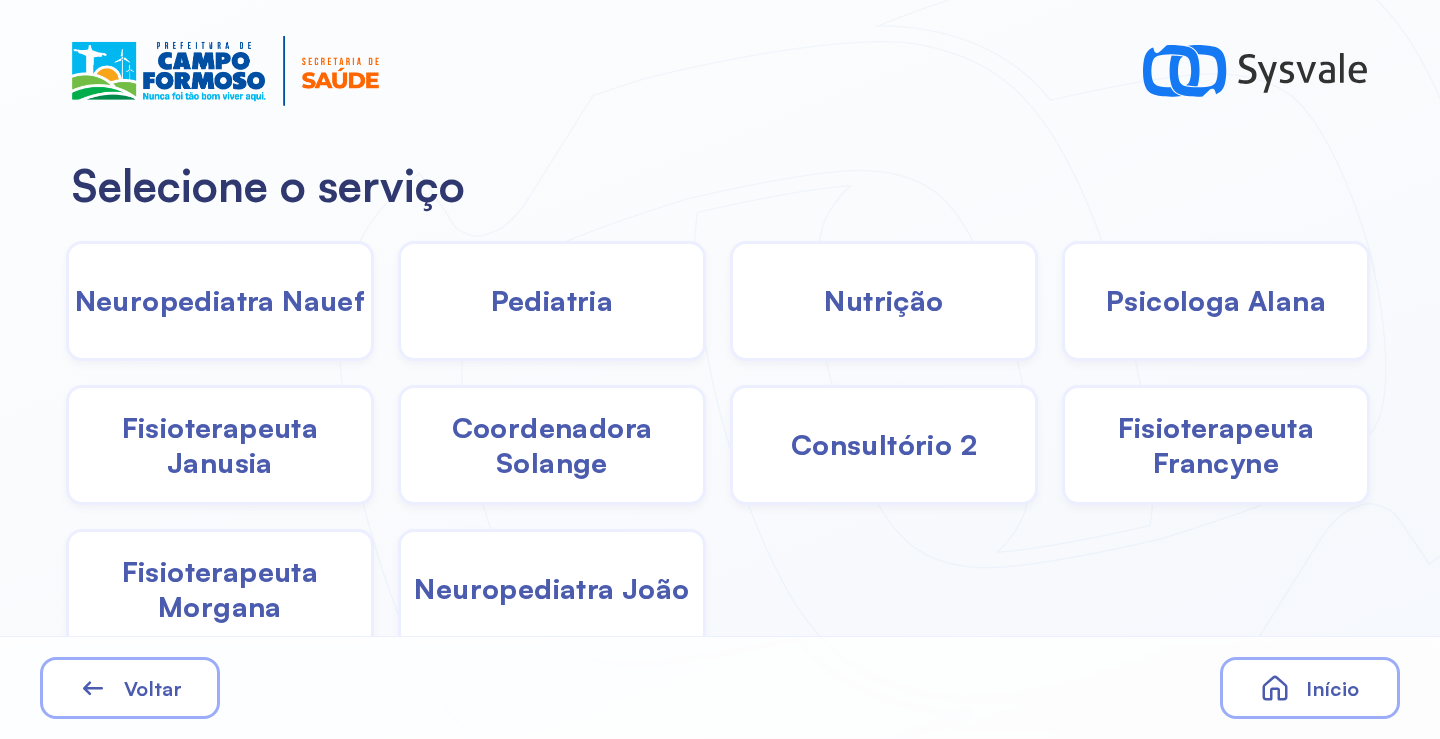 click on "Neuropediatra Nauef" 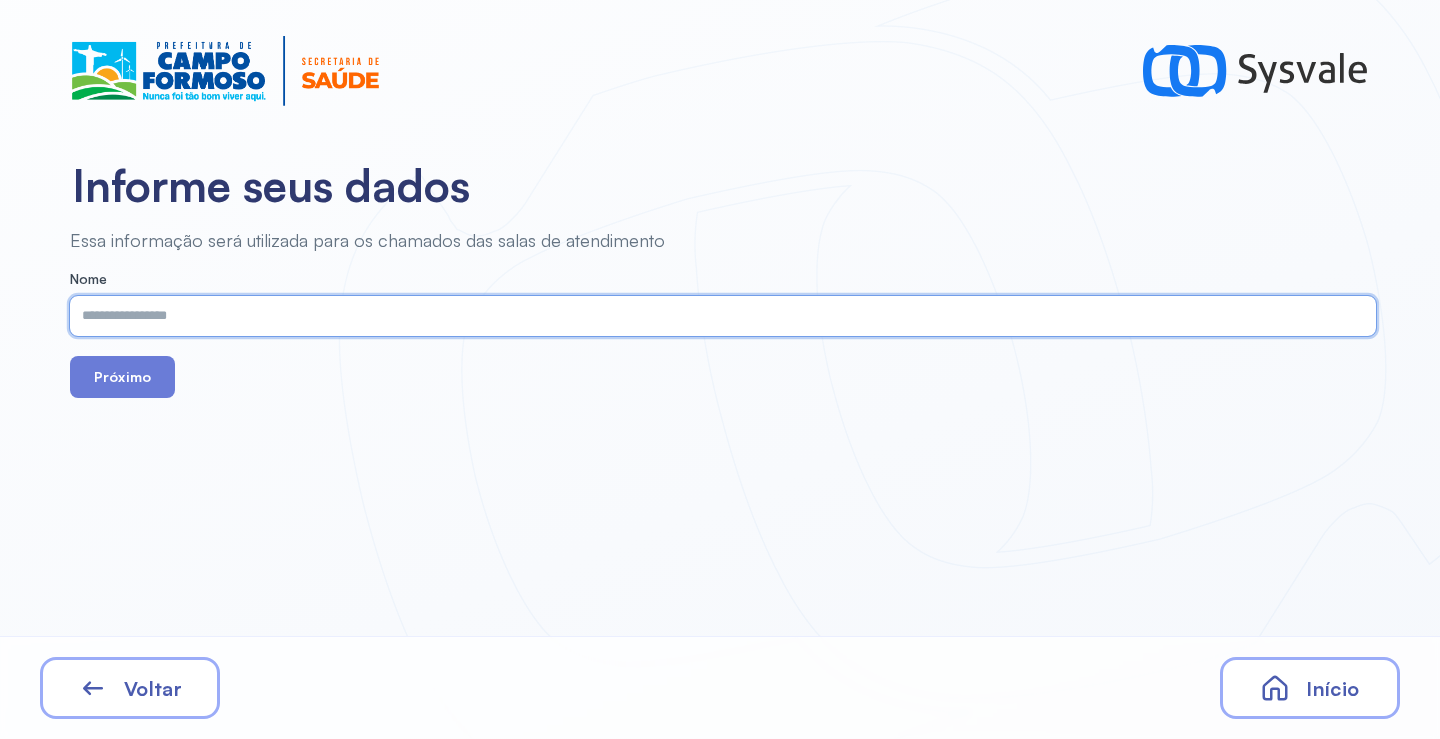 paste on "**********" 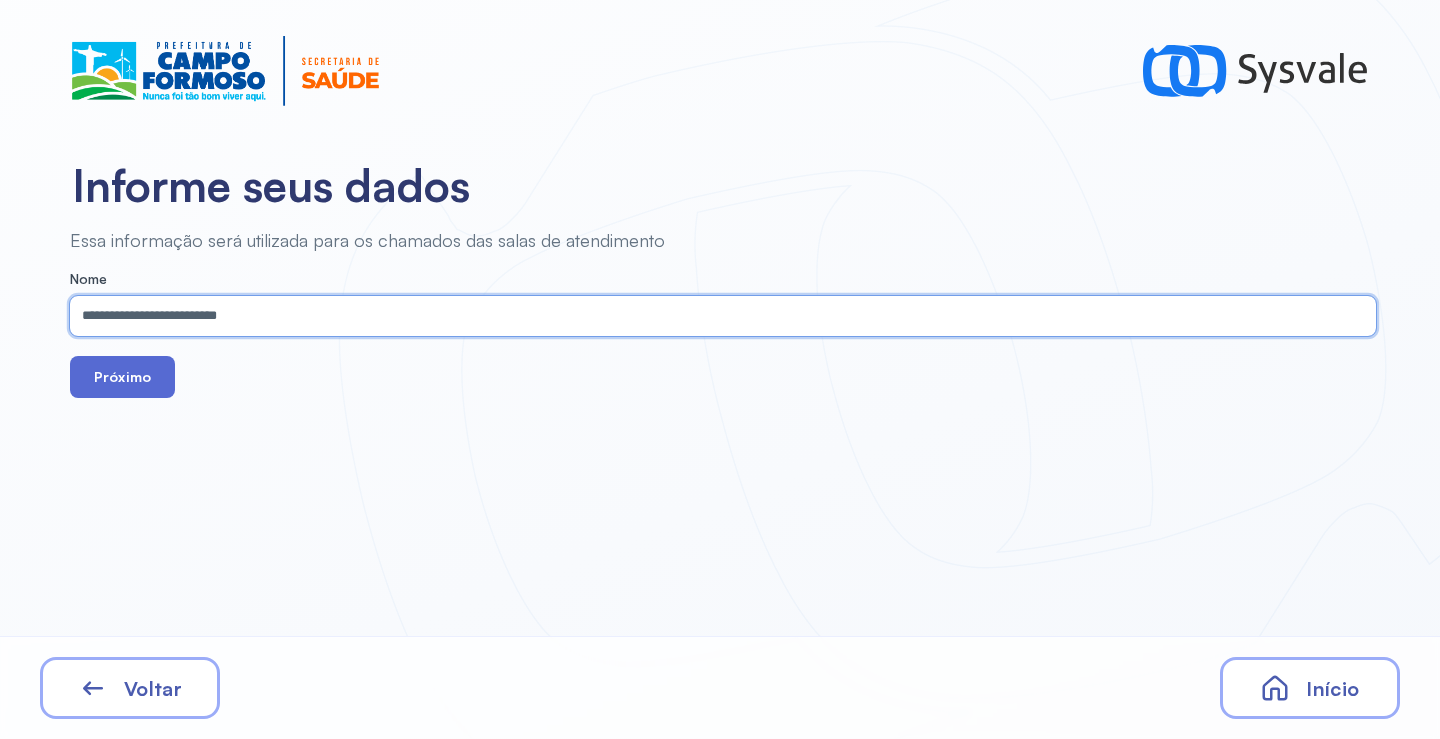 type on "**********" 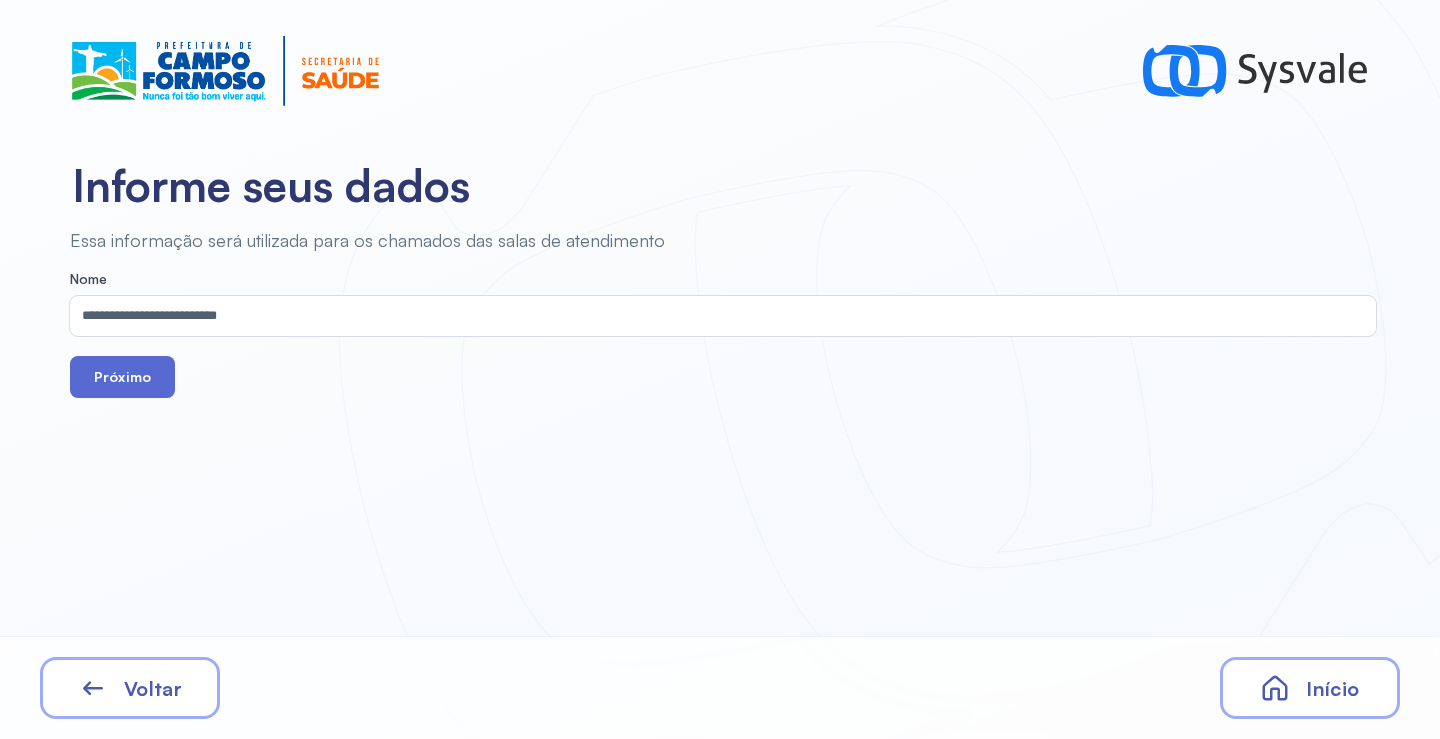 click on "Próximo" at bounding box center [122, 377] 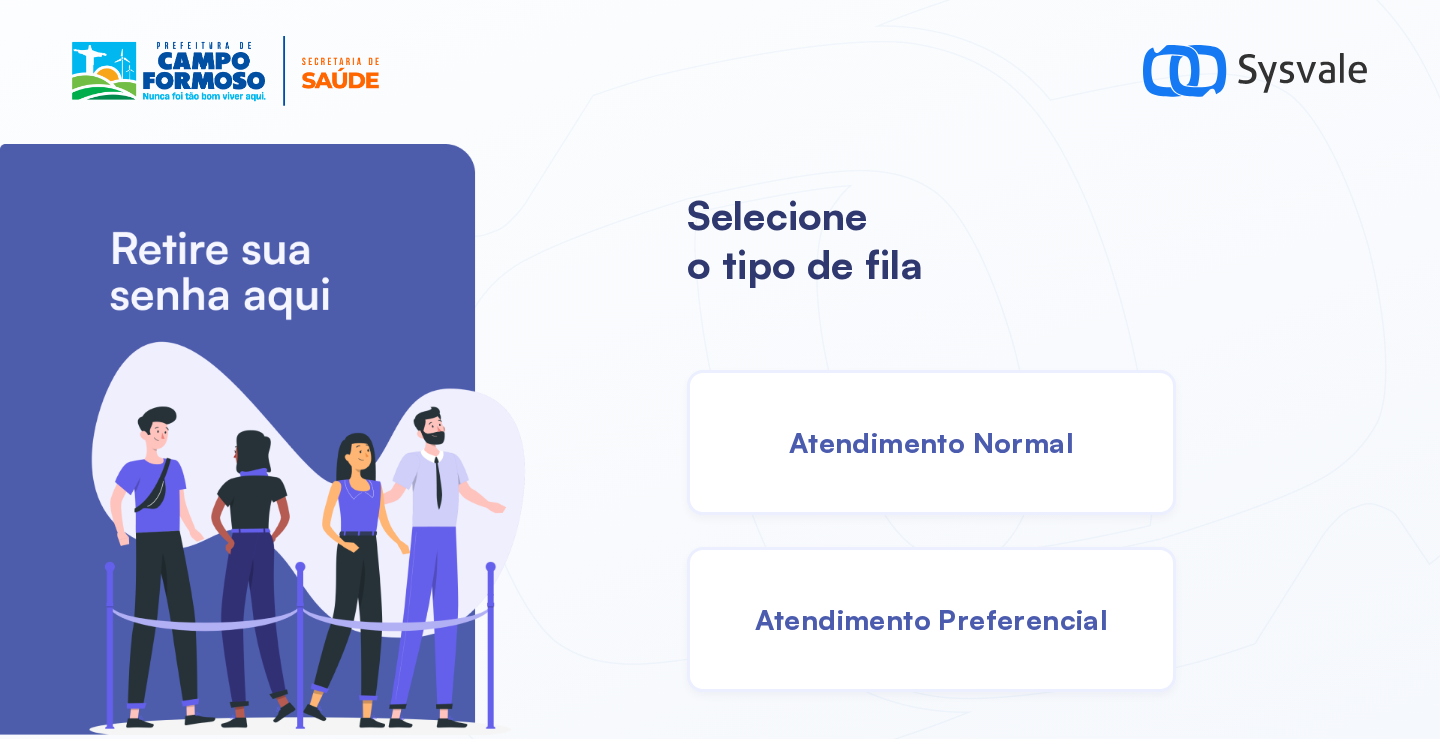 click on "Atendimento Normal" at bounding box center (931, 442) 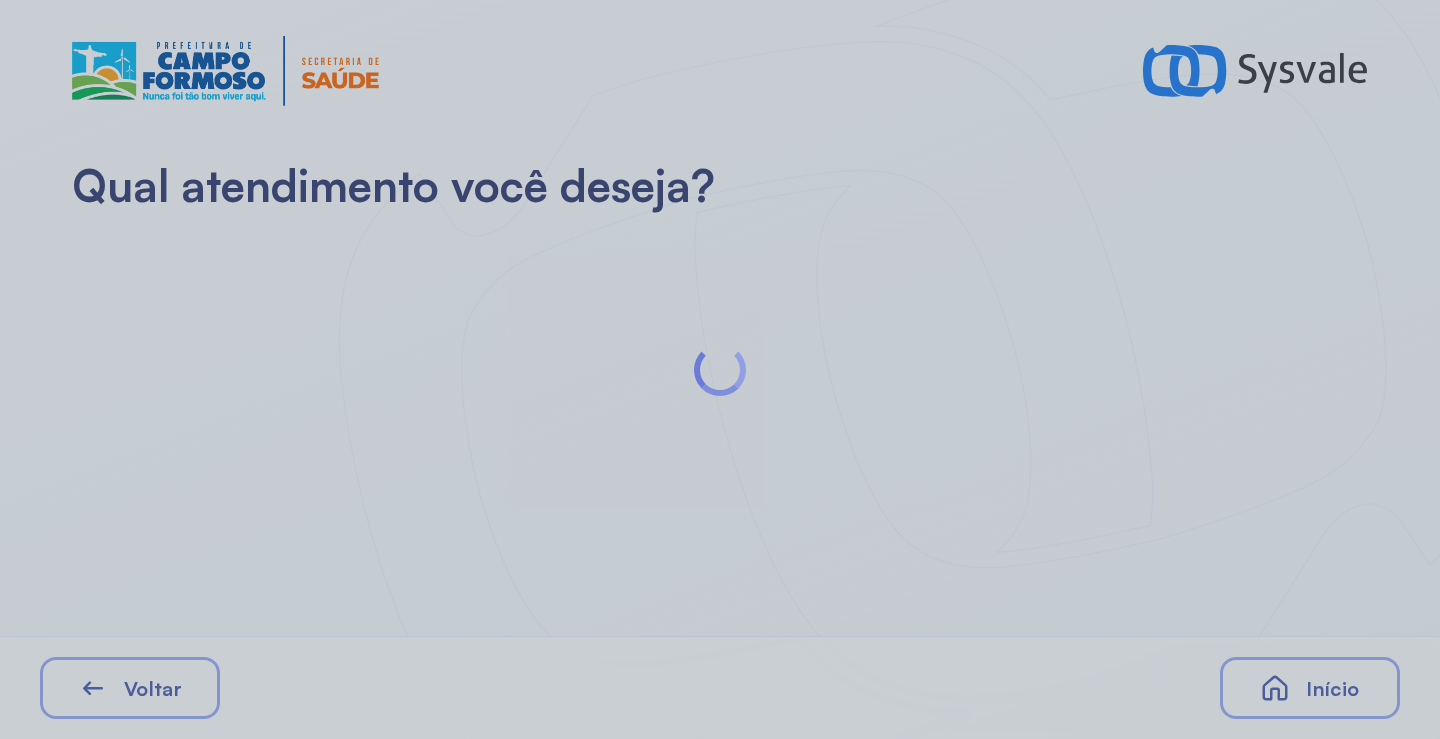 click at bounding box center [720, 369] 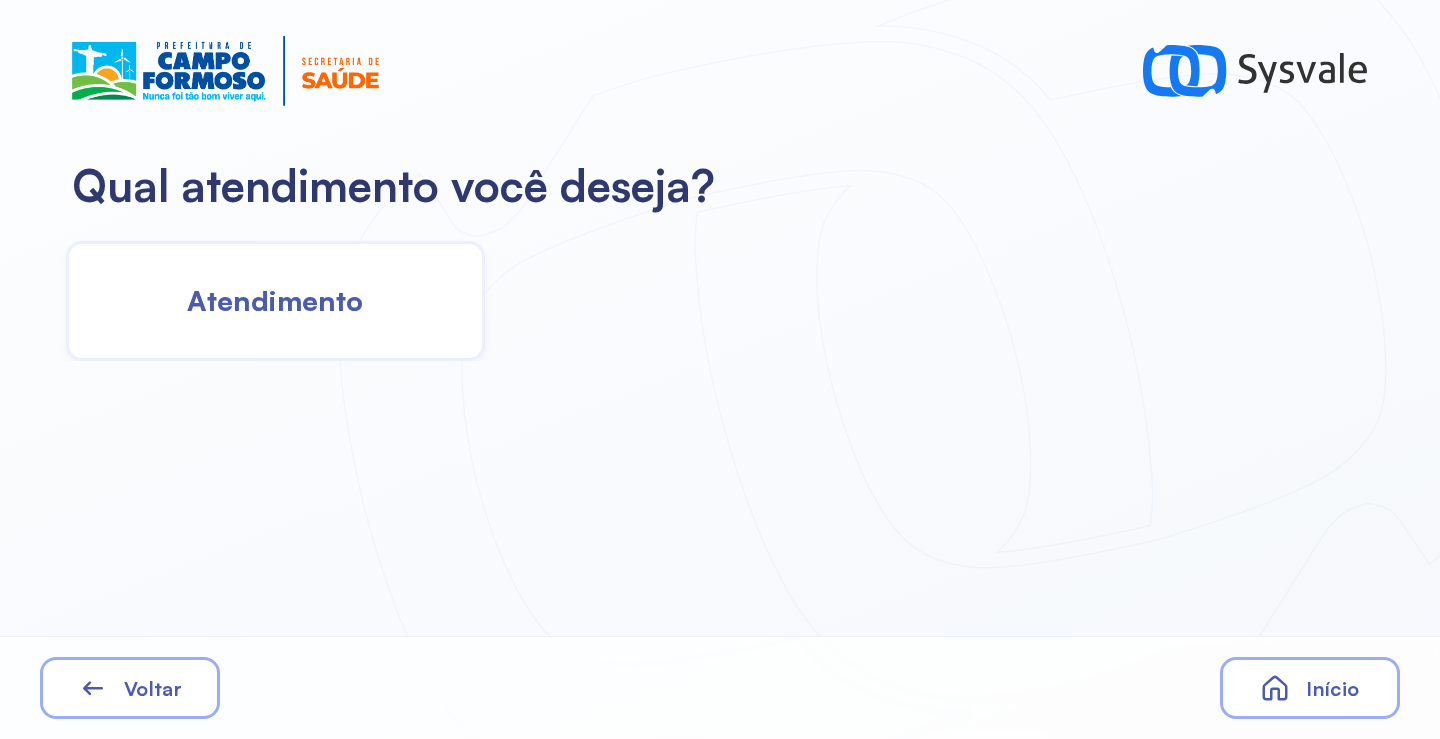 click on "Atendimento" 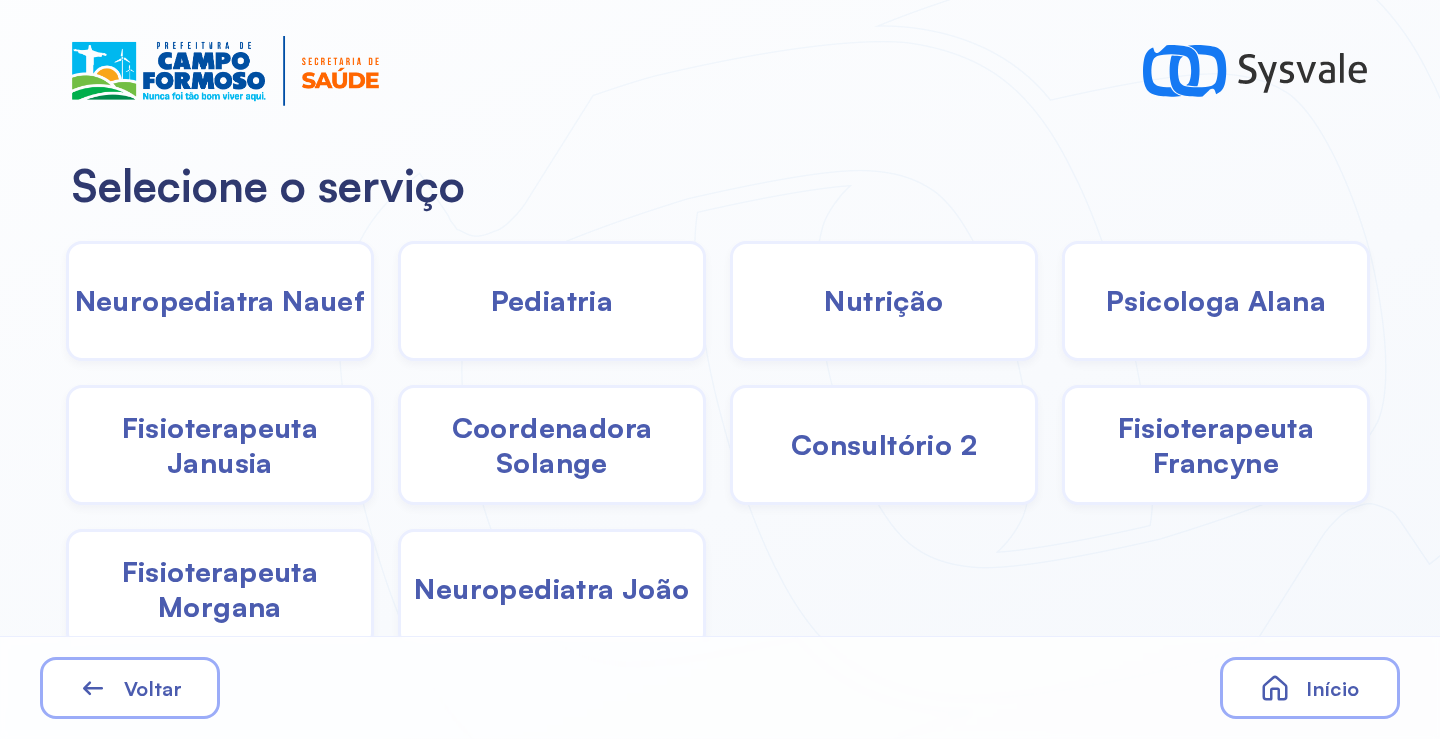 click on "Neuropediatra Nauef" 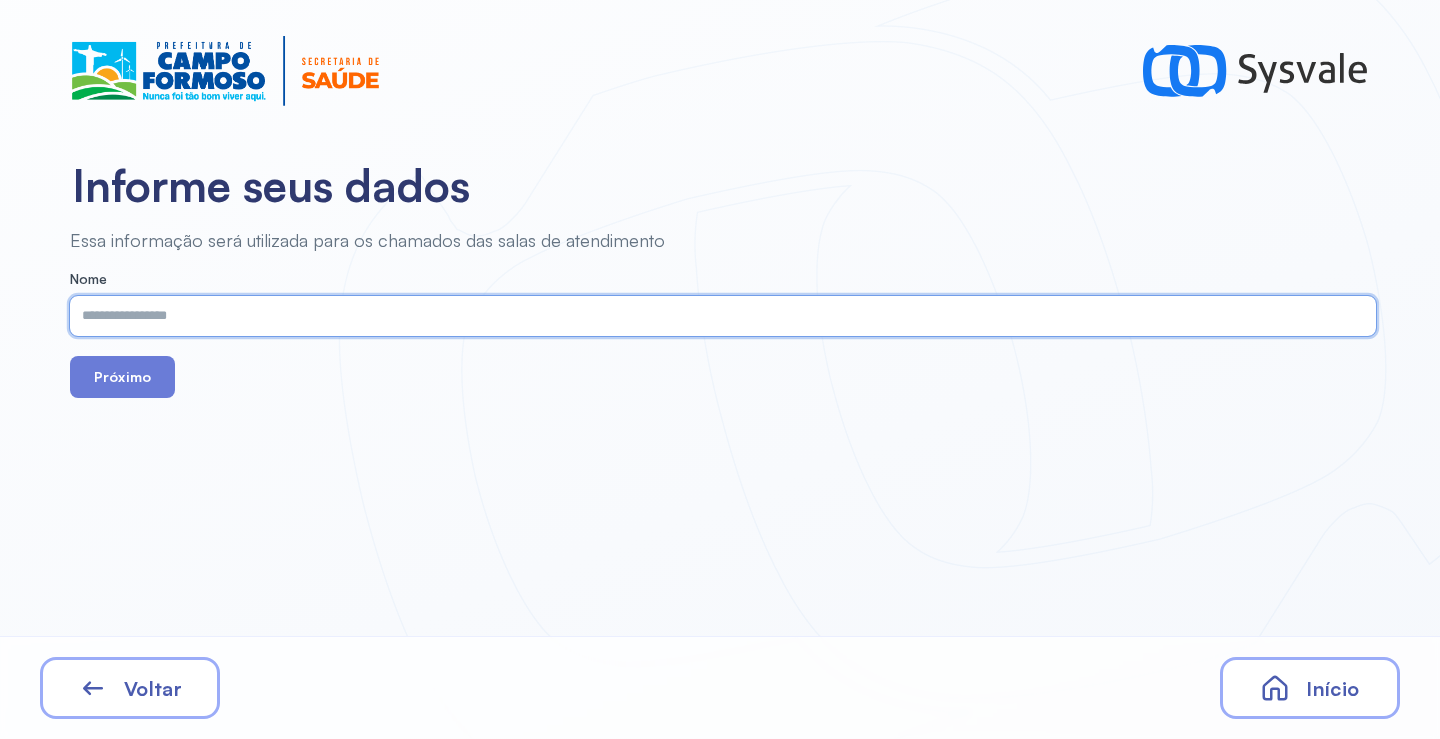 paste on "**********" 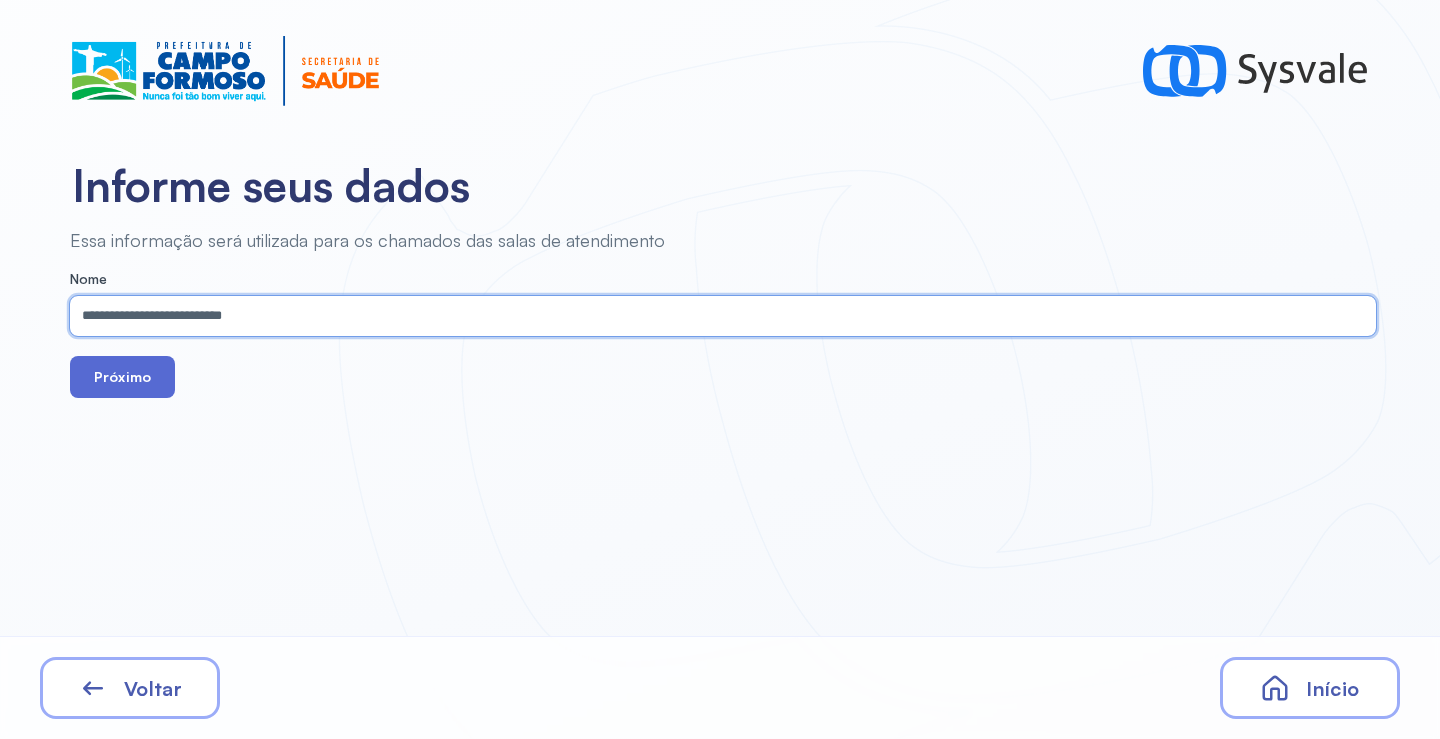 type on "**********" 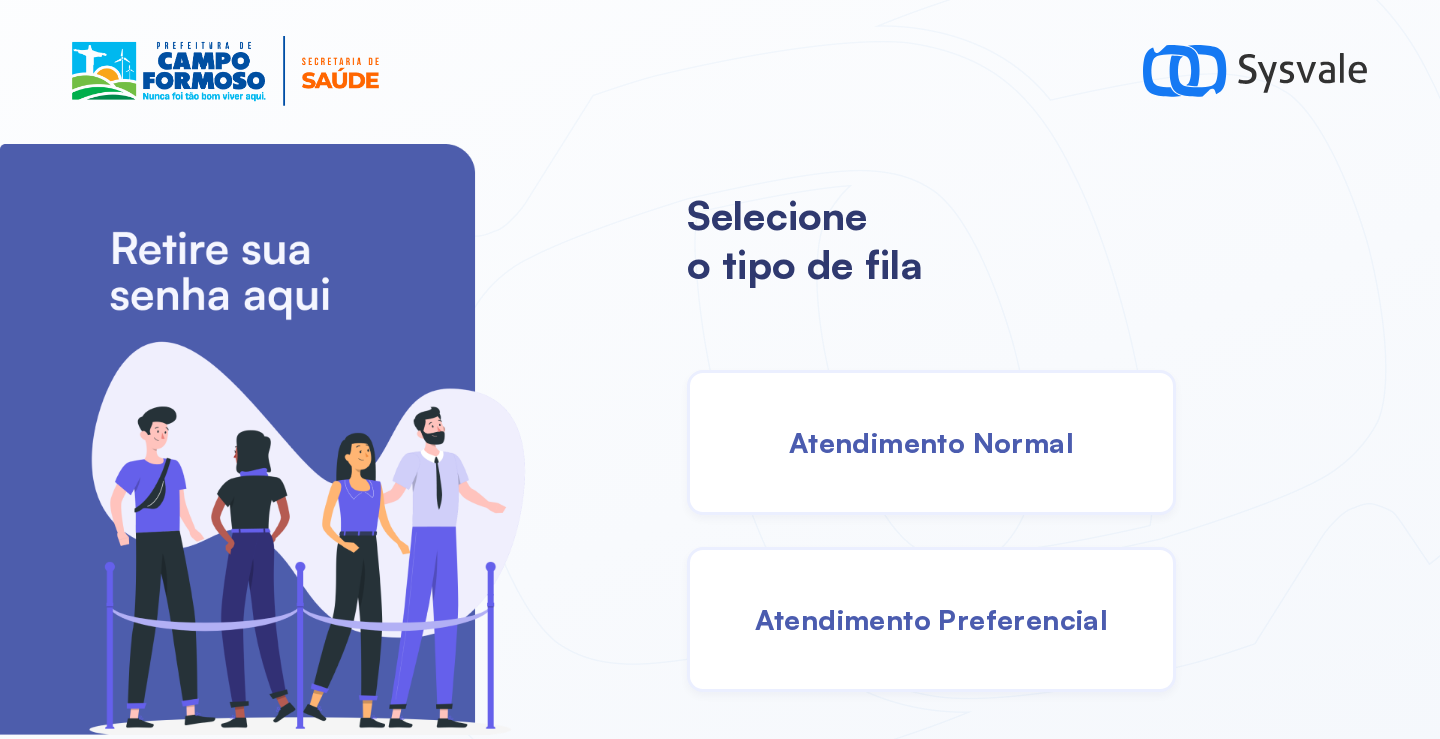 click on "Atendimento Normal" at bounding box center [931, 442] 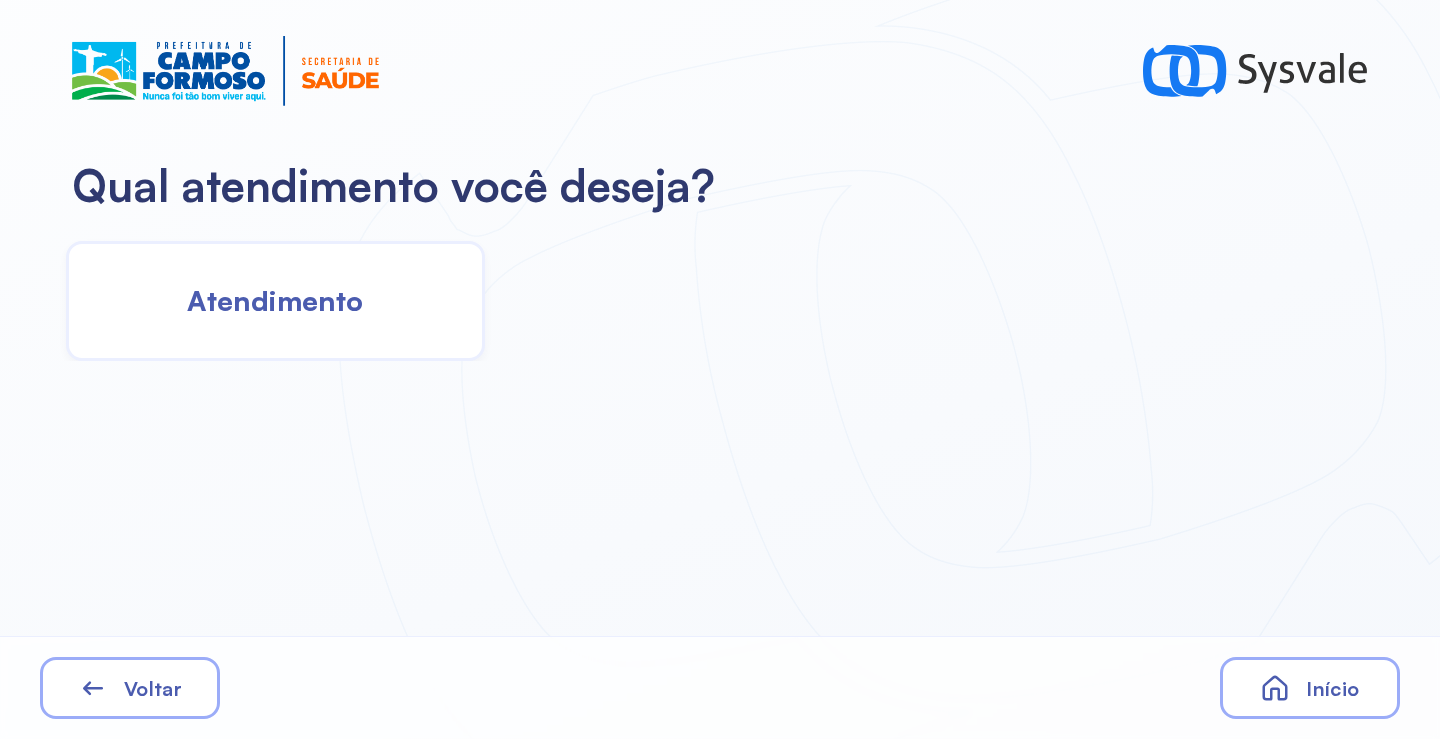 click on "Atendimento" 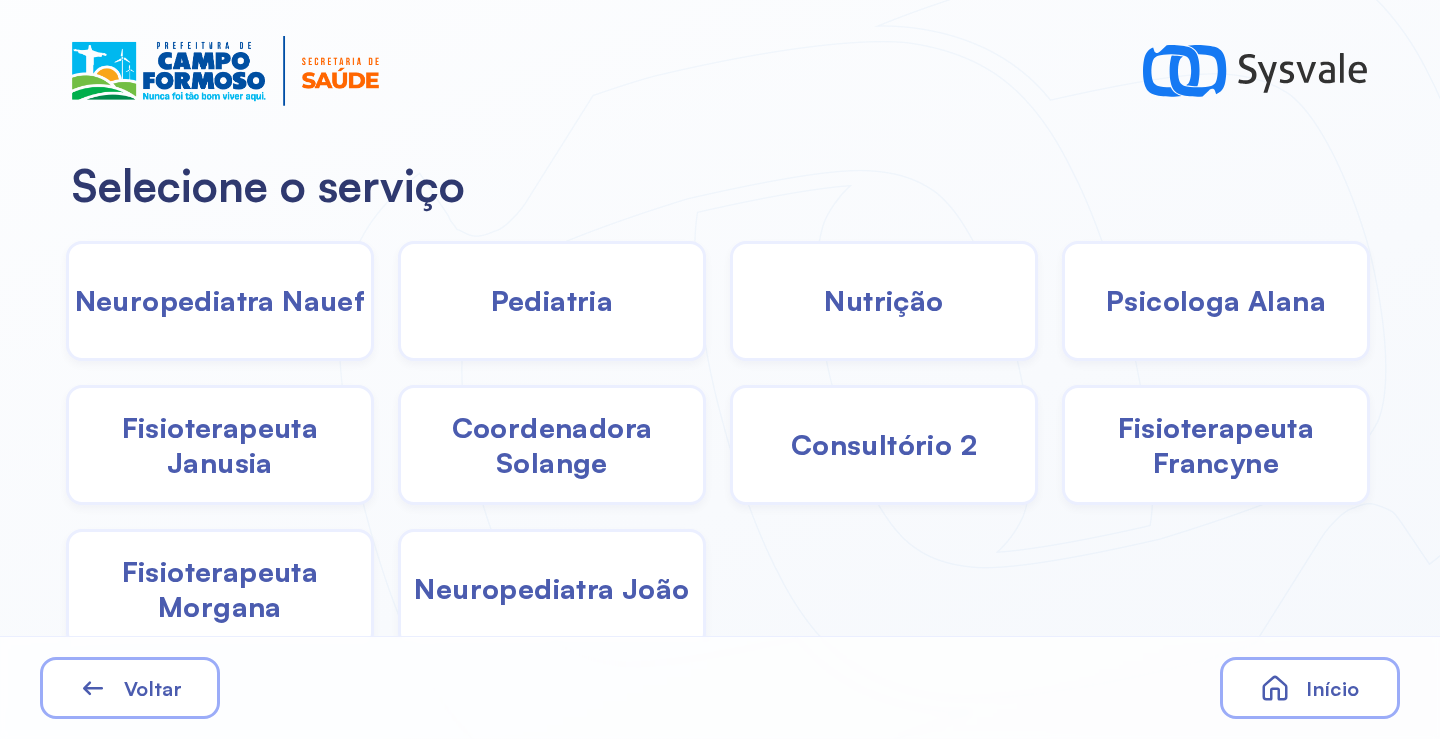 click on "Neuropediatra Nauef" 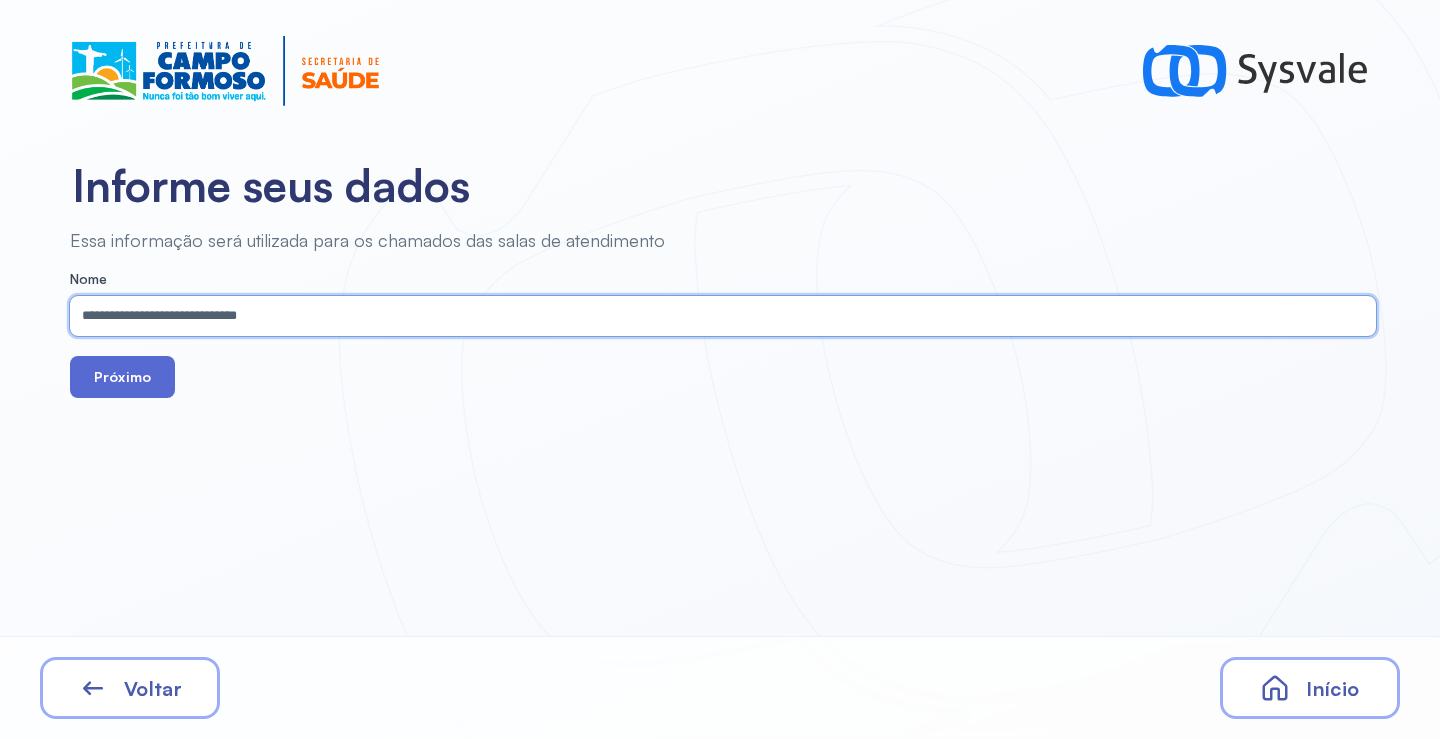 type on "**********" 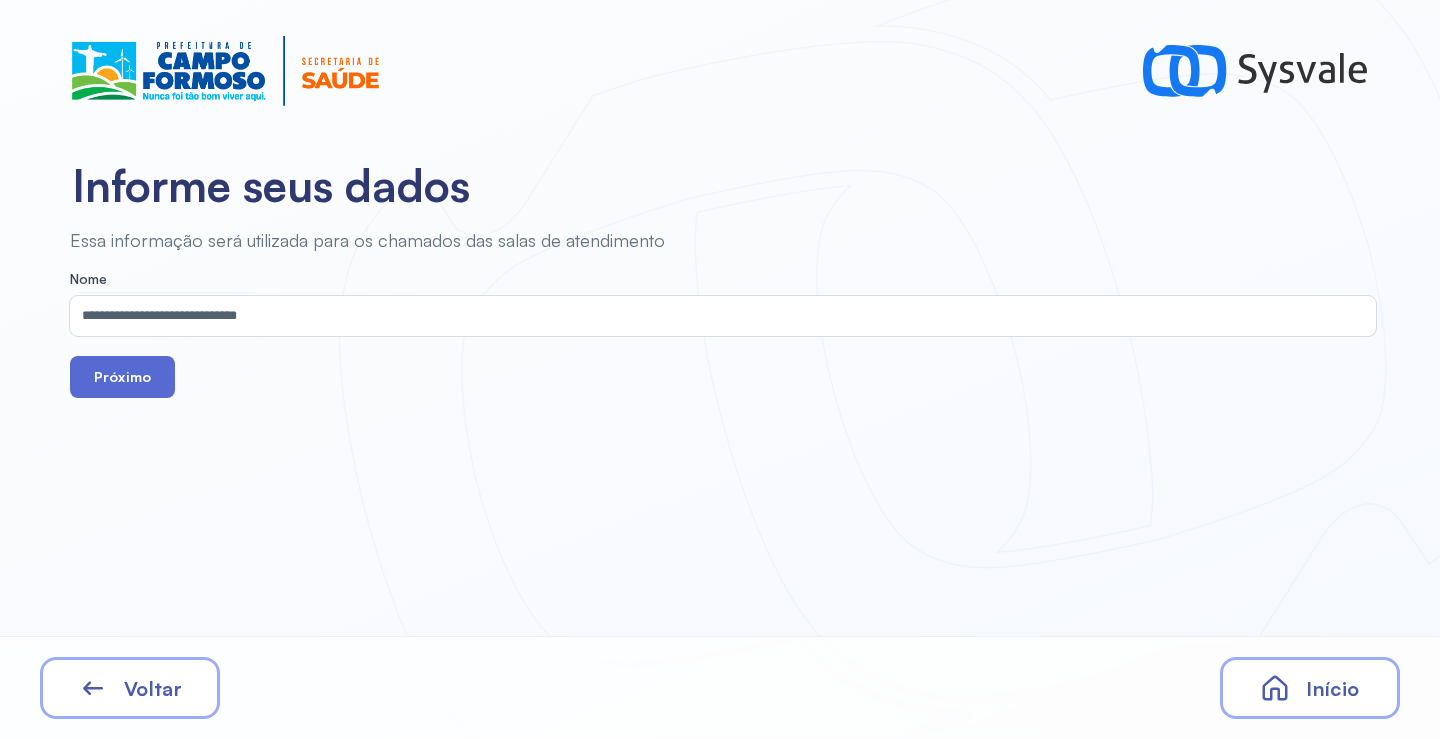 click on "Próximo" at bounding box center (122, 377) 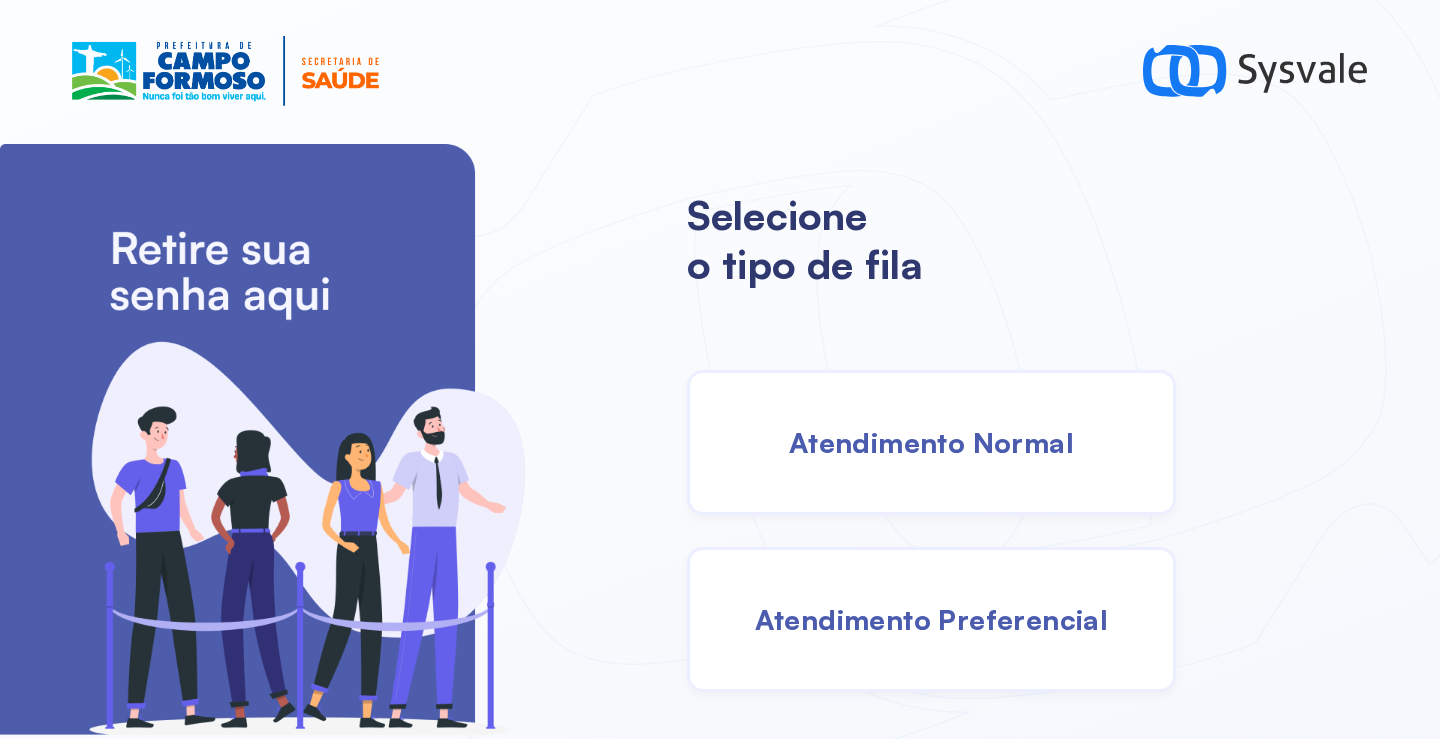 click on "Atendimento Normal" at bounding box center [931, 442] 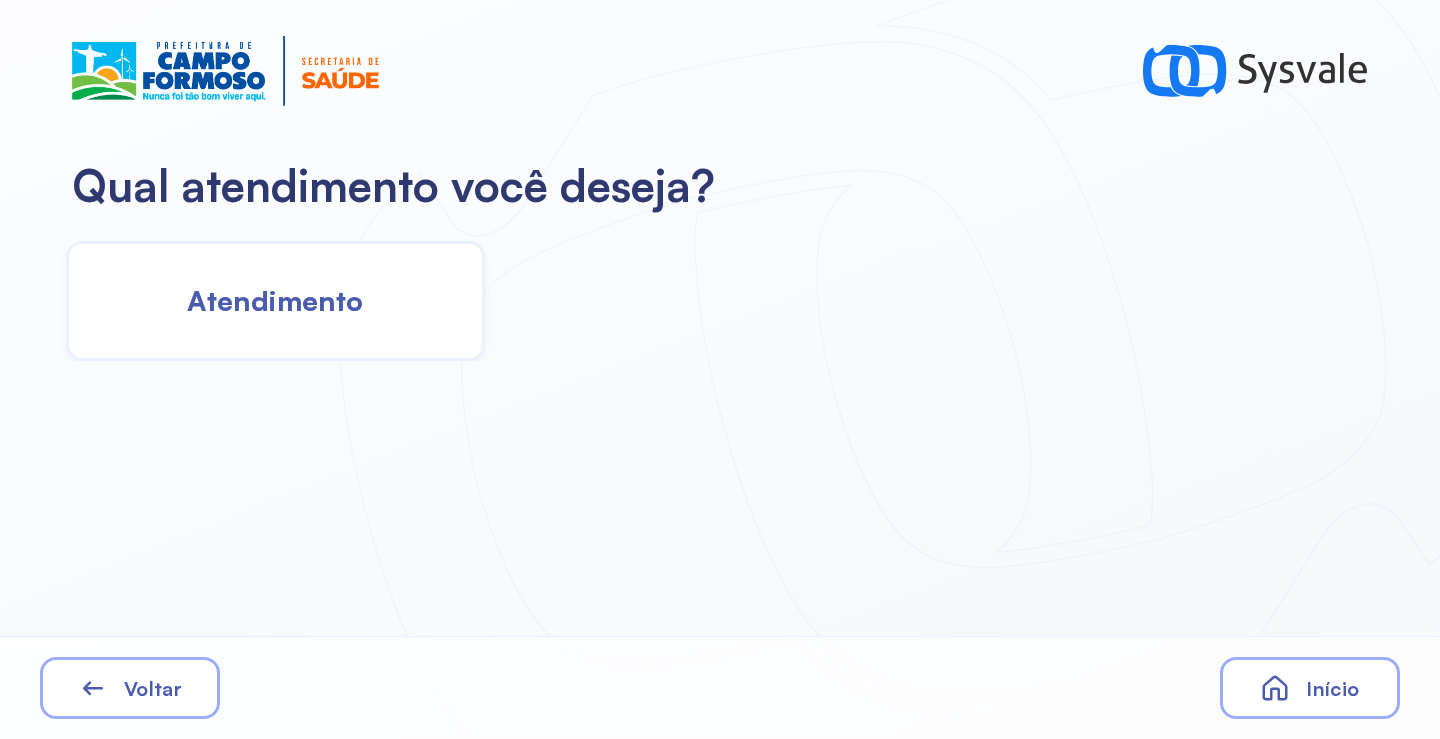 click on "Atendimento" at bounding box center (275, 300) 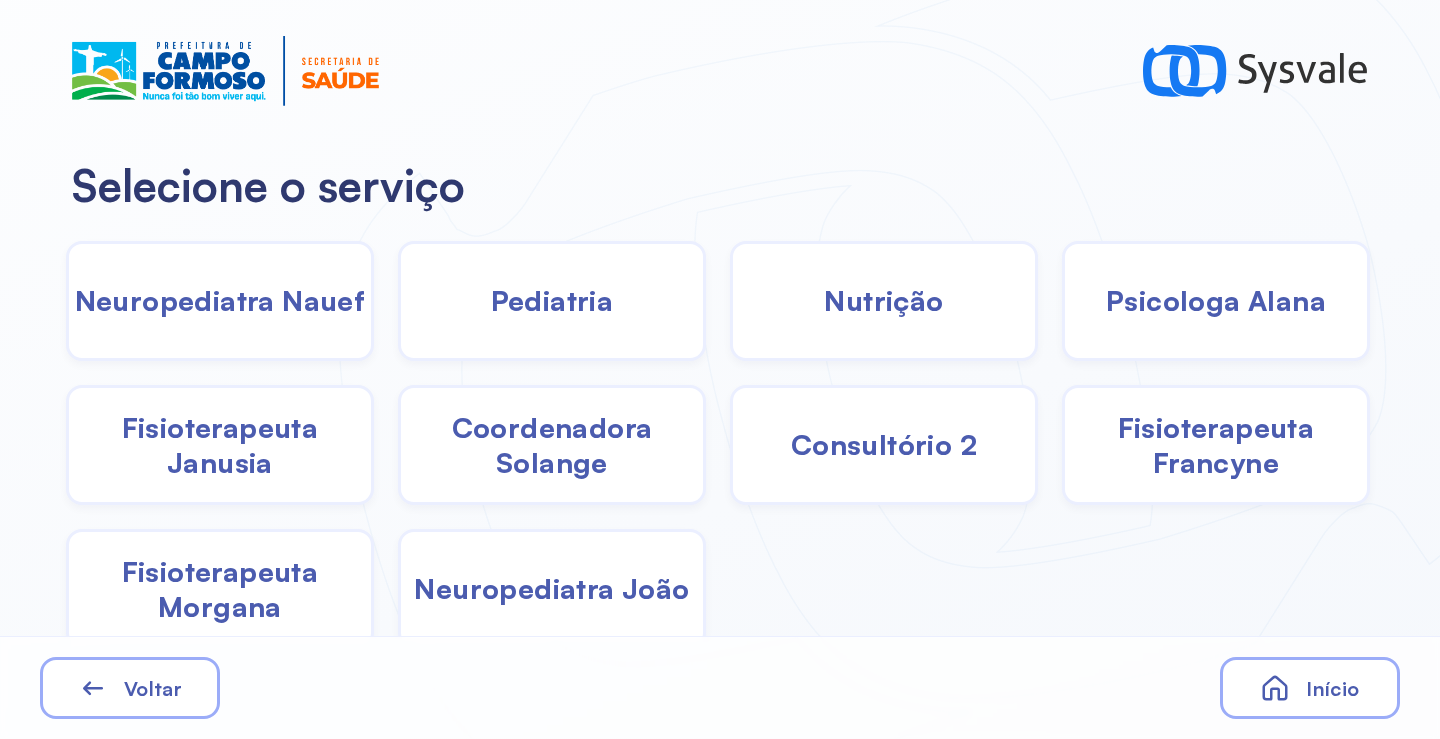 click on "Neuropediatra Nauef" 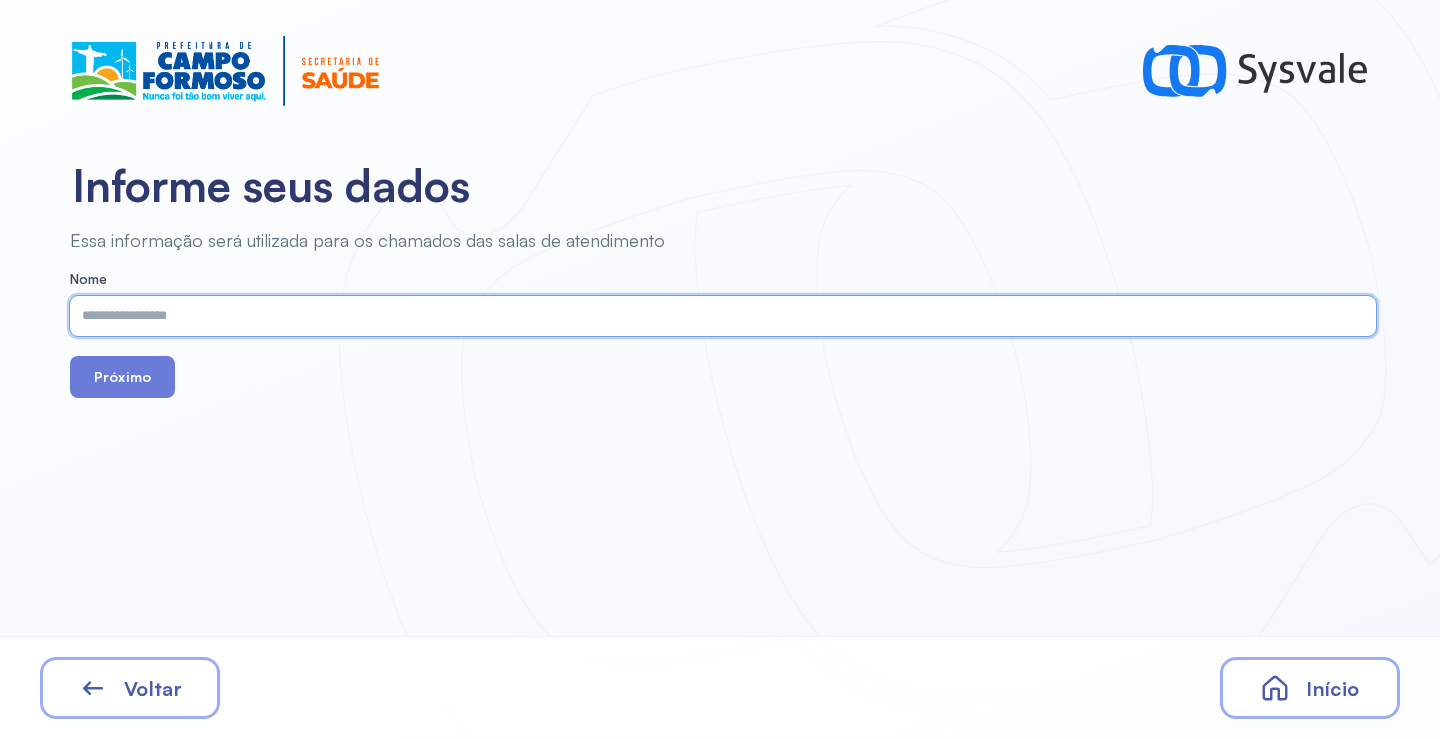 paste on "**********" 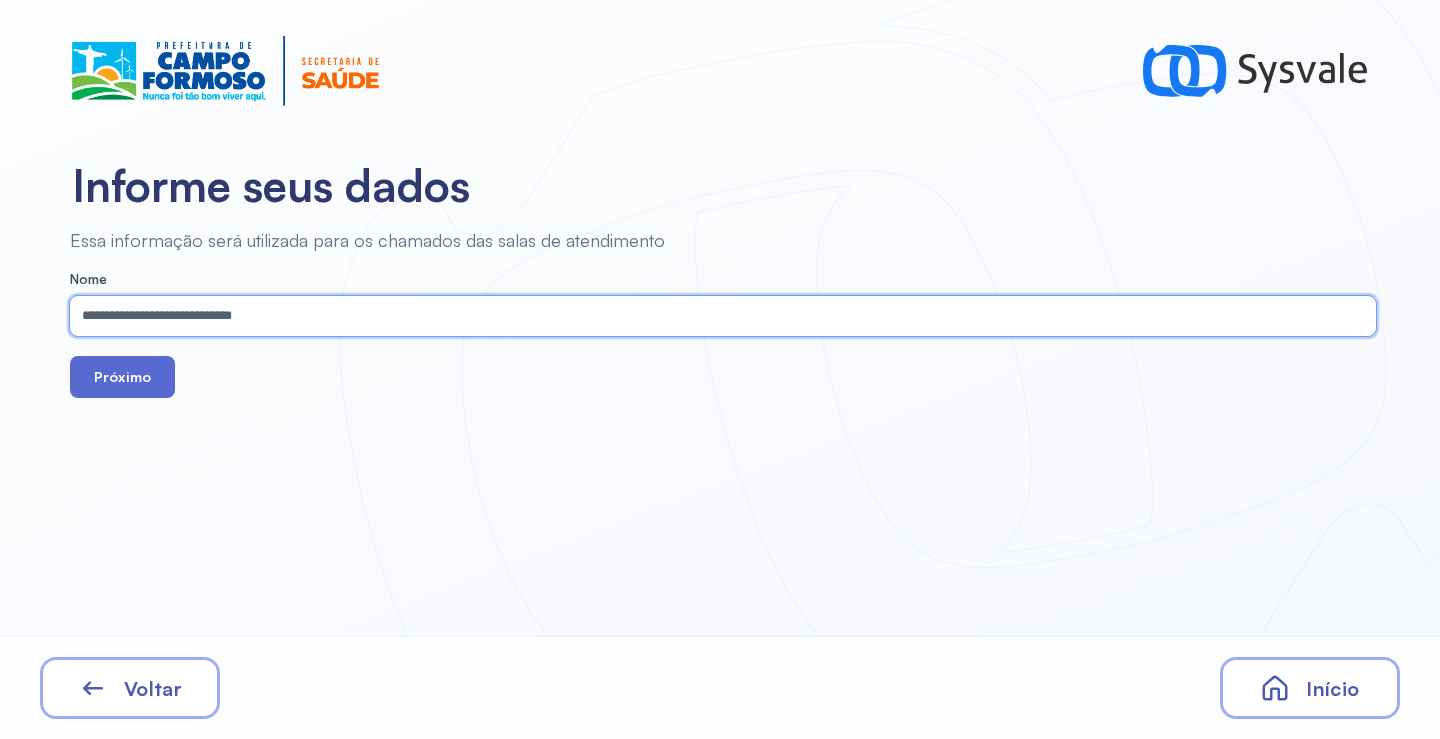 type on "**********" 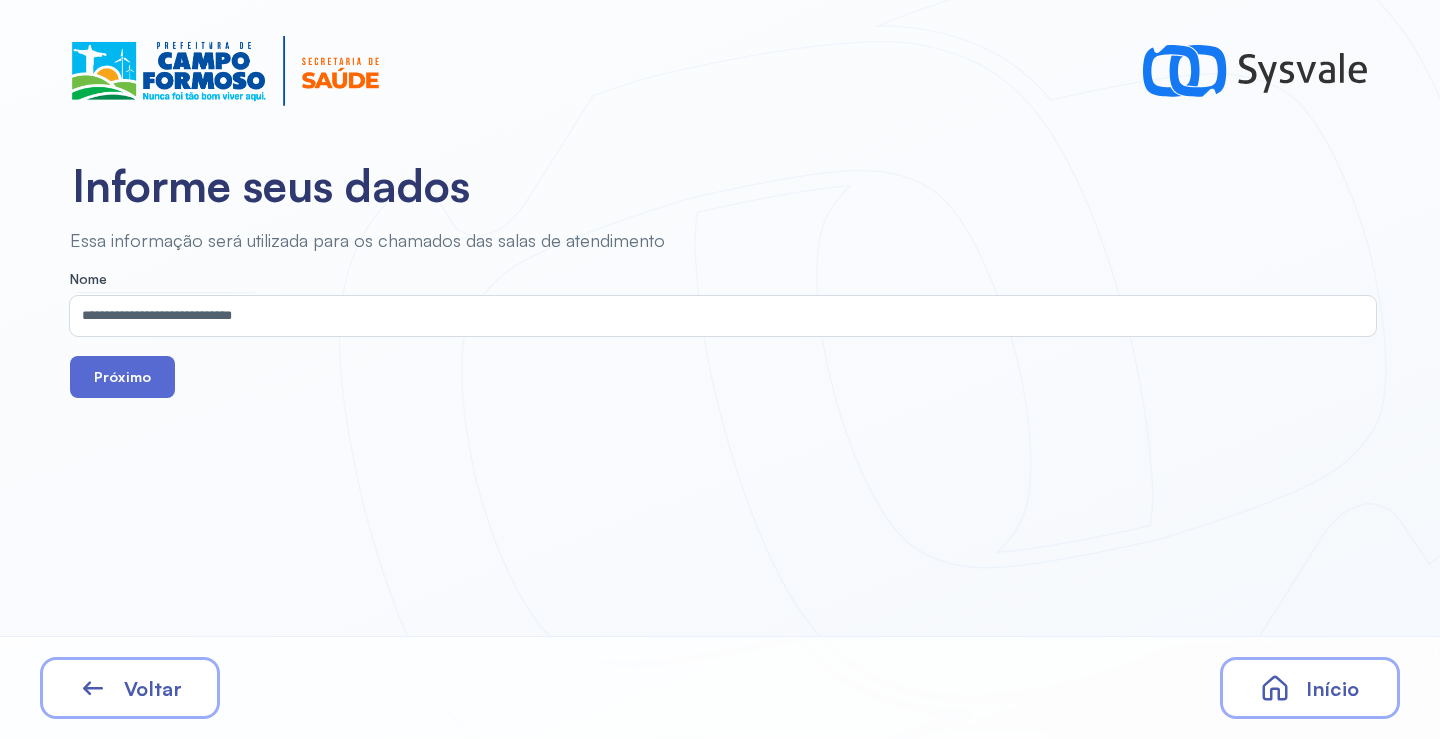click on "Próximo" at bounding box center [122, 377] 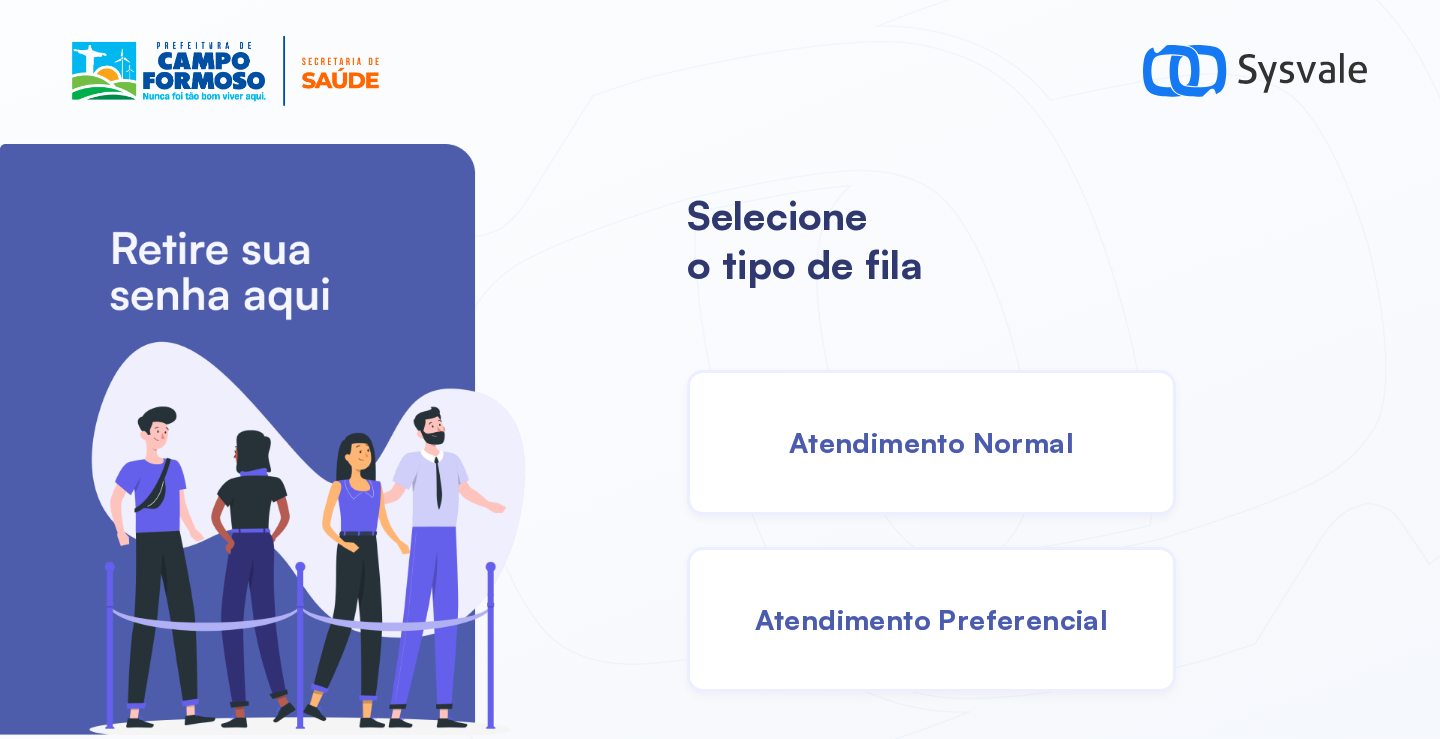 click on "Atendimento Normal" at bounding box center [931, 442] 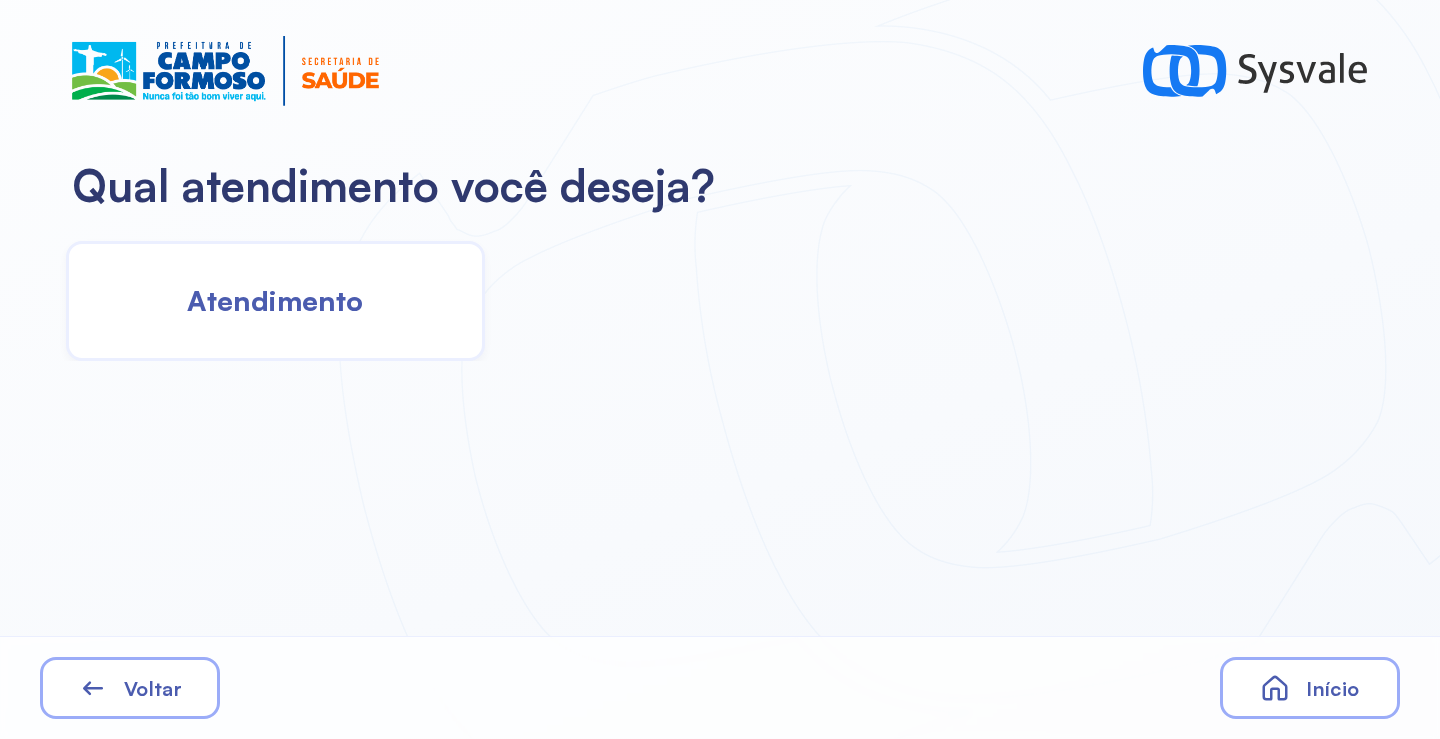 click on "Atendimento" 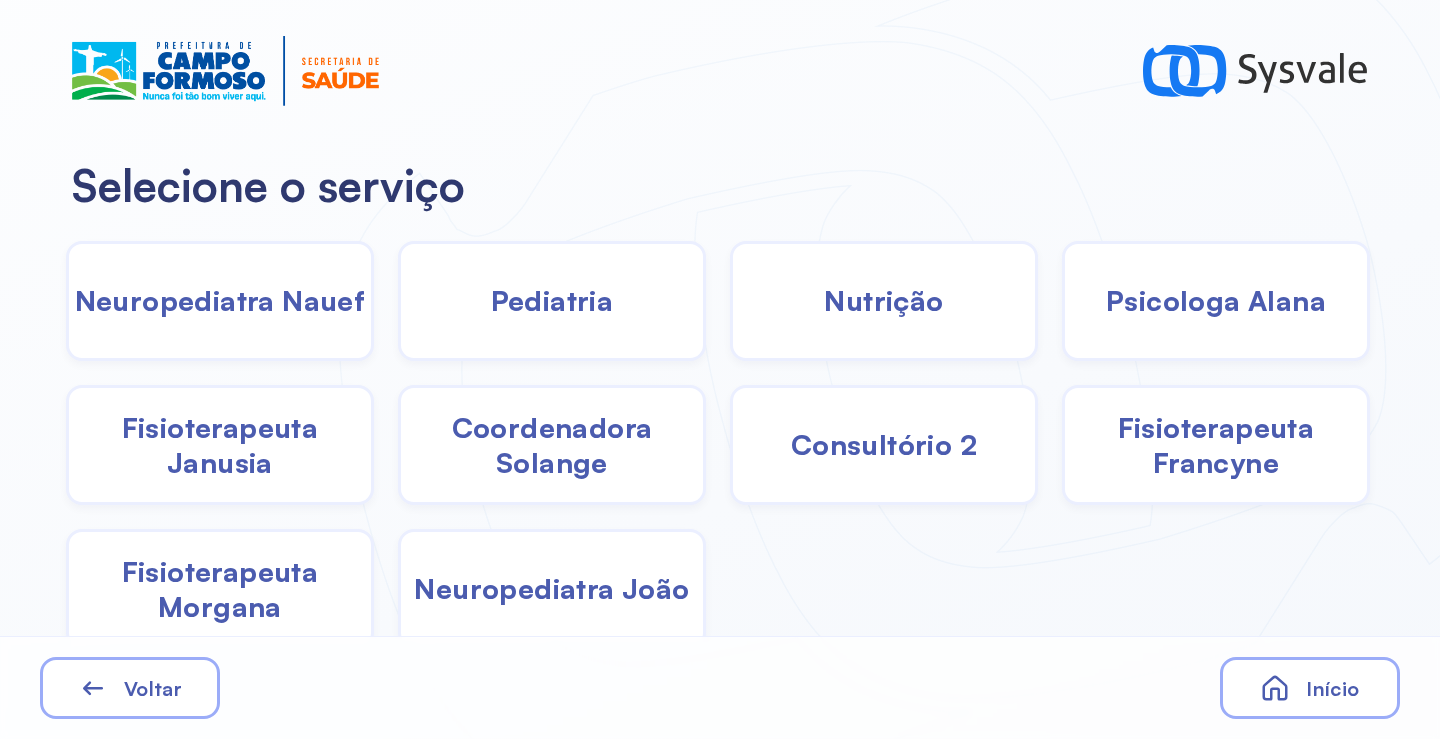 click on "Pediatria" at bounding box center (552, 300) 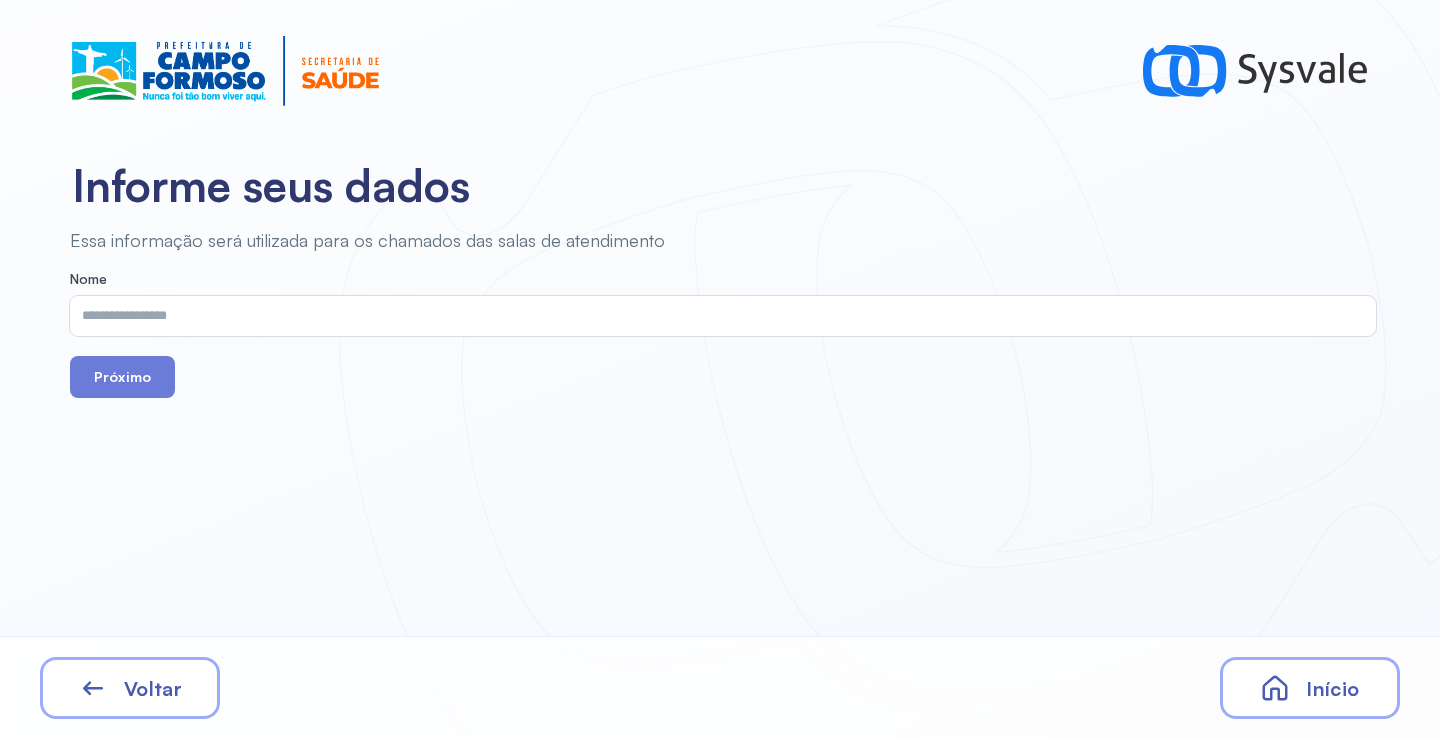 click at bounding box center [719, 316] 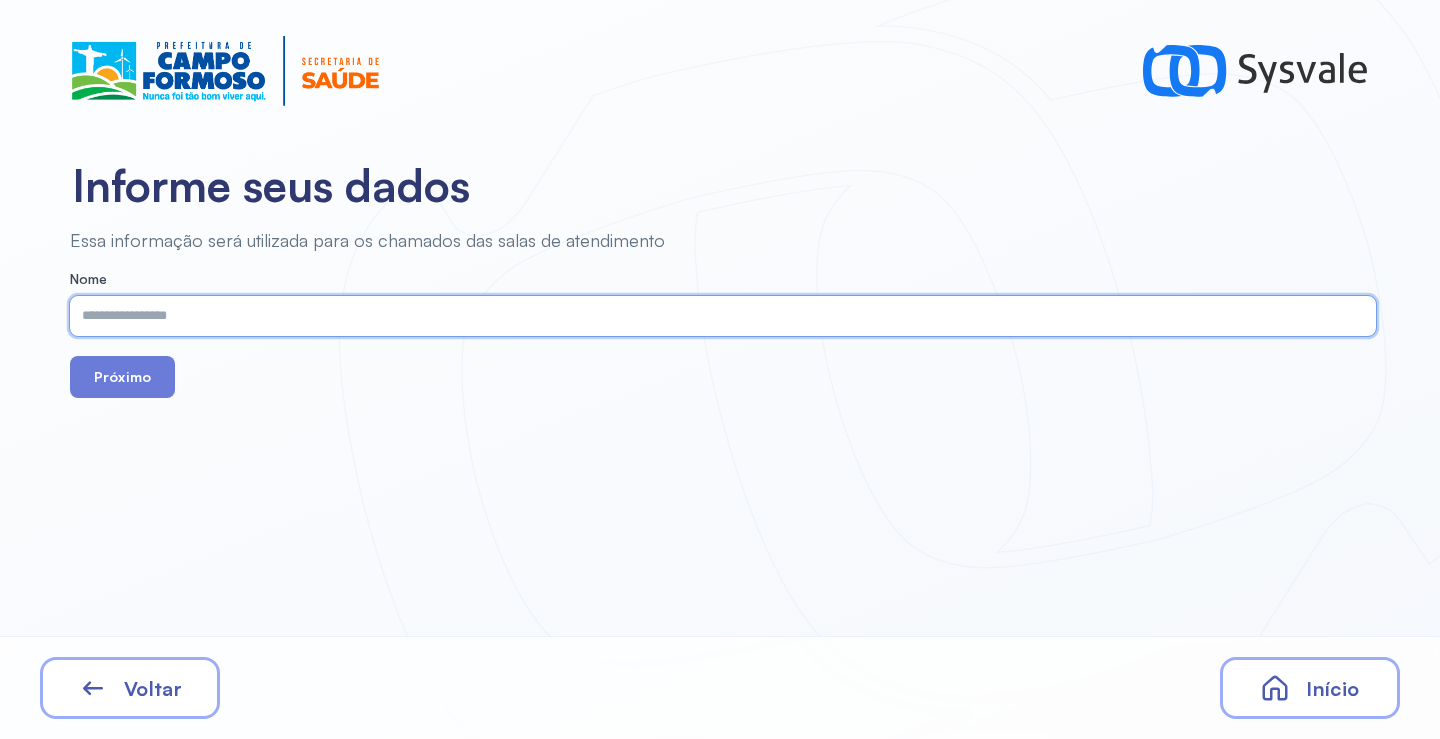 paste on "**********" 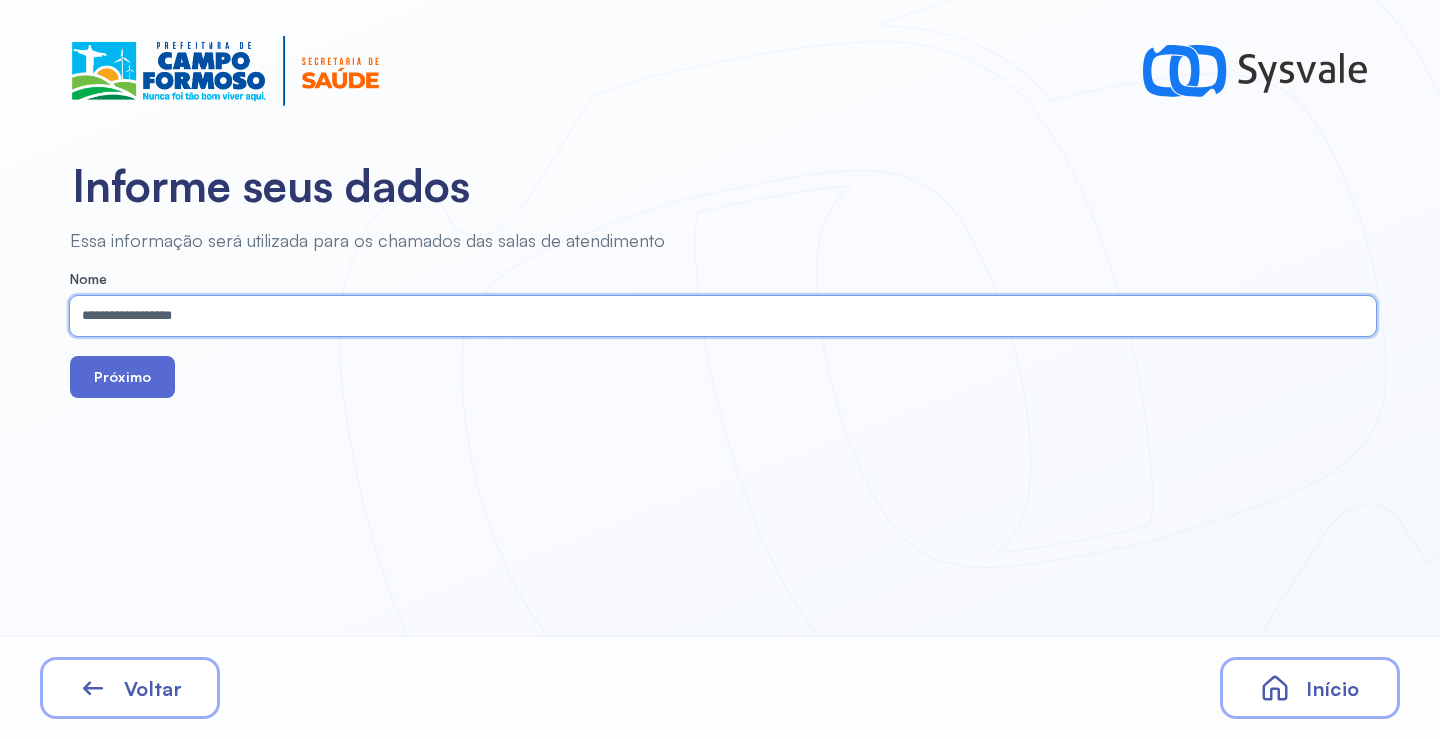 click on "Próximo" at bounding box center [122, 377] 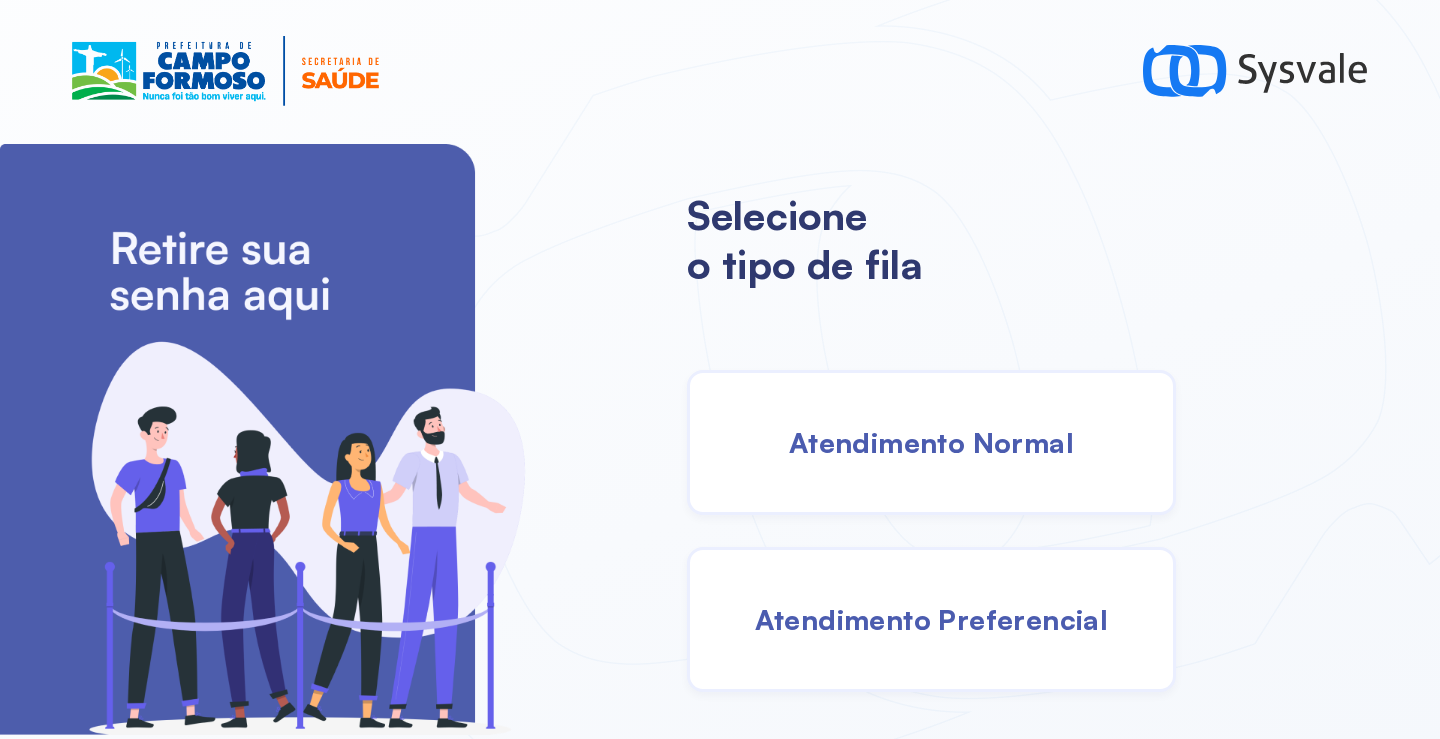 click on "Atendimento Normal" at bounding box center (931, 442) 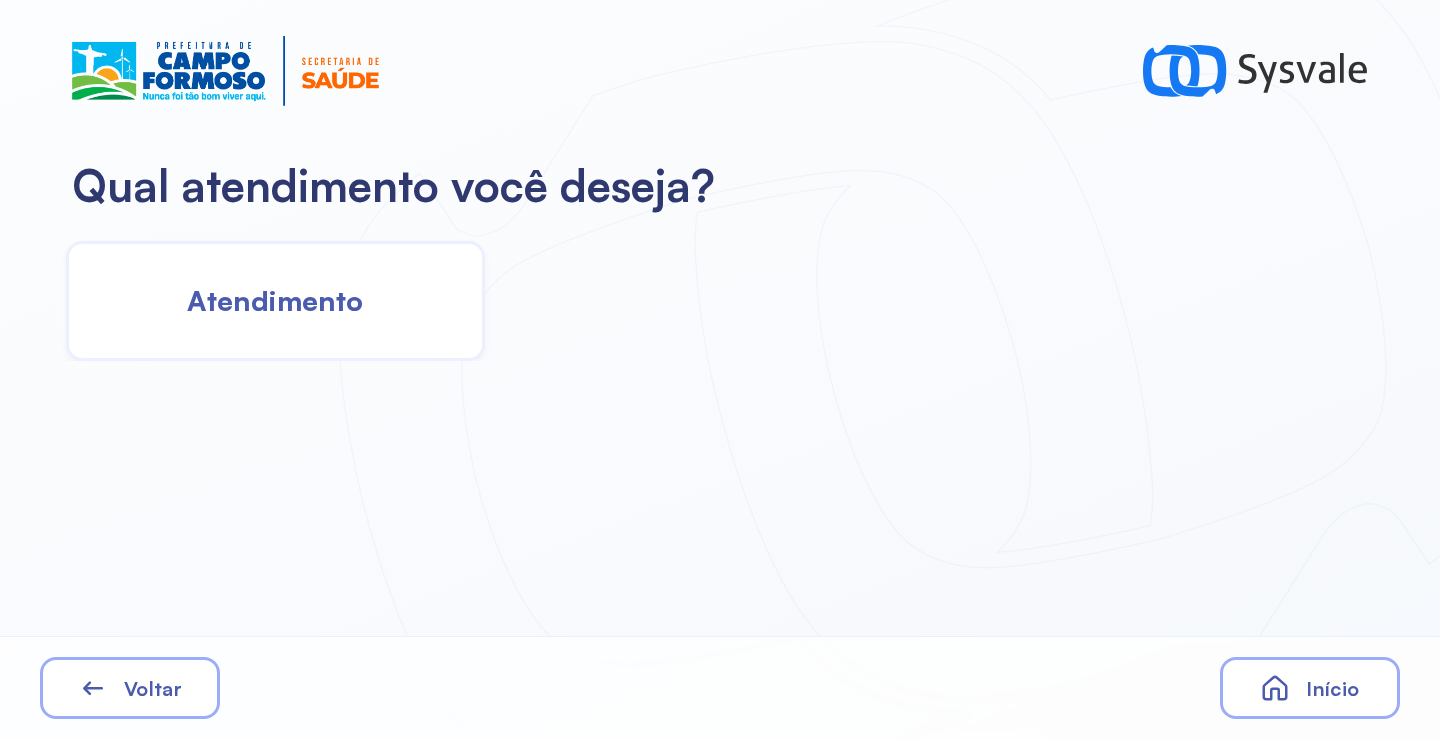 click on "Atendimento" at bounding box center [275, 300] 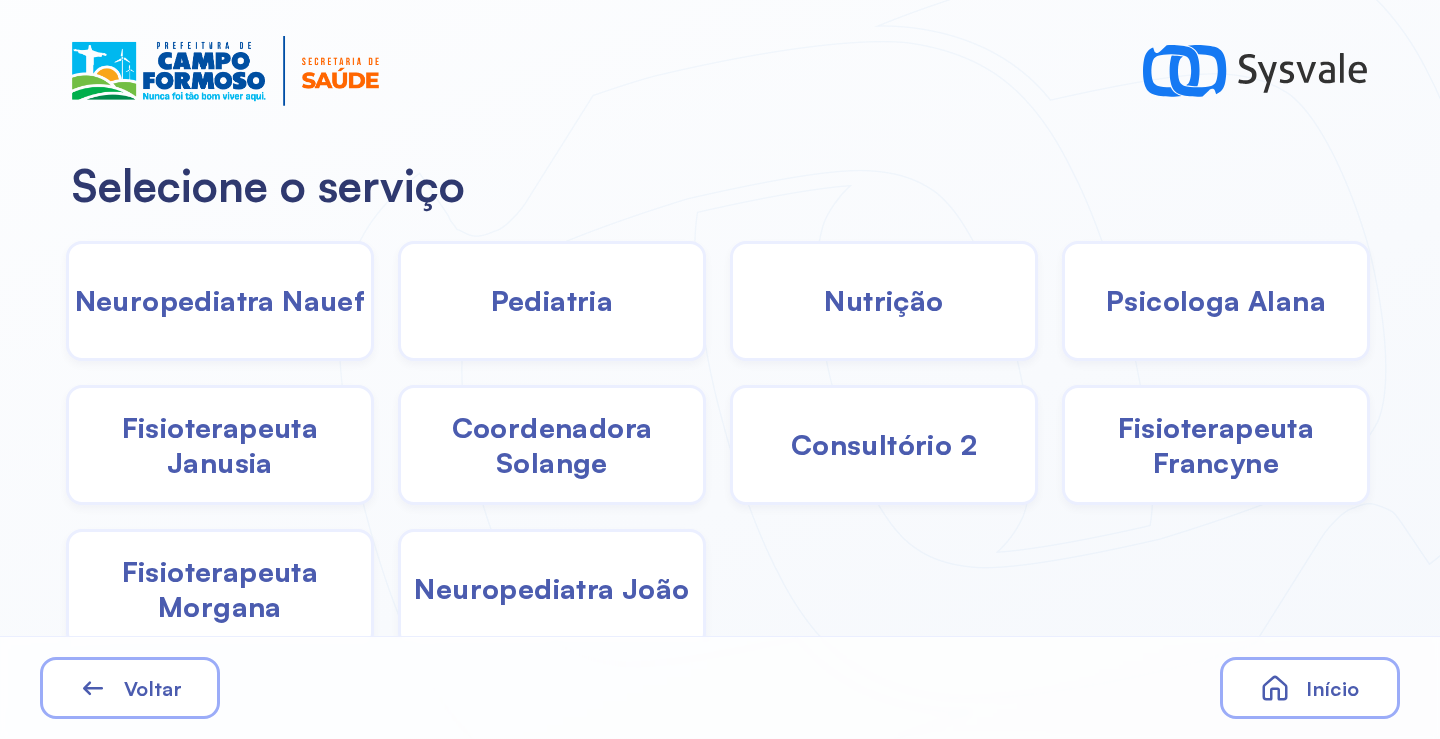 click on "Neuropediatra Nauef" at bounding box center (220, 300) 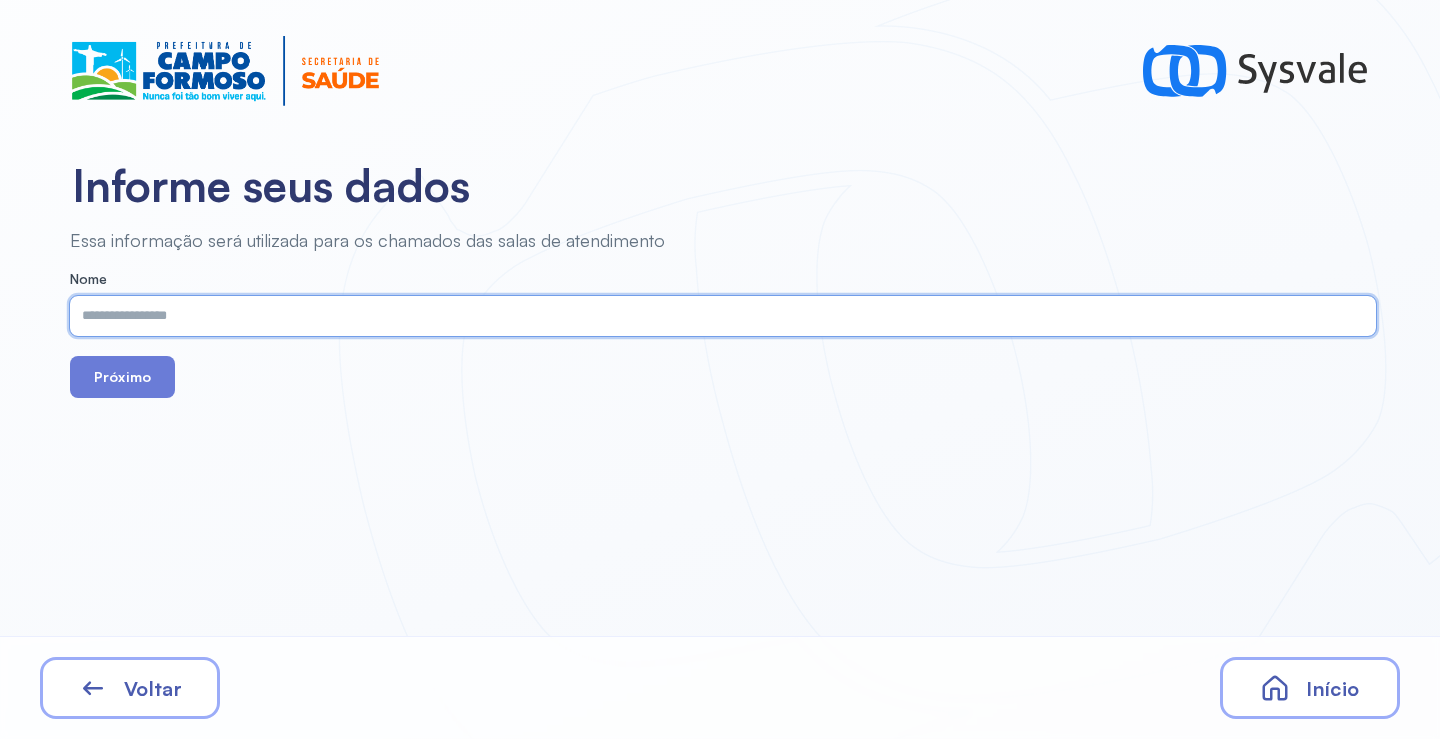 paste on "**********" 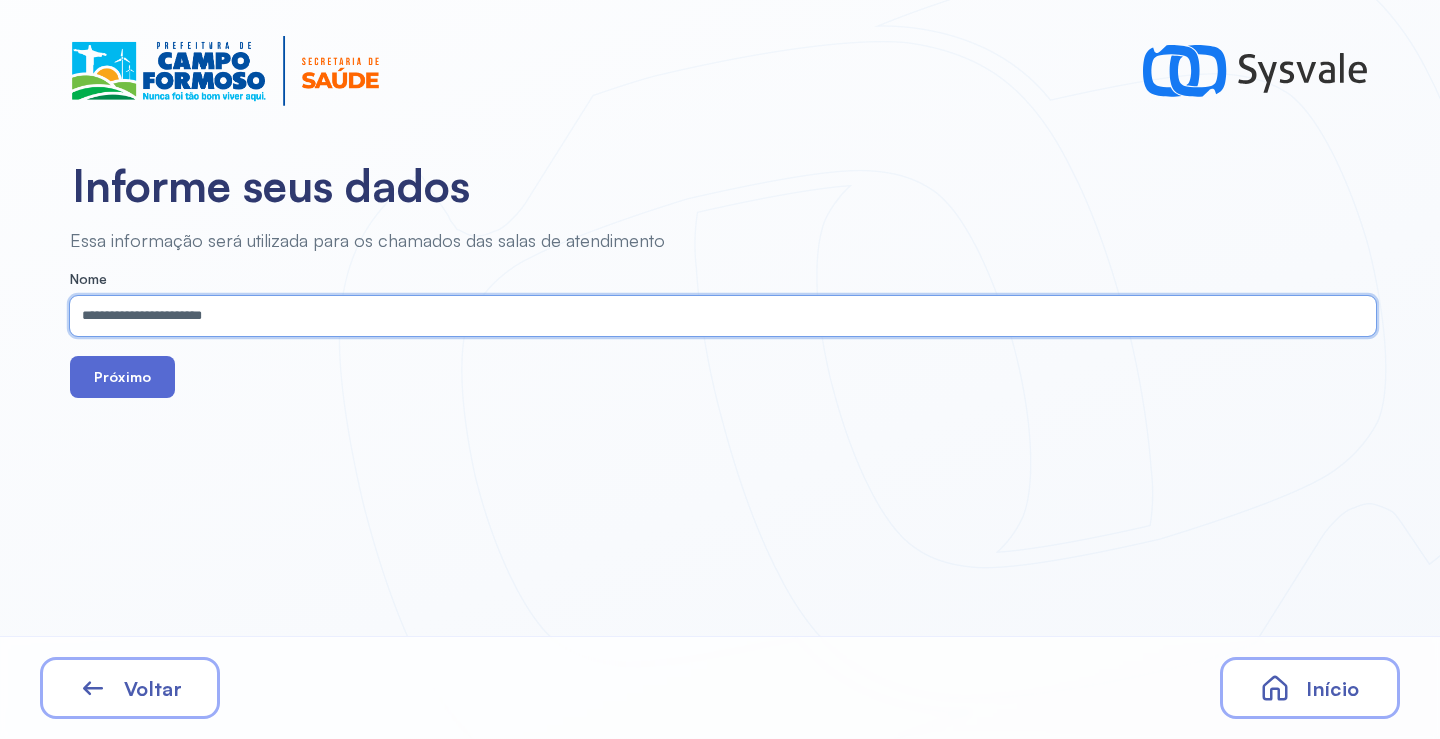 type on "**********" 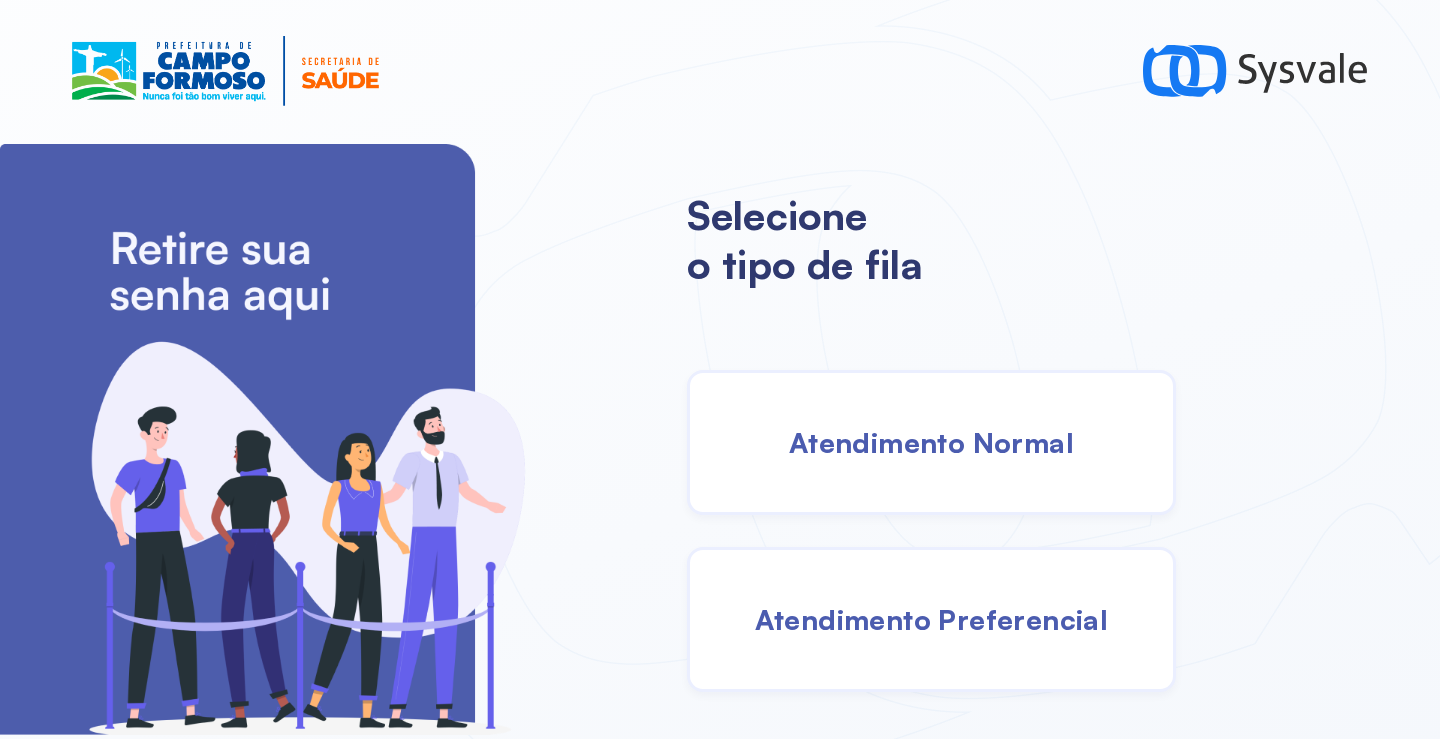 click on "Atendimento Normal" at bounding box center [931, 442] 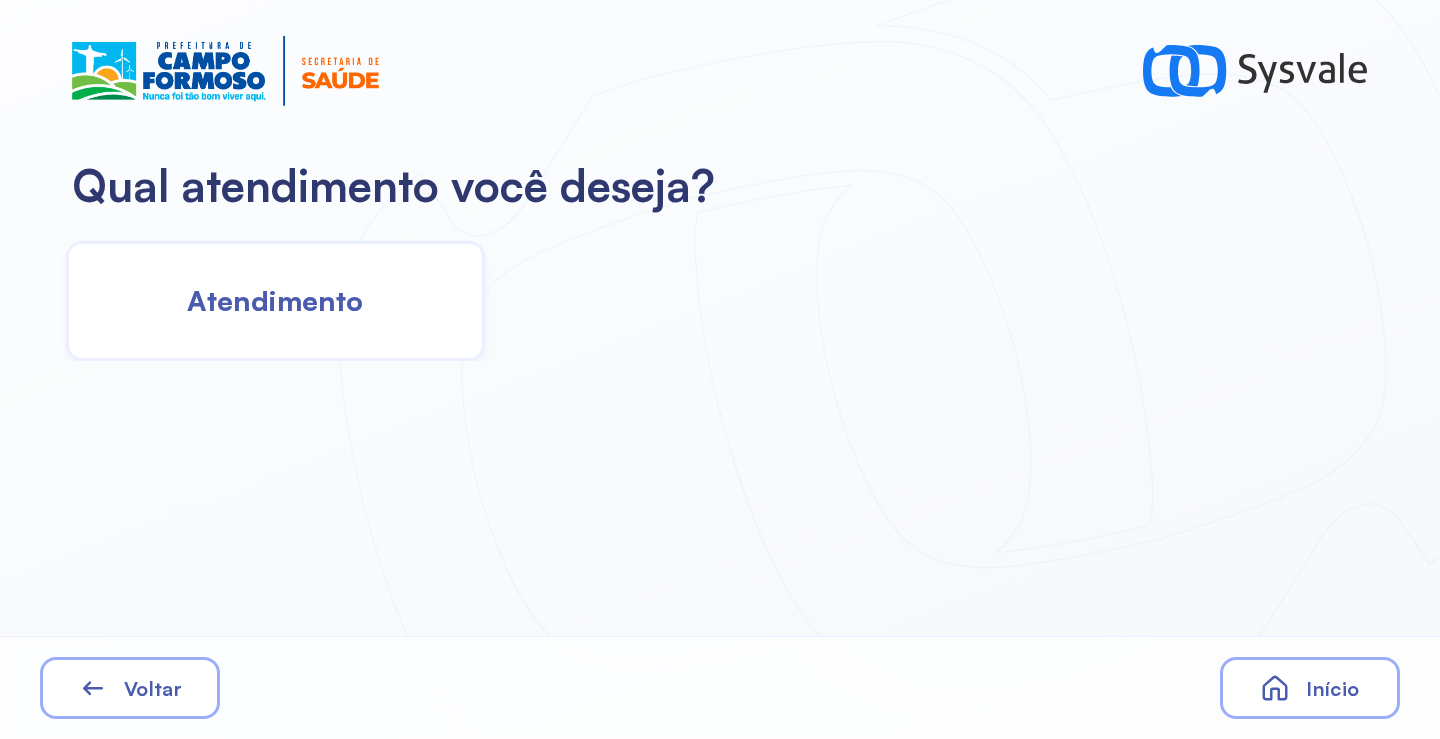 click on "Atendimento" at bounding box center [275, 300] 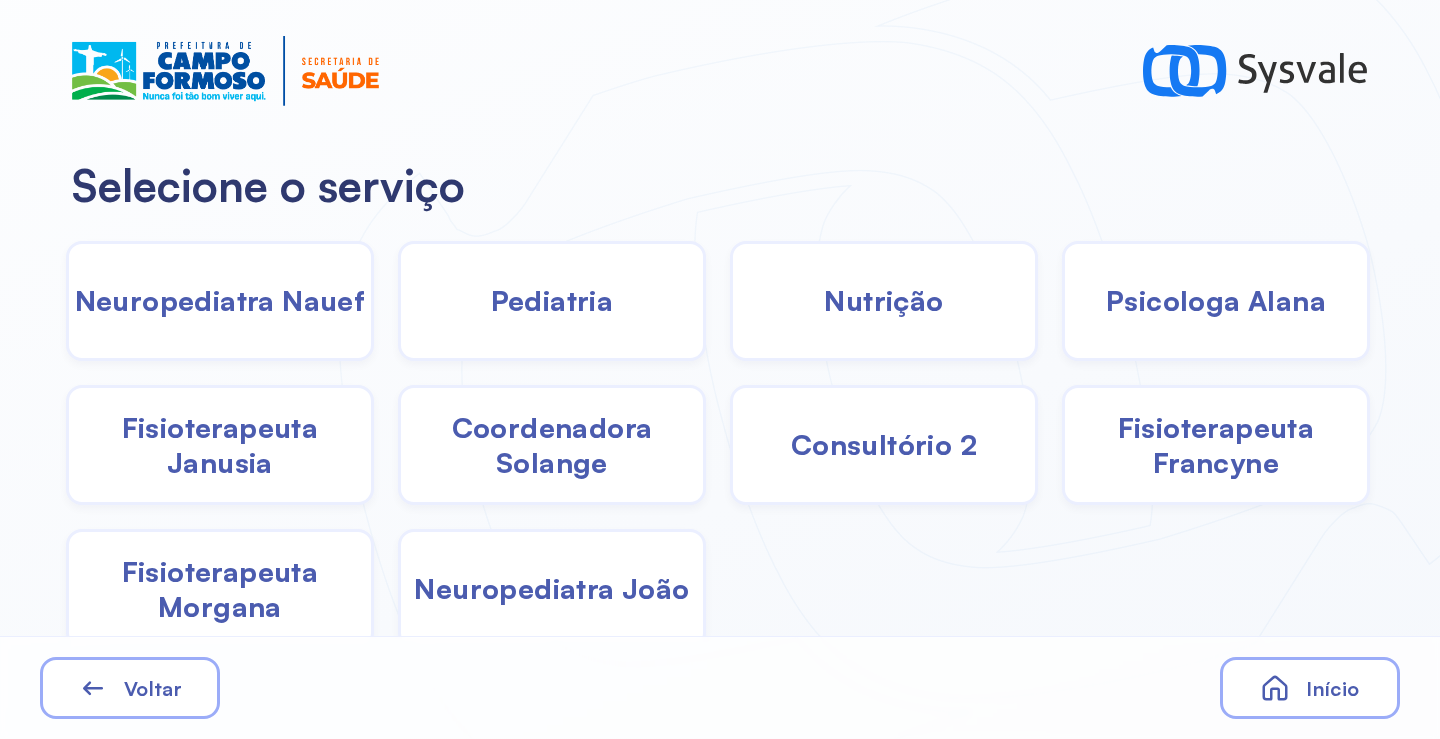 click on "Neuropediatra Nauef" at bounding box center [220, 300] 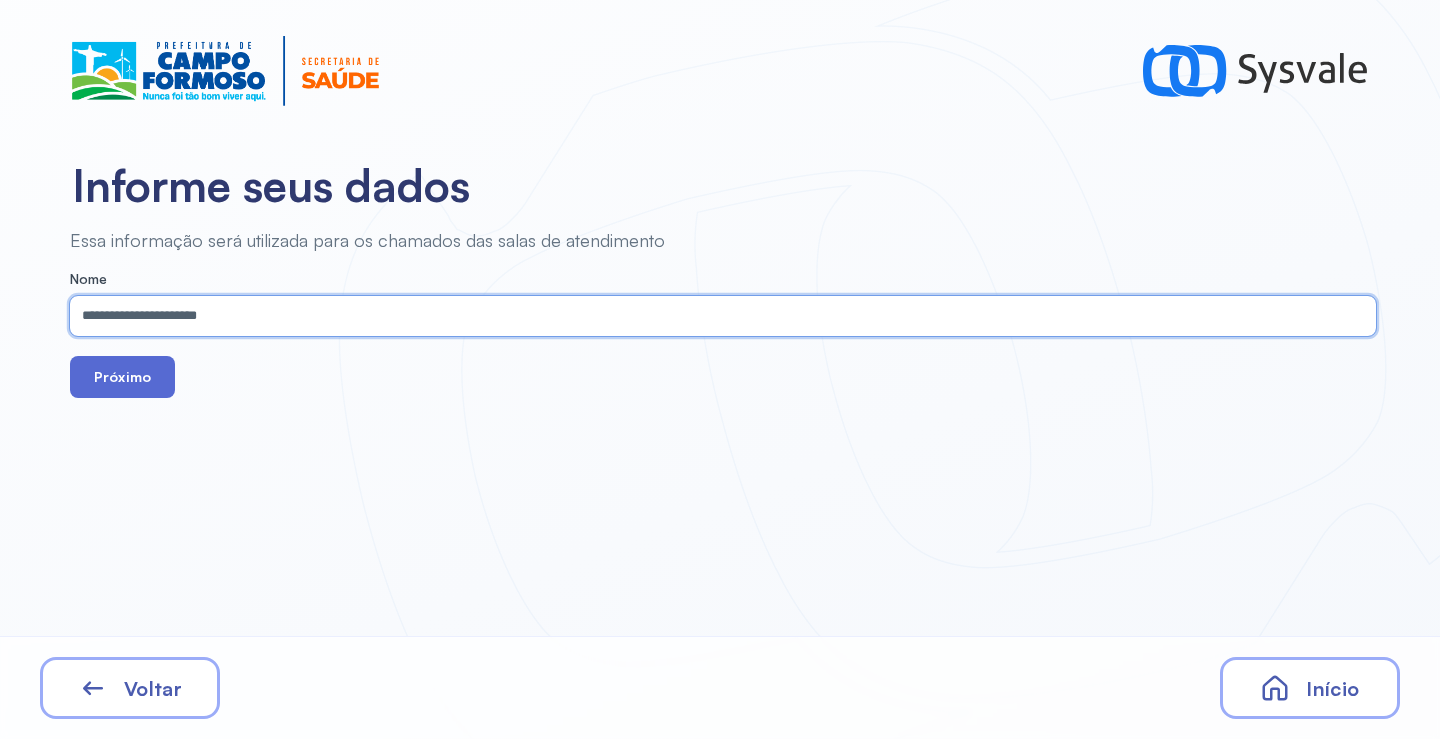 type on "**********" 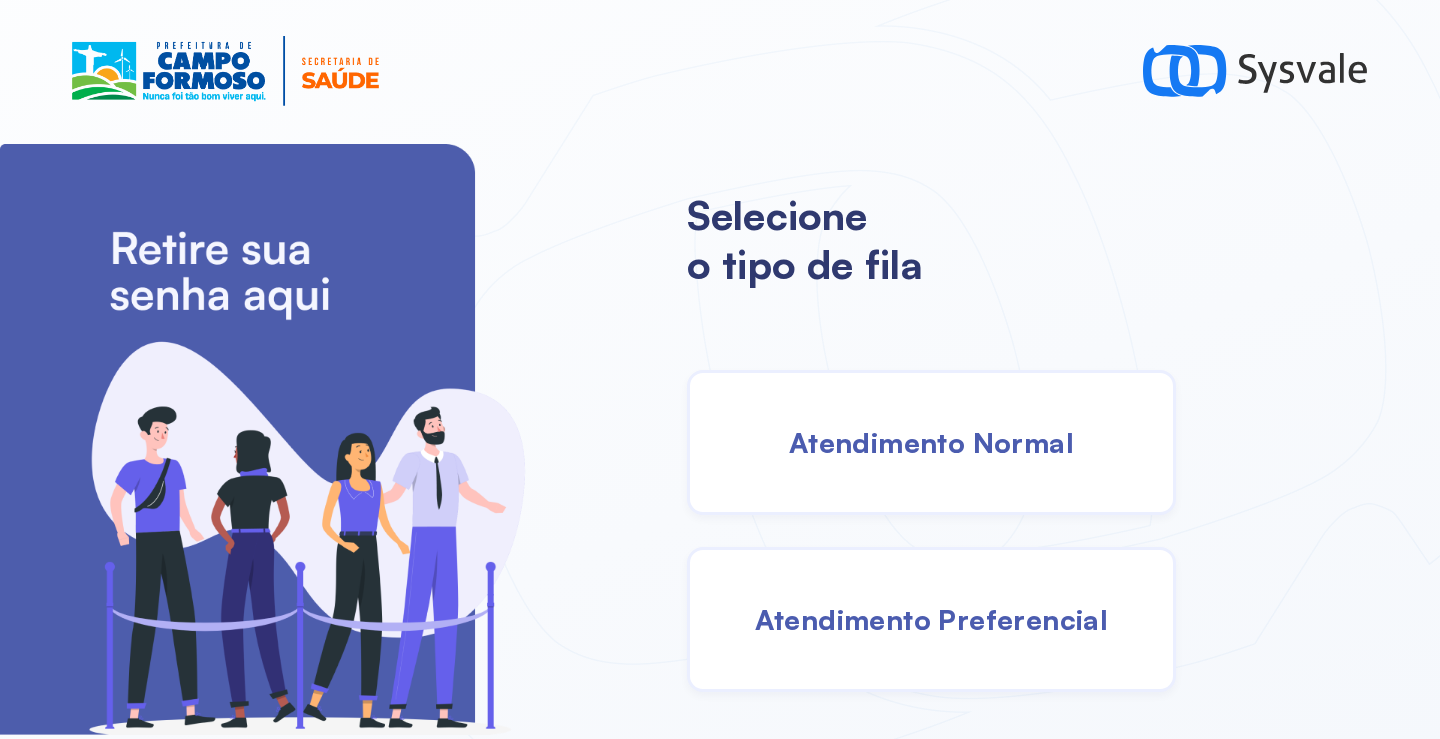 click on "Atendimento Normal" at bounding box center [931, 442] 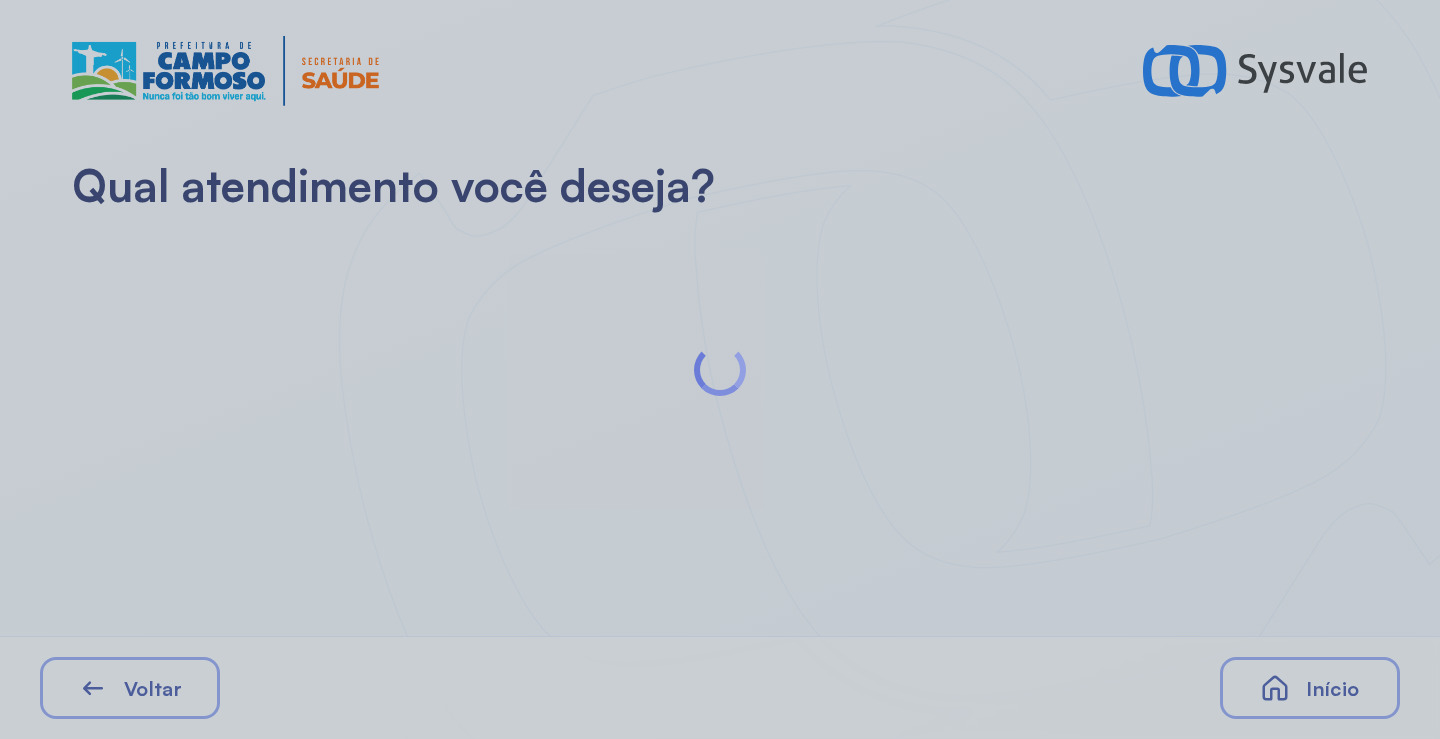 click at bounding box center [720, 369] 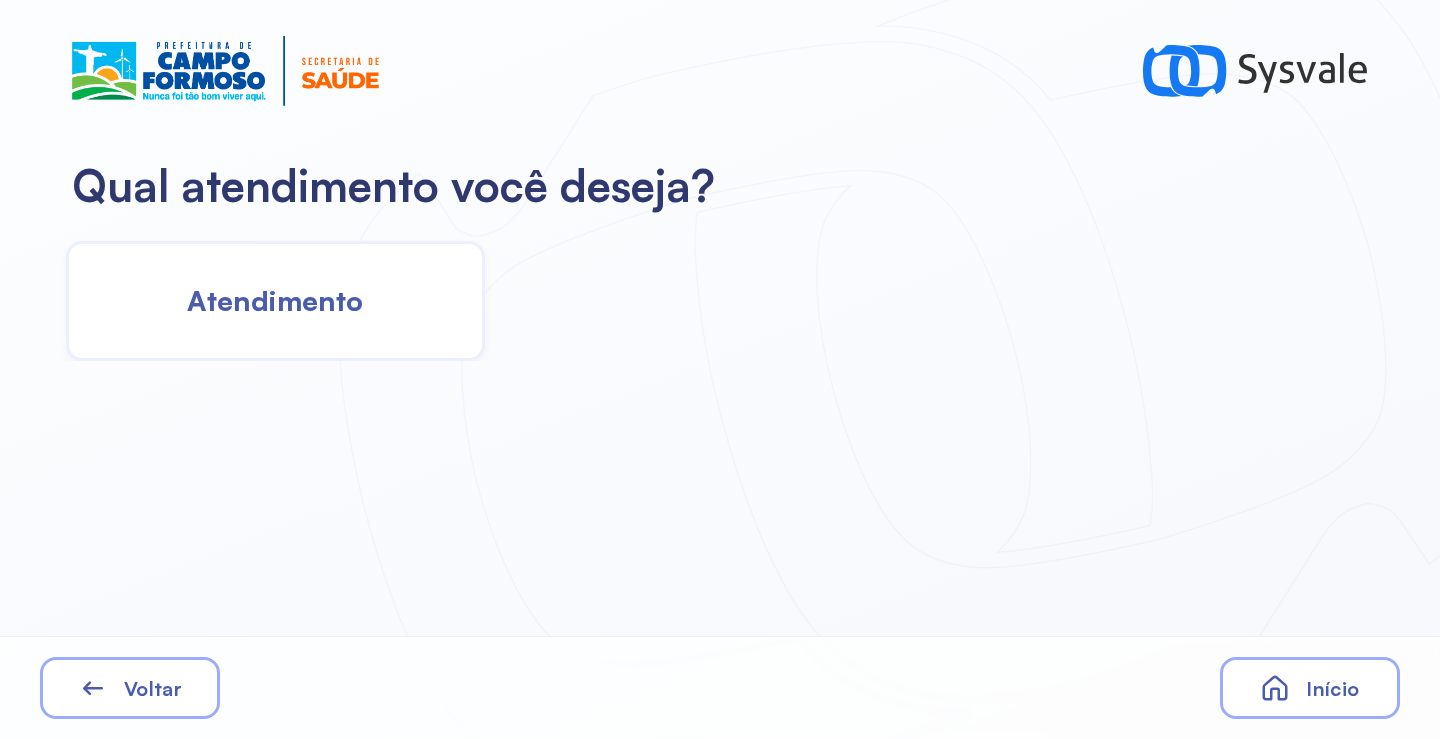 click on "Atendimento" 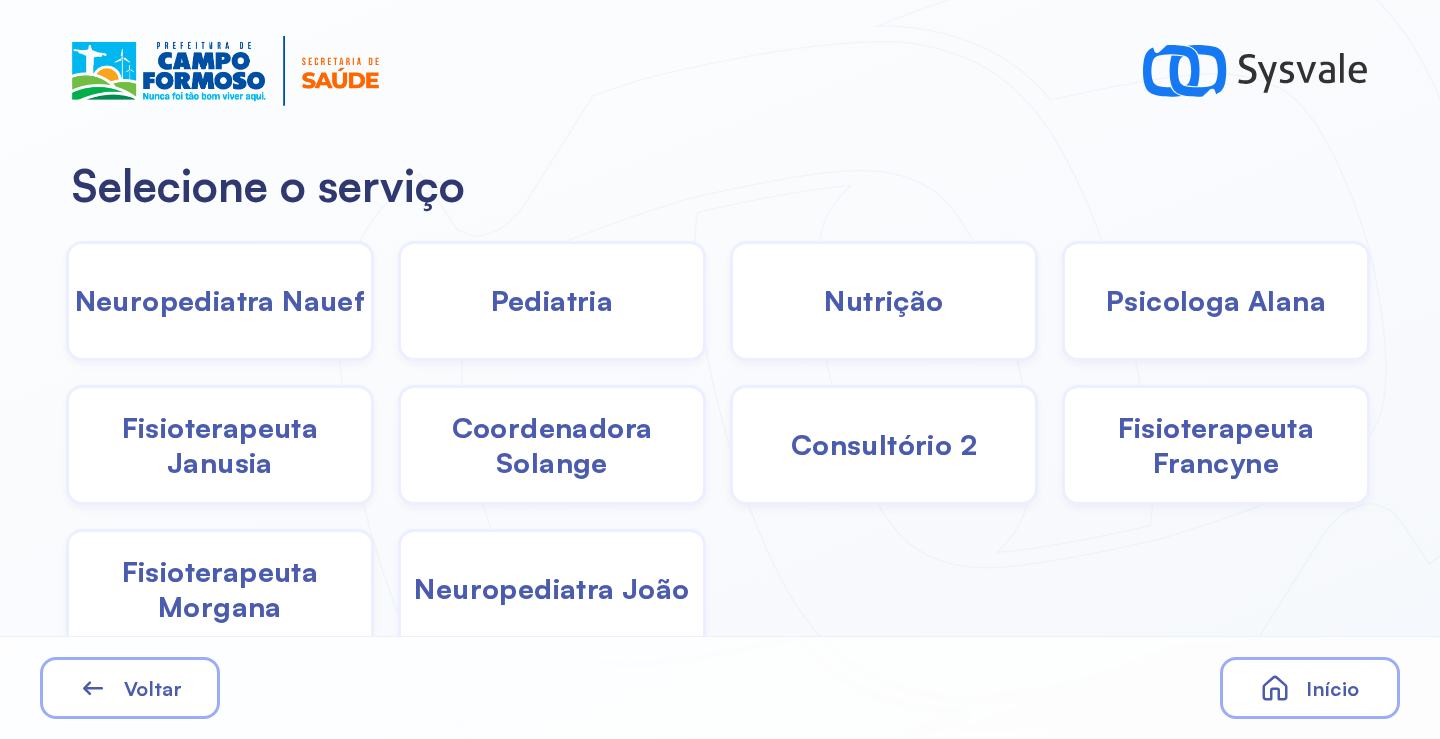 click on "Neuropediatra Nauef" at bounding box center [220, 300] 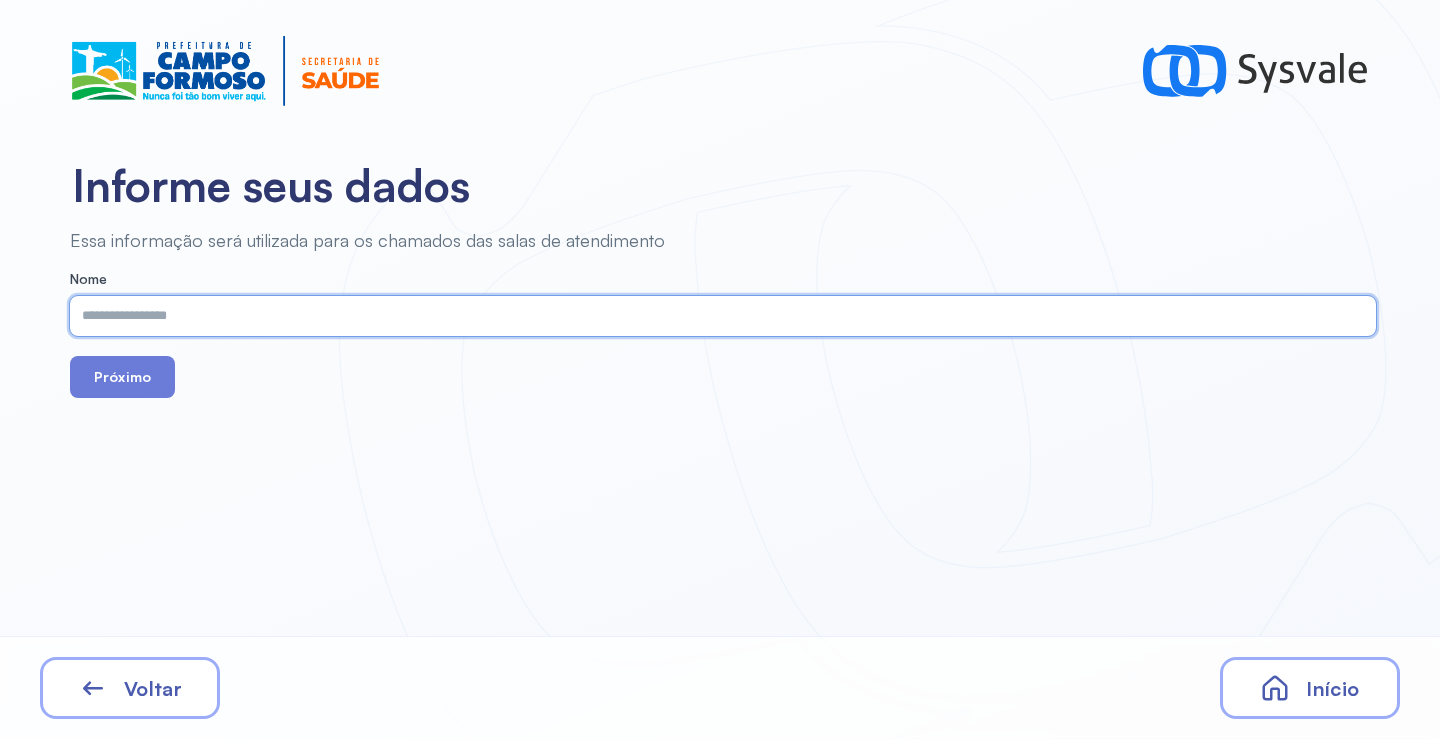 paste on "**********" 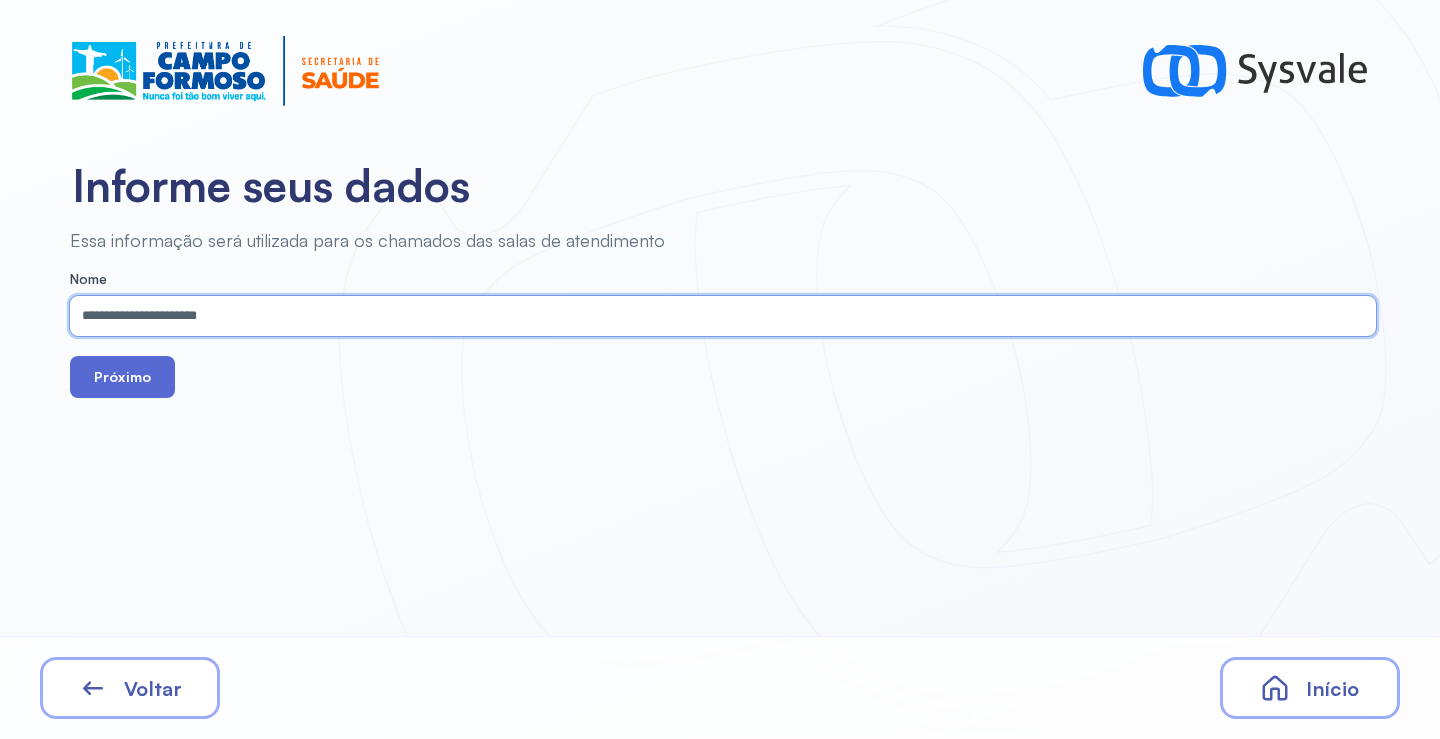 type on "**********" 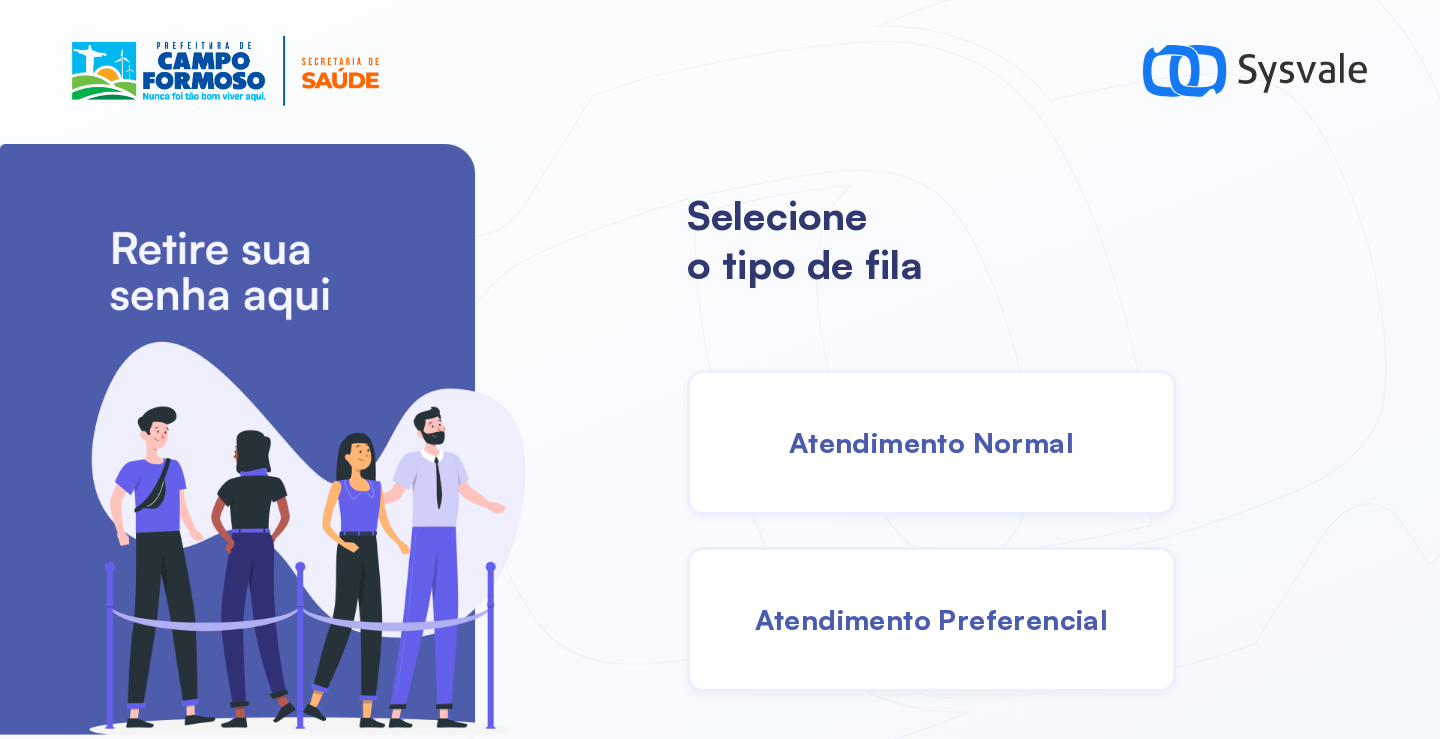 click on "Atendimento Normal" at bounding box center (931, 442) 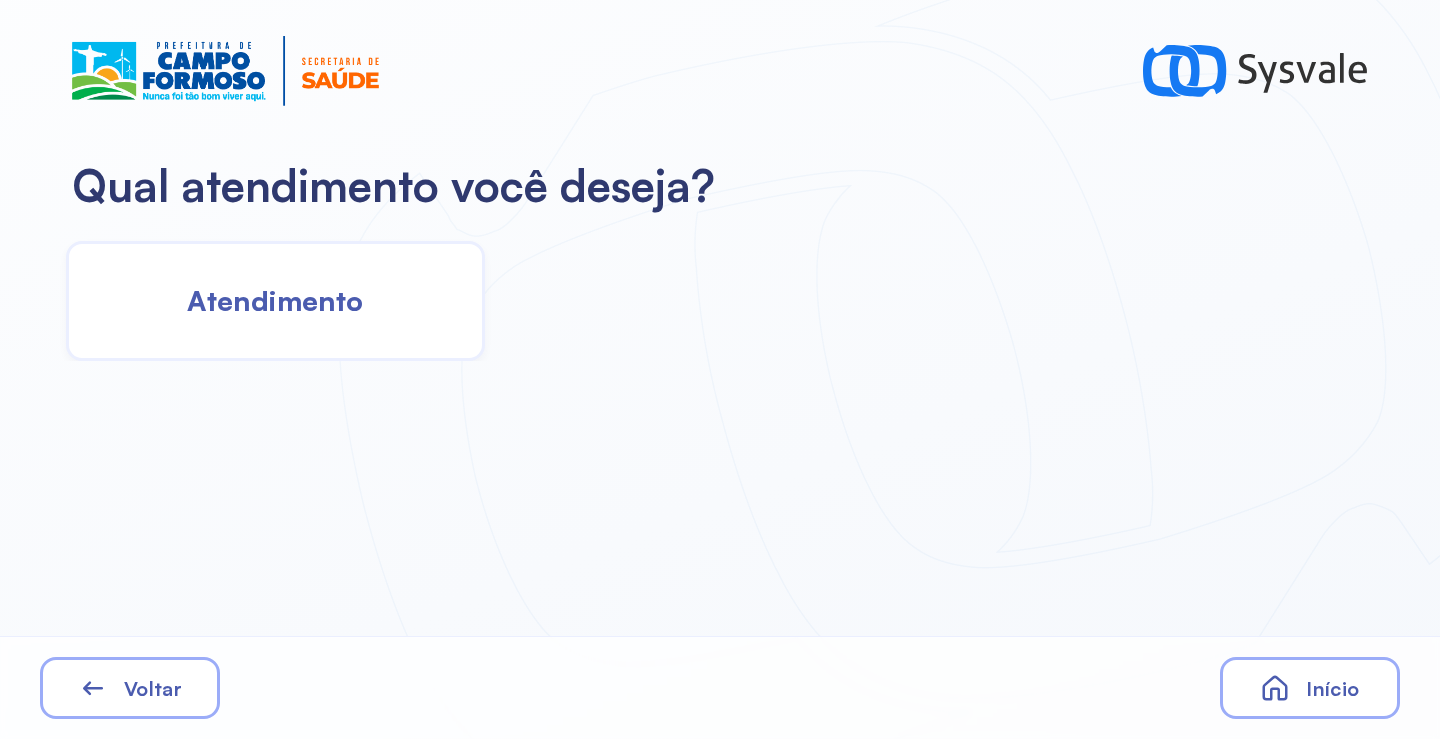 click on "Atendimento" 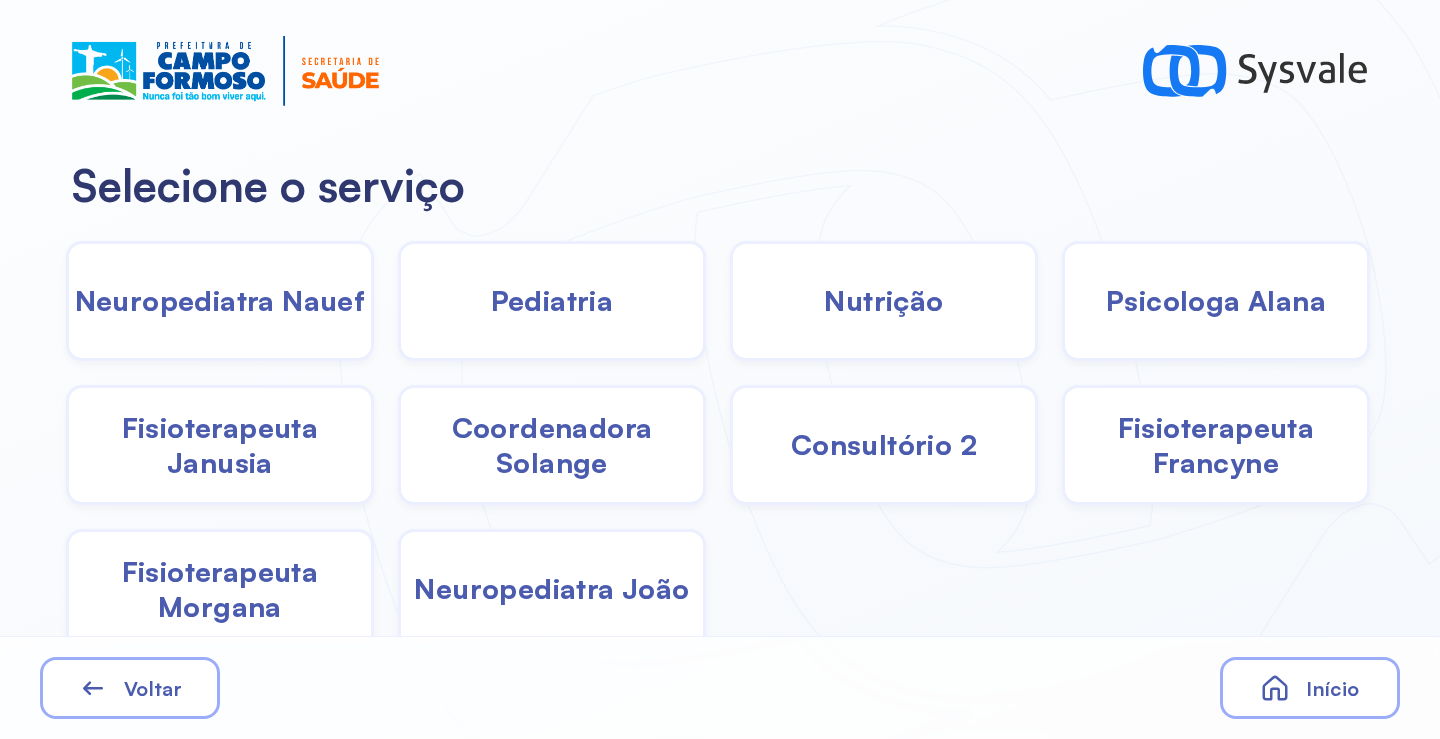click on "Neuropediatra Nauef" at bounding box center [220, 300] 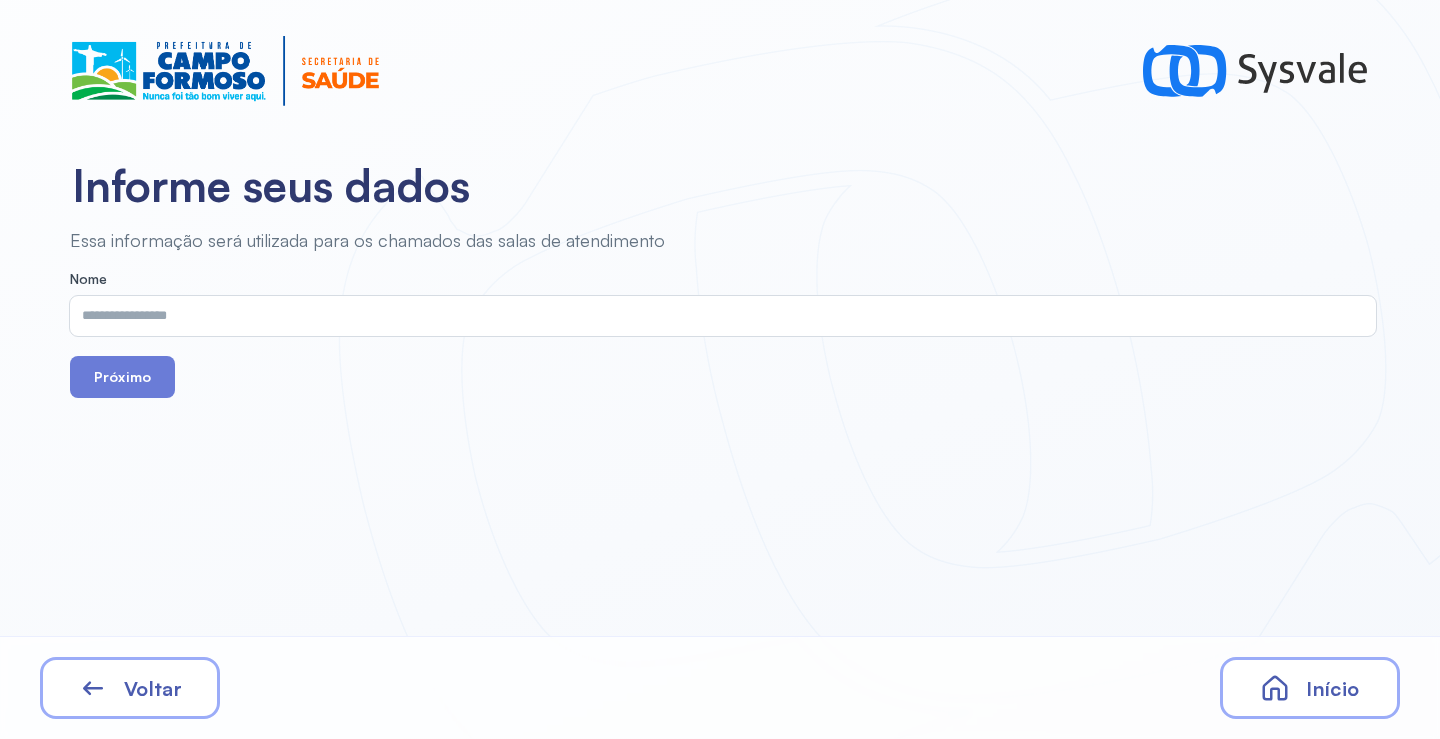 drag, startPoint x: 279, startPoint y: 287, endPoint x: 246, endPoint y: 312, distance: 41.400482 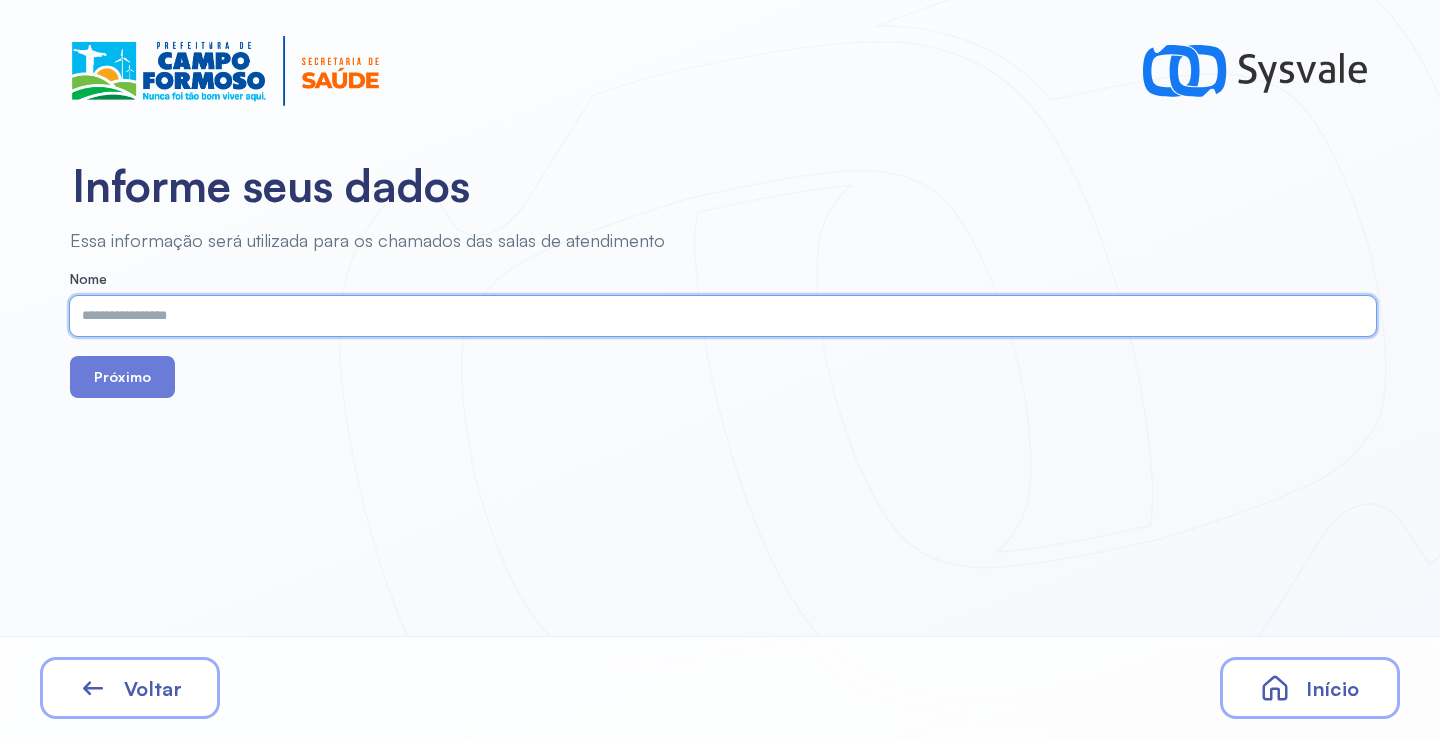 paste on "**********" 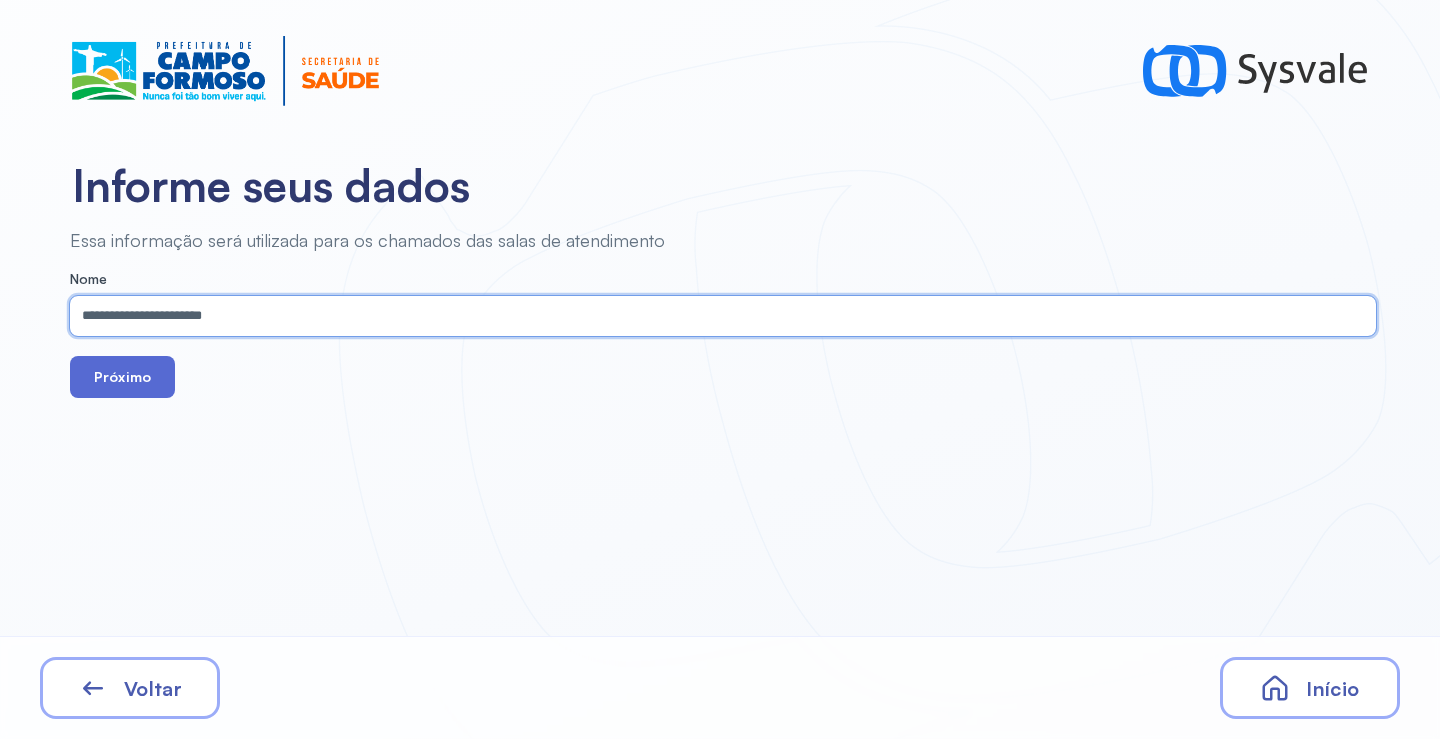 type on "**********" 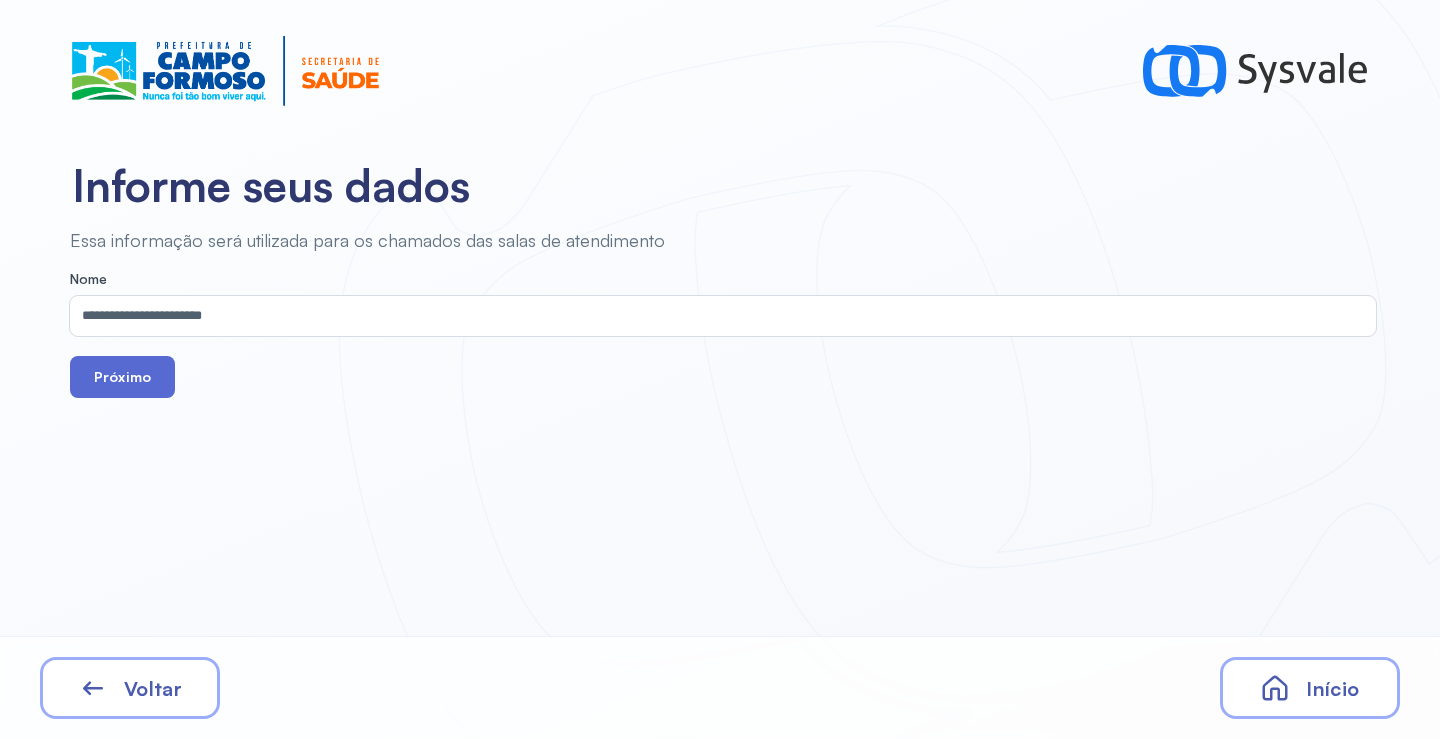 click on "Próximo" at bounding box center [122, 377] 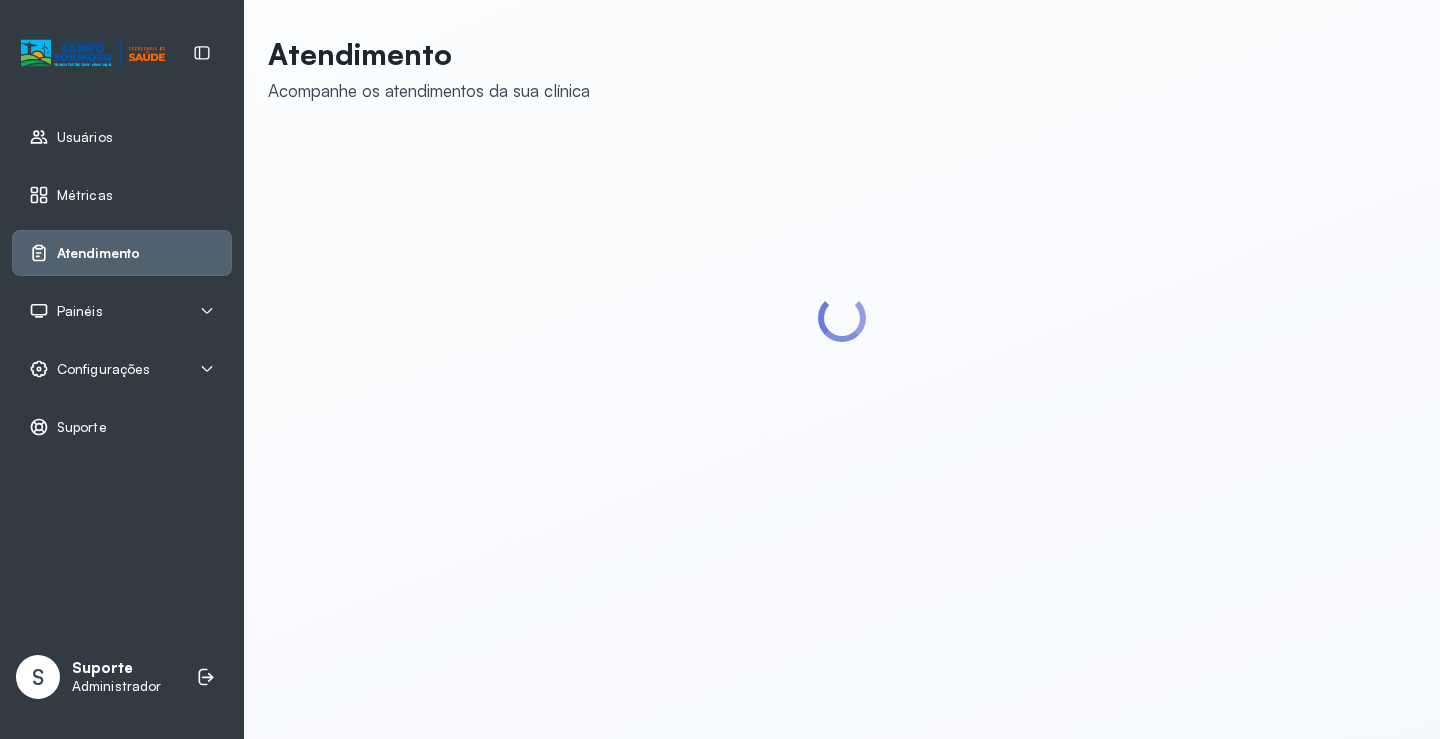 scroll, scrollTop: 0, scrollLeft: 0, axis: both 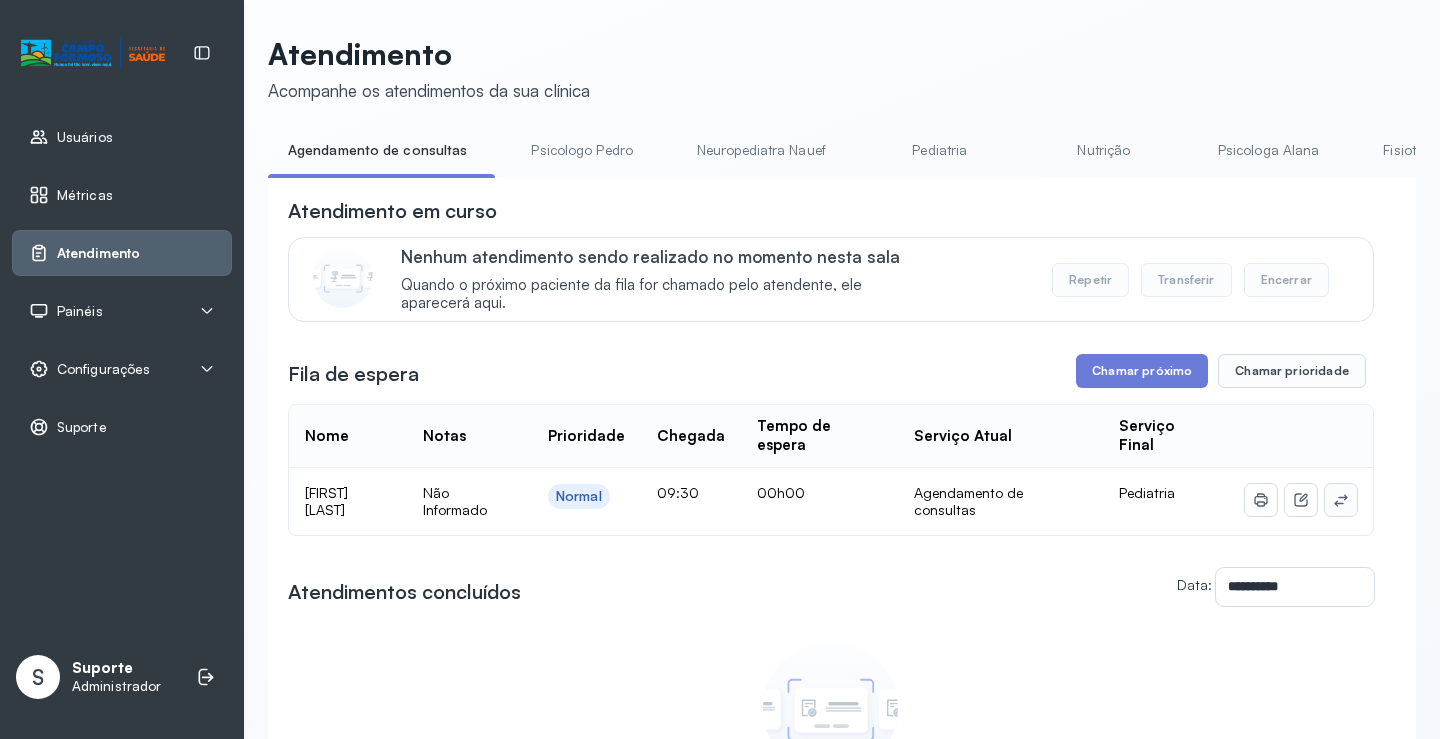 click 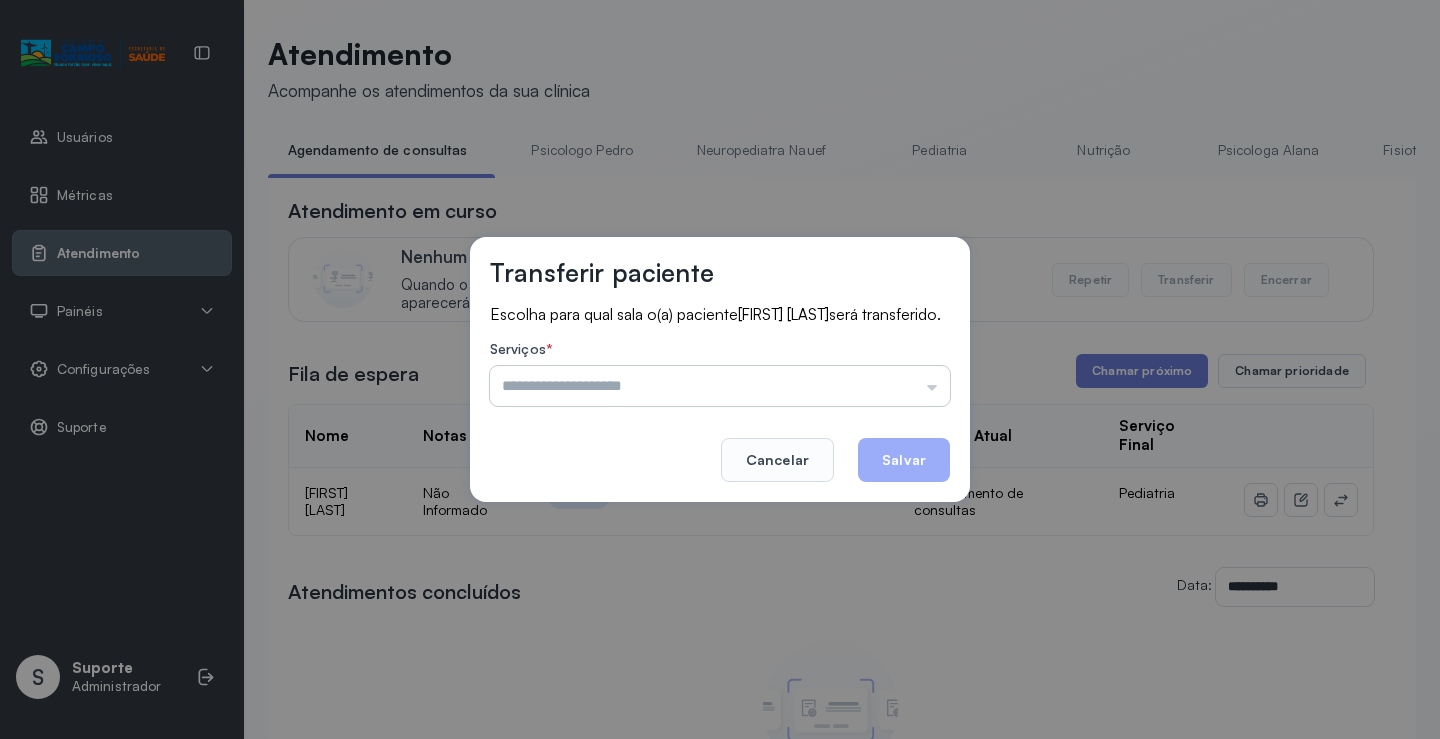 click at bounding box center (720, 386) 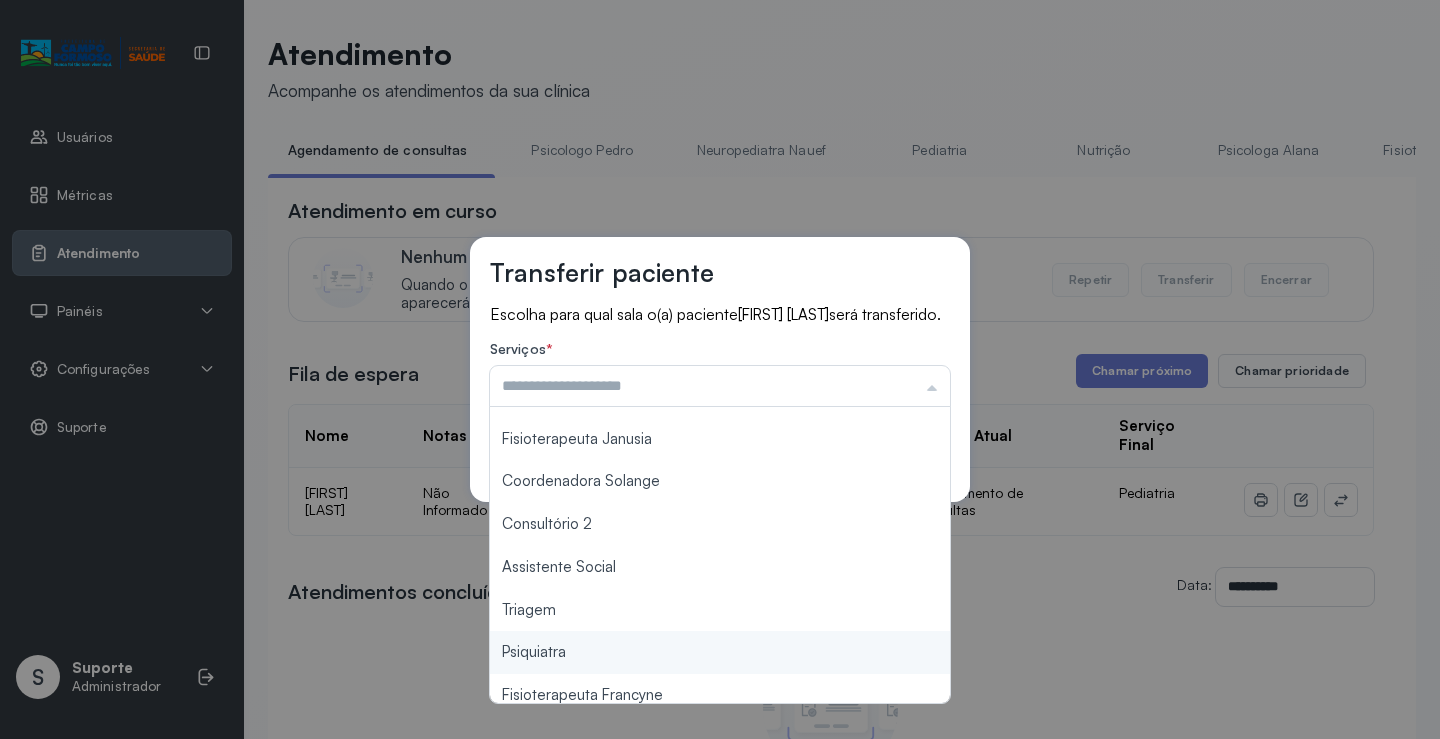 scroll, scrollTop: 102, scrollLeft: 0, axis: vertical 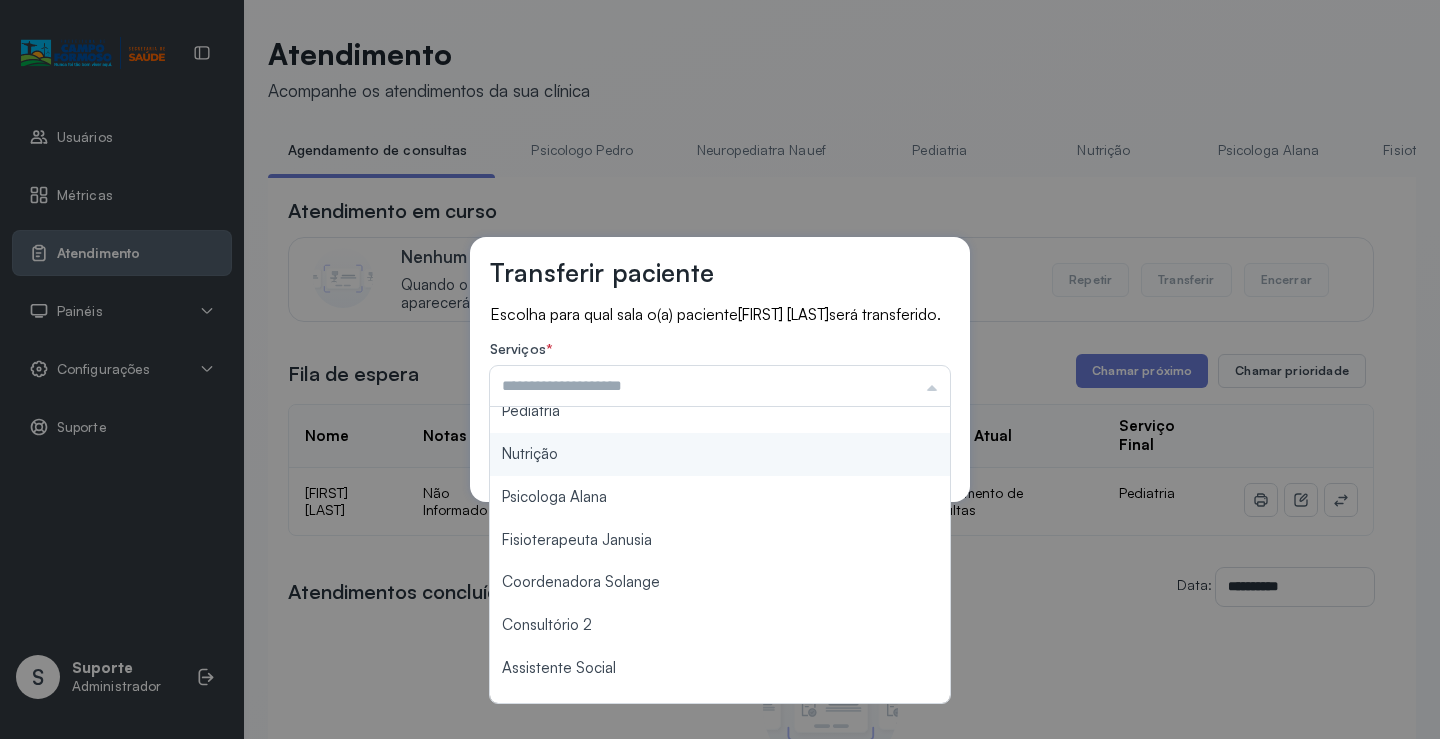 type on "********" 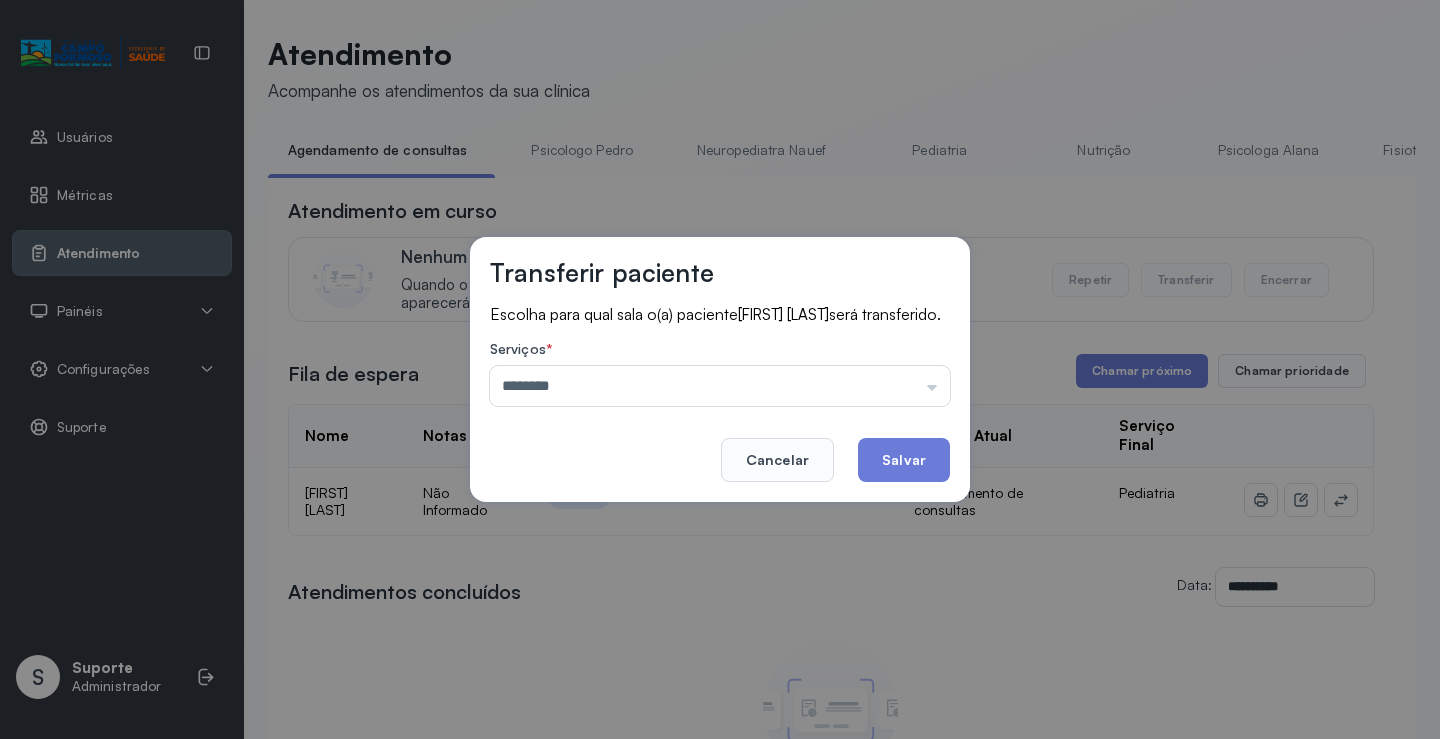 click on "Transferir paciente Escolha para qual sala o(a) paciente  Khalil Alves Silva  será transferido.  Serviços  *  ******** Psicologo Pedro Neuropediatra Nauef Pediatria Nutrição Psicologa Alana Fisioterapeuta Janusia Coordenadora Solange Consultório 2 Assistente Social Triagem Psiquiatra Fisioterapeuta Francyne Fisioterapeuta Morgana Neuropediatra João Cancelar Salvar" at bounding box center (720, 369) 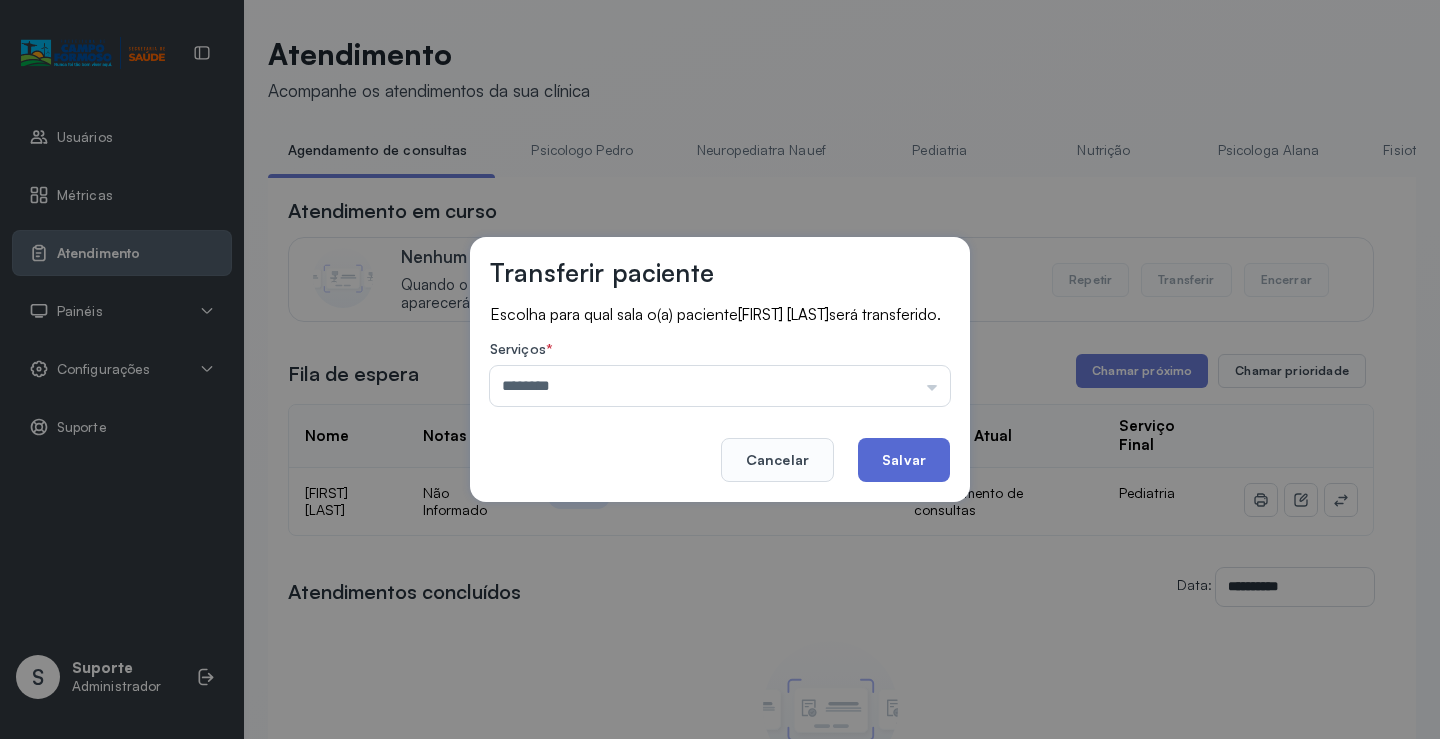 click on "Salvar" 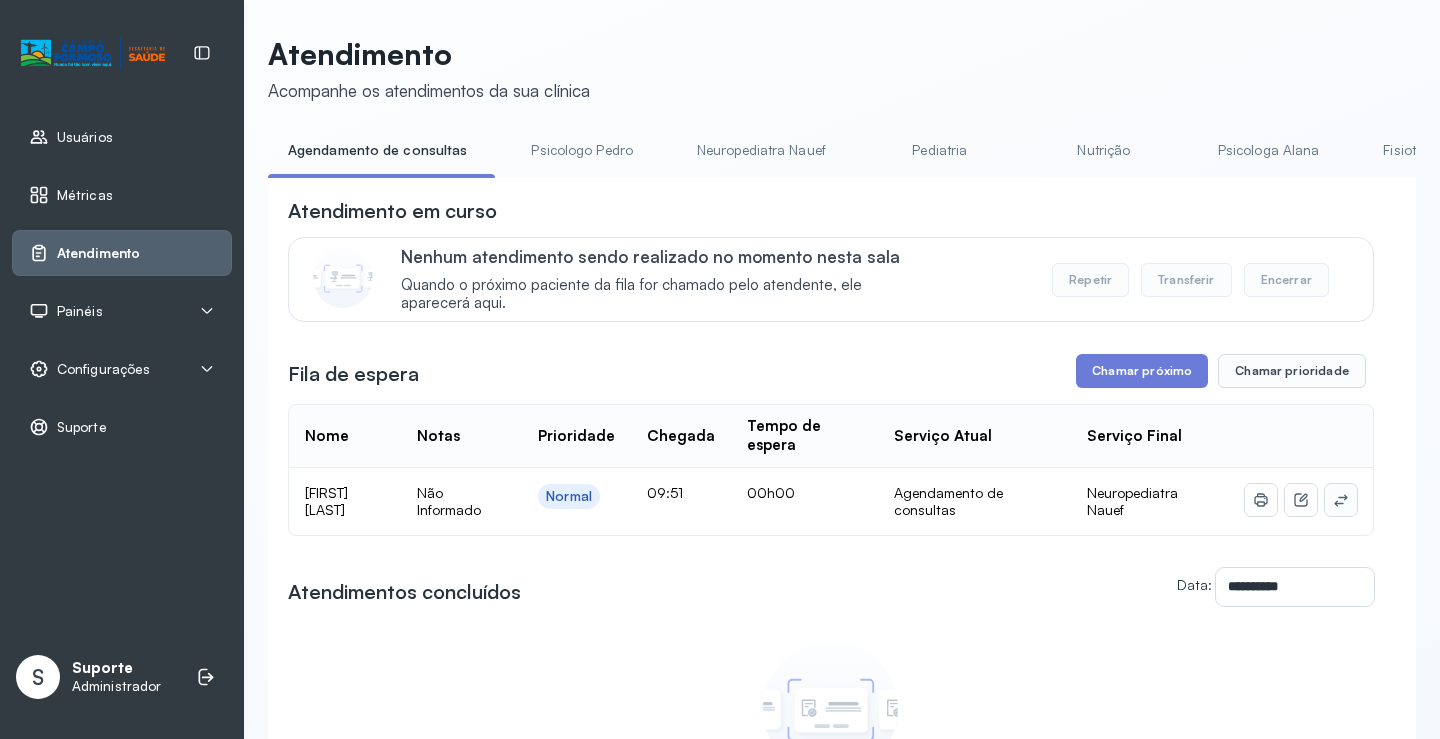 click 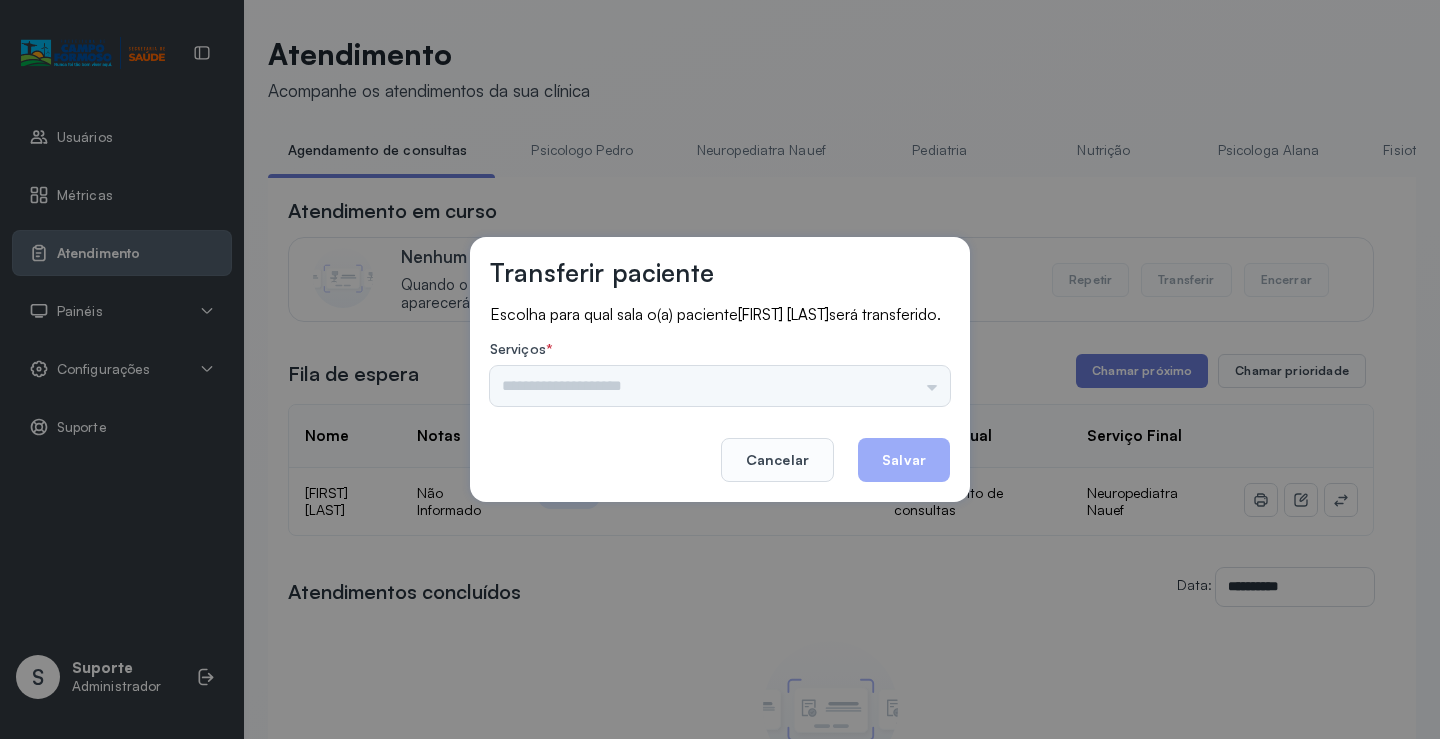 click at bounding box center (720, 386) 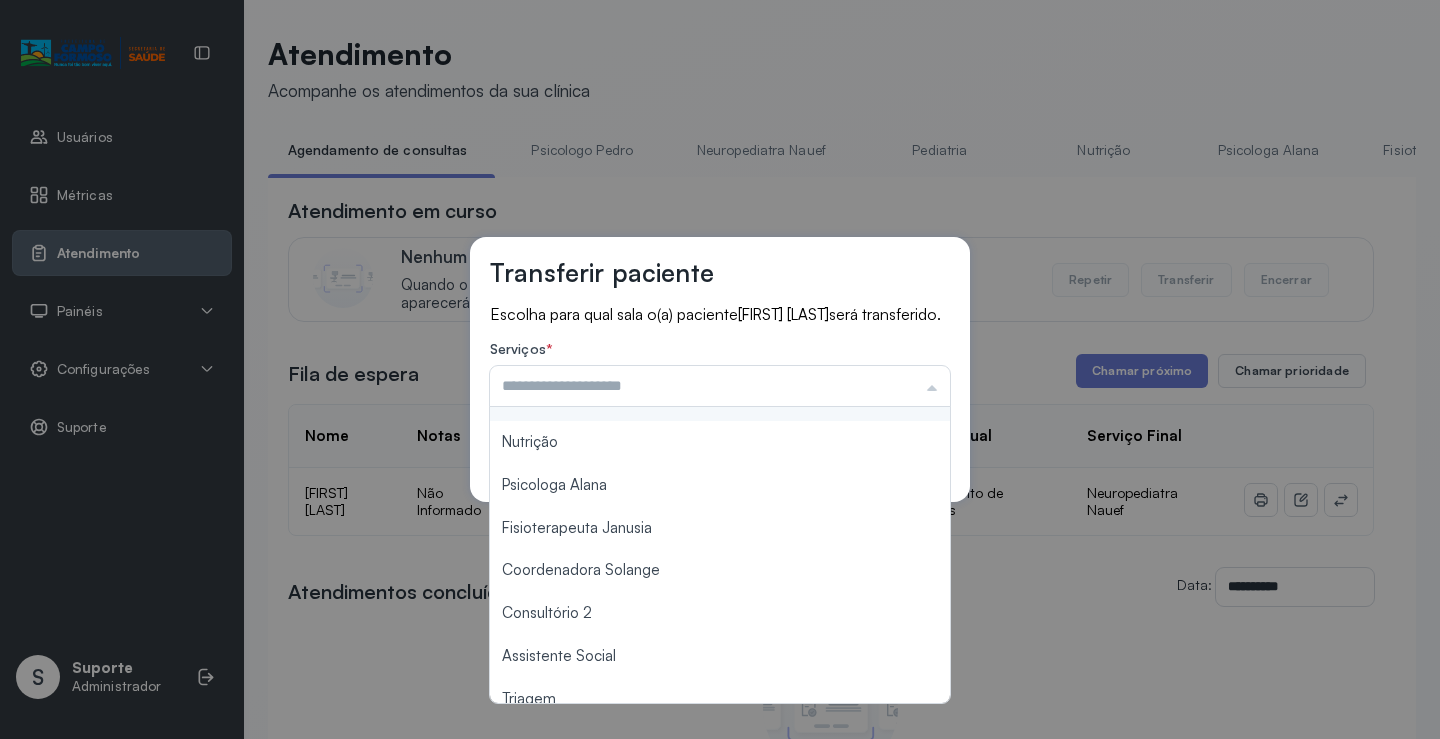 scroll, scrollTop: 202, scrollLeft: 0, axis: vertical 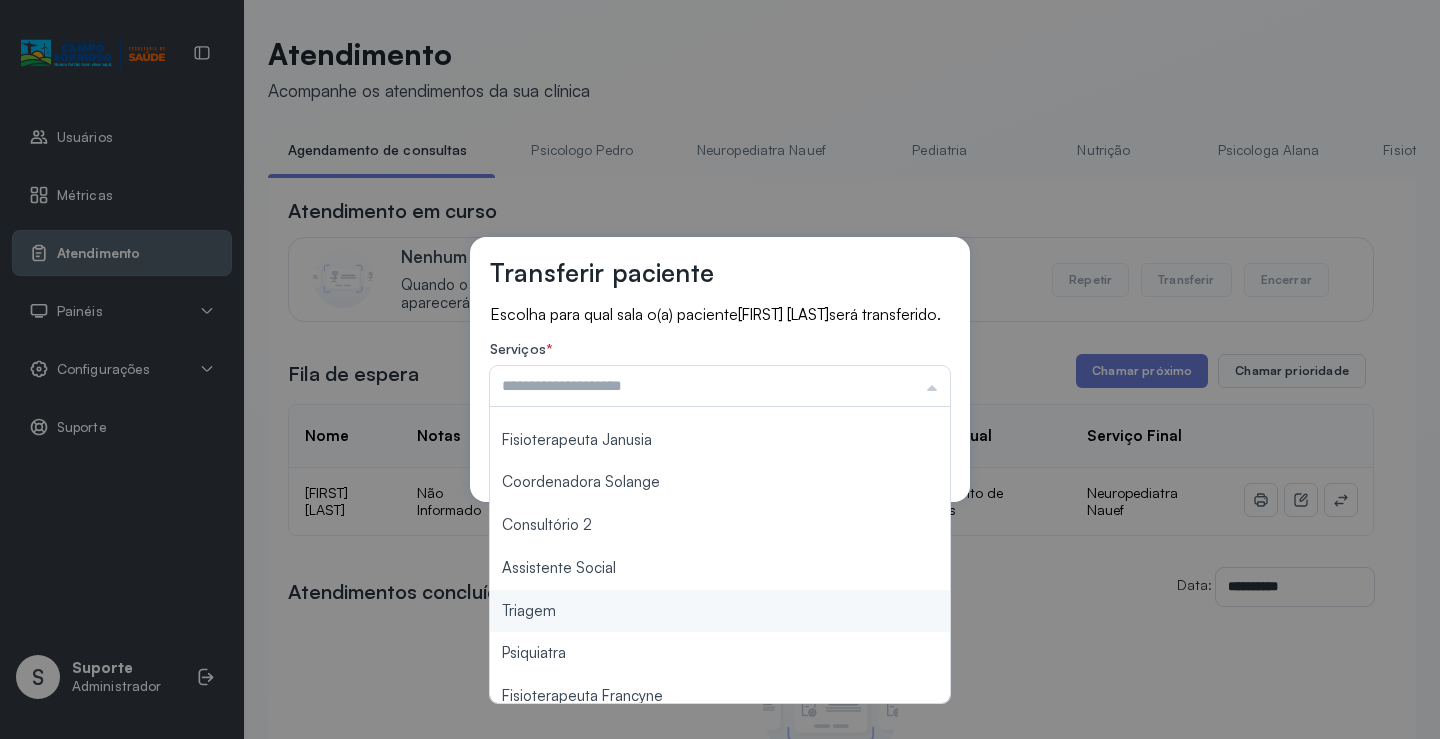 type on "*******" 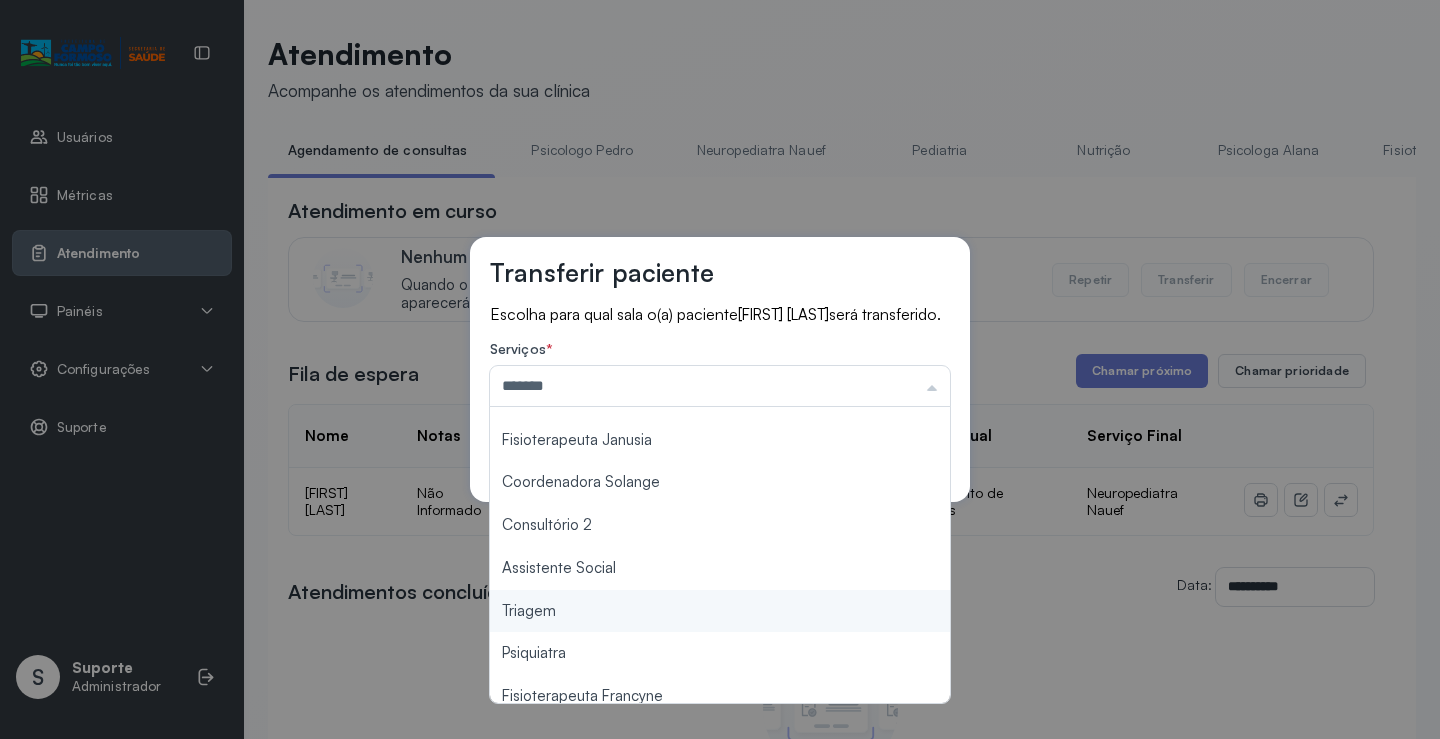 click on "Transferir paciente Escolha para qual sala o(a) paciente  ARYELLA DA SILVA RIBEIRO  será transferido.  Serviços  *  ******* Psicologo Pedro Neuropediatra Nauef Pediatria Nutrição Psicologa Alana Fisioterapeuta Janusia Coordenadora Solange Consultório 2 Assistente Social Triagem Psiquiatra Fisioterapeuta Francyne Fisioterapeuta Morgana Neuropediatra João Cancelar Salvar" at bounding box center (720, 369) 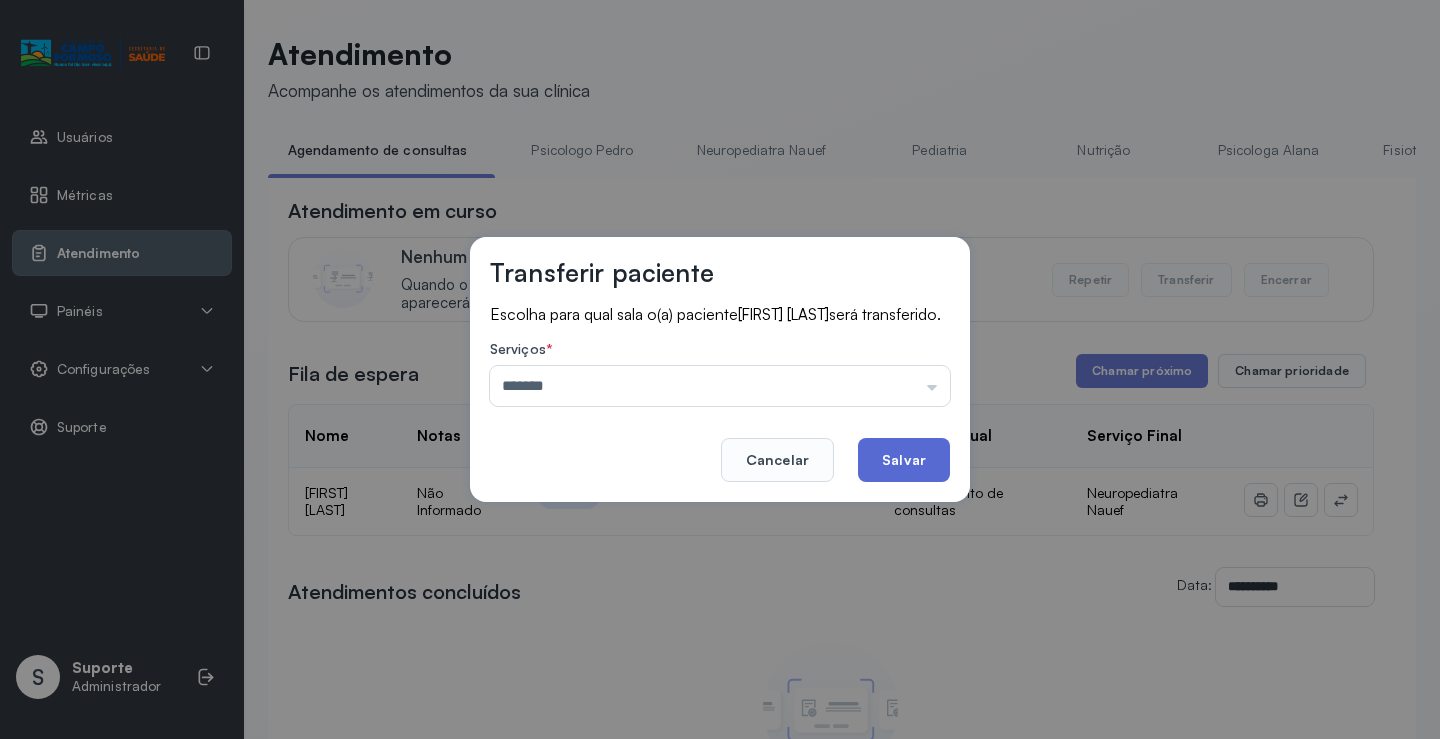 click on "Salvar" 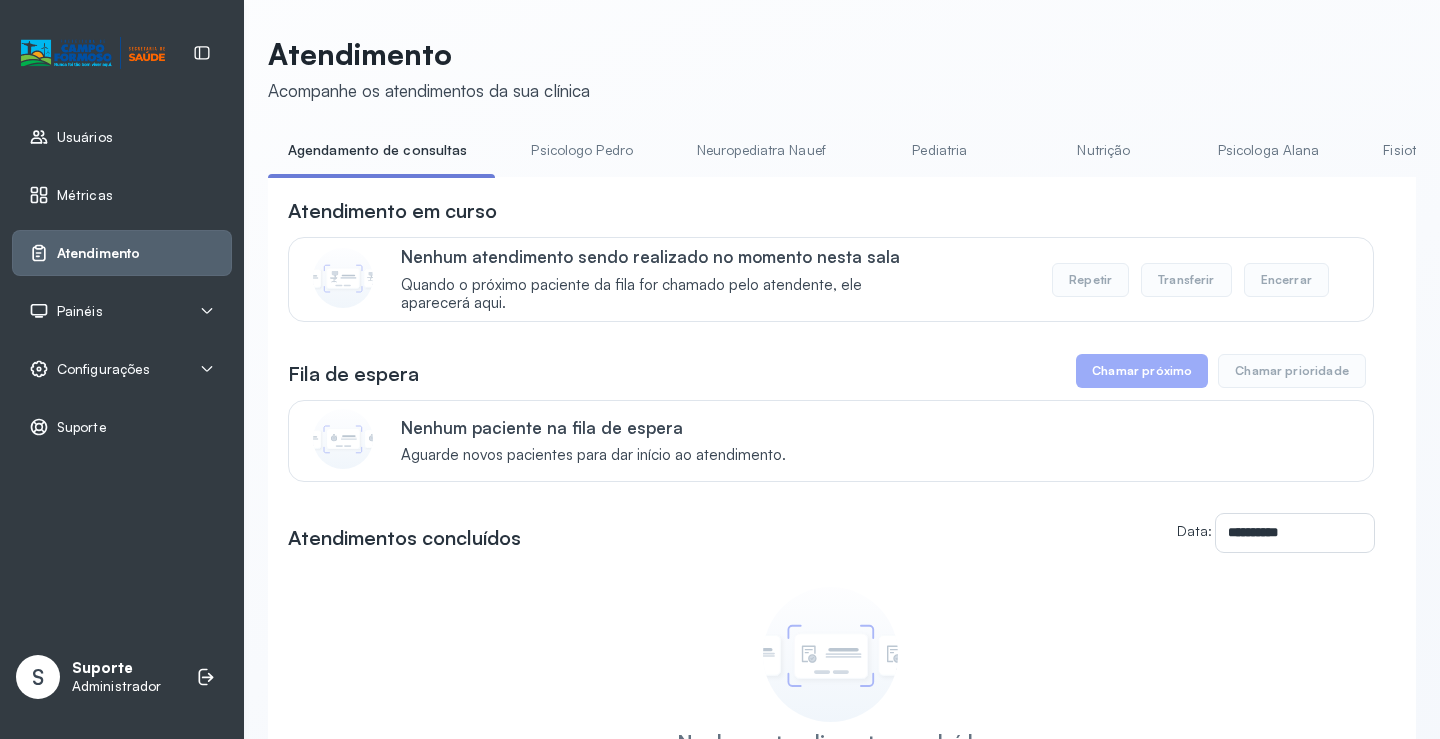 drag, startPoint x: 712, startPoint y: 183, endPoint x: 1040, endPoint y: 192, distance: 328.12344 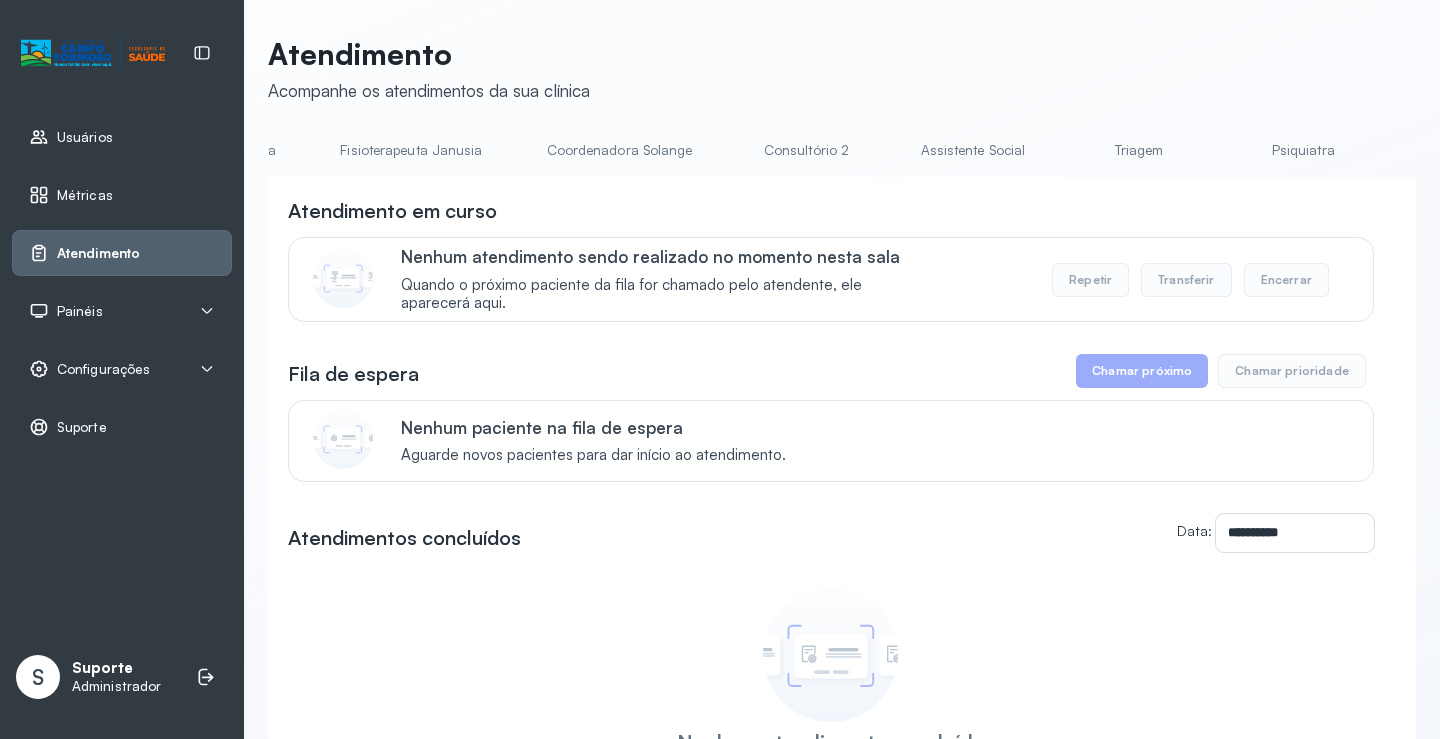 scroll, scrollTop: 0, scrollLeft: 1050, axis: horizontal 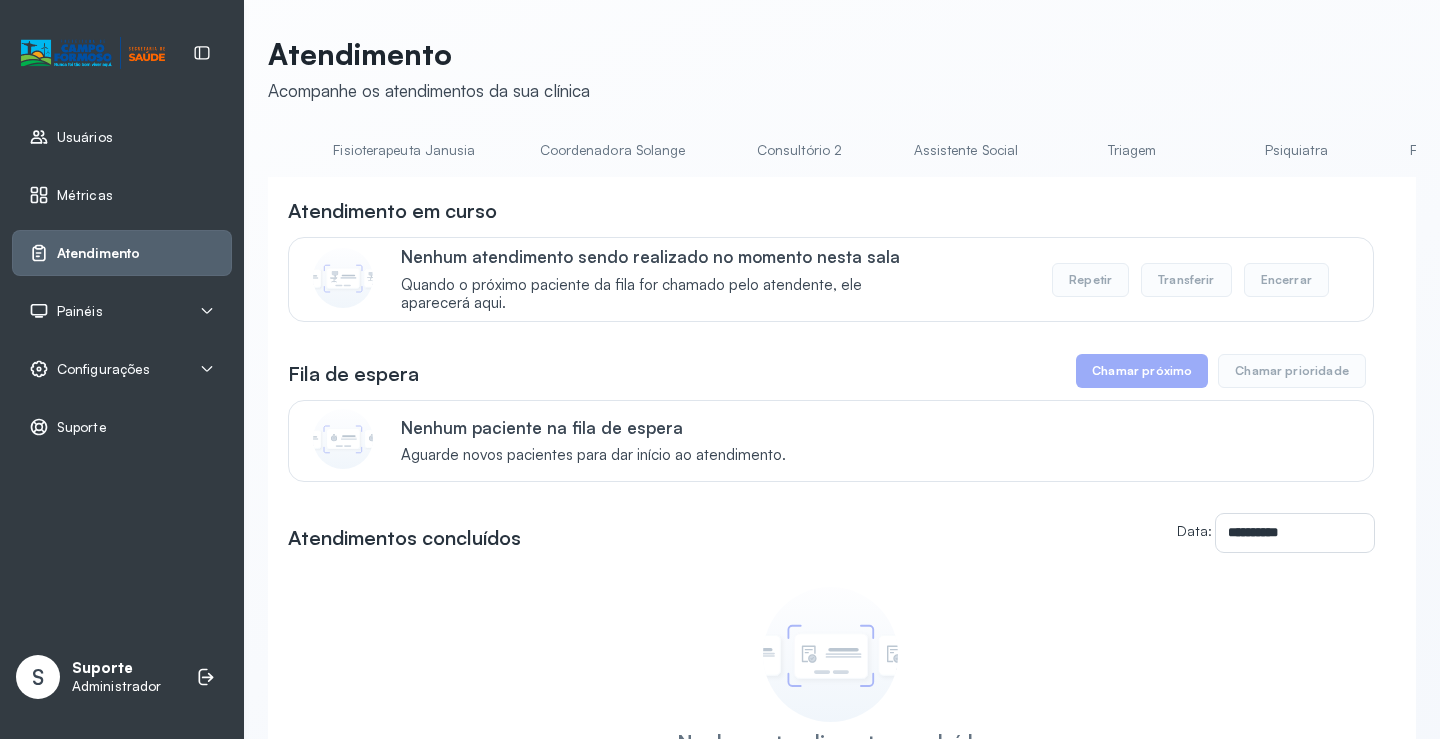 click on "Triagem" at bounding box center (1132, 150) 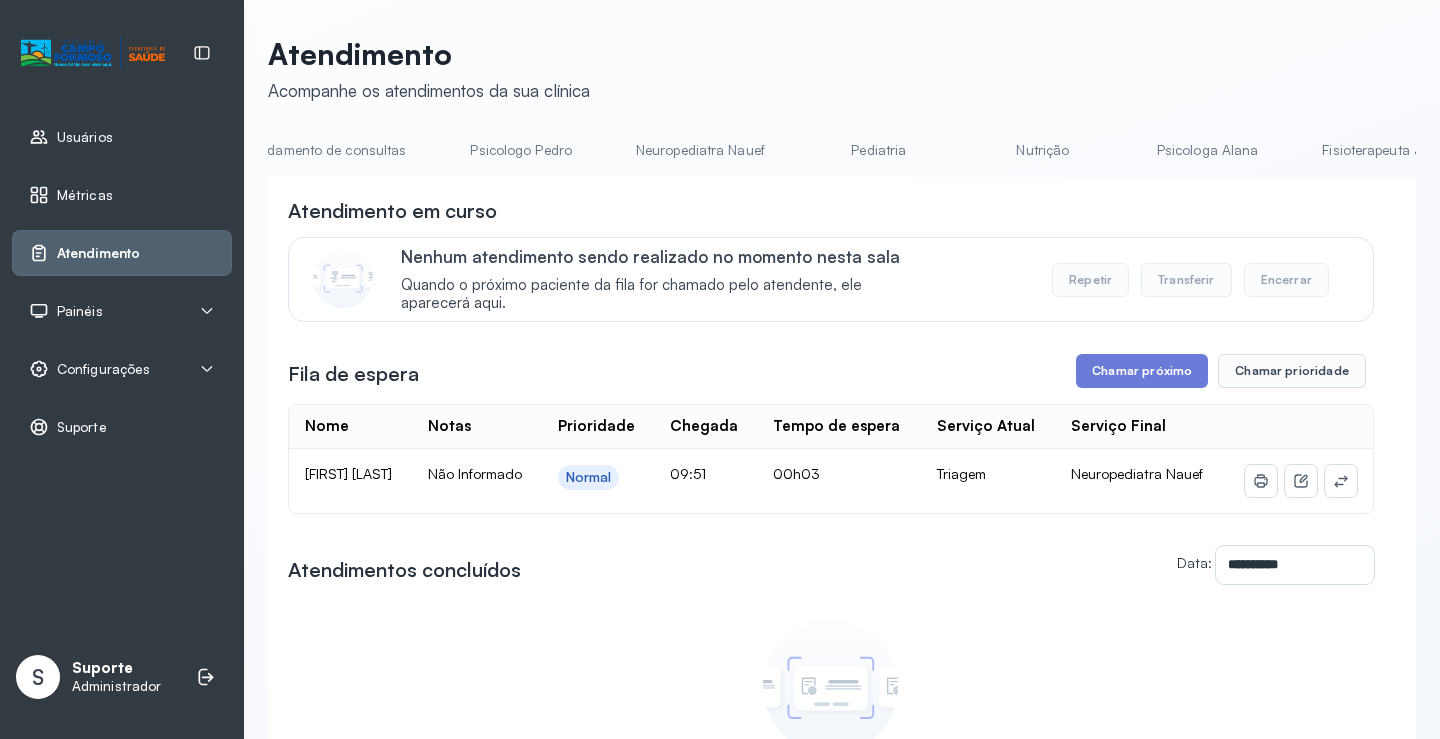 scroll, scrollTop: 0, scrollLeft: 0, axis: both 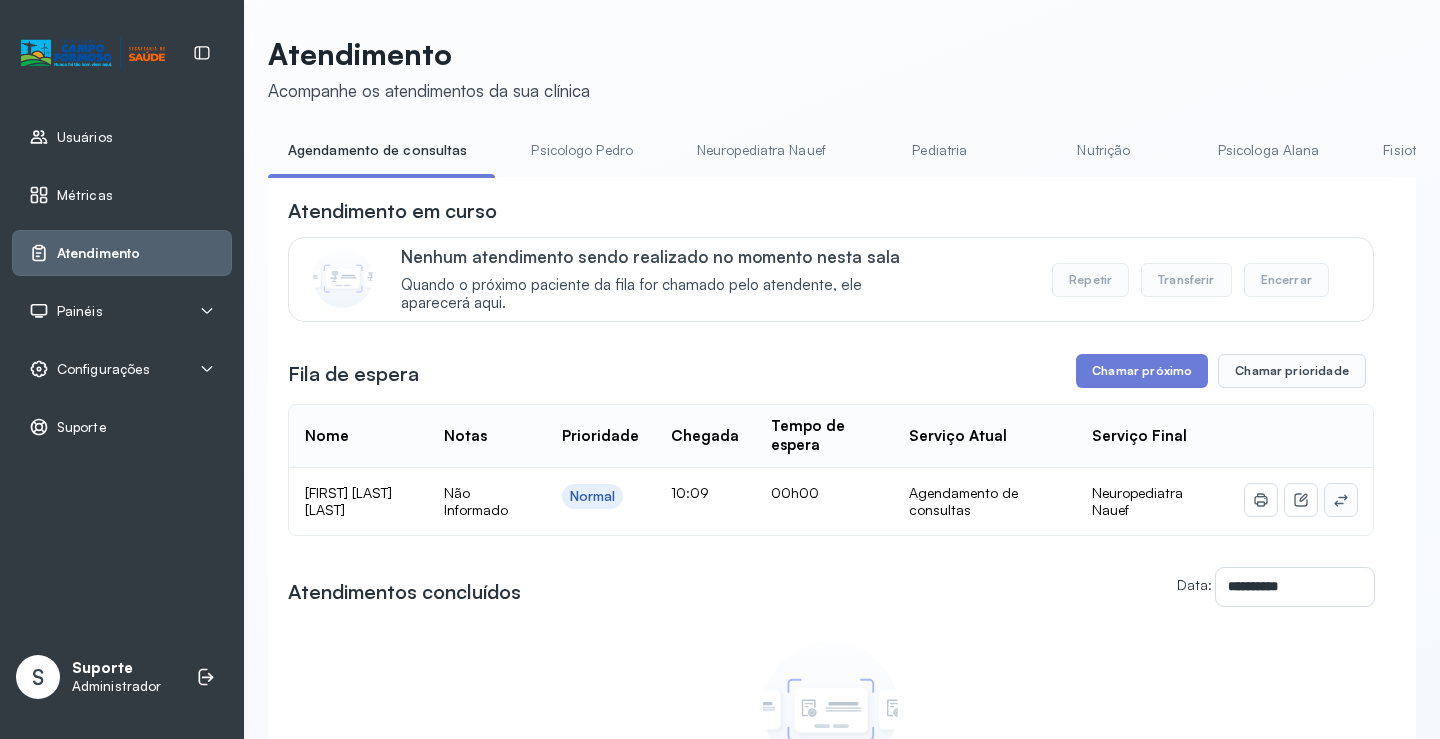 click 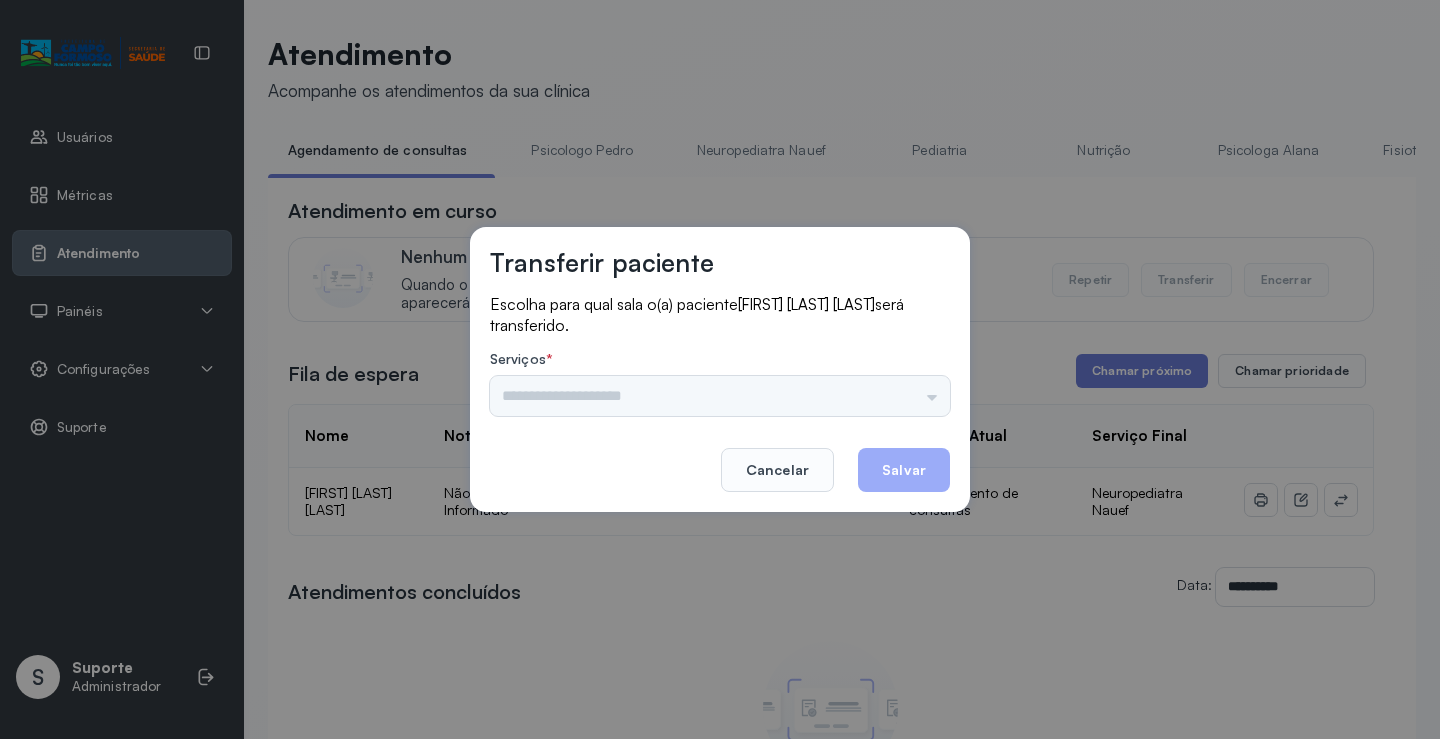 click on "Nenhuma opção encontrada" at bounding box center [720, 396] 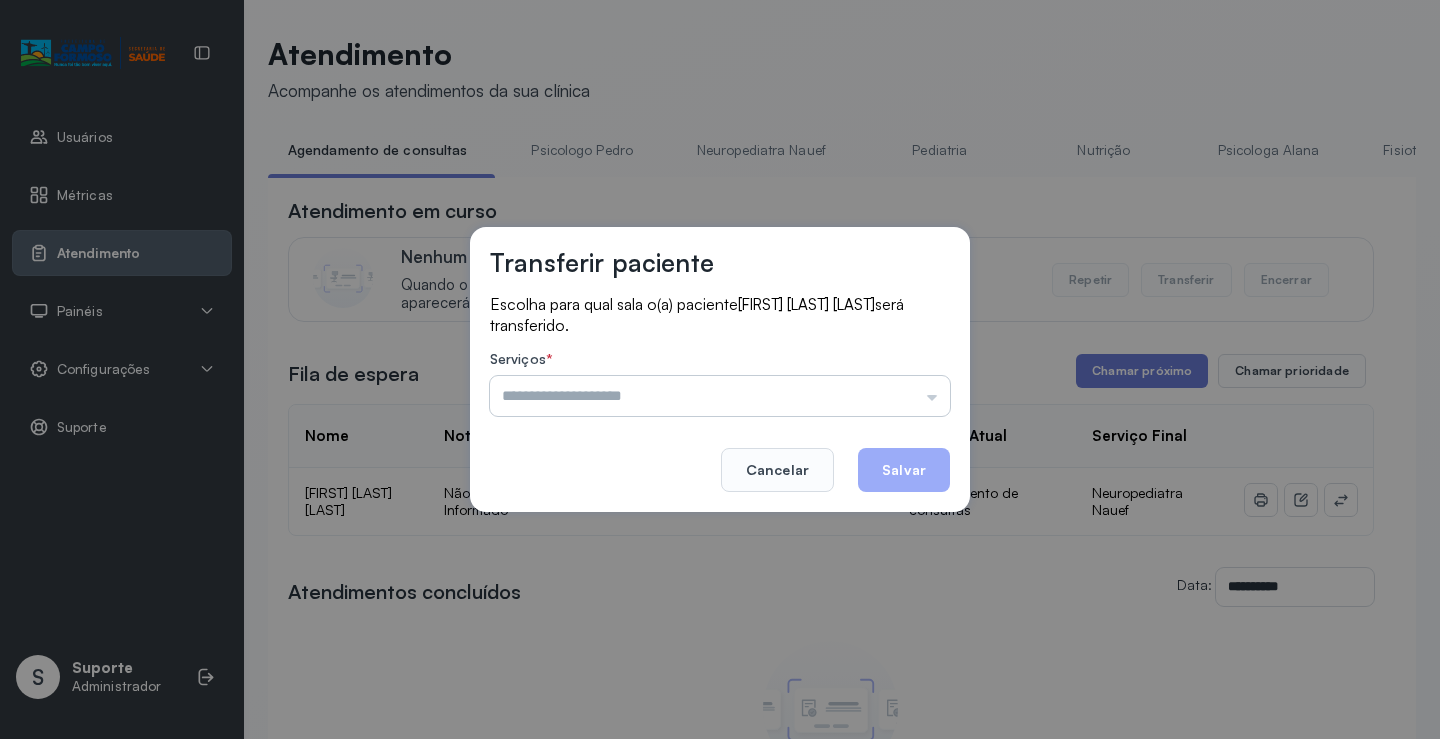 click at bounding box center (720, 396) 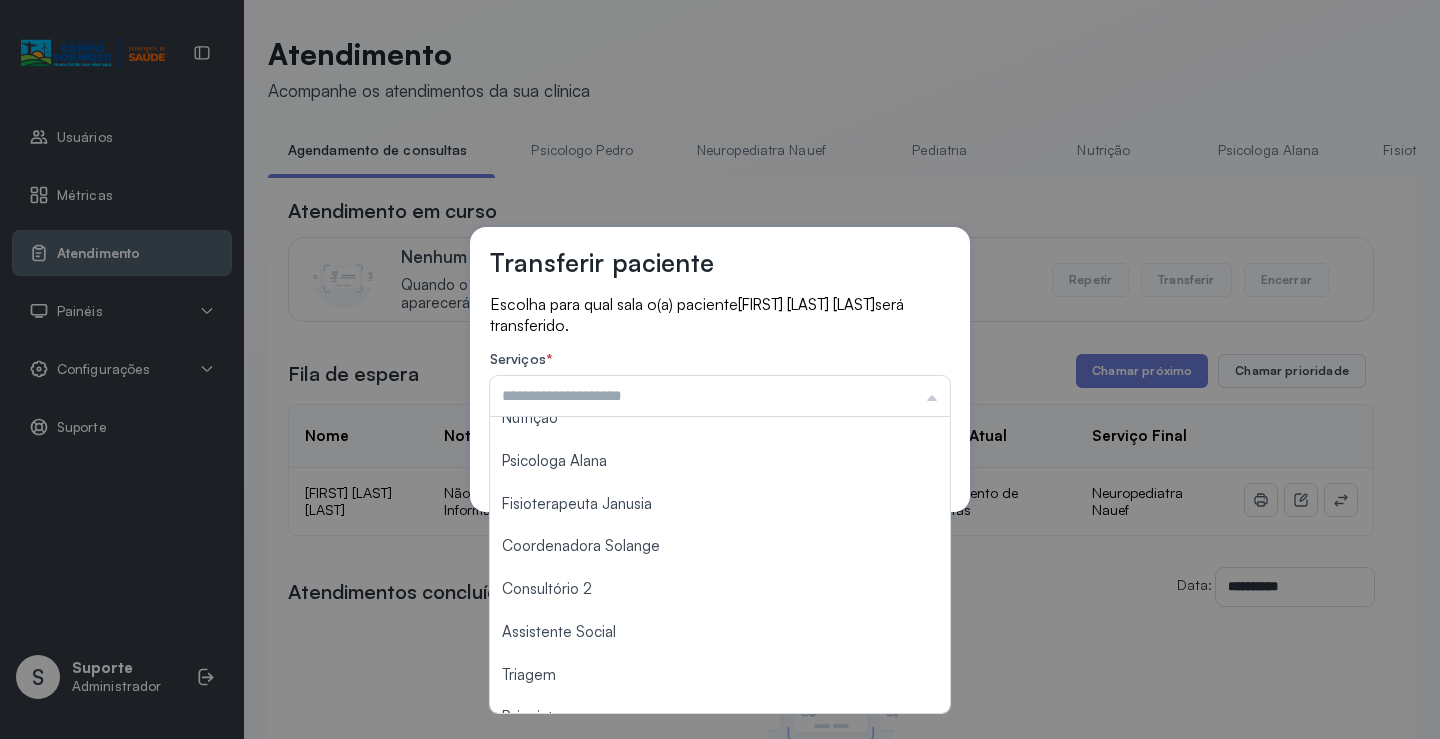 scroll, scrollTop: 303, scrollLeft: 0, axis: vertical 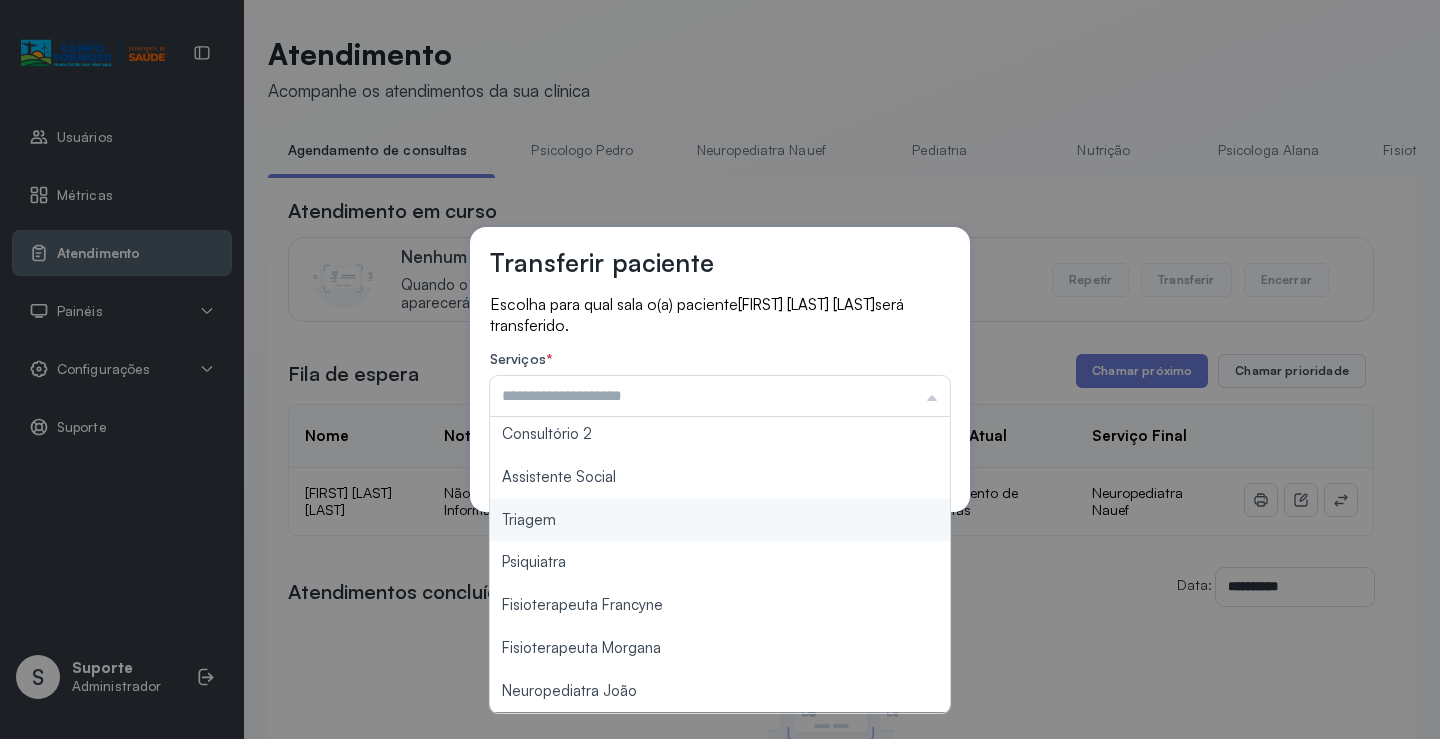 type on "*******" 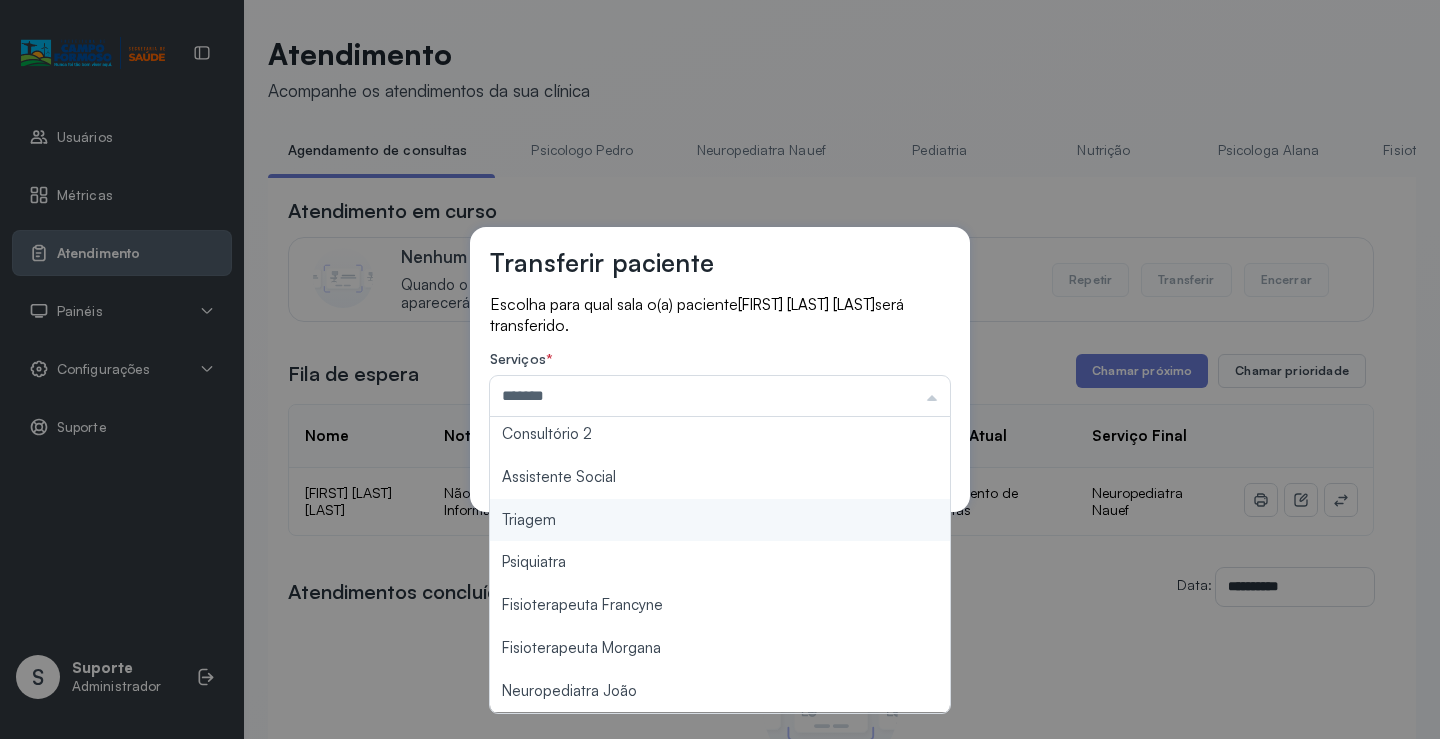 click on "Transferir paciente Escolha para qual sala o(a) paciente  HELENA ROCHA DOS SANTOS  será transferido.  Serviços  *  ******* Psicologo Pedro Neuropediatra Nauef Pediatria Nutrição Psicologa Alana Fisioterapeuta Janusia Coordenadora Solange Consultório 2 Assistente Social Triagem Psiquiatra Fisioterapeuta Francyne Fisioterapeuta Morgana Neuropediatra João Cancelar Salvar" at bounding box center (720, 369) 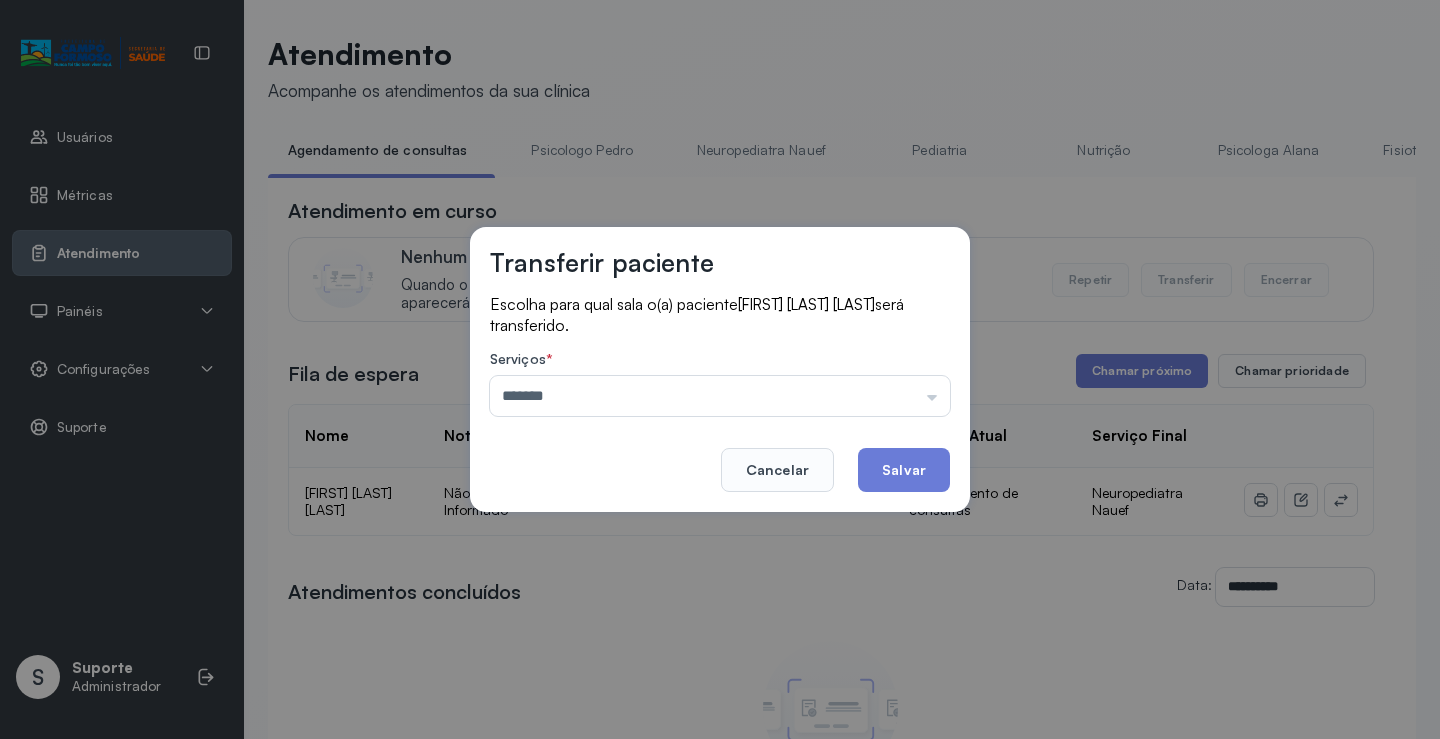 click on "Transferir paciente Escolha para qual sala o(a) paciente  HELENA ROCHA DOS SANTOS  será transferido.  Serviços  *  ******* Psicologo Pedro Neuropediatra Nauef Pediatria Nutrição Psicologa Alana Fisioterapeuta Janusia Coordenadora Solange Consultório 2 Assistente Social Triagem Psiquiatra Fisioterapeuta Francyne Fisioterapeuta Morgana Neuropediatra João Cancelar Salvar" at bounding box center (720, 369) 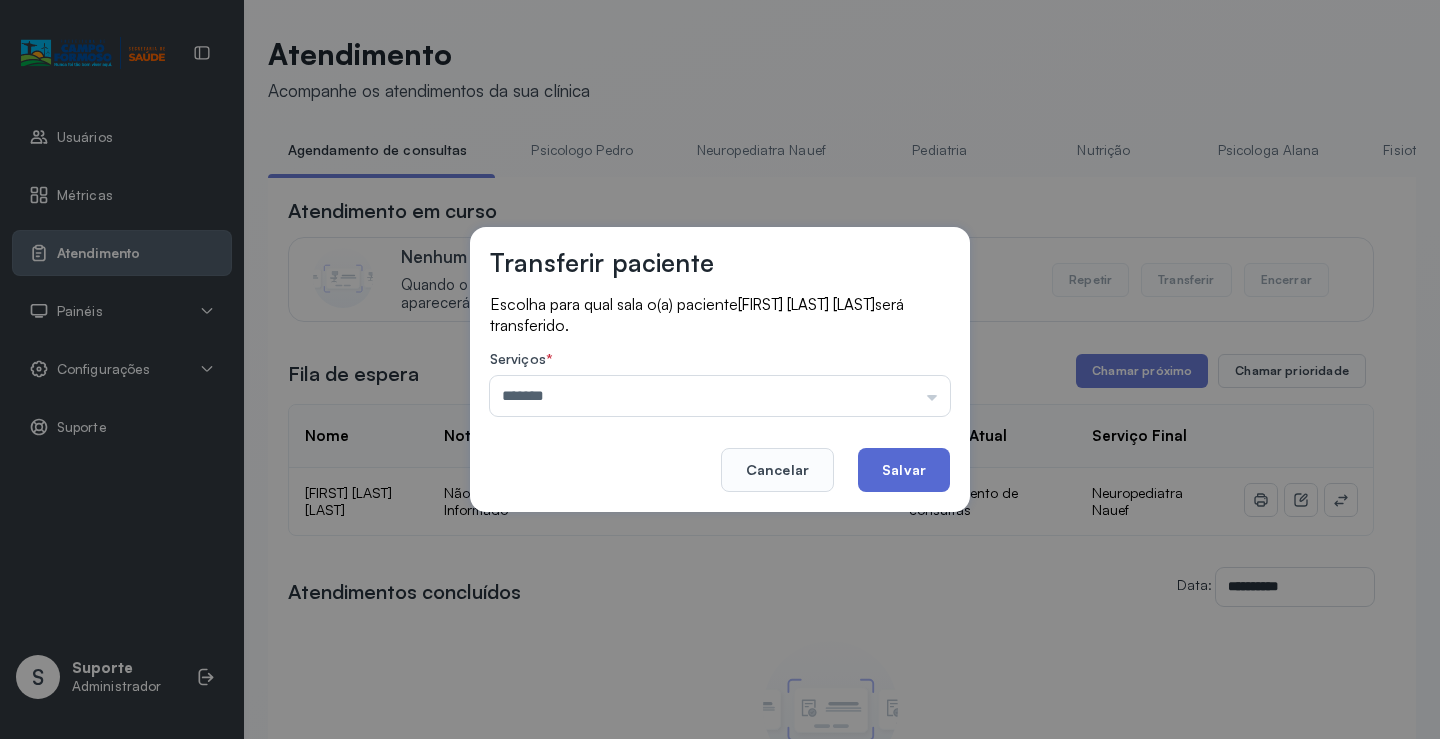 click on "Salvar" 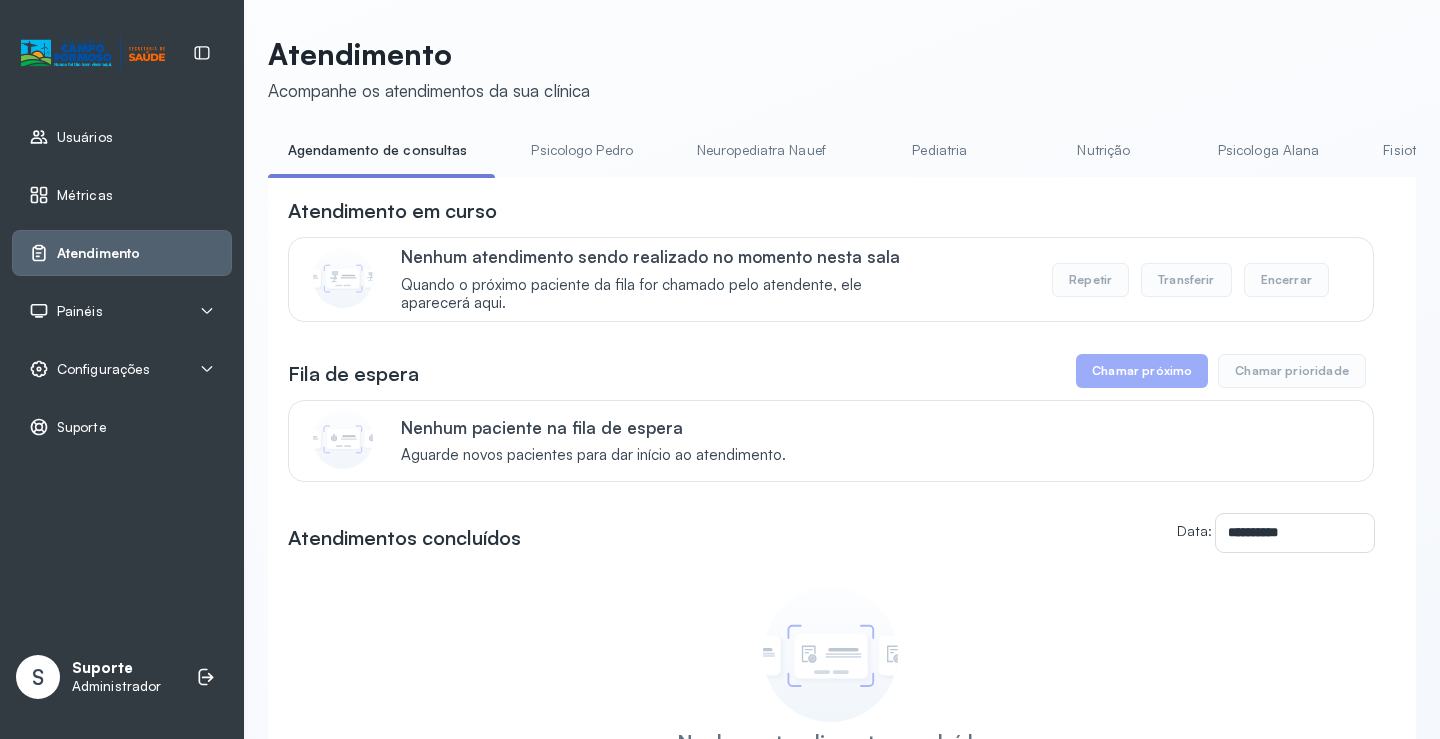 click on "Neuropediatra Nauef" at bounding box center [761, 150] 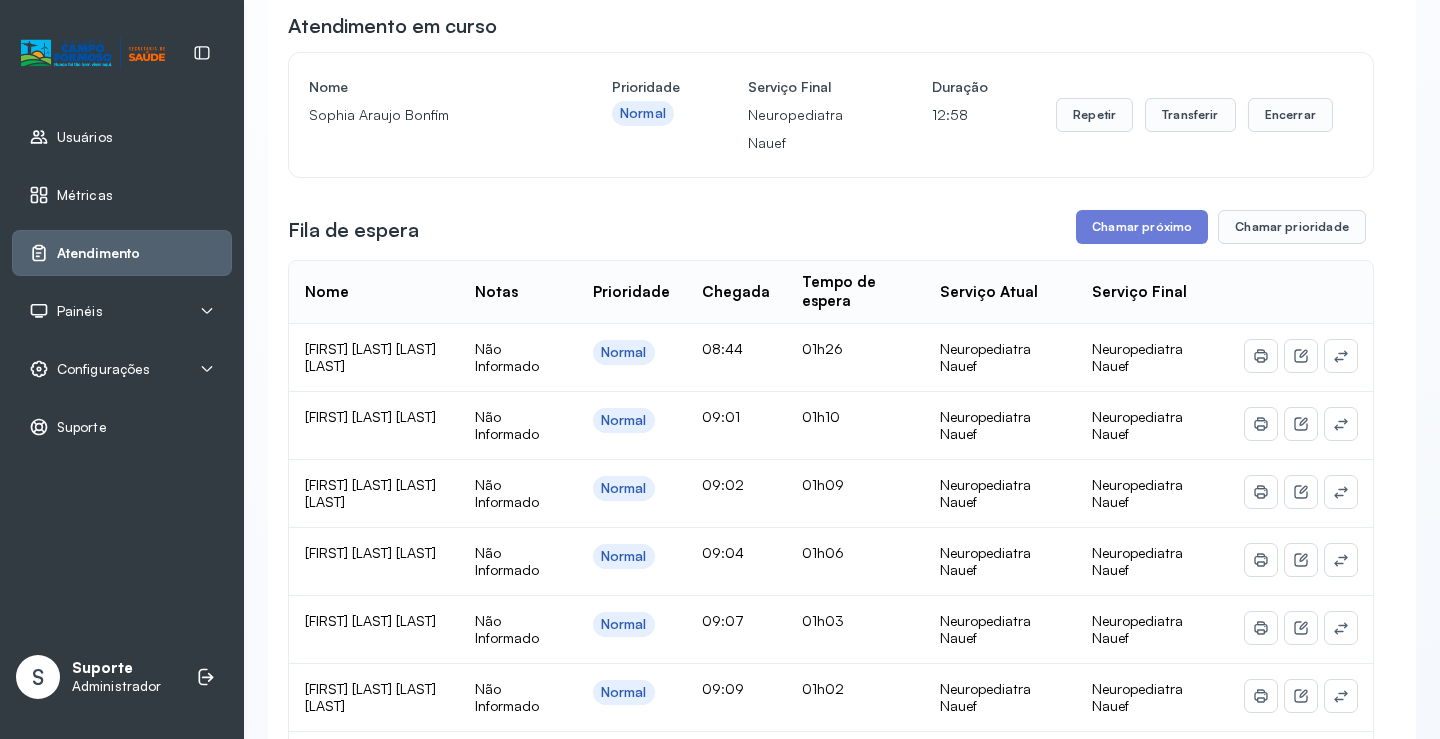 scroll, scrollTop: 200, scrollLeft: 0, axis: vertical 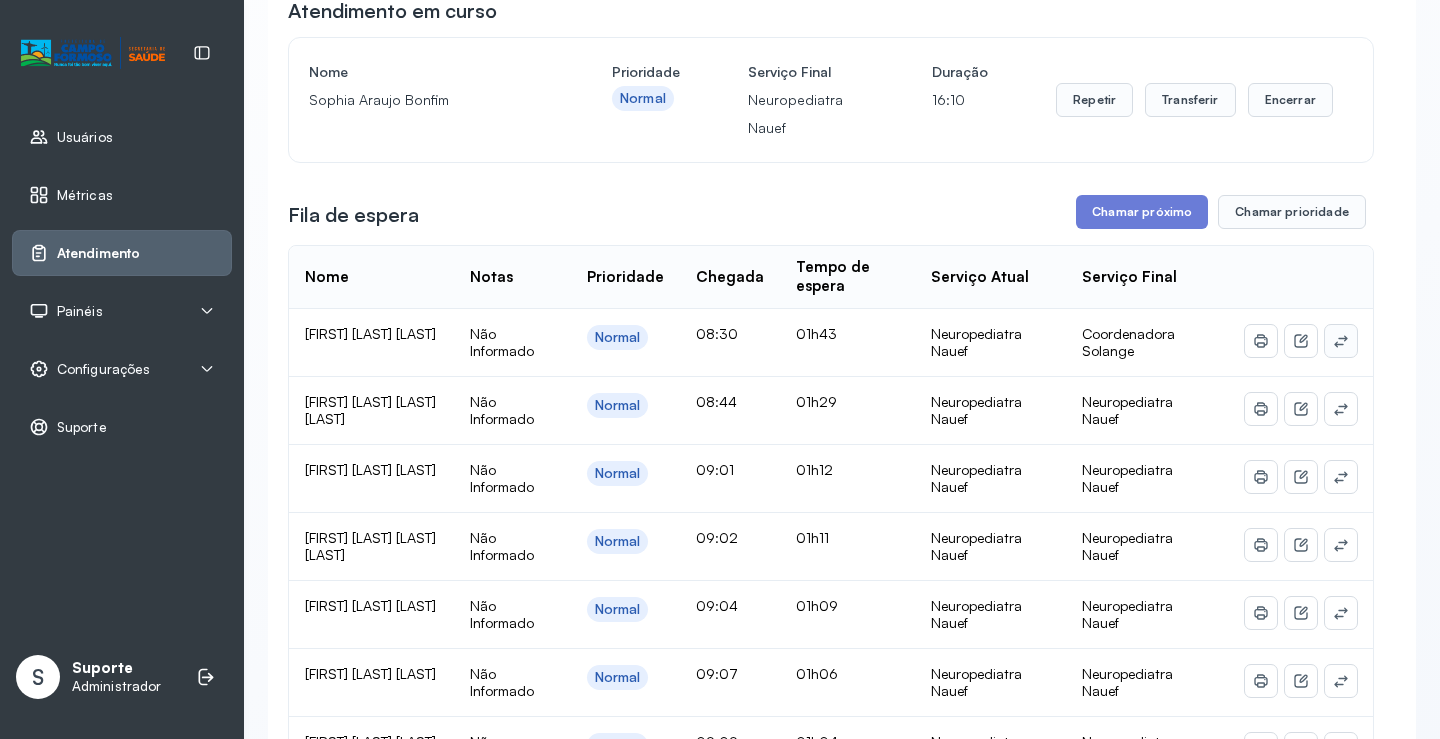 click 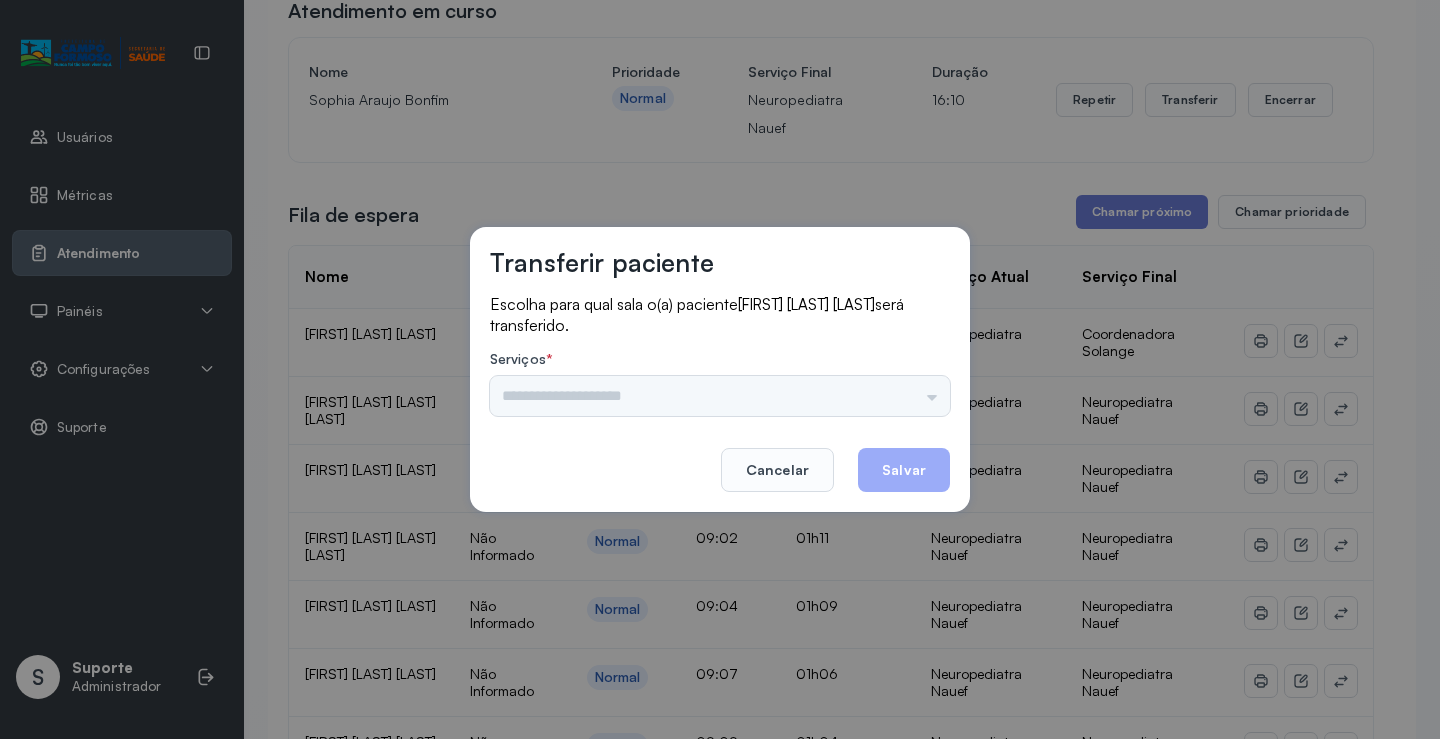 drag, startPoint x: 929, startPoint y: 384, endPoint x: 917, endPoint y: 396, distance: 16.970562 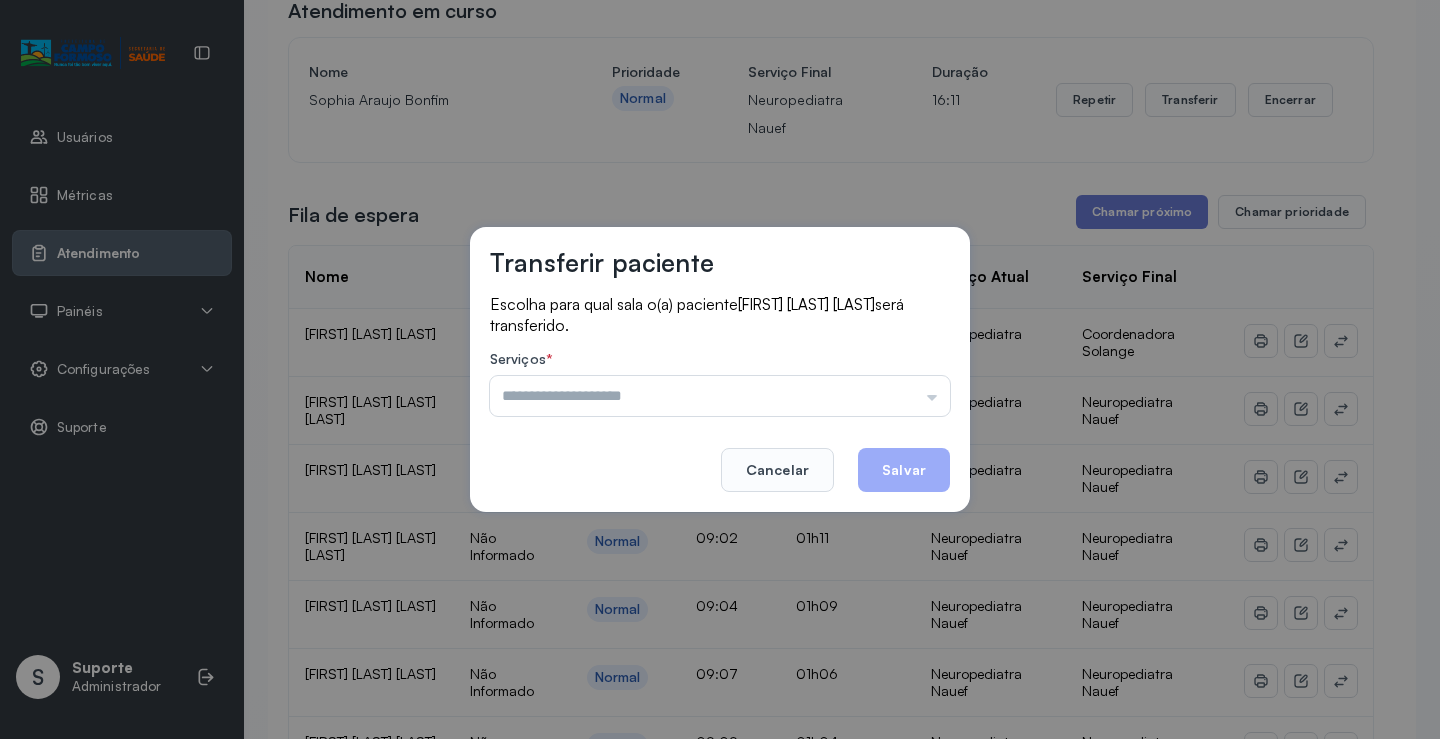 click on "Psicologo Pedro Pediatria Nutrição Psicologa Alana Agendamento de consultas Fisioterapeuta Janusia Coordenadora Solange Consultório 2 Assistente Social Triagem Psiquiatra Fisioterapeuta Francyne Fisioterapeuta Morgana Neuropediatra João" at bounding box center [720, 396] 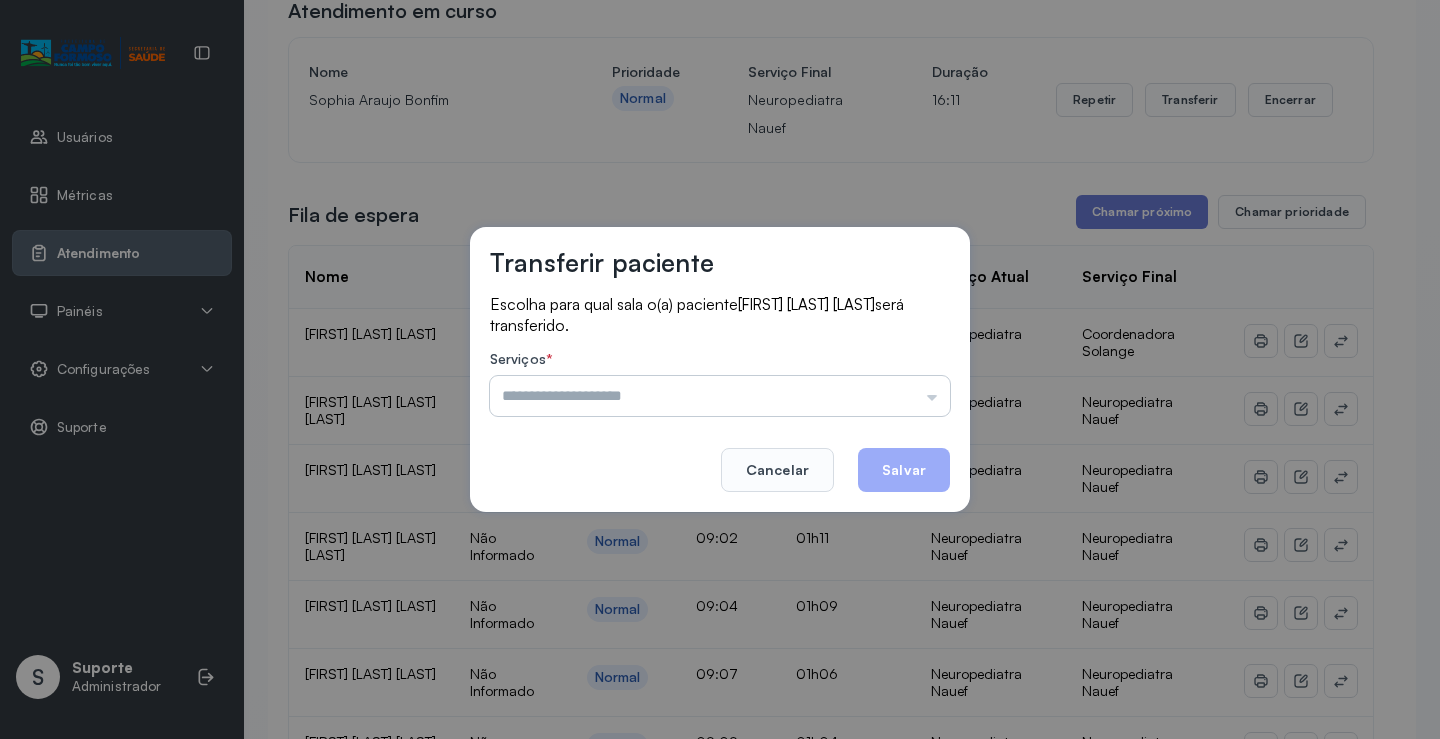 click at bounding box center [720, 396] 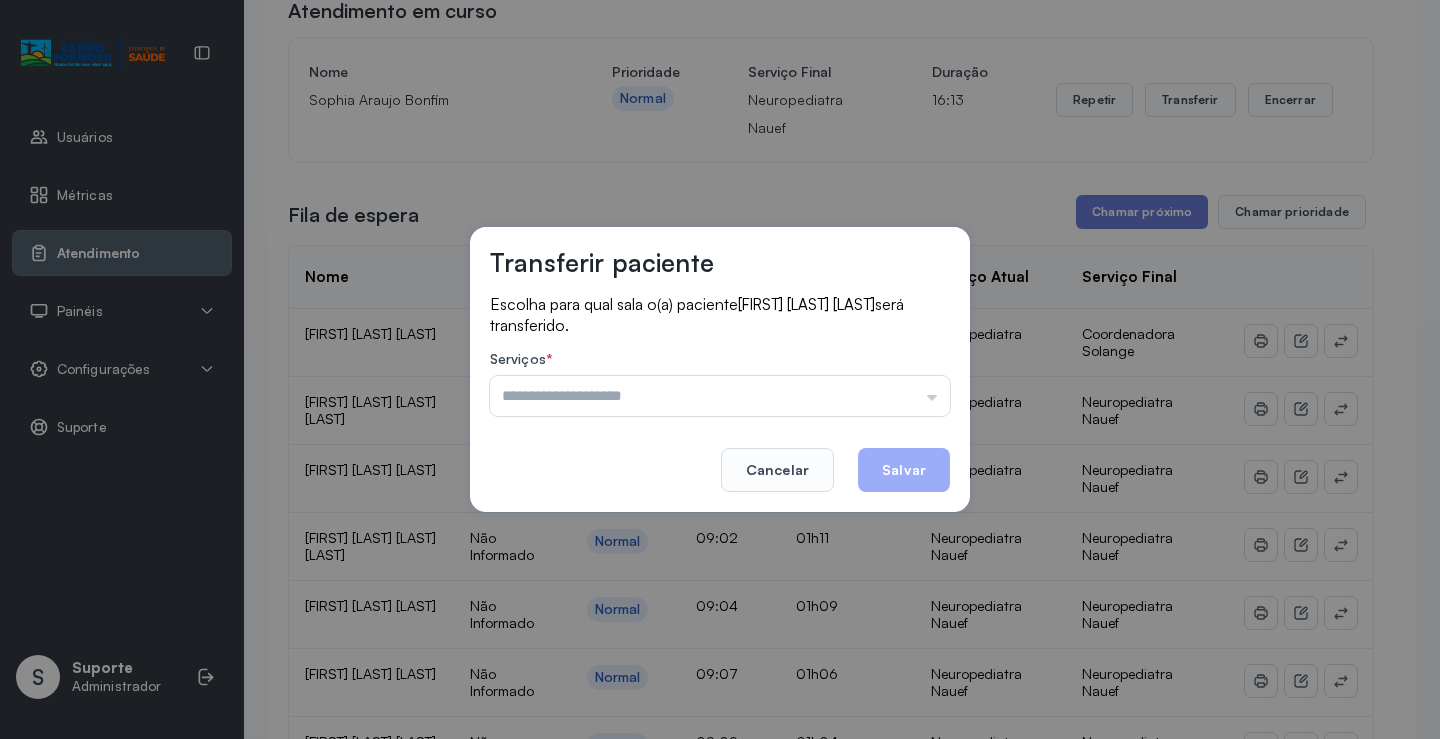 click on "Transferir paciente Escolha para qual sala o(a) paciente  TAINÁ LOURENÇO SANTOS  será transferido.  Serviços  *  Psicologo Pedro Pediatria Nutrição Psicologa Alana Agendamento de consultas Fisioterapeuta Janusia Coordenadora Solange Consultório 2 Assistente Social Triagem Psiquiatra Fisioterapeuta Francyne Fisioterapeuta Morgana Neuropediatra João Cancelar Salvar" at bounding box center (720, 369) 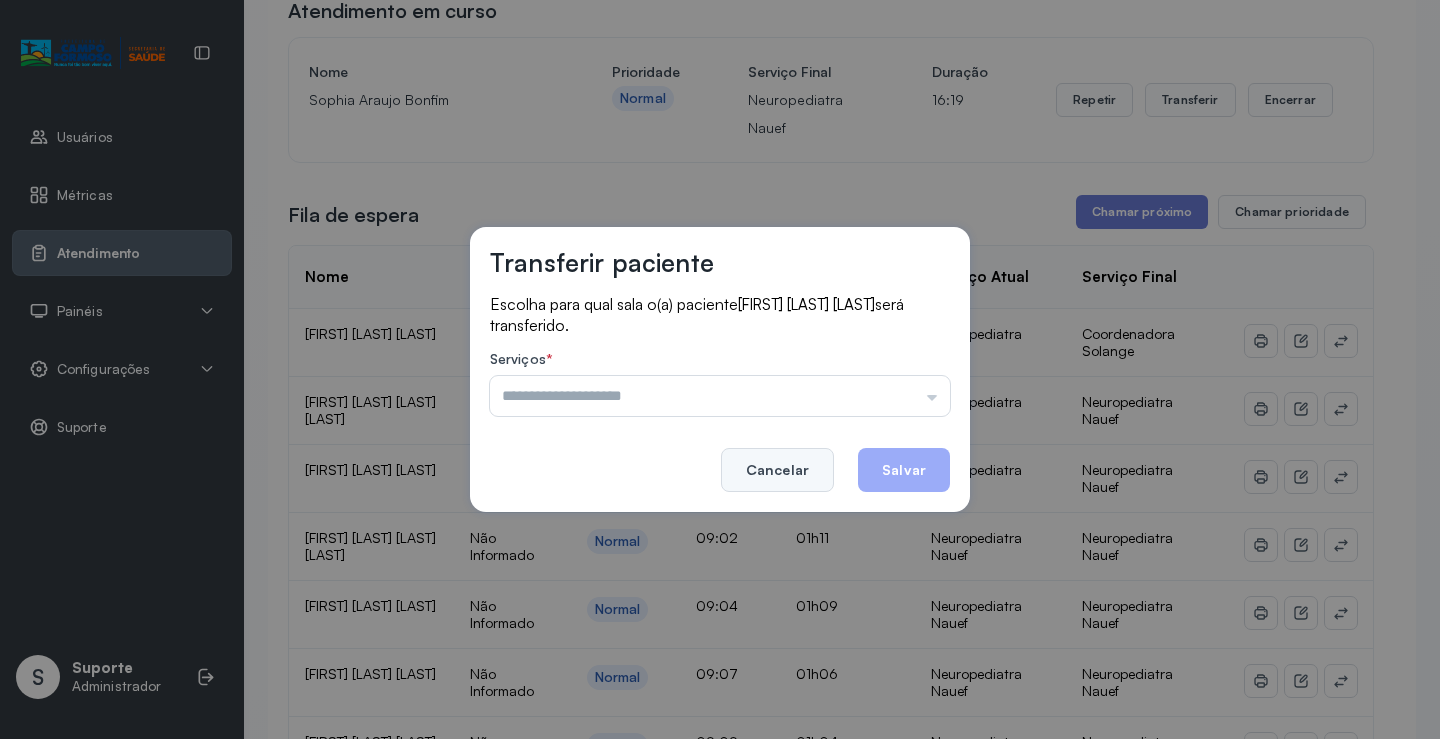 click on "Cancelar" 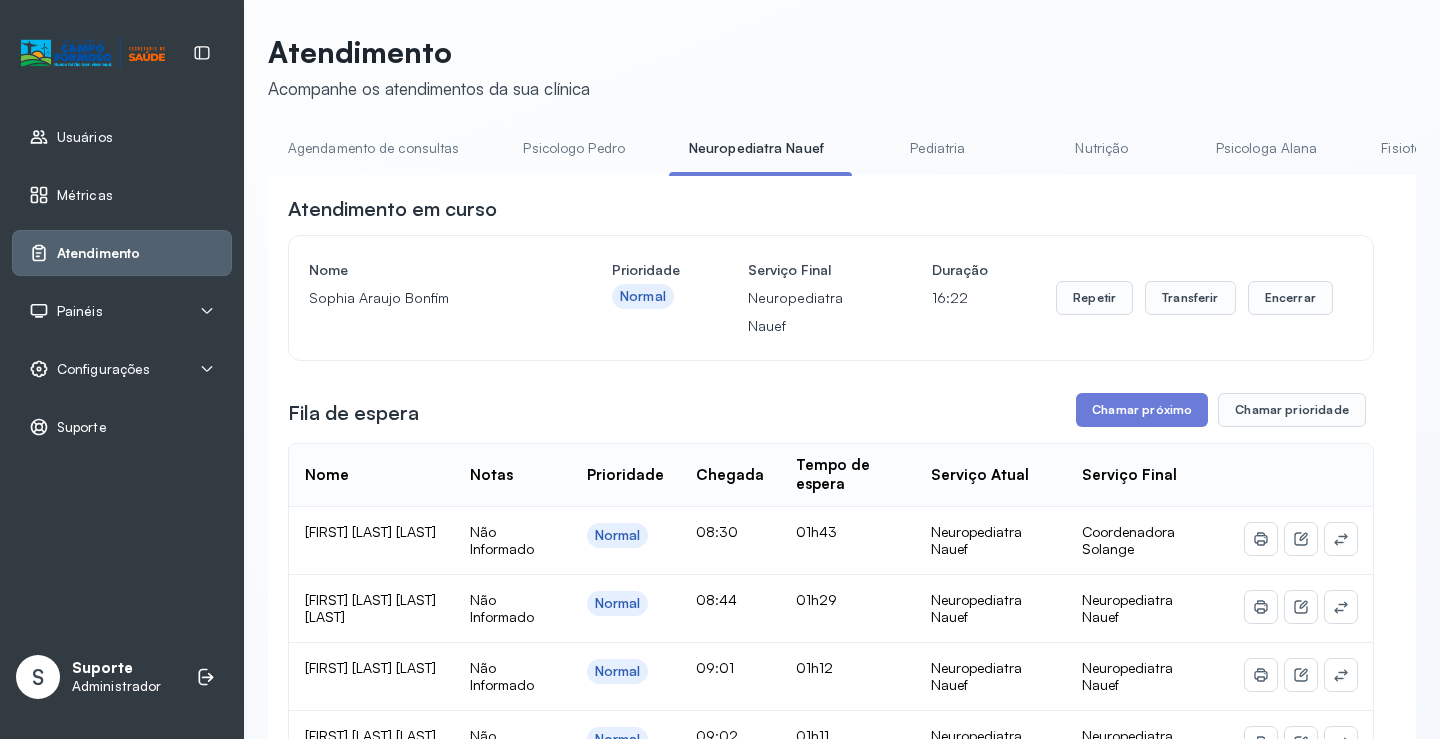 scroll, scrollTop: 0, scrollLeft: 0, axis: both 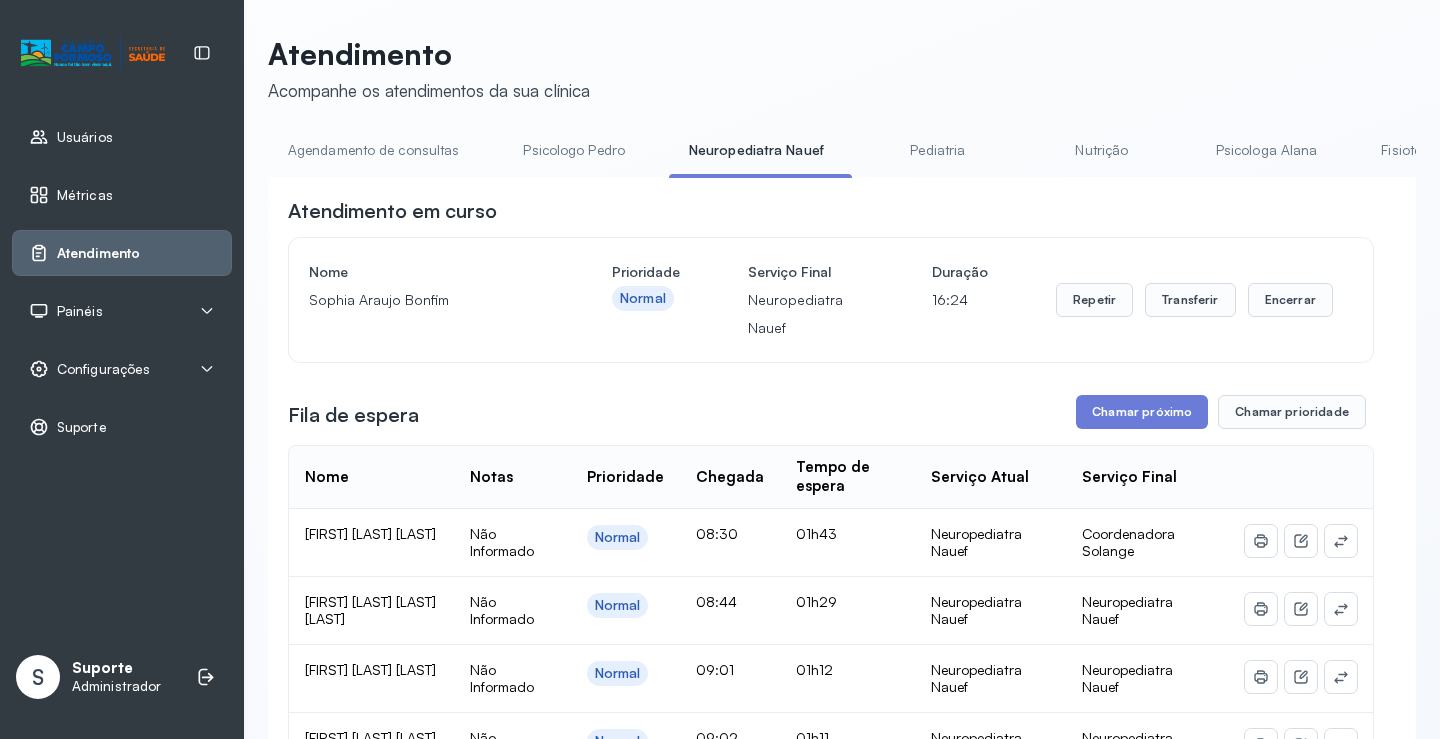 click on "Agendamento de consultas" at bounding box center [373, 150] 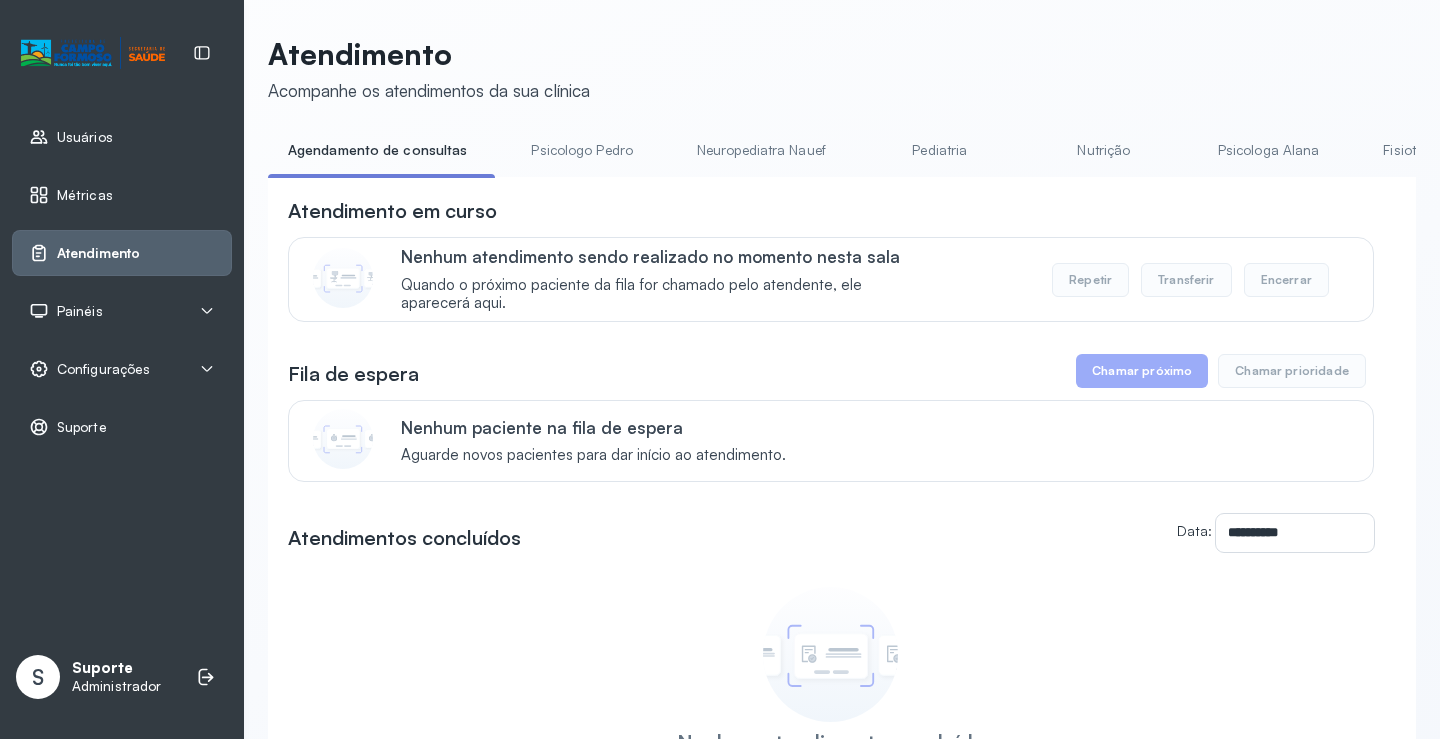 click on "Neuropediatra Nauef" at bounding box center [761, 150] 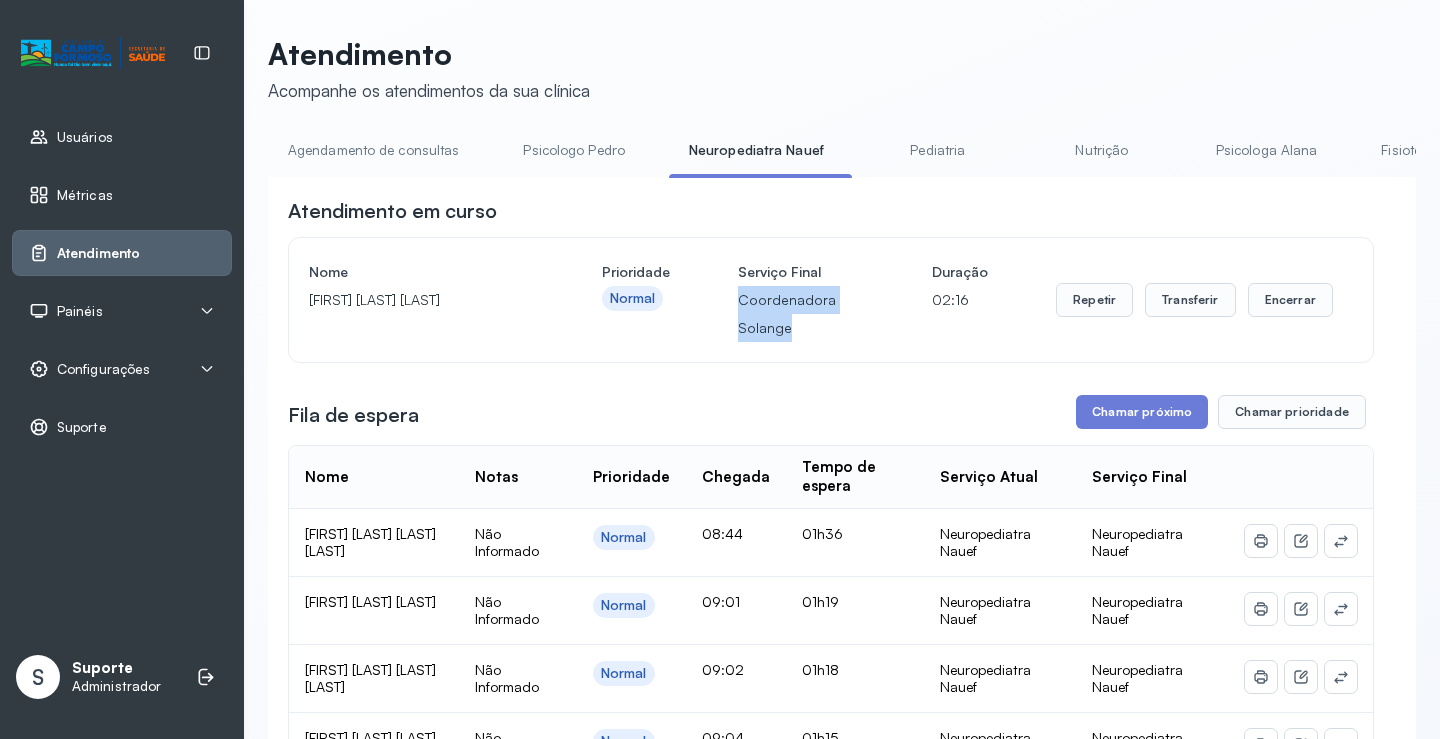 drag, startPoint x: 741, startPoint y: 302, endPoint x: 860, endPoint y: 343, distance: 125.865005 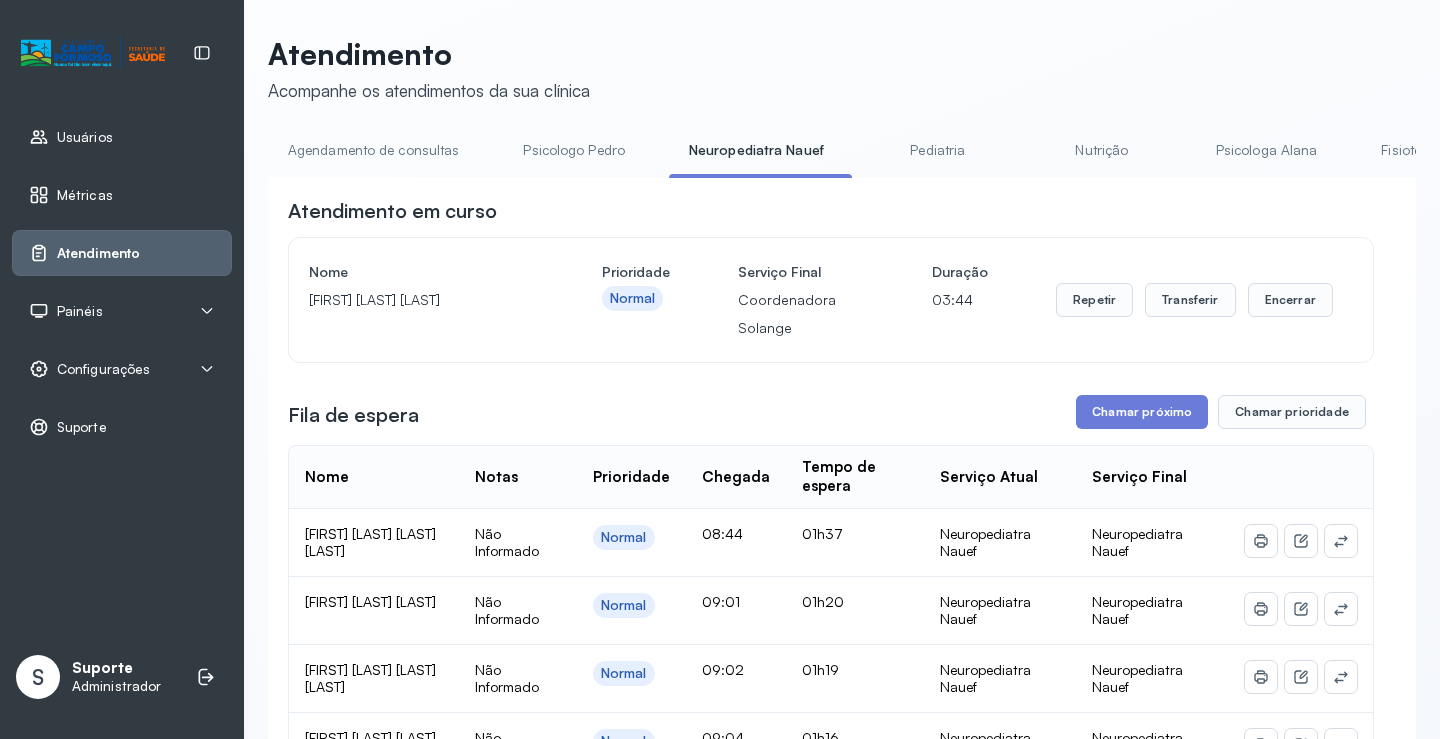 click on "Atendimento em curso Nome TAINÁ LOURENÇO SANTOS Prioridade Normal Serviço Final Coordenadora Solange Duração 03:44 Repetir Transferir Encerrar Fila de espera Chamar próximo Chamar prioridade Nome  Notas  Prioridade  Chegada  Tempo de espera  Serviço Atual  Serviço Final    EZEQUIEL THOMAZ DA SILVA NETO Não Informado Normal 08:44 01h37 Neuropediatra Nauef Neuropediatra Nauef KAUE ARAUJO DE SOUSA Não Informado Normal 09:01 01h20 Neuropediatra Nauef Neuropediatra Nauef NICOLAS LEVY LOPES DE SOUZA Não Informado Normal 09:02 01h19 Neuropediatra Nauef Neuropediatra Nauef LARISSA TORRES CARVALHO Não Informado Normal 09:04 01h16 Neuropediatra Nauef Neuropediatra Nauef ANA KATARINA CARVALHO CRUZ Não Informado Normal 09:07 01h13 Neuropediatra Nauef Neuropediatra Nauef LEVI MIRANDA NUNES DOS SANTOS Não Informado Normal 09:09 01h12 Neuropediatra Nauef Neuropediatra Nauef Thalles Ravi da Silva Não Informado Normal 09:10 01h10 Neuropediatra Nauef Neuropediatra Nauef ANA LUIZA DA SILVA CAMPOS Não Informado |" at bounding box center [831, 1251] 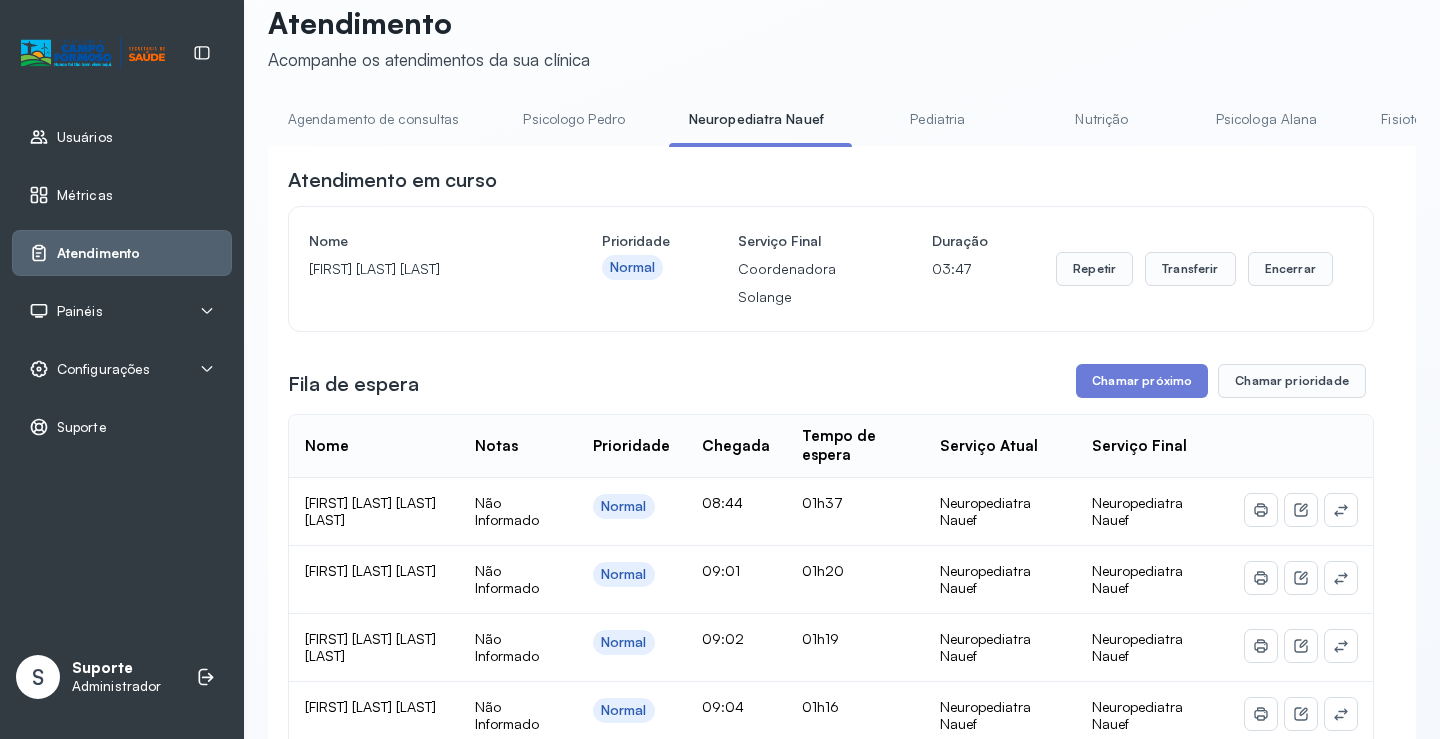 scroll, scrollTop: 0, scrollLeft: 0, axis: both 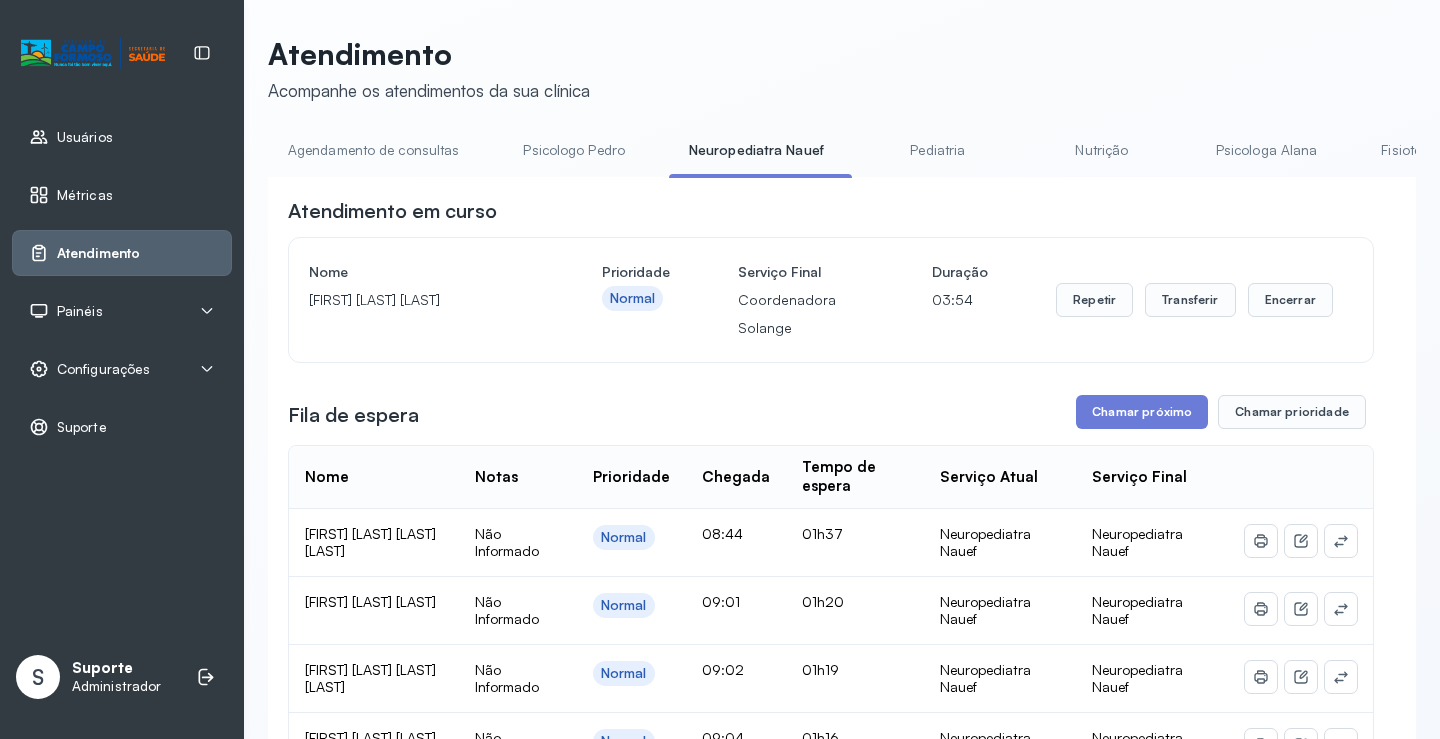 click on "Agendamento de consultas" at bounding box center (373, 150) 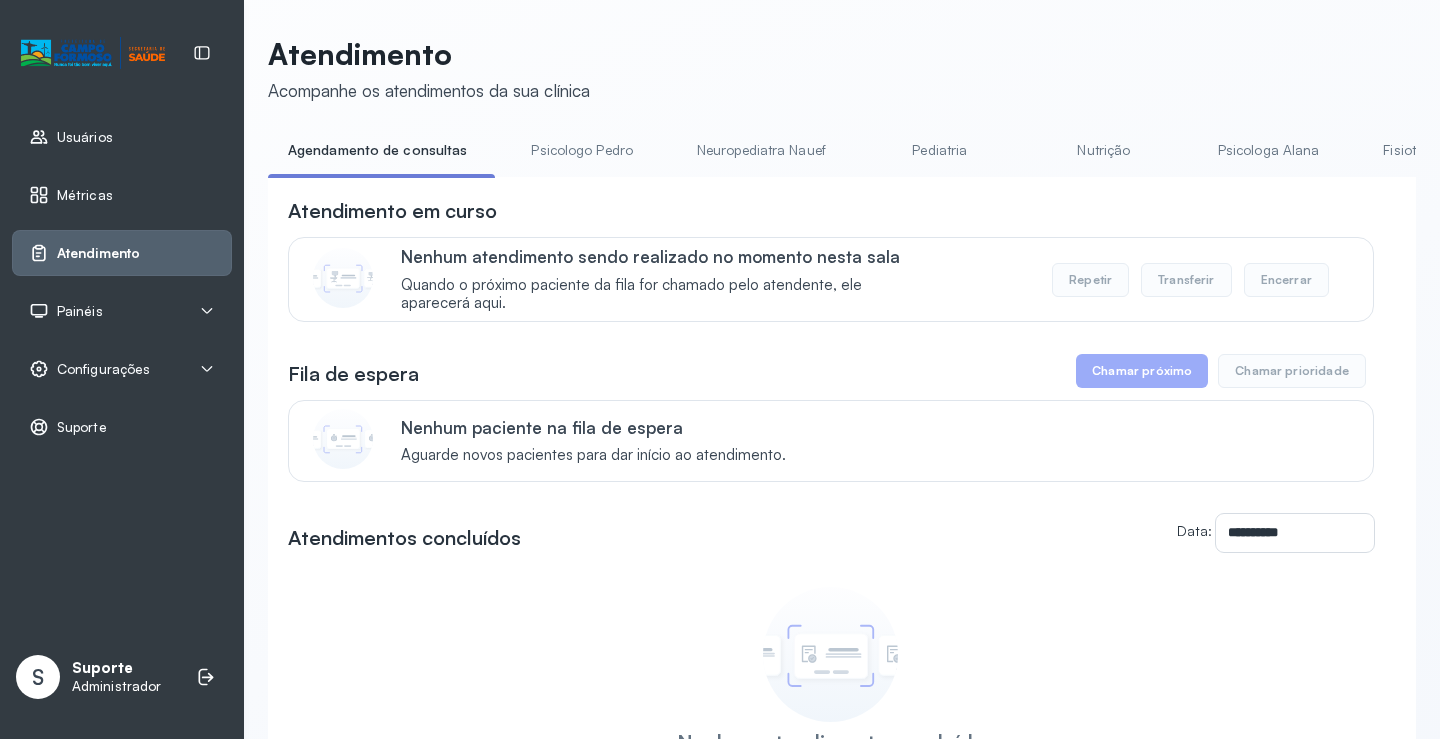 click on "Neuropediatra Nauef" at bounding box center (761, 150) 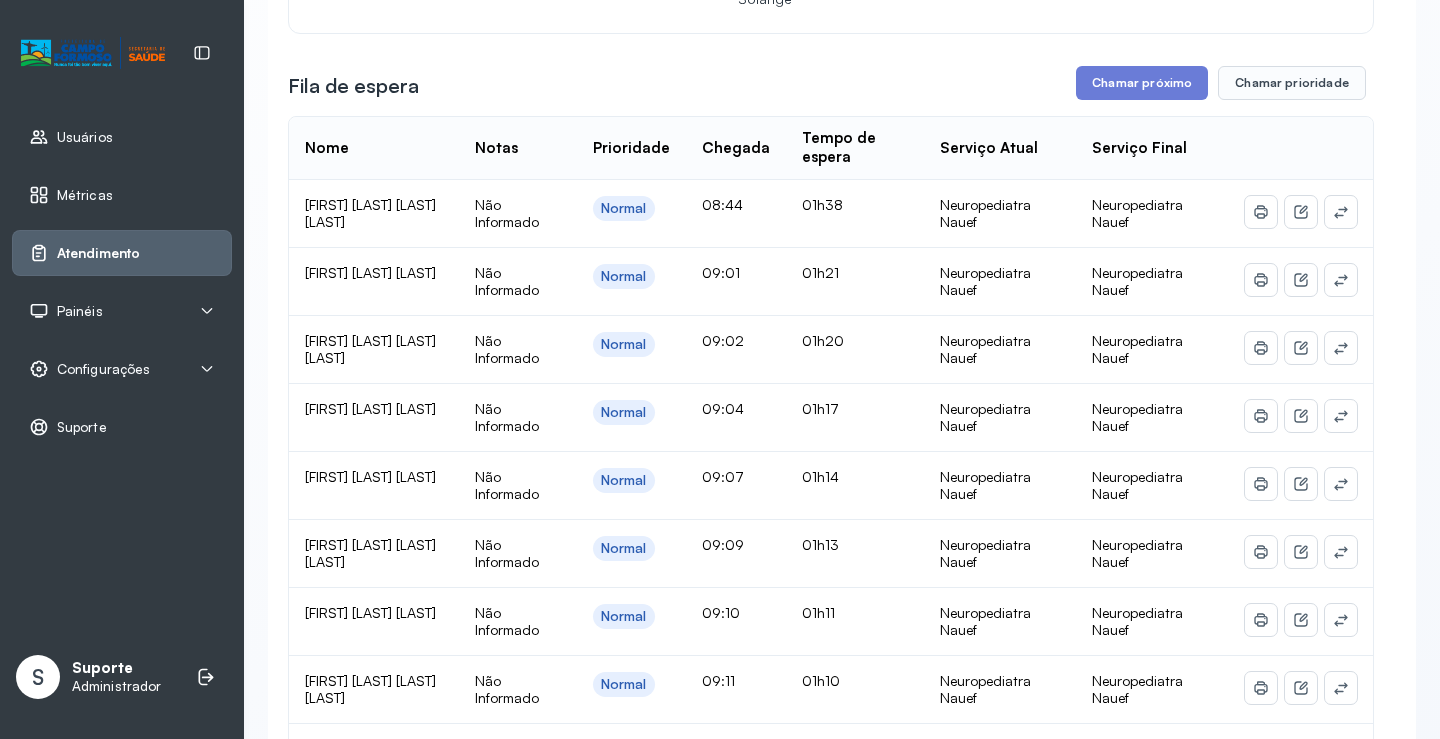 scroll, scrollTop: 300, scrollLeft: 0, axis: vertical 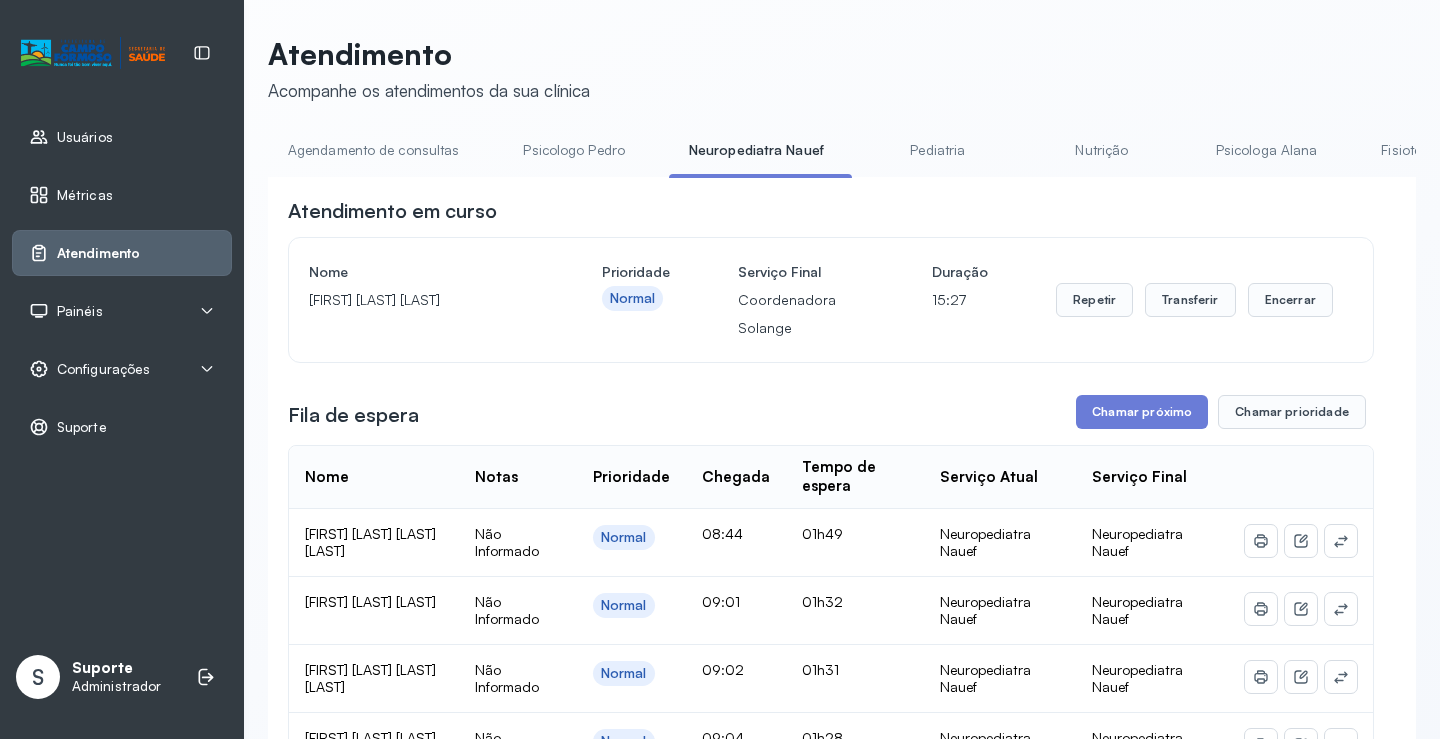 click on "Agendamento de consultas" at bounding box center [373, 150] 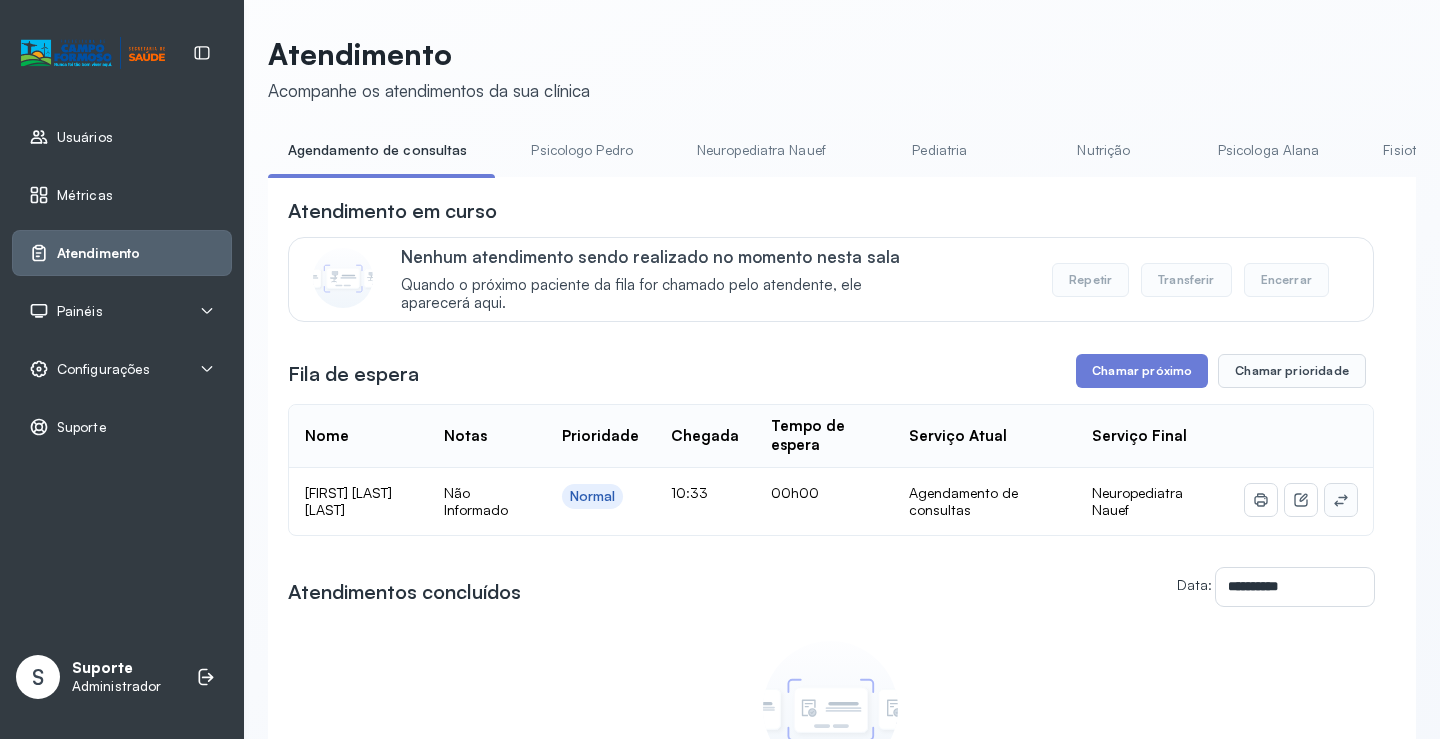 click 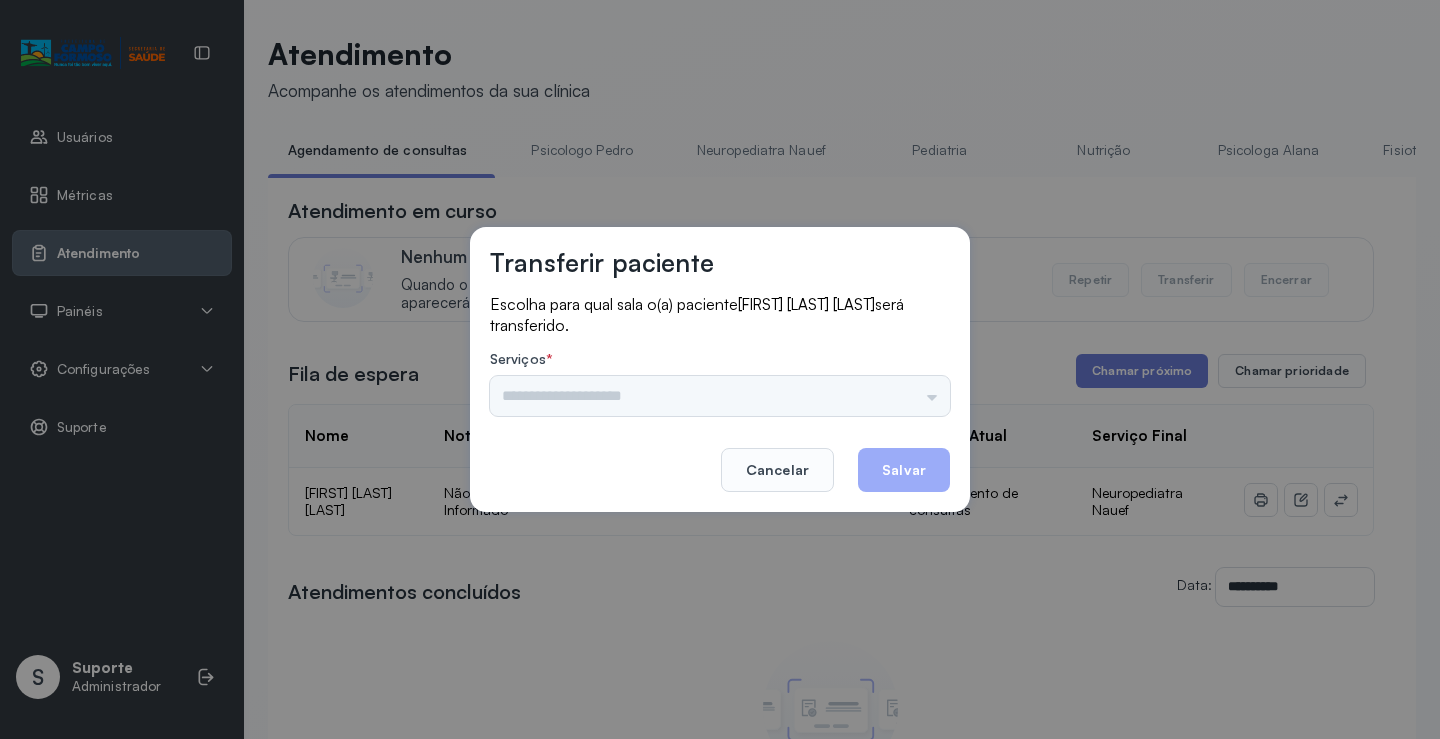 click on "Psicologo Pedro Pediatria Nutrição Psicologa Alana Agendamento de consultas Fisioterapeuta Janusia Coordenadora Solange Consultório 2 Assistente Social Triagem Psiquiatra Fisioterapeuta Francyne Fisioterapeuta Morgana Neuropediatra João" at bounding box center [720, 396] 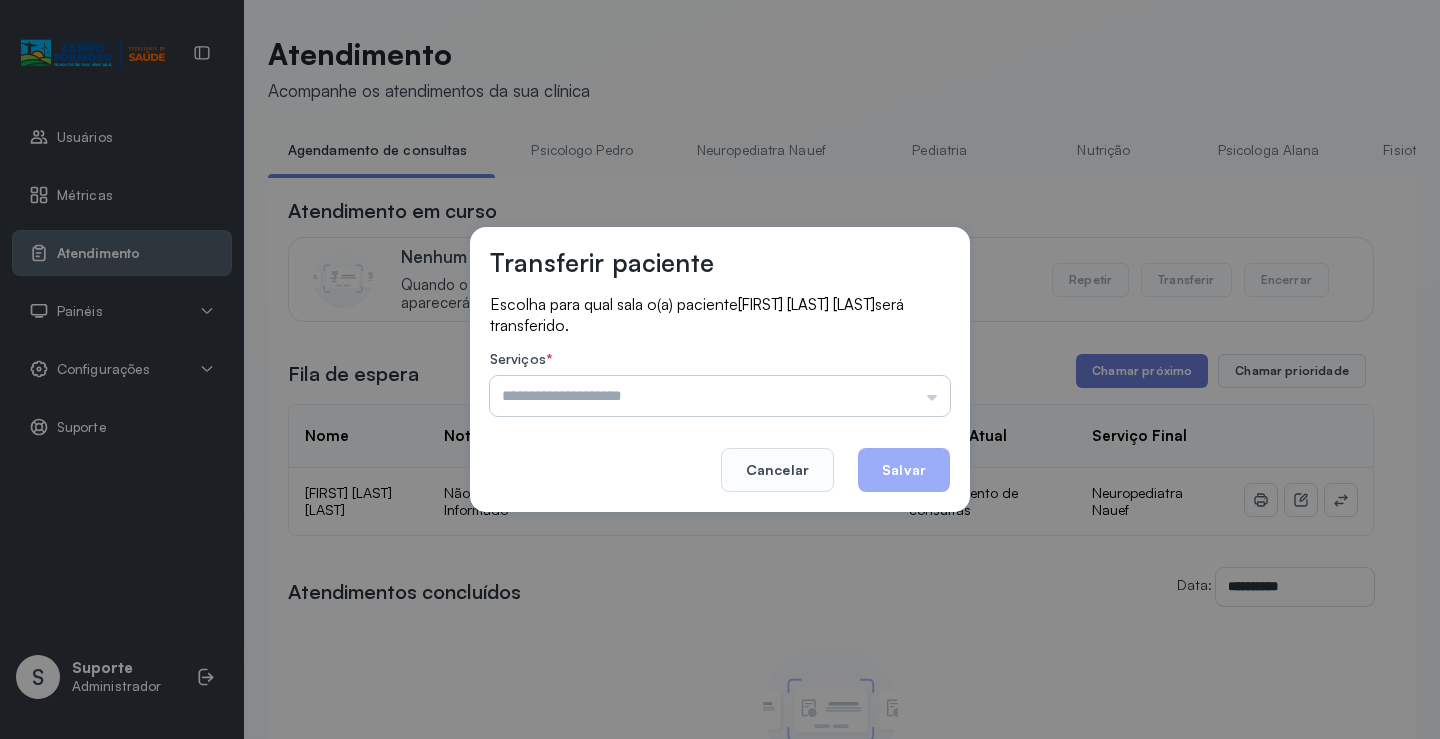 click at bounding box center [720, 396] 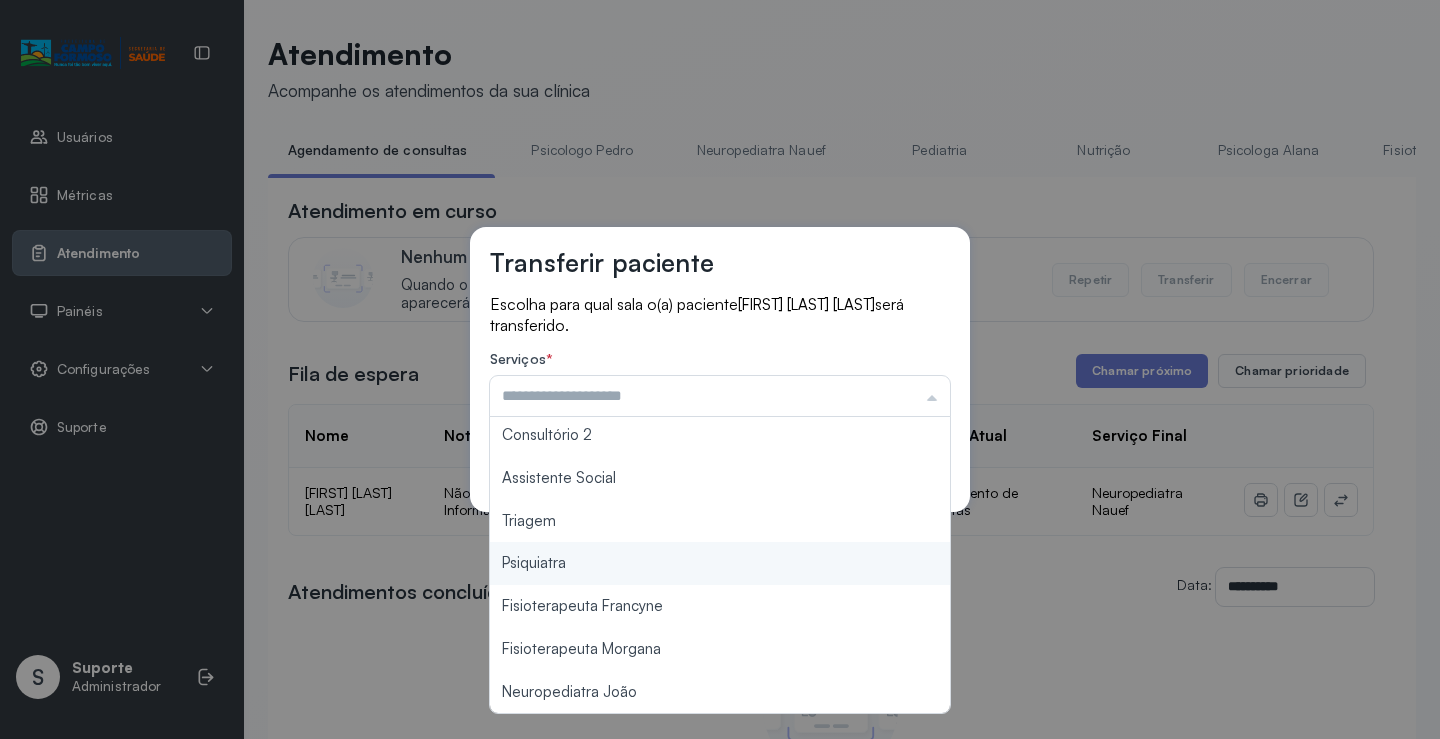scroll, scrollTop: 303, scrollLeft: 0, axis: vertical 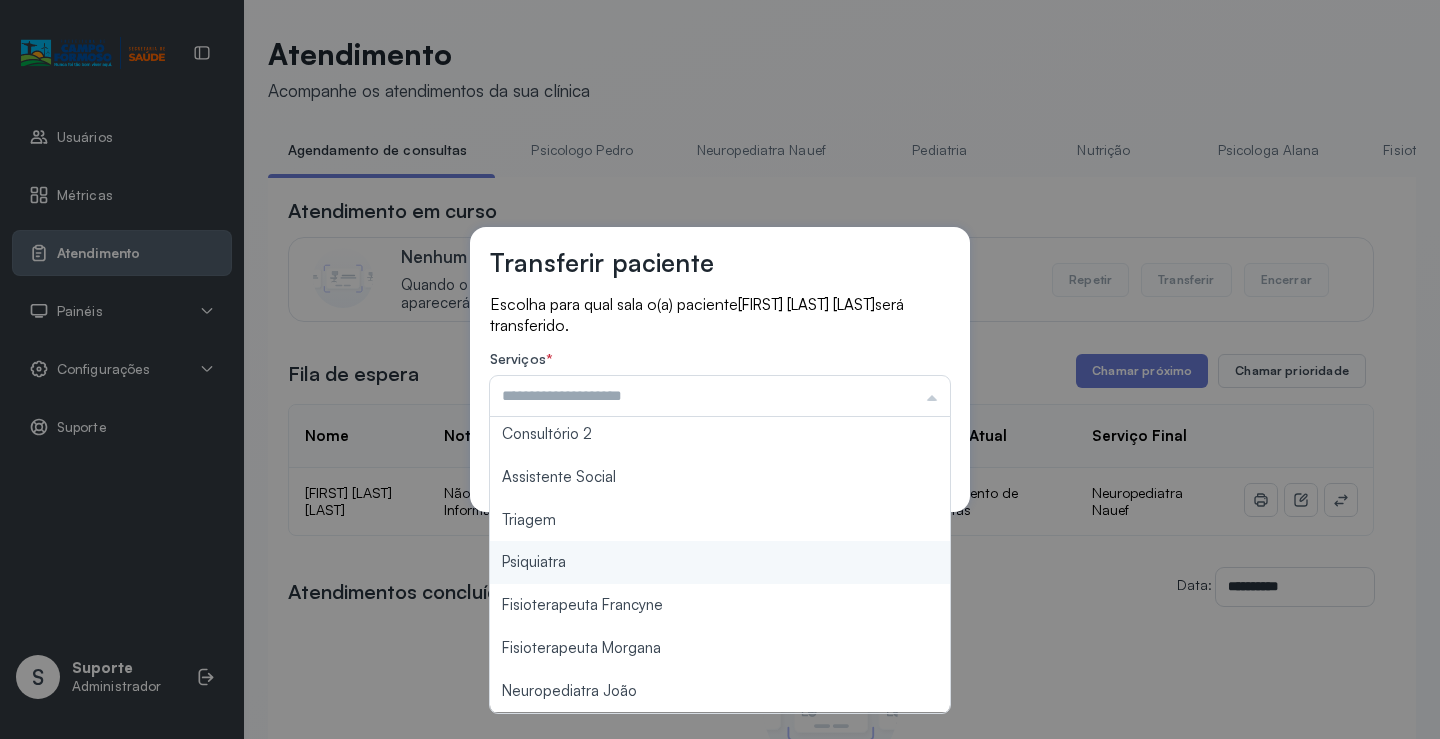 type on "*******" 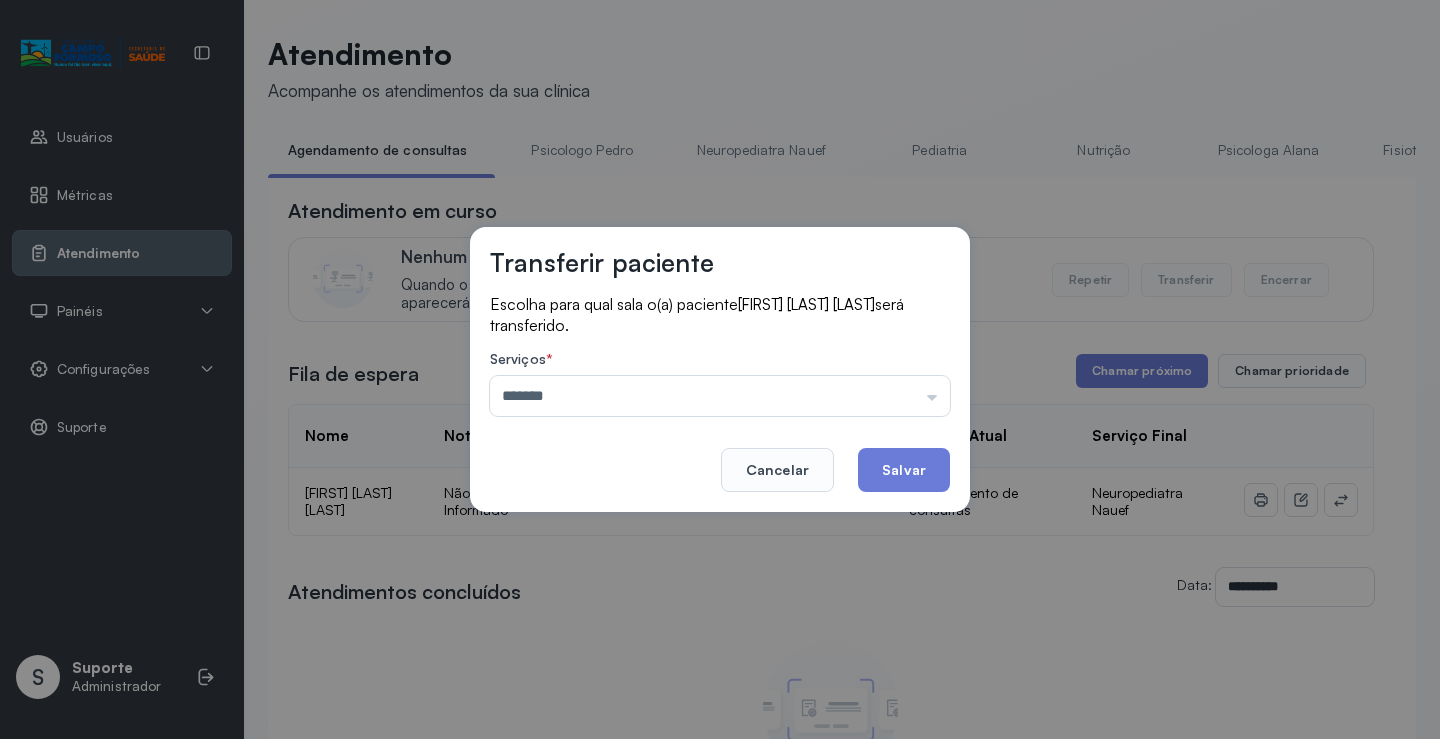 drag, startPoint x: 584, startPoint y: 527, endPoint x: 757, endPoint y: 490, distance: 176.91241 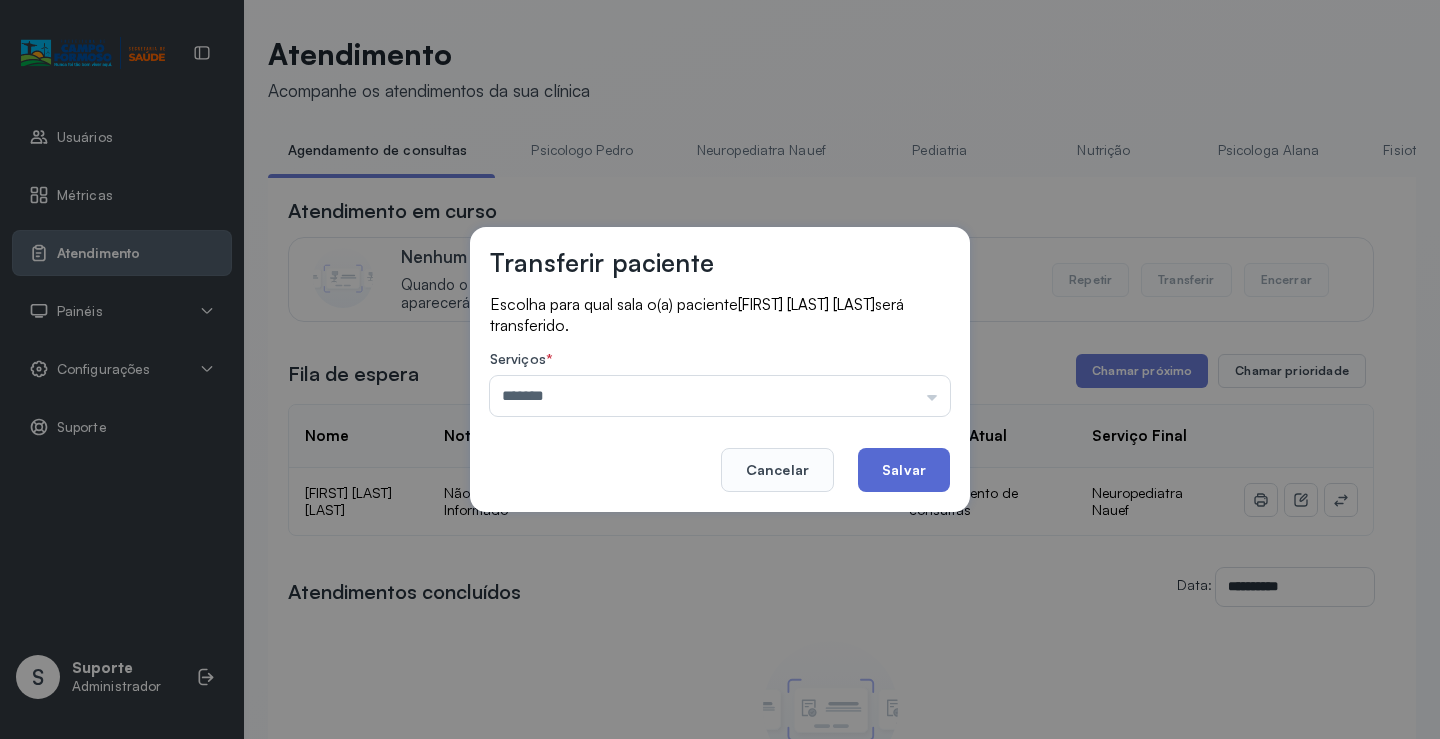 click on "Salvar" 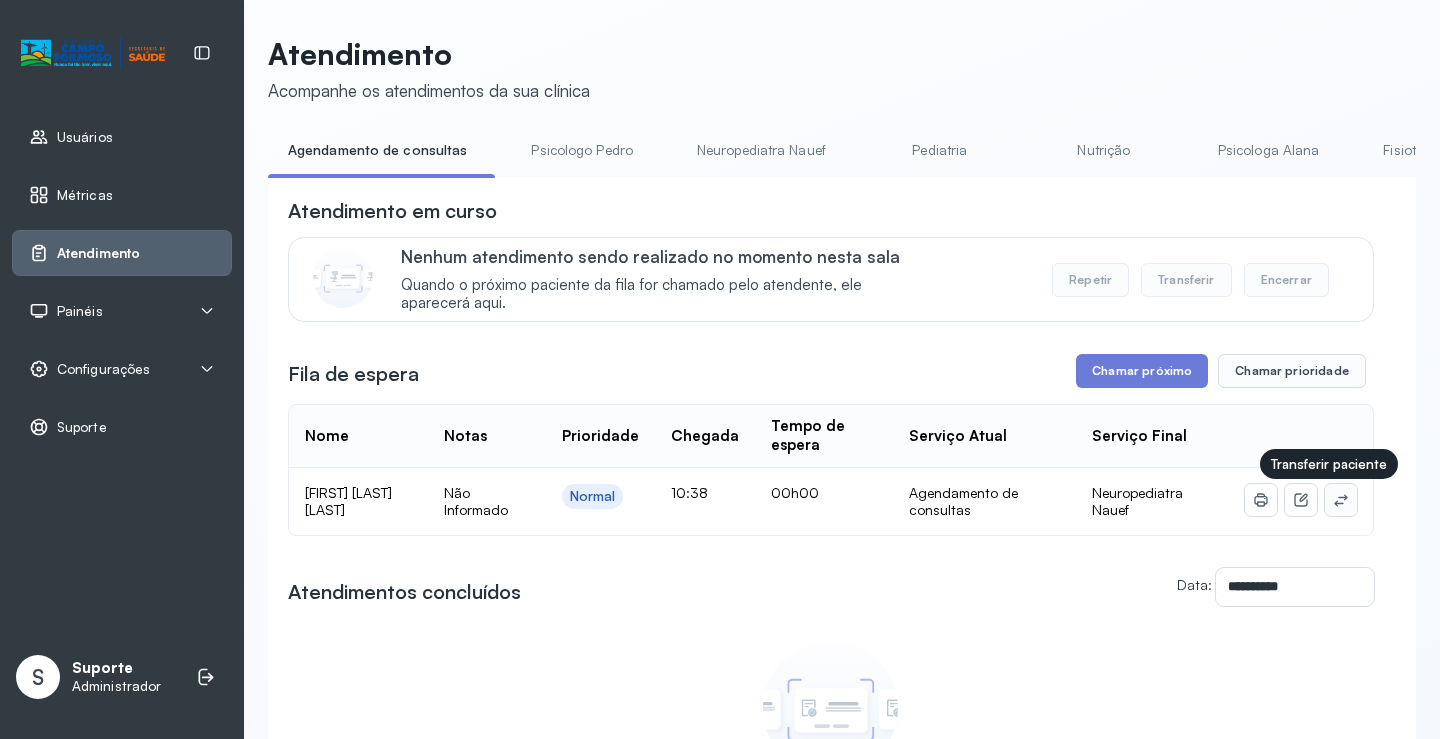 click 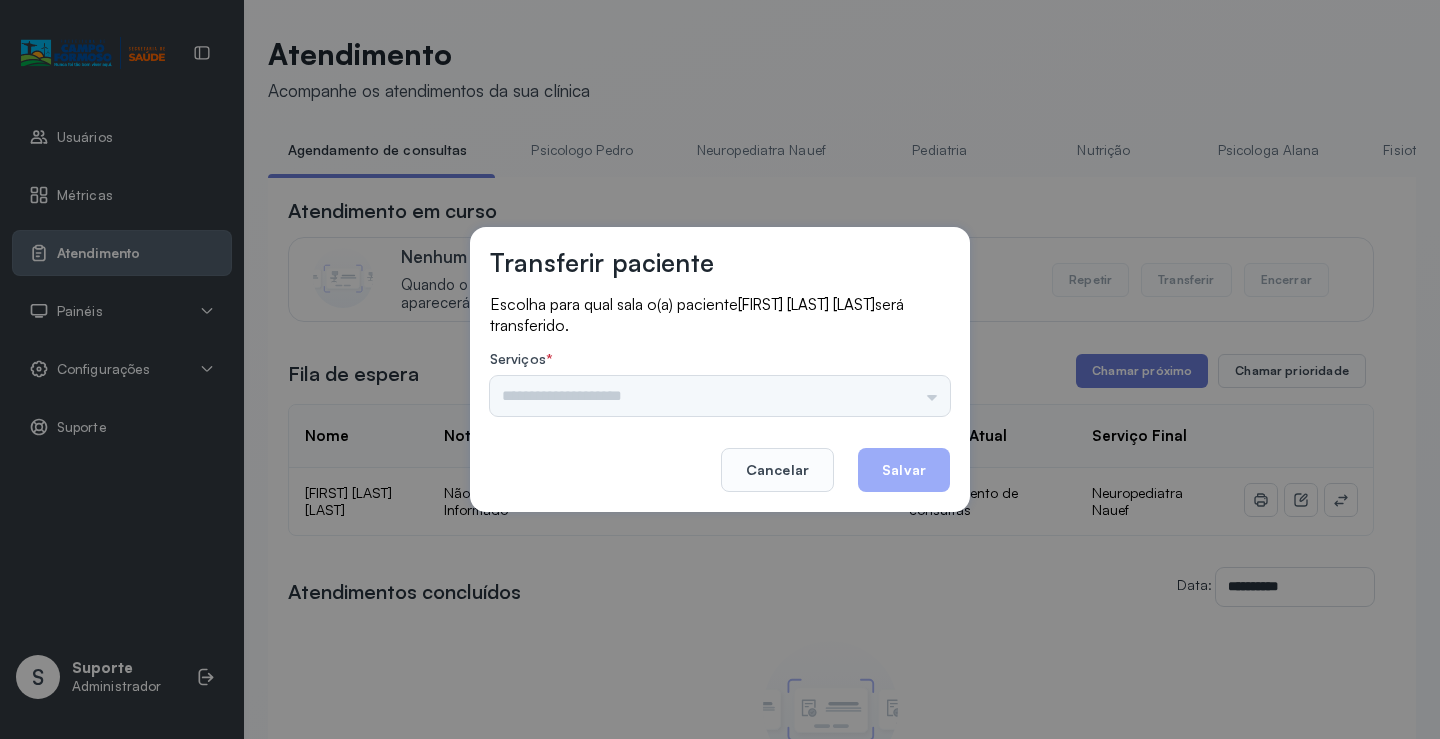 drag, startPoint x: 916, startPoint y: 414, endPoint x: 917, endPoint y: 391, distance: 23.021729 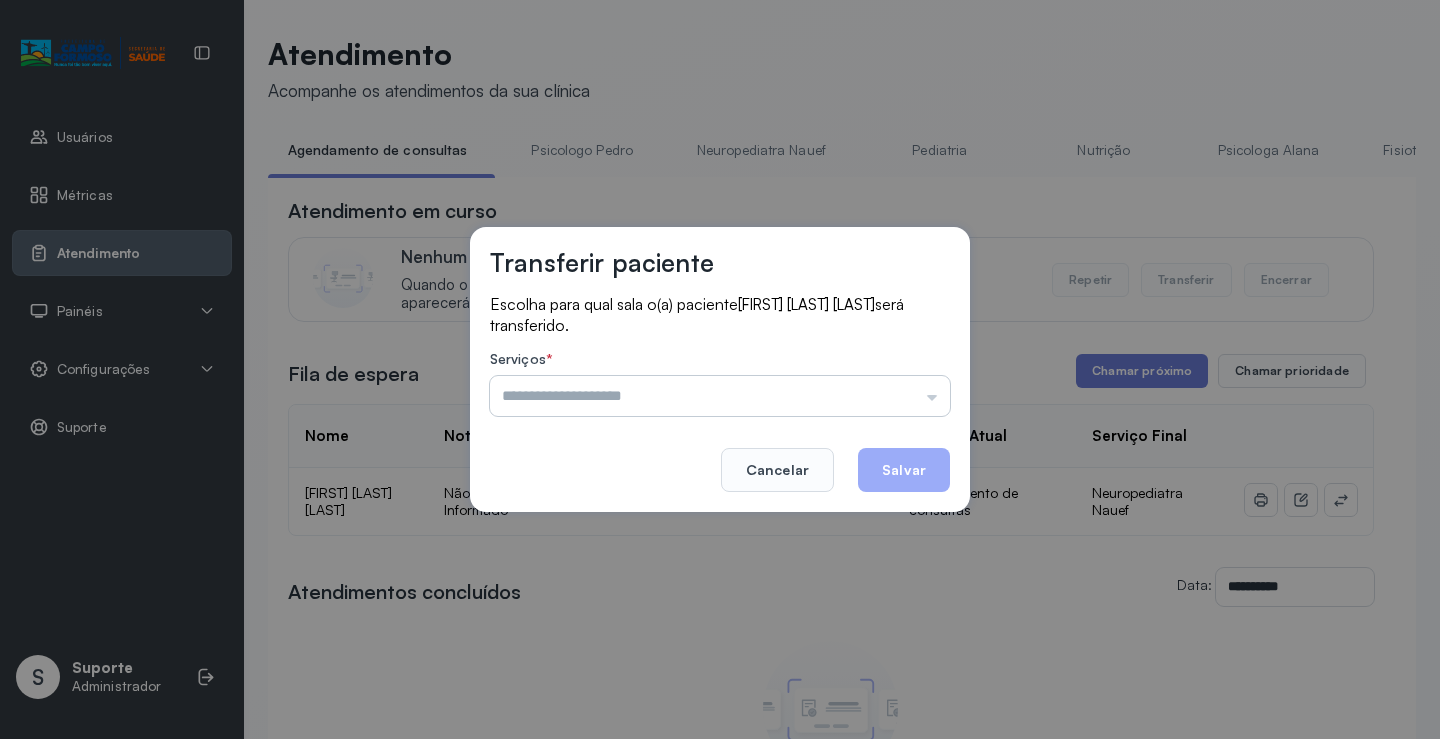 click at bounding box center (720, 396) 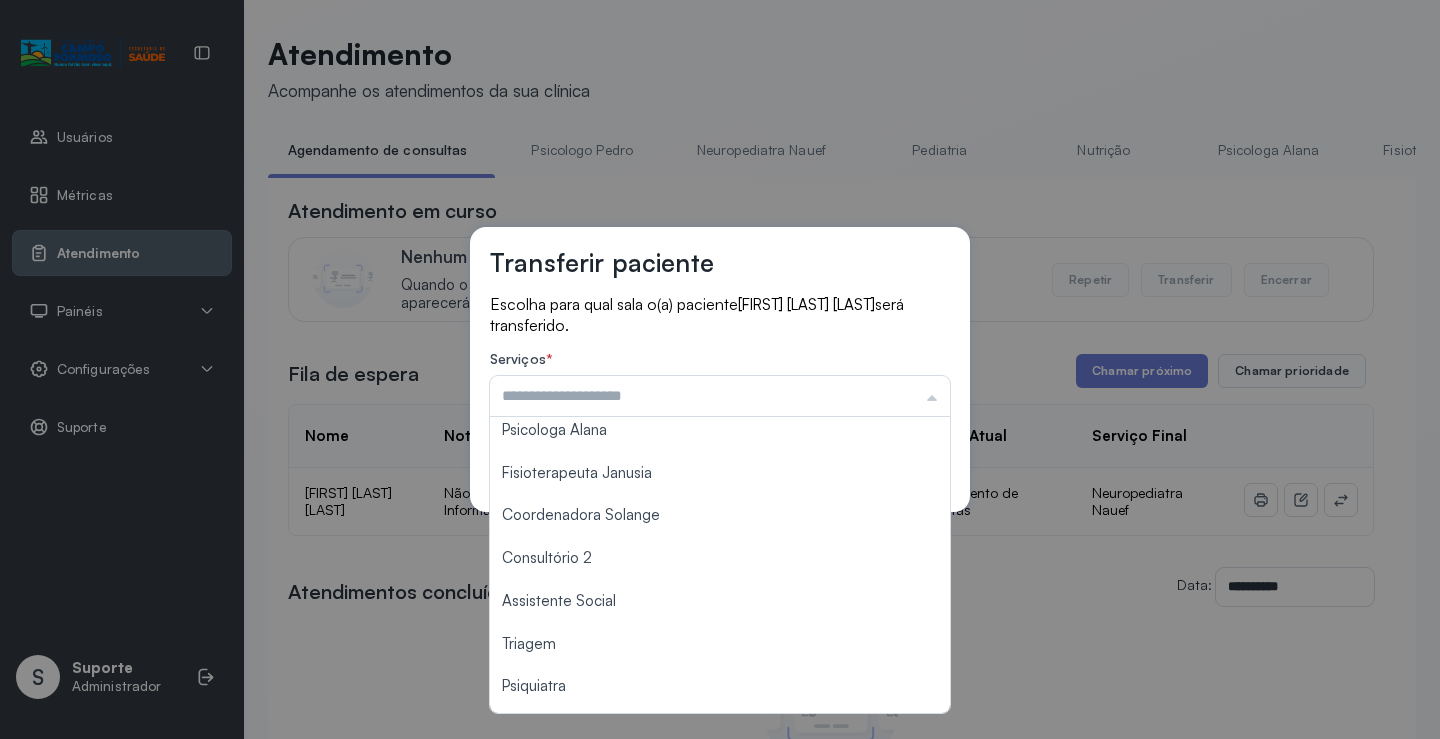 scroll, scrollTop: 302, scrollLeft: 0, axis: vertical 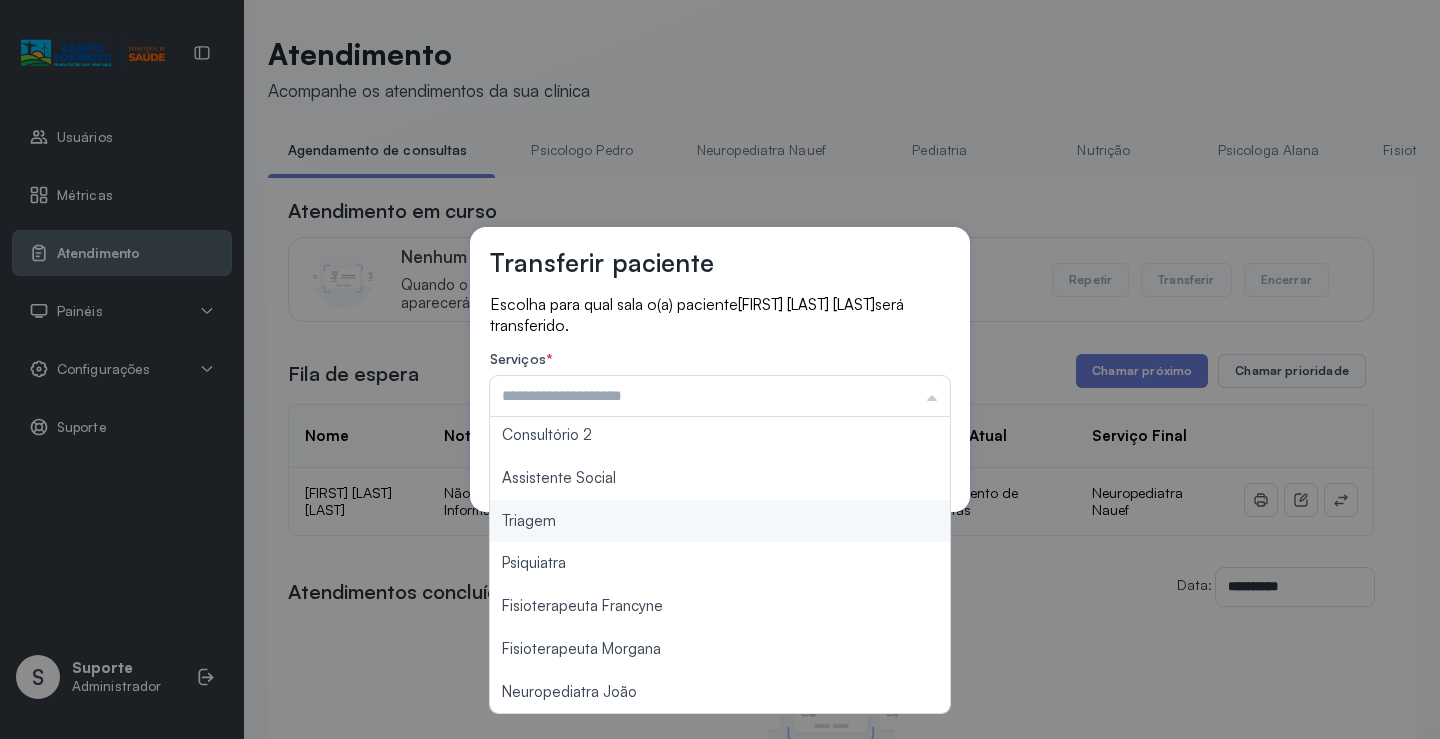 type on "*******" 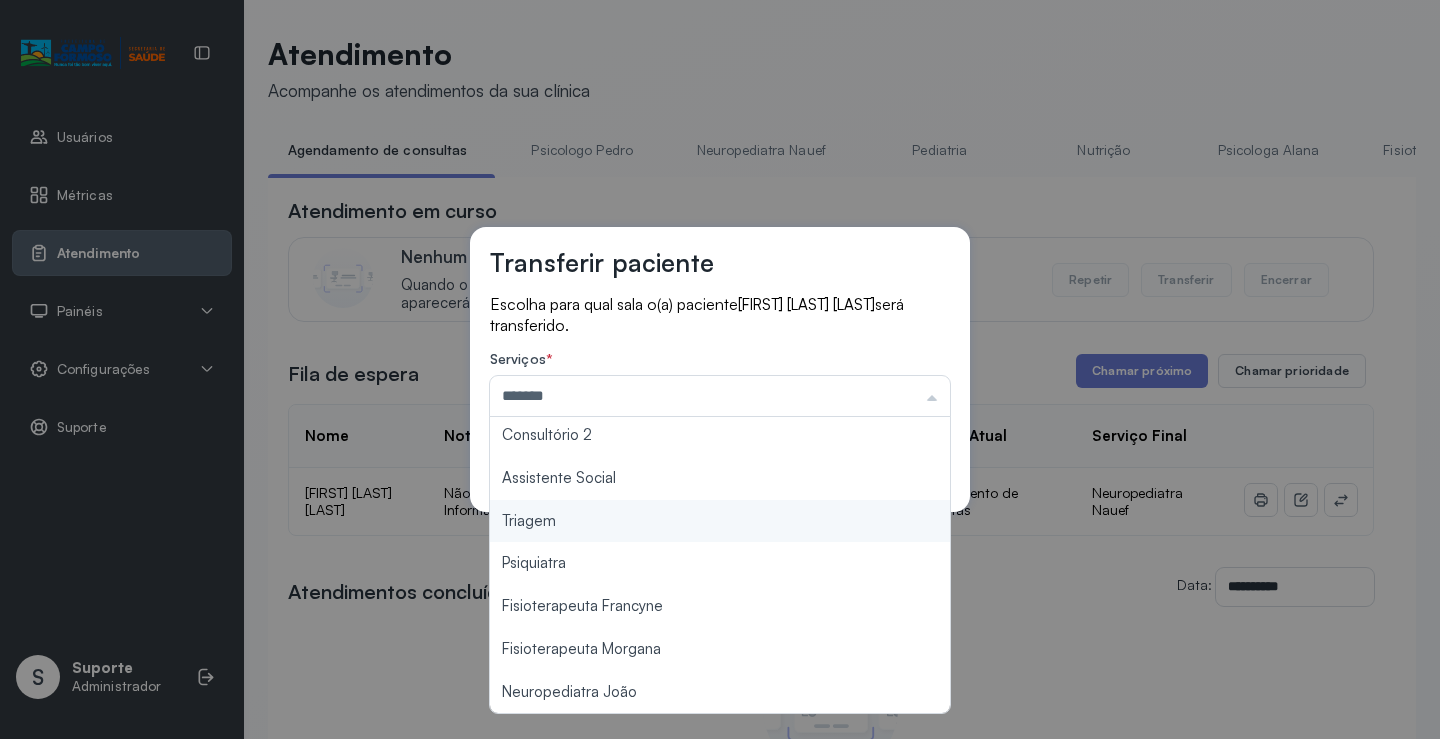 click on "Transferir paciente Escolha para qual sala o(a) paciente  MAISA RODRIGUES DA SILVA  será transferido.  Serviços  *  ******* Psicologo Pedro Neuropediatra Nauef Pediatria Nutrição Psicologa Alana Fisioterapeuta Janusia Coordenadora Solange Consultório 2 Assistente Social Triagem Psiquiatra Fisioterapeuta Francyne Fisioterapeuta Morgana Neuropediatra João Cancelar Salvar" at bounding box center (720, 369) 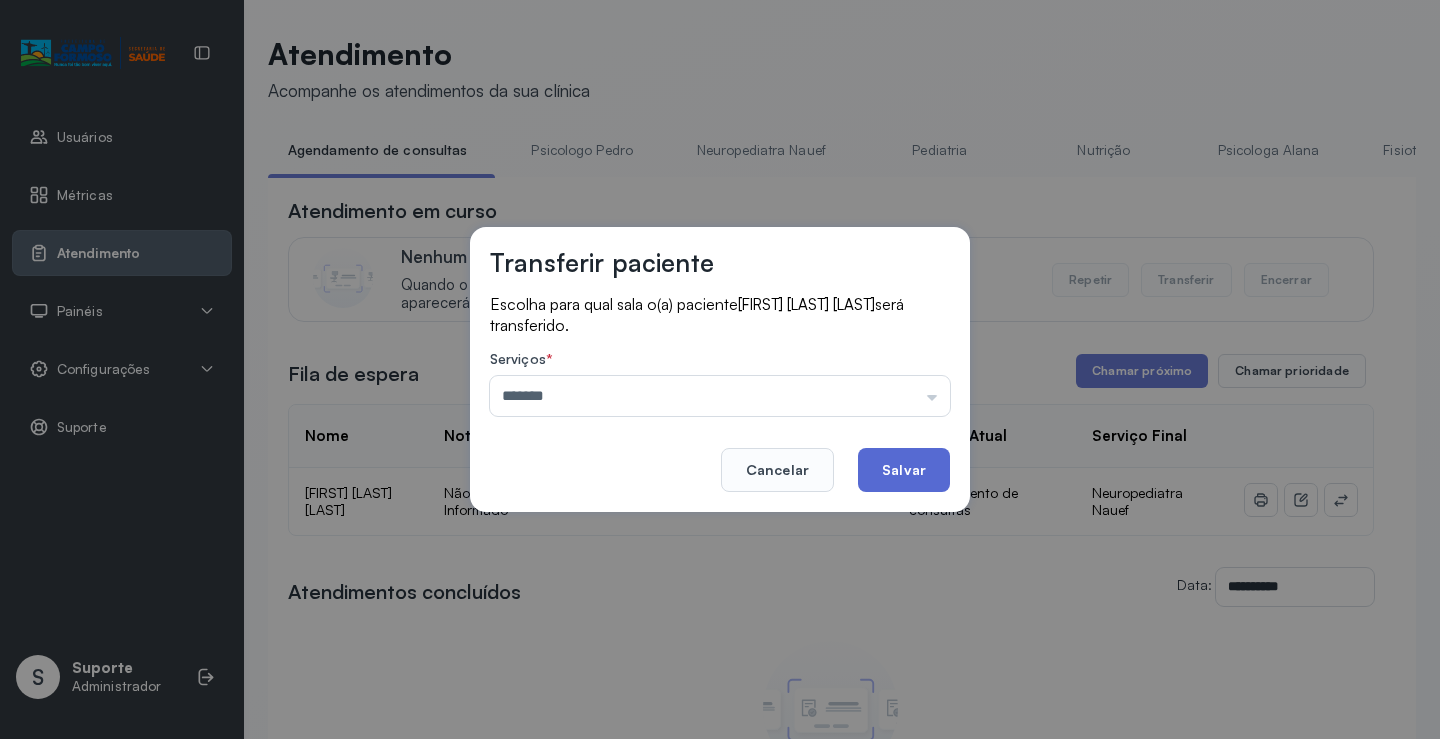 click on "Salvar" 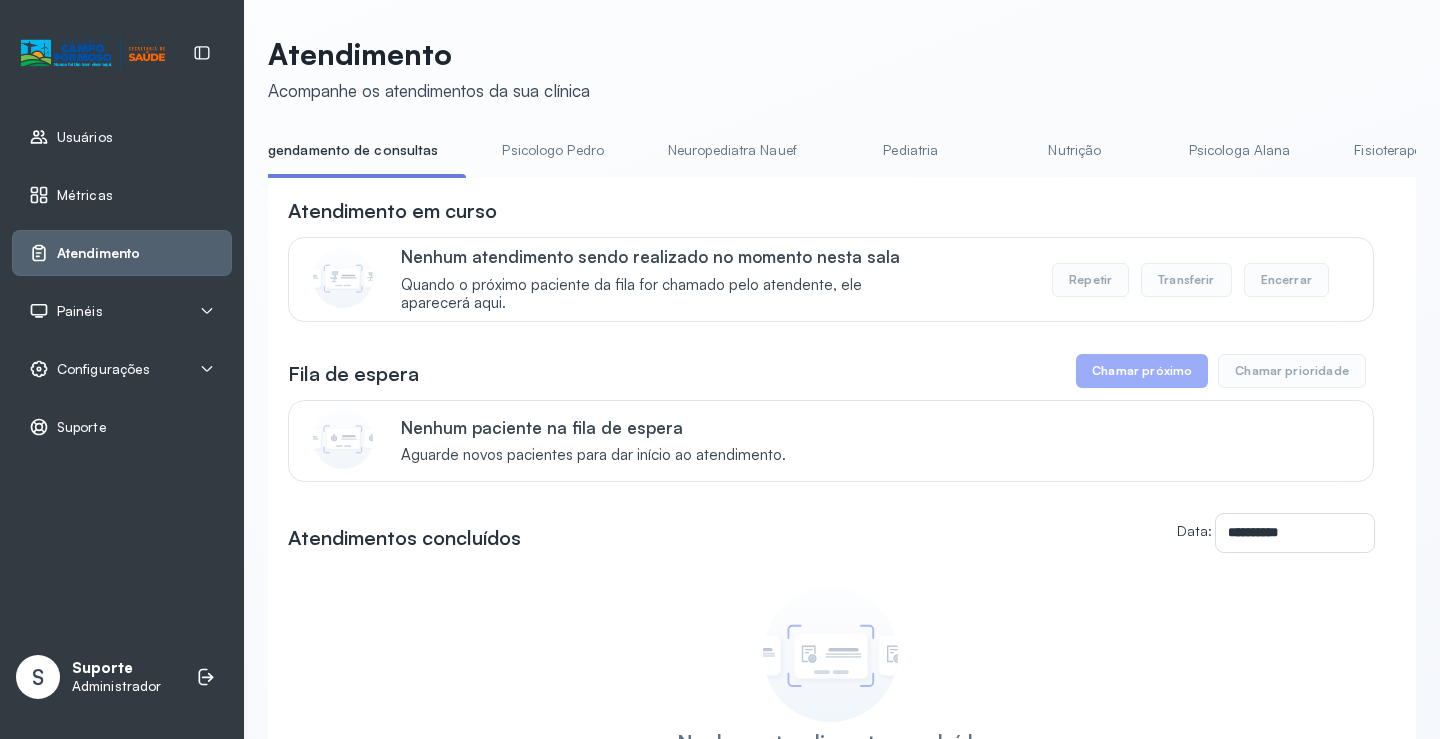 scroll, scrollTop: 0, scrollLeft: 58, axis: horizontal 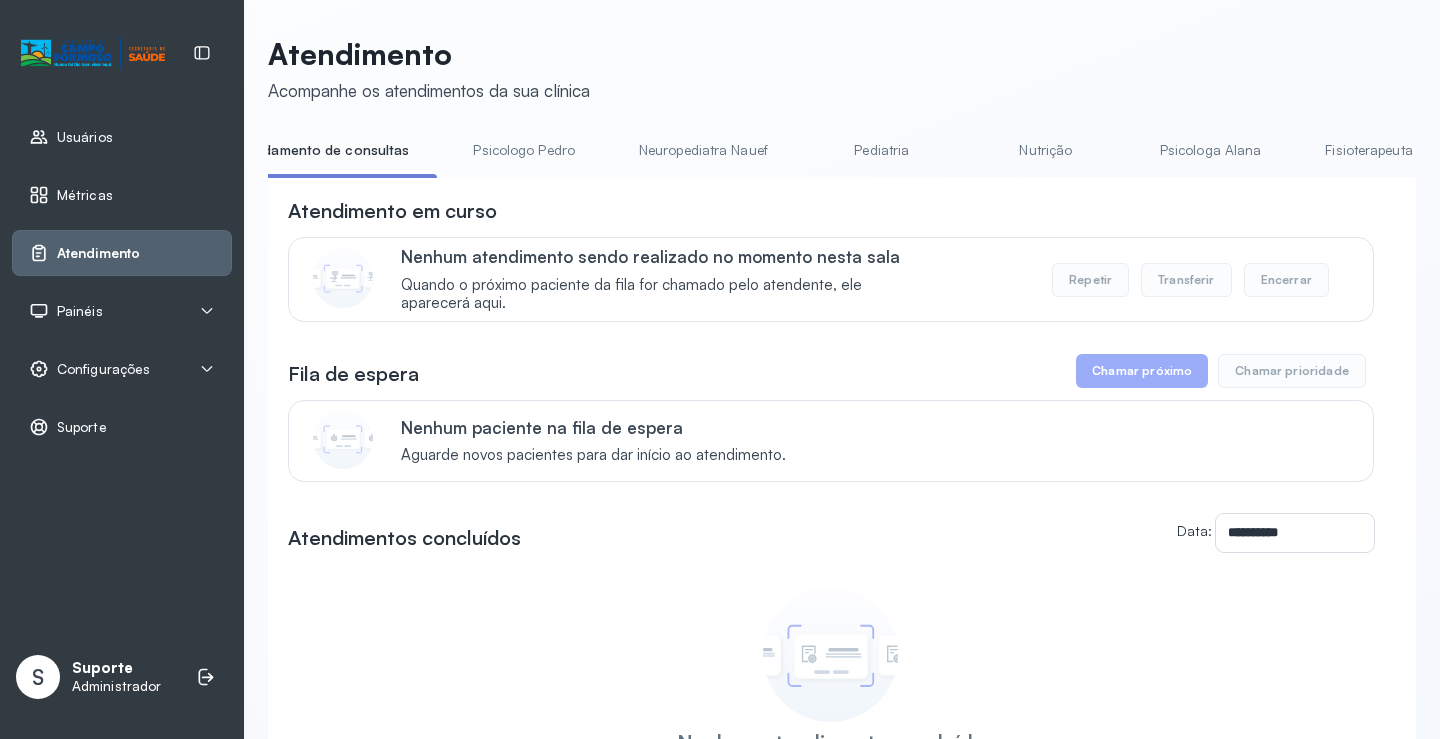 click on "Neuropediatra Nauef" at bounding box center [703, 150] 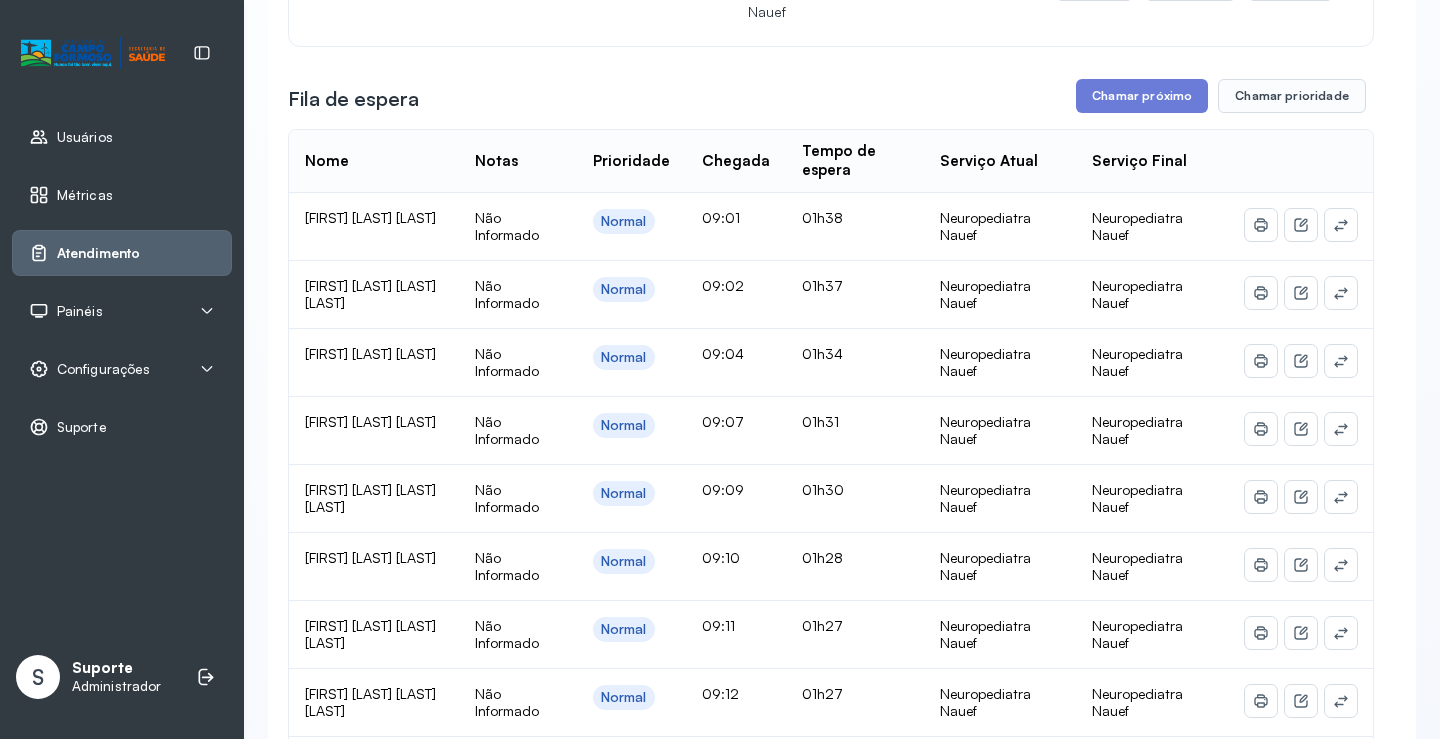 scroll, scrollTop: 300, scrollLeft: 0, axis: vertical 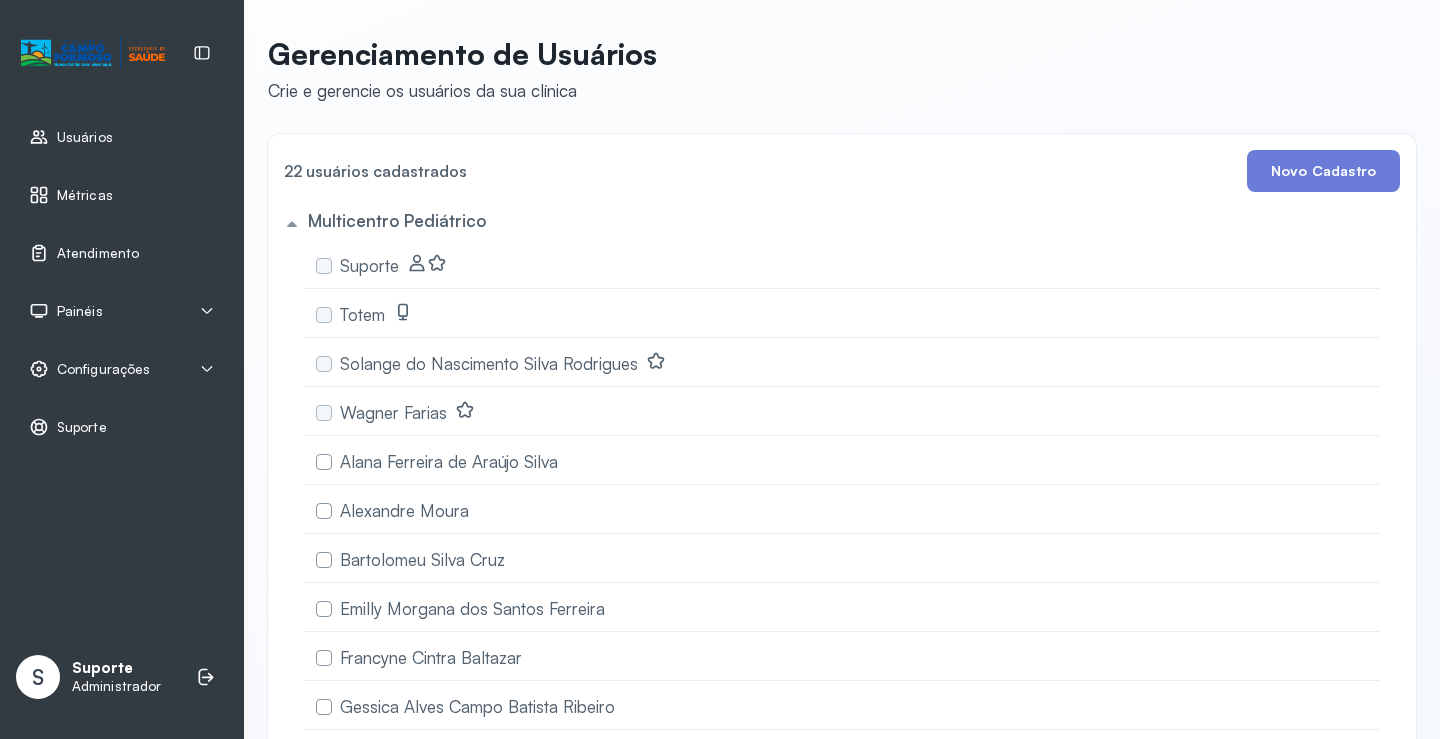 click on "Painéis" at bounding box center [122, 311] 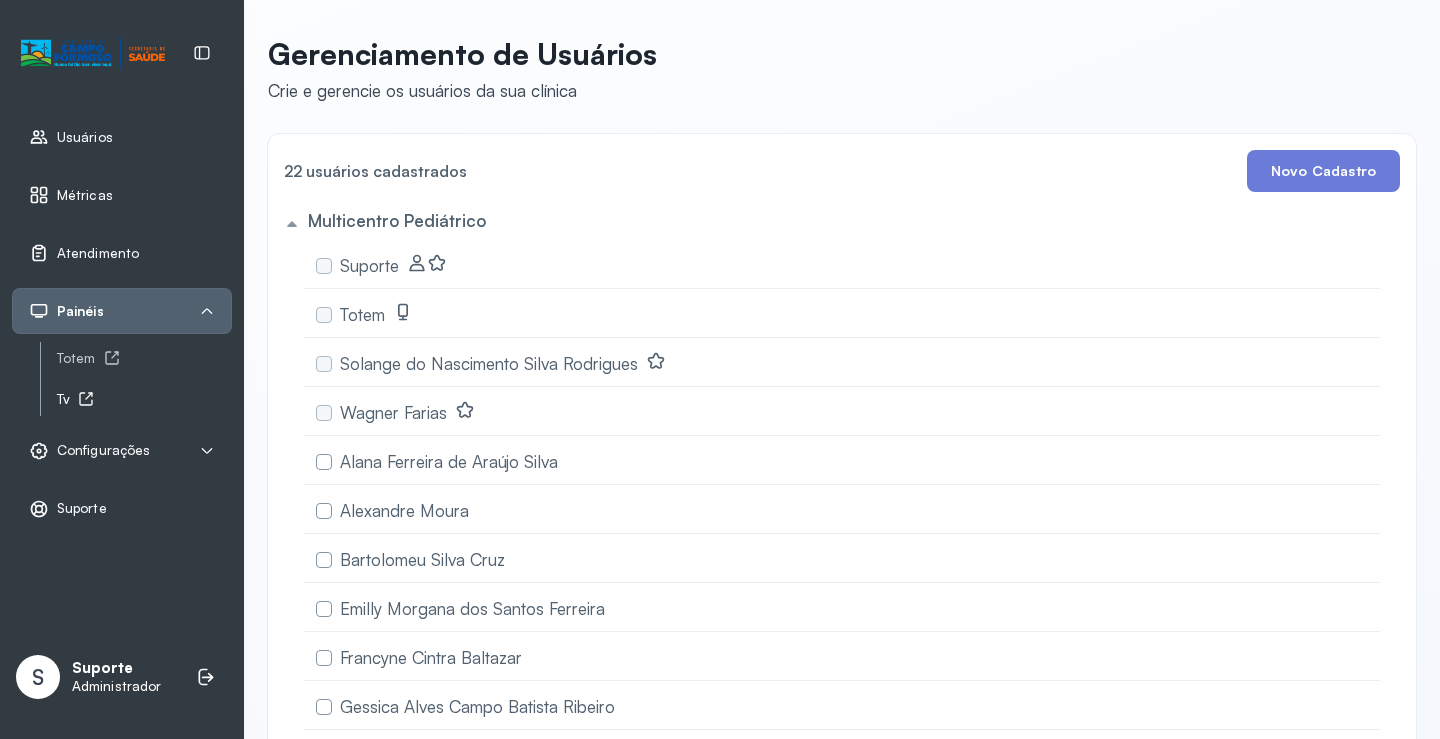 click 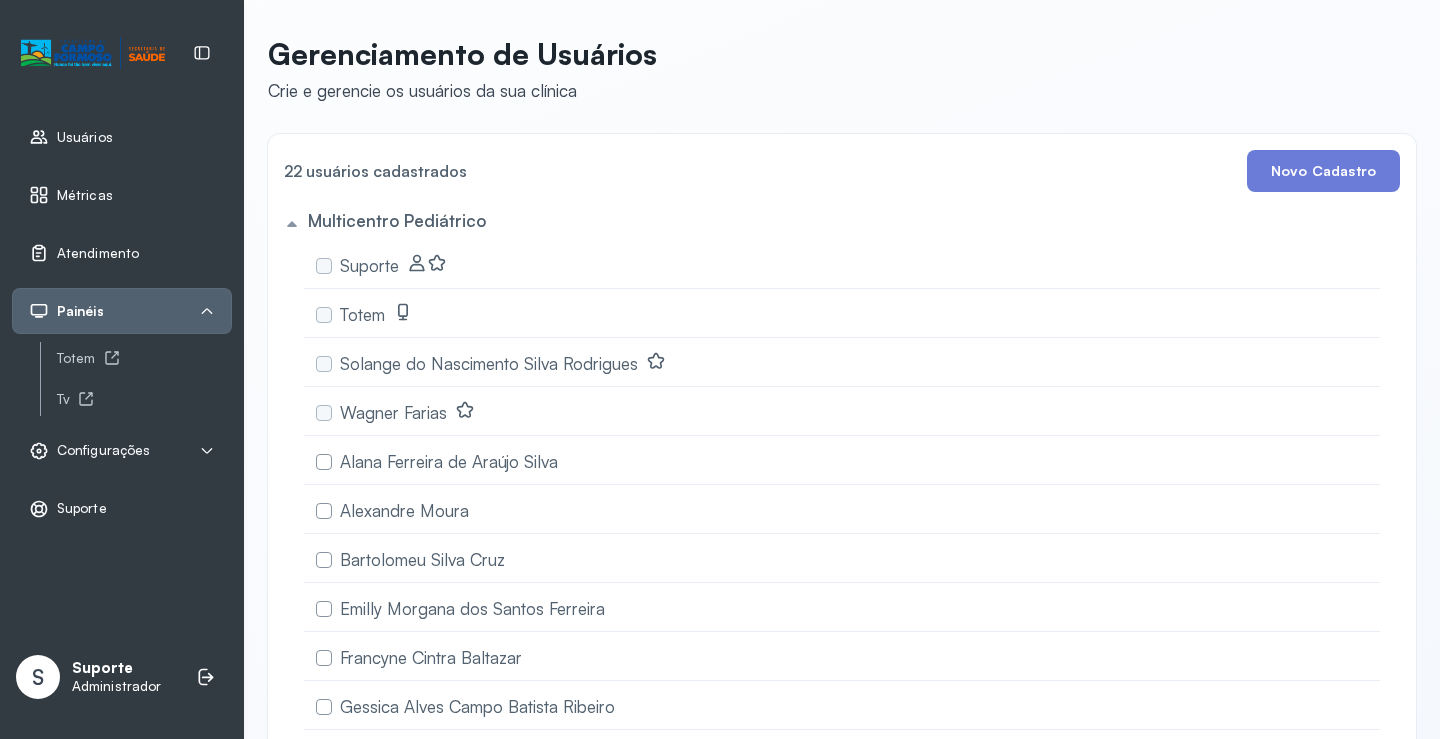 click on "Usuários Métricas Atendimento Painéis Totem  Tv  Configurações Geral Fluxo de atendimento Pontos de atendimento Serviços Prioridades Painéis Categorias Suporte" at bounding box center (122, 323) 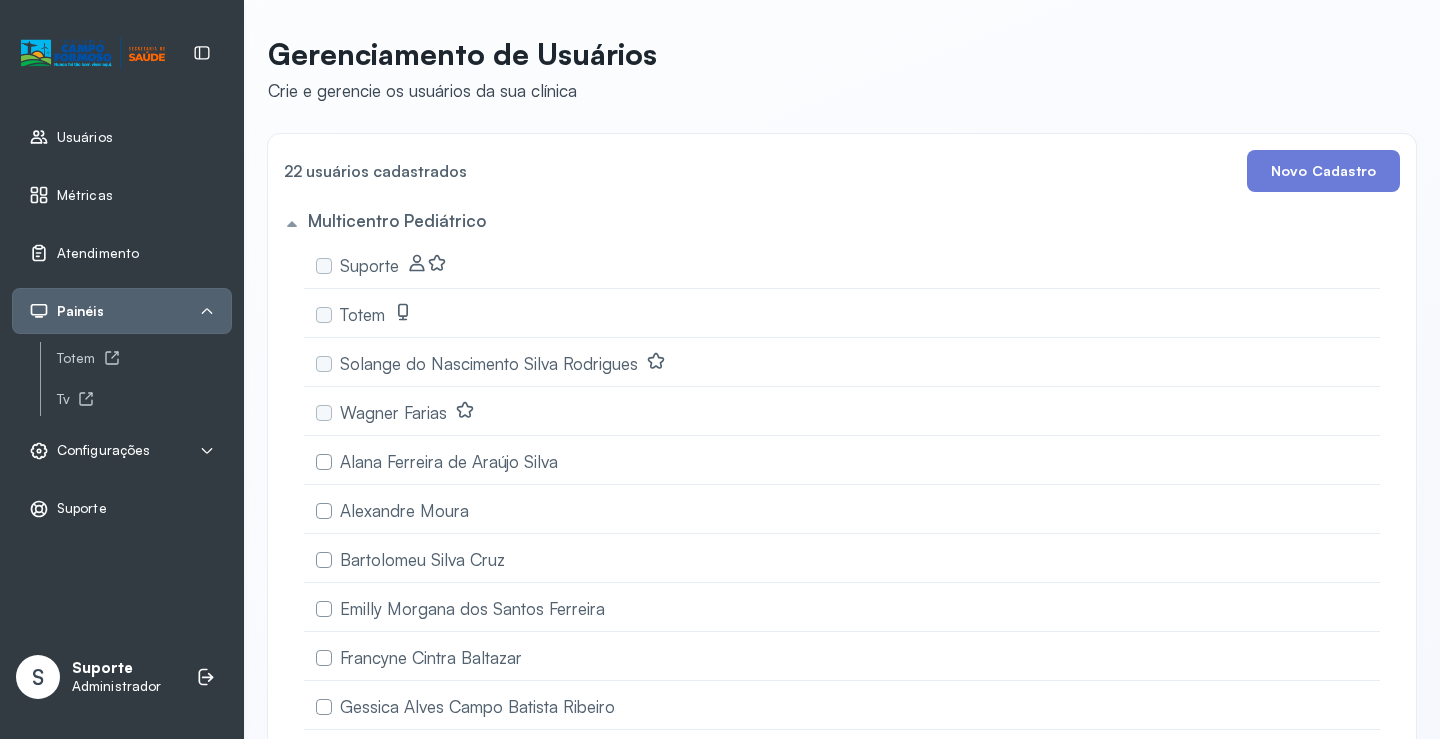 drag, startPoint x: 114, startPoint y: 429, endPoint x: 111, endPoint y: 440, distance: 11.401754 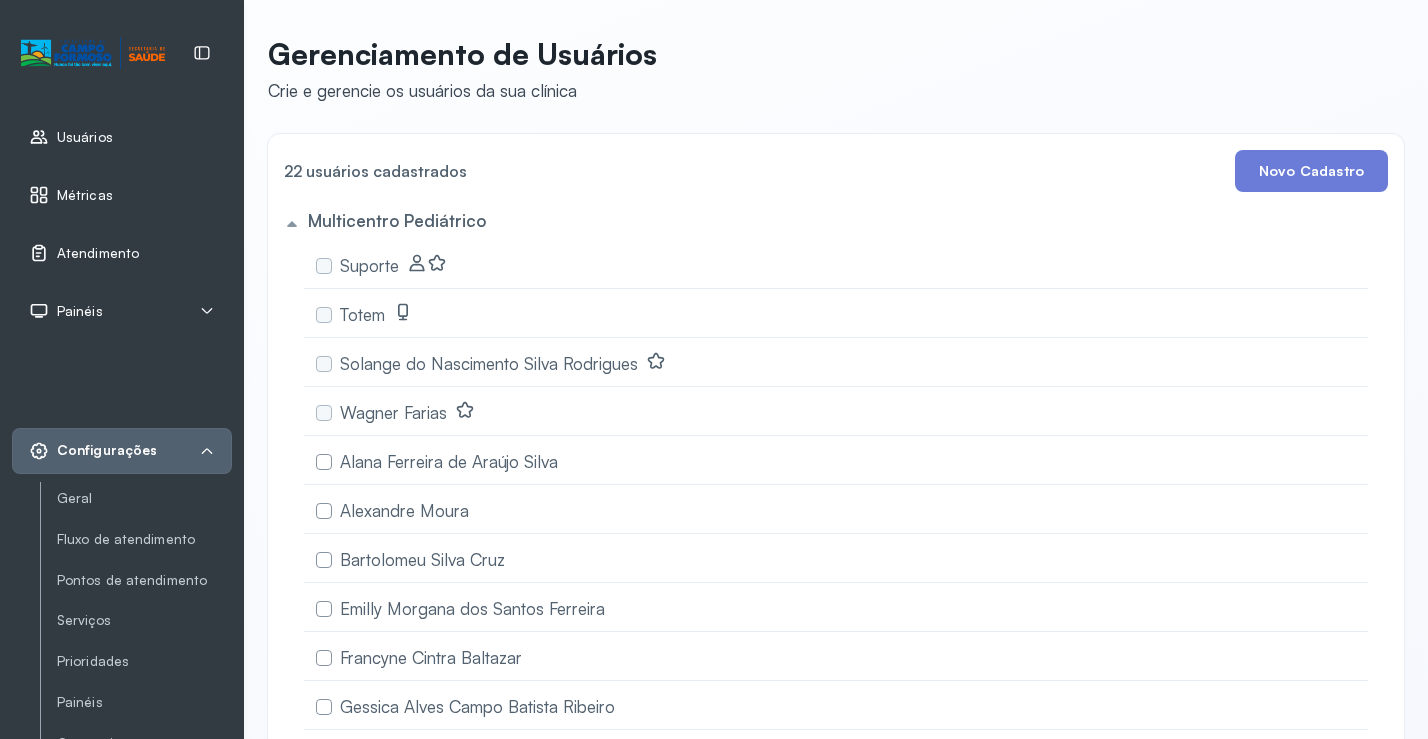 click on "Configurações" at bounding box center (93, 451) 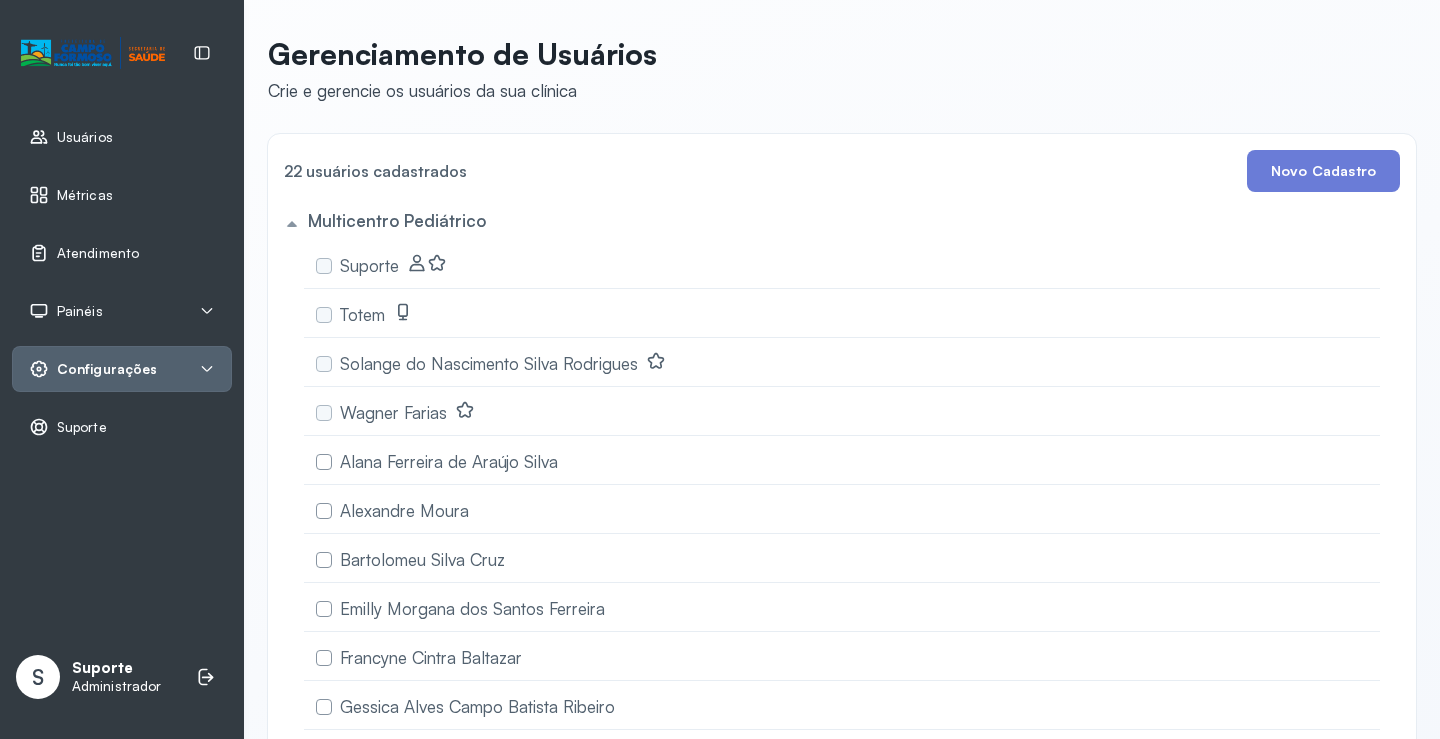 click on "Configurações" at bounding box center [122, 369] 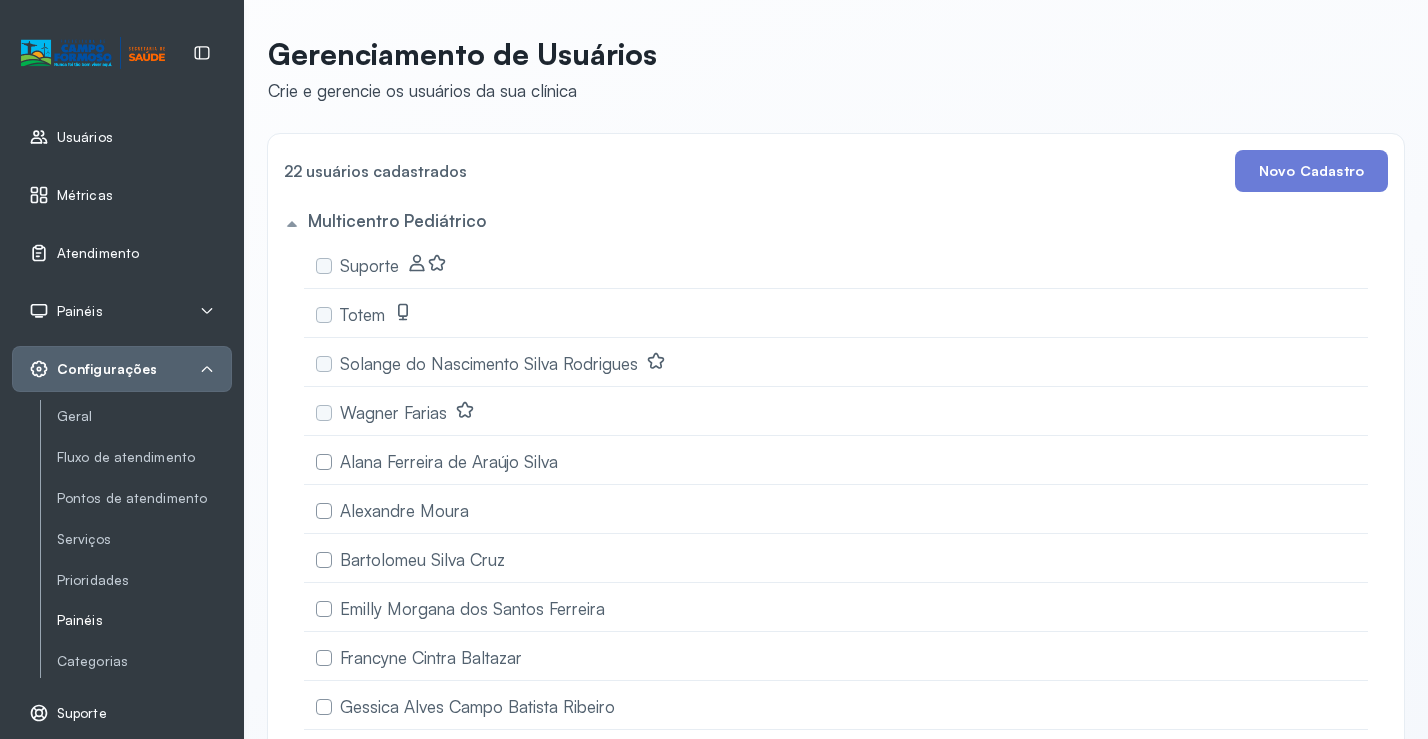 click on "Painéis" at bounding box center (144, 620) 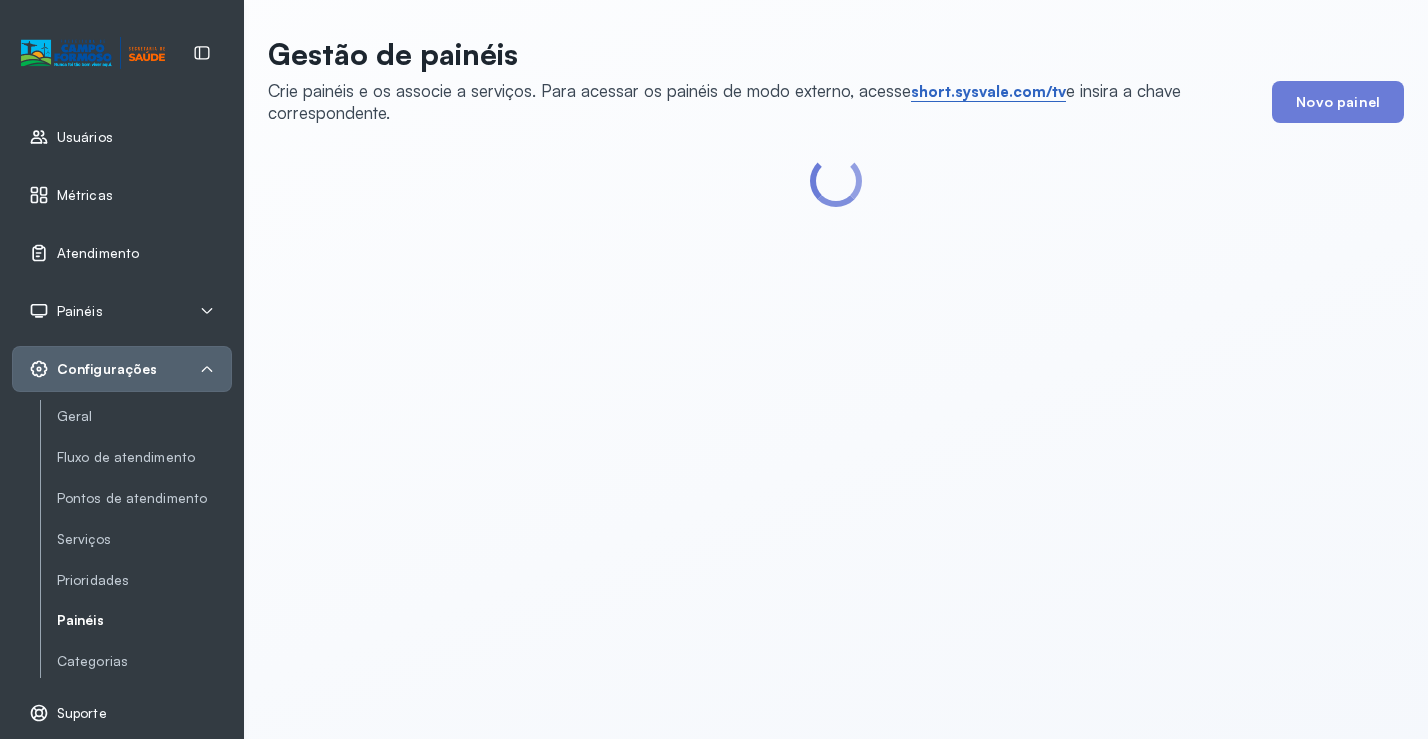 click on "short.sysvale.com/tv" at bounding box center (988, 92) 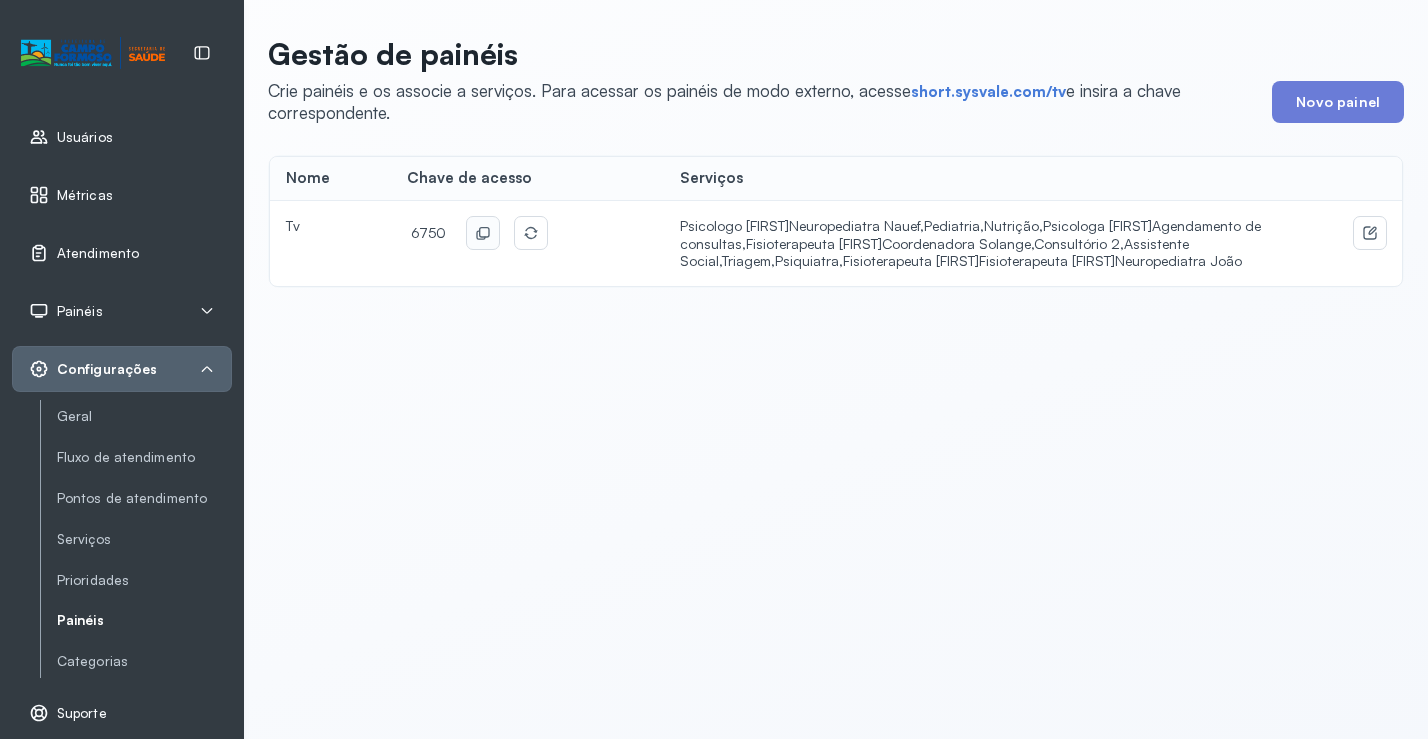 click 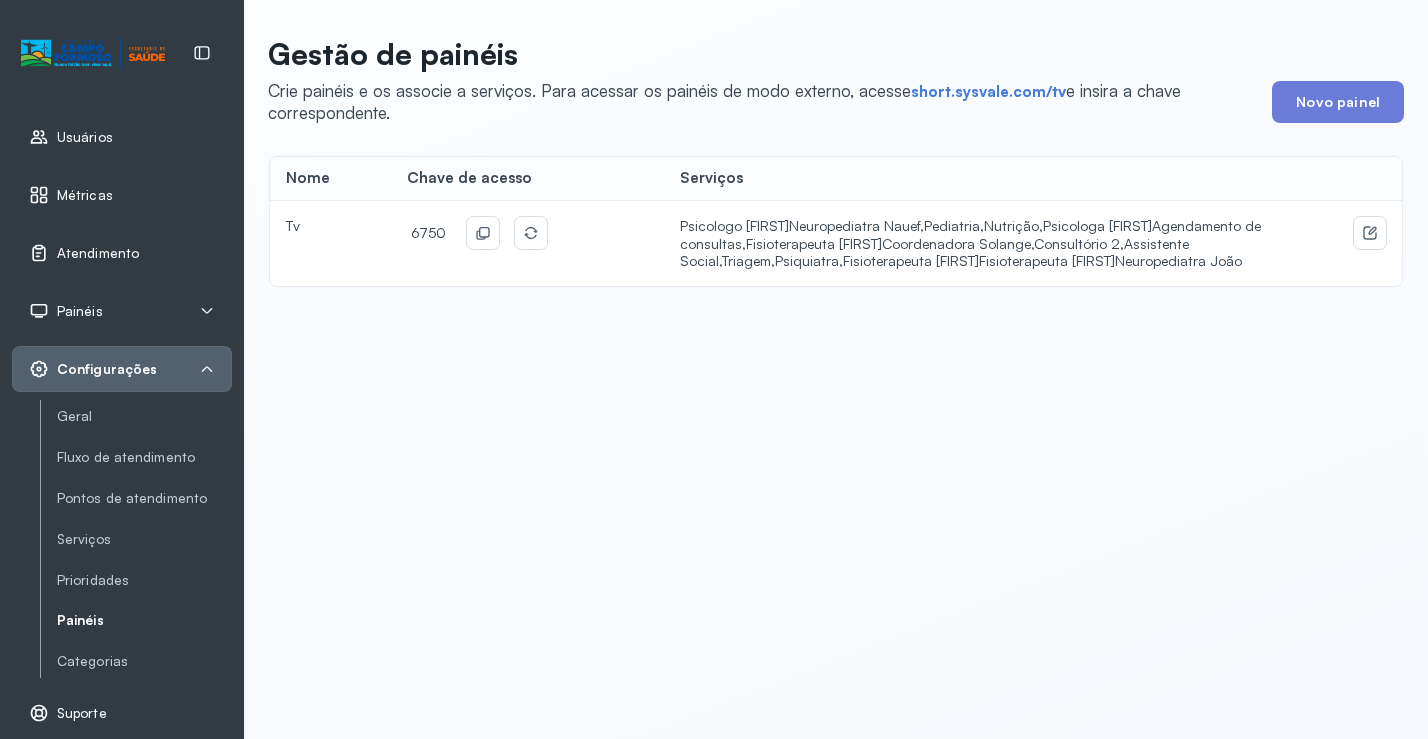 click on "Atendimento" at bounding box center [122, 253] 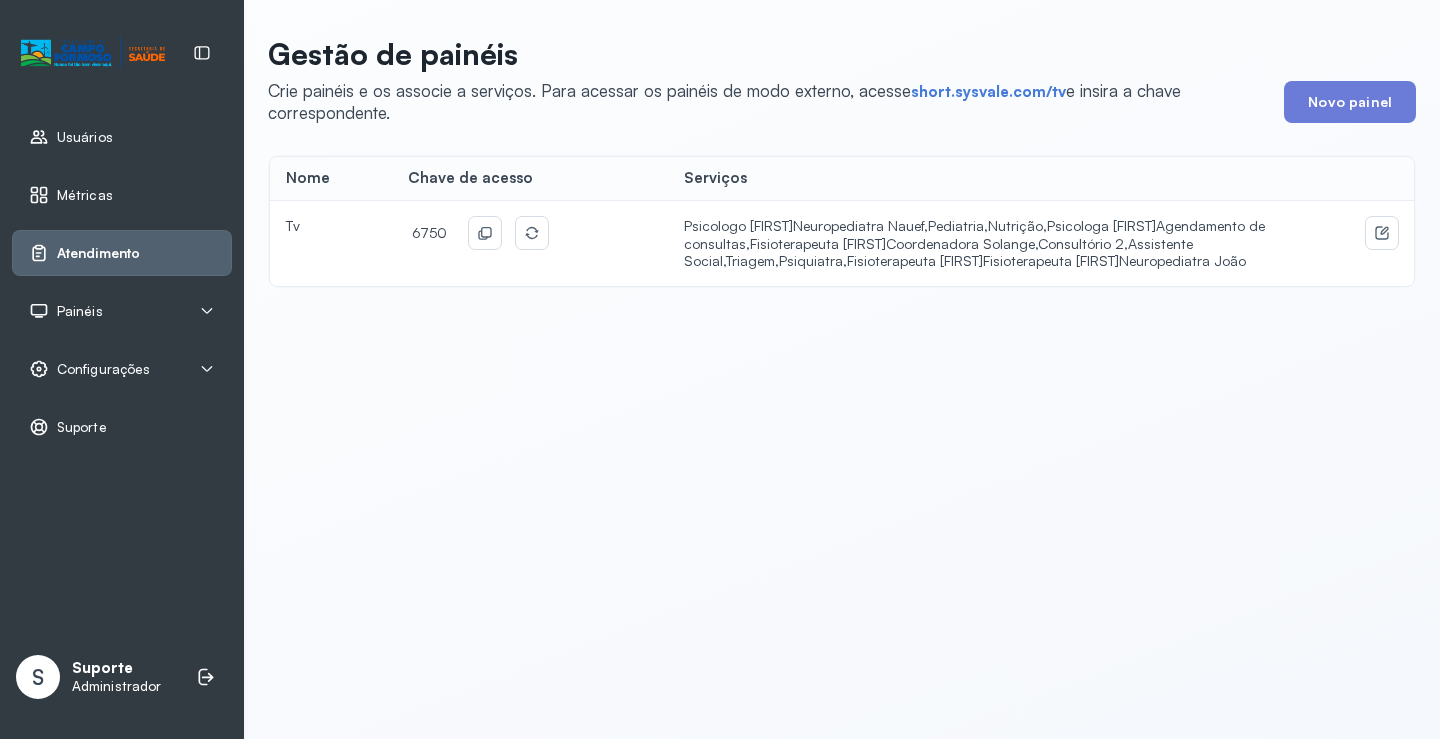 click on "Atendimento" at bounding box center [122, 253] 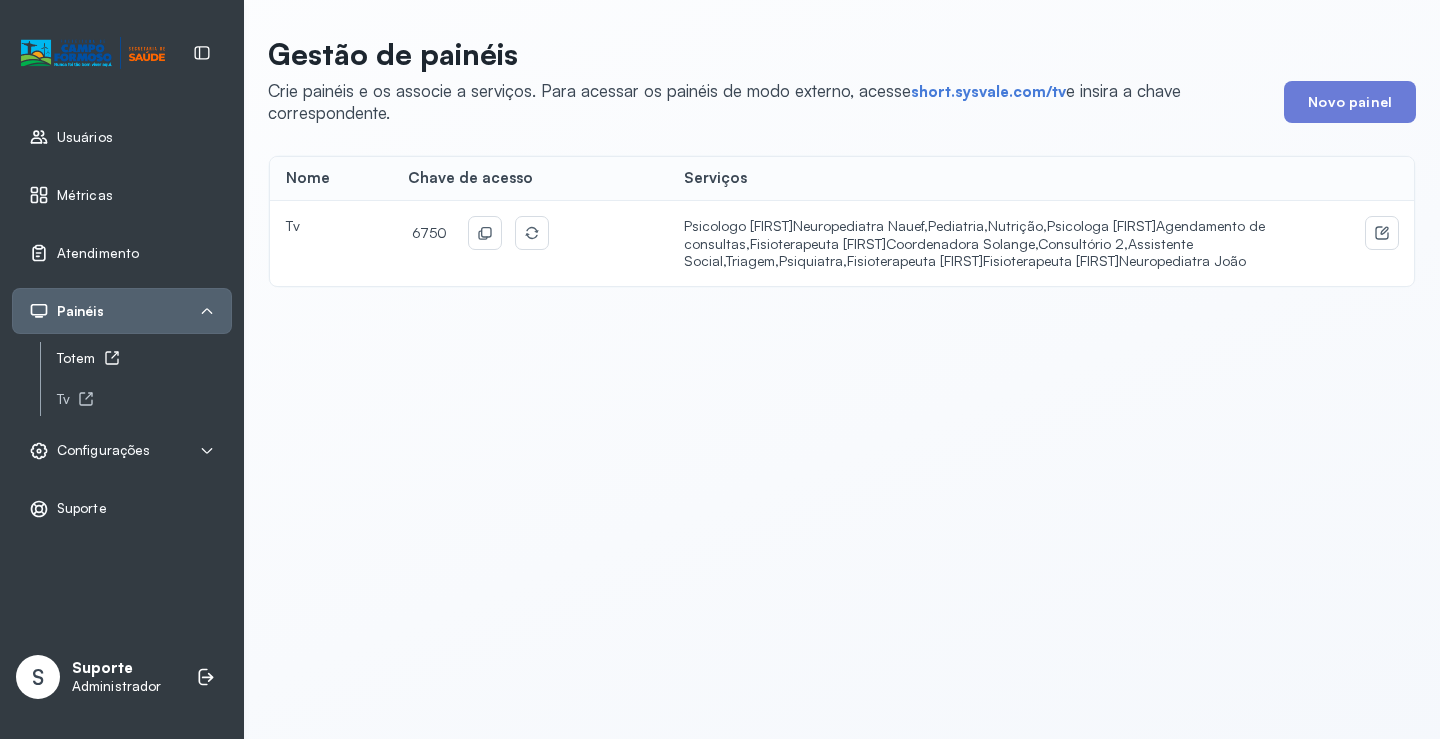 click on "Totem" at bounding box center [144, 358] 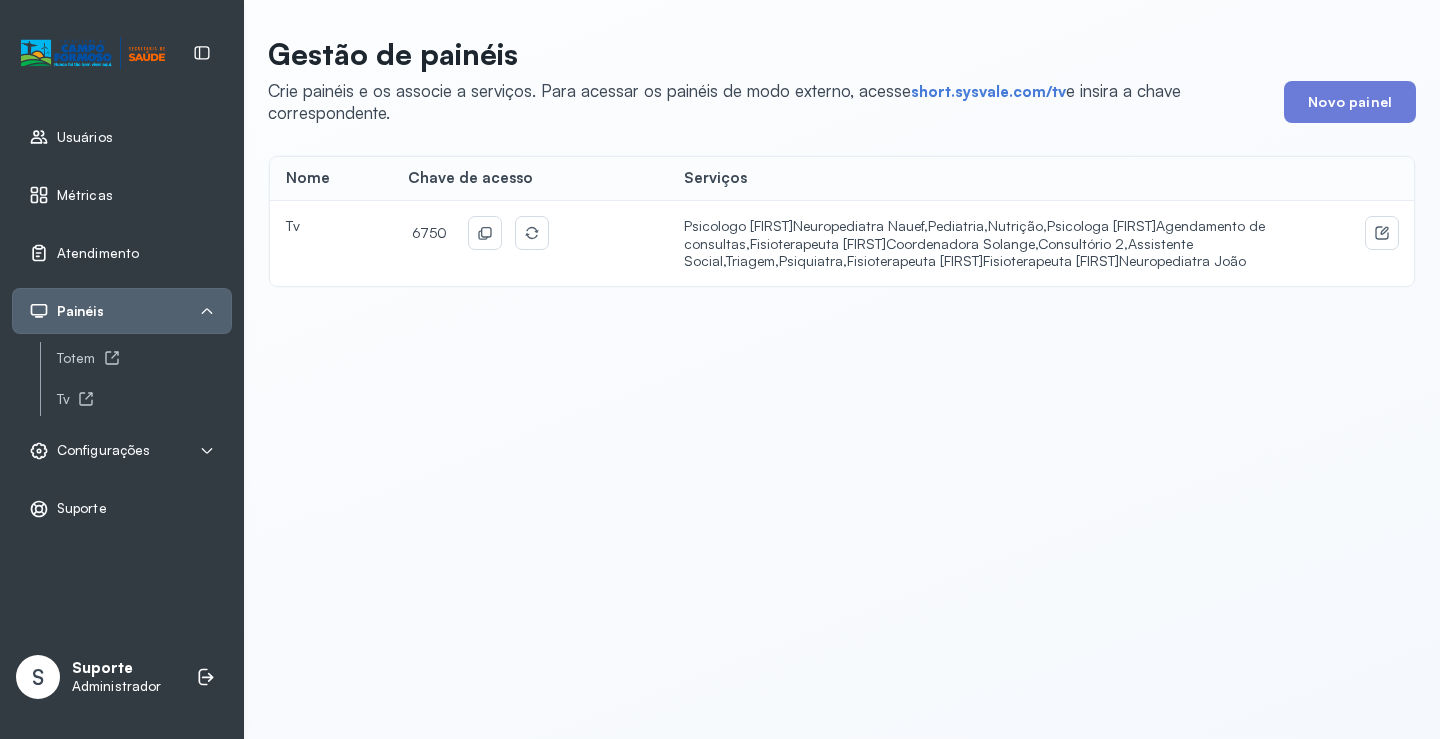 click on "Atendimento" at bounding box center (122, 253) 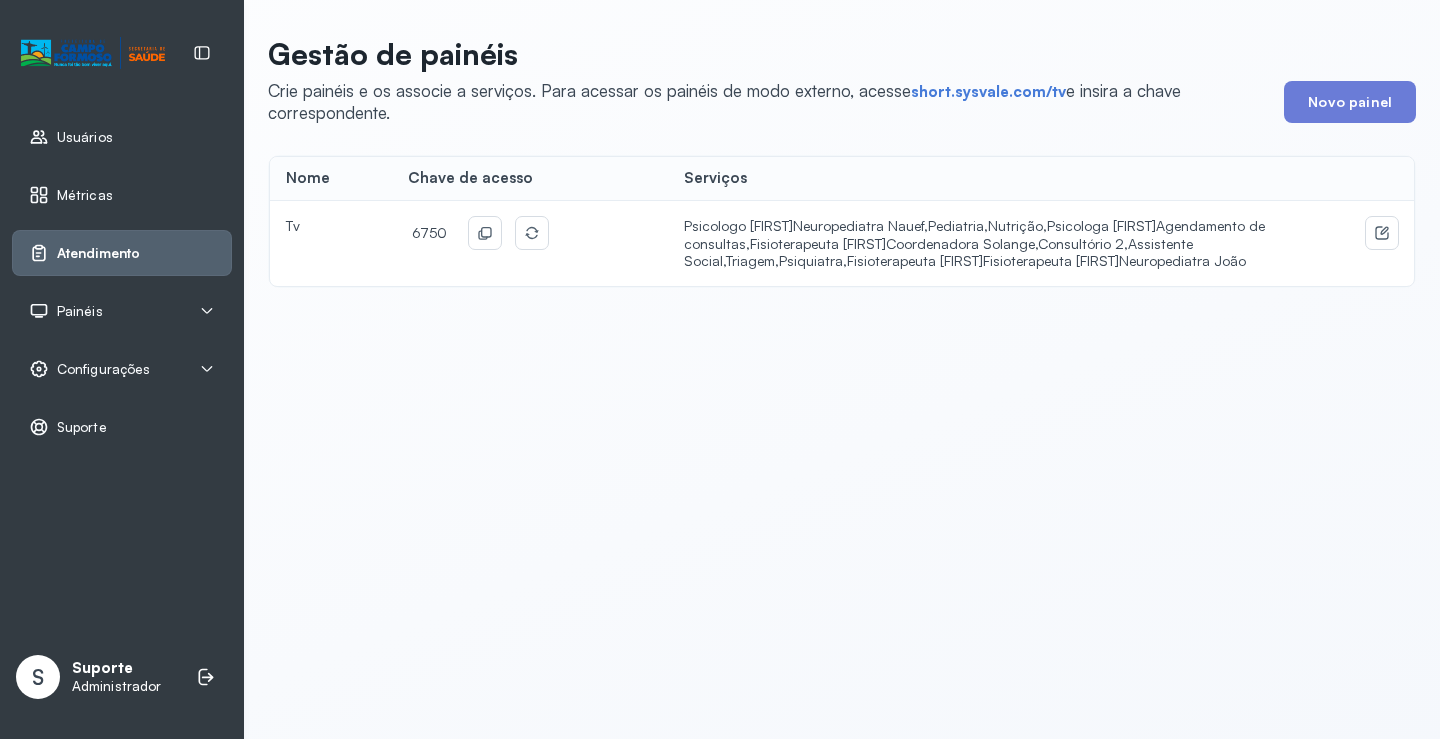 click on "Atendimento" at bounding box center (122, 253) 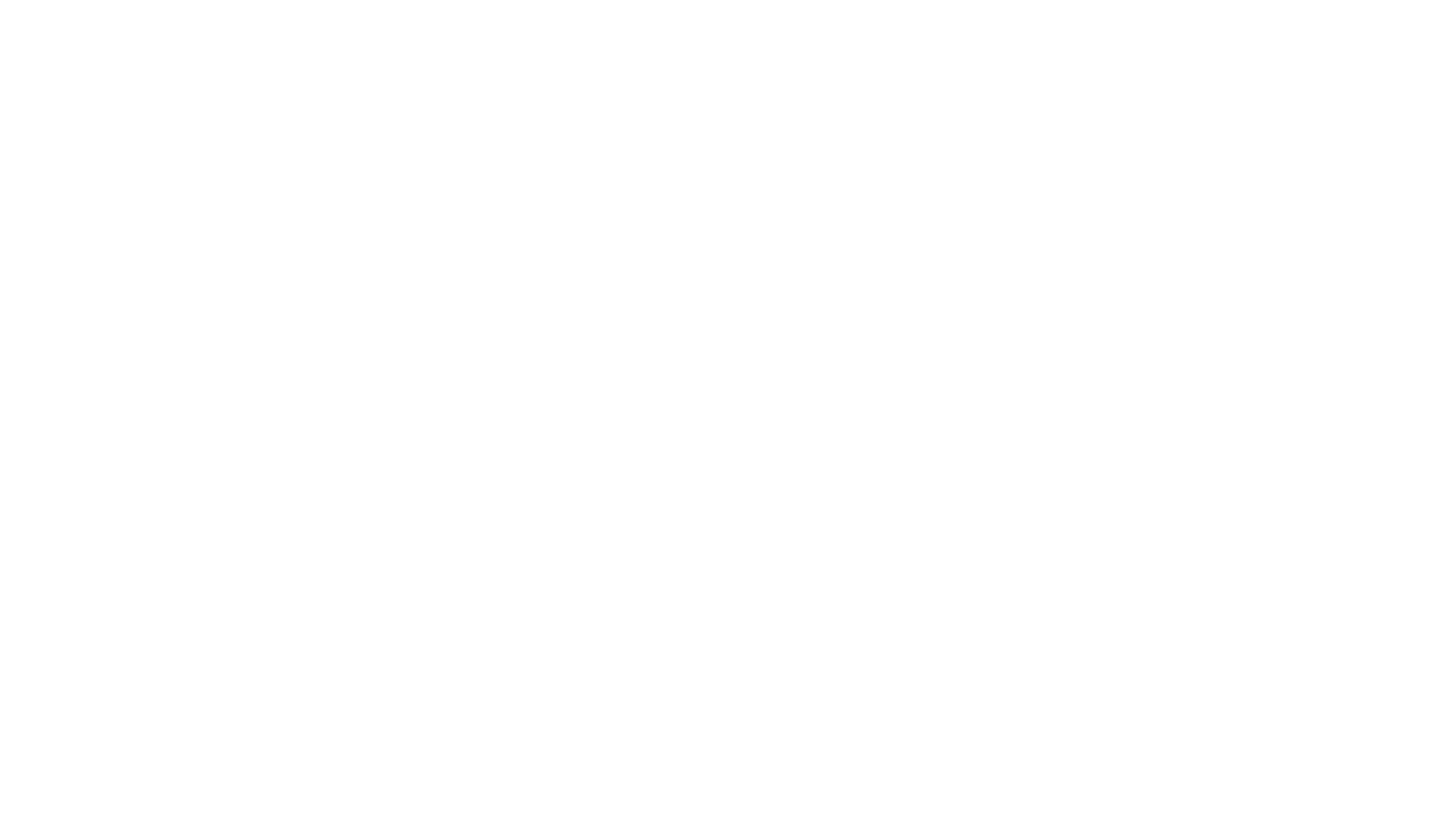 scroll, scrollTop: 0, scrollLeft: 0, axis: both 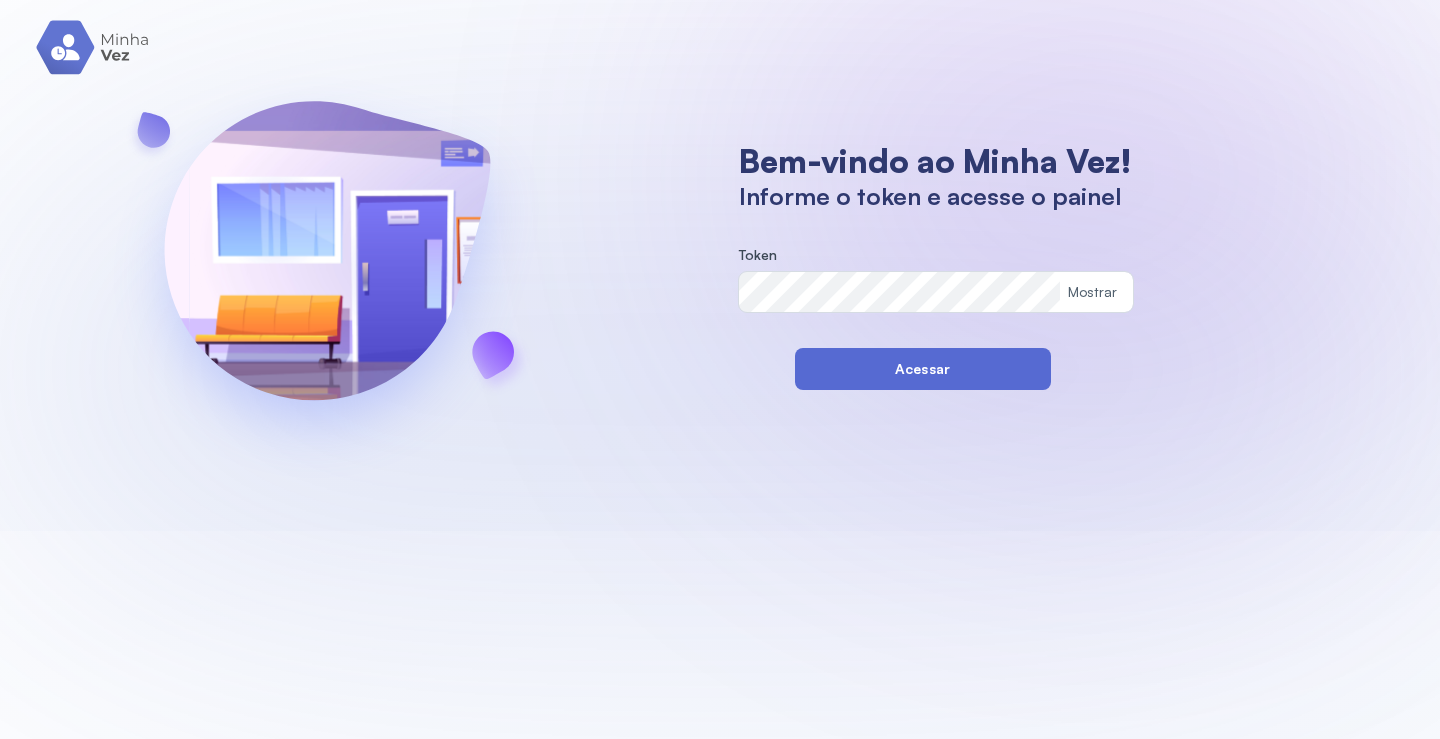 click on "Acessar" at bounding box center [923, 369] 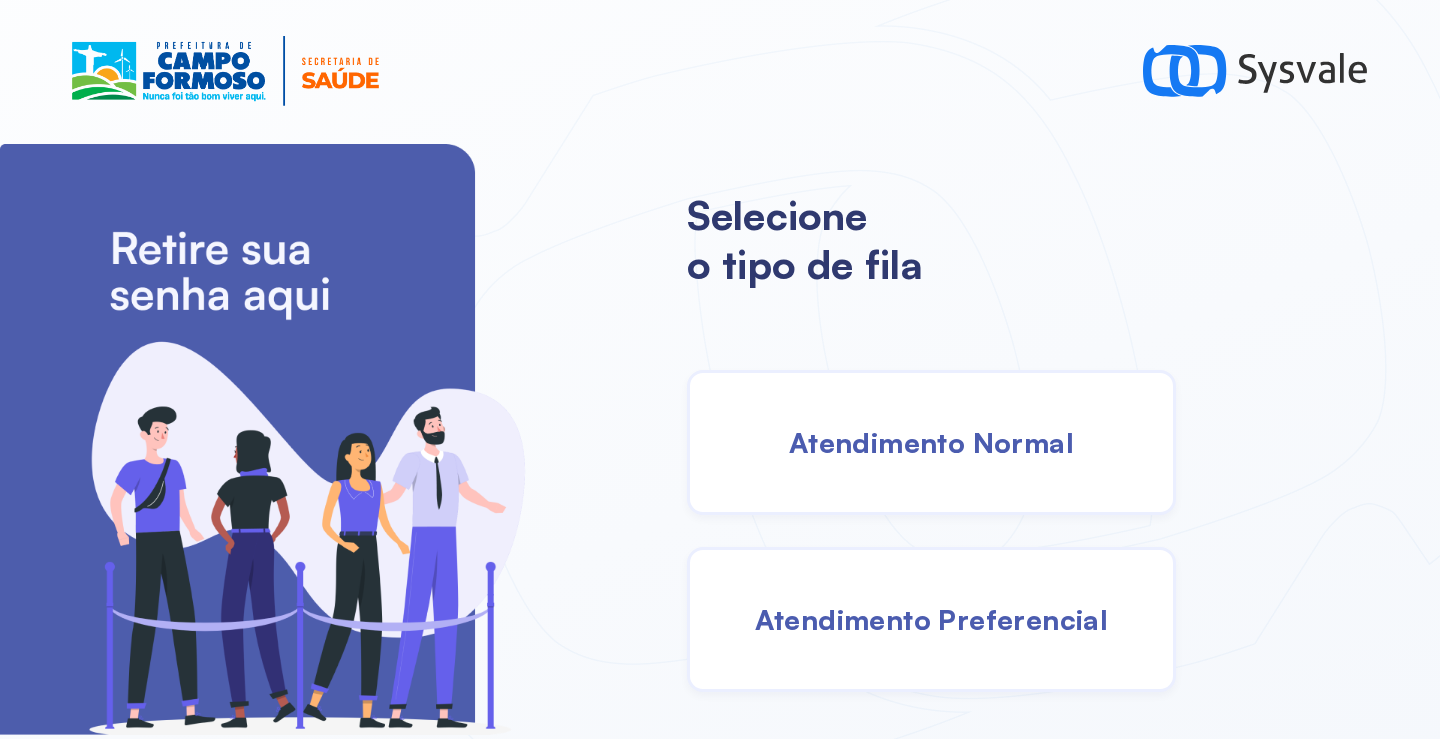 scroll, scrollTop: 0, scrollLeft: 0, axis: both 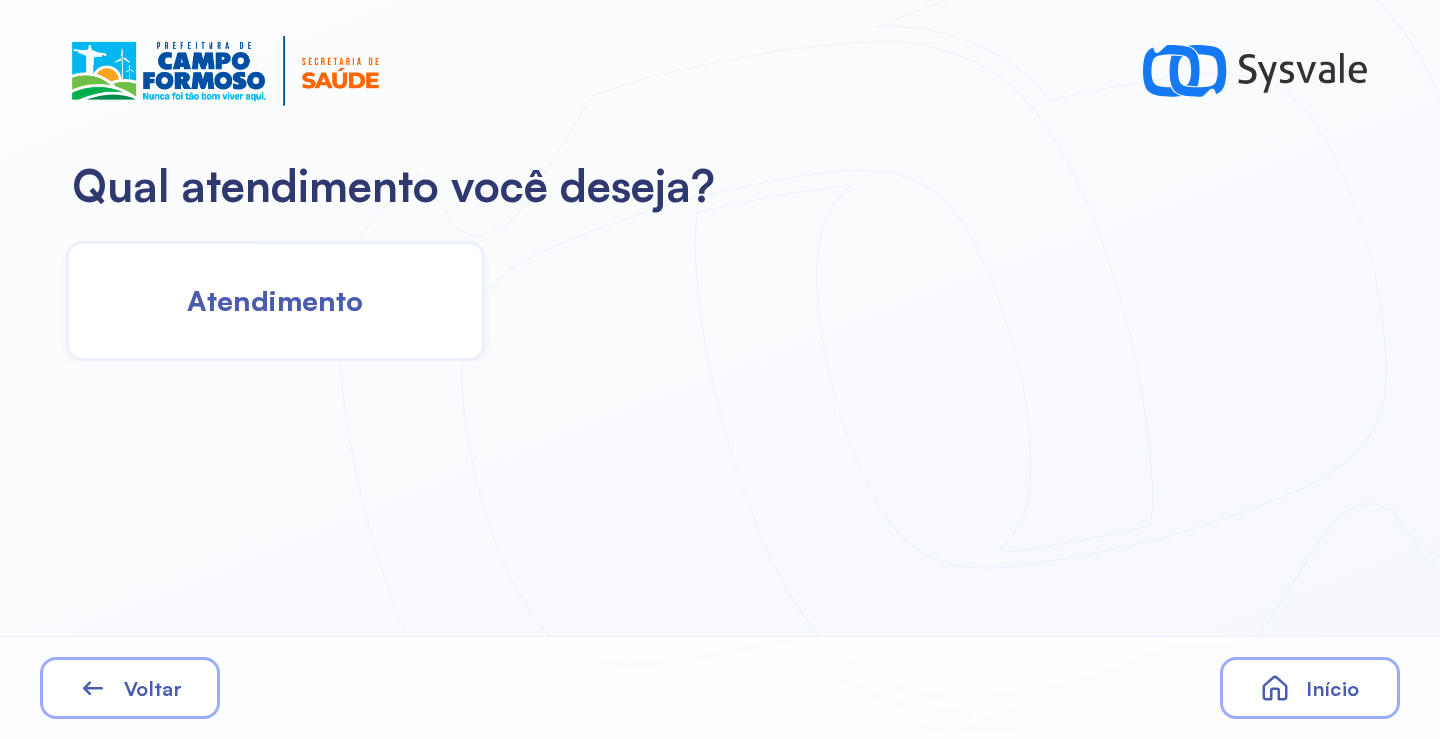 click on "Atendimento" at bounding box center [275, 300] 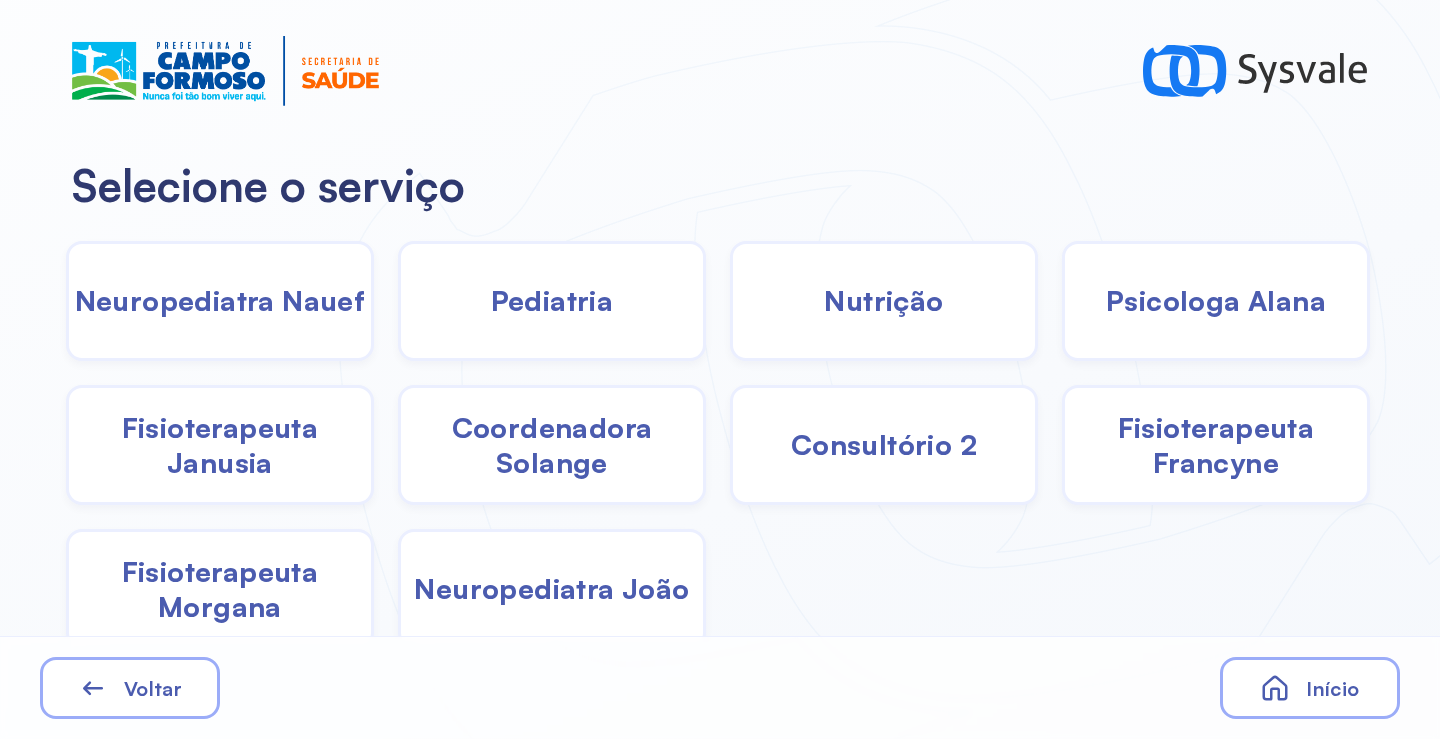 click on "Neuropediatra Nauef" 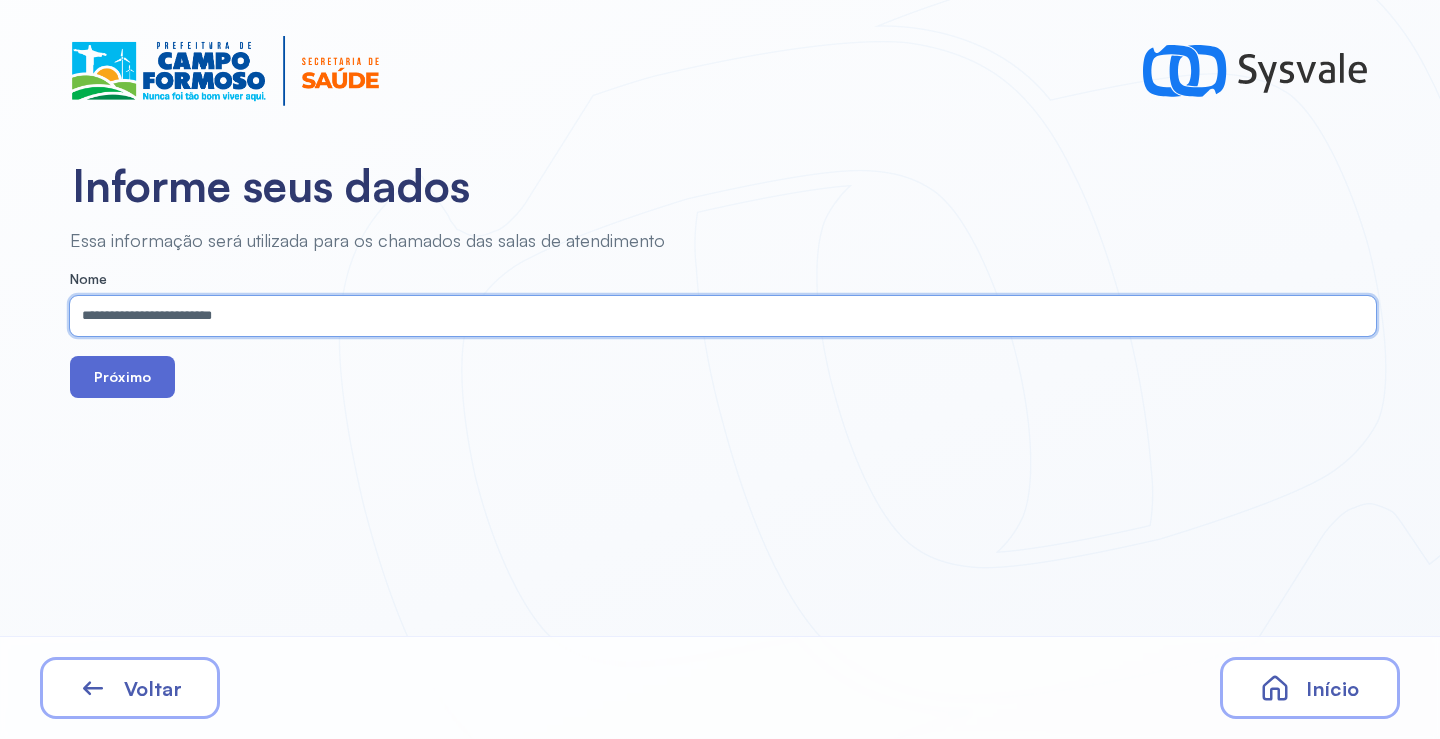 type on "**********" 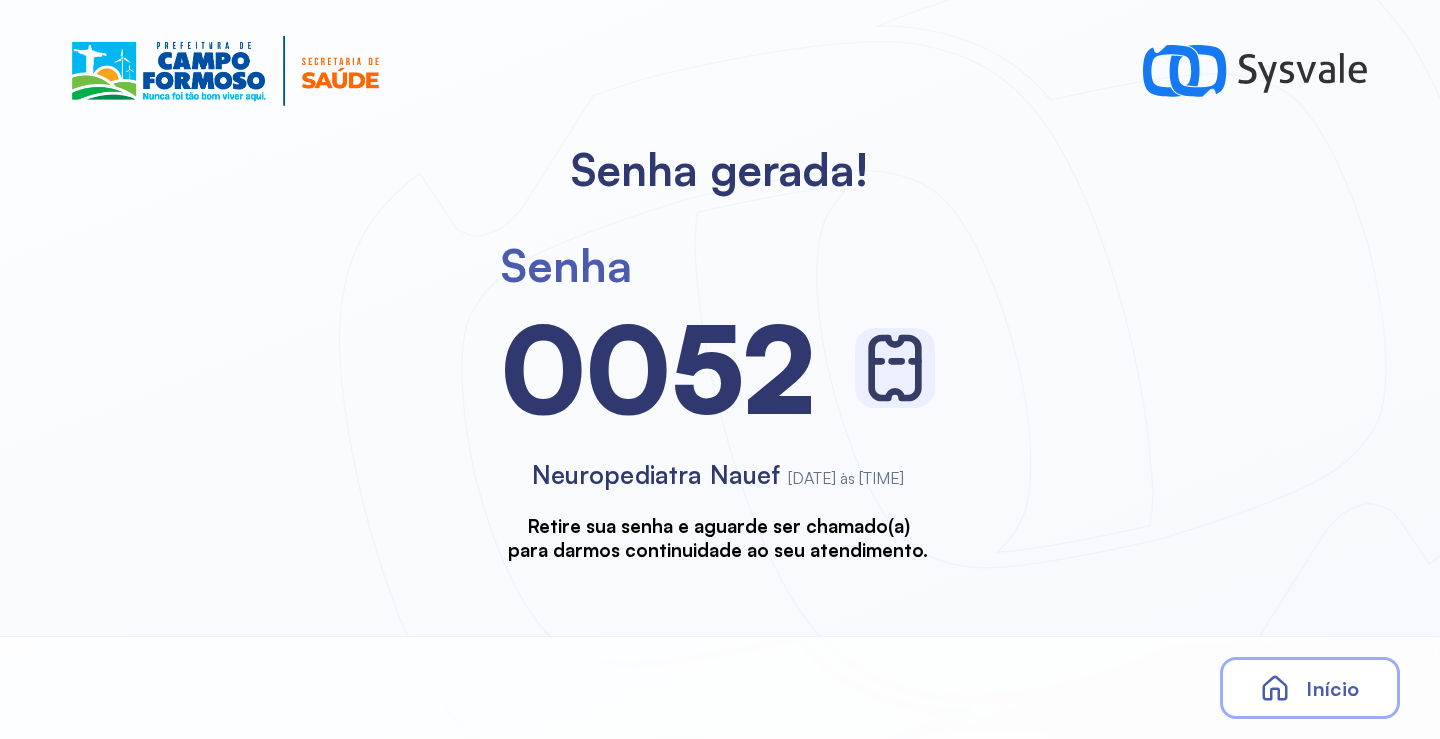 scroll, scrollTop: 0, scrollLeft: 0, axis: both 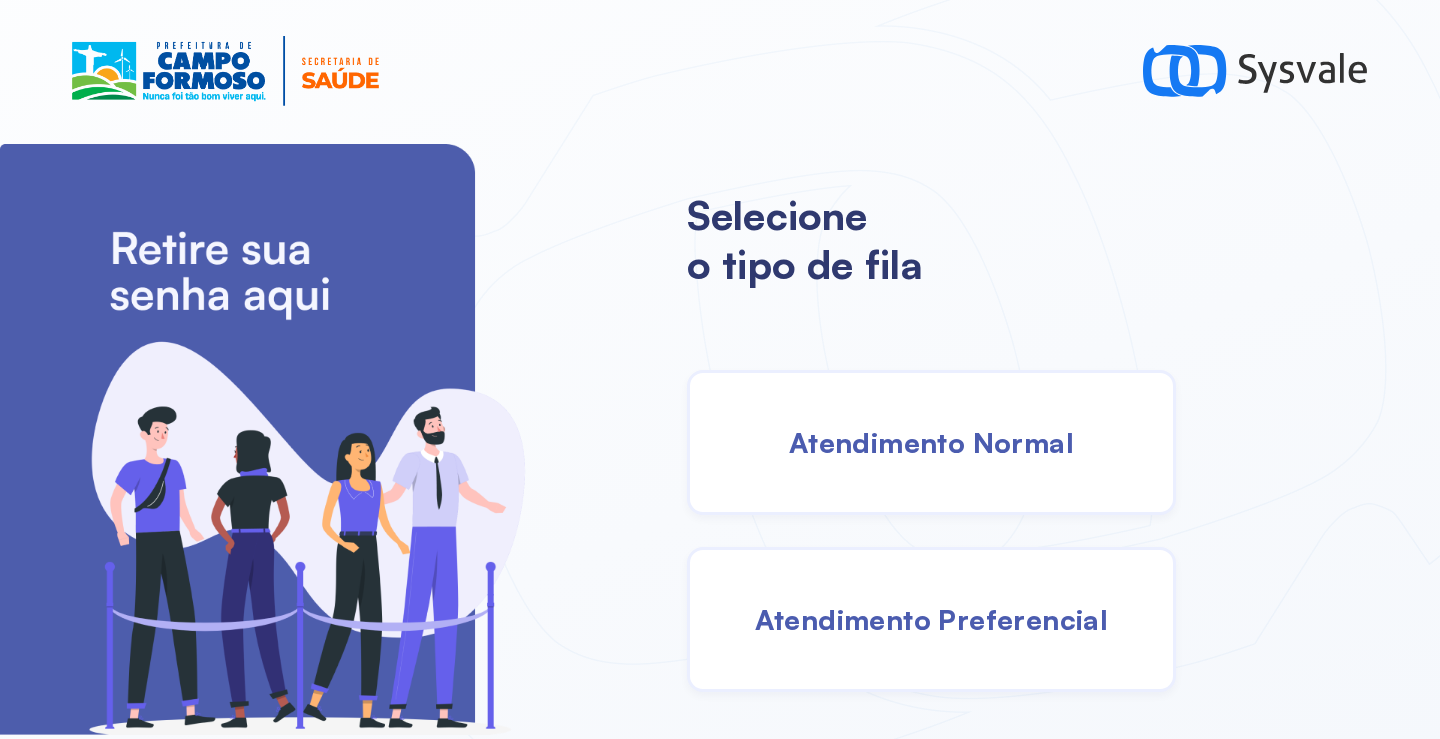 click on "Atendimento Normal" at bounding box center (931, 442) 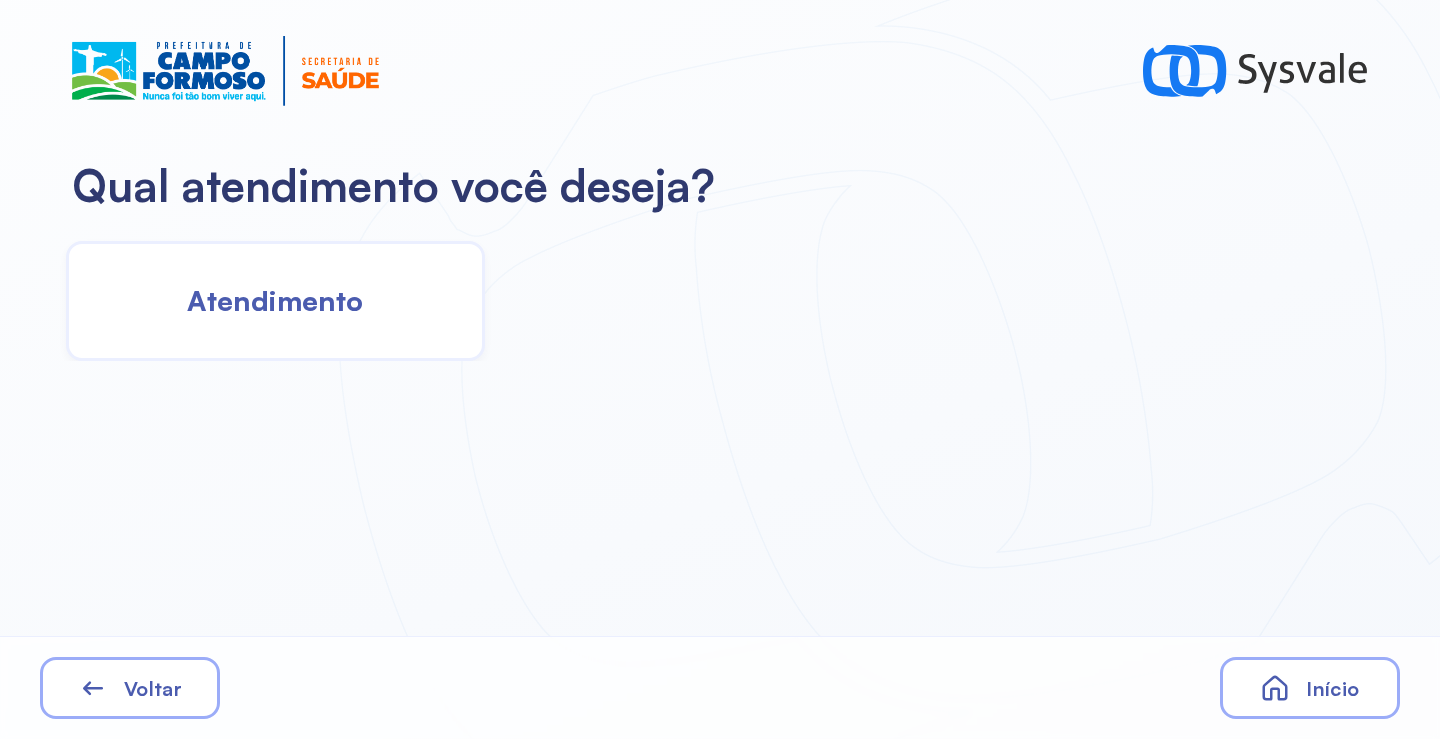 click on "Atendimento" at bounding box center [275, 300] 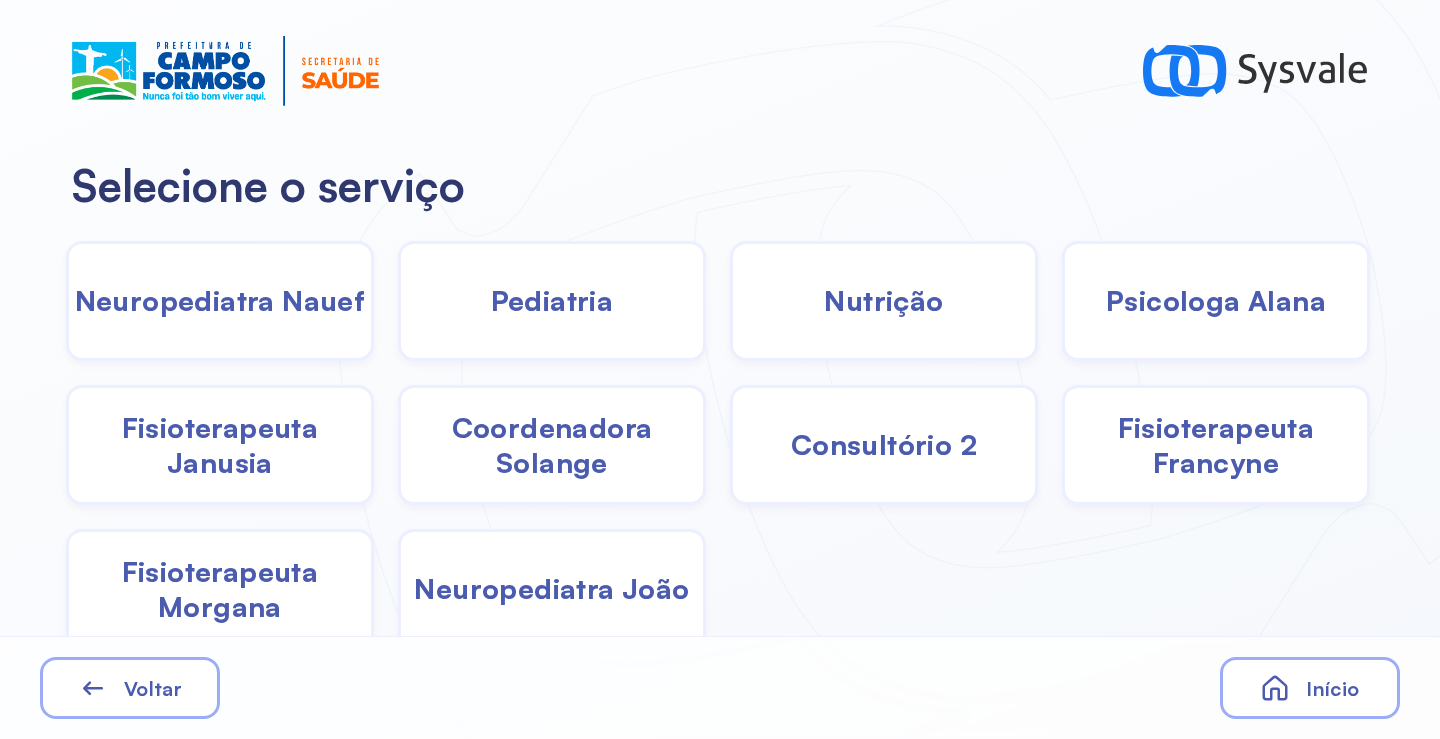 click on "Neuropediatra Nauef" 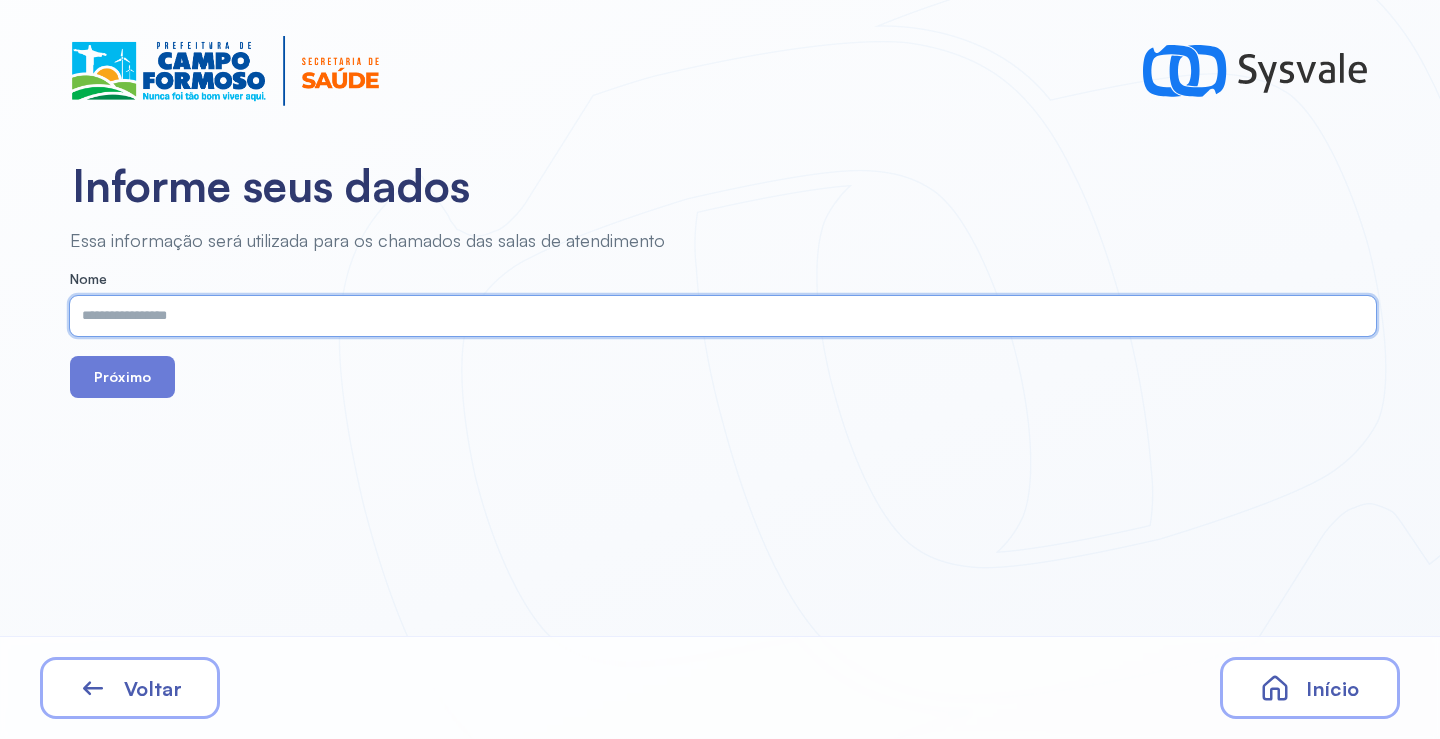 paste on "**********" 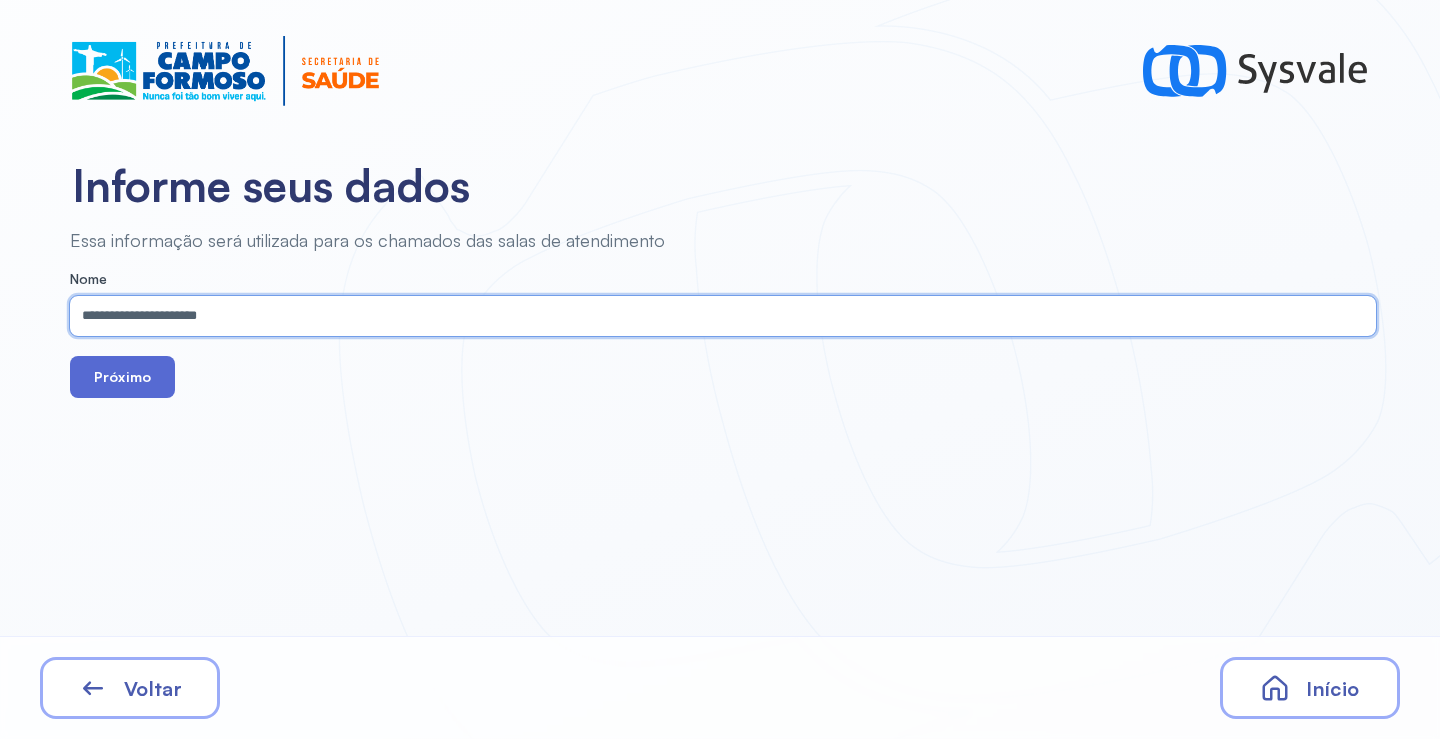 type on "**********" 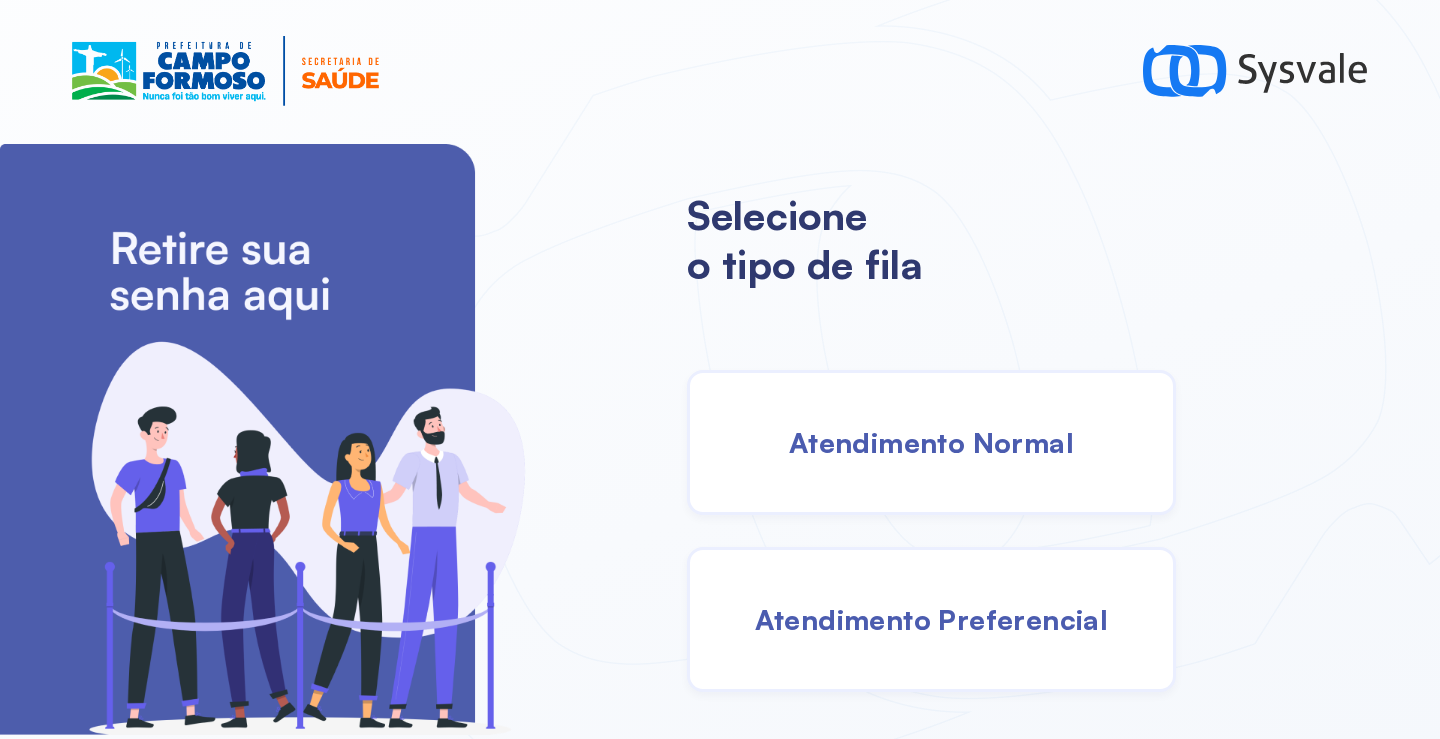 drag, startPoint x: 894, startPoint y: 428, endPoint x: 883, endPoint y: 429, distance: 11.045361 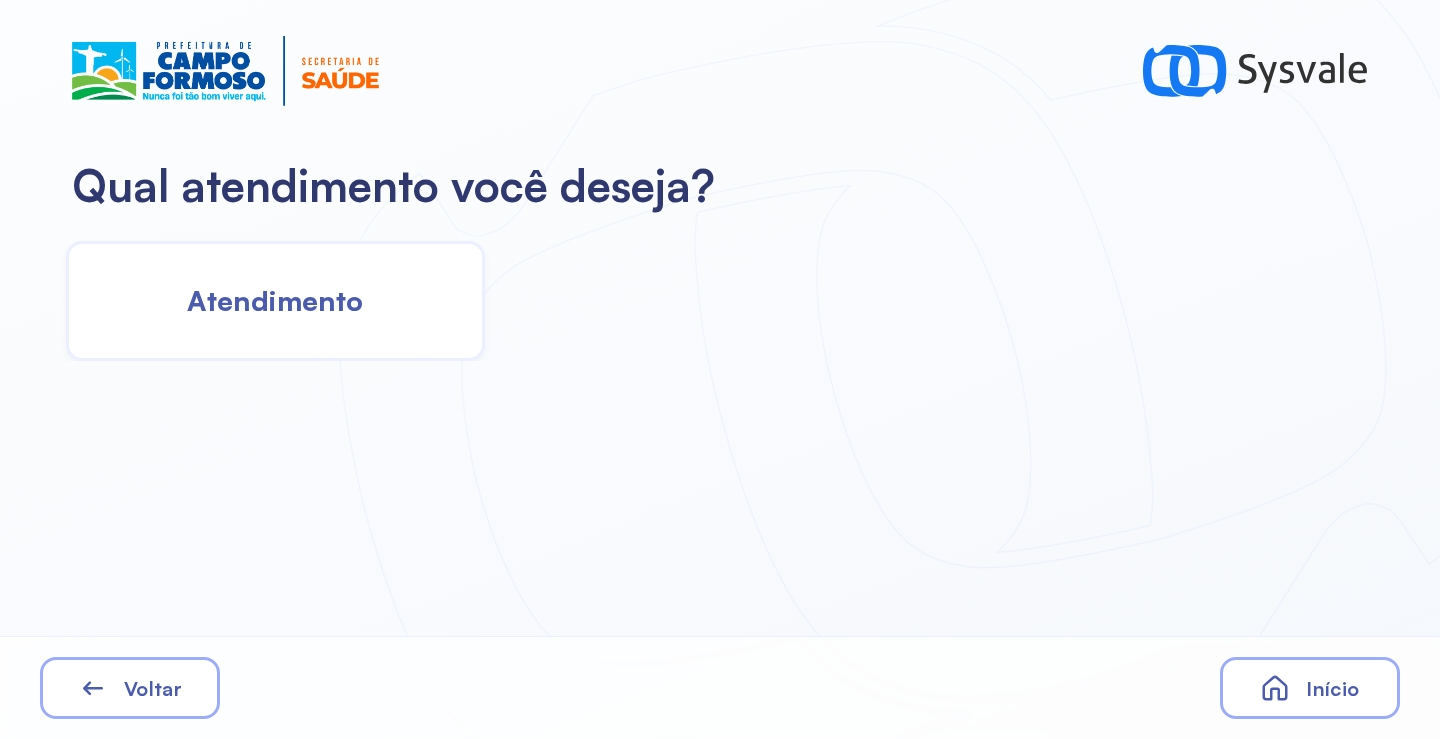 click on "Atendimento" at bounding box center [275, 300] 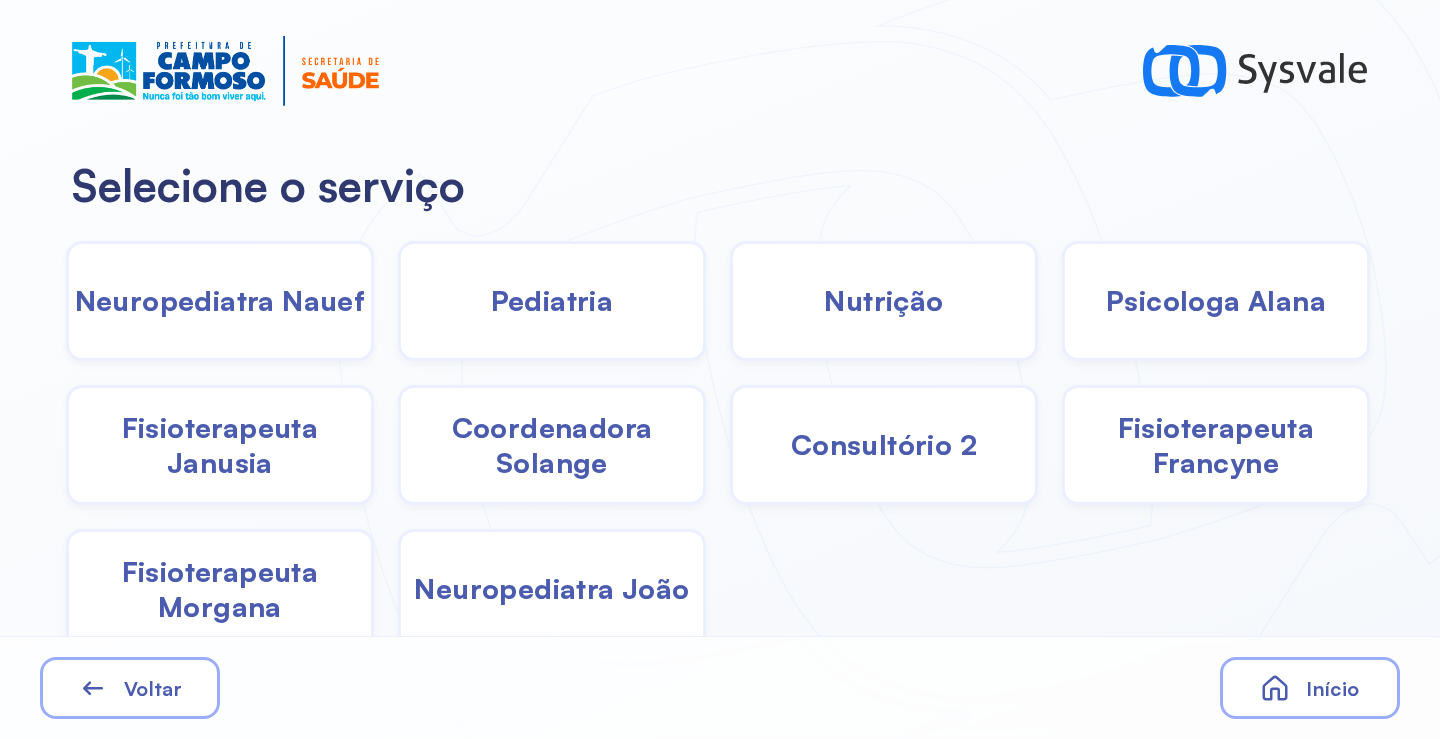 click on "Pediatria" at bounding box center (552, 300) 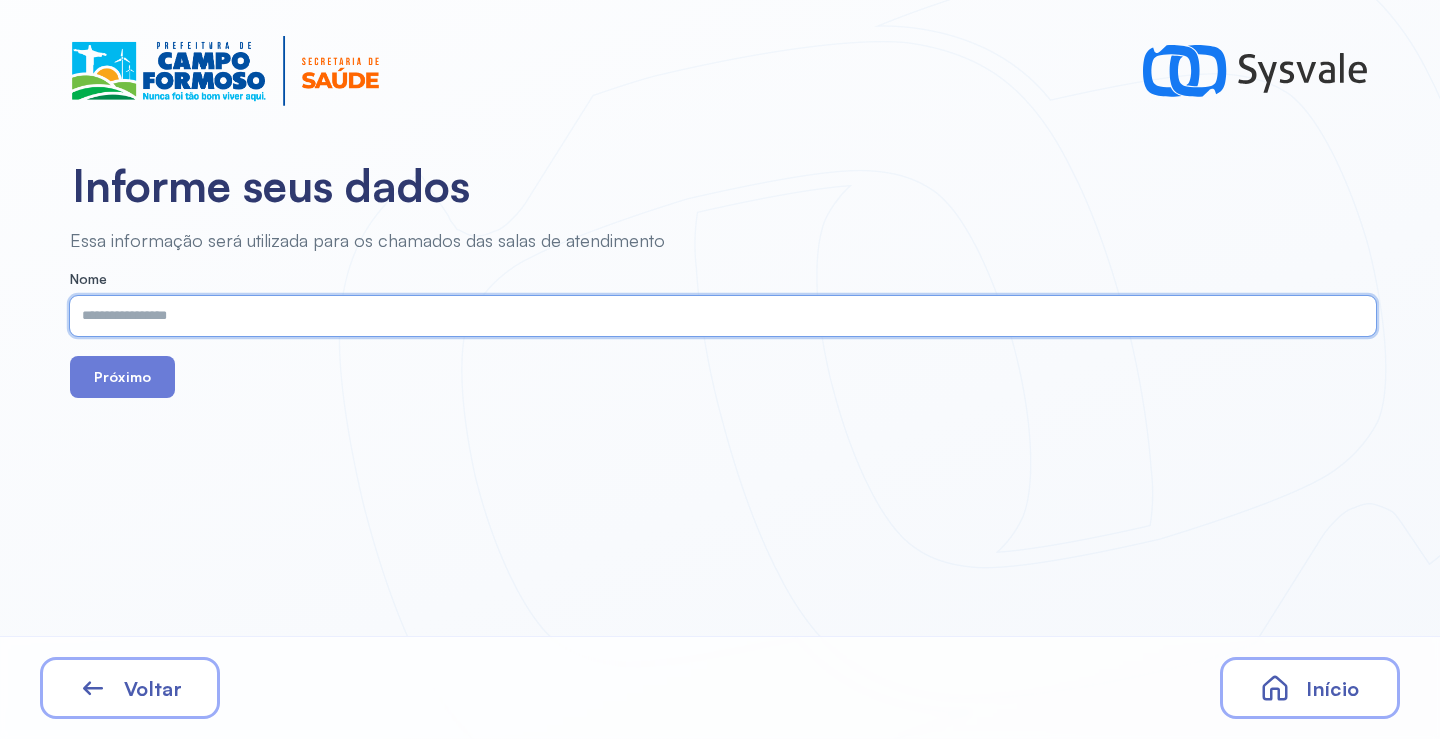 drag, startPoint x: 509, startPoint y: 309, endPoint x: 130, endPoint y: 689, distance: 536.6945 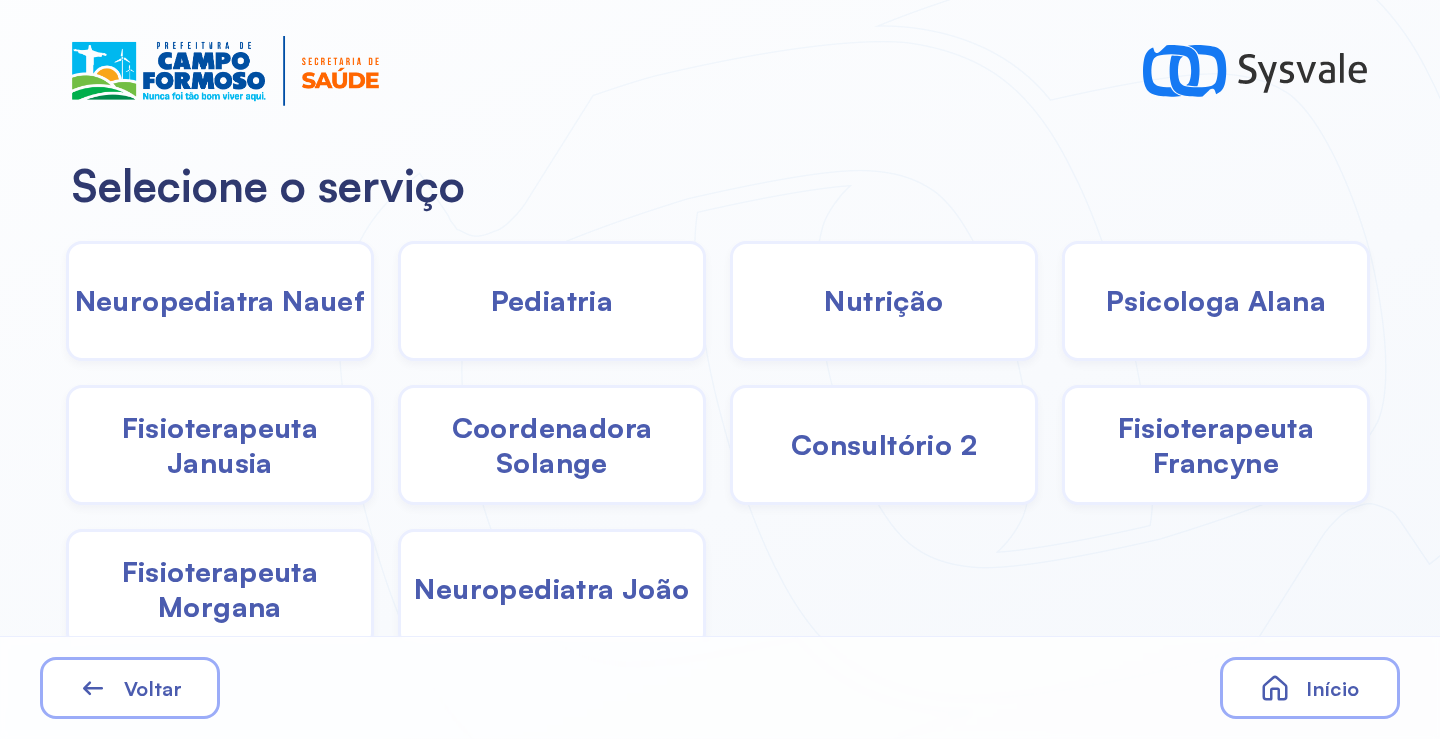 click on "Neuropediatra Nauef" at bounding box center [220, 300] 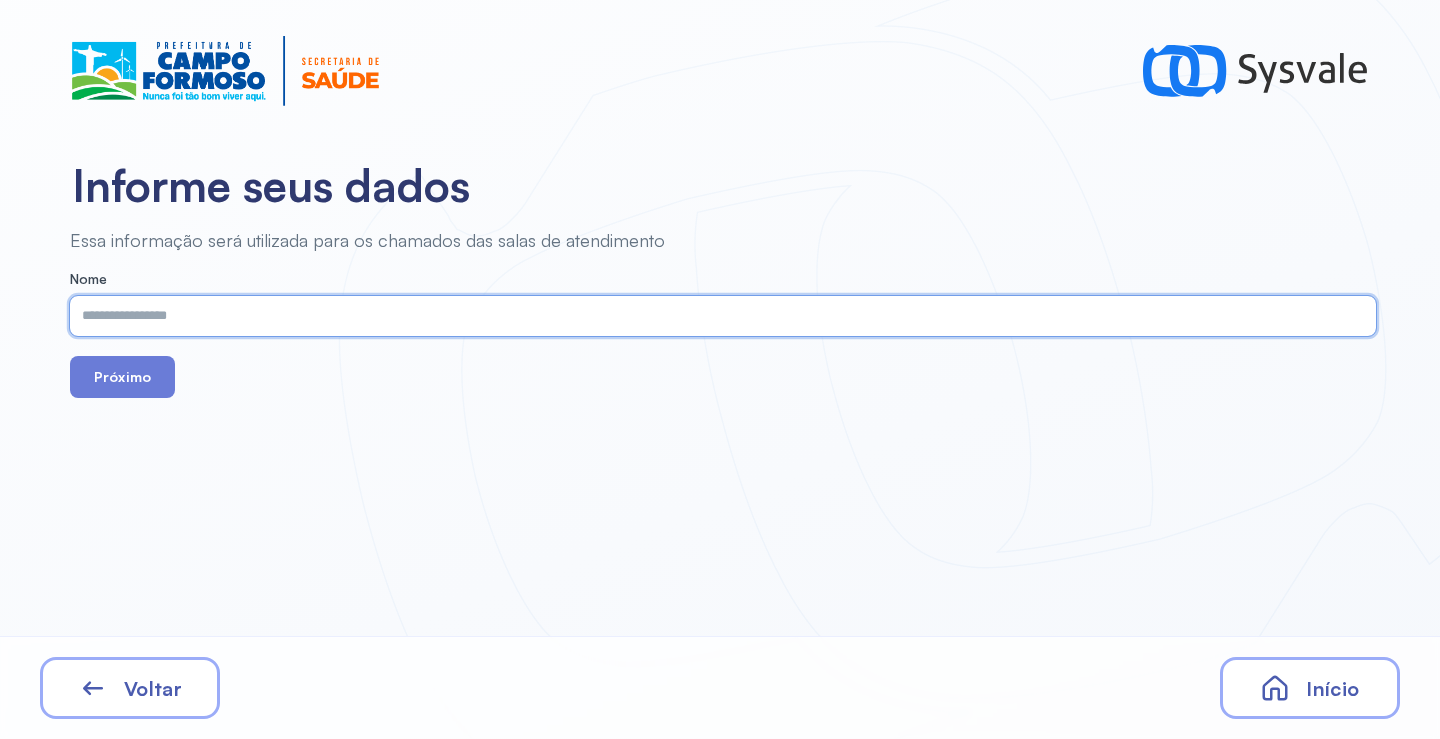 paste on "**********" 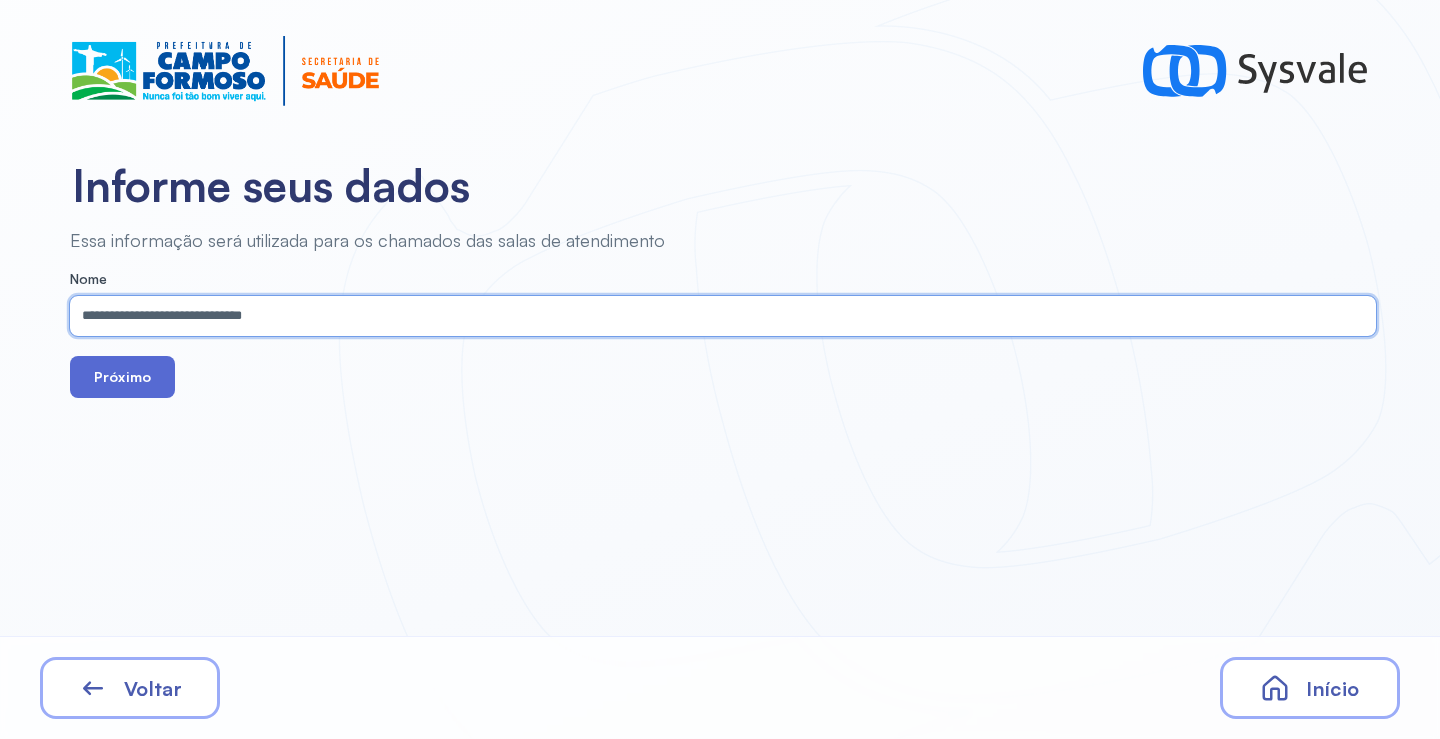 type on "**********" 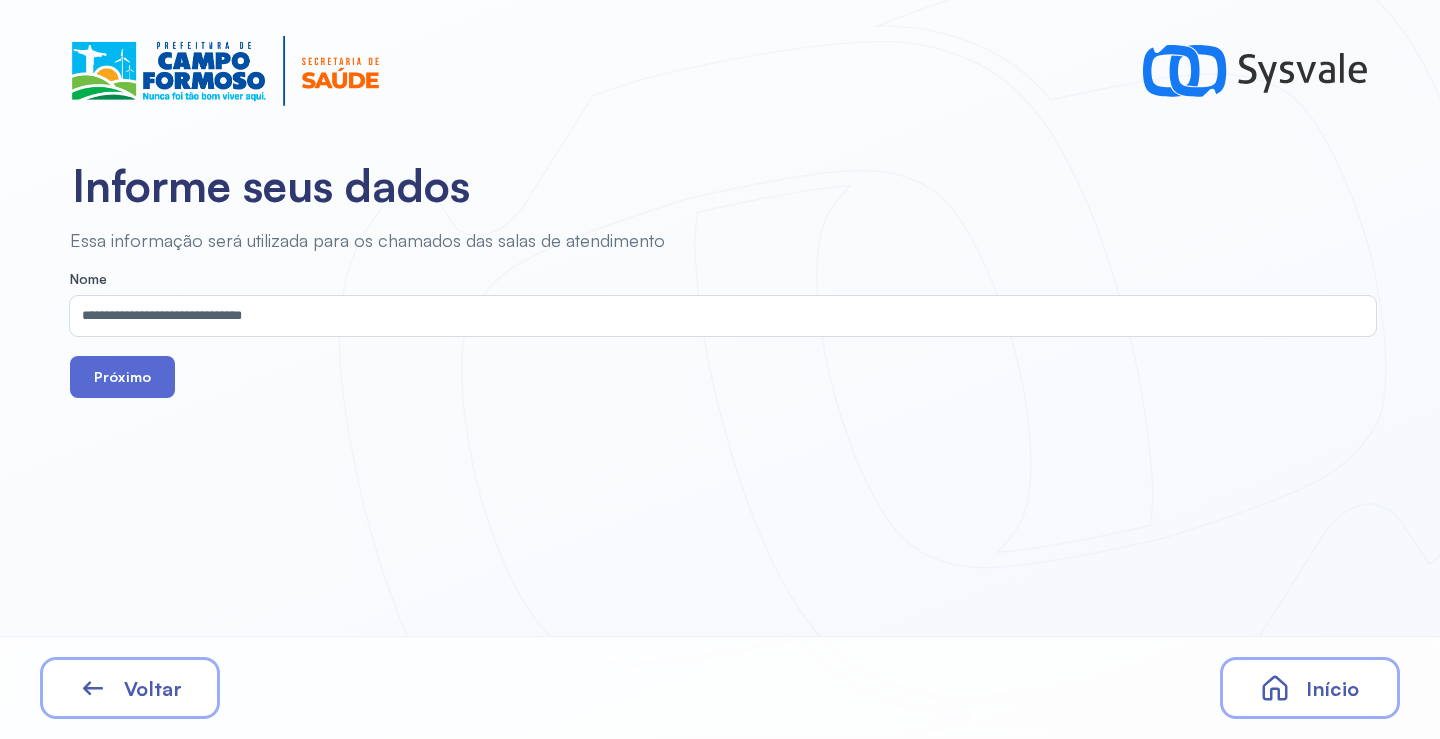 click on "Próximo" at bounding box center (122, 377) 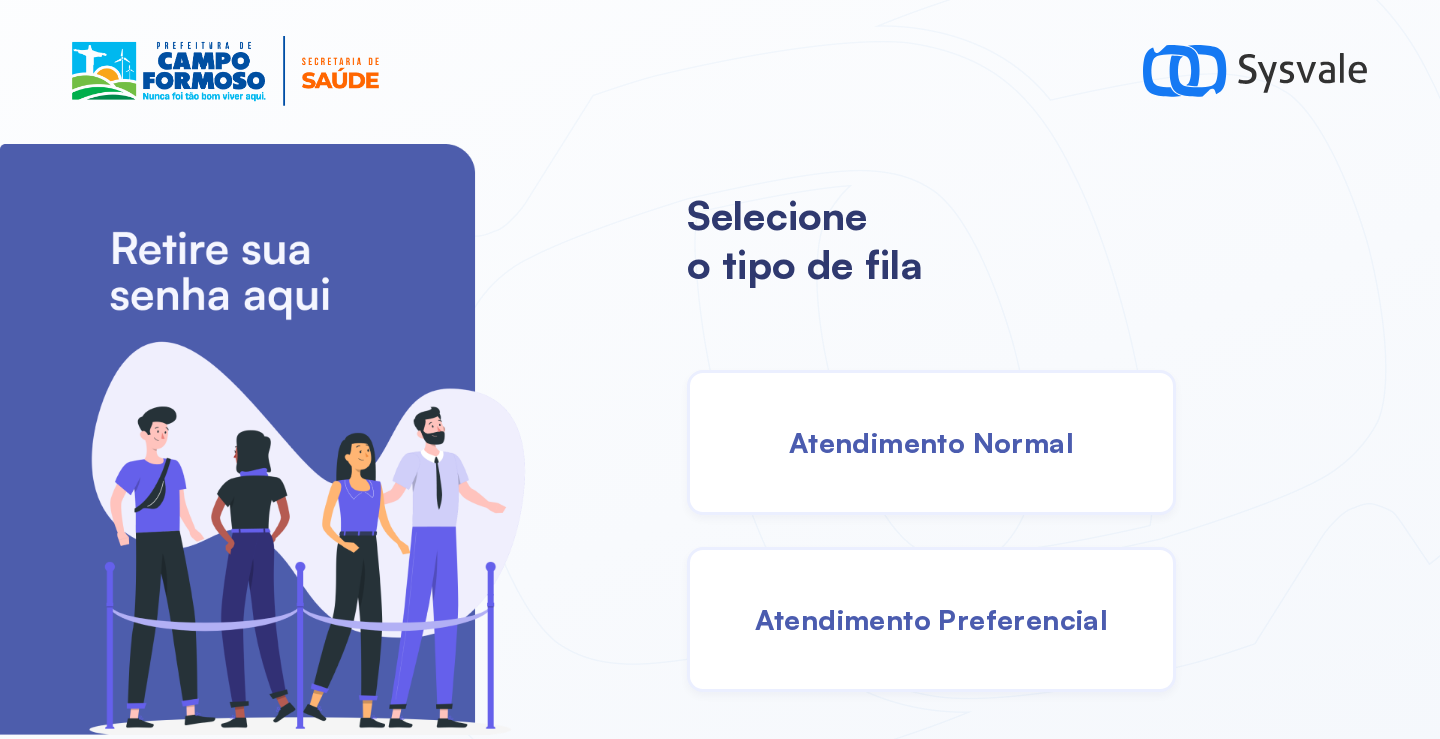 click on "Atendimento Normal" at bounding box center [931, 442] 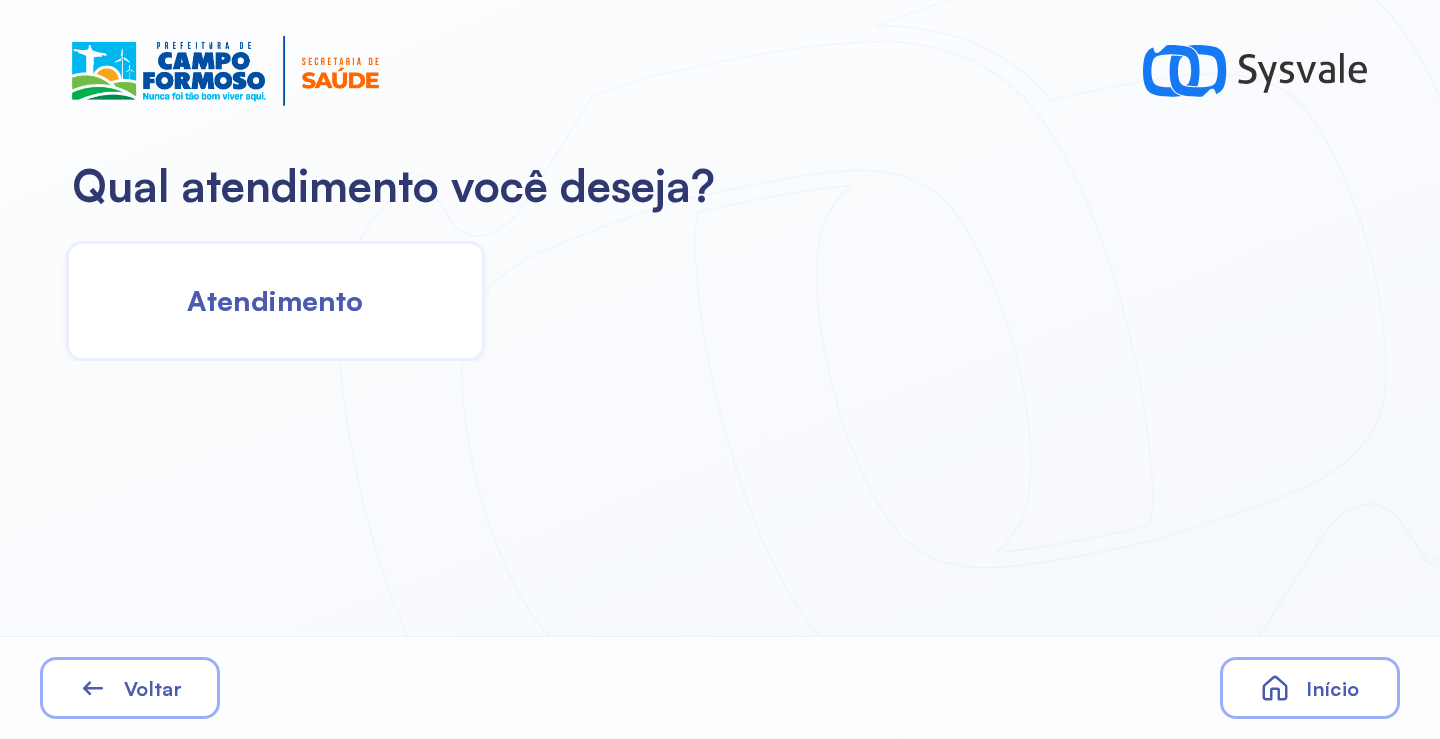 click on "Atendimento" 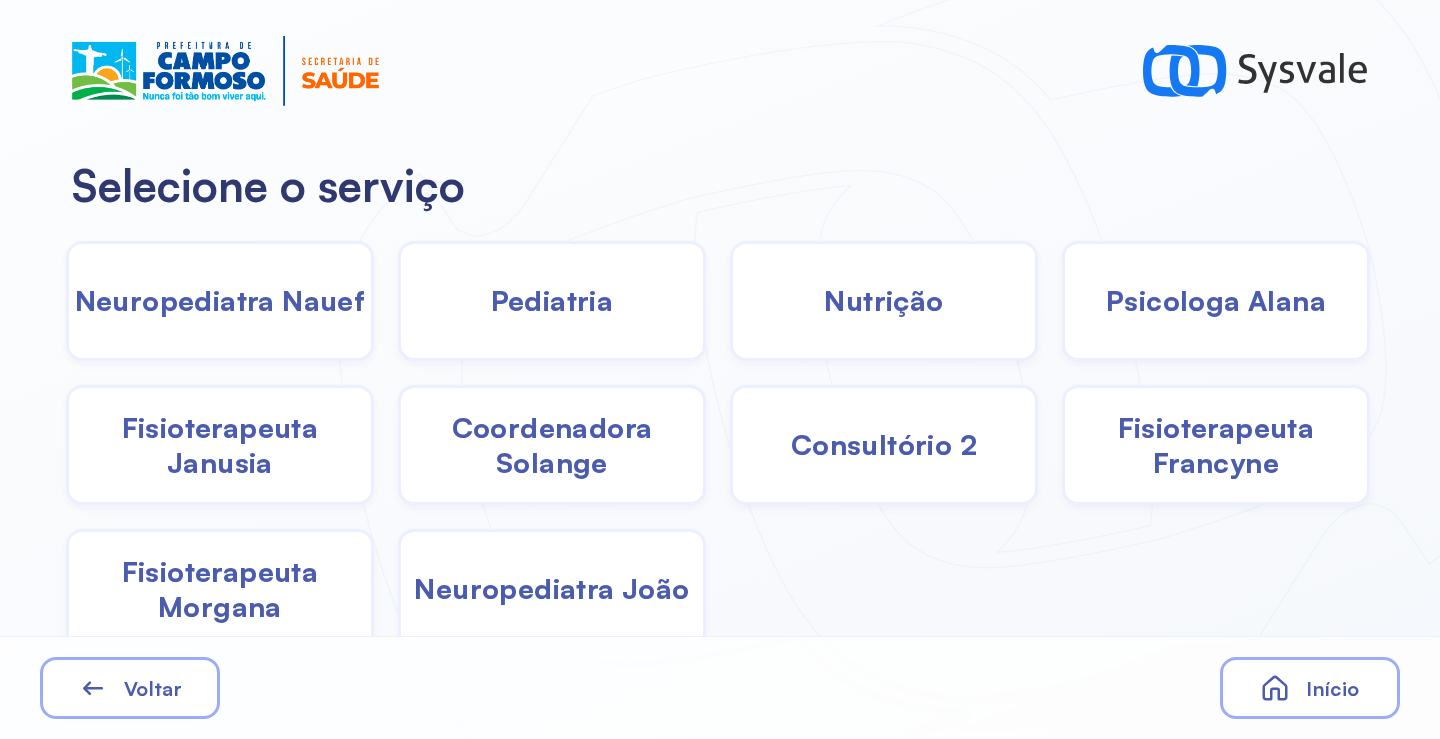 click on "Neuropediatra Nauef" 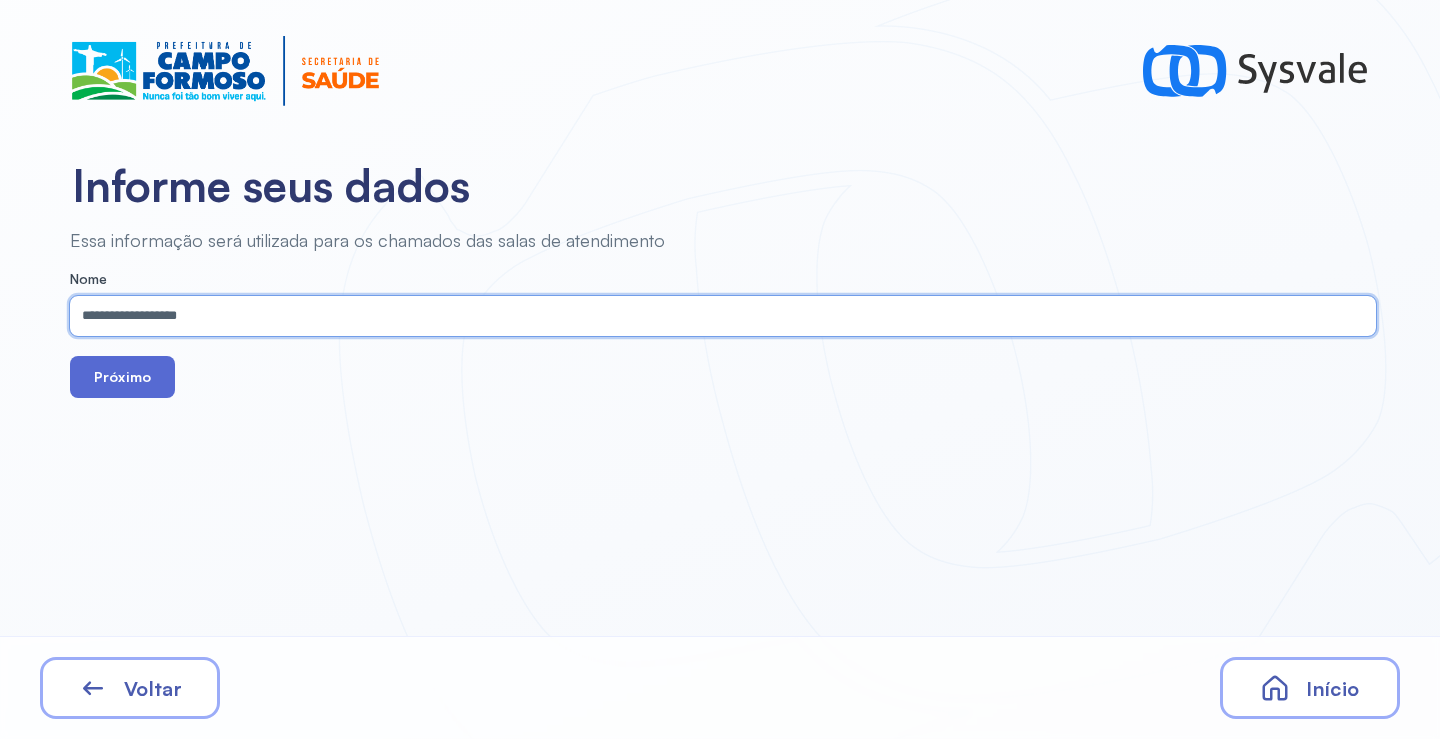 type on "**********" 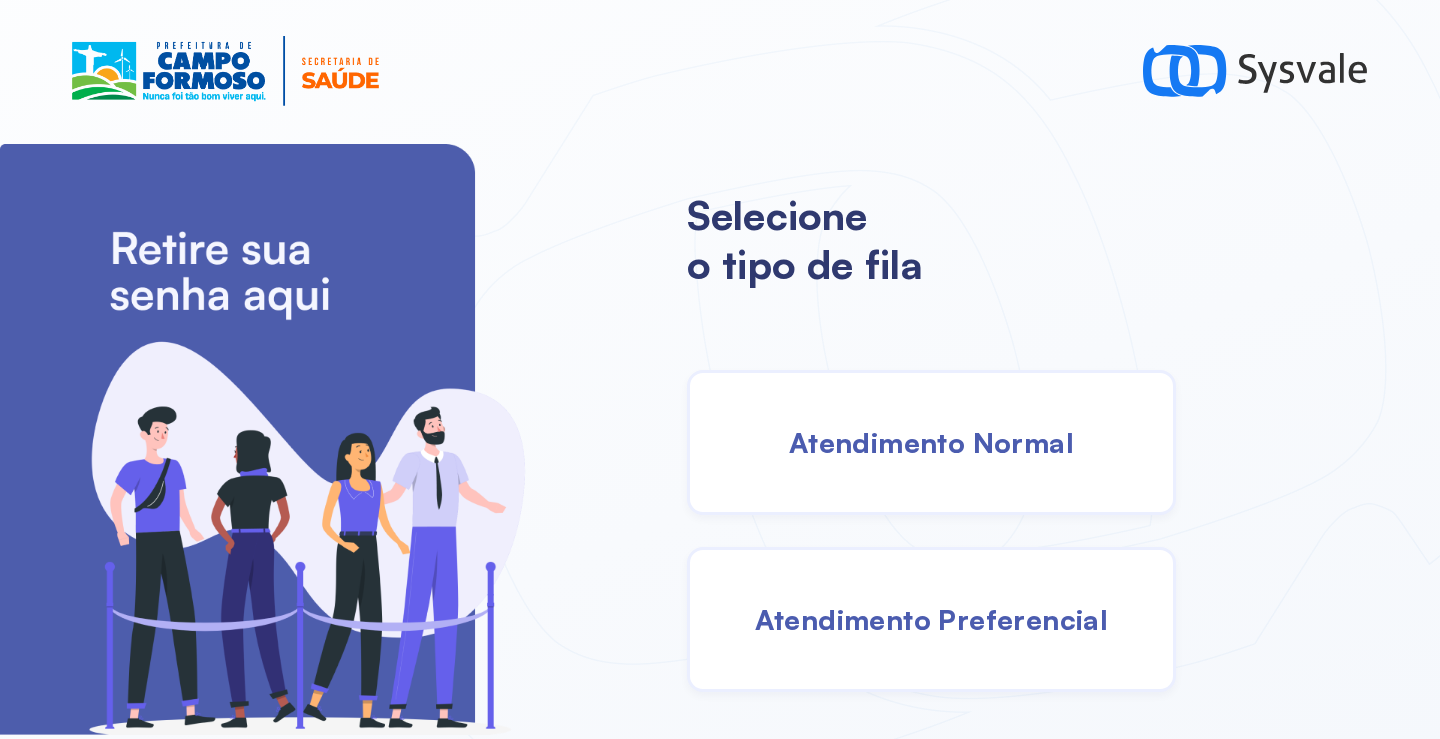 click on "Atendimento Normal" at bounding box center [931, 442] 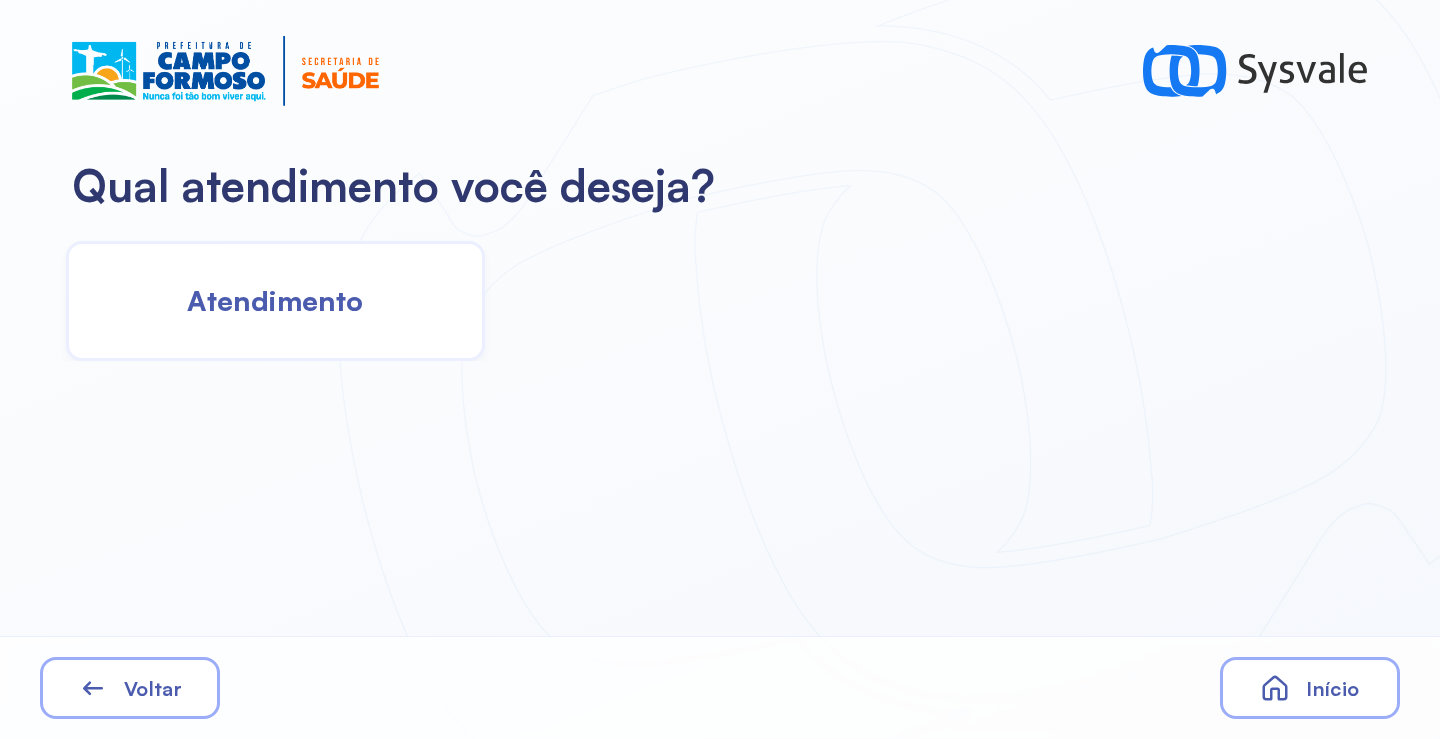 click on "Atendimento" 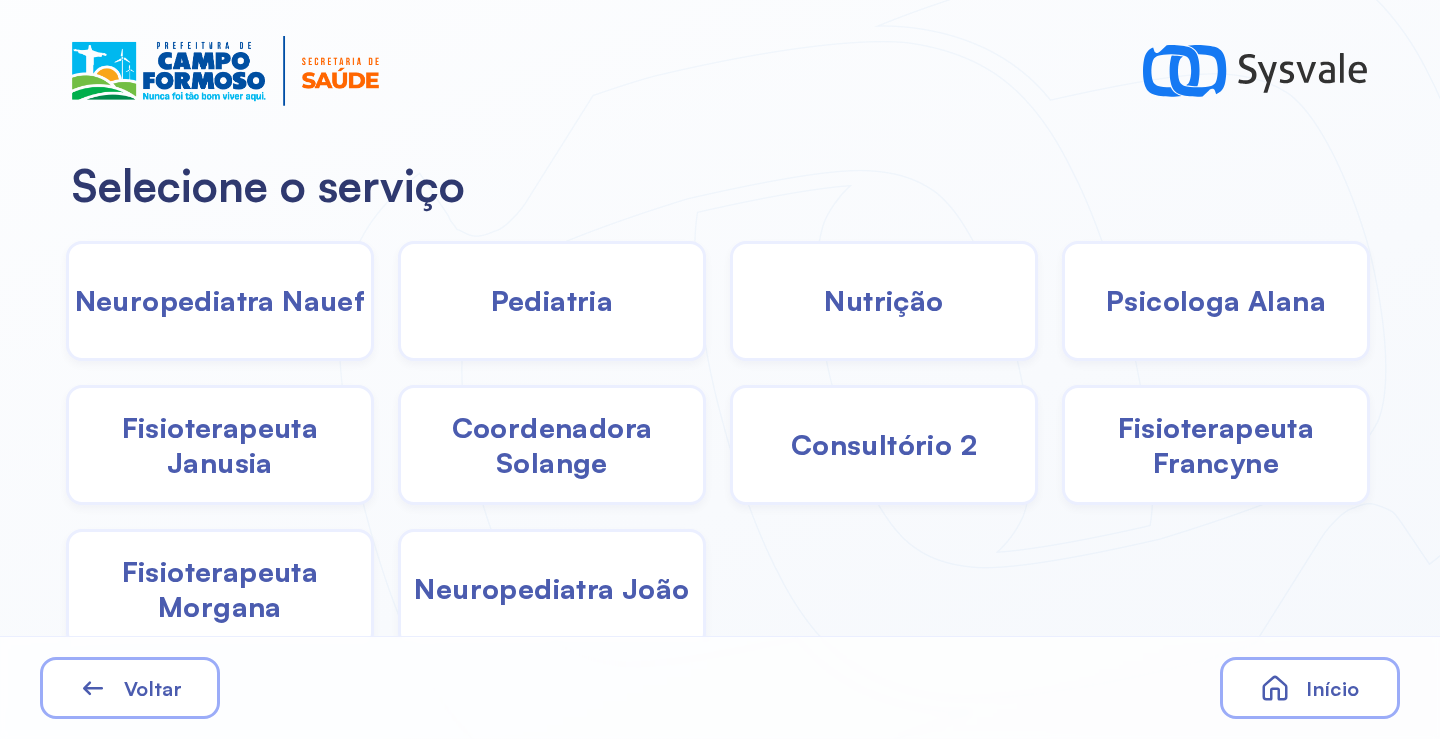click on "Neuropediatra Nauef" at bounding box center [220, 300] 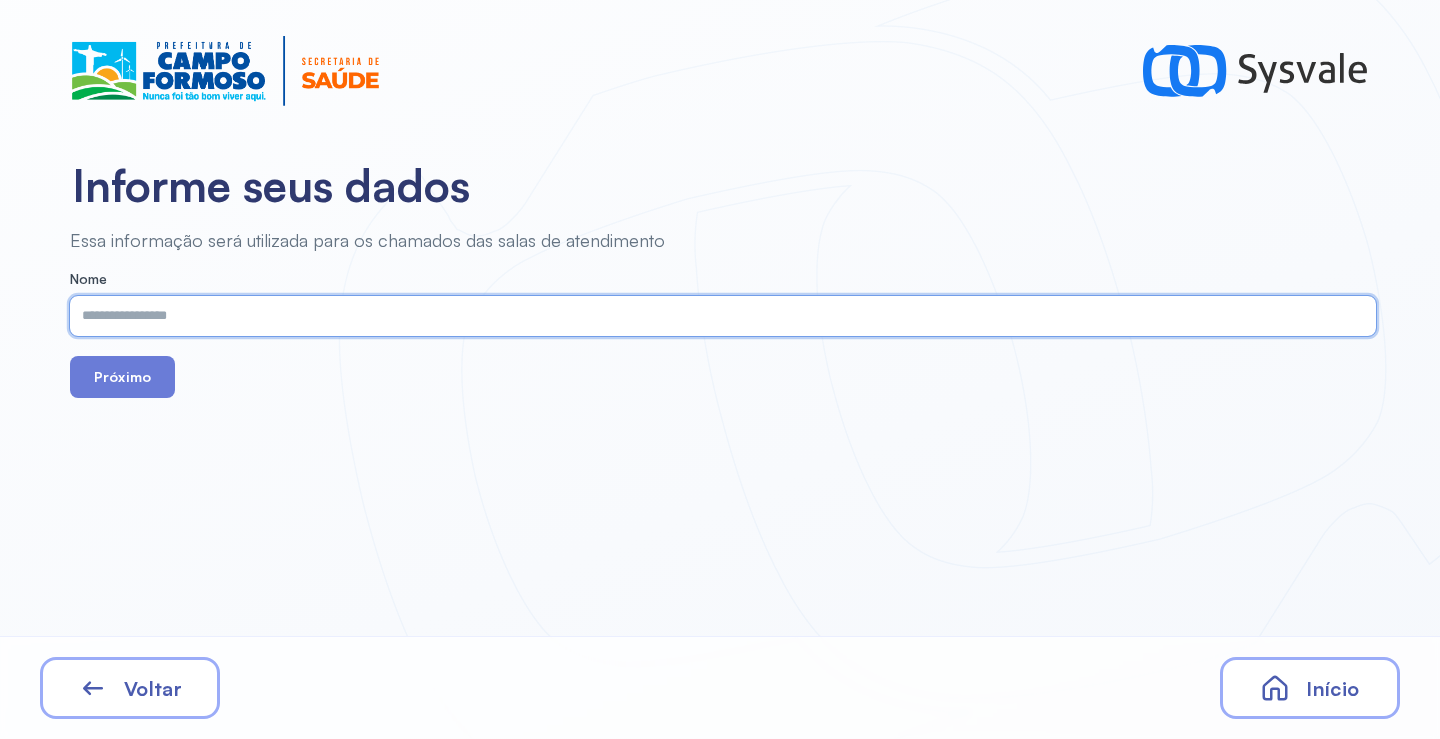 paste on "**********" 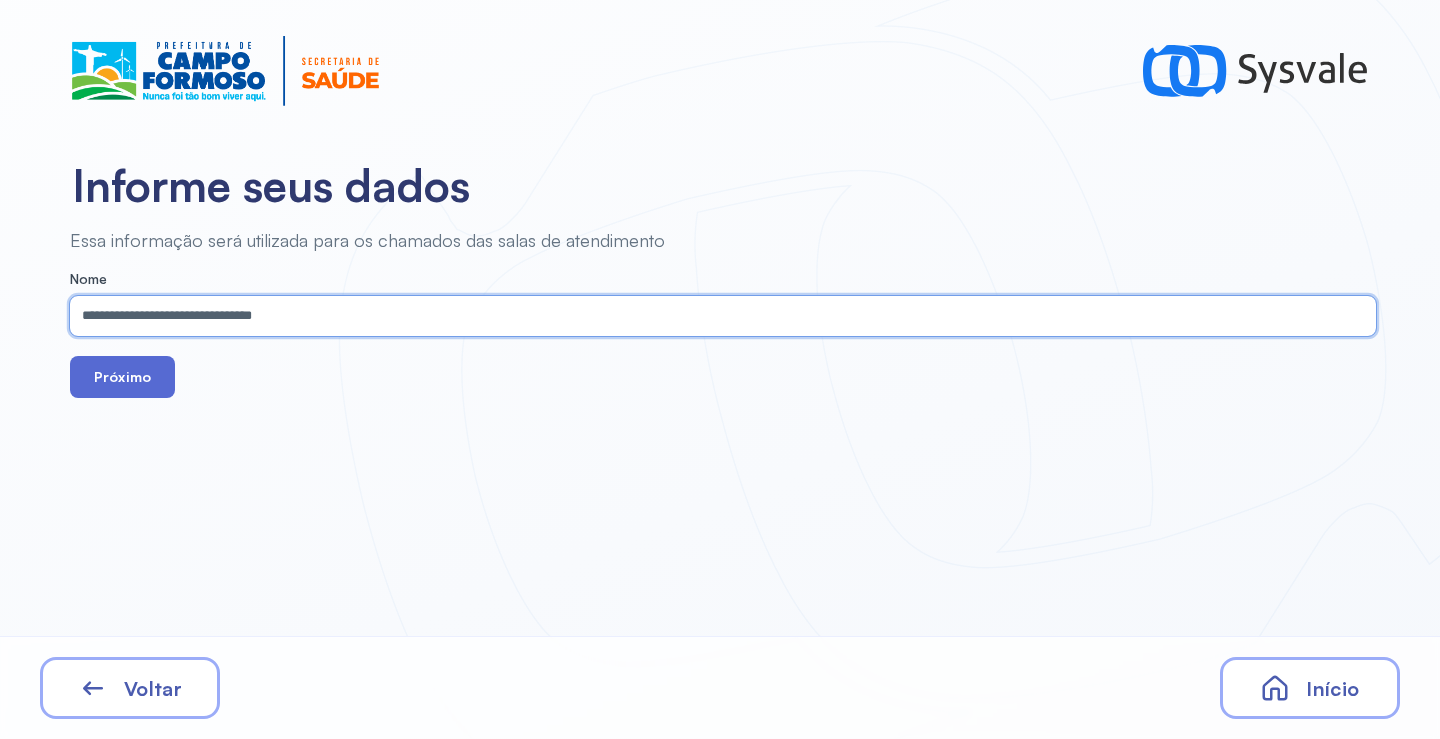 type on "**********" 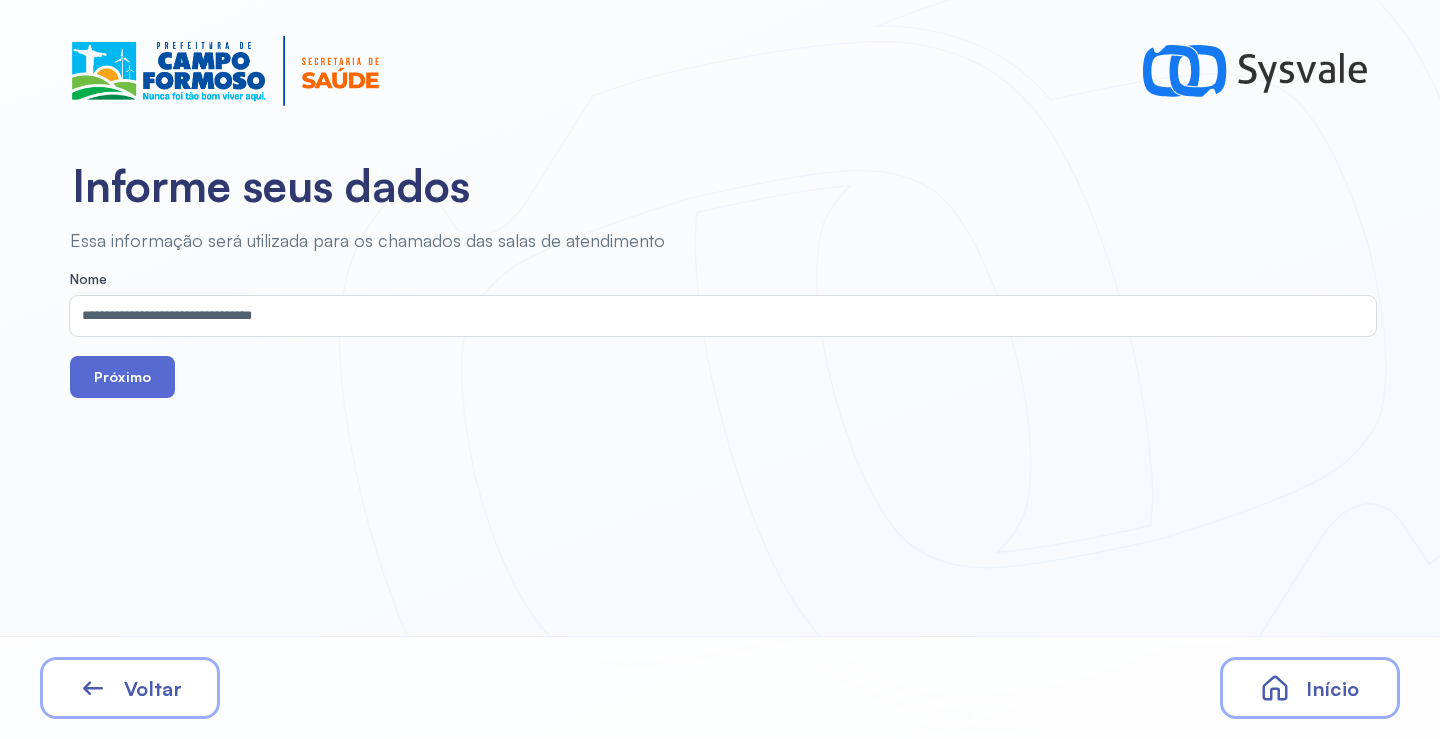 click on "Próximo" at bounding box center (122, 377) 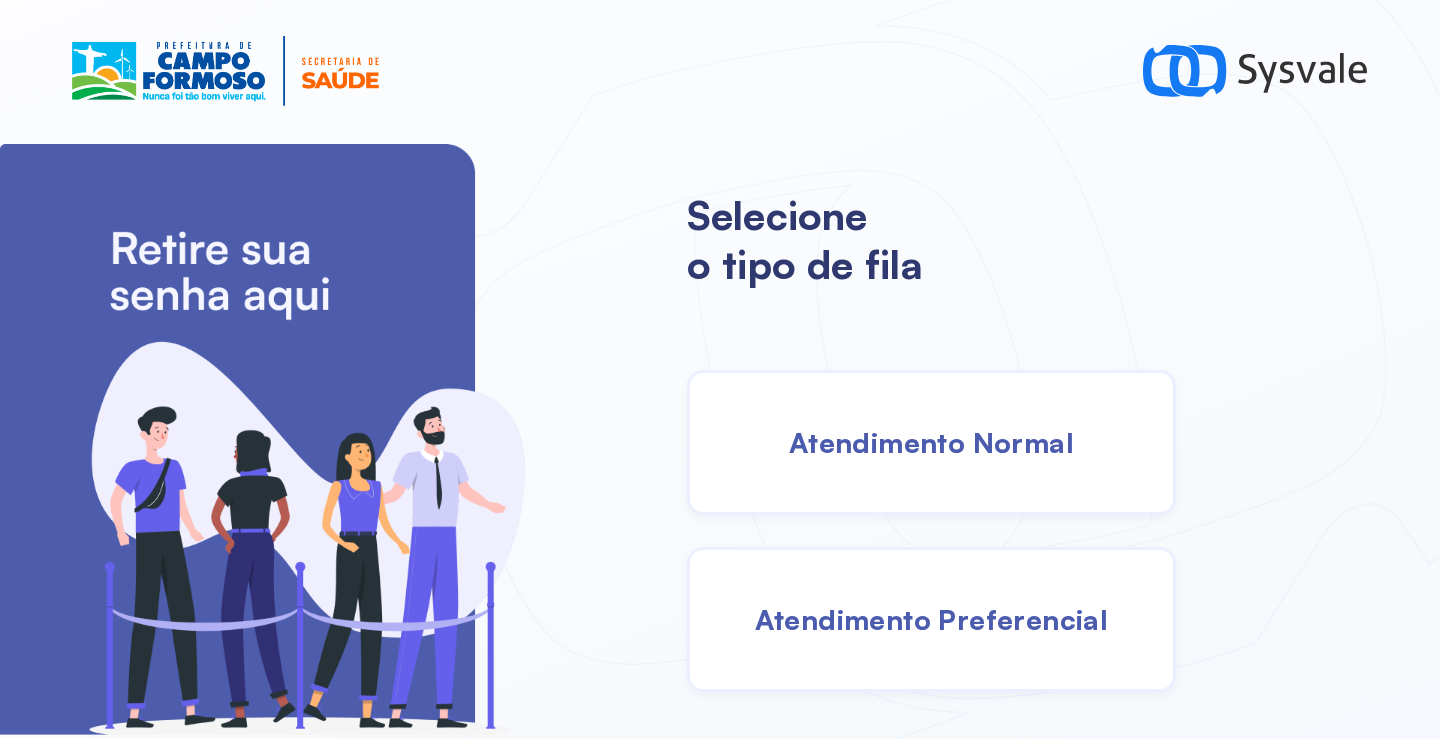 click on "Atendimento Normal" at bounding box center [931, 442] 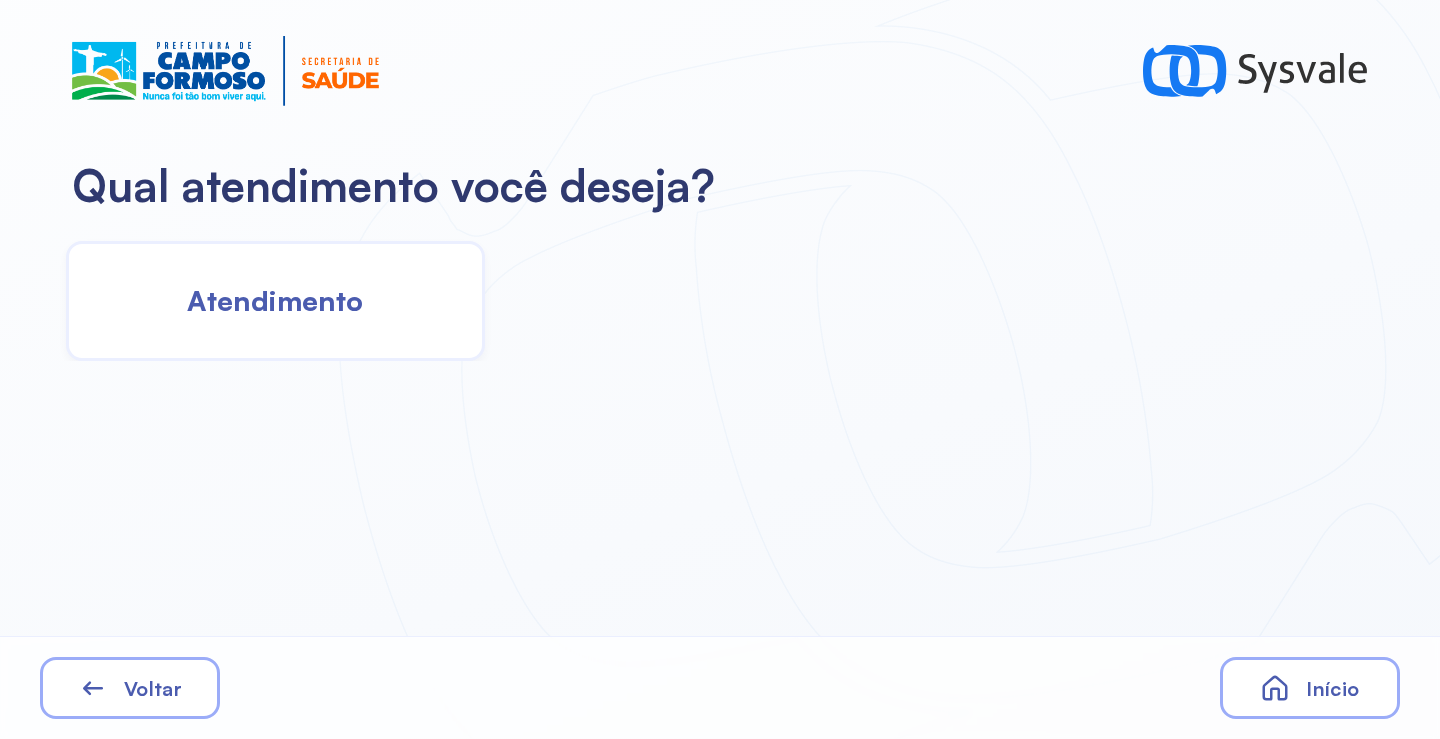 click on "Atendimento" 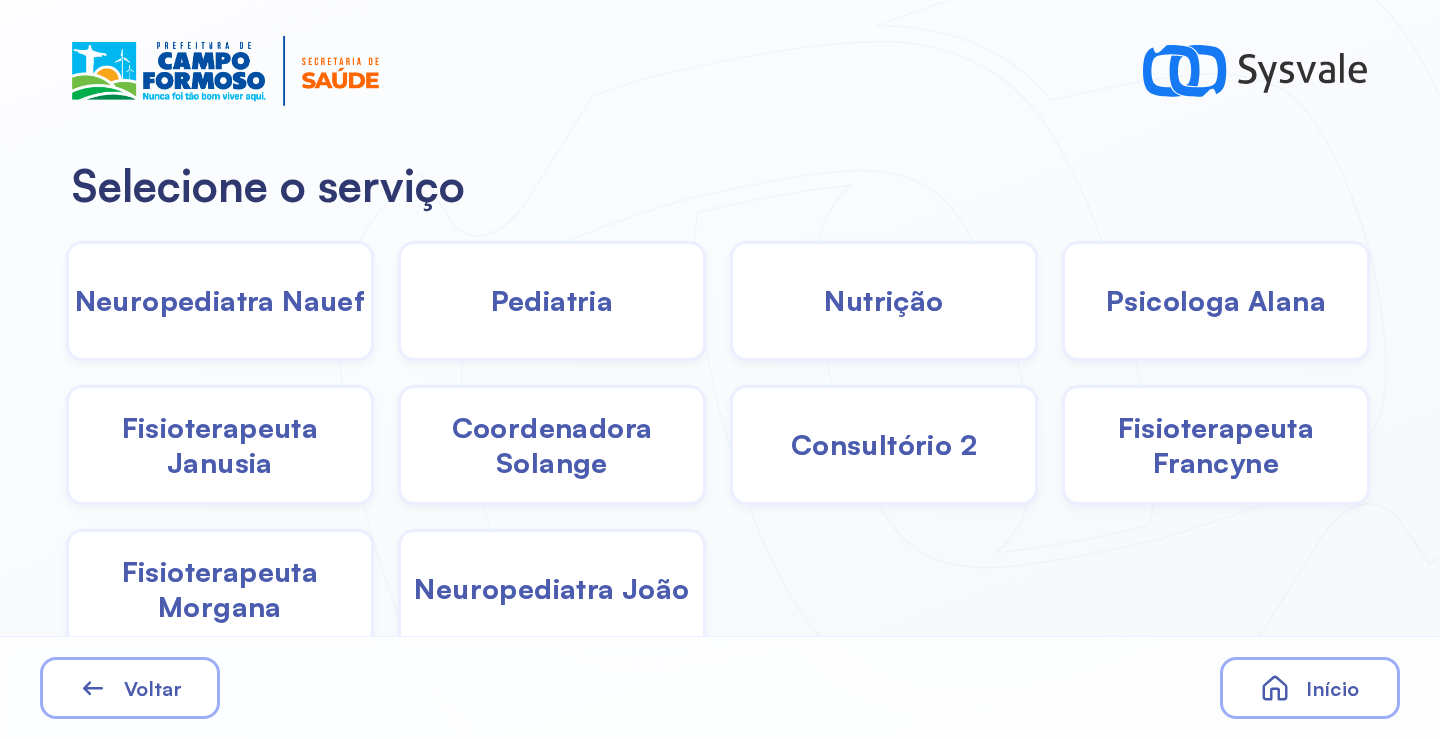 click on "Neuropediatra Nauef" at bounding box center [220, 300] 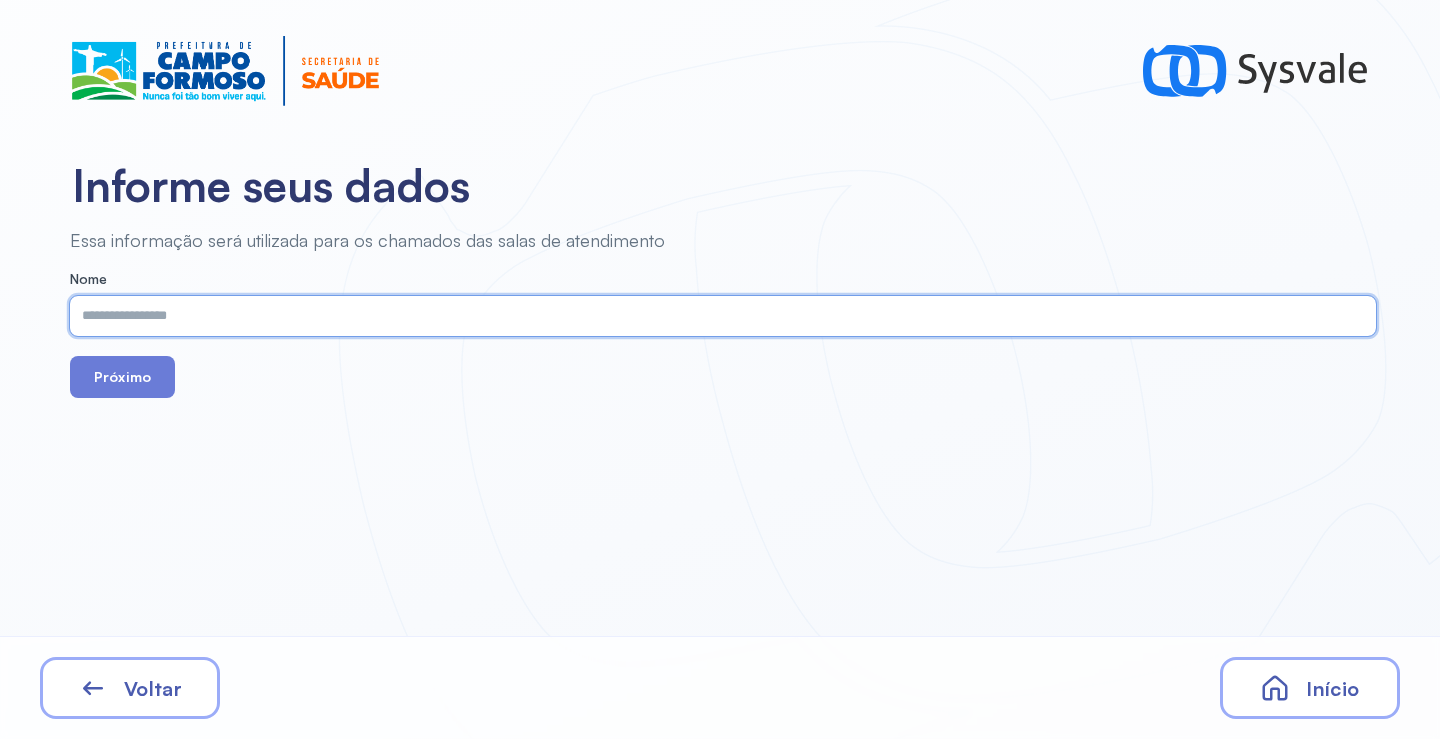 drag, startPoint x: 299, startPoint y: 295, endPoint x: 238, endPoint y: 312, distance: 63.324562 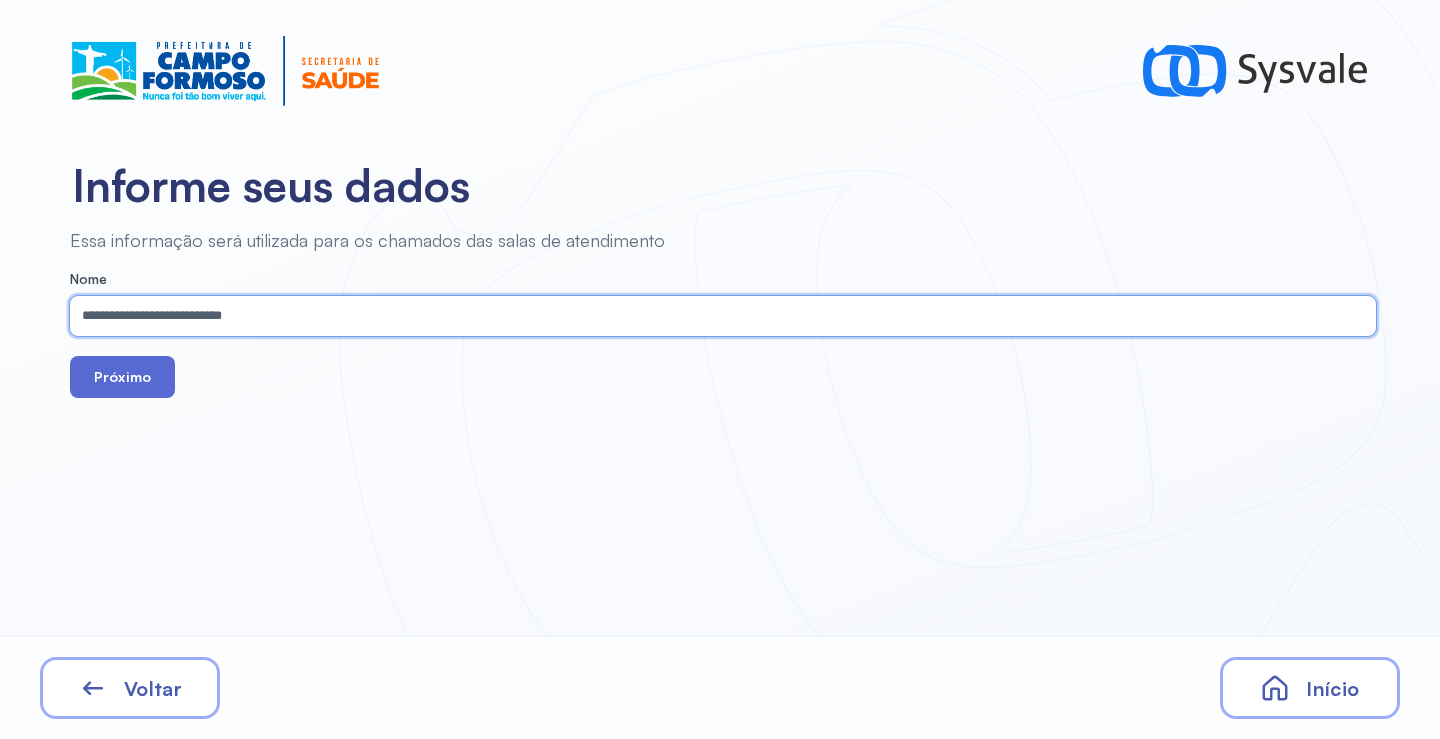 type on "**********" 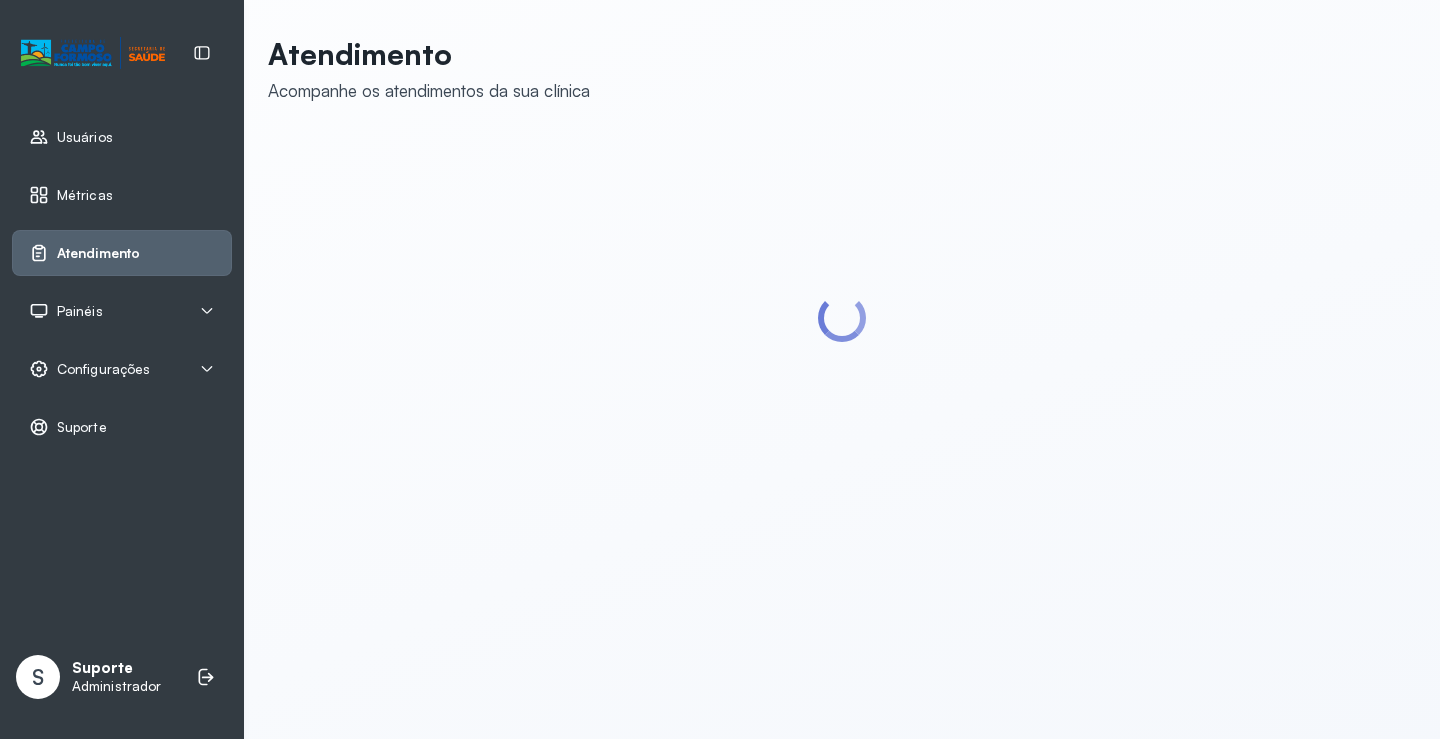 scroll, scrollTop: 0, scrollLeft: 0, axis: both 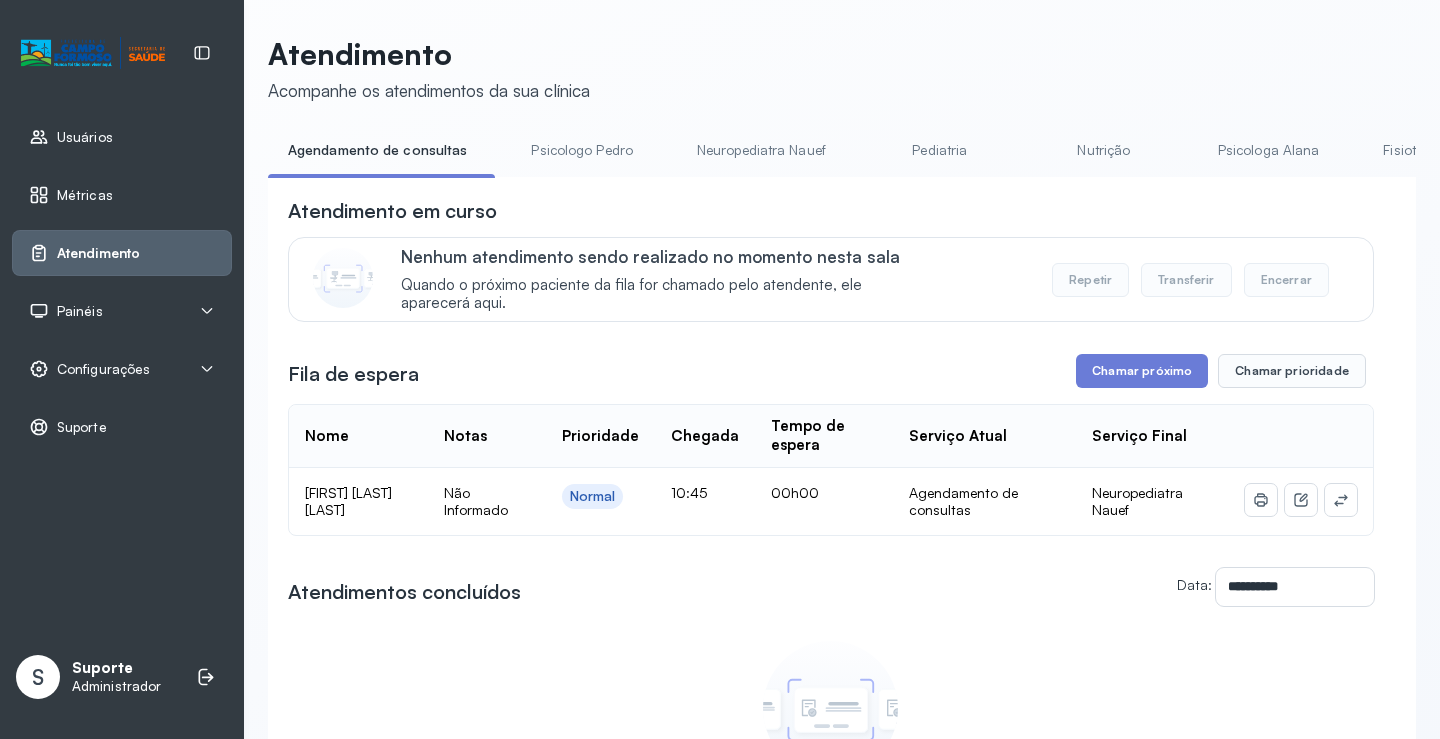 click 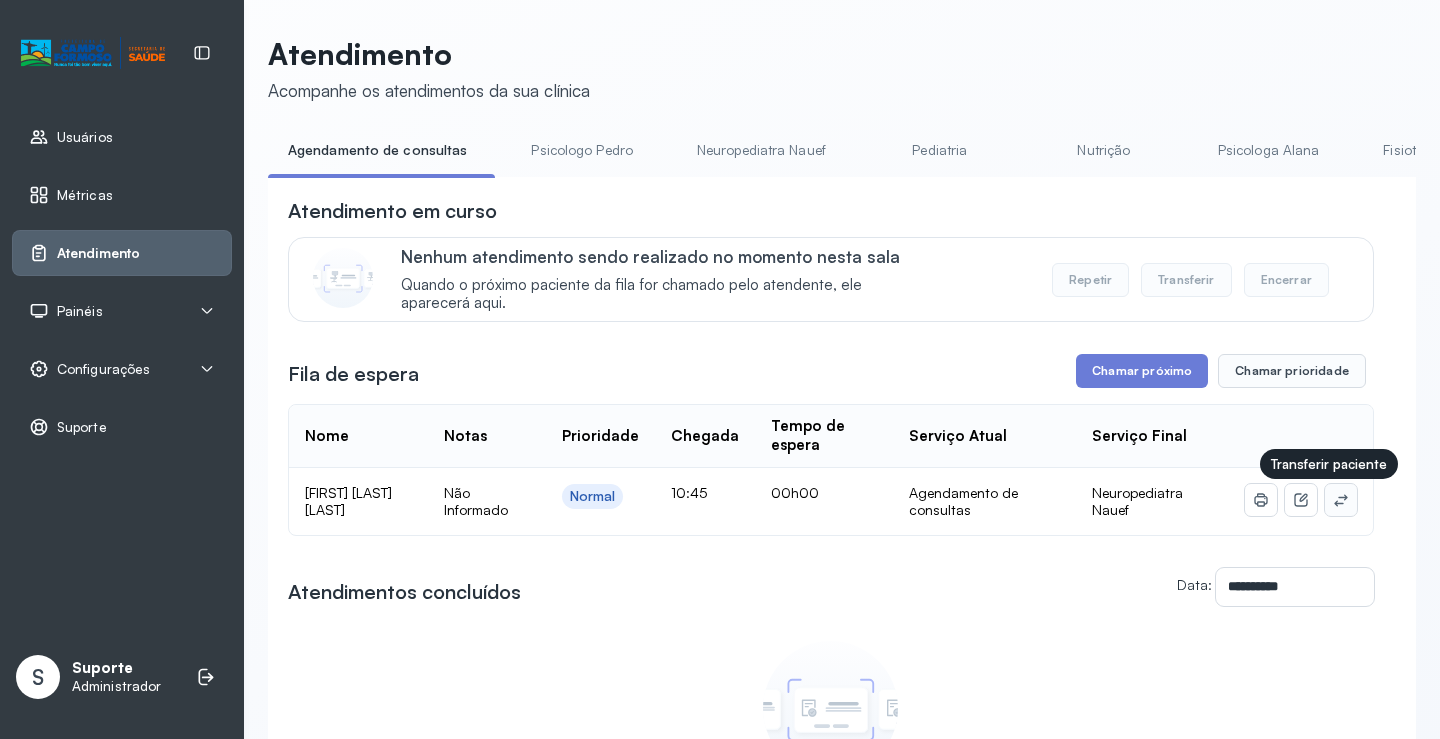 click 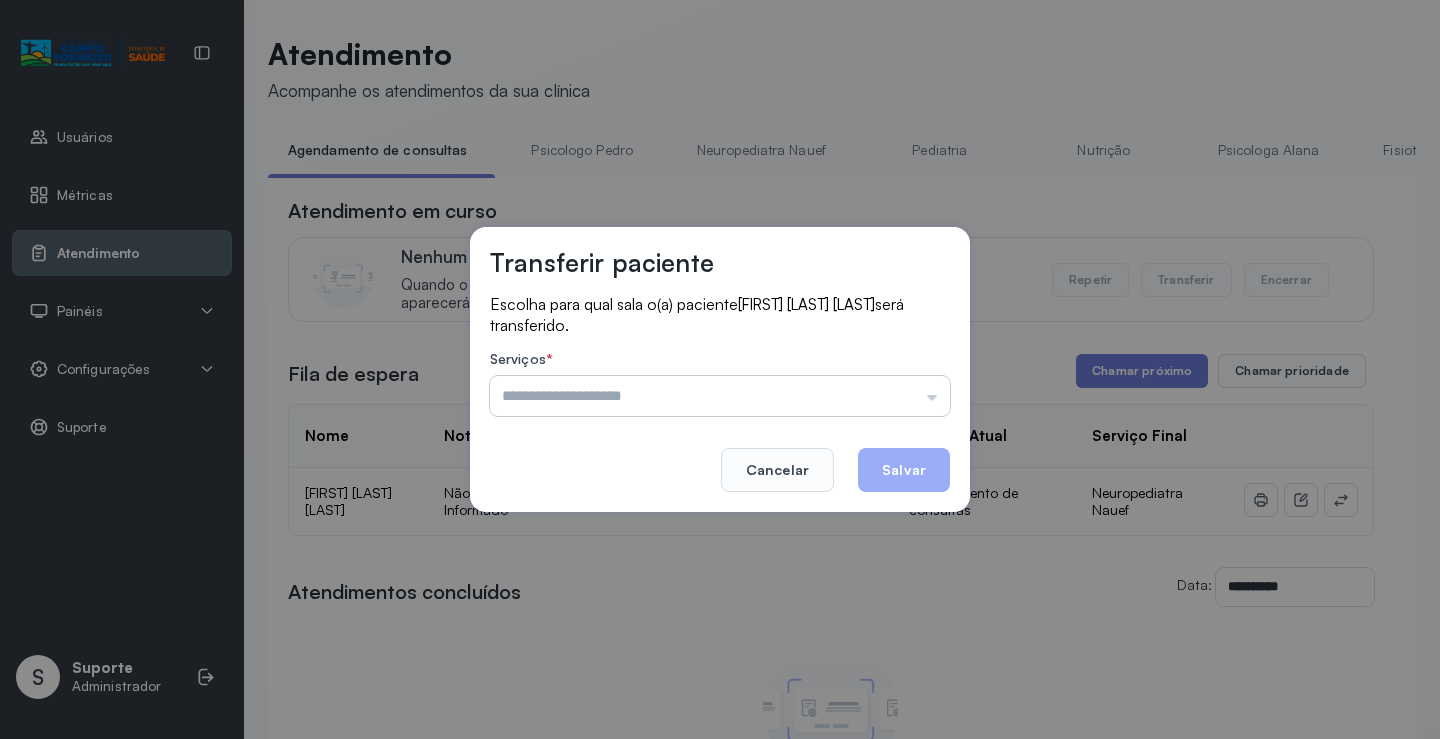 drag, startPoint x: 933, startPoint y: 381, endPoint x: 921, endPoint y: 385, distance: 12.649111 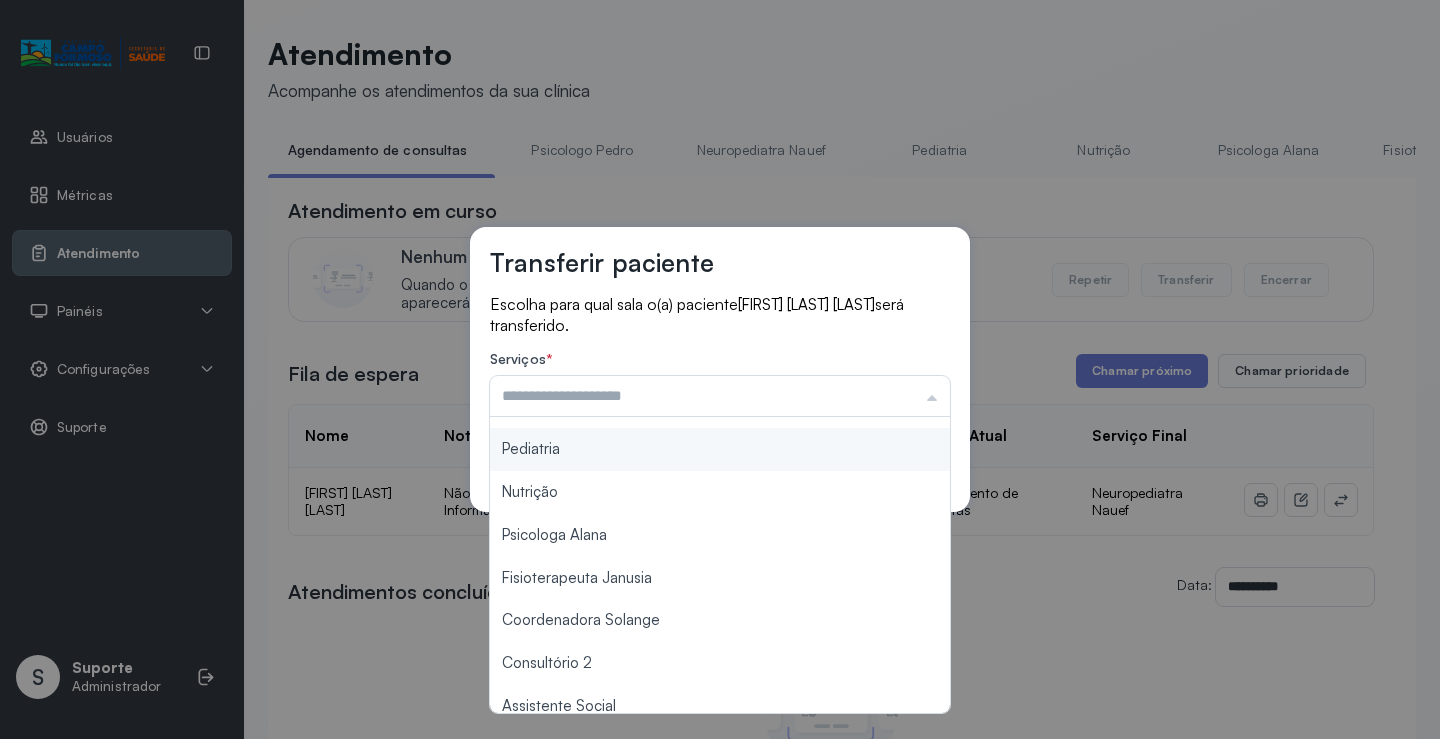 scroll, scrollTop: 200, scrollLeft: 0, axis: vertical 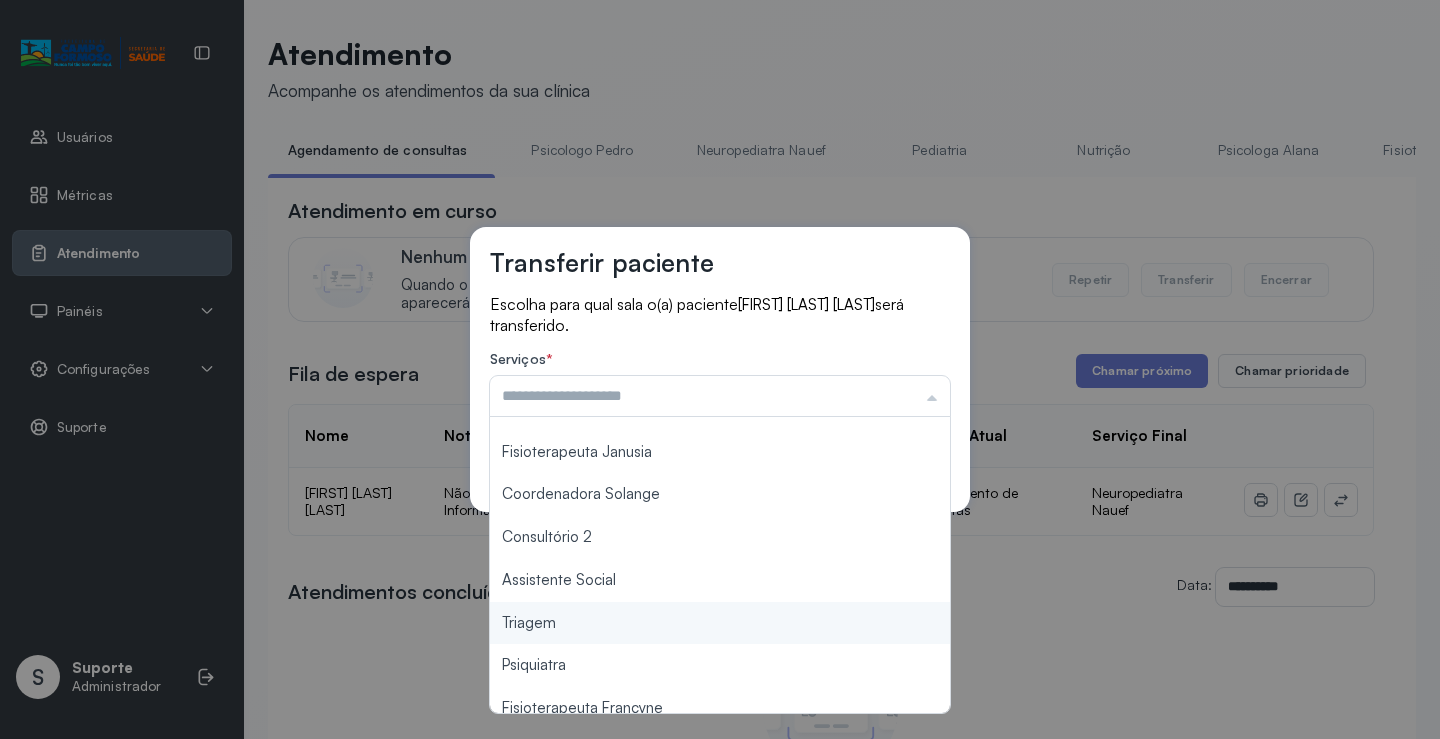 type on "*******" 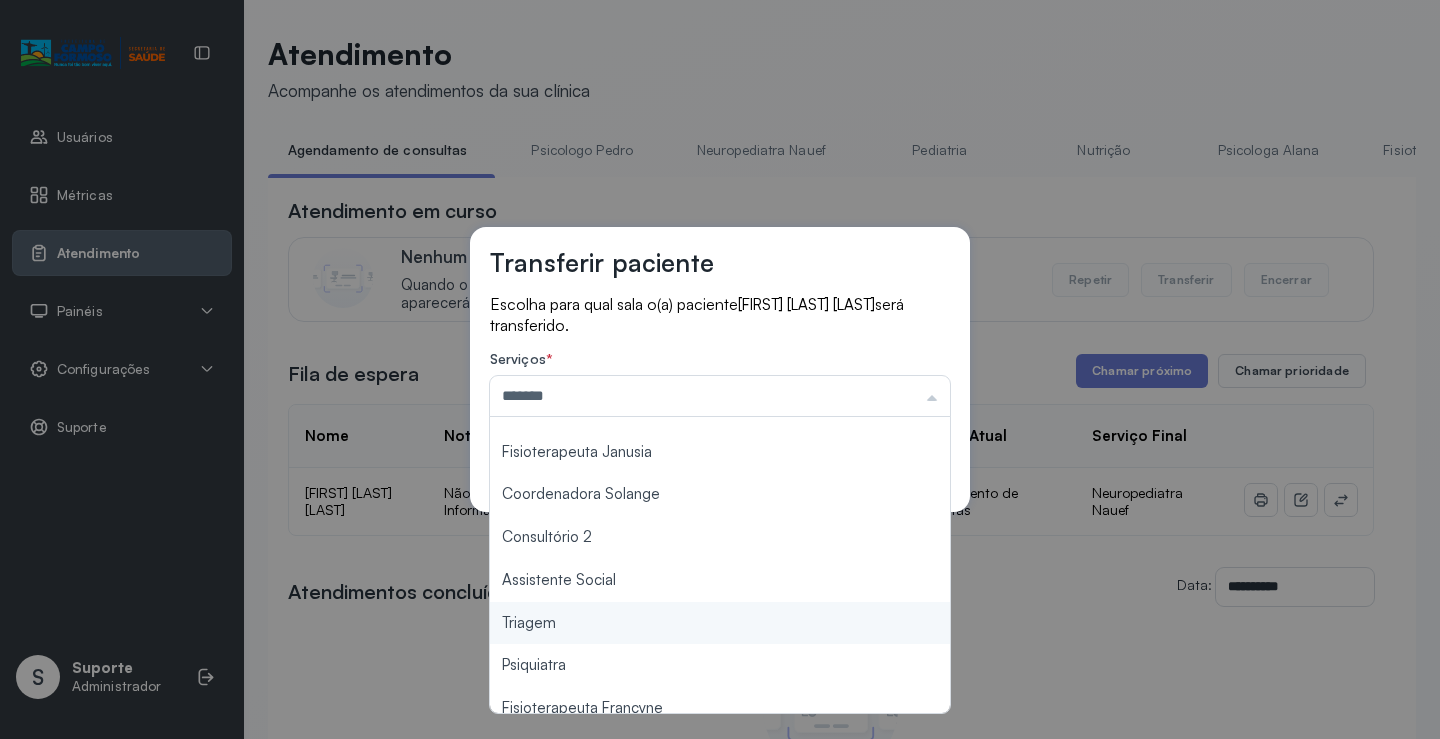 click on "Transferir paciente Escolha para qual sala o(a) paciente  [FIRST] [LAST] [LAST]  será transferido.  Serviços  *  ******* Psicologo [NAME] Neuropediatra Nauef Pediatria Nutrição Psicologa [NAME] Fisioterapeuta [NAME] Coordenadora [NAME] Consultório 2 Assistente Social Triagem Psiquiatra Fisioterapeuta [NAME] Fisioterapeuta [NAME] Neuropediatra [NAME] Cancelar Salvar" at bounding box center (720, 369) 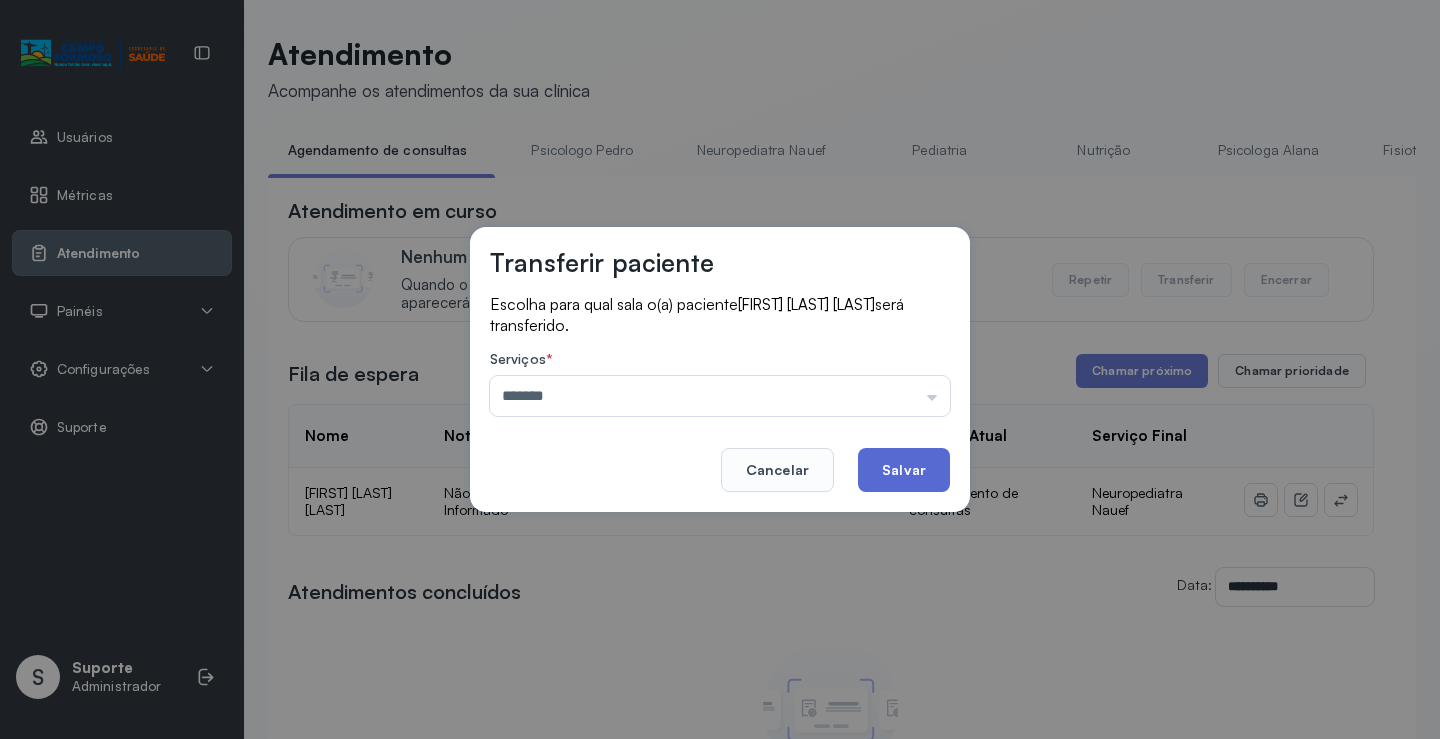 click on "Salvar" 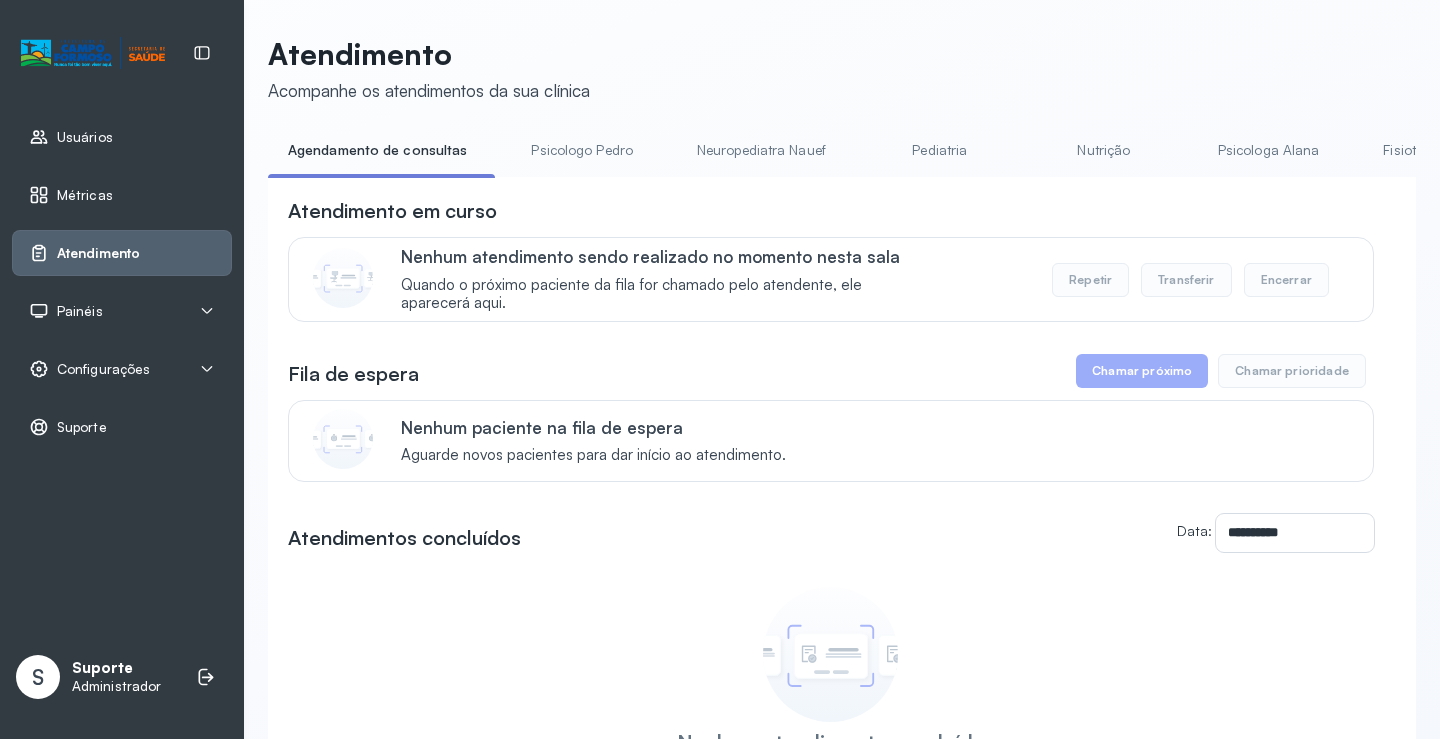 click on "Neuropediatra Nauef" at bounding box center (761, 150) 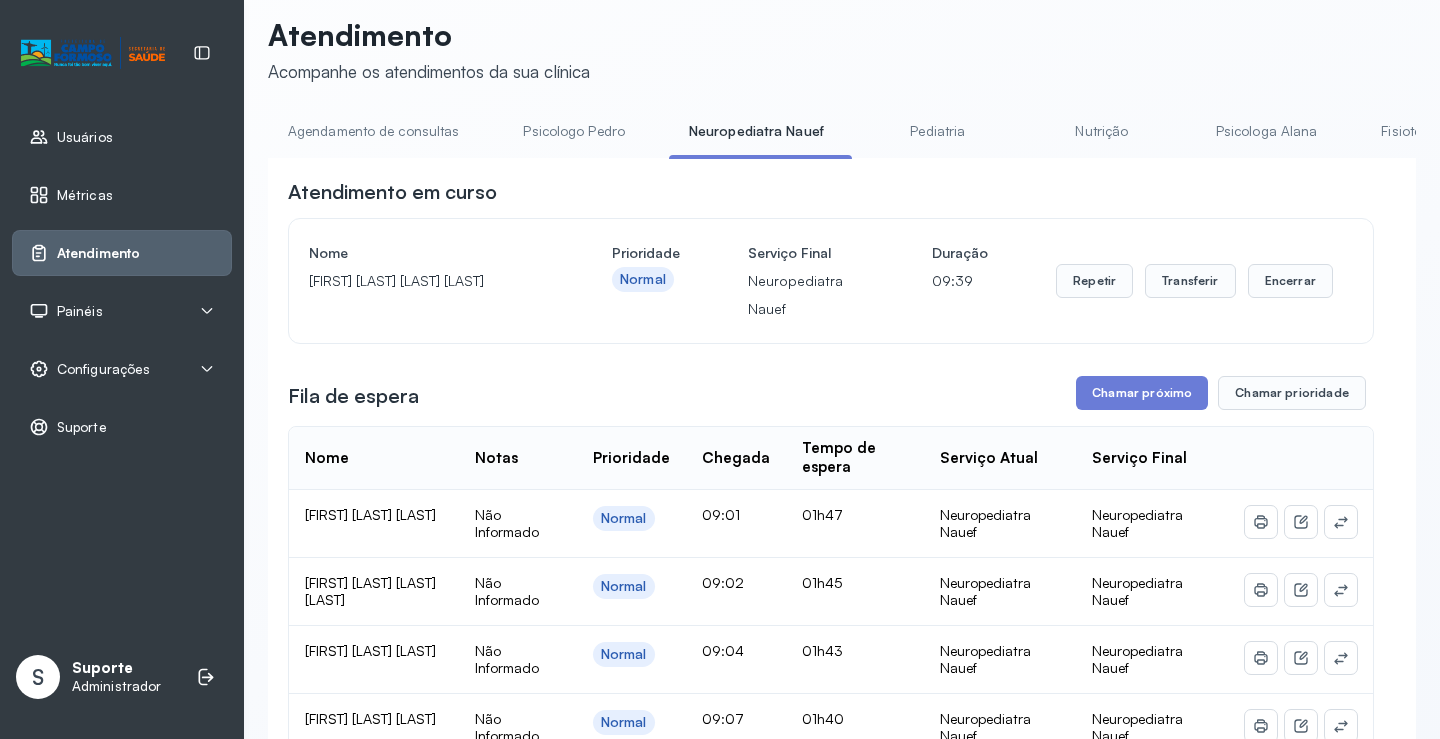scroll, scrollTop: 0, scrollLeft: 0, axis: both 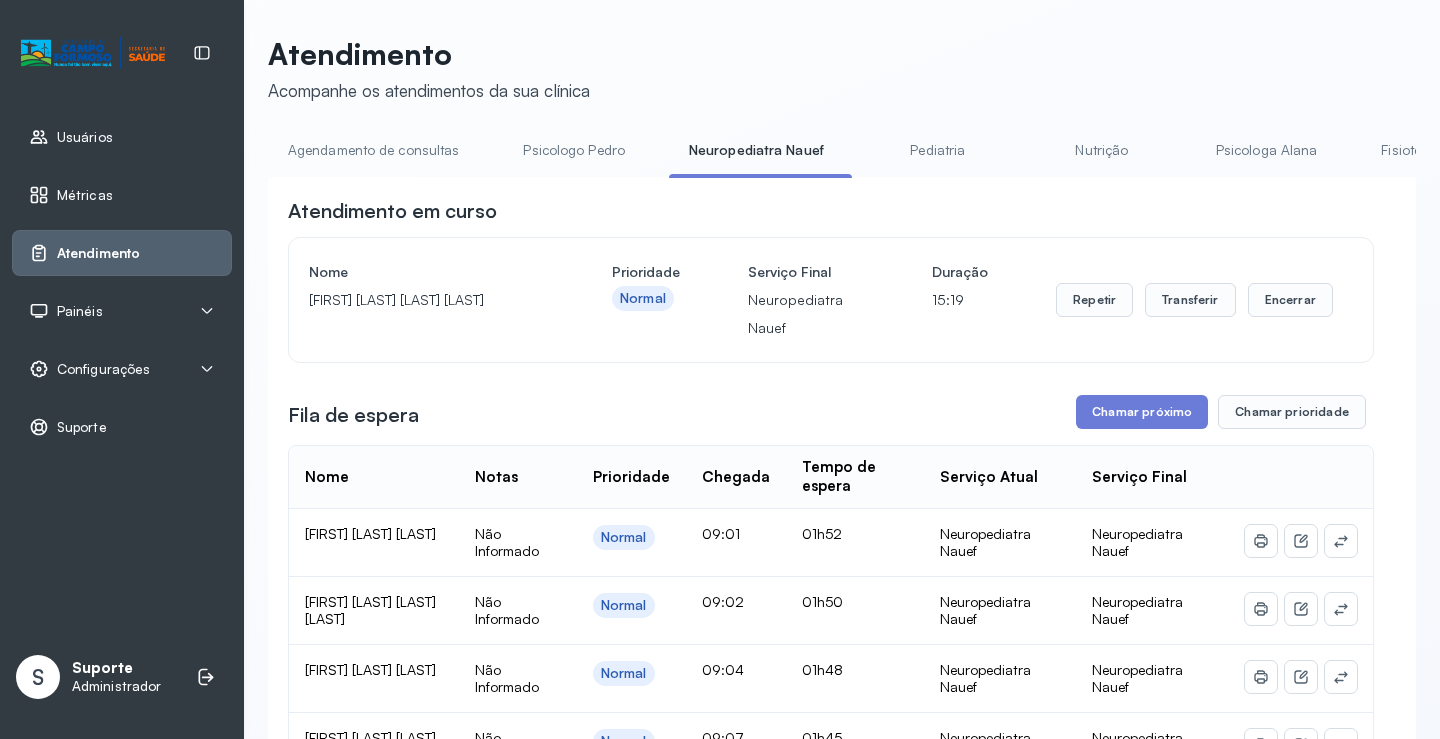 click on "Pediatria" at bounding box center (938, 150) 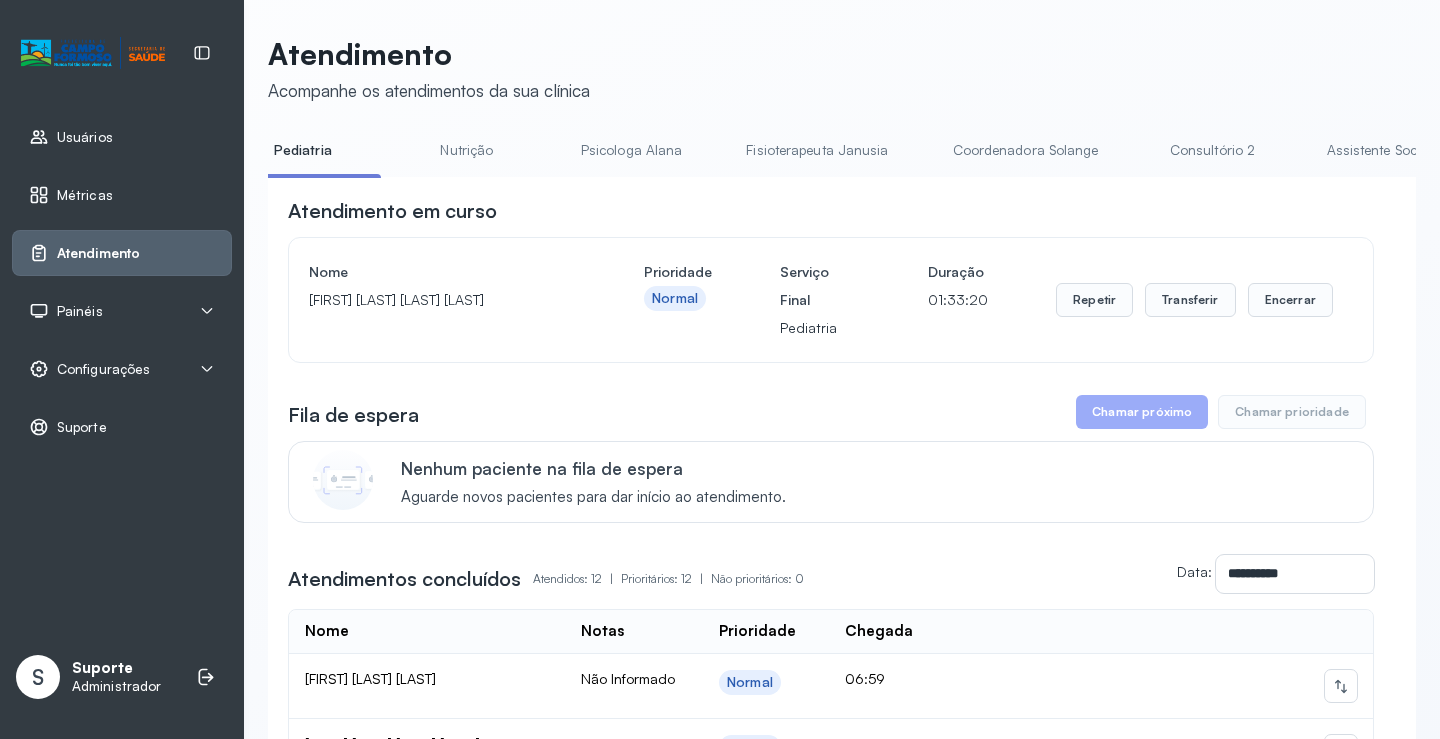scroll, scrollTop: 0, scrollLeft: 881, axis: horizontal 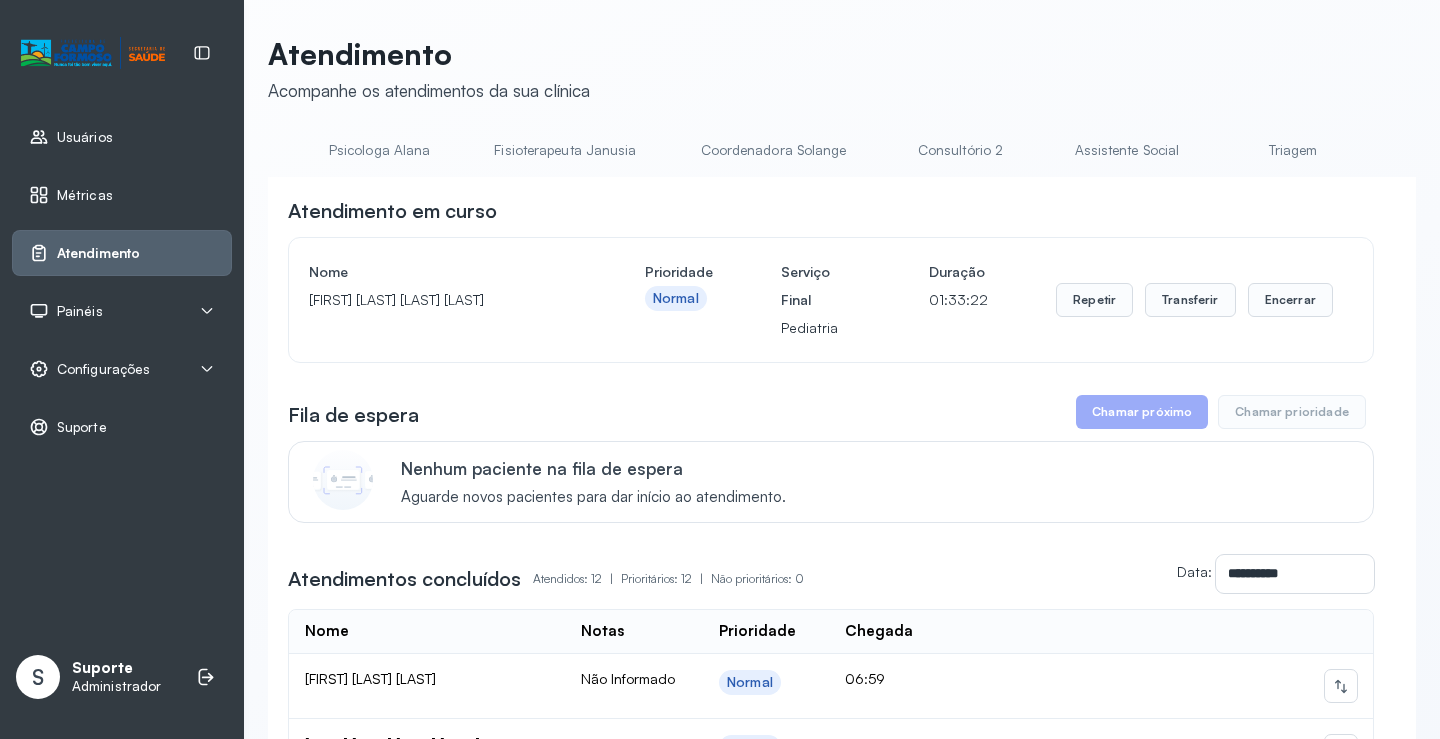 click on "Triagem" at bounding box center [1293, 150] 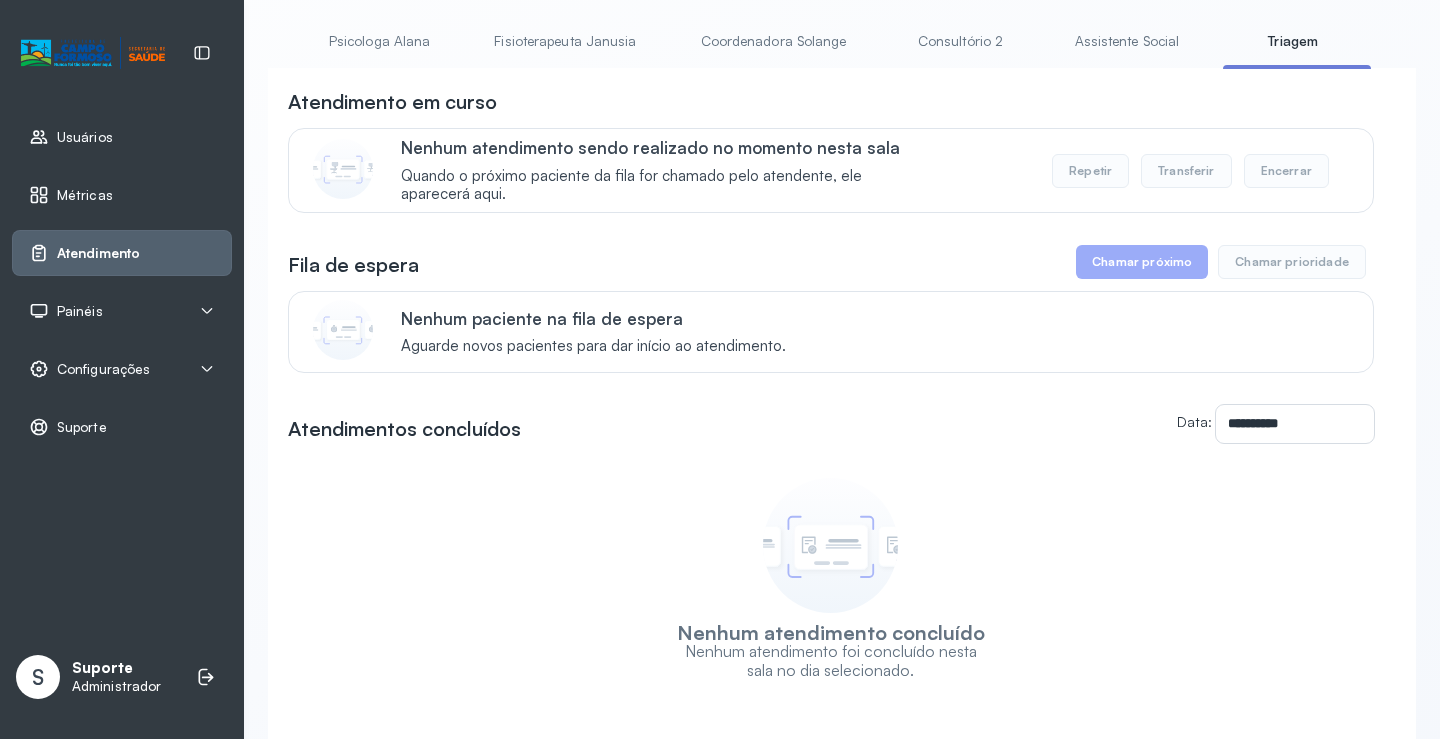 scroll, scrollTop: 0, scrollLeft: 0, axis: both 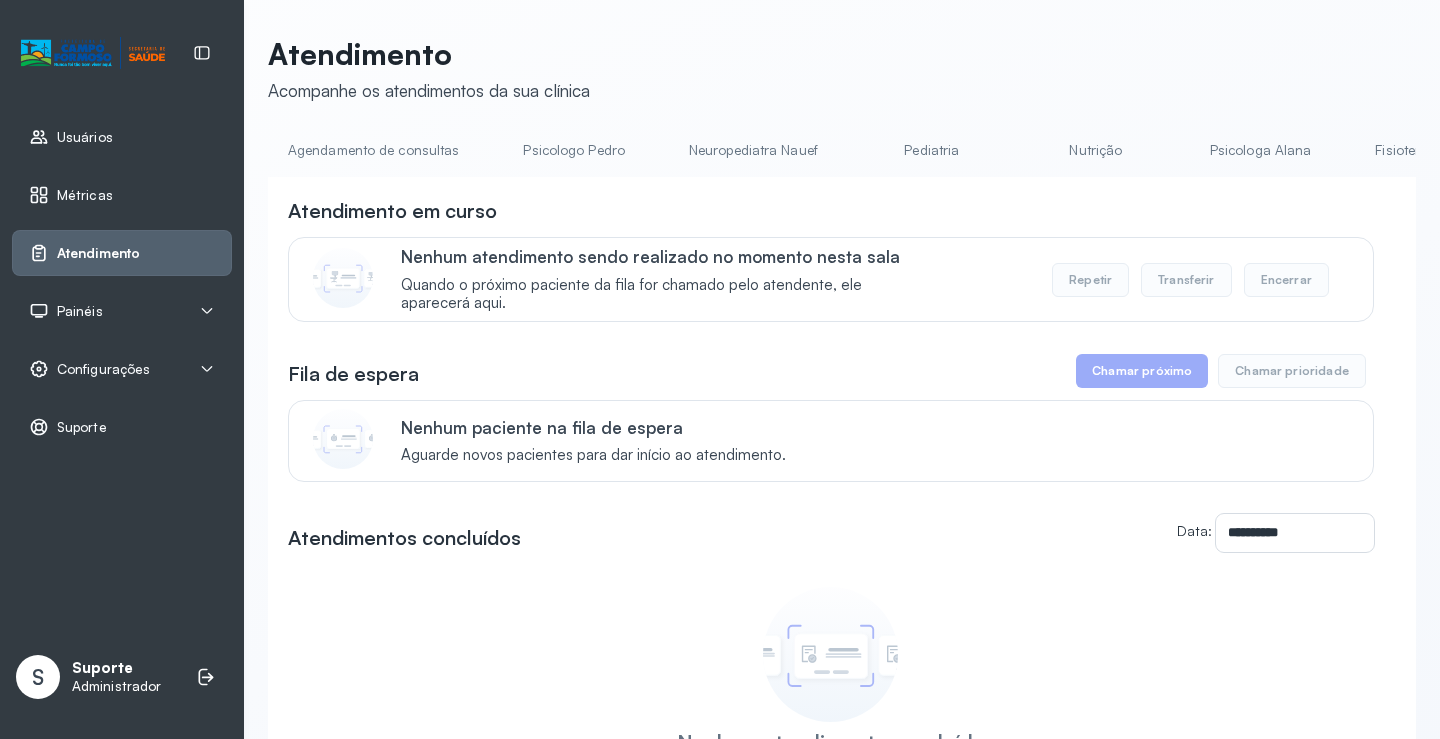 click on "Neuropediatra Nauef" at bounding box center (753, 150) 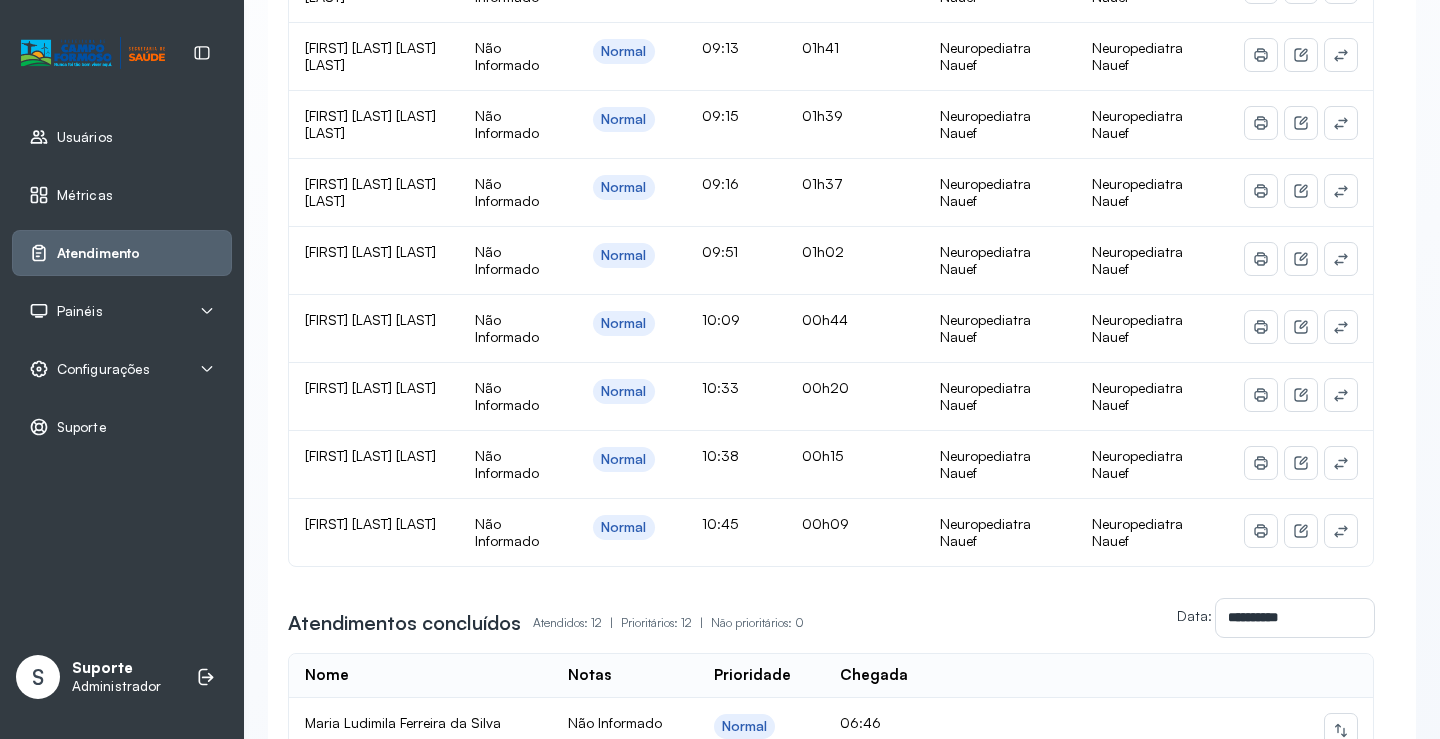 scroll, scrollTop: 1000, scrollLeft: 0, axis: vertical 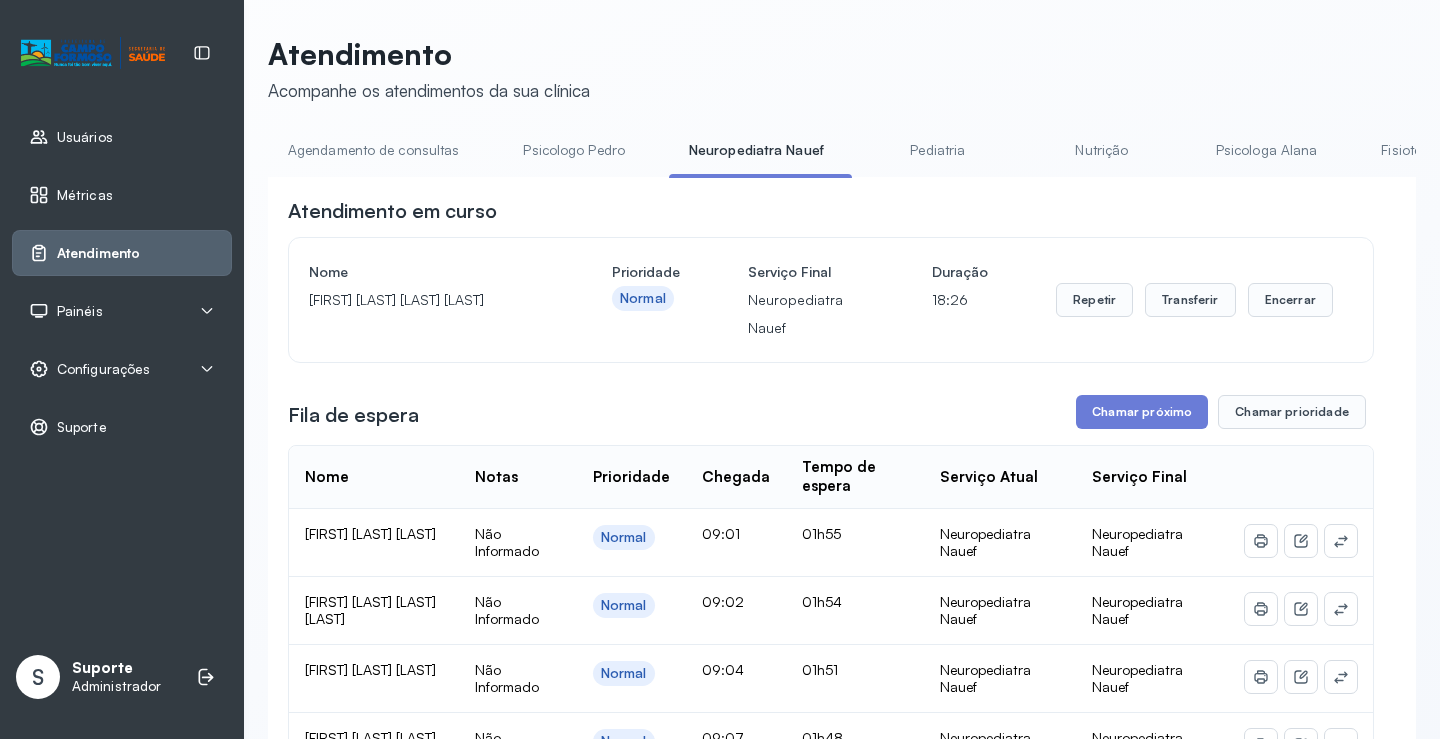 click on "Agendamento de consultas" at bounding box center (373, 150) 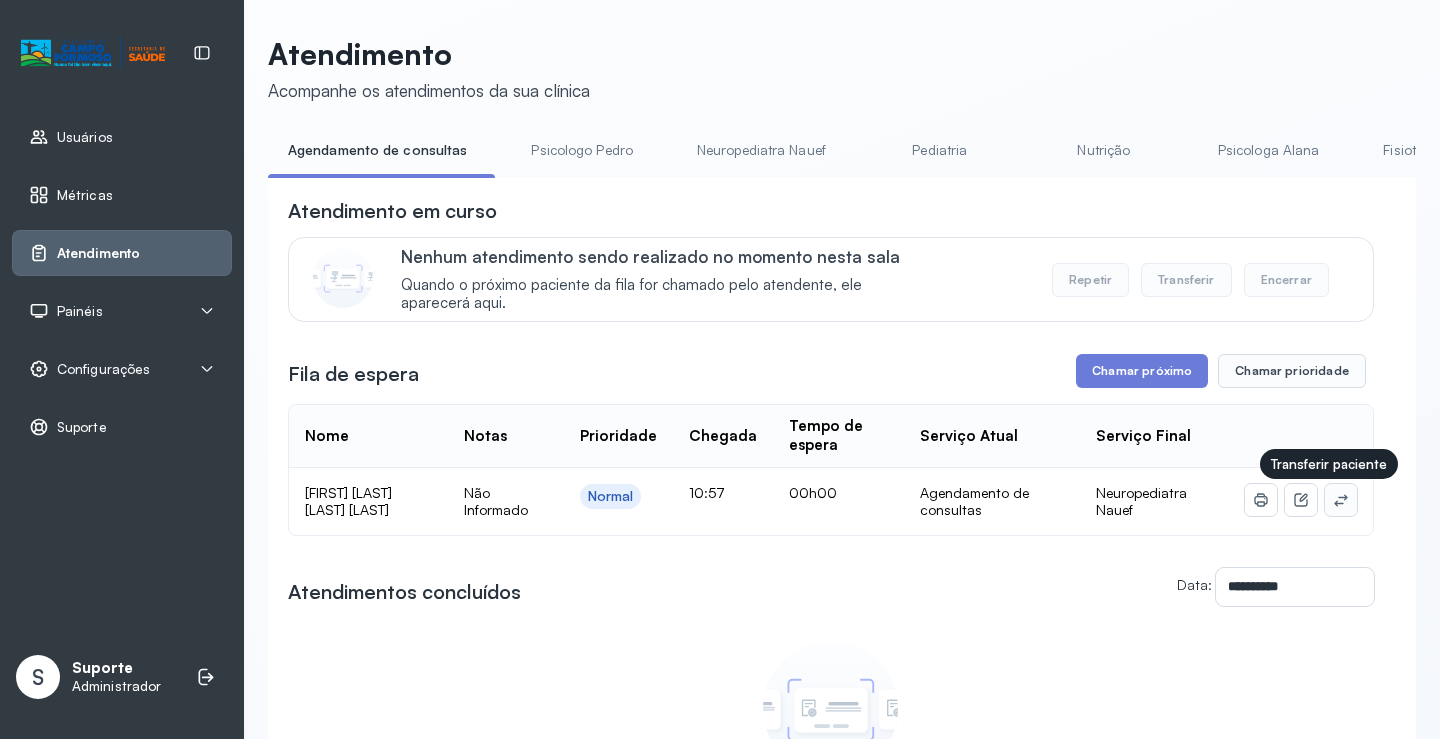 click 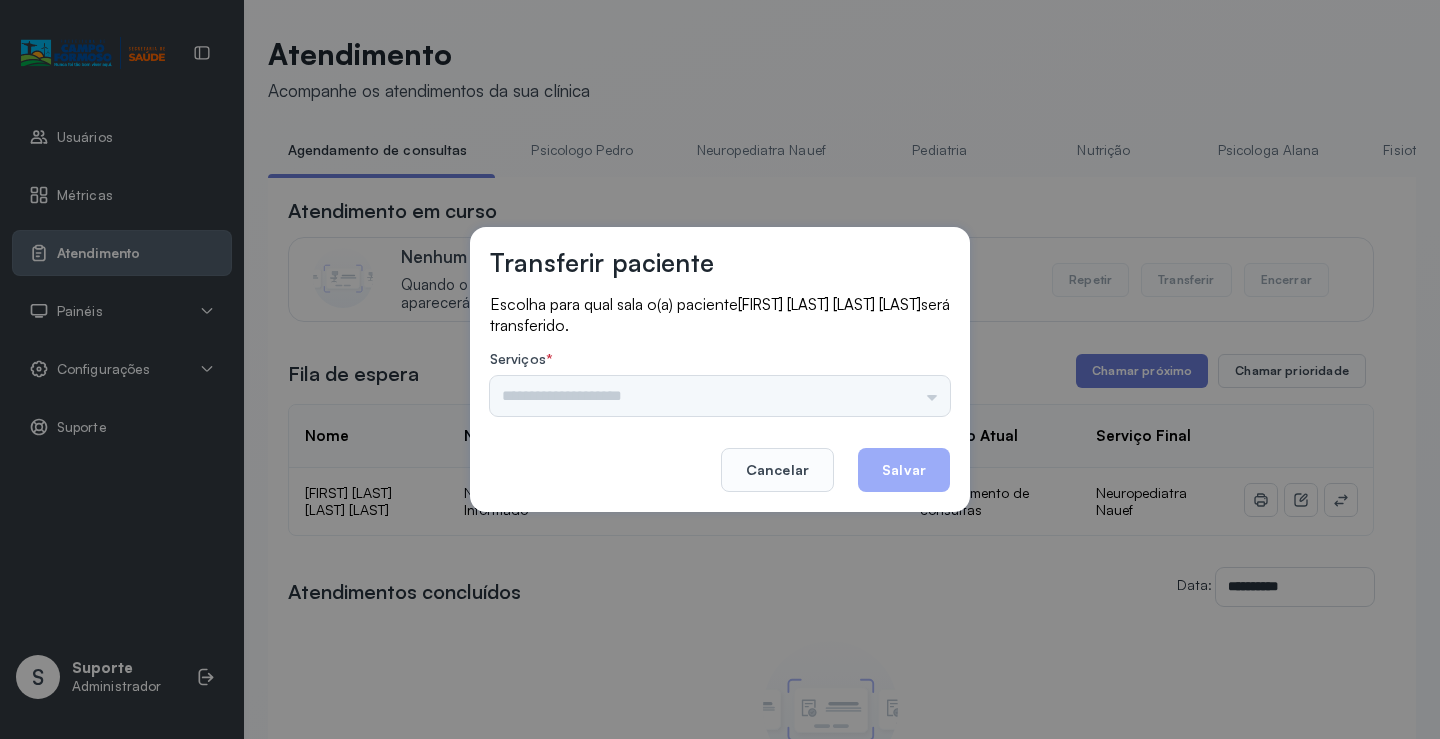click on "Psicologo Pedro Neuropediatra Nauef Pediatria Nutrição Psicologa Alana Fisioterapeuta Janusia Coordenadora Solange Consultório 2 Assistente Social Triagem Psiquiatra Fisioterapeuta Francyne Fisioterapeuta Morgana Neuropediatra João" at bounding box center [720, 396] 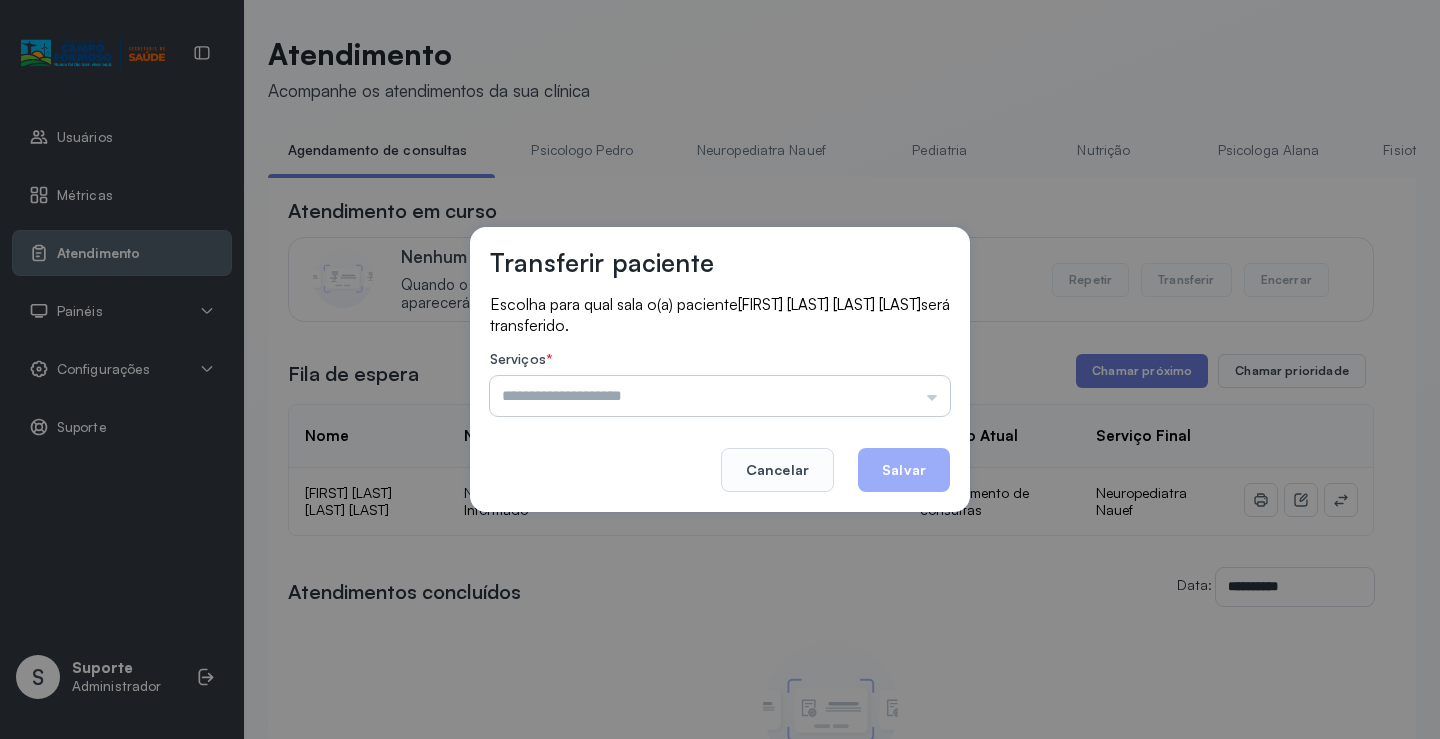 click at bounding box center (720, 396) 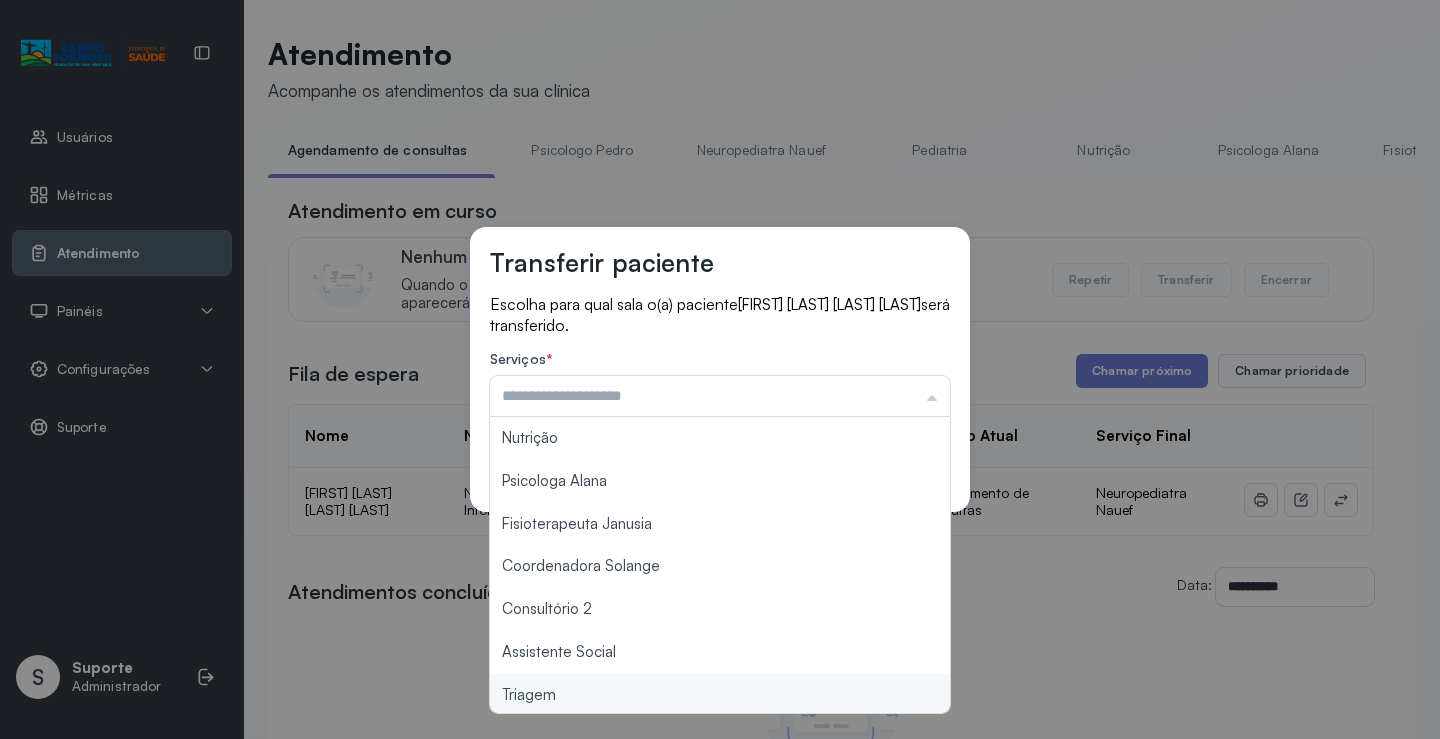 scroll, scrollTop: 302, scrollLeft: 0, axis: vertical 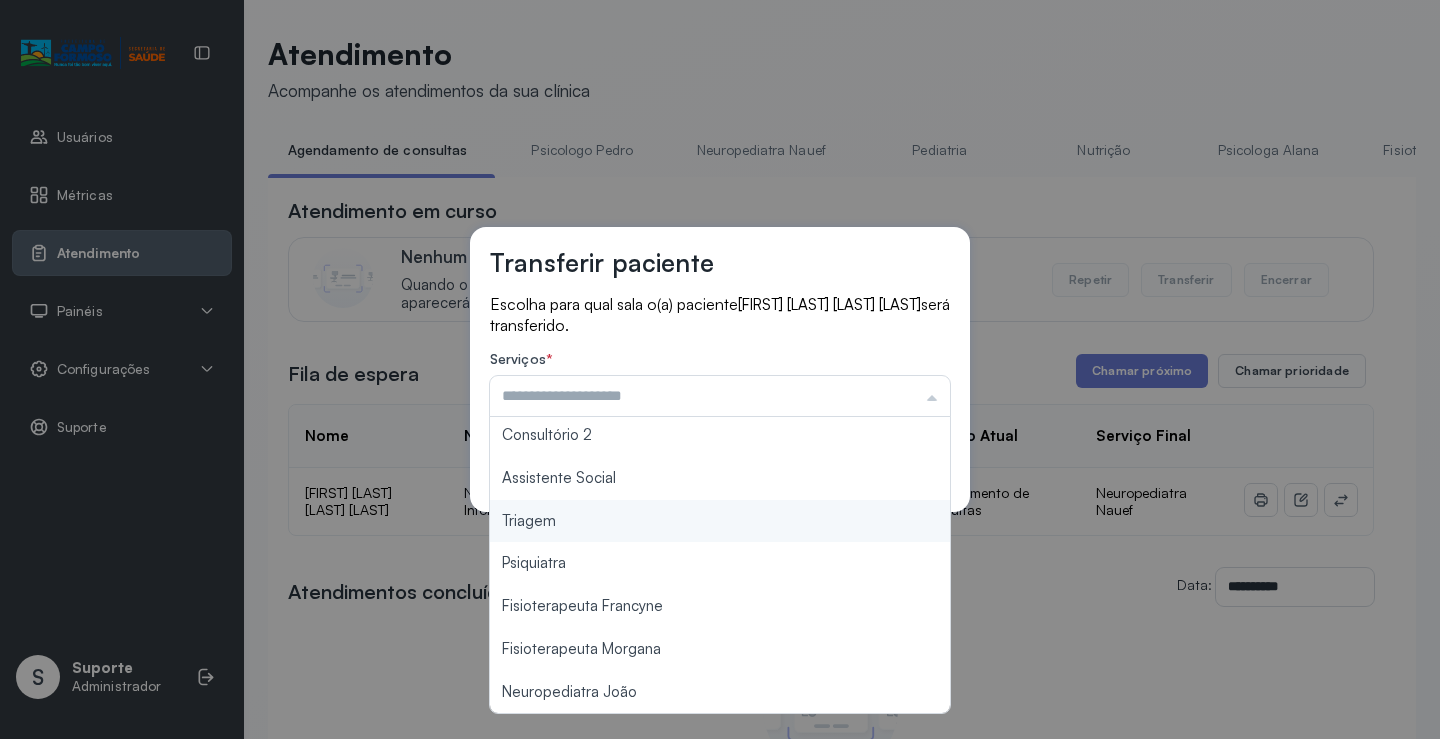 type on "*******" 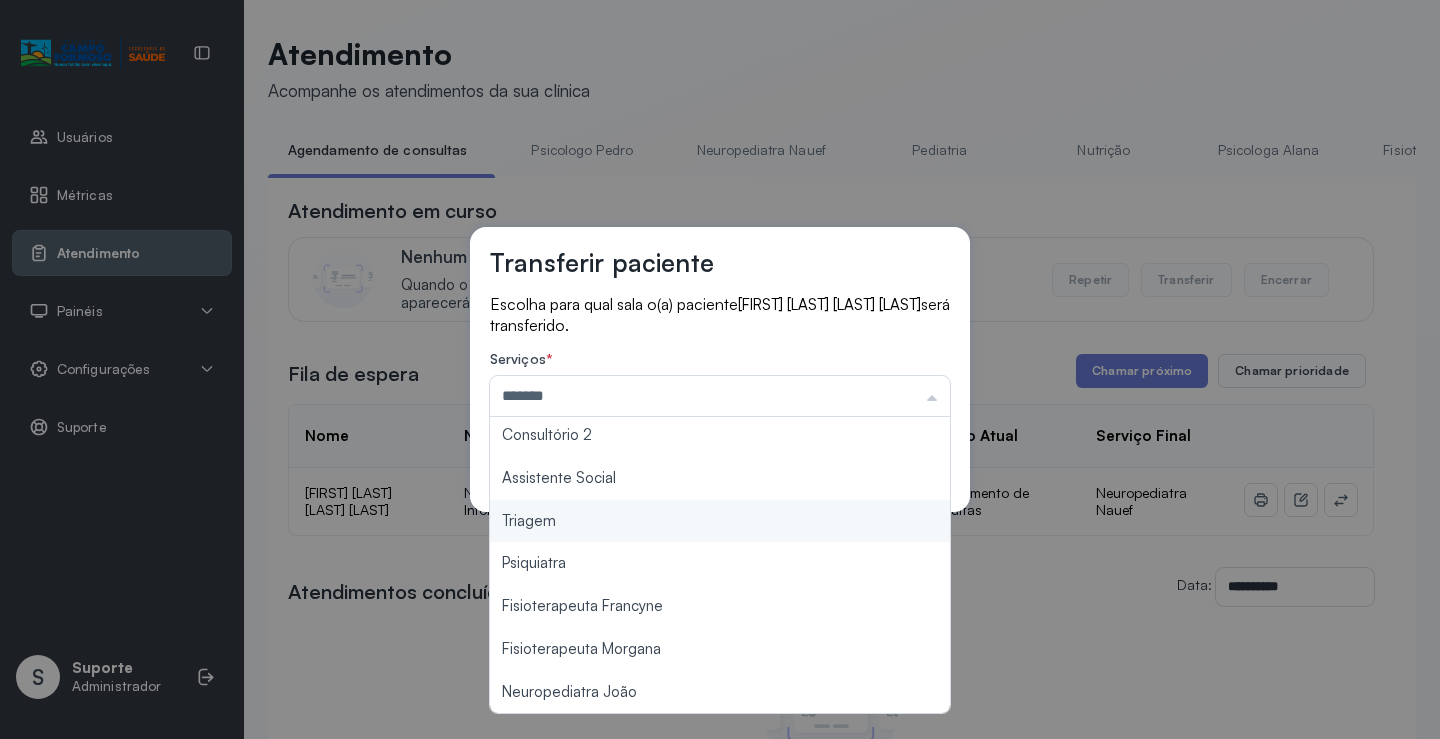 click on "Transferir paciente Escolha para qual sala o(a) paciente  [FIRST] [LAST] [LAST]  será transferido.  Serviços  *  ******* Psicologo [NAME] Neuropediatra Nauef Pediatria Nutrição Psicologa [NAME] Fisioterapeuta [NAME] Coordenadora [NAME] Consultório 2 Assistente Social Triagem Psiquiatra Fisioterapeuta [NAME] Fisioterapeuta [NAME] Neuropediatra [NAME] Cancelar Salvar" at bounding box center [720, 369] 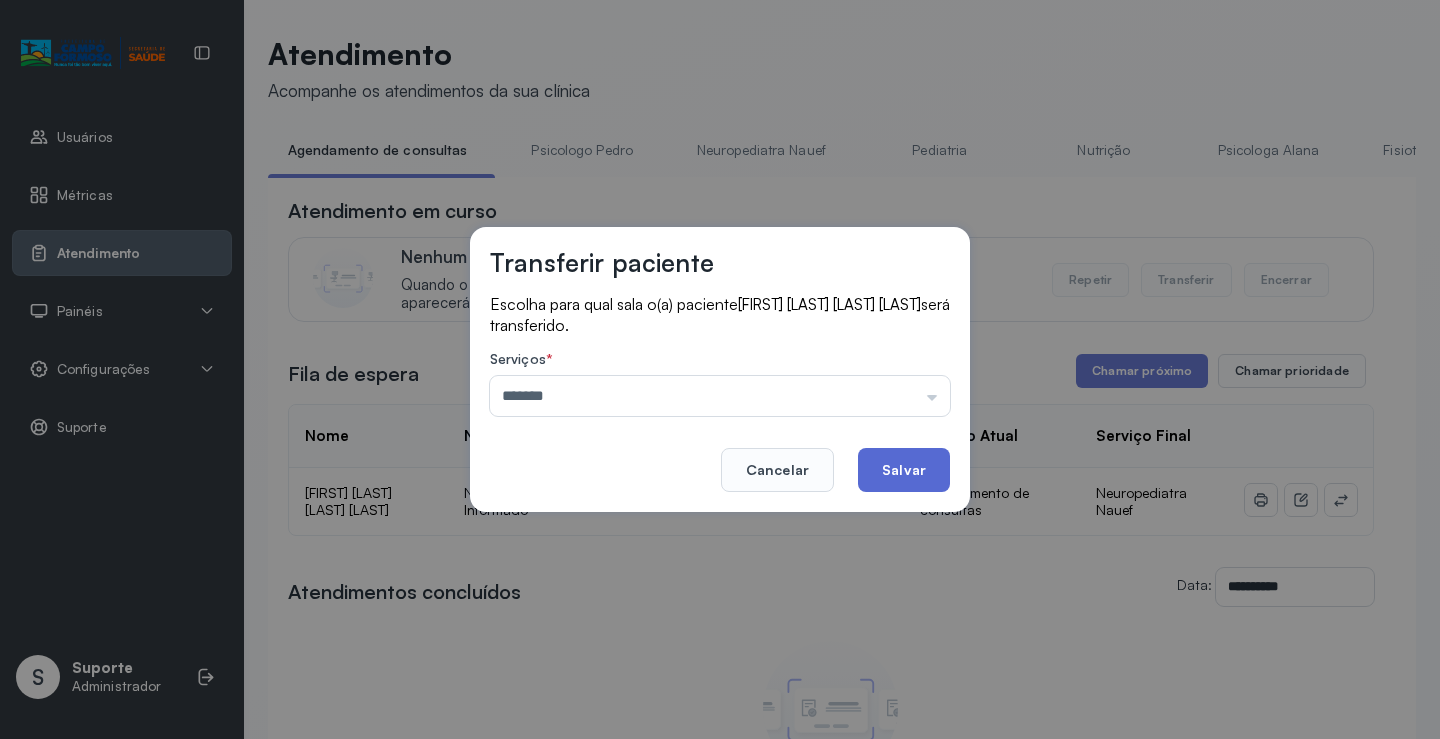 click on "Salvar" 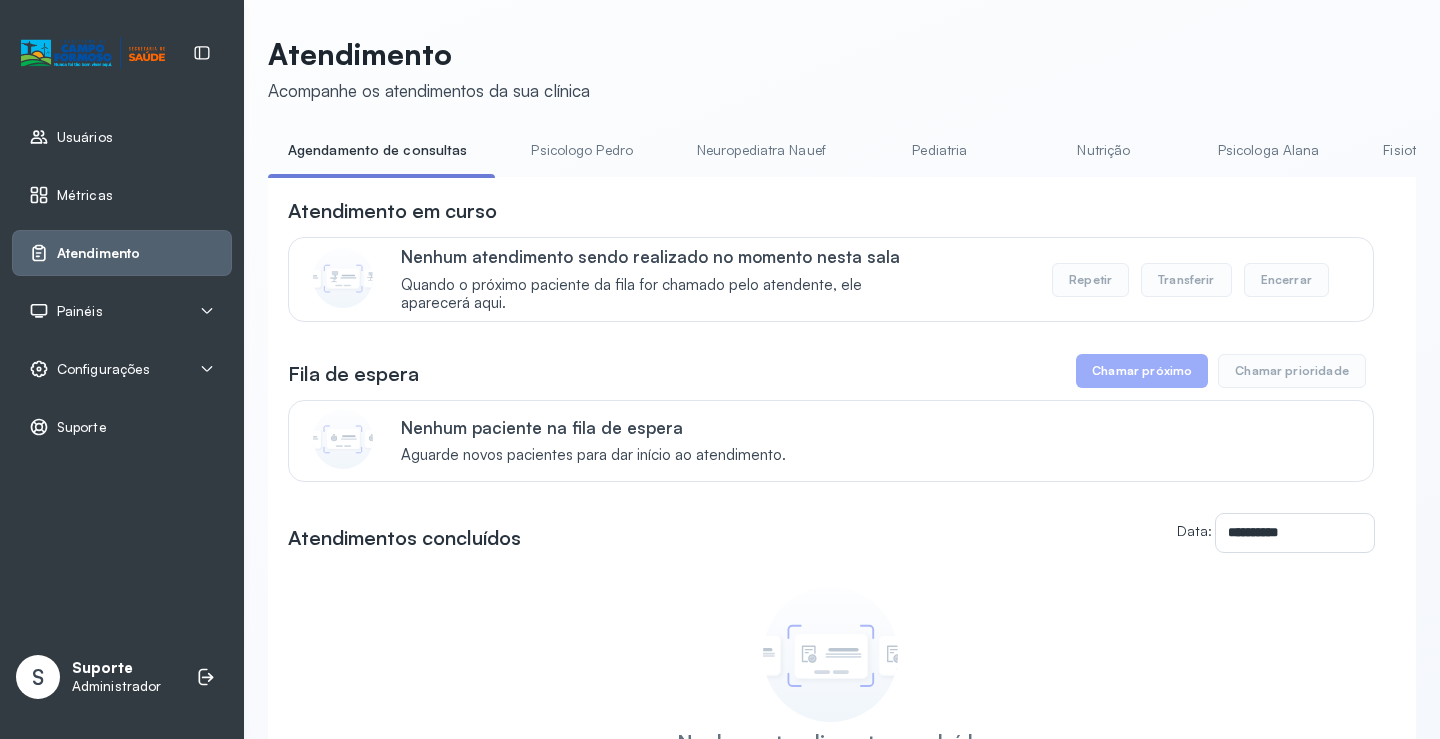 click on "Neuropediatra Nauef" at bounding box center (761, 150) 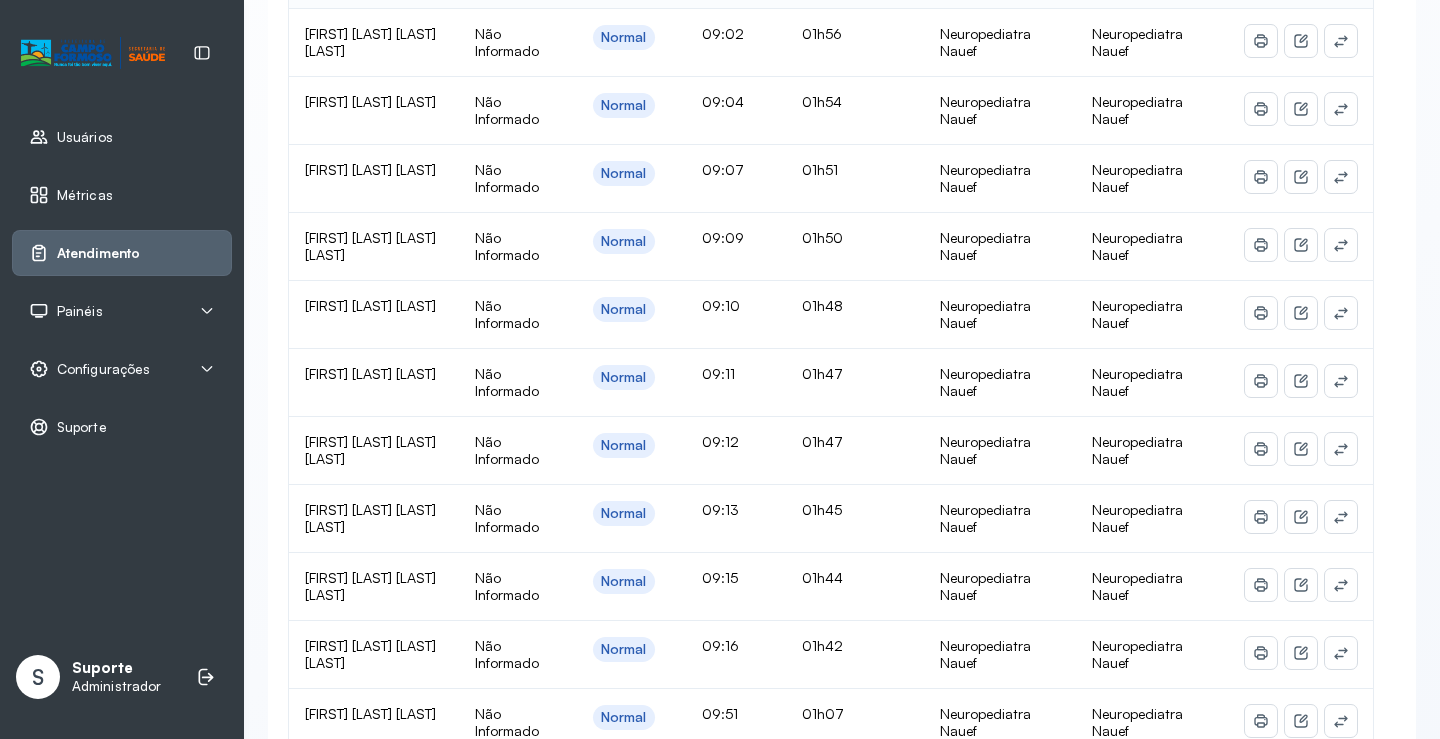 scroll, scrollTop: 400, scrollLeft: 0, axis: vertical 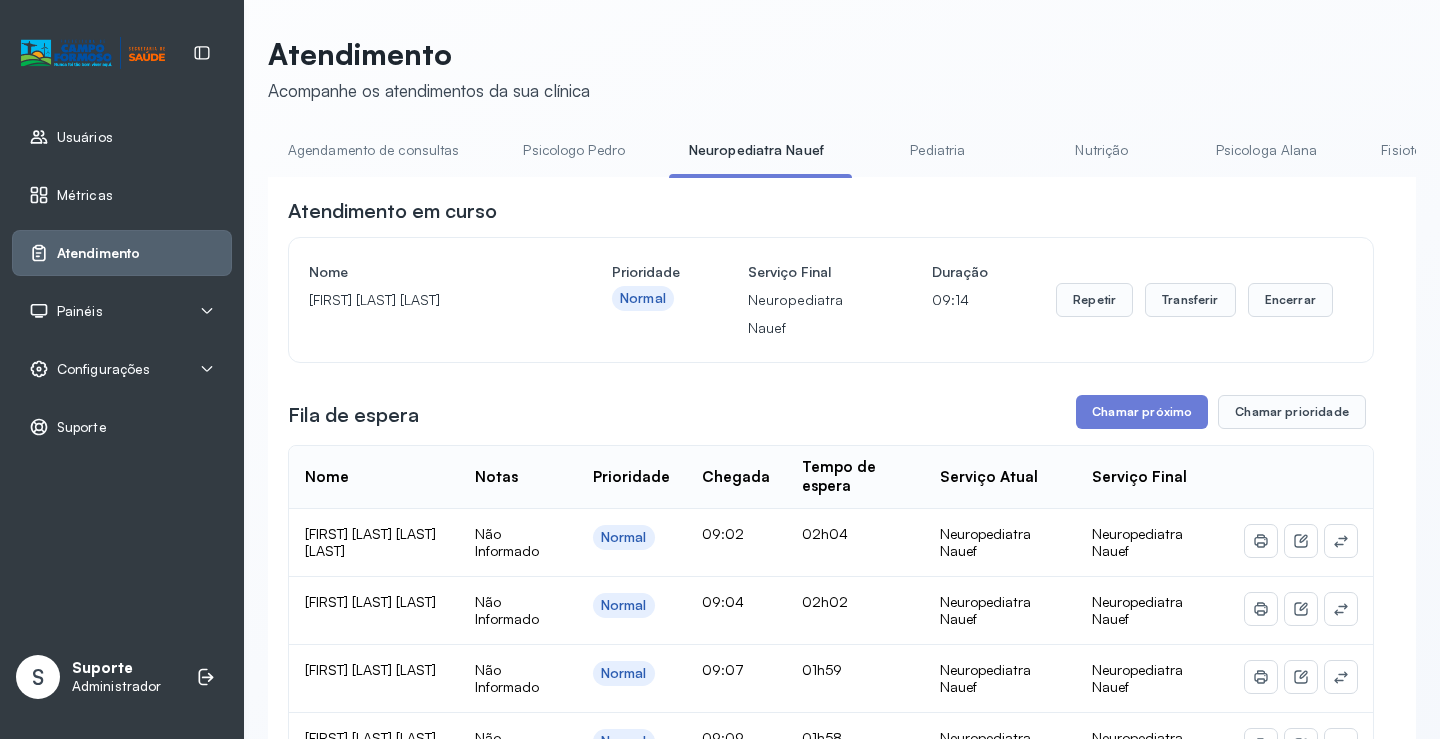 click on "Agendamento de consultas" at bounding box center (373, 150) 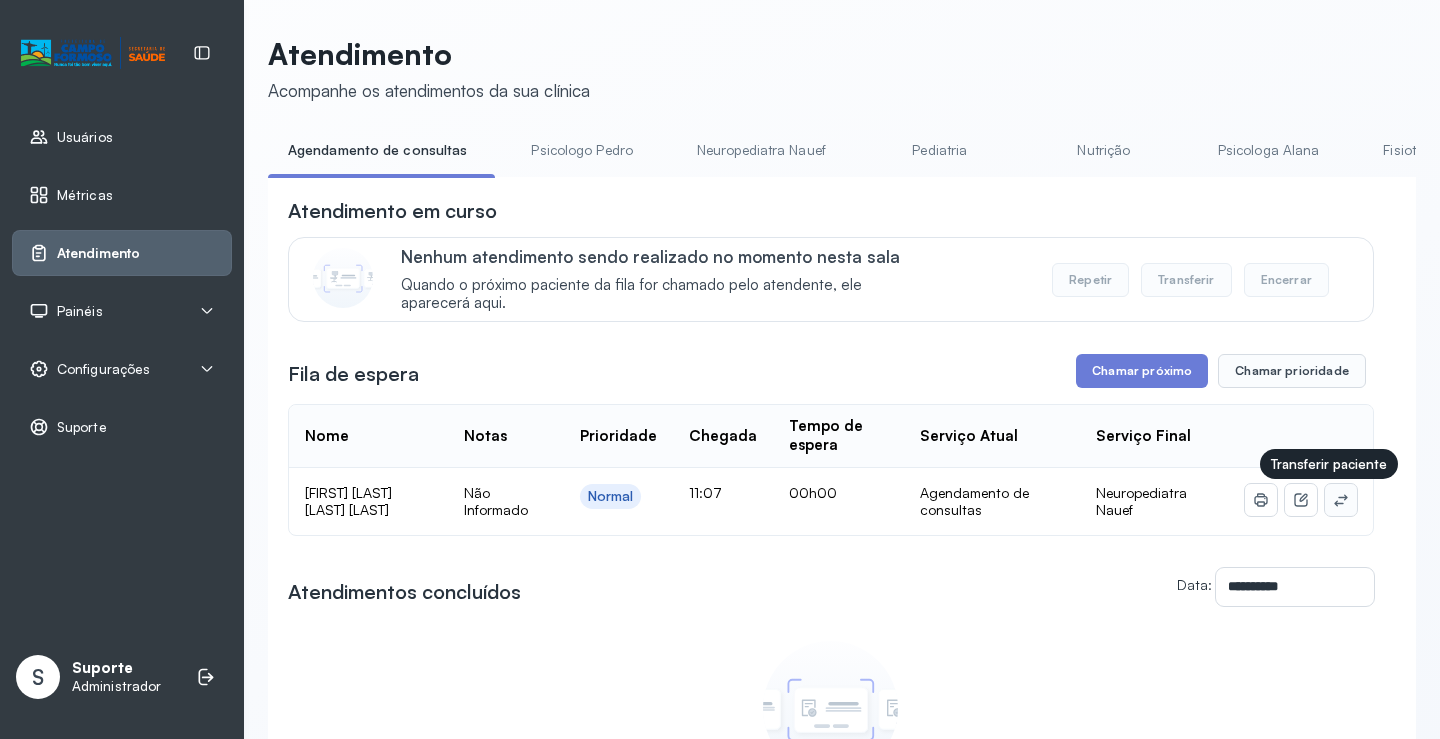 click 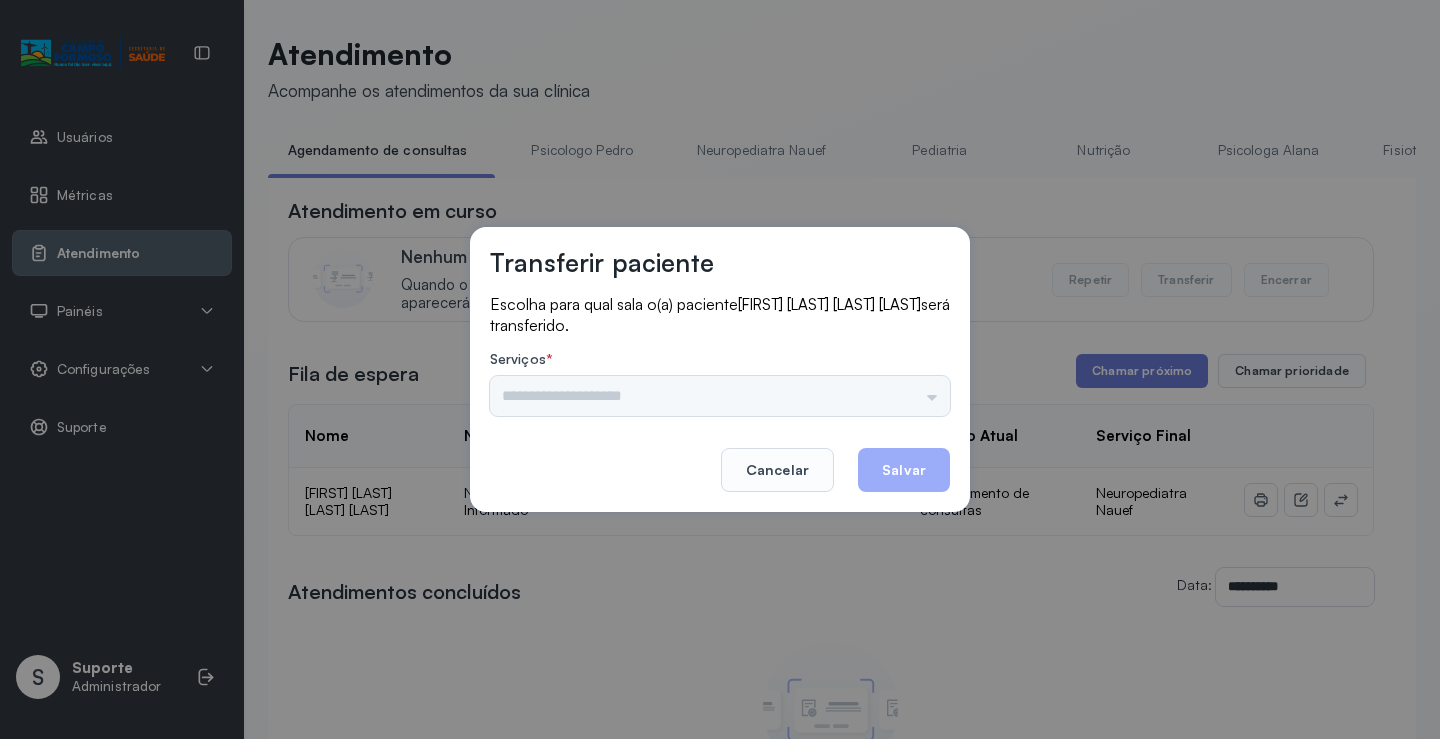 drag, startPoint x: 860, startPoint y: 383, endPoint x: 873, endPoint y: 384, distance: 13.038404 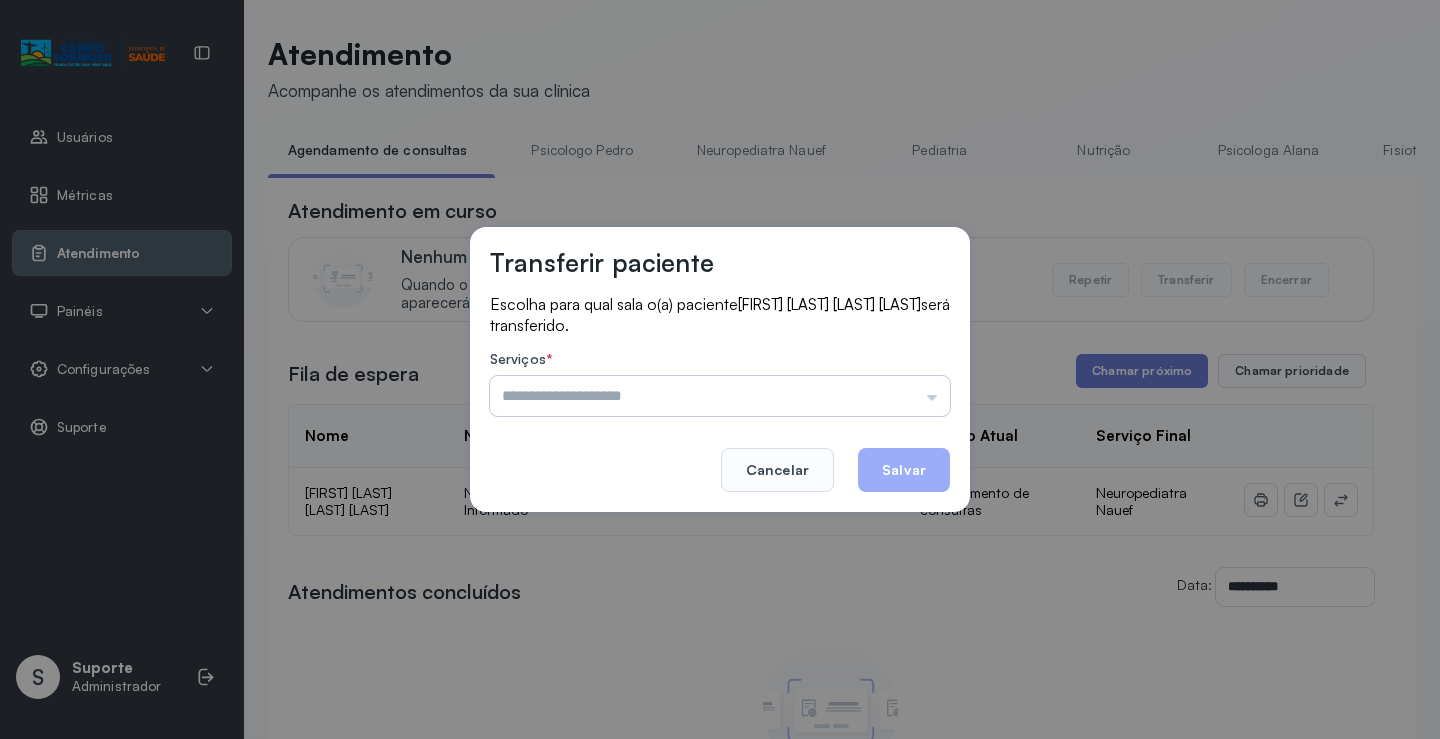 click at bounding box center (720, 396) 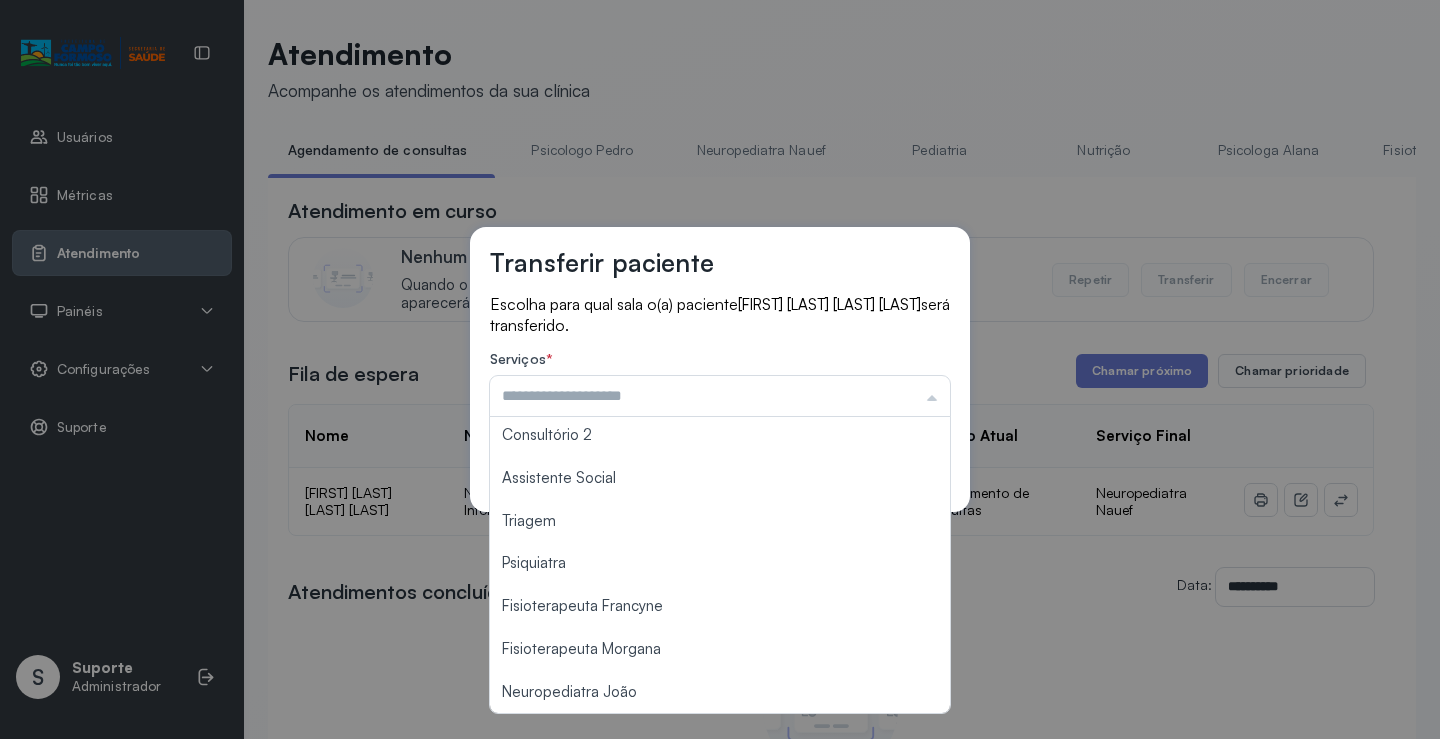 scroll, scrollTop: 303, scrollLeft: 0, axis: vertical 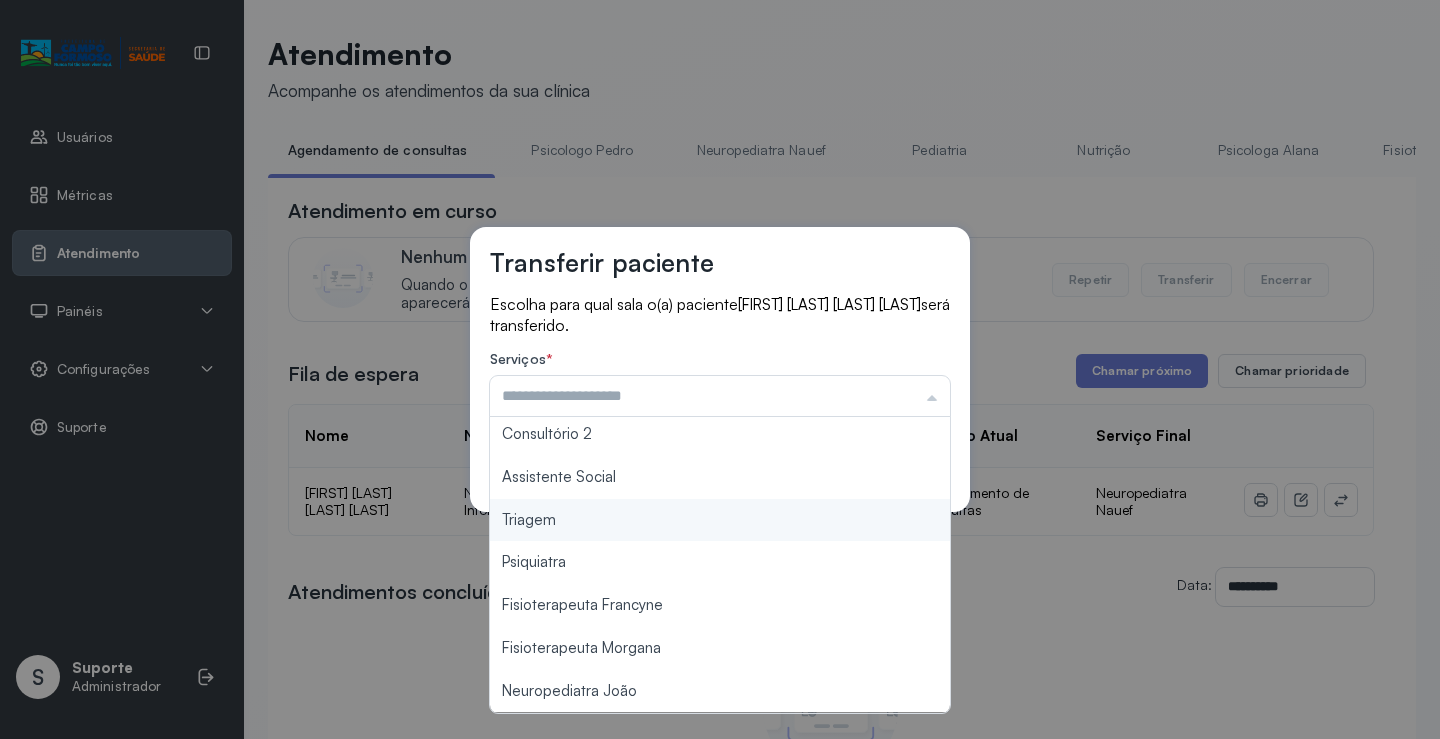 type on "*******" 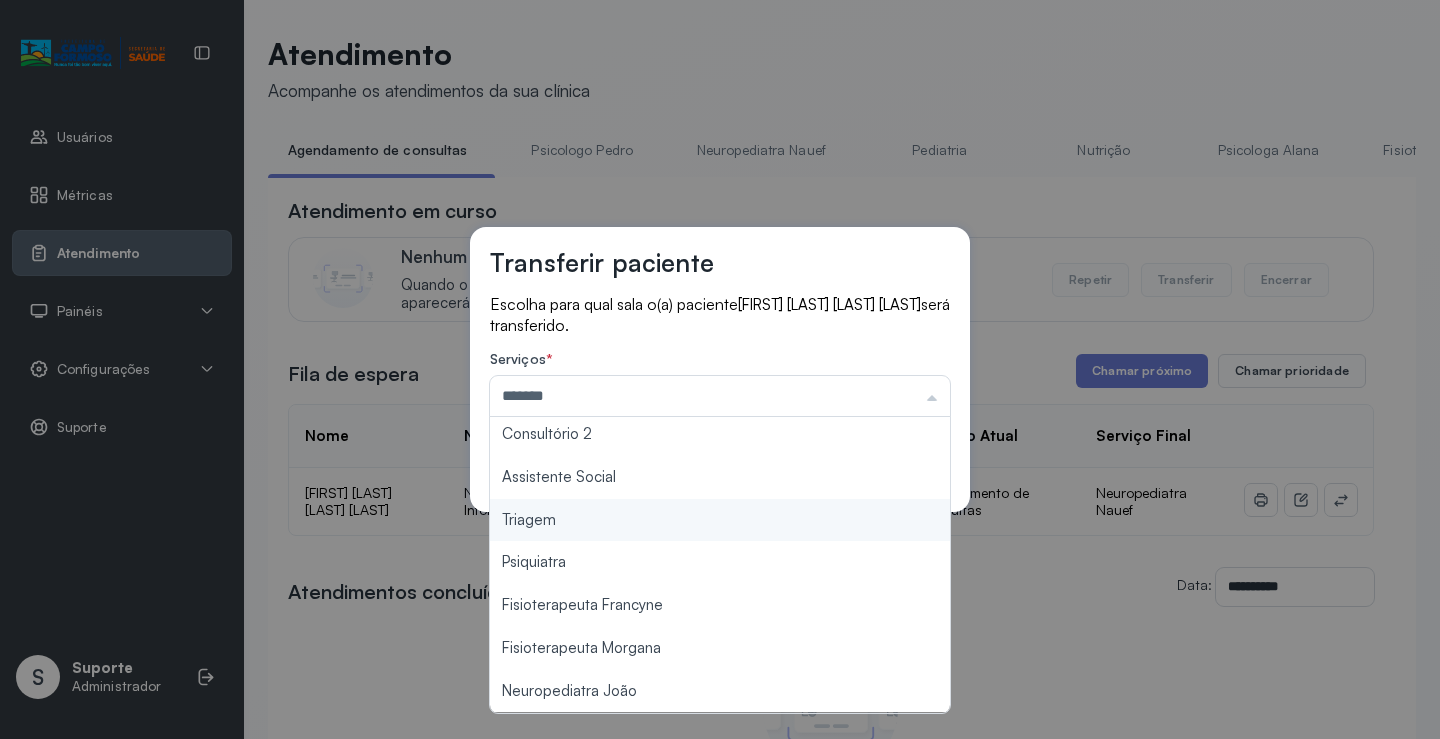 click on "Transferir paciente Escolha para qual sala o(a) paciente  [FIRST] [LAST] [LAST]  será transferido.  Serviços  *  ******* Psicologo [NAME] Neuropediatra Nauef Pediatria Nutrição Psicologa [NAME] Fisioterapeuta [NAME] Coordenadora [NAME] Consultório 2 Assistente Social Triagem Psiquiatra Fisioterapeuta [NAME] Fisioterapeuta [NAME] Neuropediatra [NAME] Cancelar Salvar" at bounding box center (720, 369) 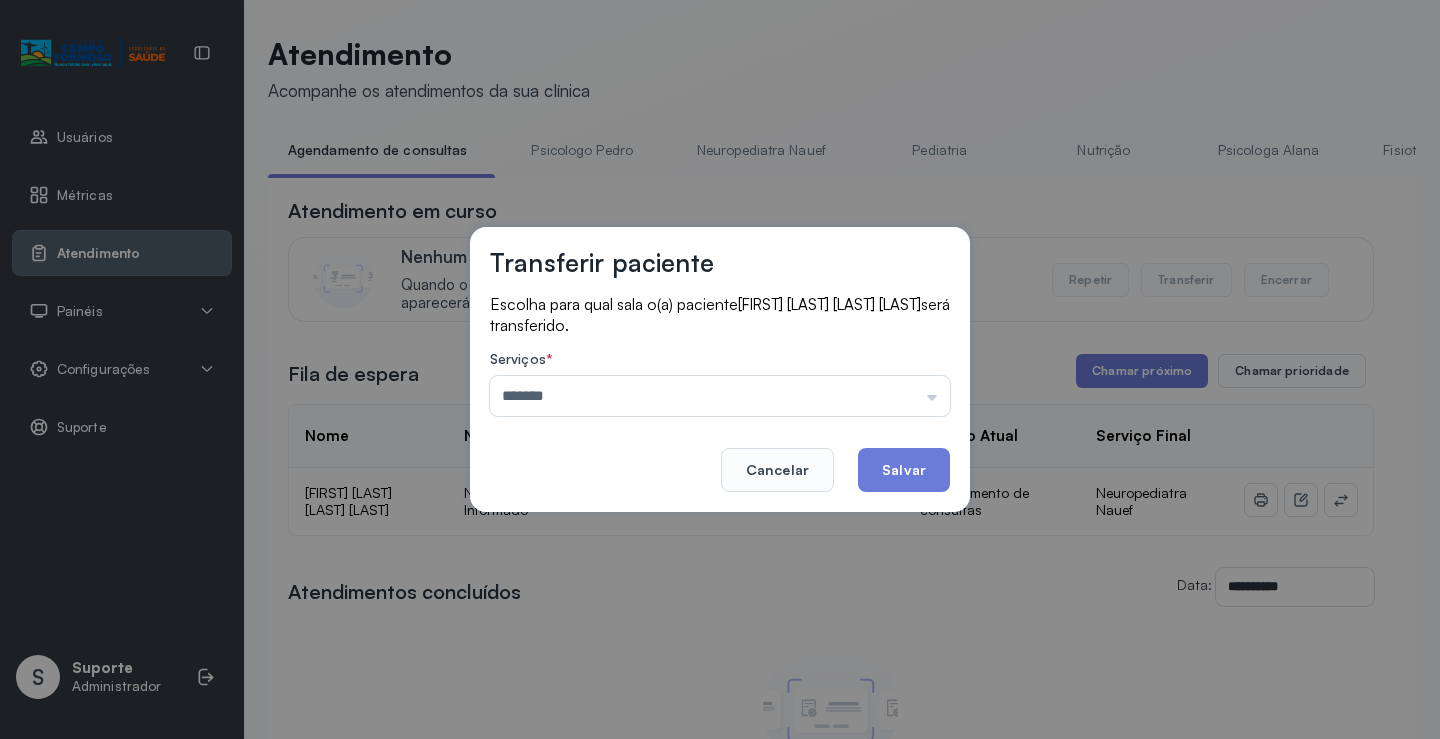 click on "Salvar" 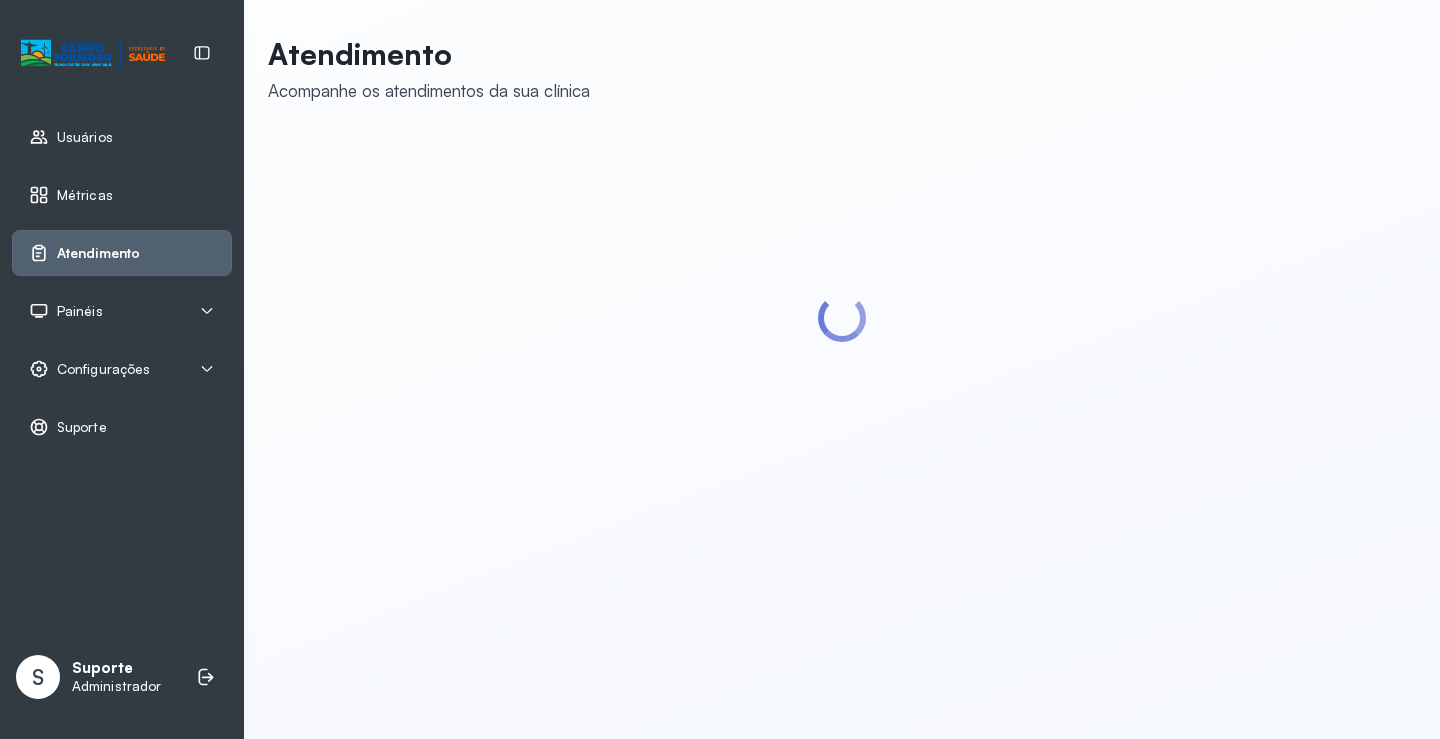 scroll, scrollTop: 0, scrollLeft: 0, axis: both 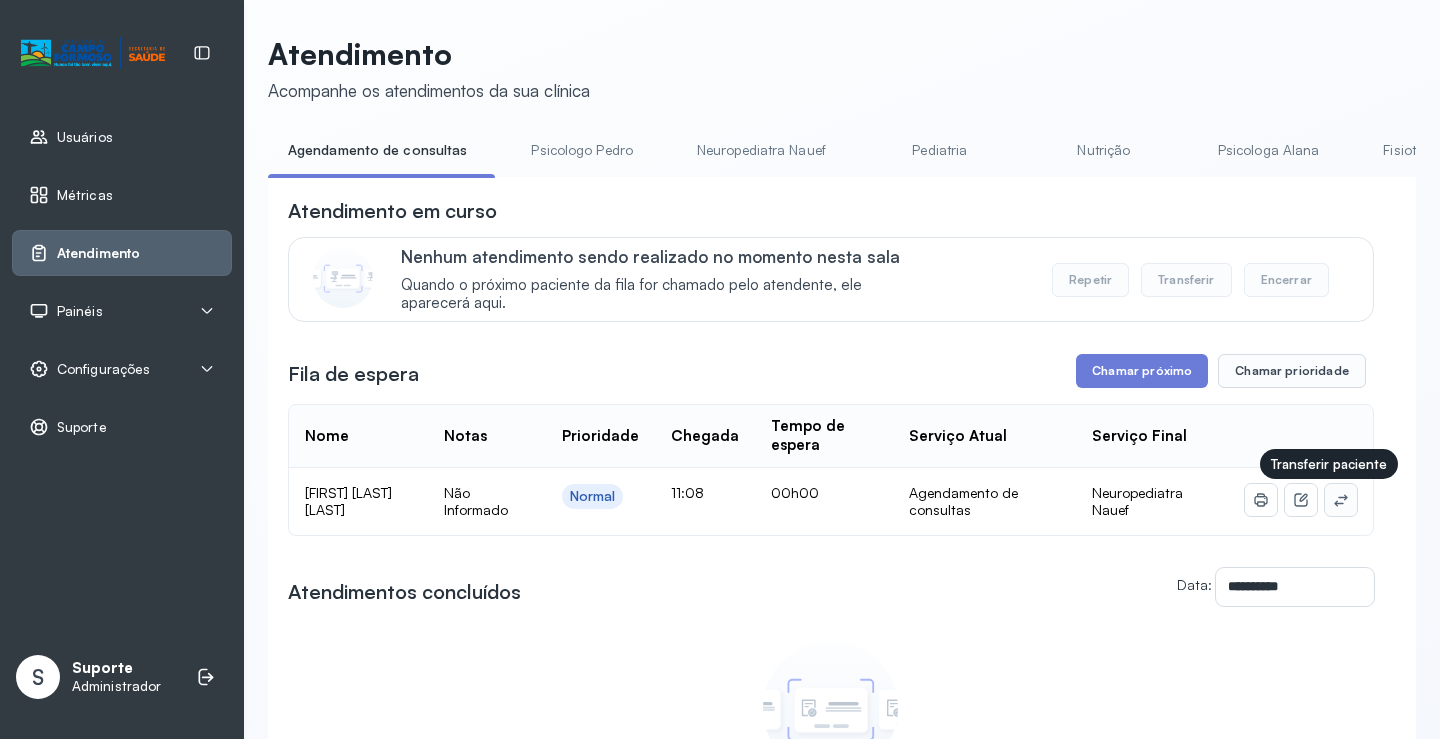 click 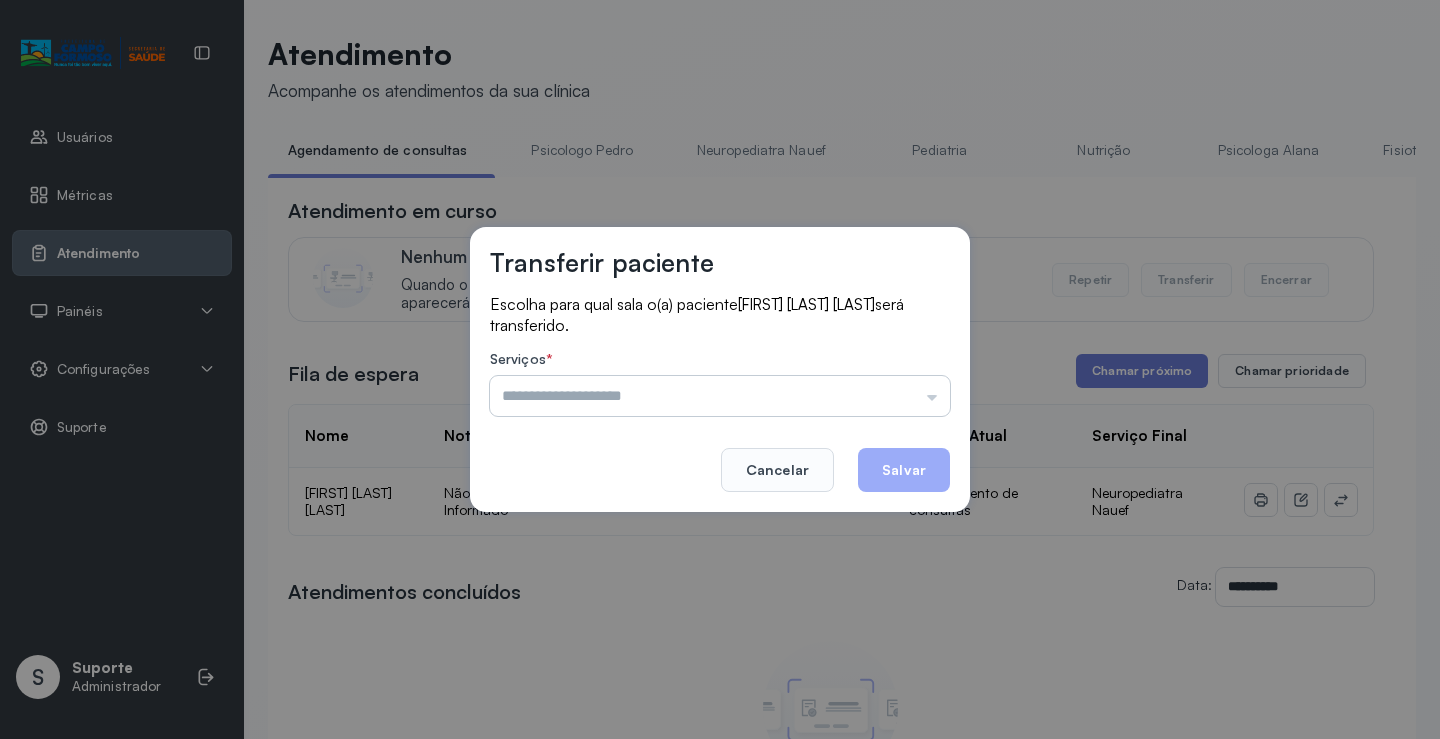 click at bounding box center [720, 396] 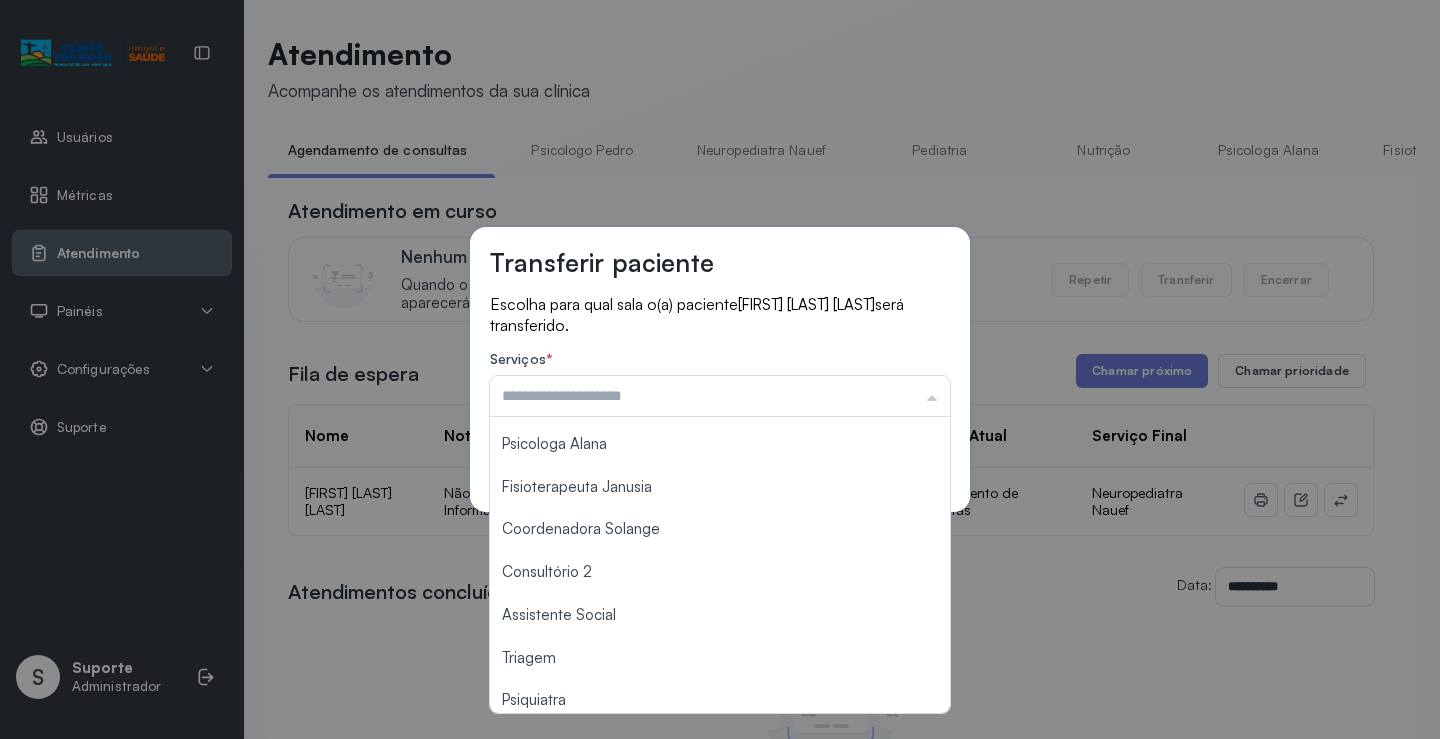 scroll, scrollTop: 302, scrollLeft: 0, axis: vertical 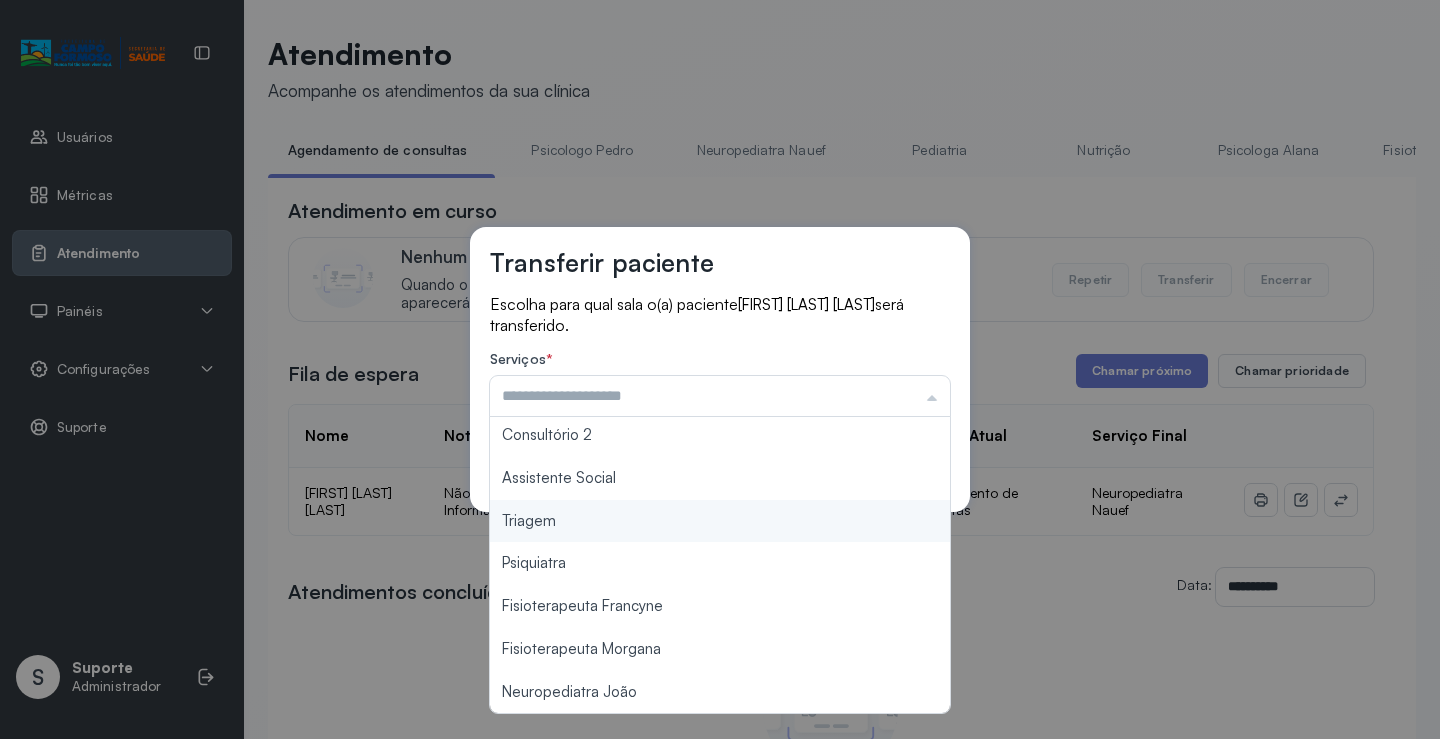 type on "*******" 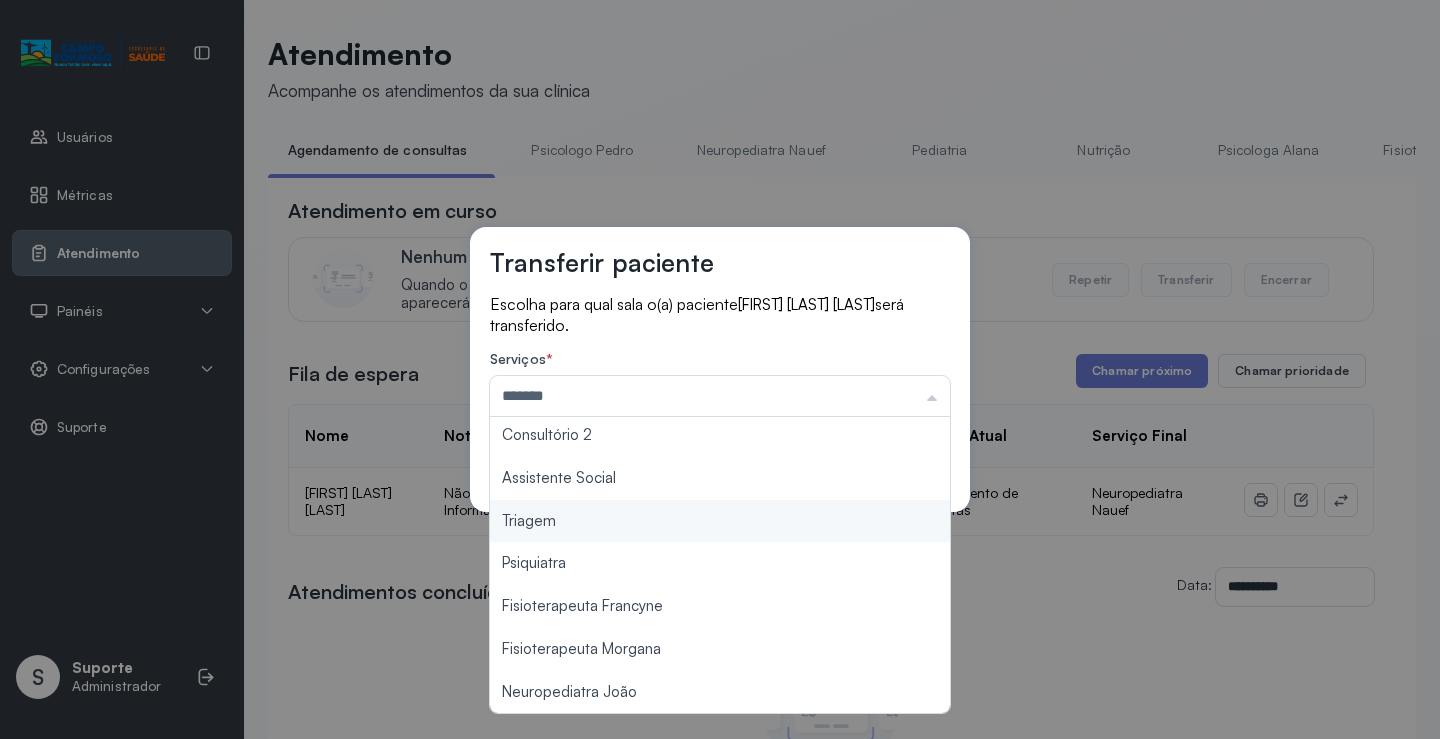 click on "Transferir paciente Escolha para qual sala o(a) paciente  [FIRST] [LAST]  será transferido.  Serviços  *  ******* Psicologo [FIRST] Neuropediatra Nauef Pediatria Nutrição Psicologa [FIRST] Fisioterapeuta [FIRST] Coordenadora [FIRST] Consultório 2 Assistente Social Triagem Psiquiatra Fisioterapeuta [FIRST] Fisioterapeuta [FIRST] Neuropediatra [FIRST] Cancelar Salvar" at bounding box center (720, 369) 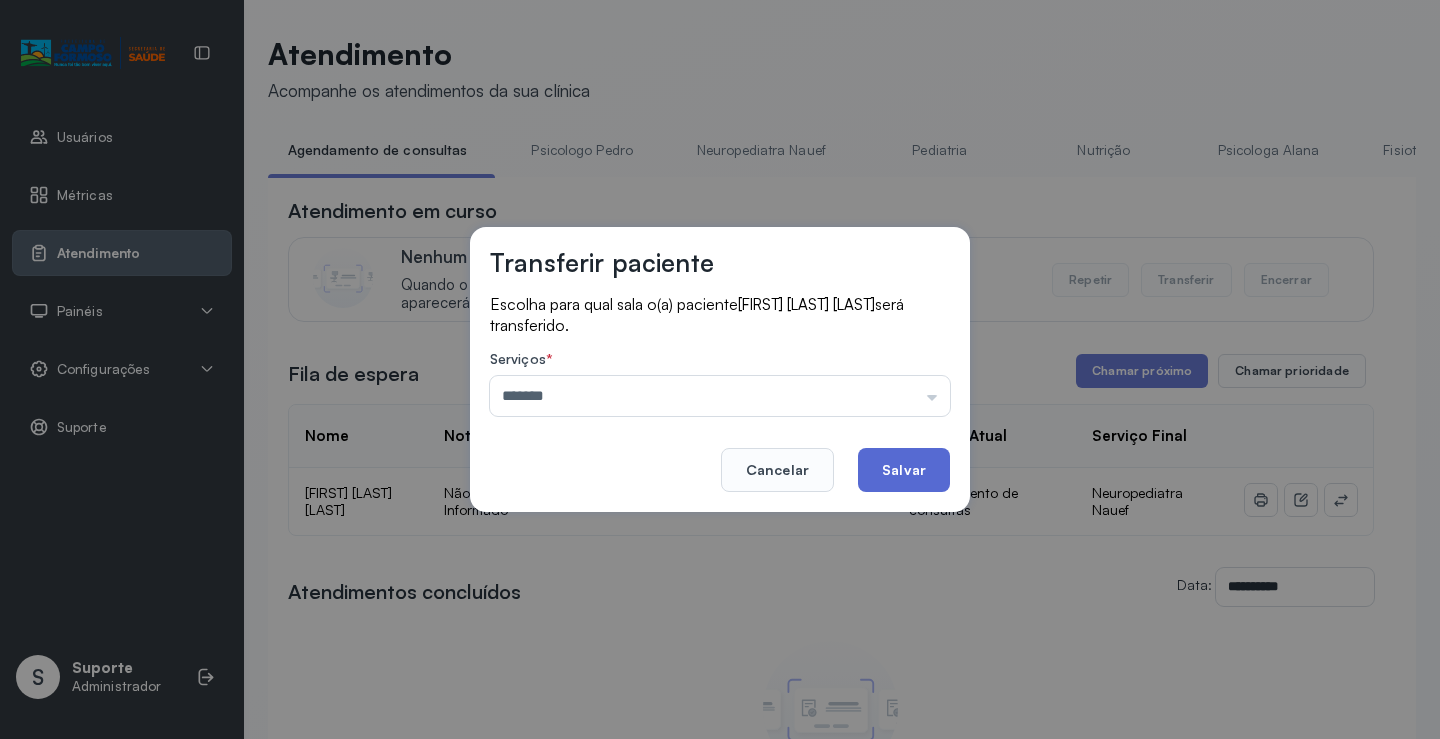click on "Salvar" 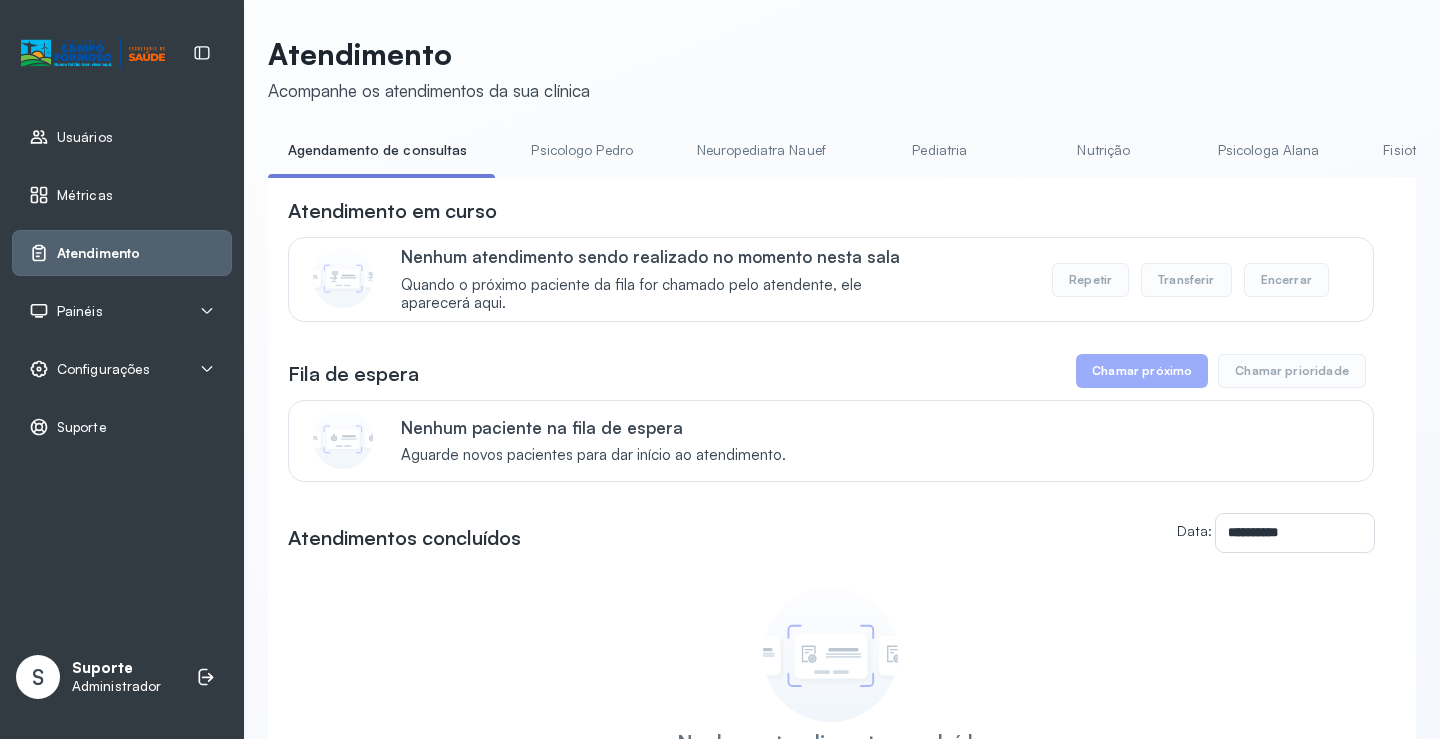 click on "Neuropediatra Nauef" at bounding box center [761, 150] 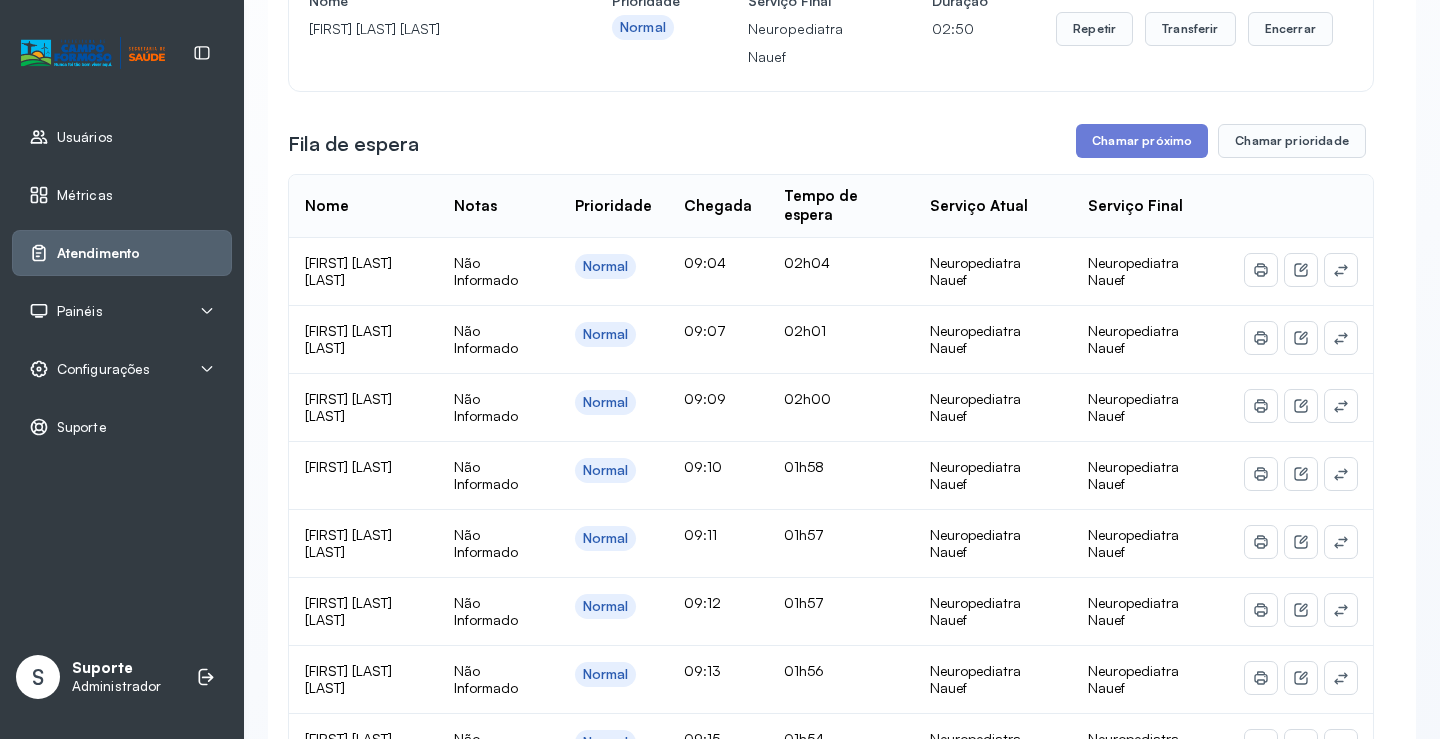 scroll, scrollTop: 236, scrollLeft: 0, axis: vertical 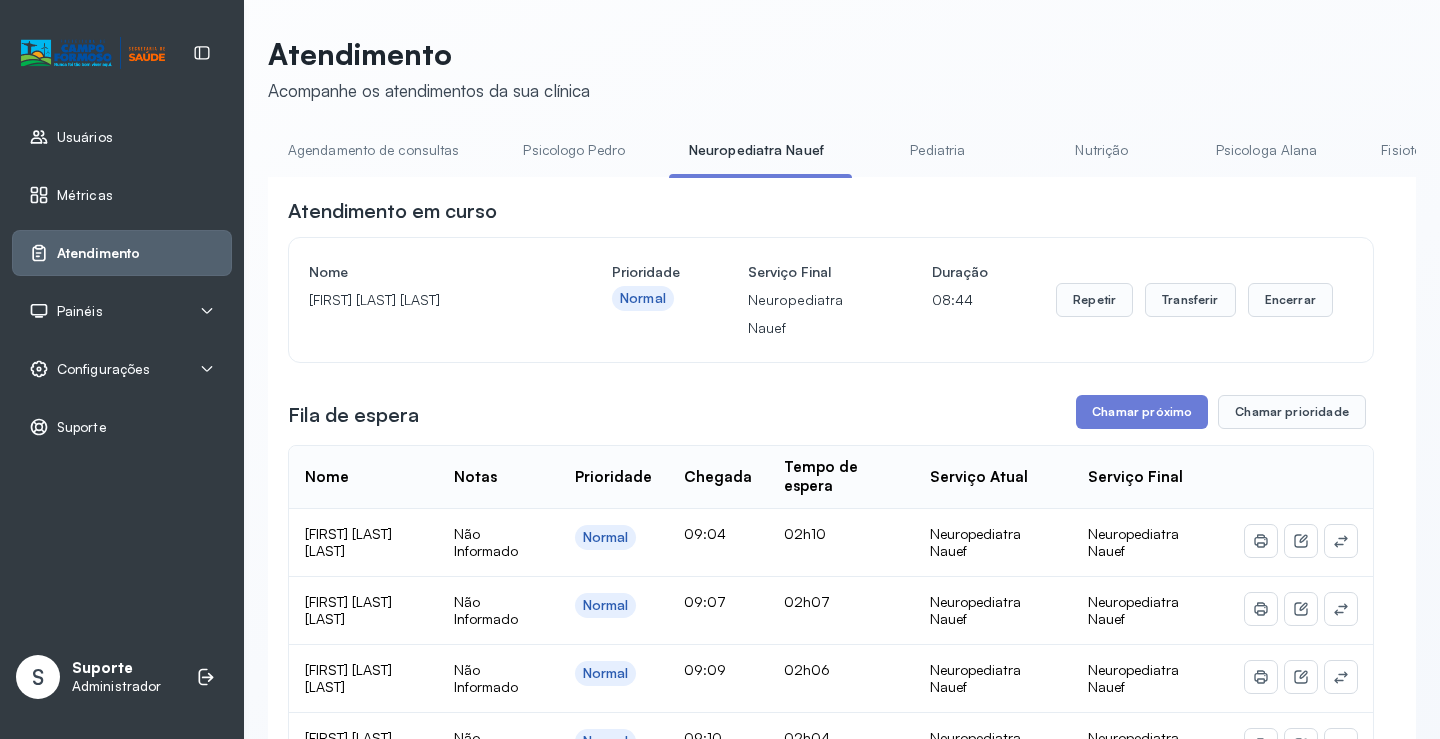 click on "Agendamento de consultas" at bounding box center (373, 150) 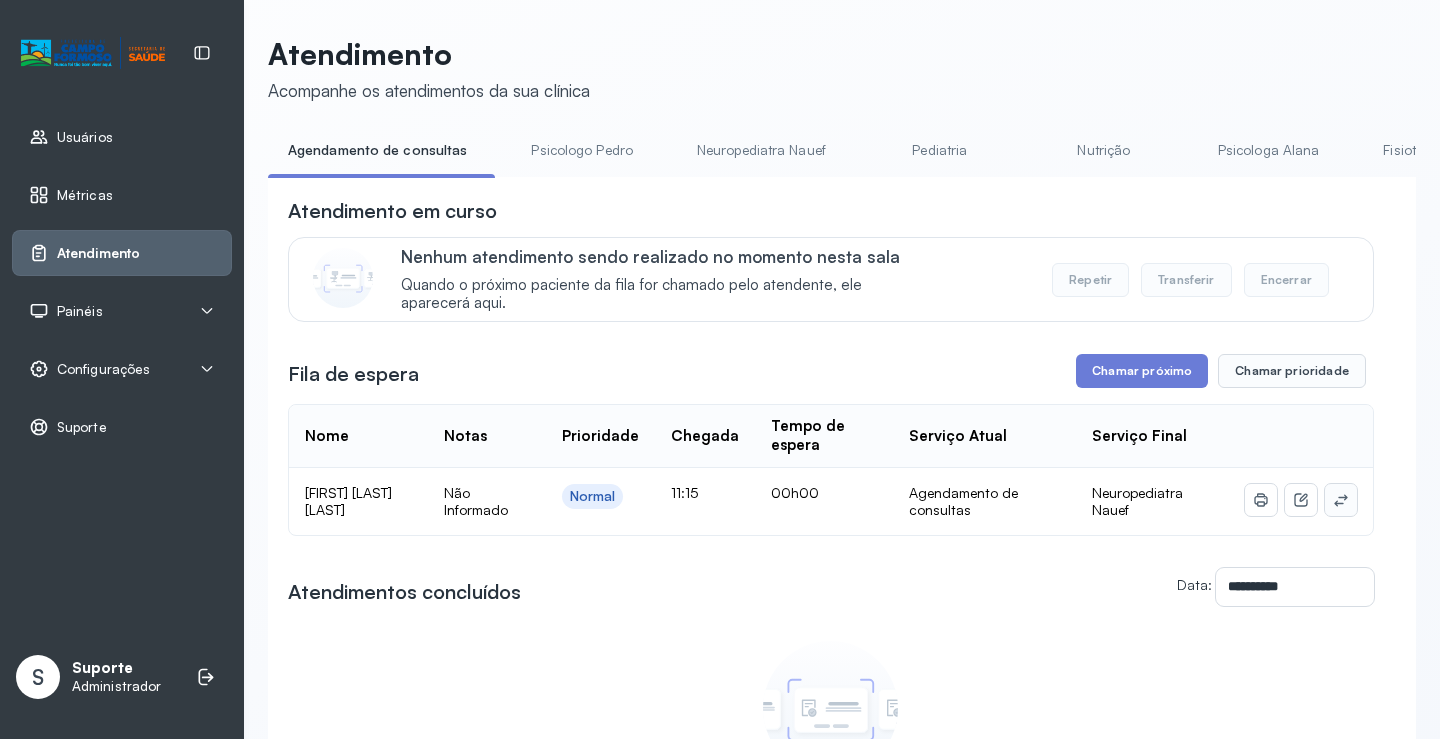 click 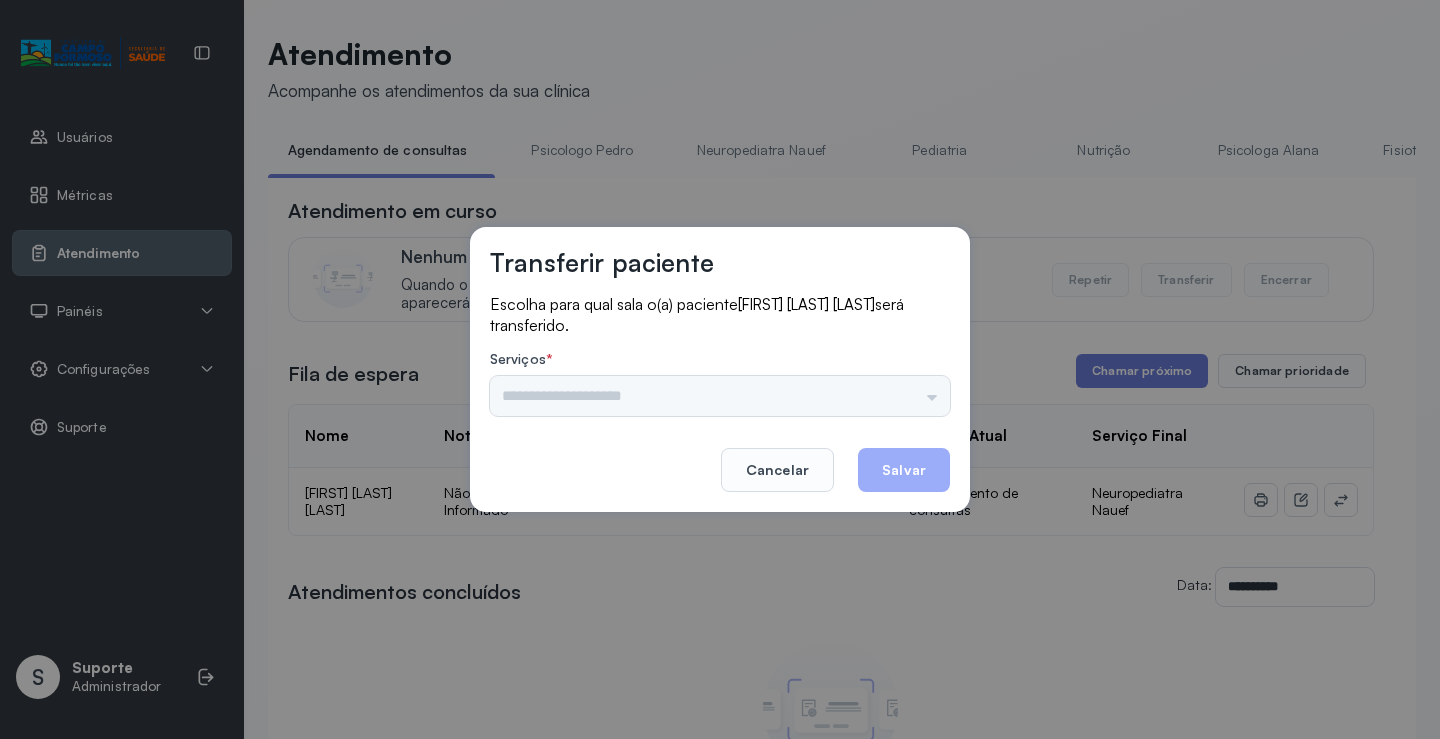 click on "Psicologo Pedro Neuropediatra Nauef Pediatria Nutrição Psicologa Alana Fisioterapeuta Janusia Coordenadora Solange Consultório 2 Assistente Social Triagem Psiquiatra Fisioterapeuta Francyne Fisioterapeuta Morgana Neuropediatra João" at bounding box center (720, 396) 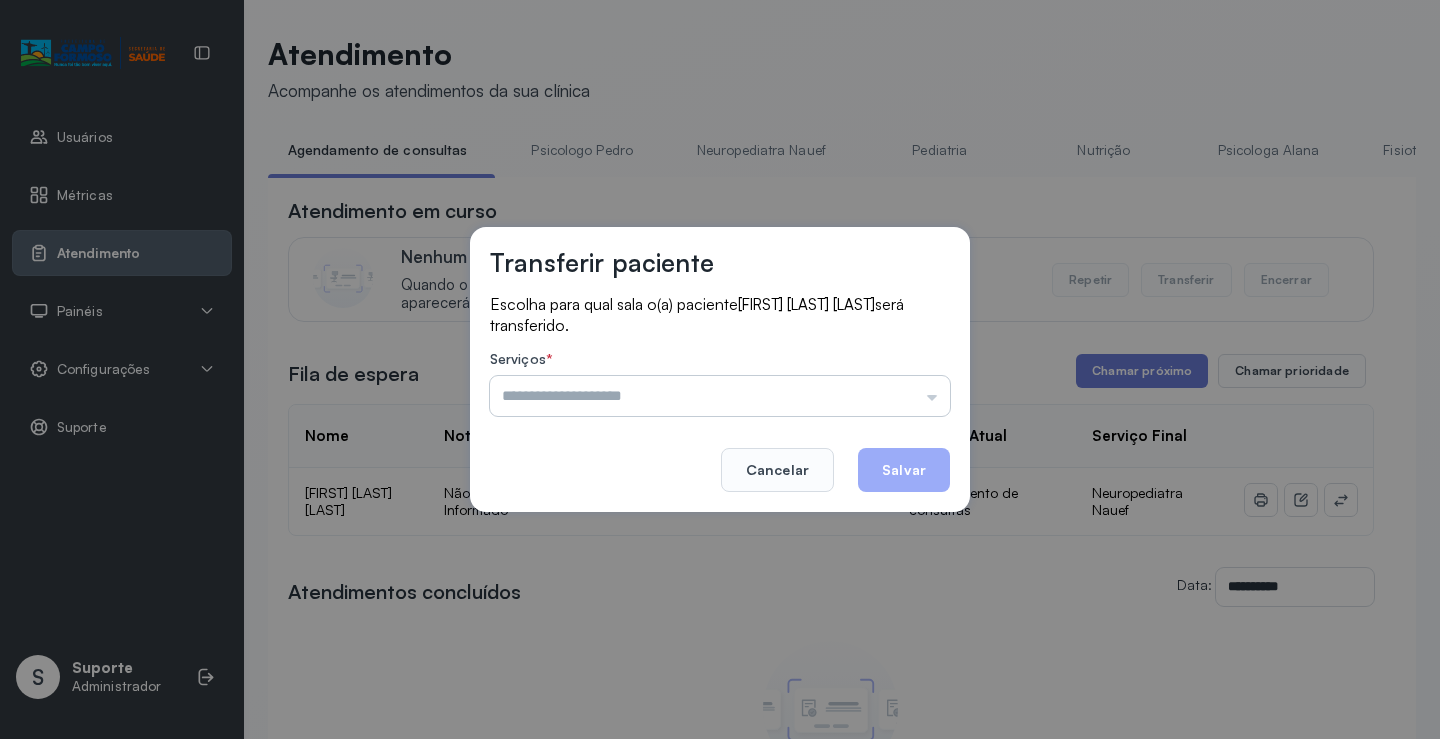 click at bounding box center (720, 396) 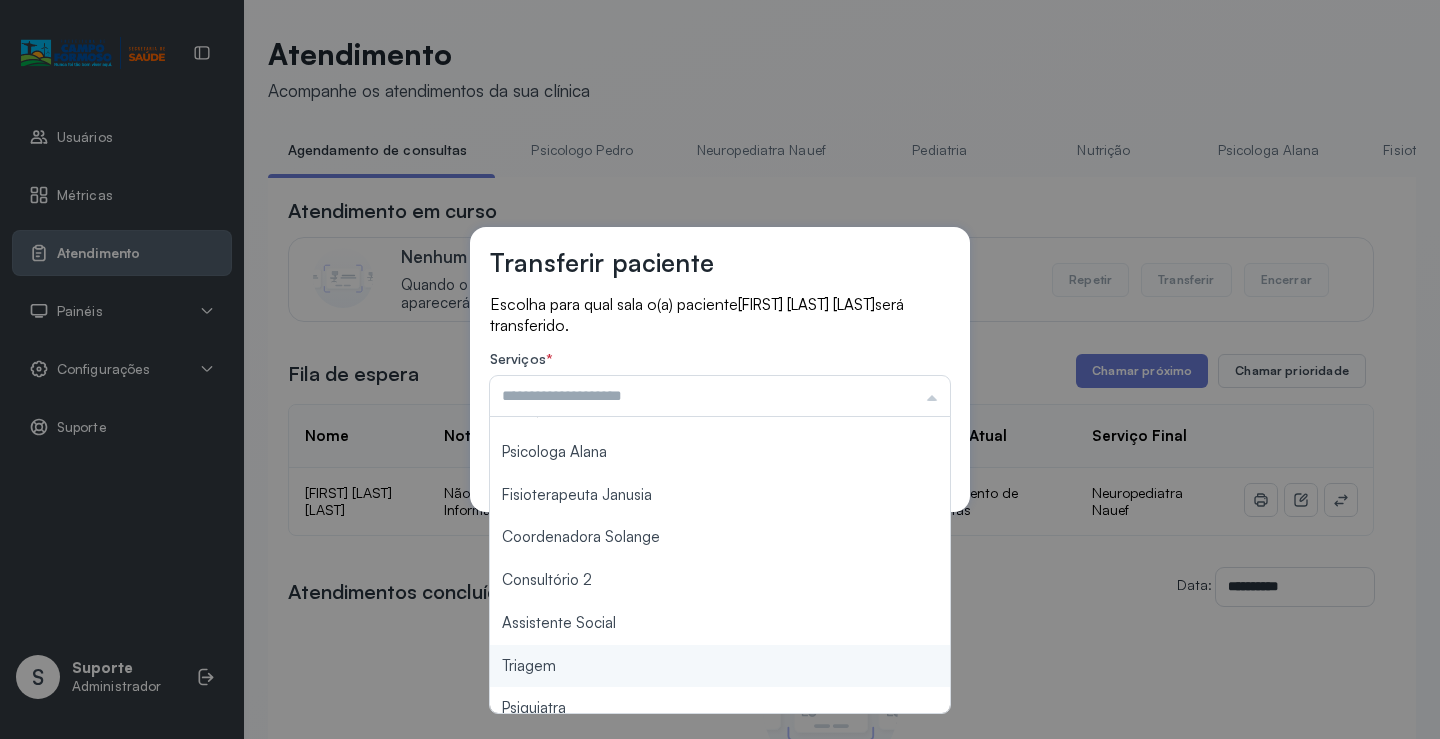 scroll, scrollTop: 303, scrollLeft: 0, axis: vertical 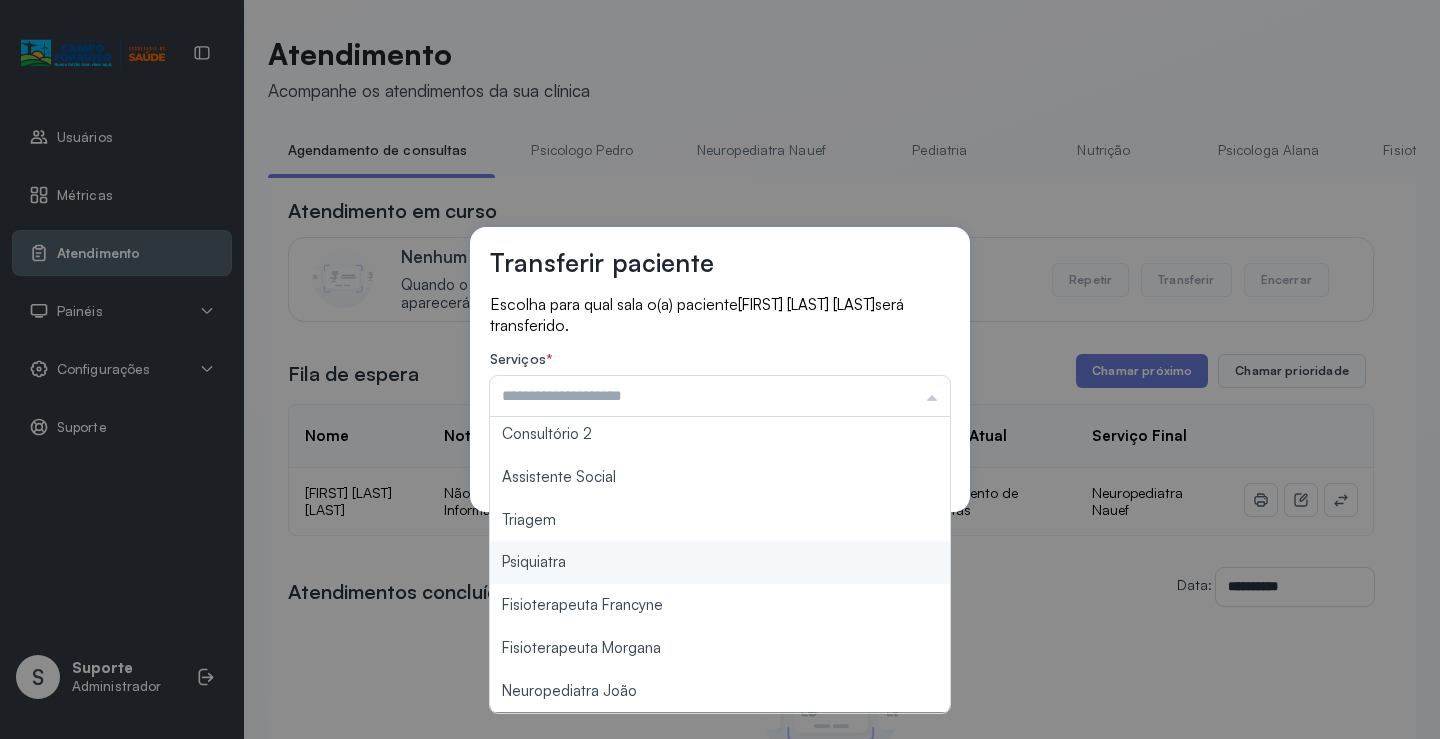type on "*******" 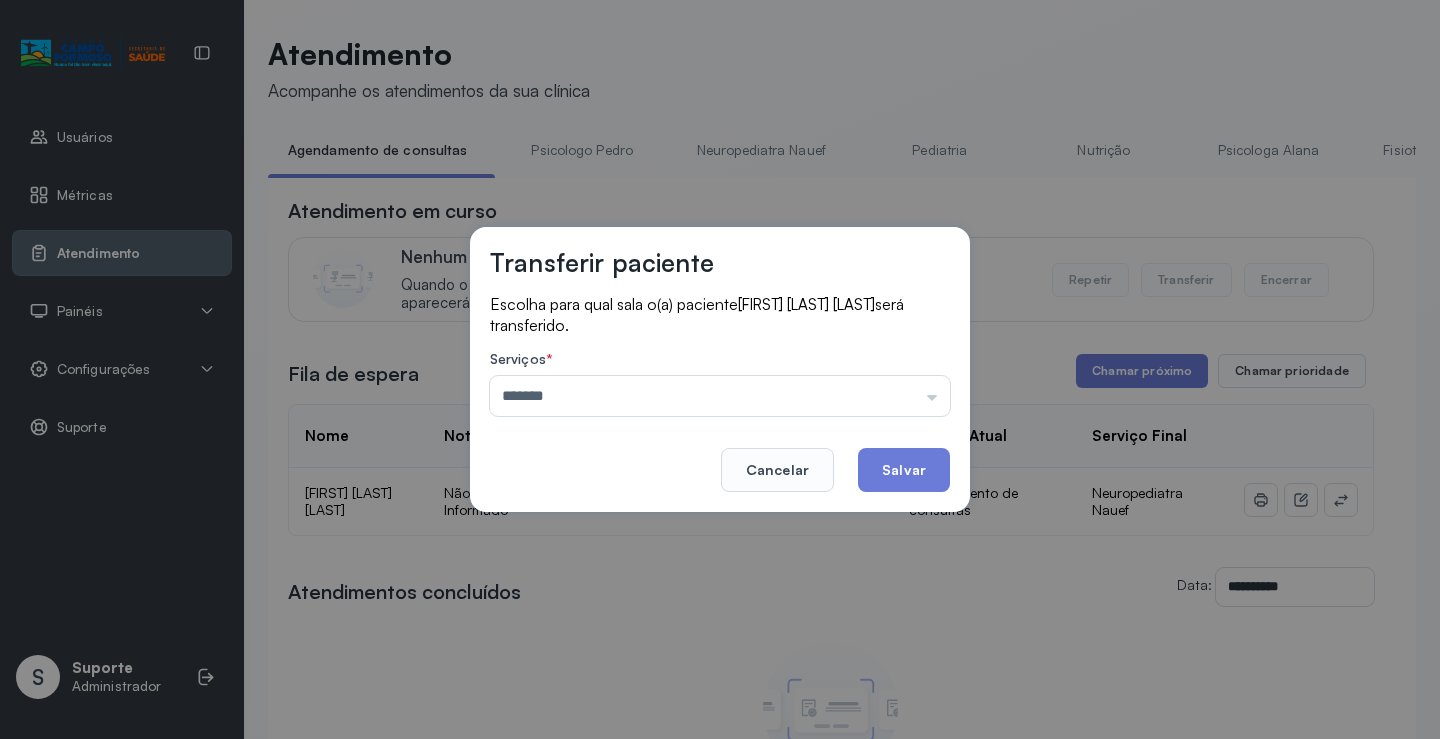click on "Transferir paciente Escolha para qual sala o(a) paciente  [FIRST] [LAST] [LAST]  será transferido.  Serviços  *  ******* Psicologo [FIRST] Neuropediatra Nauef Pediatria Nutrição Psicologa [FIRST] Fisioterapeuta [FIRST] Coordenadora [FIRST] Consultório 2 Assistente Social Triagem Psiquiatra Fisioterapeuta [FIRST] Fisioterapeuta [FIRST] Neuropediatra [FIRST] Cancelar Salvar" at bounding box center (720, 369) 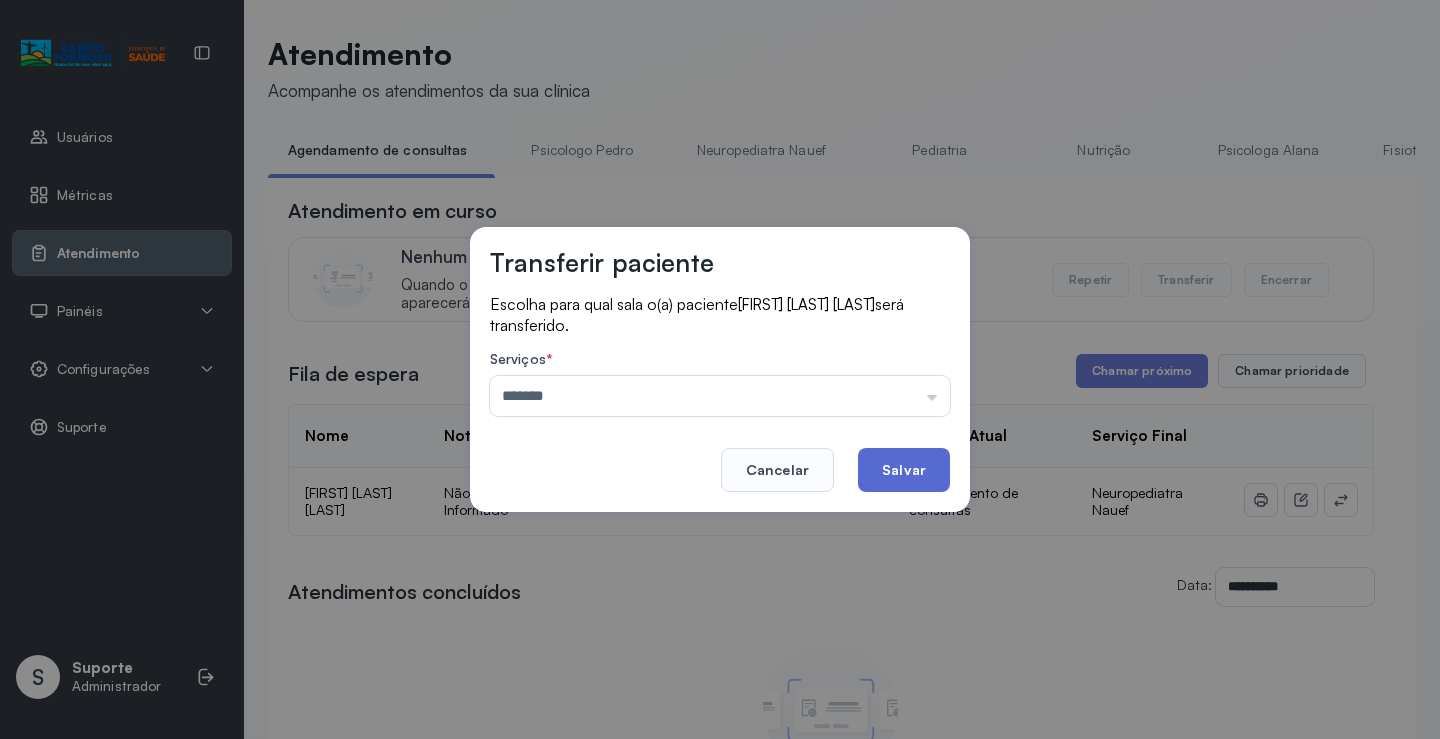 click on "Salvar" 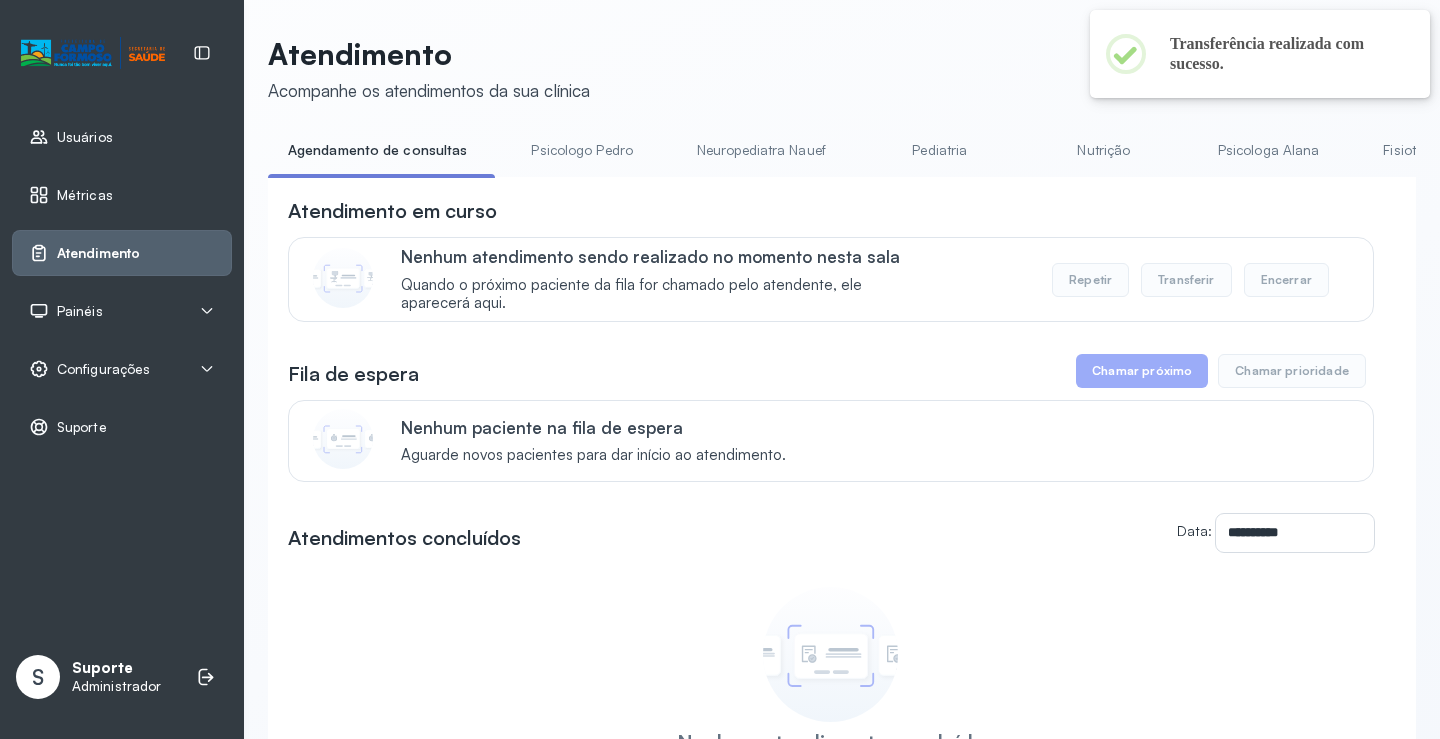 click on "Neuropediatra Nauef" at bounding box center (761, 150) 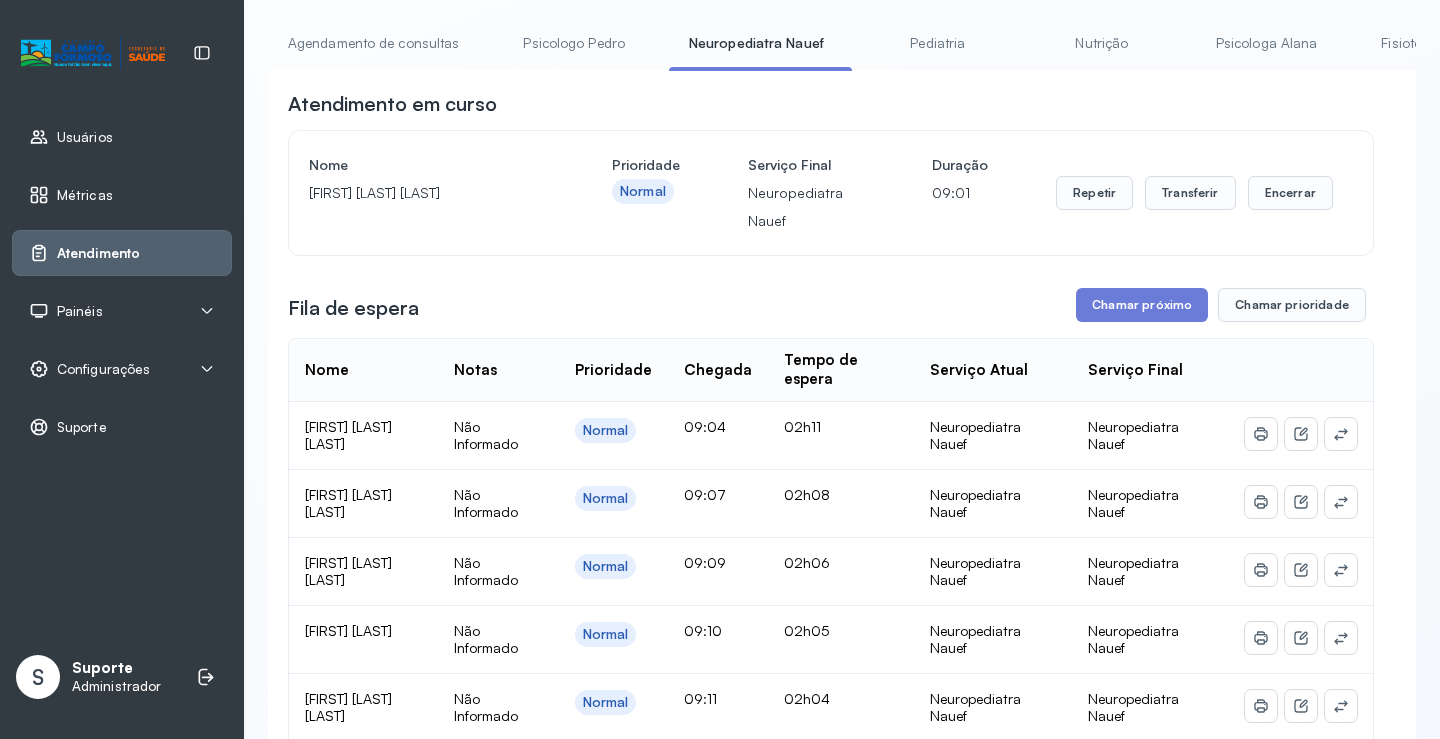 scroll, scrollTop: 100, scrollLeft: 0, axis: vertical 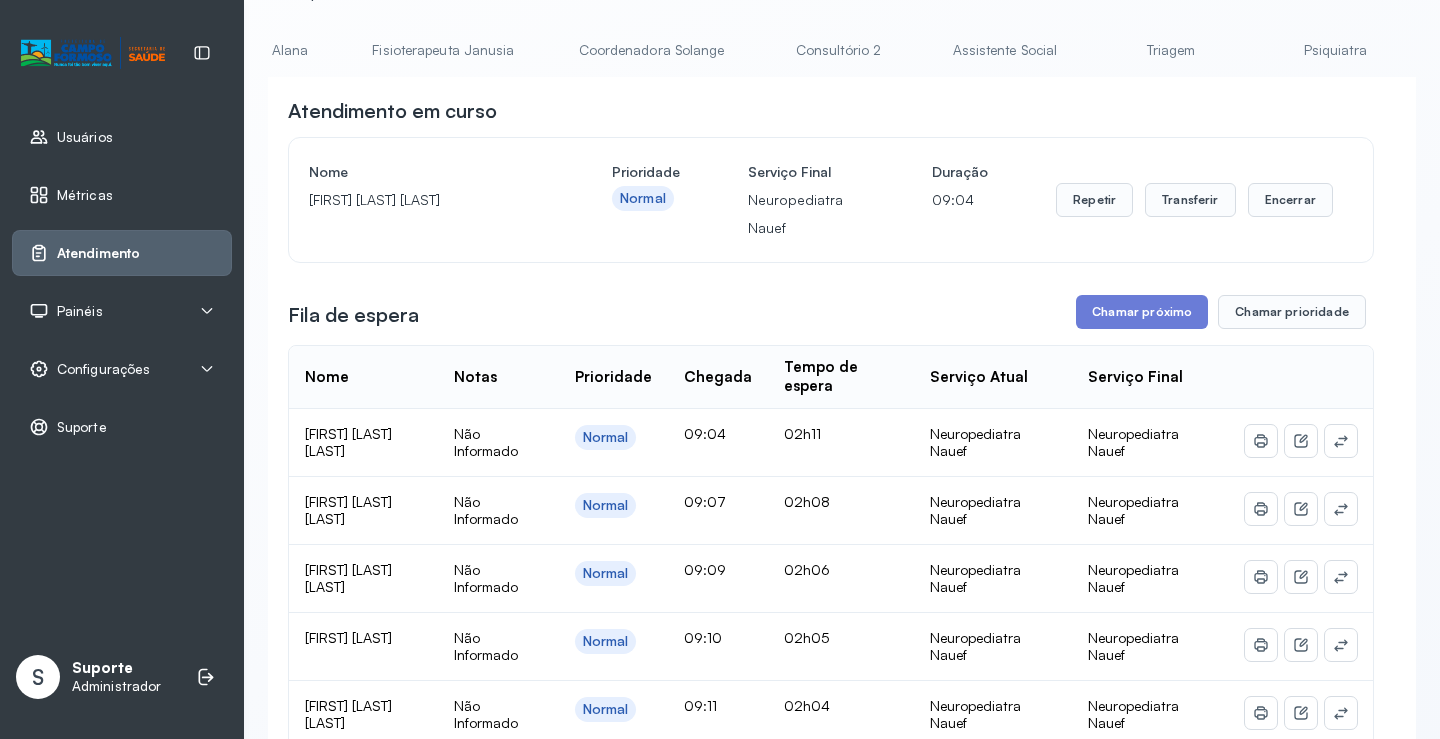 click on "Triagem" at bounding box center [1171, 50] 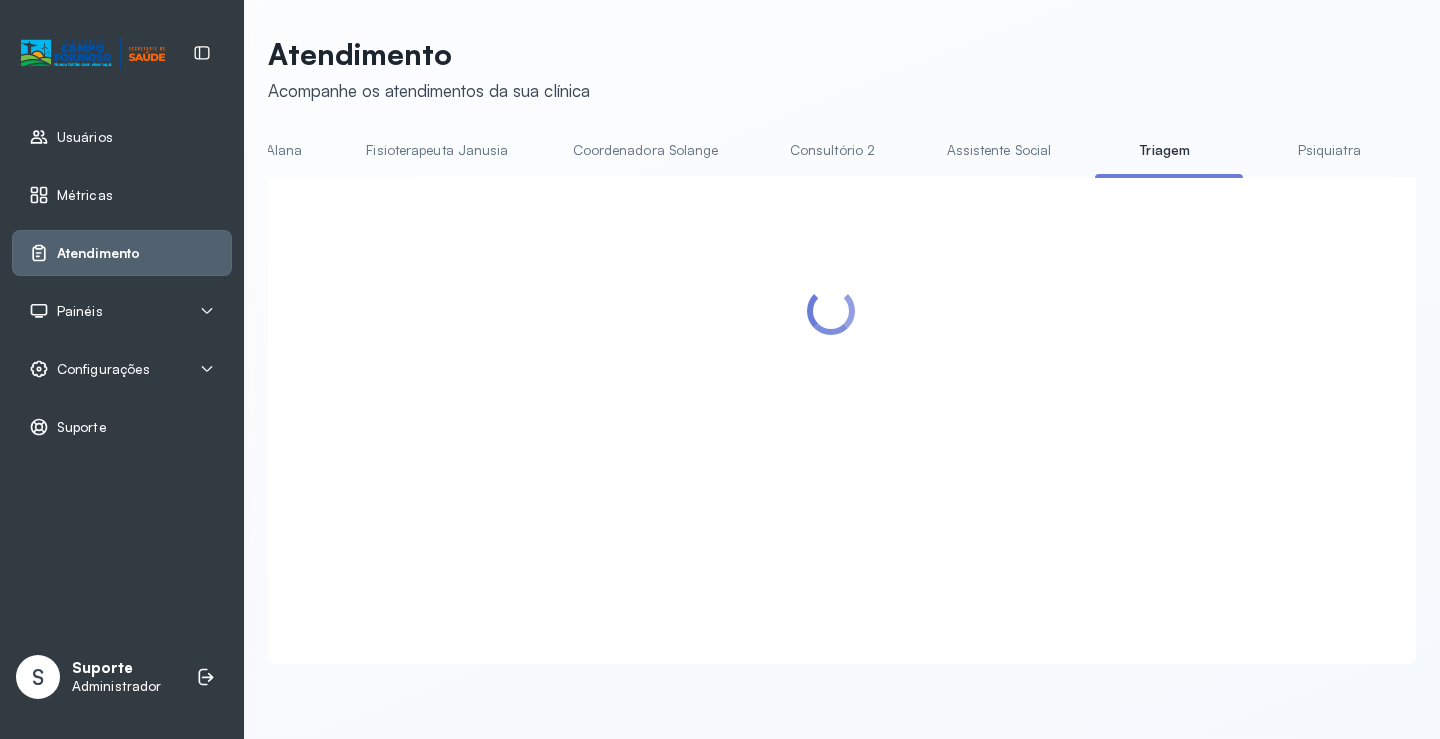 scroll, scrollTop: 100, scrollLeft: 0, axis: vertical 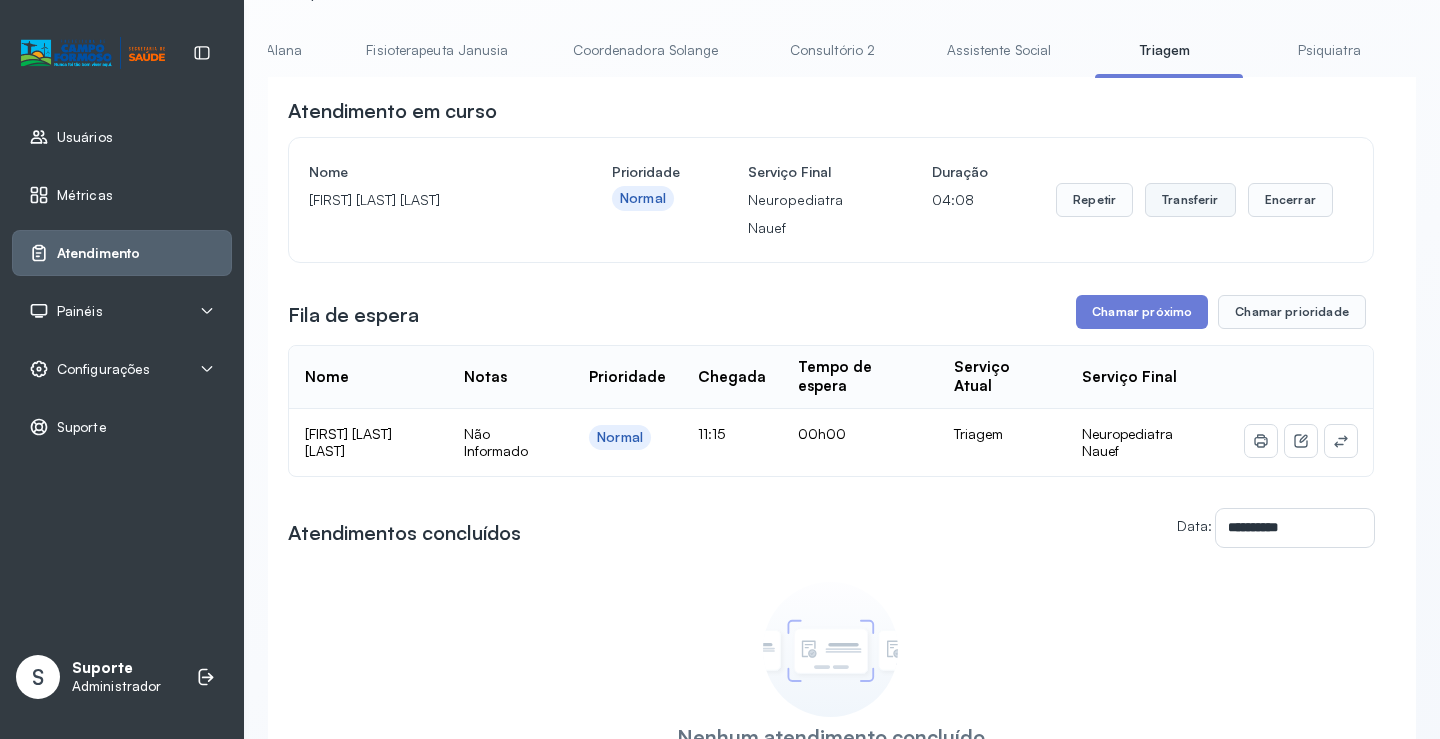 click on "Transferir" at bounding box center (1190, 200) 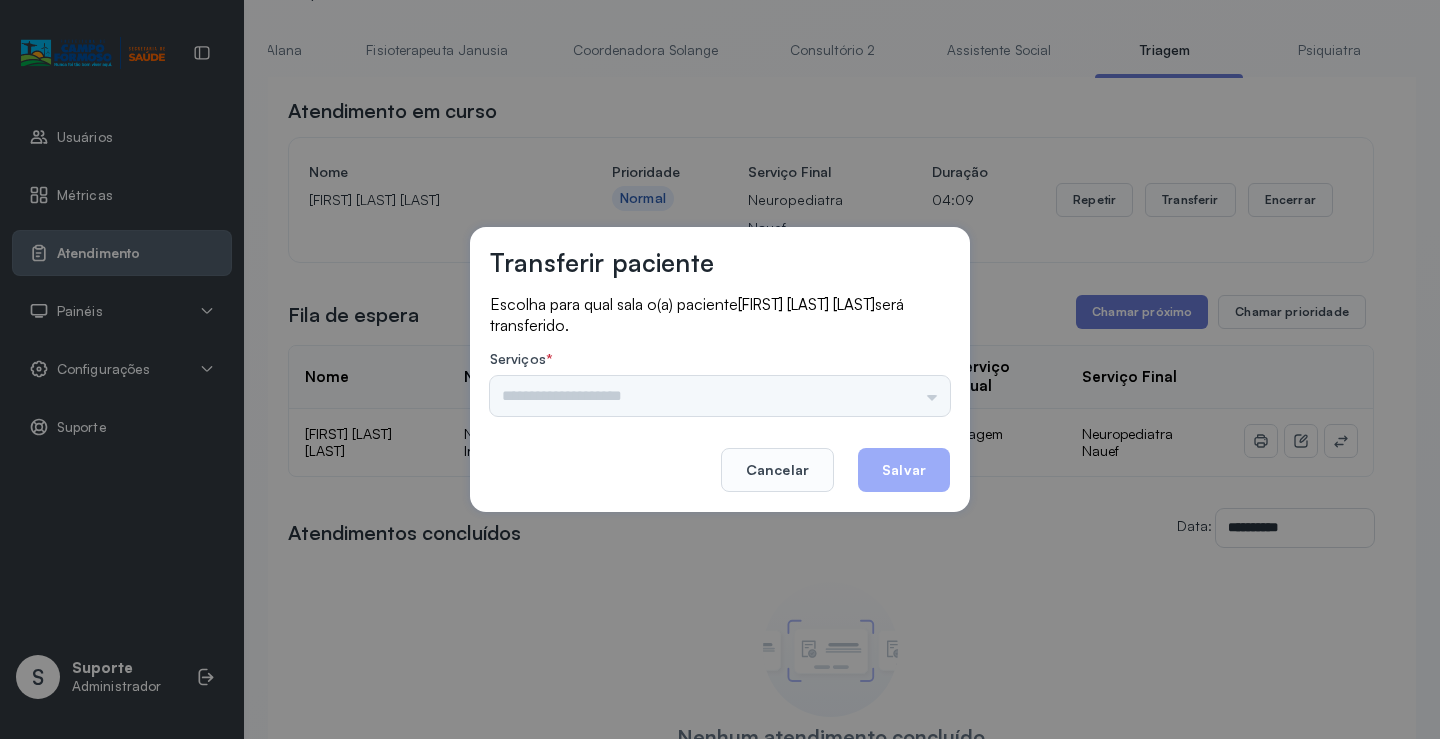 drag, startPoint x: 915, startPoint y: 379, endPoint x: 912, endPoint y: 398, distance: 19.235384 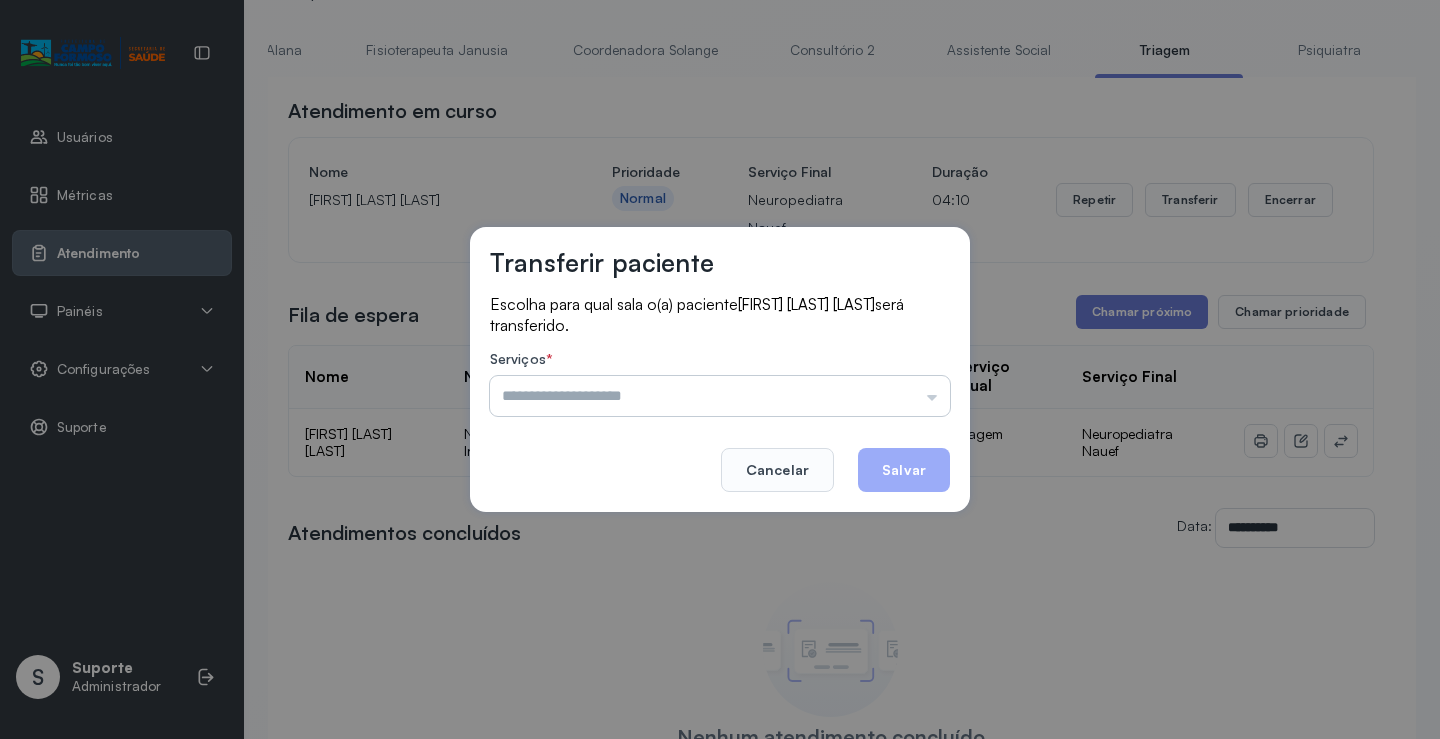click at bounding box center [720, 396] 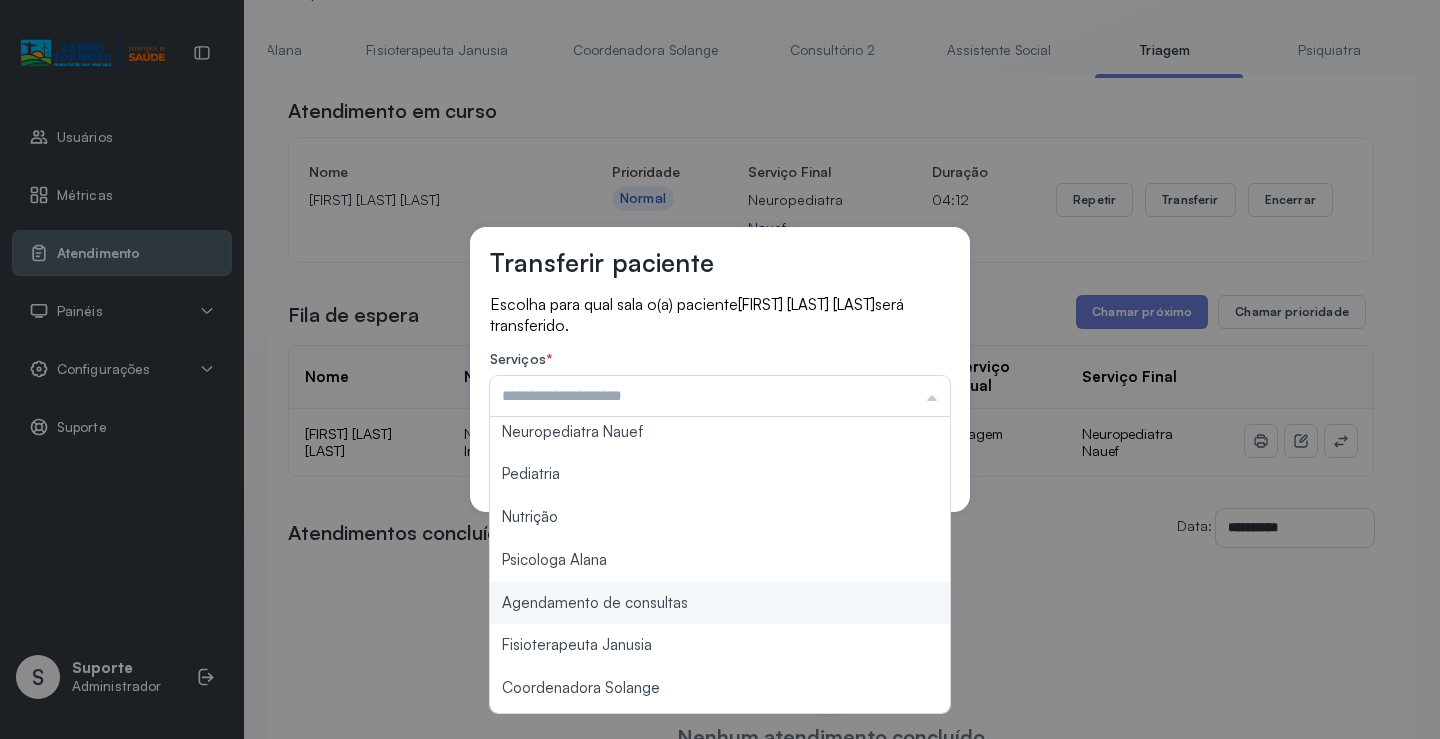 scroll, scrollTop: 0, scrollLeft: 0, axis: both 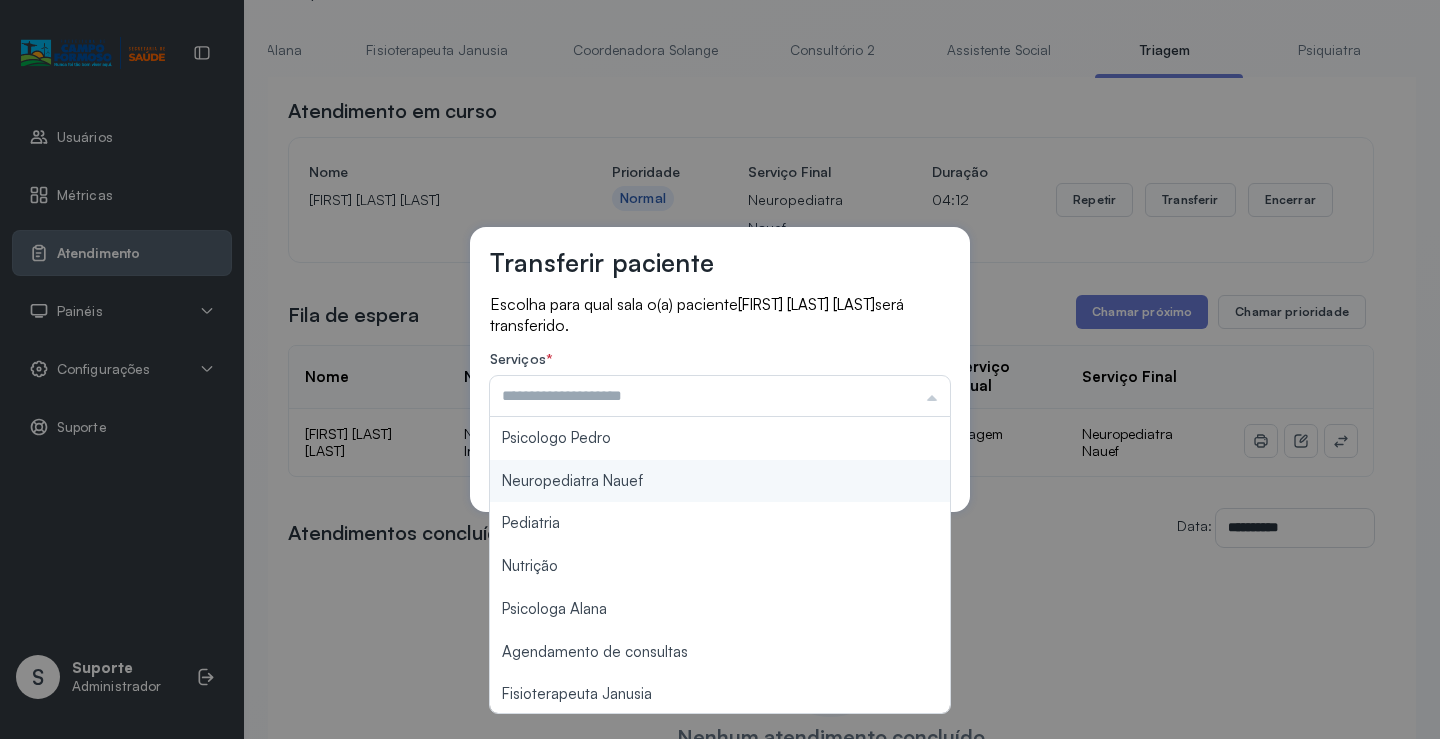type on "**********" 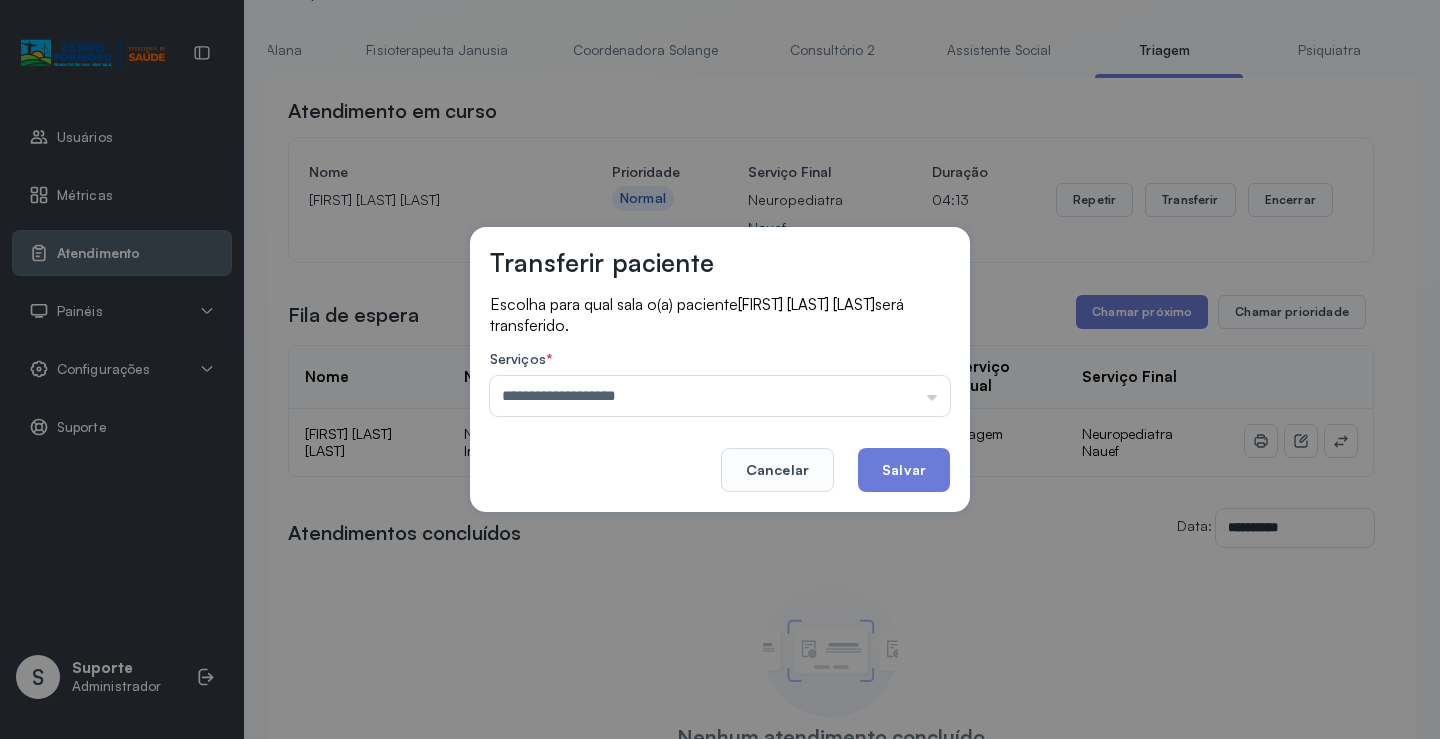click on "**********" at bounding box center [720, 369] 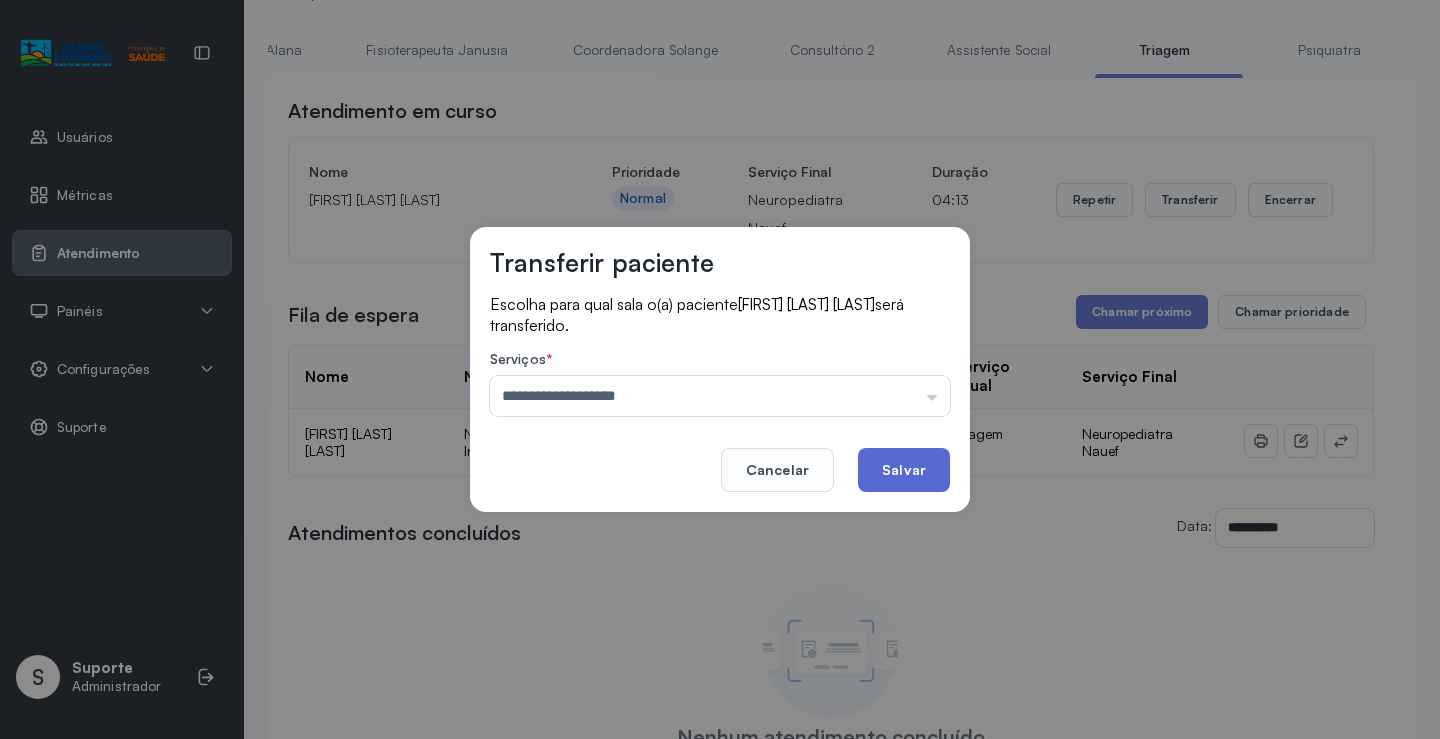 click on "Salvar" 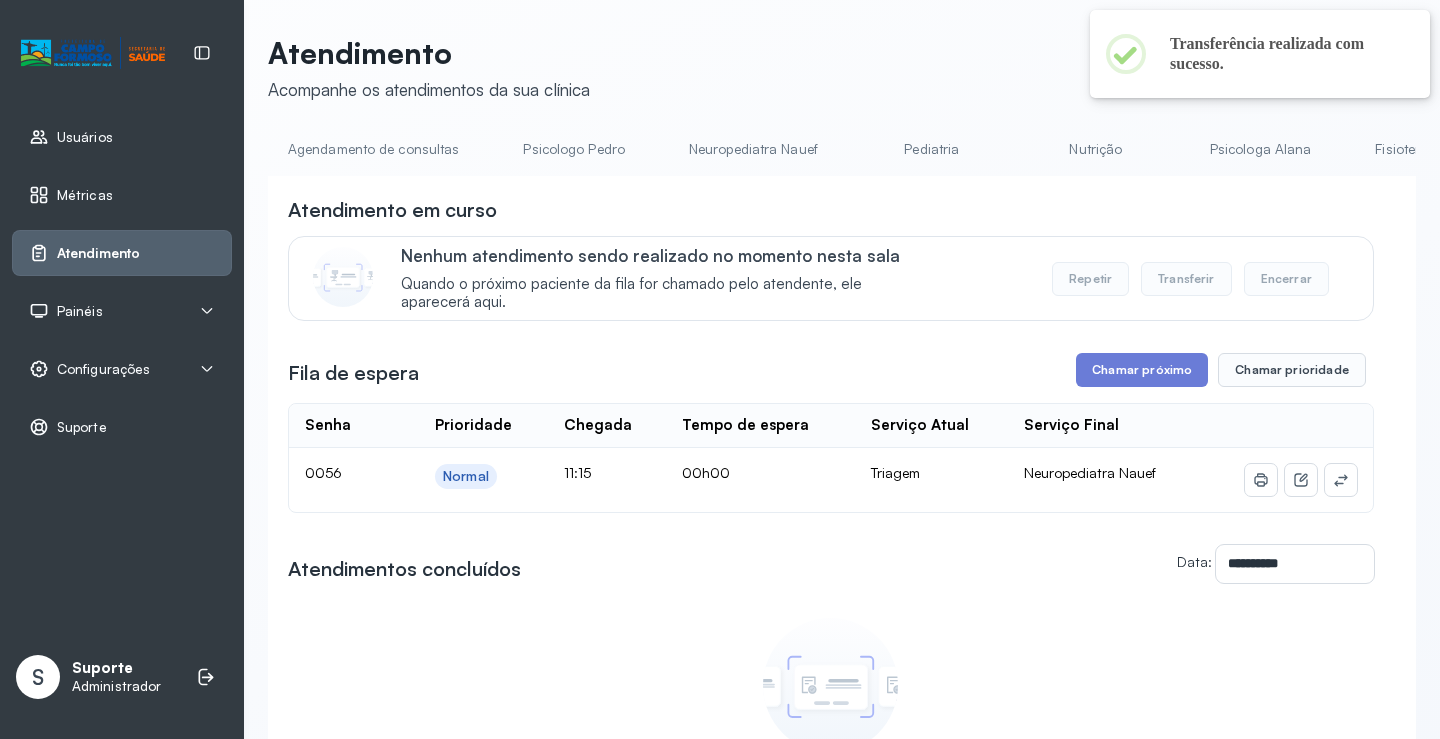 scroll, scrollTop: 100, scrollLeft: 0, axis: vertical 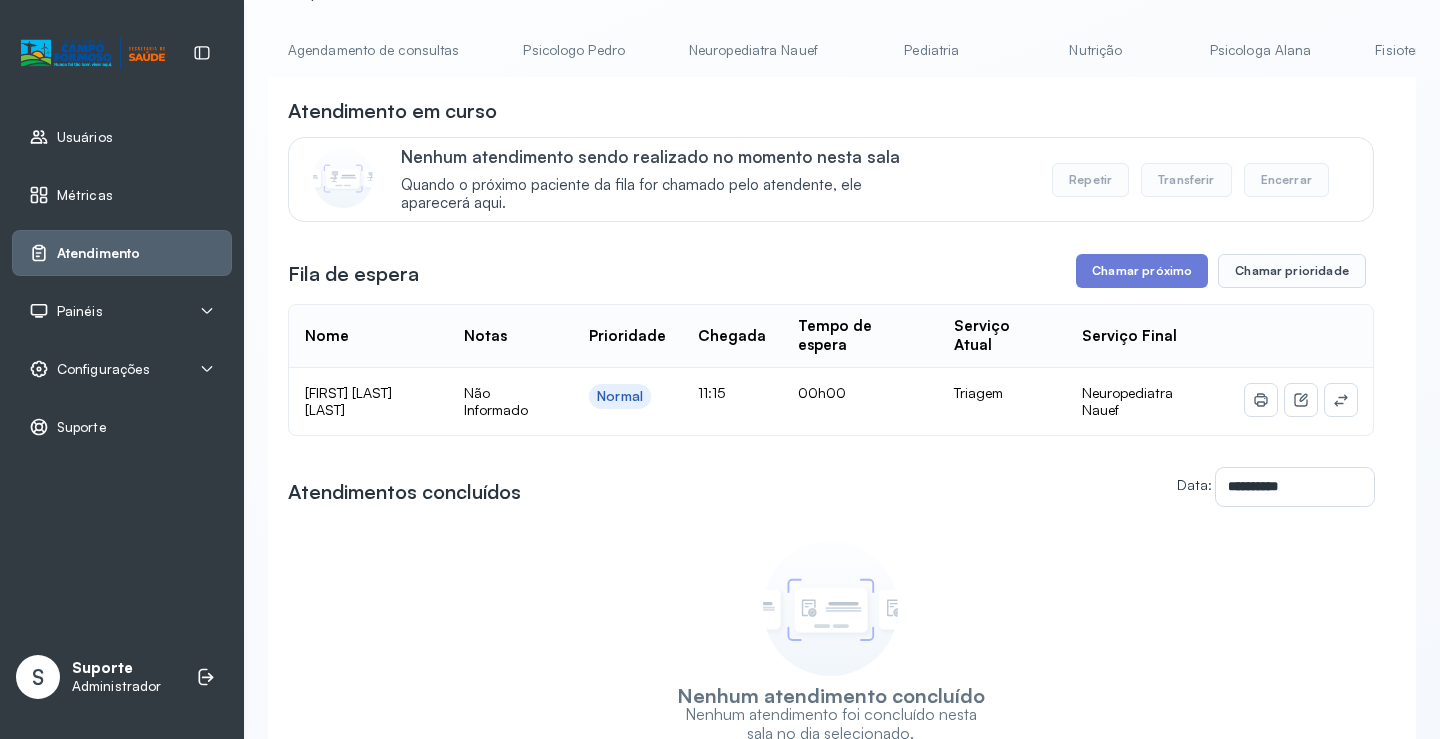 click on "Agendamento de consultas" at bounding box center (373, 50) 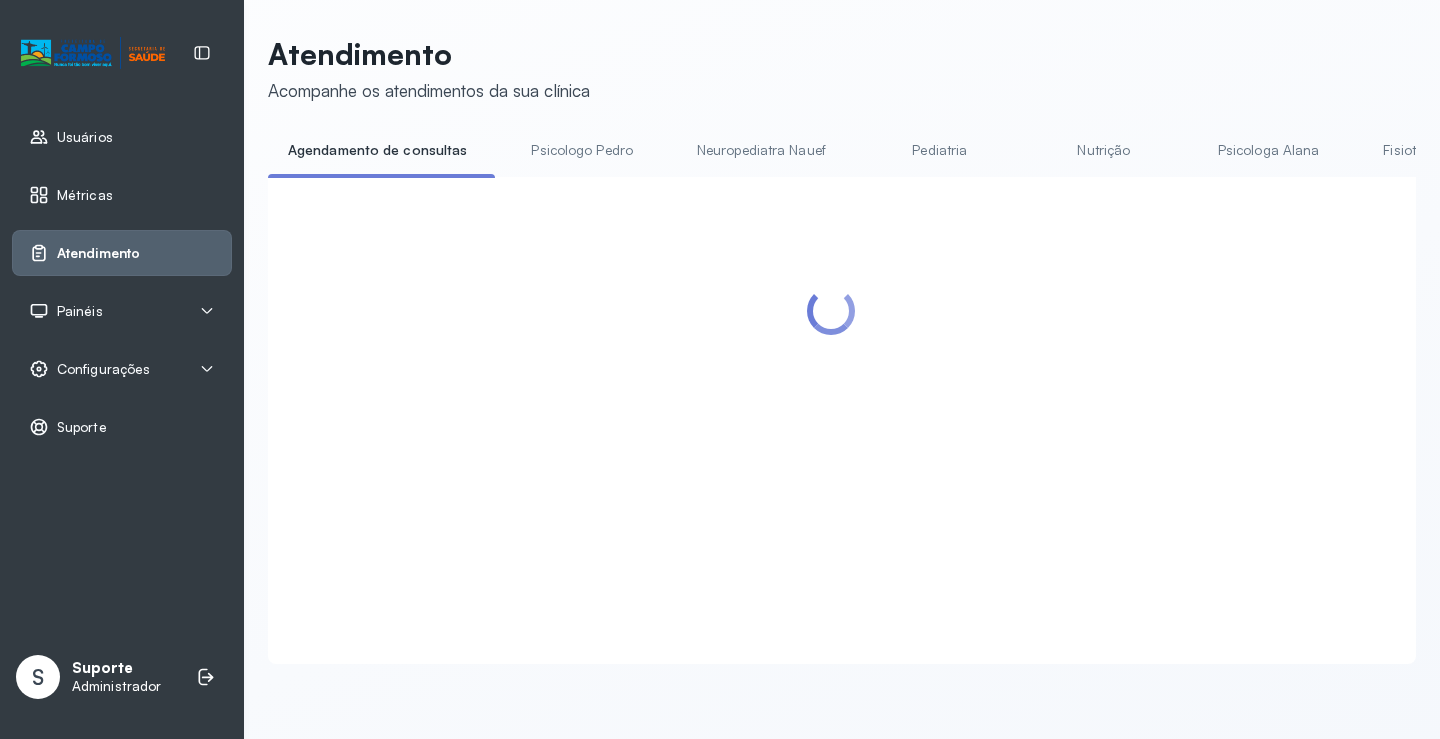 scroll, scrollTop: 100, scrollLeft: 0, axis: vertical 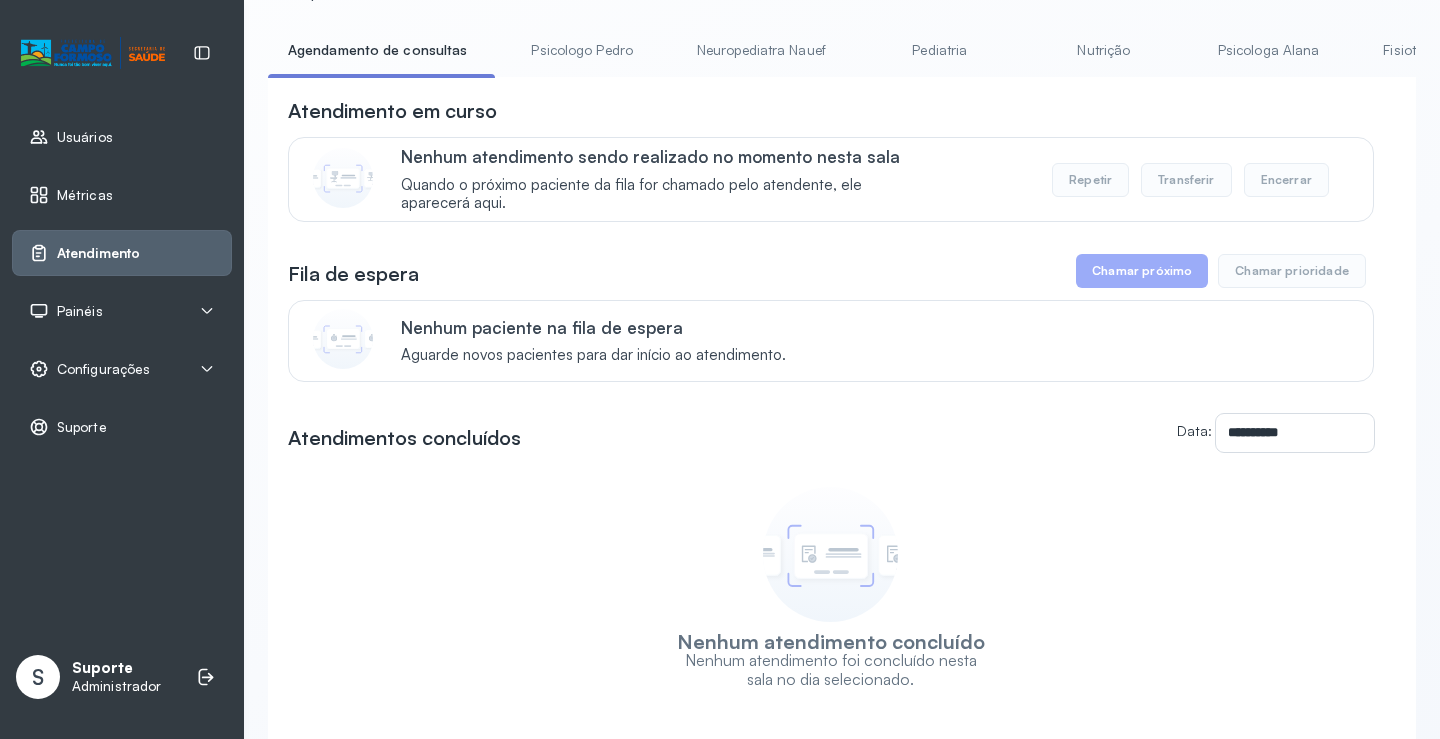 click on "Neuropediatra Nauef" at bounding box center [761, 50] 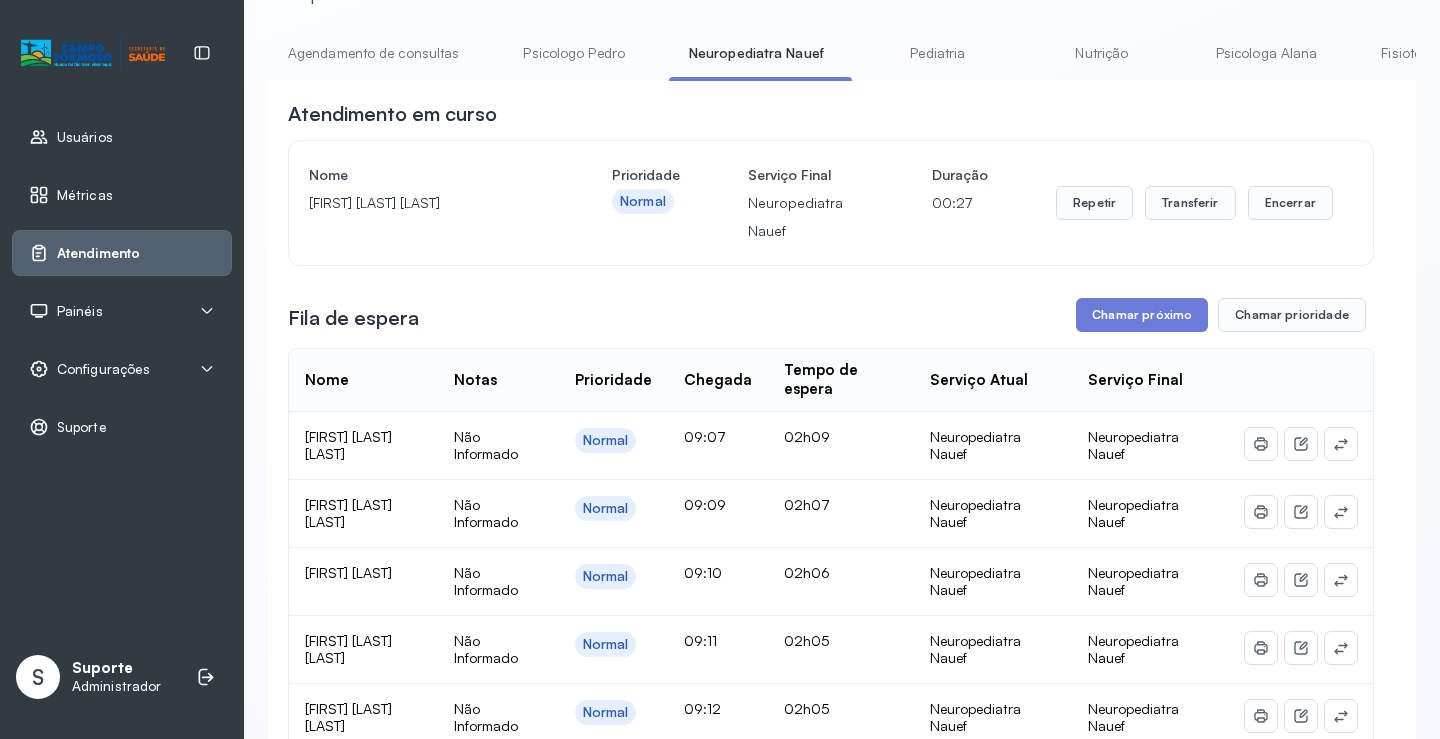 scroll, scrollTop: 0, scrollLeft: 0, axis: both 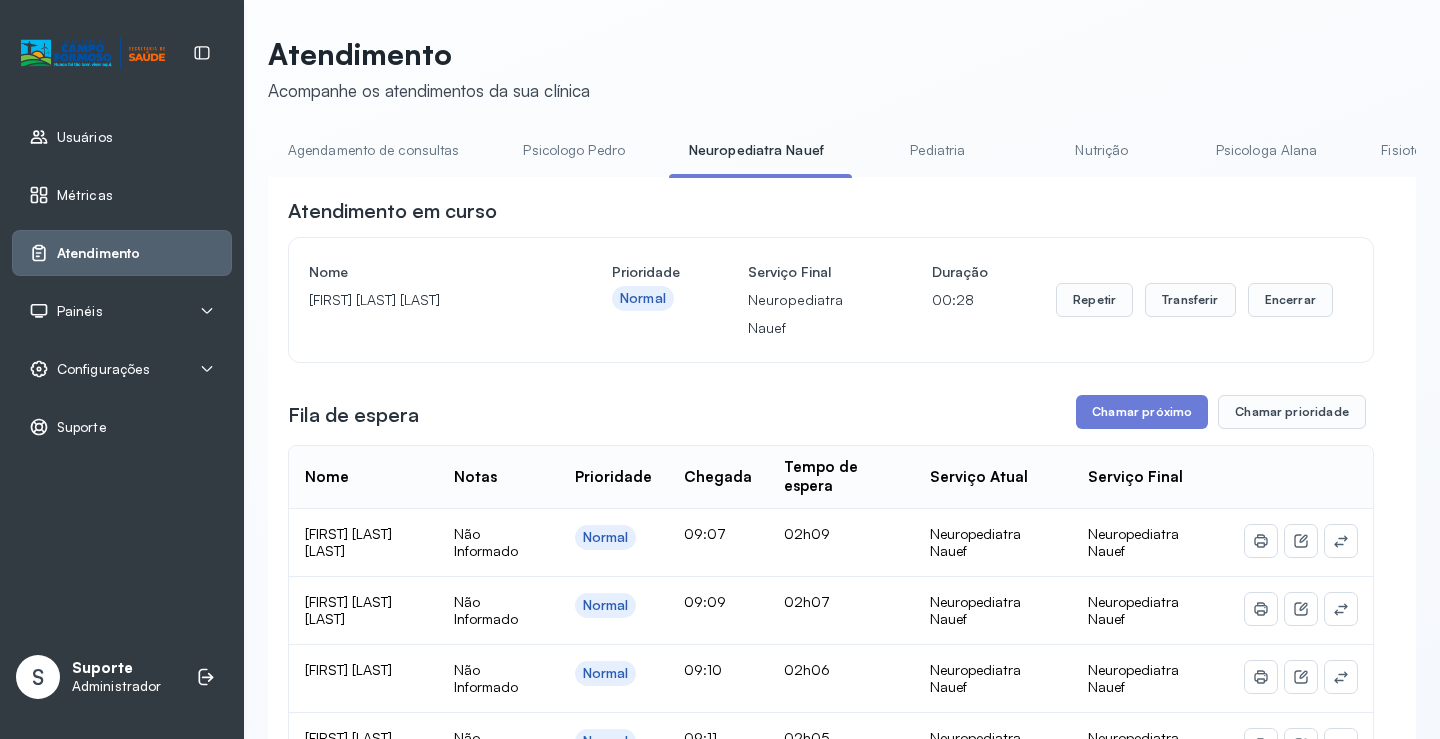 click on "Agendamento de consultas" at bounding box center [373, 150] 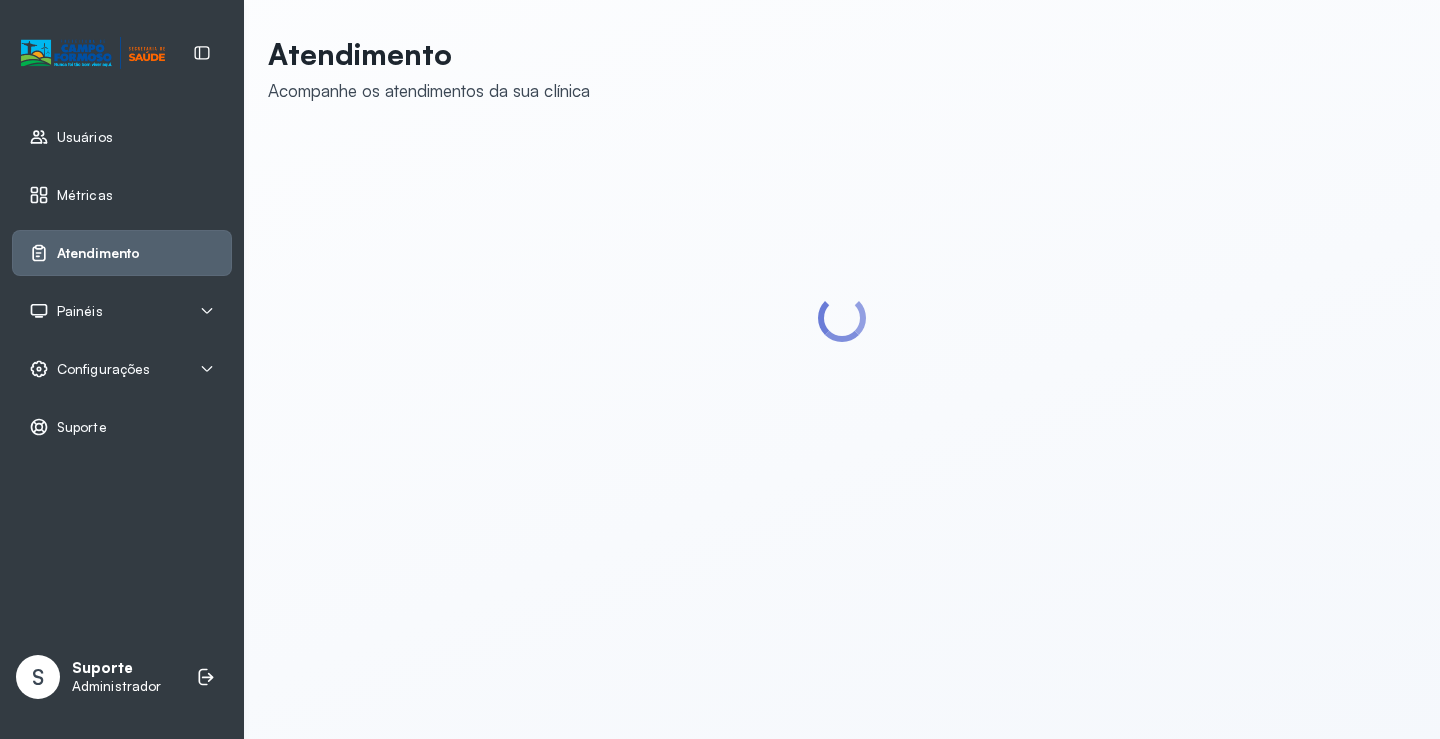 scroll, scrollTop: 0, scrollLeft: 0, axis: both 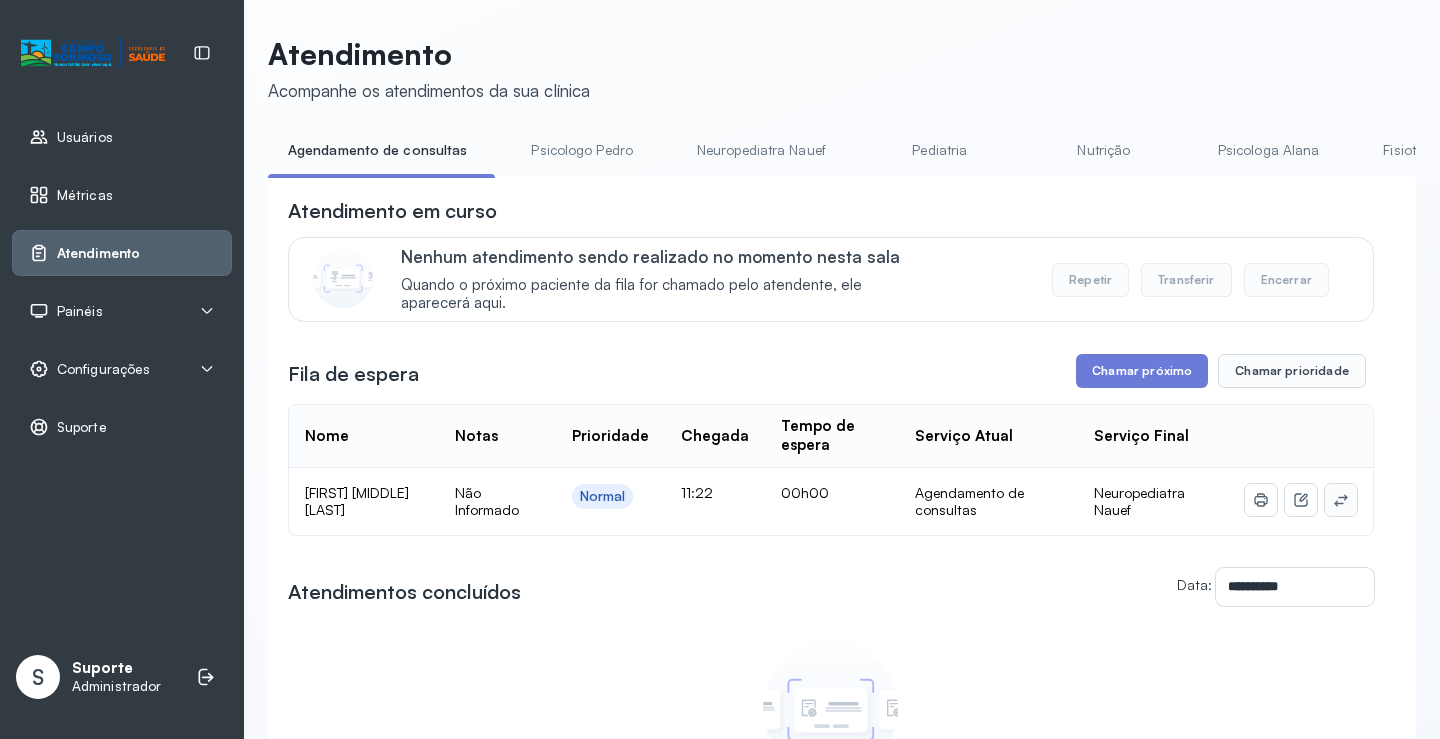 click 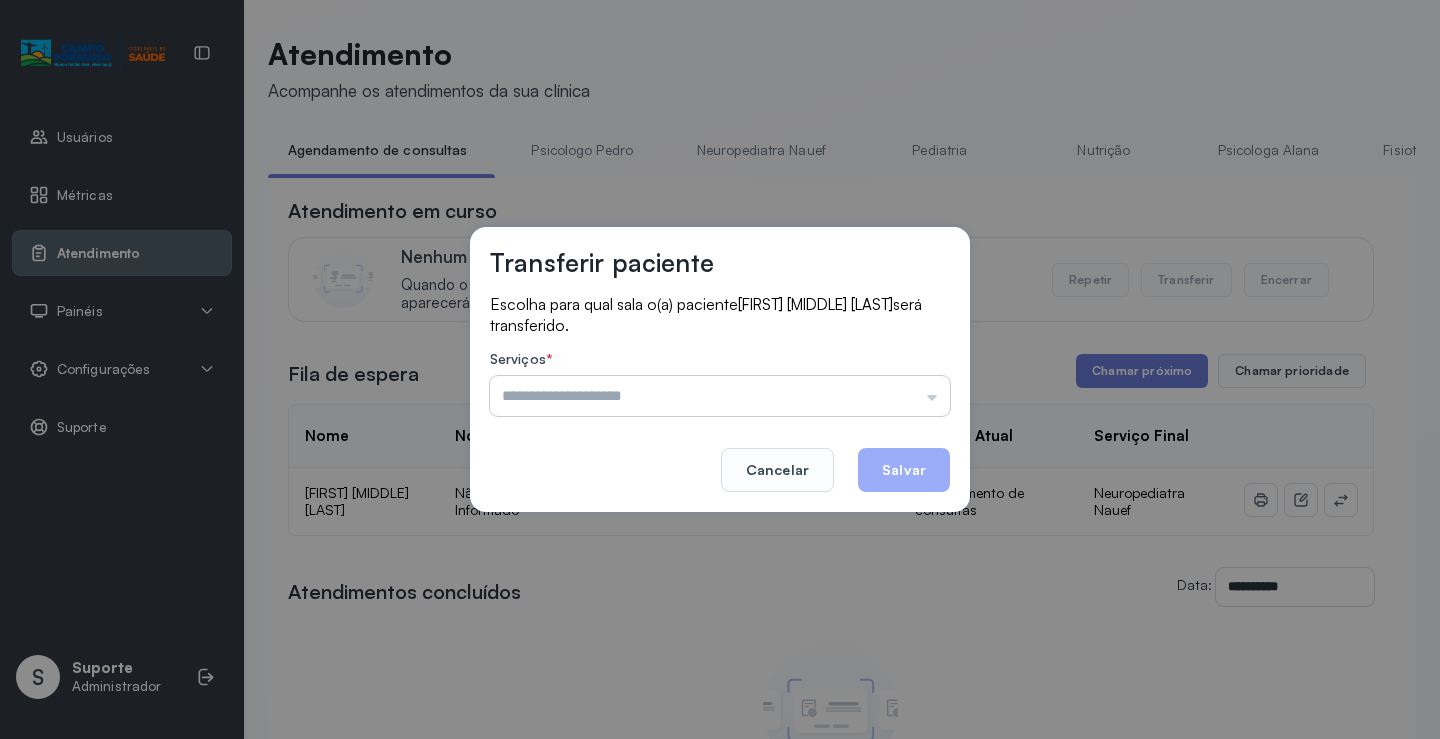 click at bounding box center (720, 396) 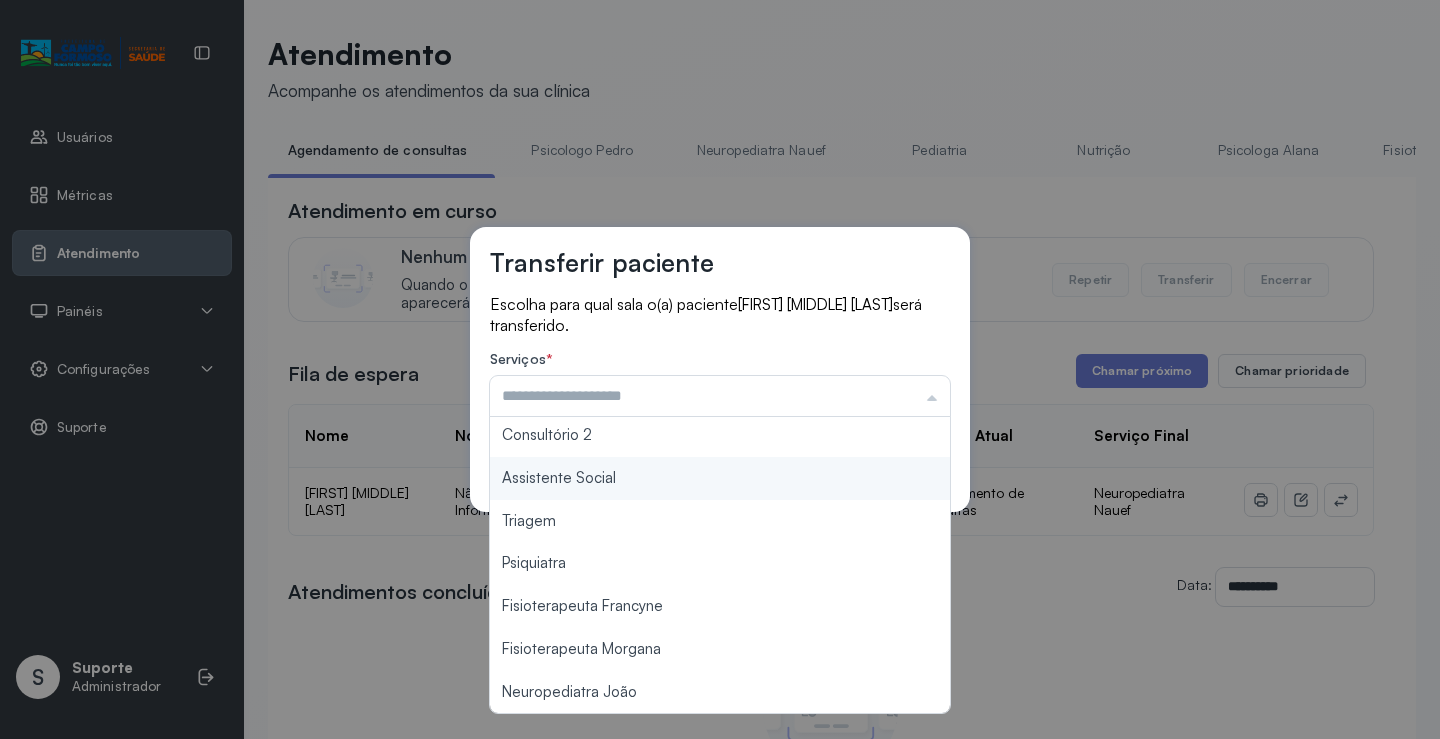 scroll, scrollTop: 303, scrollLeft: 0, axis: vertical 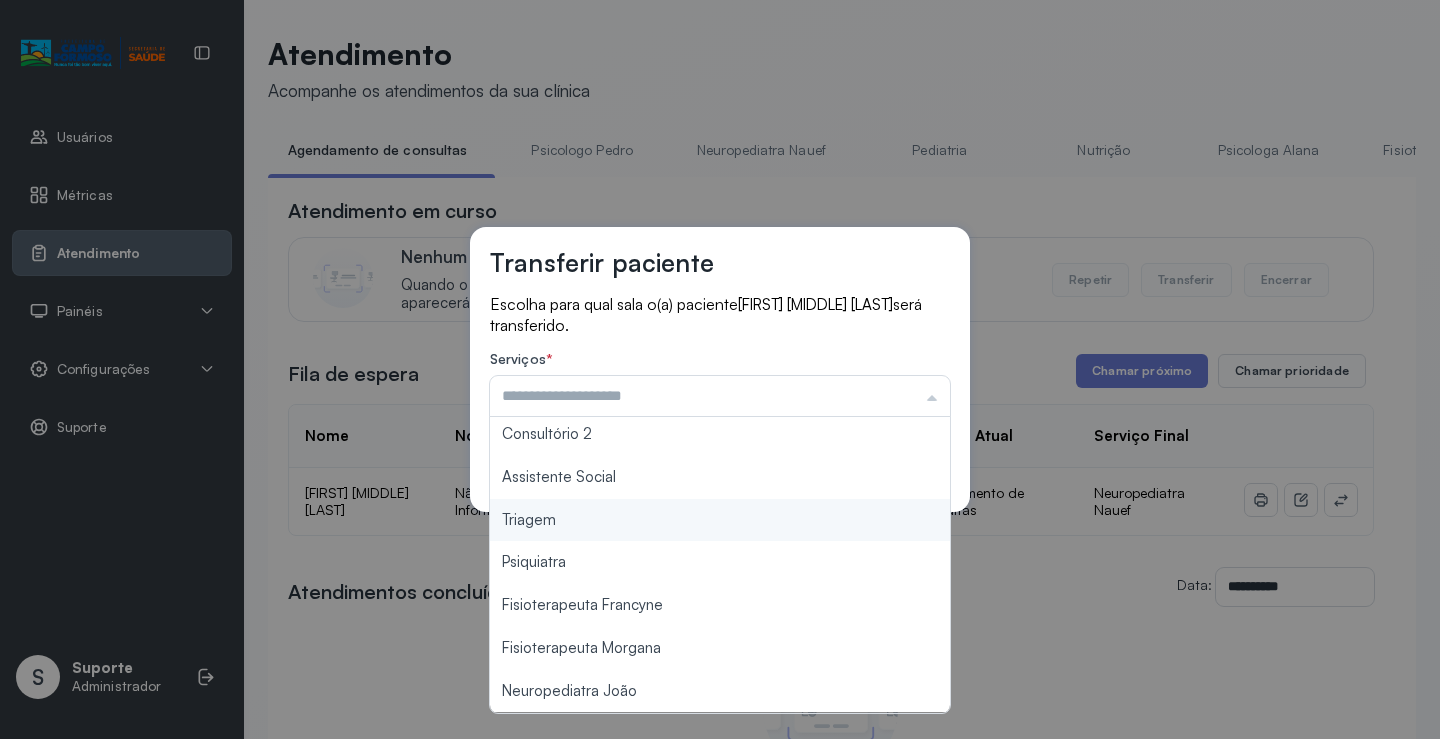 type on "*******" 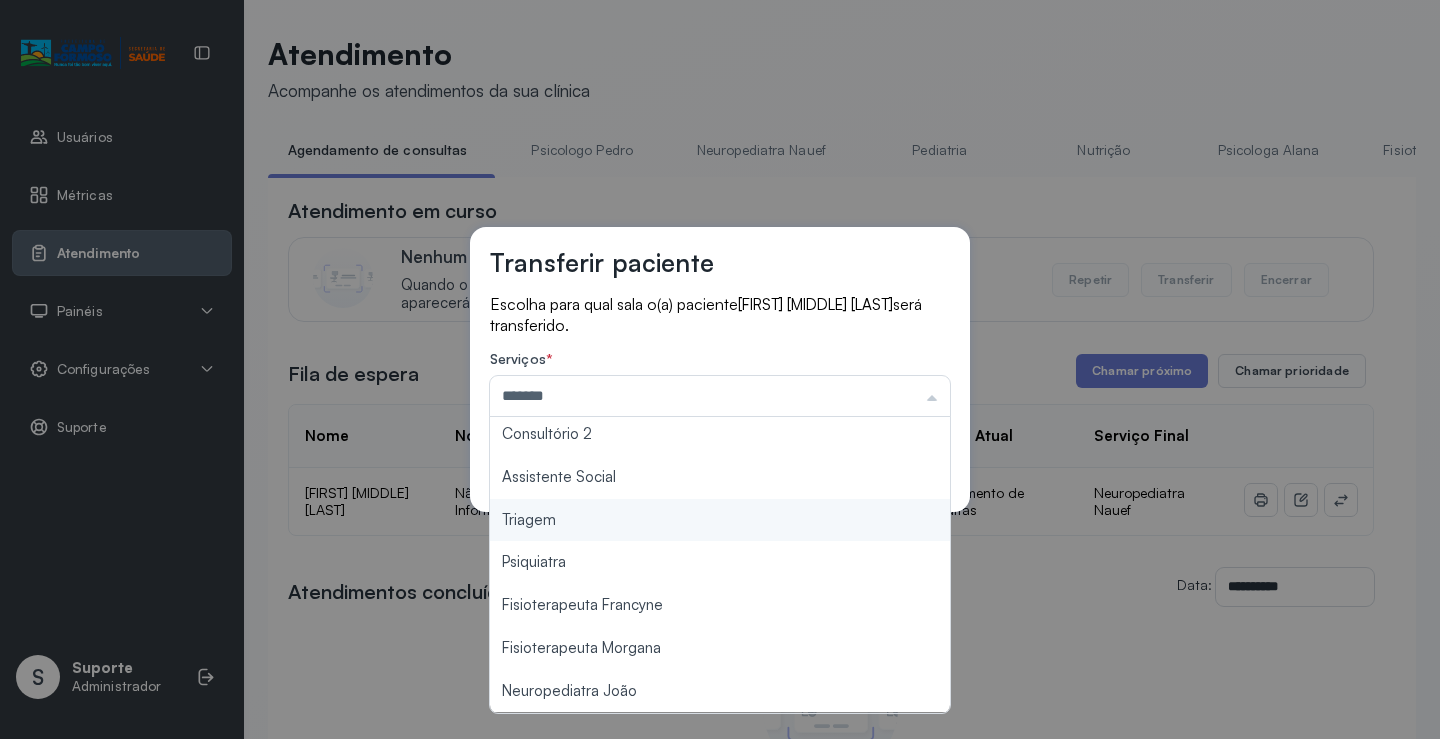 click on "Transferir paciente Escolha para qual sala o(a) paciente  [NAME] [NAME] [NAME]  será transferido.  Serviços  *  ******* Psicologo [NAME] [NAME] Neuropediatra Nauef Pediatria Nutrição Psicologa [NAME] Fisioterapeuta [NAME] Coordenadora [NAME] Consultório 2 Assistente Social Triagem Psiquiatra Fisioterapeuta [NAME] Fisioterapeuta [NAME] Neuropediatra [NAME] Cancelar Salvar" at bounding box center (720, 369) 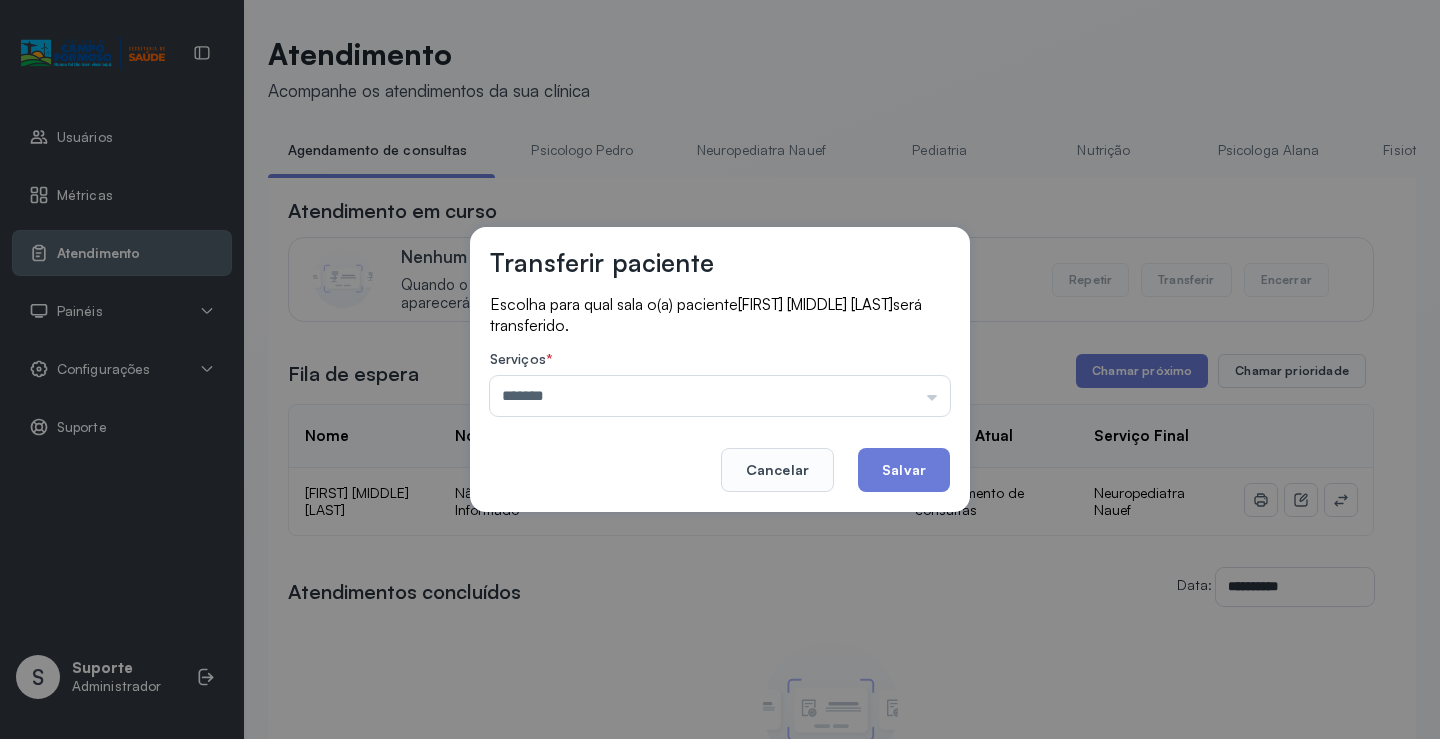 click on "Transferir paciente Escolha para qual sala o(a) paciente  [NAME] [NAME] [NAME]  será transferido.  Serviços  *  ******* Psicologo [NAME] [NAME] Neuropediatra Nauef Pediatria Nutrição Psicologa [NAME] Fisioterapeuta [NAME] Coordenadora [NAME] Consultório 2 Assistente Social Triagem Psiquiatra Fisioterapeuta [NAME] Fisioterapeuta [NAME] Neuropediatra [NAME] Cancelar Salvar" at bounding box center (720, 369) 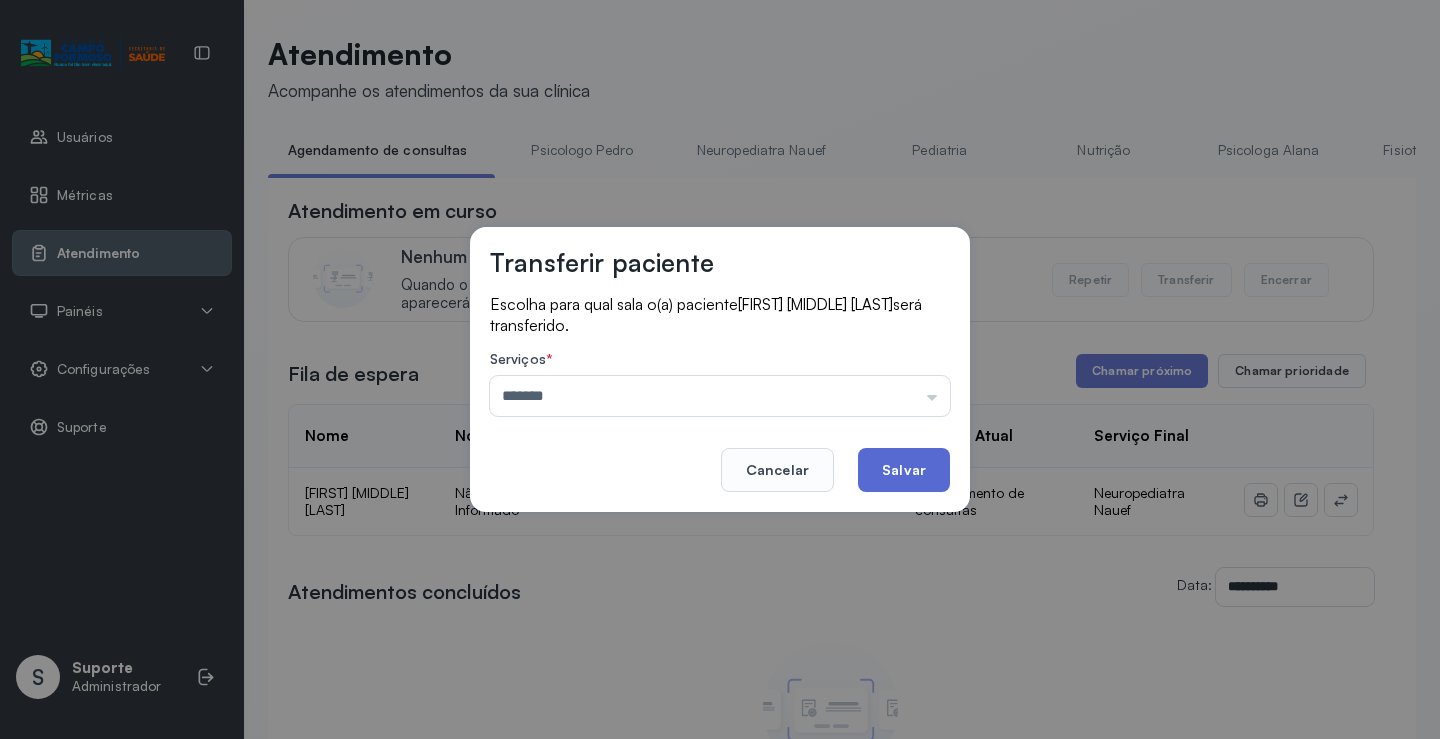 click on "Salvar" 